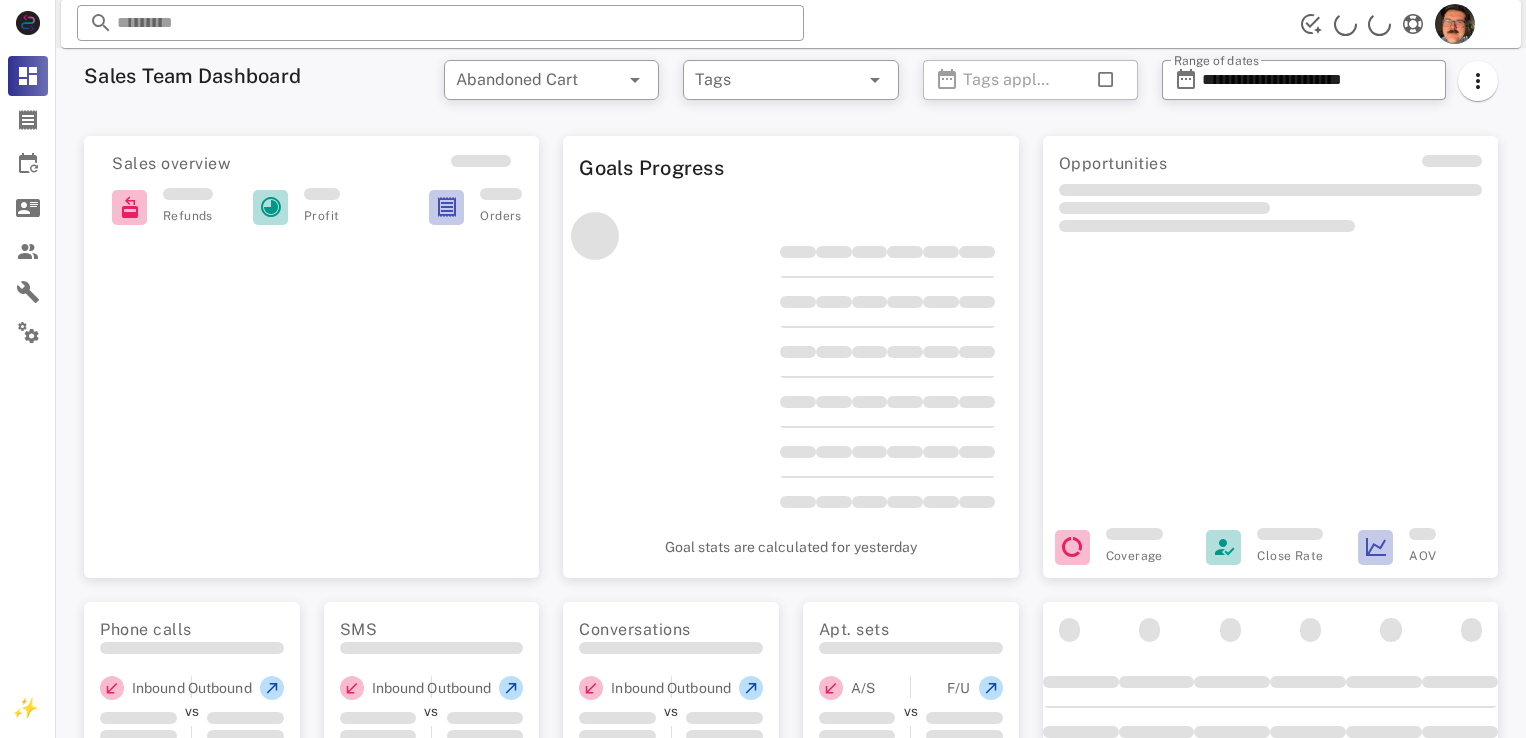 scroll, scrollTop: 0, scrollLeft: 0, axis: both 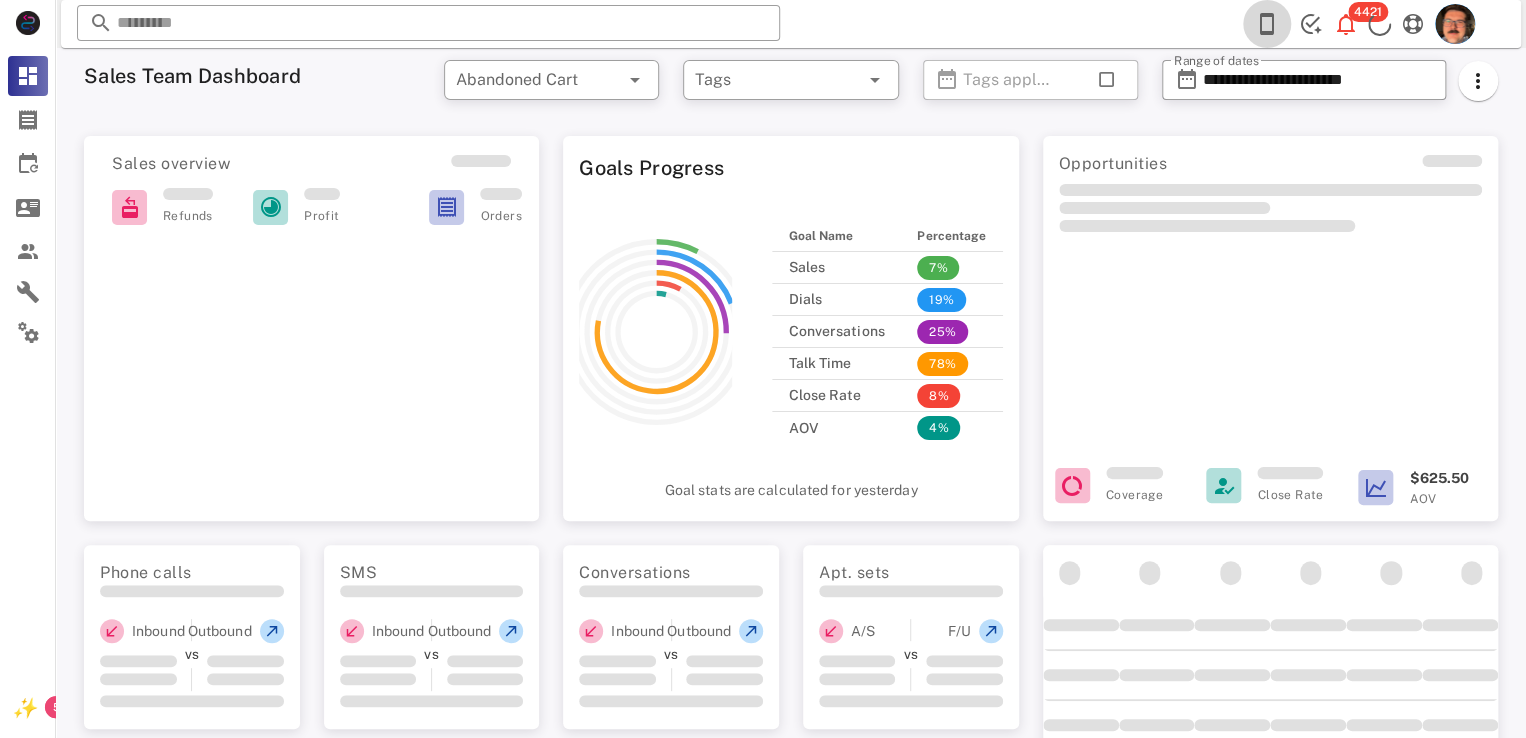 click at bounding box center [1267, 24] 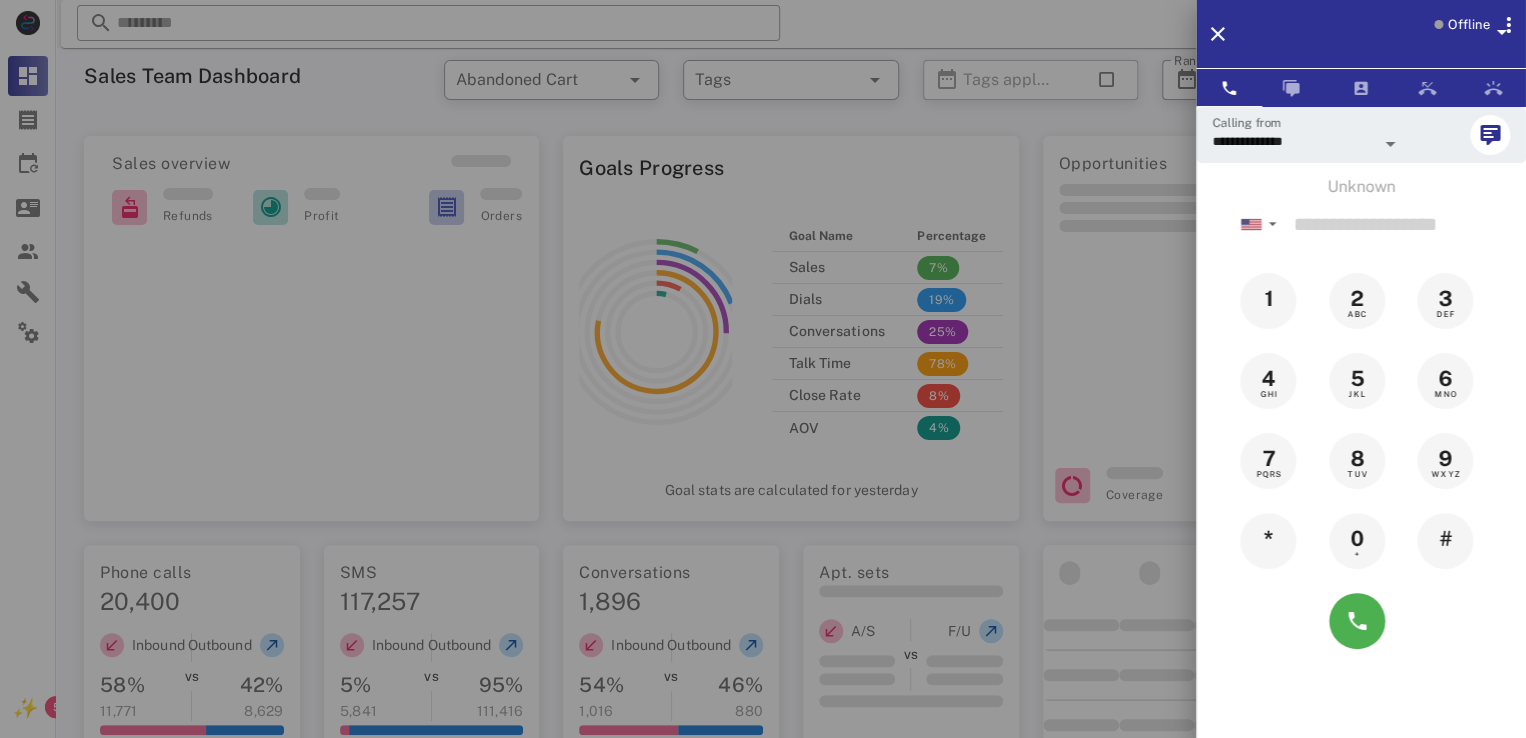 click at bounding box center (1438, 24) 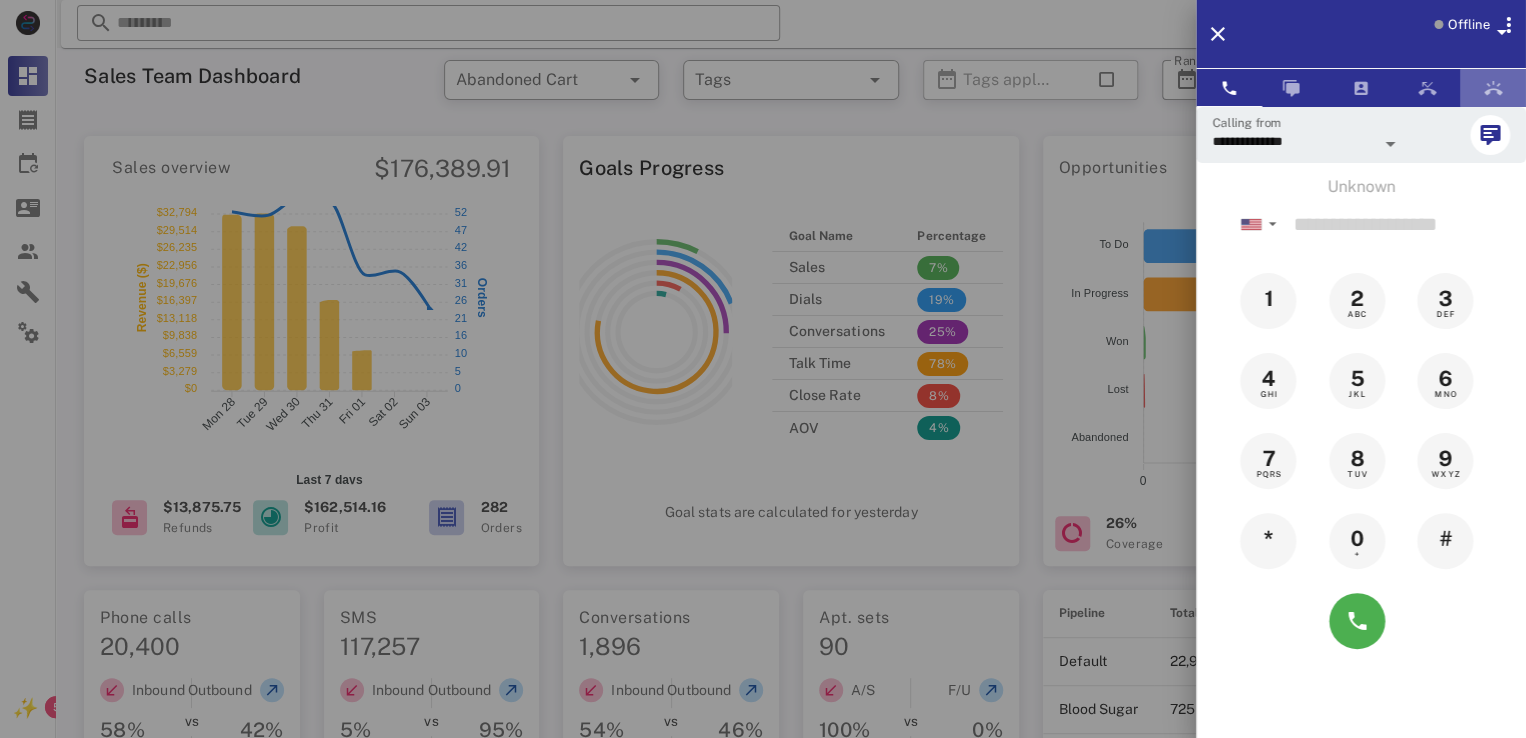 click at bounding box center [1493, 88] 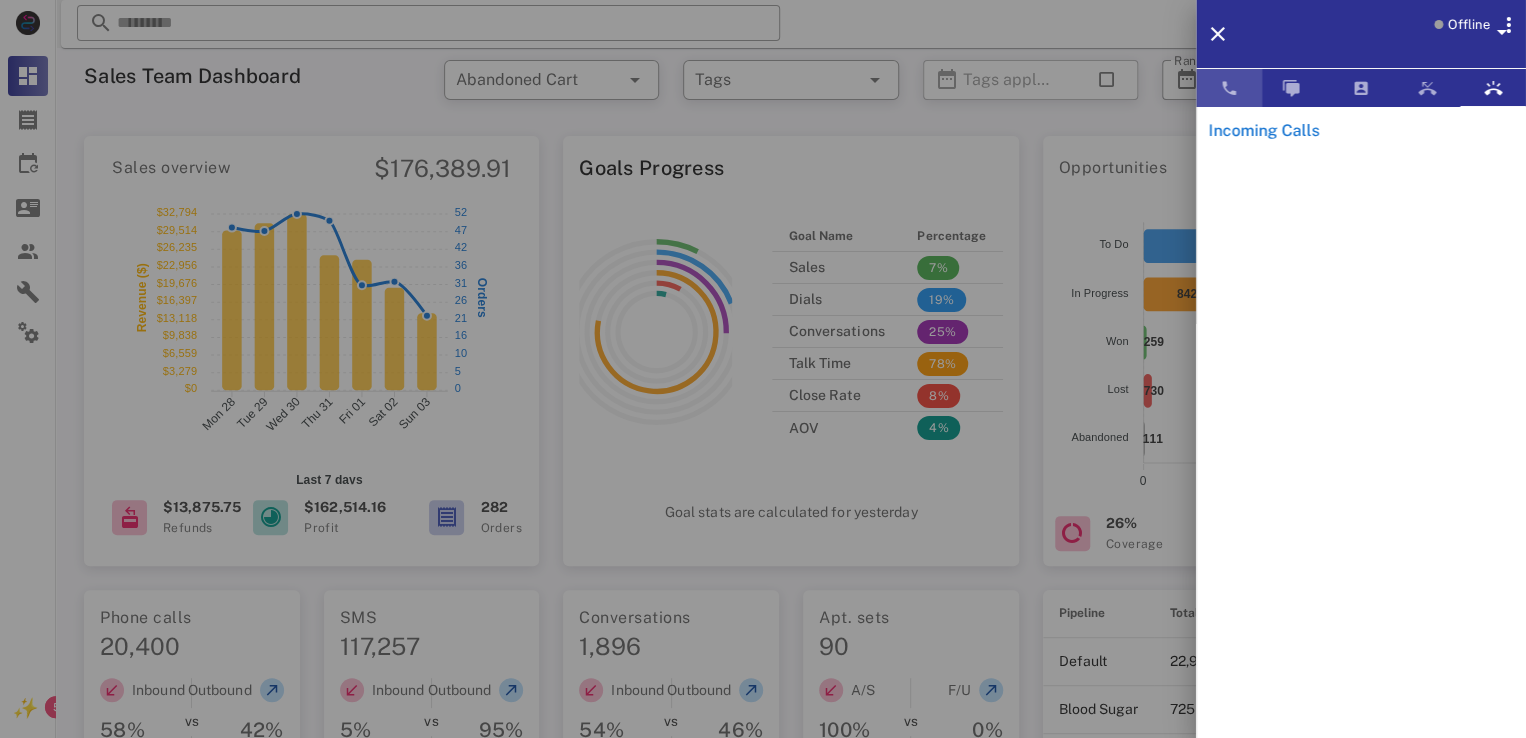 click at bounding box center [1229, 88] 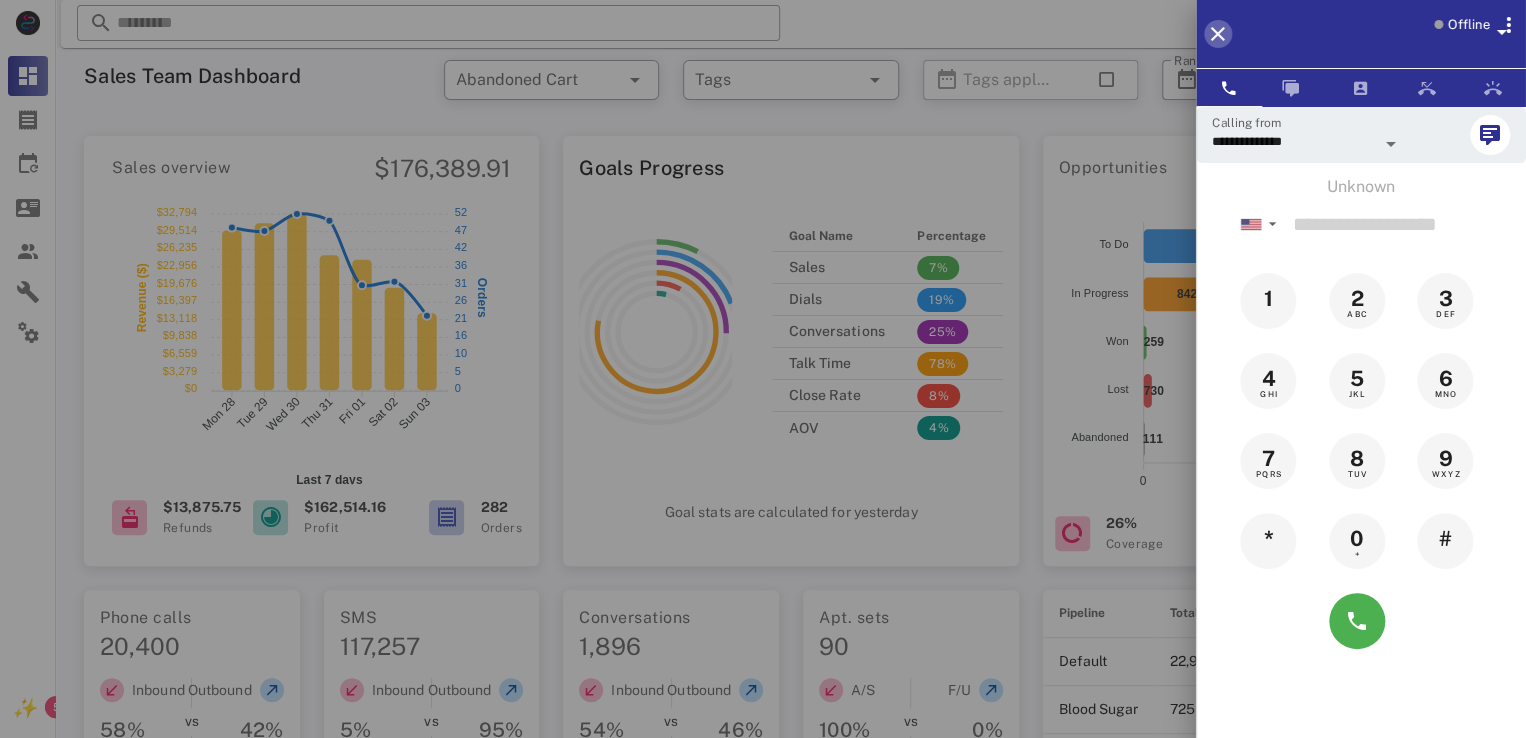 click at bounding box center (1218, 34) 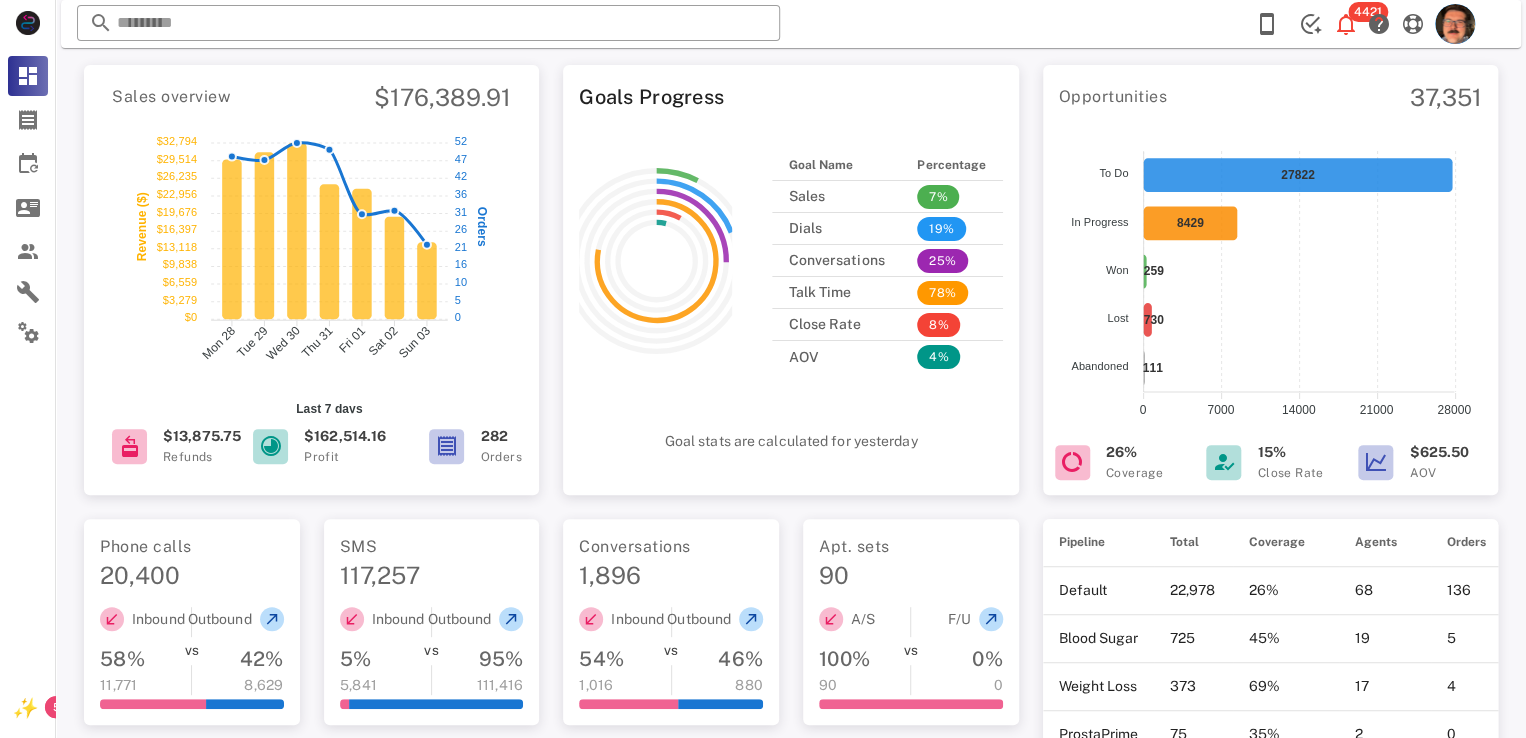 scroll, scrollTop: 0, scrollLeft: 0, axis: both 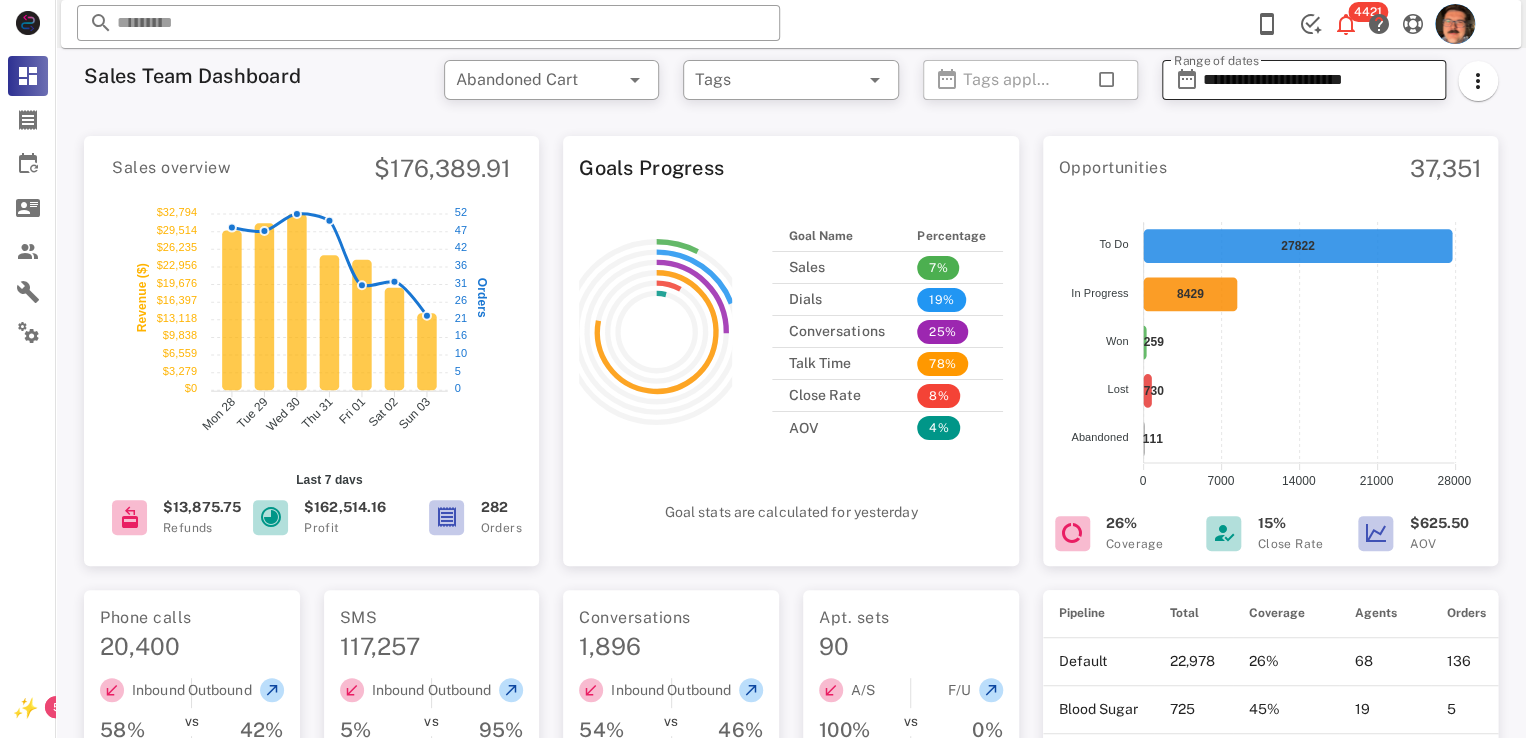 click on "**********" at bounding box center [1318, 80] 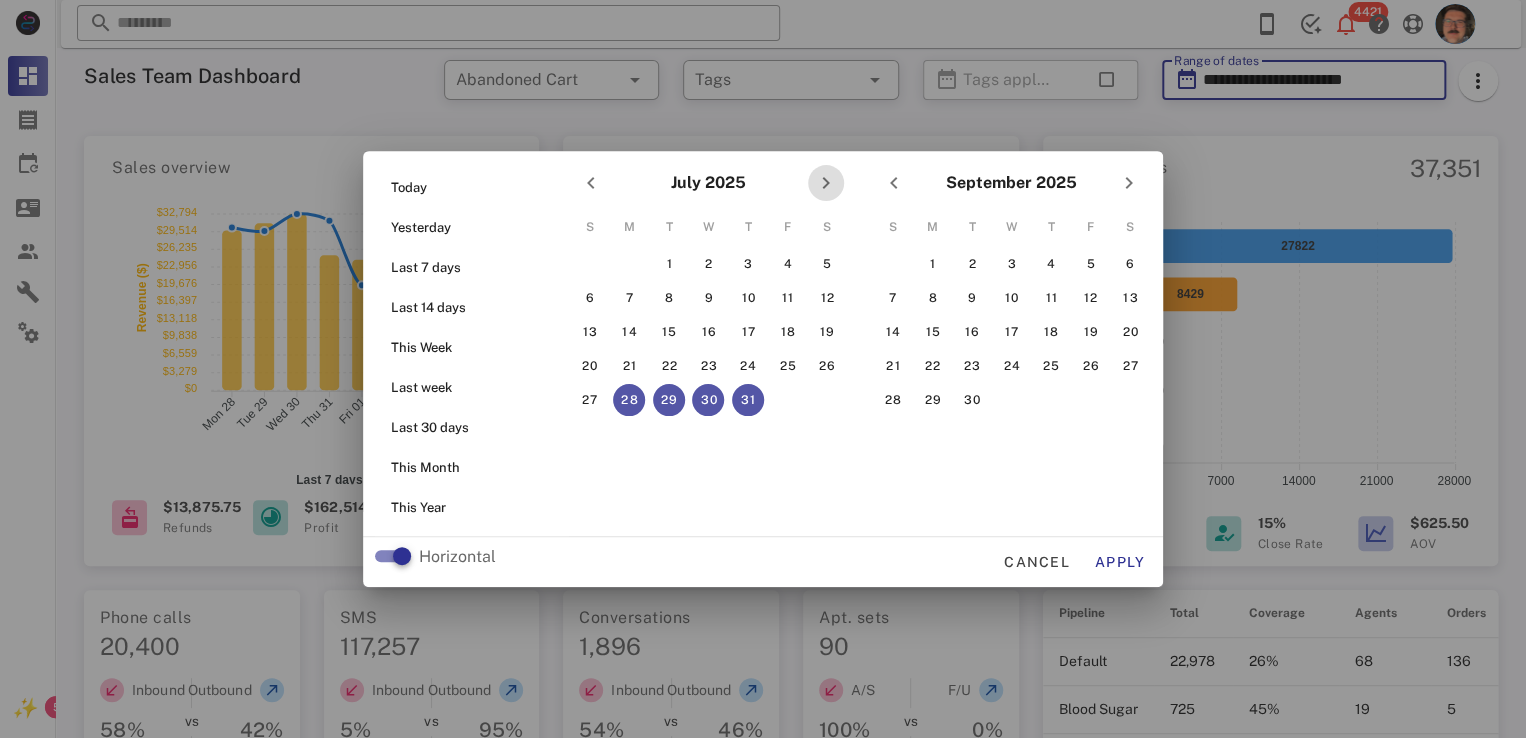 drag, startPoint x: 814, startPoint y: 184, endPoint x: 824, endPoint y: 183, distance: 10.049875 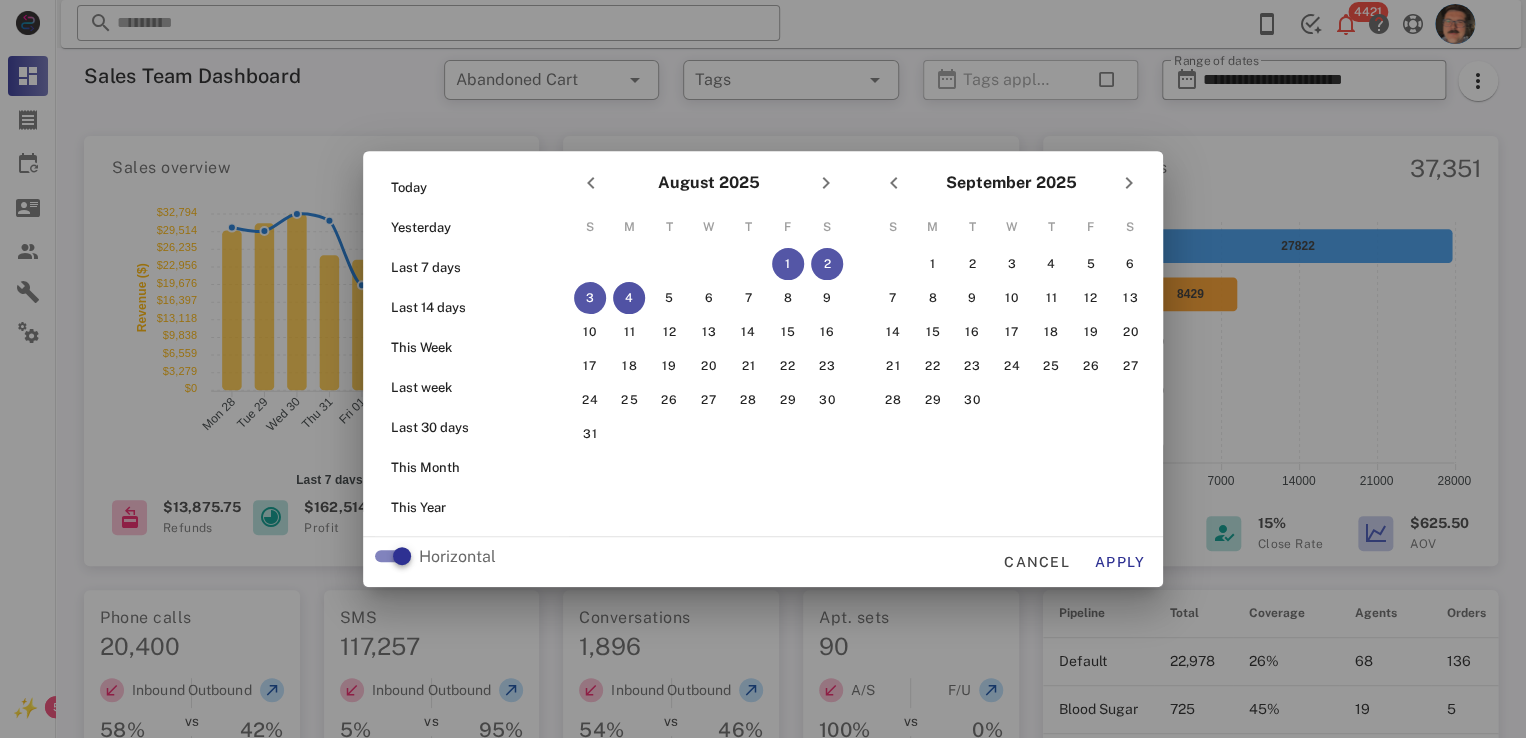 click on "4" at bounding box center [629, 298] 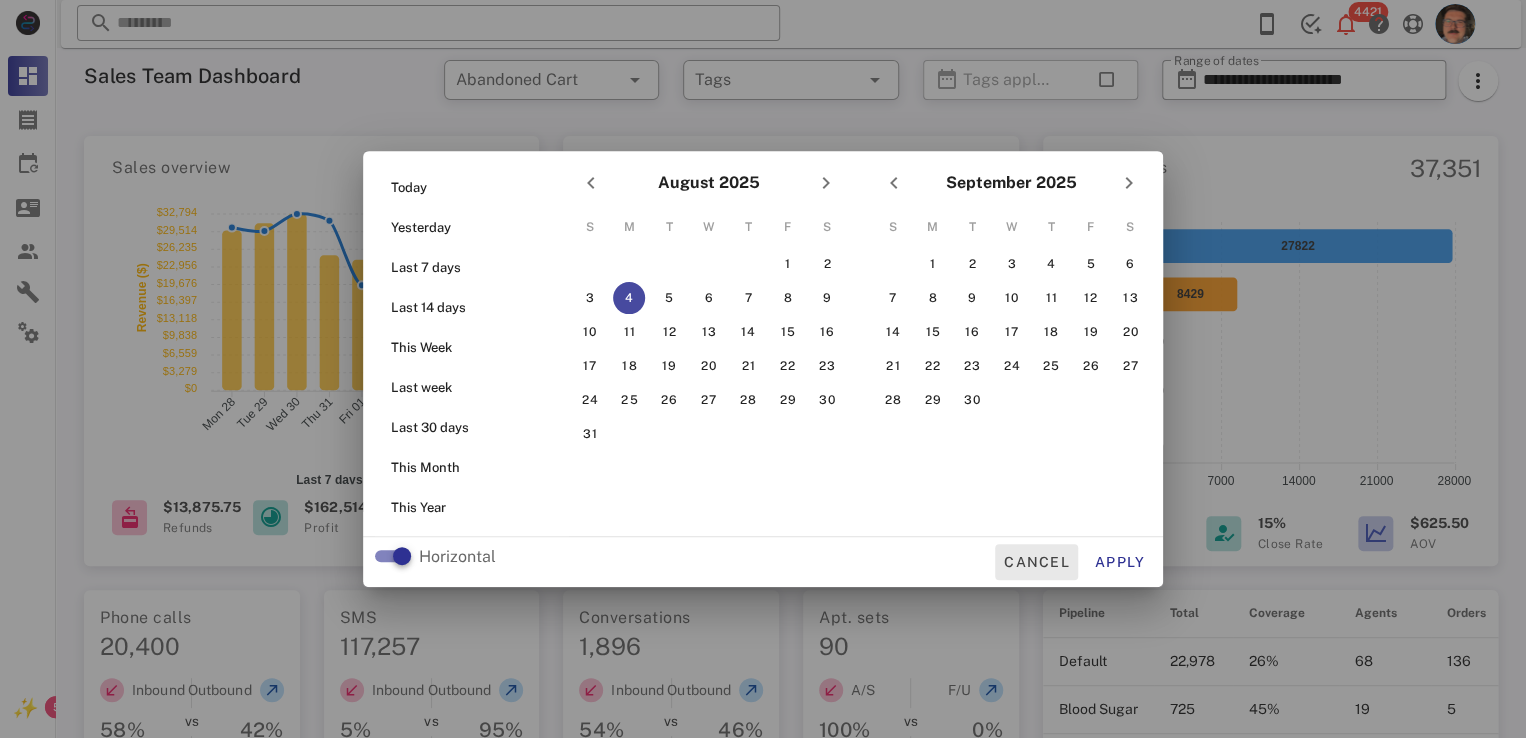 click on "Cancel" at bounding box center (1036, 562) 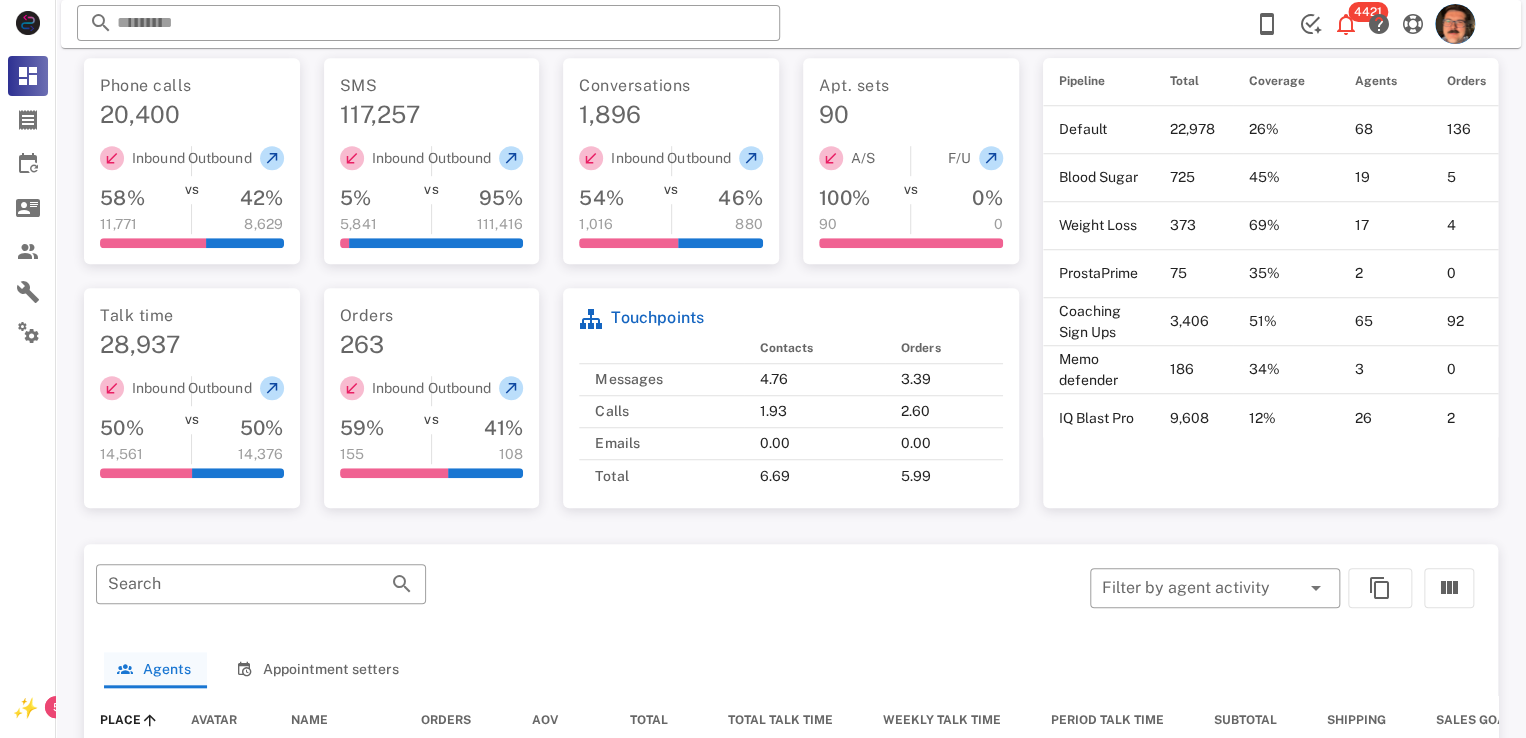 scroll, scrollTop: 800, scrollLeft: 0, axis: vertical 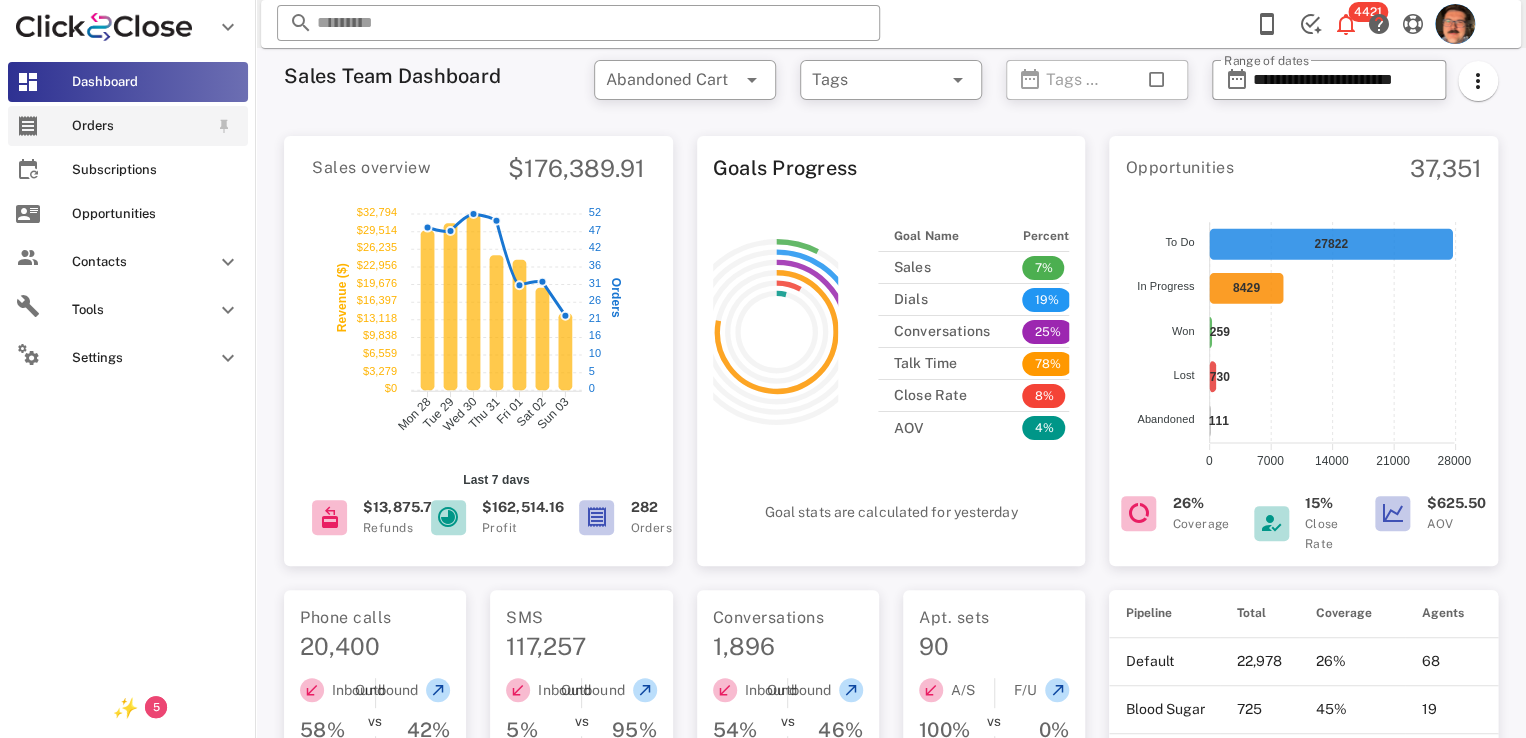 click on "Orders" at bounding box center [140, 126] 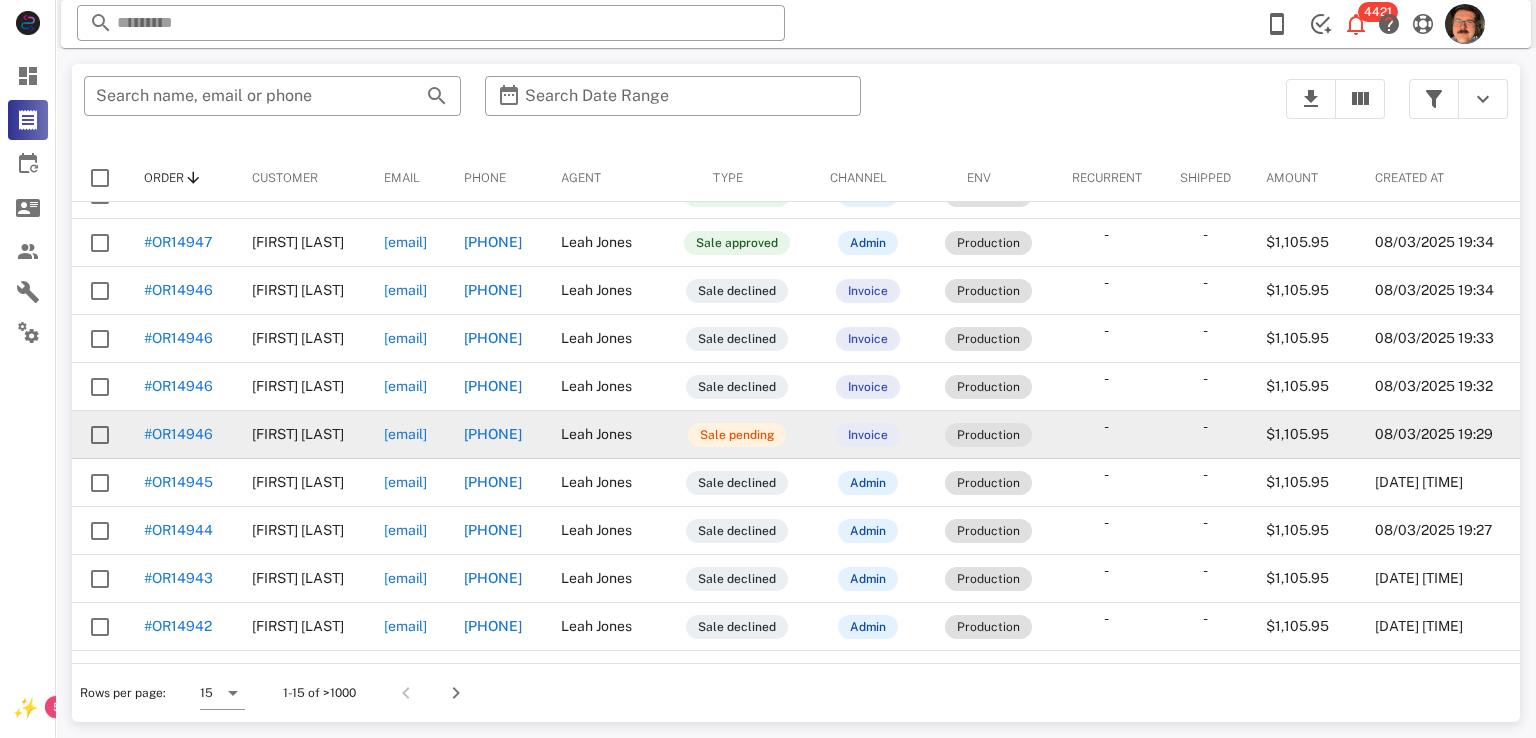 scroll, scrollTop: 292, scrollLeft: 0, axis: vertical 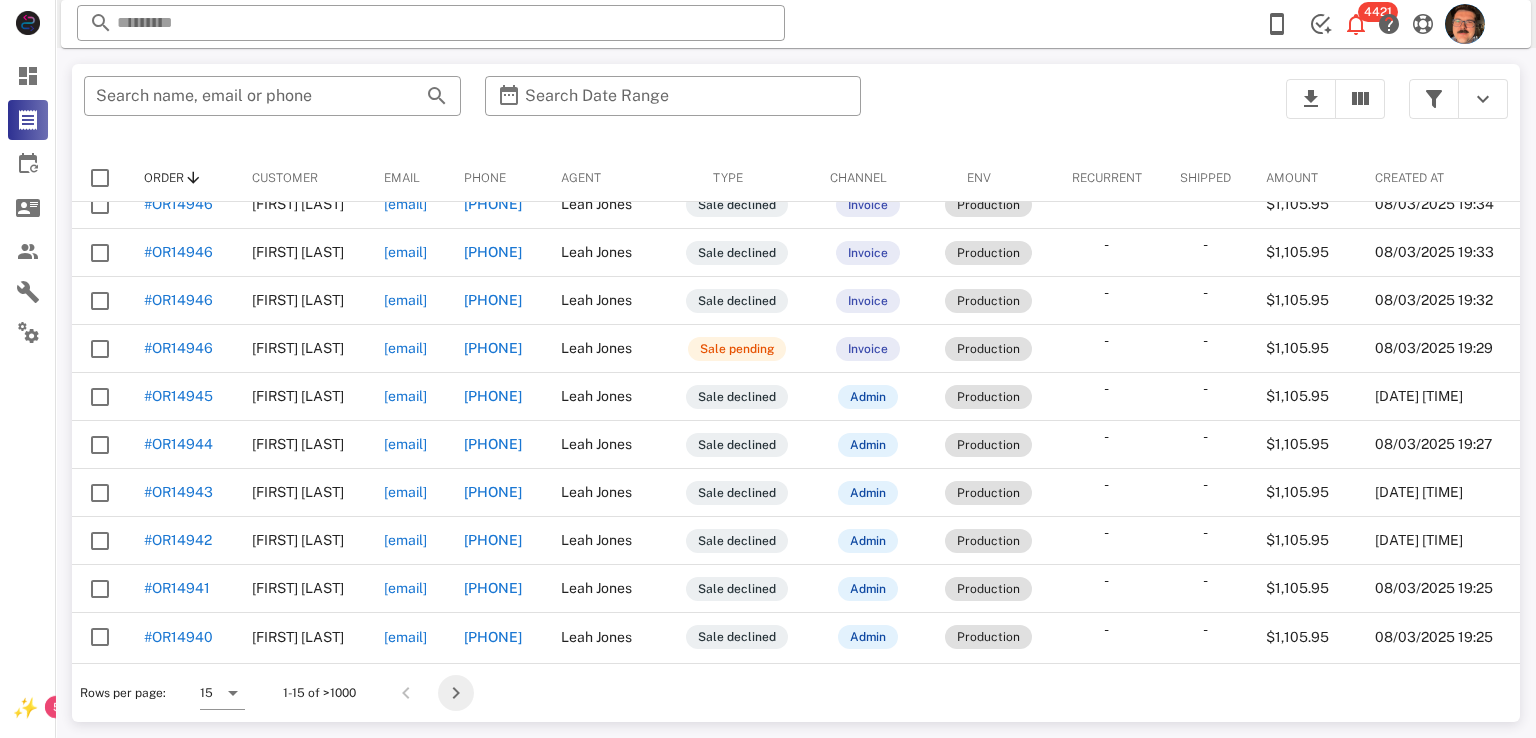 click at bounding box center (456, 693) 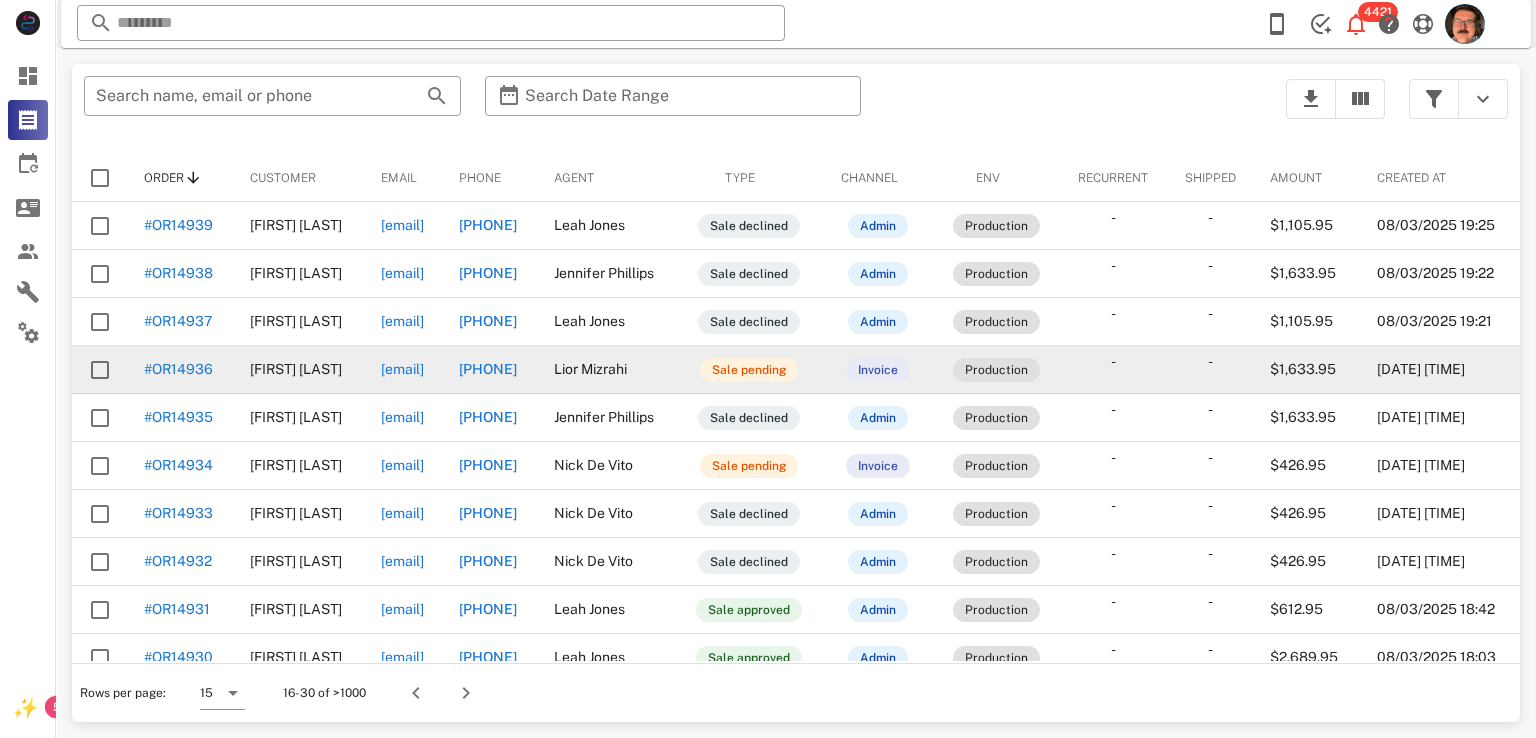 click on "[EMAIL]" at bounding box center [402, 369] 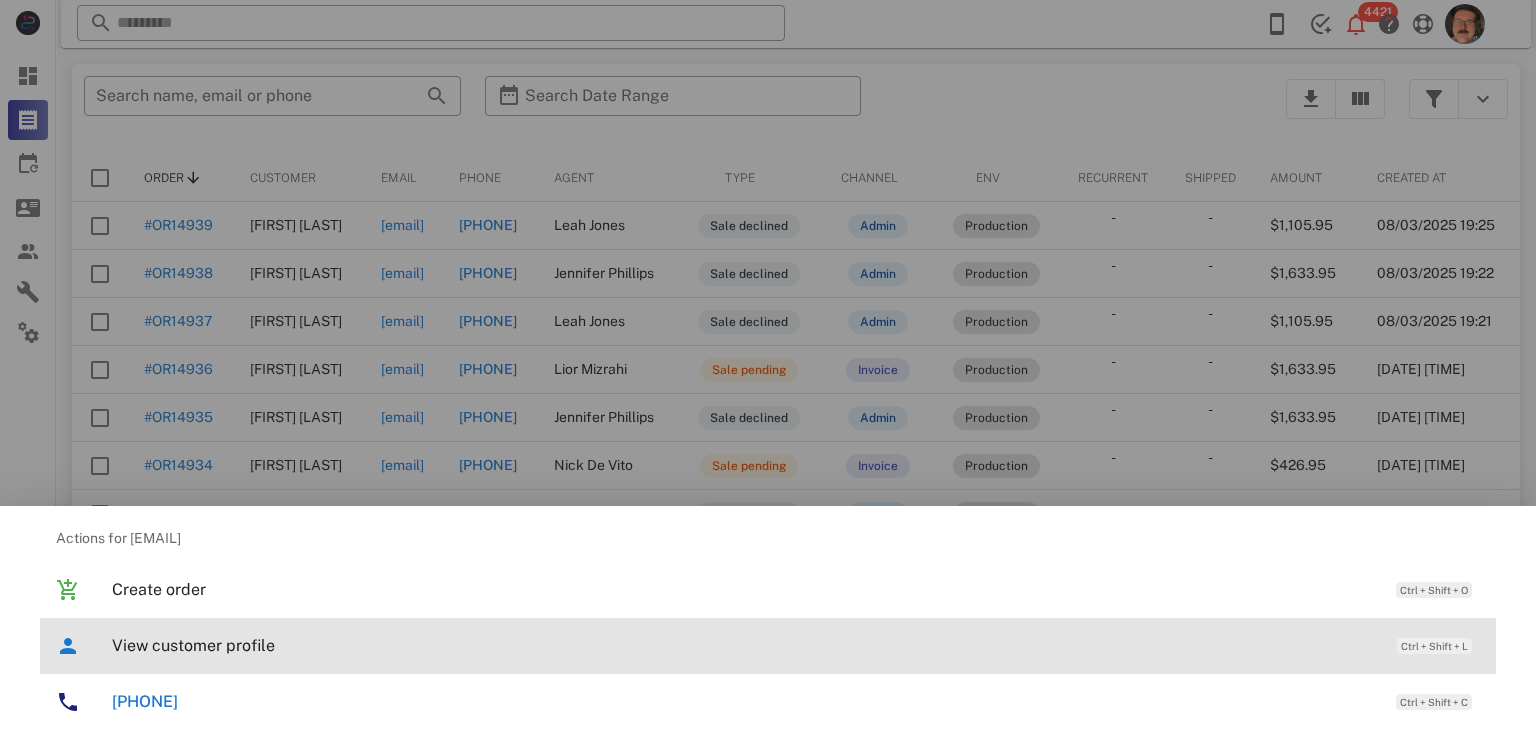 click on "View customer profile" at bounding box center [744, 645] 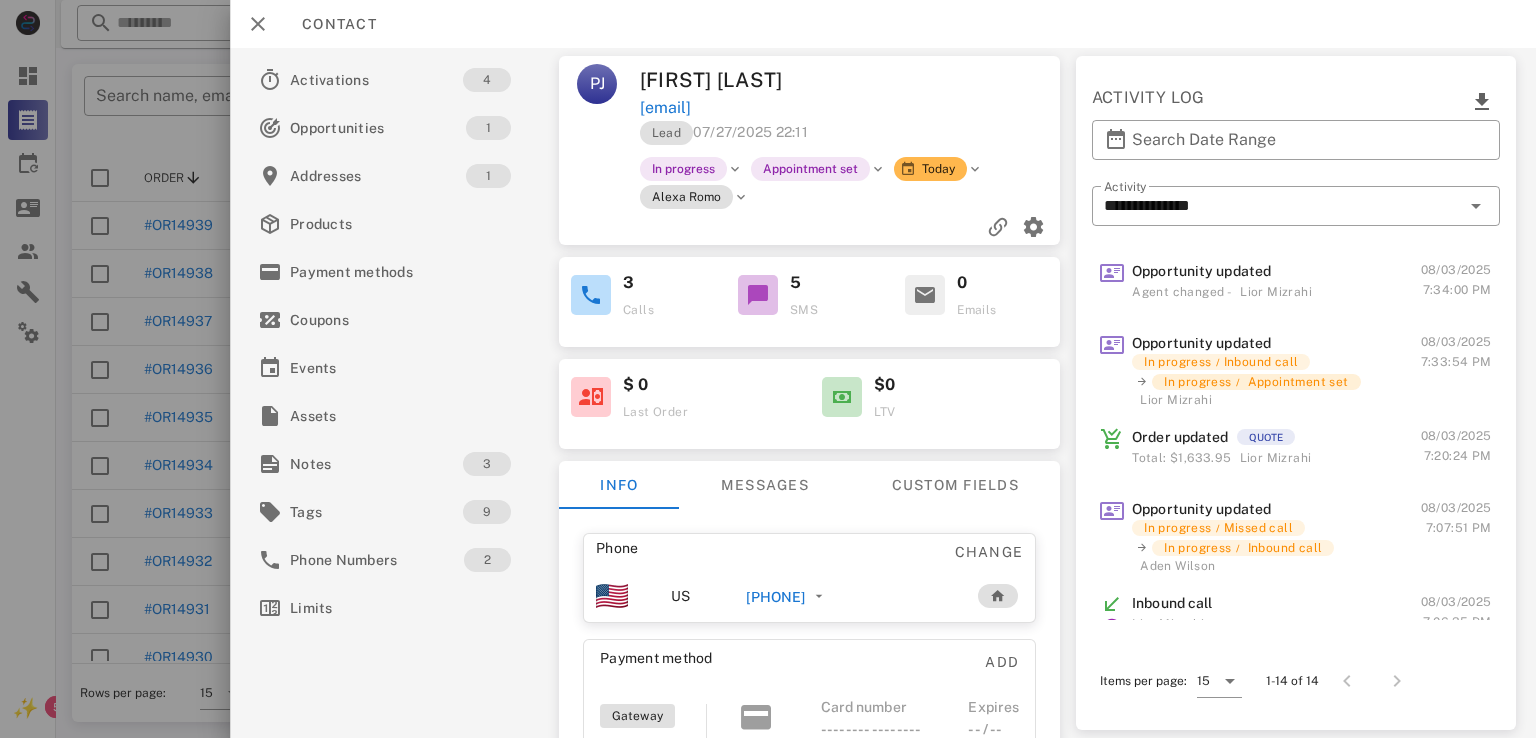 scroll, scrollTop: 0, scrollLeft: 0, axis: both 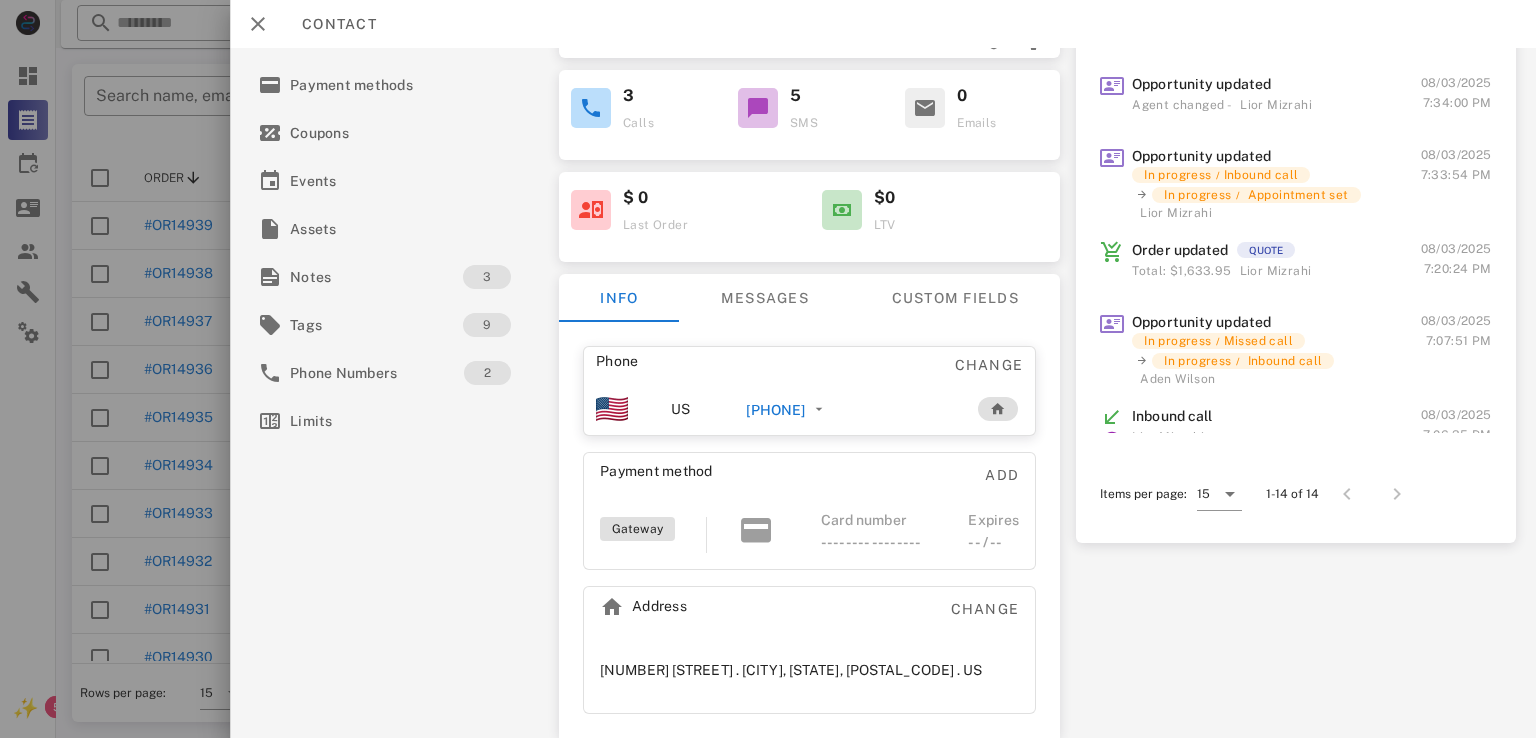 click on "[NUMBER] [STREET] .
[CITY], [STATE], [POSTAL_CODE] .
US" at bounding box center (791, 670) 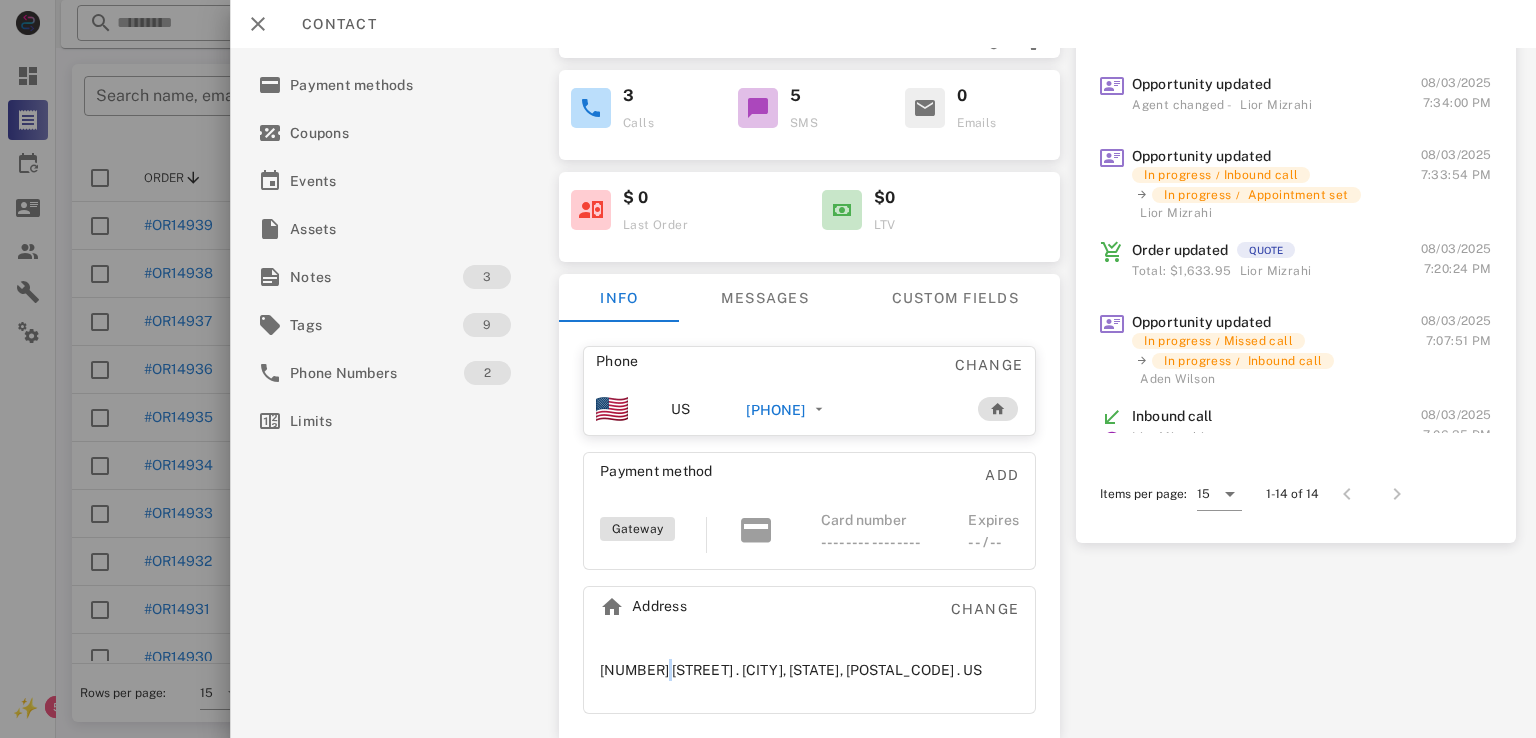 click on "[NUMBER] [STREET] .
[CITY], [STATE], [POSTAL_CODE] .
US" at bounding box center [791, 670] 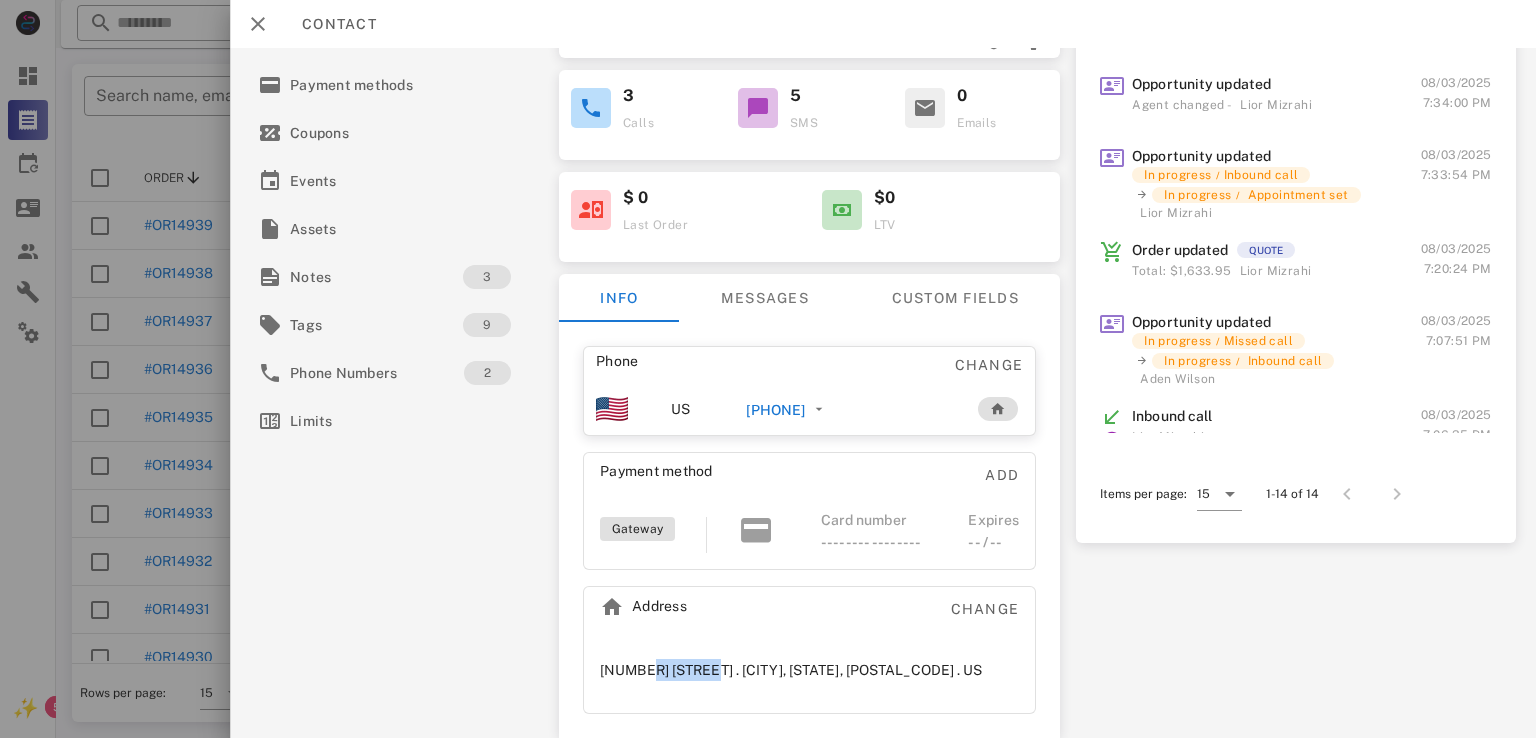 click on "[NUMBER] [STREET] .
[CITY], [STATE], [POSTAL_CODE] .
[COUNTRY]" at bounding box center [791, 670] 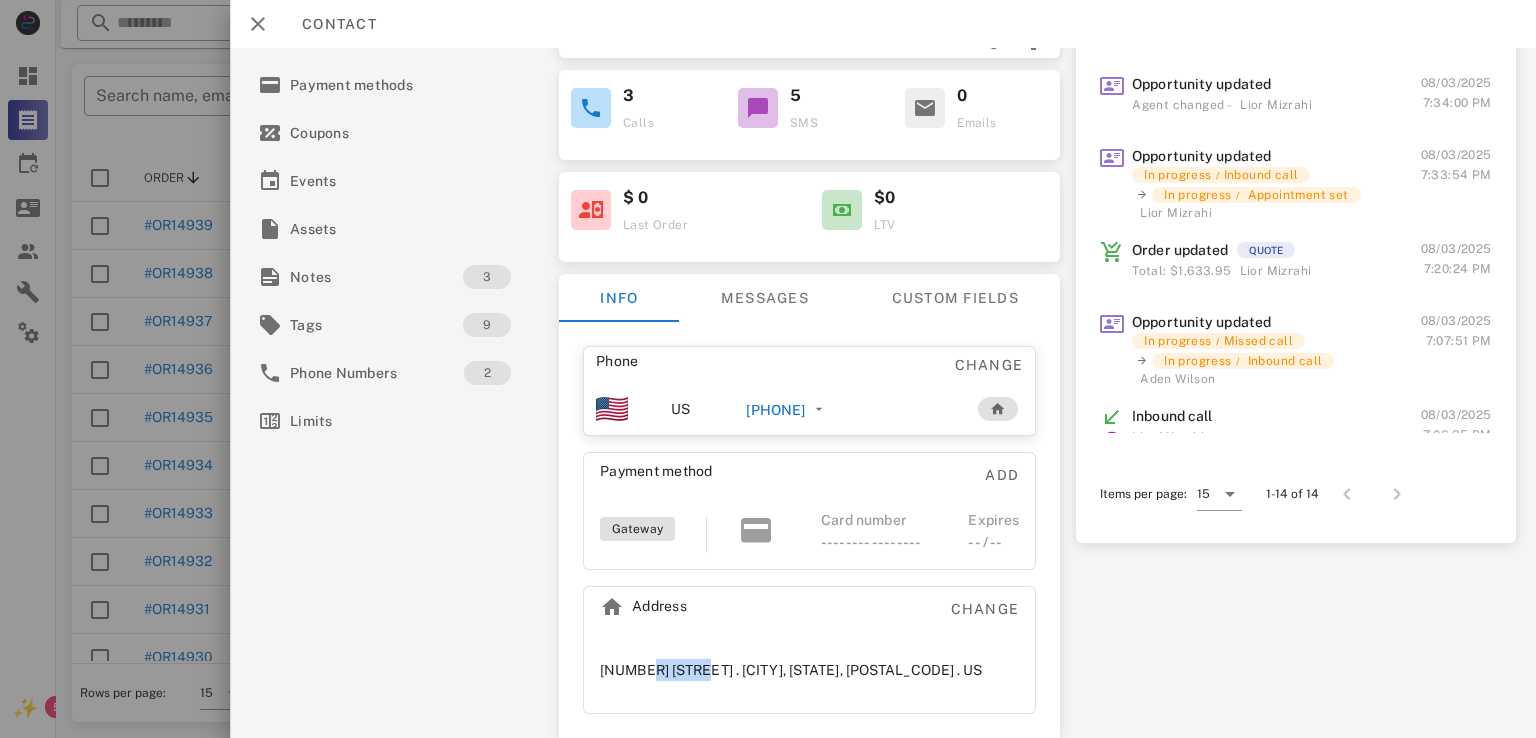 click on "[NUMBER] [STREET] .
[CITY], [STATE], [POSTAL_CODE] .
[COUNTRY]" at bounding box center [791, 670] 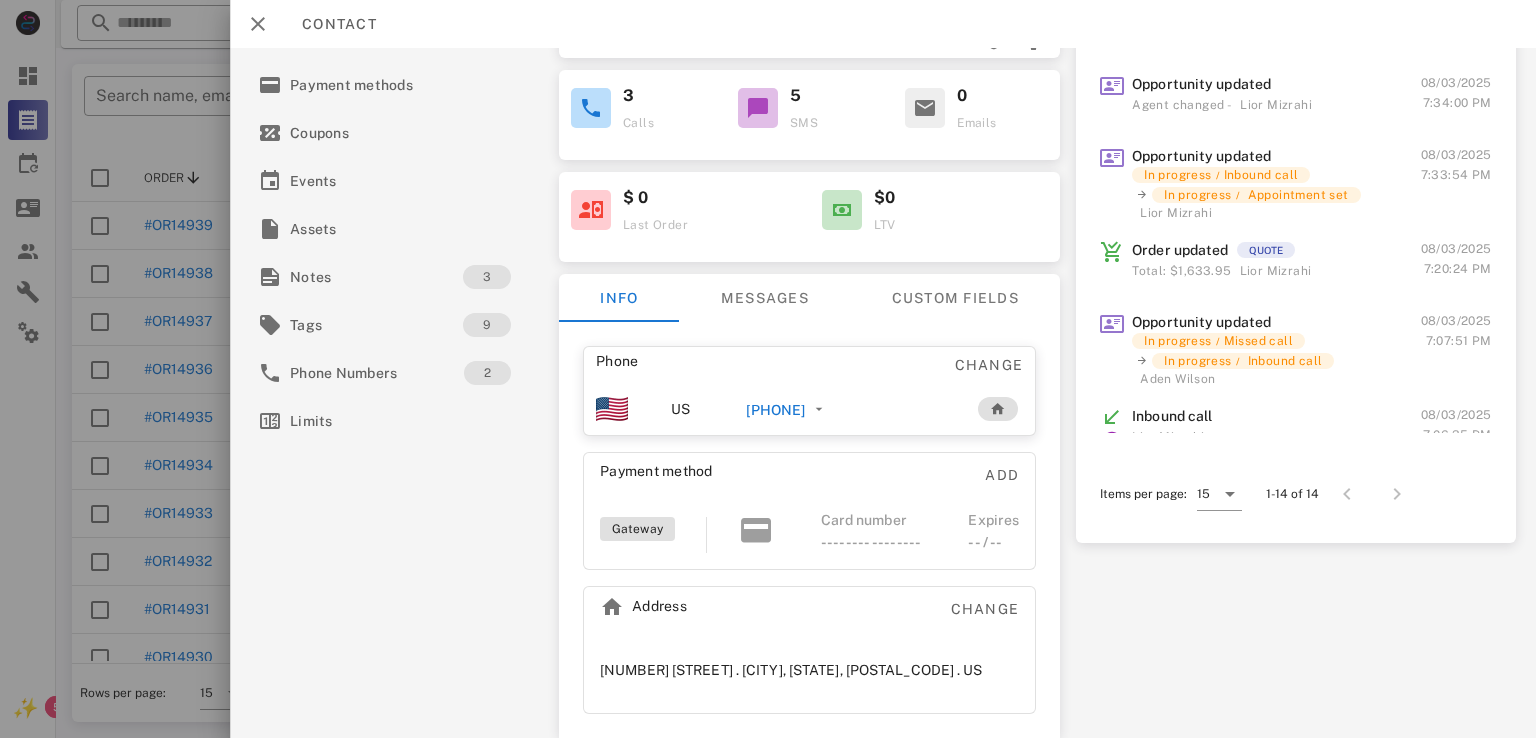 click on "[NUMBER] [STREET] .
[CITY], [STATE], [POSTAL_CODE] .
[COUNTRY]" at bounding box center [791, 670] 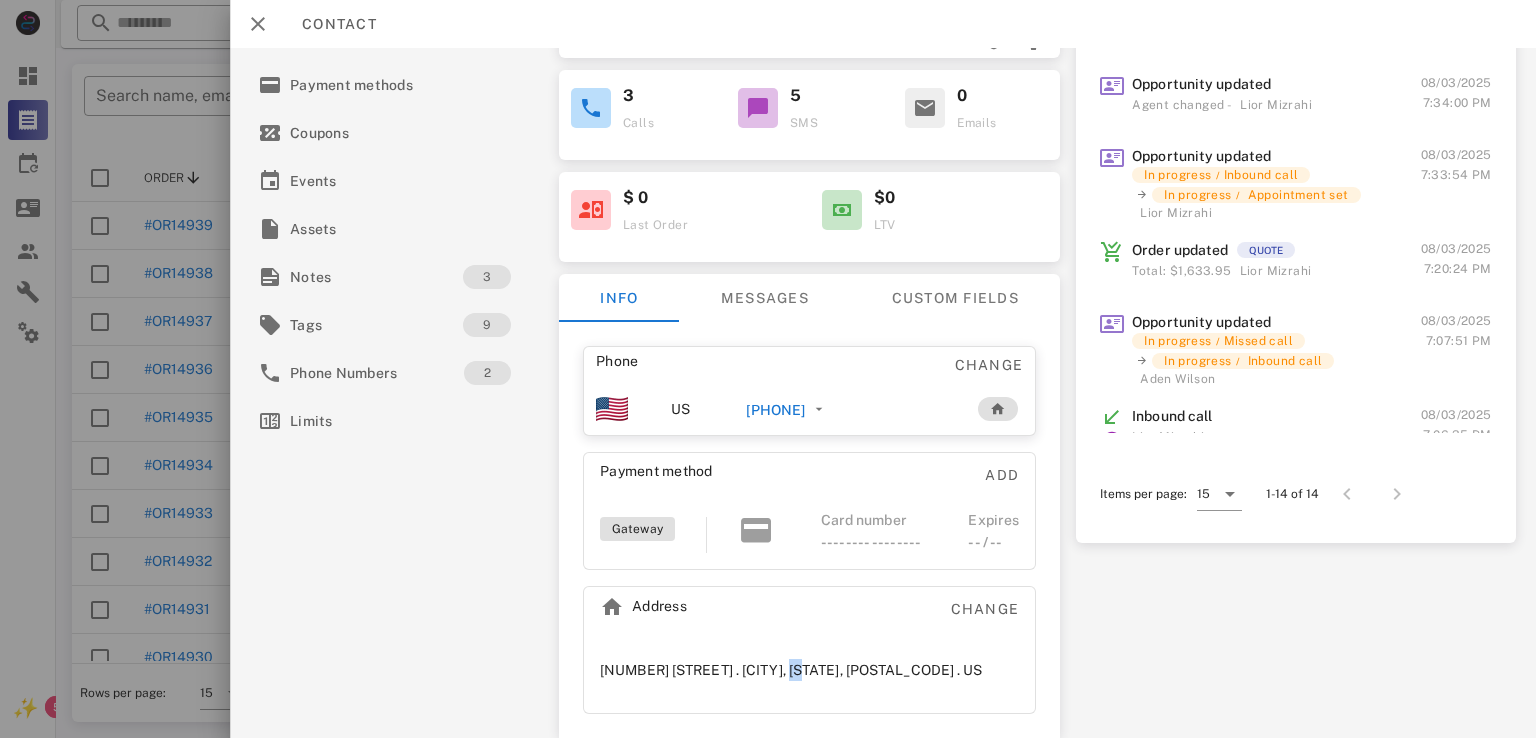 click on "[NUMBER] [STREET] .
[CITY], [STATE], [POSTAL_CODE] .
[COUNTRY]" at bounding box center [791, 670] 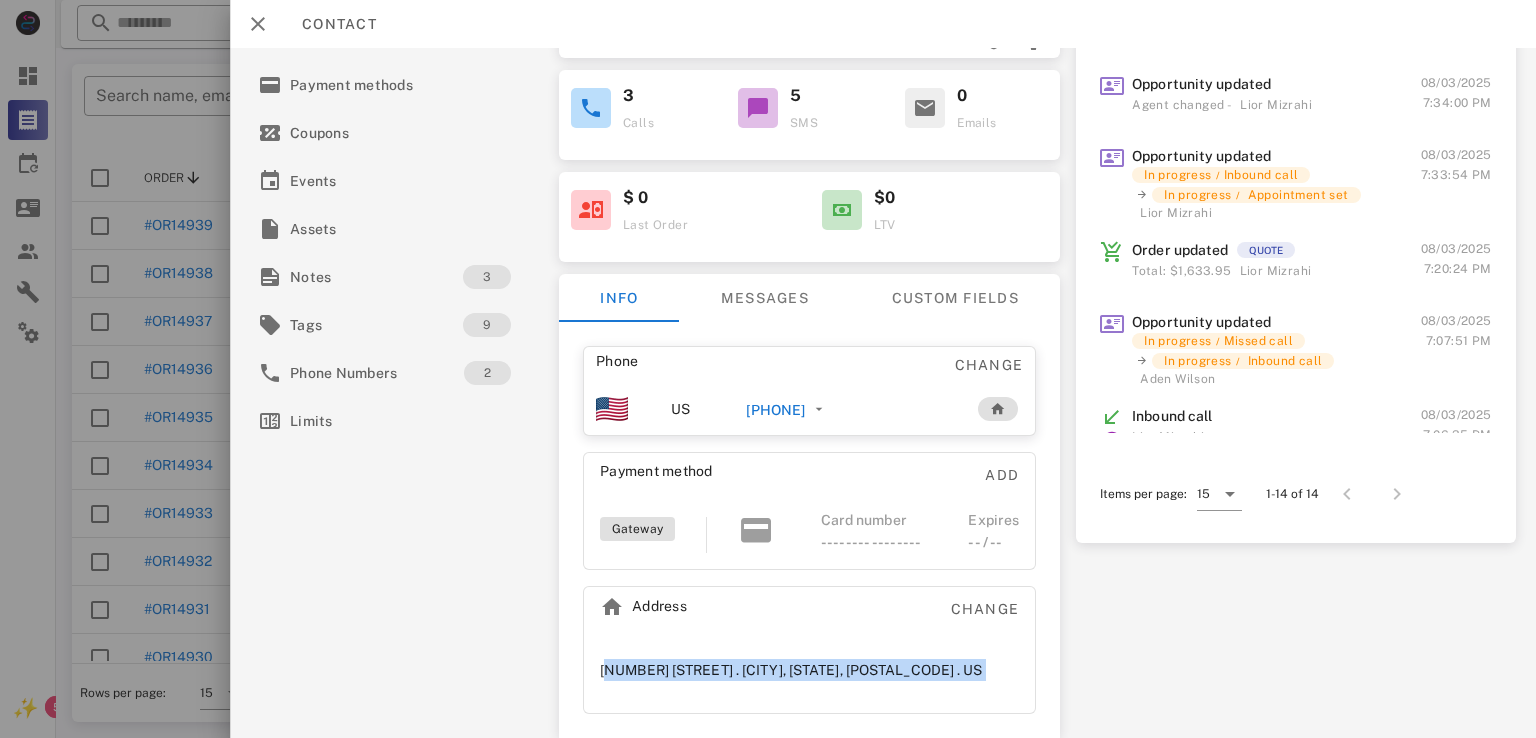 click on "[NUMBER] [STREET] .
[CITY], [STATE], [POSTAL_CODE] .
[COUNTRY]" at bounding box center [791, 670] 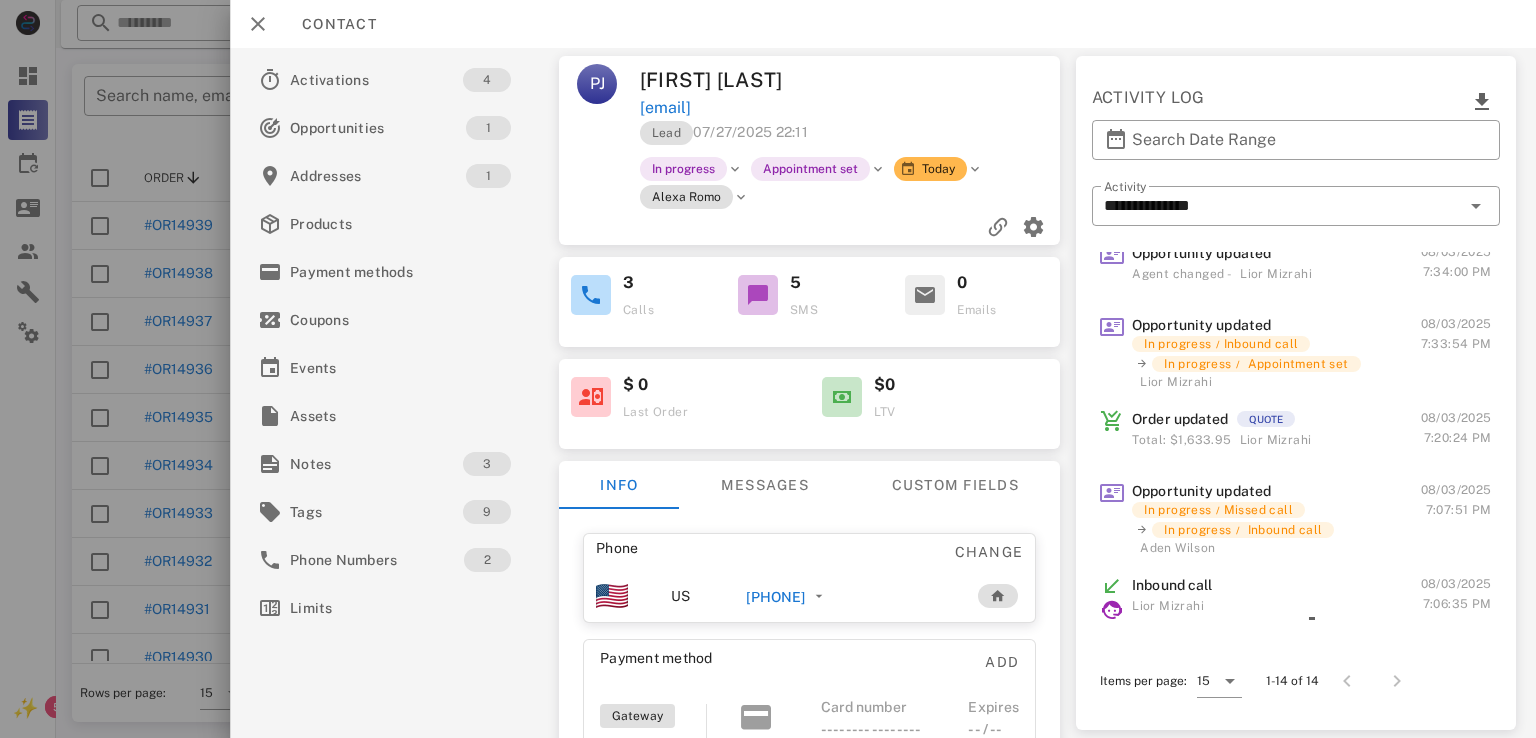 scroll, scrollTop: 0, scrollLeft: 0, axis: both 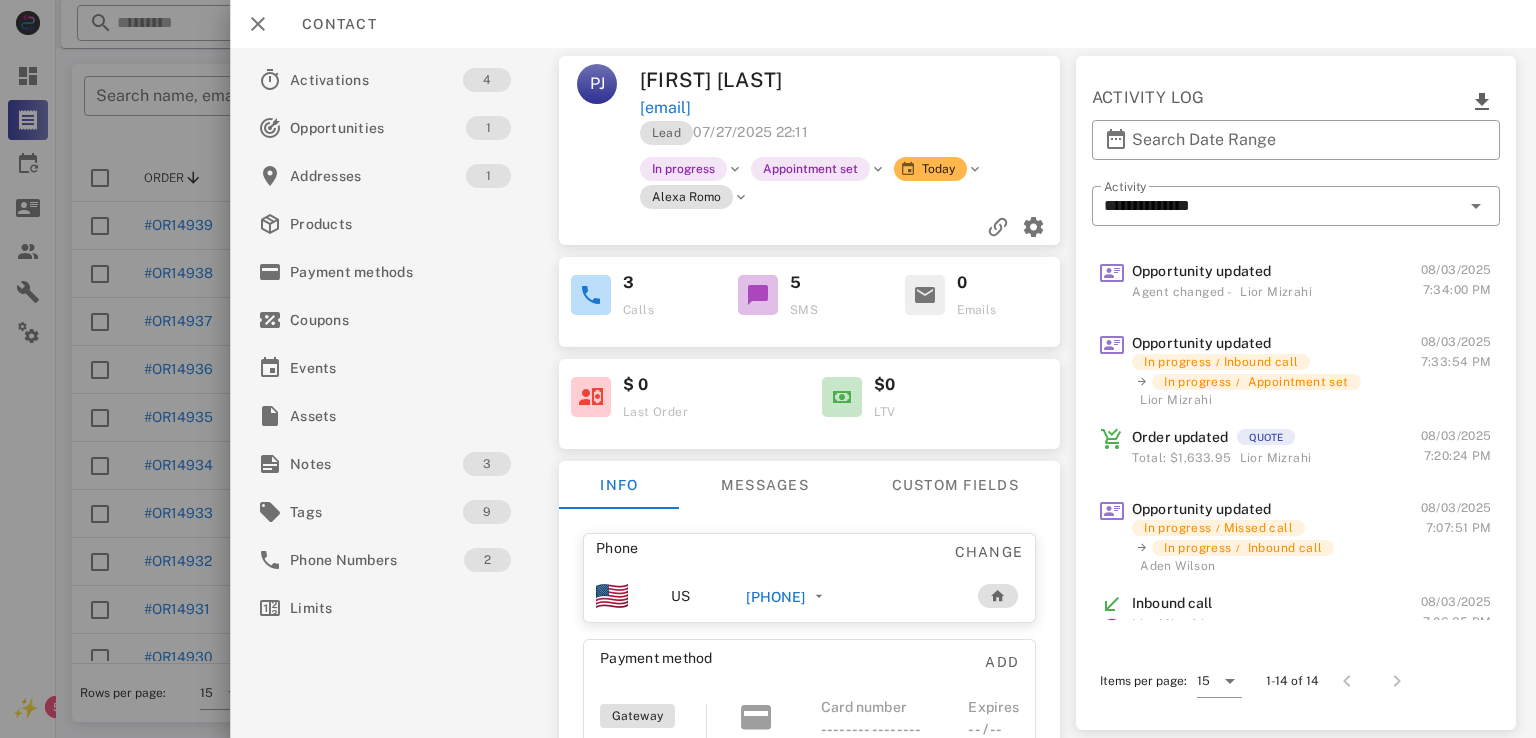 click at bounding box center (768, 369) 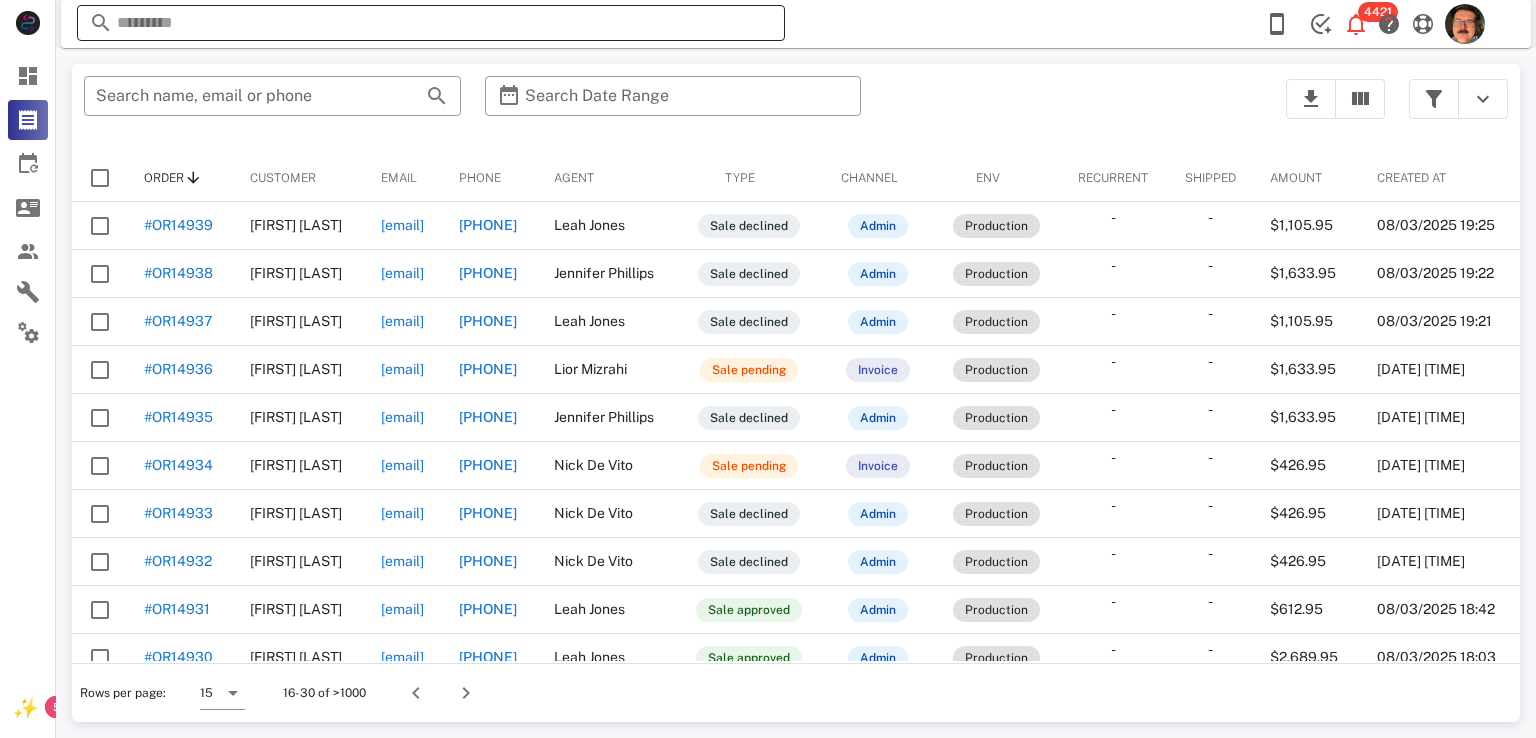 click at bounding box center [431, 23] 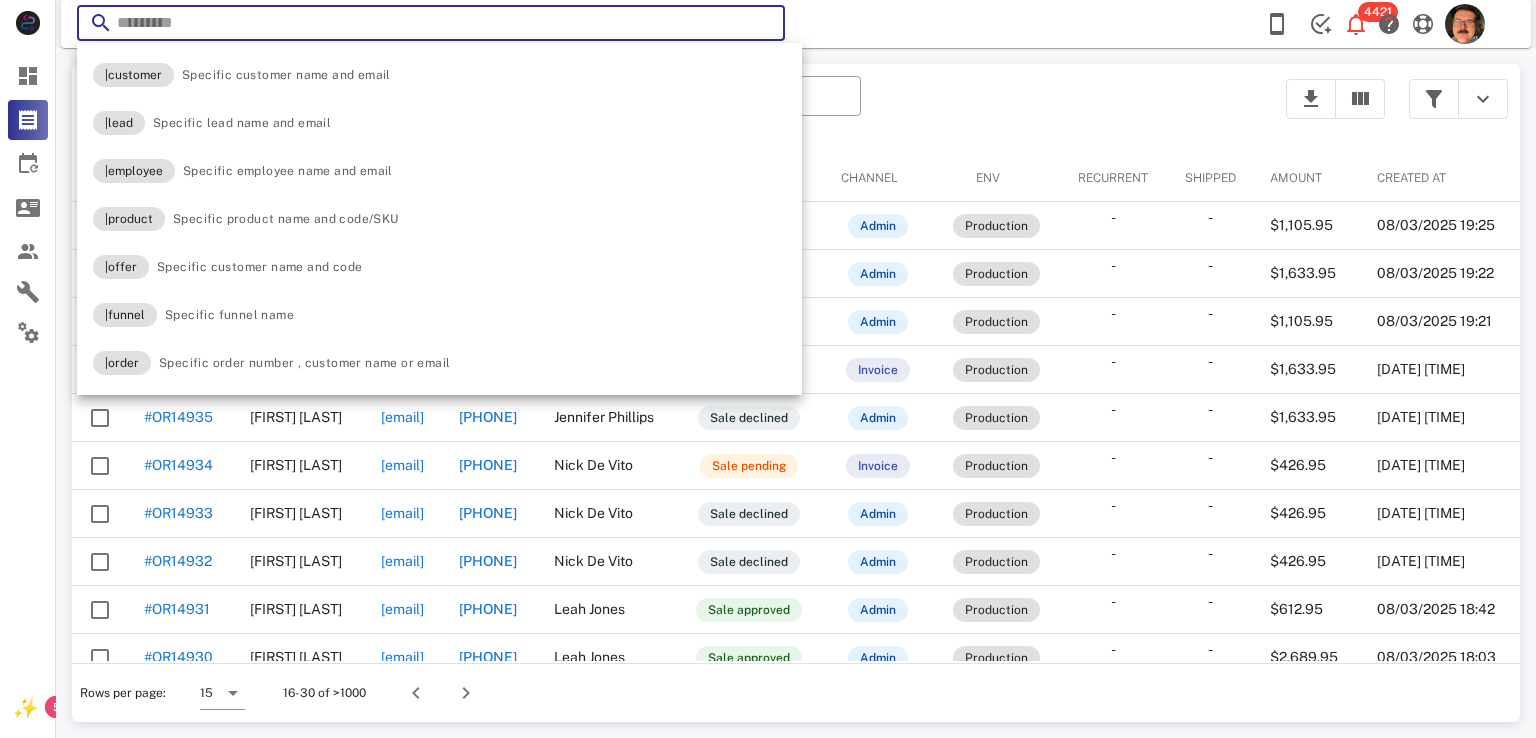 click on "​ 4421 Reload browser Accept" at bounding box center (796, 24) 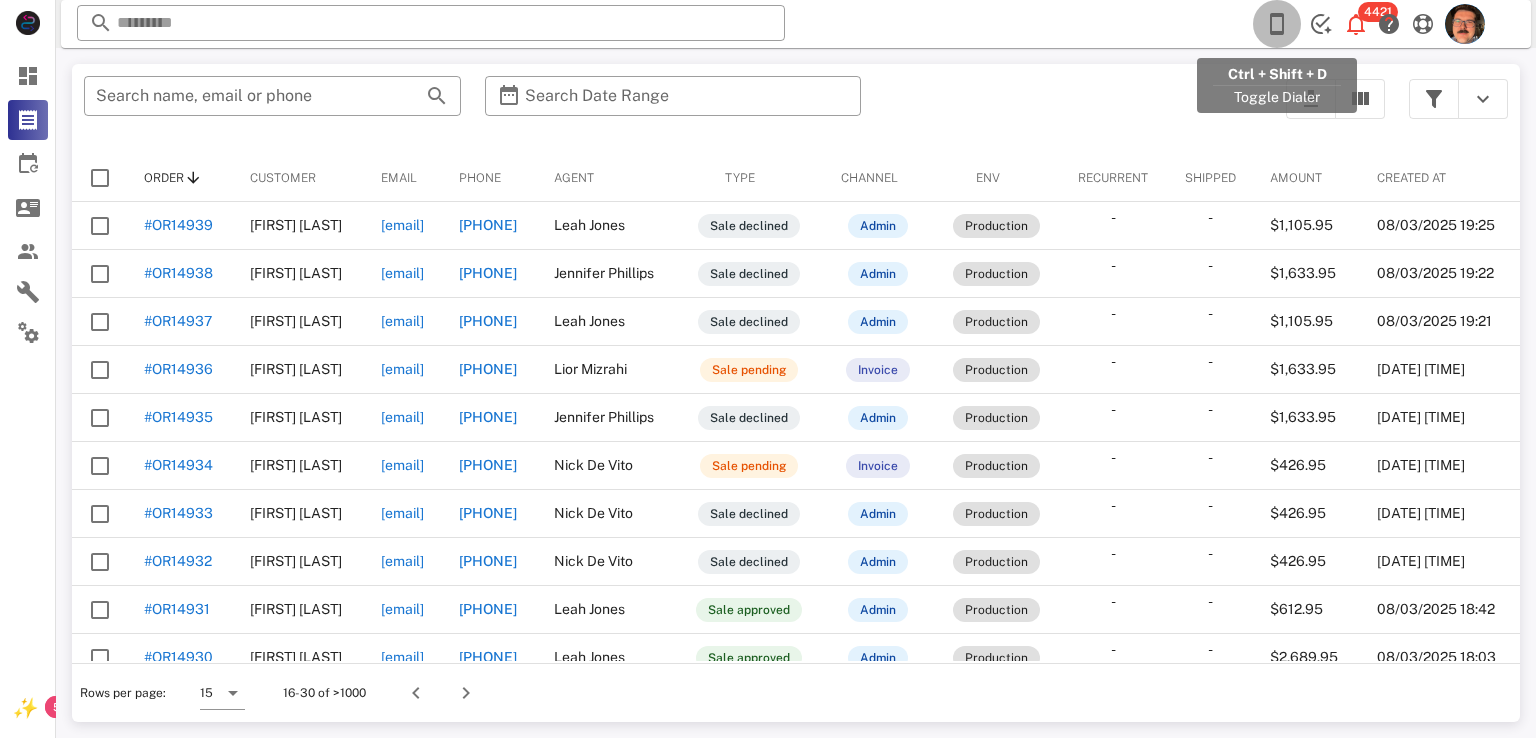 click at bounding box center (1277, 24) 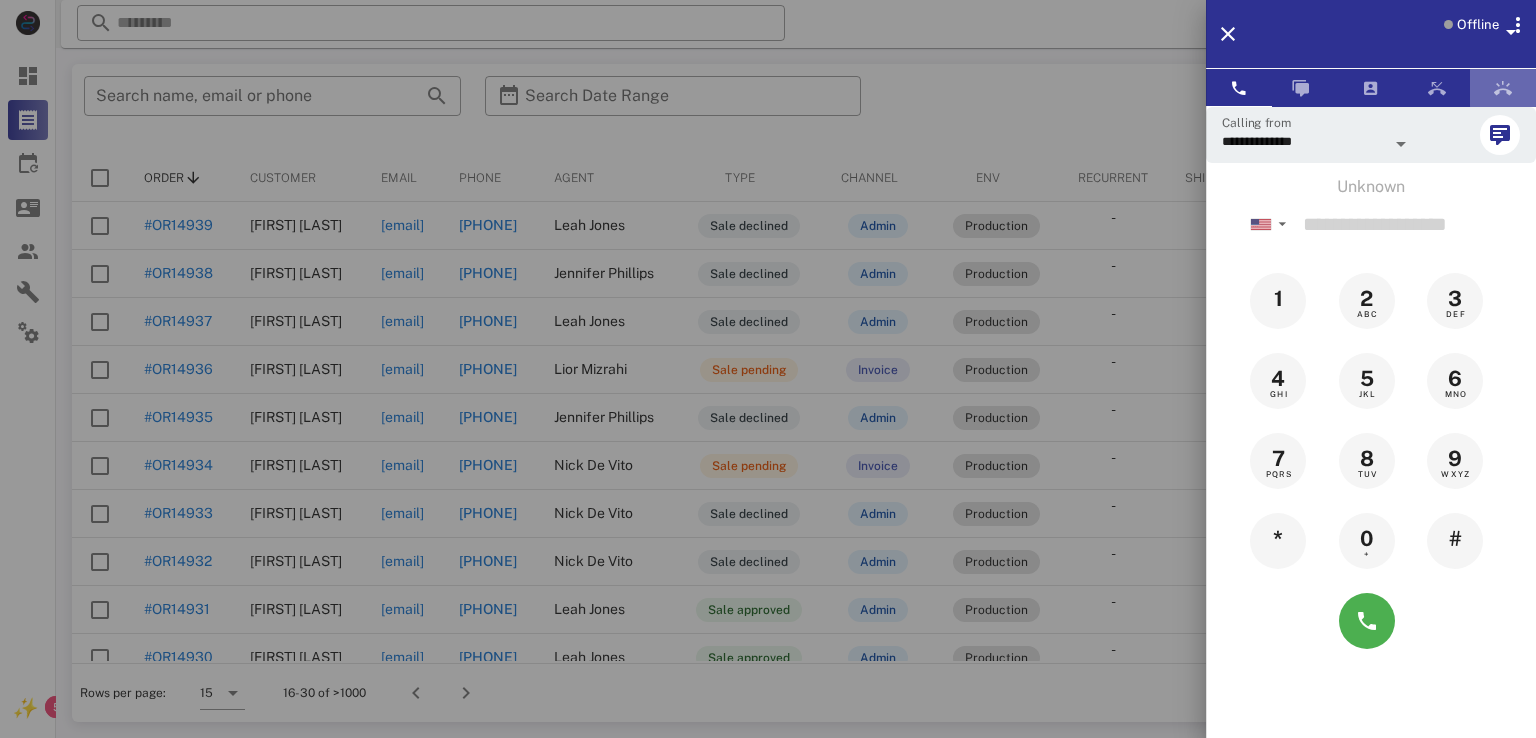 click at bounding box center [1503, 88] 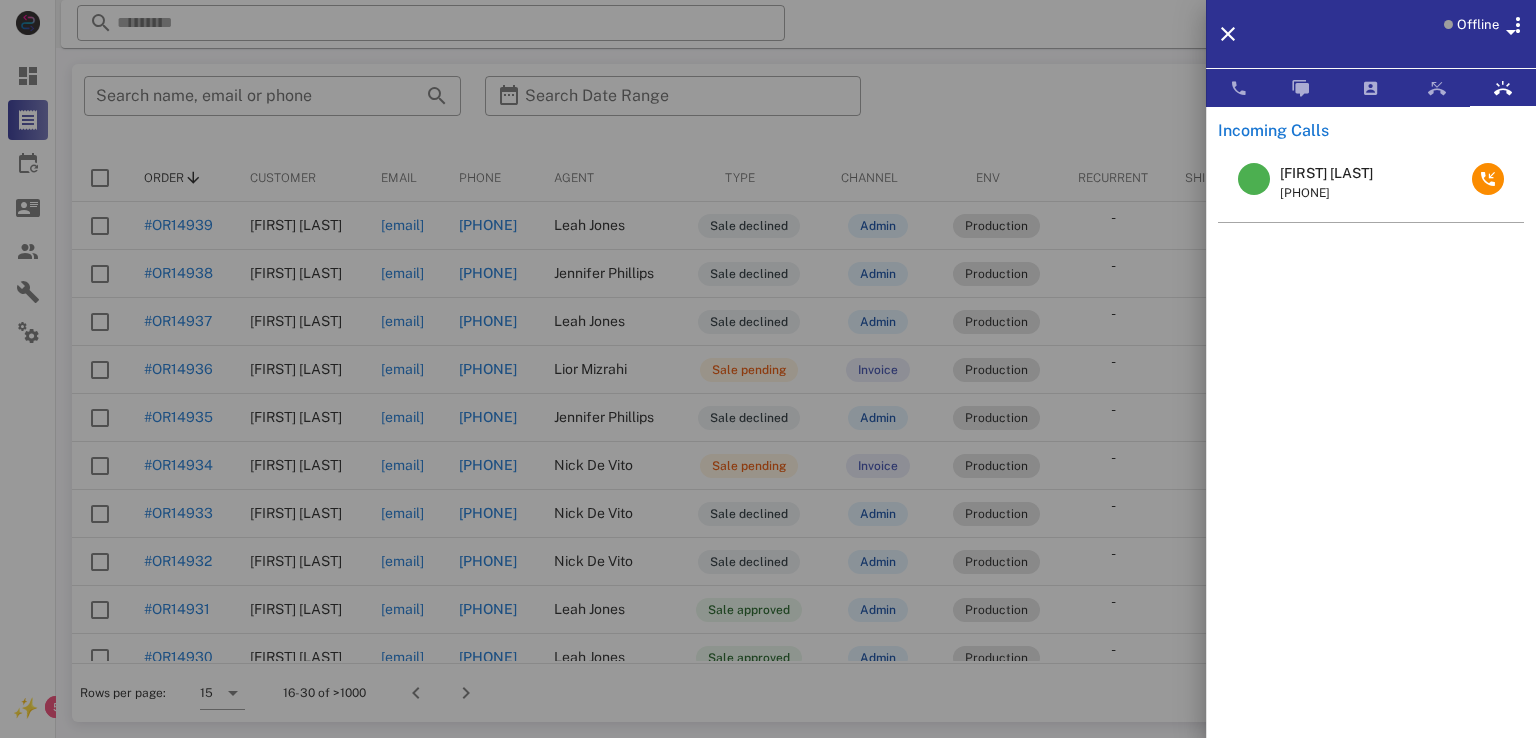click on "Maria P Delgado" at bounding box center (1326, 173) 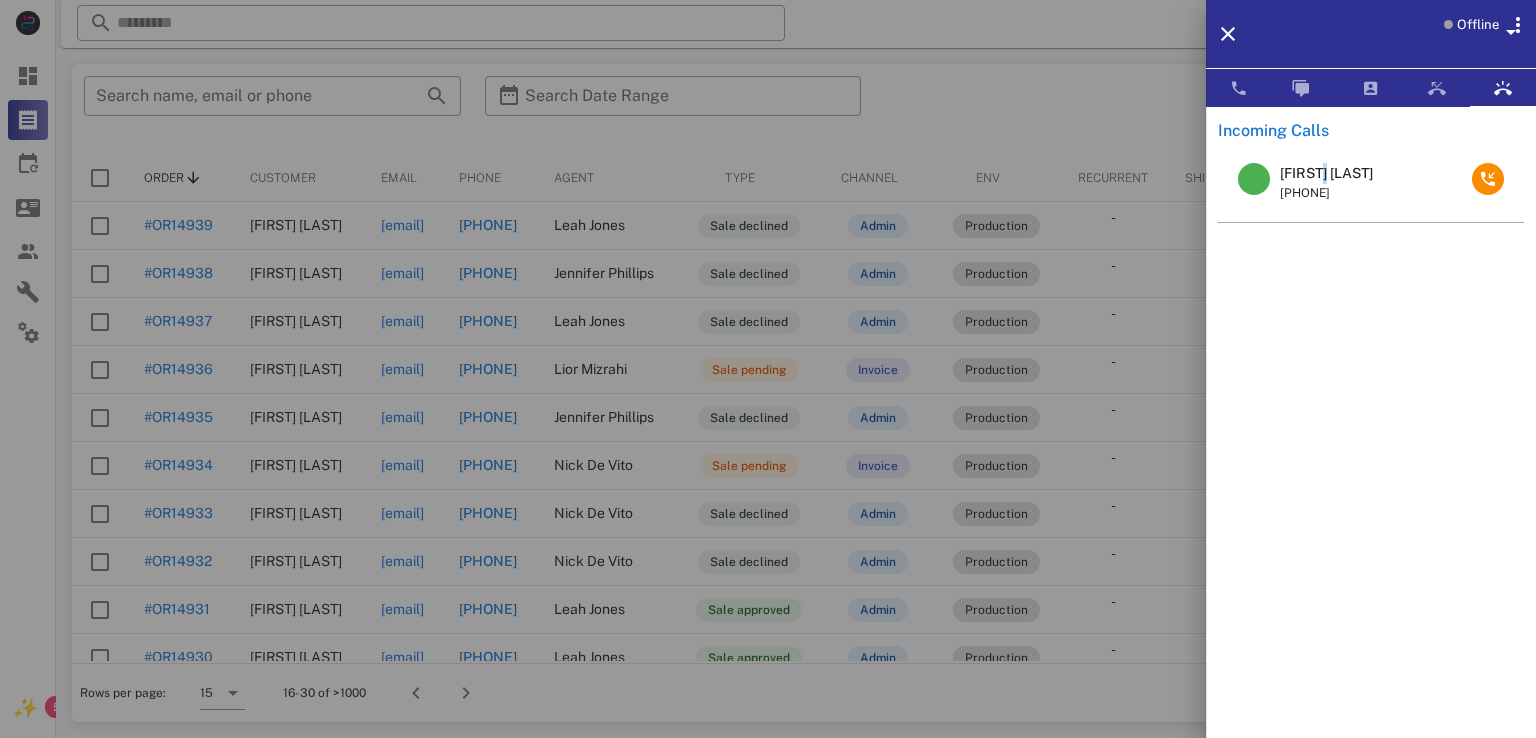click on "Maria P Delgado" at bounding box center [1326, 173] 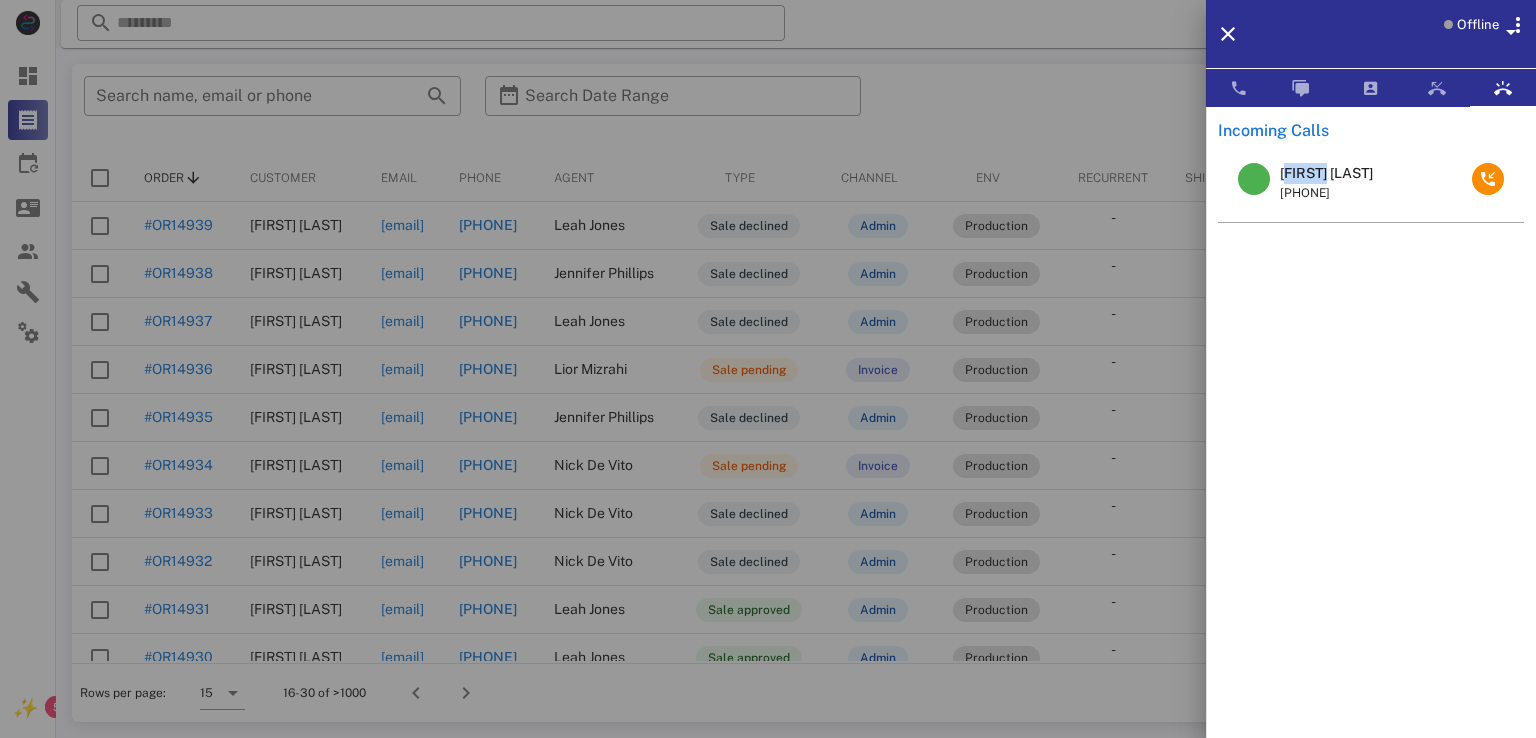 click on "Maria P Delgado" at bounding box center (1326, 173) 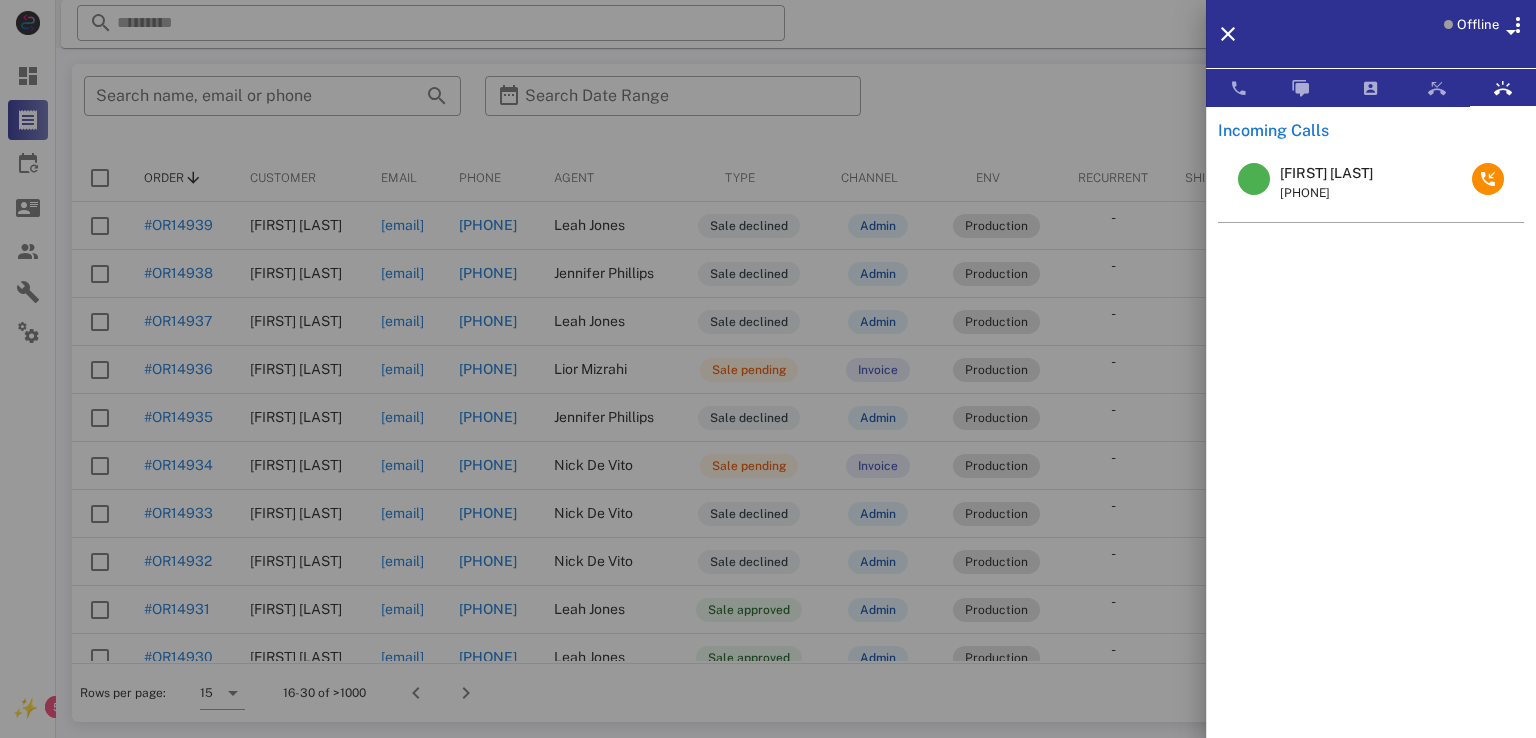 click on "Maria P Delgado   +12406034605" at bounding box center [1371, 183] 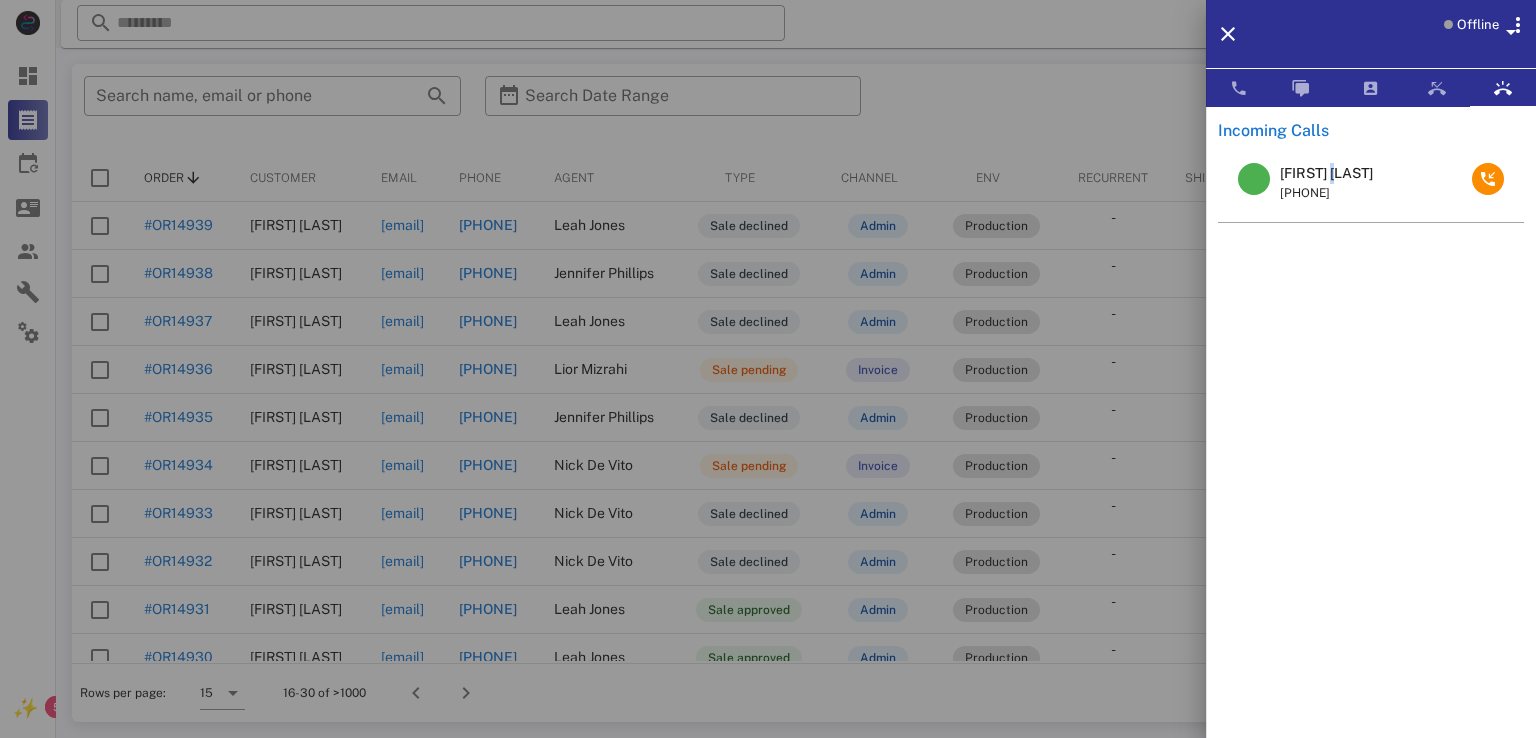 click on "Maria P Delgado" at bounding box center [1326, 173] 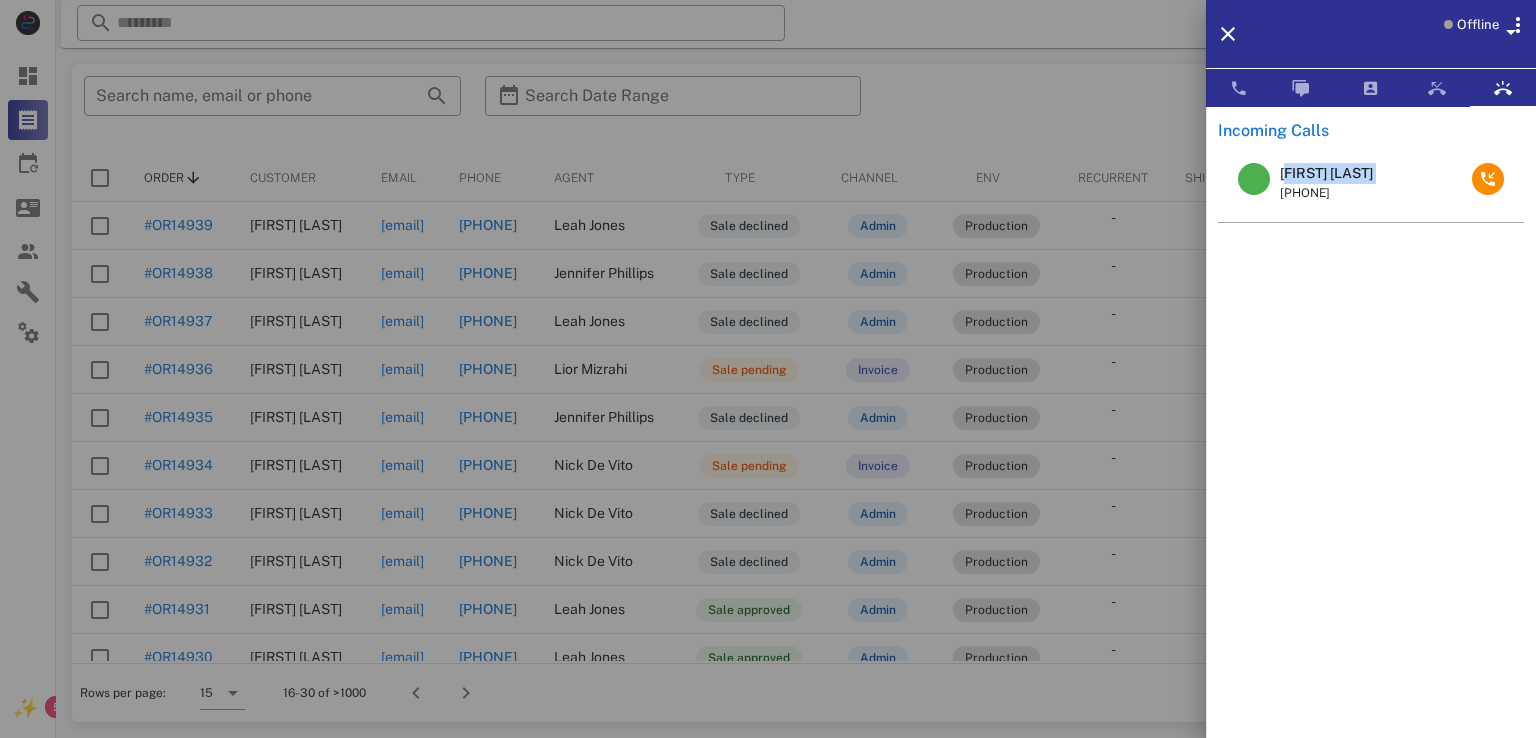 click on "Maria P Delgado" at bounding box center [1326, 173] 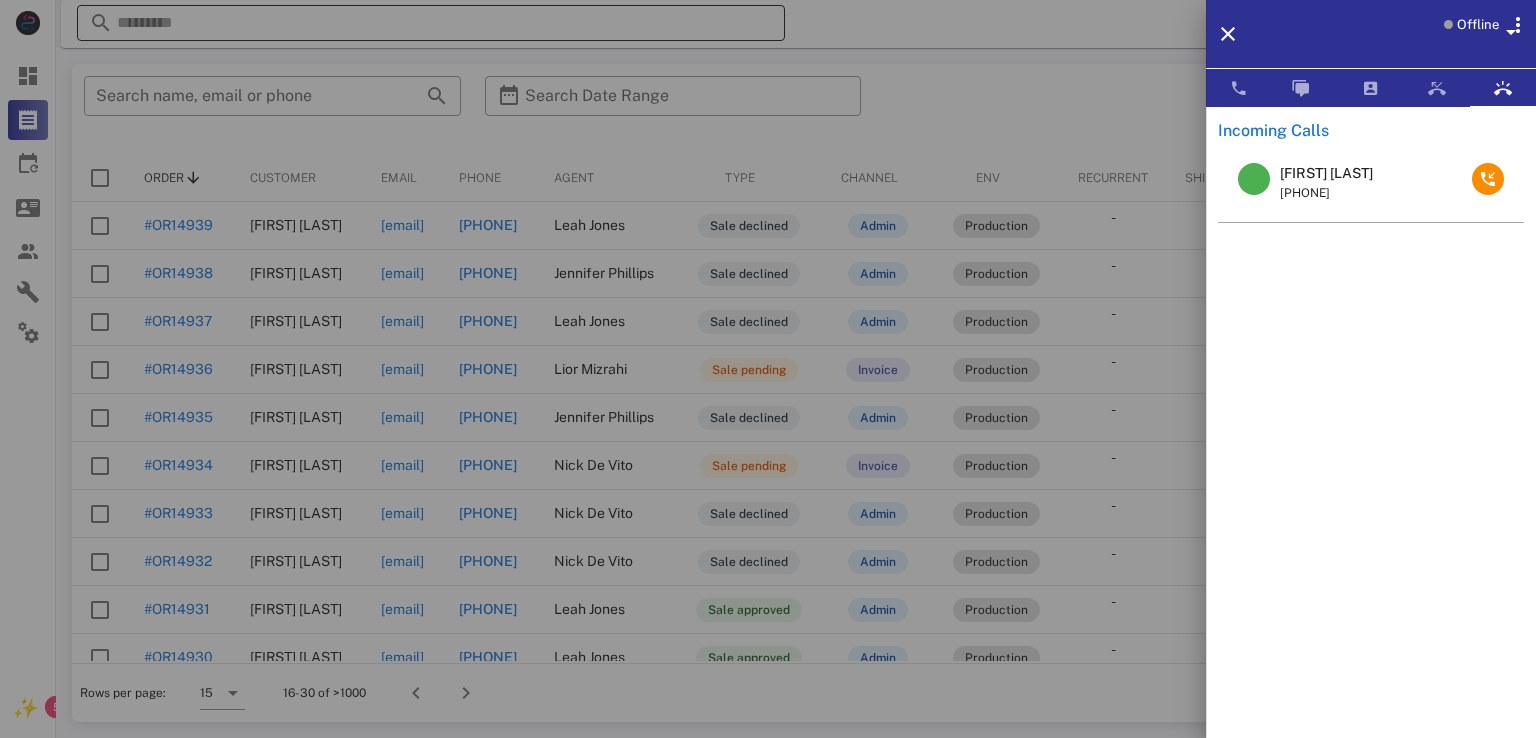 click at bounding box center [768, 369] 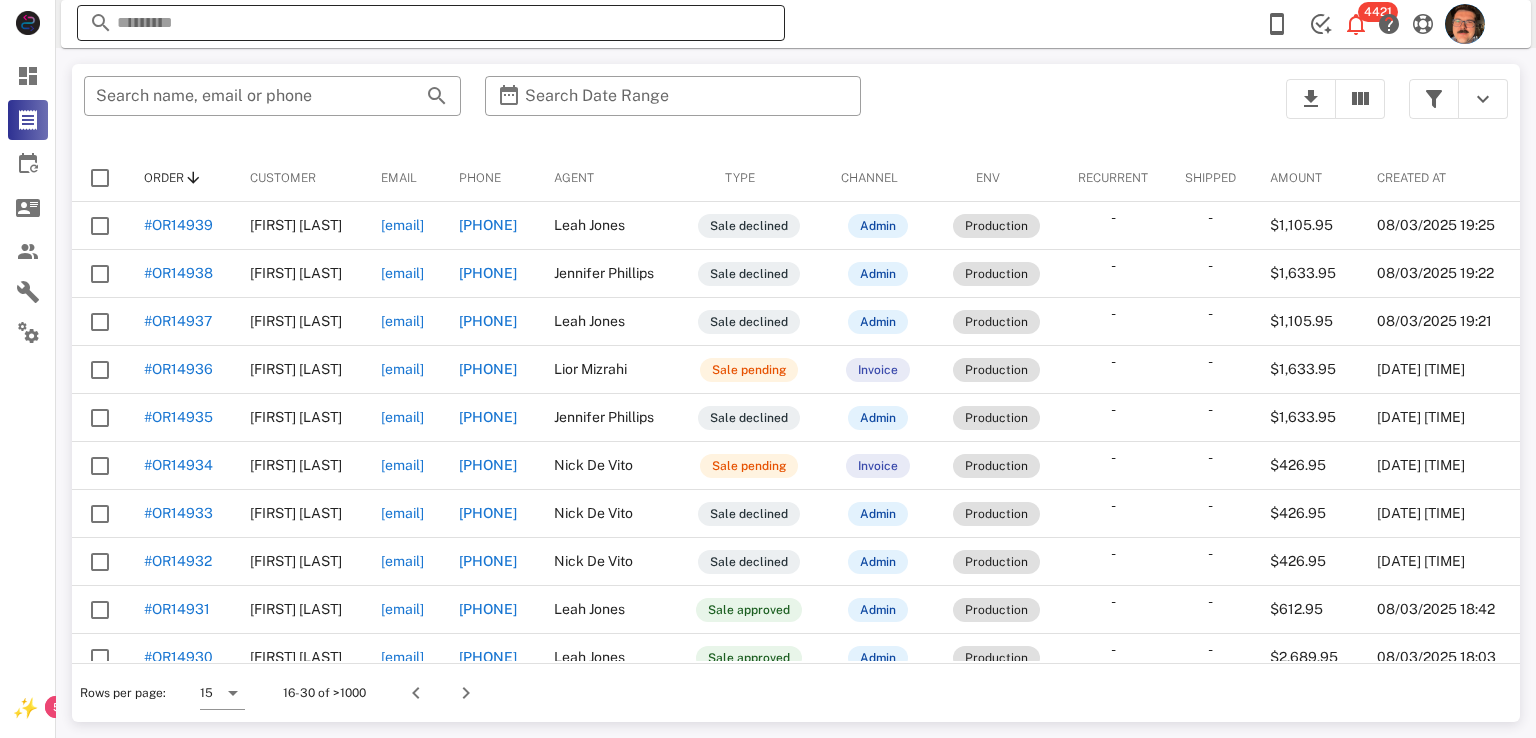 click at bounding box center [431, 23] 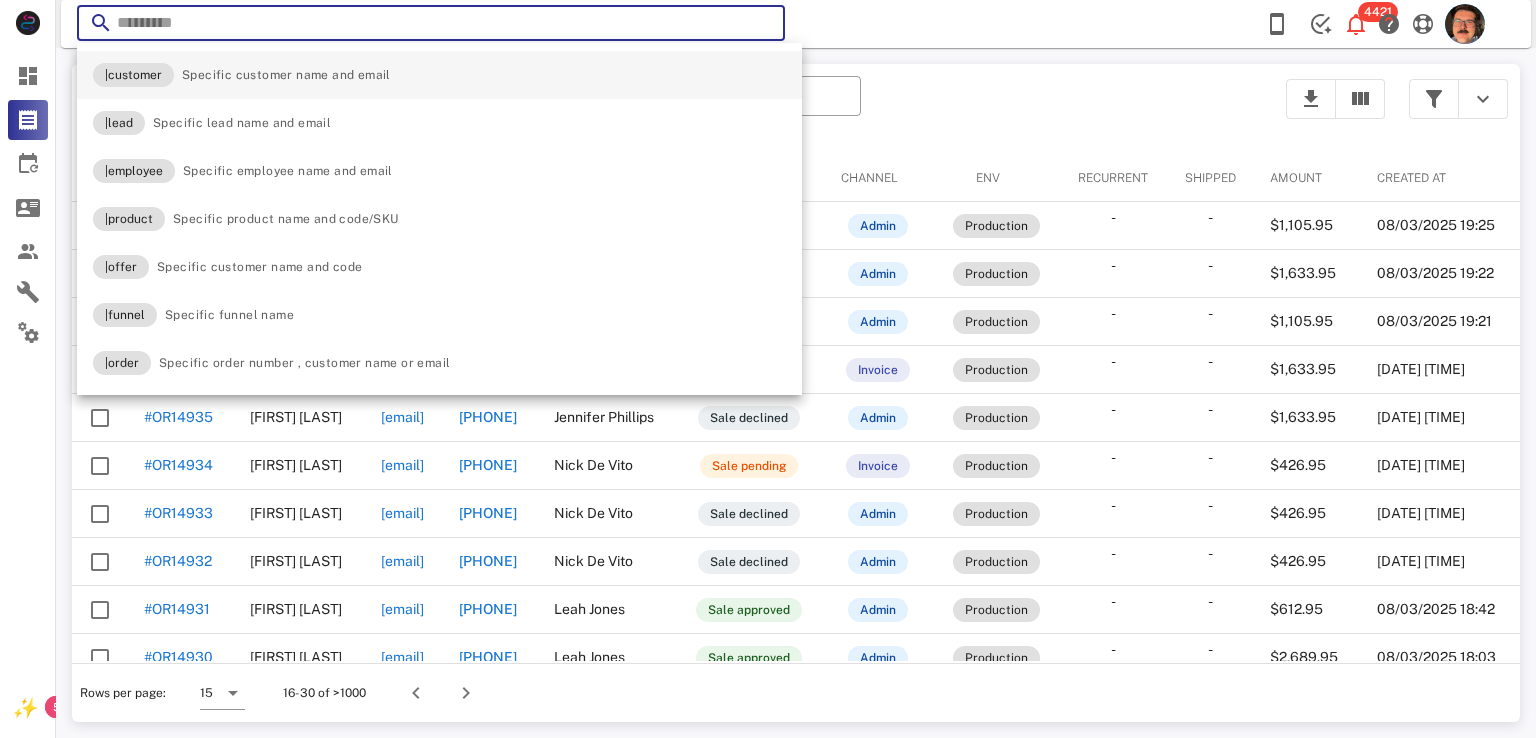 paste on "**********" 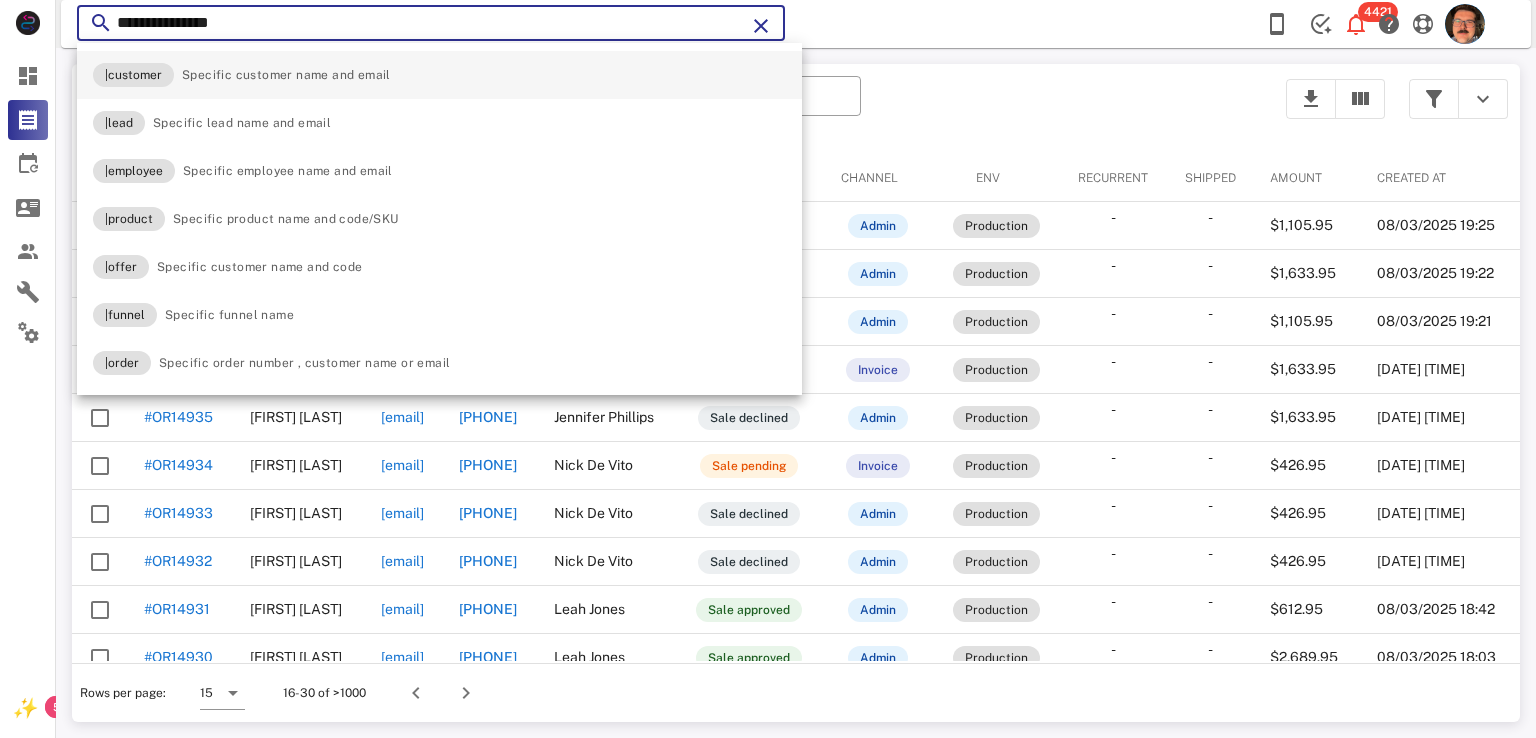 type on "**********" 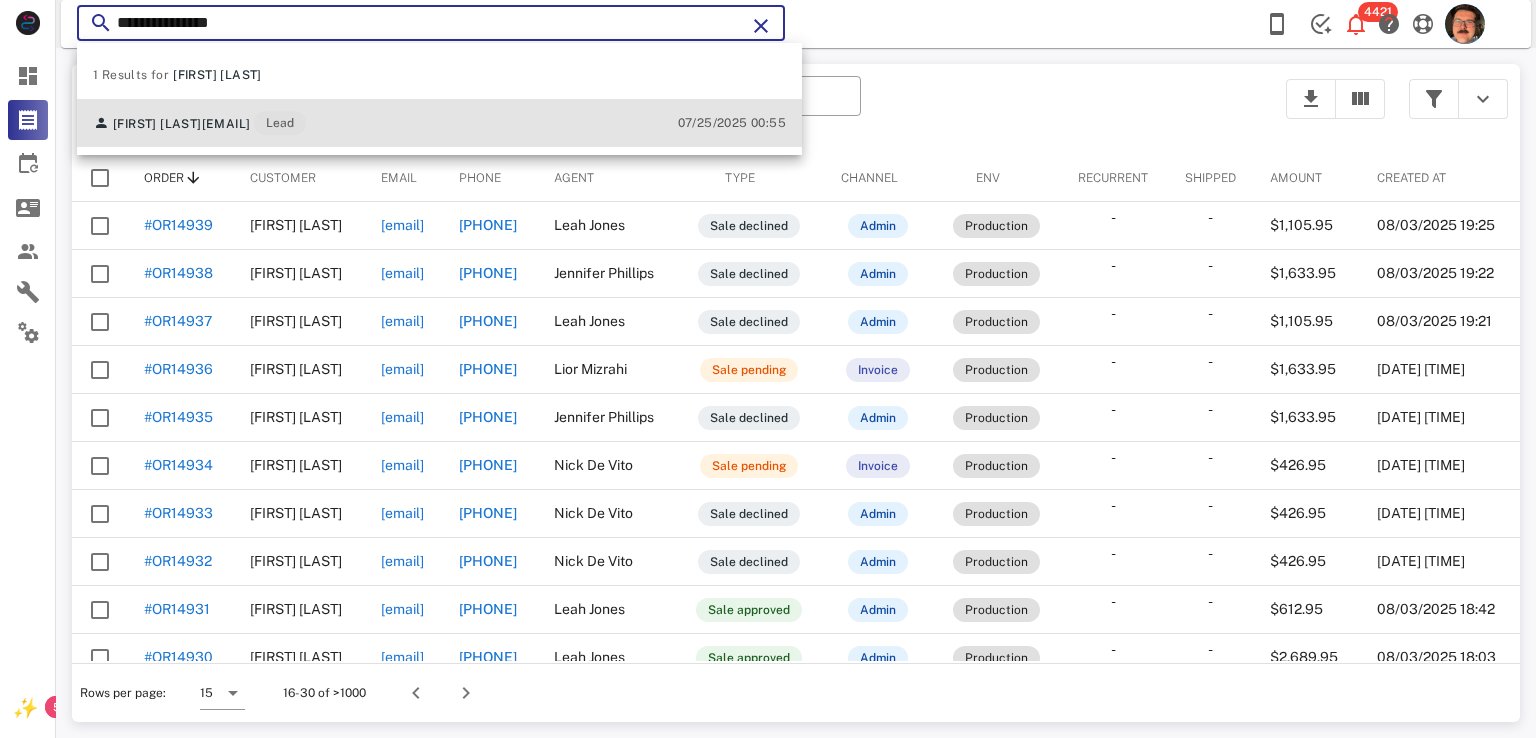 click on "Maria P Delgado   malenapd@comcast.net   Lead   07/25/2025 00:55" at bounding box center [439, 123] 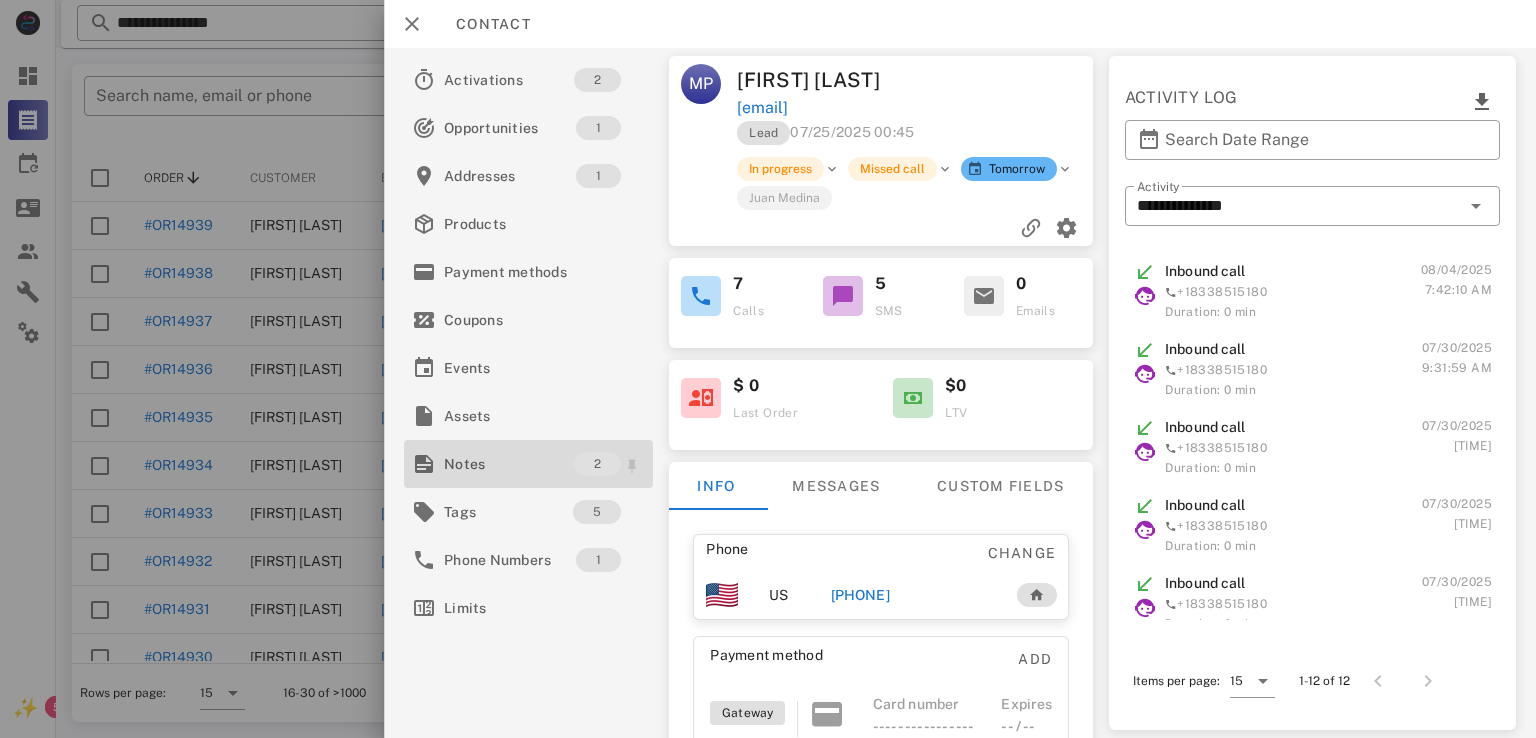 click on "Notes" at bounding box center (509, 464) 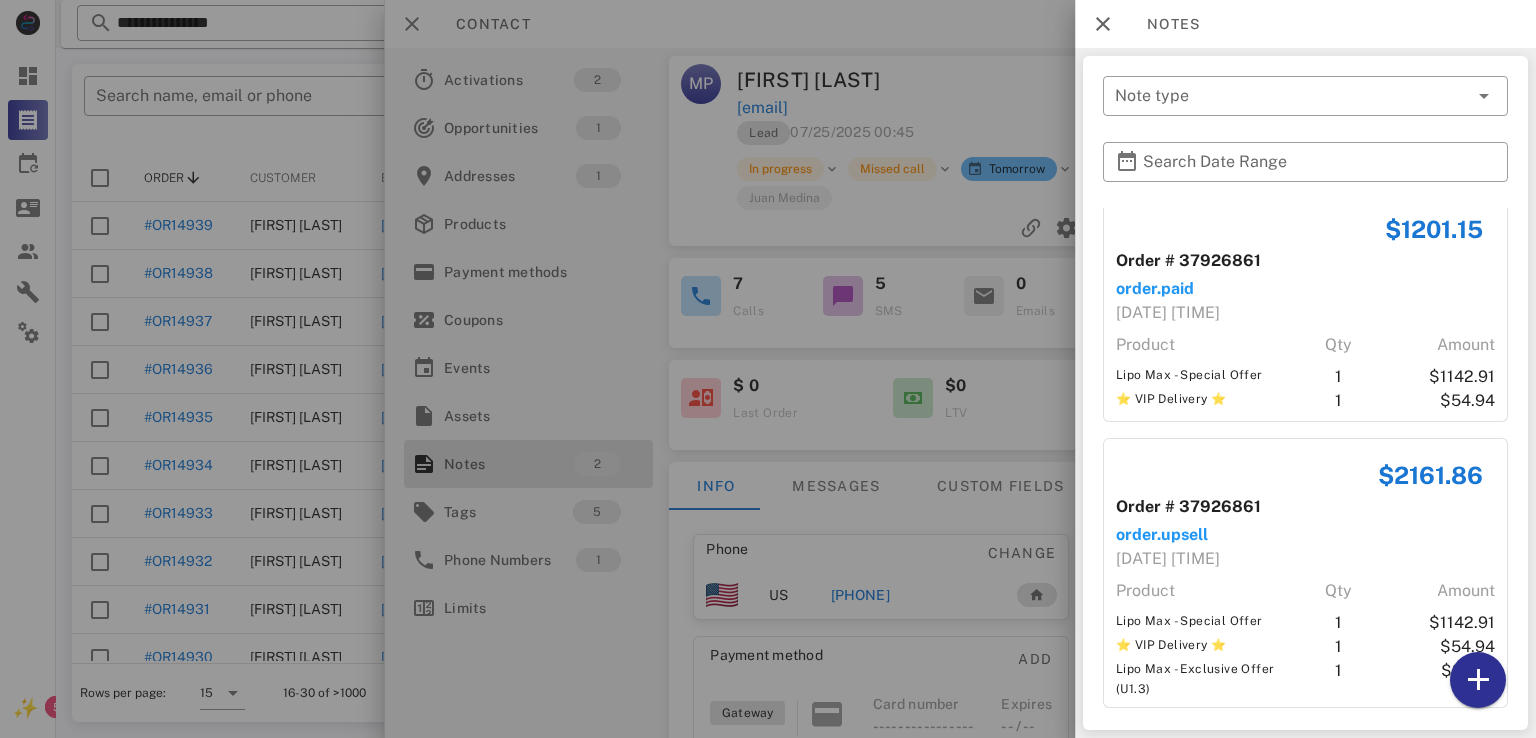 scroll, scrollTop: 30, scrollLeft: 0, axis: vertical 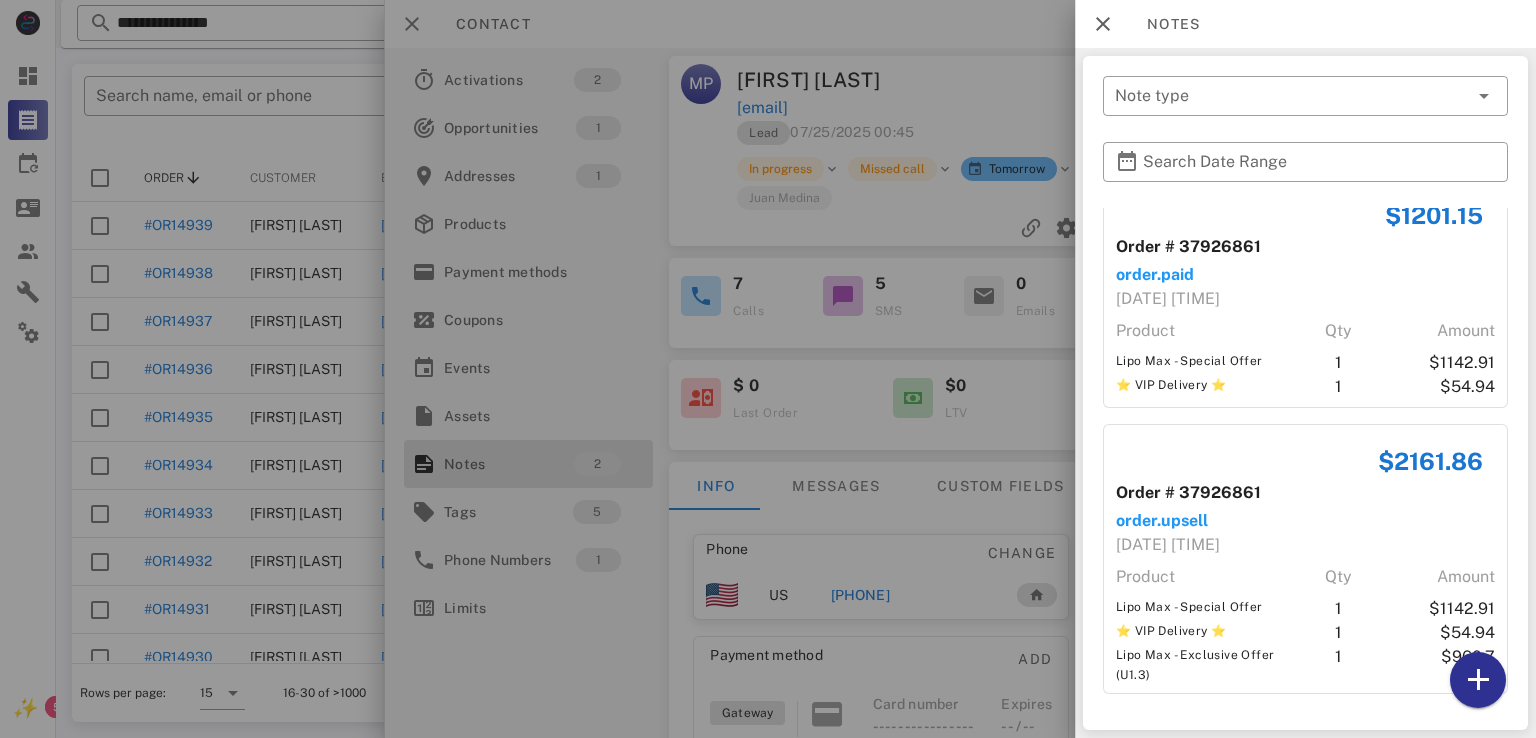 click at bounding box center (768, 369) 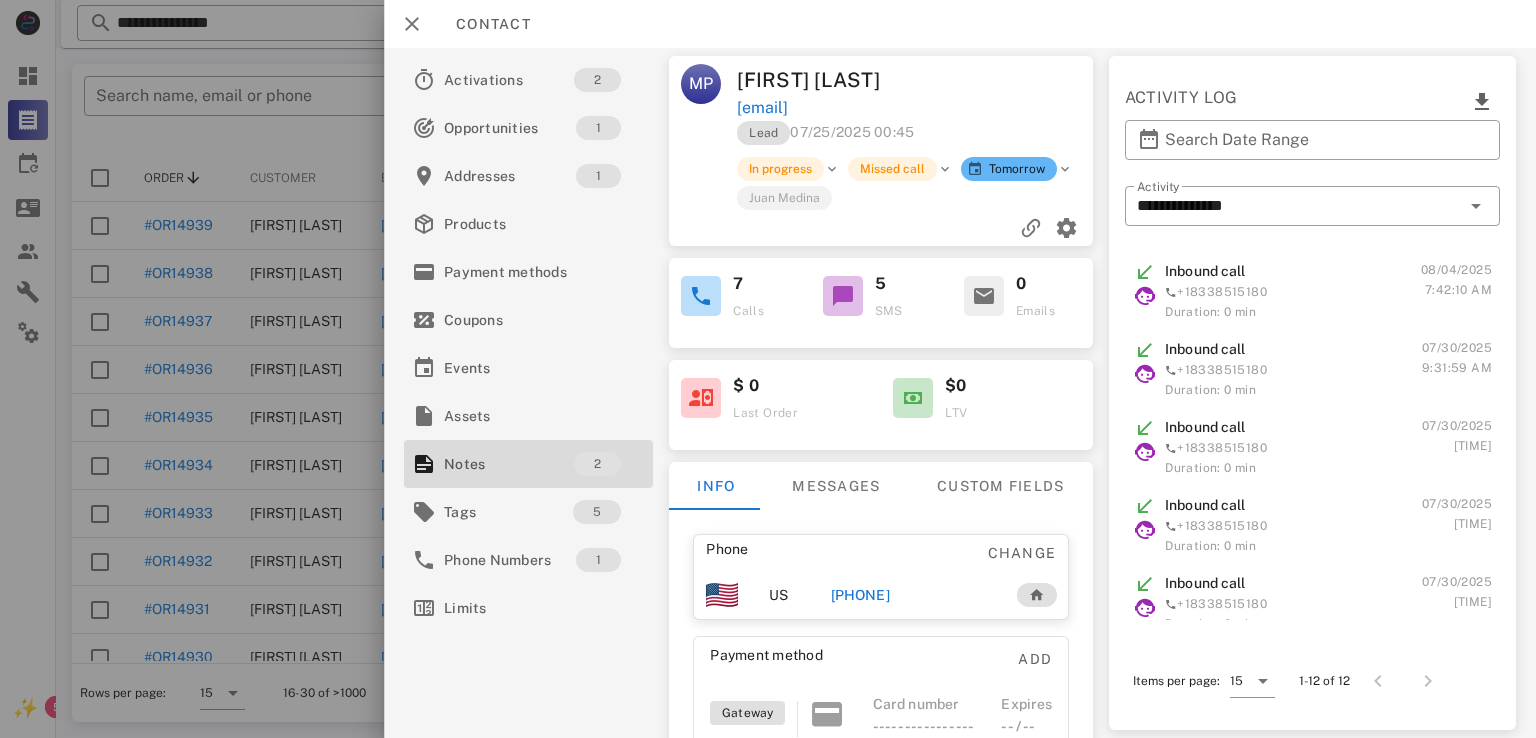 click on "Phone   Change   US   +12406034605   Payment method   Add  Gateway  Card number  ---- ---- ---- ----  Expires  -- / --  Address   Change   8305 Hamilton Spring Court .
Bethesda, MD, 20817.
US" at bounding box center (881, 727) 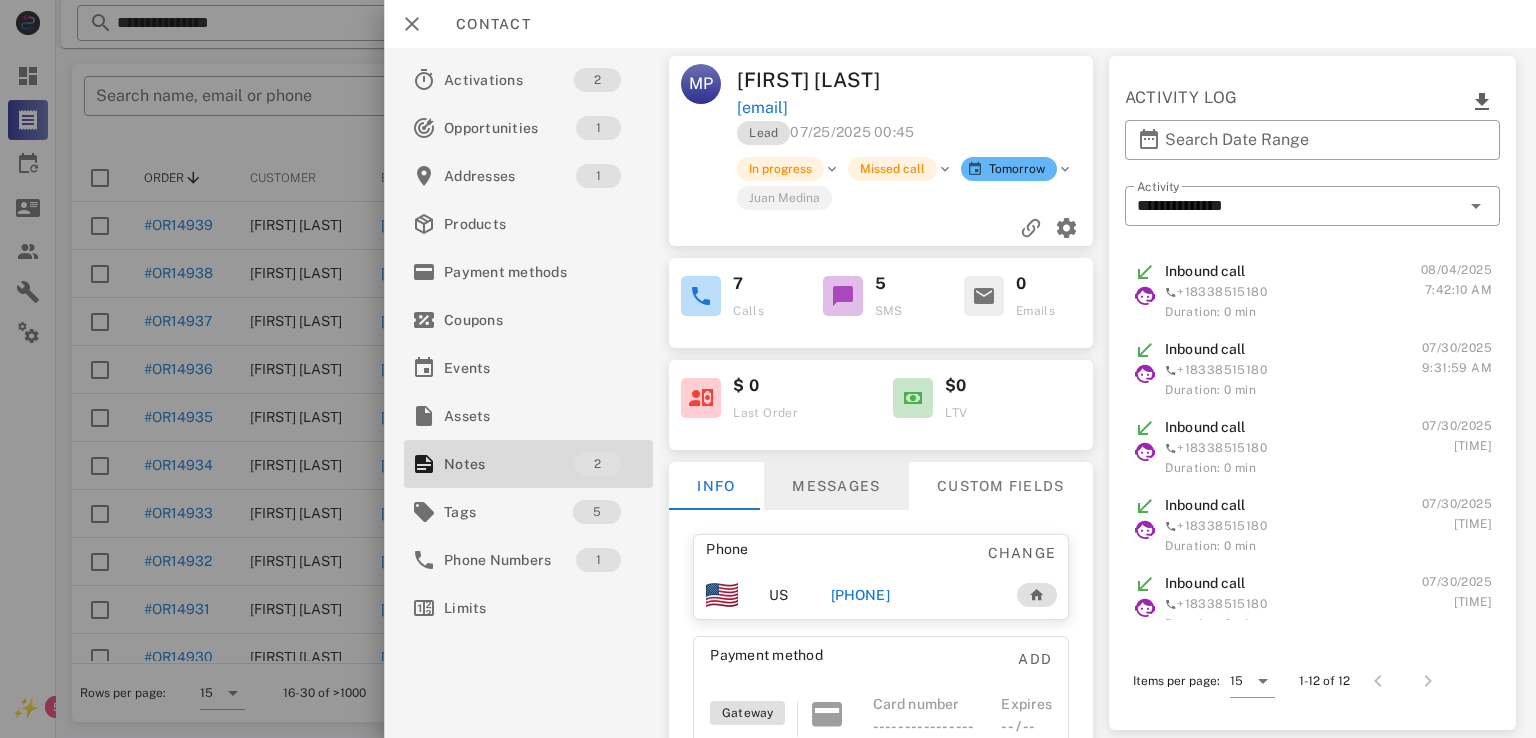 click on "Messages" at bounding box center (836, 486) 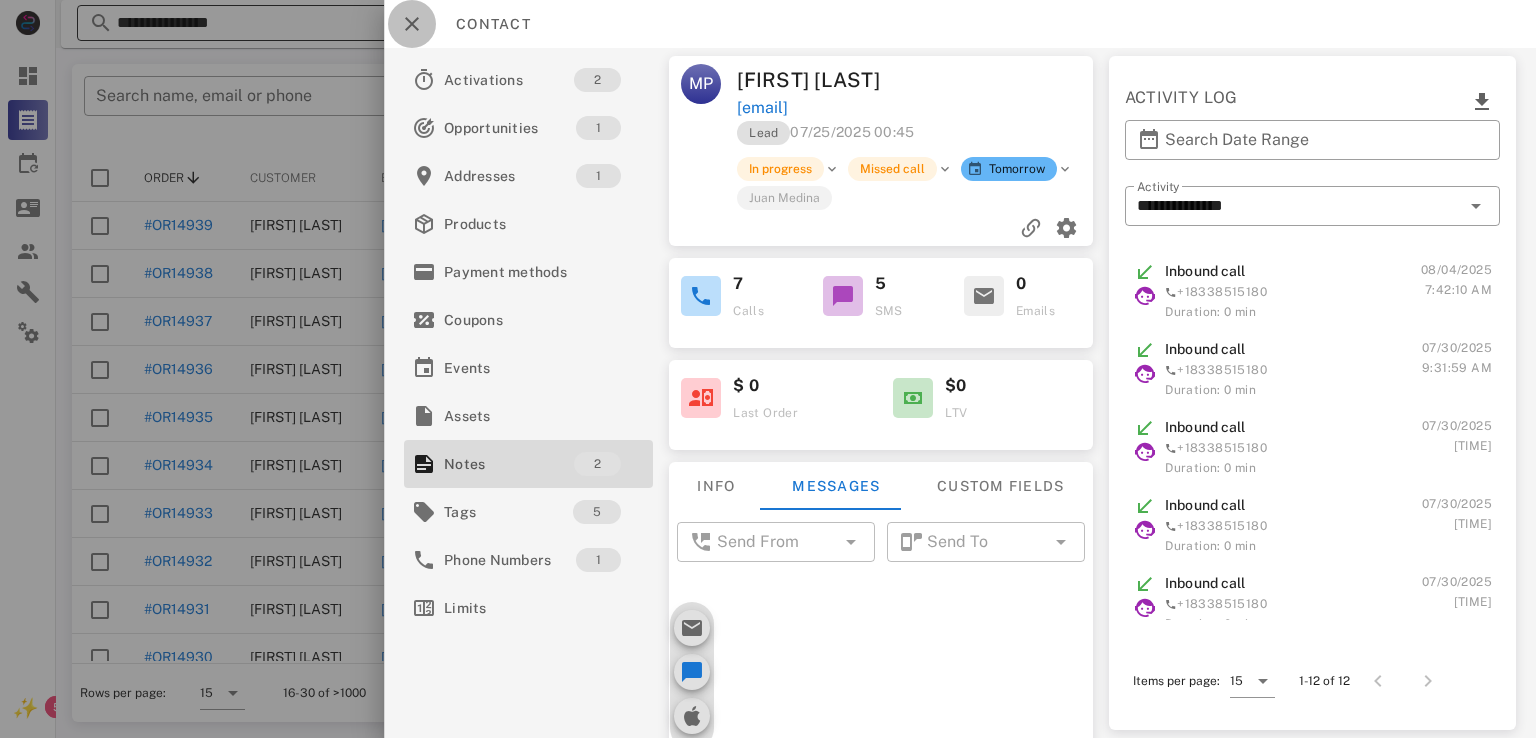 drag, startPoint x: 416, startPoint y: 5, endPoint x: 427, endPoint y: 5, distance: 11 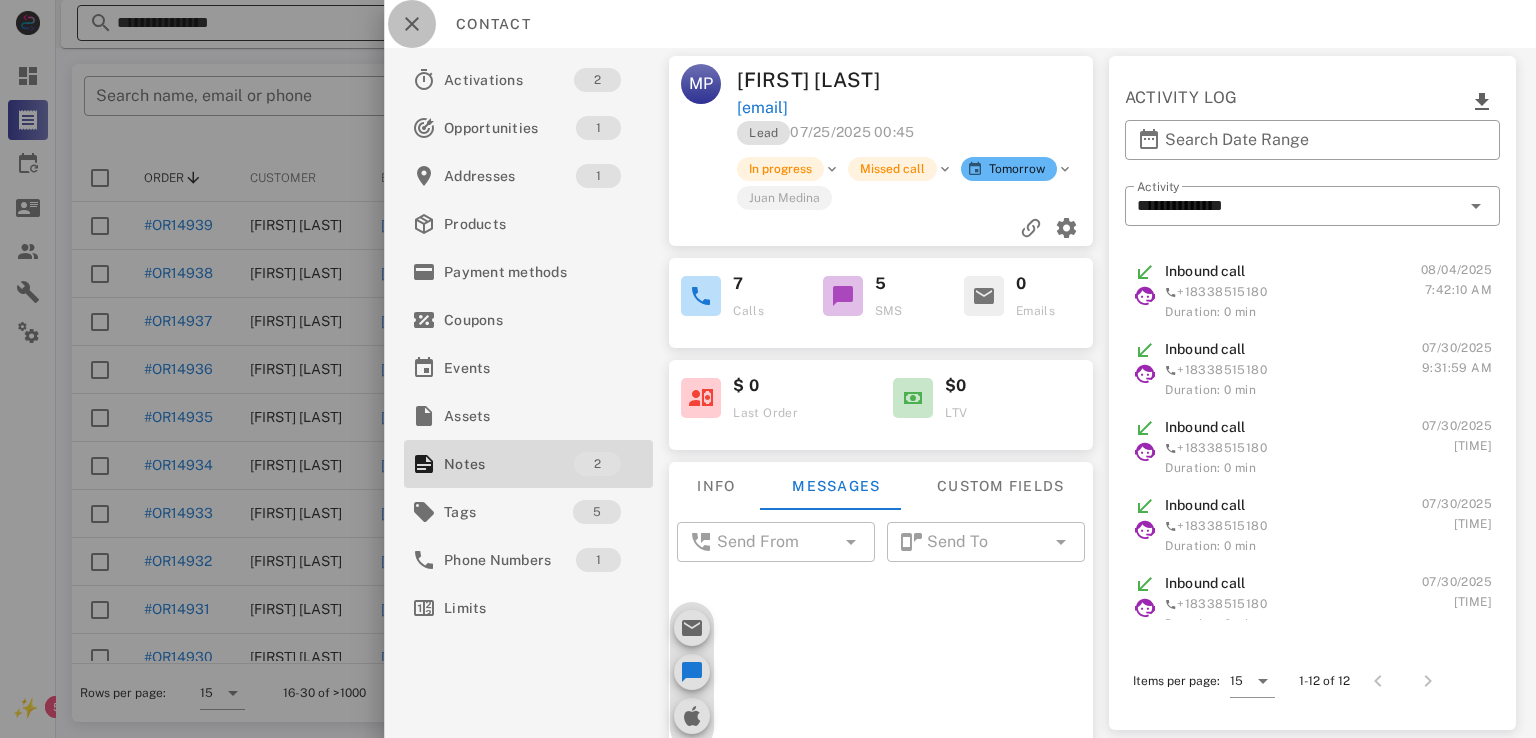 click at bounding box center [412, 24] 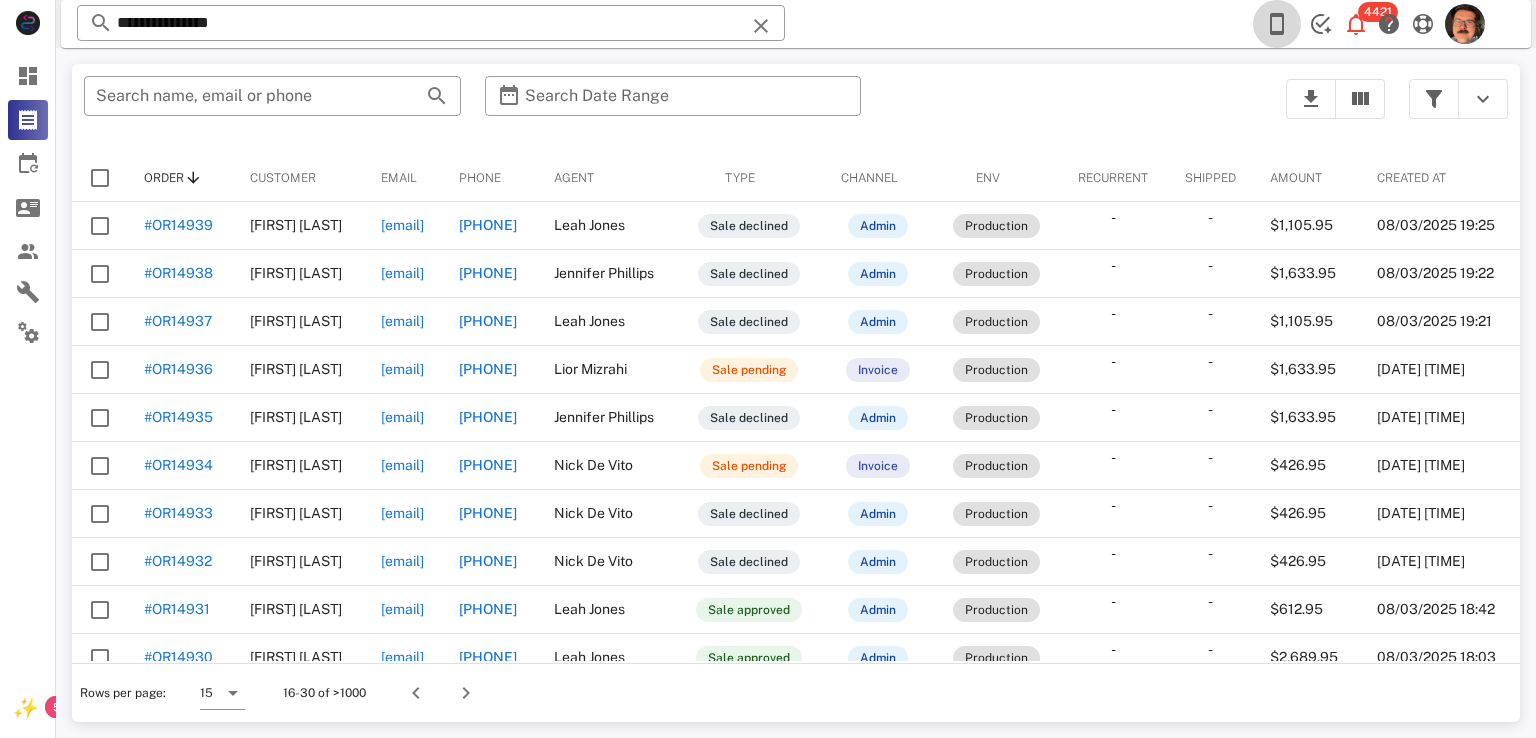 click at bounding box center (1277, 24) 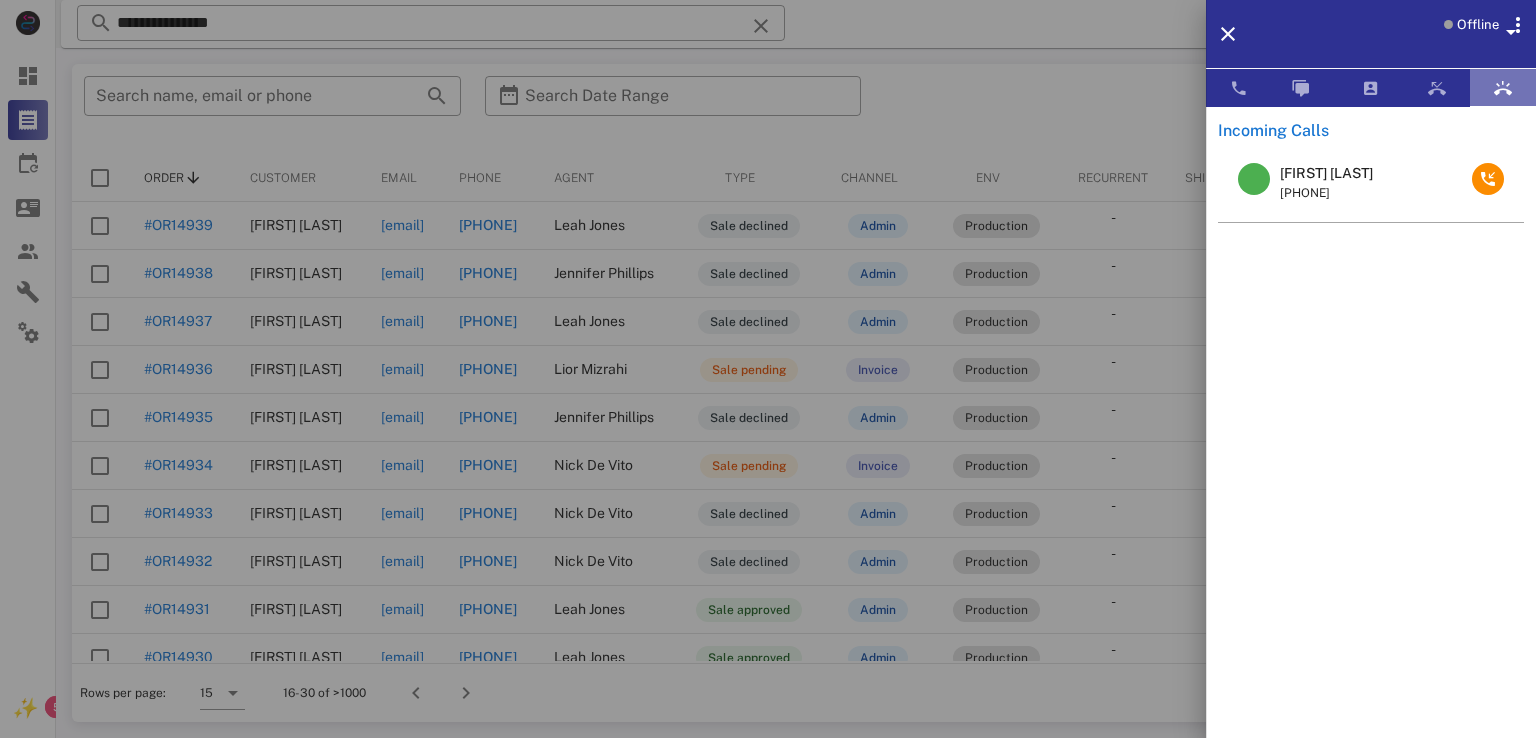 click at bounding box center (1503, 88) 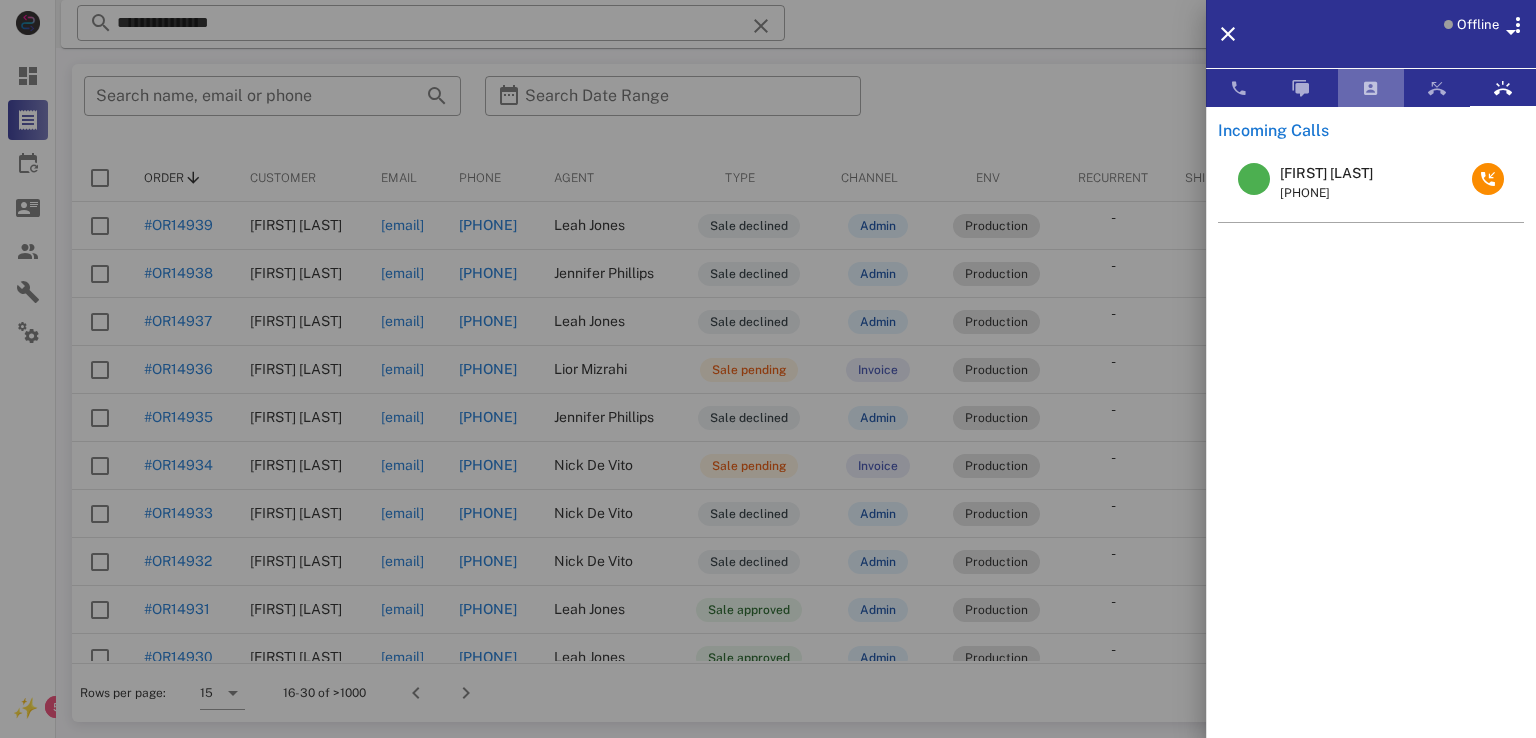 click at bounding box center (1371, 88) 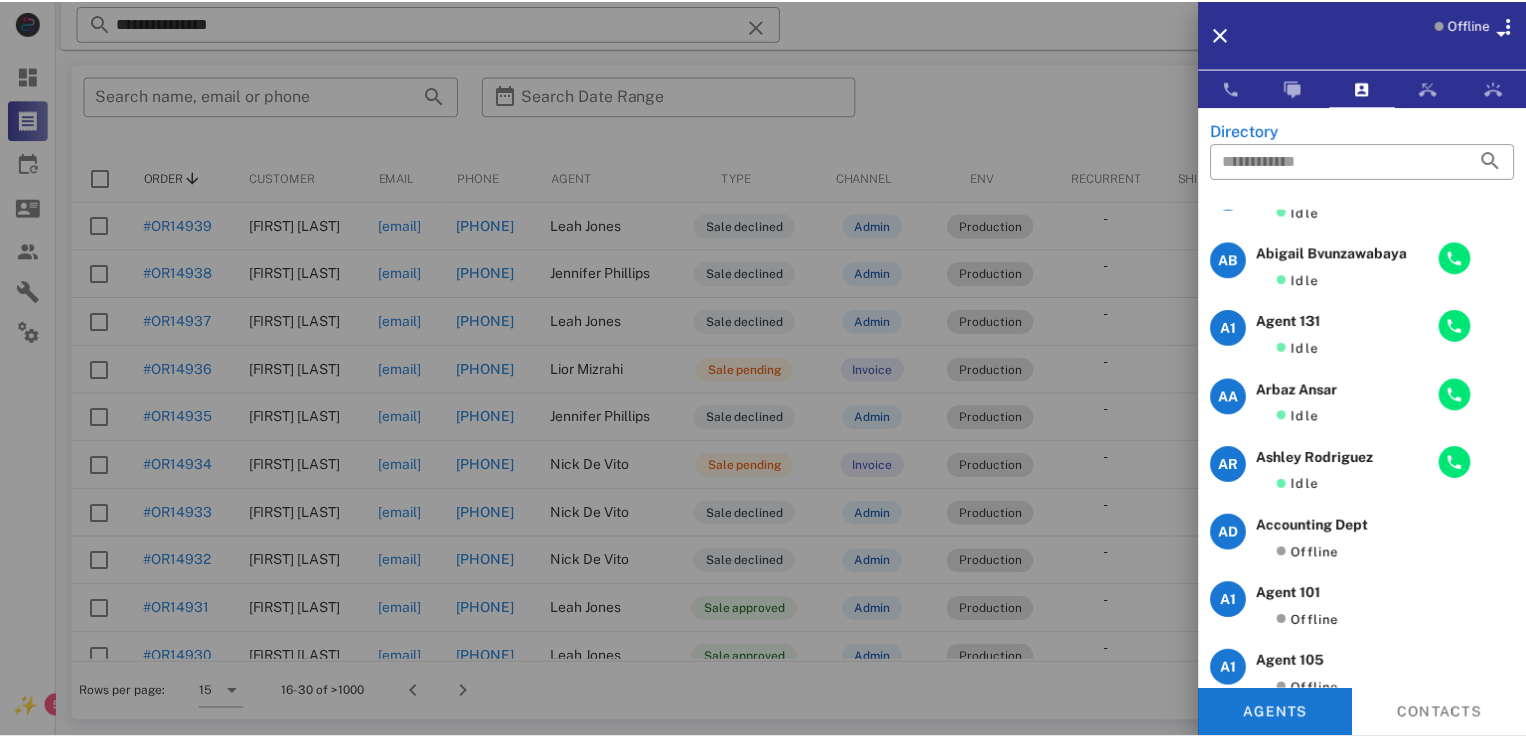 scroll, scrollTop: 0, scrollLeft: 0, axis: both 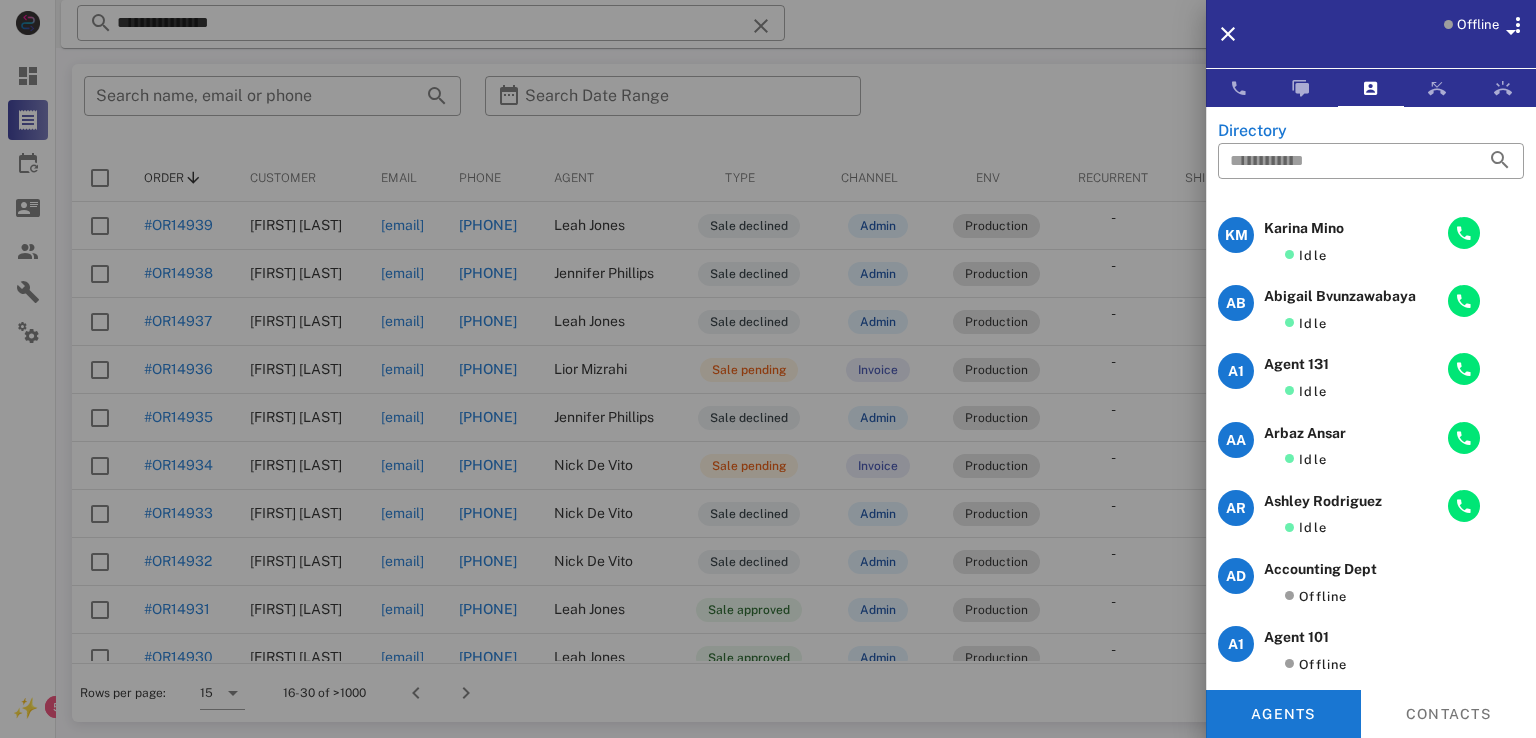 click at bounding box center (768, 369) 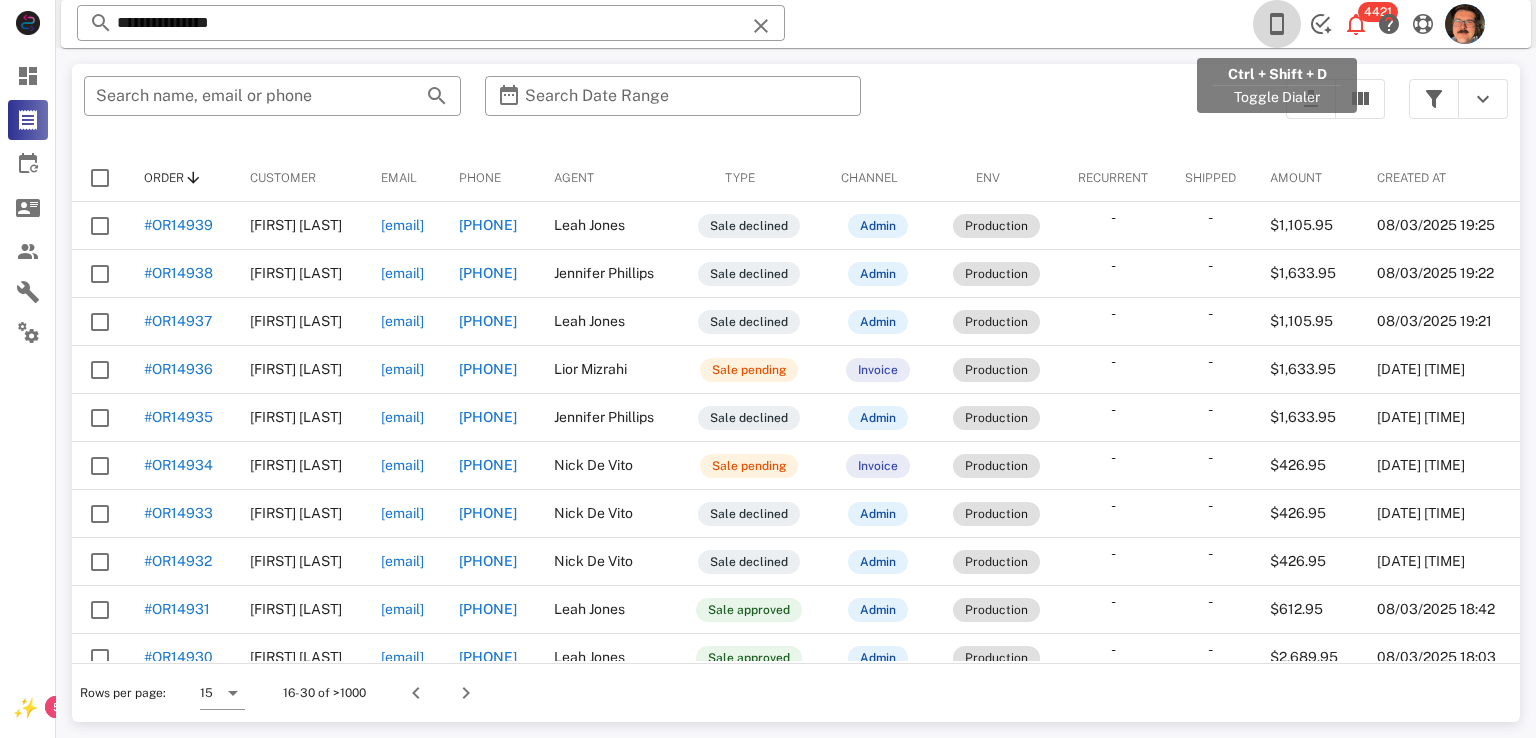 click at bounding box center [1277, 24] 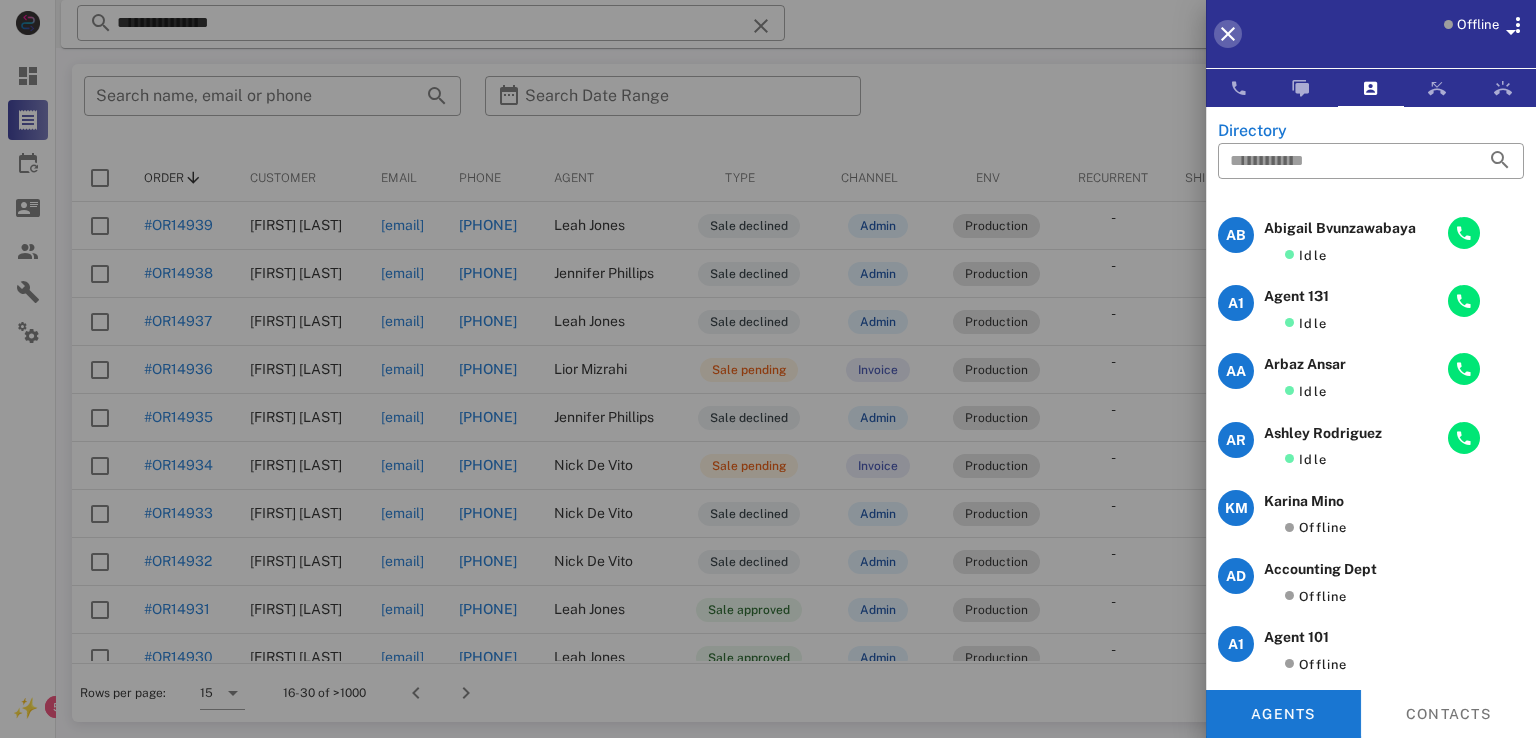 click at bounding box center [1228, 34] 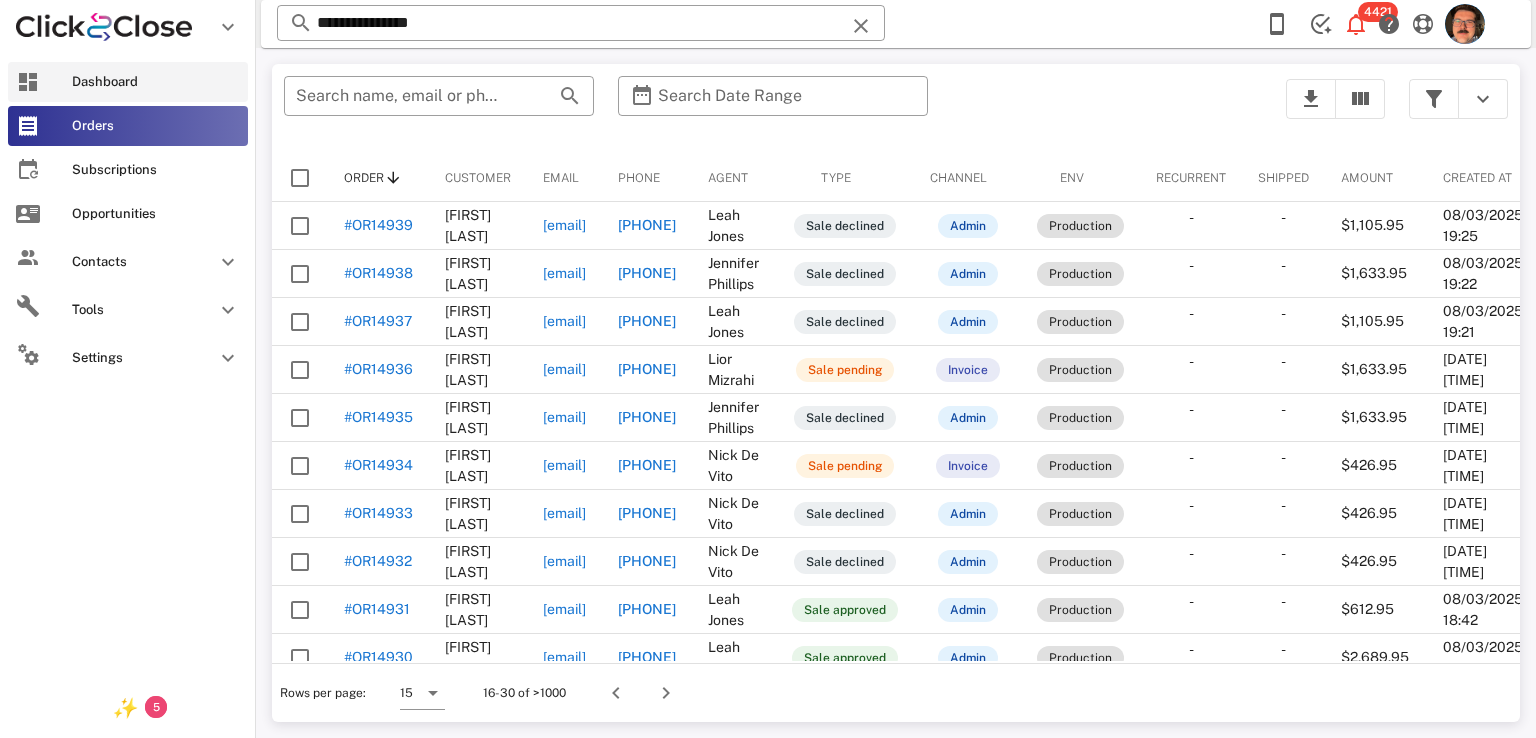 click on "Dashboard" at bounding box center [128, 82] 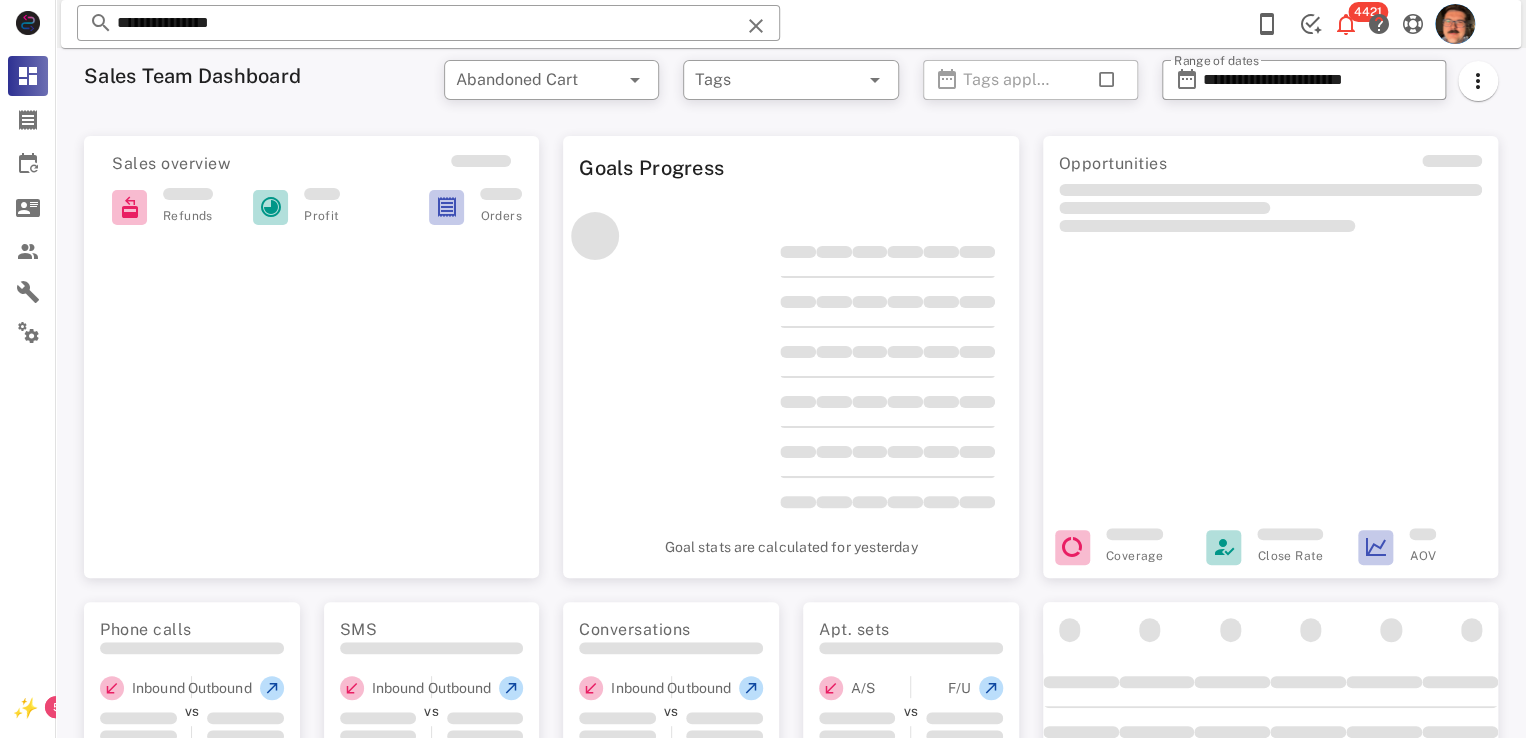 click on "**********" at bounding box center (1318, 80) 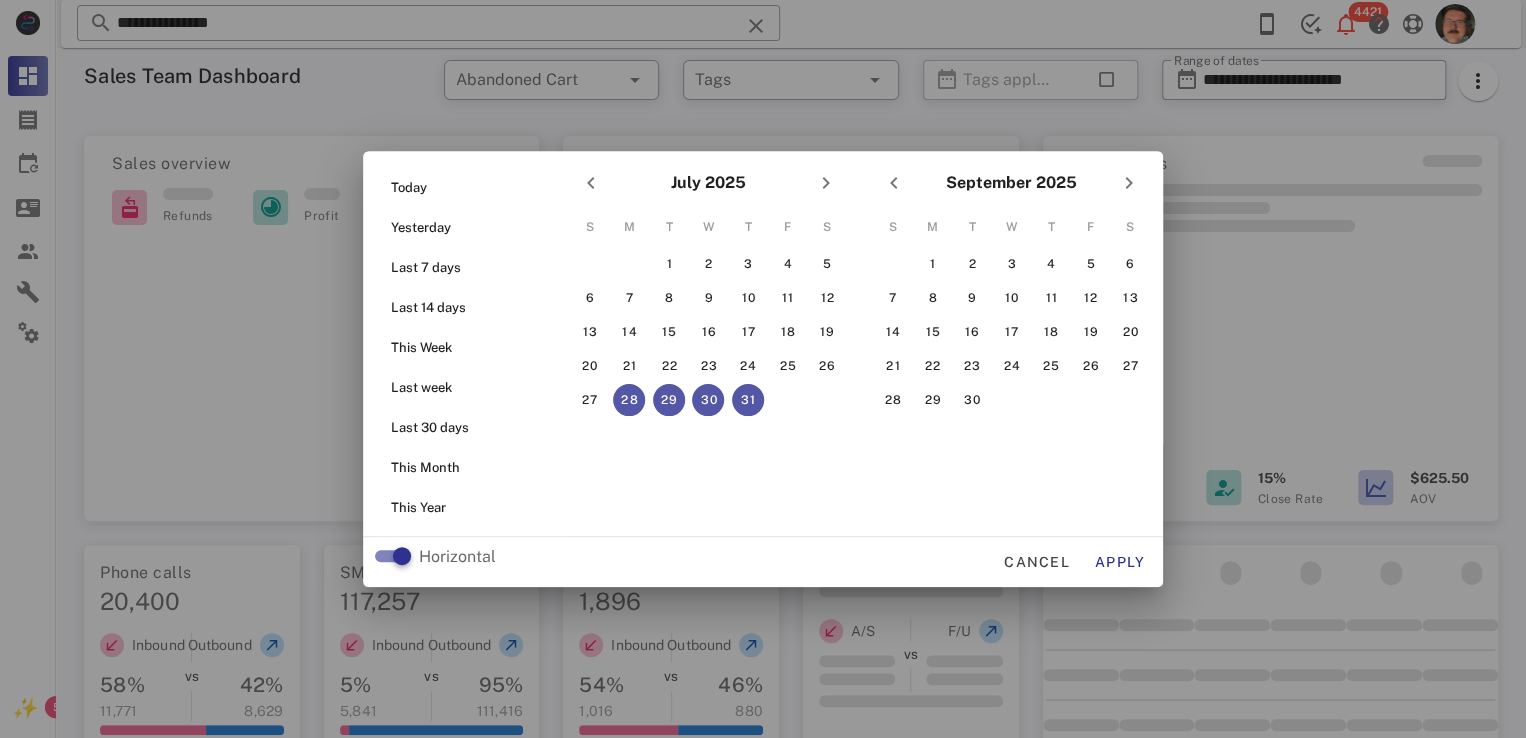 click at bounding box center (763, 369) 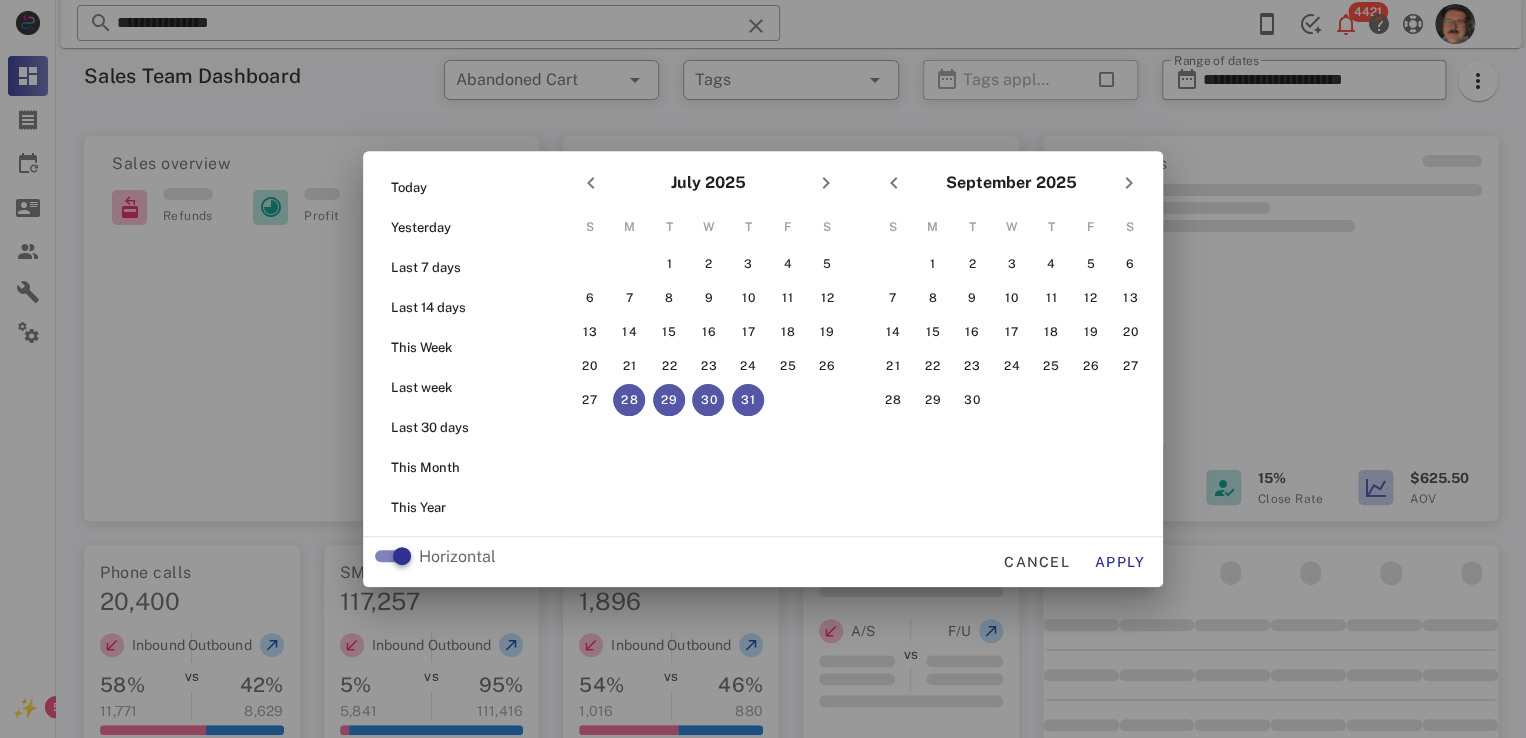 click at bounding box center (763, 369) 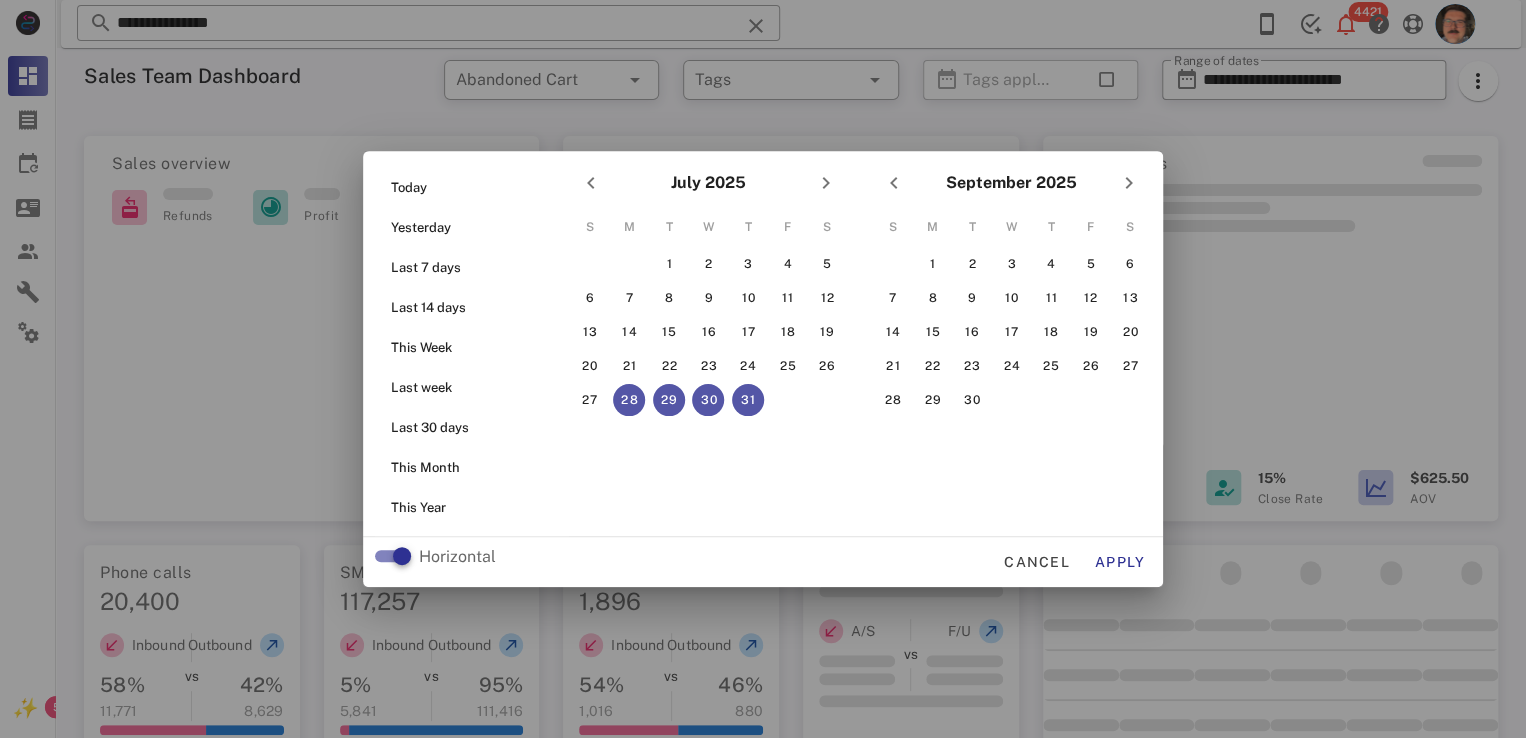 click at bounding box center (763, 369) 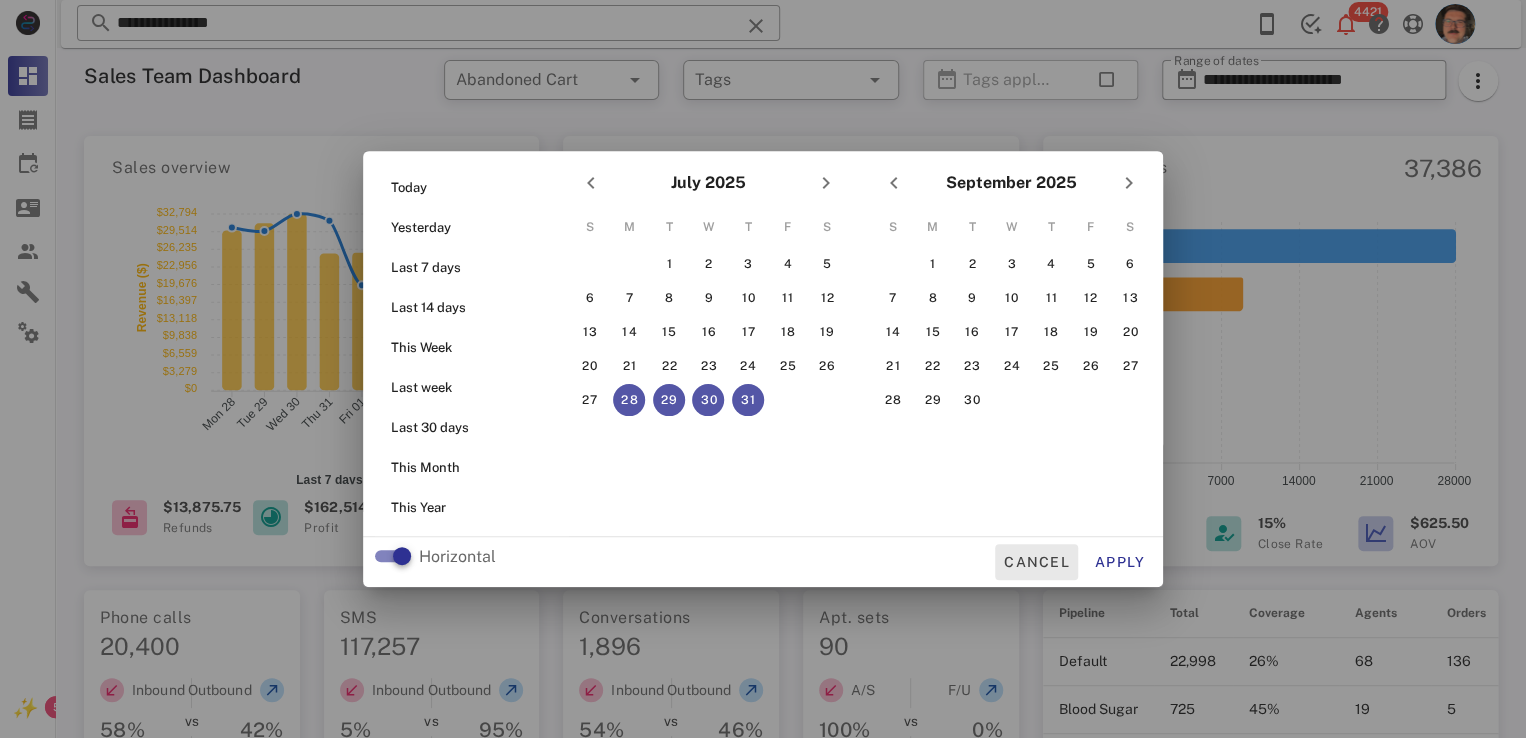 click on "Cancel" at bounding box center [1036, 562] 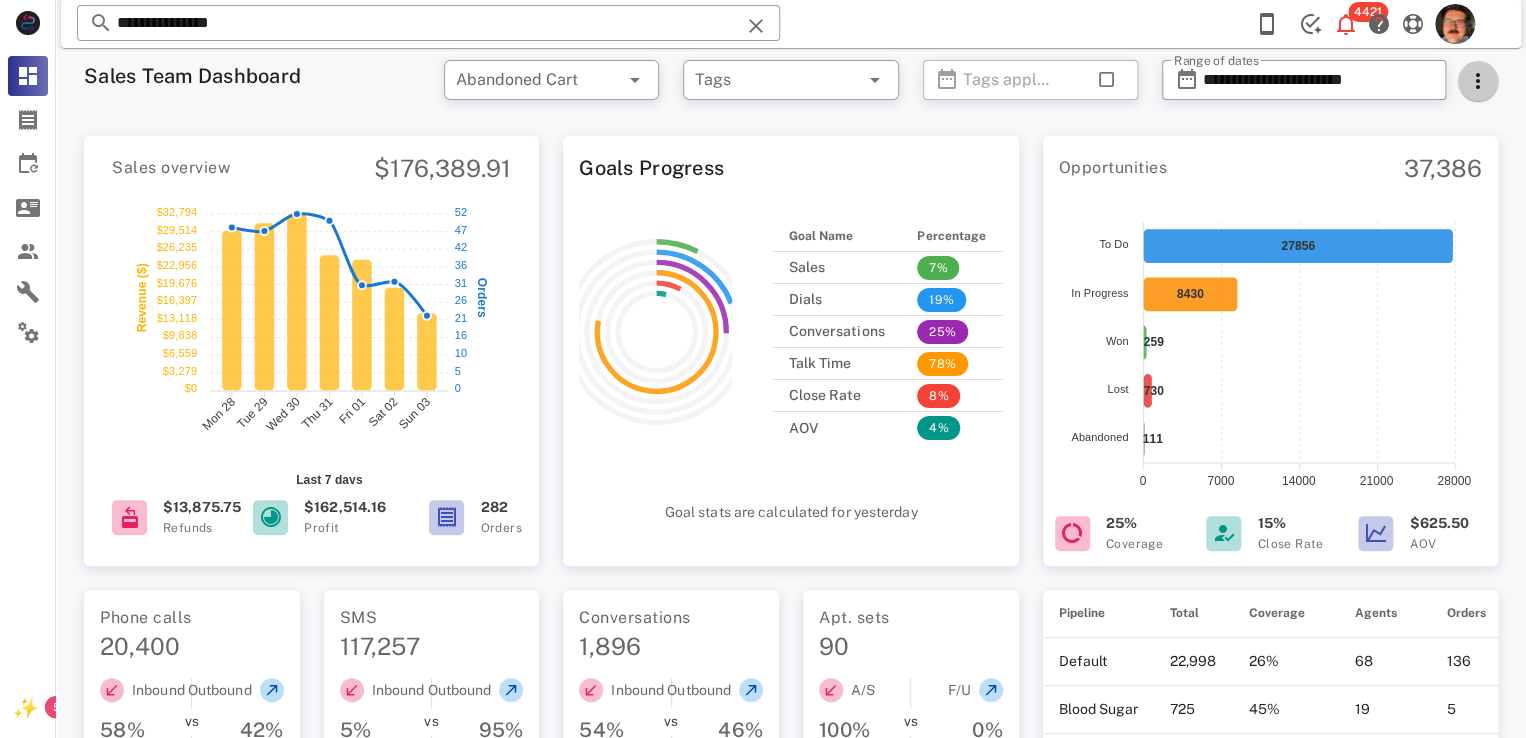 click at bounding box center [1478, 81] 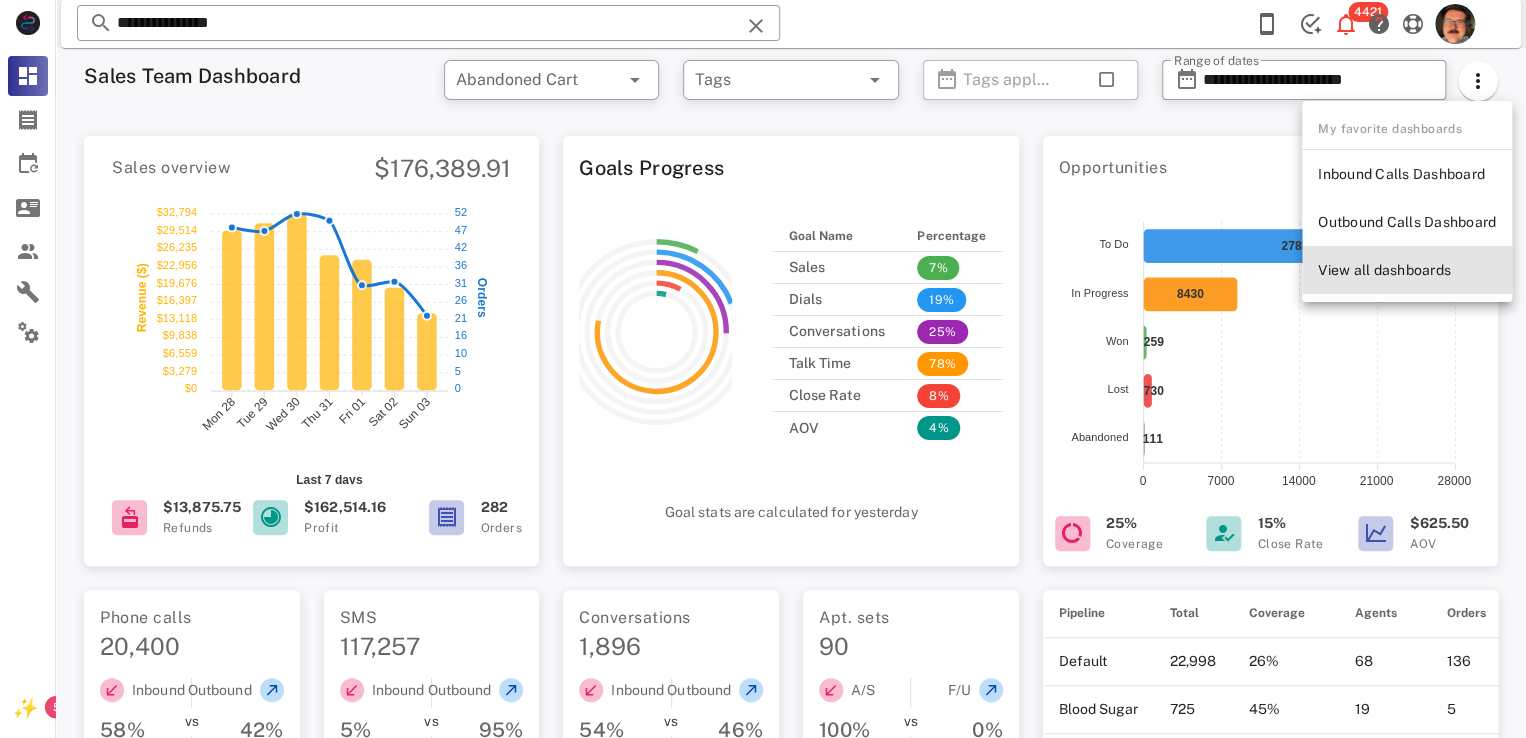 click on "View all dashboards" at bounding box center (1407, 270) 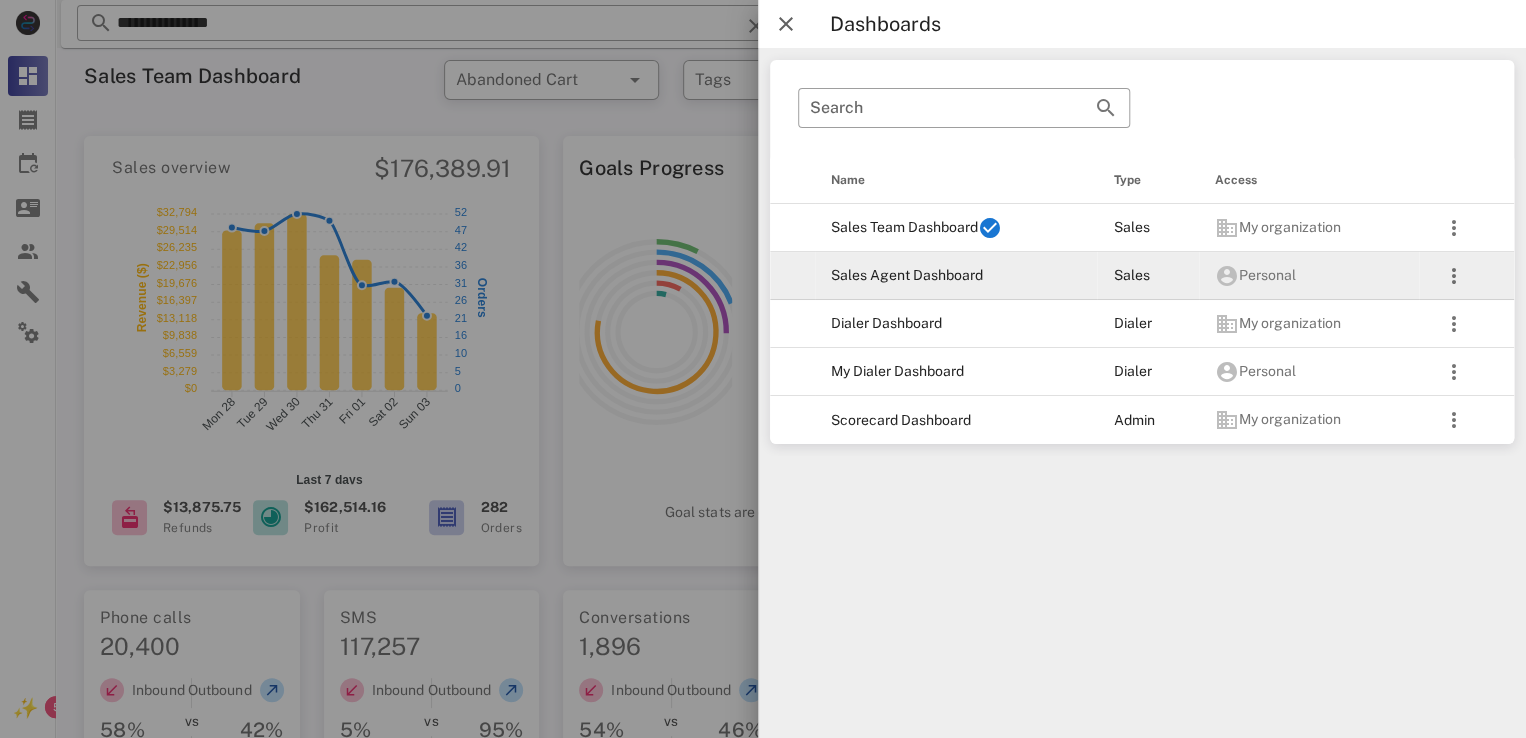 click on "Sales Agent Dashboard" at bounding box center (956, 276) 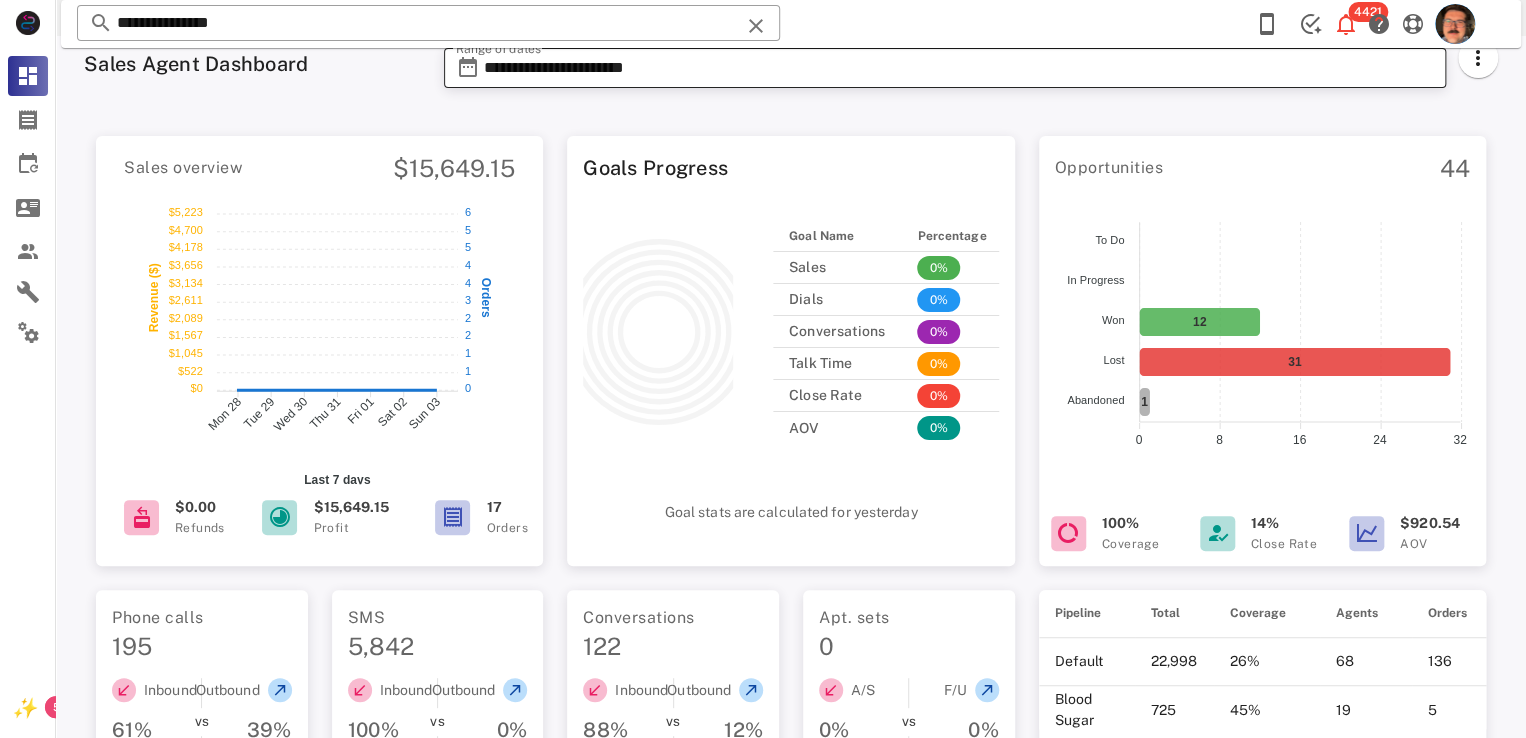 scroll, scrollTop: 0, scrollLeft: 0, axis: both 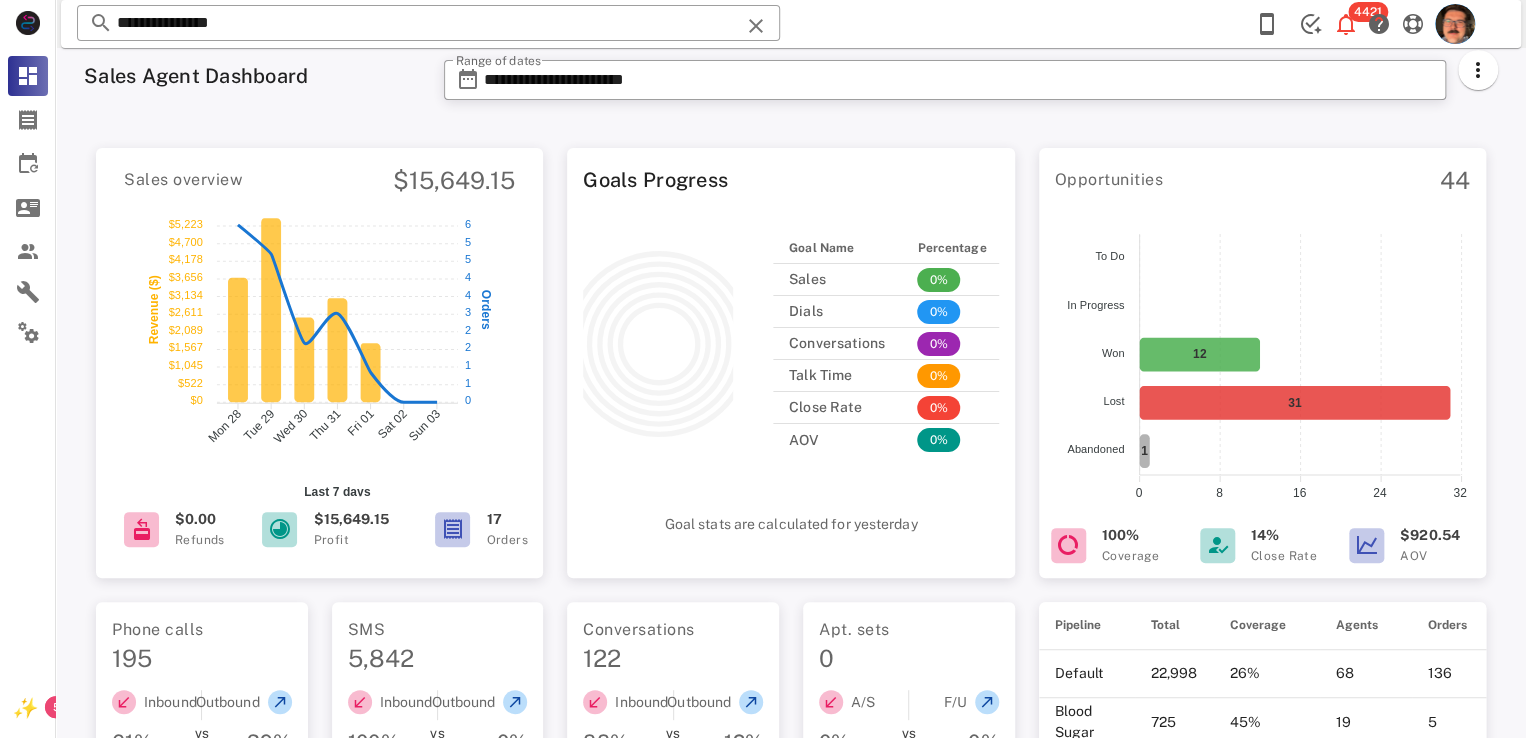 drag, startPoint x: 1130, startPoint y: 105, endPoint x: 1104, endPoint y: 111, distance: 26.683329 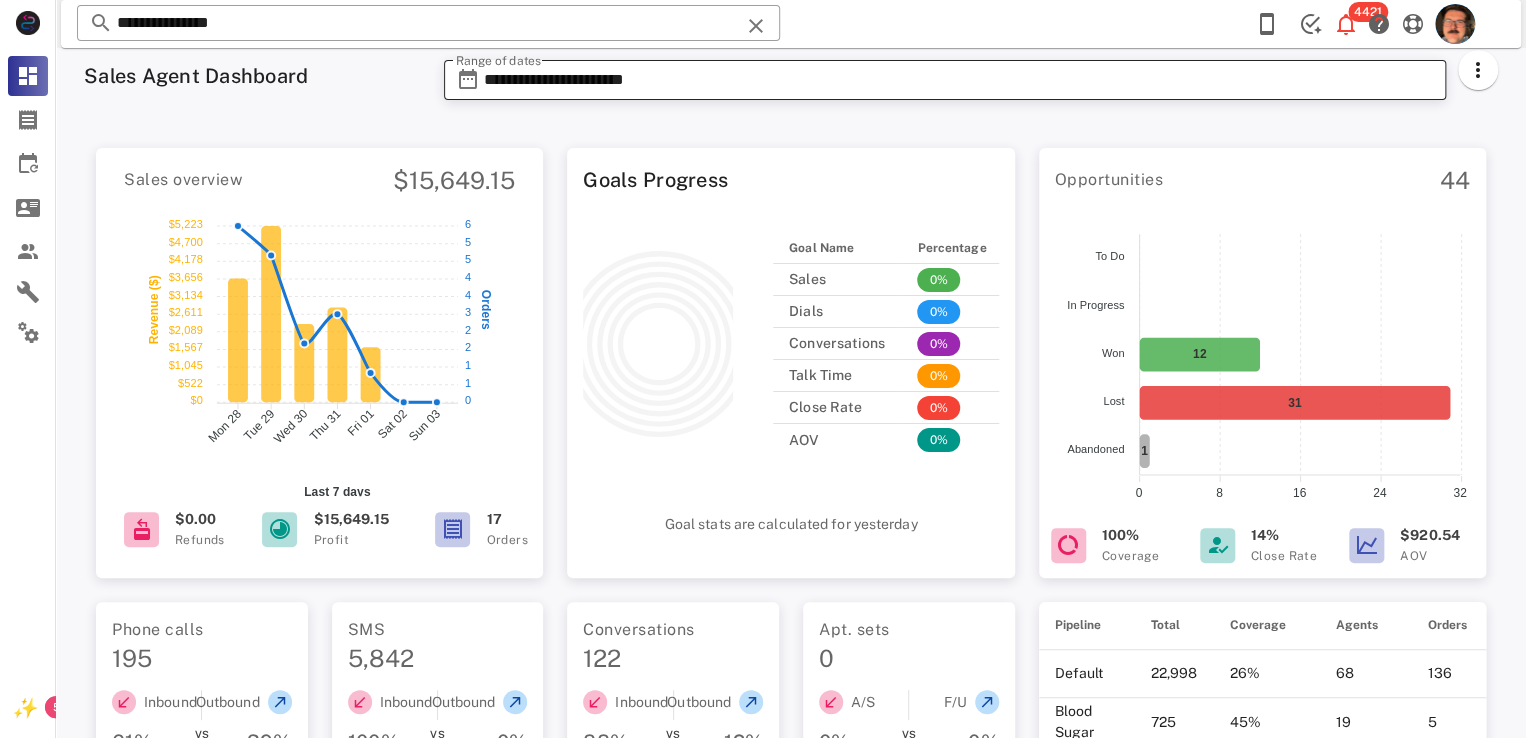drag, startPoint x: 975, startPoint y: 105, endPoint x: 987, endPoint y: 95, distance: 15.6205 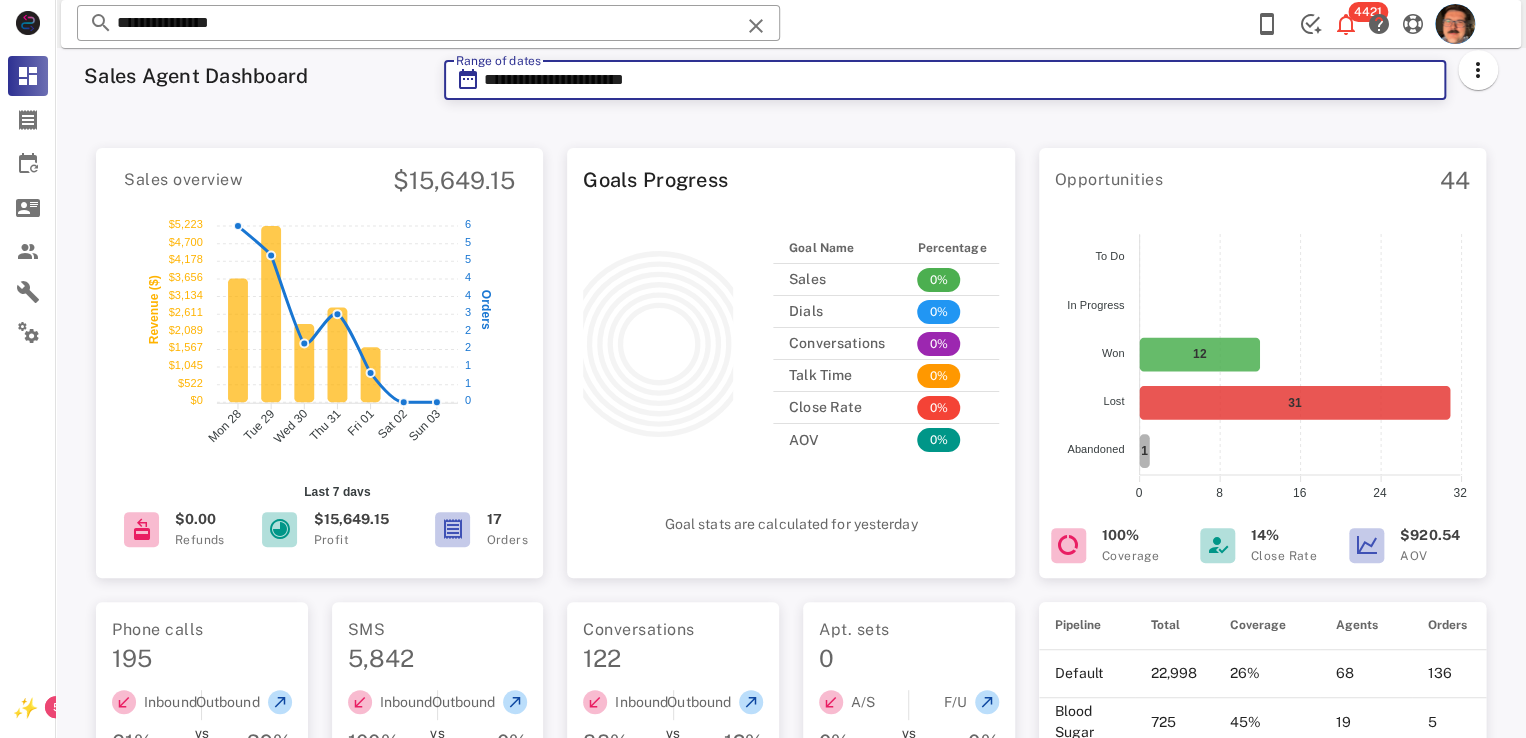 click on "**********" at bounding box center (959, 80) 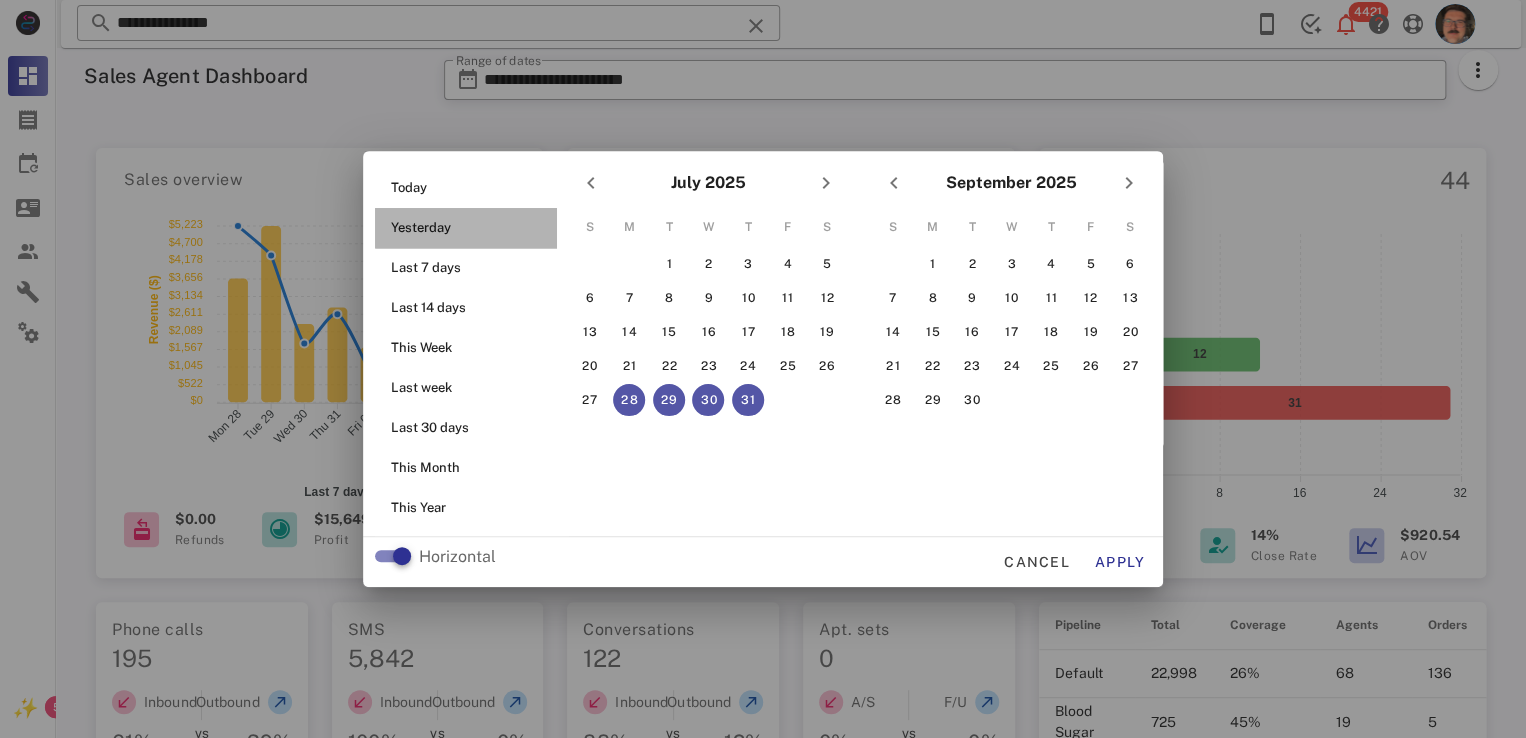click on "Yesterday" at bounding box center (472, 228) 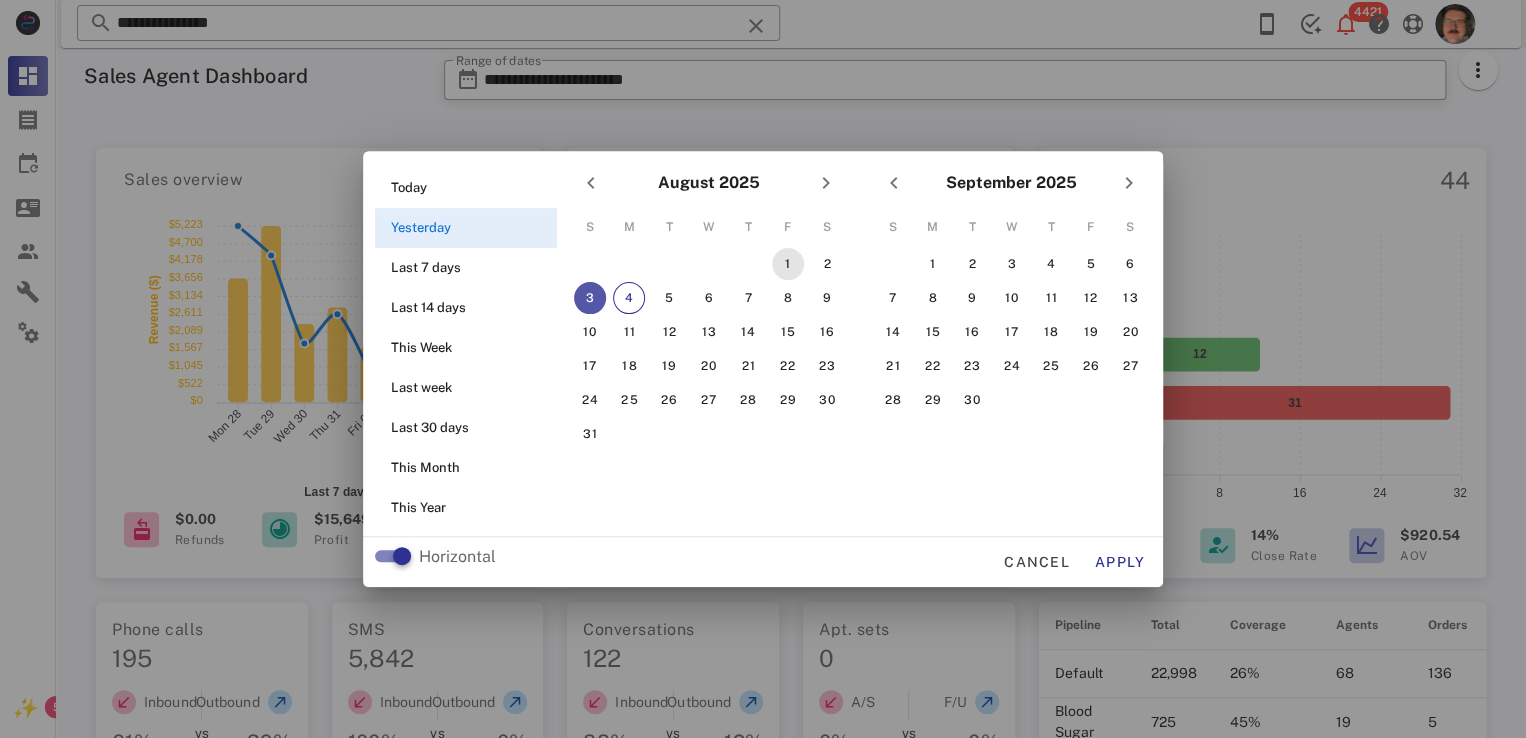 click on "1" at bounding box center [788, 264] 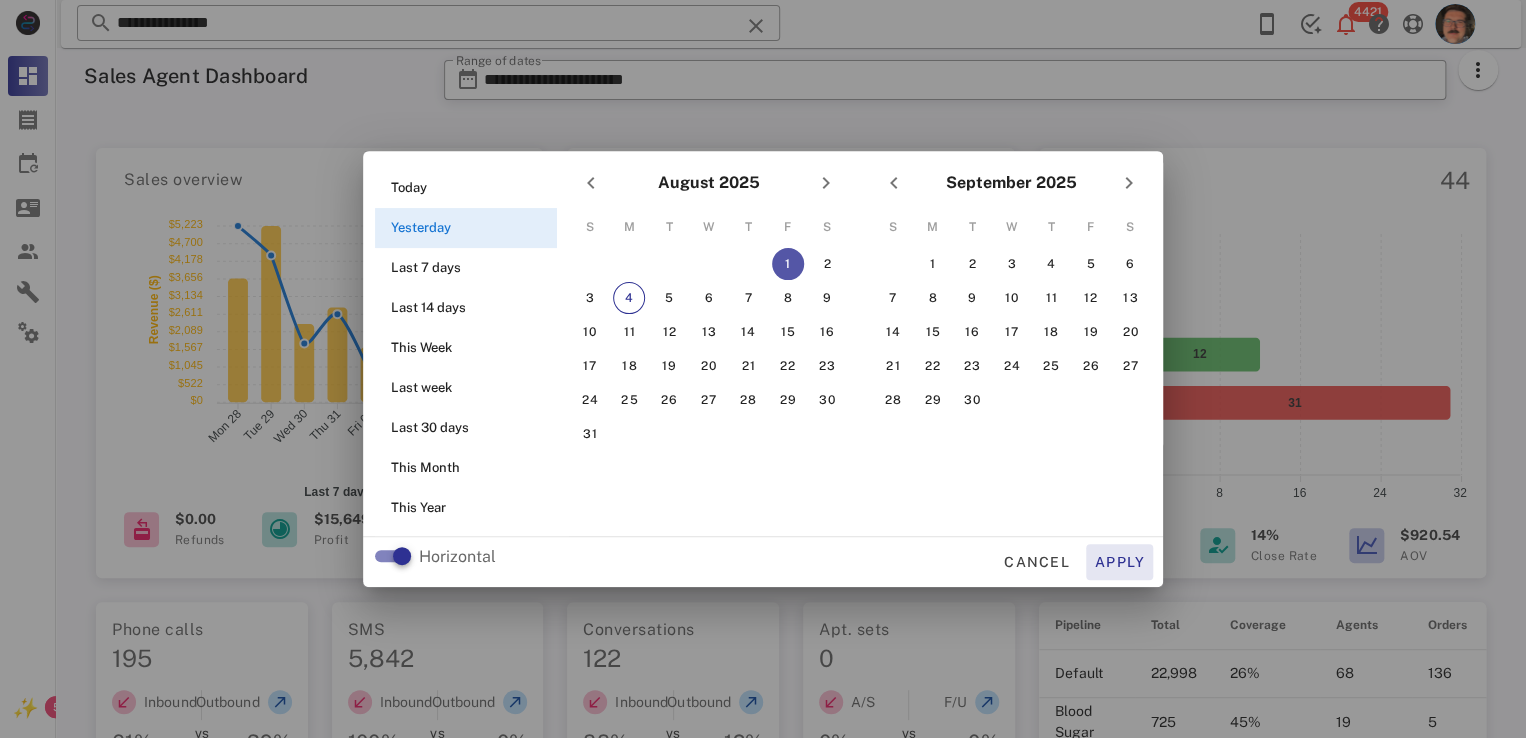 click on "Apply" at bounding box center [1120, 562] 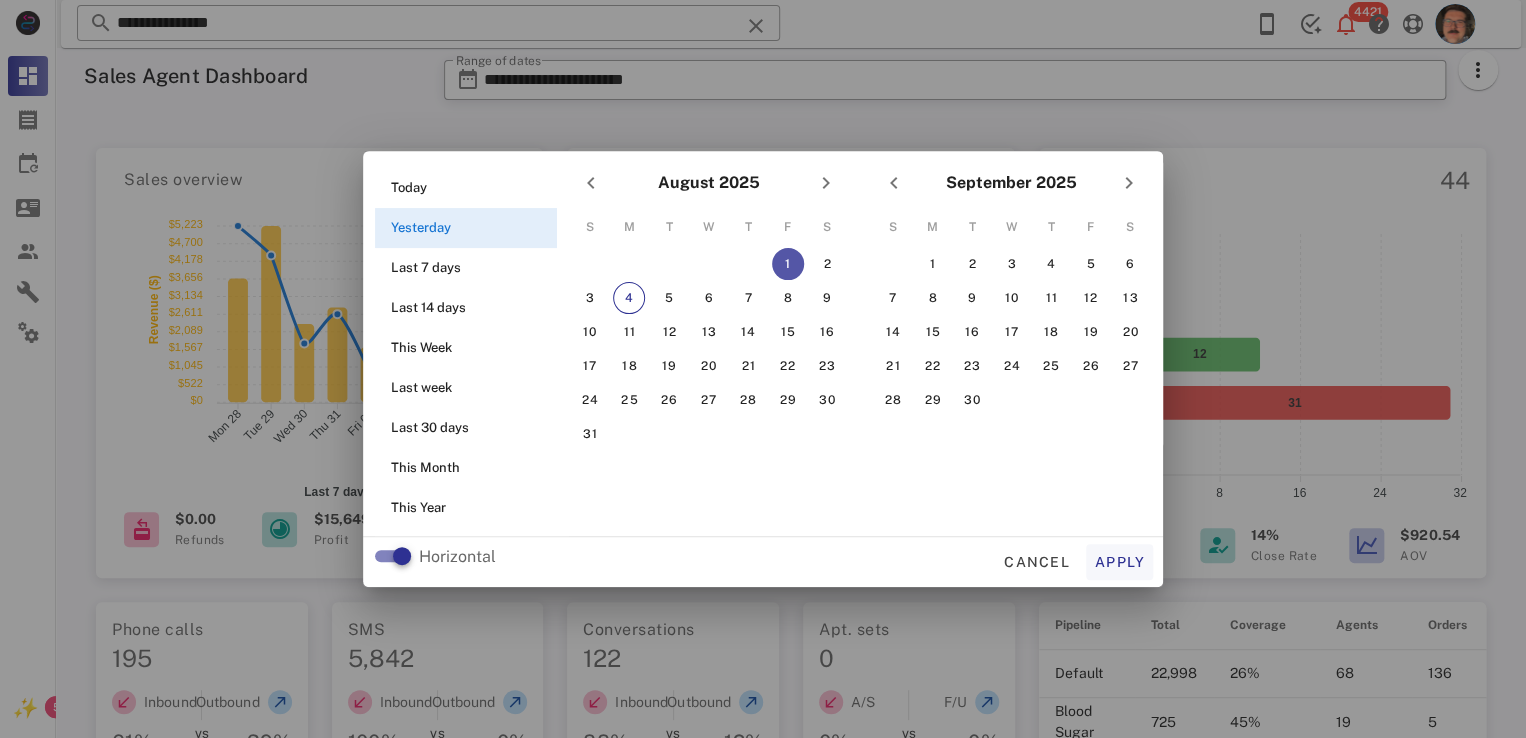 type on "**********" 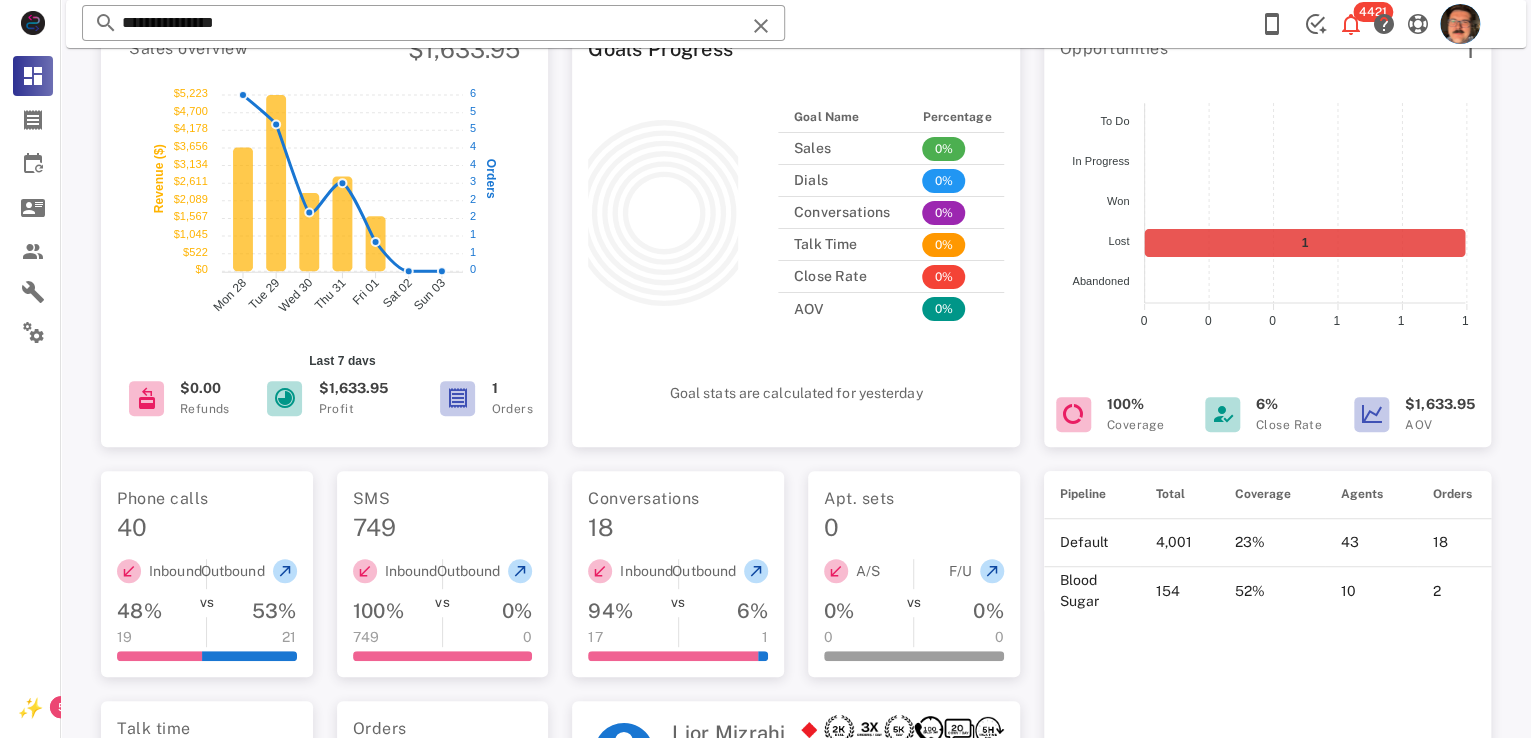 scroll, scrollTop: 0, scrollLeft: 0, axis: both 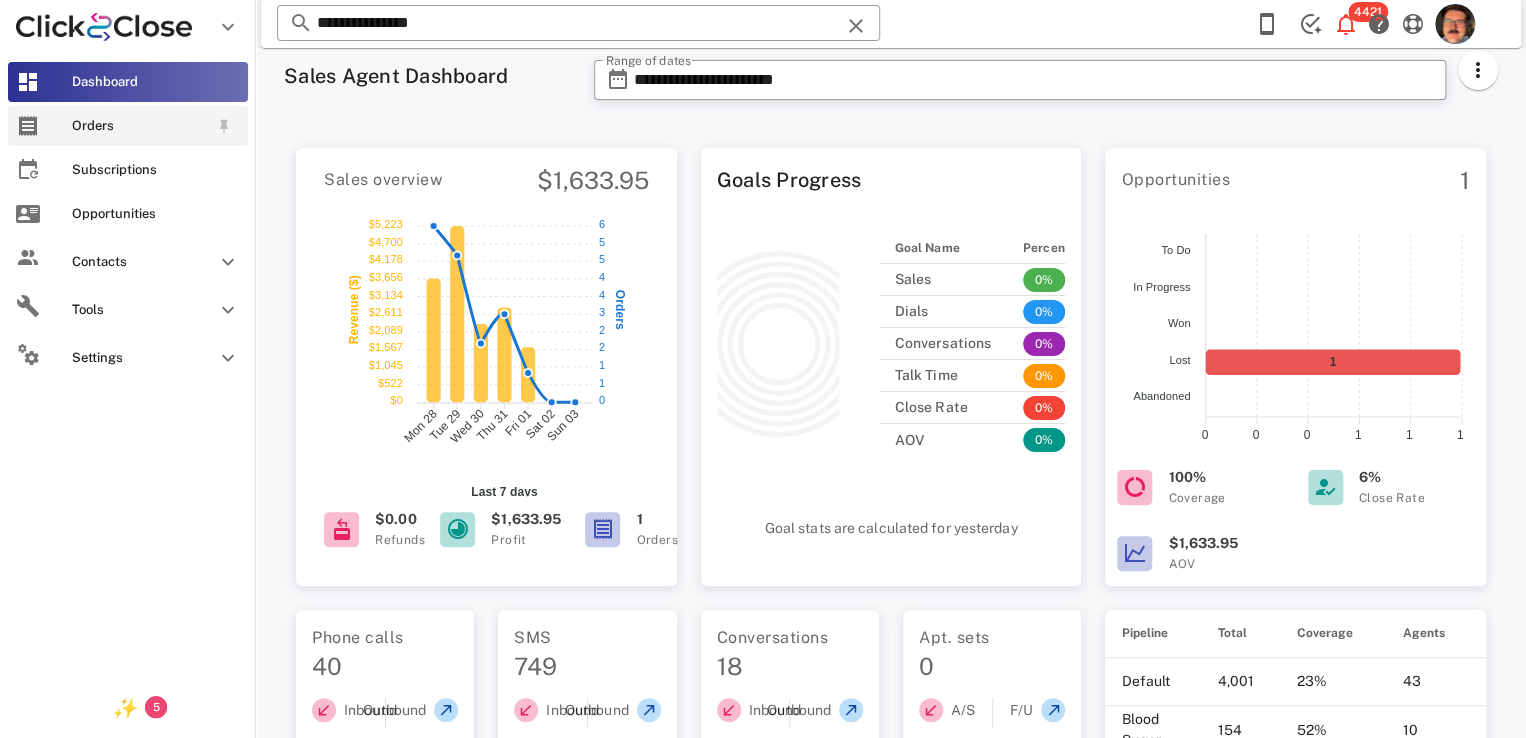 click on "Orders" at bounding box center [128, 126] 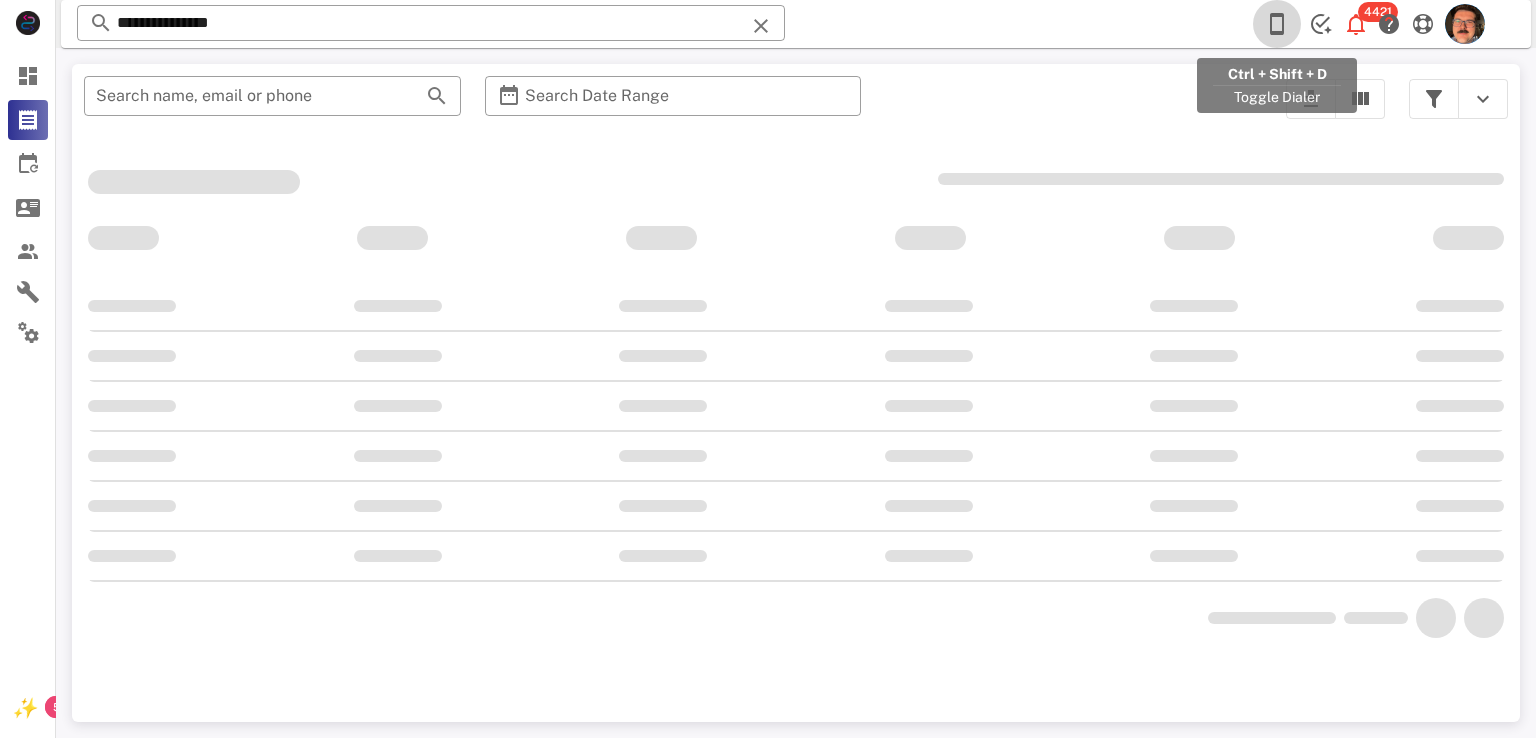 click at bounding box center [1277, 24] 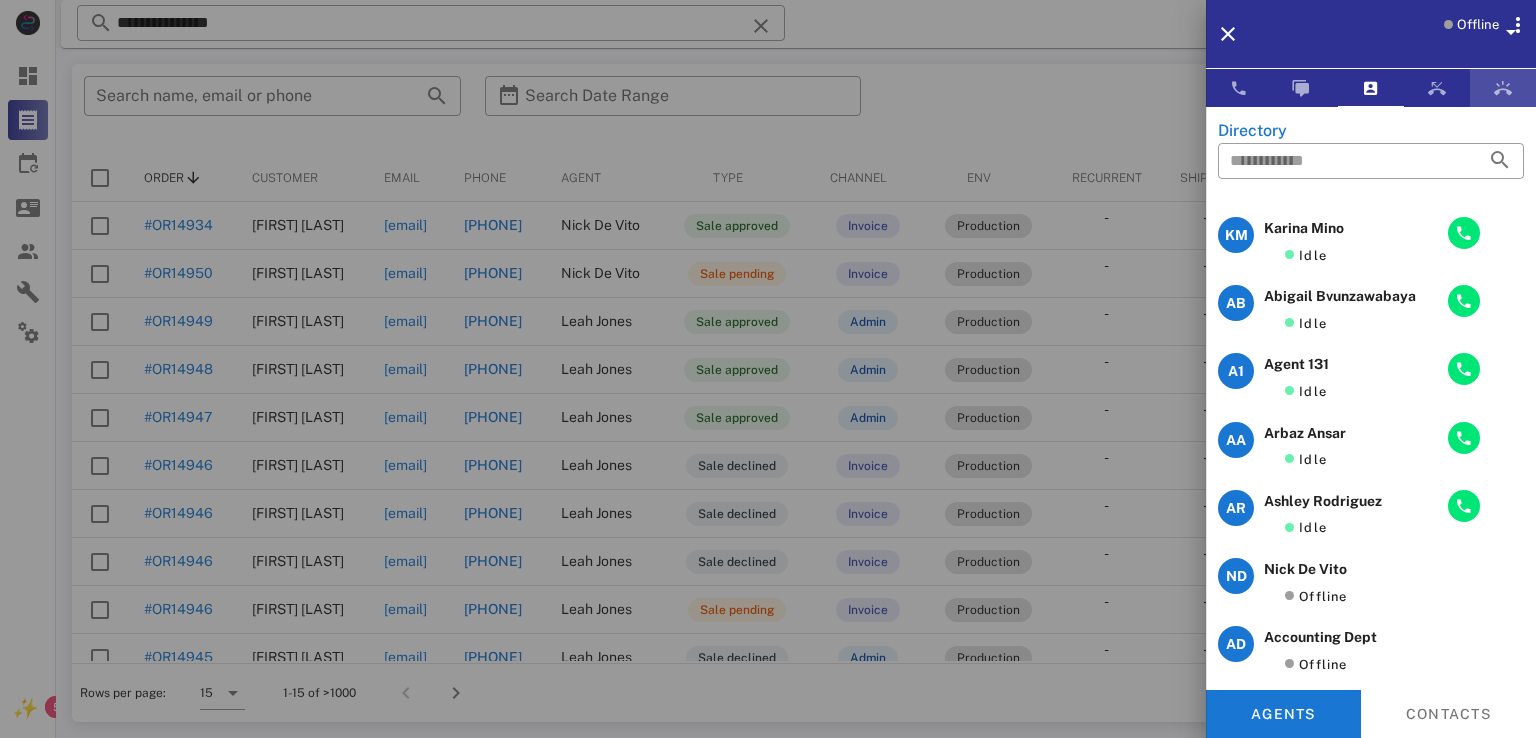 click at bounding box center [1503, 88] 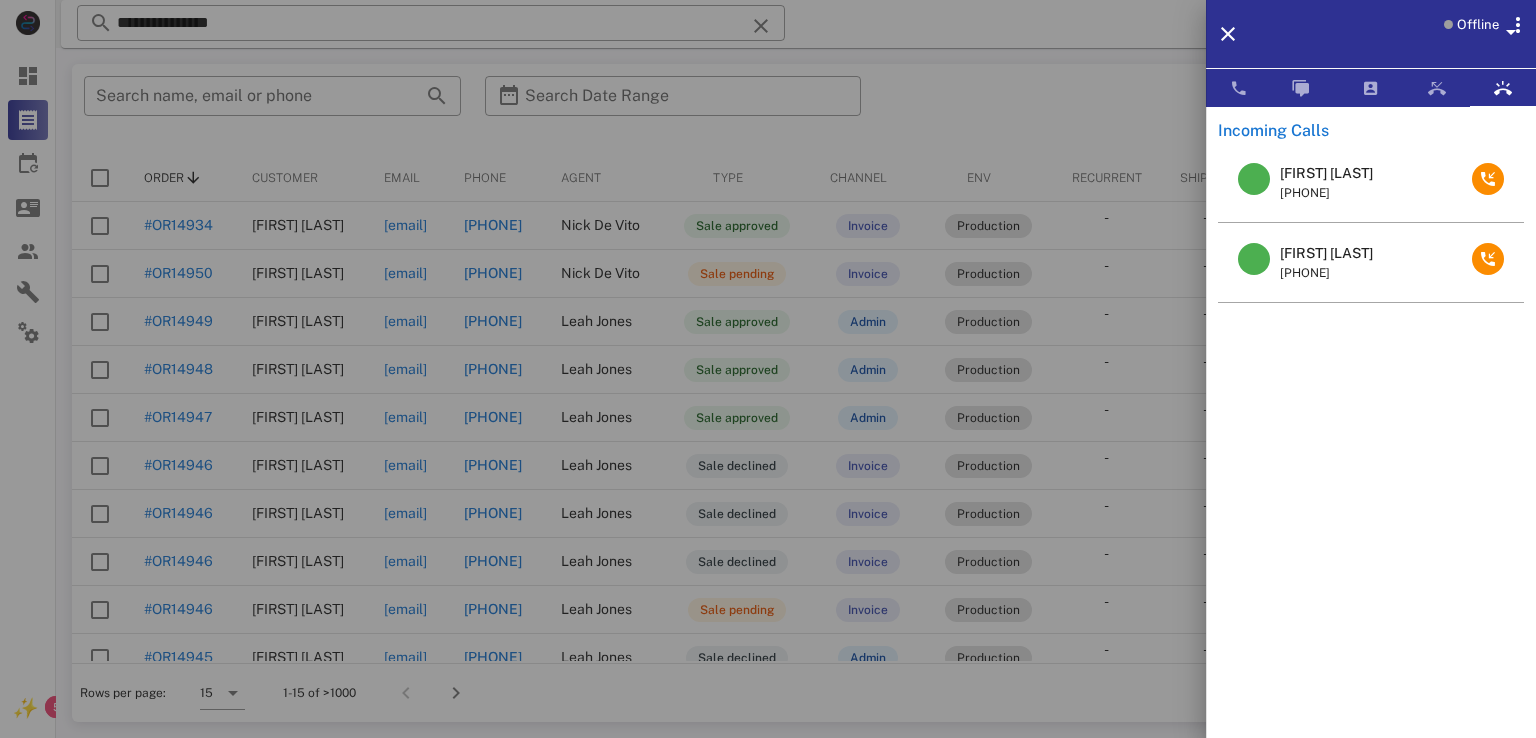 click on "Sonia Delgado" at bounding box center [1326, 253] 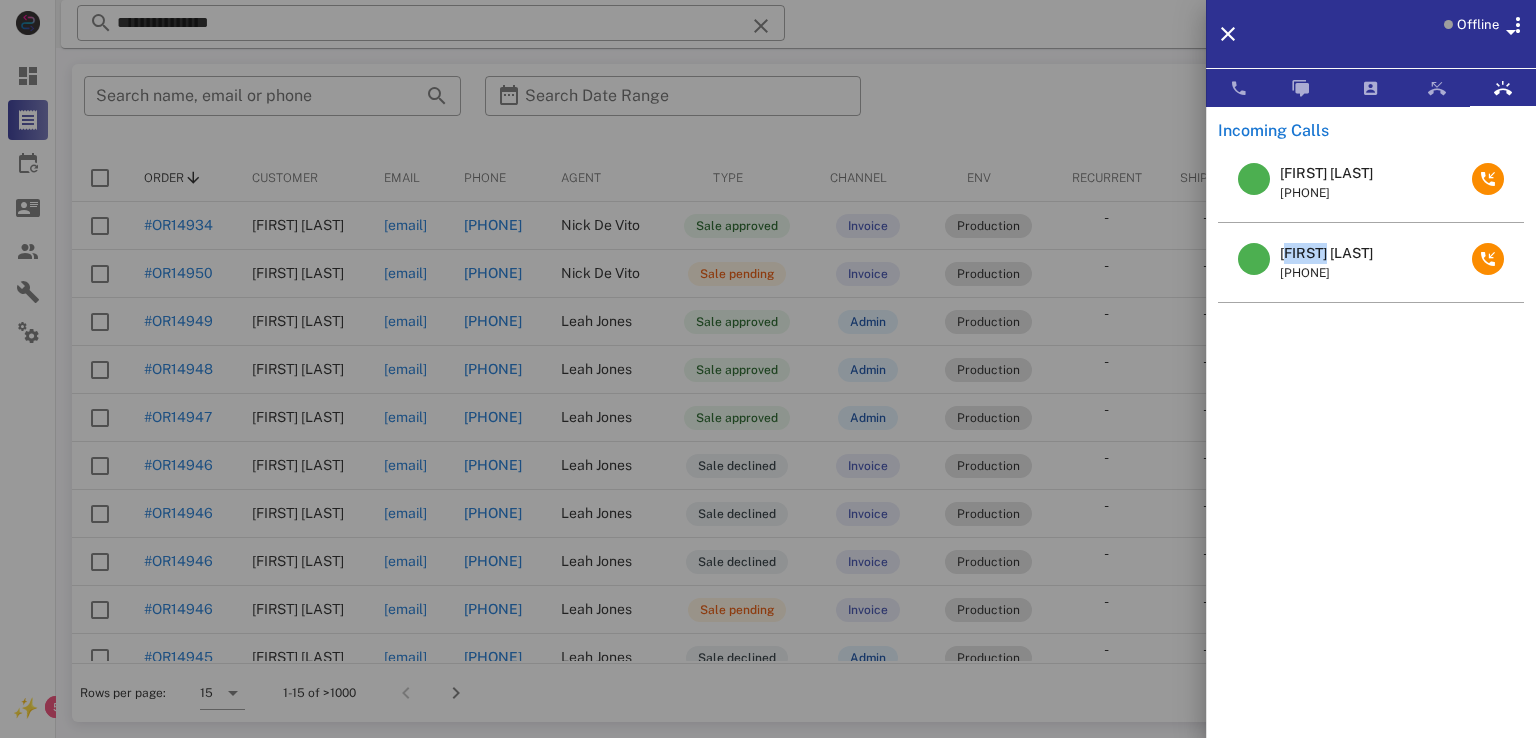 click on "Sonia Delgado" at bounding box center [1326, 253] 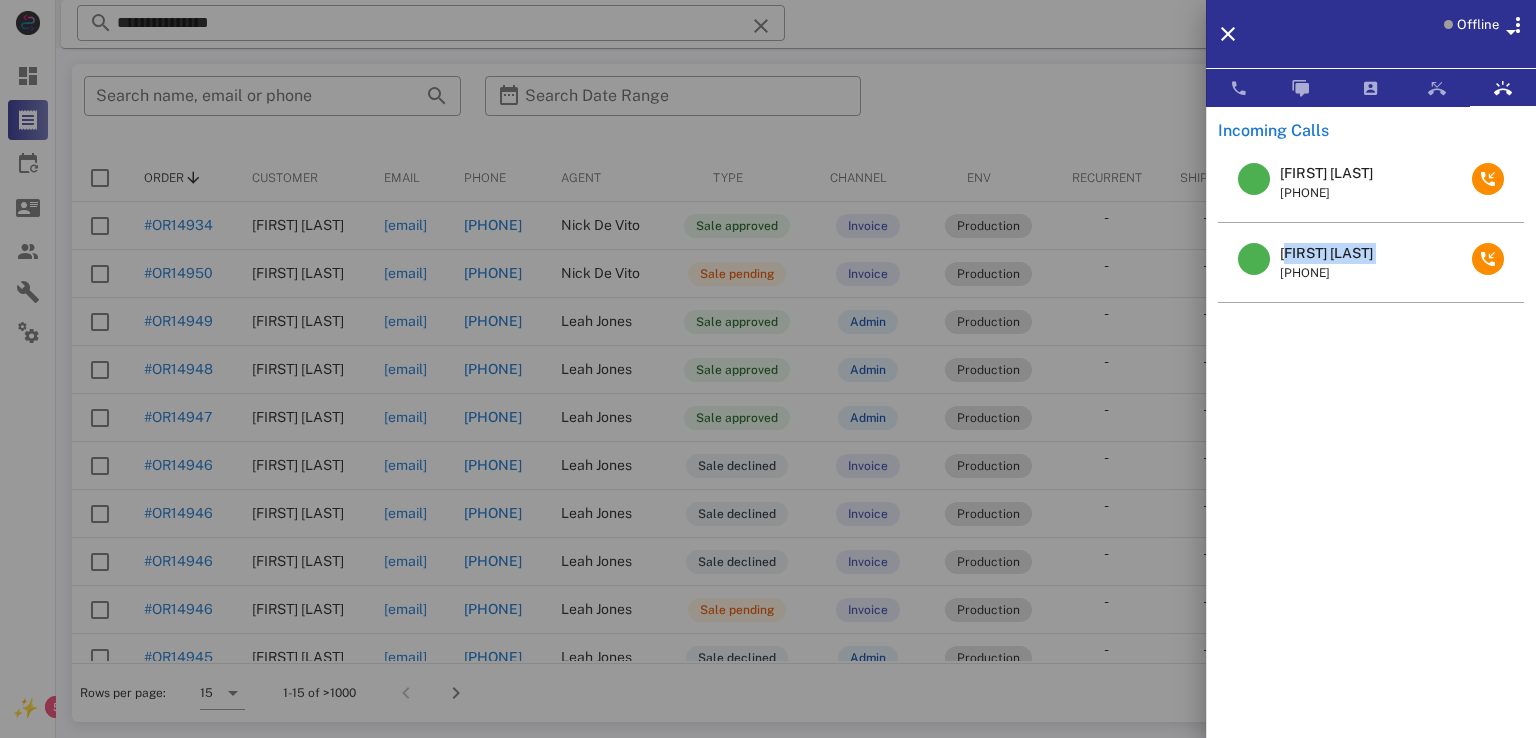 click on "Sonia Delgado" at bounding box center (1326, 253) 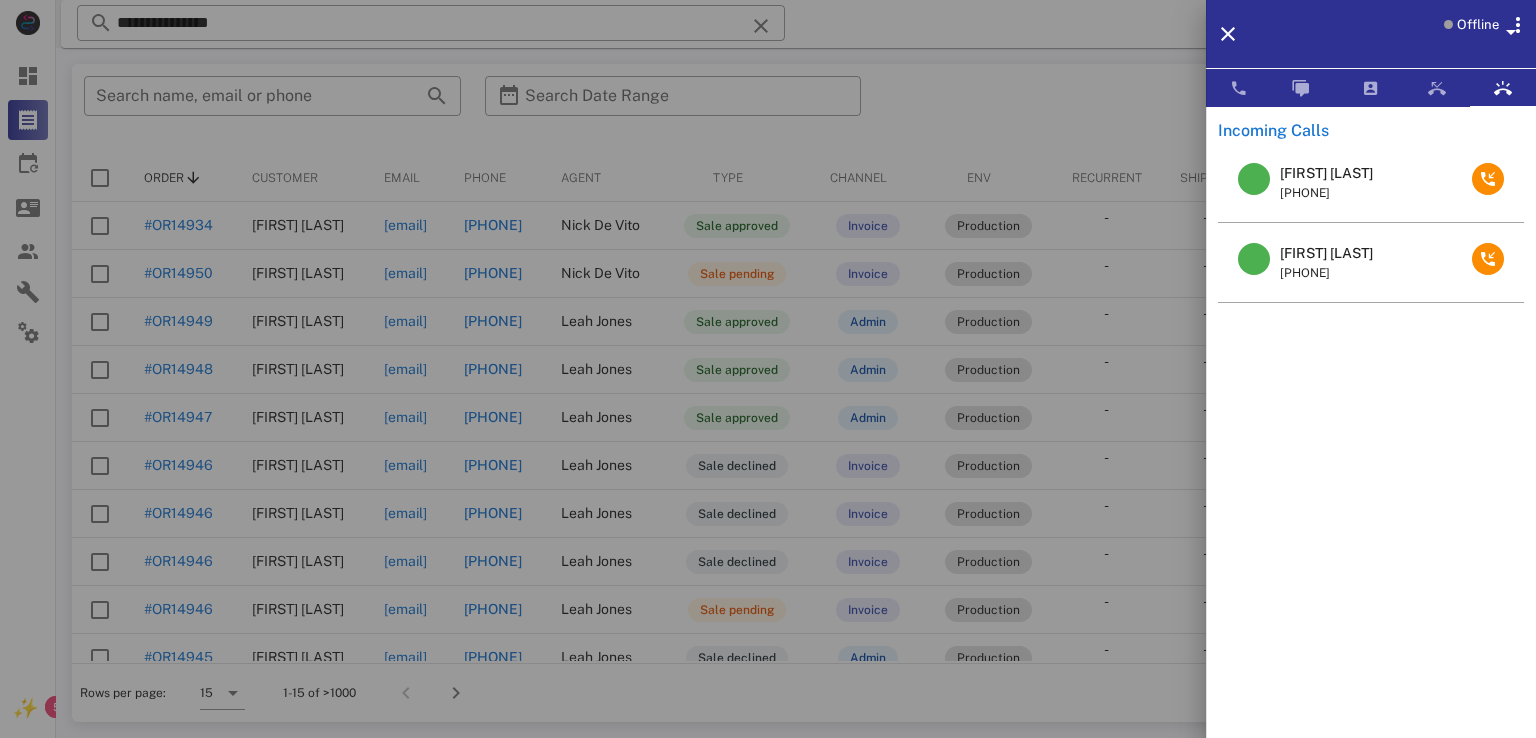 drag, startPoint x: 1315, startPoint y: 265, endPoint x: 1396, endPoint y: 294, distance: 86.034874 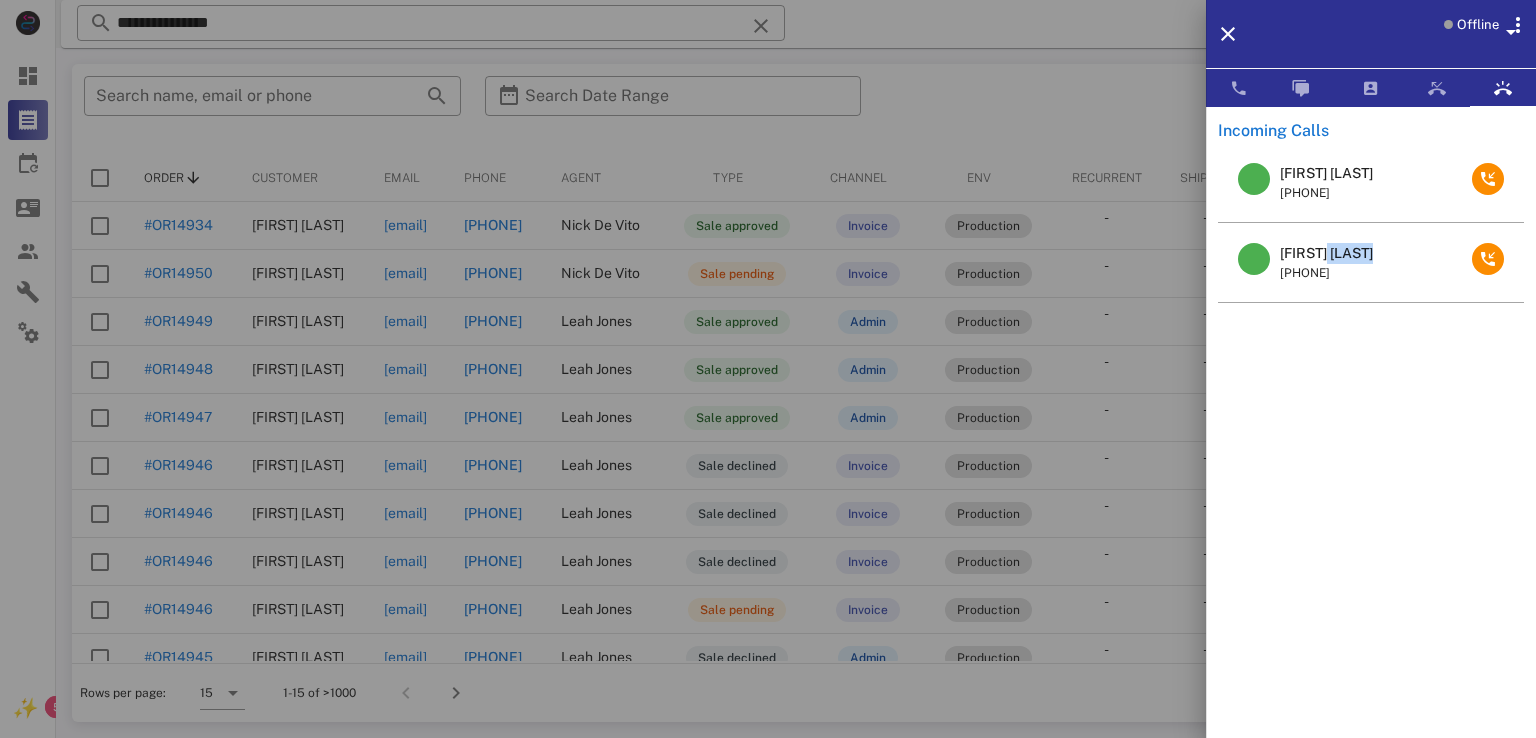 click on "Sonia Delgado" at bounding box center [1326, 253] 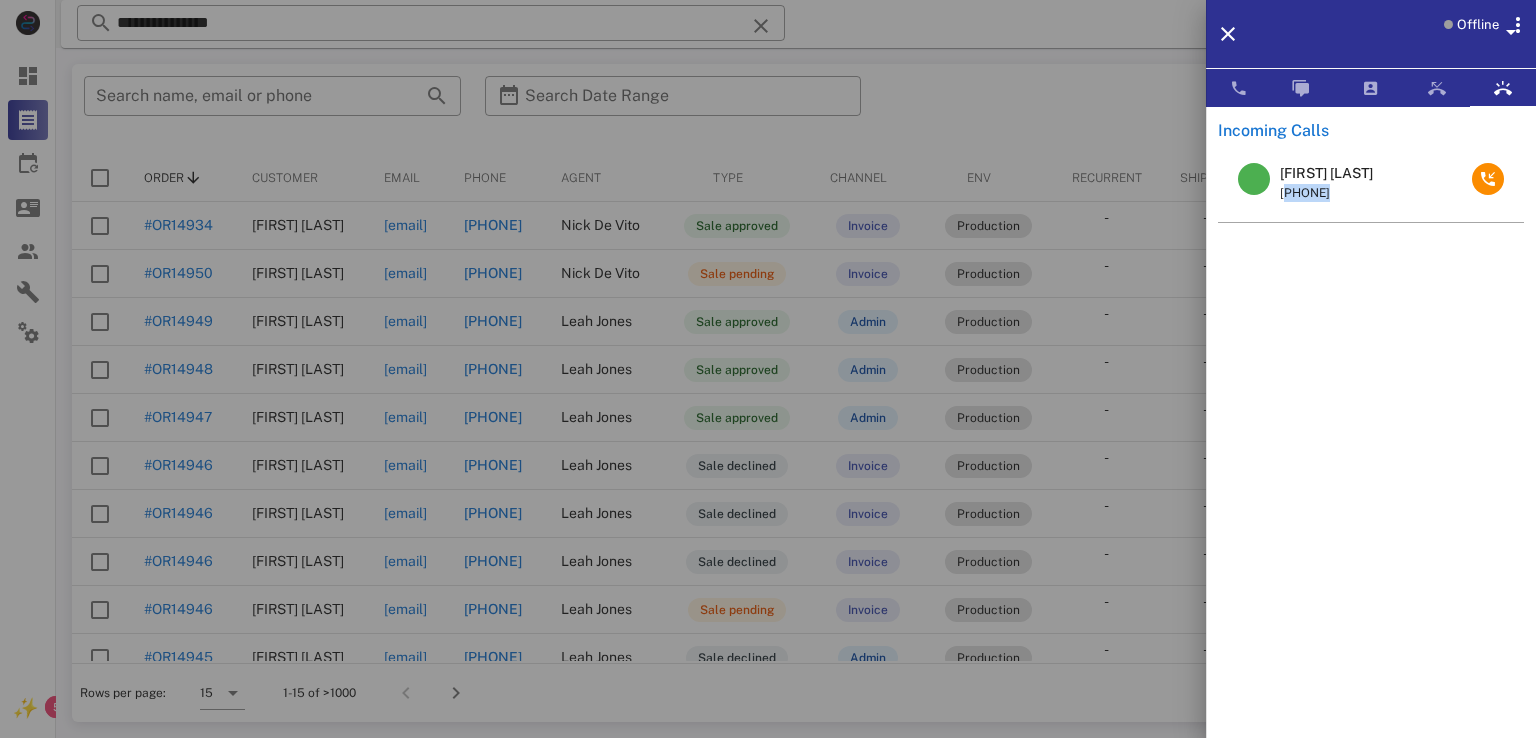 click on "Sonia Delgado   +19593339936" at bounding box center (1371, 442) 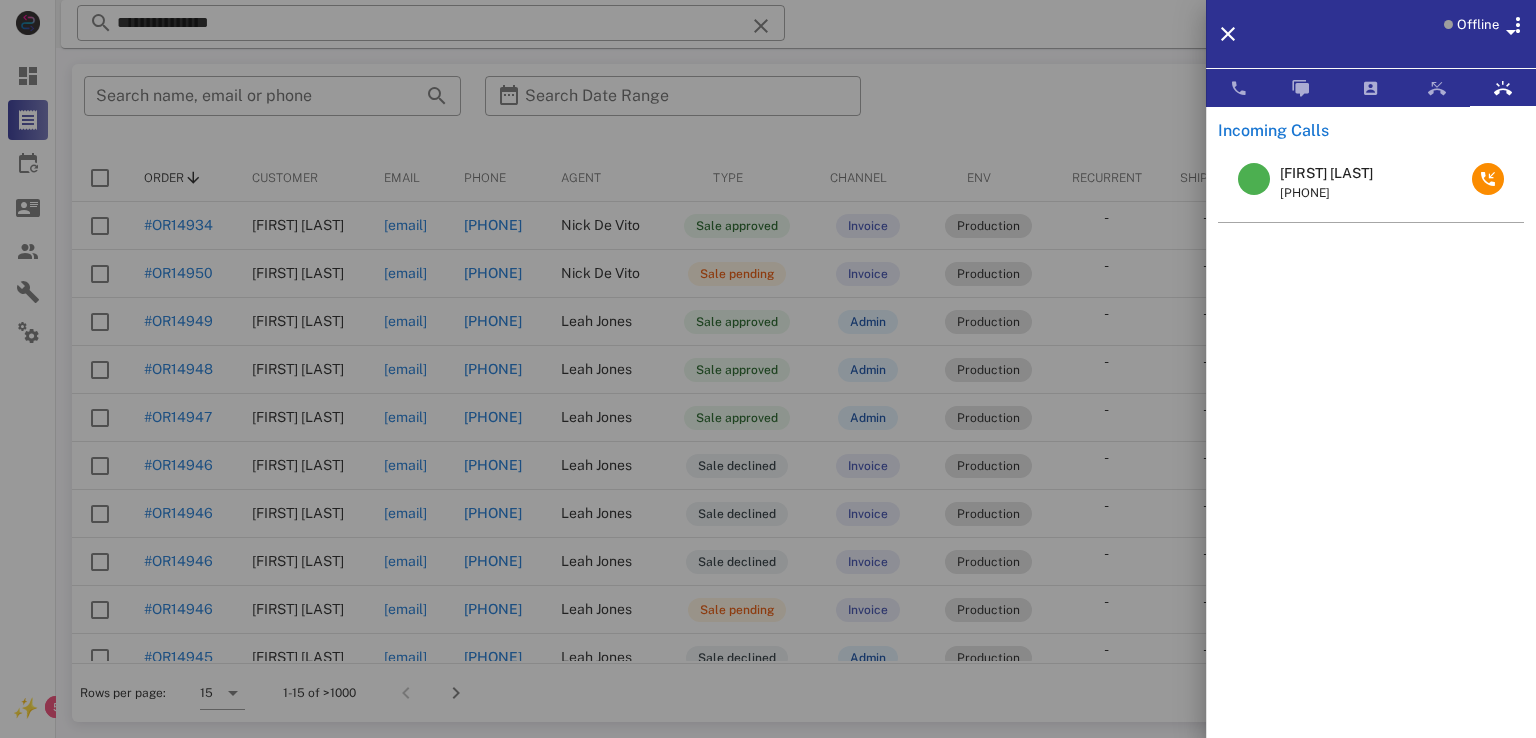 click on "Sonia Delgado" at bounding box center (1326, 173) 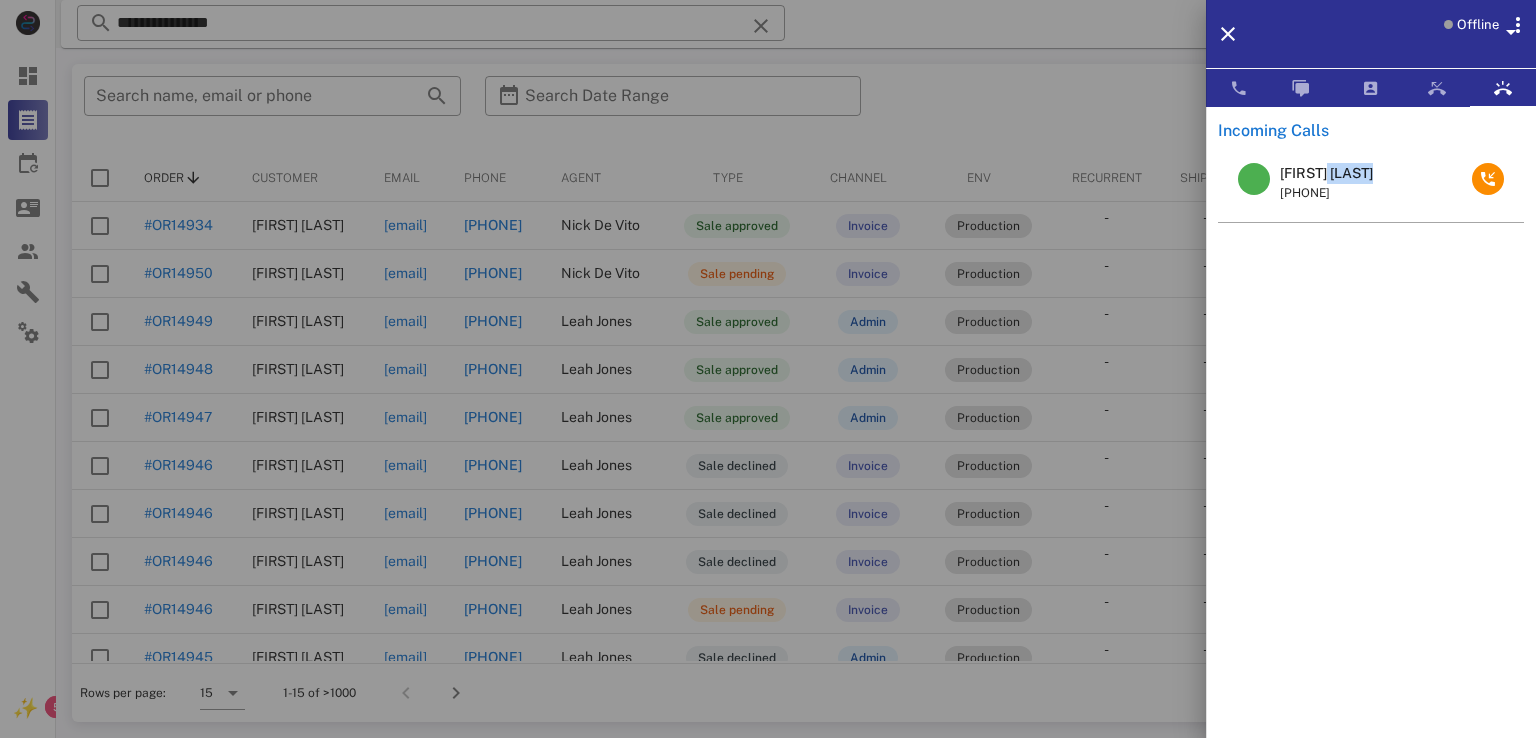 click on "Sonia Delgado" at bounding box center (1326, 173) 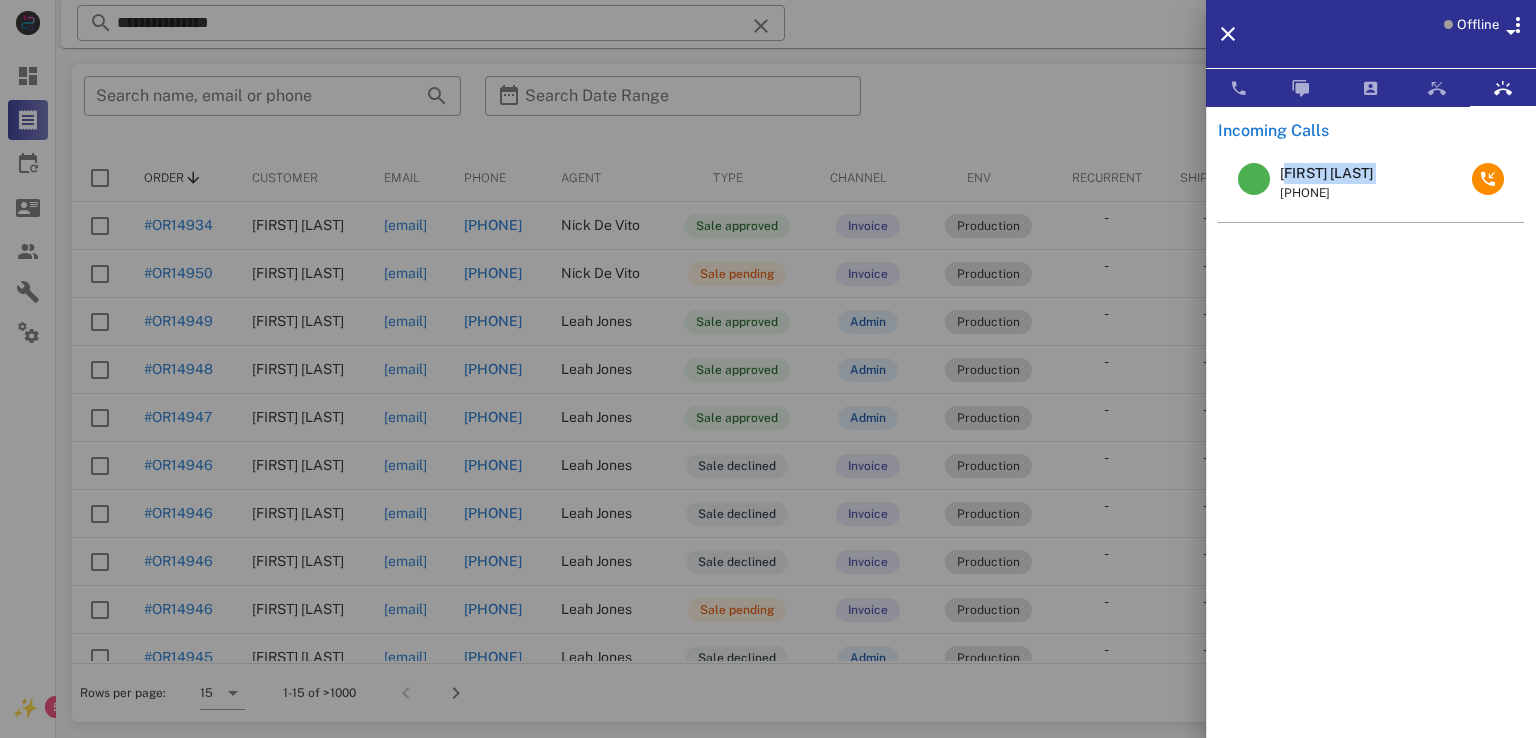 click on "Sonia Delgado" at bounding box center [1326, 173] 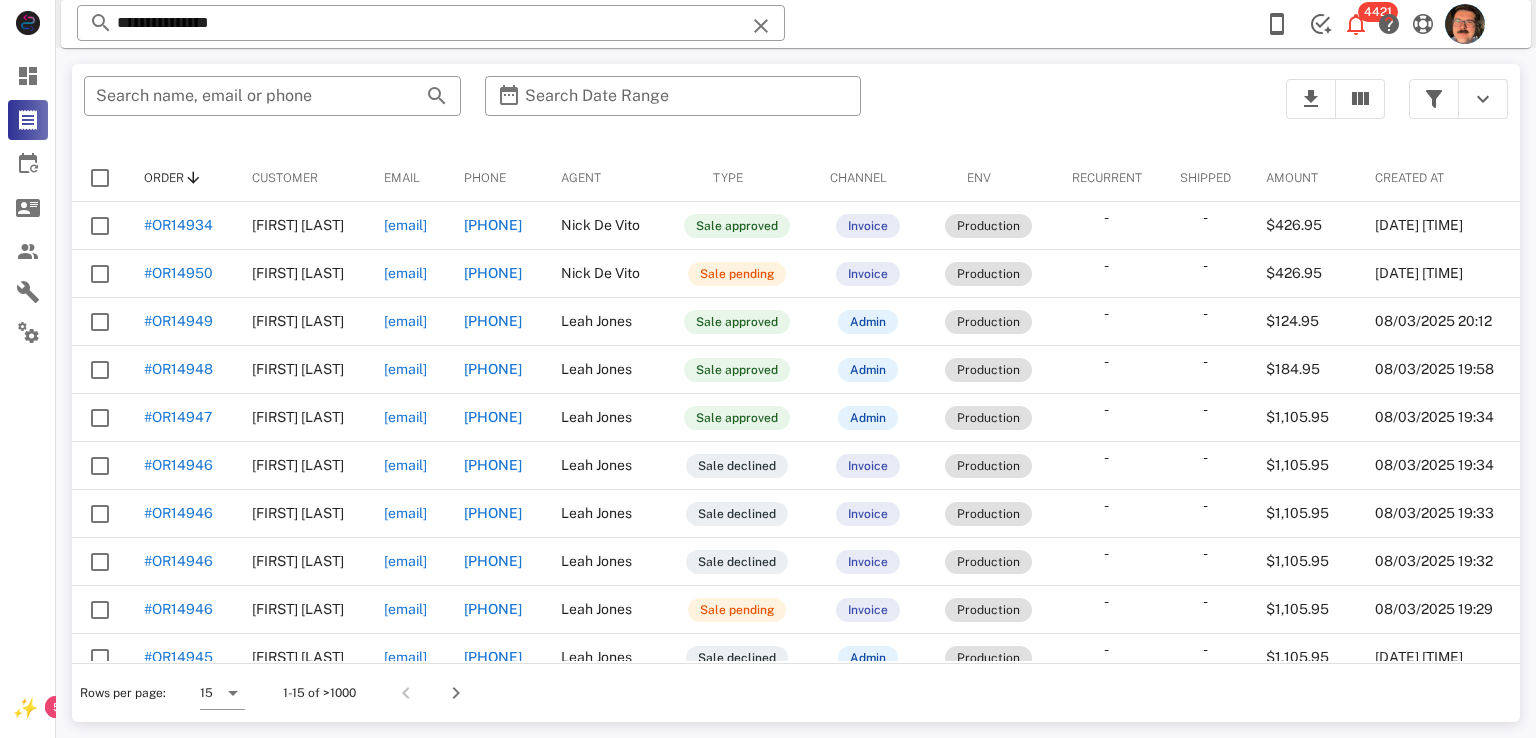 click at bounding box center [761, 26] 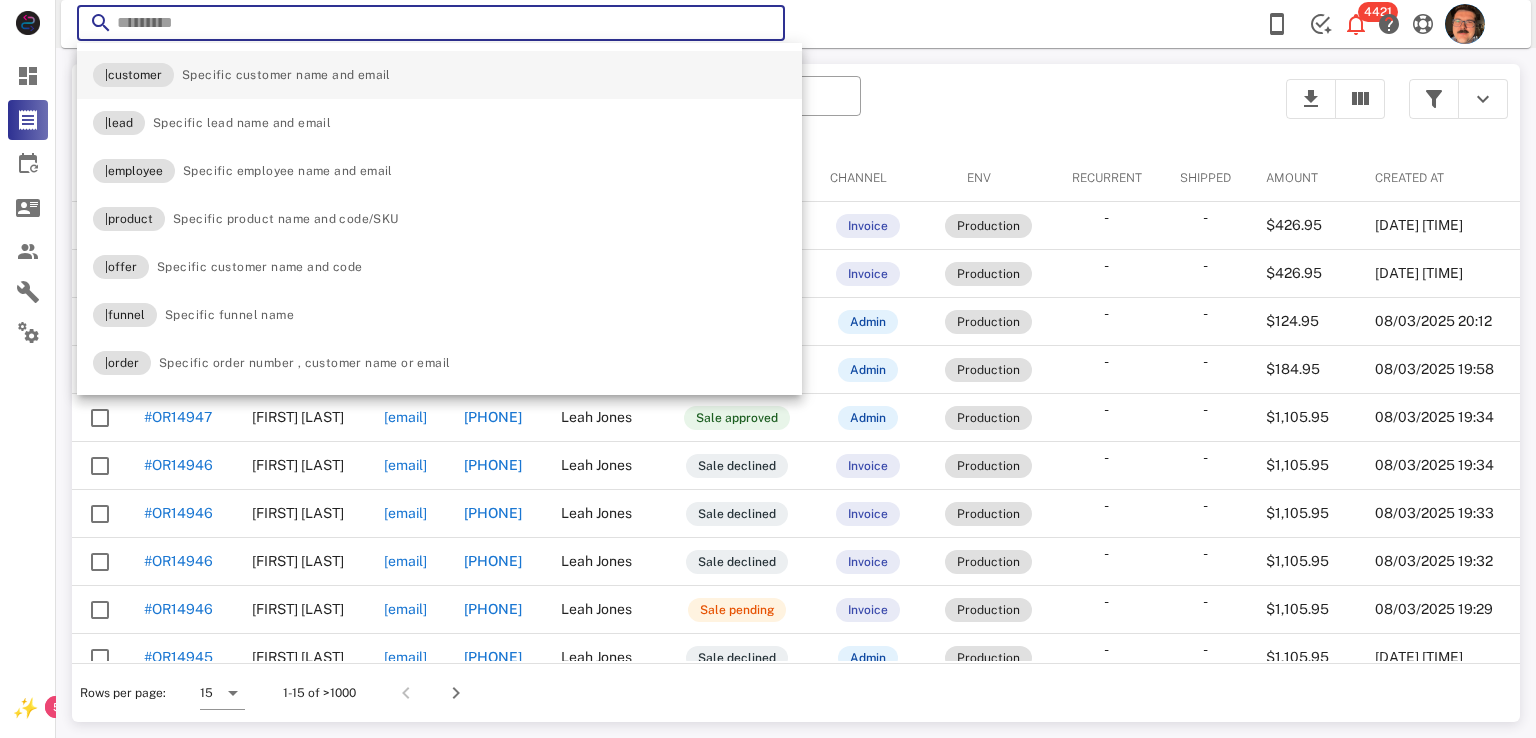 paste on "**********" 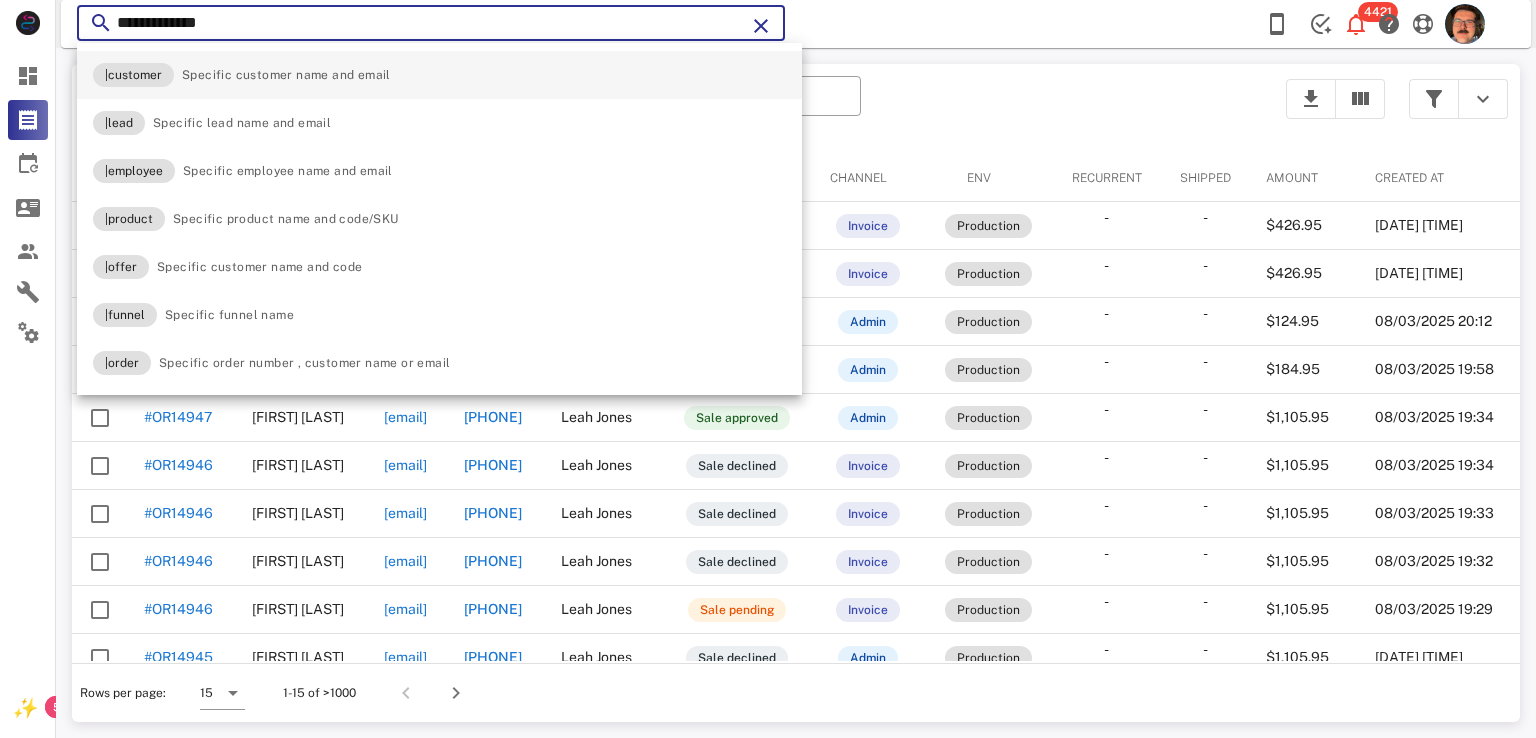 type on "**********" 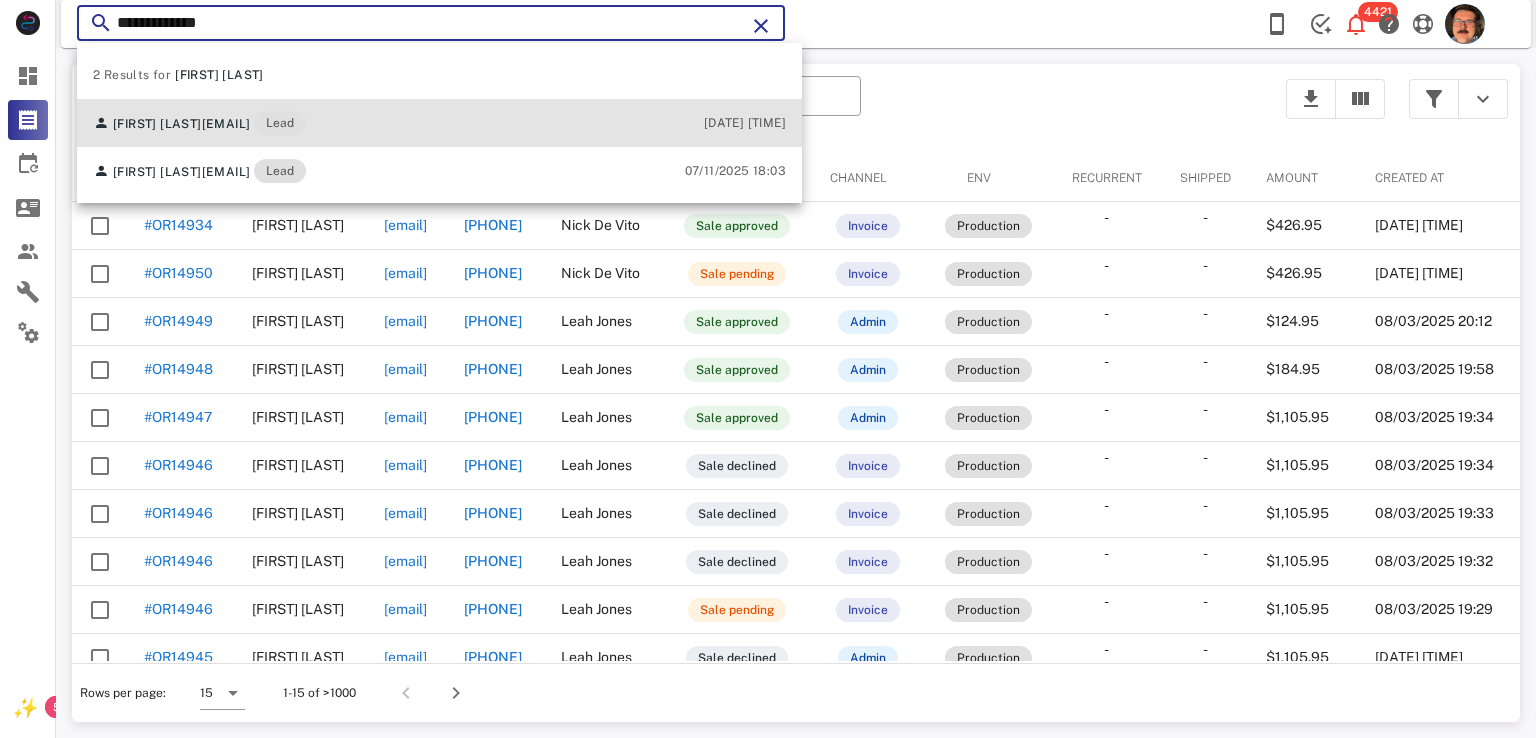 click on "Sonia Delgado   ma.life145@gmail.com   Lead   08/01/2025 21:41" at bounding box center [439, 123] 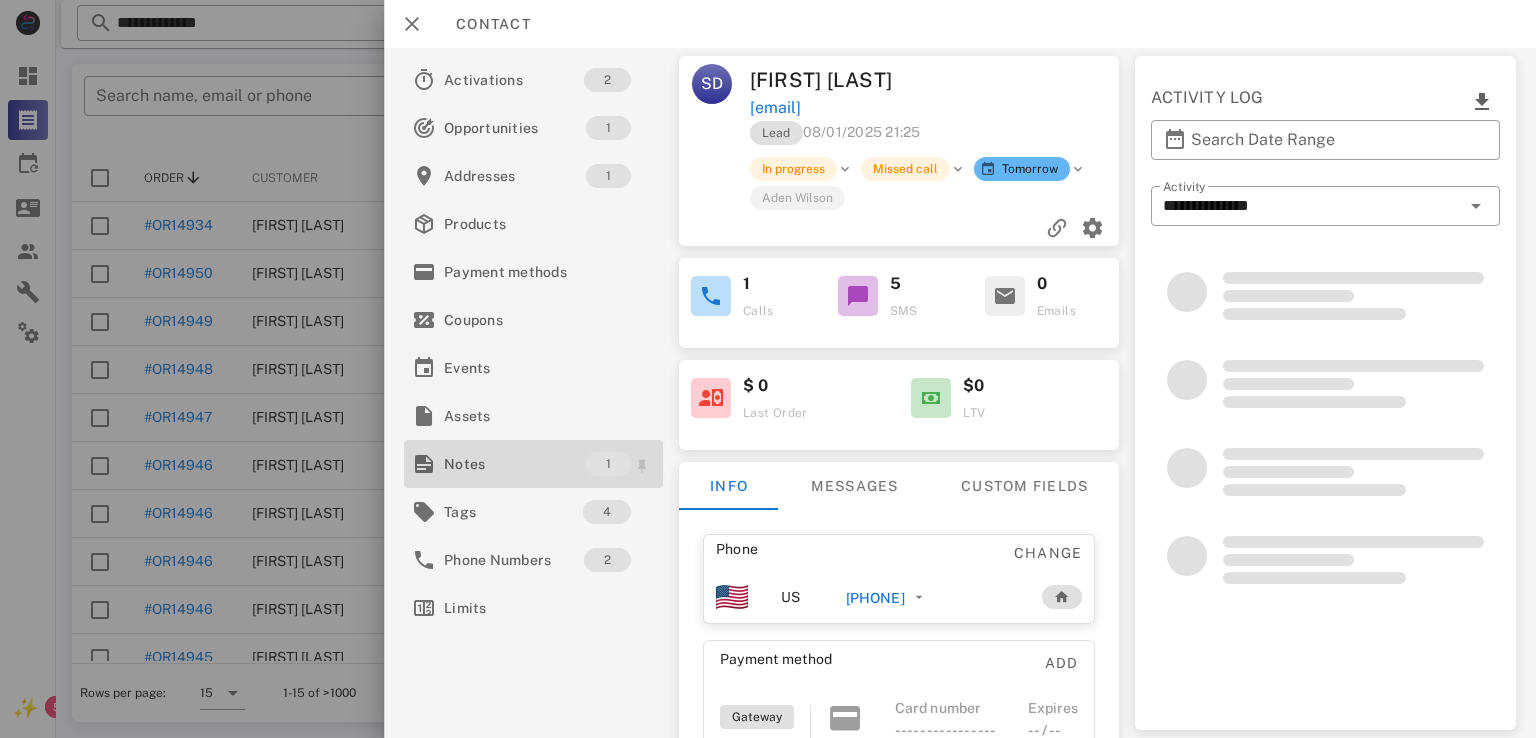 click on "Notes" at bounding box center [515, 464] 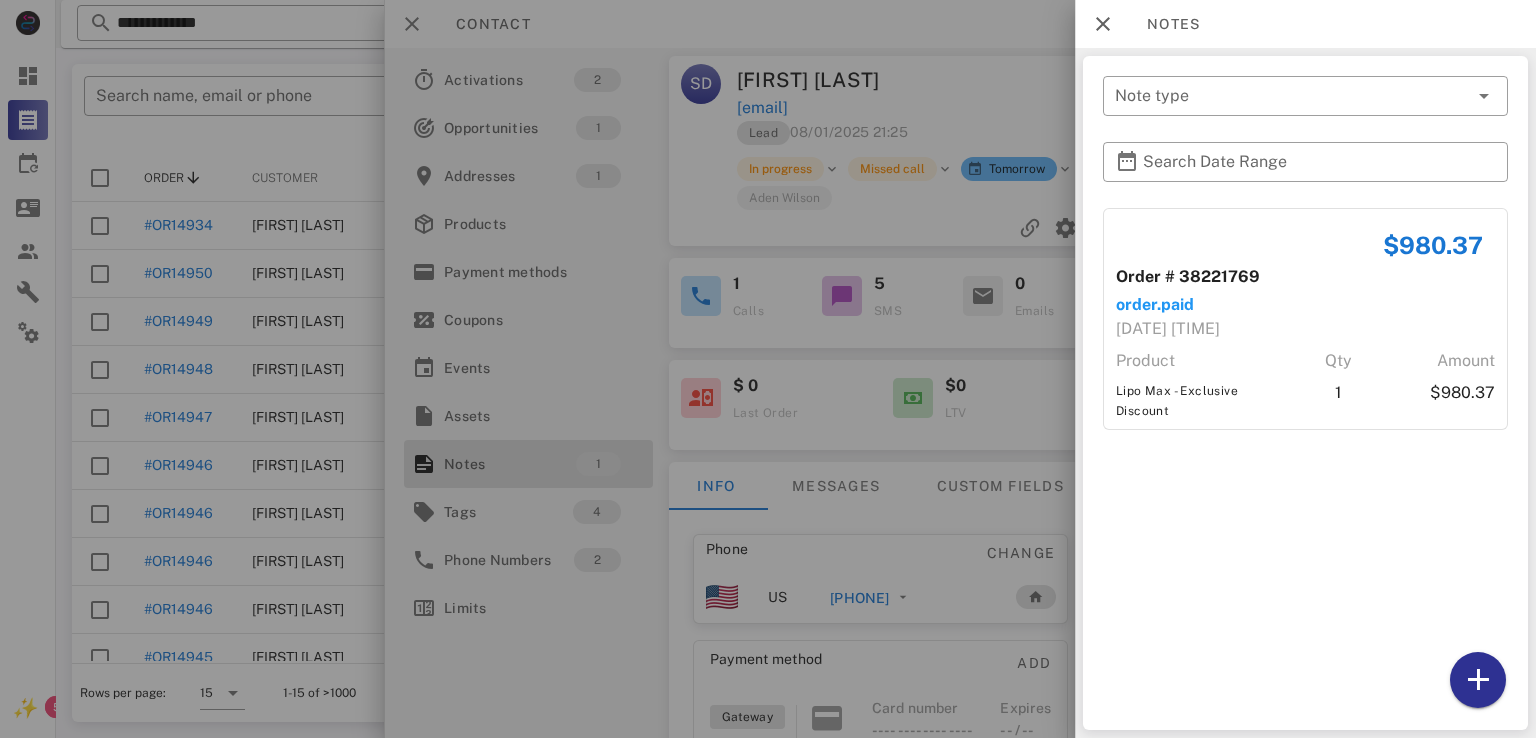click at bounding box center [768, 369] 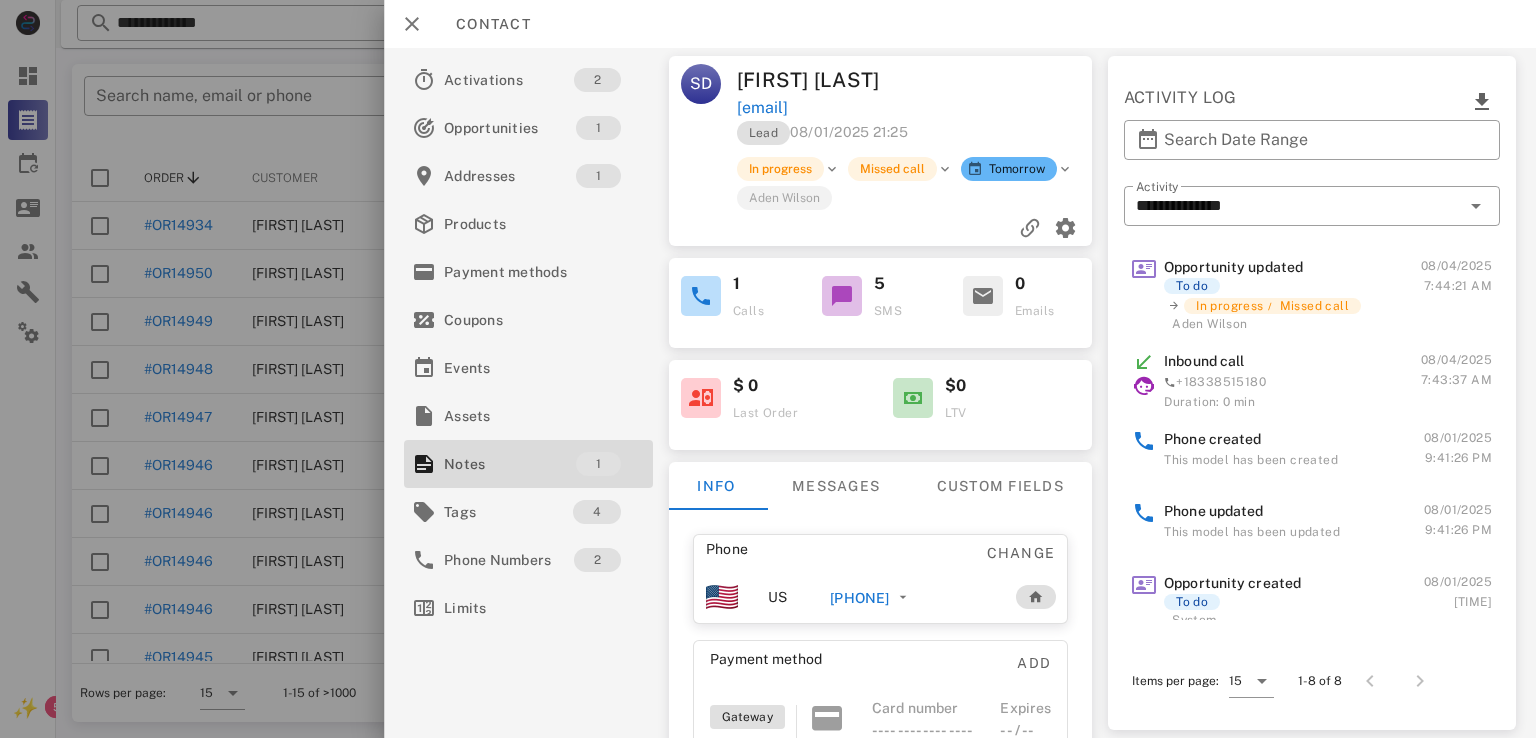 scroll, scrollTop: 0, scrollLeft: 0, axis: both 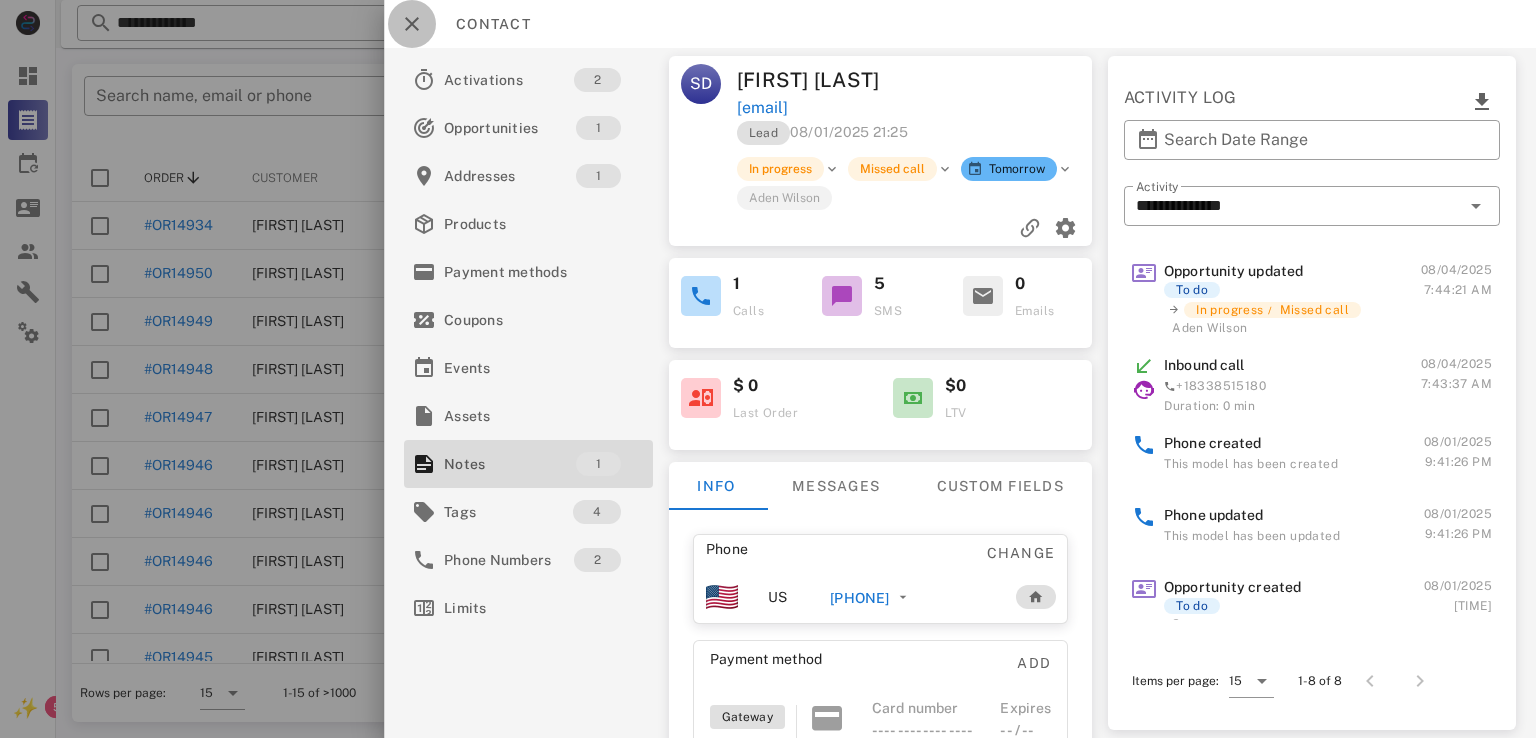 click at bounding box center [412, 24] 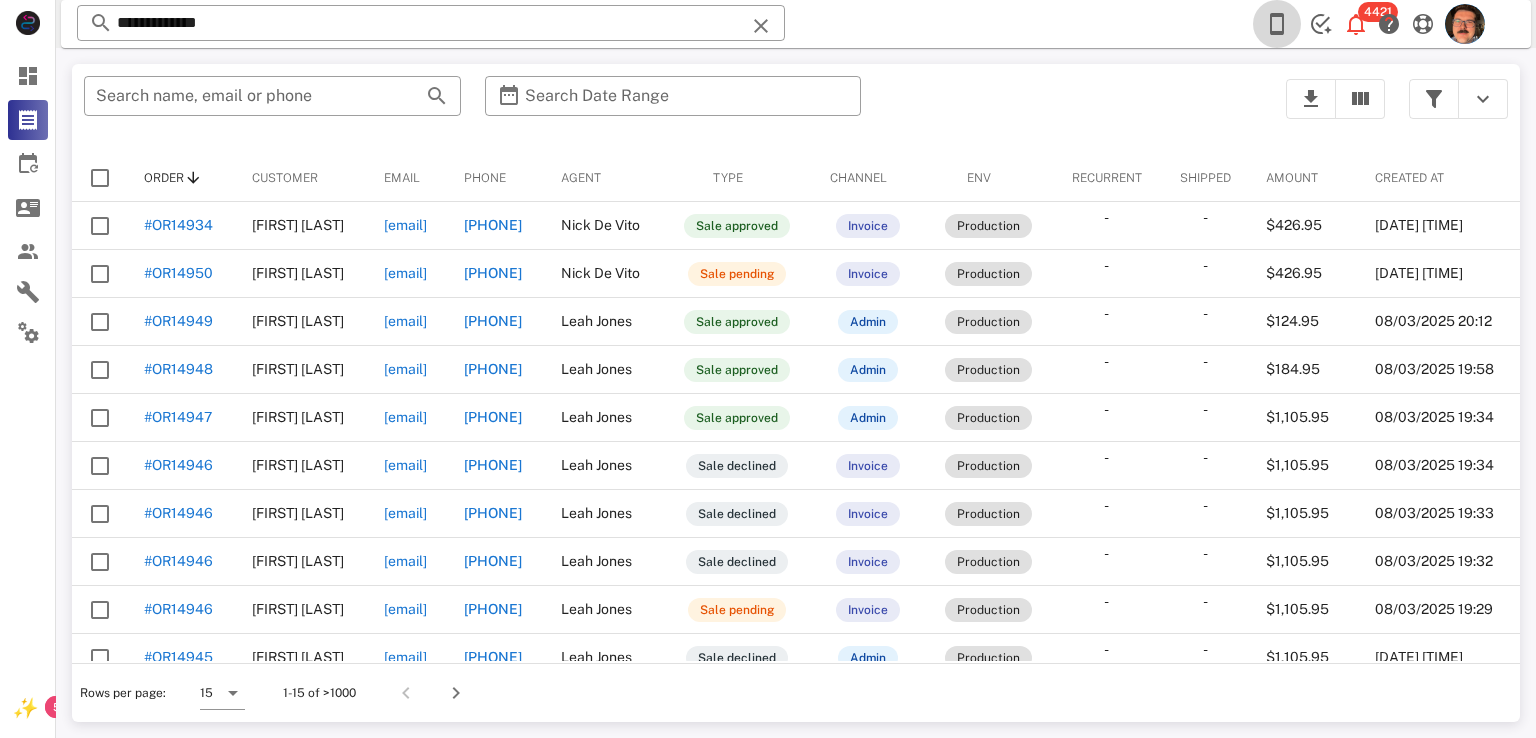 click at bounding box center (1277, 24) 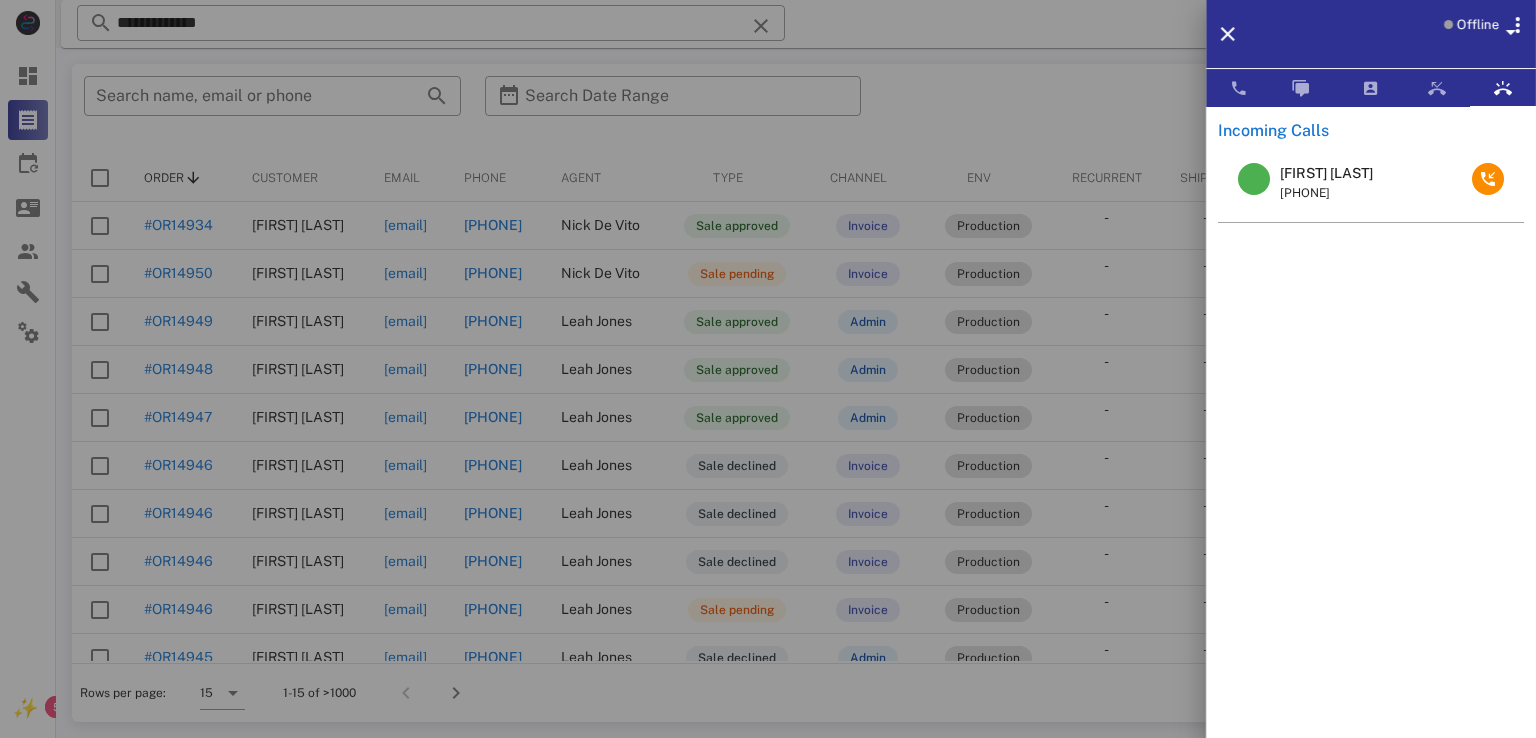 click on "Maria P Delgado" at bounding box center [1326, 173] 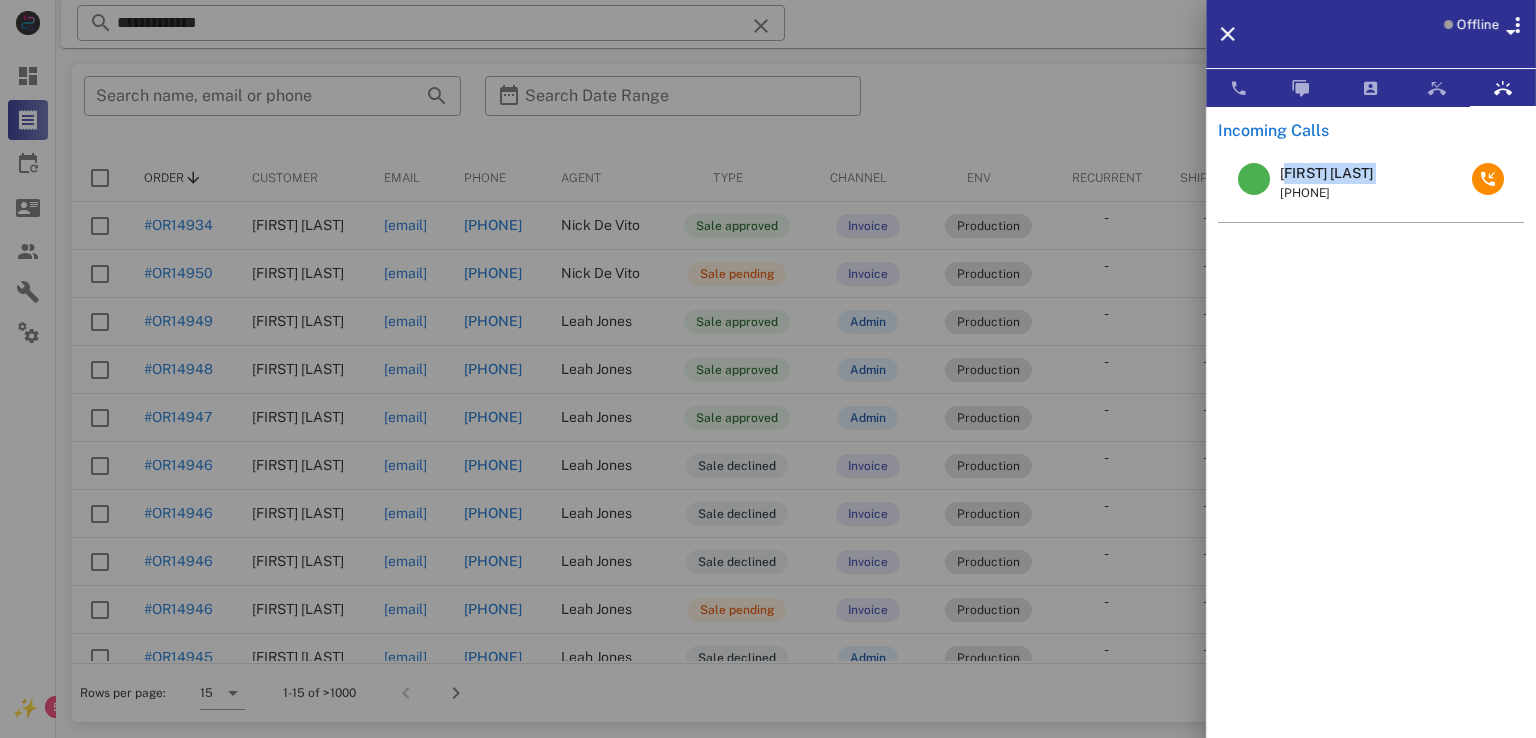 click on "Maria P Delgado" at bounding box center (1326, 173) 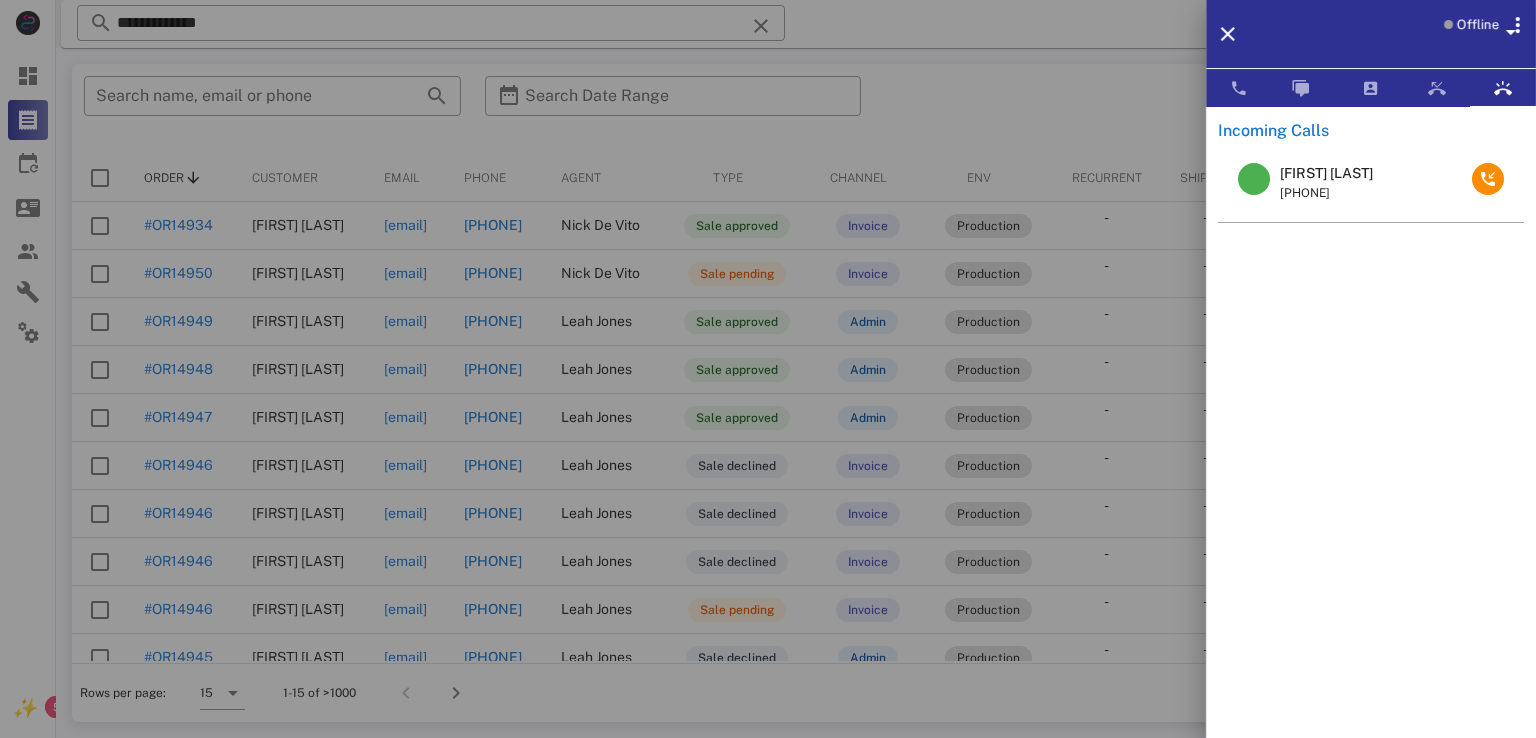 click on "Maria P Delgado   +12406034605" at bounding box center [1371, 442] 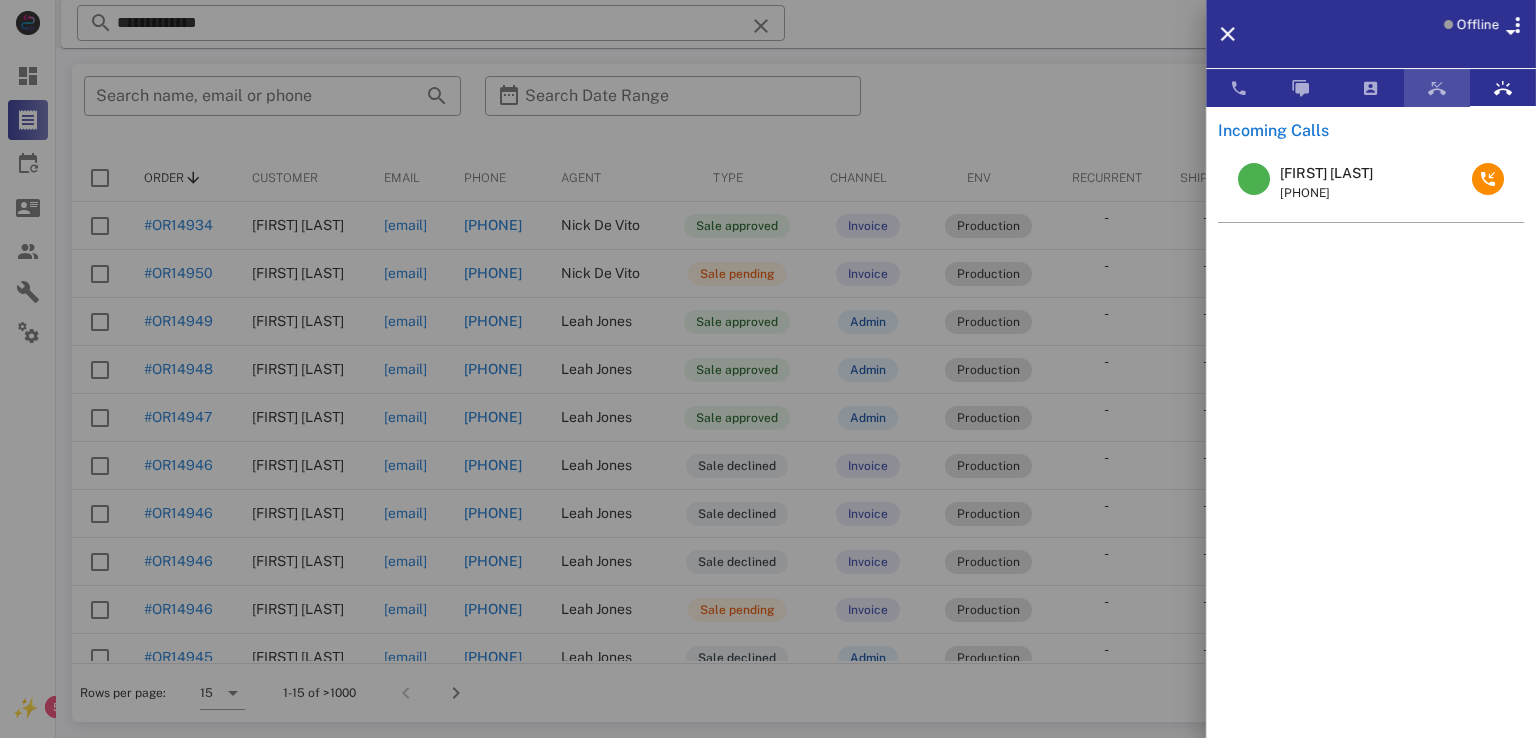 click at bounding box center [1437, 88] 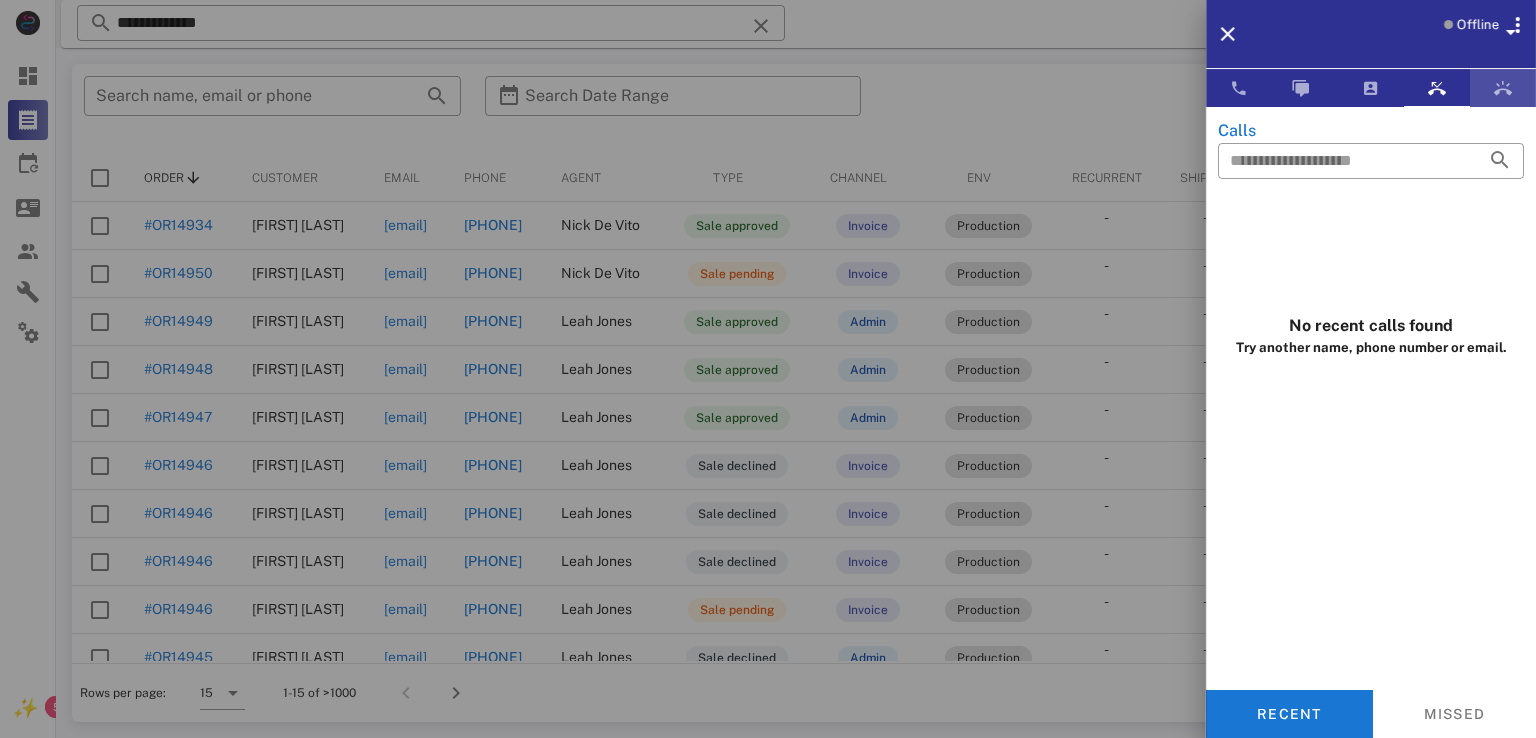 click at bounding box center [1503, 88] 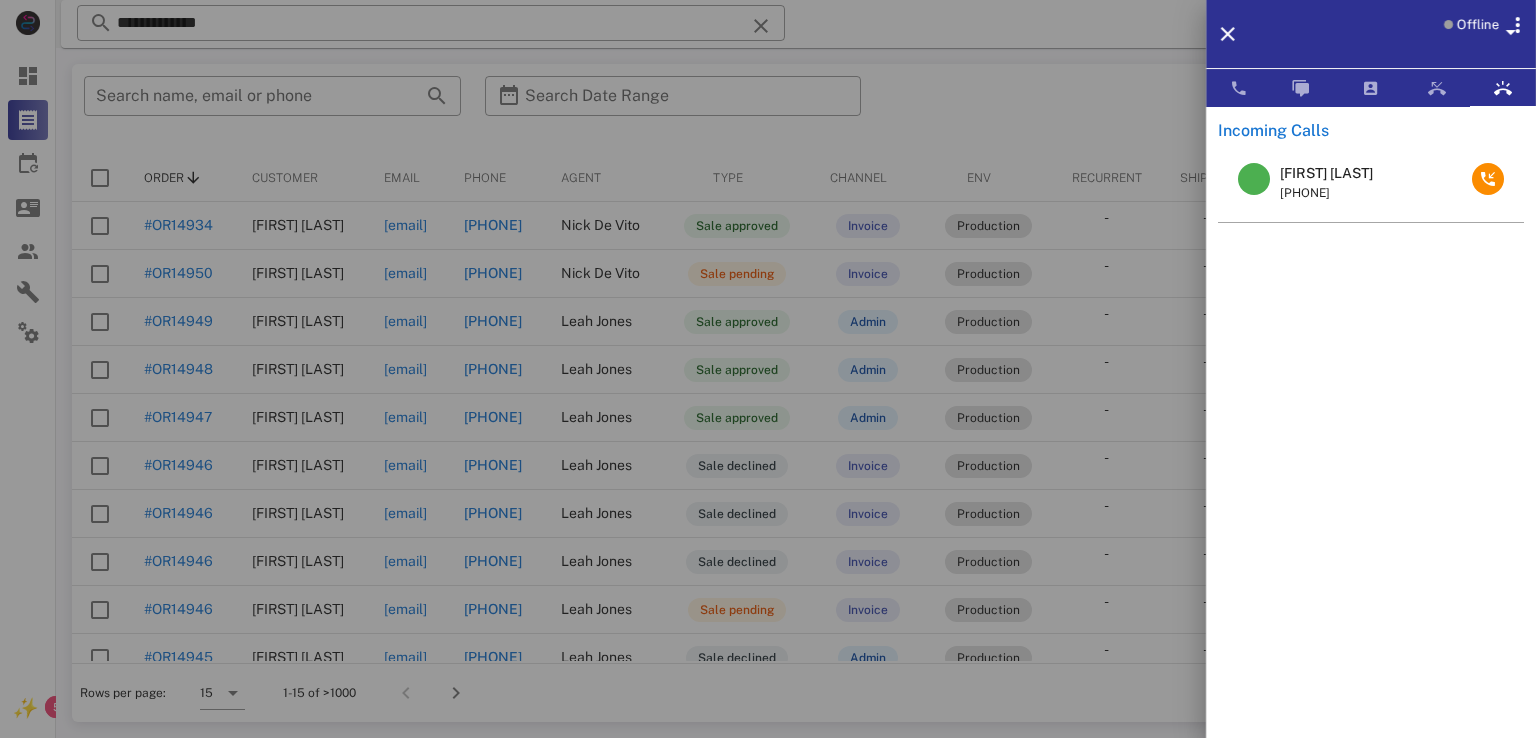click on "Incoming Calls   Maria P Delgado   +12406034605" at bounding box center [1371, 430] 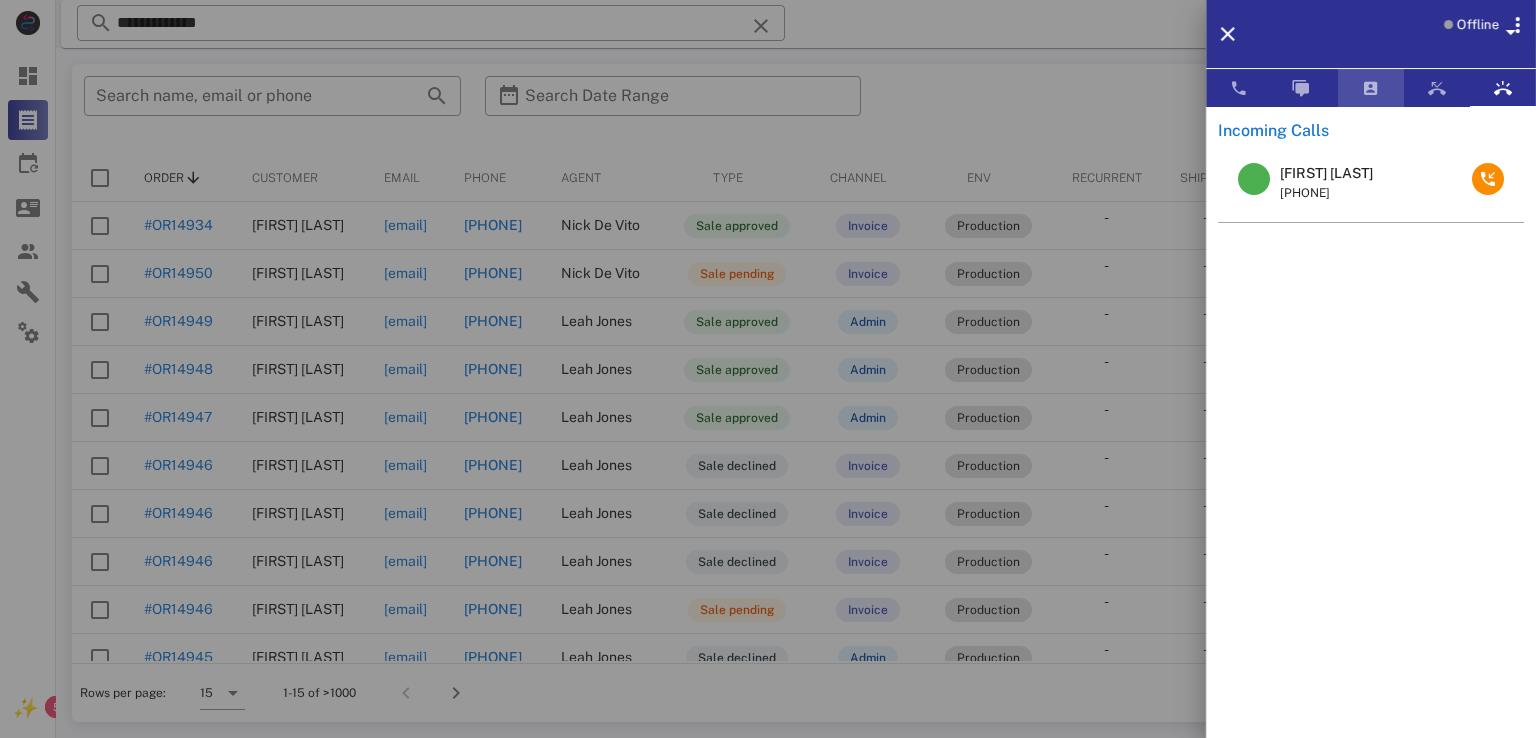 click at bounding box center (1371, 88) 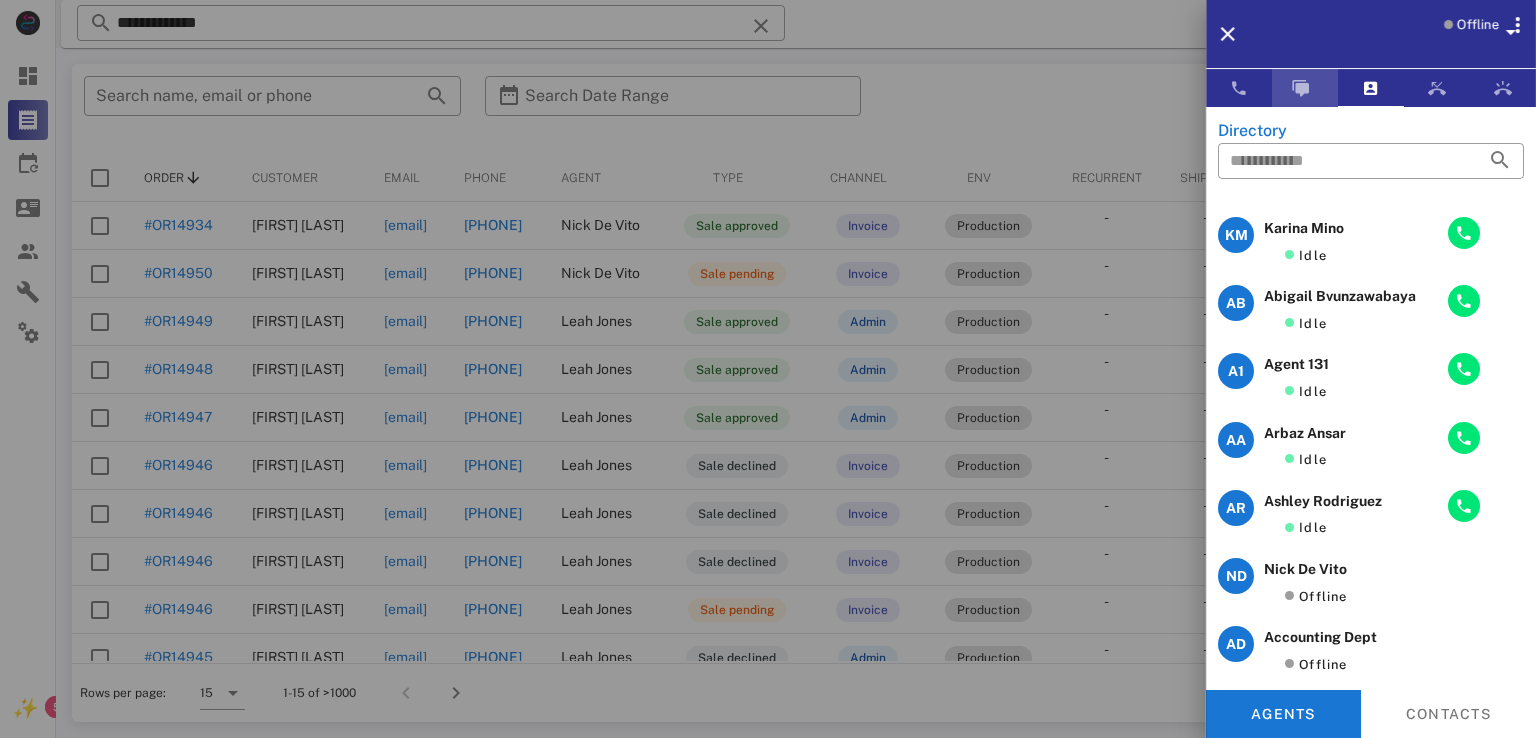 click at bounding box center [1301, 88] 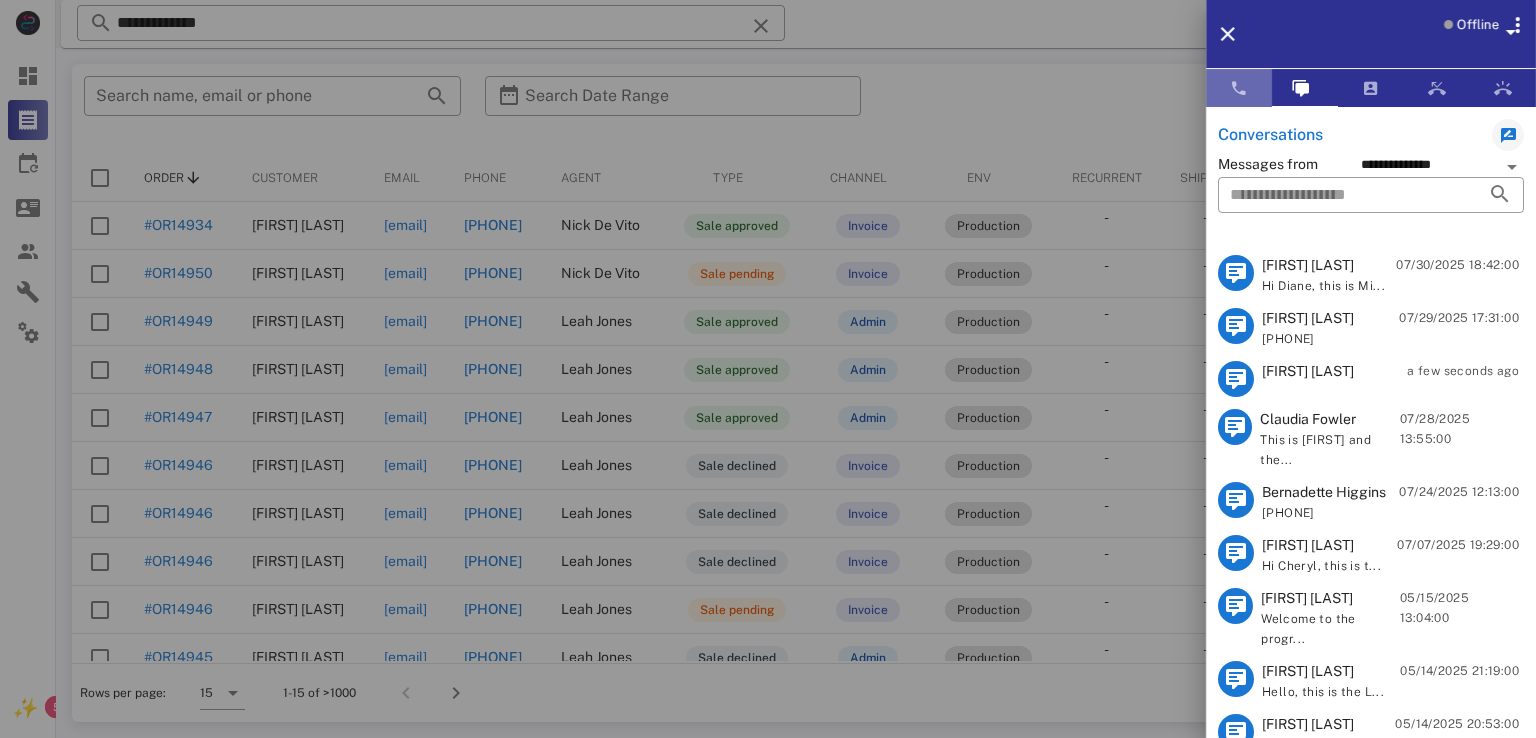 click at bounding box center [1239, 88] 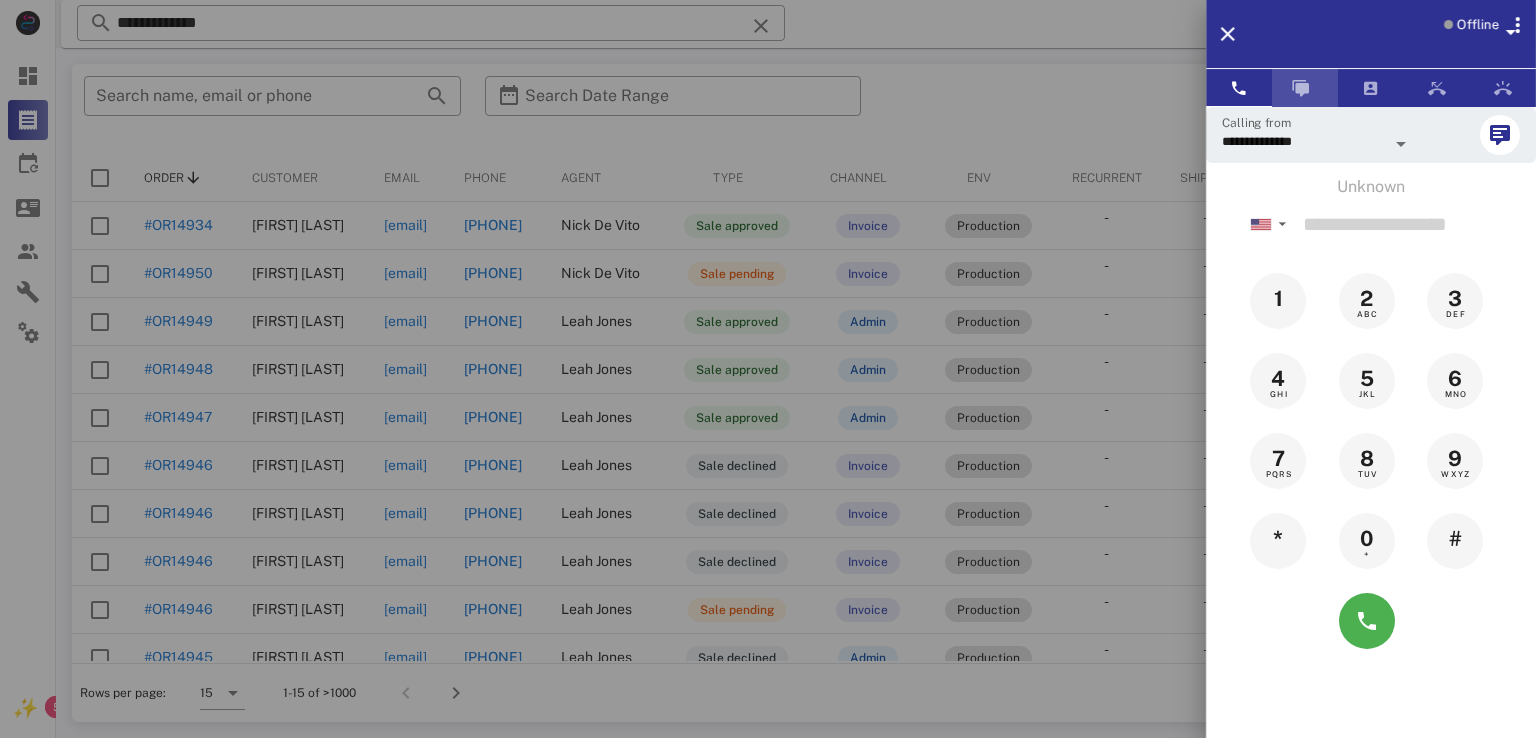 click at bounding box center [1305, 88] 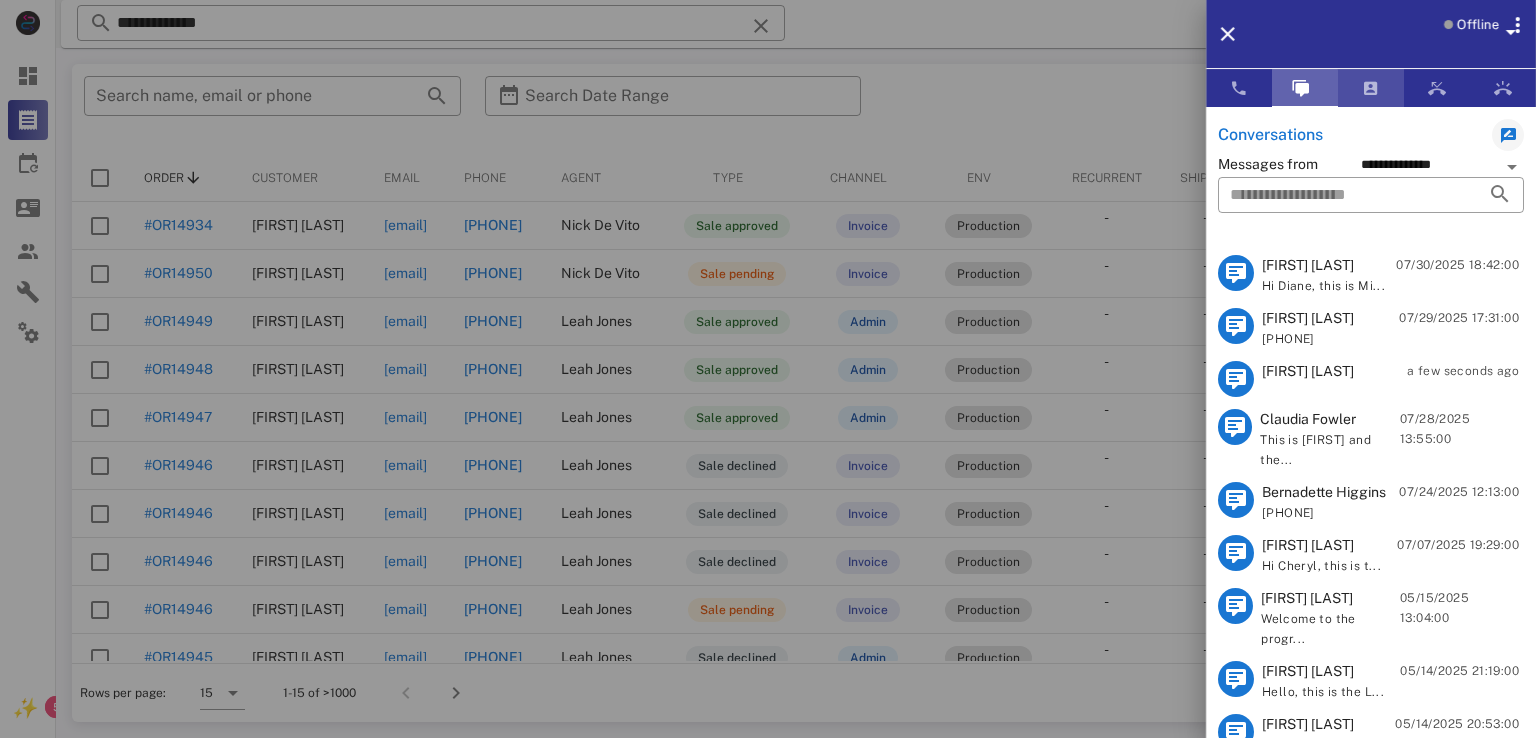 click at bounding box center [1371, 88] 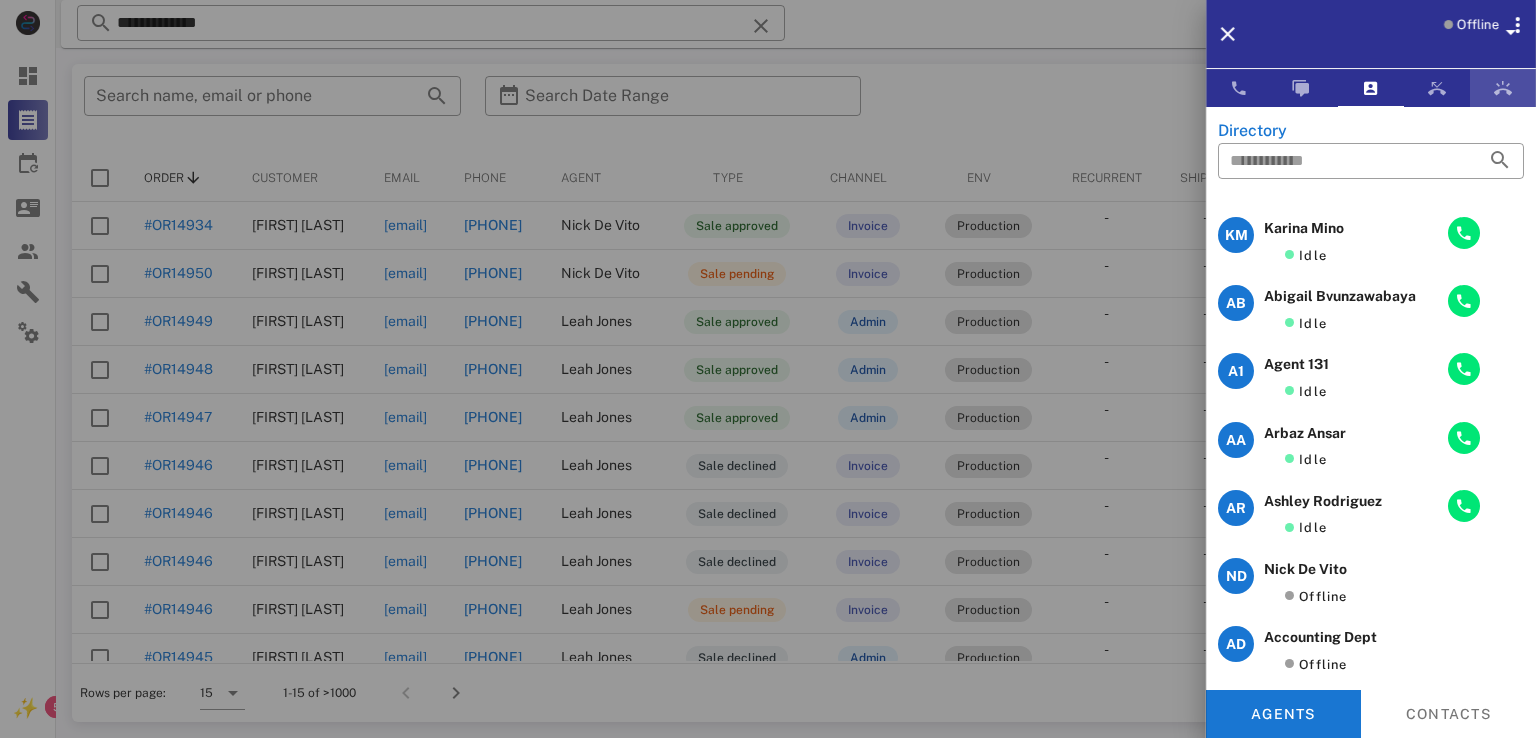 click at bounding box center (1503, 88) 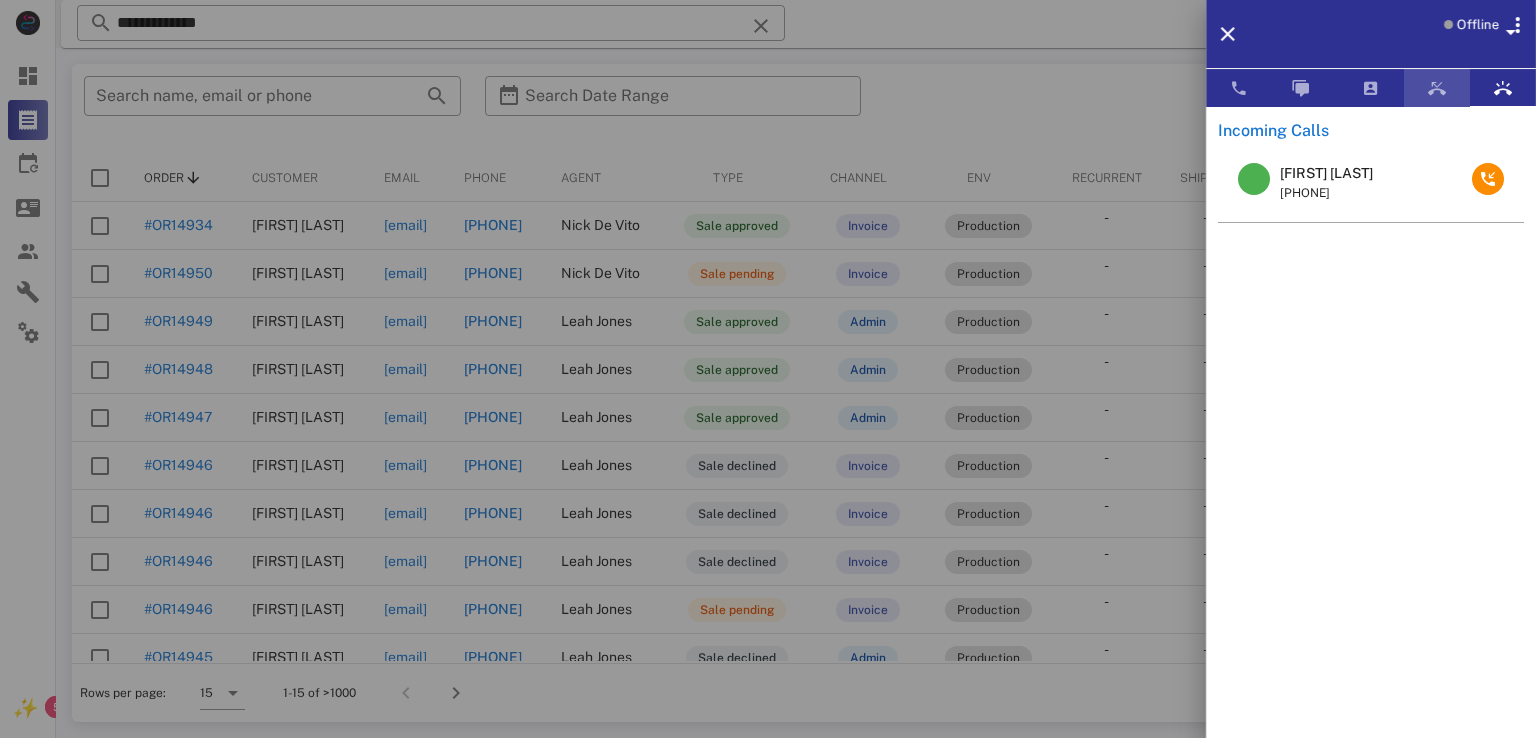 click at bounding box center [1437, 88] 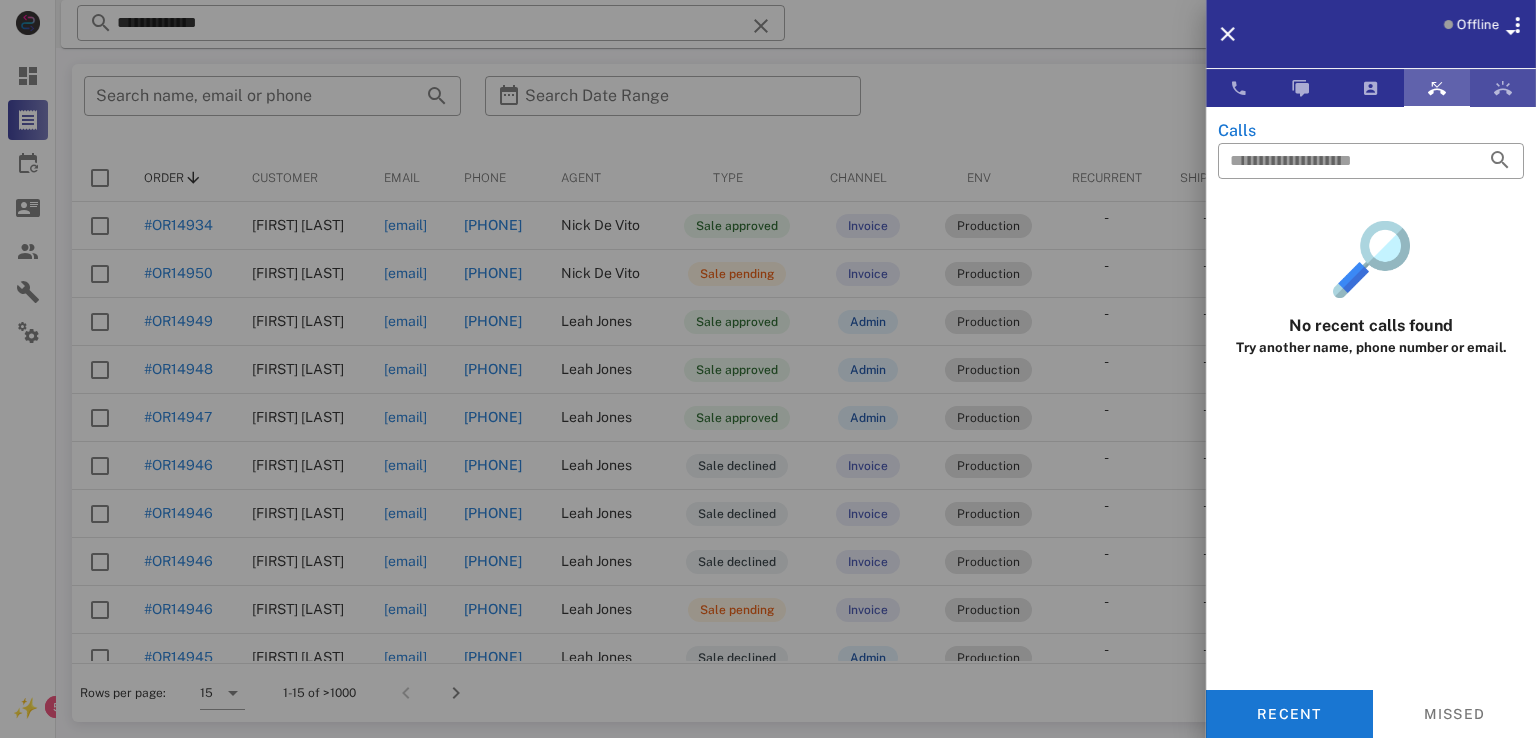 click at bounding box center [1371, 88] 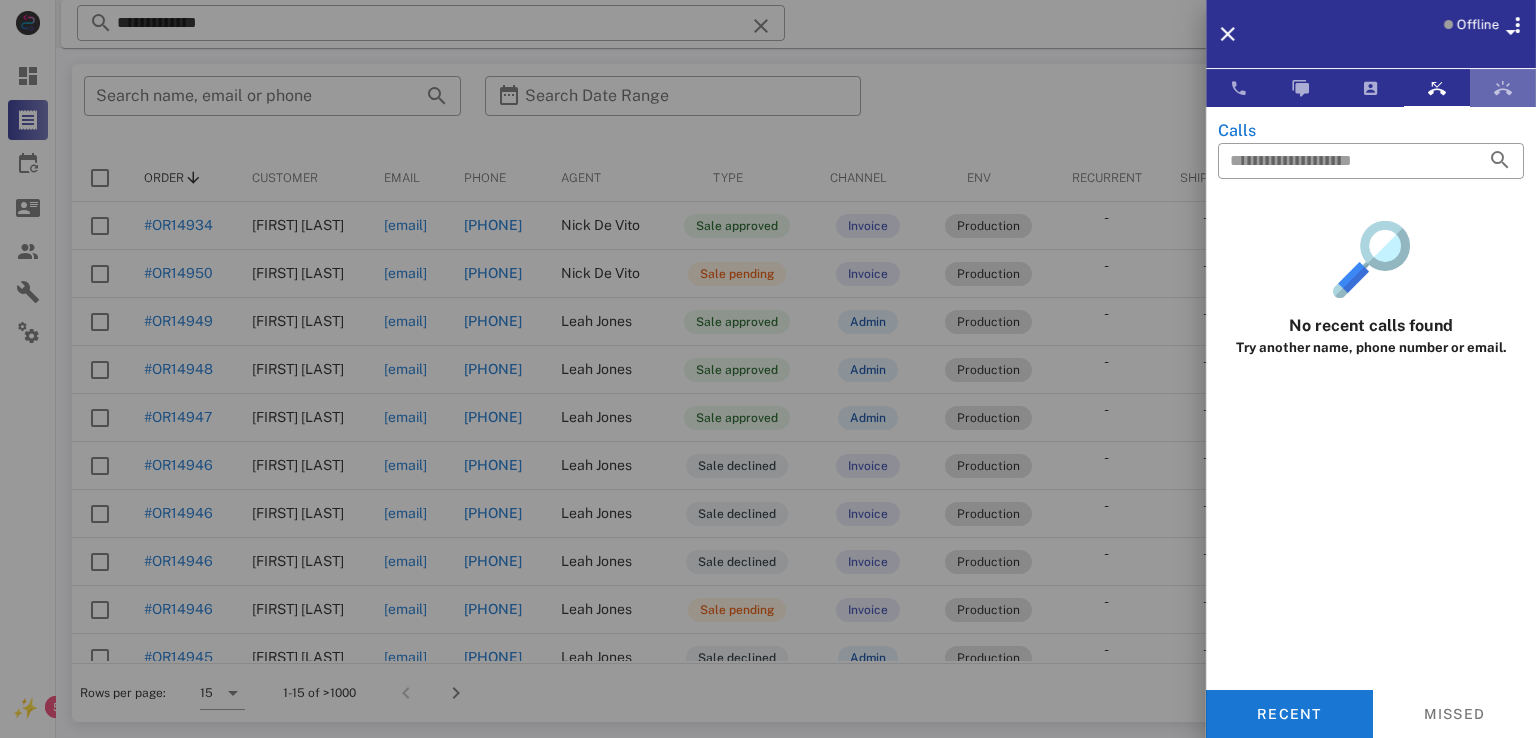 click at bounding box center (1503, 88) 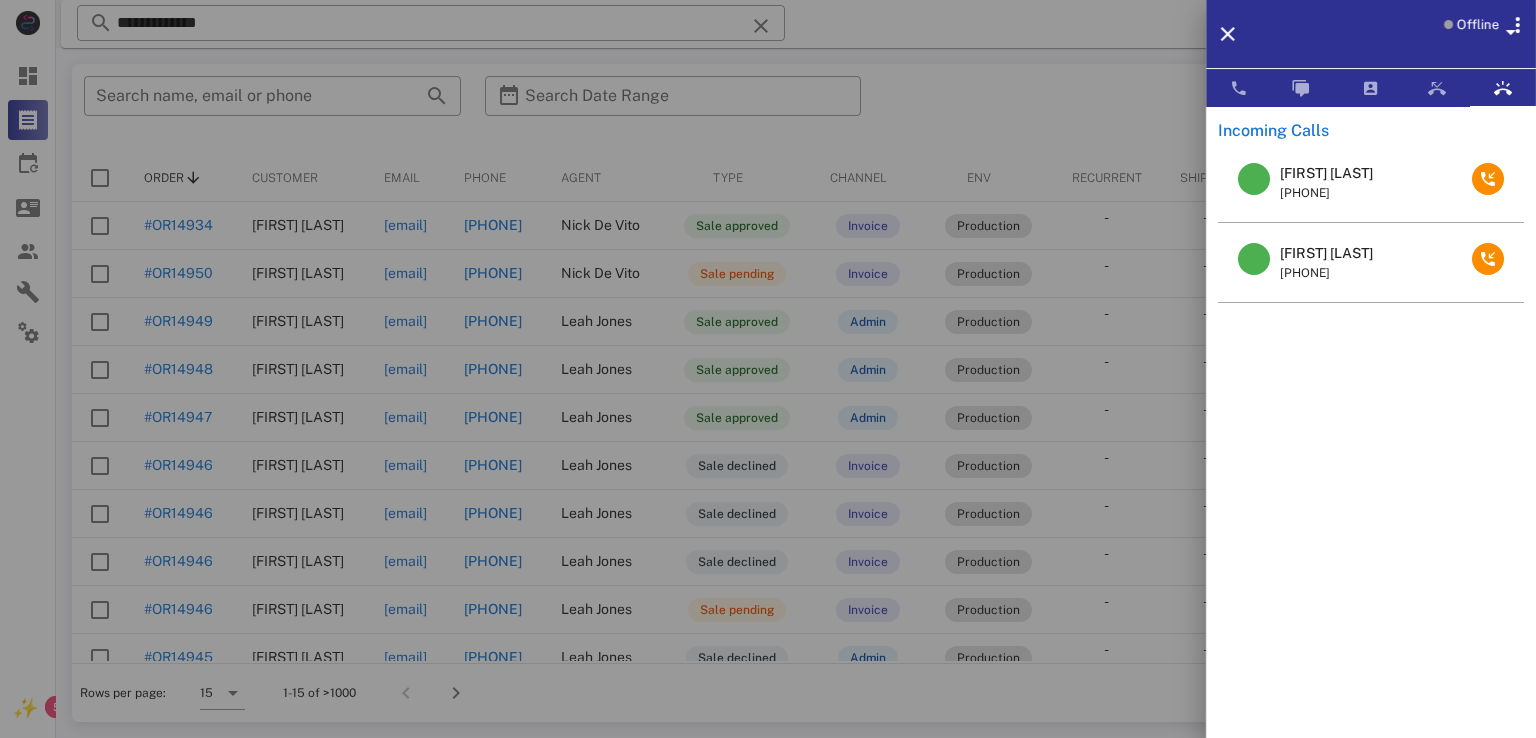 click on "Sonia Delgado" at bounding box center (1326, 253) 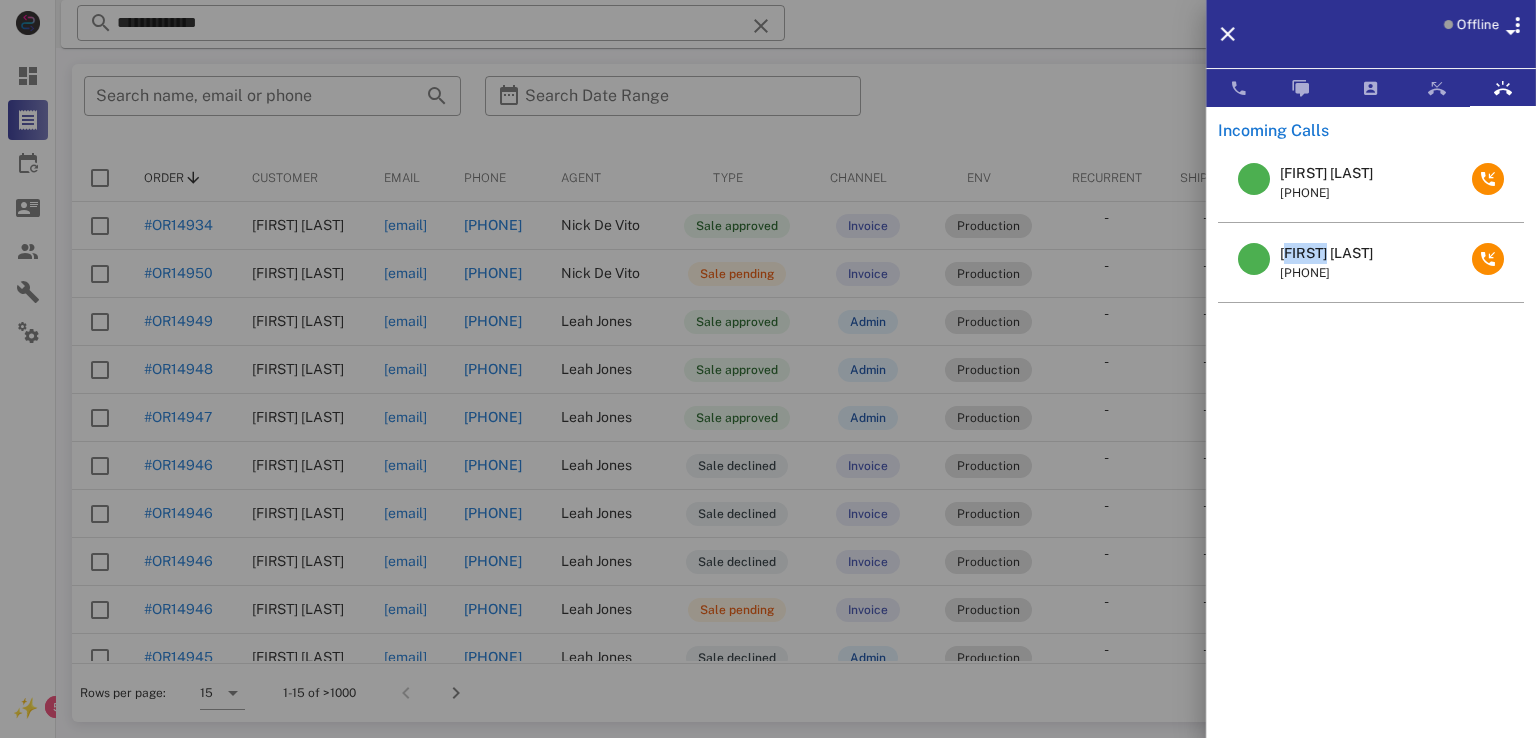 click on "Sonia Delgado" at bounding box center [1326, 253] 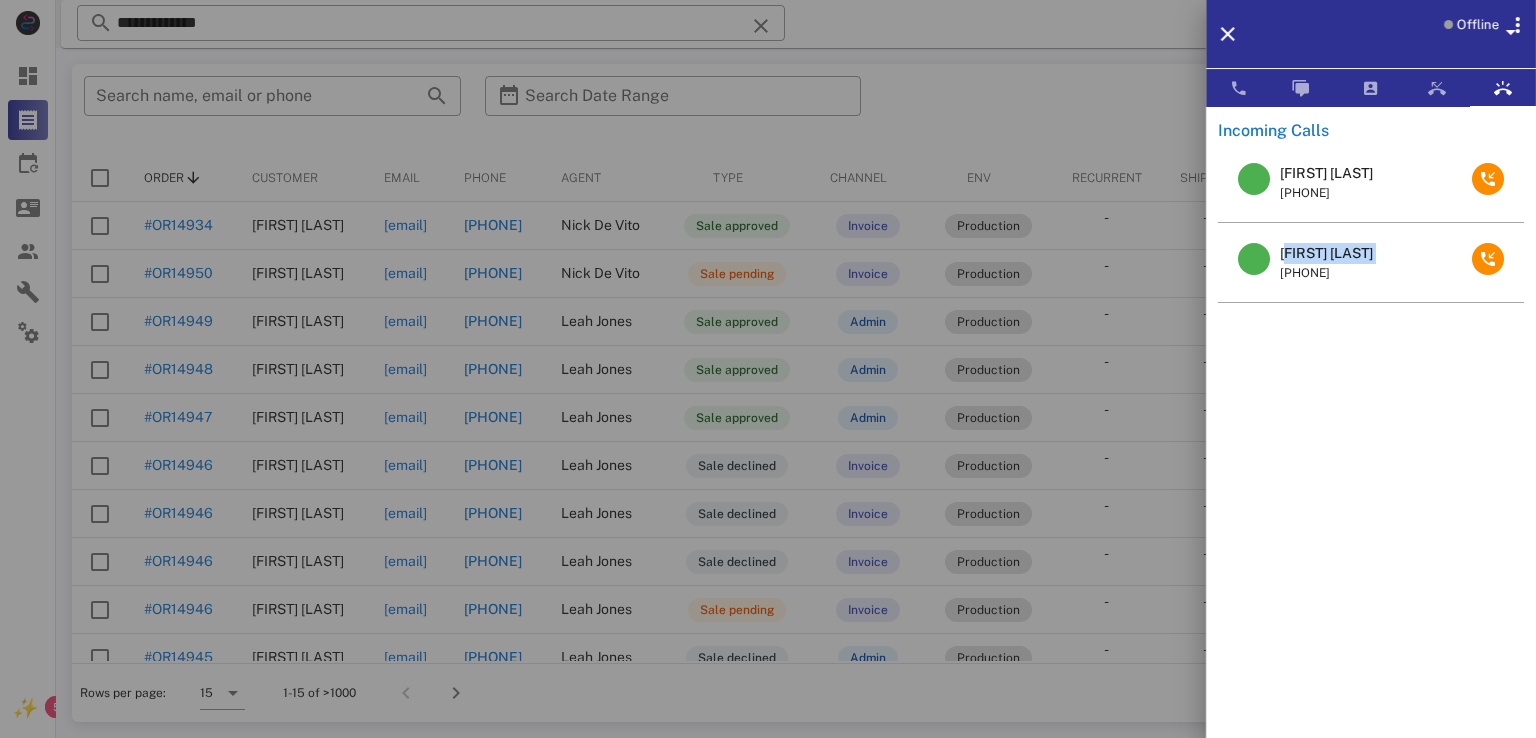 click on "Sonia Delgado" at bounding box center [1326, 253] 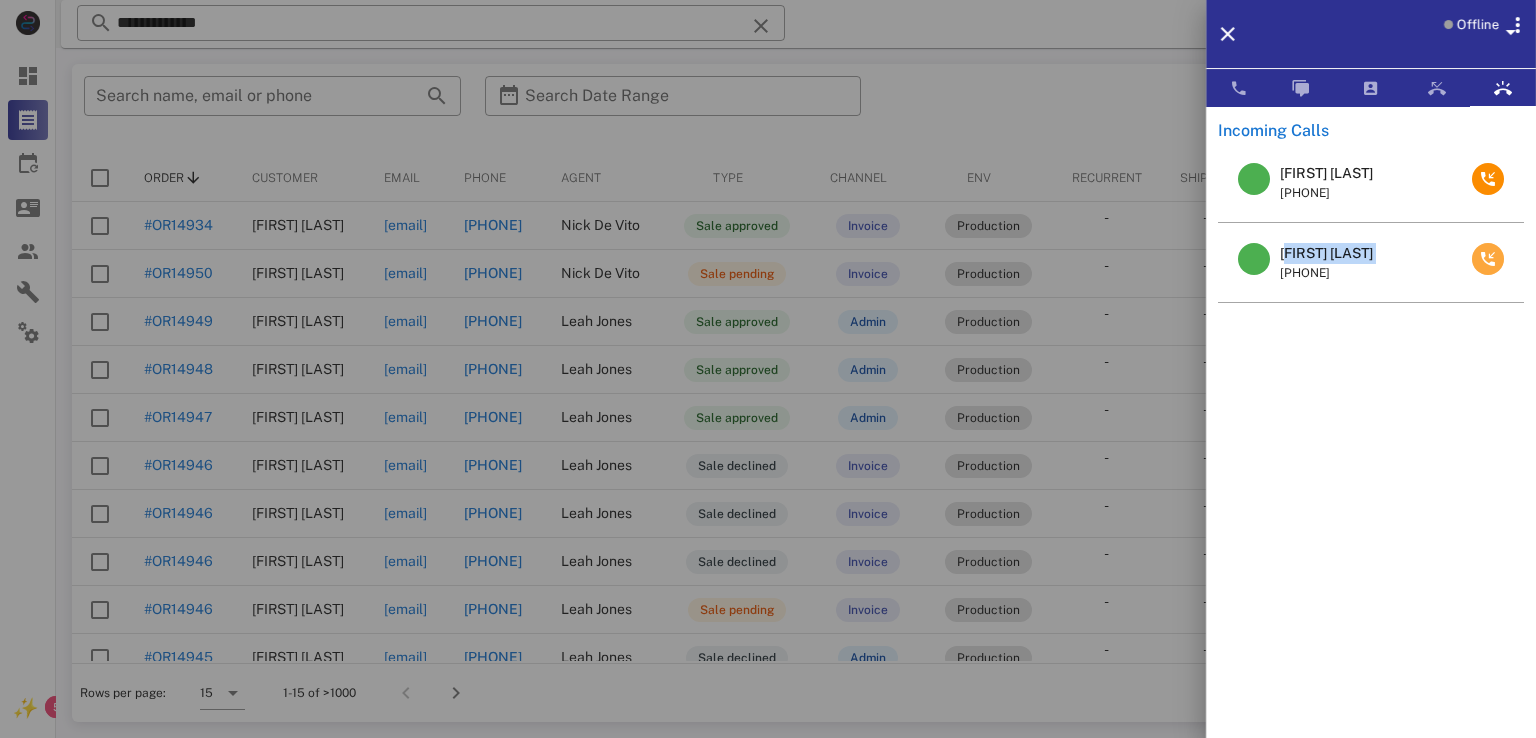 click at bounding box center (1488, 259) 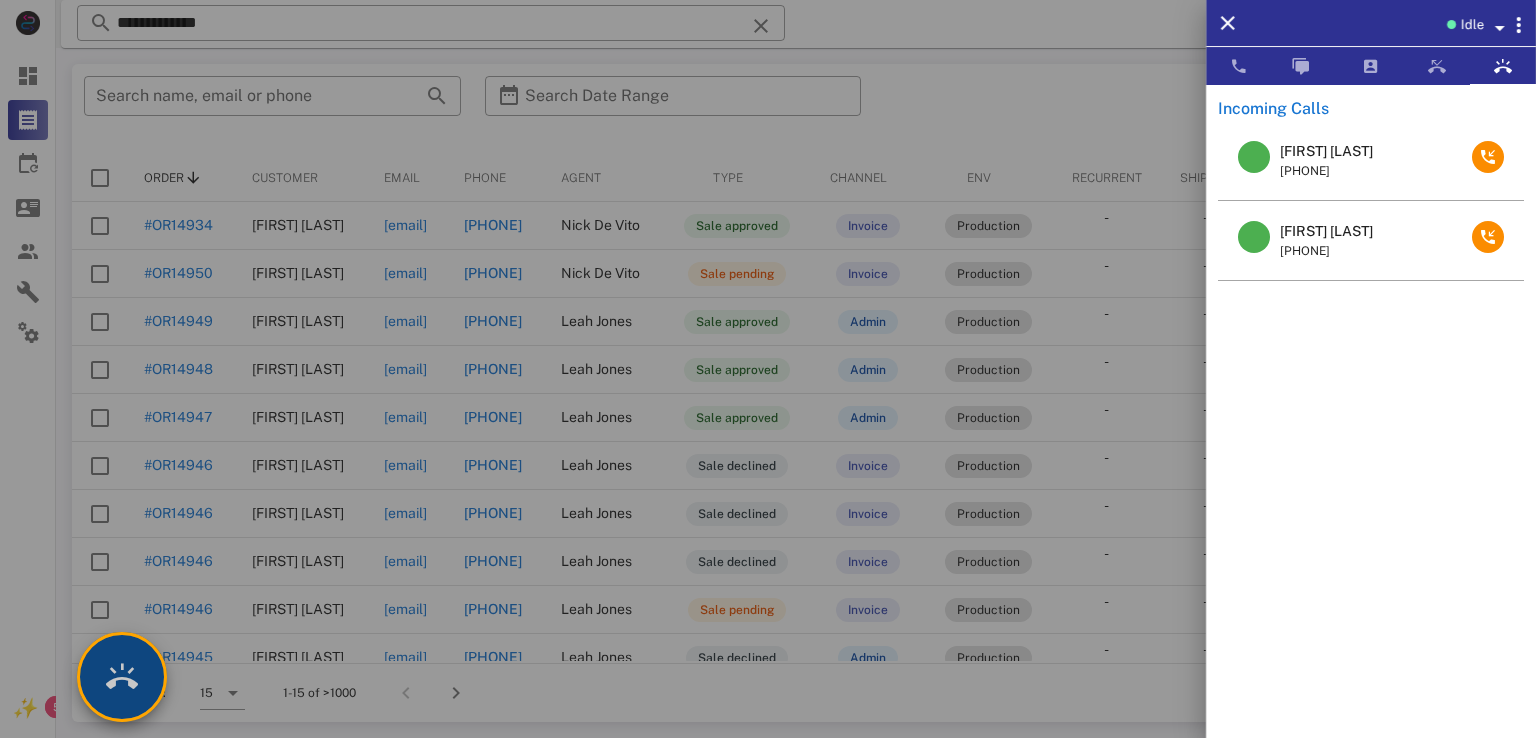 drag, startPoint x: 109, startPoint y: 683, endPoint x: 119, endPoint y: 672, distance: 14.866069 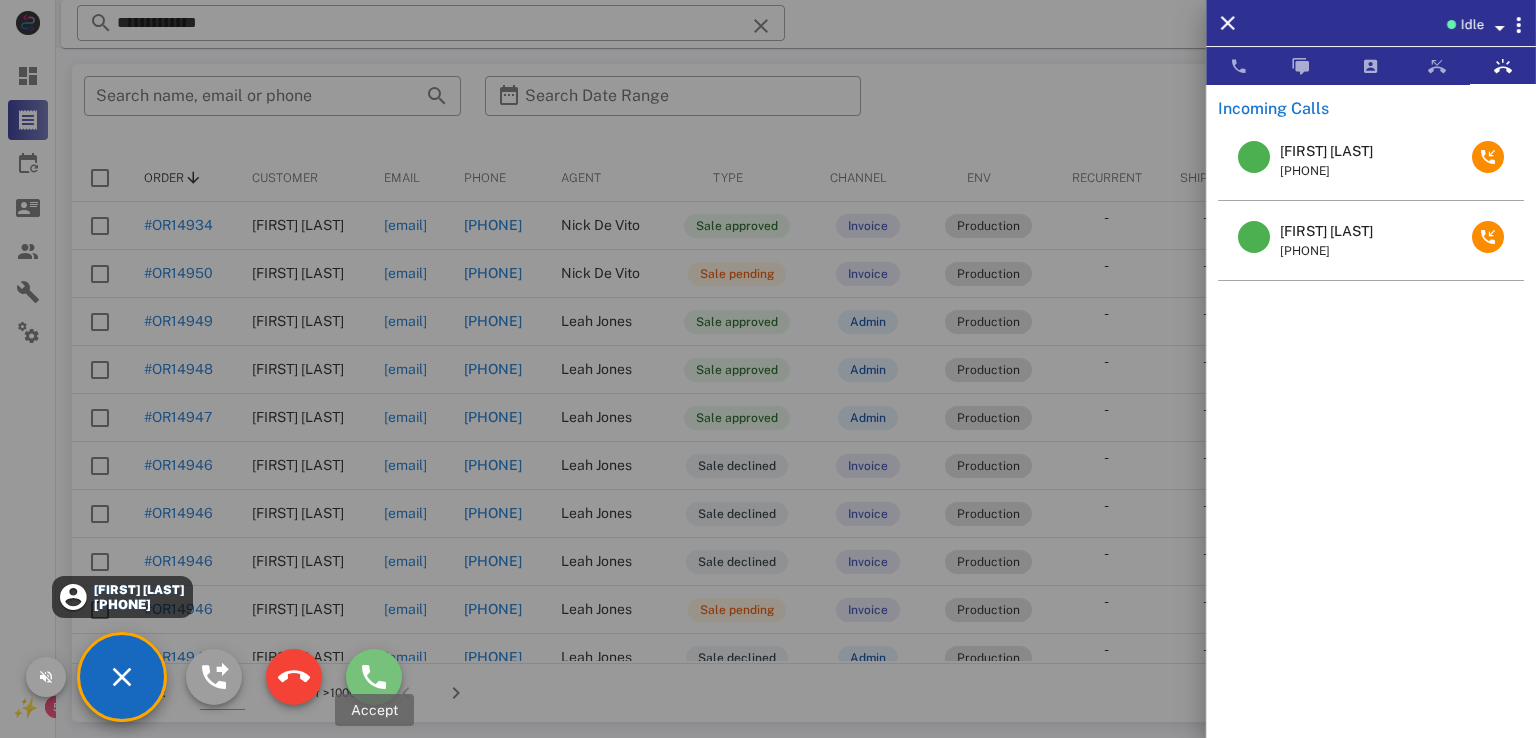 click at bounding box center (374, 677) 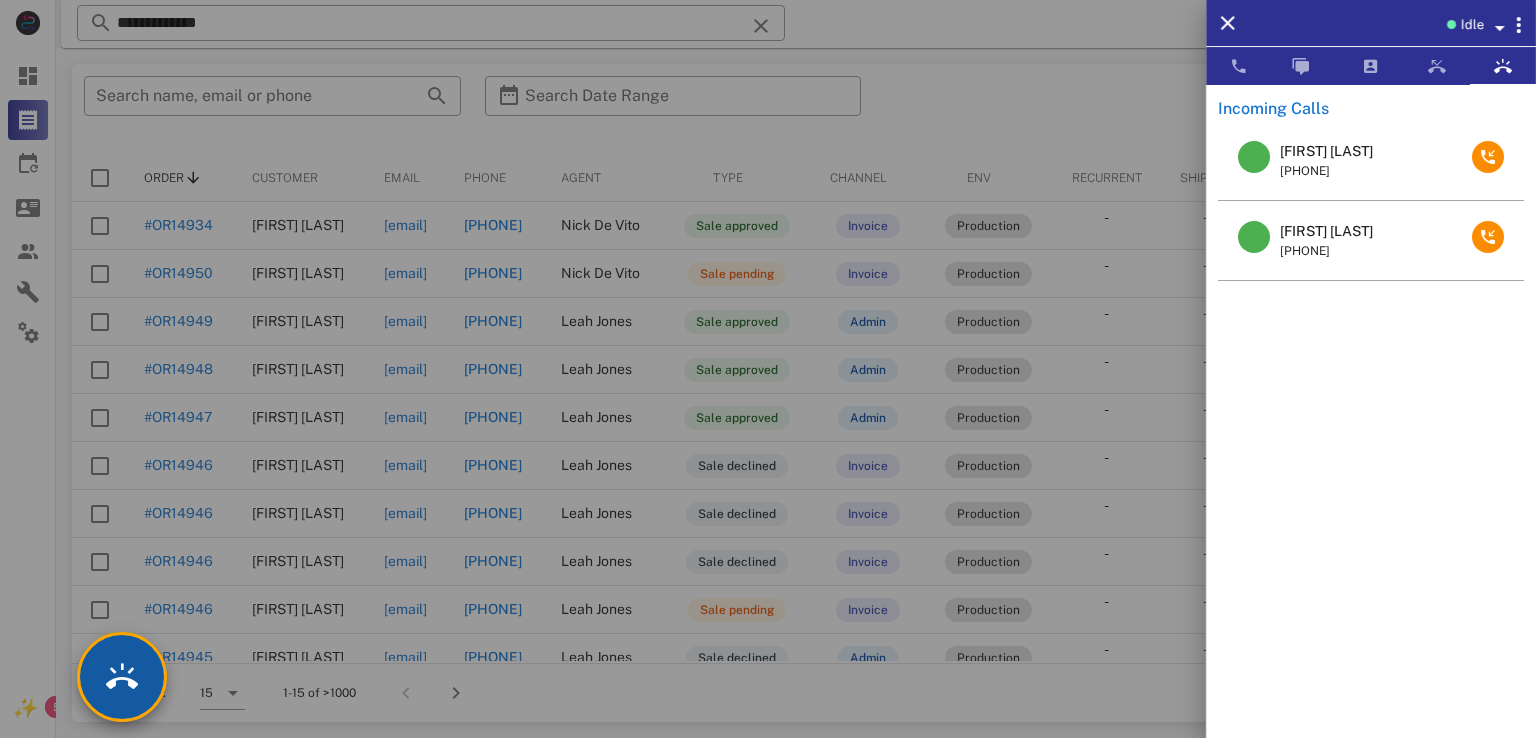 click at bounding box center [122, 677] 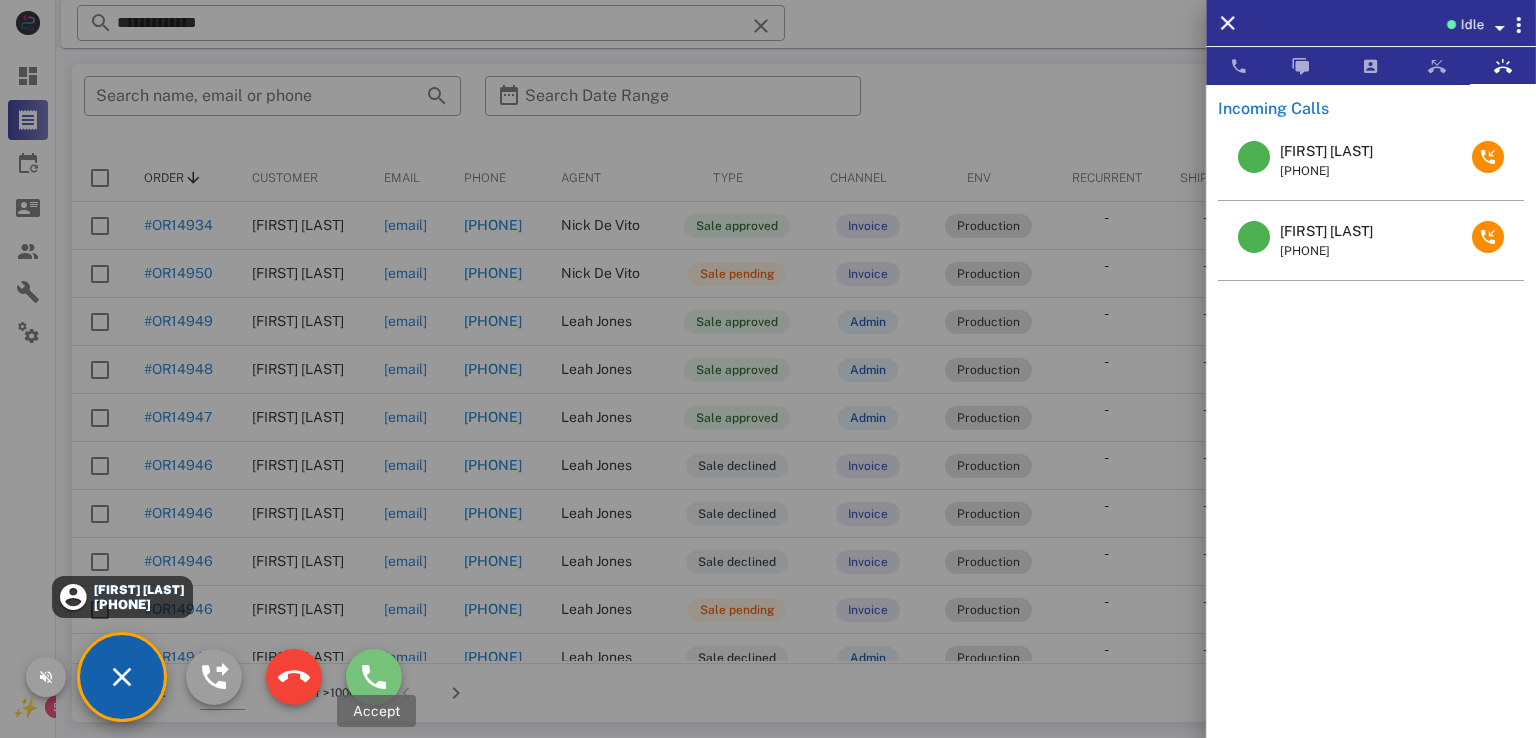 click at bounding box center (374, 677) 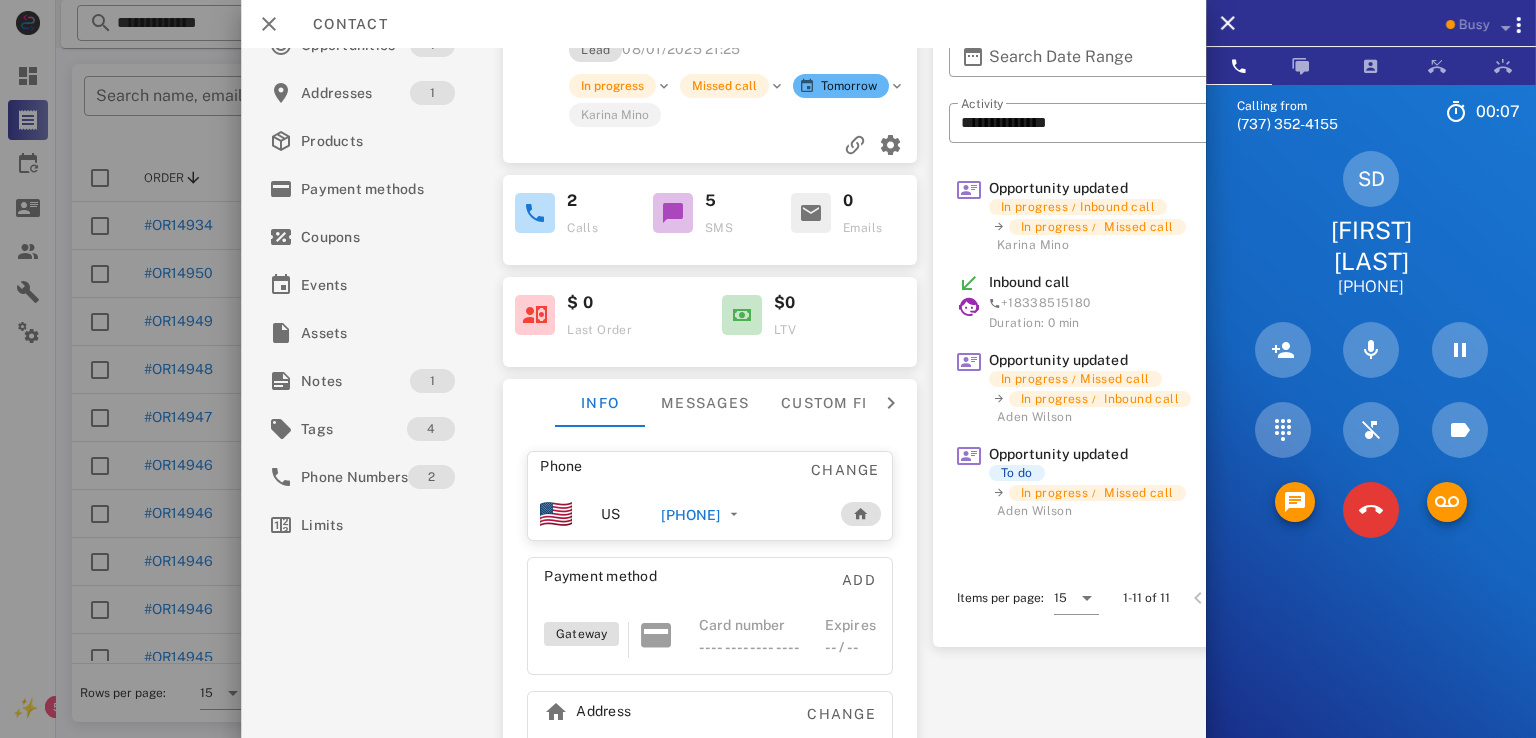 scroll, scrollTop: 199, scrollLeft: 0, axis: vertical 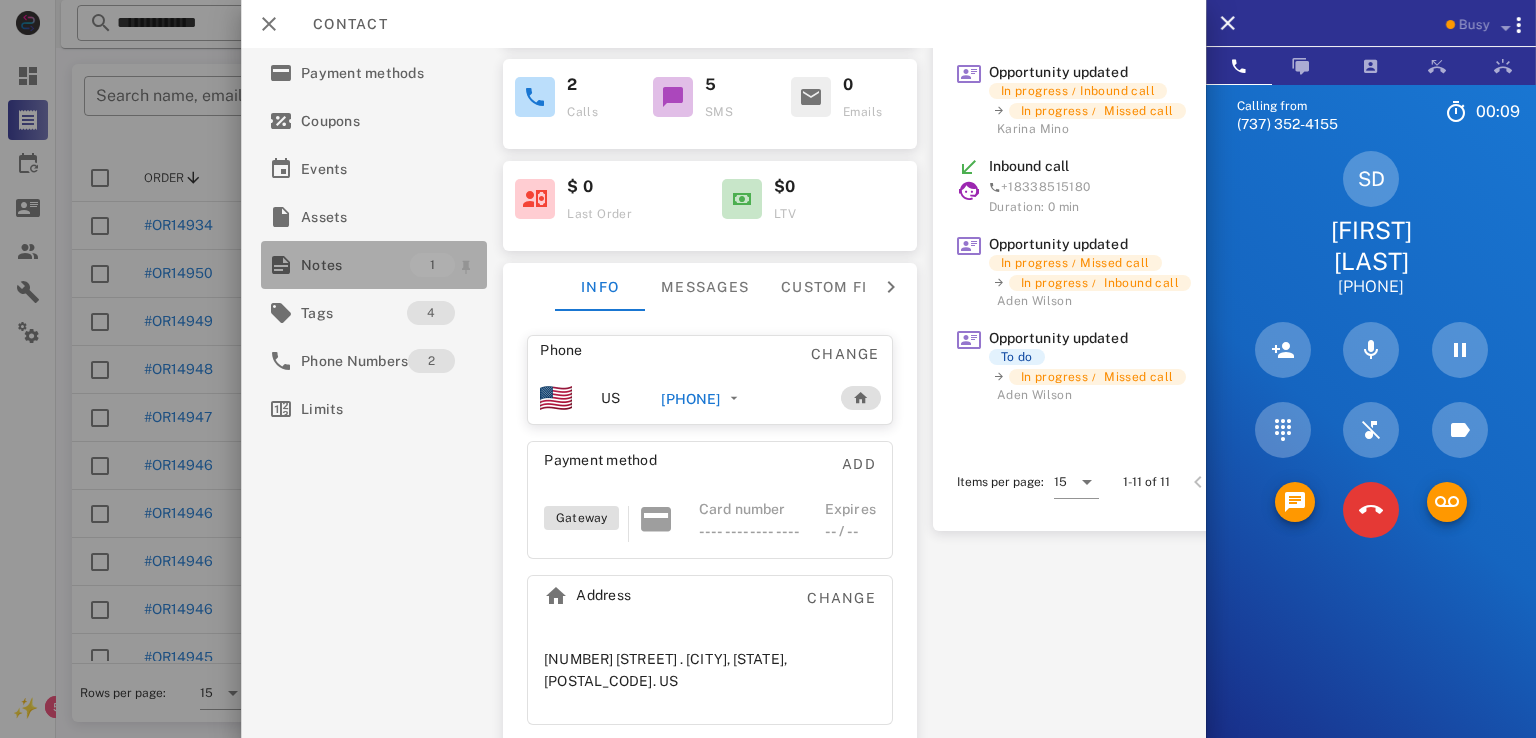 click on "Notes" at bounding box center (355, 265) 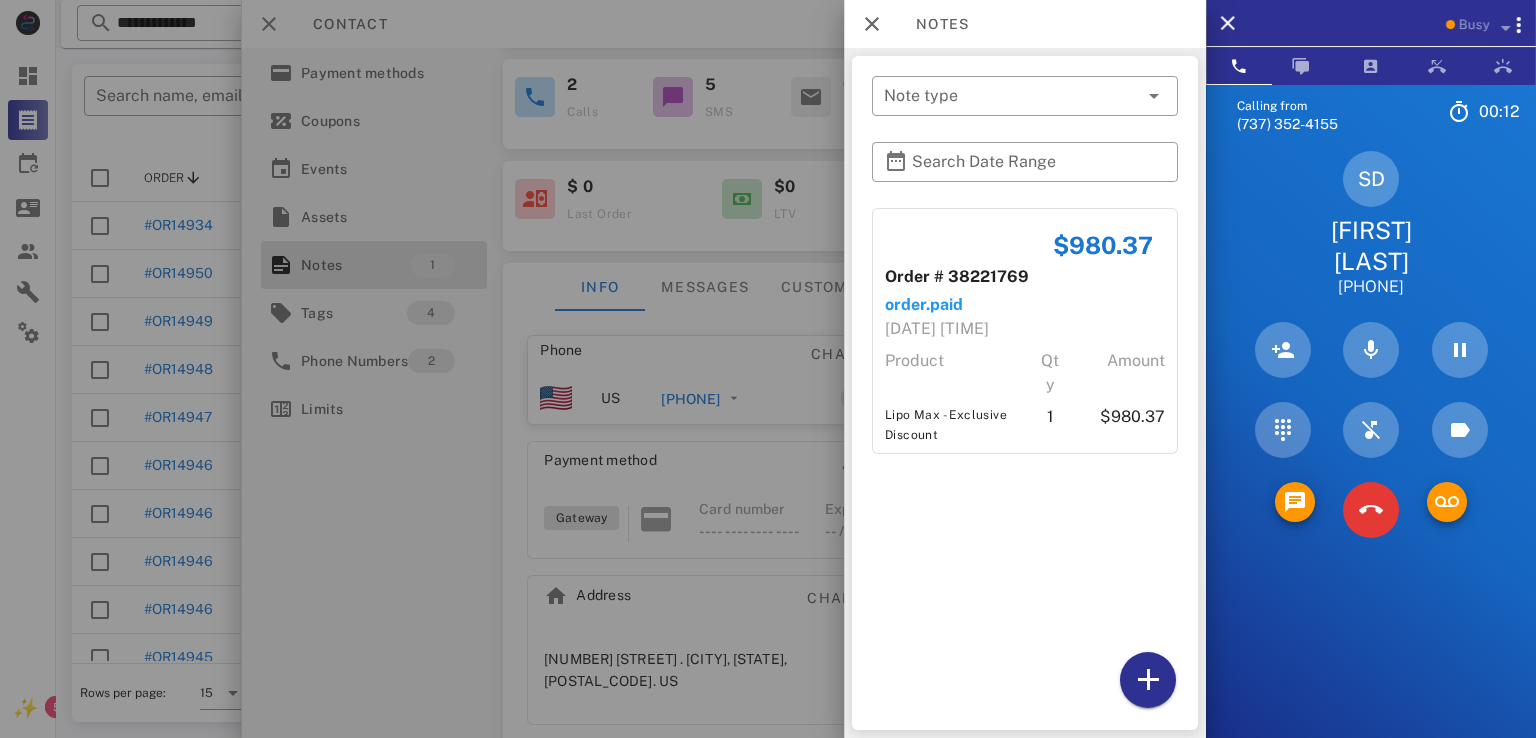 click at bounding box center [768, 369] 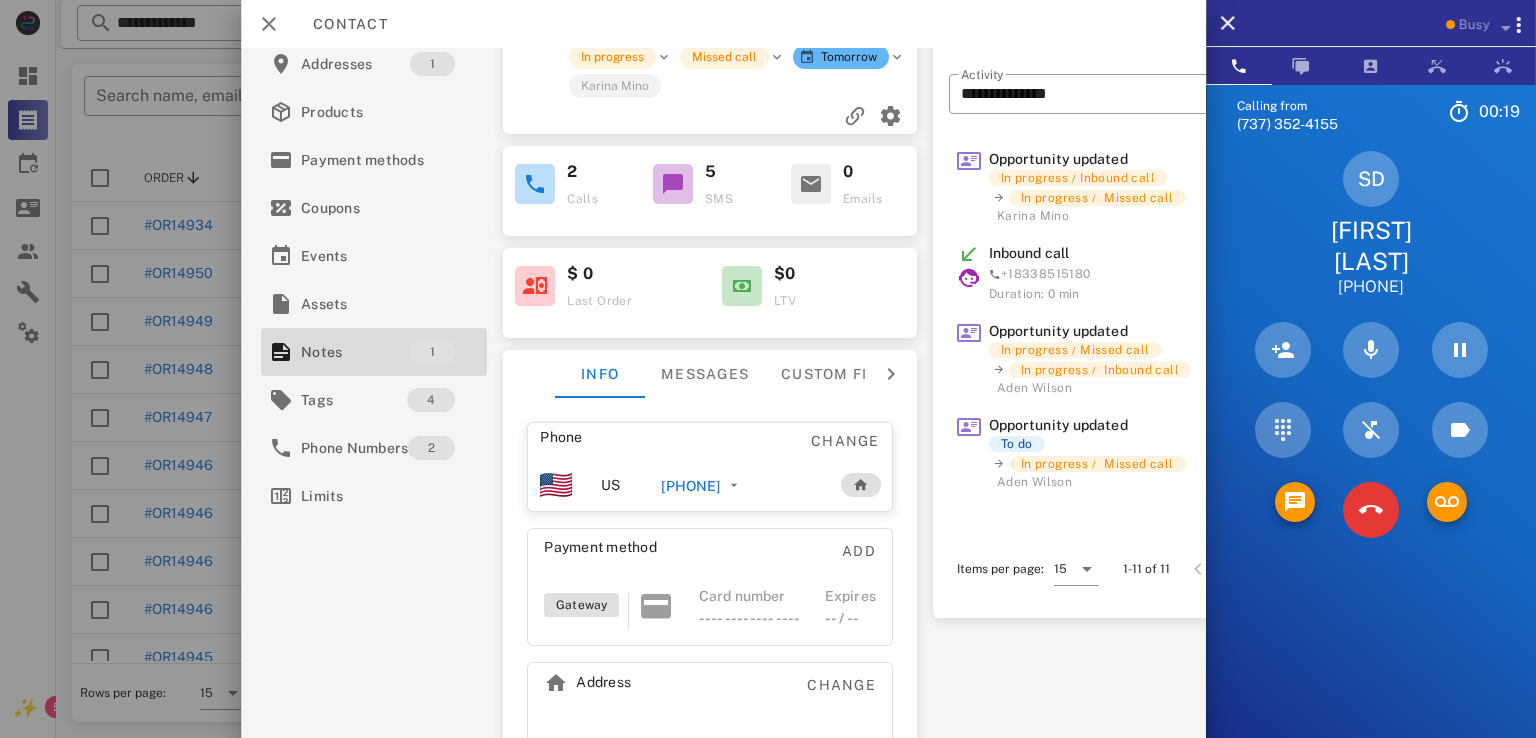 scroll, scrollTop: 199, scrollLeft: 0, axis: vertical 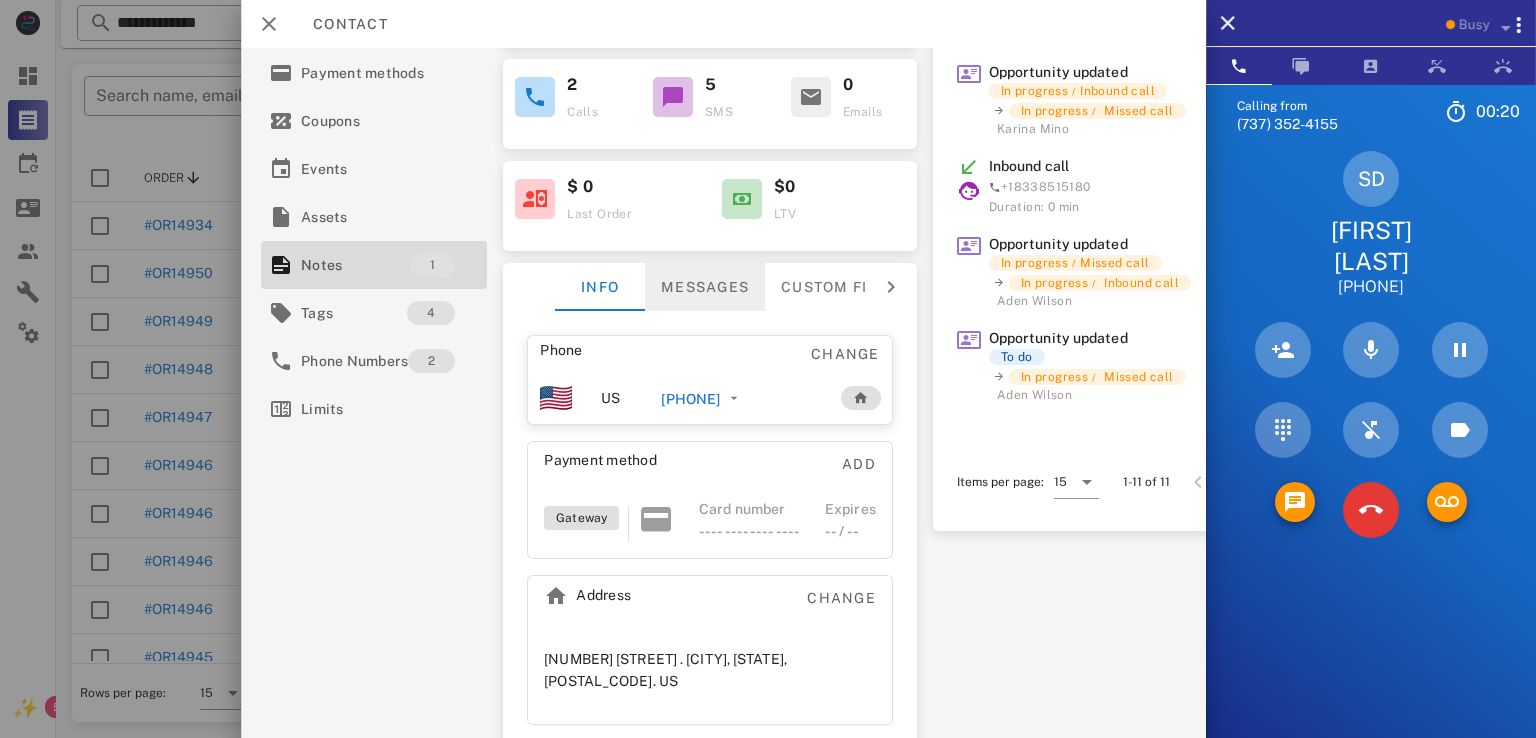 click on "Messages" at bounding box center [705, 287] 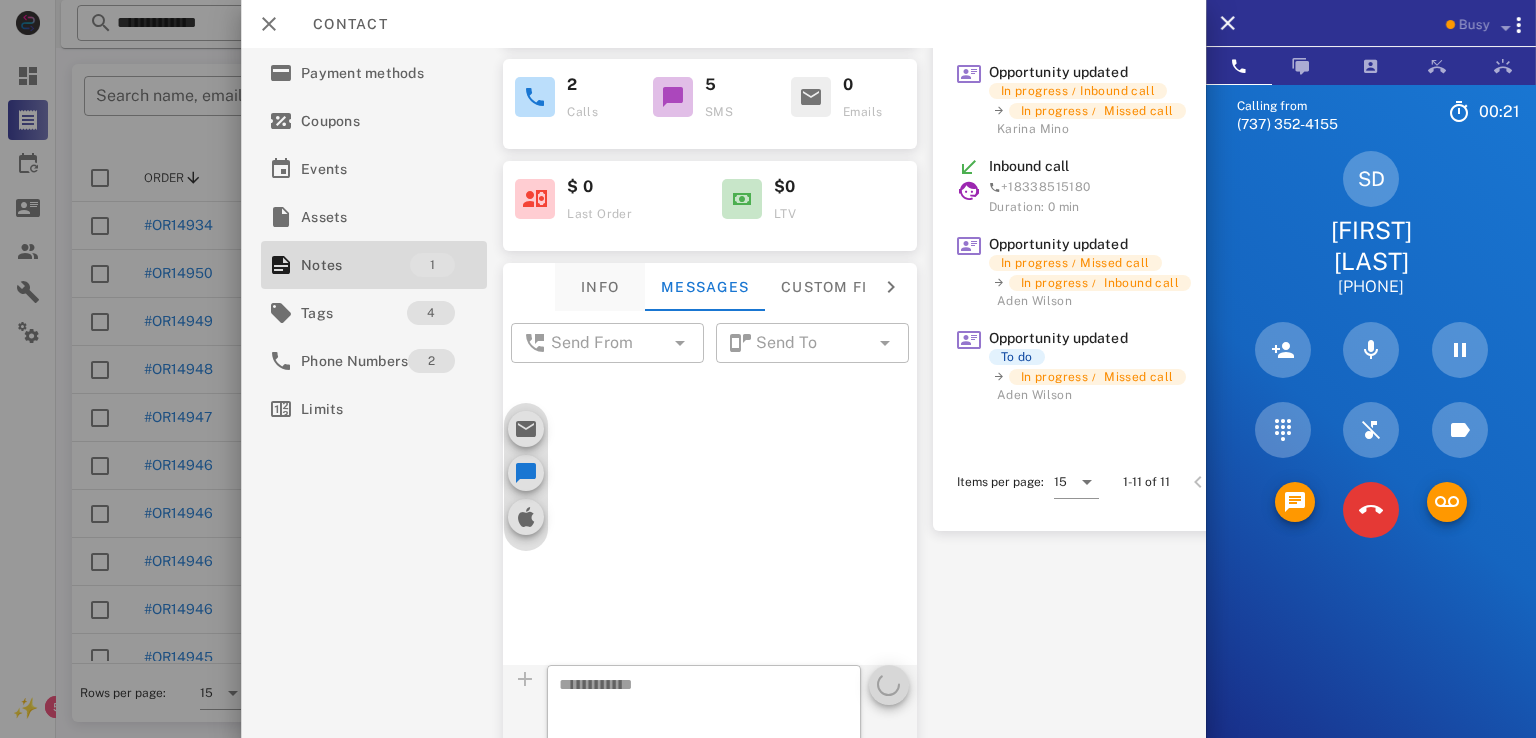 scroll, scrollTop: 644, scrollLeft: 0, axis: vertical 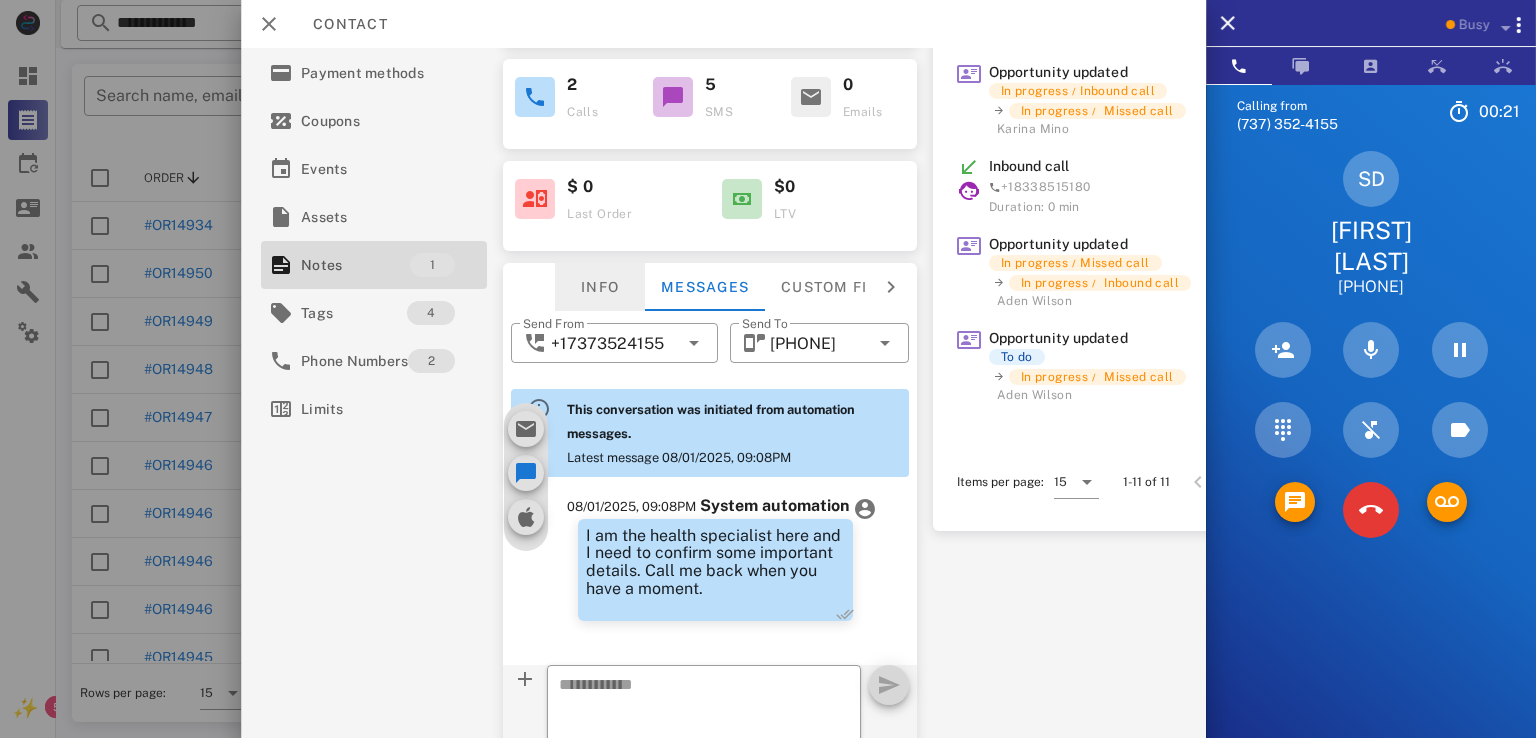 click on "Info" at bounding box center [600, 287] 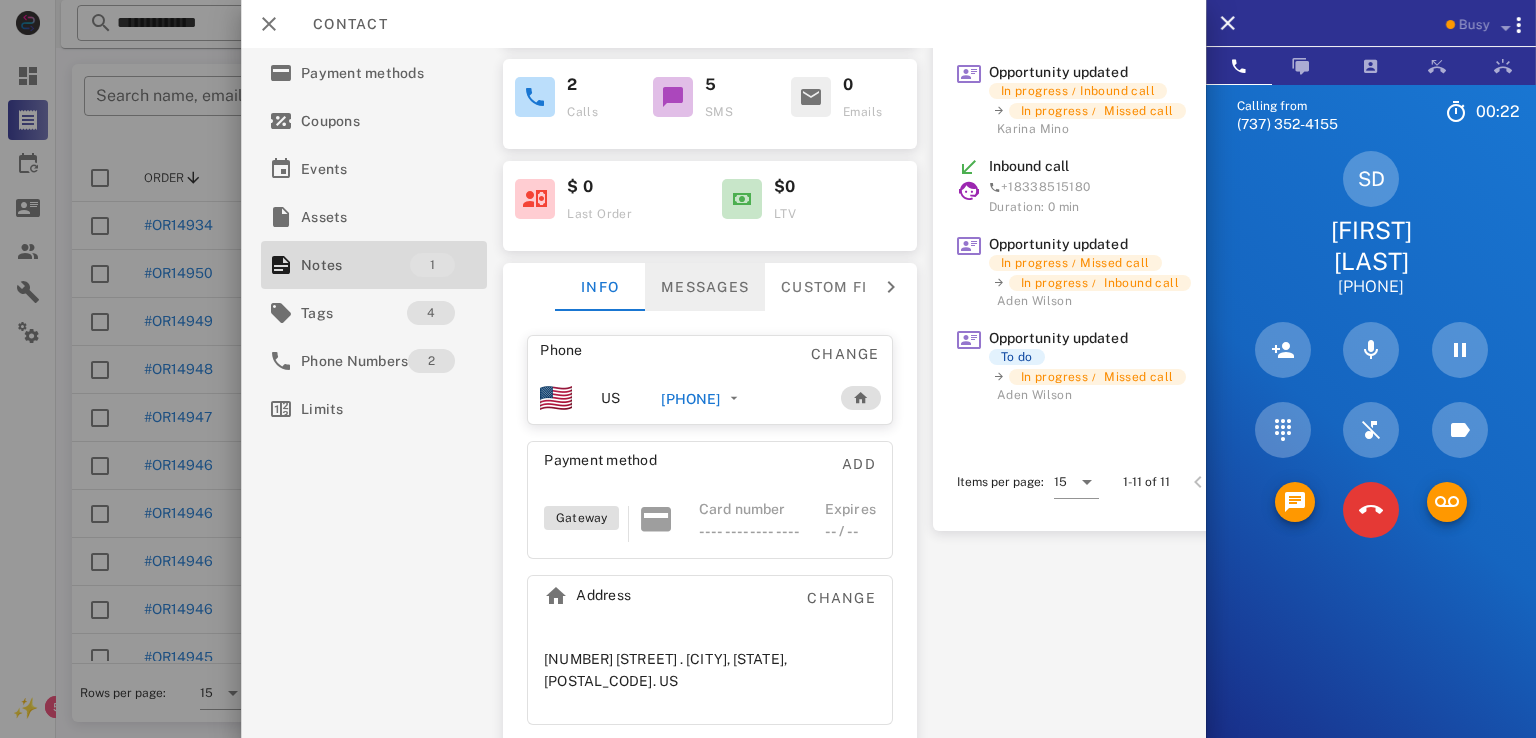 click on "Messages" at bounding box center [705, 287] 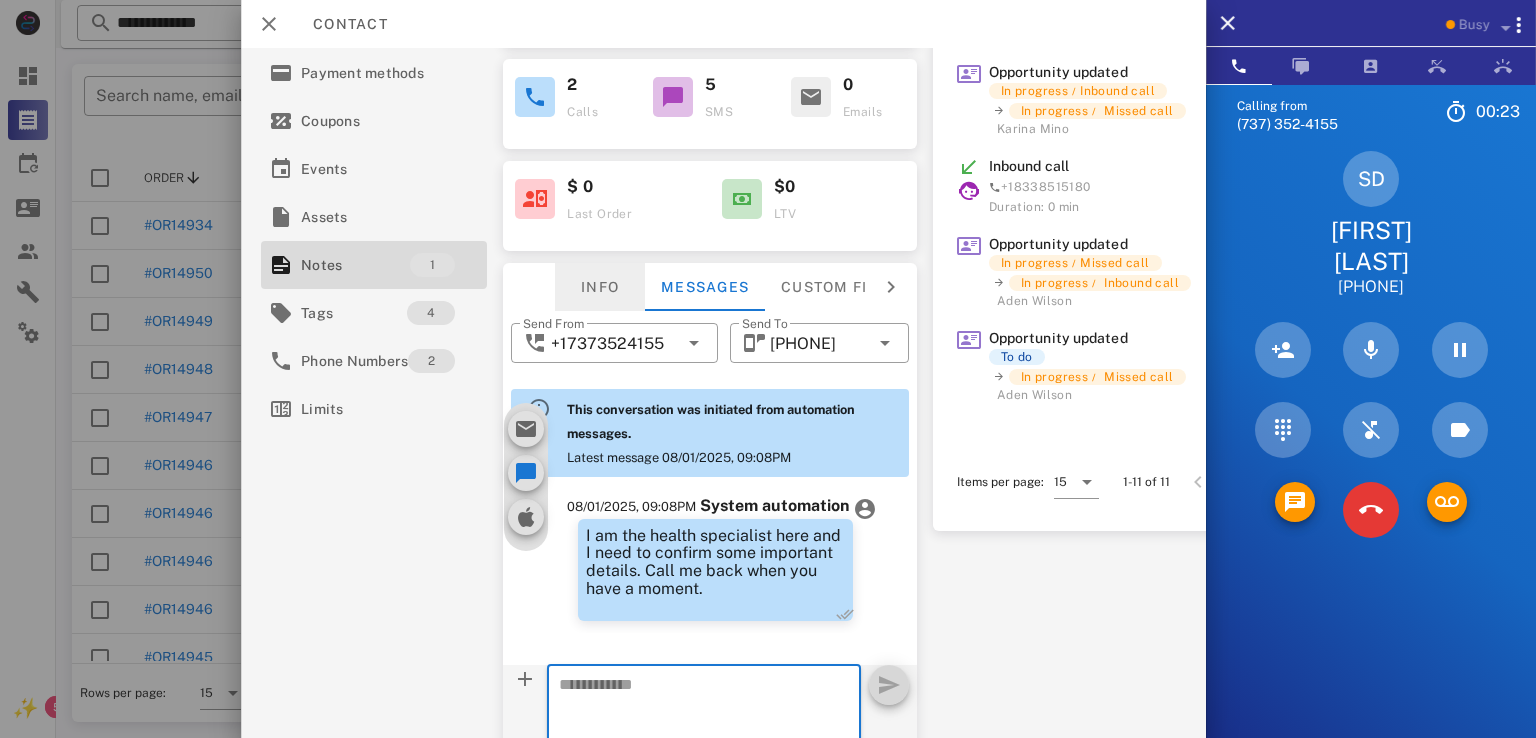 click on "Info" at bounding box center (600, 287) 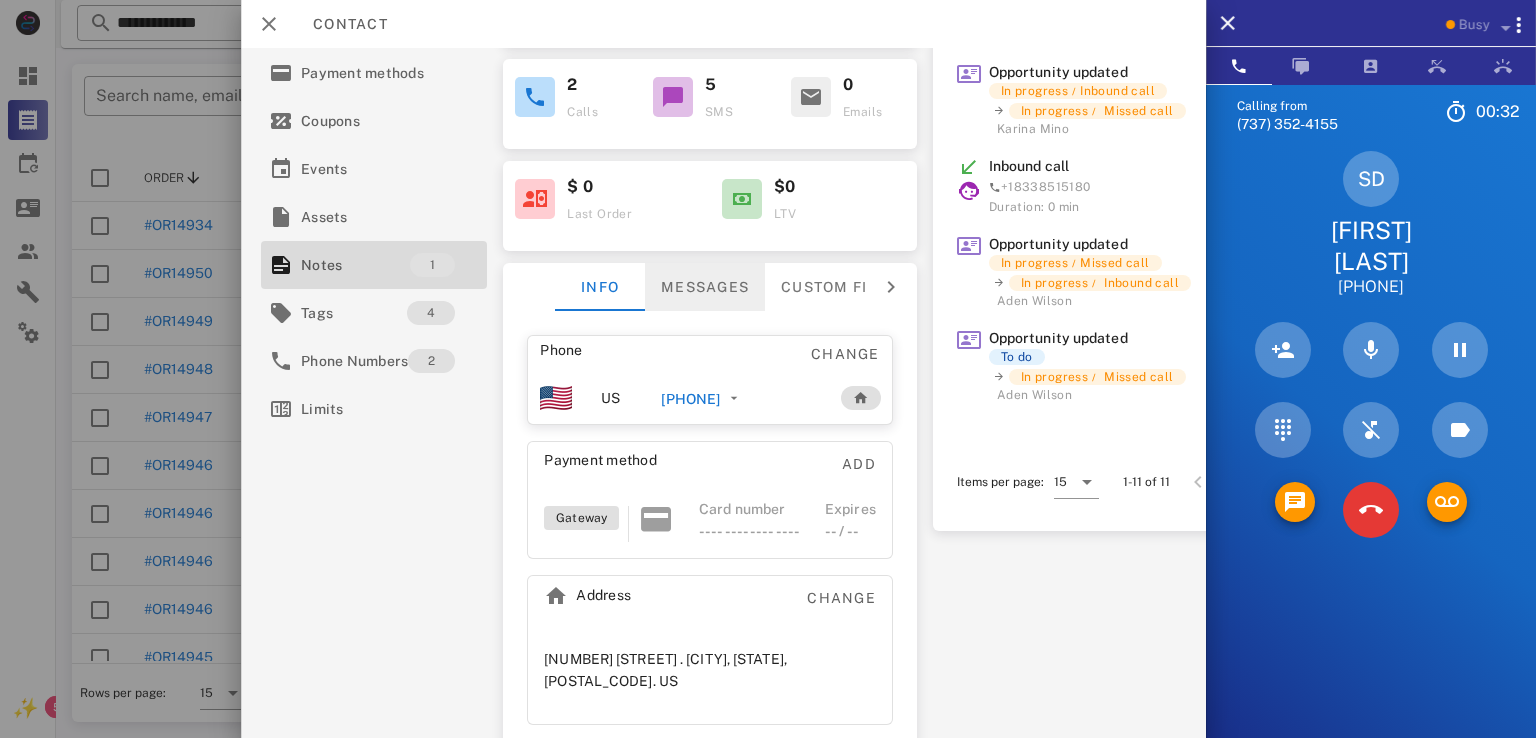 click on "Messages" at bounding box center [705, 287] 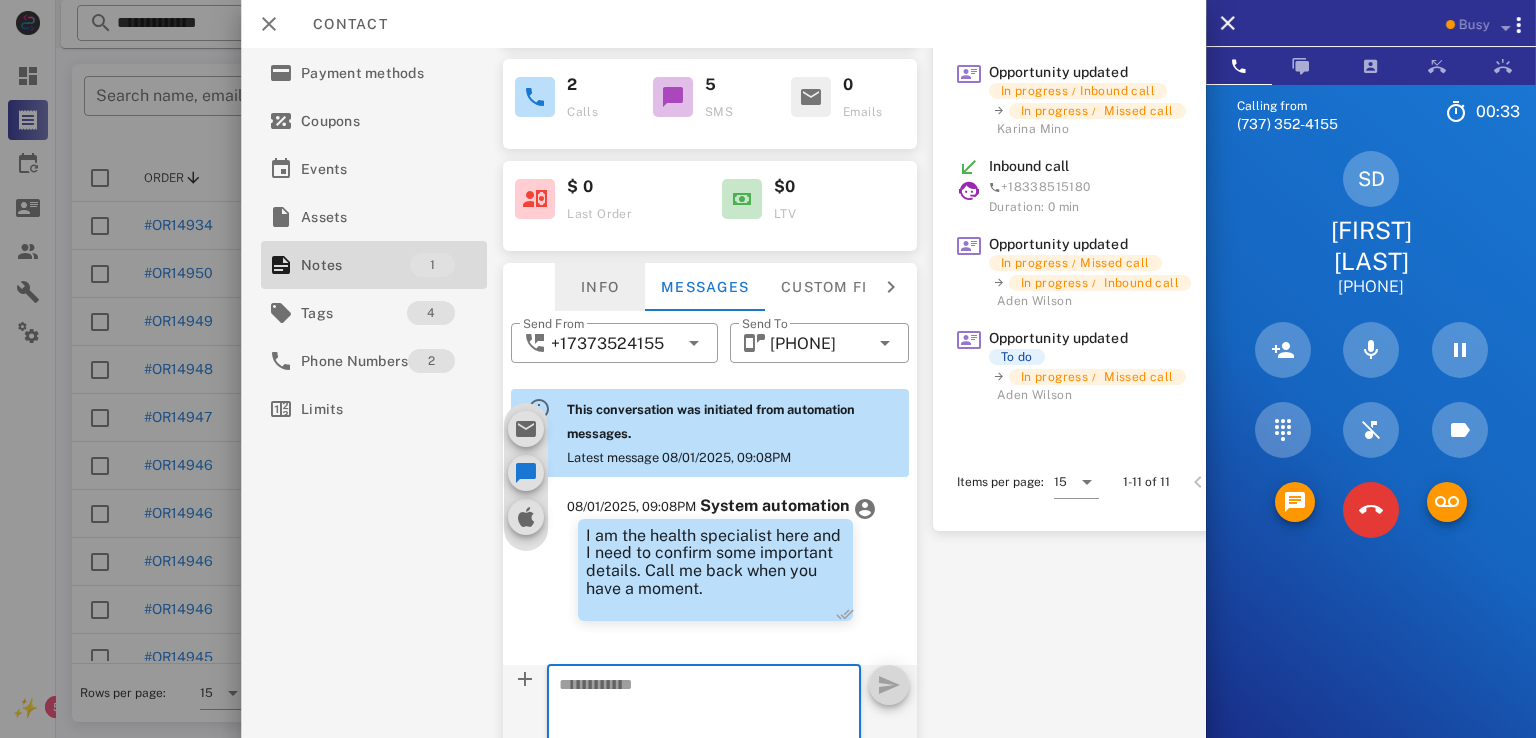 click on "Info" at bounding box center (600, 287) 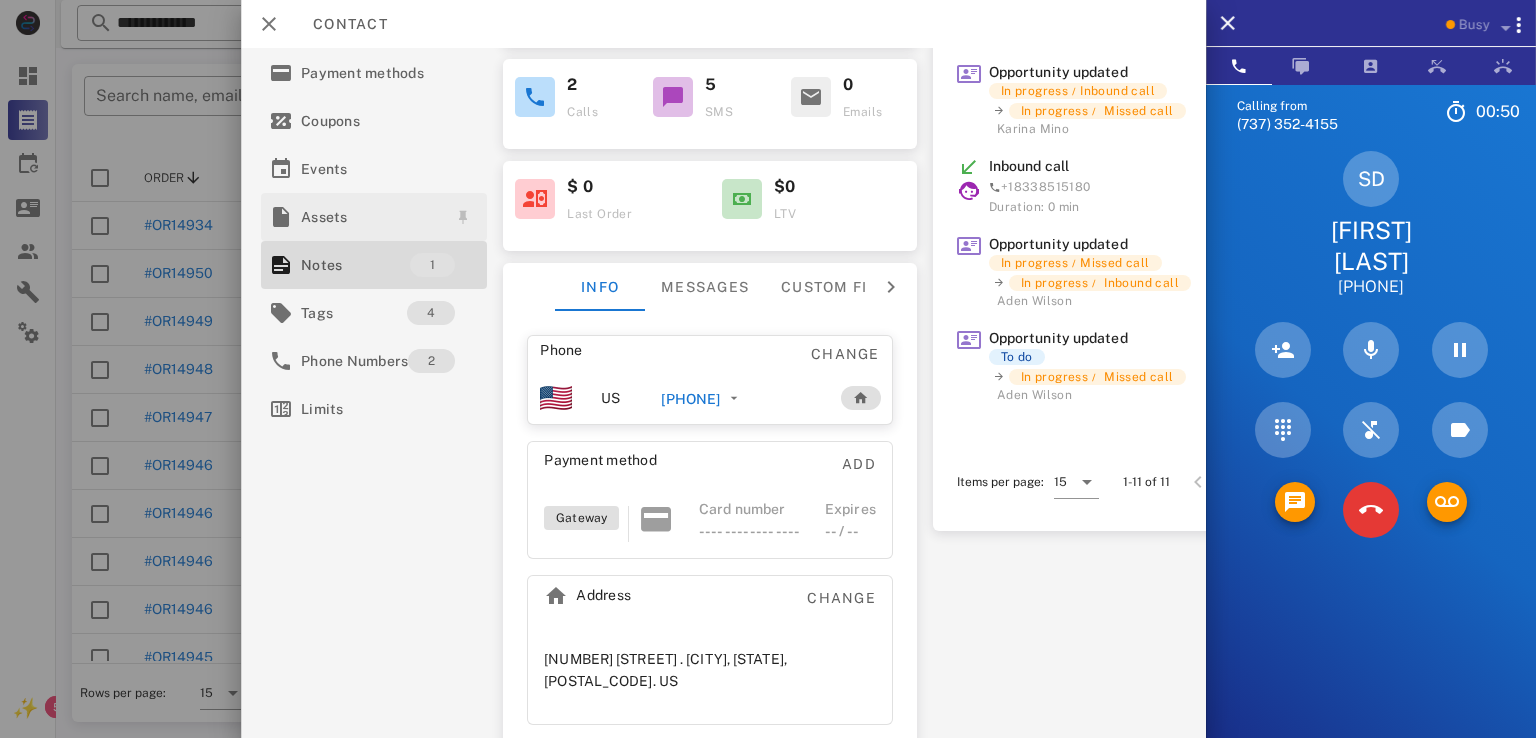 scroll, scrollTop: 0, scrollLeft: 0, axis: both 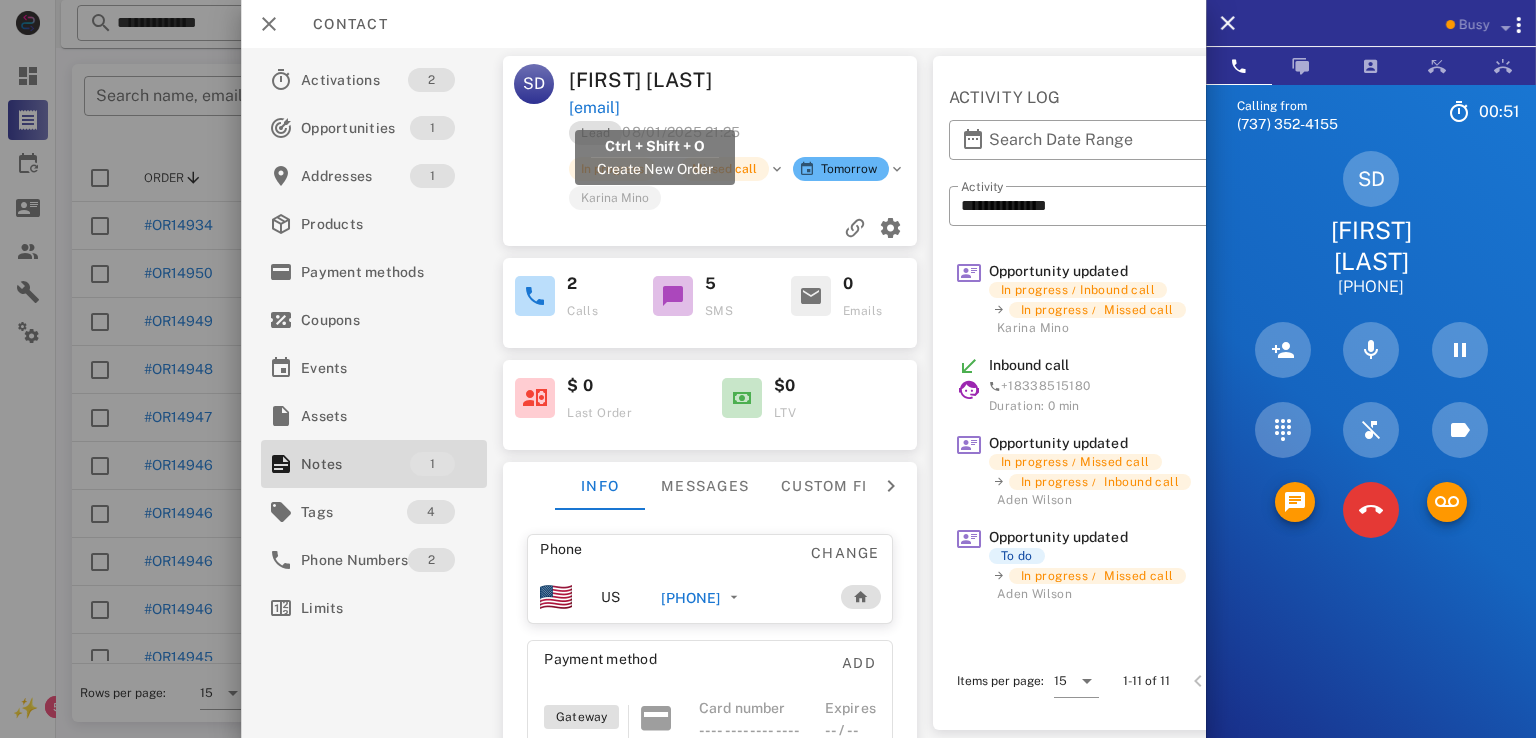 click on "ma.life145@gmail.com" at bounding box center [595, 108] 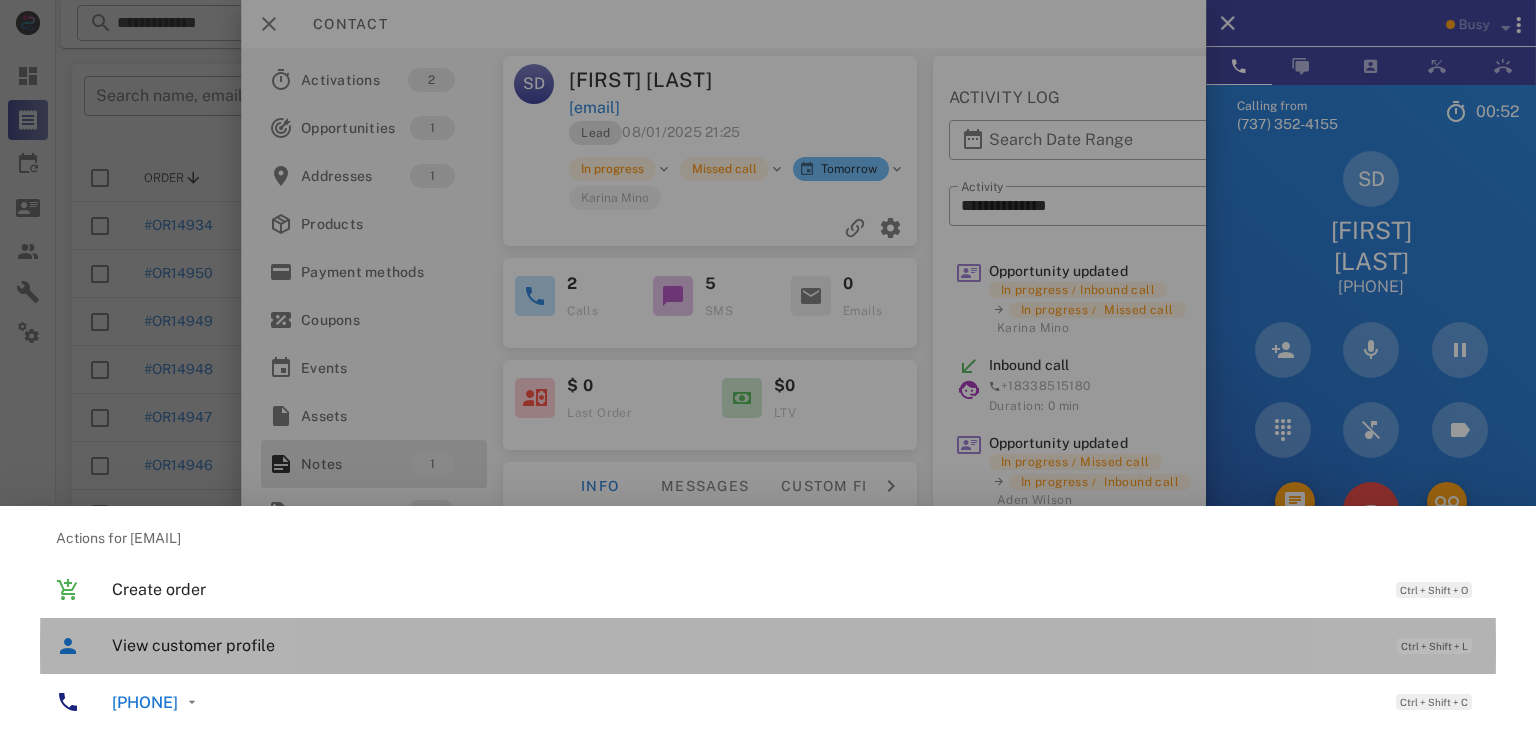 click on "View customer profile Ctrl + Shift + L" at bounding box center (768, 646) 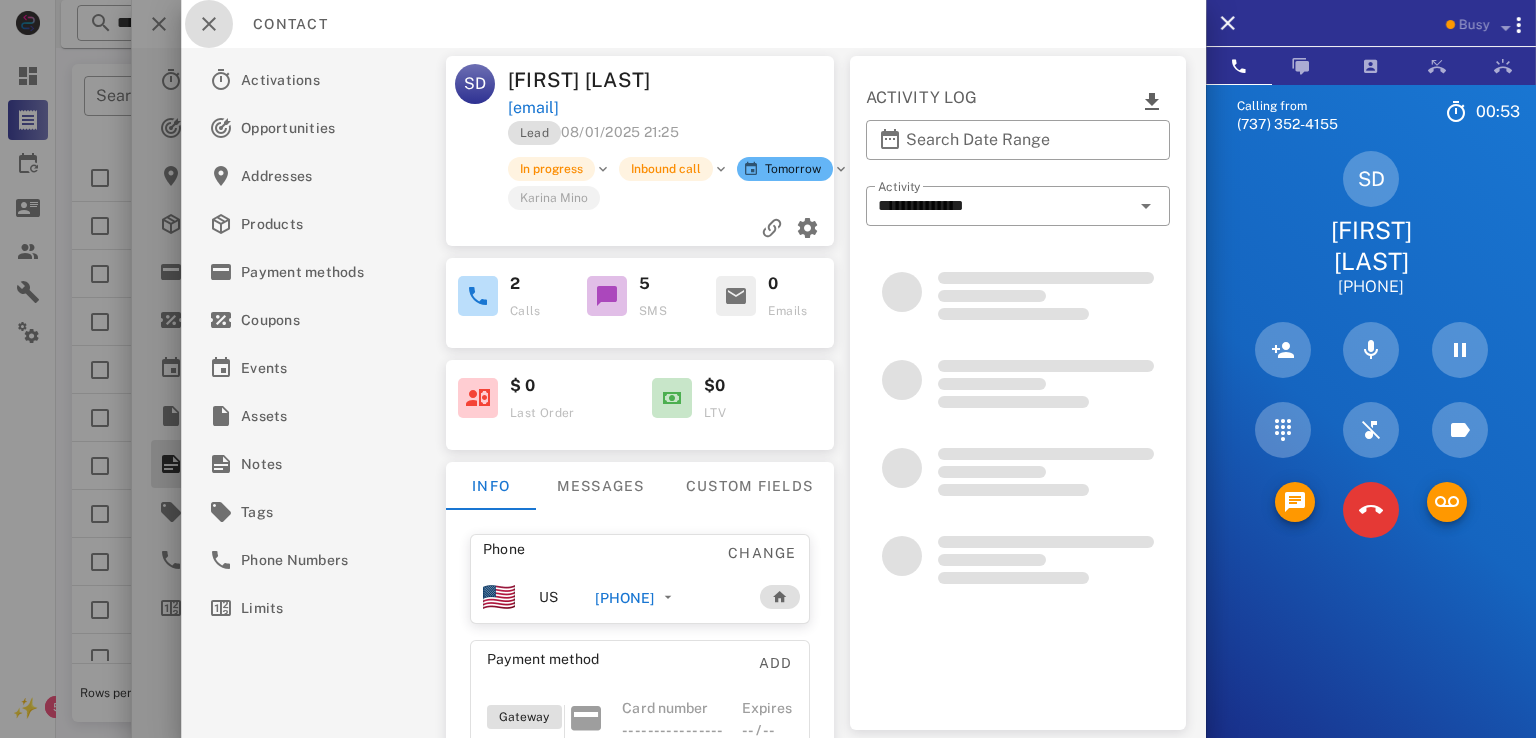 click at bounding box center [209, 24] 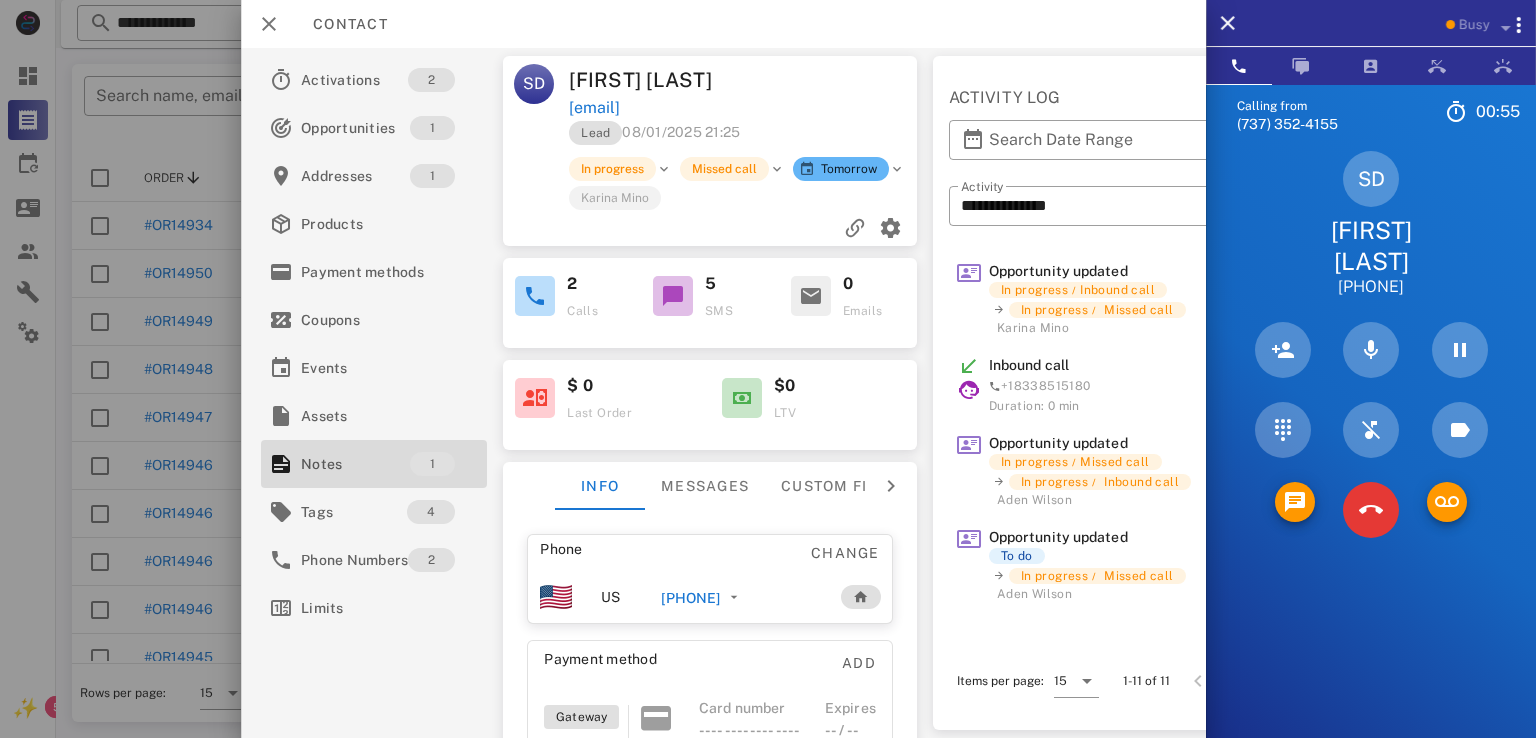 click on "ma.life145@gmail.com" at bounding box center (595, 108) 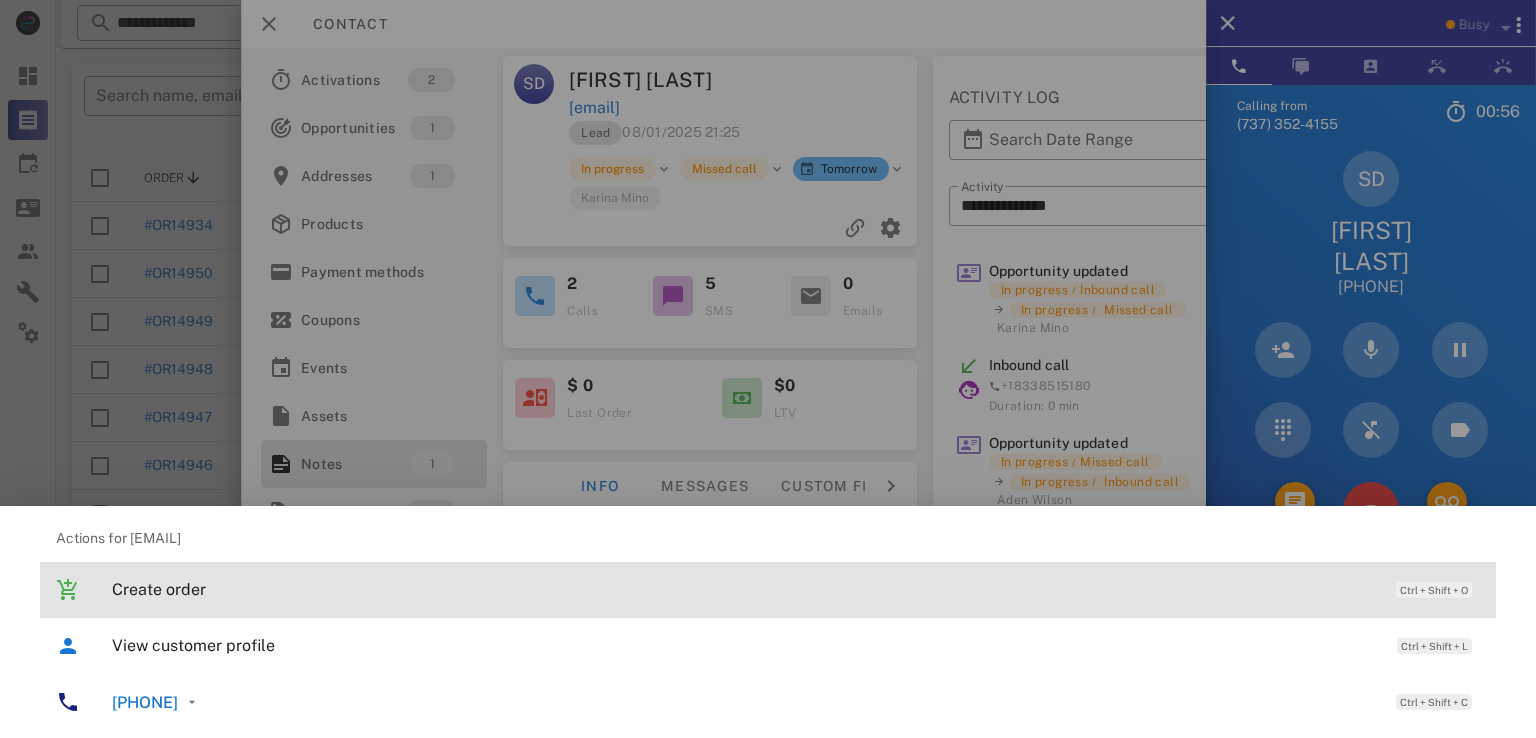 click on "Create order Ctrl + Shift + O" at bounding box center (796, 589) 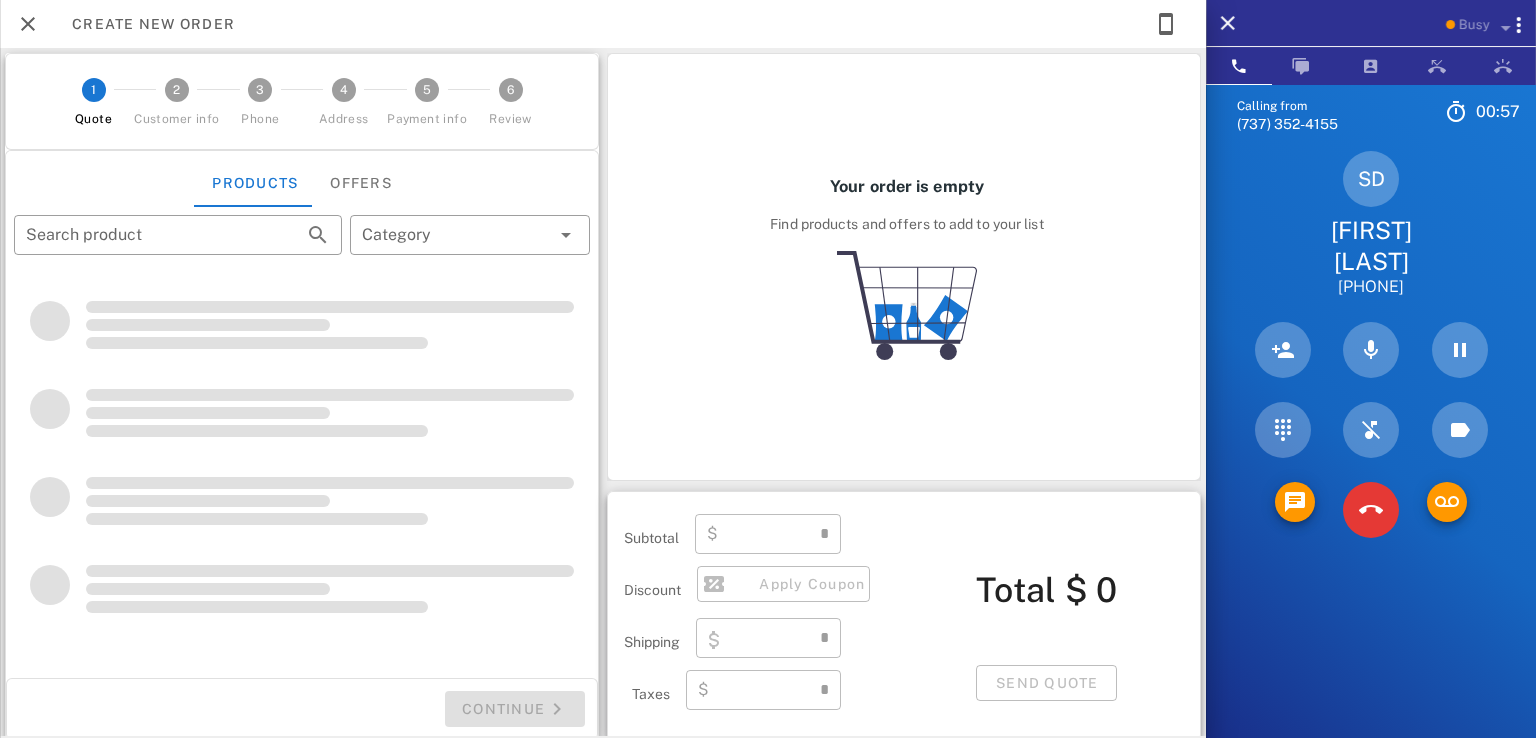 type on "**********" 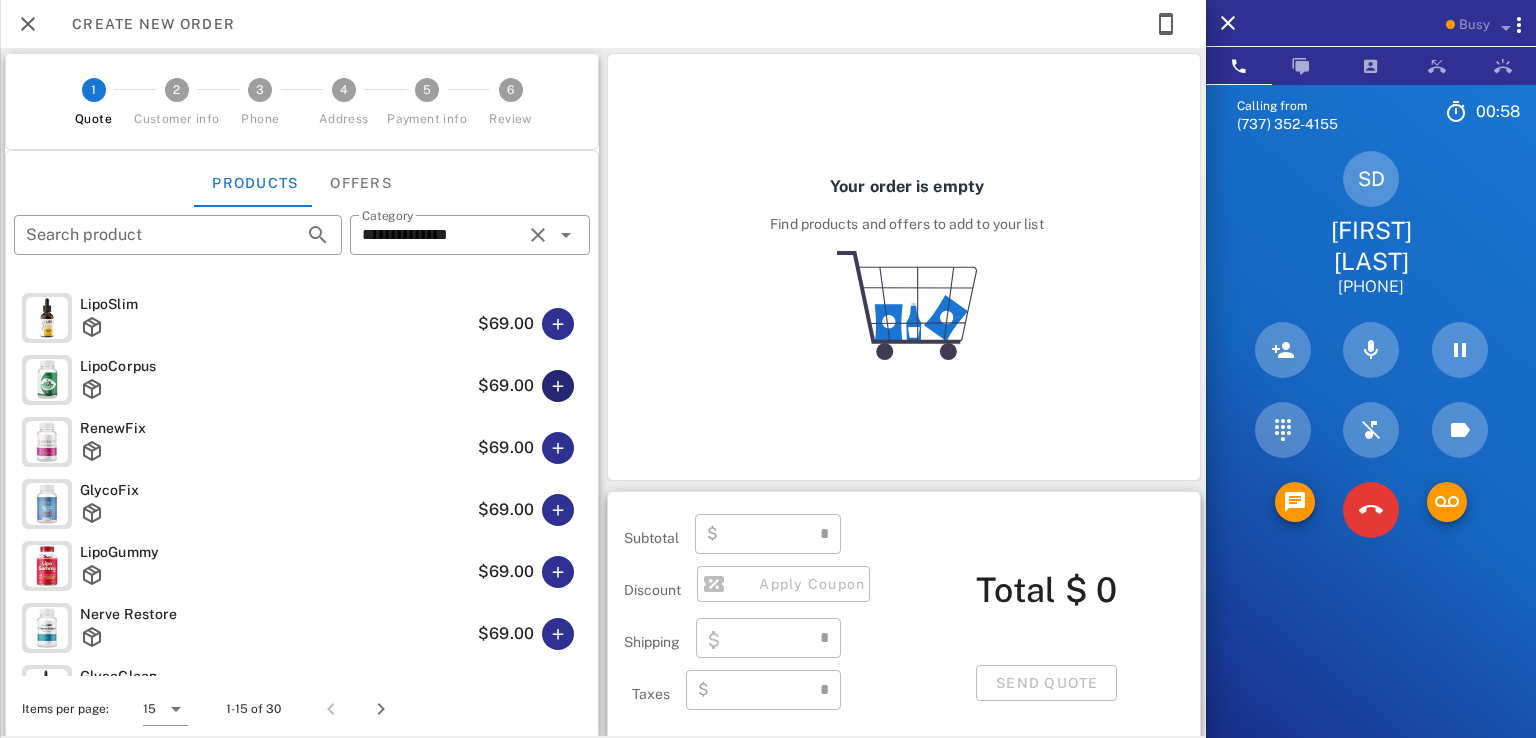 click at bounding box center (558, 386) 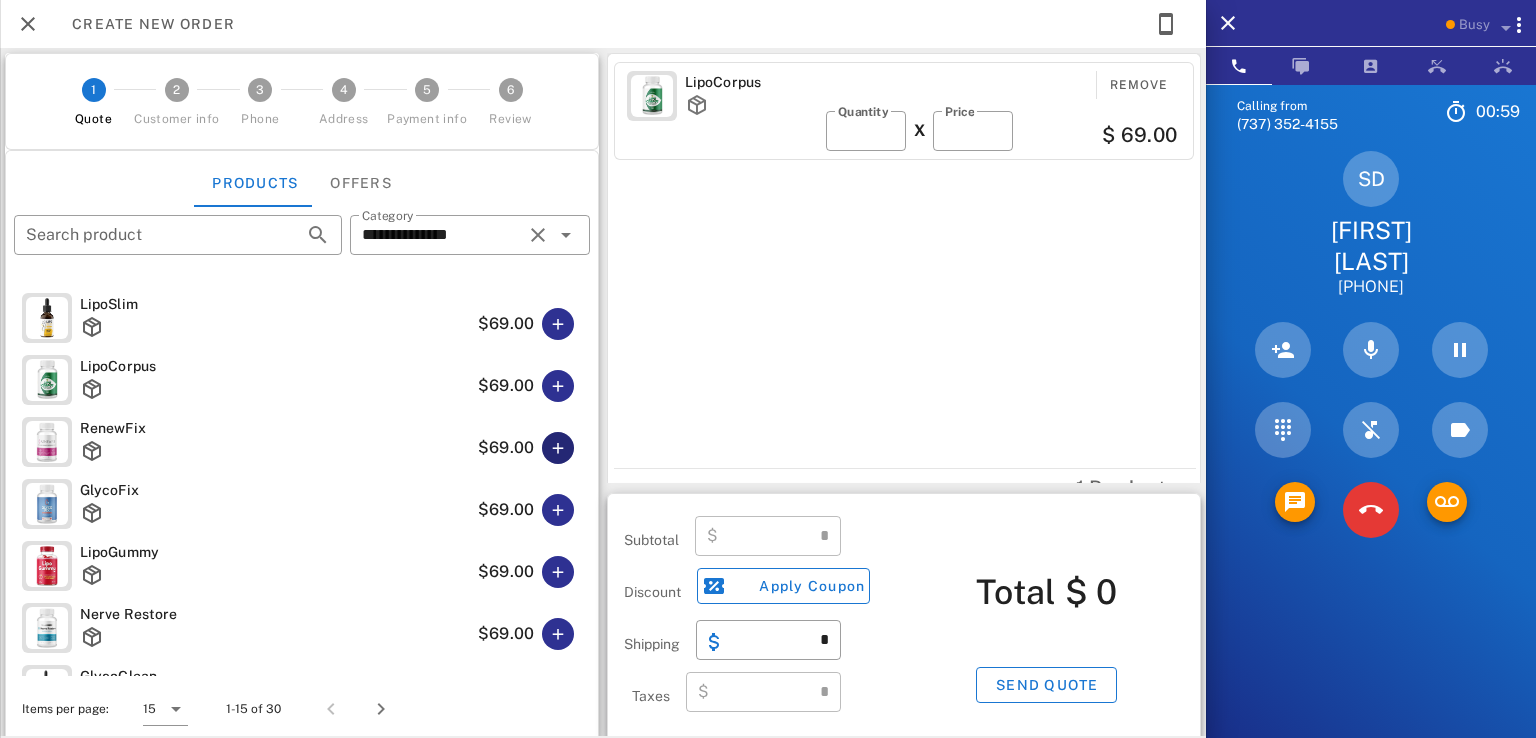 click at bounding box center (558, 448) 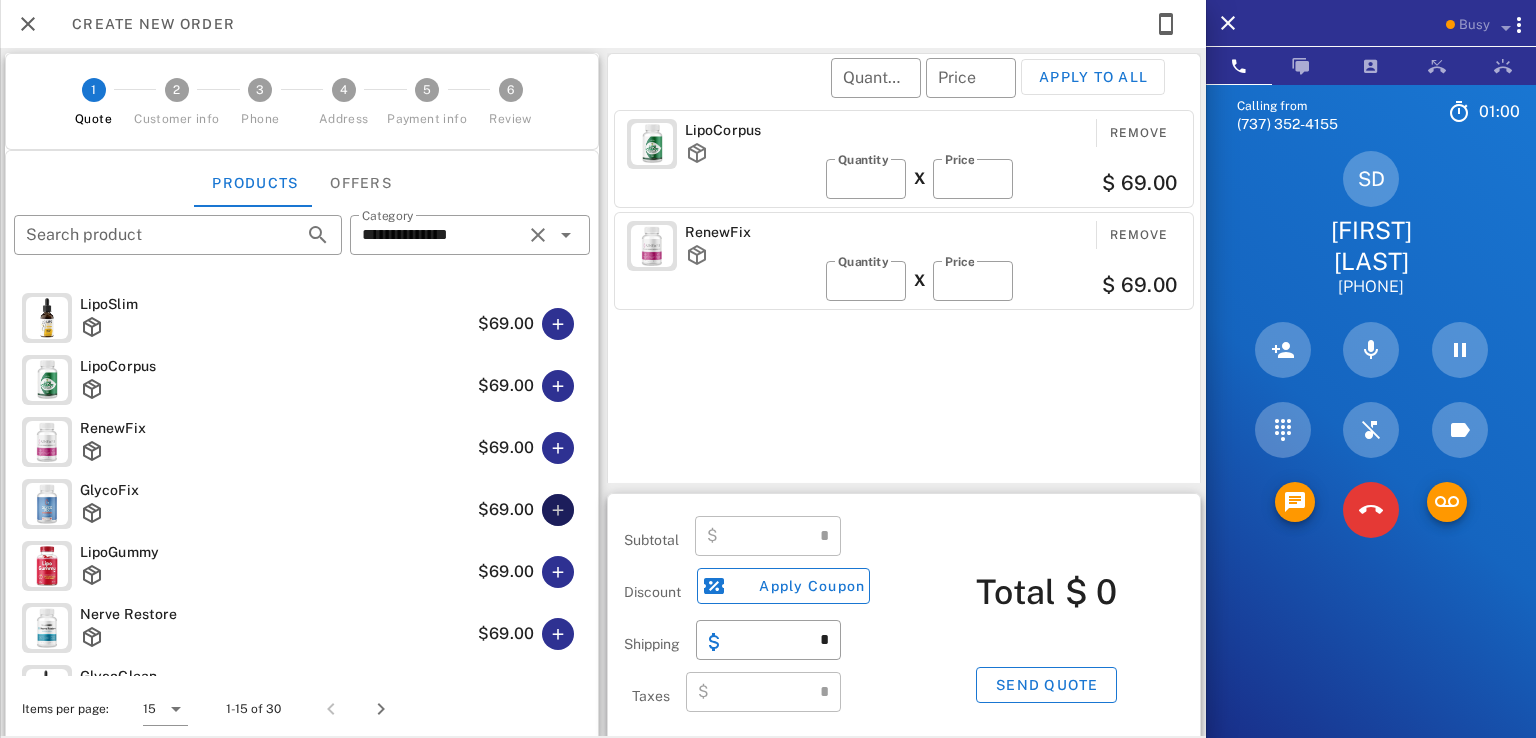 click at bounding box center [558, 510] 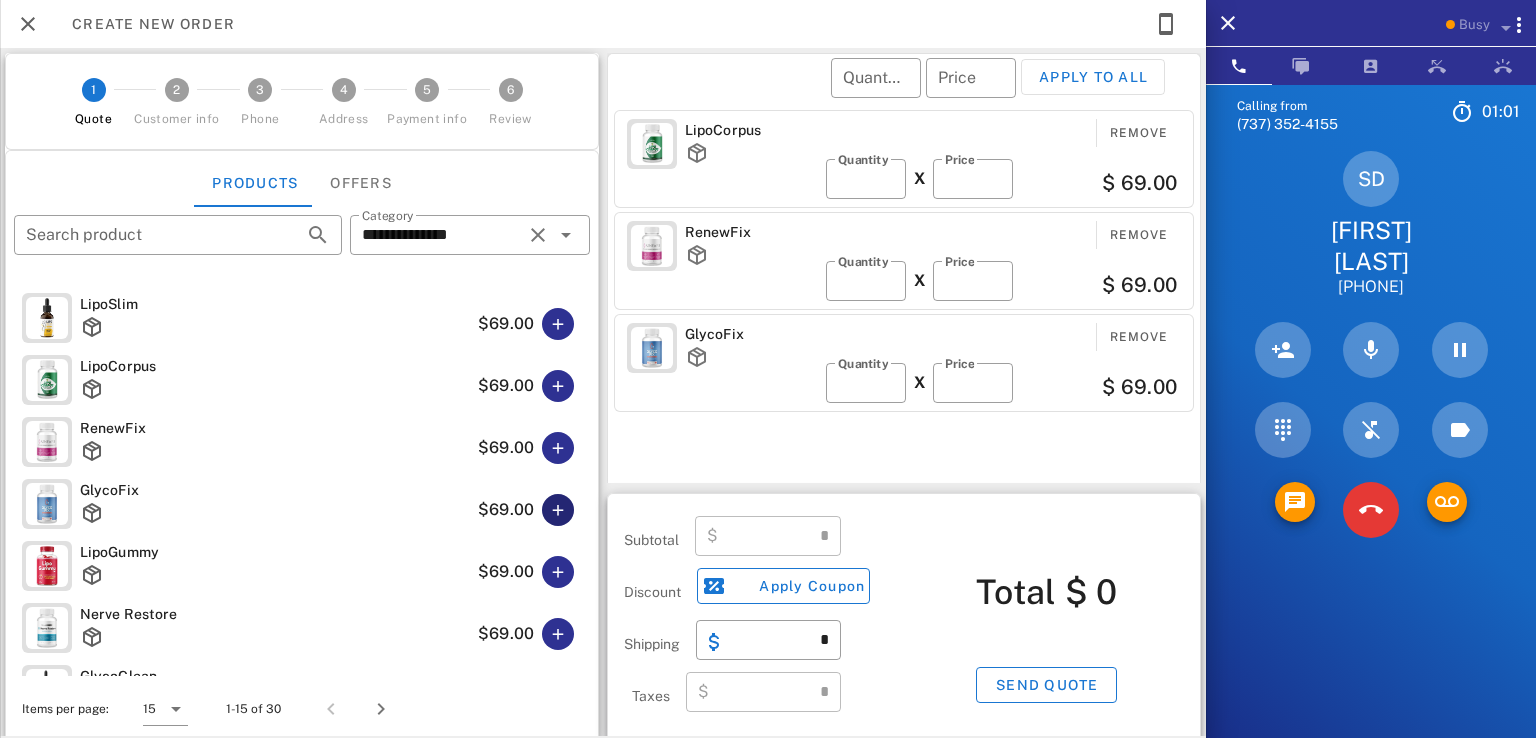 type on "******" 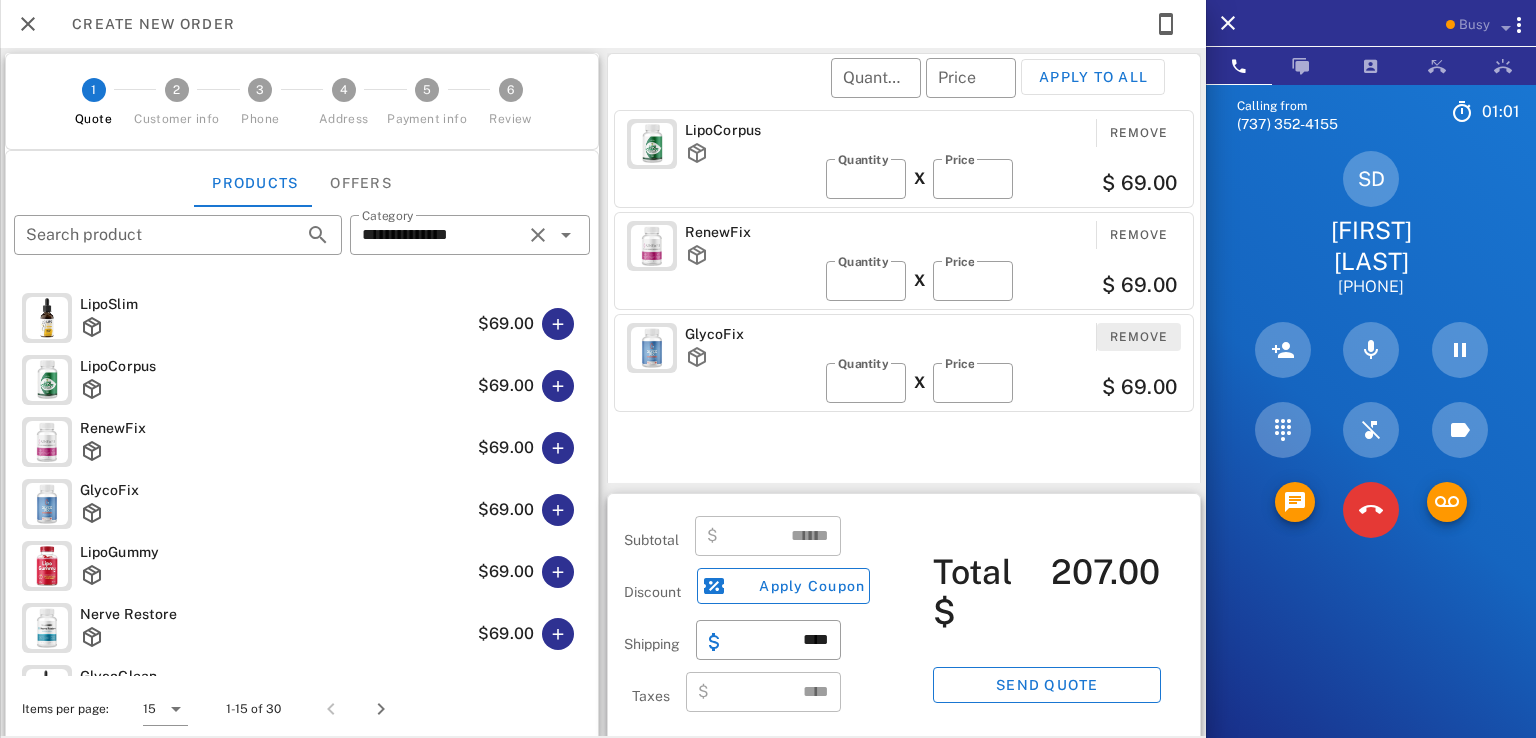 click on "Remove" at bounding box center [1139, 337] 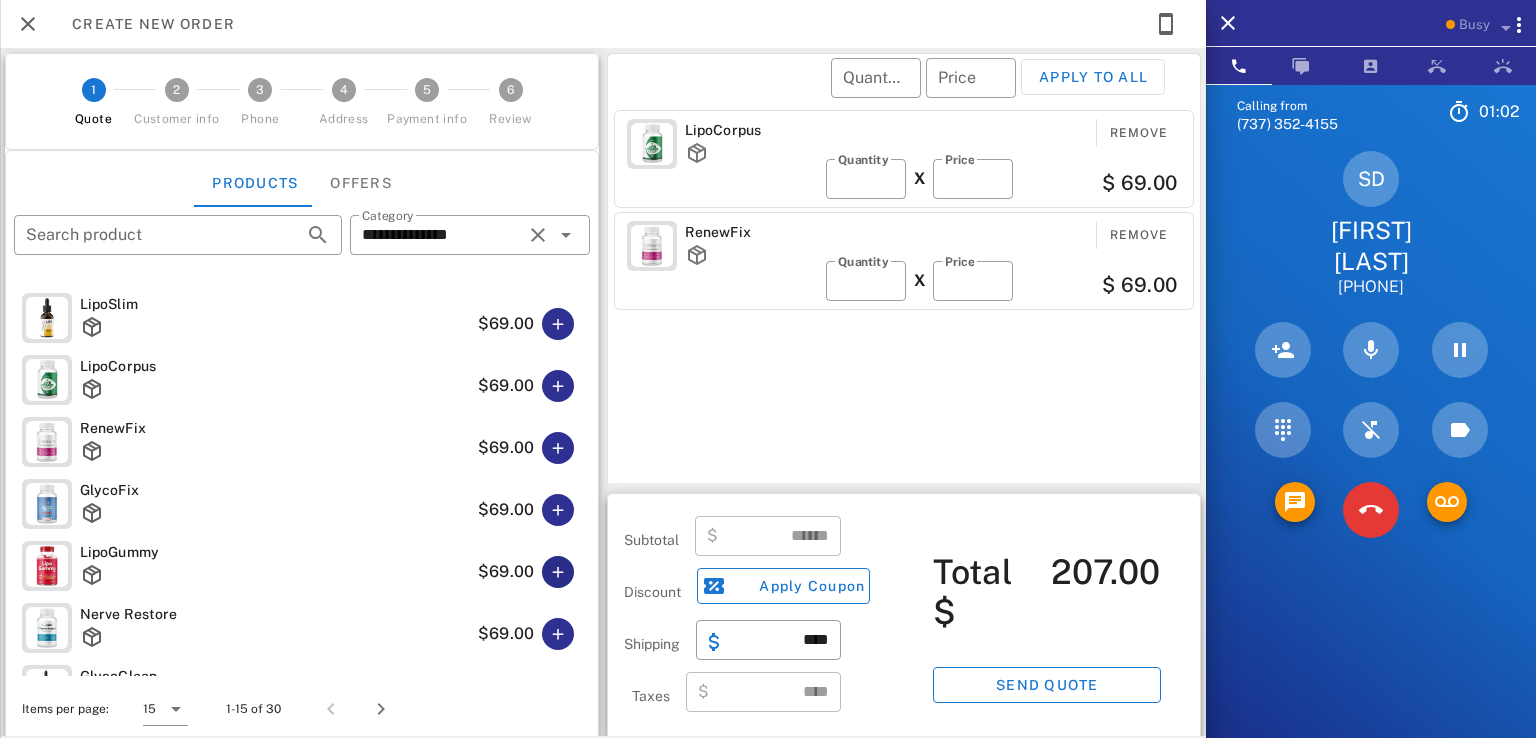 drag, startPoint x: 524, startPoint y: 573, endPoint x: 538, endPoint y: 567, distance: 15.231546 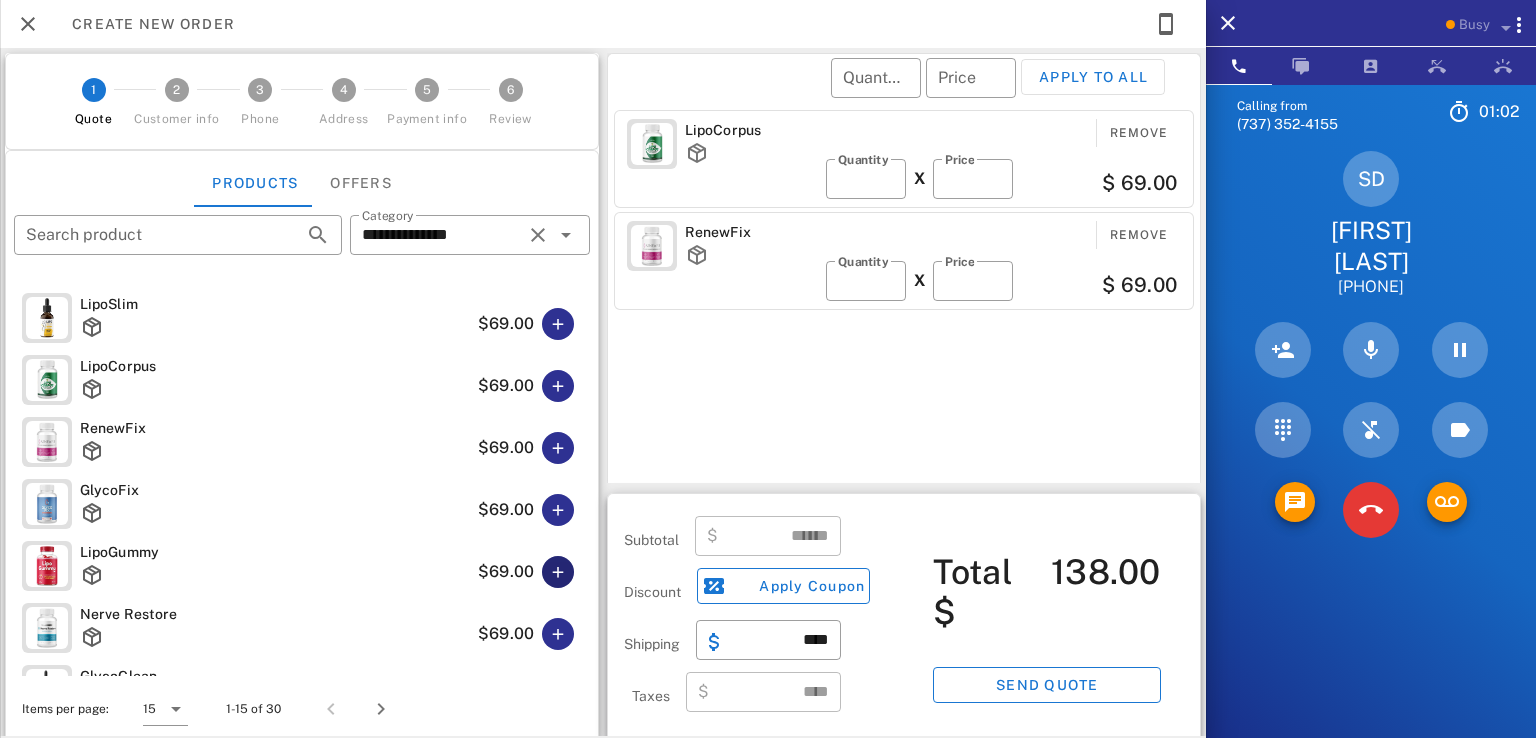 click at bounding box center [558, 572] 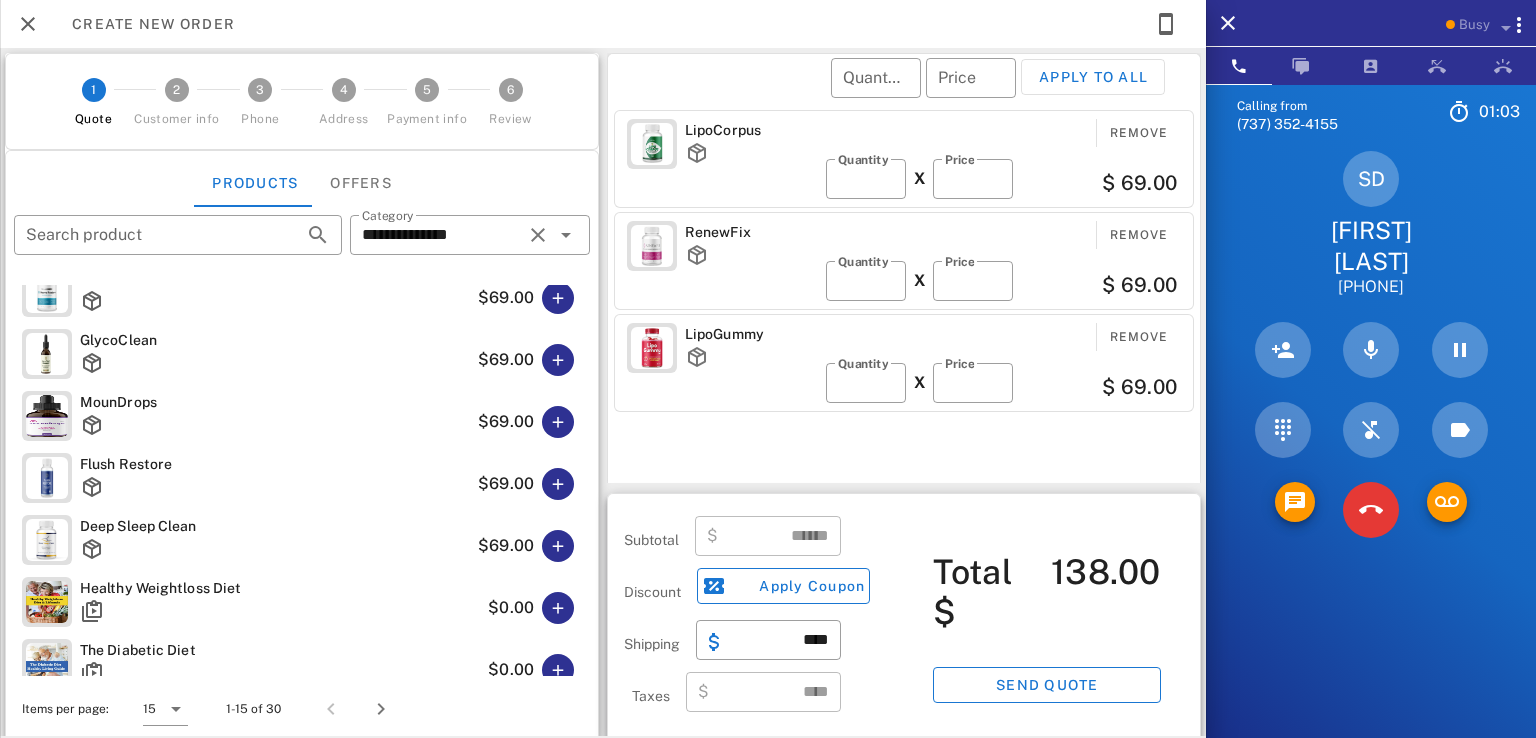 scroll, scrollTop: 555, scrollLeft: 0, axis: vertical 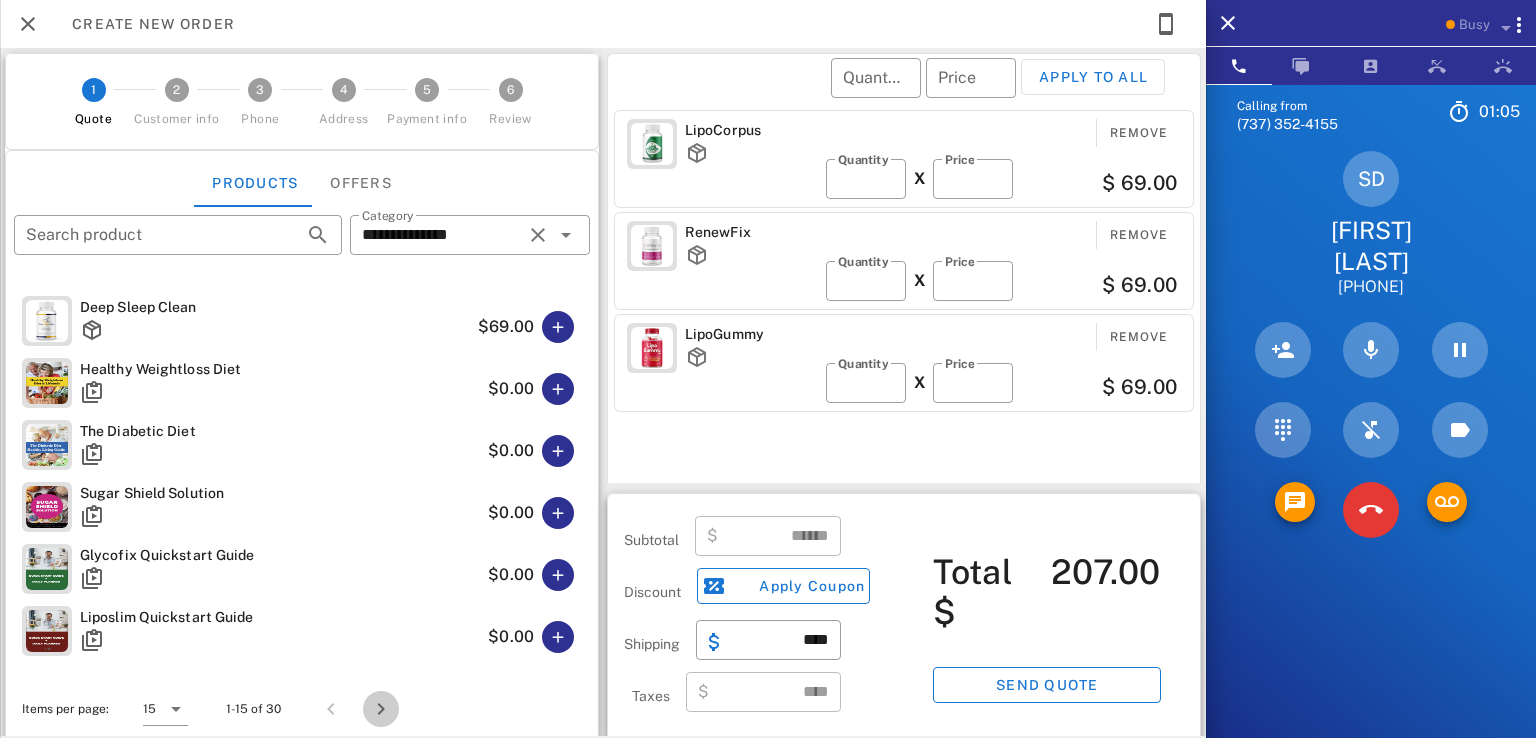 click at bounding box center (381, 709) 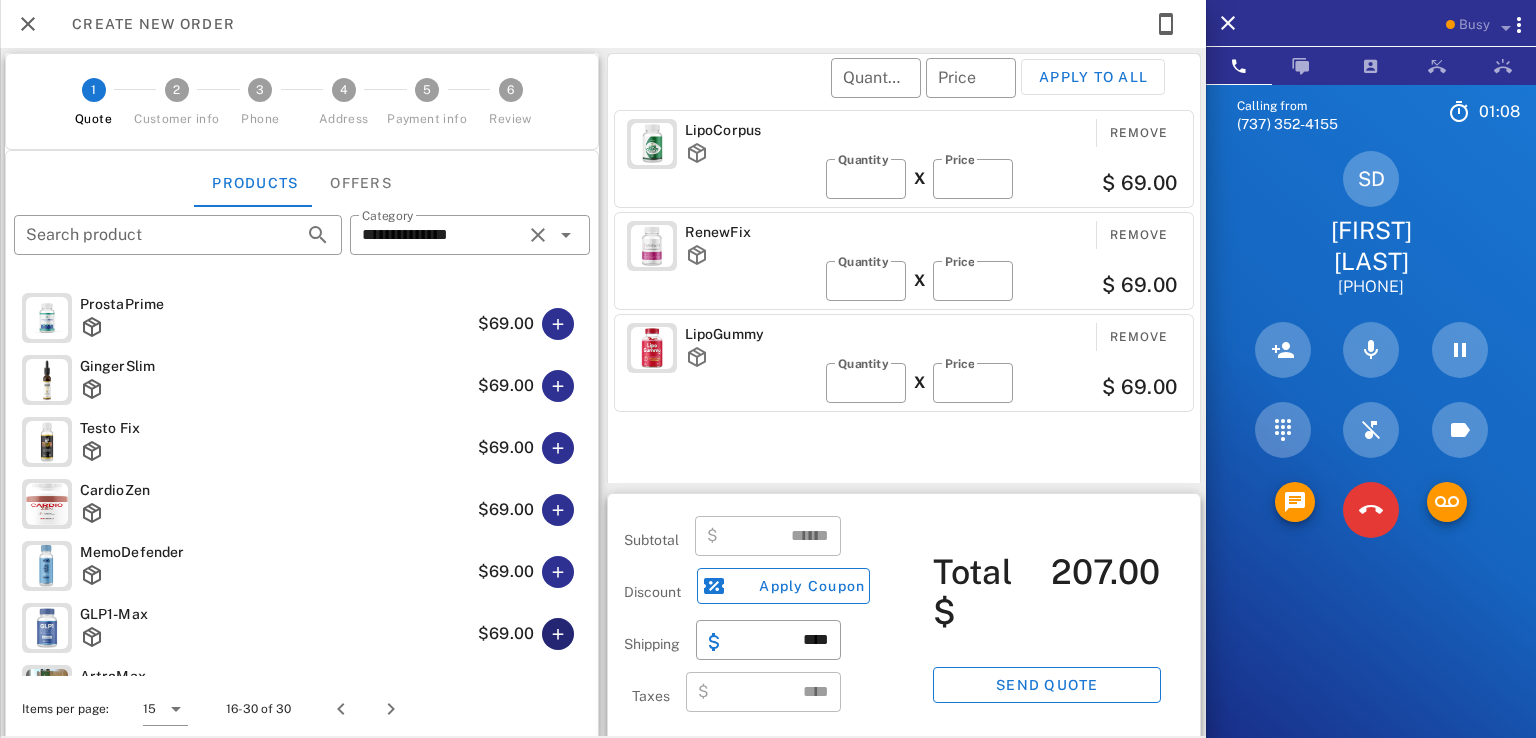 click at bounding box center (558, 634) 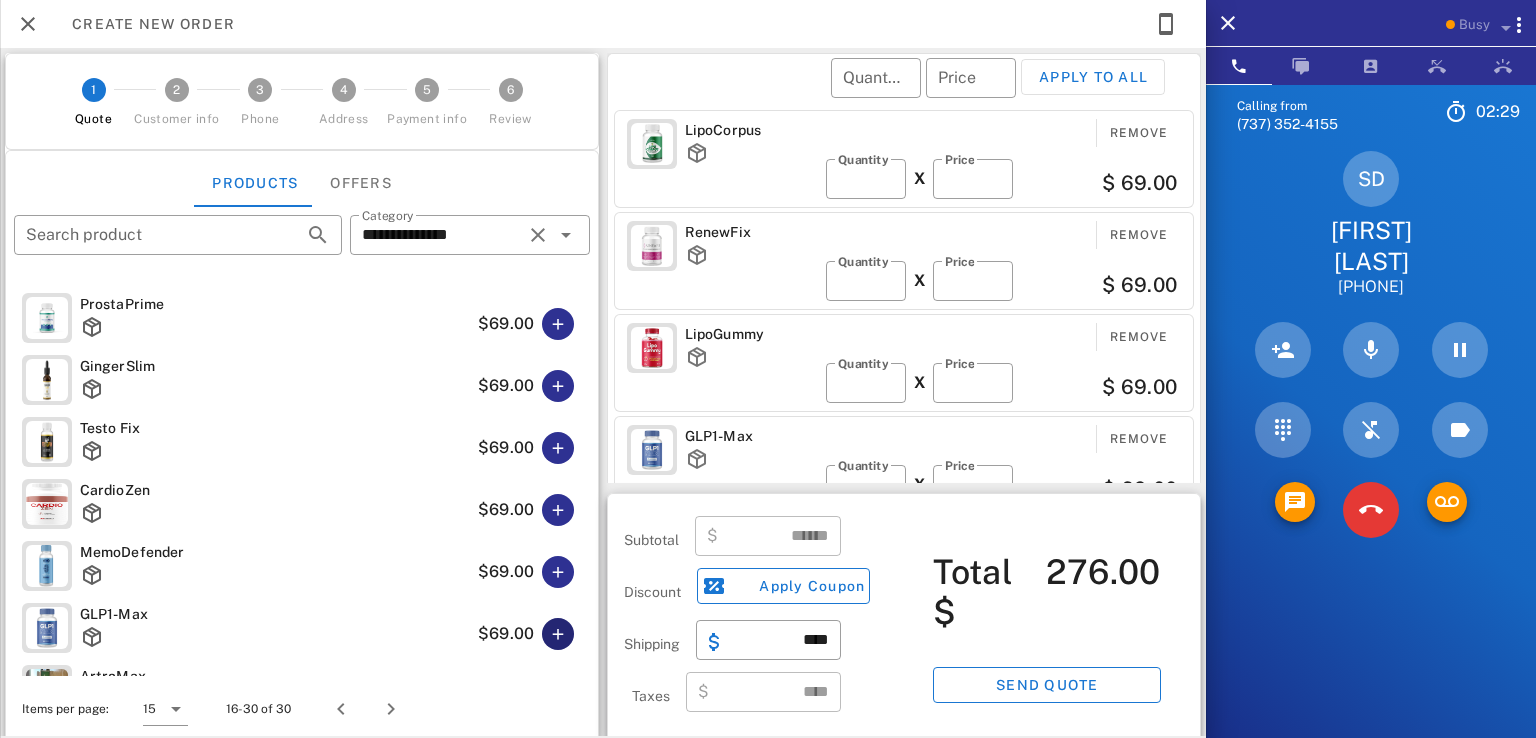 scroll, scrollTop: 4, scrollLeft: 0, axis: vertical 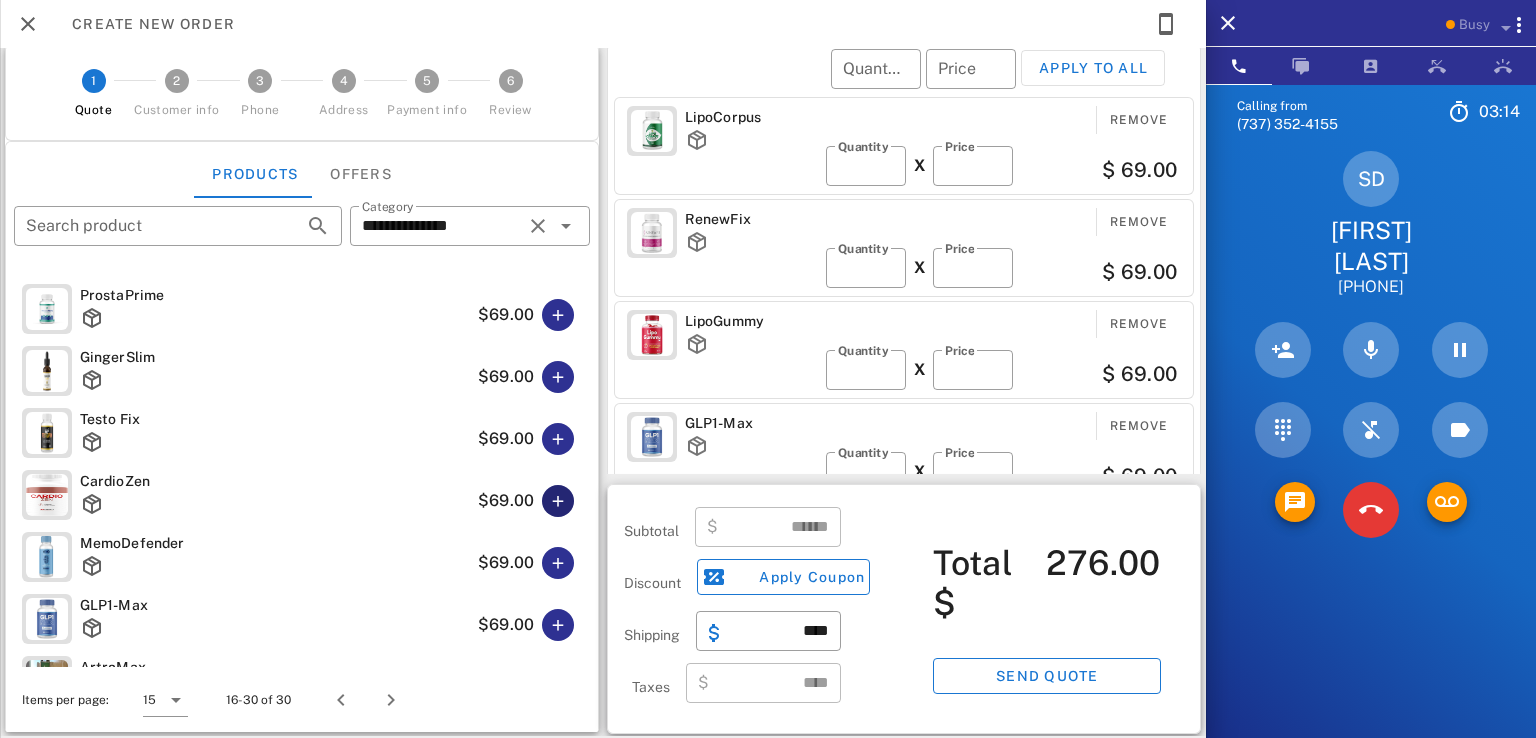 click at bounding box center (558, 501) 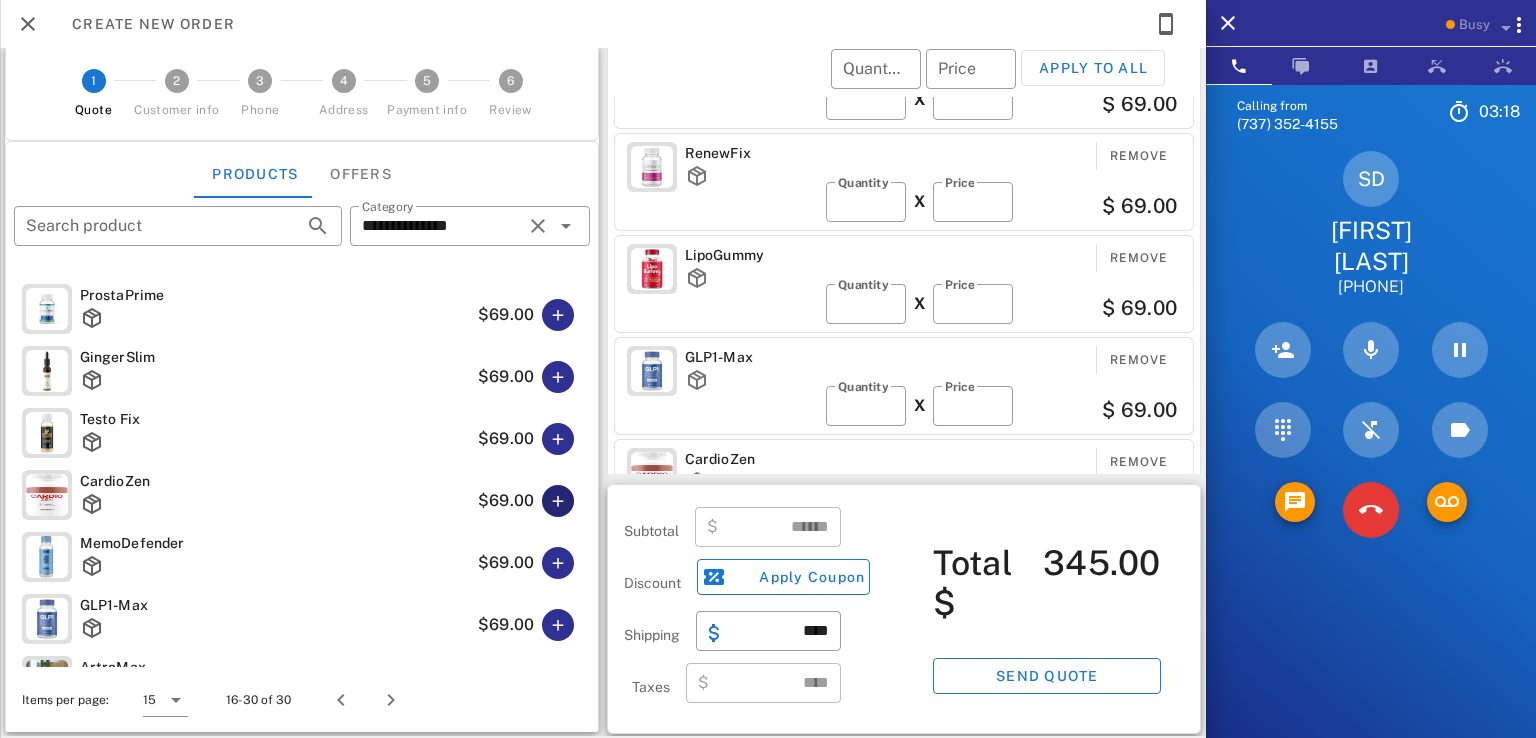 scroll, scrollTop: 106, scrollLeft: 0, axis: vertical 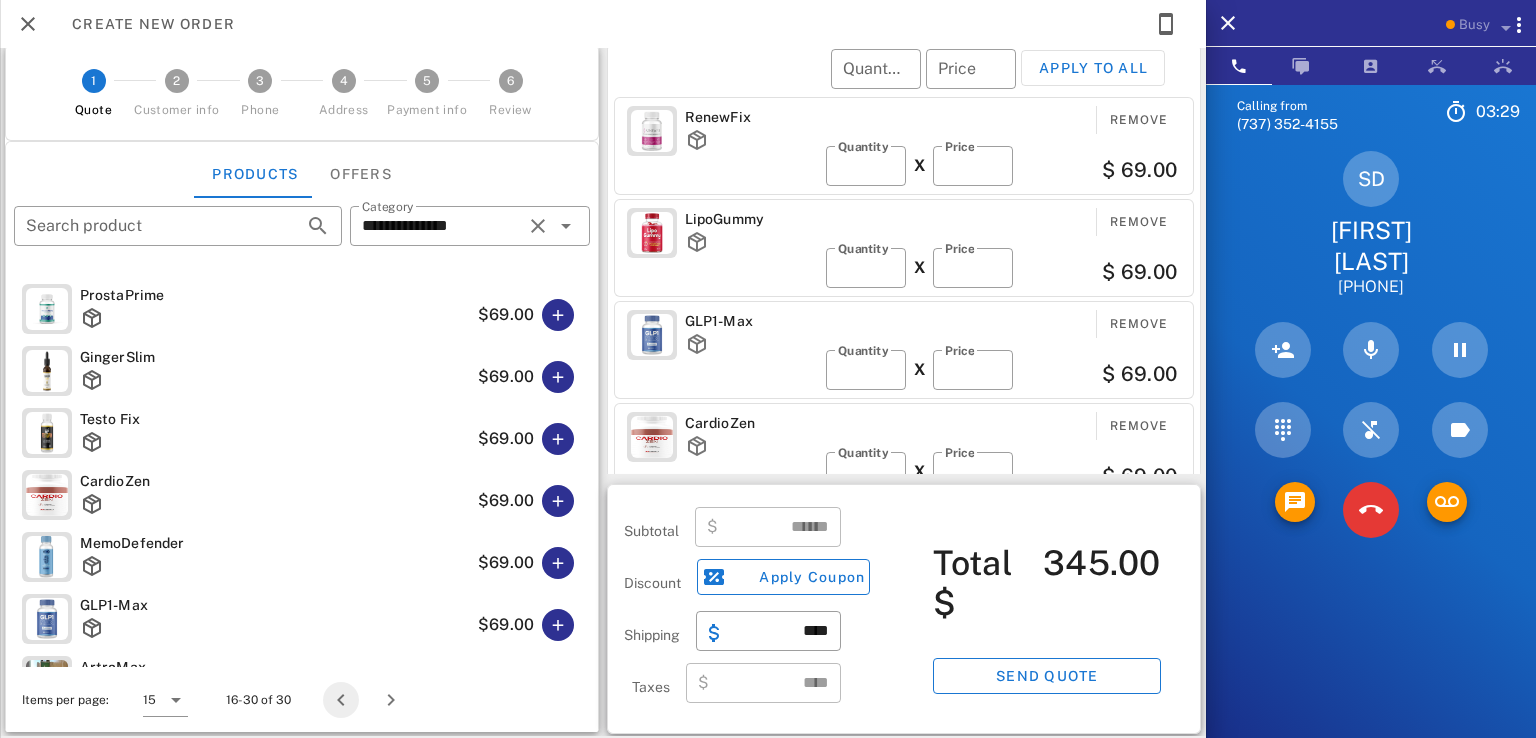 click at bounding box center [341, 700] 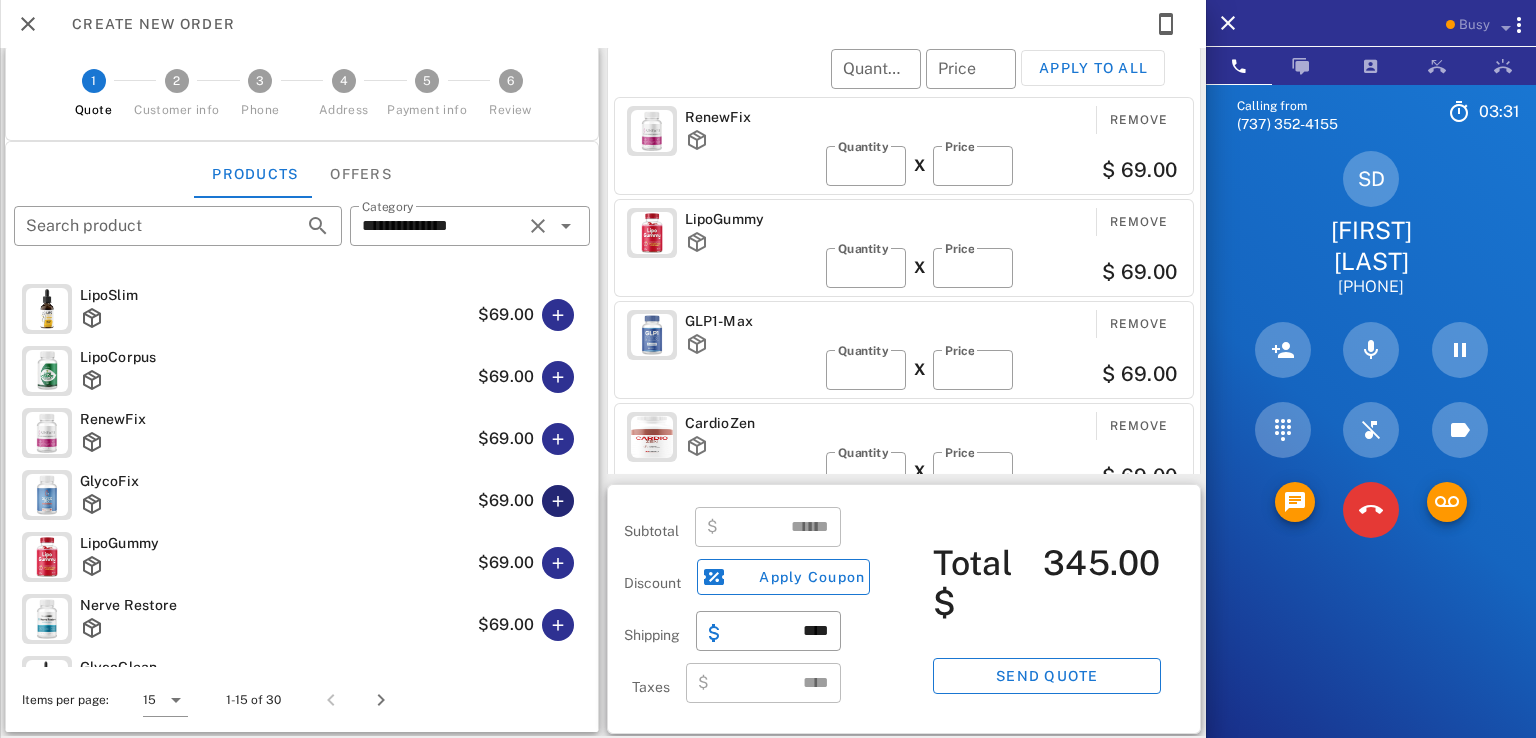 click at bounding box center (558, 501) 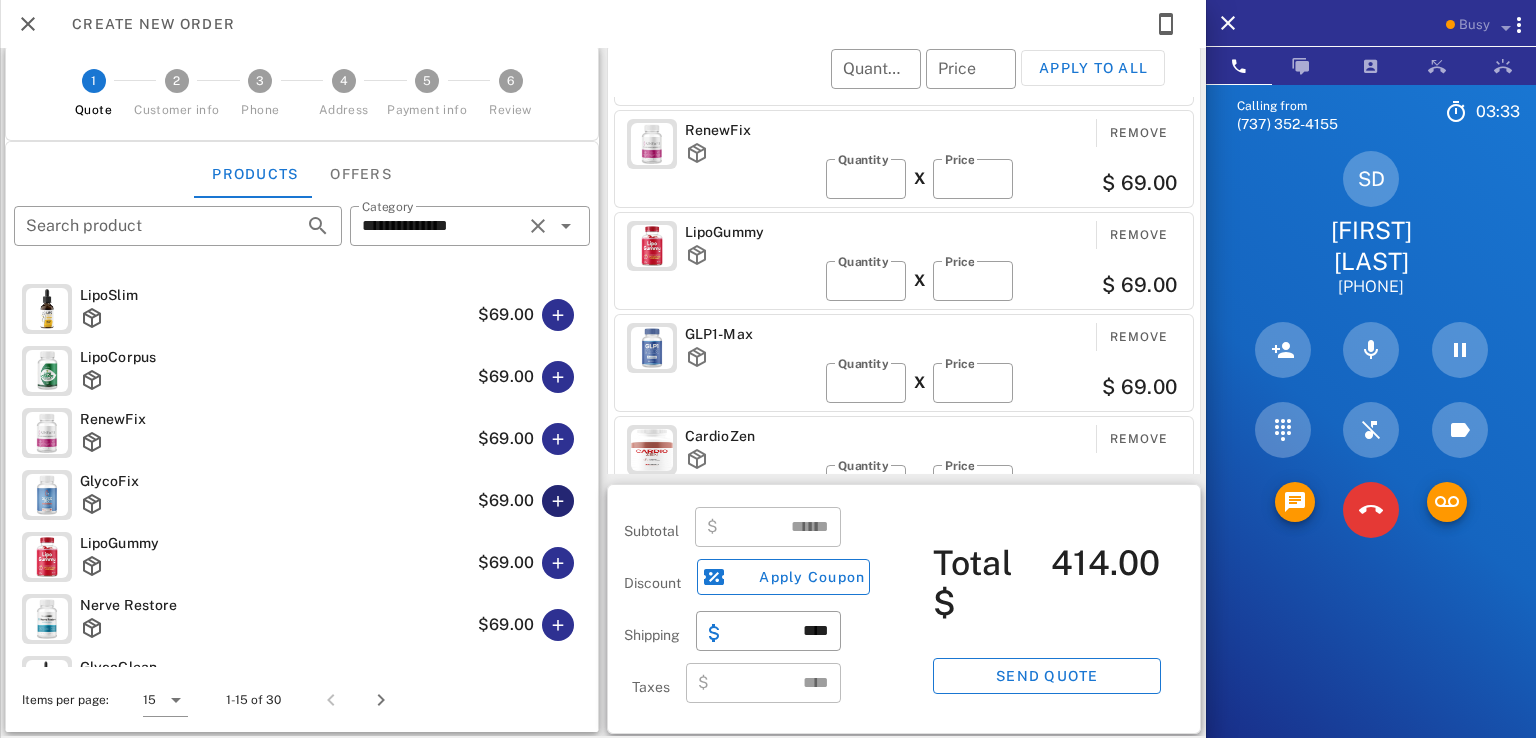 scroll, scrollTop: 0, scrollLeft: 0, axis: both 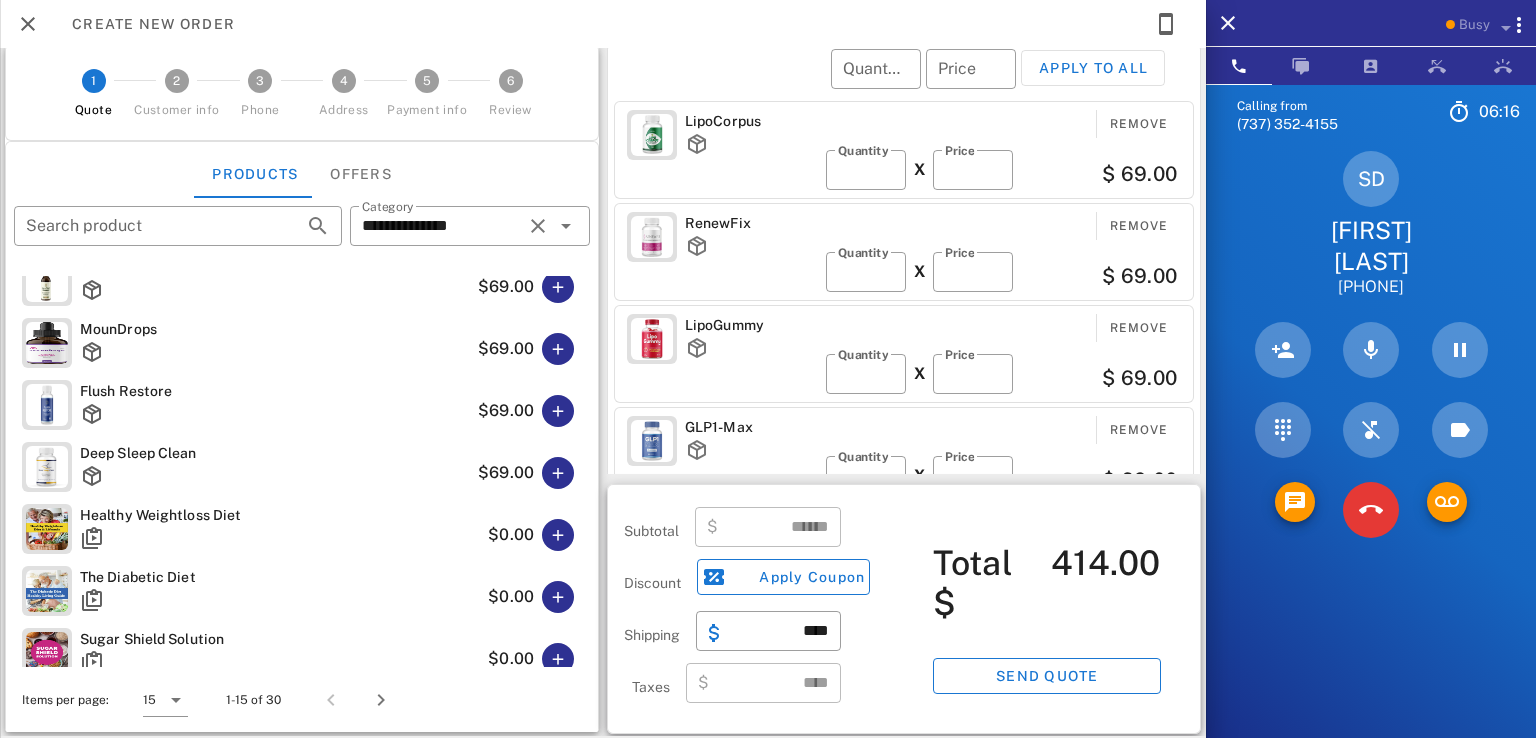 click on "Sonia Delgado" at bounding box center [1371, 246] 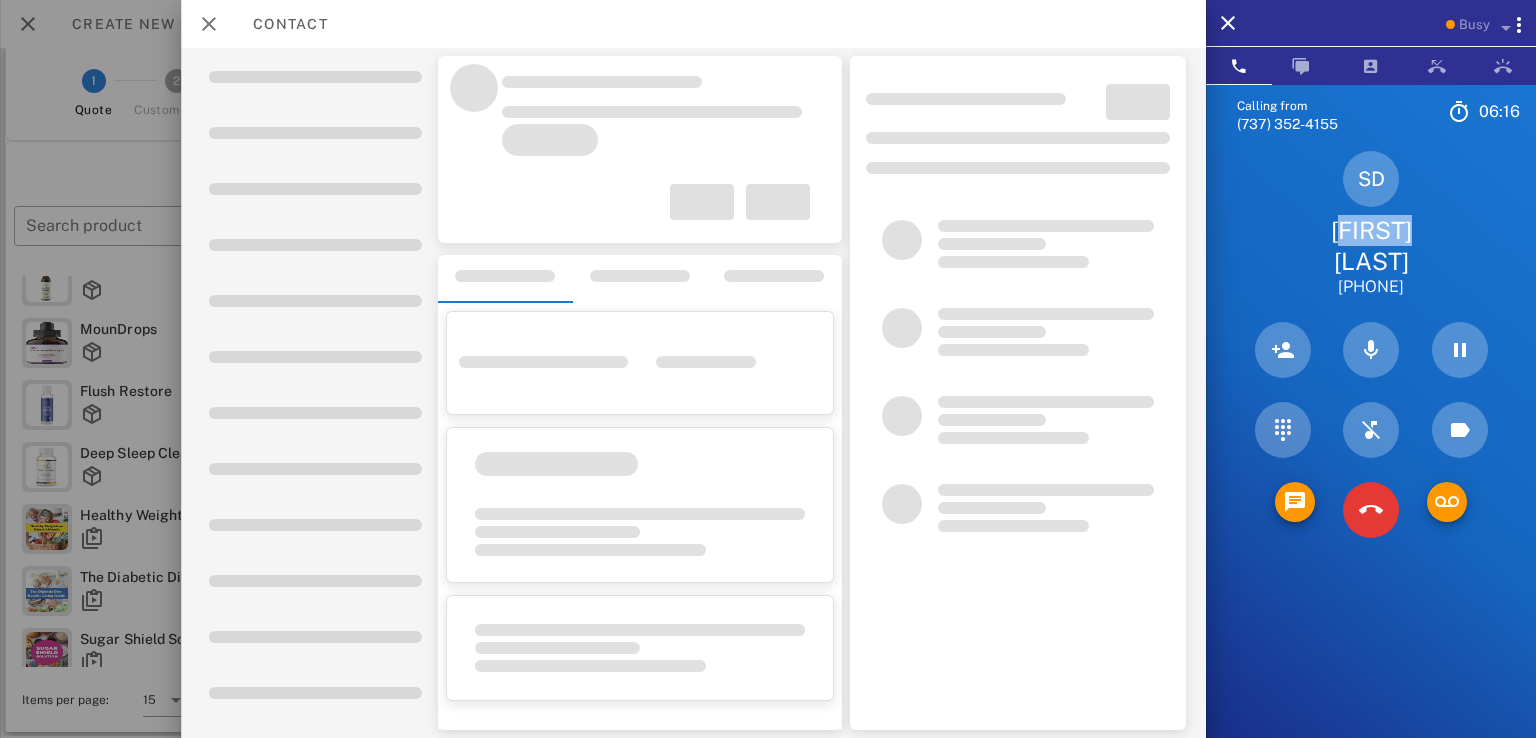 click on "Busy  Calling from (737) 352-4155 06: 16  Unknown      ▼     Australia
+61
Canada
+1
Guam
+1671
Mexico (México)
+52
New Zealand
+64
United Kingdom
+44
United States
+1
1 2 ABC 3 DEF 4 GHI 5 JKL 6 MNO 7 PQRS 8 TUV 9 WXYZ * 0 + #  SD   Sonia Delgado  +19593339936 Directory ​  AB  Abigail Bvunzawabaya  Idle   A1  Agent 131  Idle   AA  Arbaz Ansar  Idle   AR  Ashley Rodriguez  Idle   KM  Karina Mino  Busy   AL  Alexander Lodi  Busy   ND  Nick De Vito  Offline   AD  Accounting Dept  Offline   A1  Agent 101  Offline   A1  Agent 105  Offline   A1  Agent 112  Offline   A1  Agent 125  Offline   A1  agent 126  Offline   A1  Agent 128  Offline   A1  Agent 129  Offline   A1  Agent 138  Offline   A1  Agent 143  Offline   A1  Agent 146  Offline   A1  agent 150  Offline   A1  Agent 151  Offline   A1  agent 154  Offline   A1  Agent 164  Offline   A1" at bounding box center [796, 48] 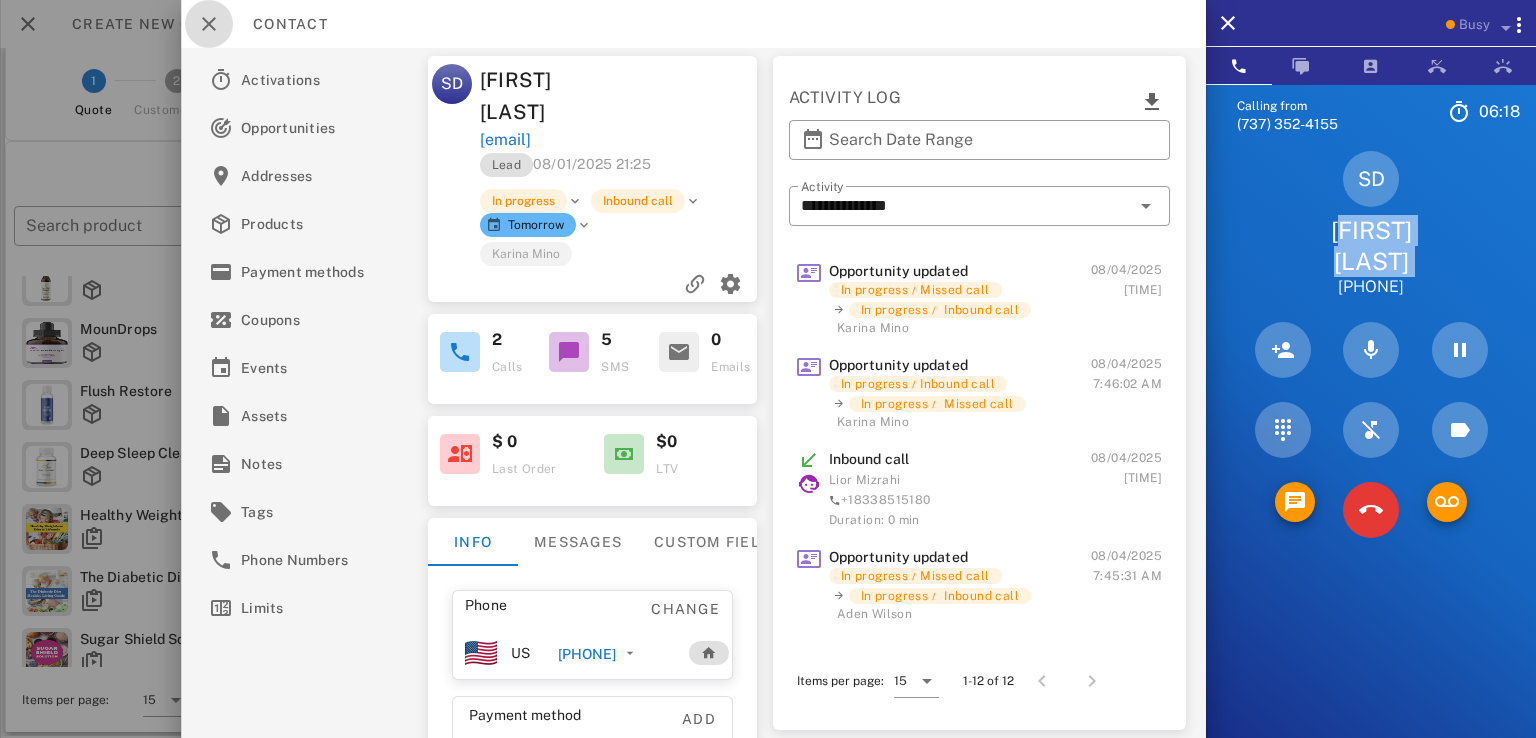 click at bounding box center (209, 24) 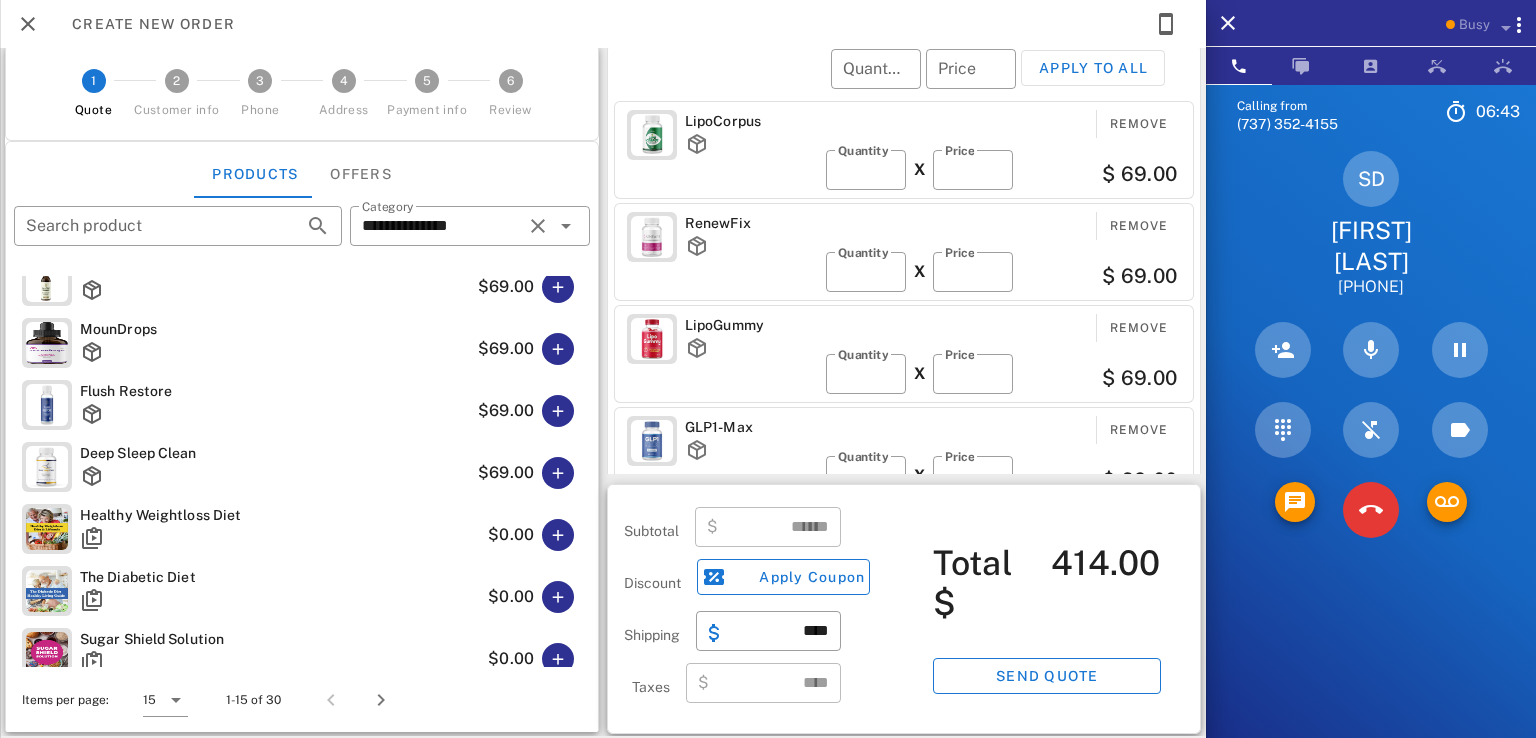 drag, startPoint x: 1488, startPoint y: 196, endPoint x: 1492, endPoint y: 186, distance: 10.770329 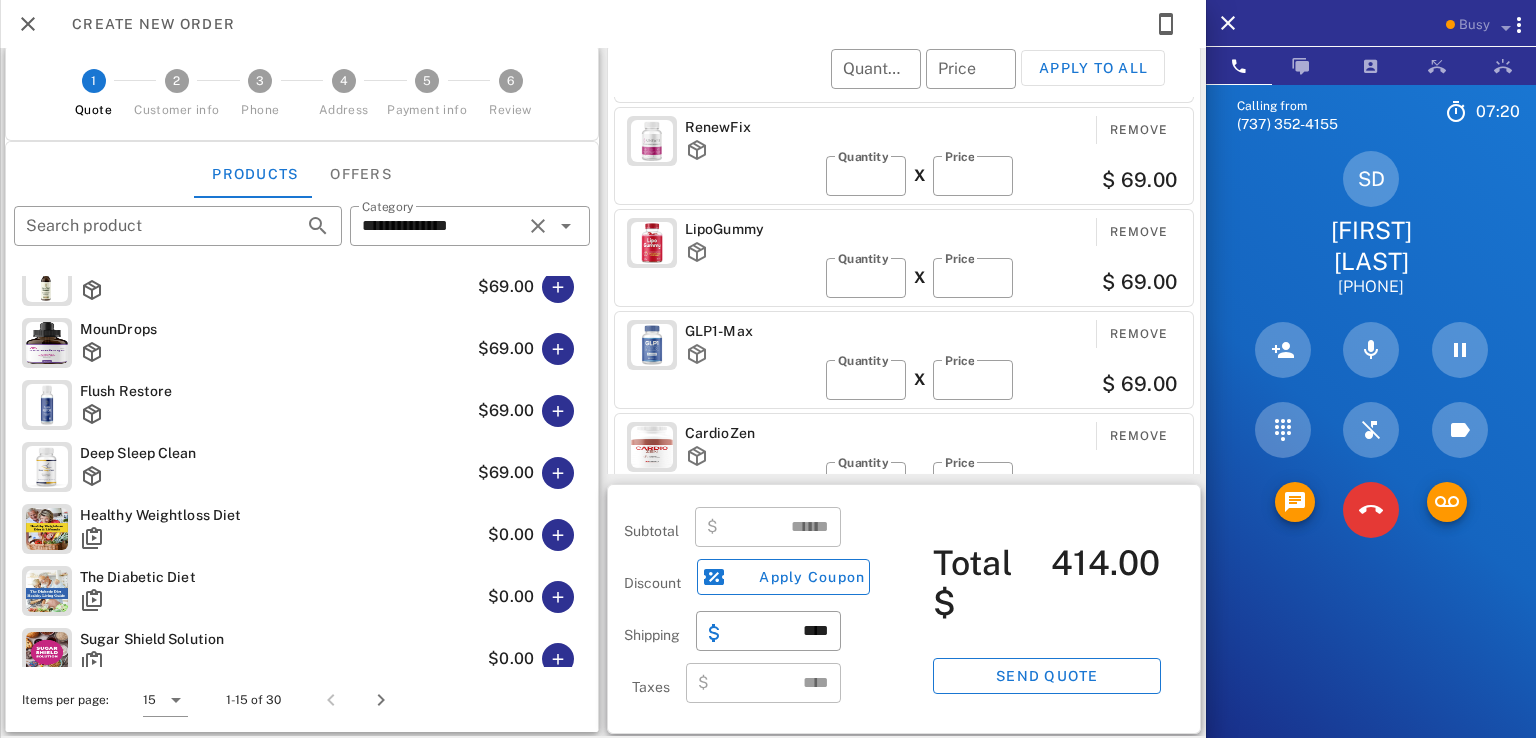 scroll, scrollTop: 0, scrollLeft: 0, axis: both 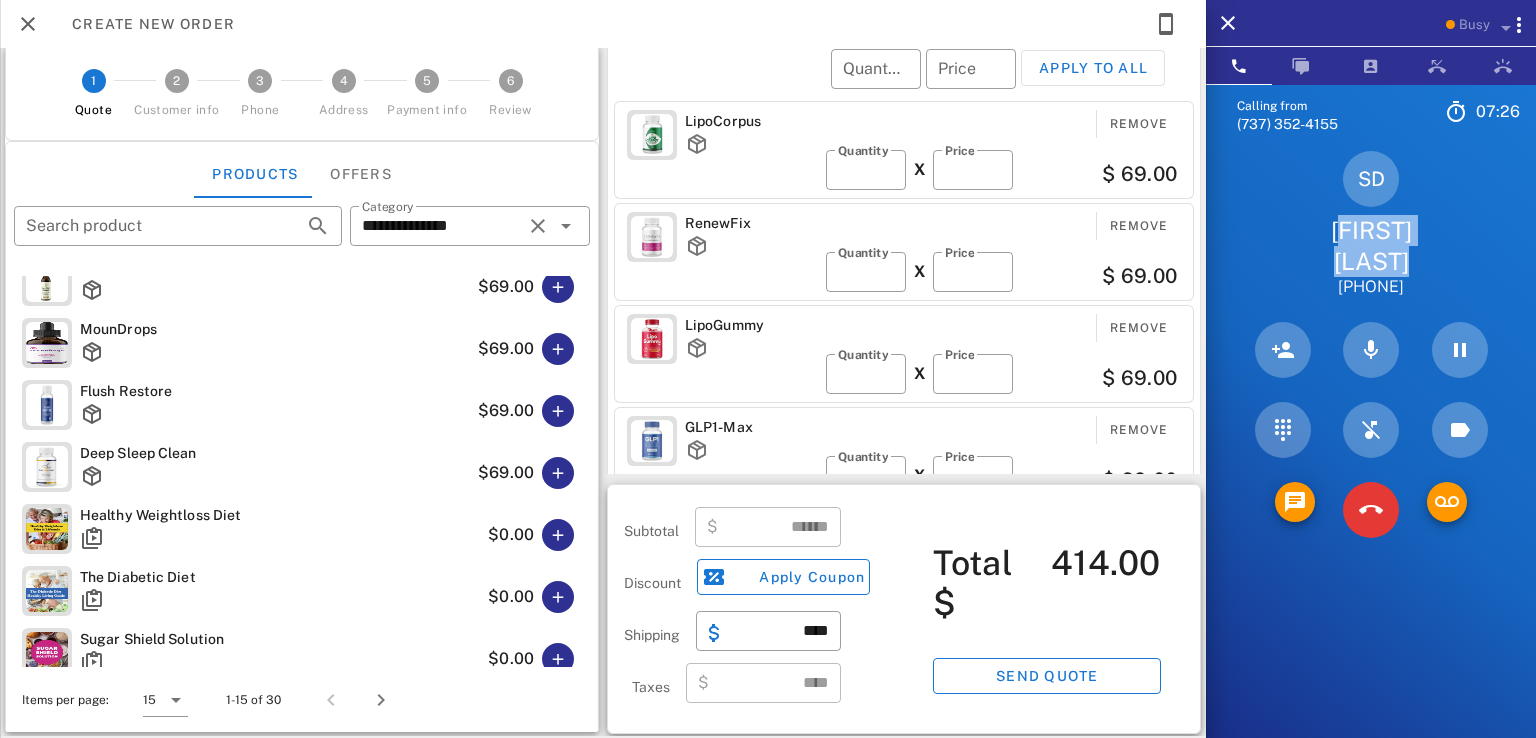 drag, startPoint x: 1331, startPoint y: 227, endPoint x: 1514, endPoint y: 239, distance: 183.39302 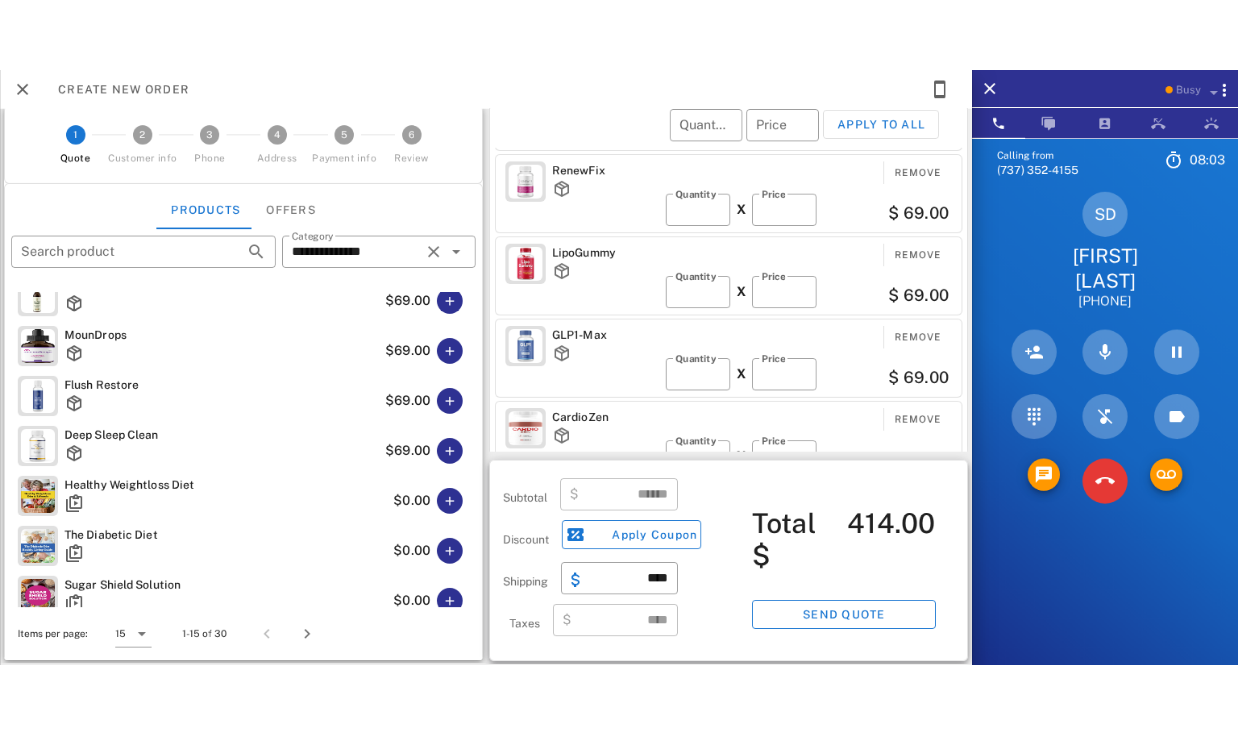 scroll, scrollTop: 208, scrollLeft: 0, axis: vertical 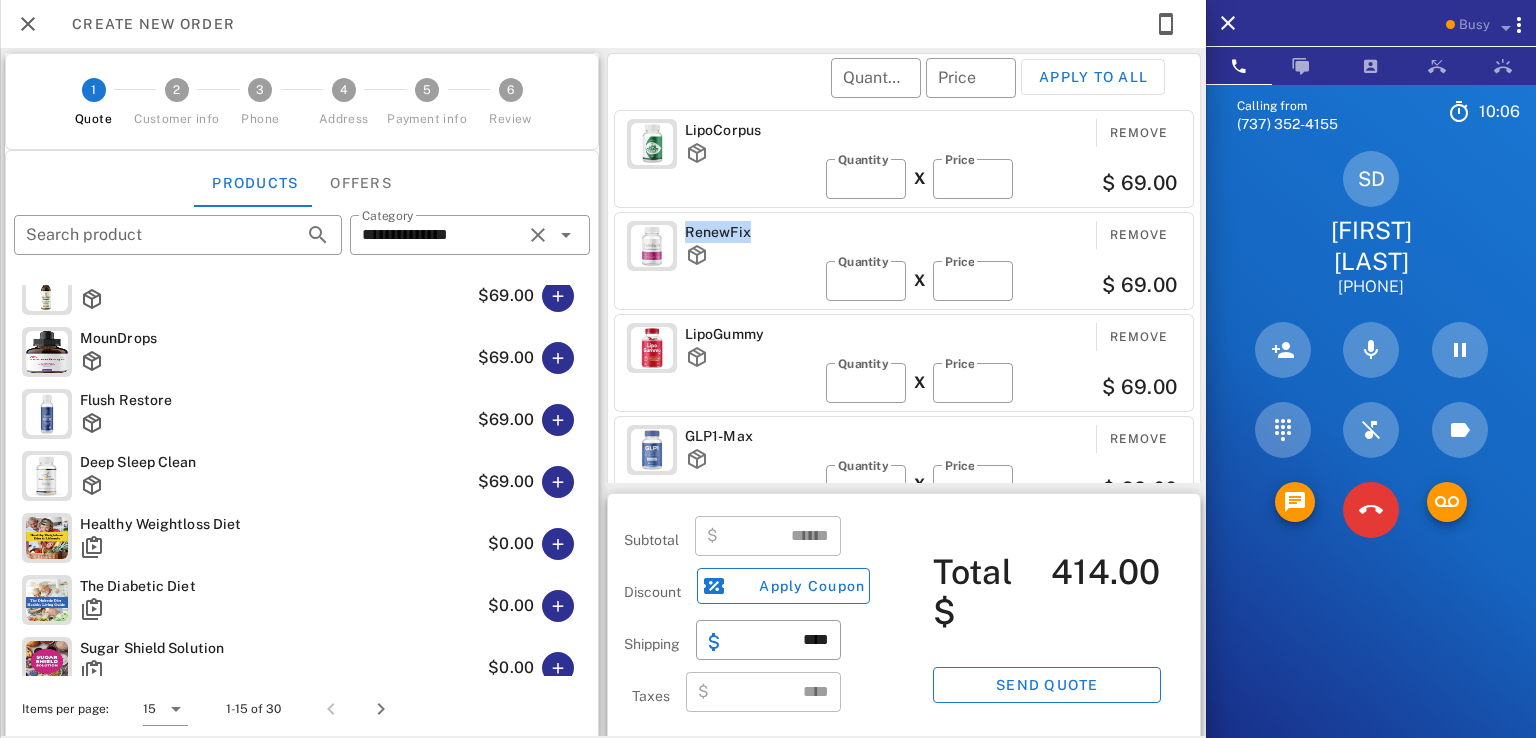 drag, startPoint x: 676, startPoint y: 227, endPoint x: 764, endPoint y: 215, distance: 88.814415 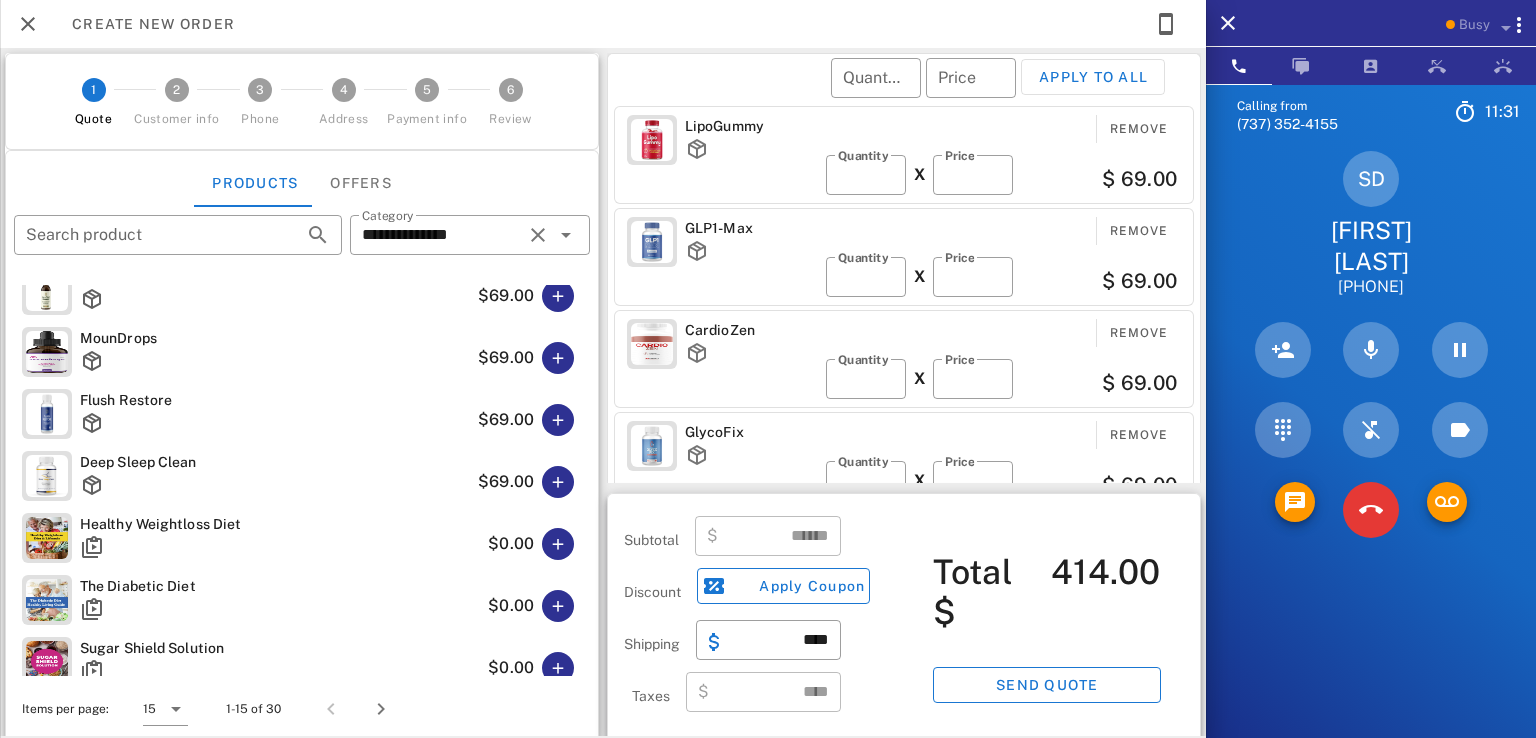 scroll, scrollTop: 0, scrollLeft: 0, axis: both 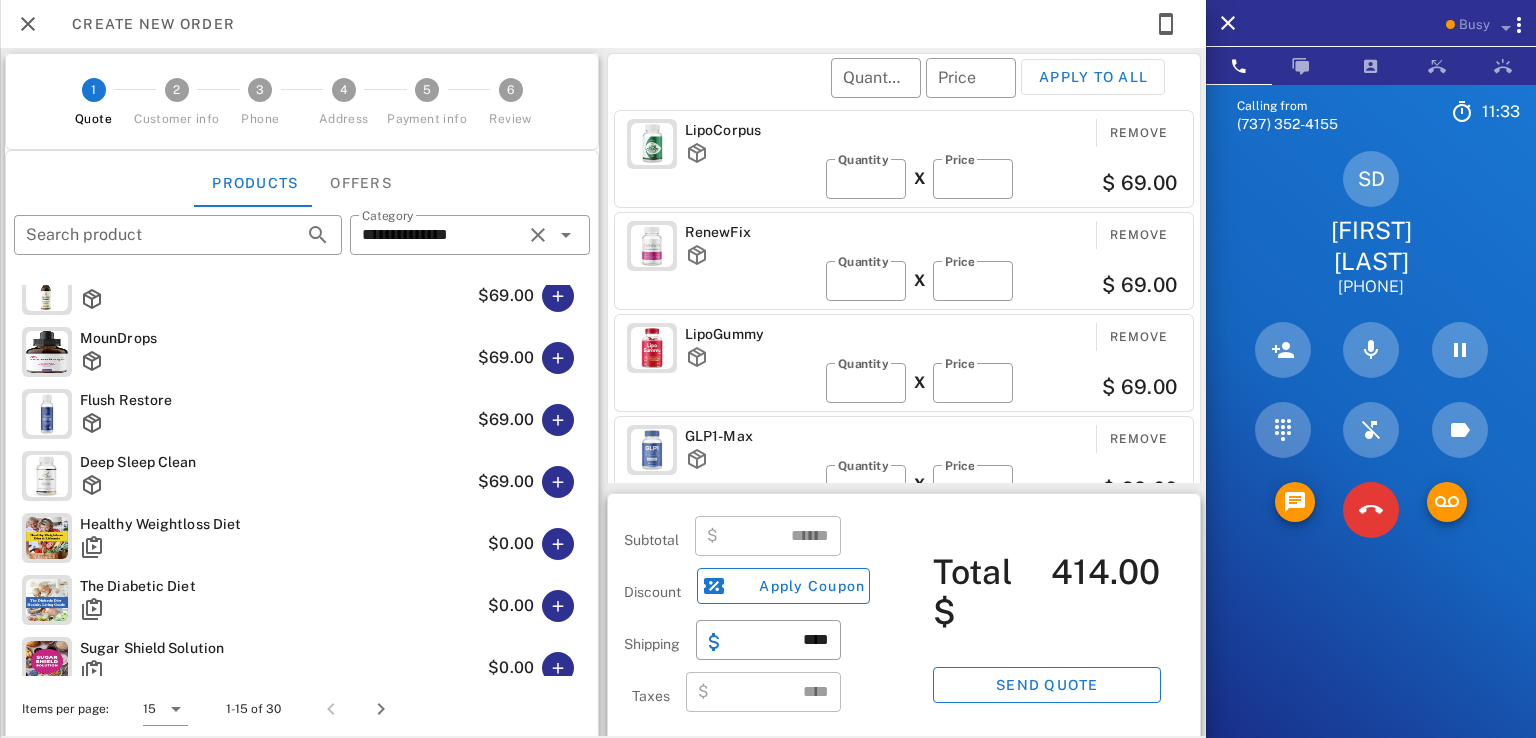 click on "LipoGummy" at bounding box center [751, 334] 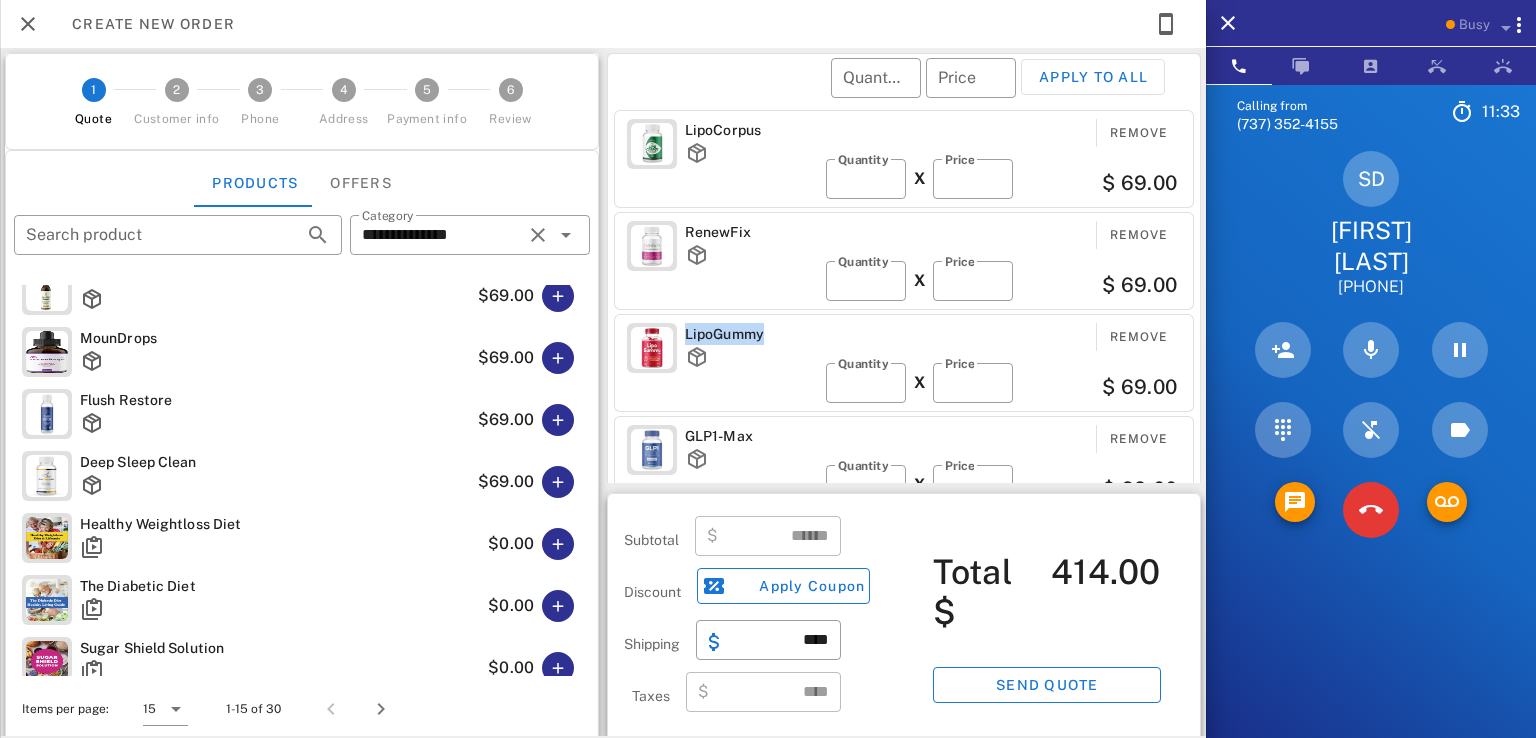 click on "LipoGummy" at bounding box center [751, 334] 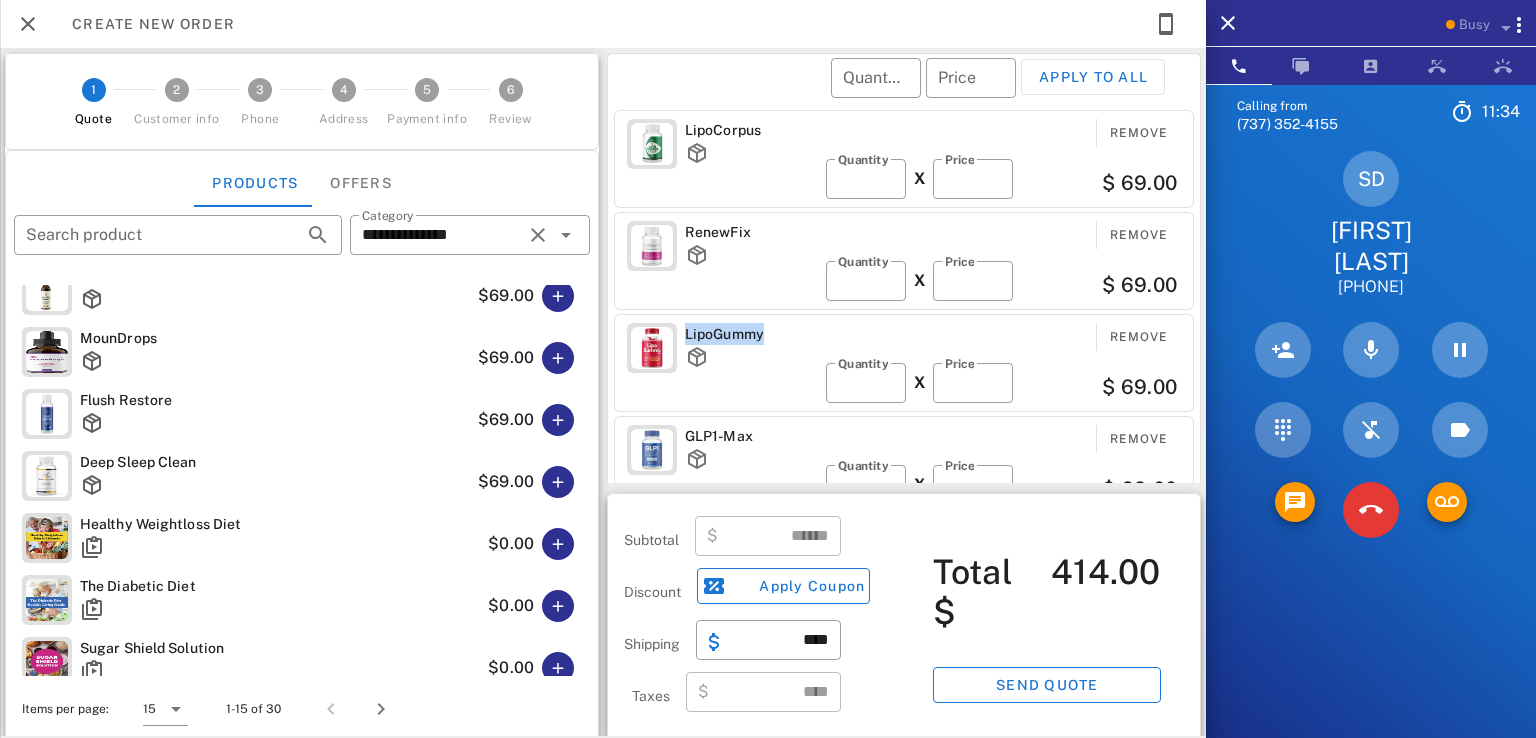 click on "LipoGummy" at bounding box center (751, 357) 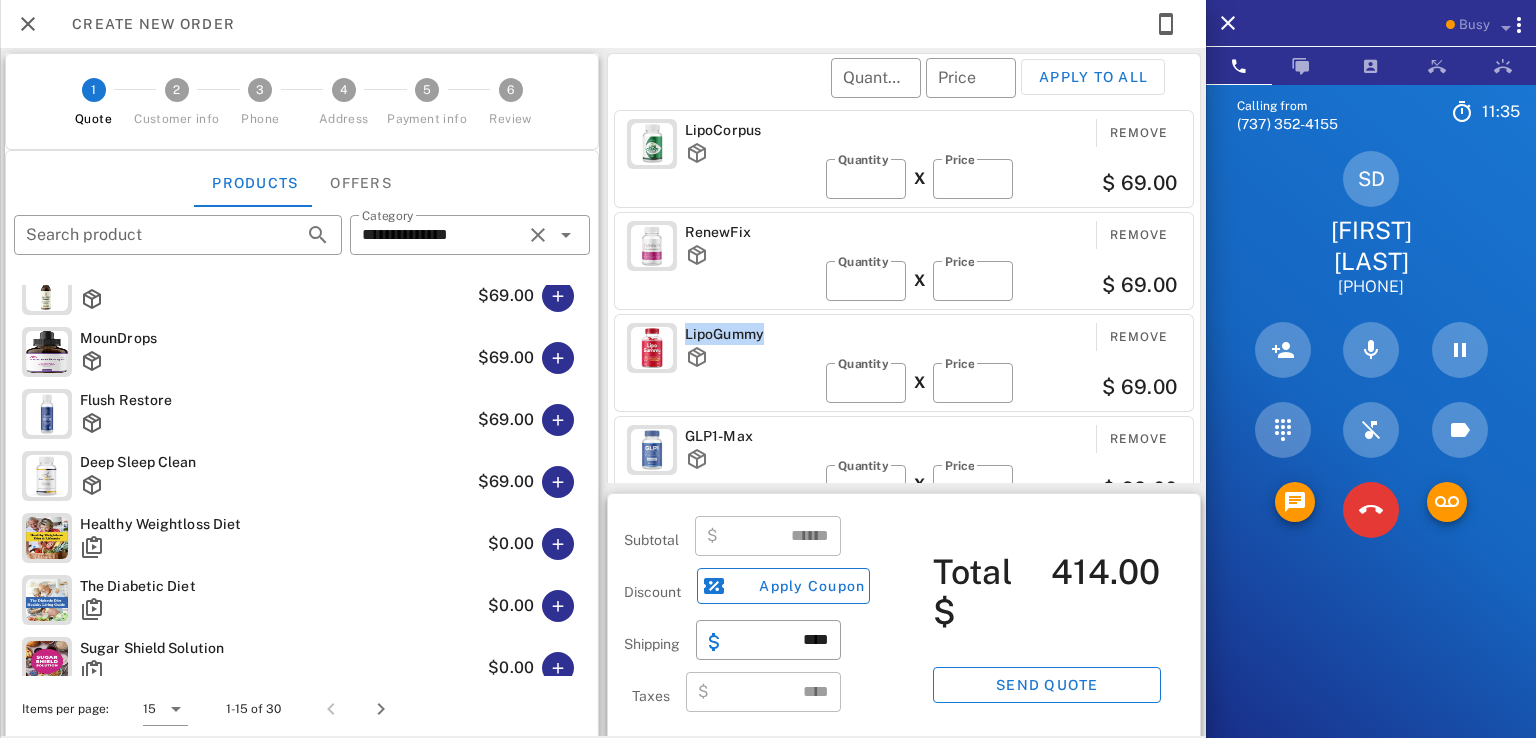 drag, startPoint x: 763, startPoint y: 336, endPoint x: 679, endPoint y: 323, distance: 85 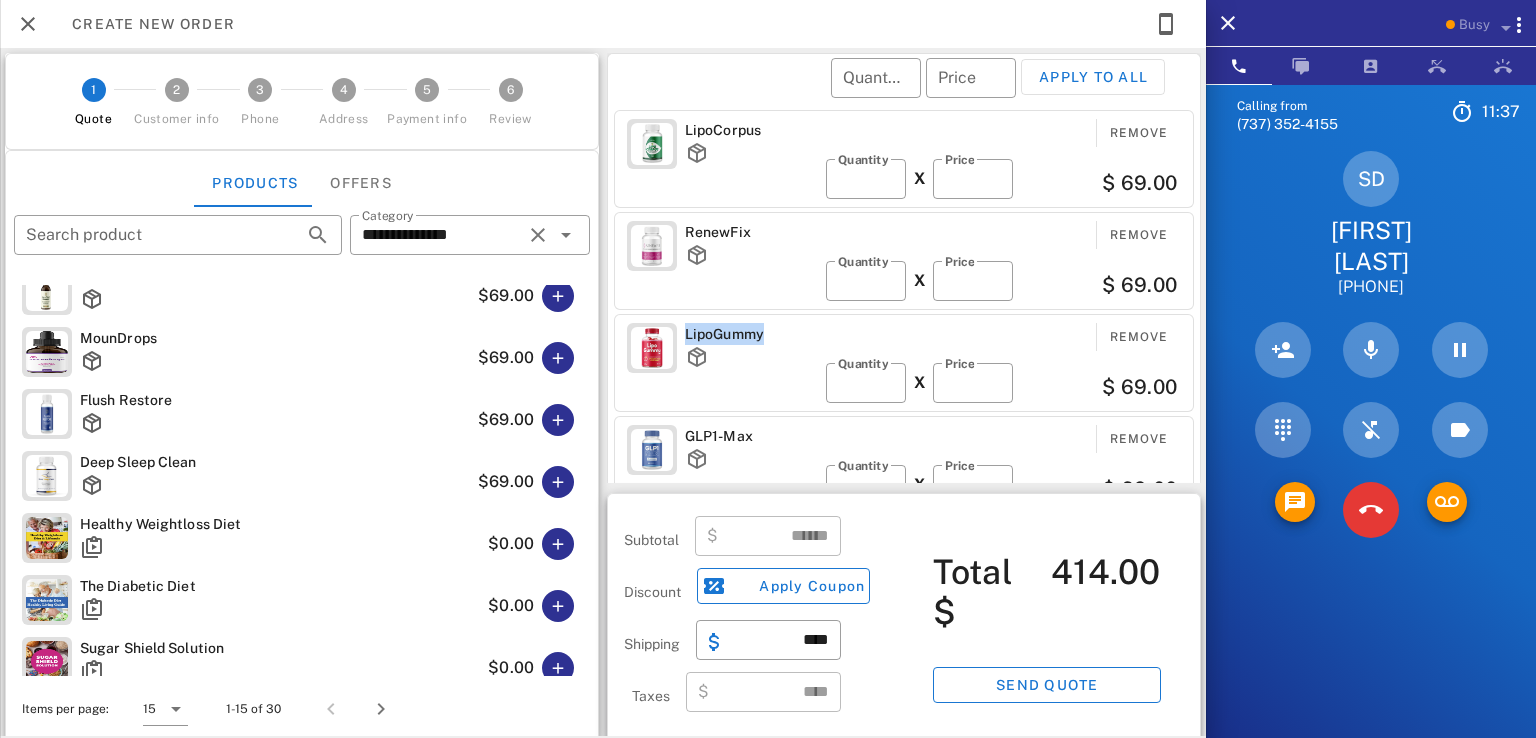 click on "LipoCorpus  Remove  ​ Quantity * X ​ Price **  $ 69.00  RenewFix  Remove  ​ Quantity * X ​ Price **  $ 69.00  LipoGummy  Remove  ​ Quantity * X ​ Price **  $ 69.00  GLP1-Max  Remove  ​ Quantity * X ​ Price **  $ 69.00  CardioZen  Remove  ​ Quantity * X ​ Price **  $ 69.00  GlycoFix  Remove  ​ Quantity * X ​ Price **  $ 69.00" at bounding box center [907, 309] 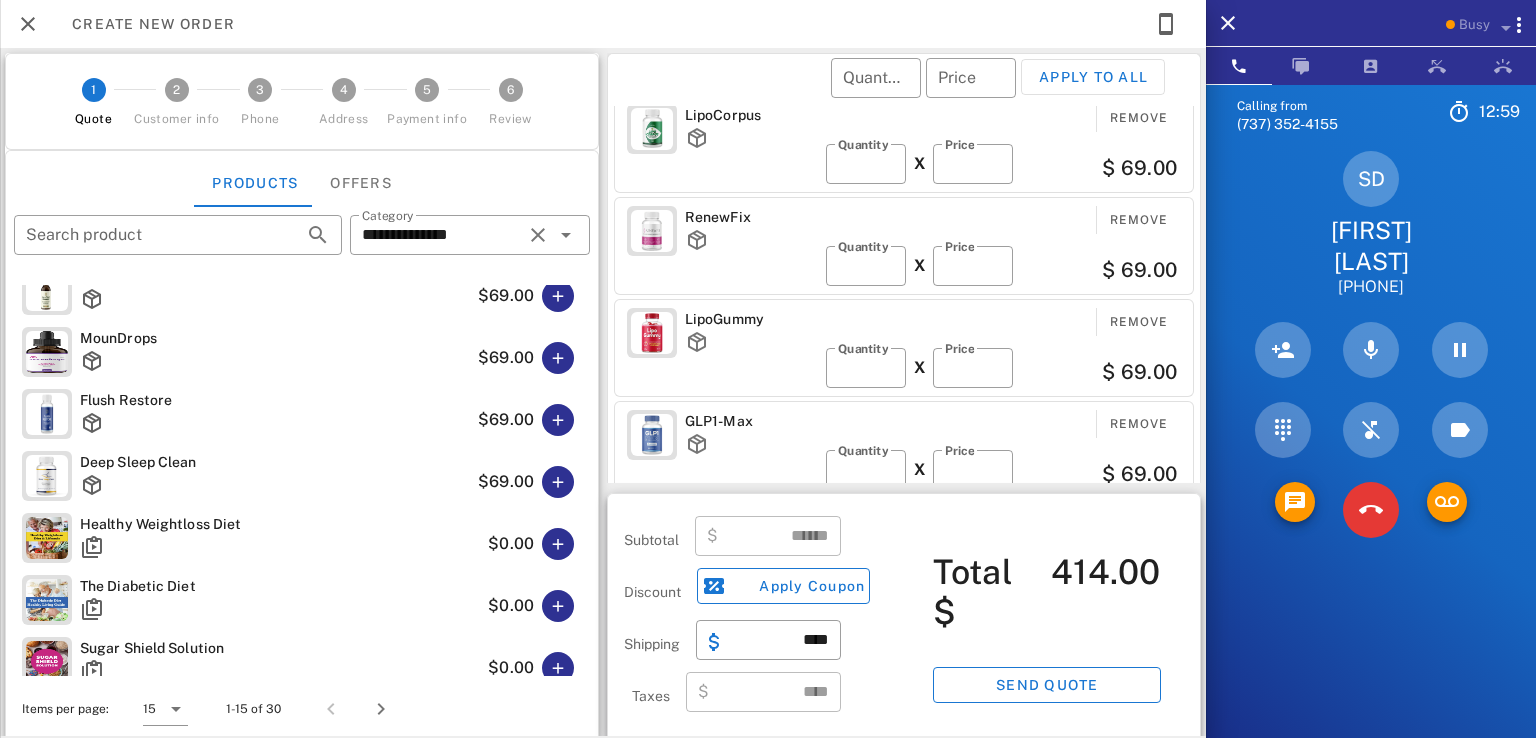 scroll, scrollTop: 0, scrollLeft: 0, axis: both 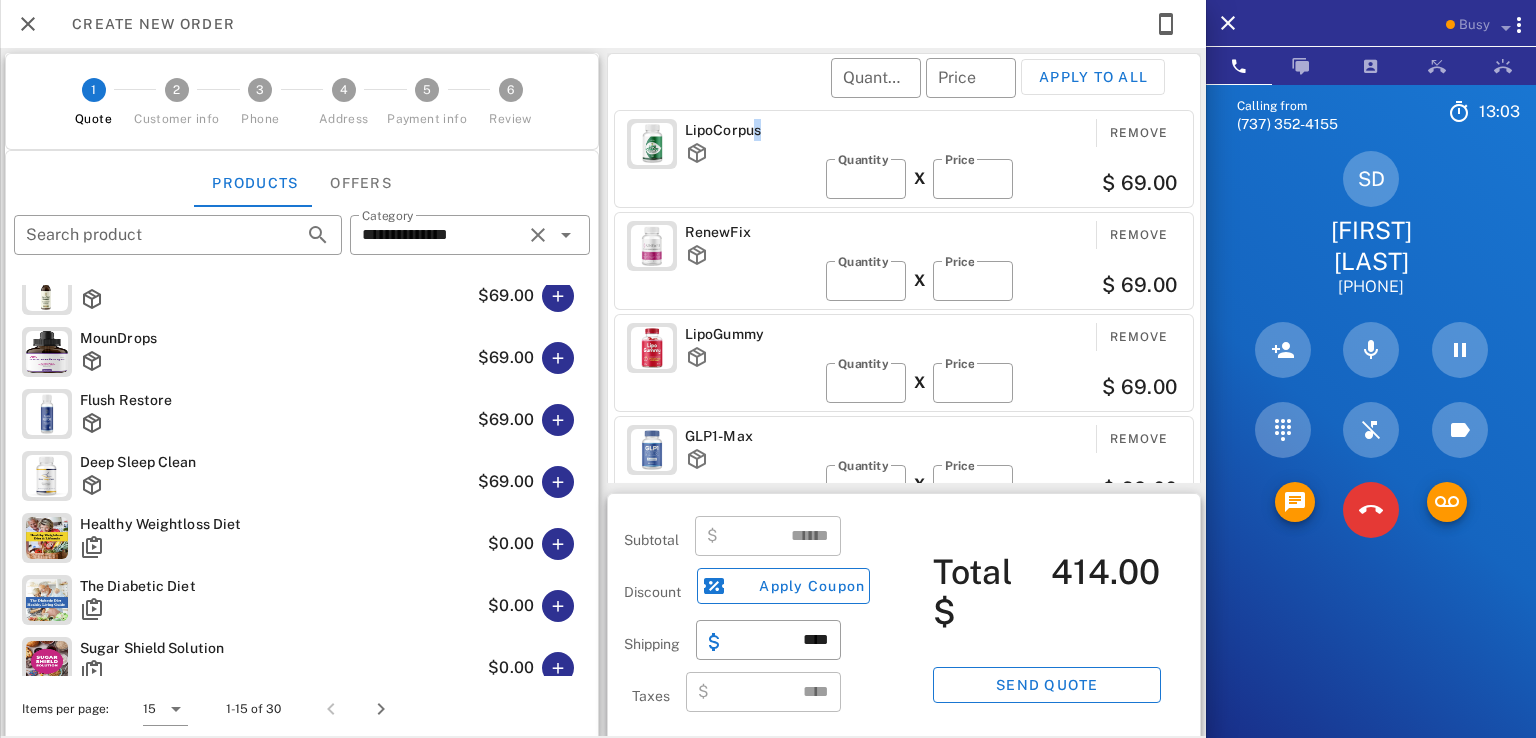 click on "LipoCorpus" at bounding box center (751, 130) 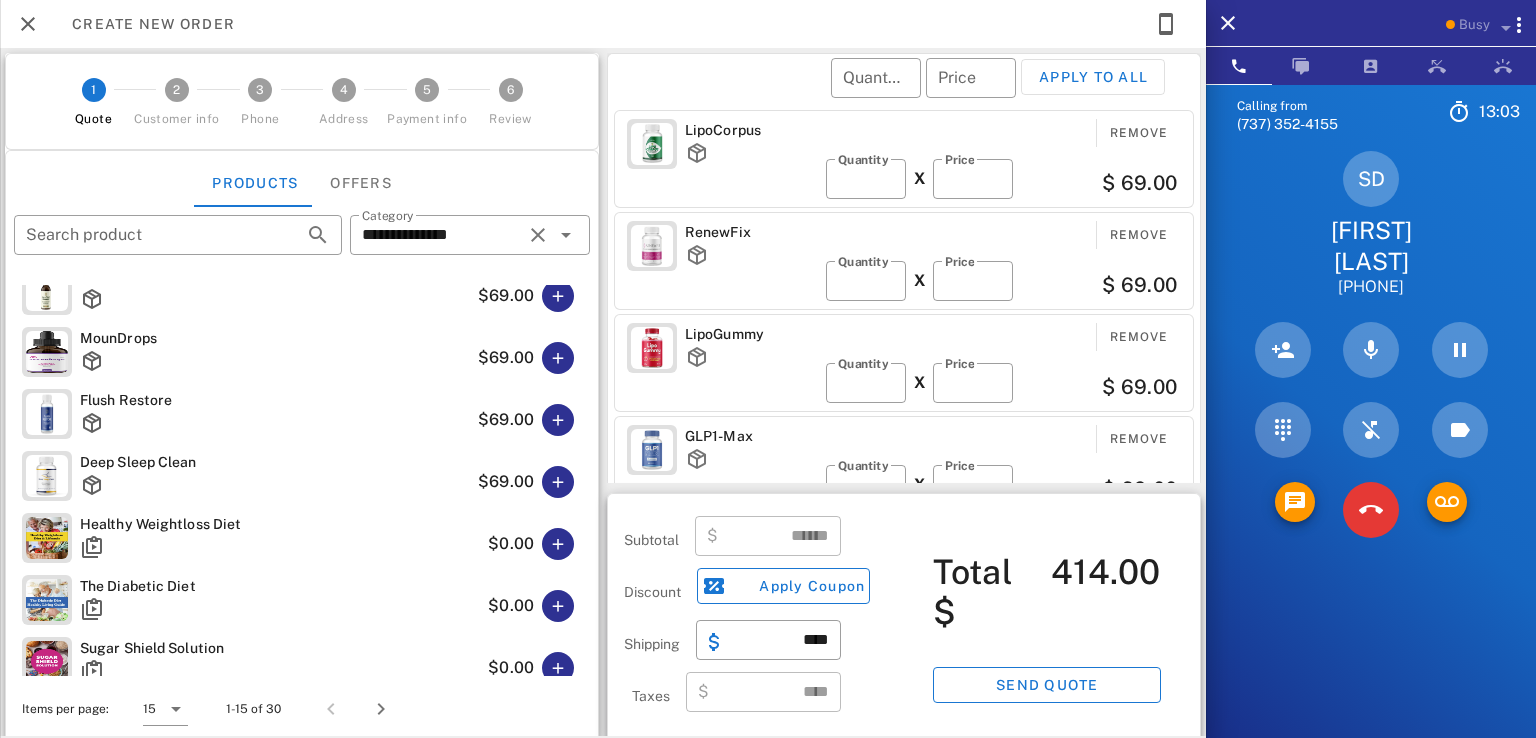 click on "​ Quantity ​ Price Apply to all" at bounding box center [907, 91] 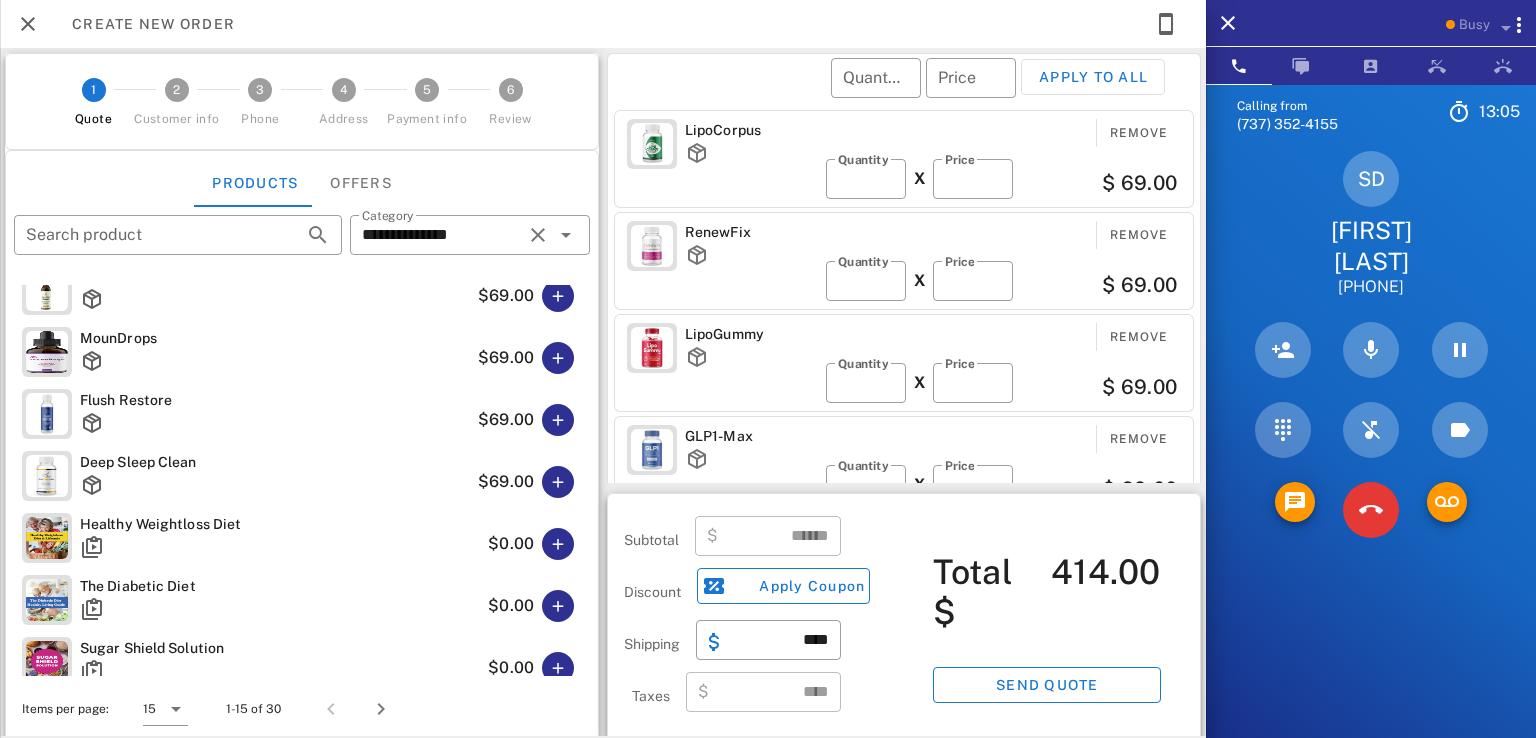 click on "LipoCorpus" at bounding box center (751, 130) 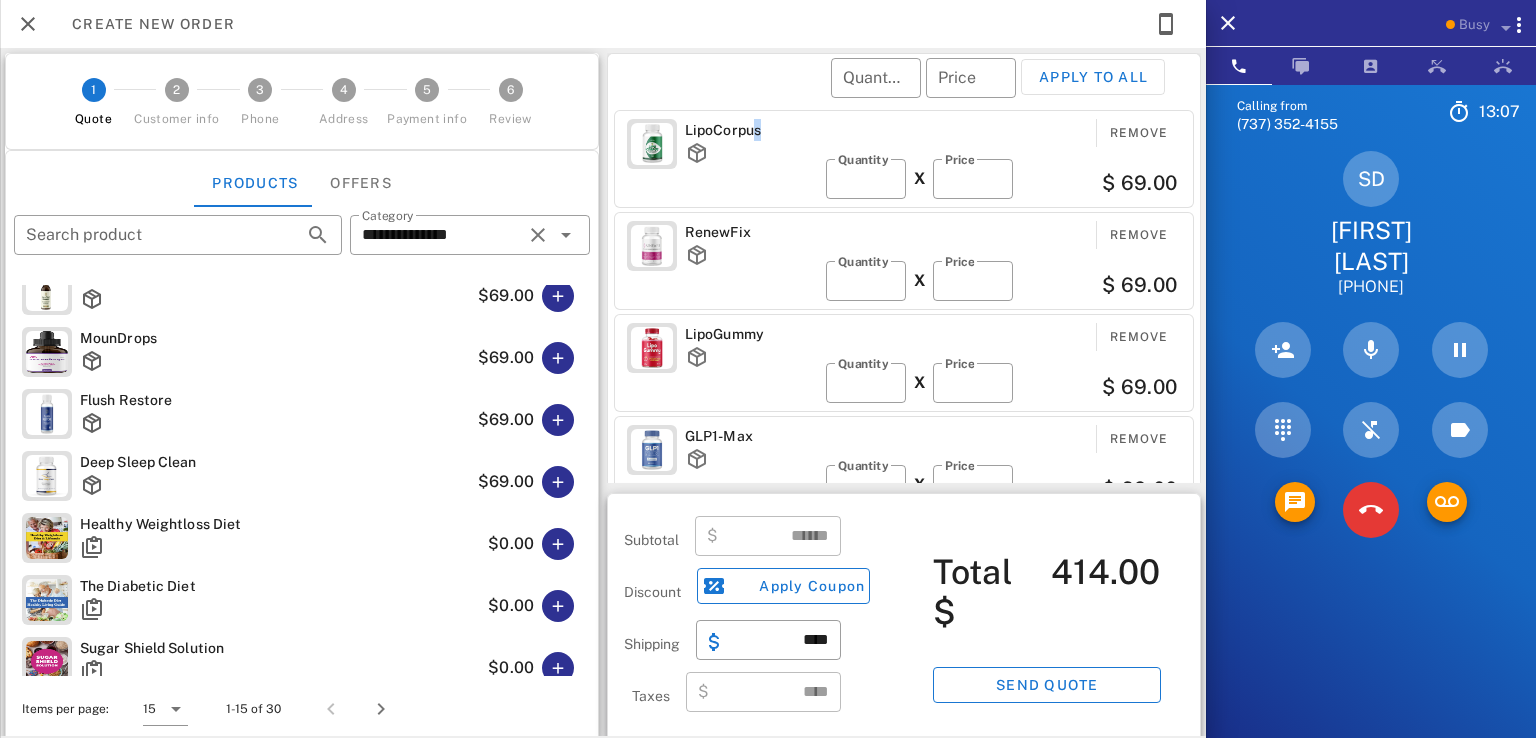 click on "LipoCorpus" at bounding box center (751, 130) 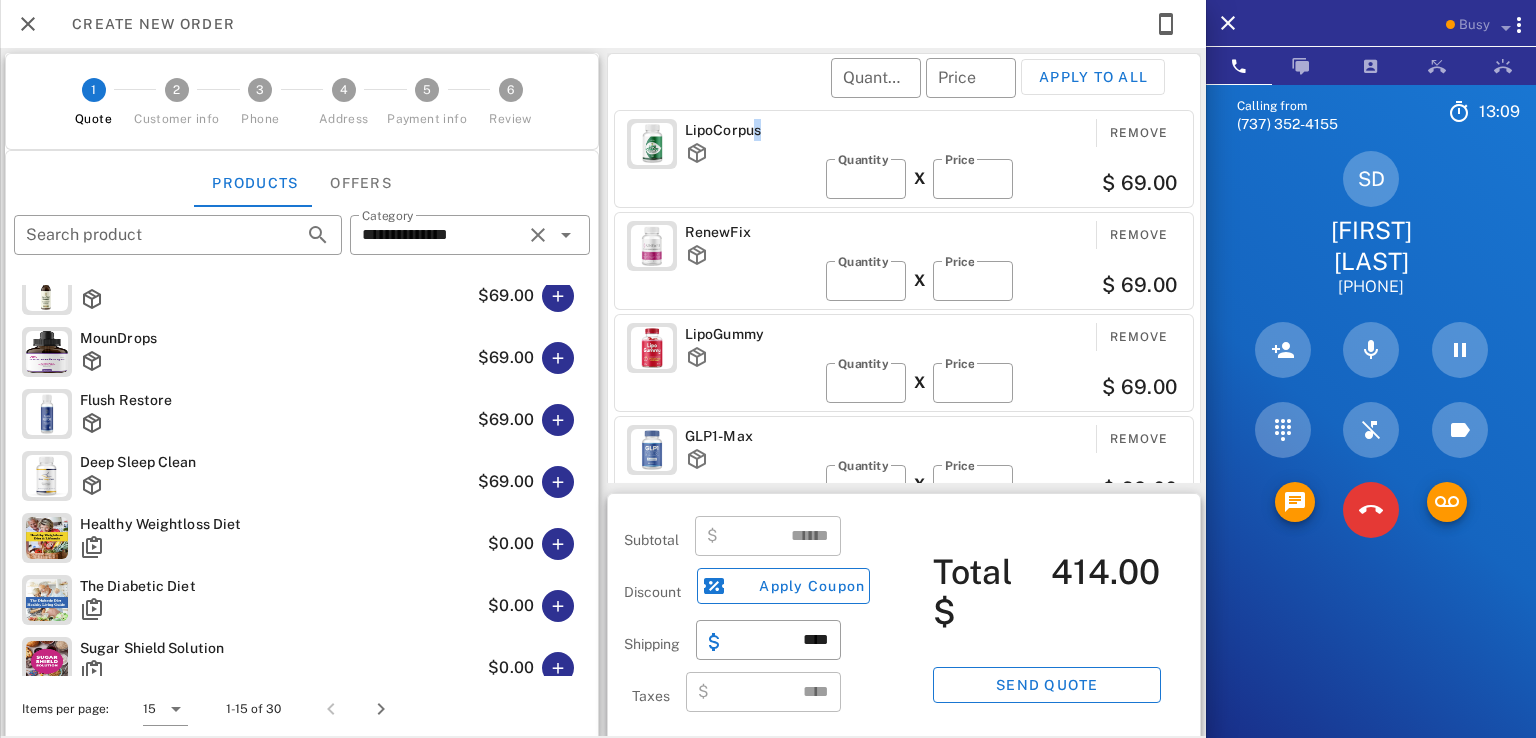 drag, startPoint x: 755, startPoint y: 128, endPoint x: 744, endPoint y: 129, distance: 11.045361 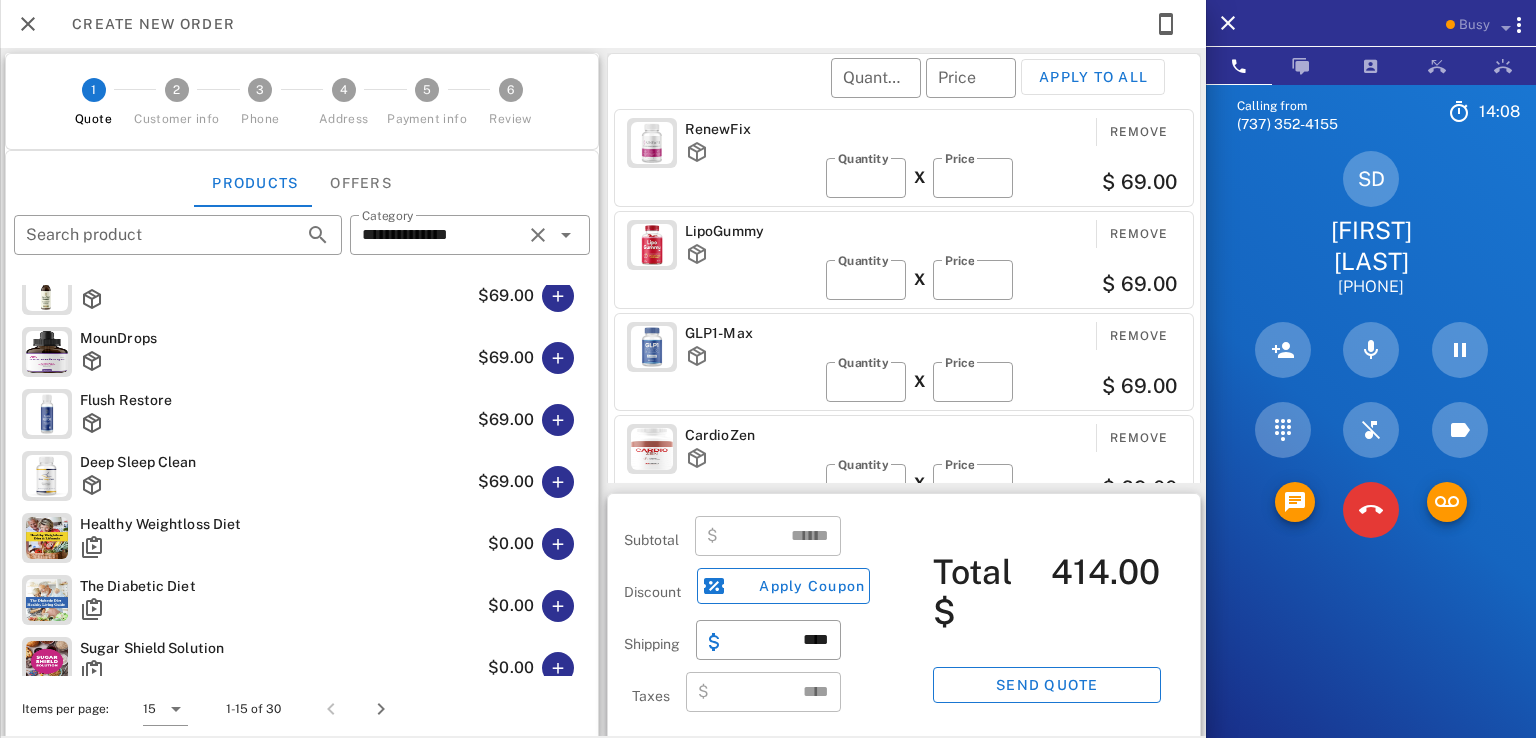 scroll, scrollTop: 208, scrollLeft: 0, axis: vertical 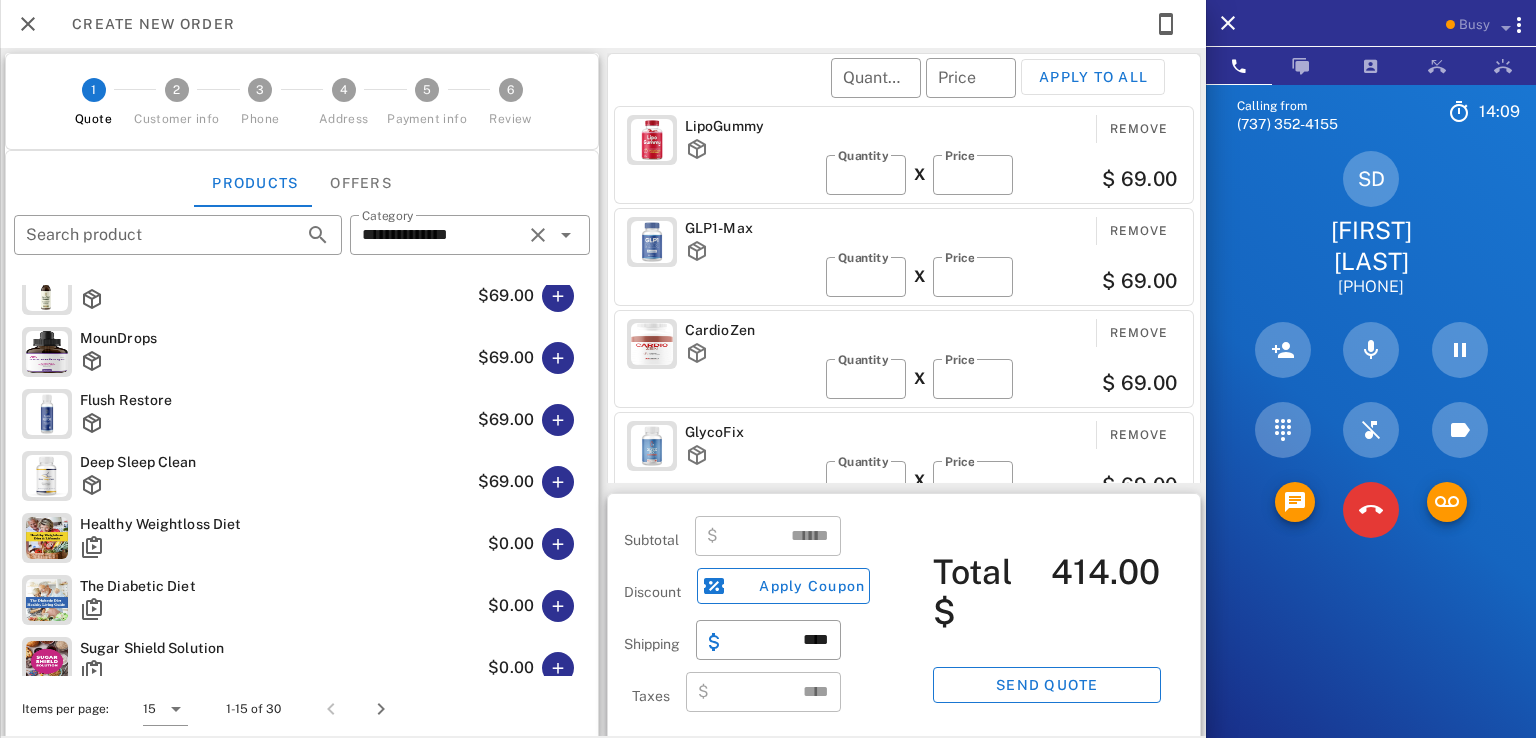 click on "GlycoFix" at bounding box center [751, 432] 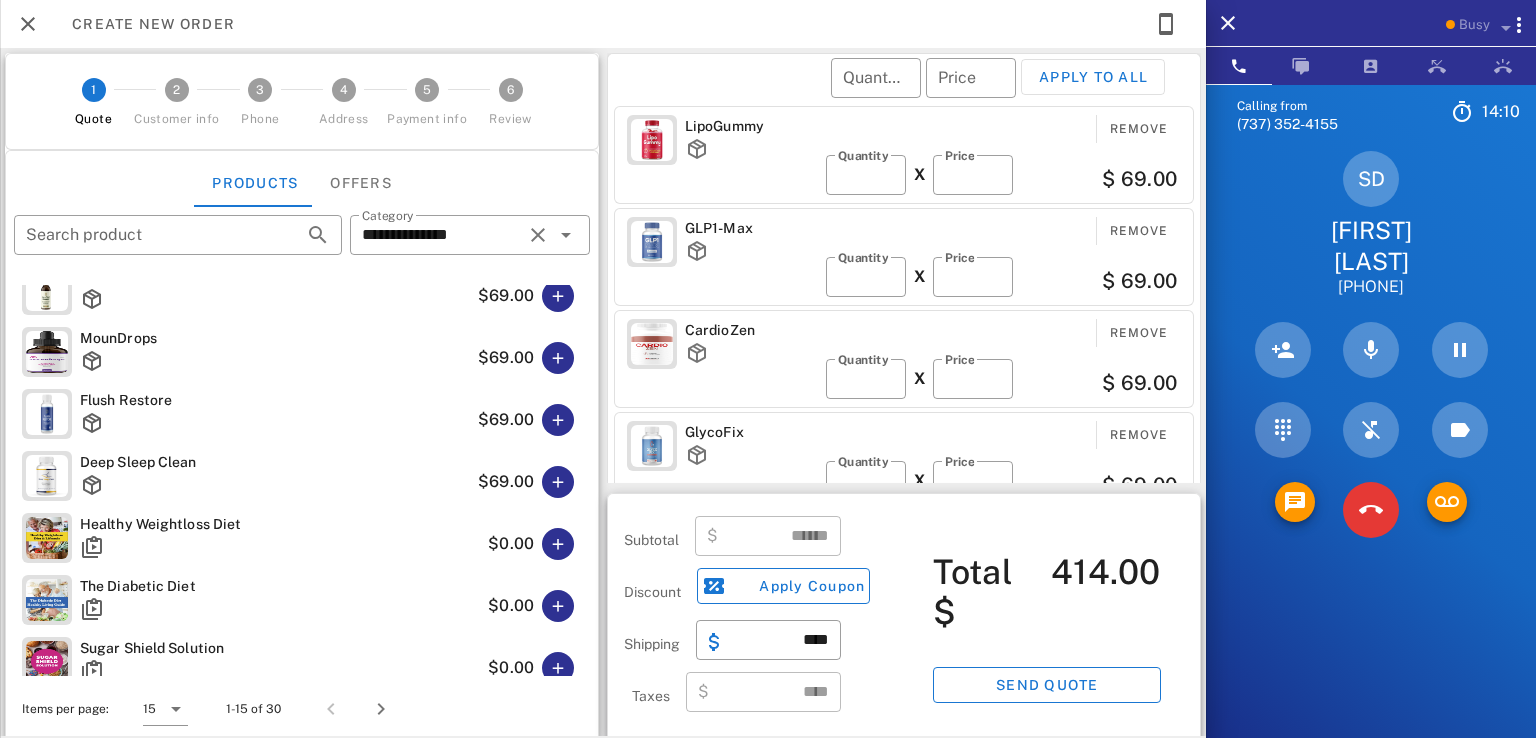 click on "GlycoFix" at bounding box center [751, 432] 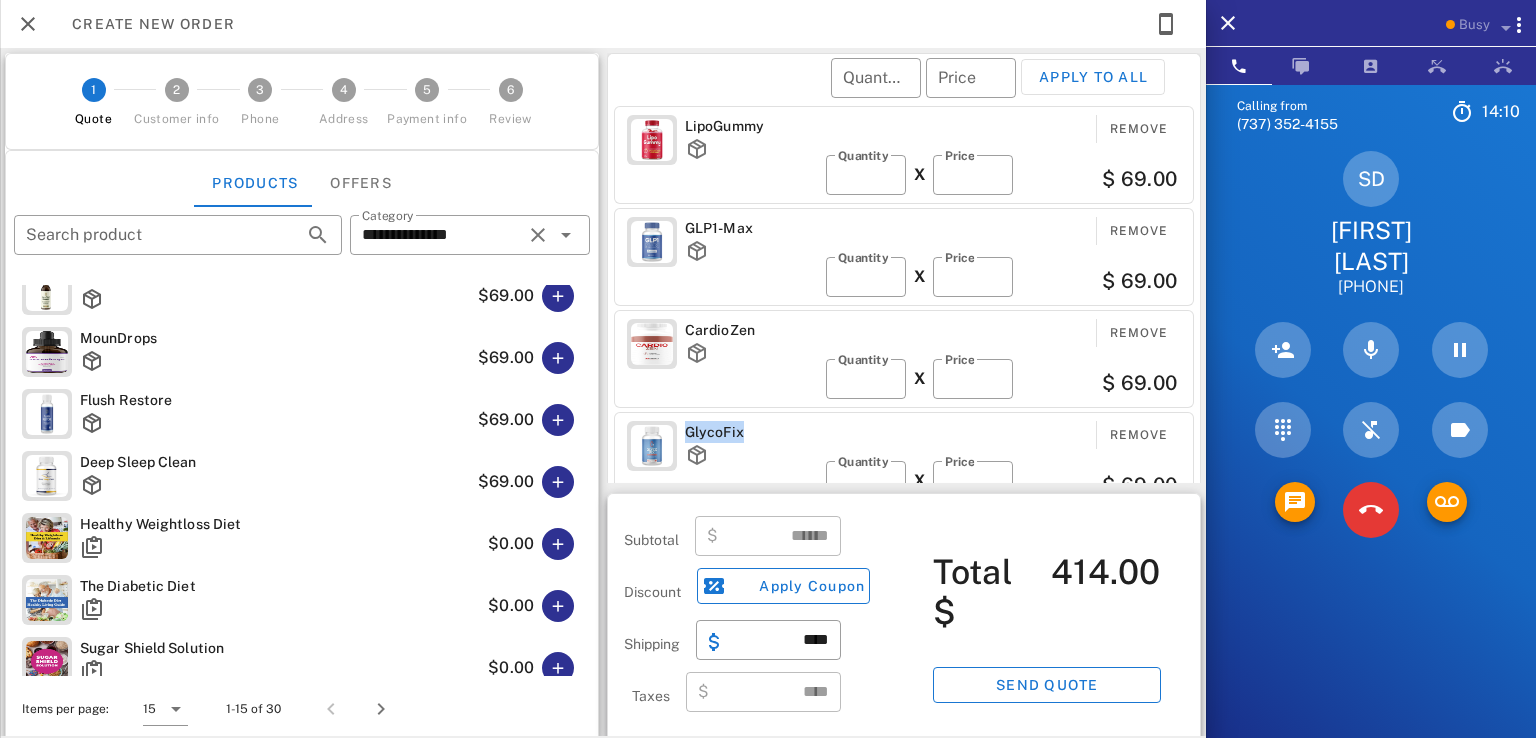 click on "GlycoFix" at bounding box center [751, 432] 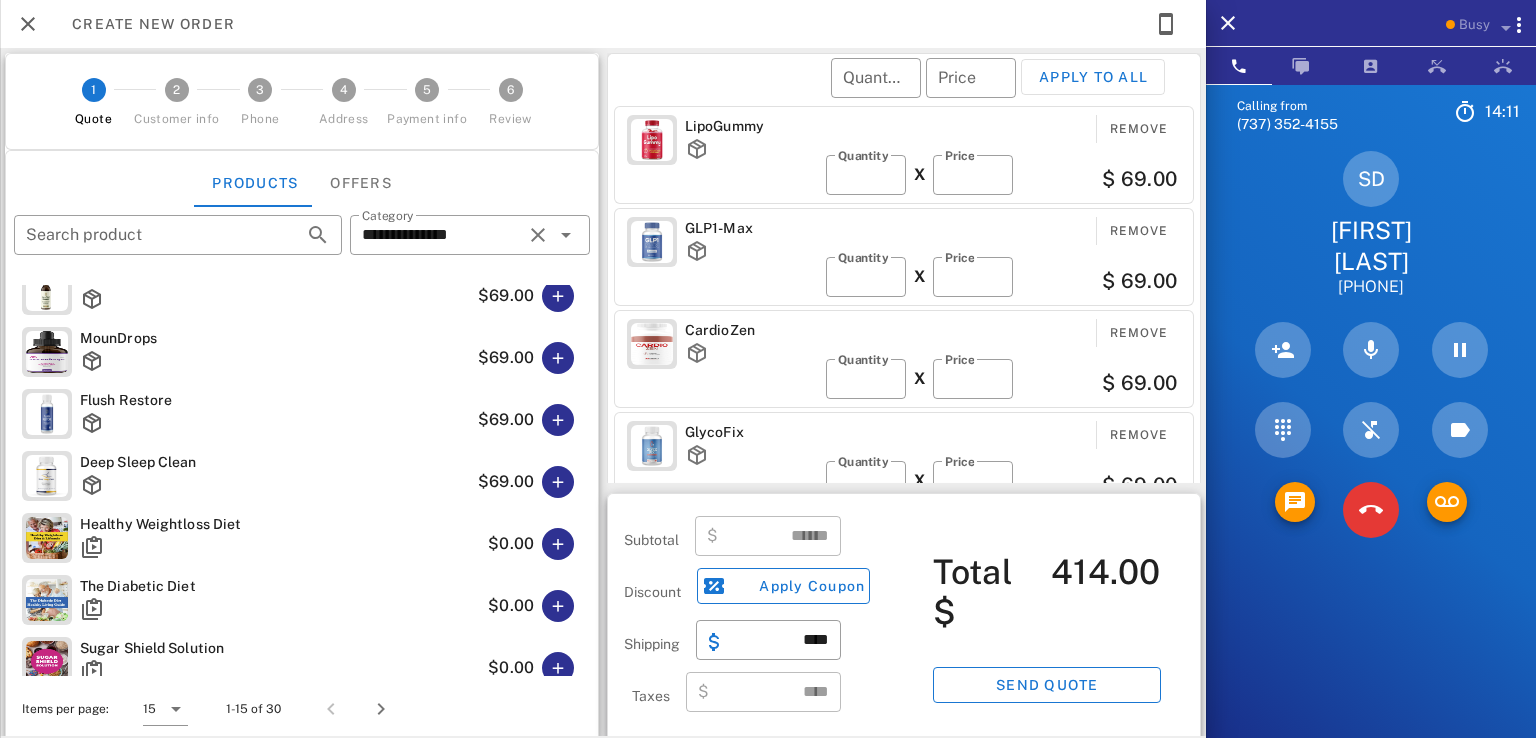 click at bounding box center [751, 455] 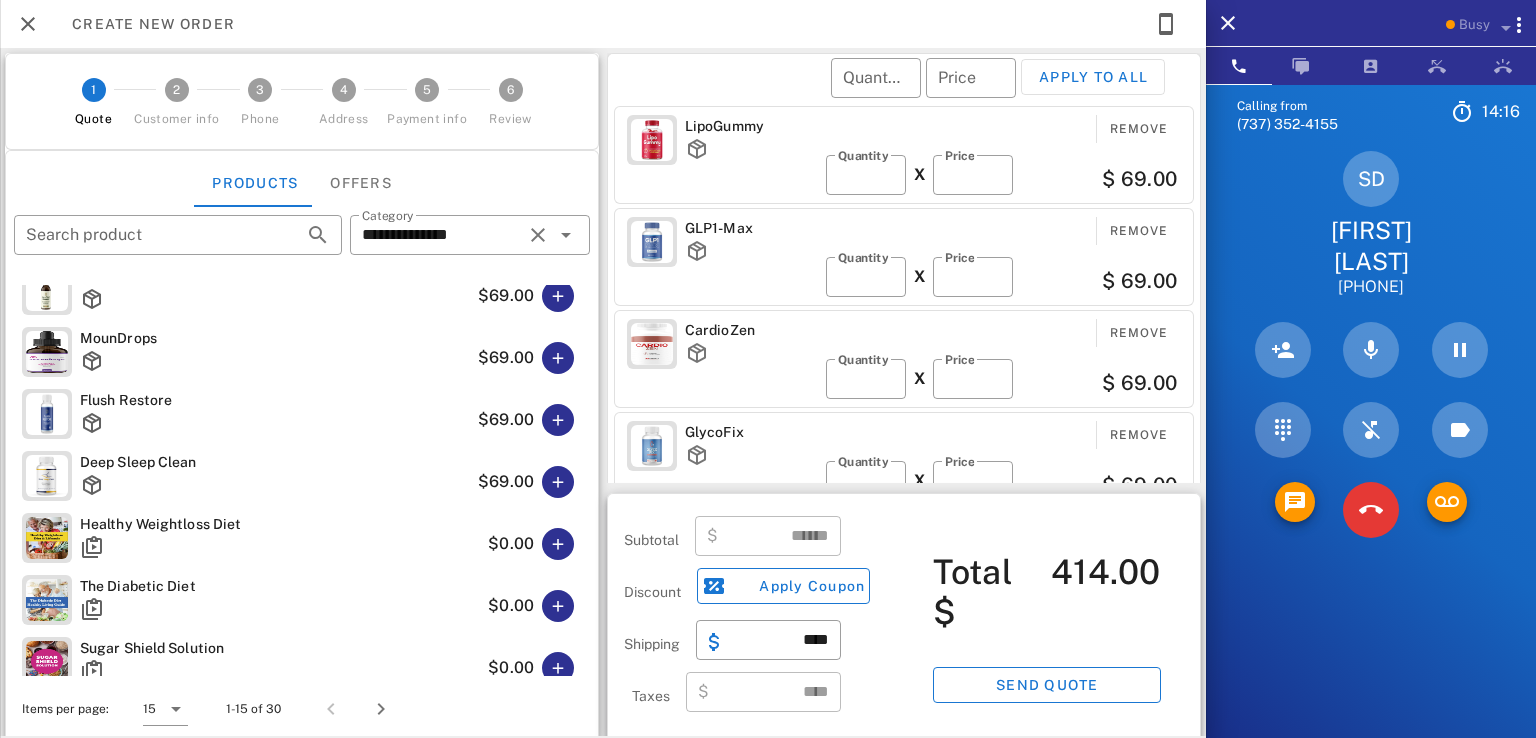 scroll, scrollTop: 0, scrollLeft: 0, axis: both 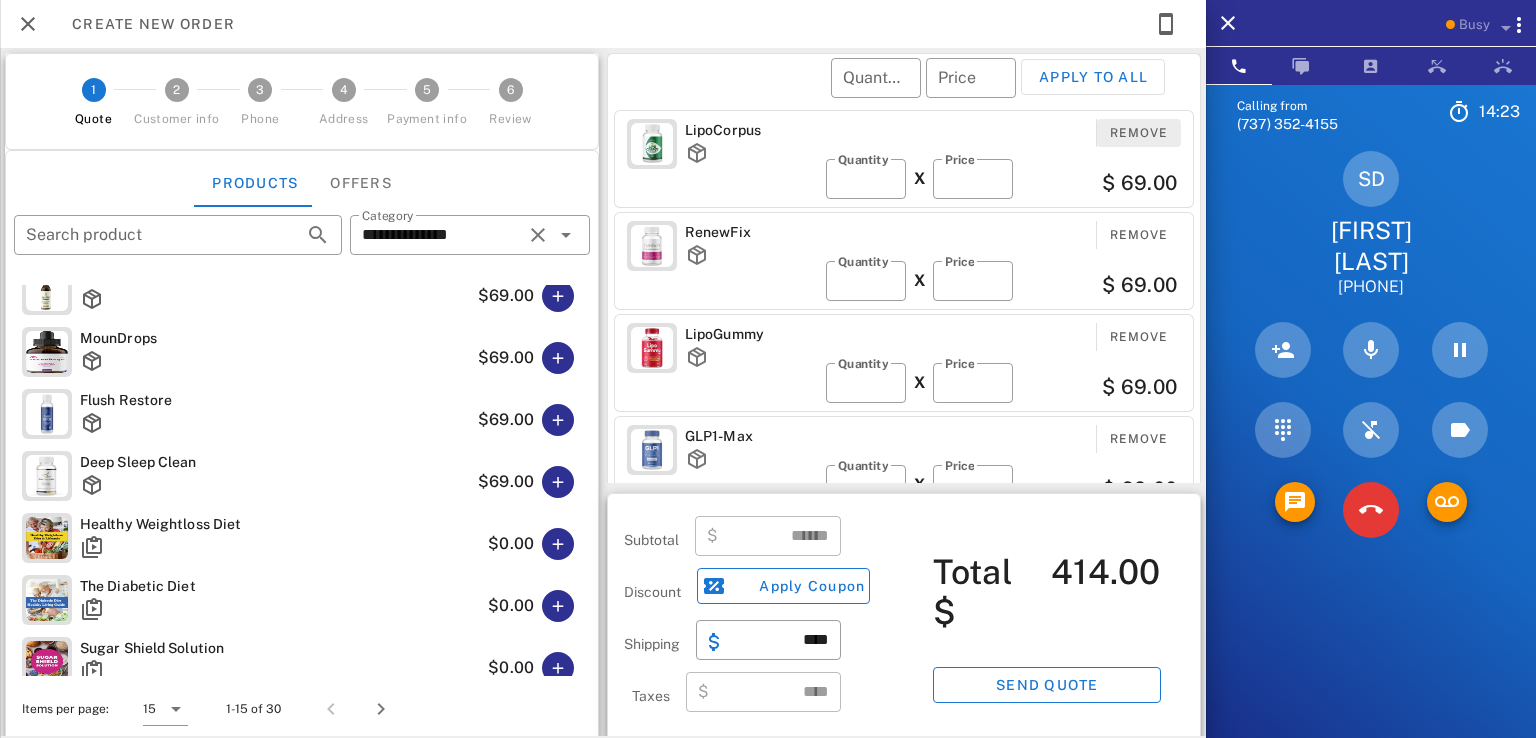 click on "Remove" at bounding box center (1139, 133) 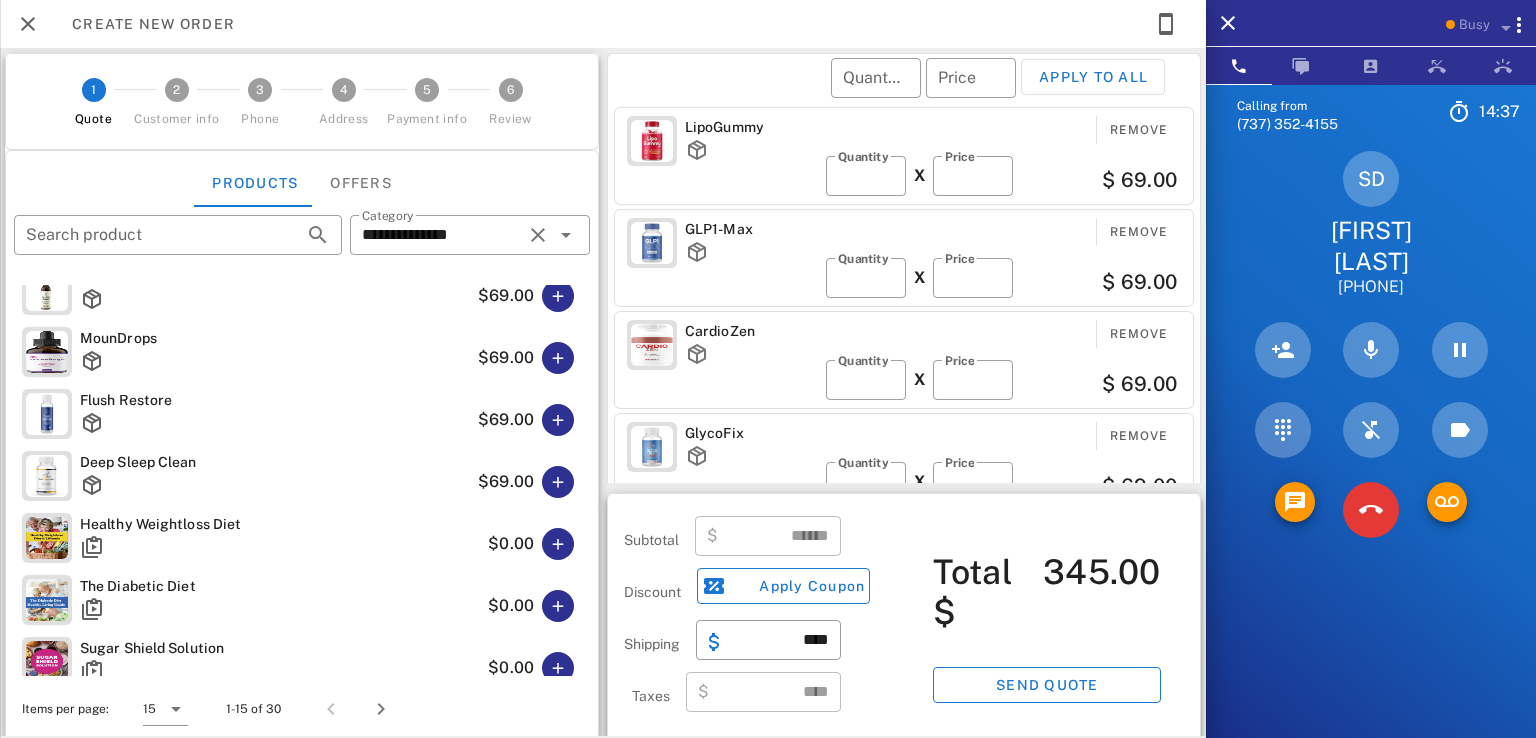 scroll, scrollTop: 106, scrollLeft: 0, axis: vertical 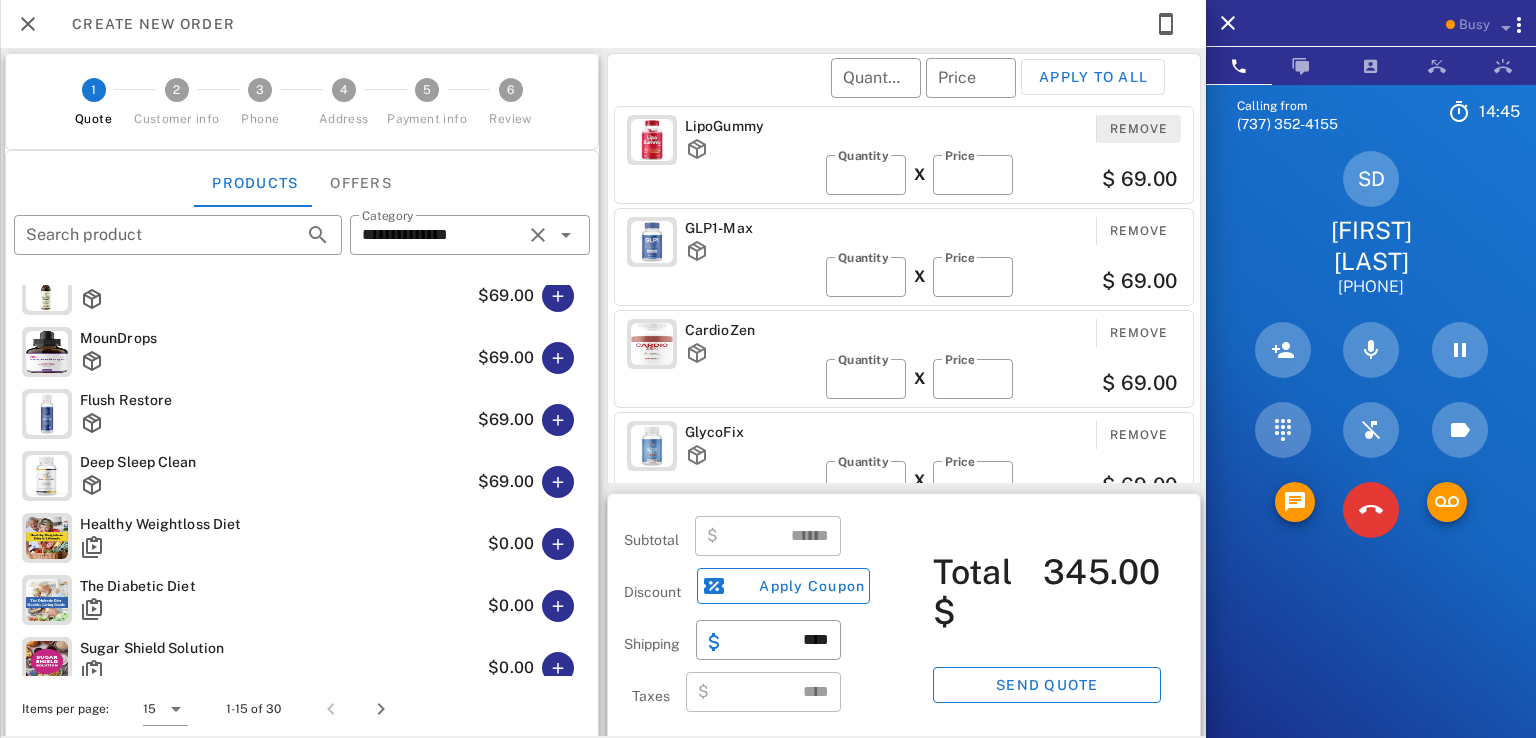 click on "Remove" at bounding box center [1139, 129] 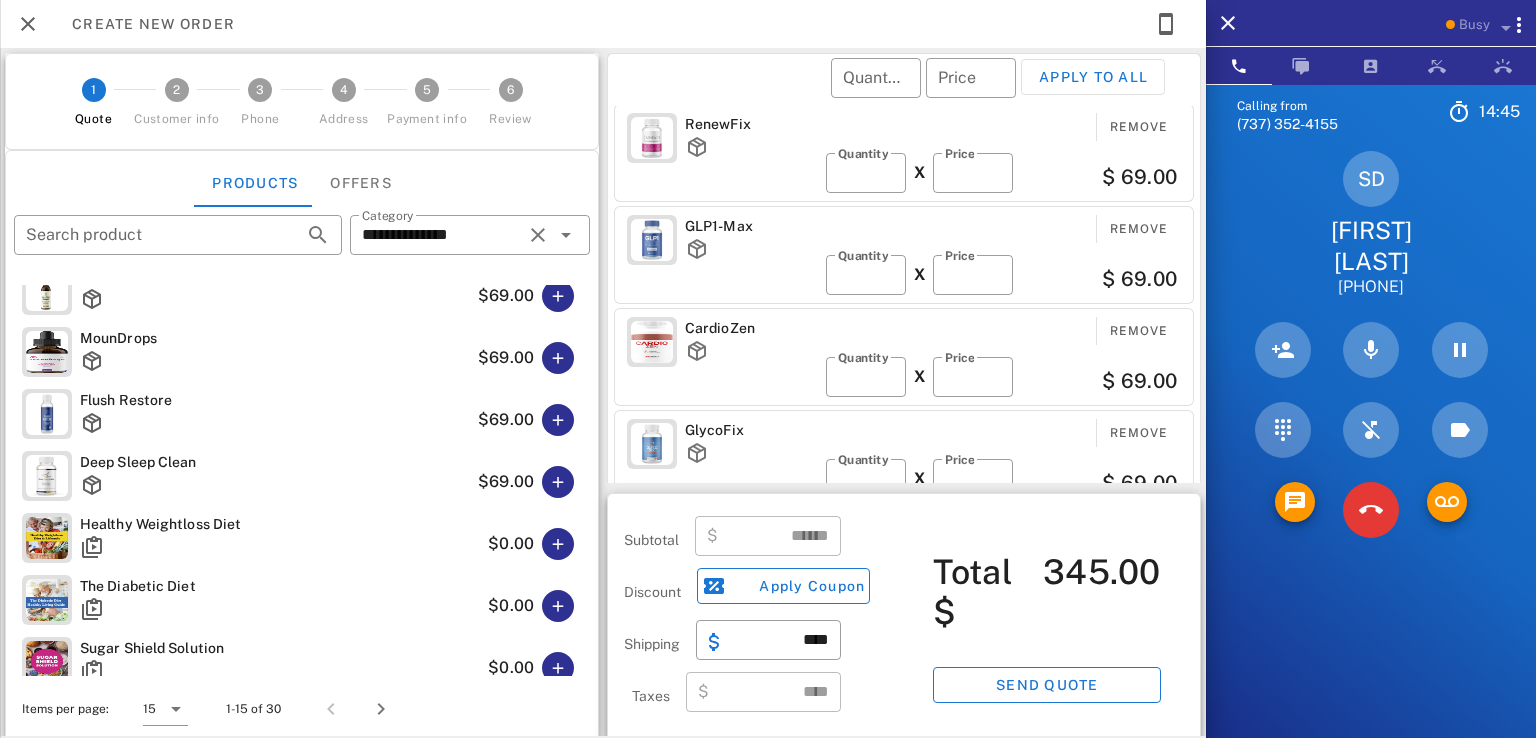 scroll, scrollTop: 4, scrollLeft: 0, axis: vertical 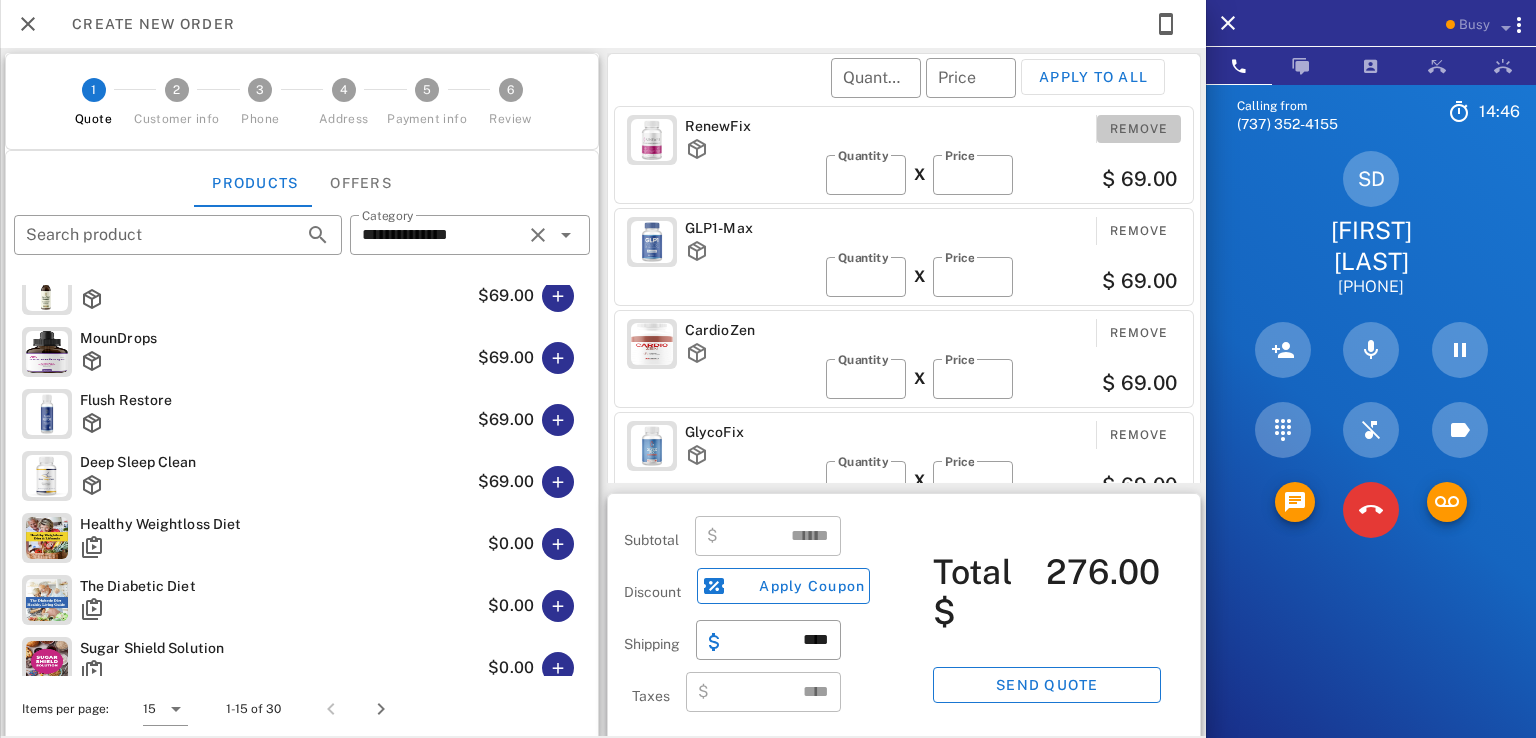 click on "Remove" at bounding box center (1139, 129) 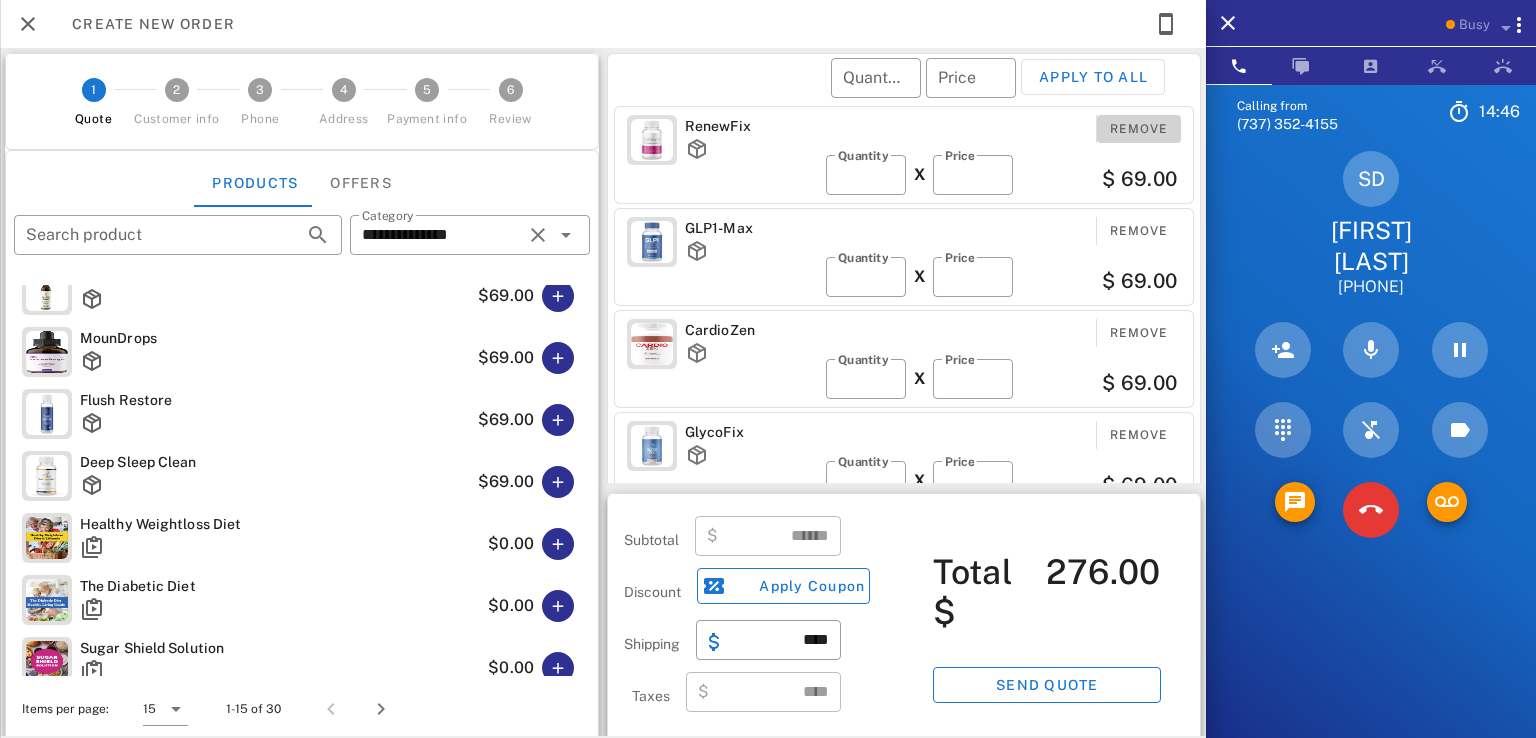 scroll, scrollTop: 0, scrollLeft: 0, axis: both 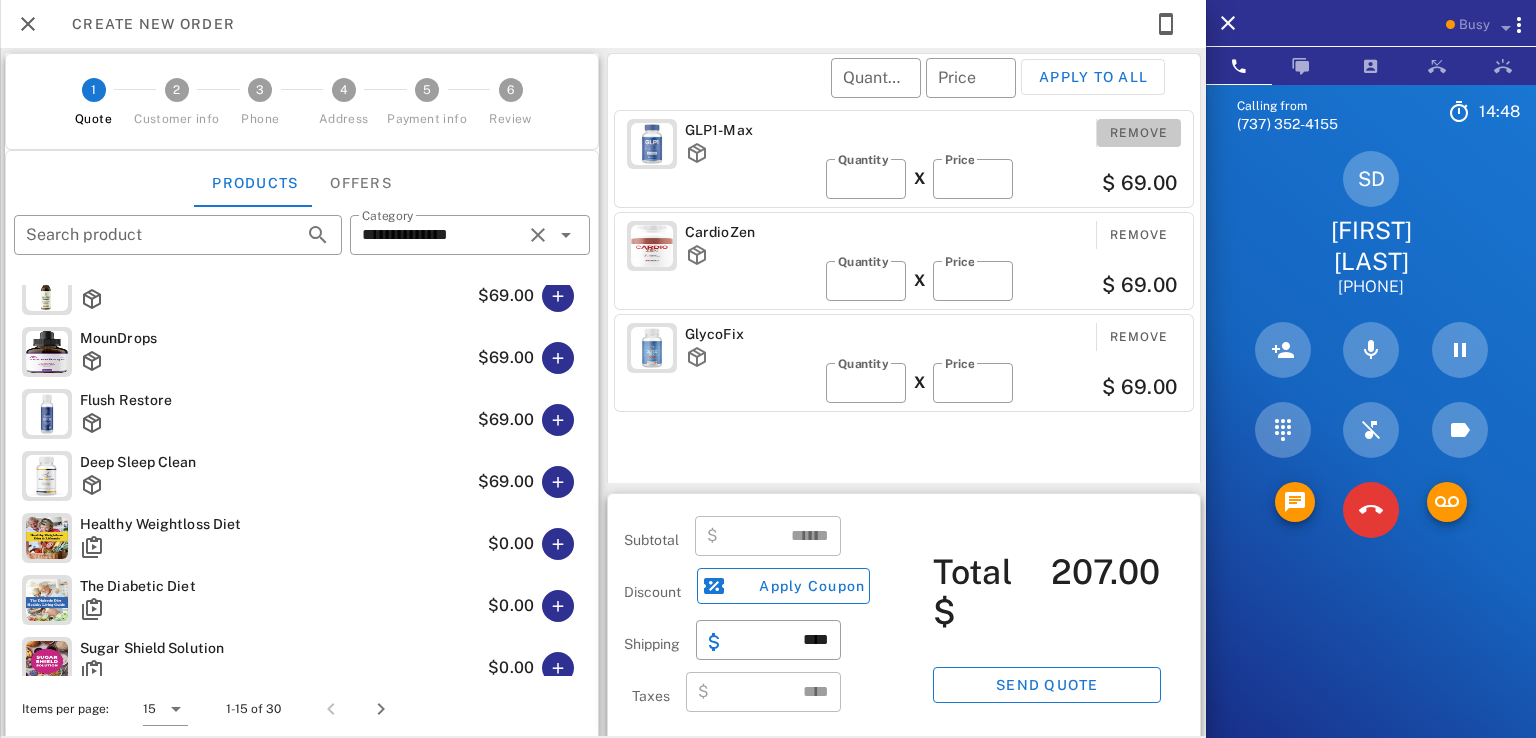 click on "Remove" at bounding box center [1139, 133] 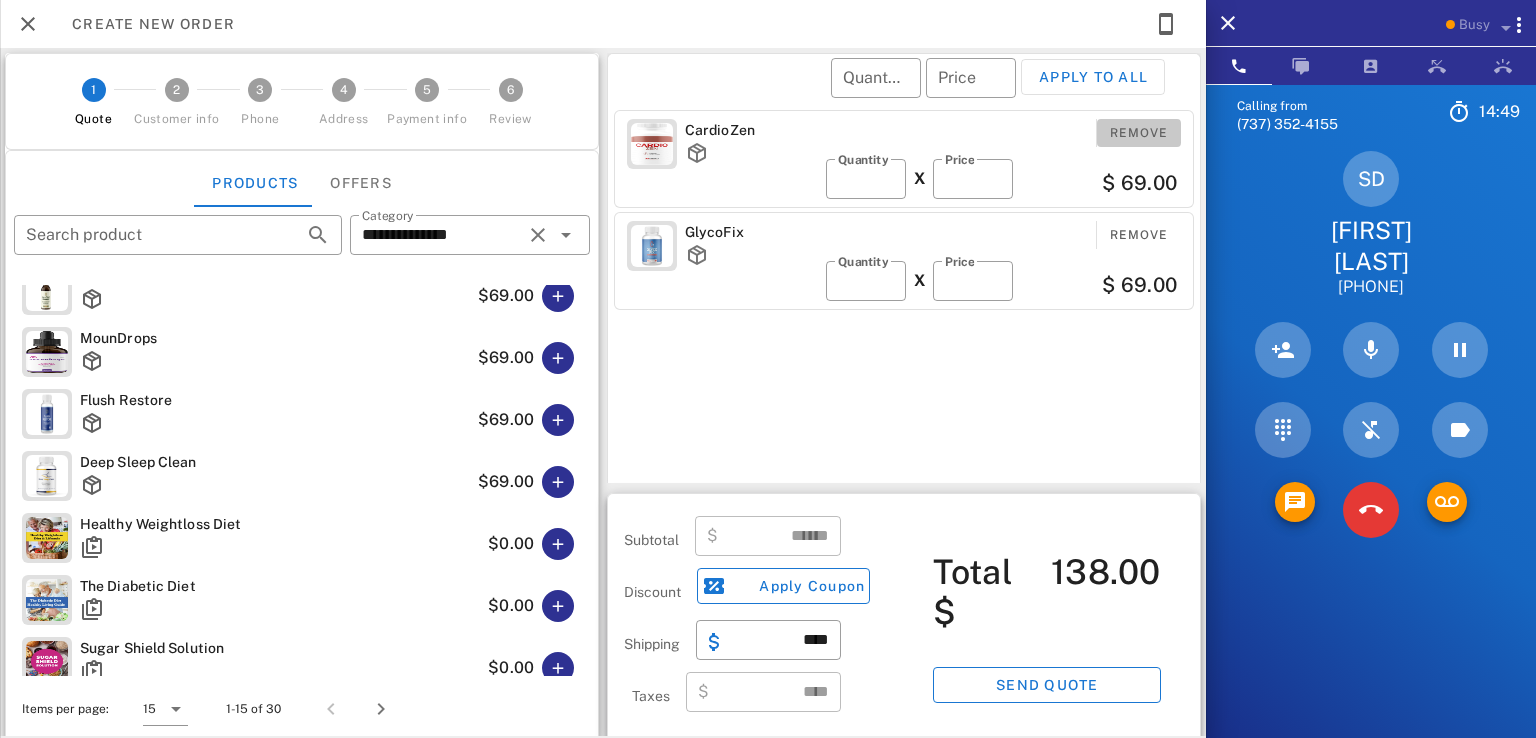 click on "Remove" at bounding box center [1139, 133] 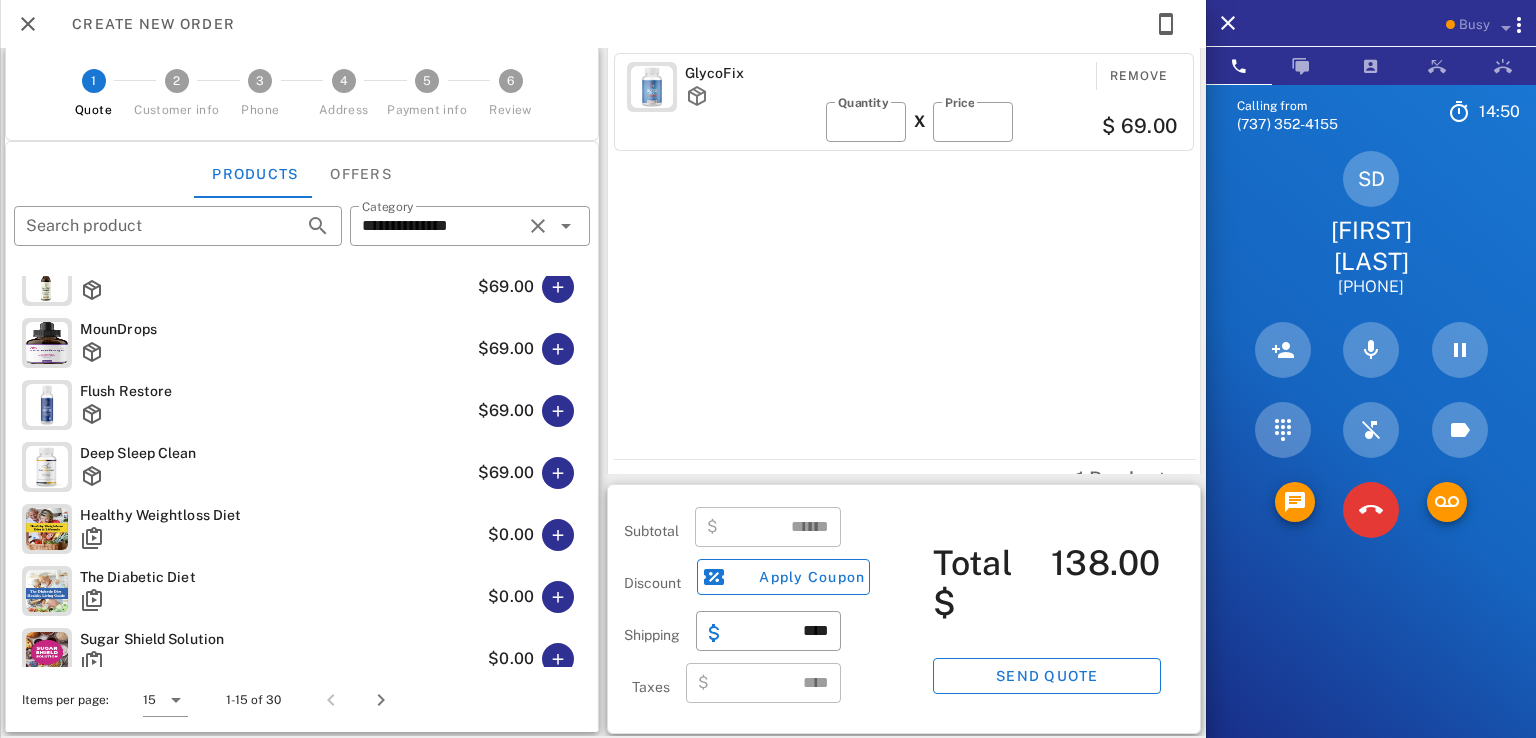 type on "*****" 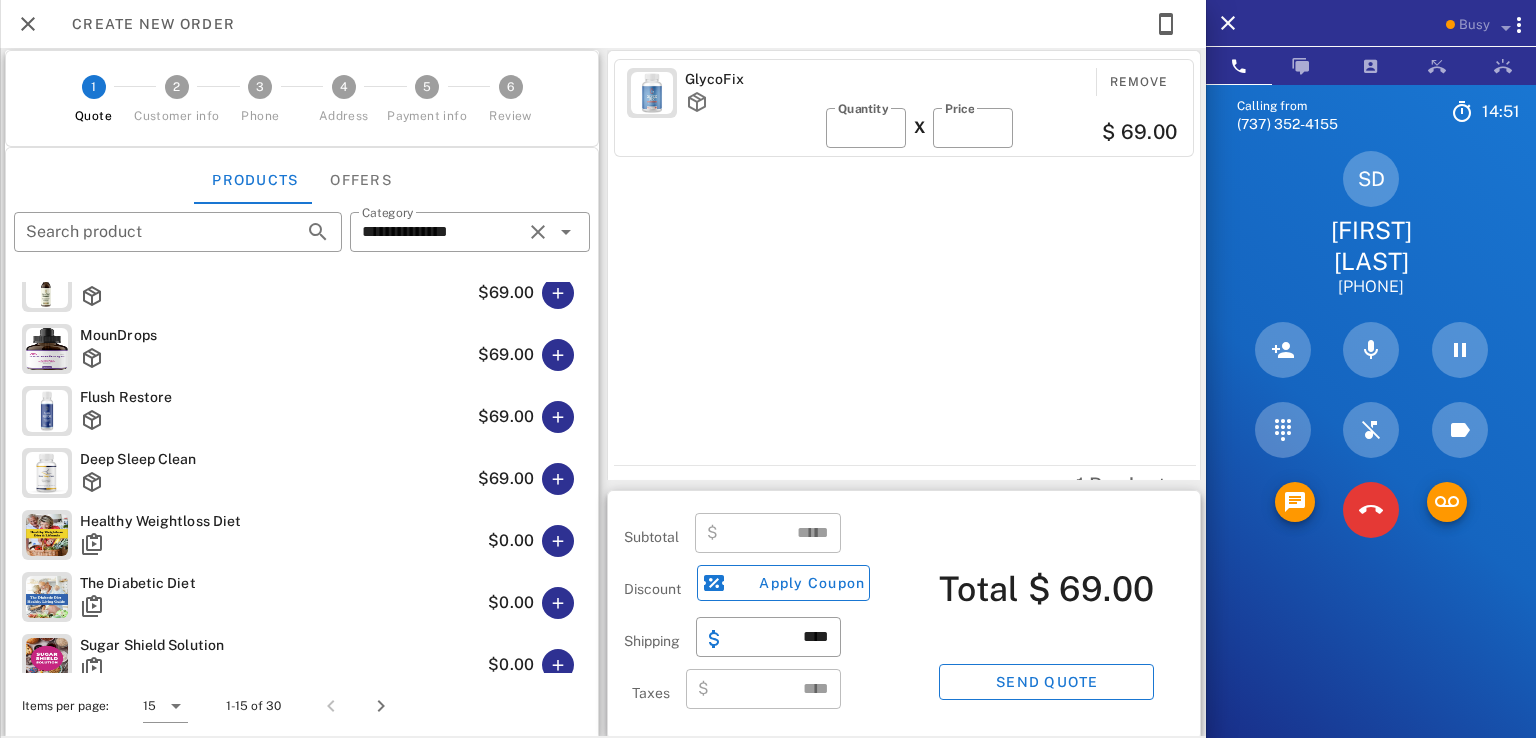 scroll, scrollTop: 0, scrollLeft: 0, axis: both 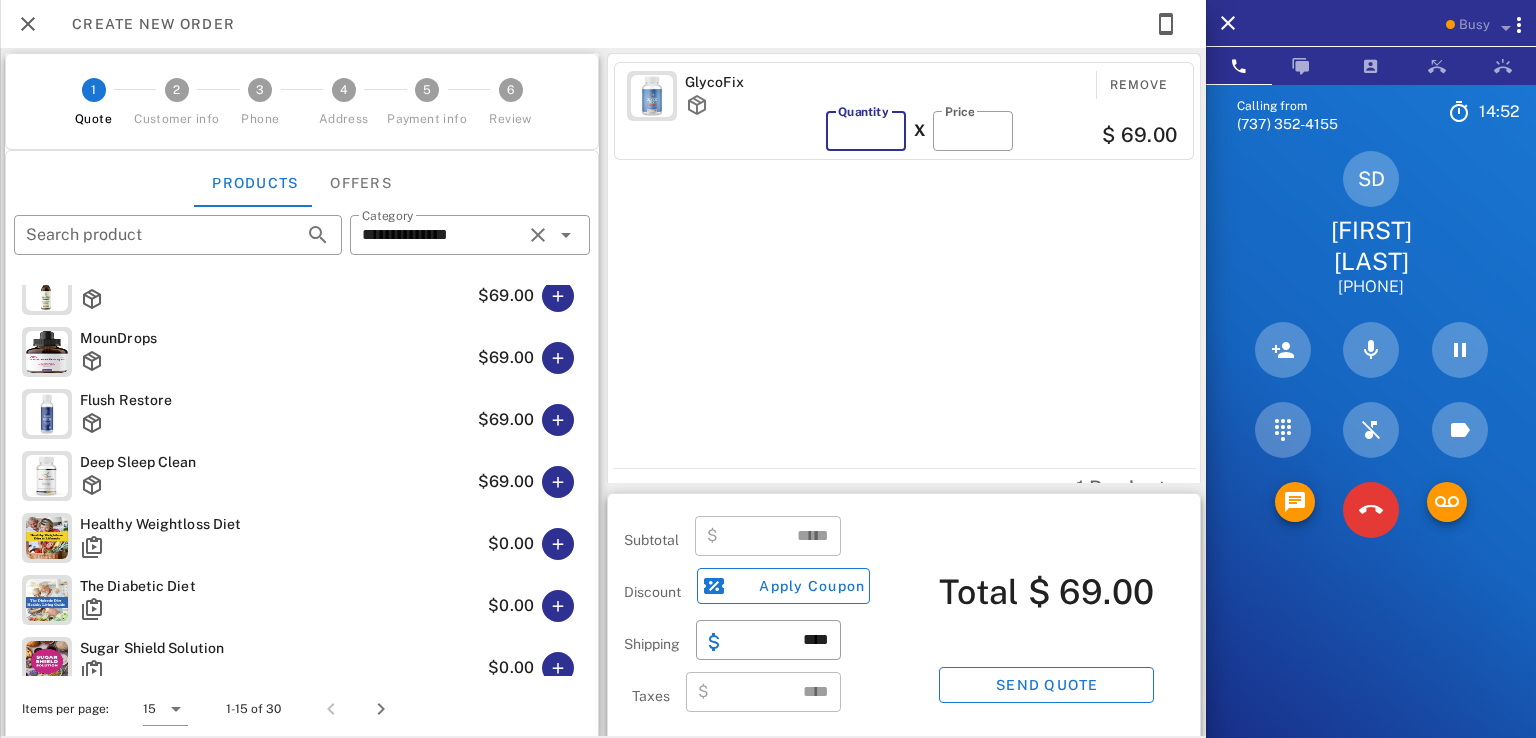 click on "*" at bounding box center [866, 131] 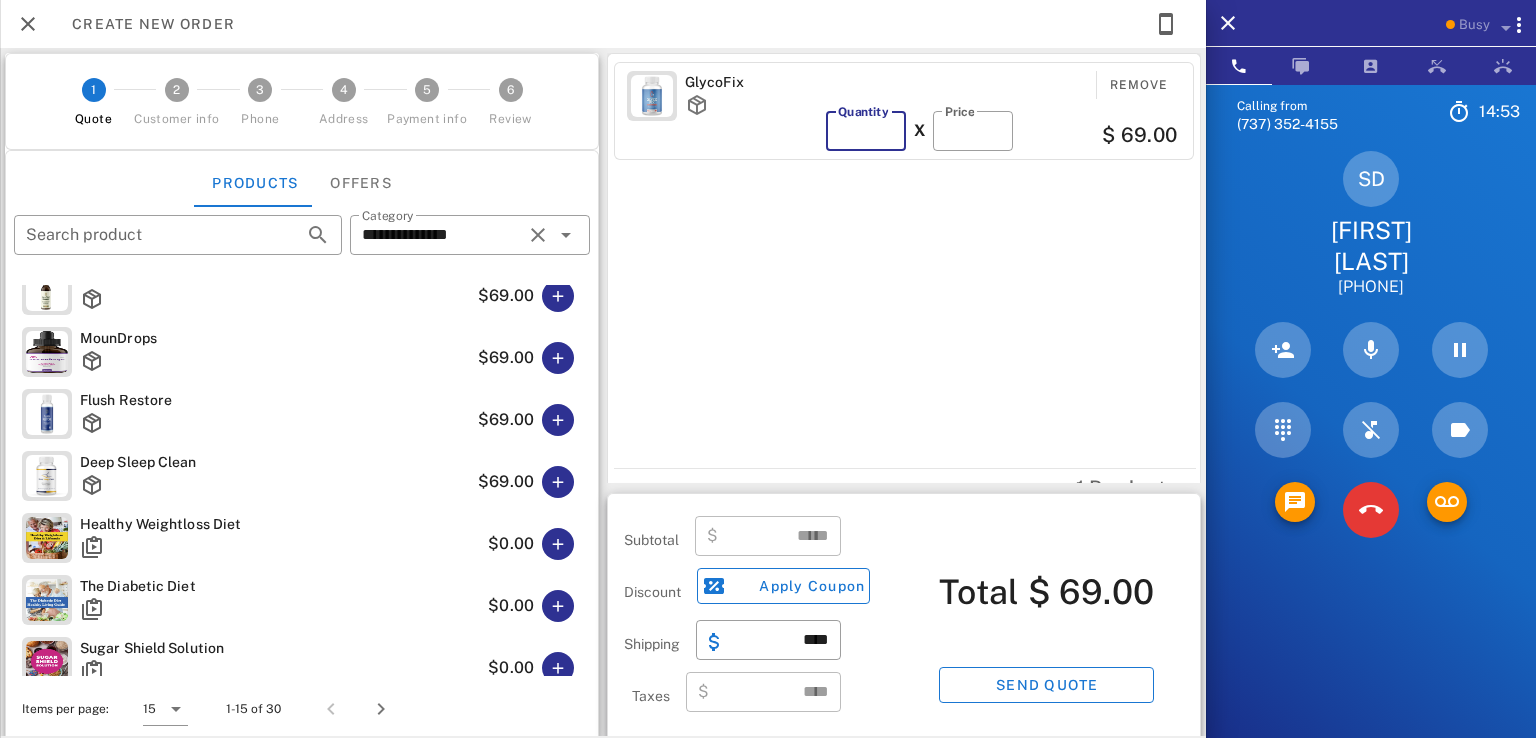 type 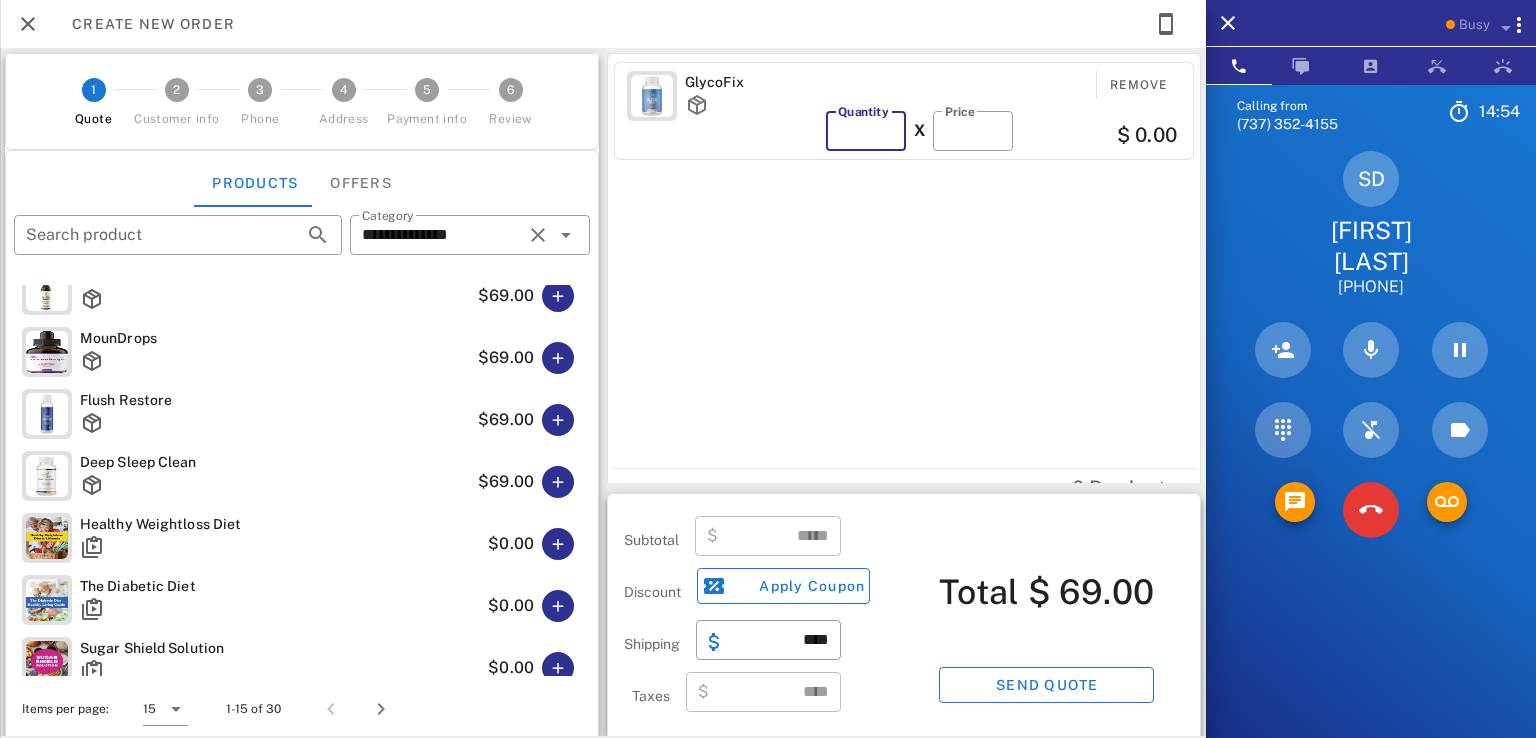 type on "***" 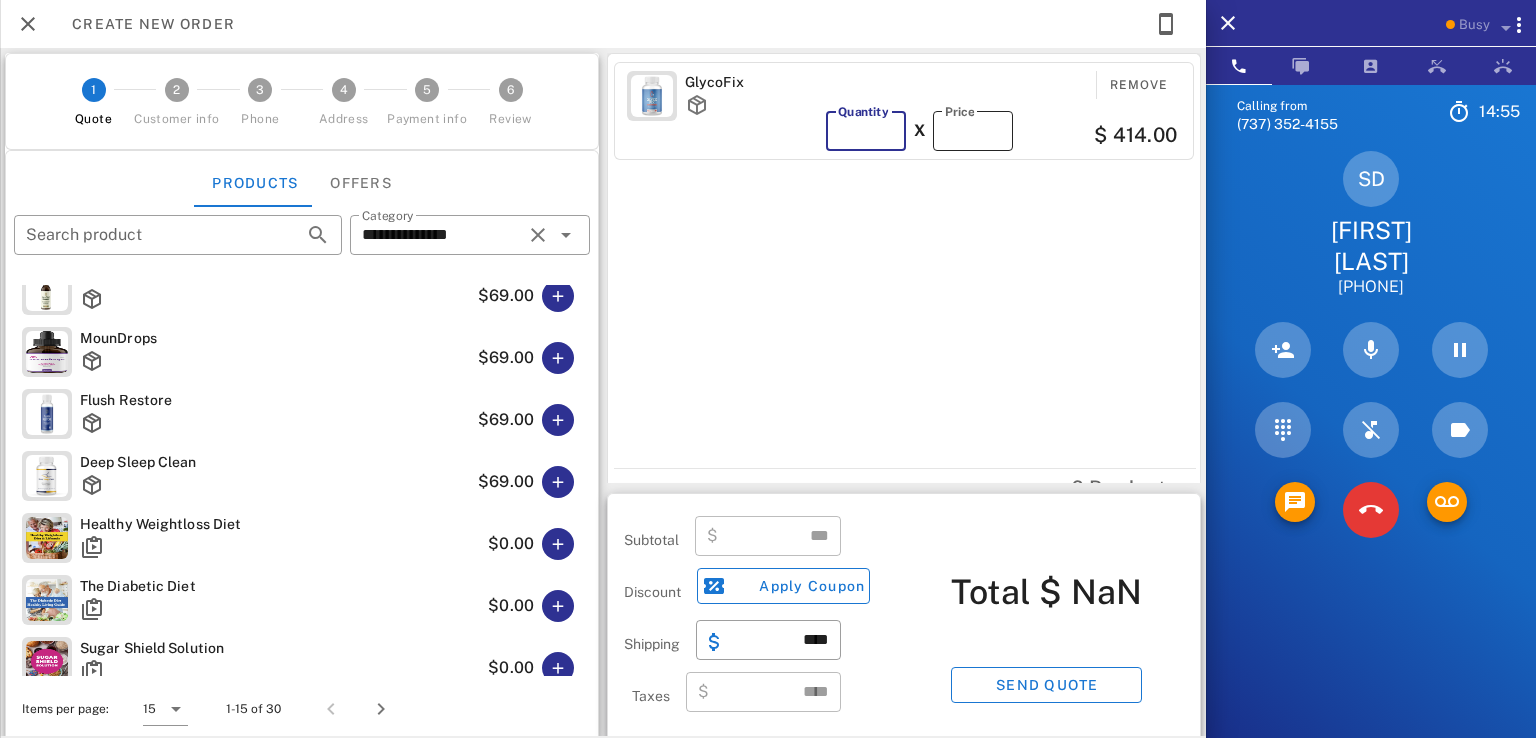 type on "*" 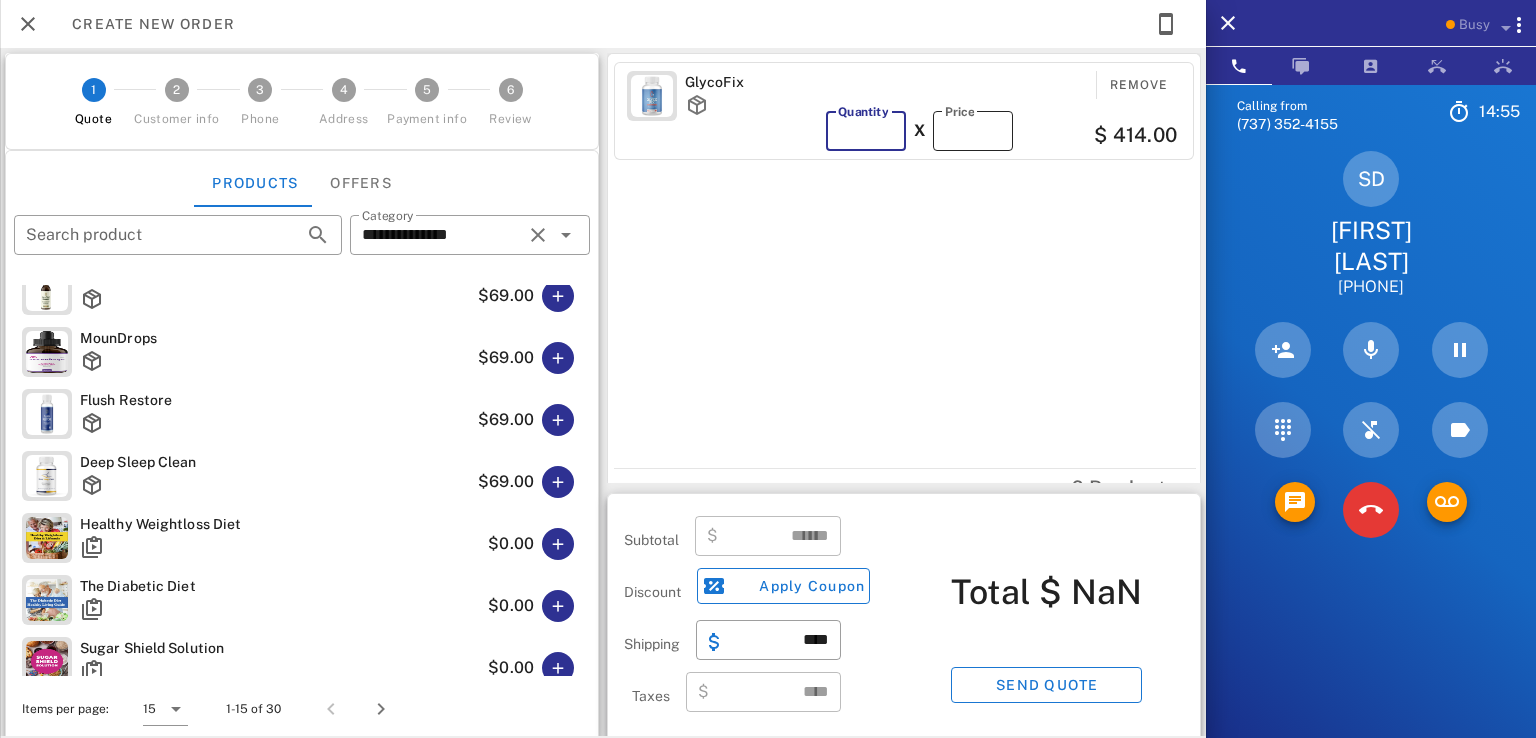 click on "**" at bounding box center [973, 131] 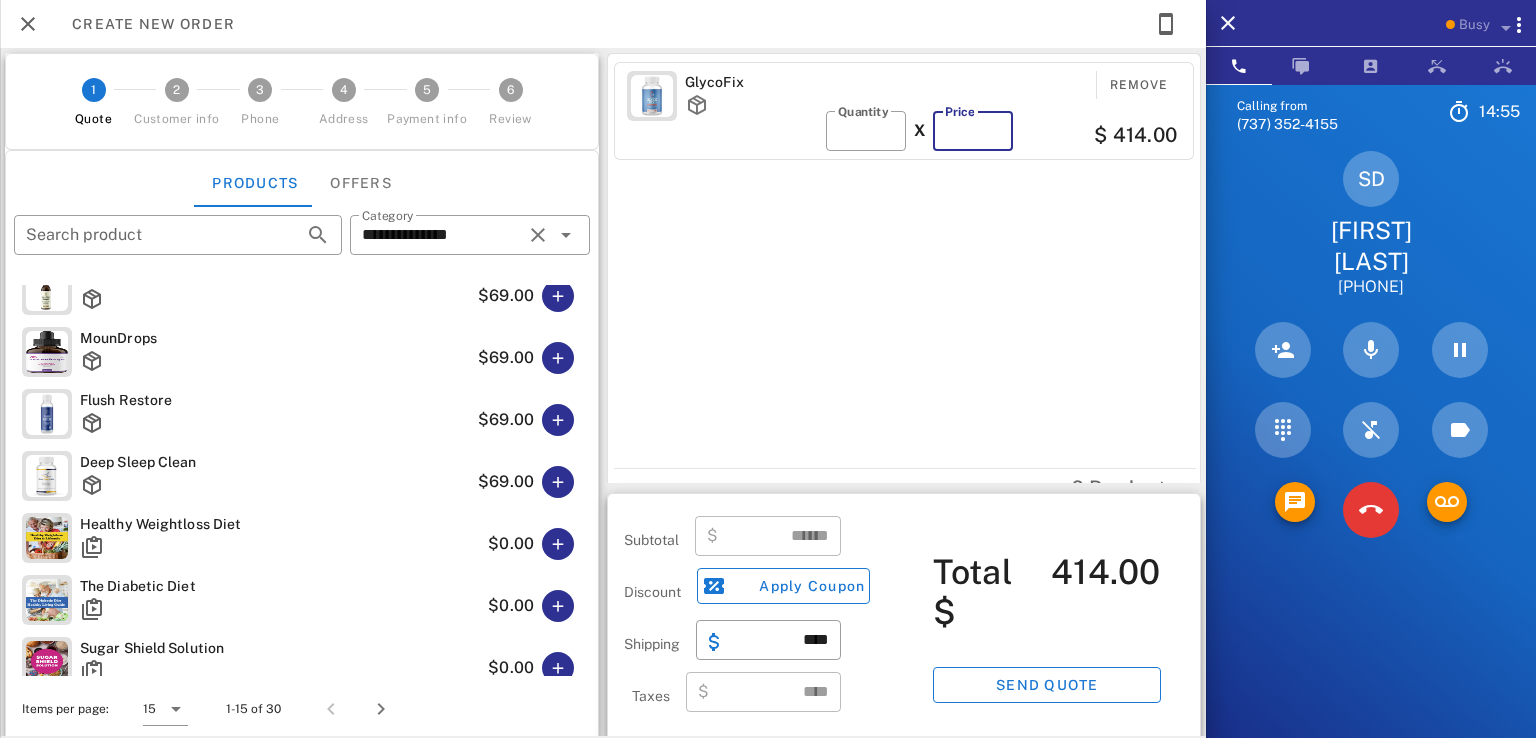 click on "**" at bounding box center (973, 131) 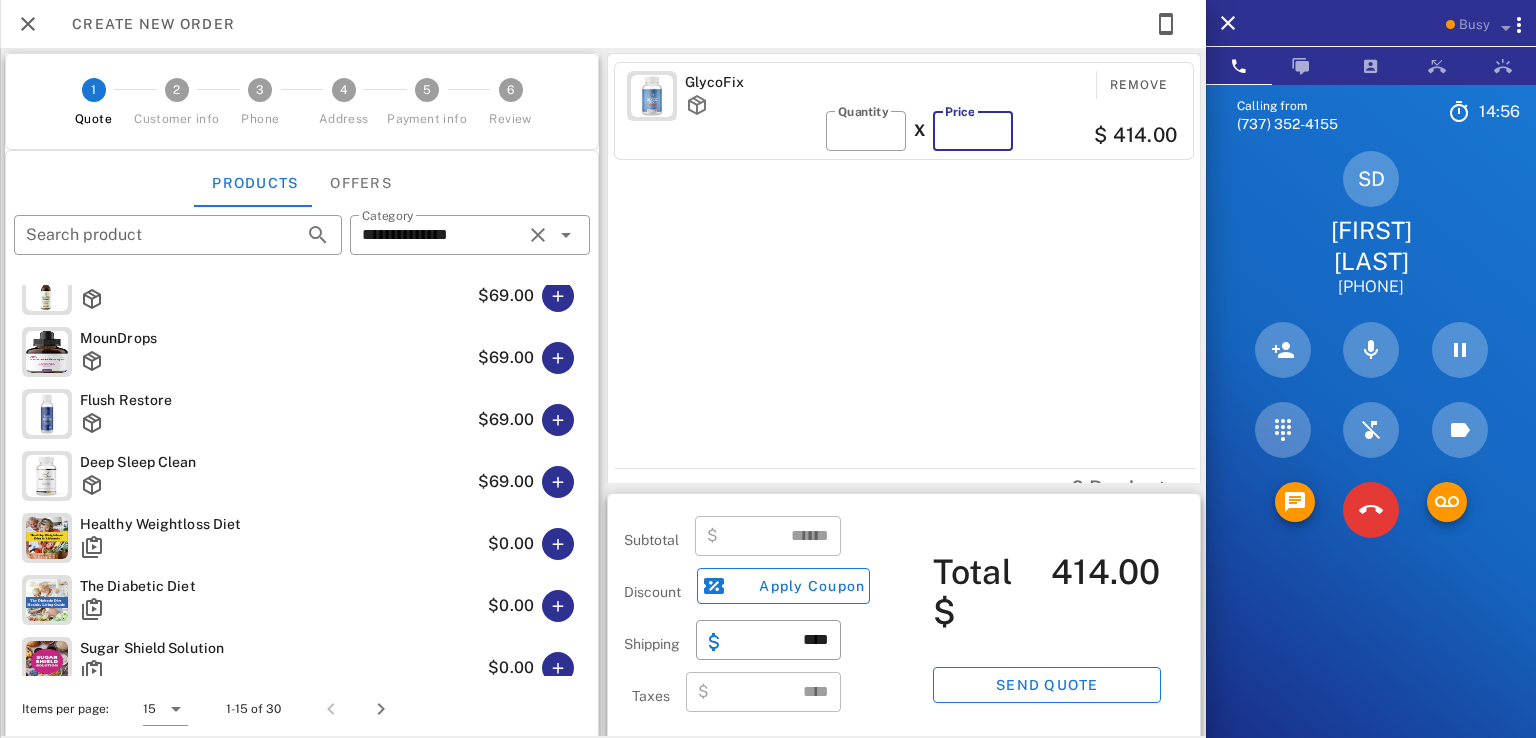 type 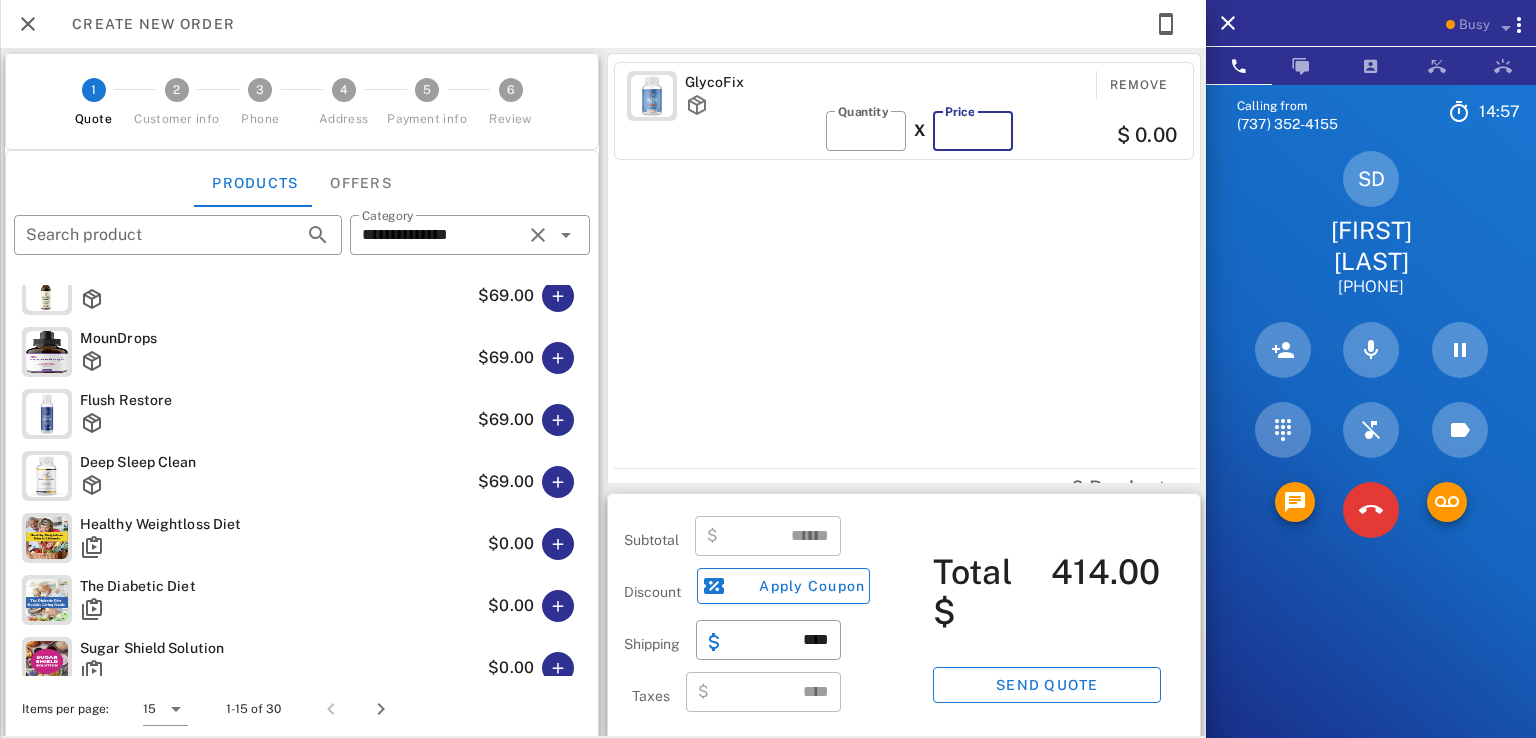 type on "****" 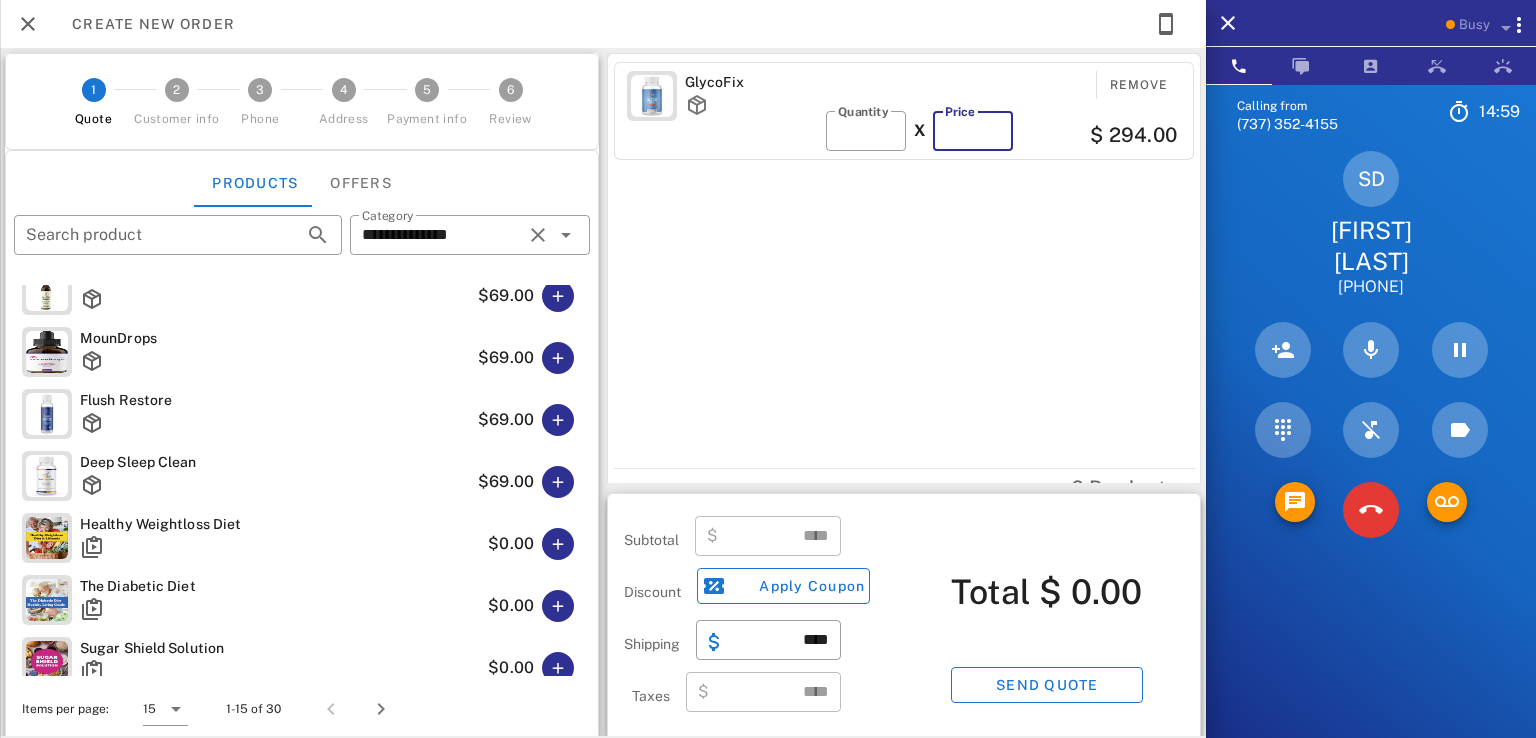 type on "**" 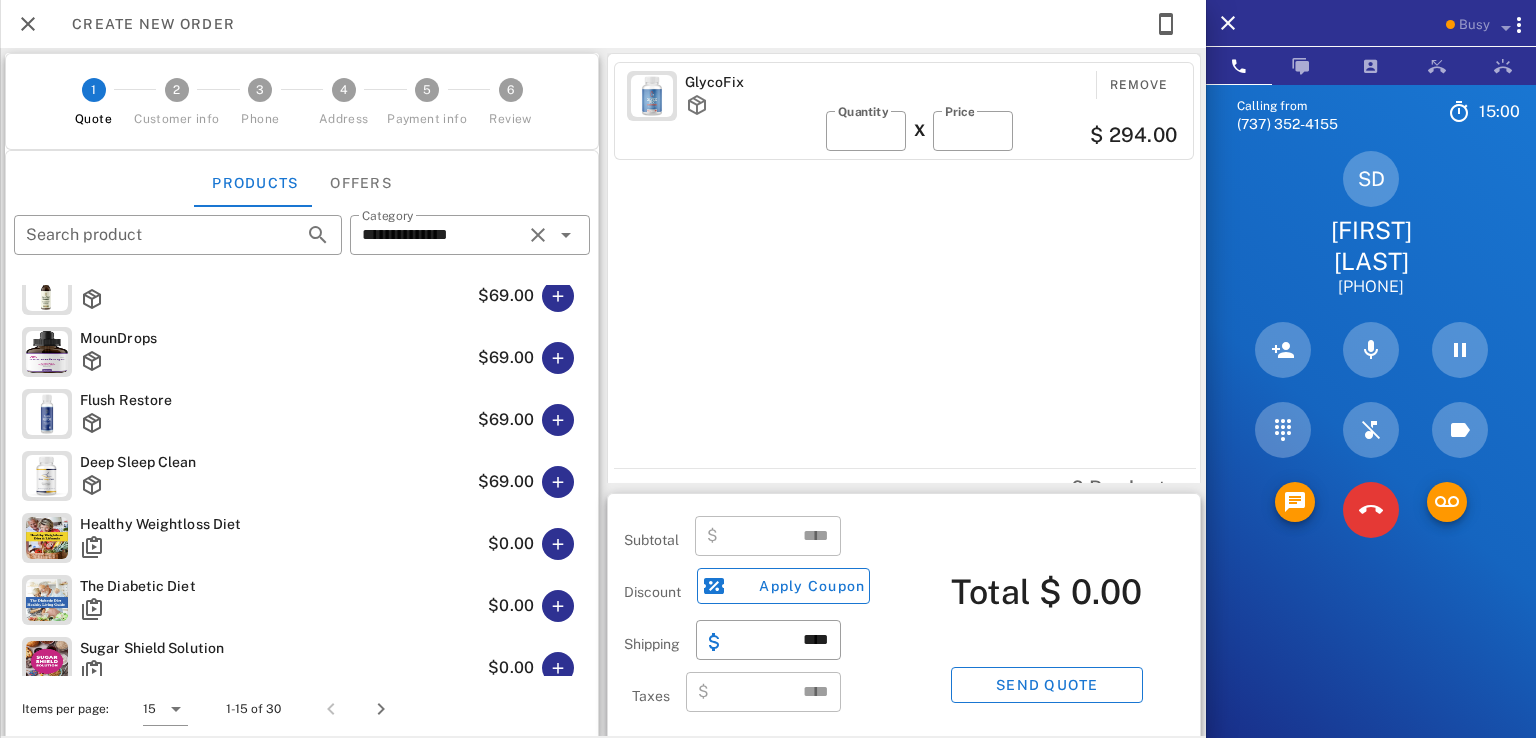 type on "******" 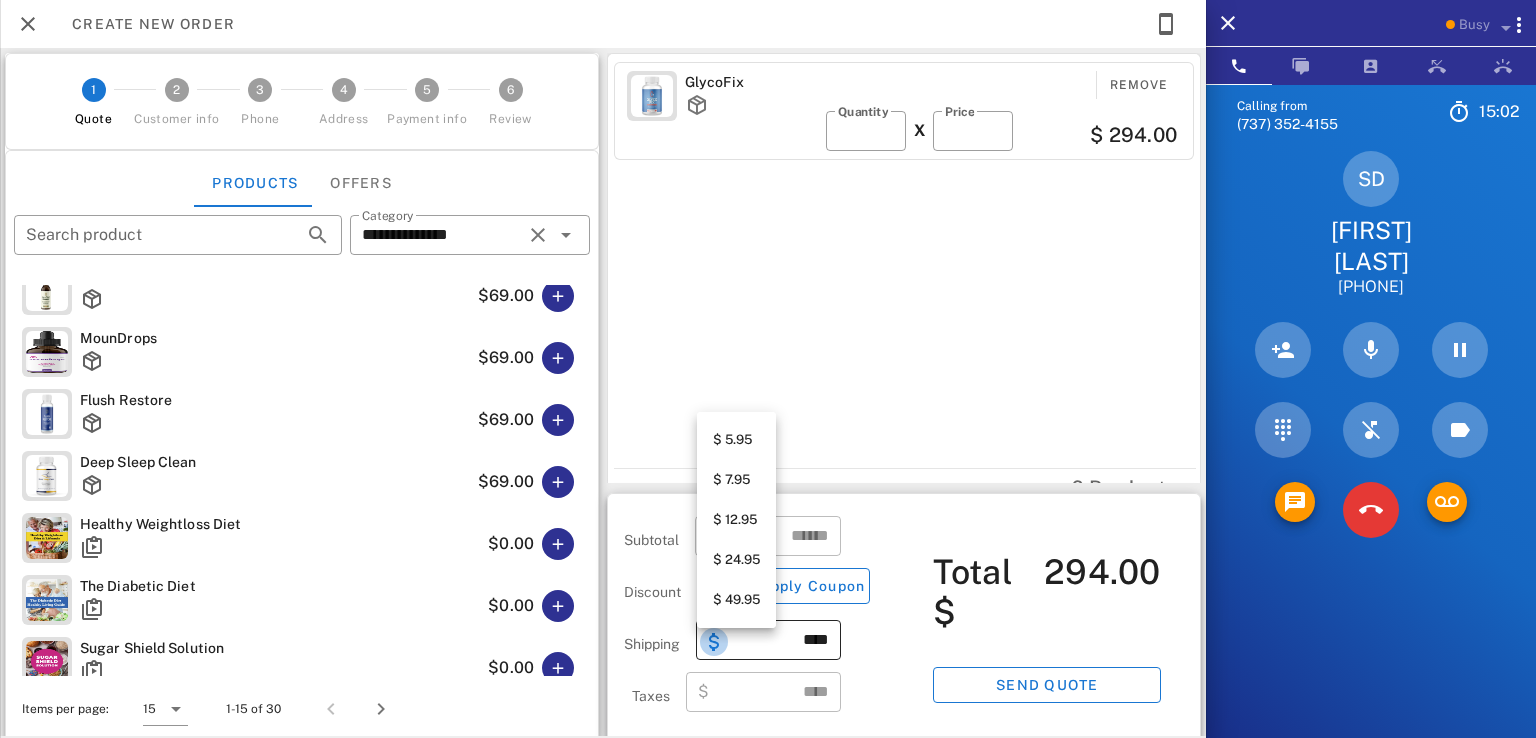 click at bounding box center [714, 642] 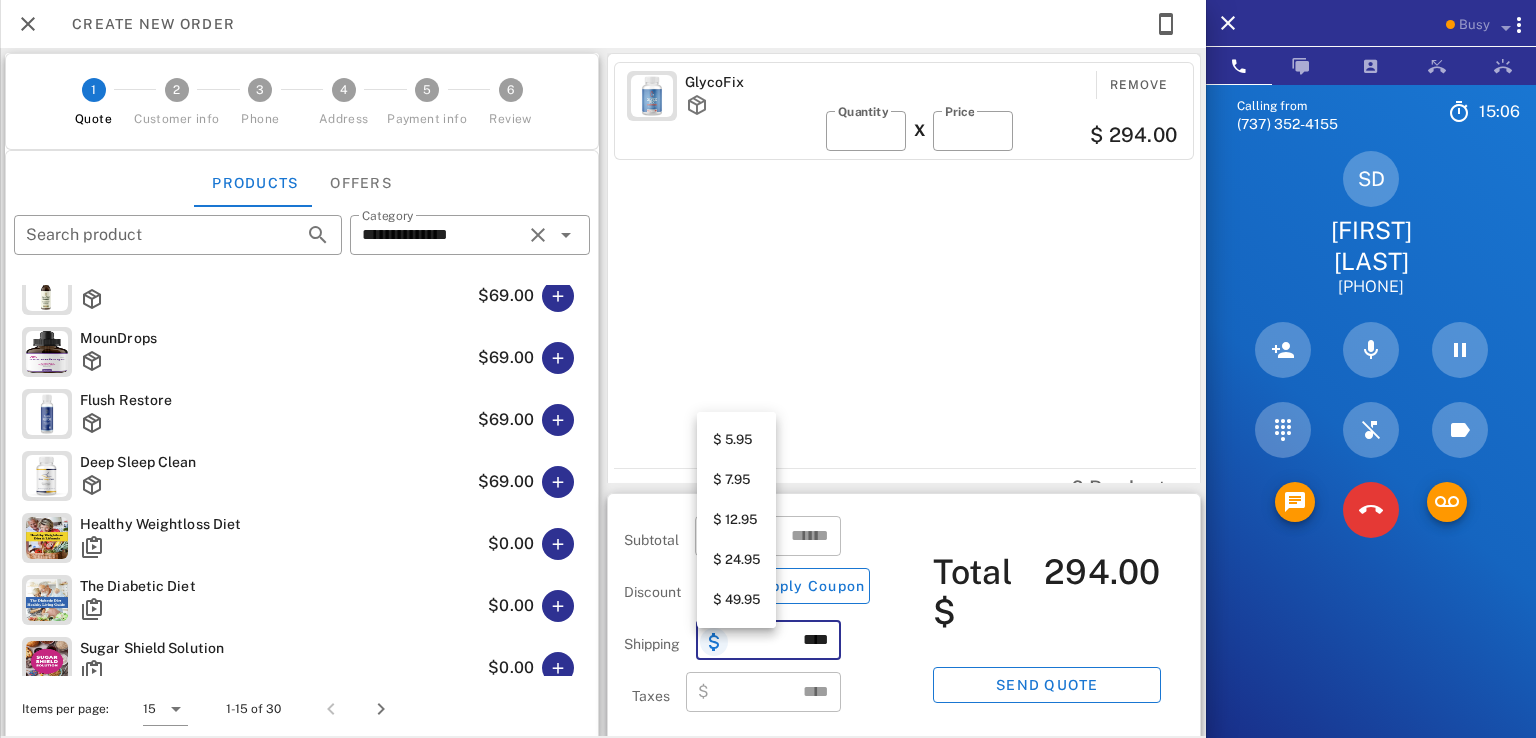 click at bounding box center (714, 642) 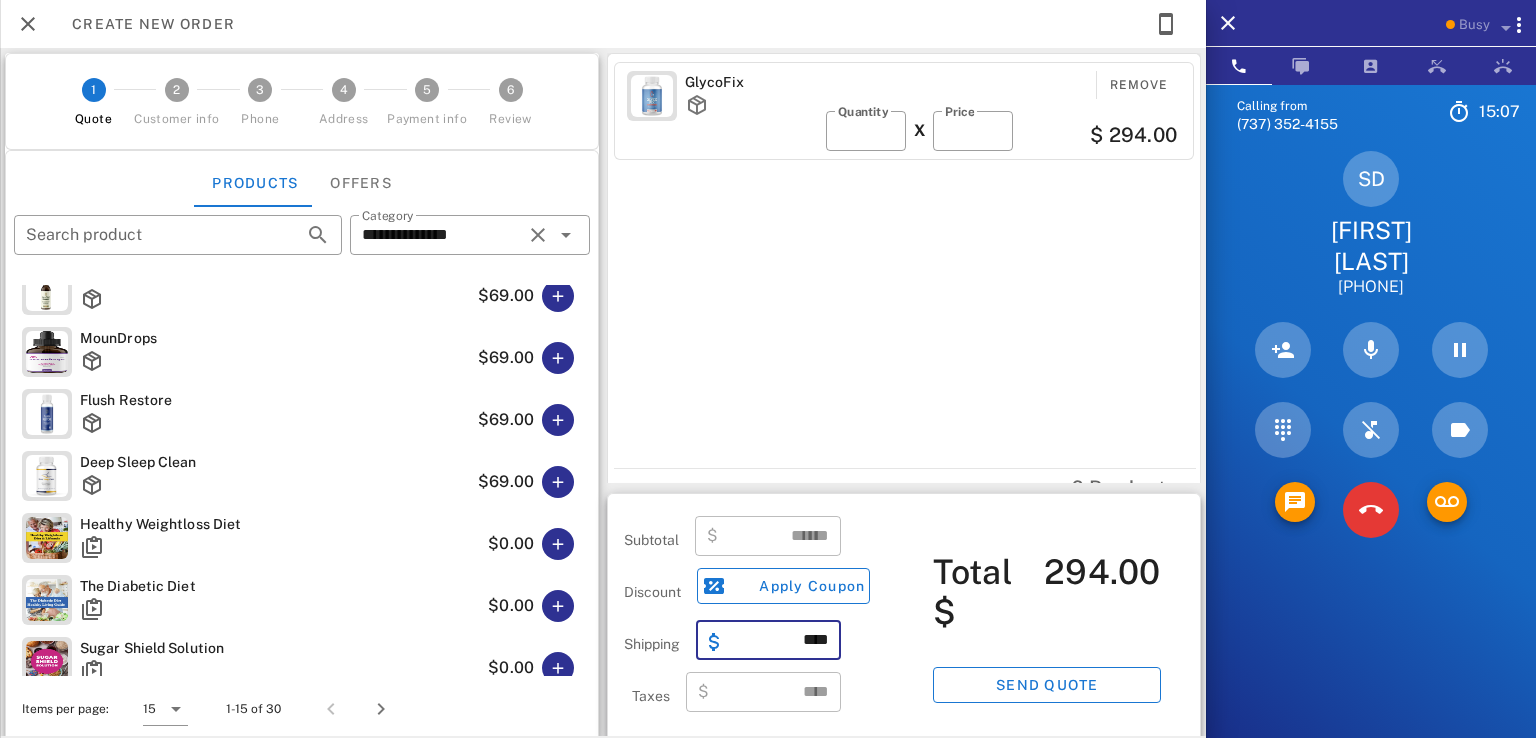 click on "Subtotal ​ $ ******  Discount  Apply Coupon Shipping ​ ****  Taxes  ​ $ **** Total $ 294.00  Send quote" at bounding box center [904, 618] 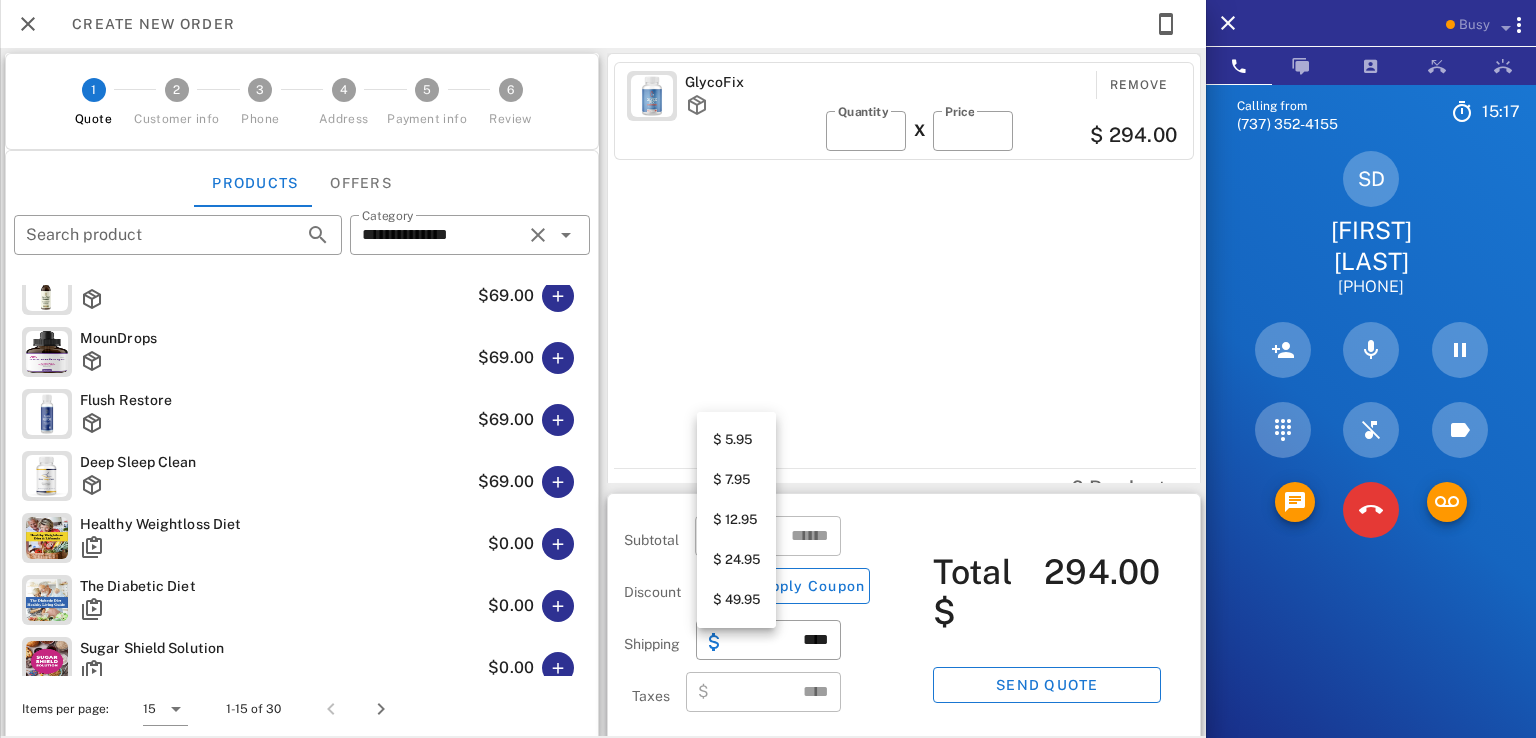 click on "$ 12.95" at bounding box center (736, 520) 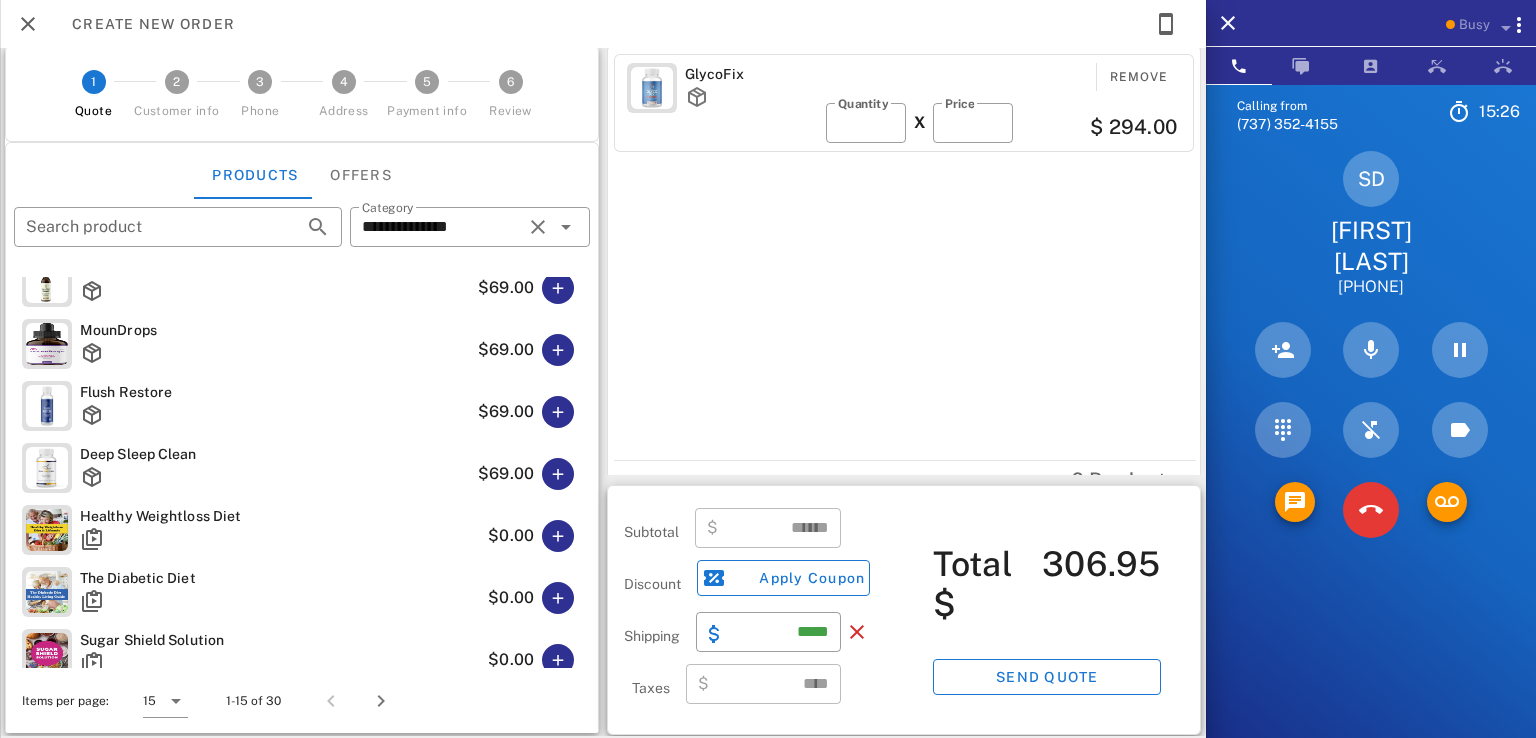 scroll, scrollTop: 0, scrollLeft: 0, axis: both 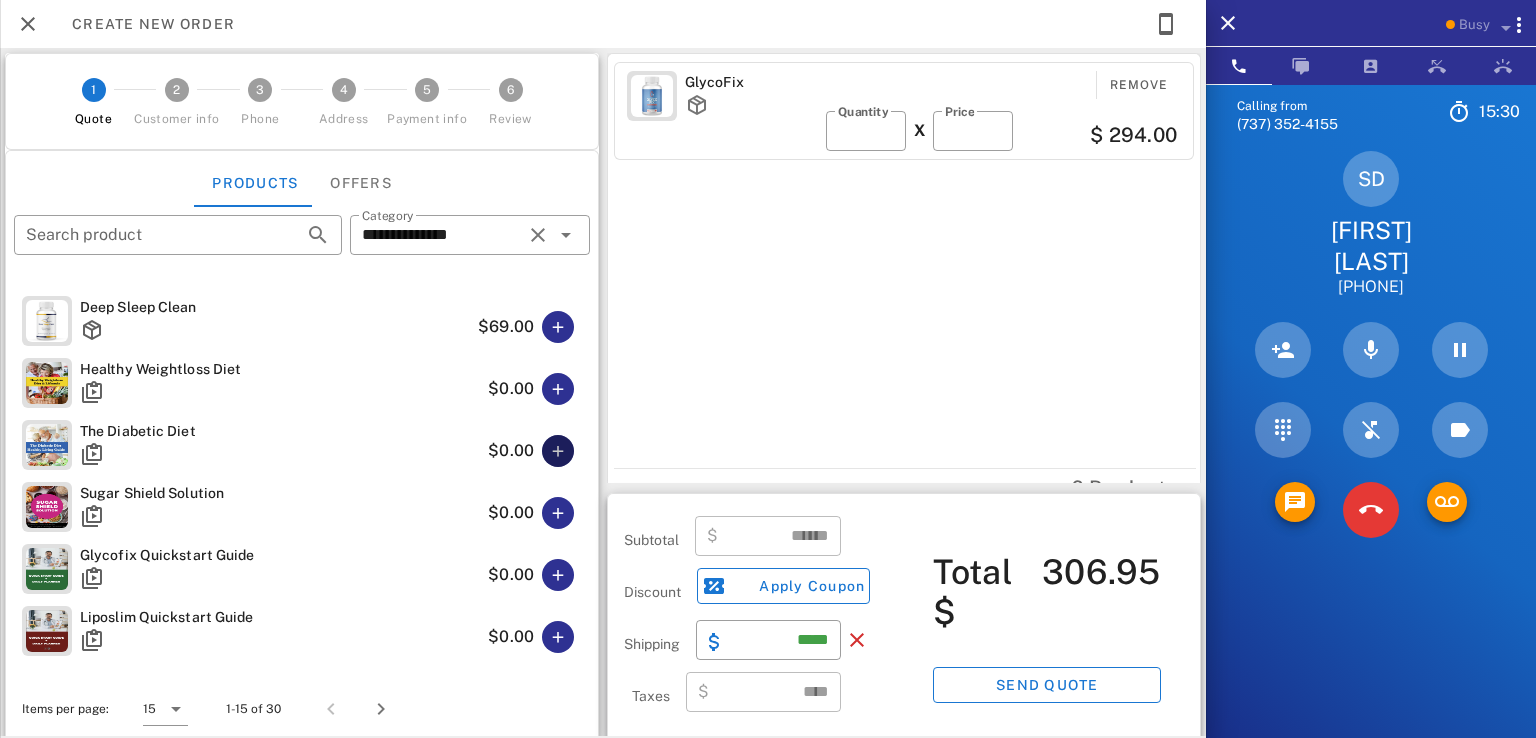 click at bounding box center [558, 451] 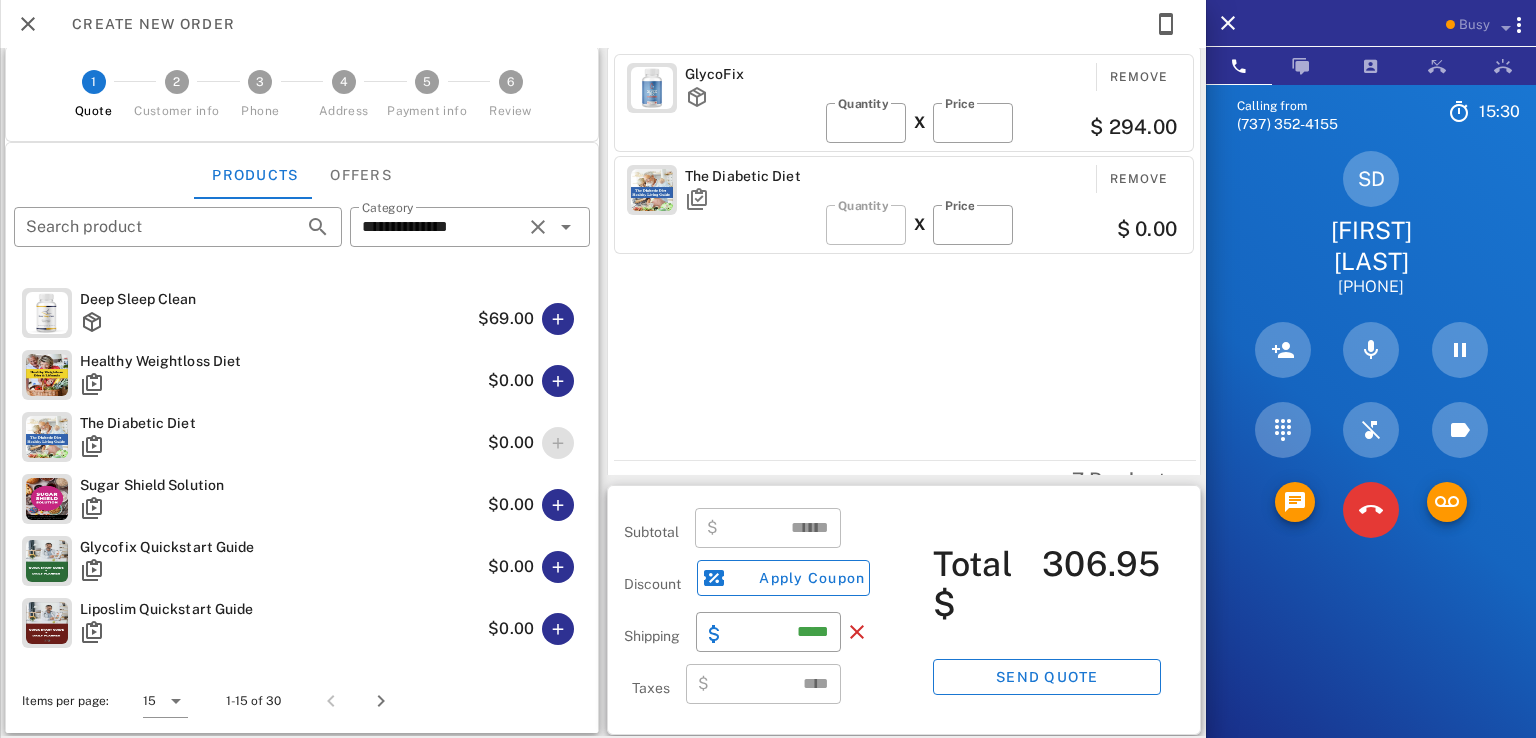 scroll, scrollTop: 9, scrollLeft: 0, axis: vertical 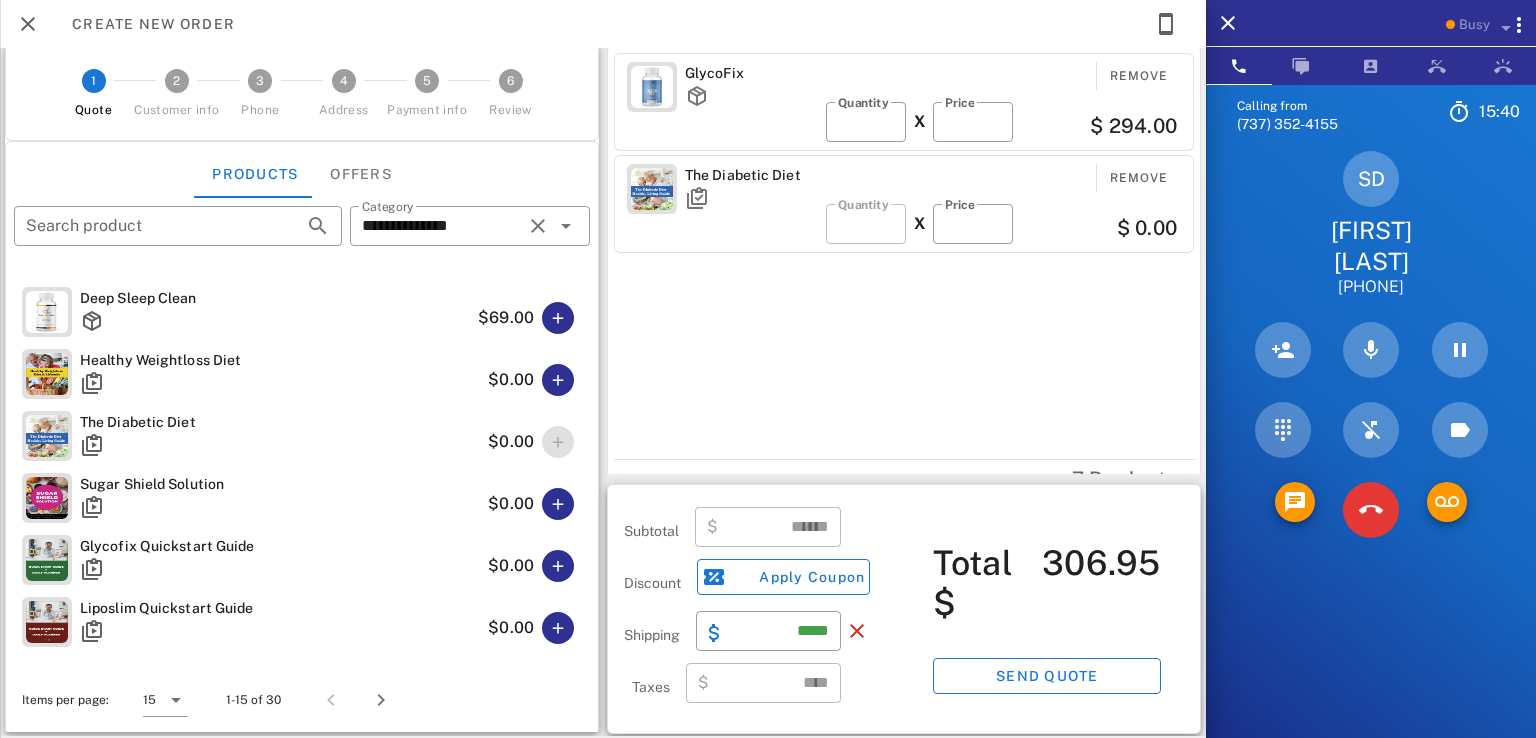 click on "$0.00" at bounding box center (535, 504) 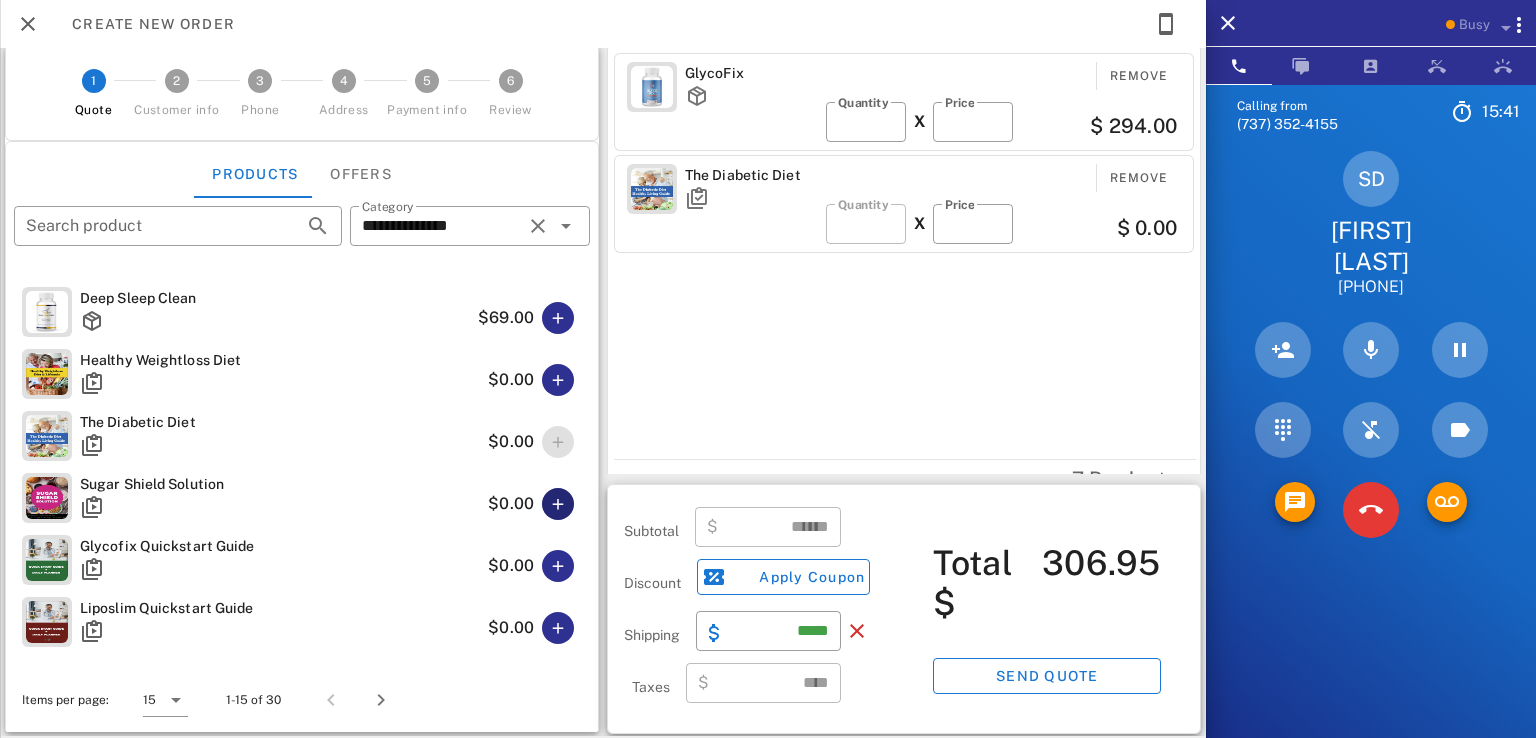 click at bounding box center [558, 504] 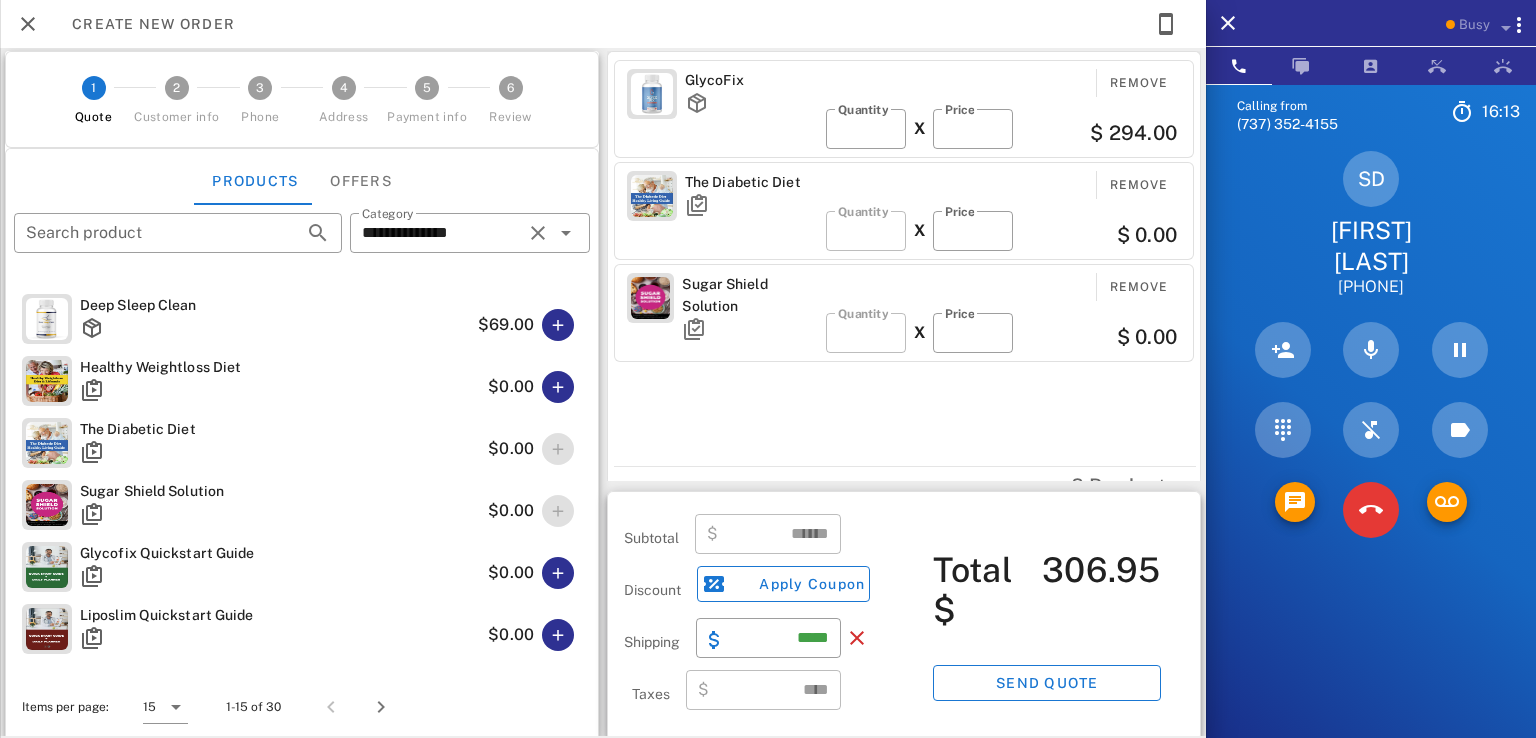 scroll, scrollTop: 0, scrollLeft: 0, axis: both 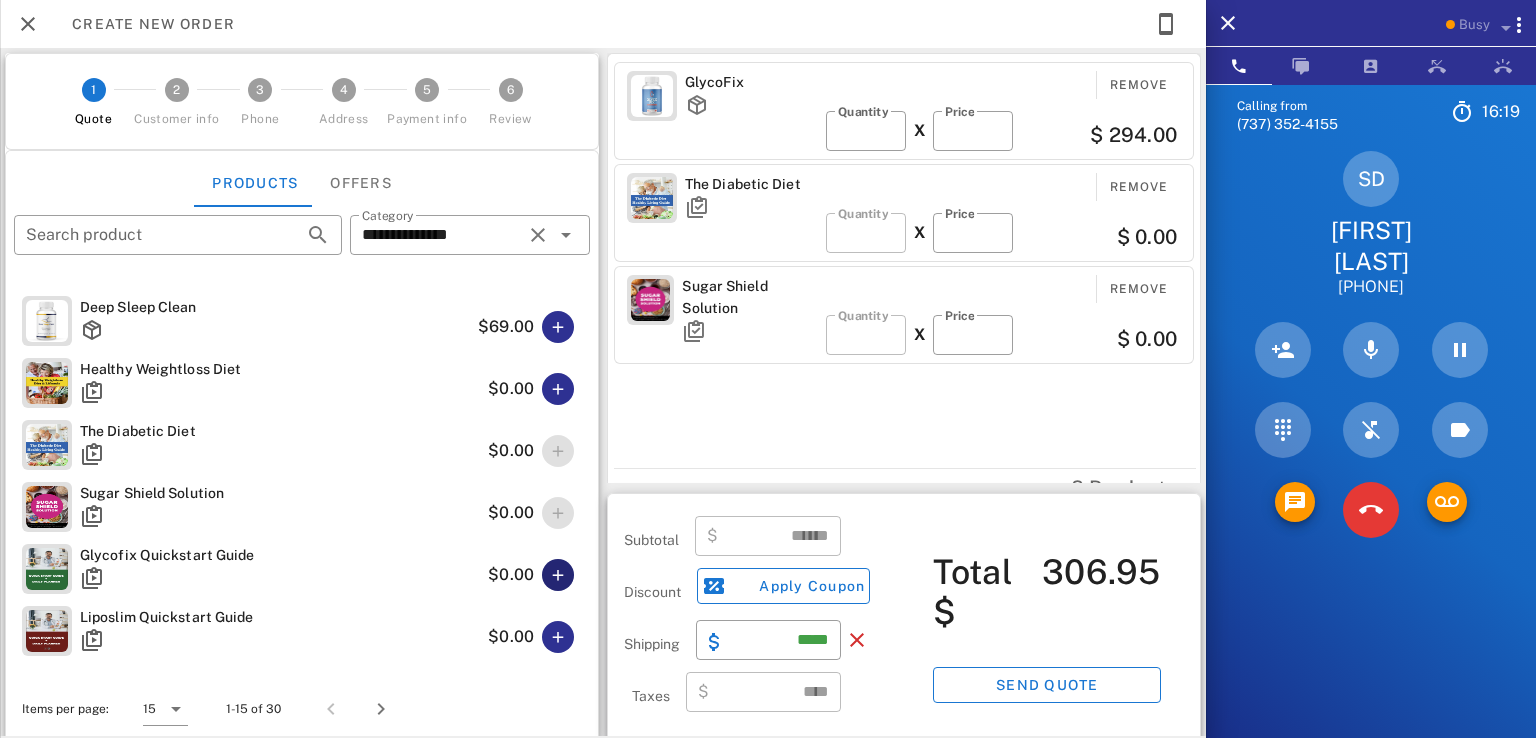 click at bounding box center (558, 575) 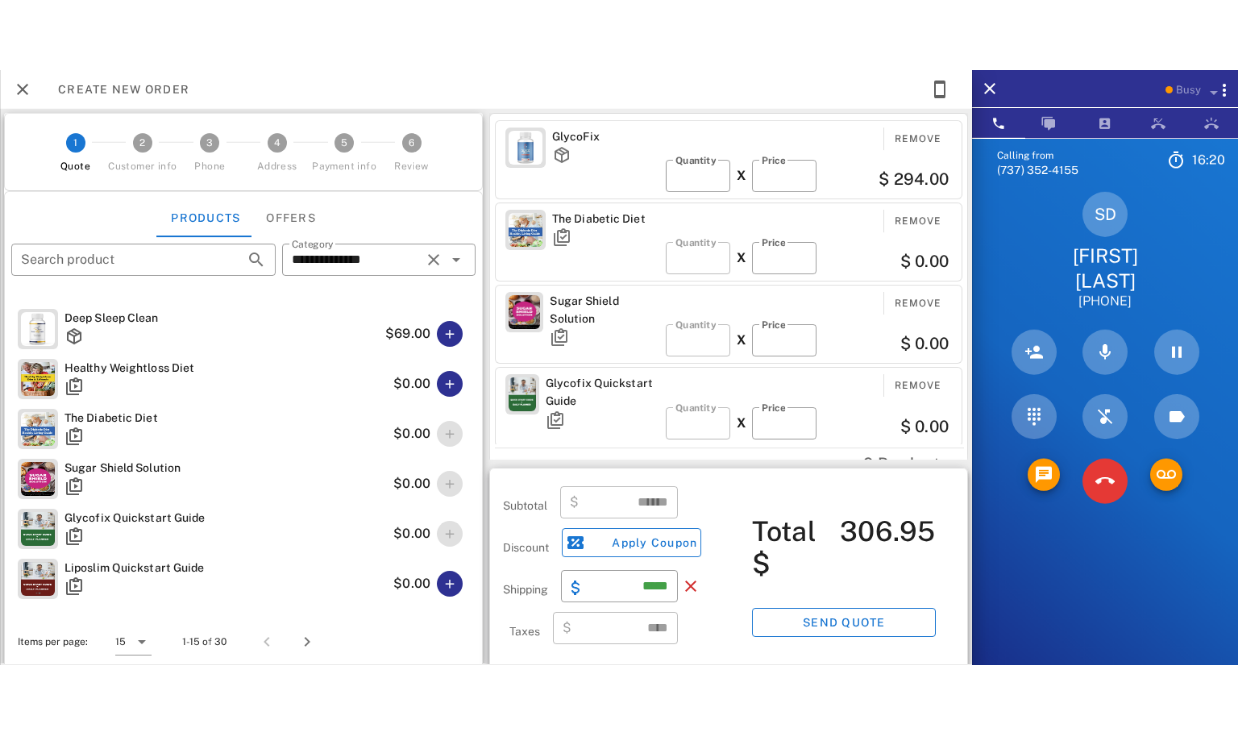 scroll, scrollTop: 0, scrollLeft: 0, axis: both 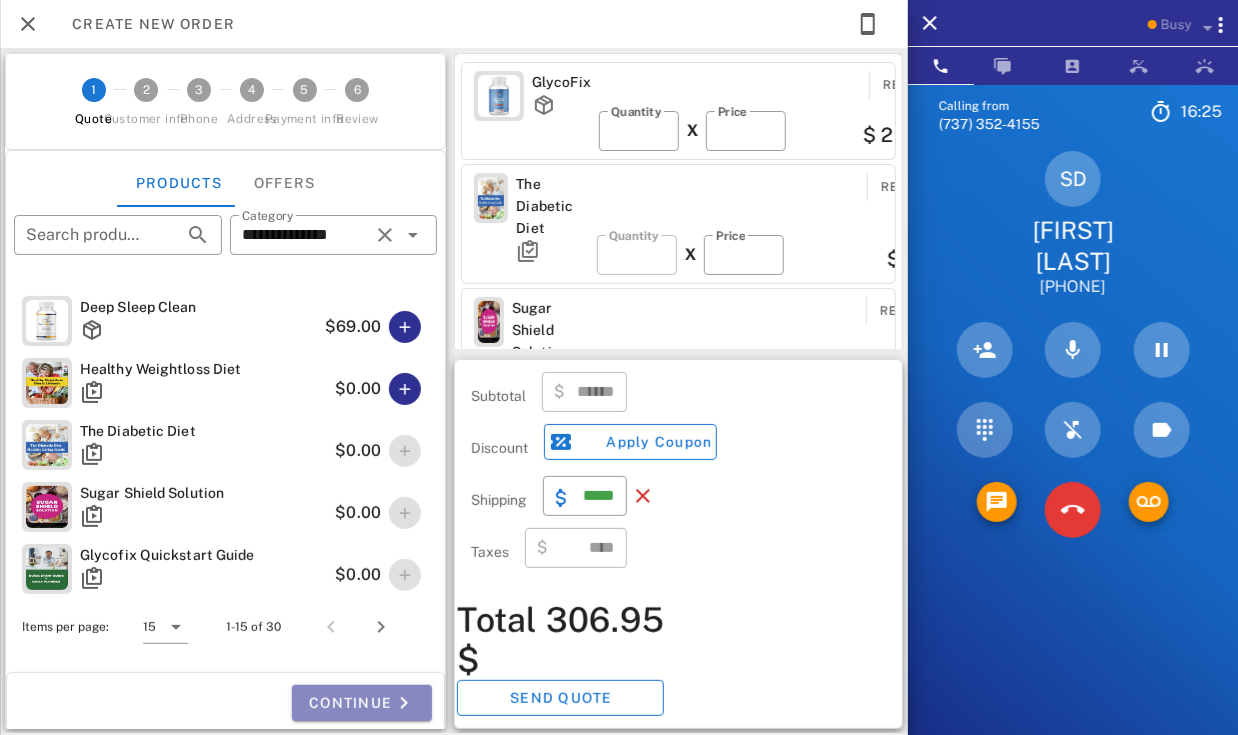 click on "Continue" at bounding box center (362, 703) 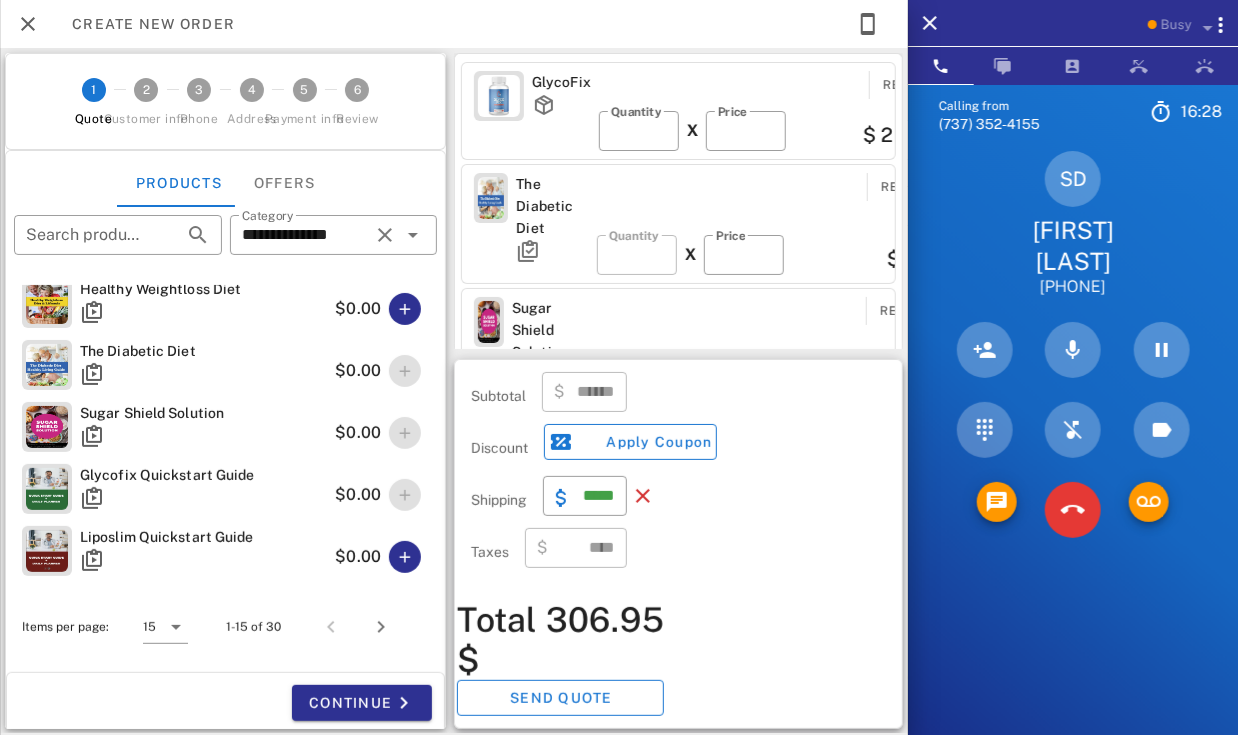 scroll, scrollTop: 637, scrollLeft: 0, axis: vertical 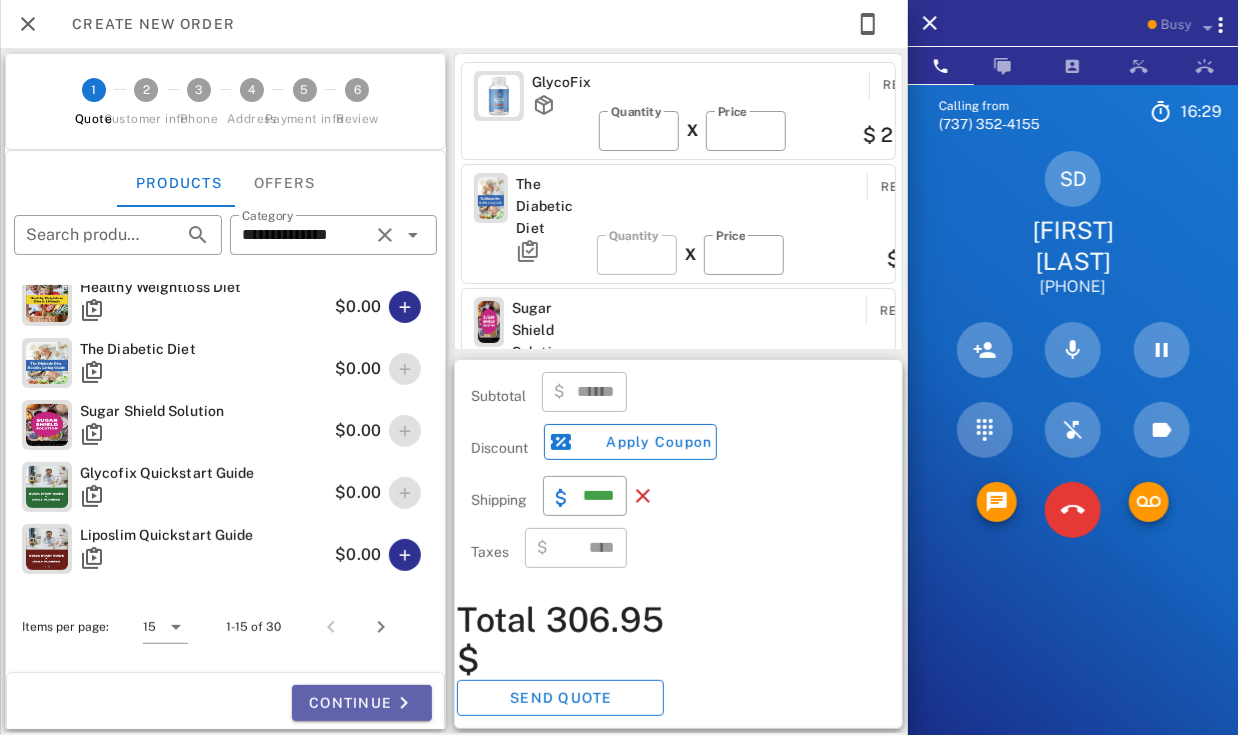 click on "Continue" at bounding box center (362, 703) 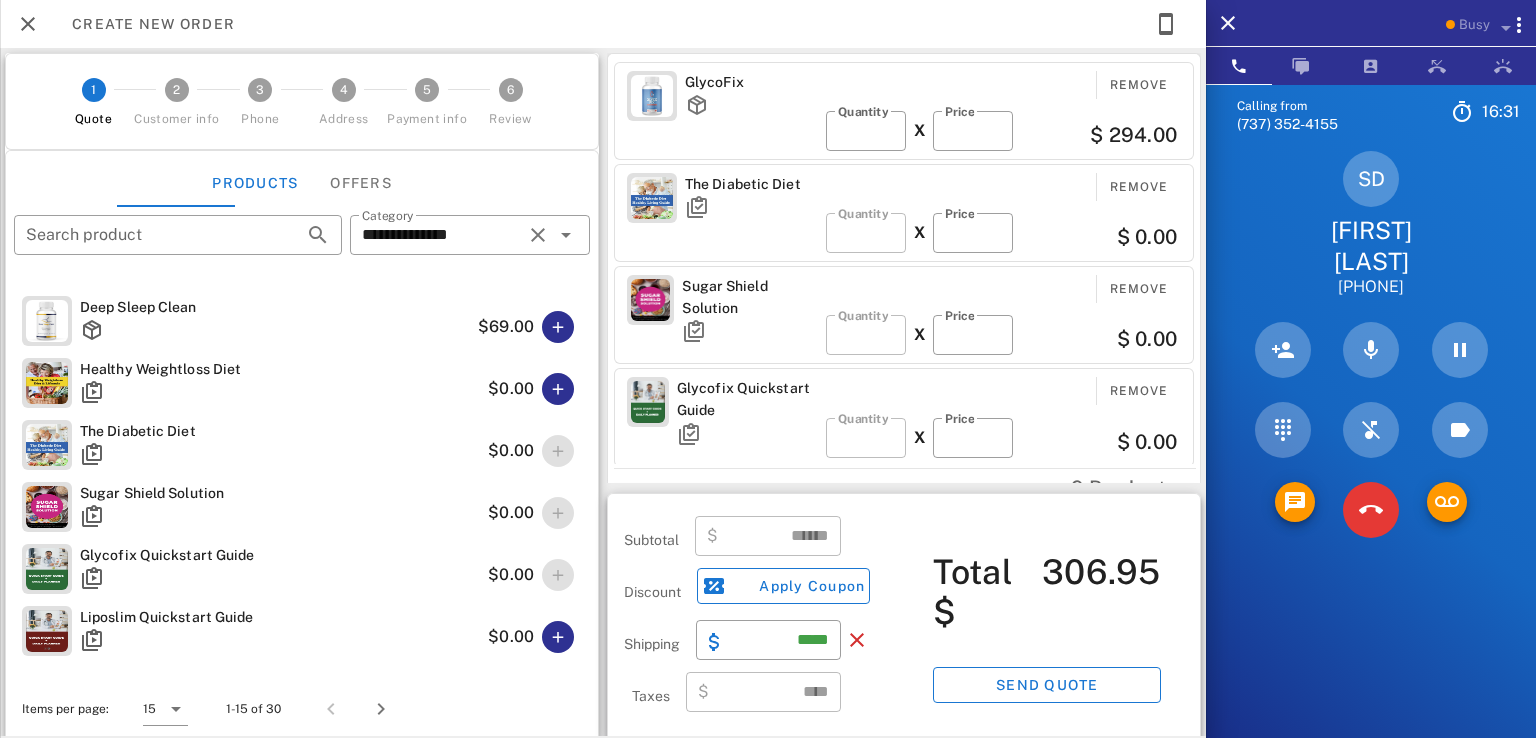 scroll, scrollTop: 555, scrollLeft: 0, axis: vertical 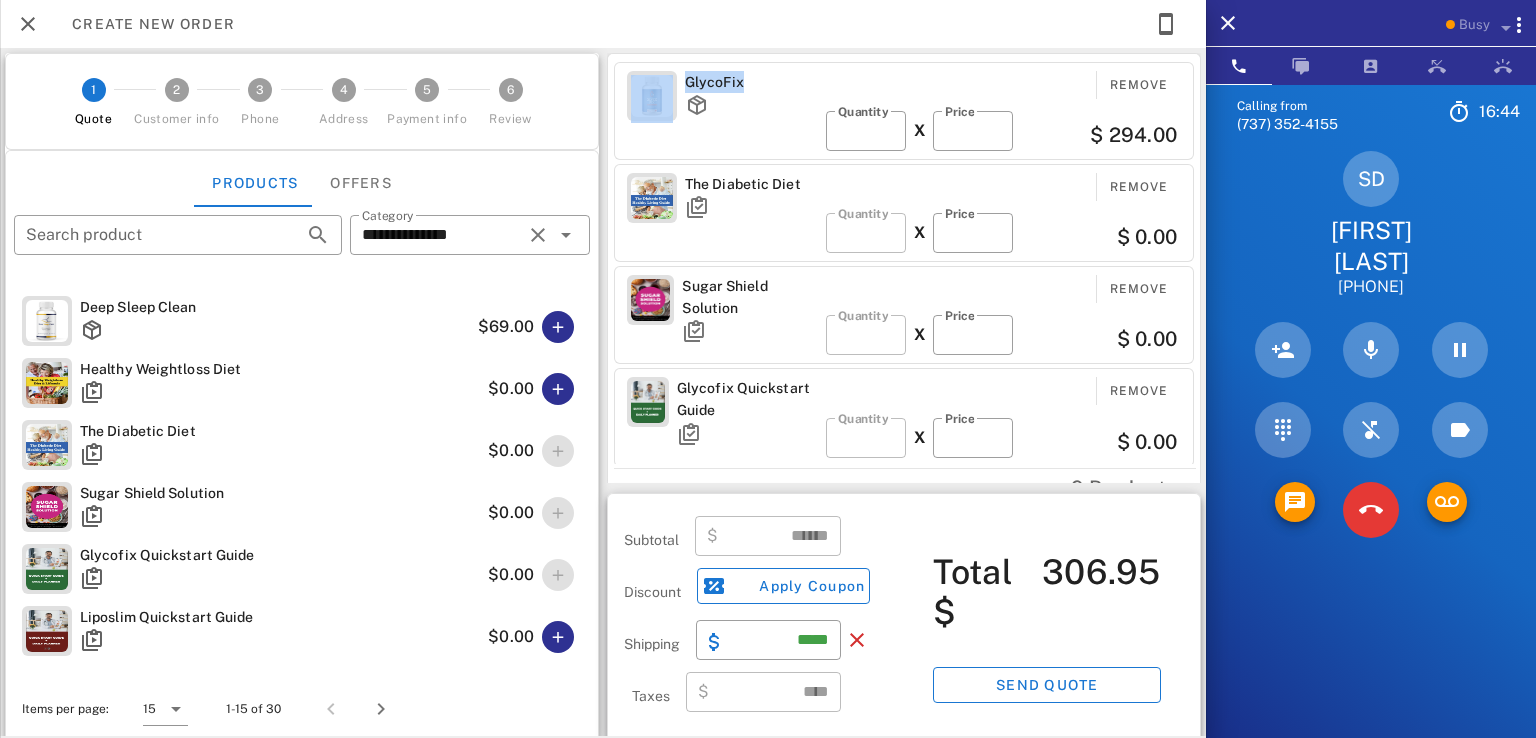 drag, startPoint x: 740, startPoint y: 77, endPoint x: 651, endPoint y: 82, distance: 89.140335 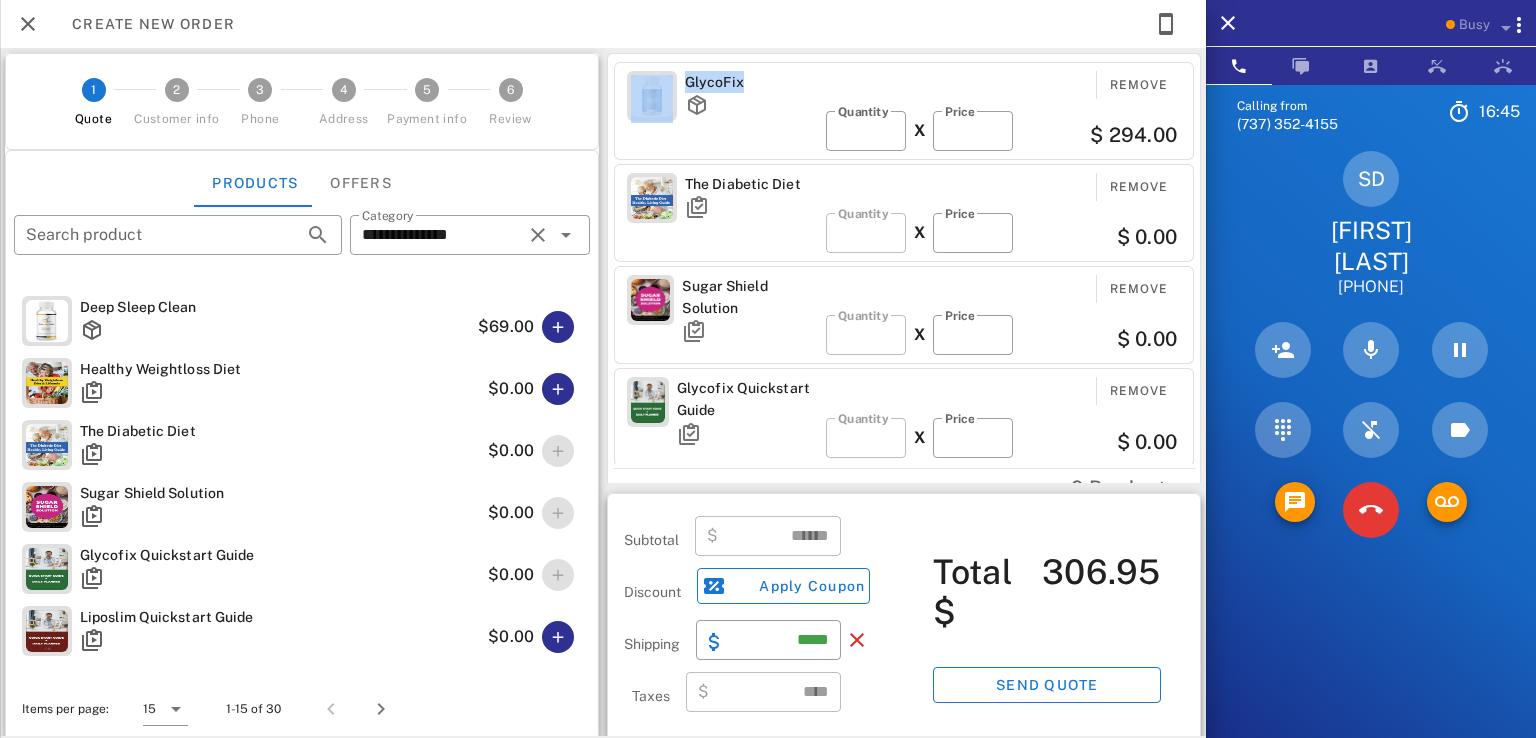 click on "GlycoFix" at bounding box center (751, 82) 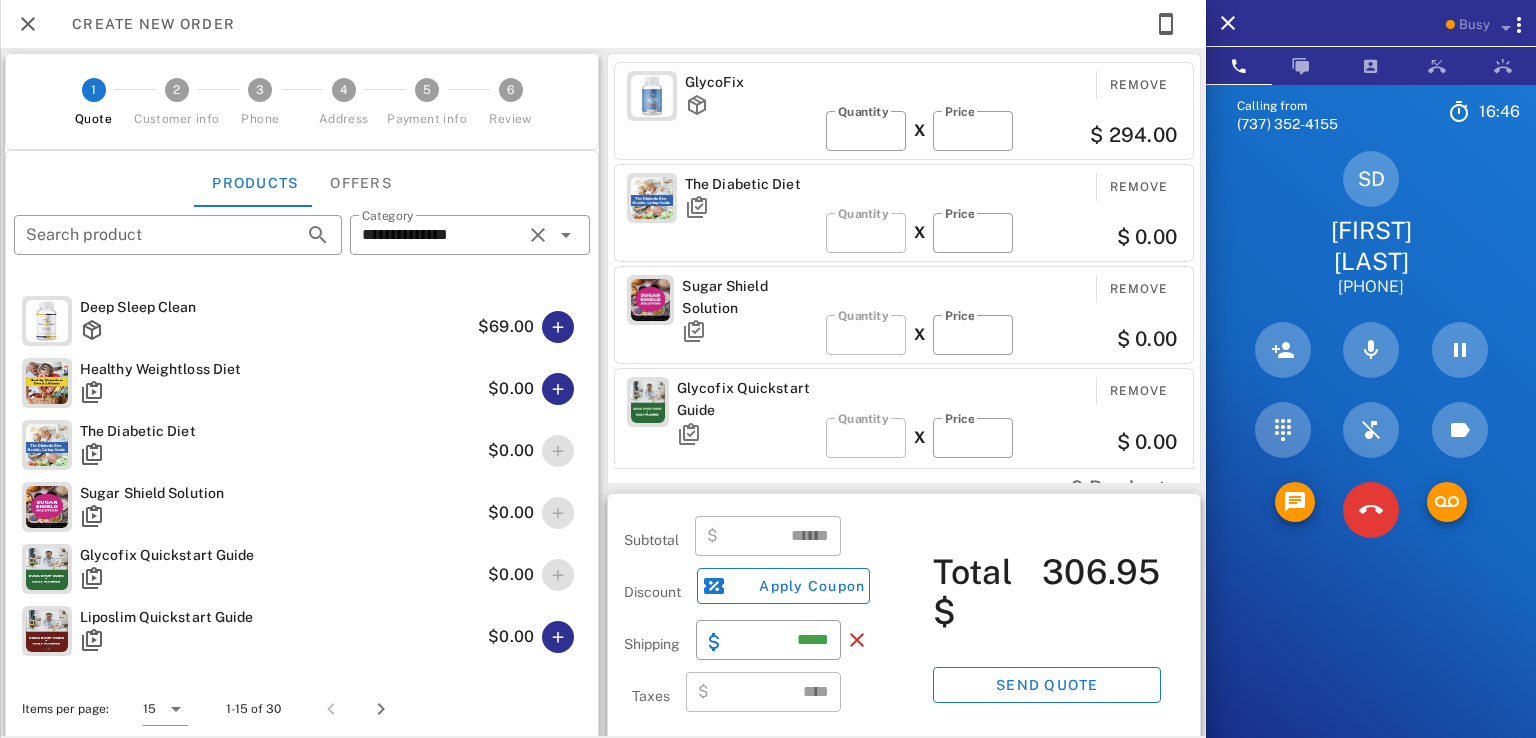 click at bounding box center (751, 105) 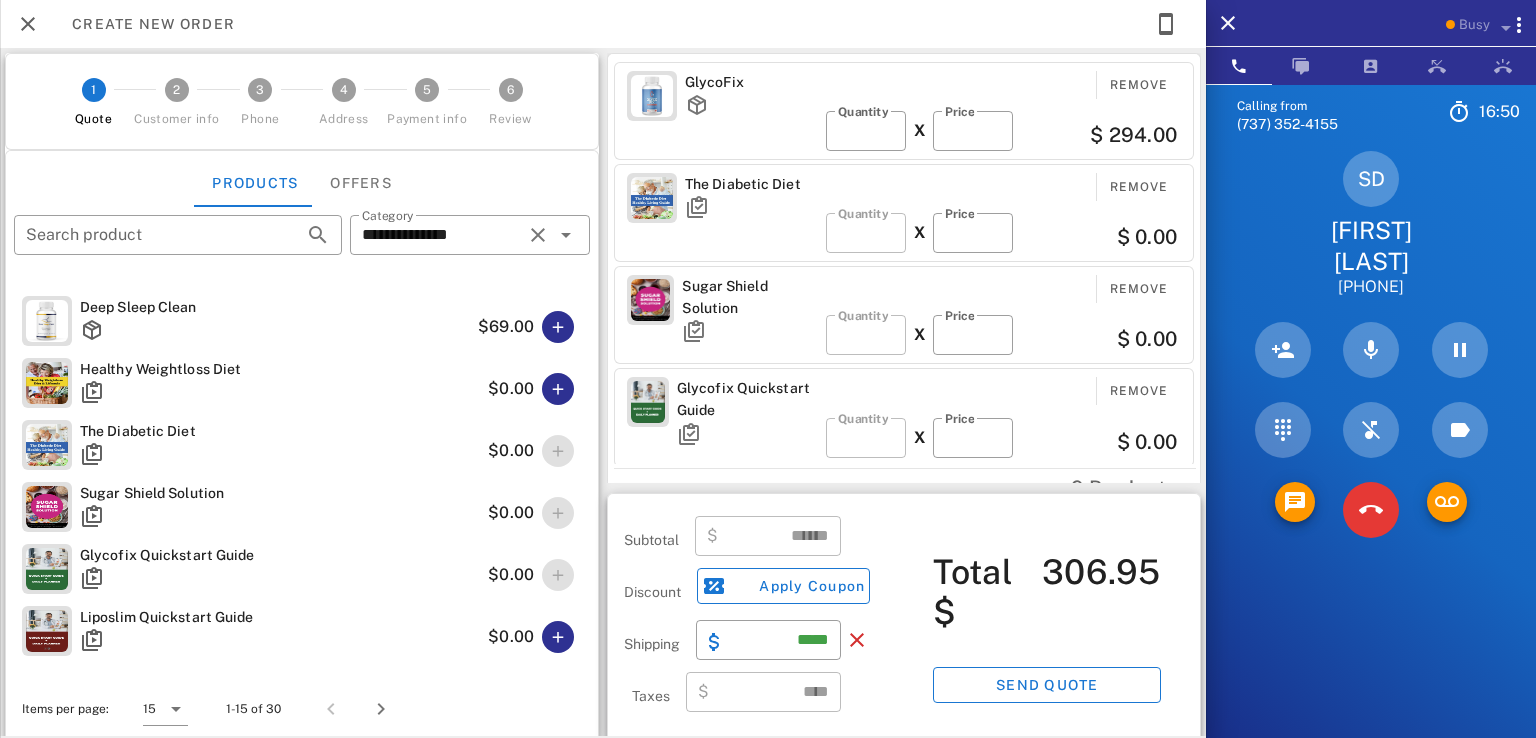 click on "GlycoFix" at bounding box center [751, 82] 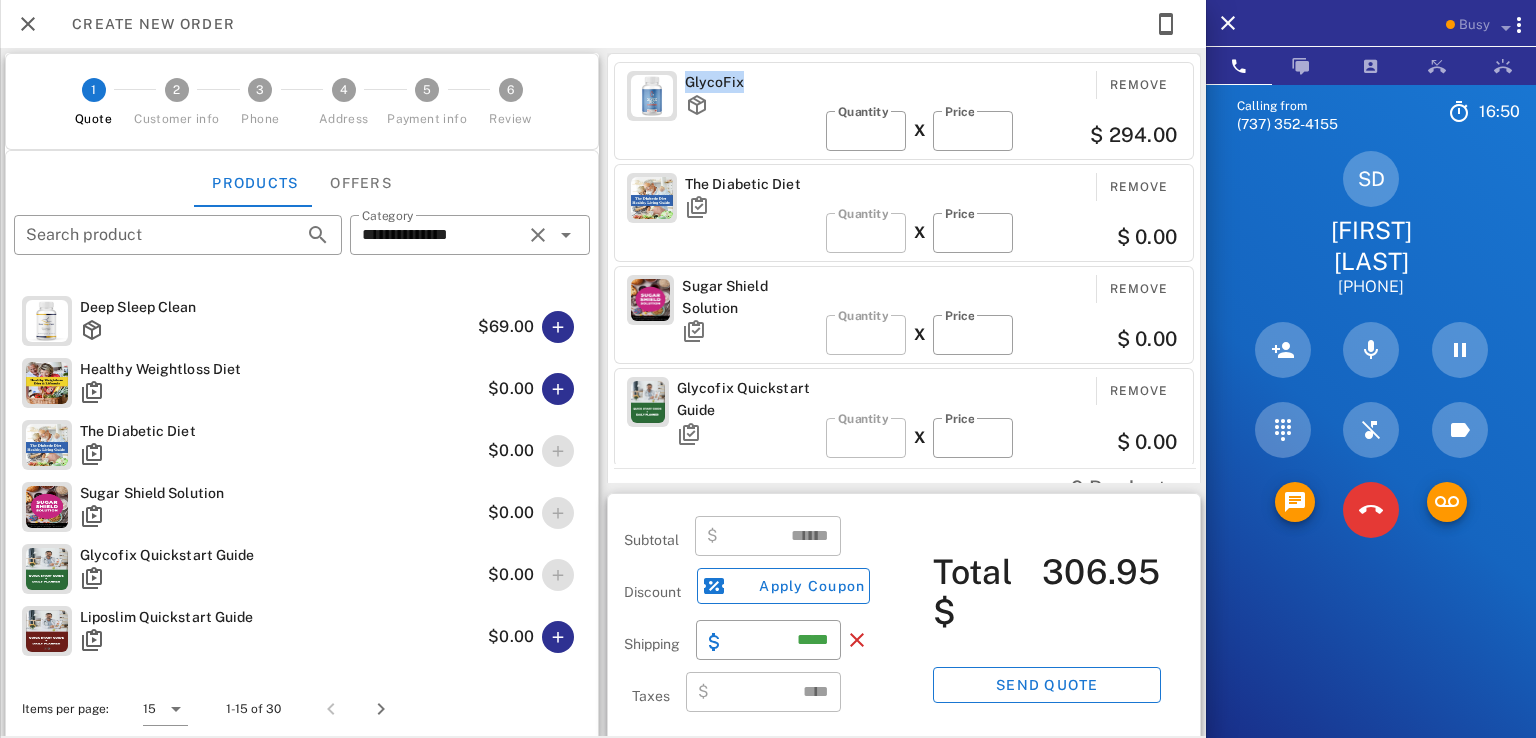 click on "GlycoFix" at bounding box center [751, 82] 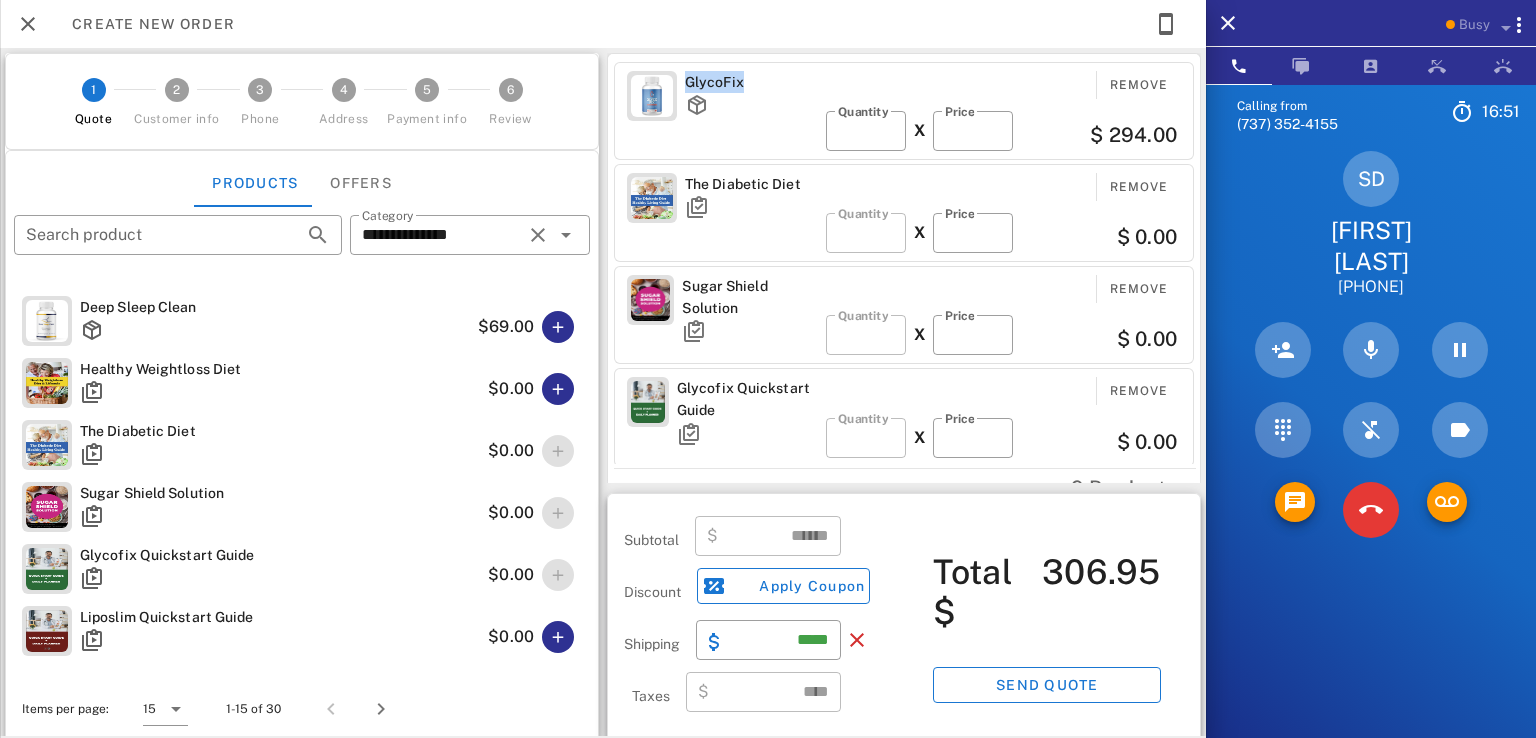 click on "GlycoFix" at bounding box center [751, 82] 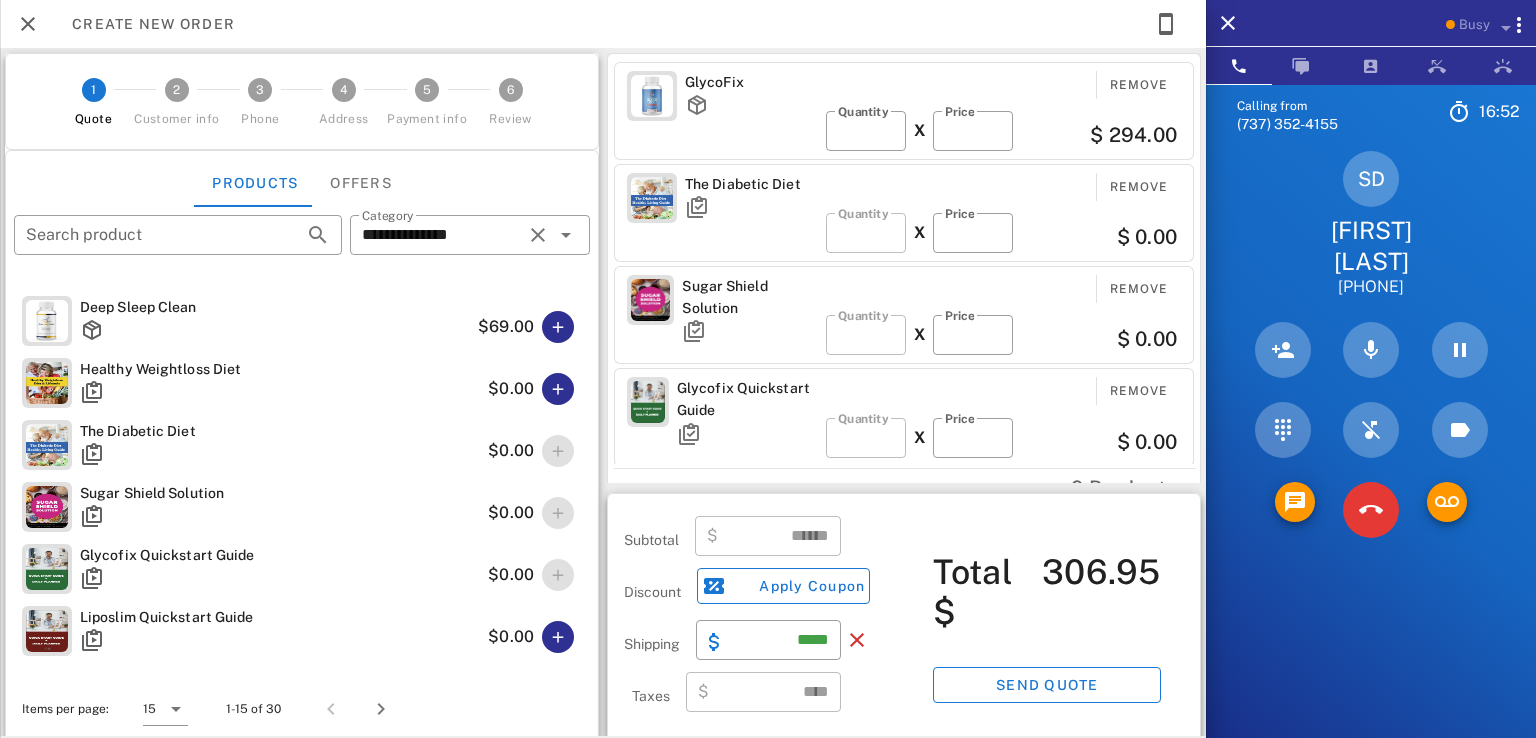 click on "GlycoFix" at bounding box center [751, 105] 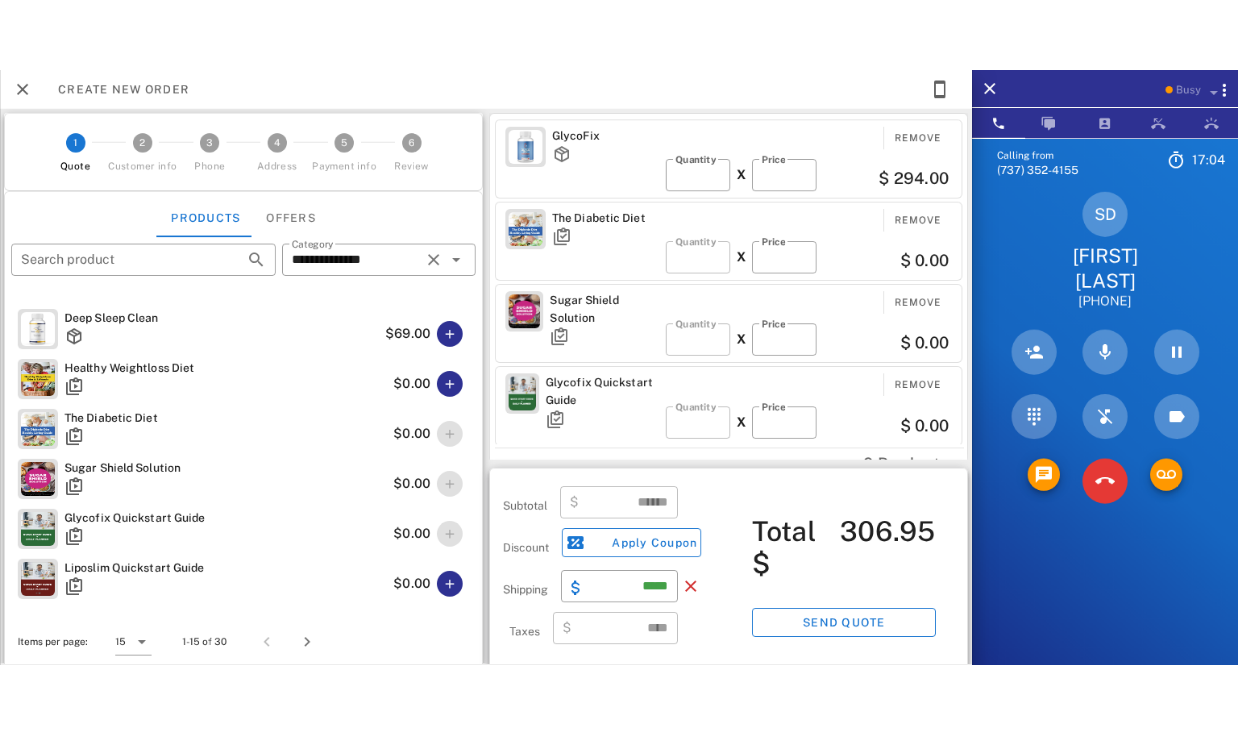 scroll, scrollTop: 0, scrollLeft: 0, axis: both 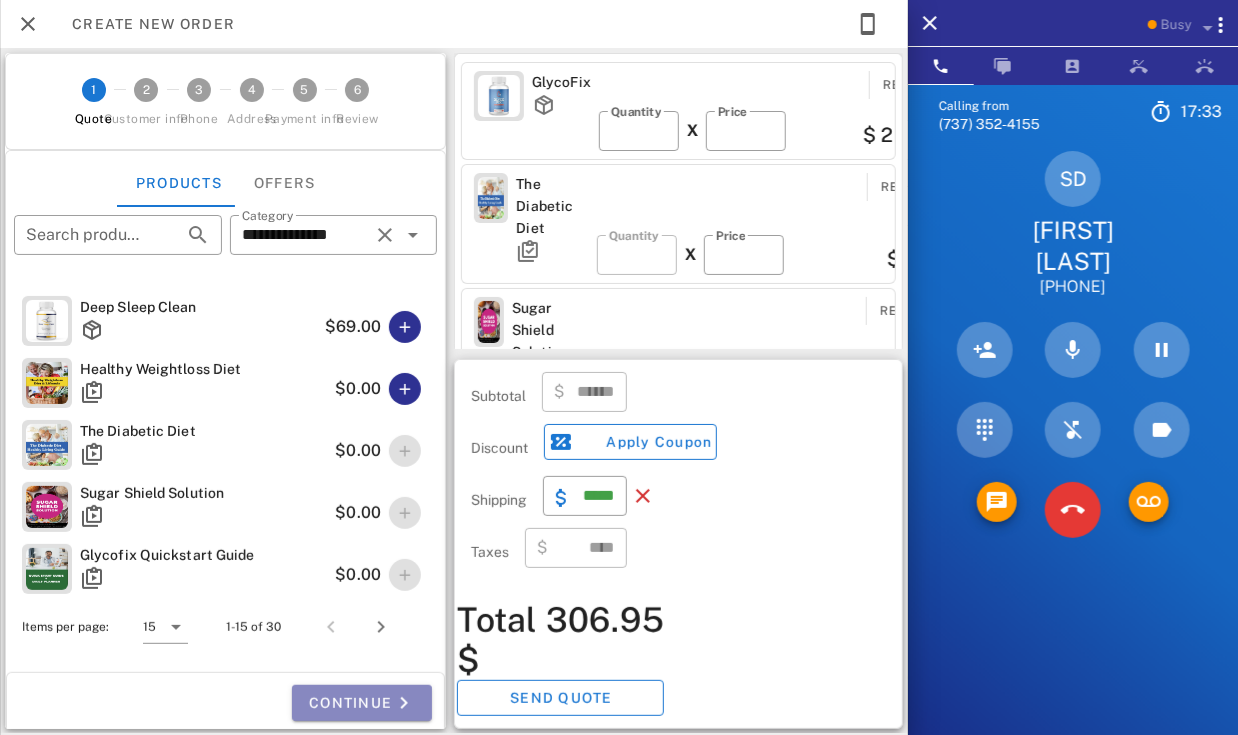 click on "Continue" at bounding box center (362, 703) 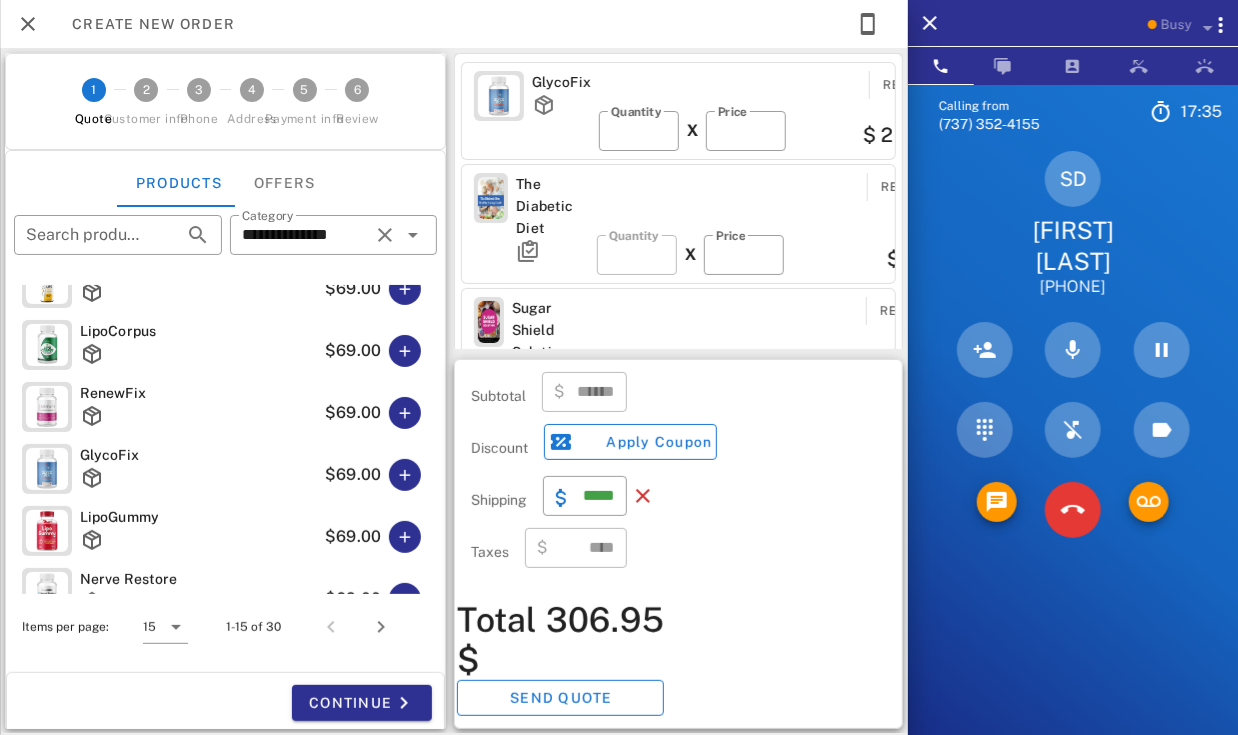 scroll, scrollTop: 0, scrollLeft: 0, axis: both 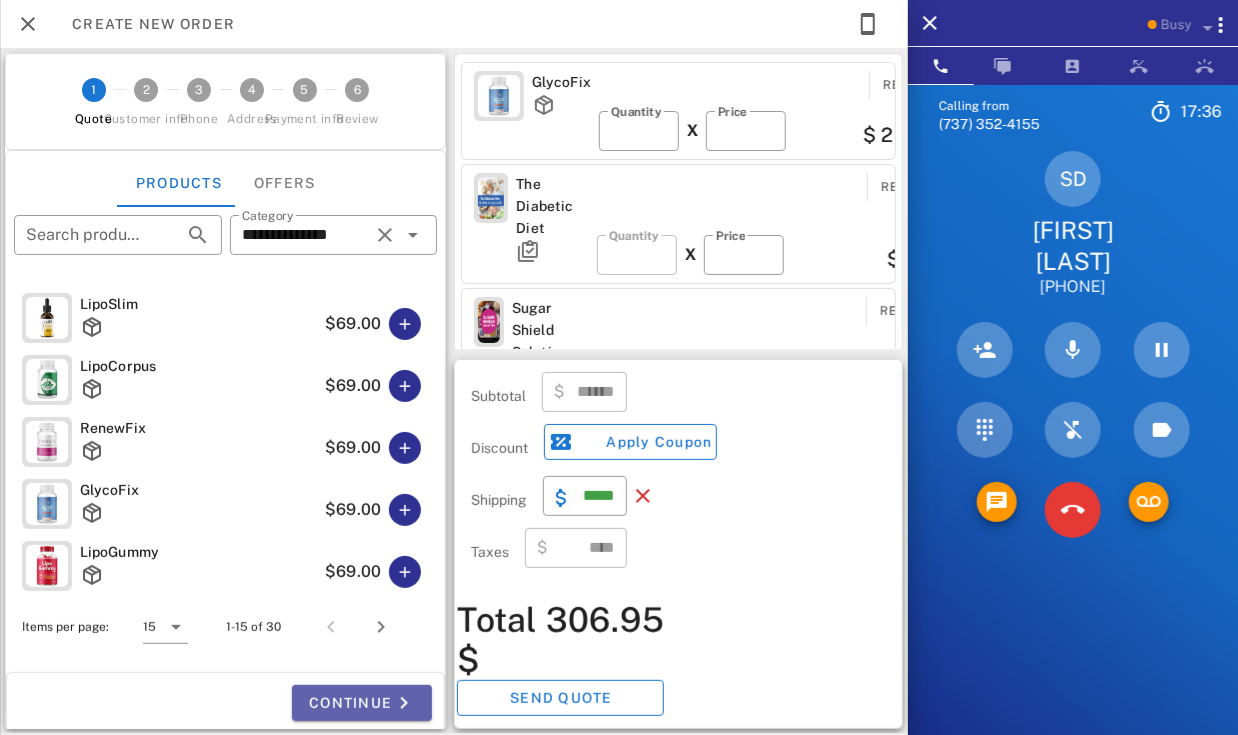 click on "Continue" at bounding box center (362, 703) 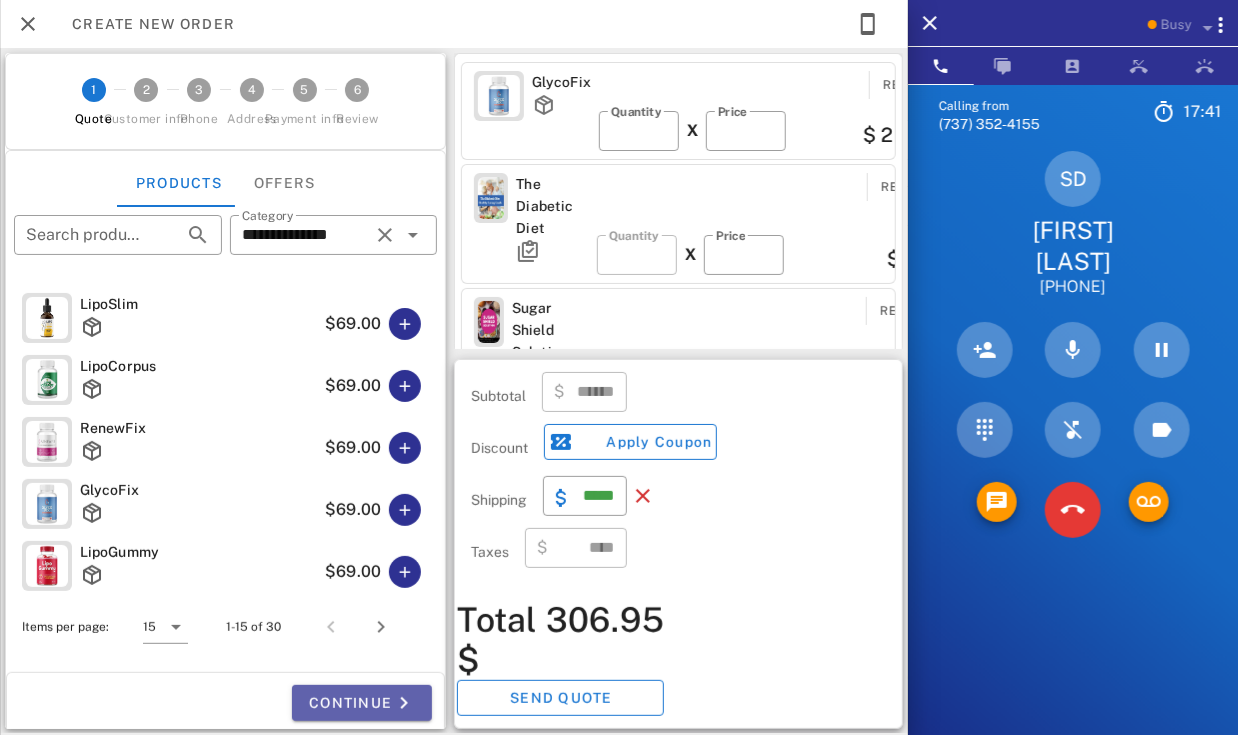 click on "Continue" at bounding box center [362, 703] 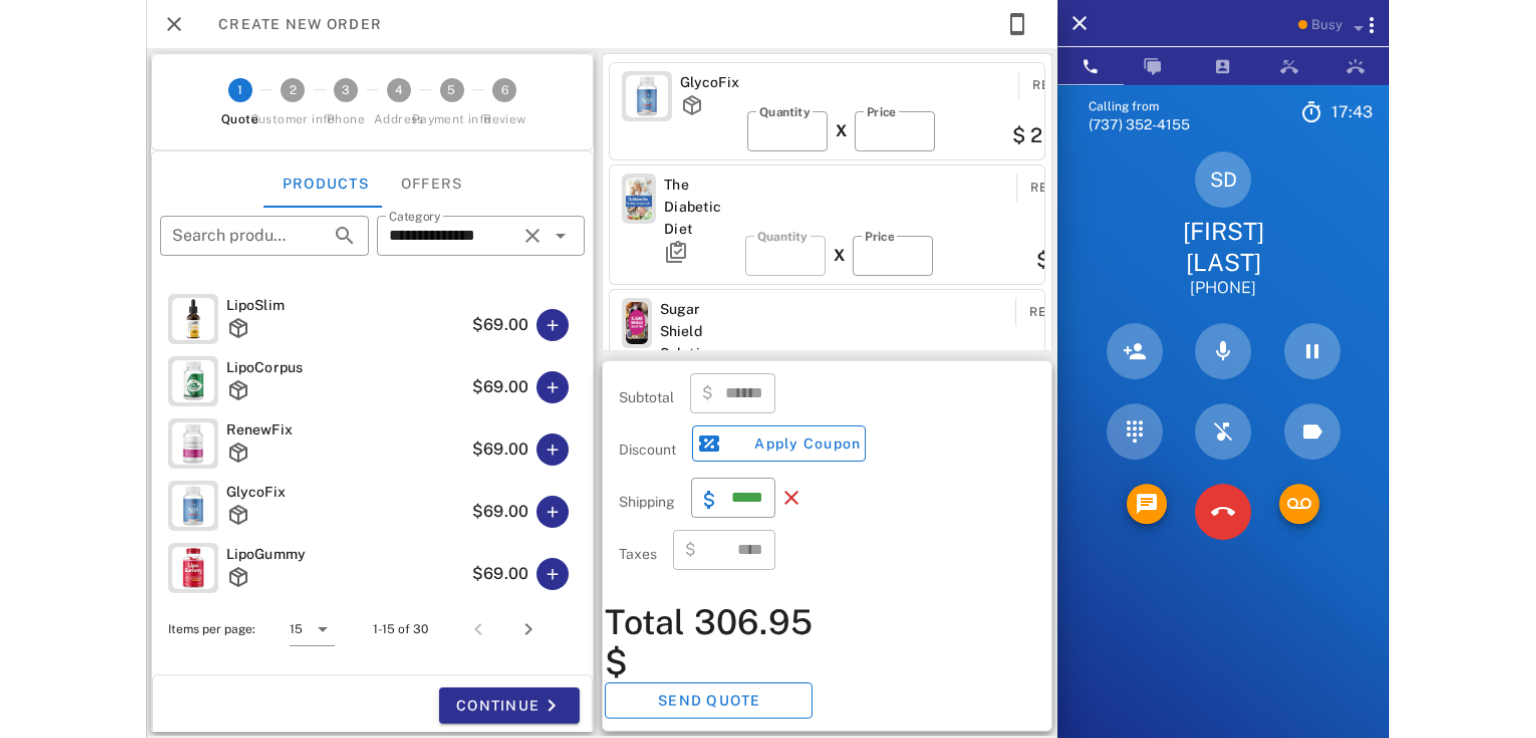 scroll, scrollTop: 0, scrollLeft: 0, axis: both 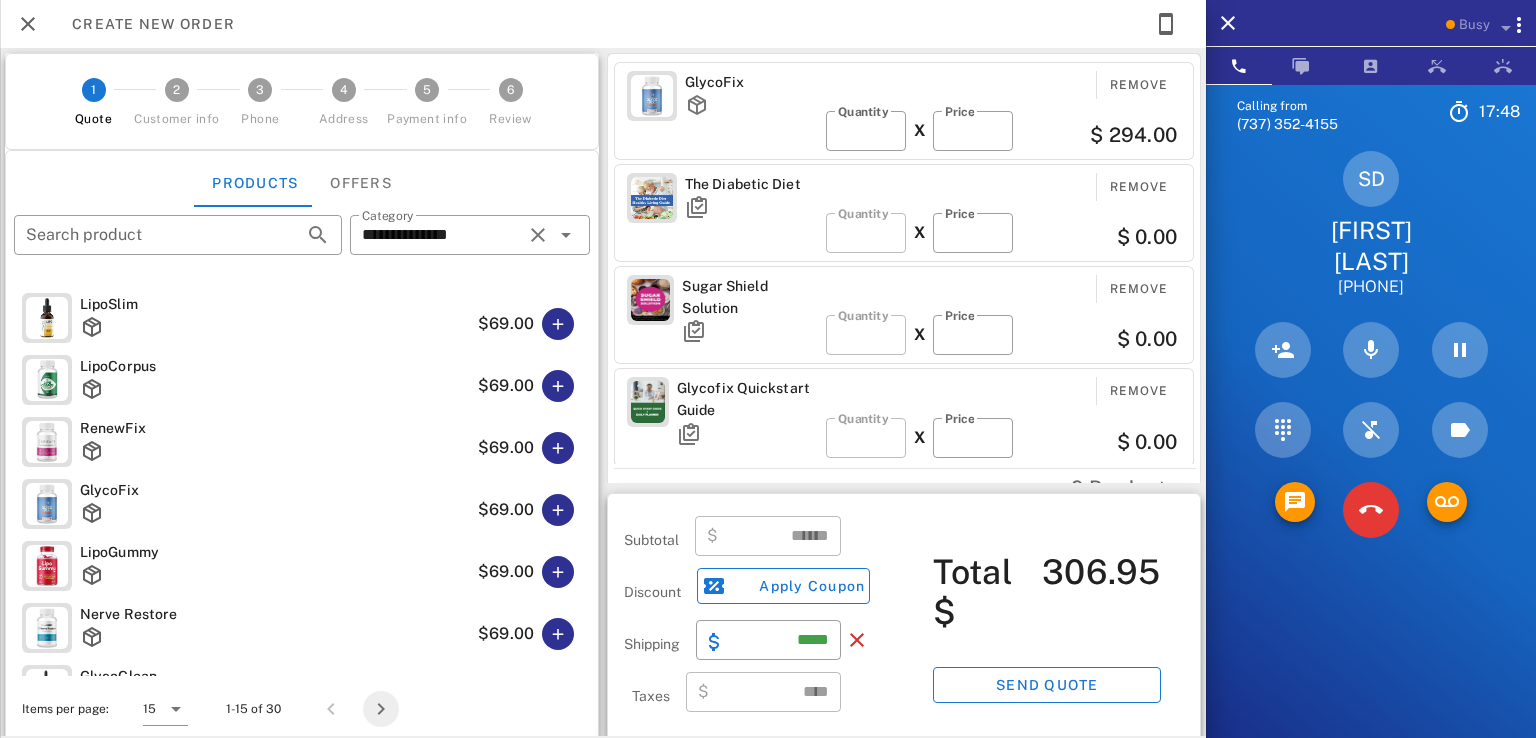 click at bounding box center (381, 709) 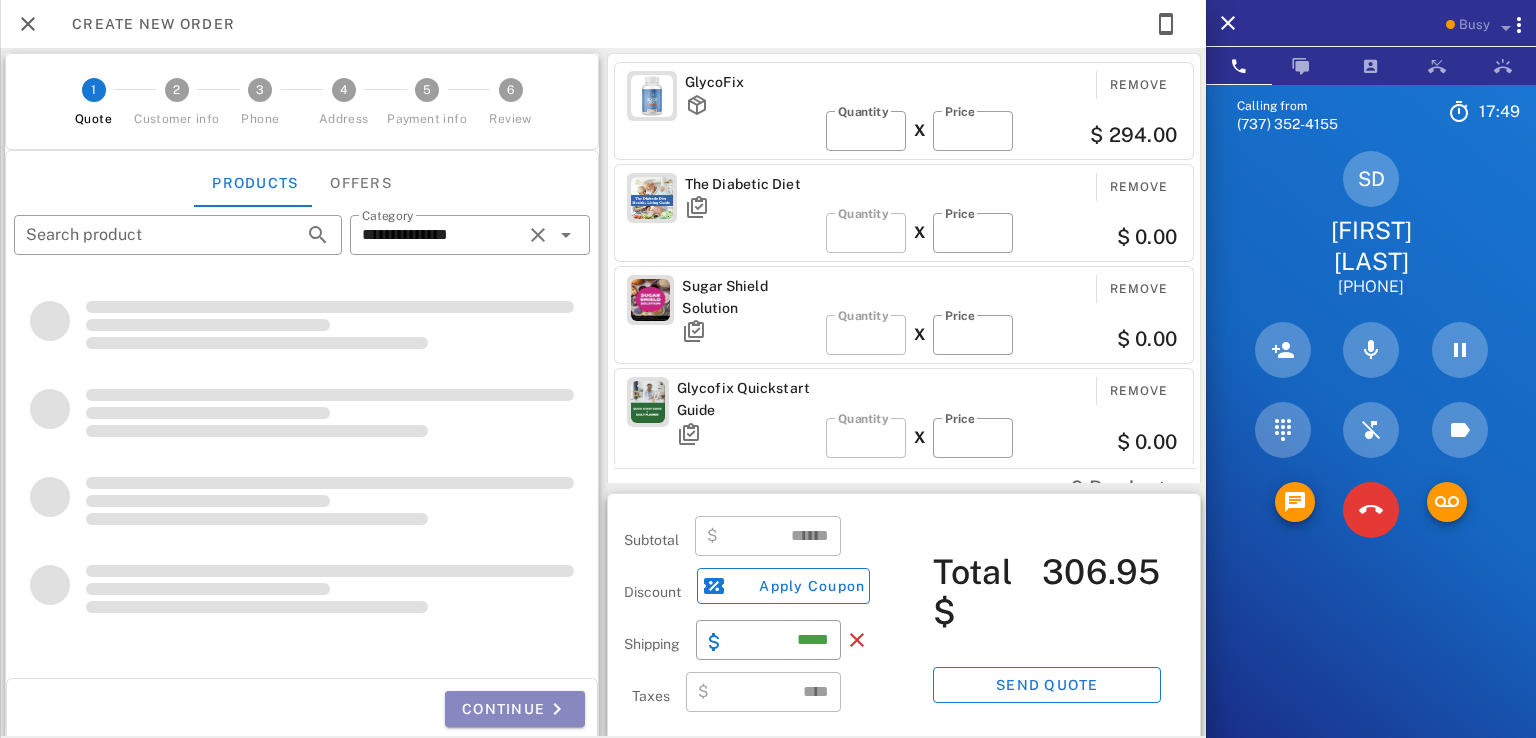 click on "Continue" at bounding box center [515, 709] 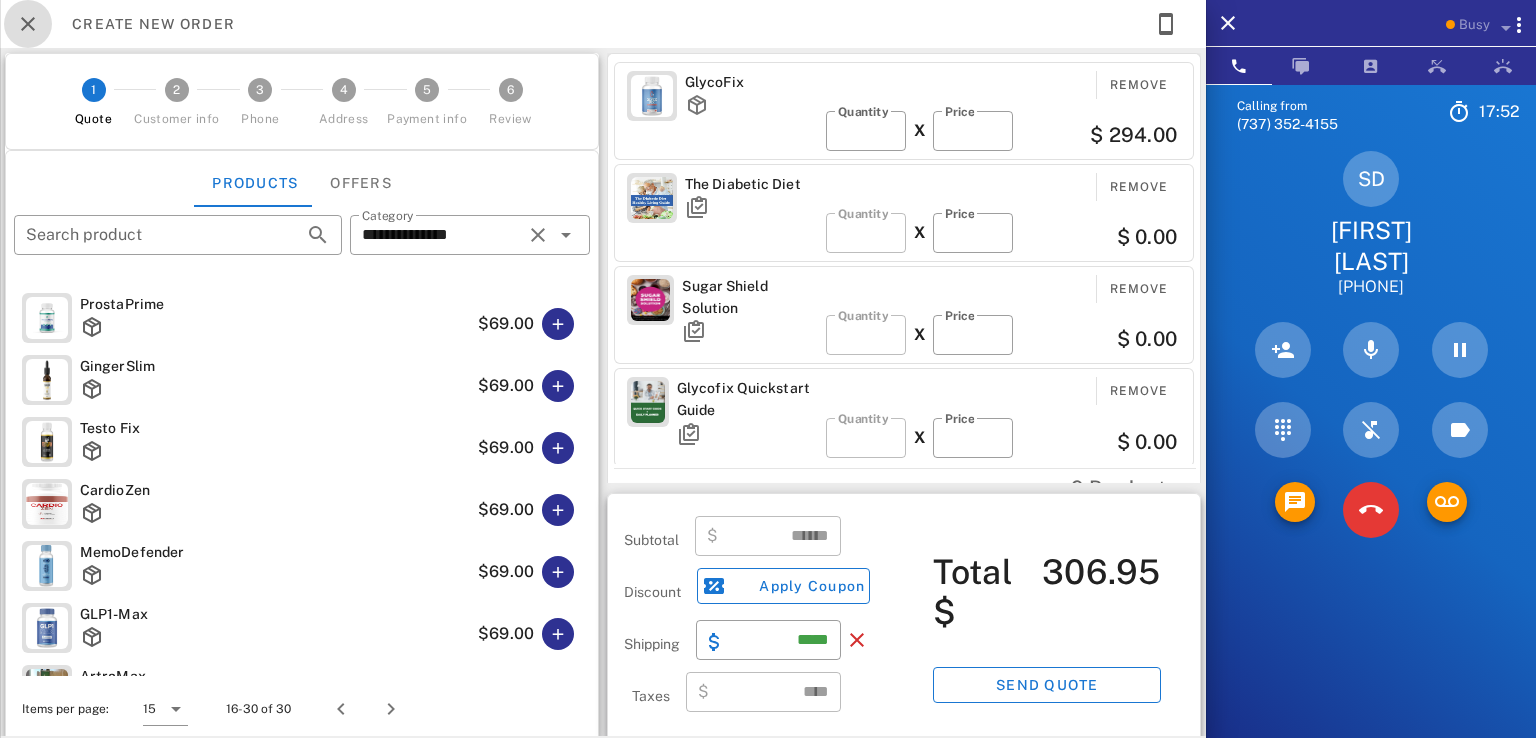 click at bounding box center [28, 24] 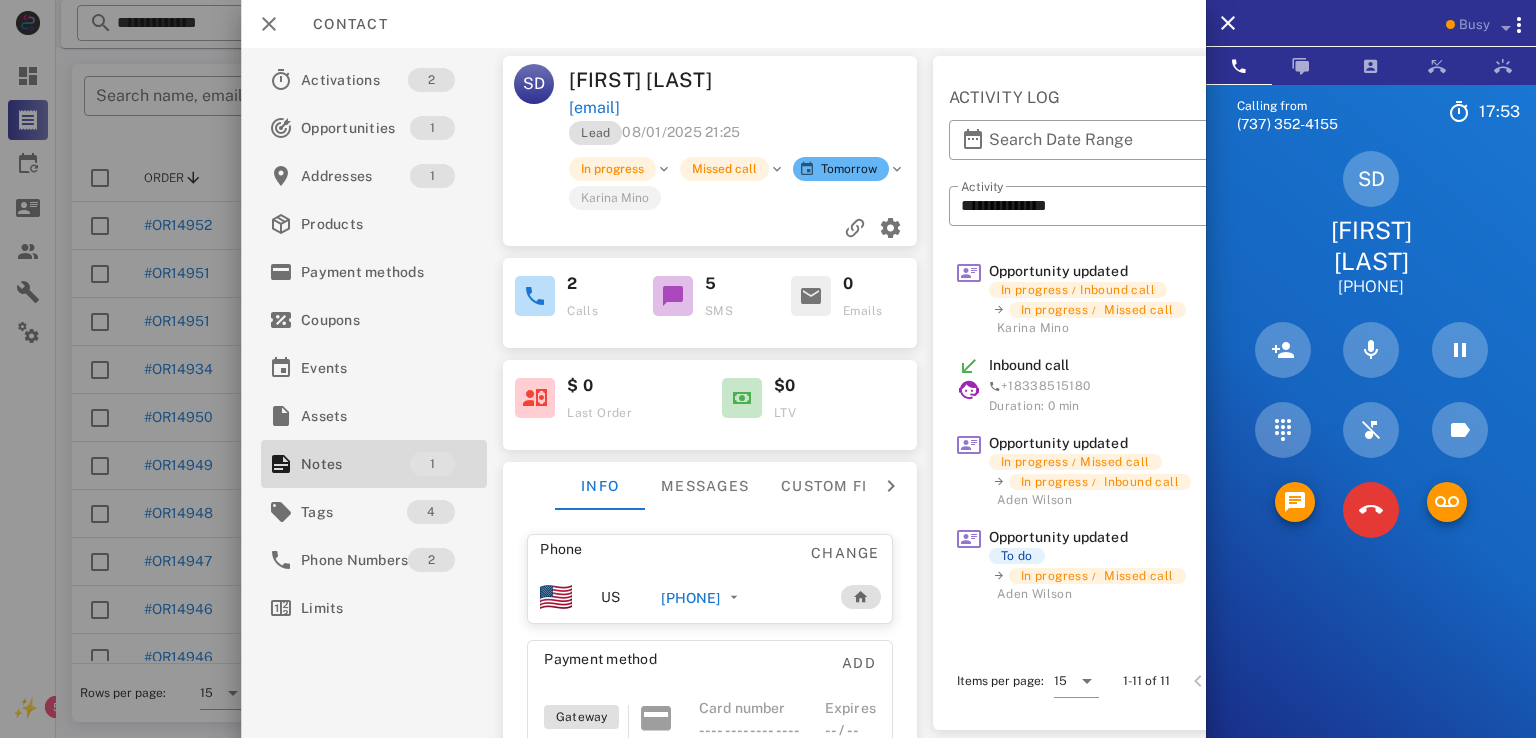 click on "ma.life145@gmail.com" at bounding box center (595, 108) 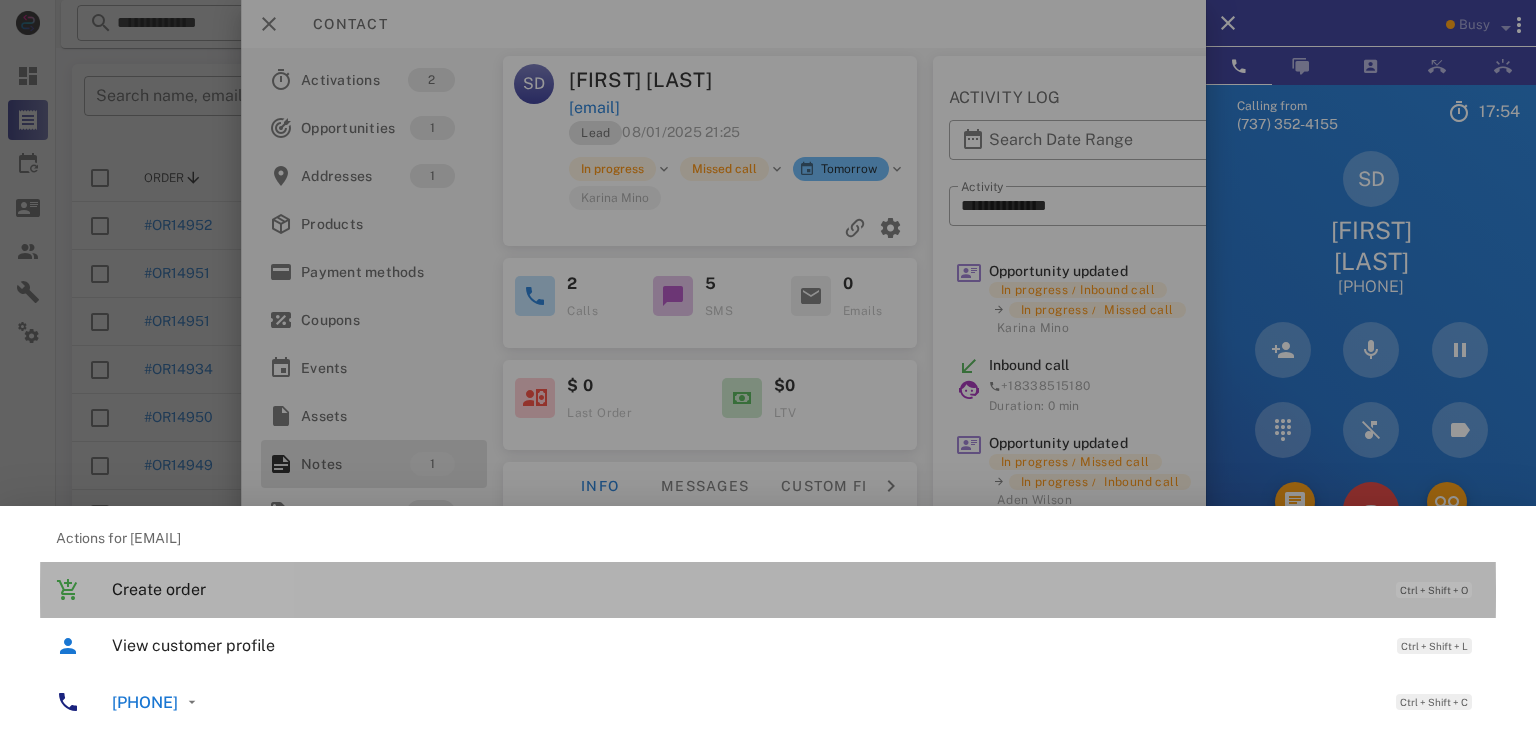 click on "Create order Ctrl + Shift + O" at bounding box center [796, 589] 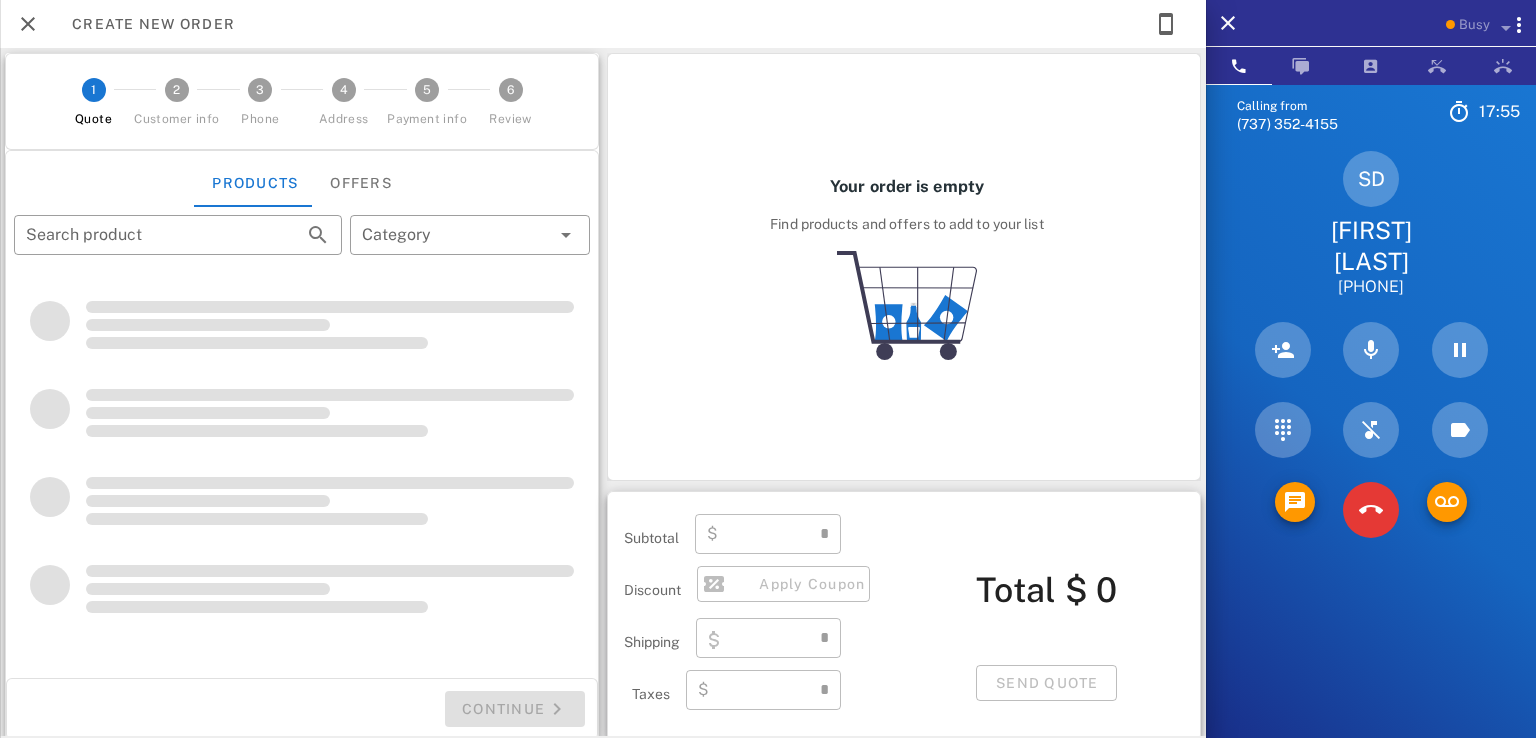 type on "**********" 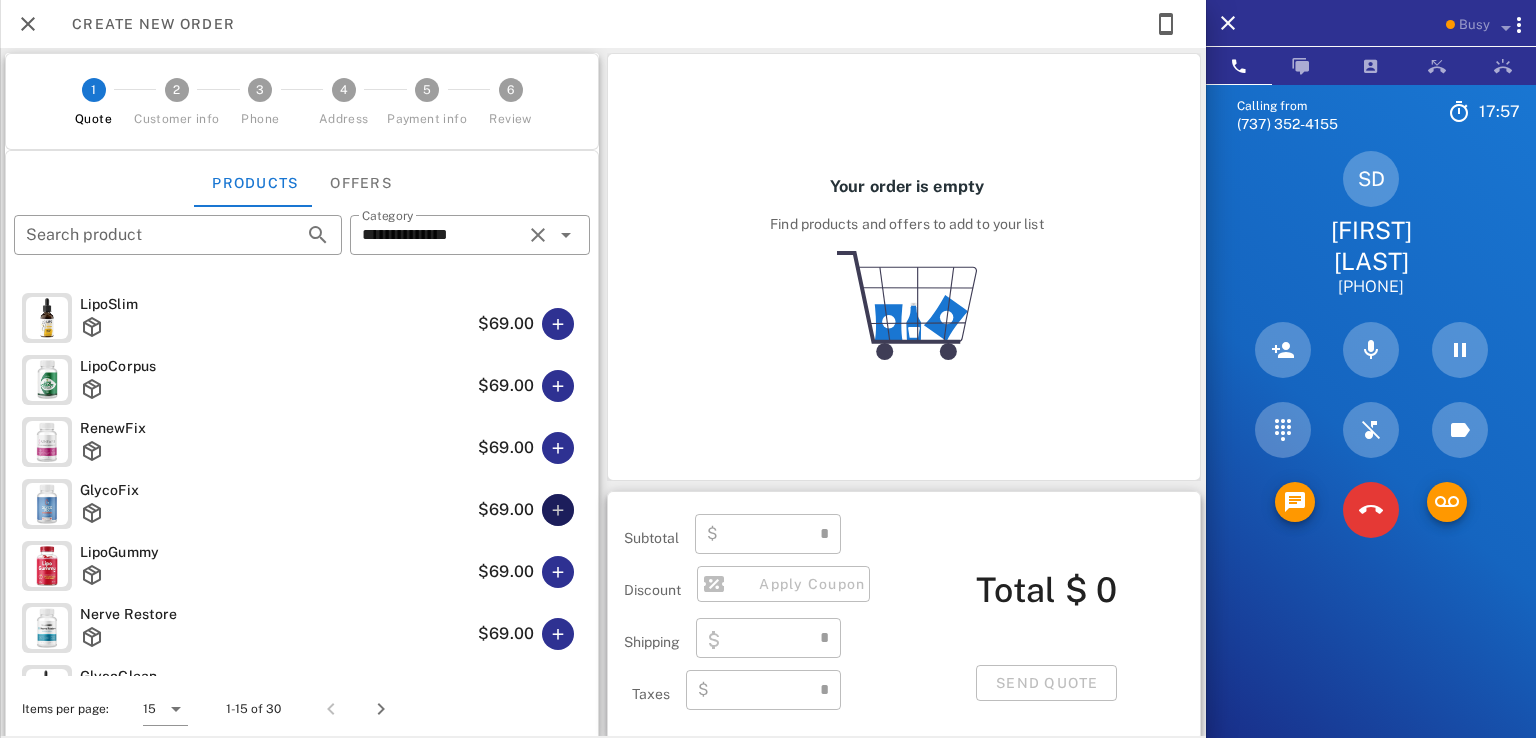 click at bounding box center (558, 510) 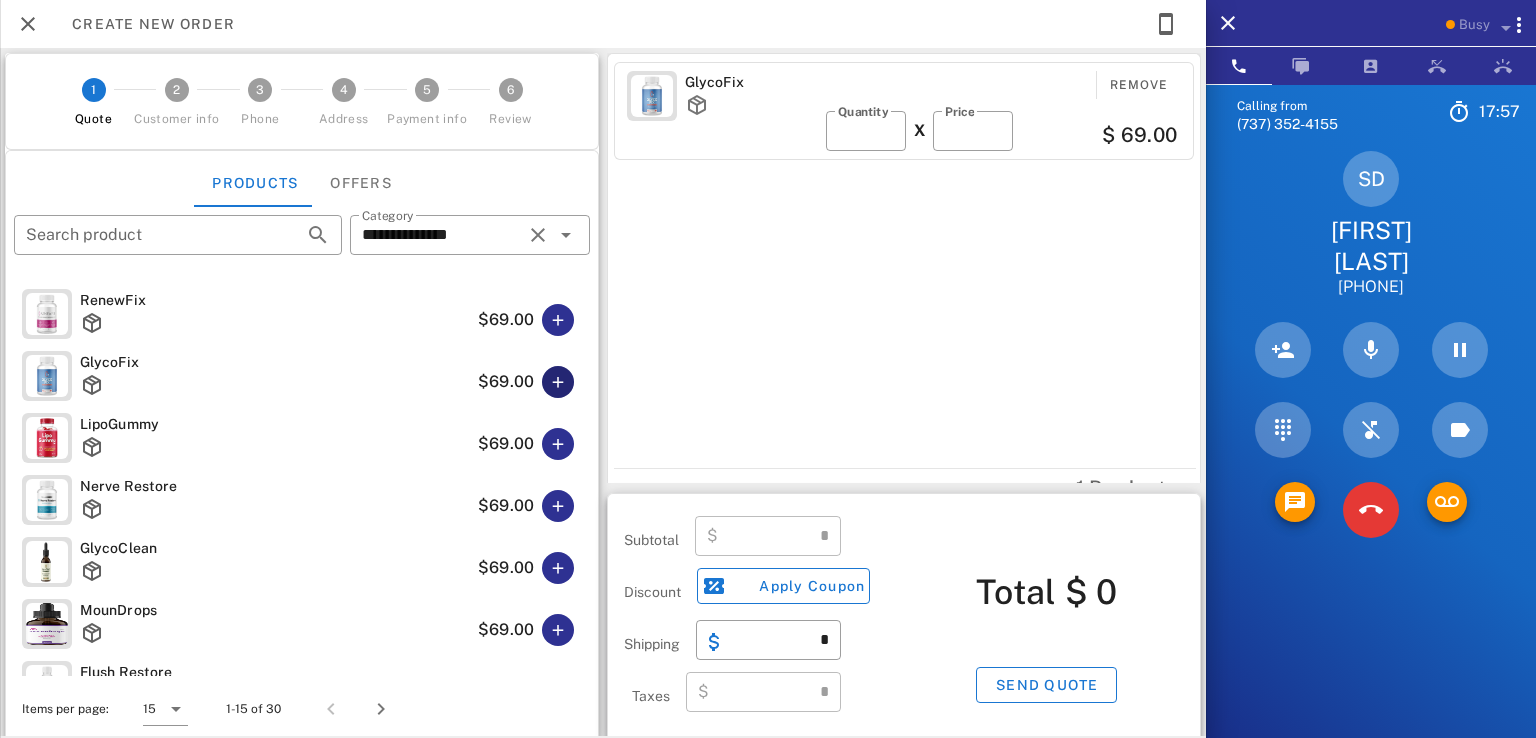 scroll, scrollTop: 555, scrollLeft: 0, axis: vertical 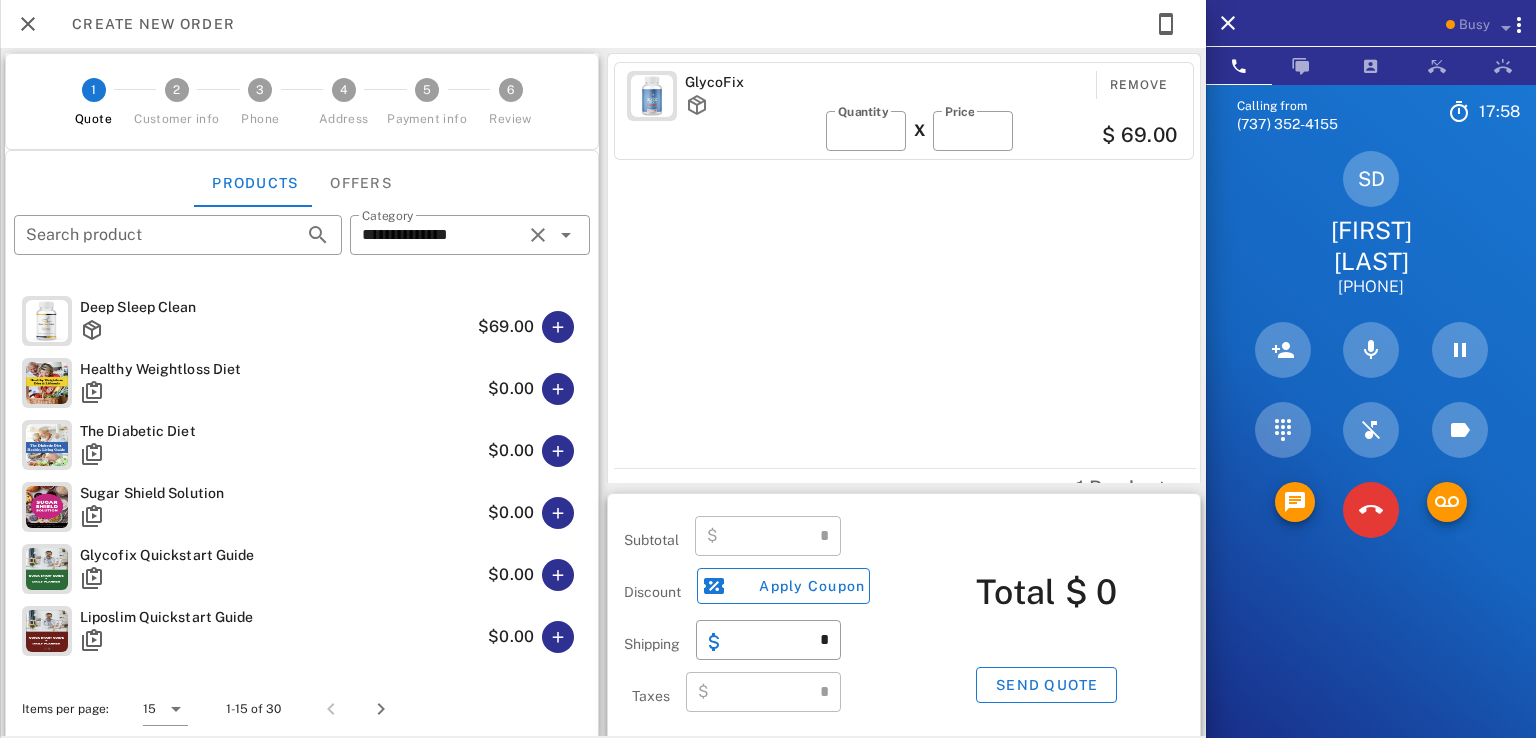 type on "*****" 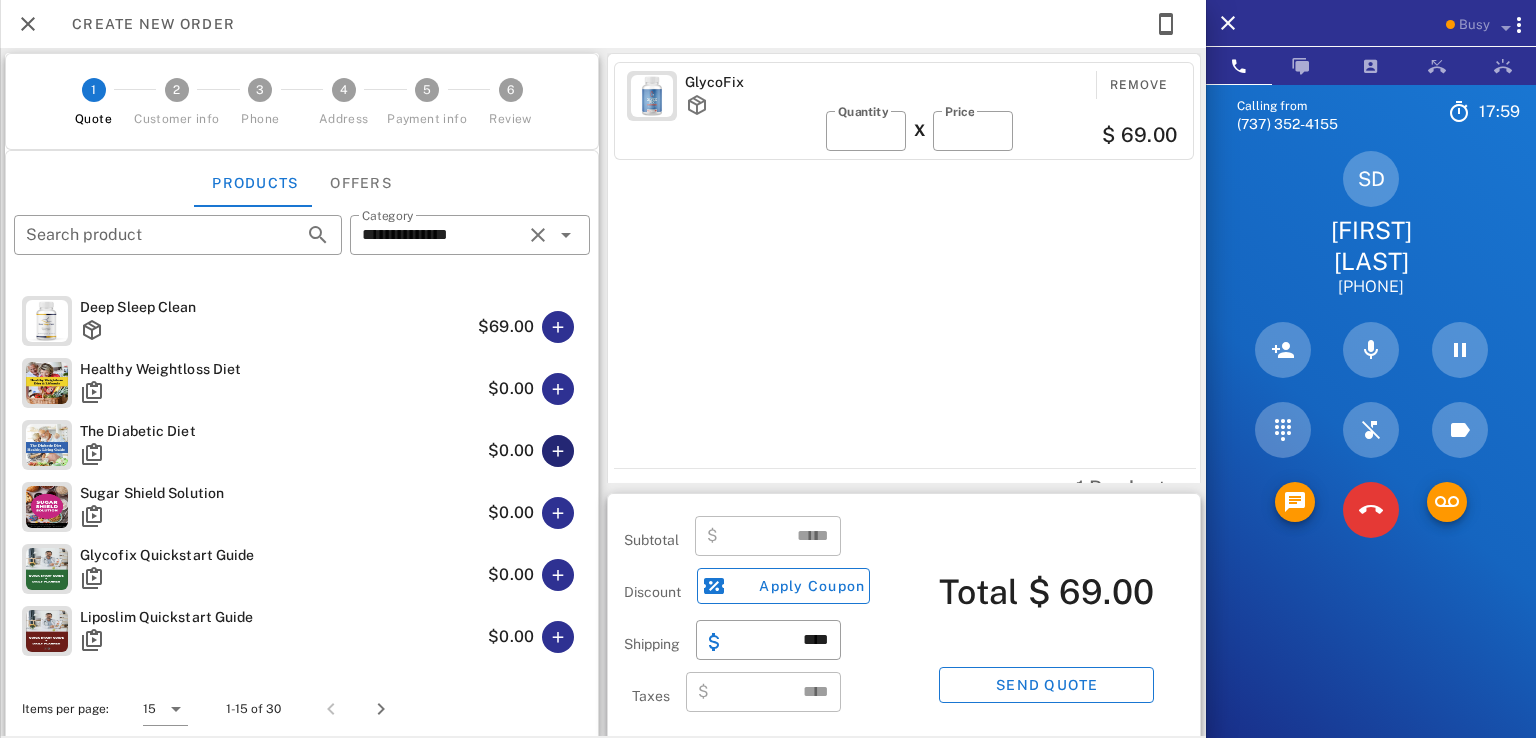 click at bounding box center (558, 451) 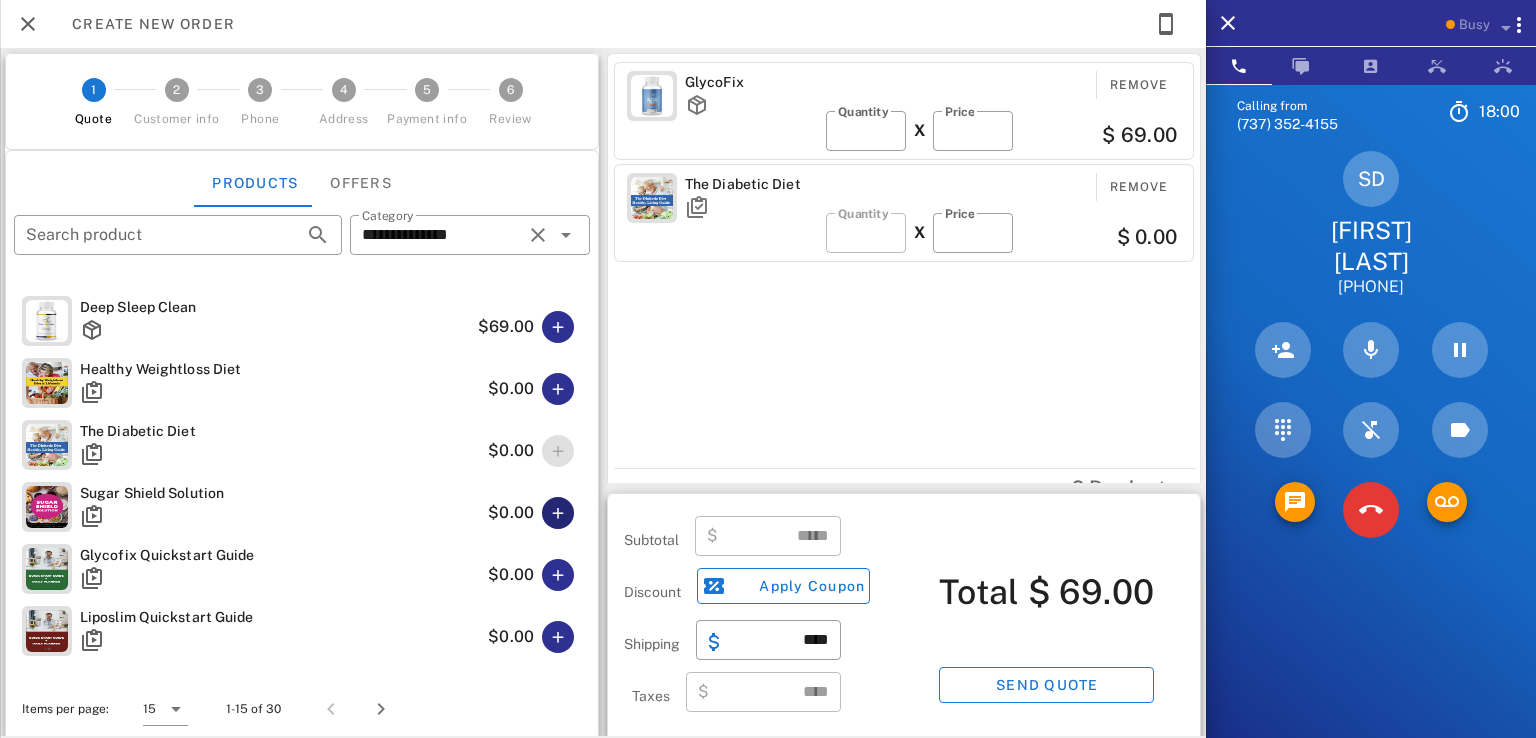 click at bounding box center (558, 513) 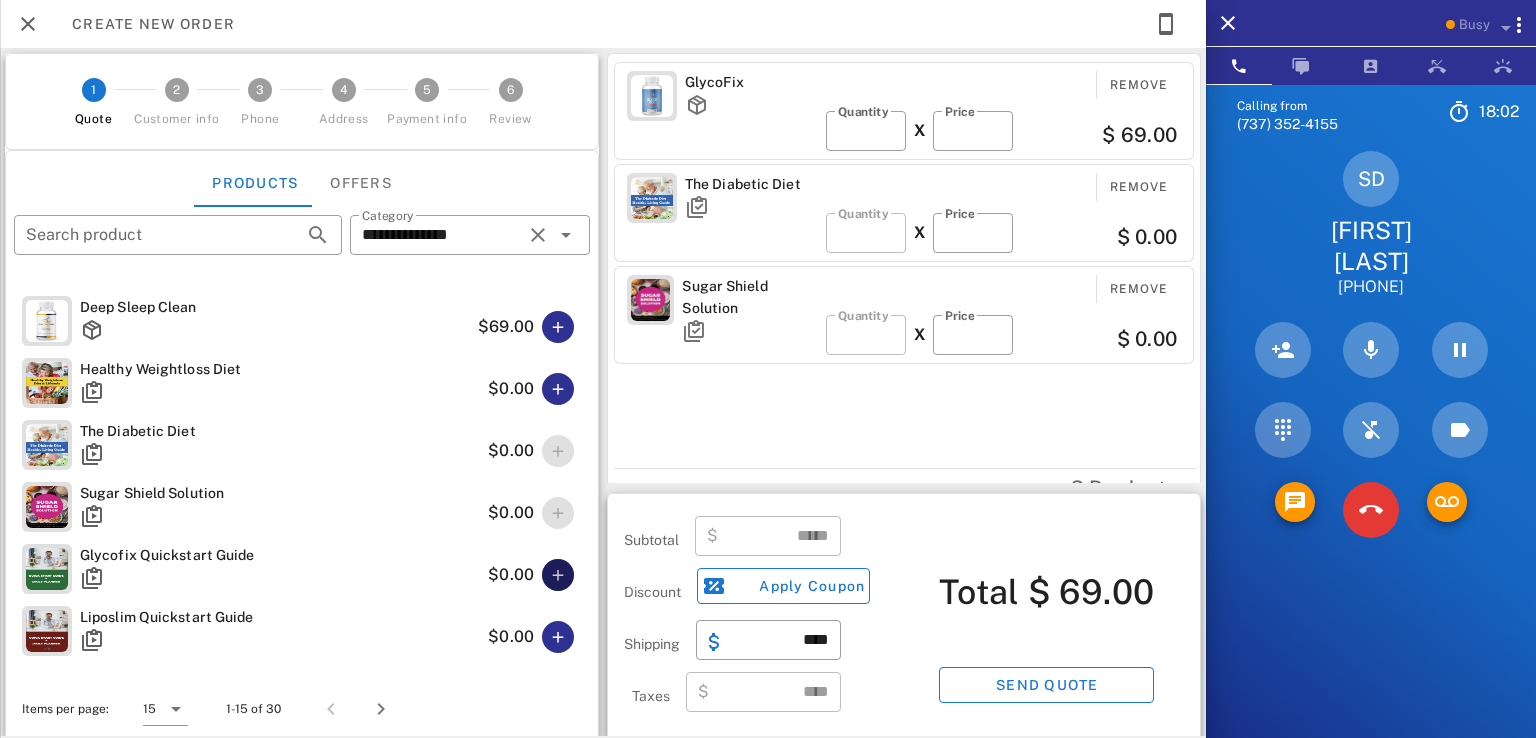 click at bounding box center [558, 575] 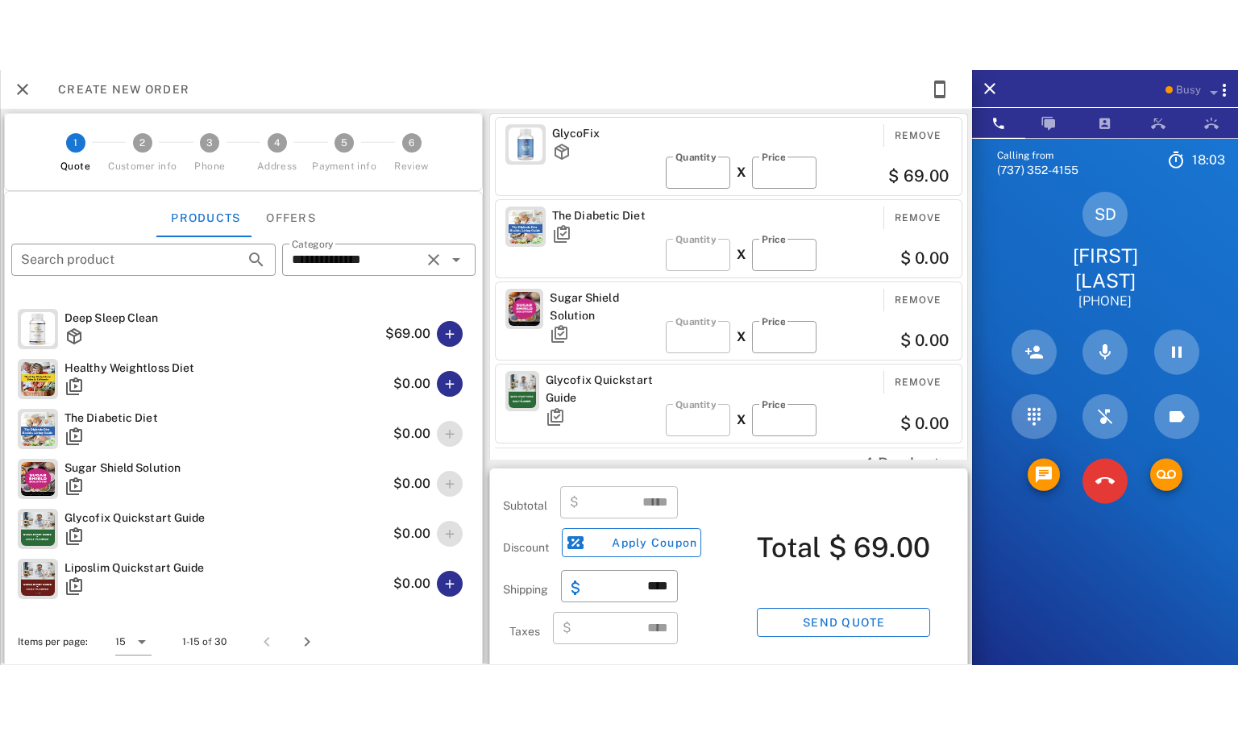 scroll, scrollTop: 0, scrollLeft: 0, axis: both 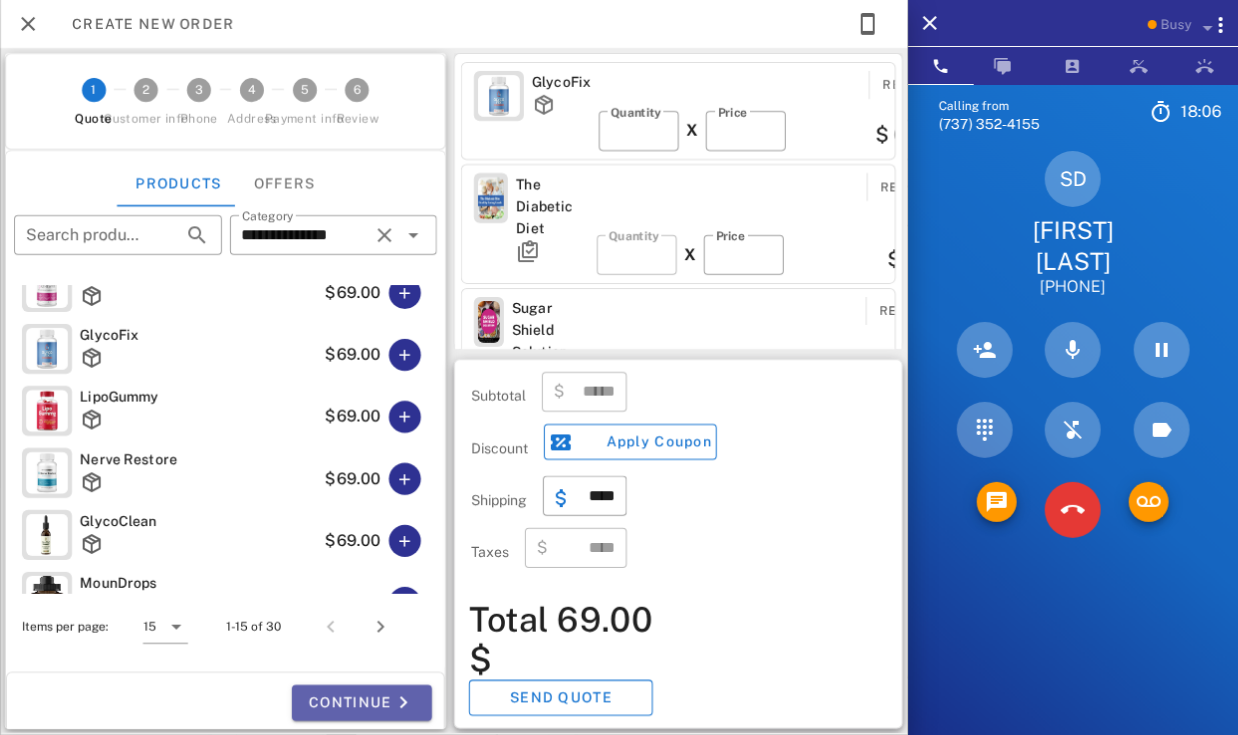 click on "Continue" at bounding box center (362, 703) 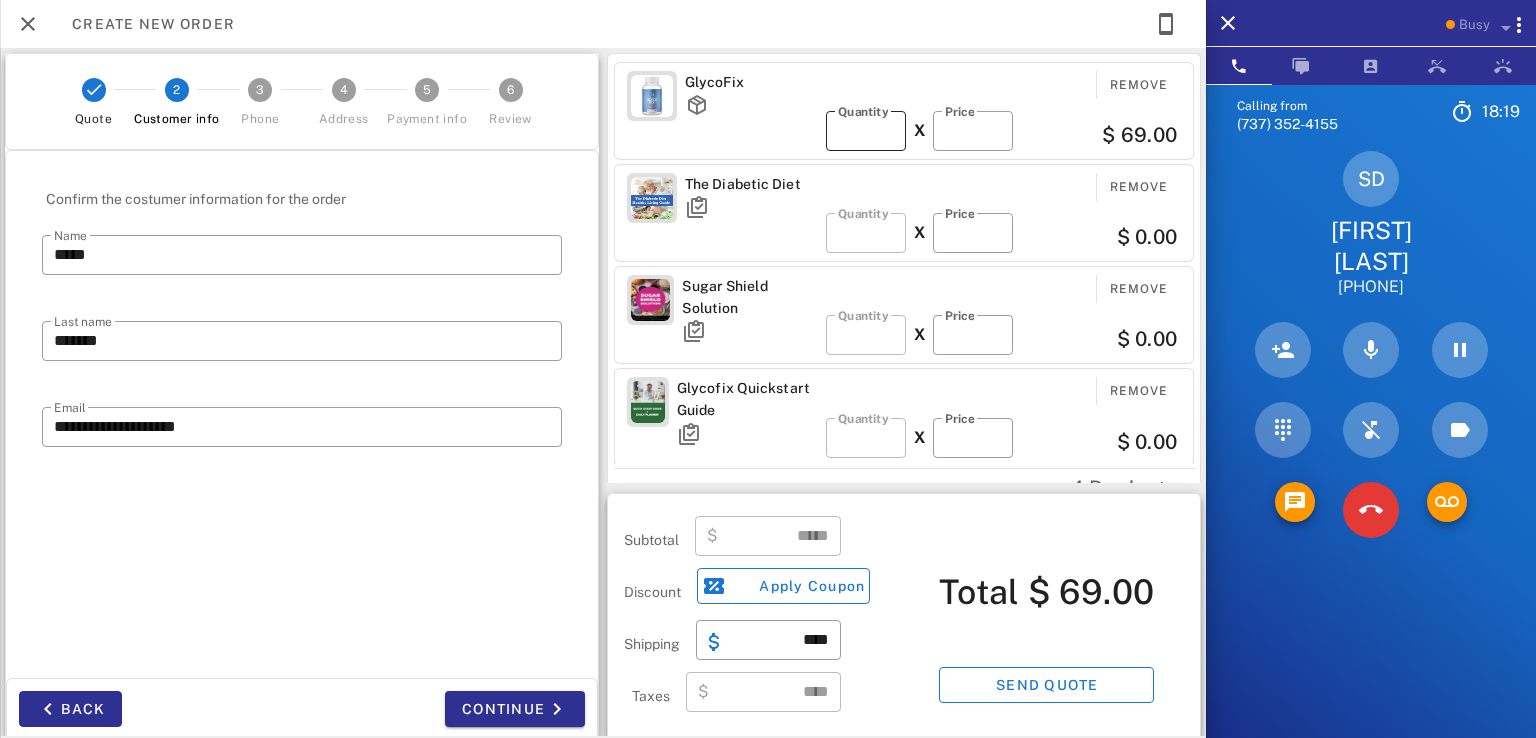 click on "*" at bounding box center [866, 131] 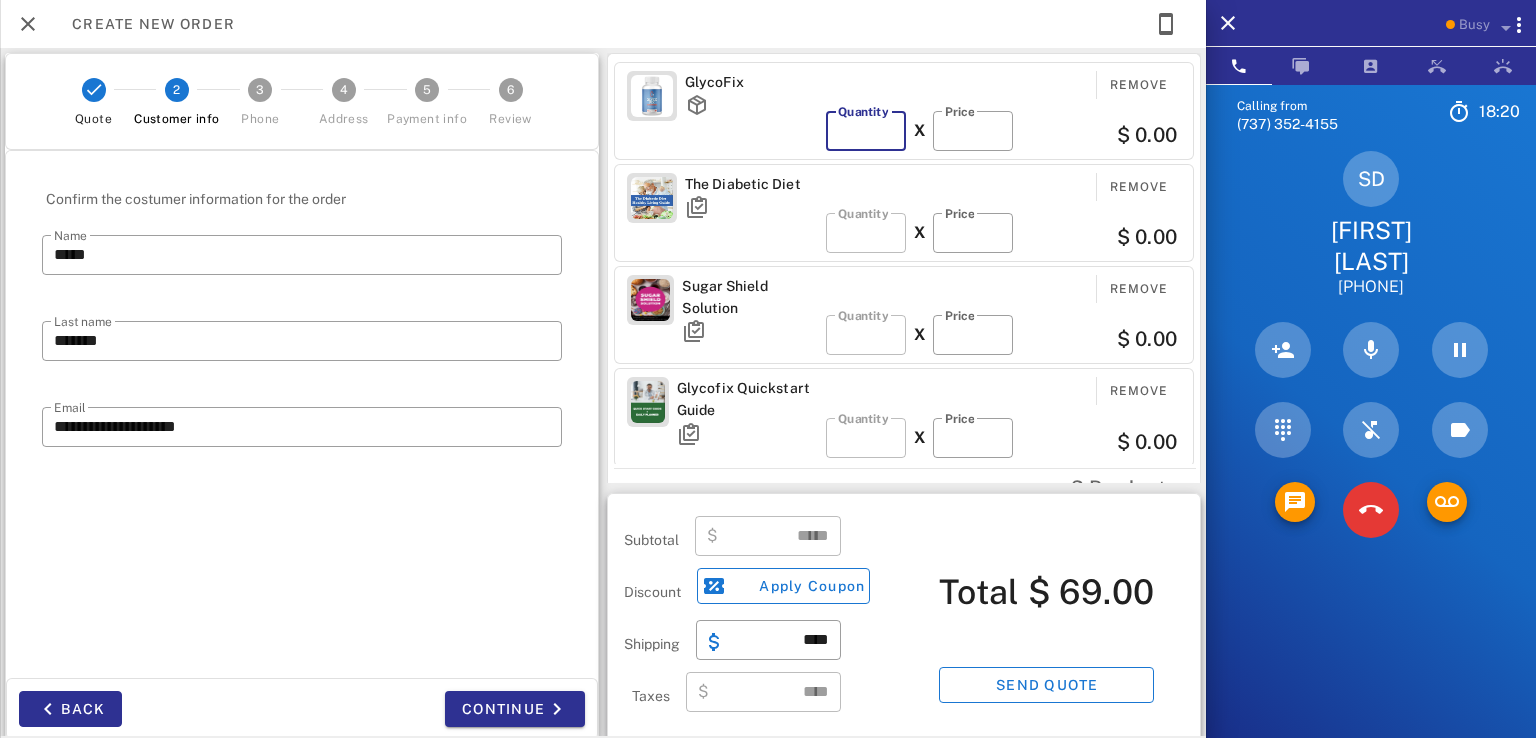 type on "*" 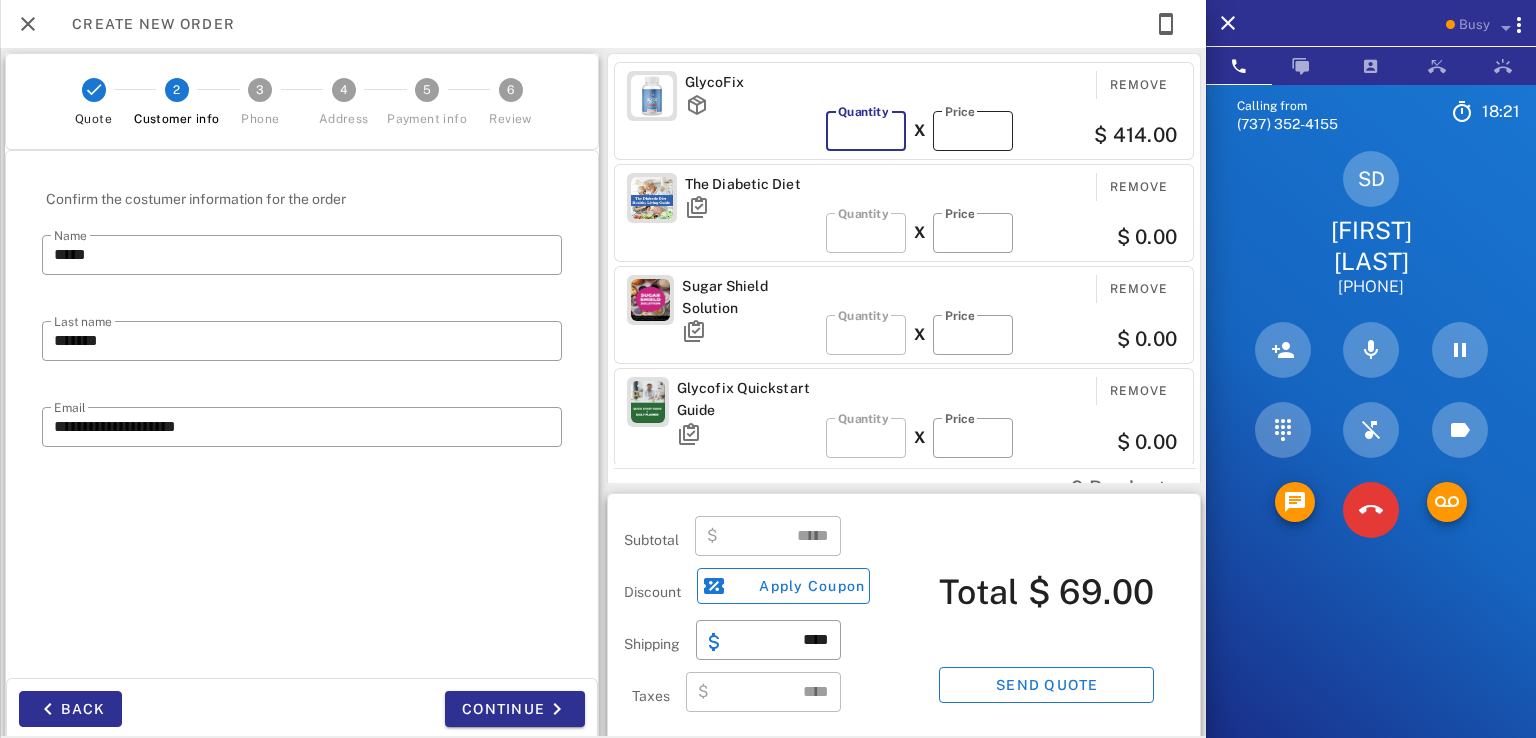 type on "******" 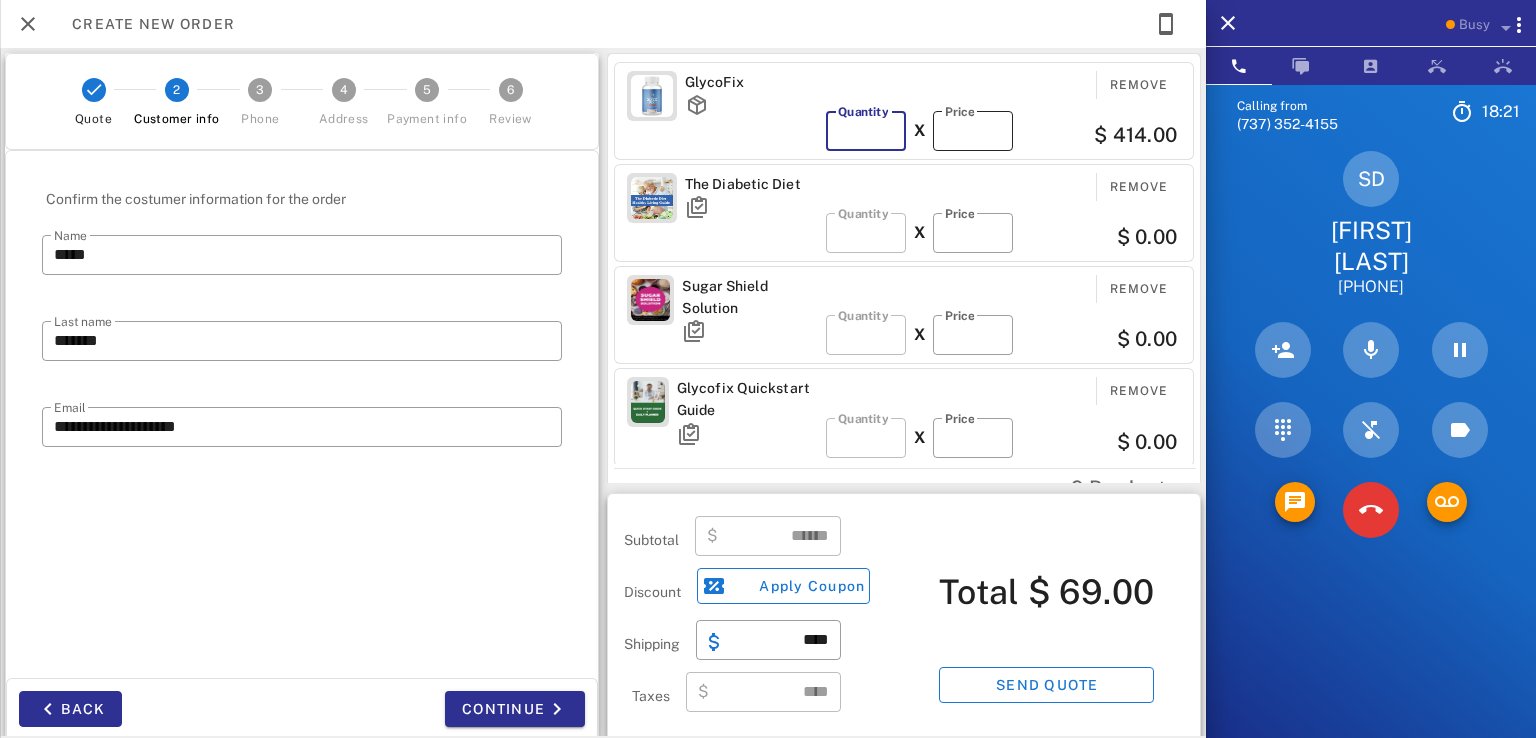 type on "*" 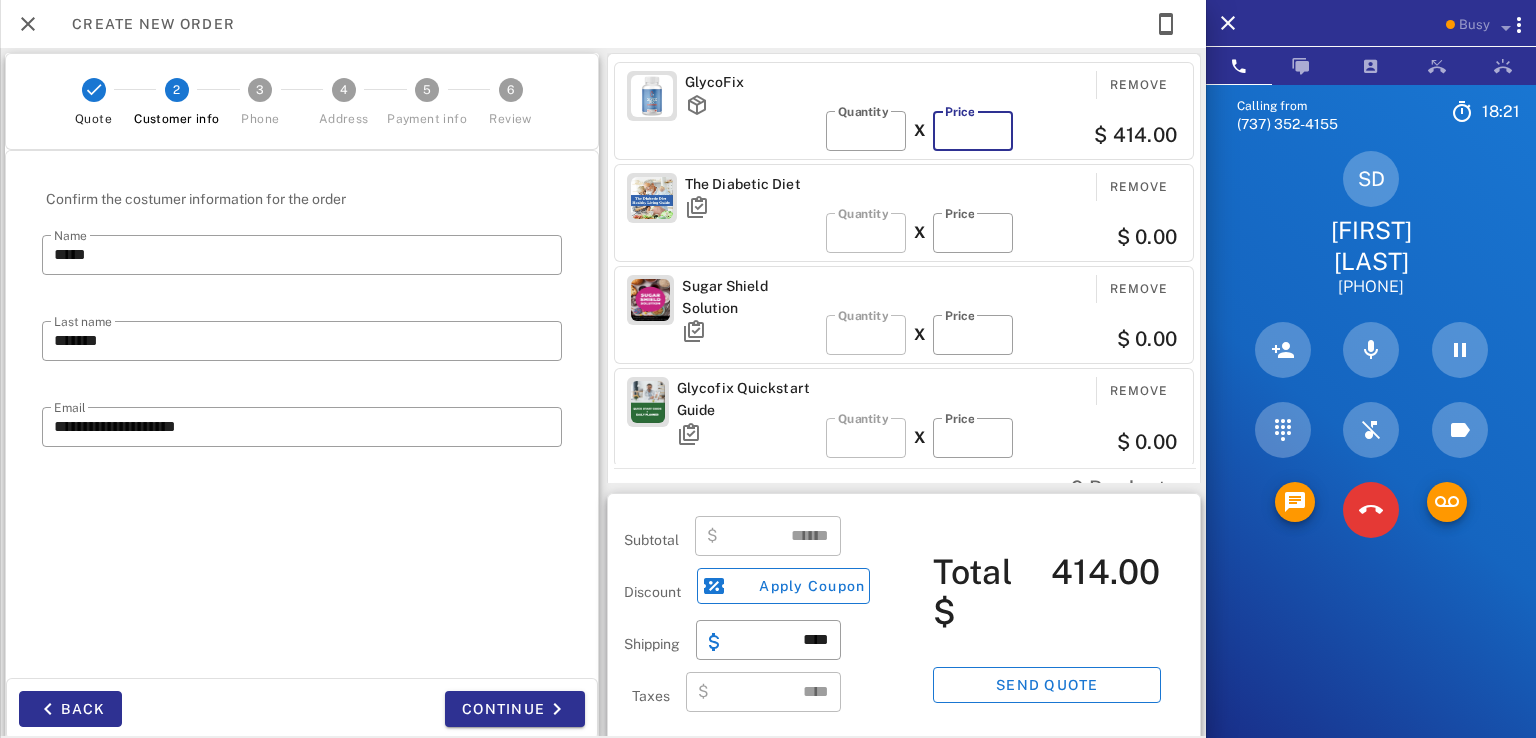 click on "**" at bounding box center (973, 131) 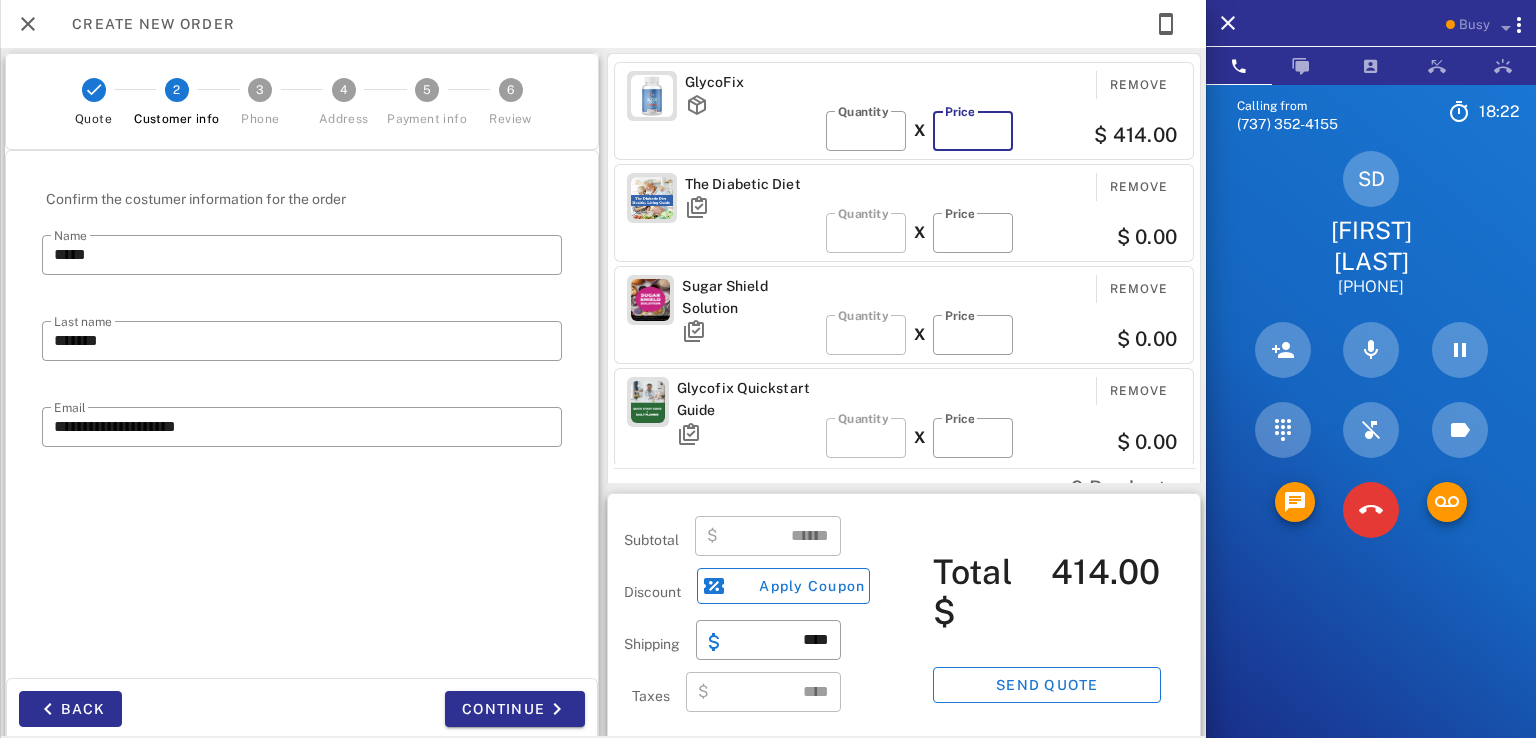click on "**" at bounding box center [973, 131] 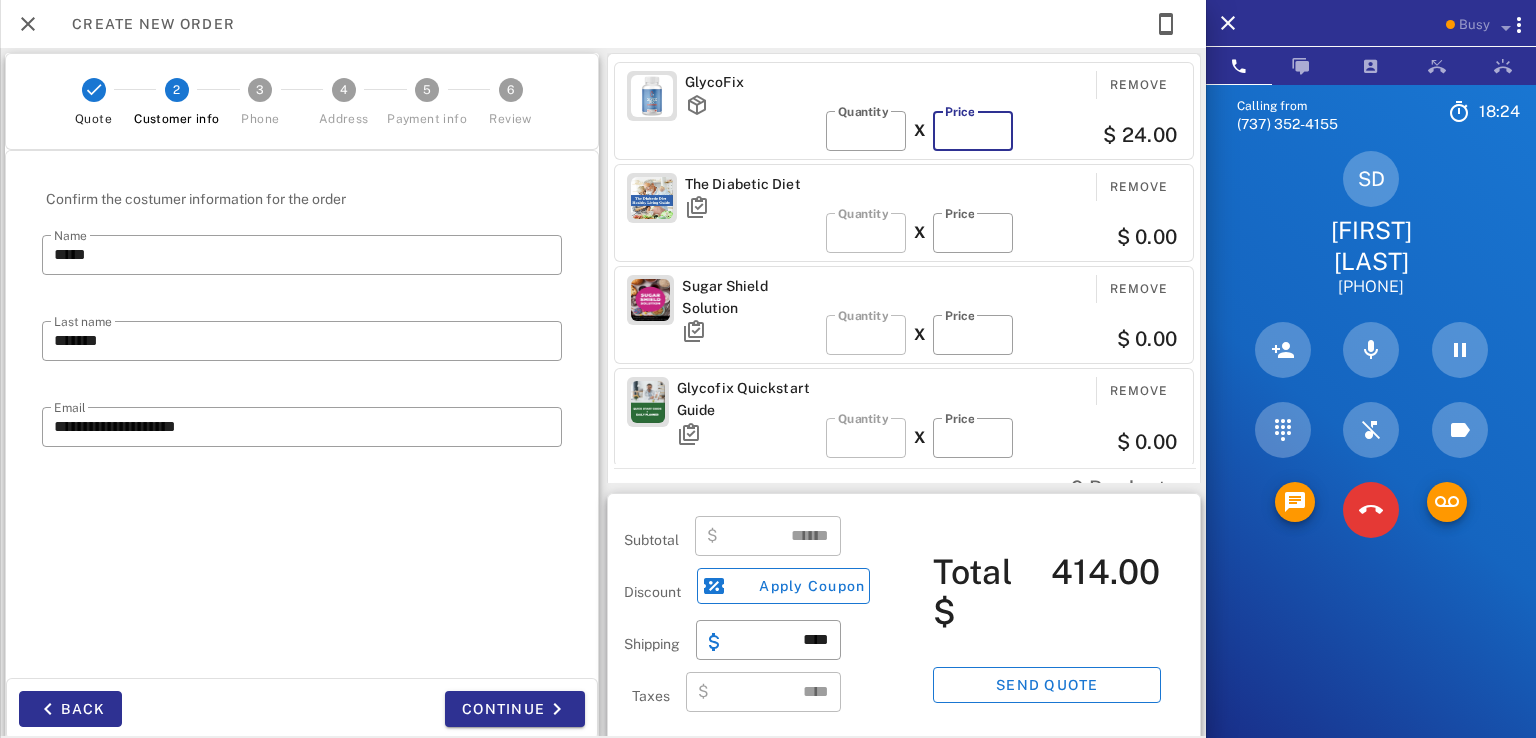 type on "**" 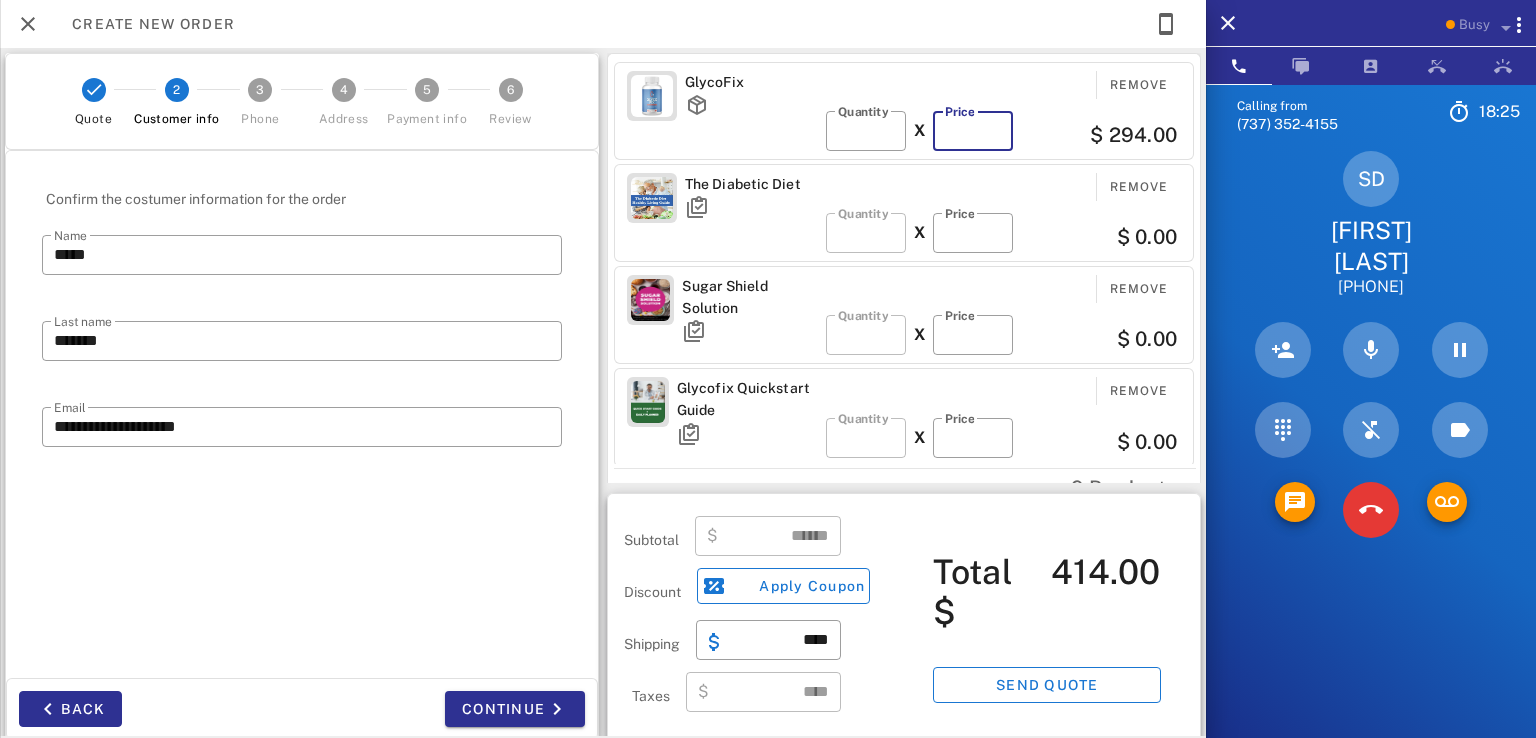 type on "******" 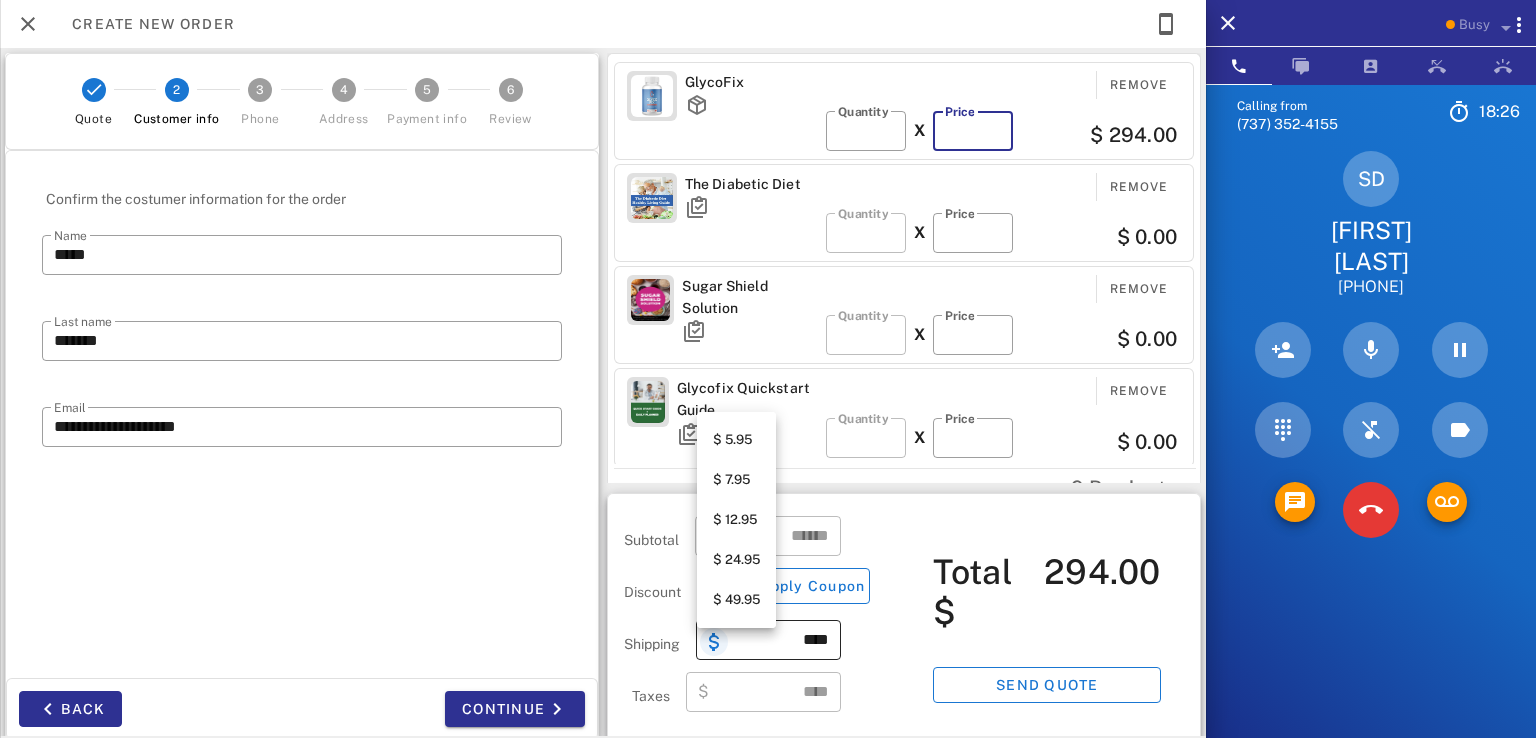 type on "**" 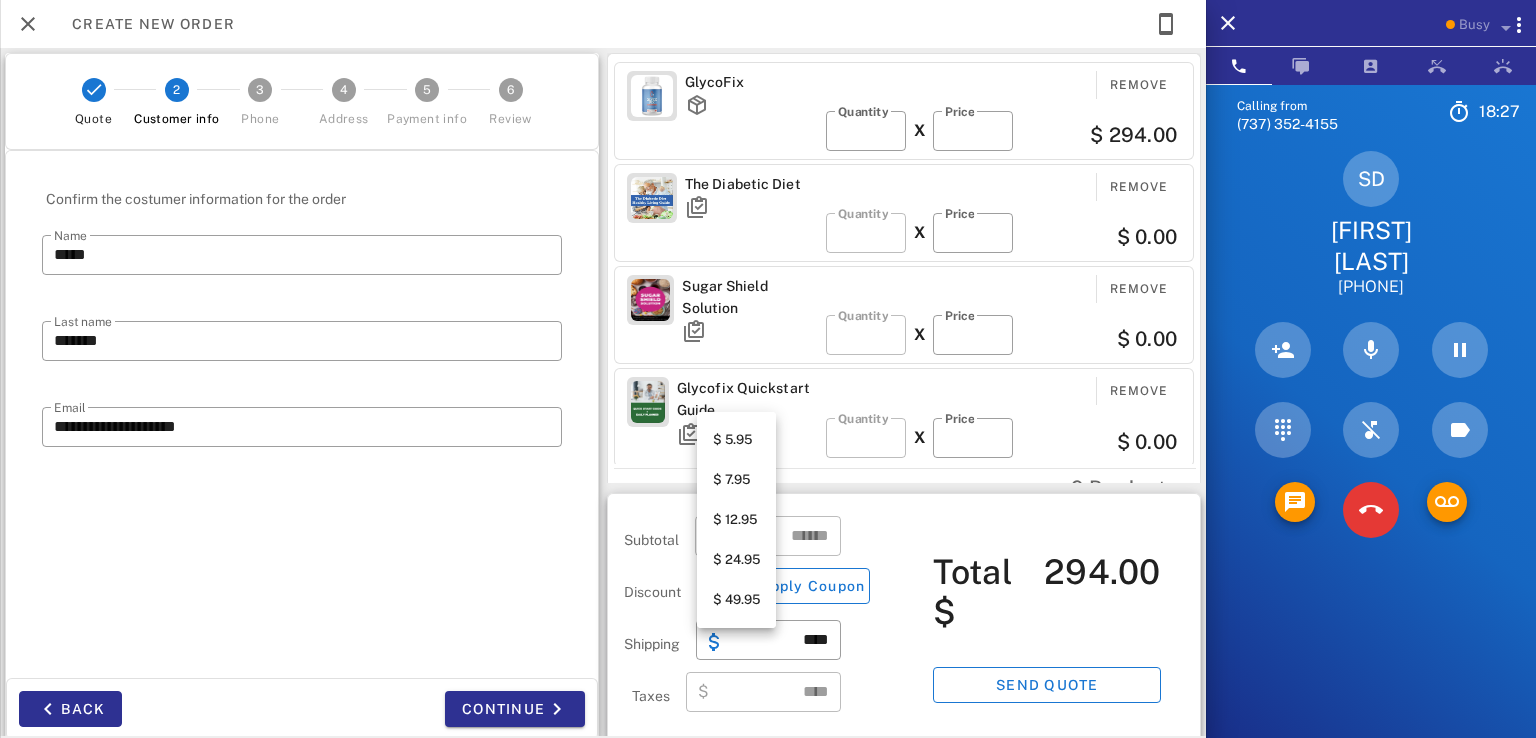 click on "$ 12.95" at bounding box center [736, 520] 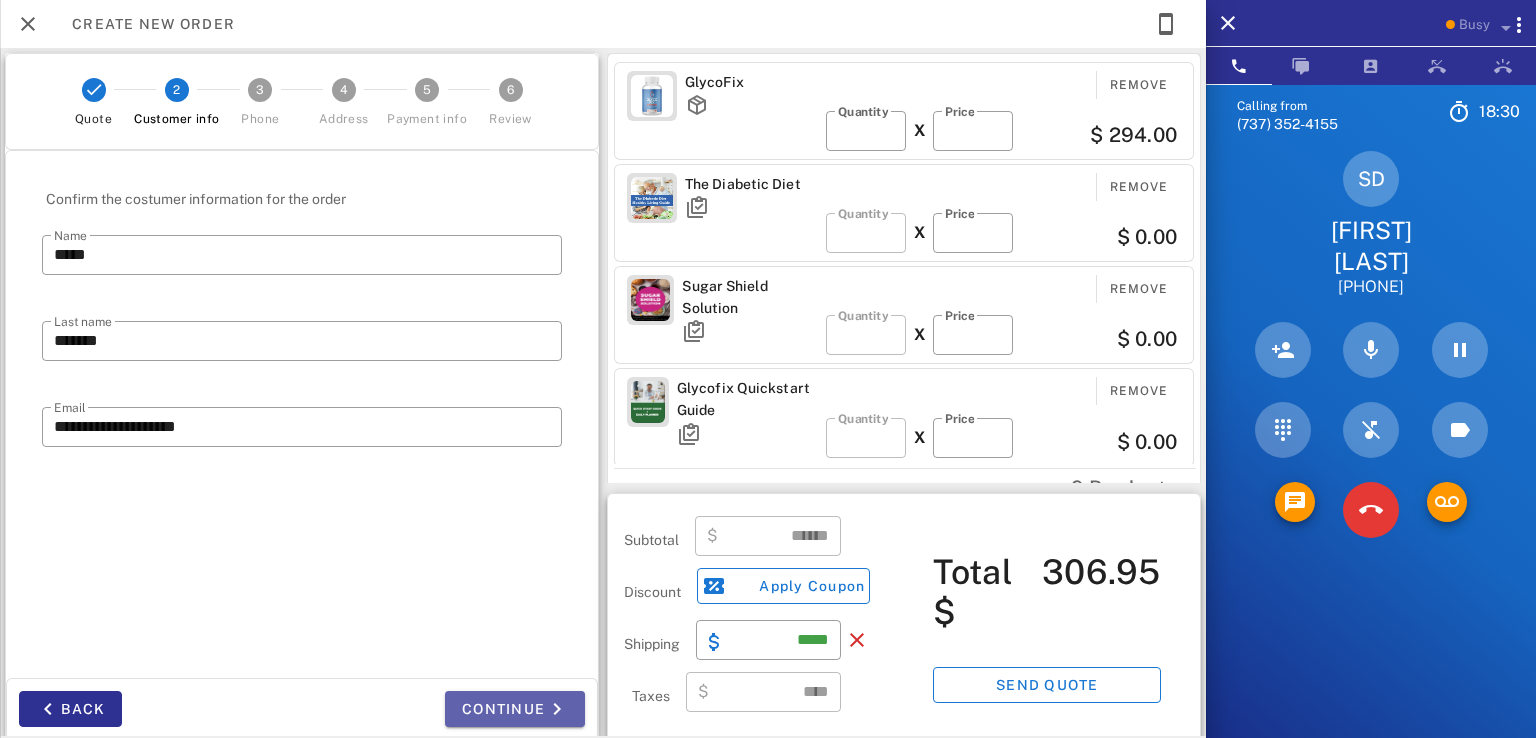 click on "Continue" at bounding box center (515, 709) 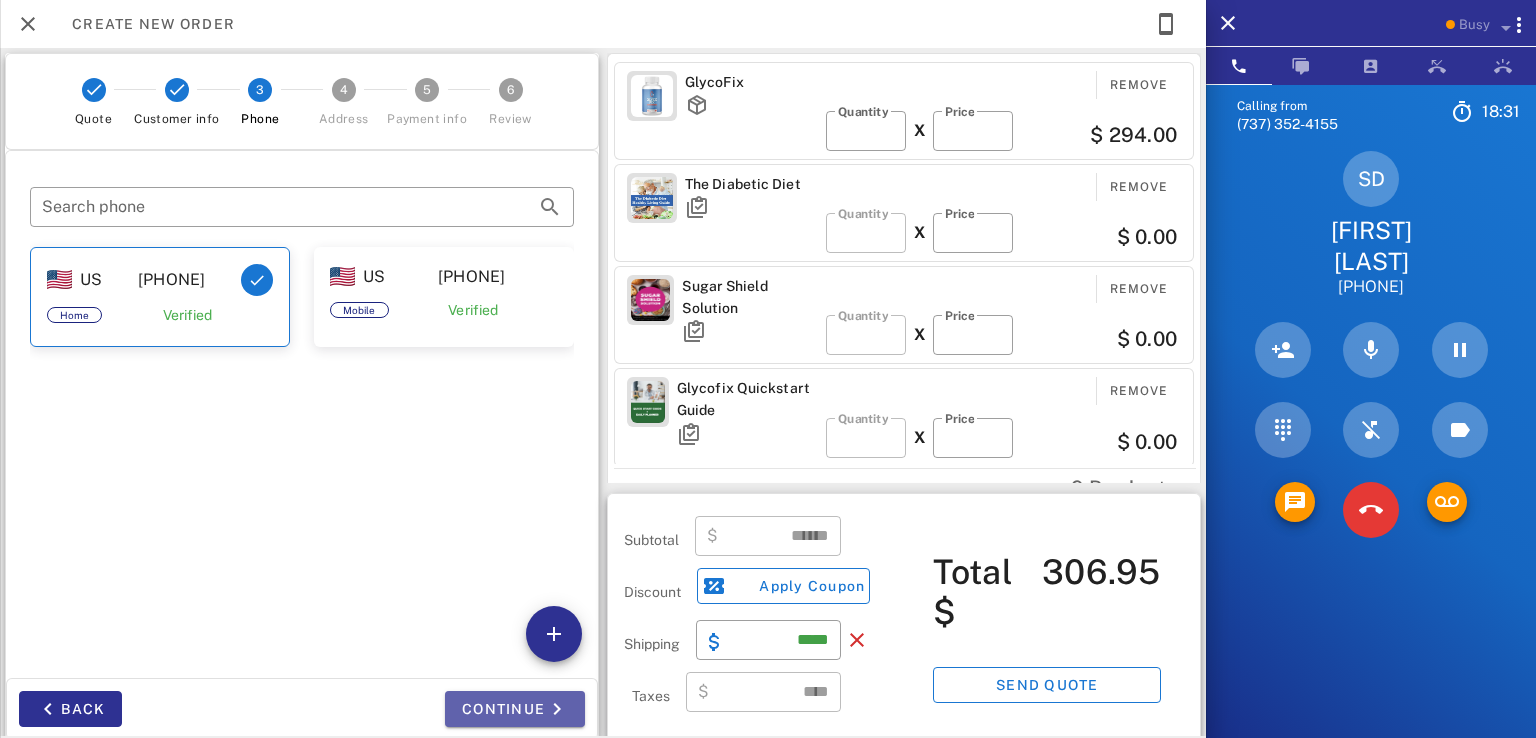 click on "Continue" at bounding box center (515, 709) 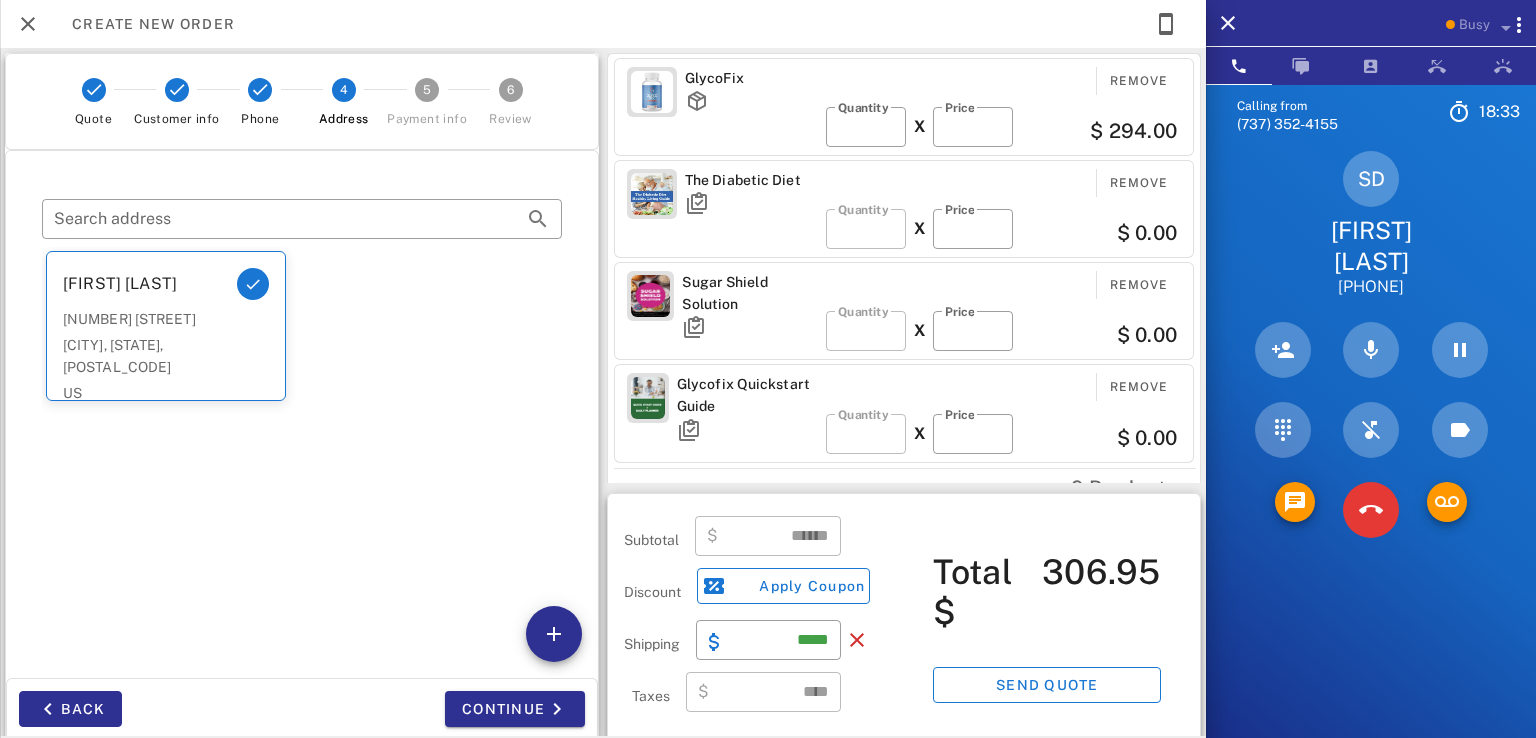 scroll, scrollTop: 0, scrollLeft: 0, axis: both 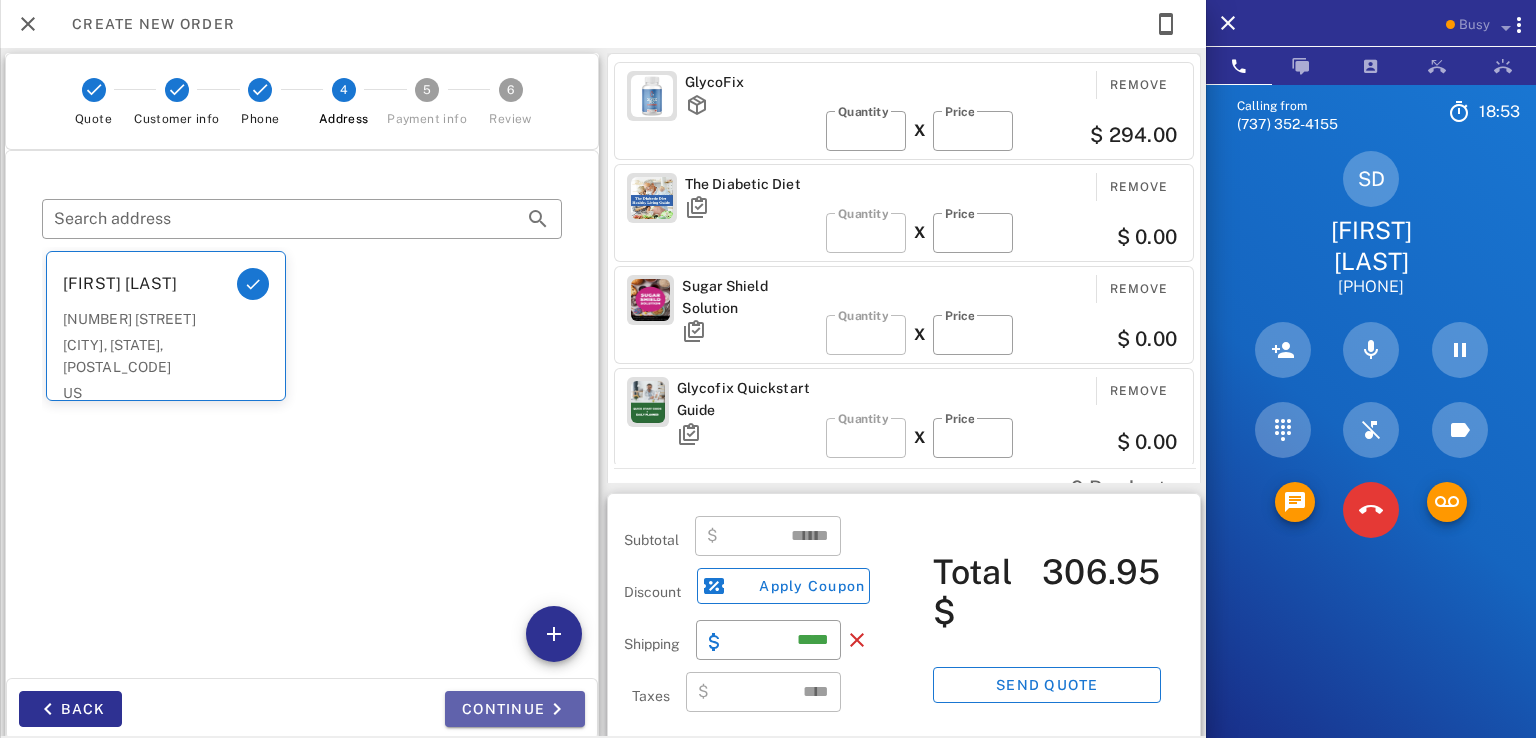 click on "Continue" at bounding box center [515, 709] 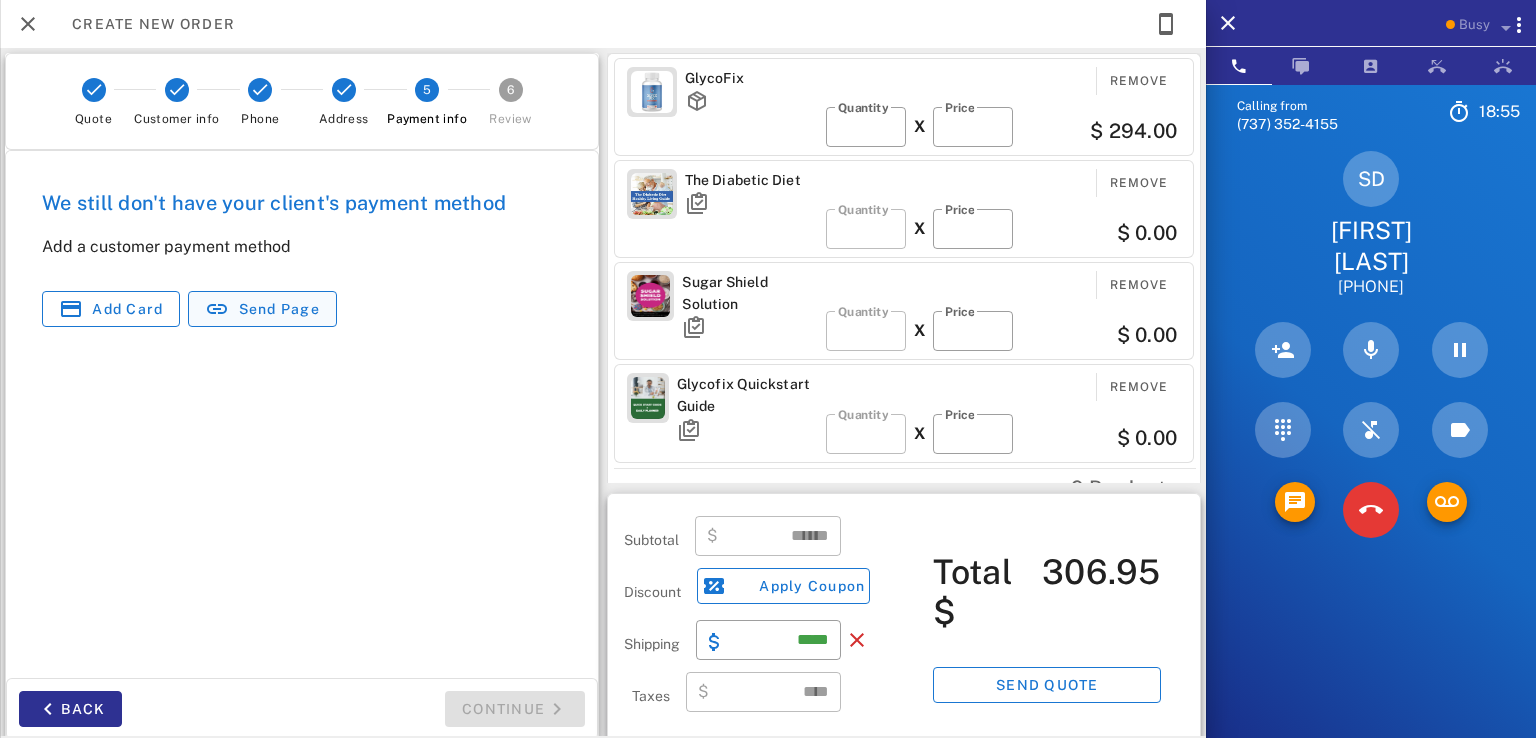 scroll, scrollTop: 0, scrollLeft: 0, axis: both 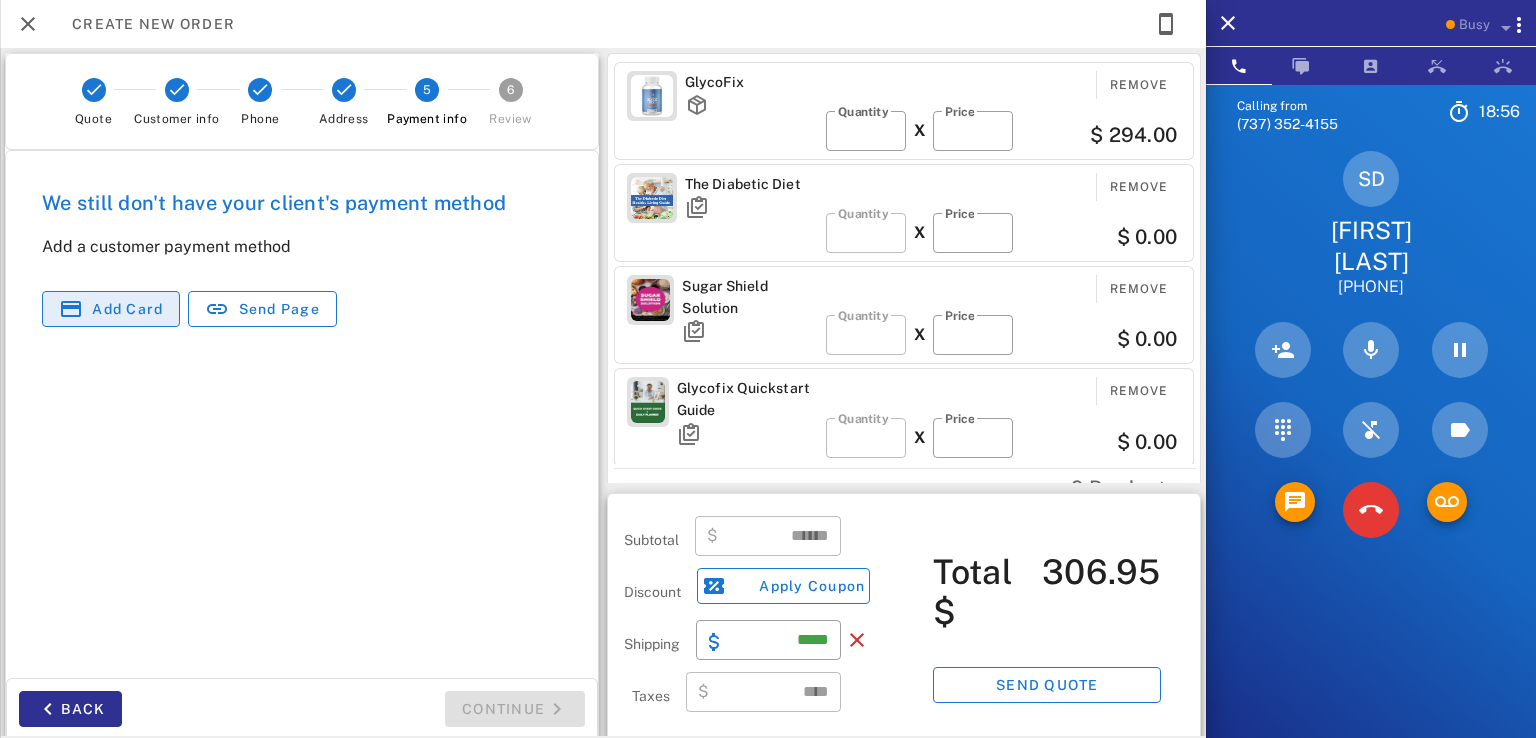 click on "Add card" at bounding box center [111, 309] 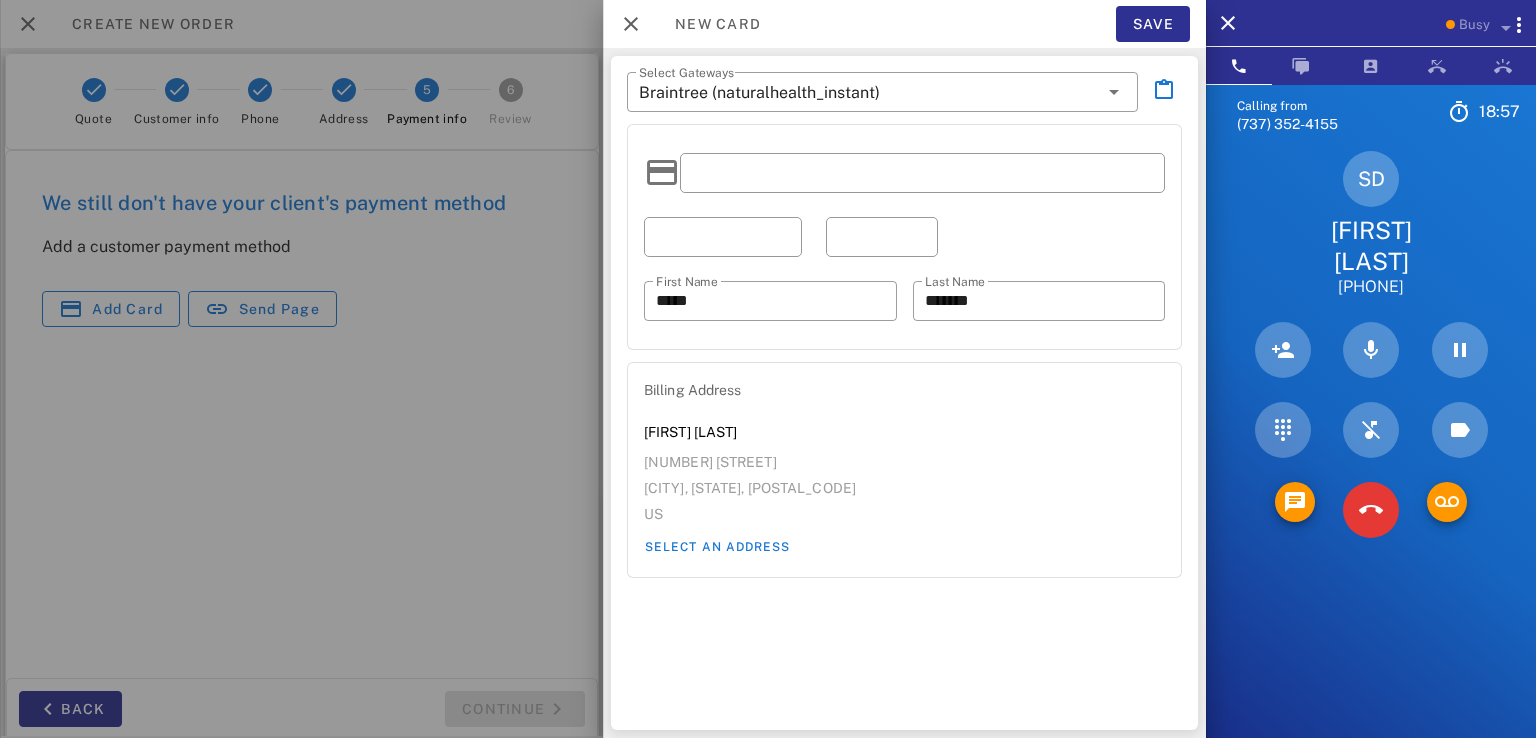 click at bounding box center [922, 173] 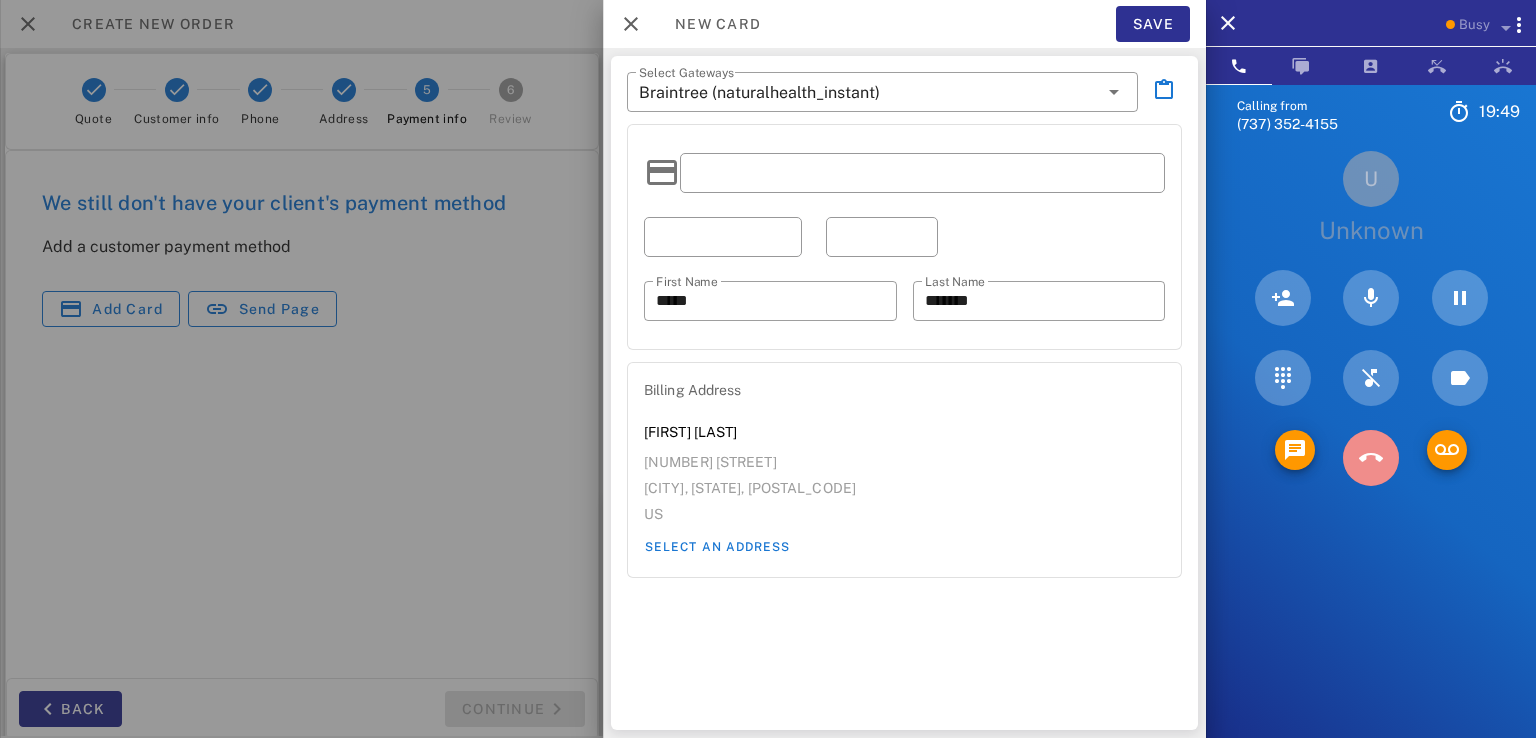 click at bounding box center (1371, 458) 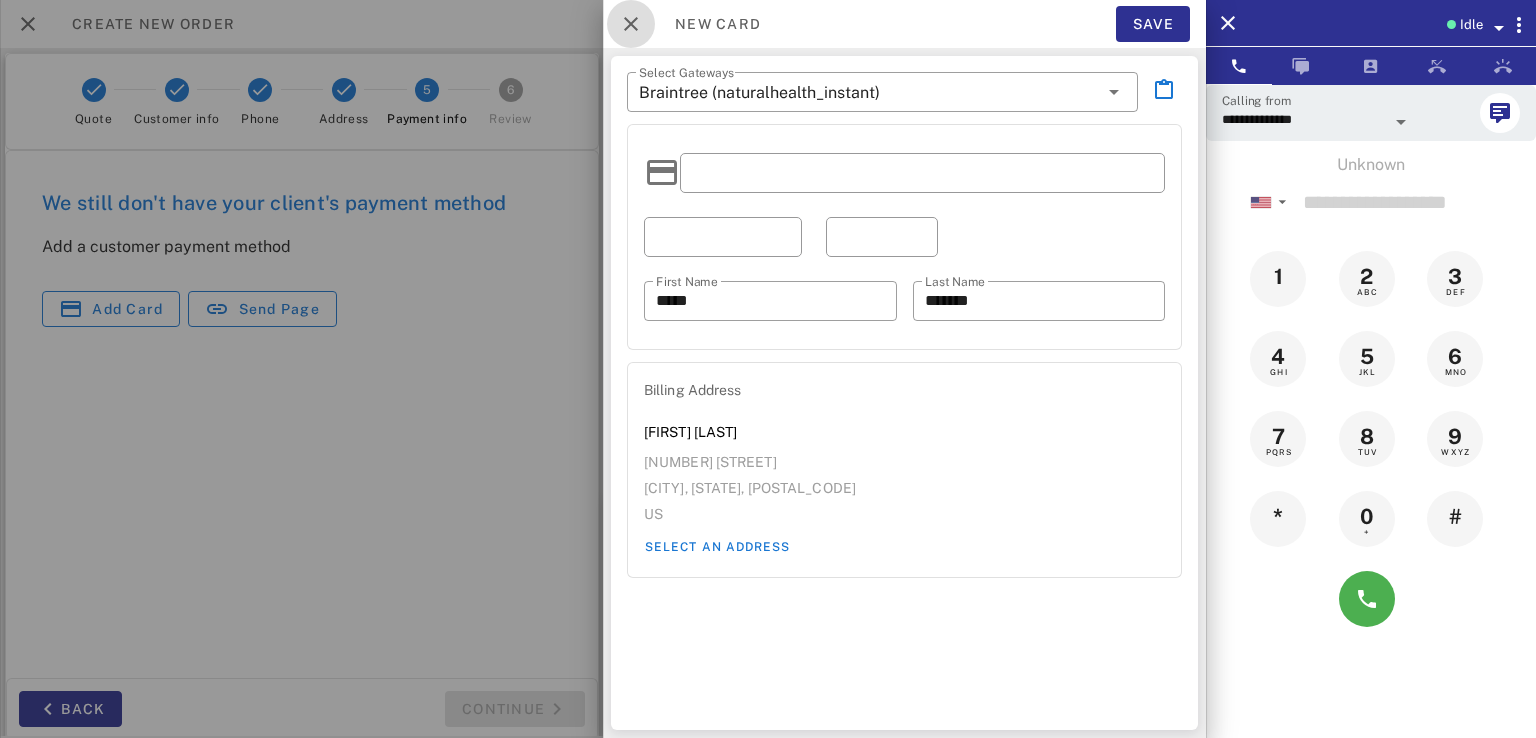 click at bounding box center (631, 24) 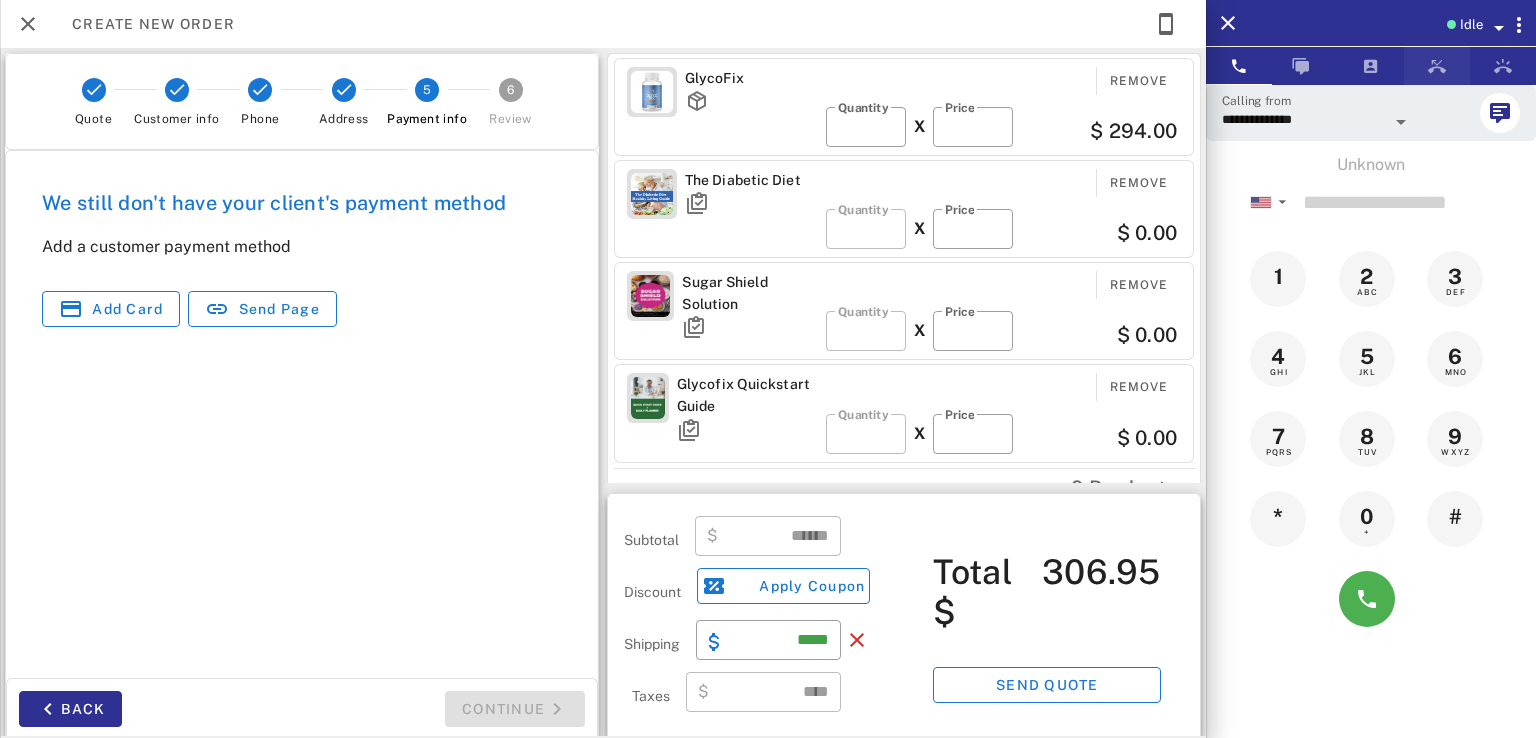 scroll, scrollTop: 5, scrollLeft: 0, axis: vertical 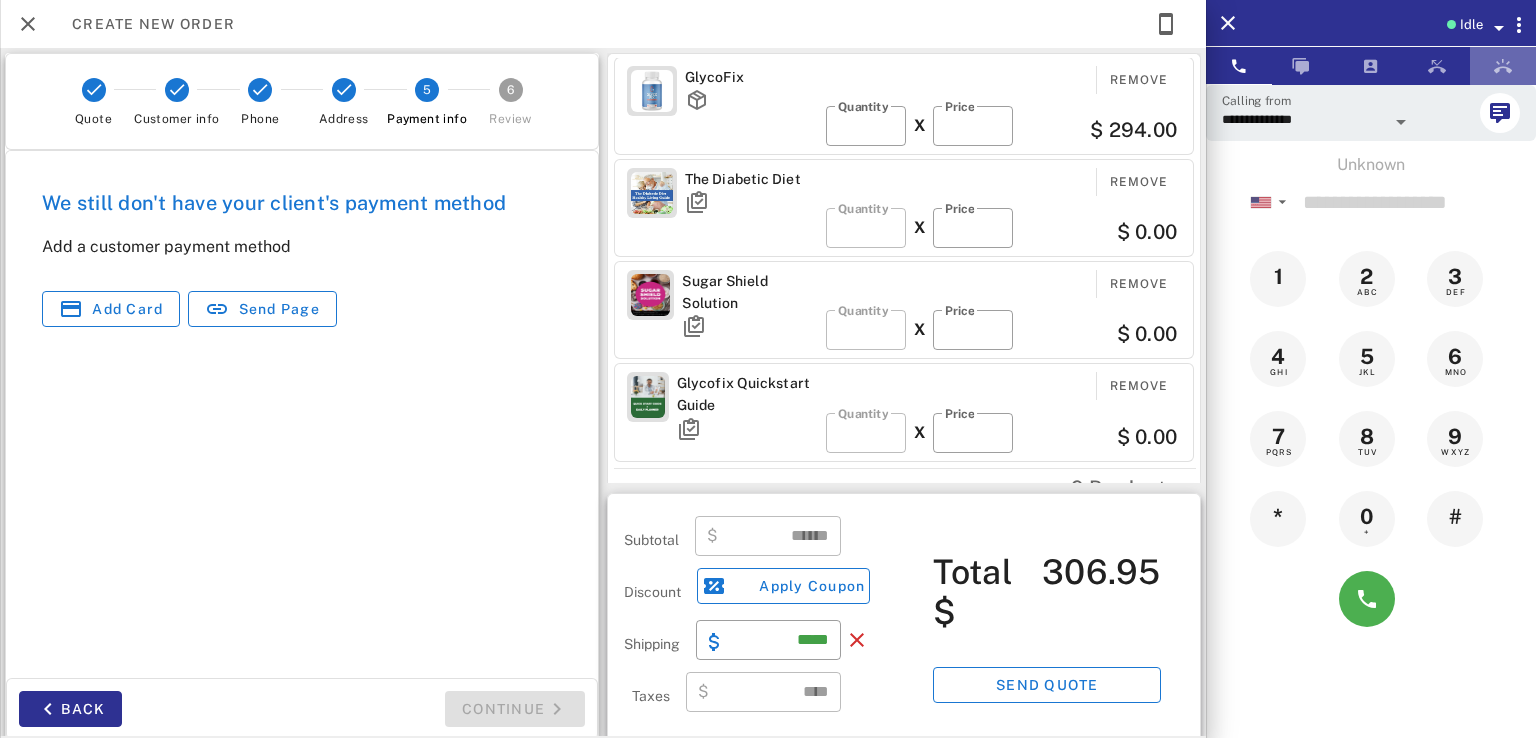 click at bounding box center (1503, 66) 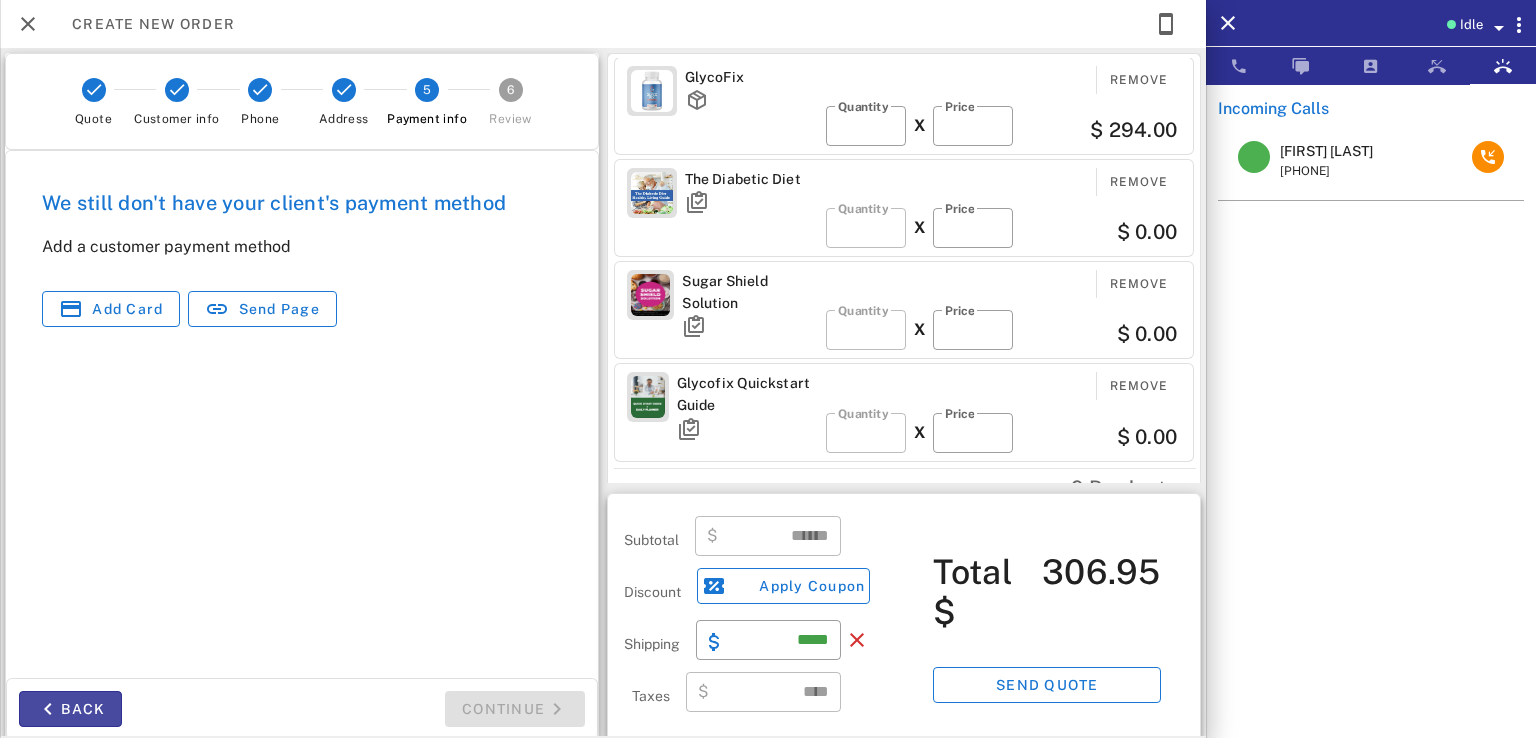 click on "Back" at bounding box center [70, 709] 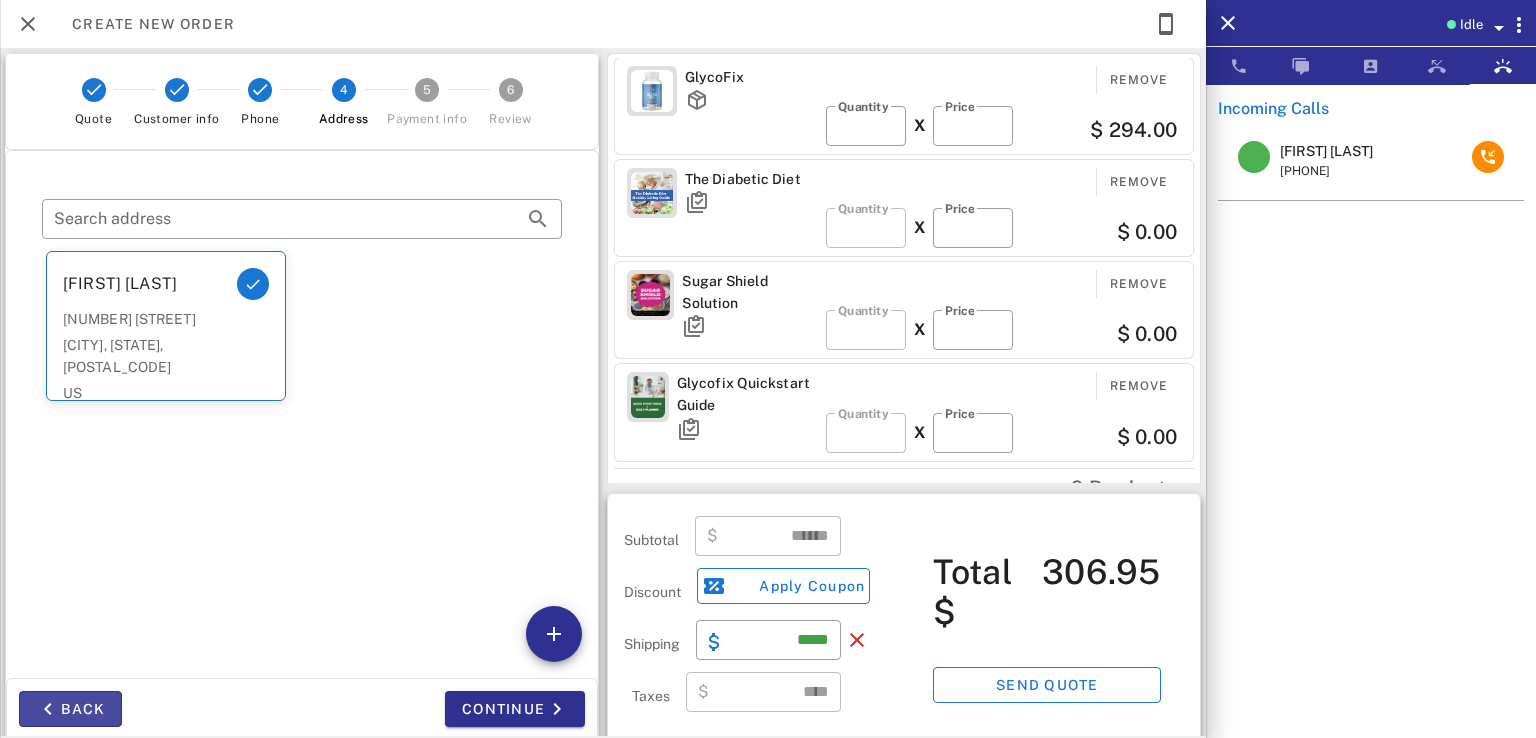 click on "Back" at bounding box center (70, 709) 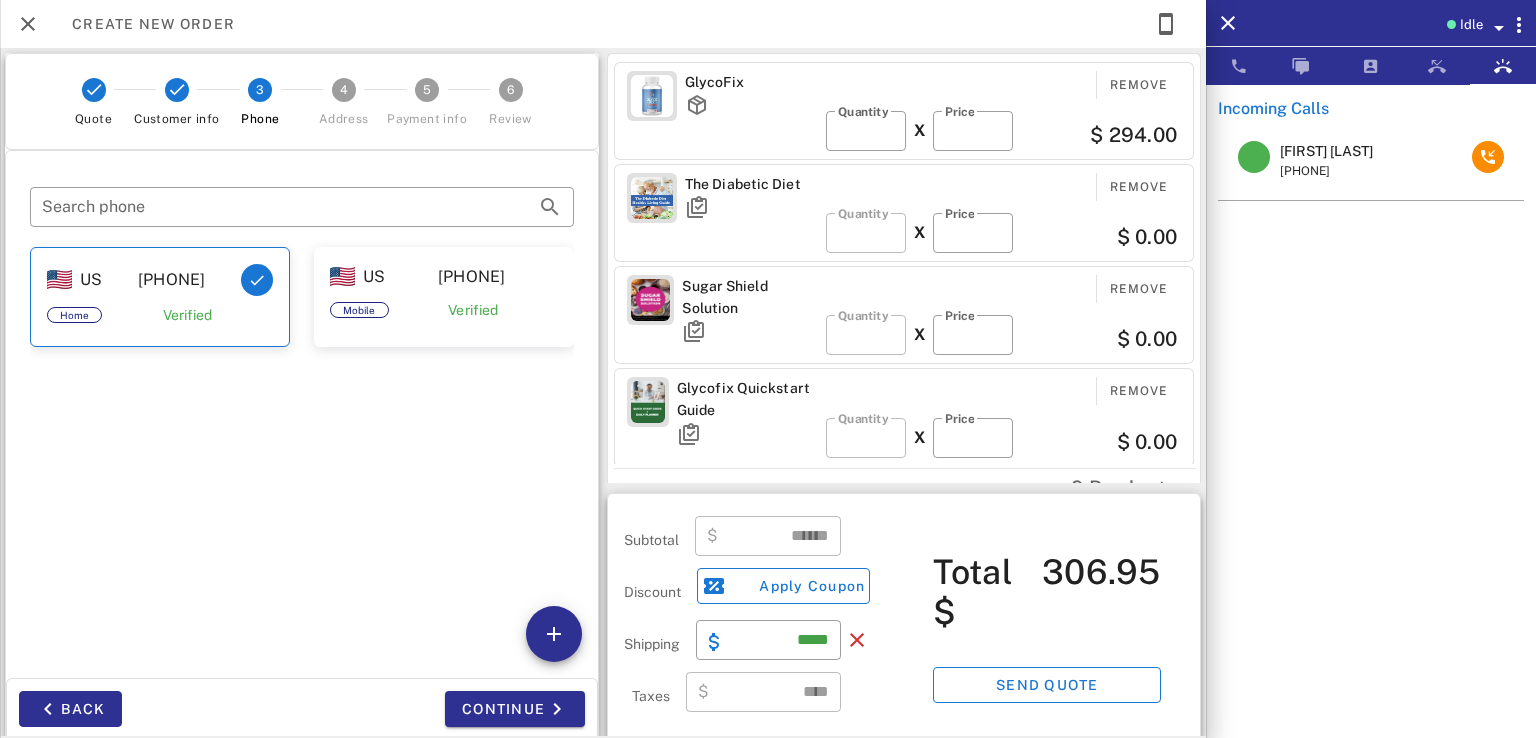 scroll, scrollTop: 0, scrollLeft: 0, axis: both 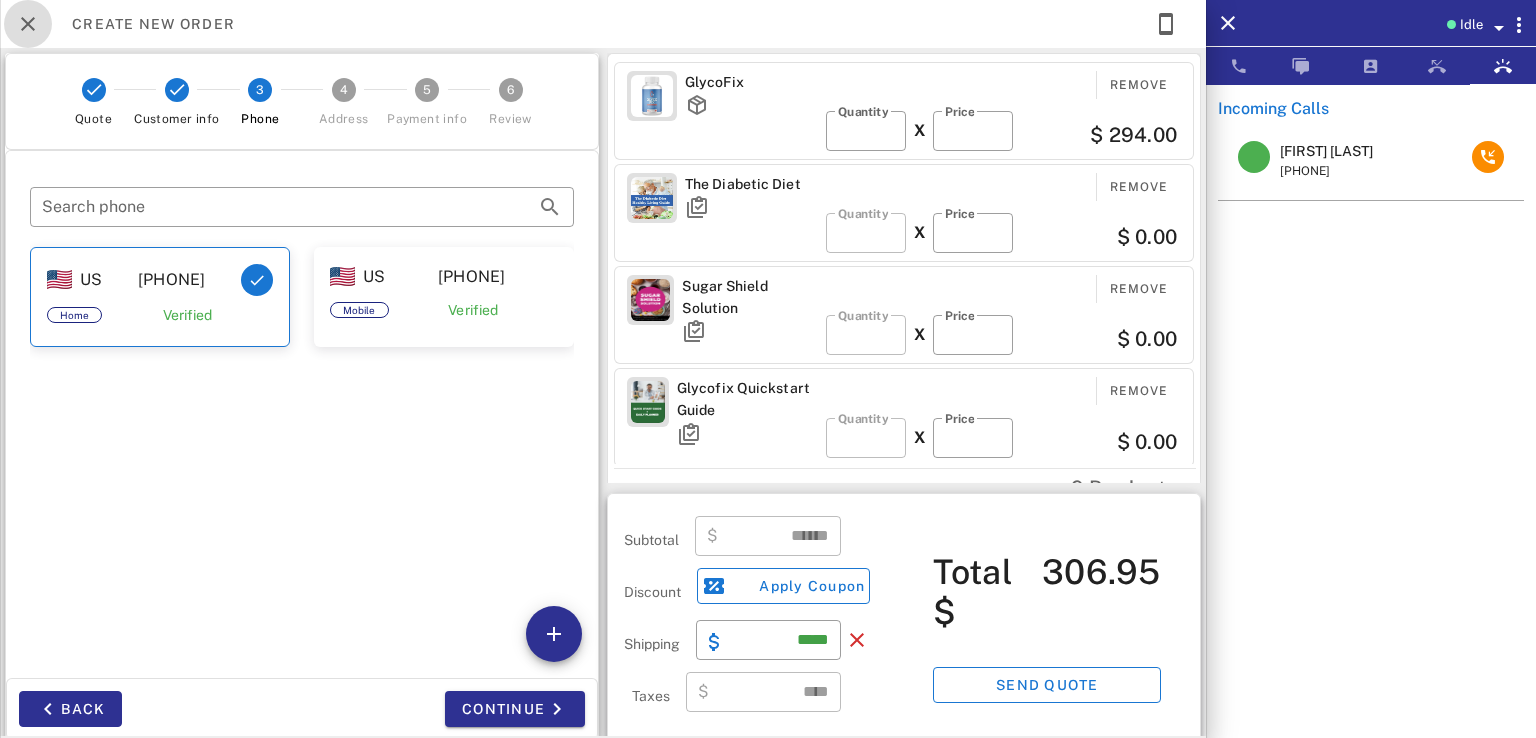 click at bounding box center (28, 24) 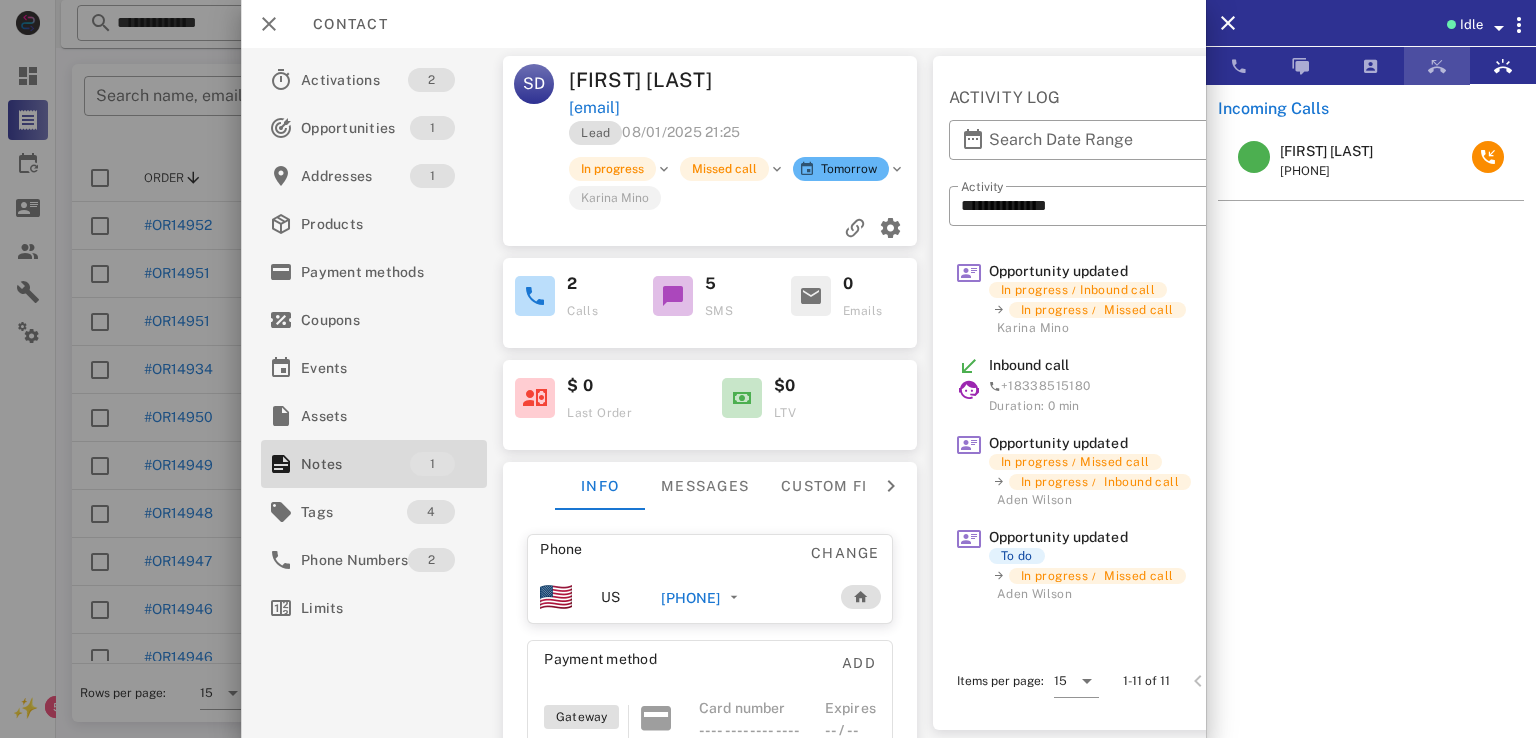 click at bounding box center (1437, 66) 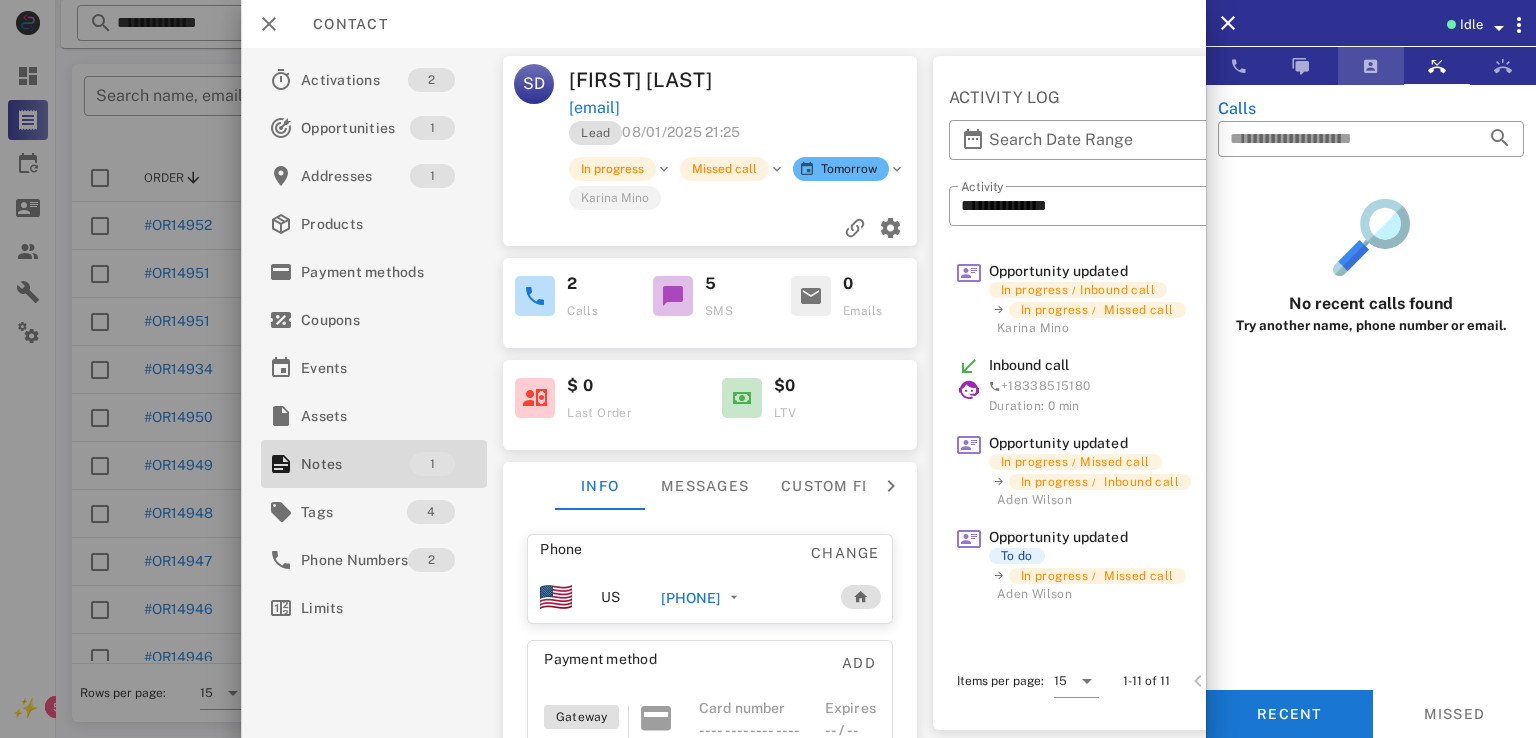 click at bounding box center (1371, 66) 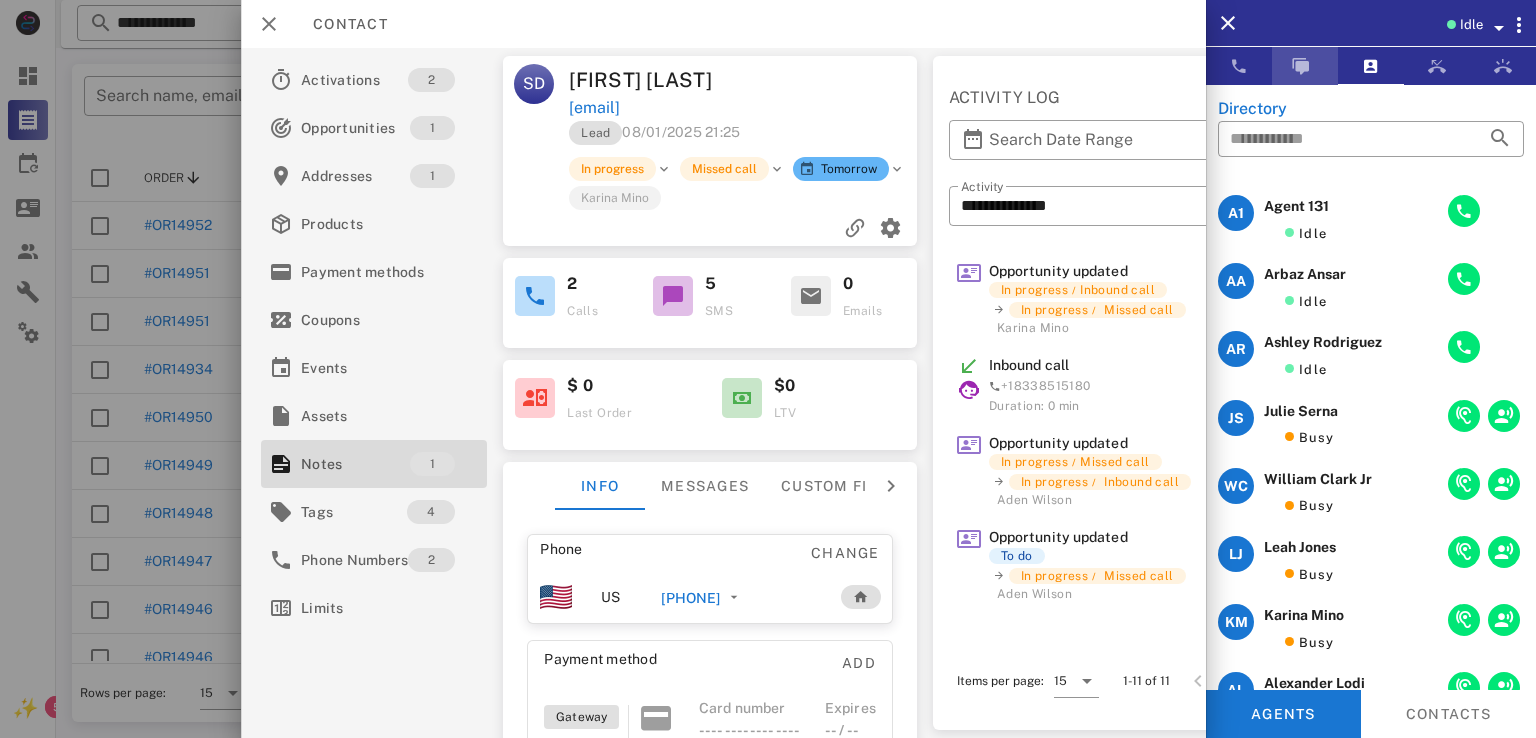click at bounding box center [1305, 66] 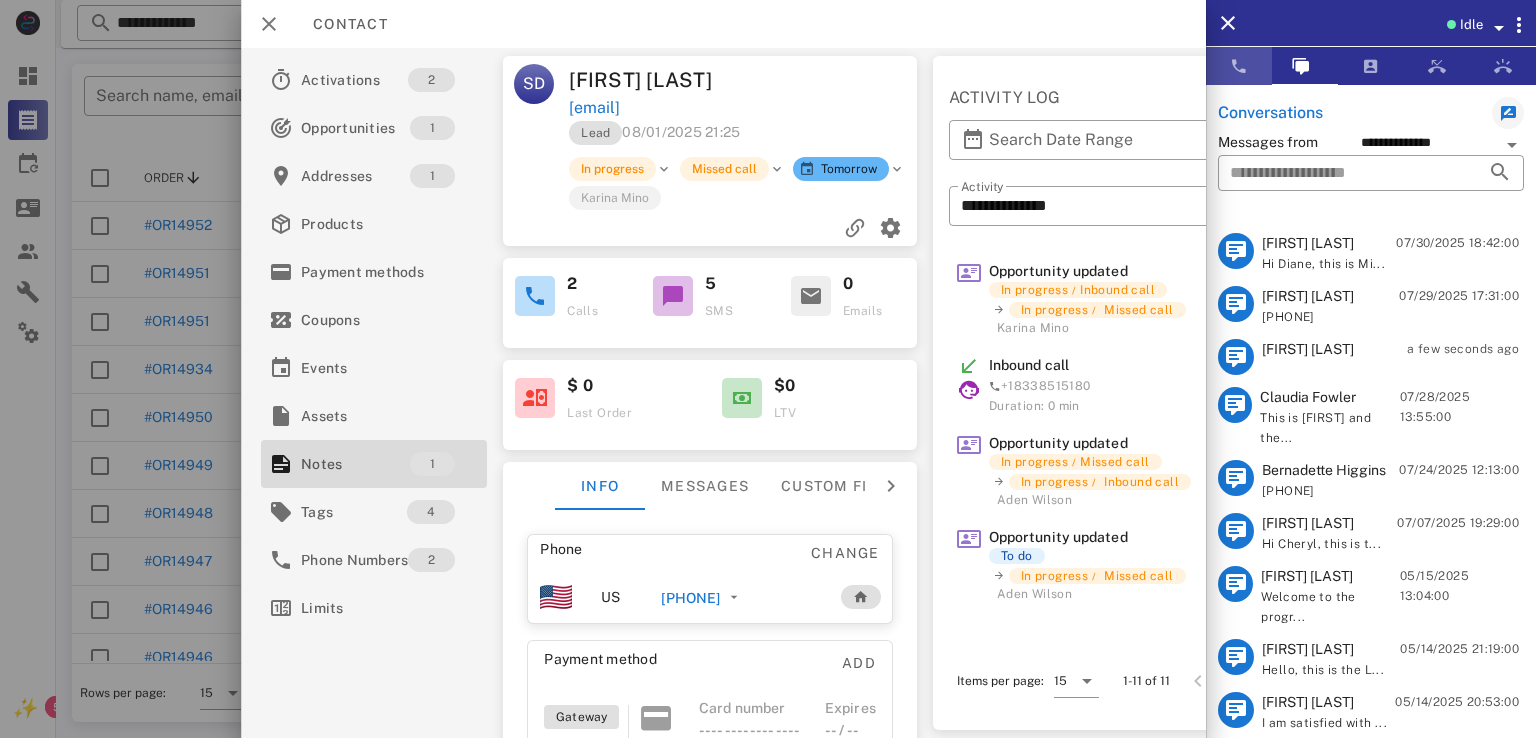 click at bounding box center (1239, 66) 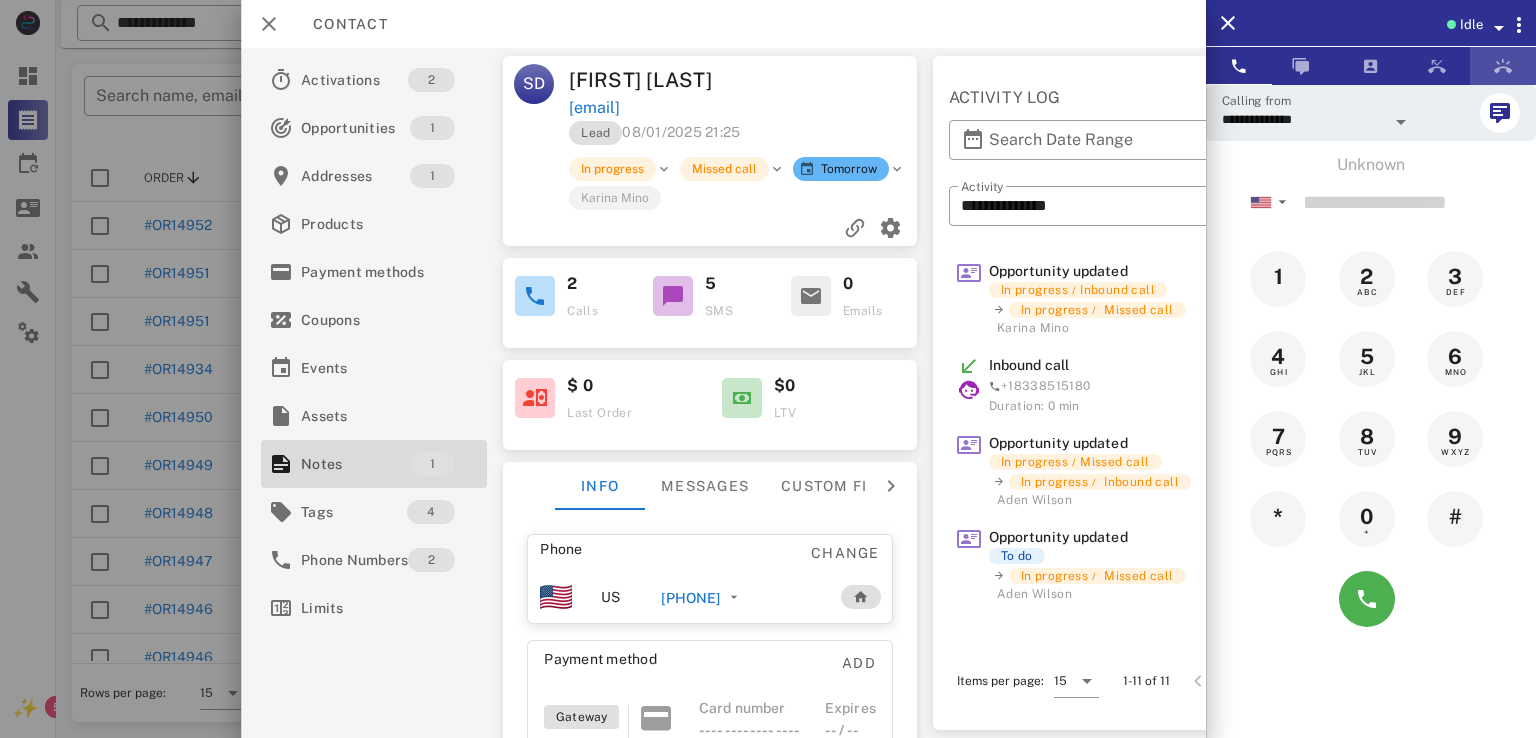 click at bounding box center (1503, 66) 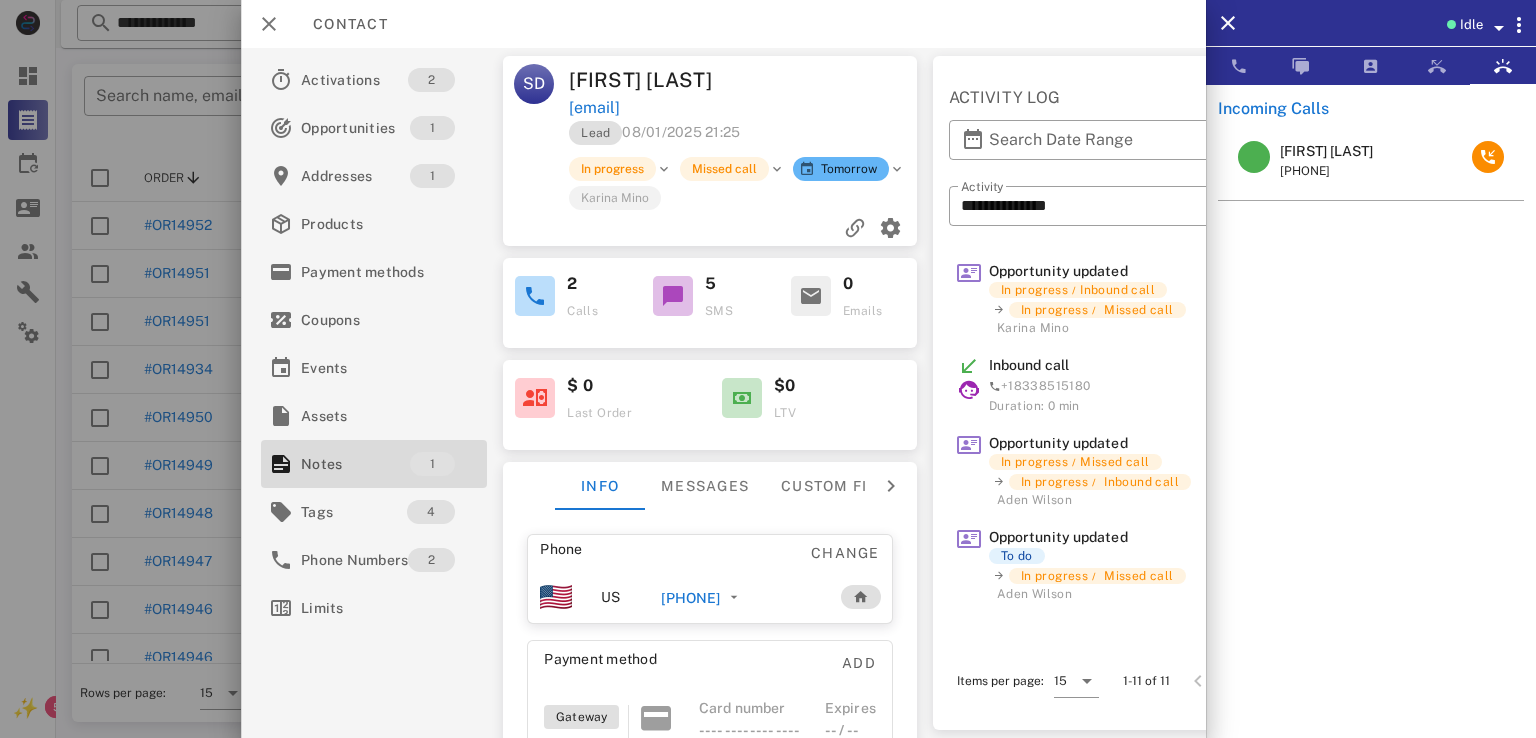 click on "Idle" at bounding box center [1471, 25] 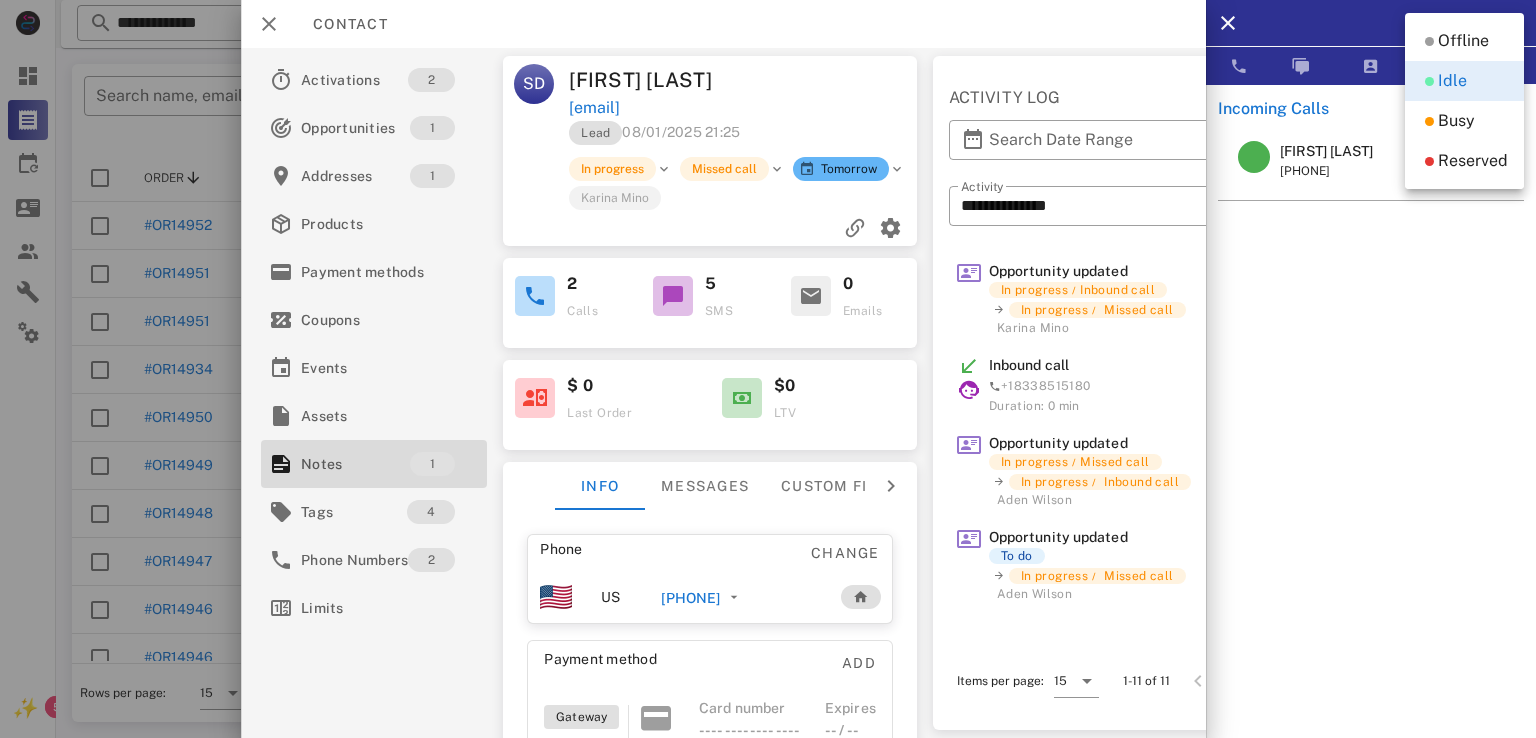 click on "Doris Raup   +12818044373" at bounding box center (1371, 420) 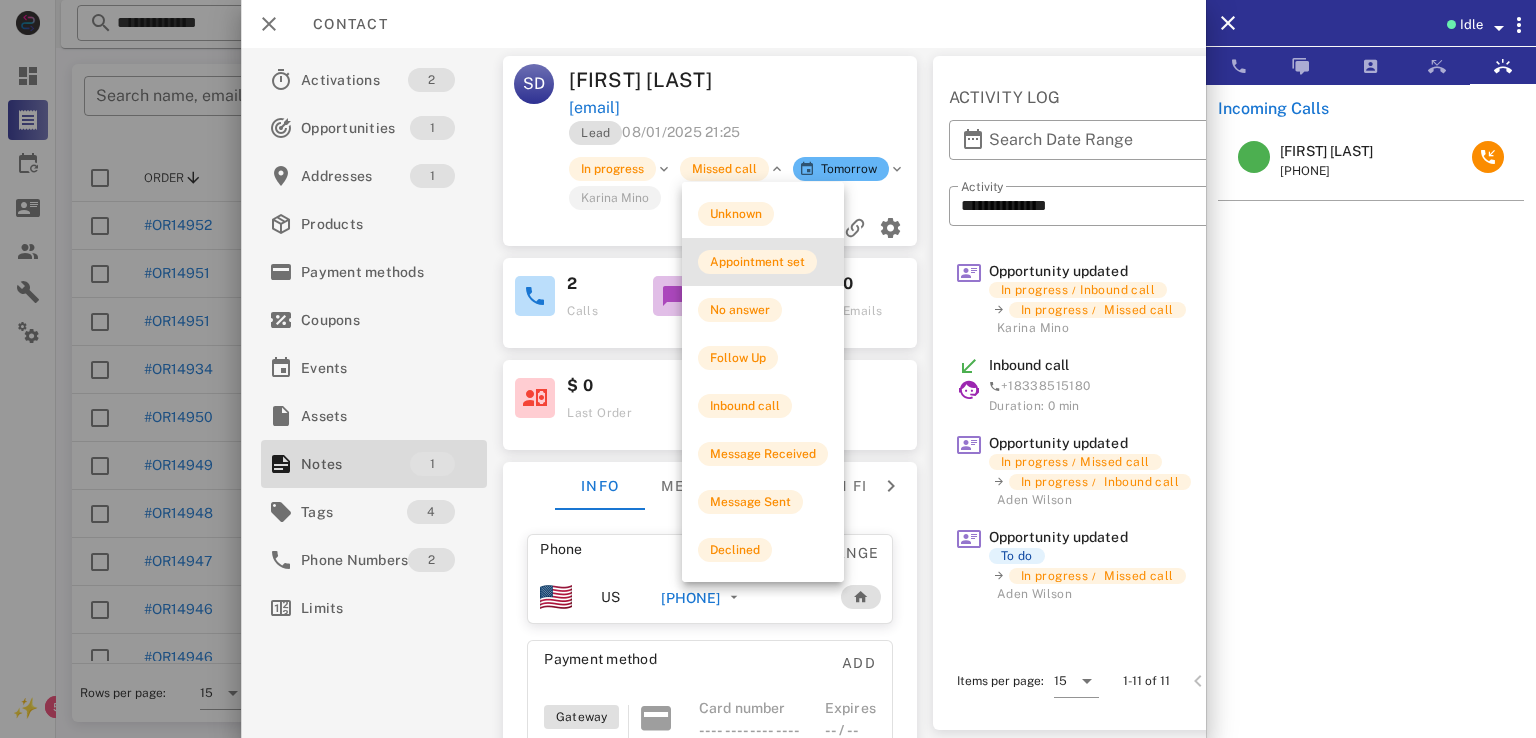 click on "Appointment set" at bounding box center (763, 262) 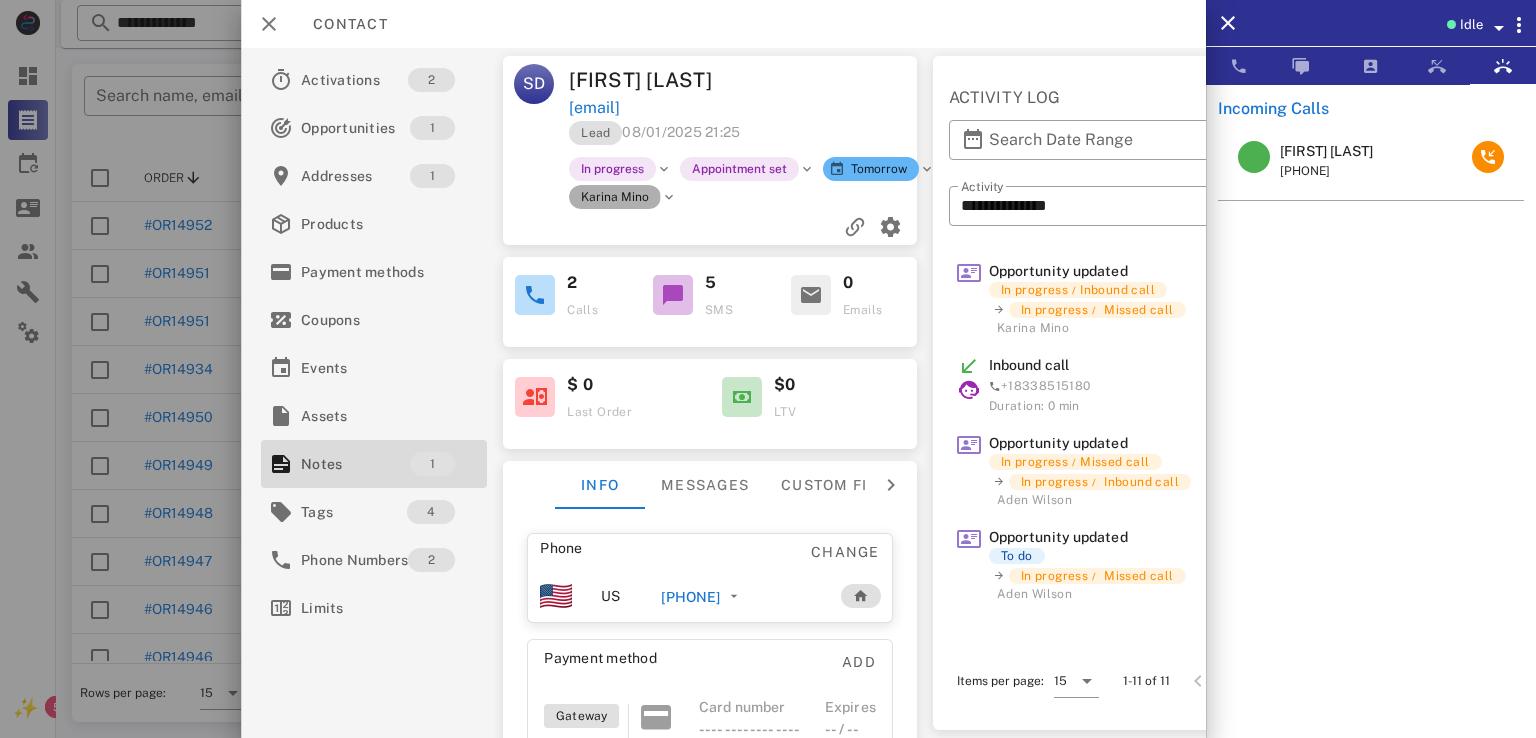 click on "Karina Mino" at bounding box center (616, 197) 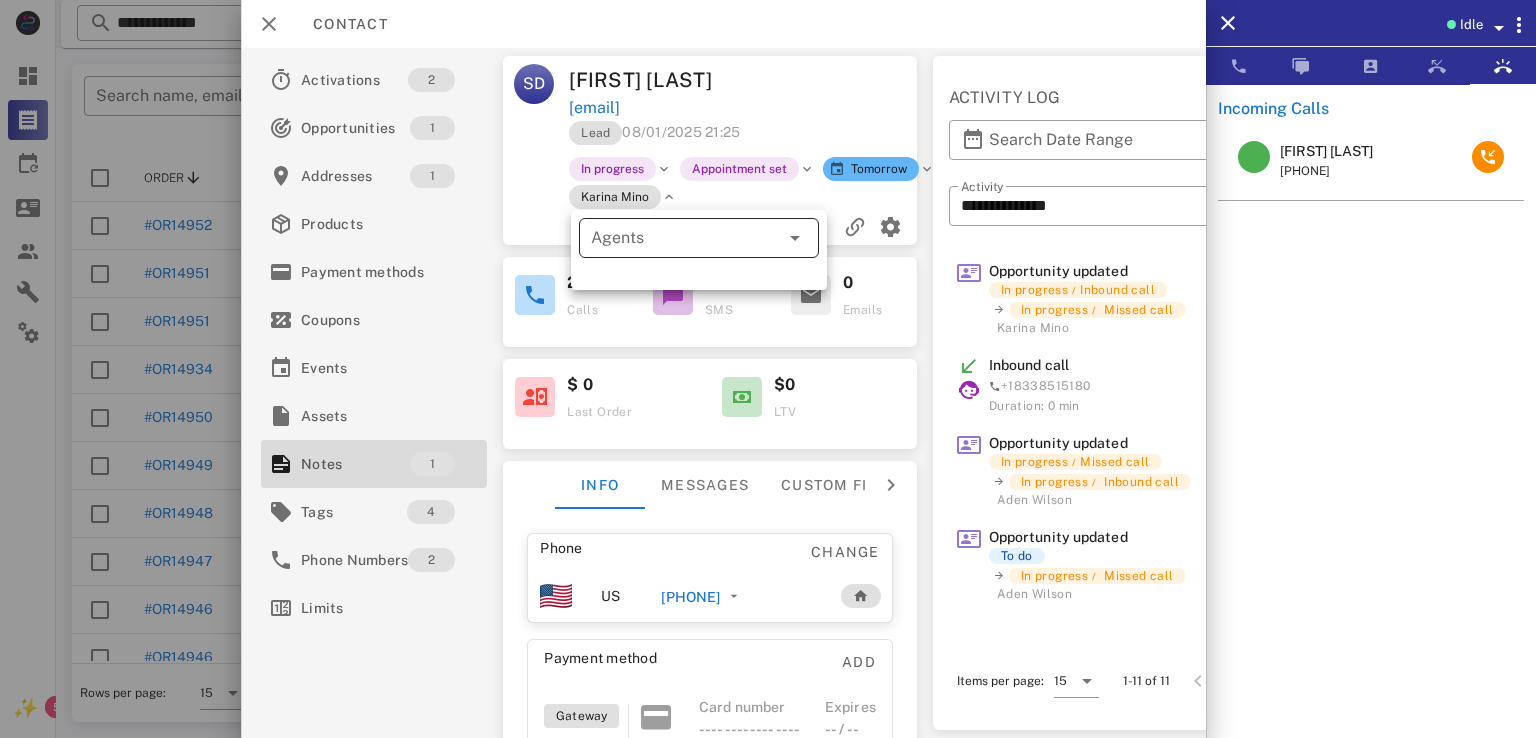 click on "Agents" at bounding box center (671, 238) 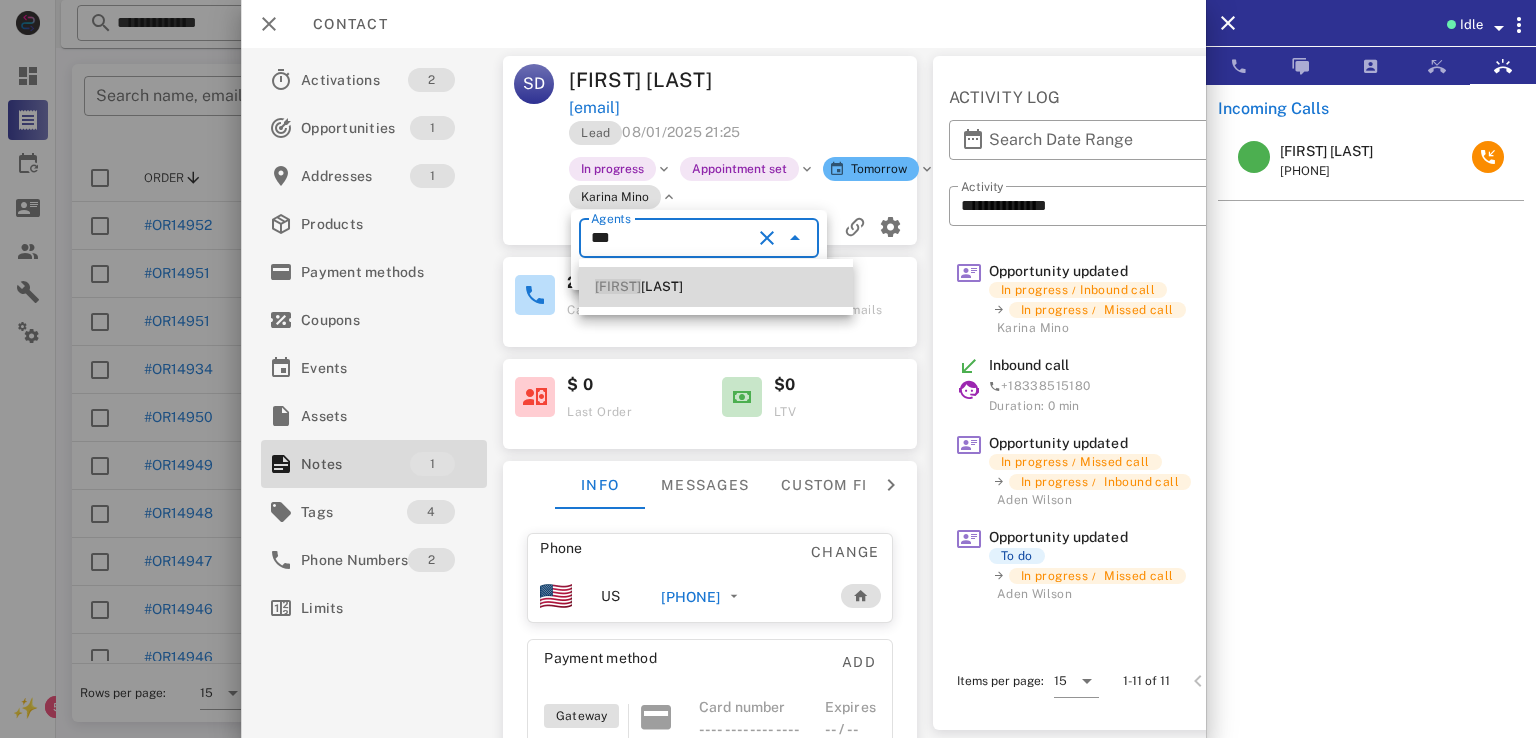 click on "Lio r Mizrahi" at bounding box center [716, 287] 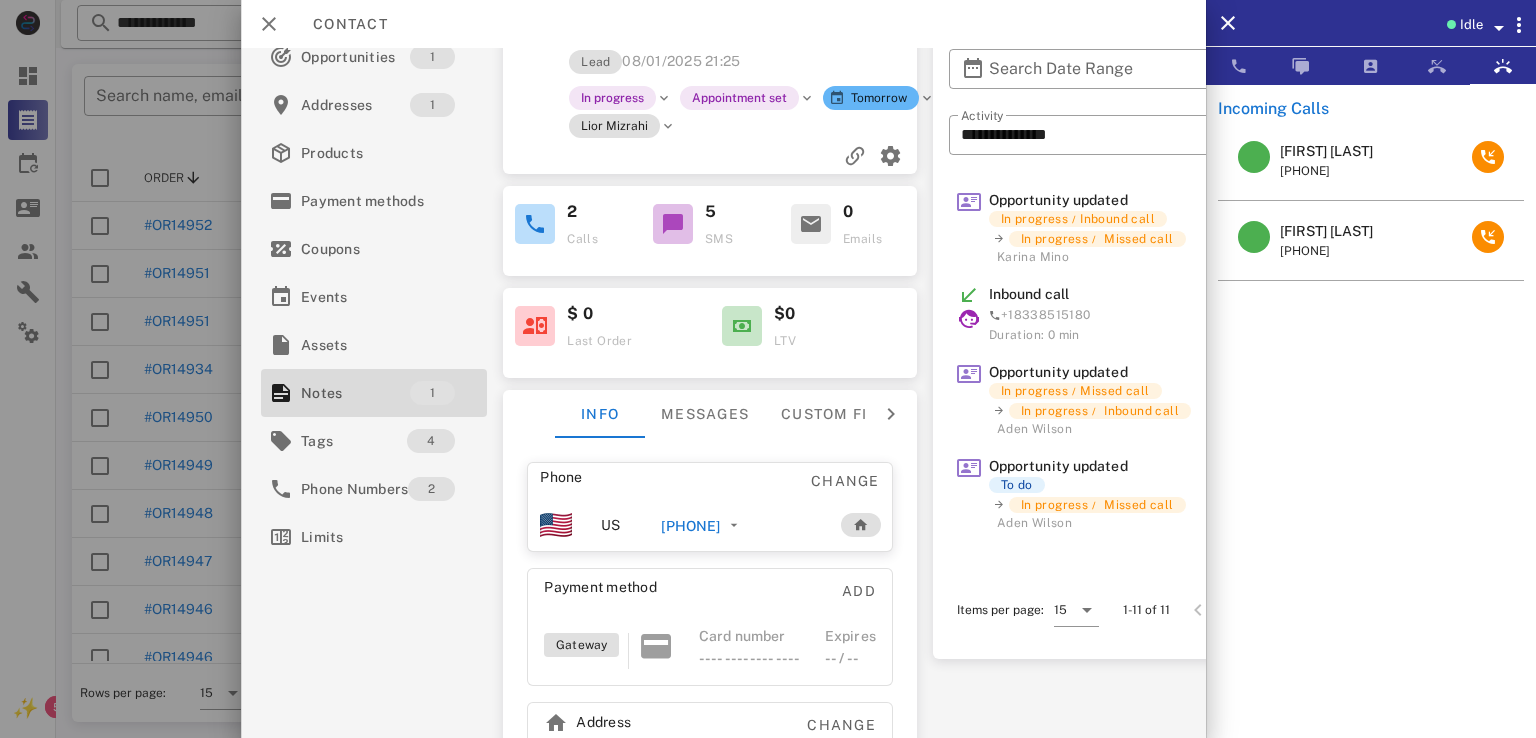 scroll, scrollTop: 0, scrollLeft: 0, axis: both 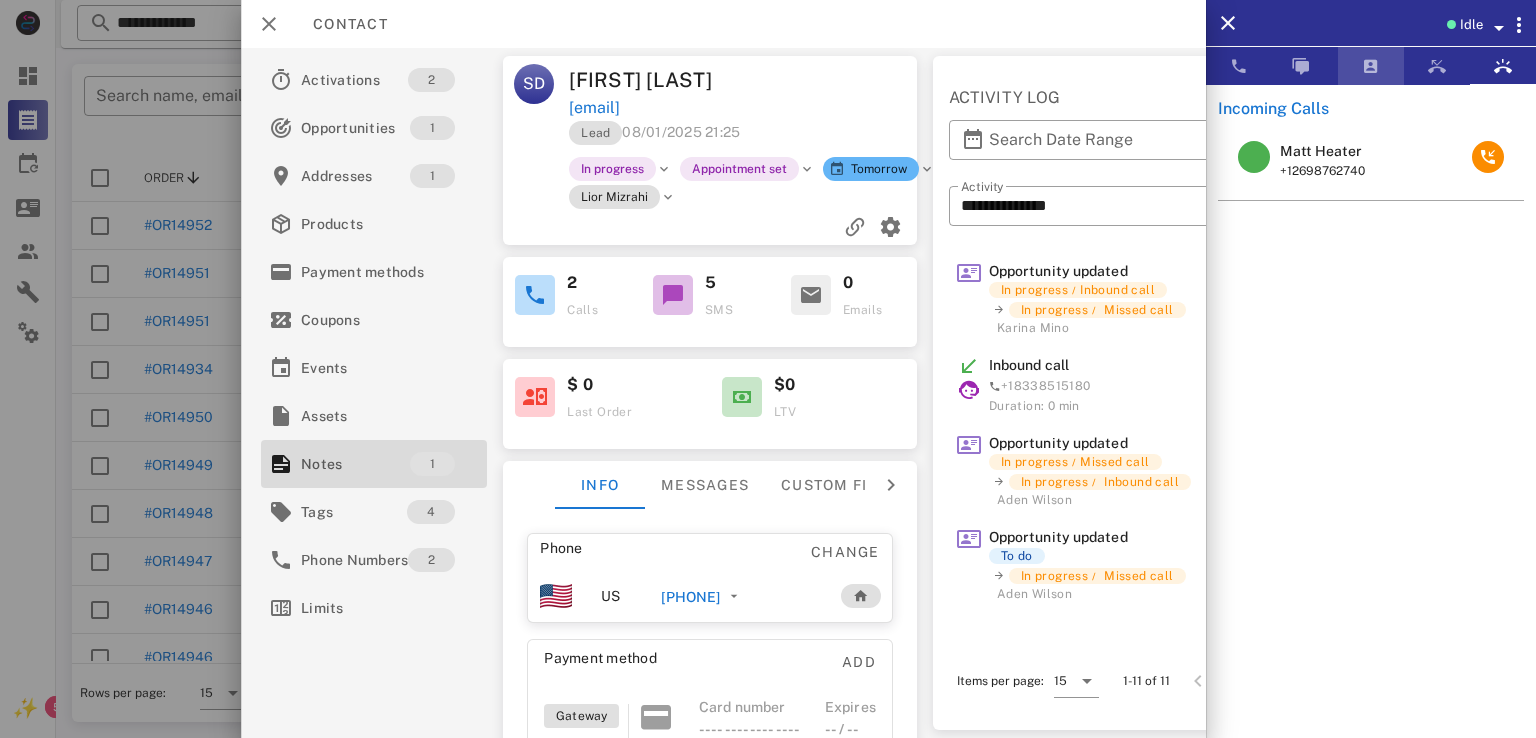 click at bounding box center [1371, 66] 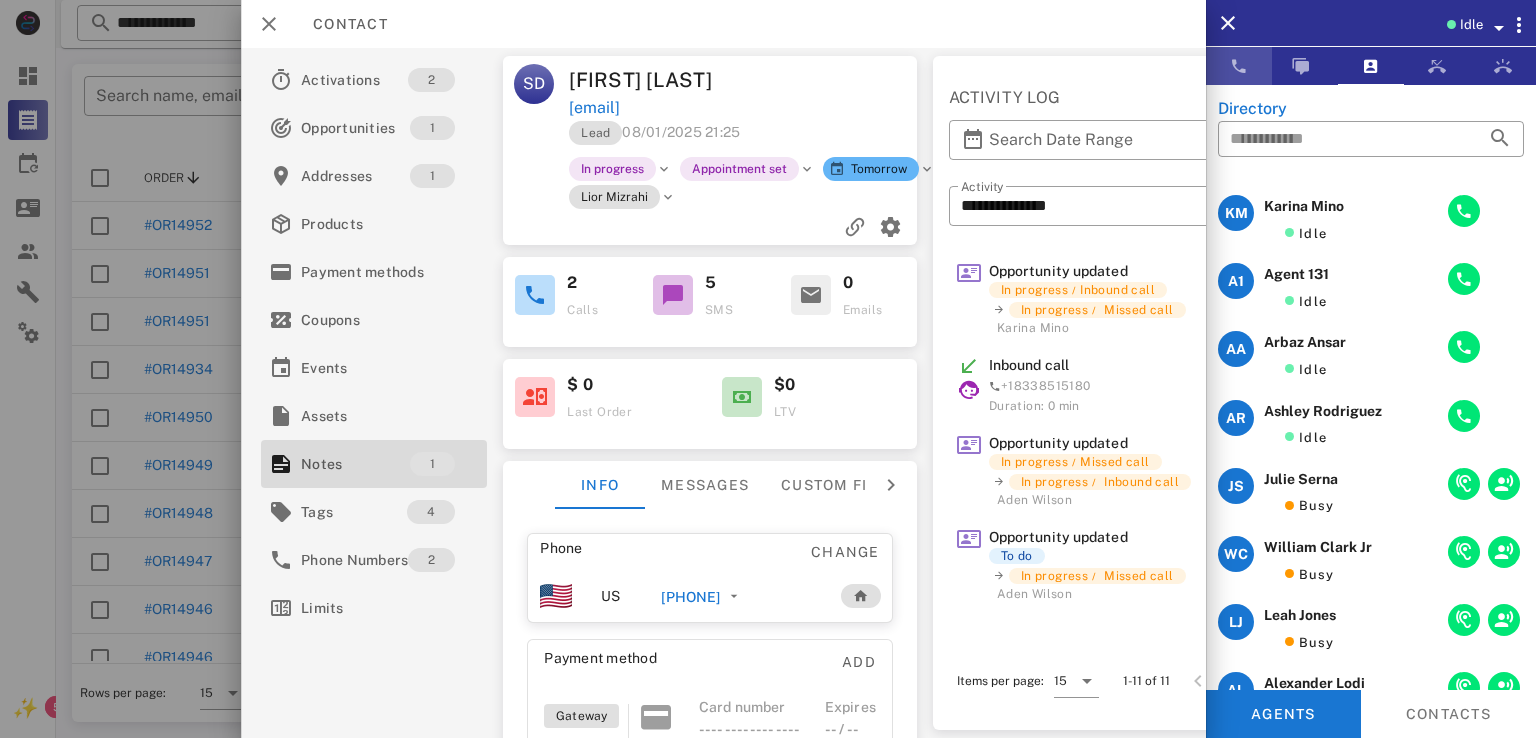 drag, startPoint x: 1239, startPoint y: 79, endPoint x: 1418, endPoint y: 103, distance: 180.60178 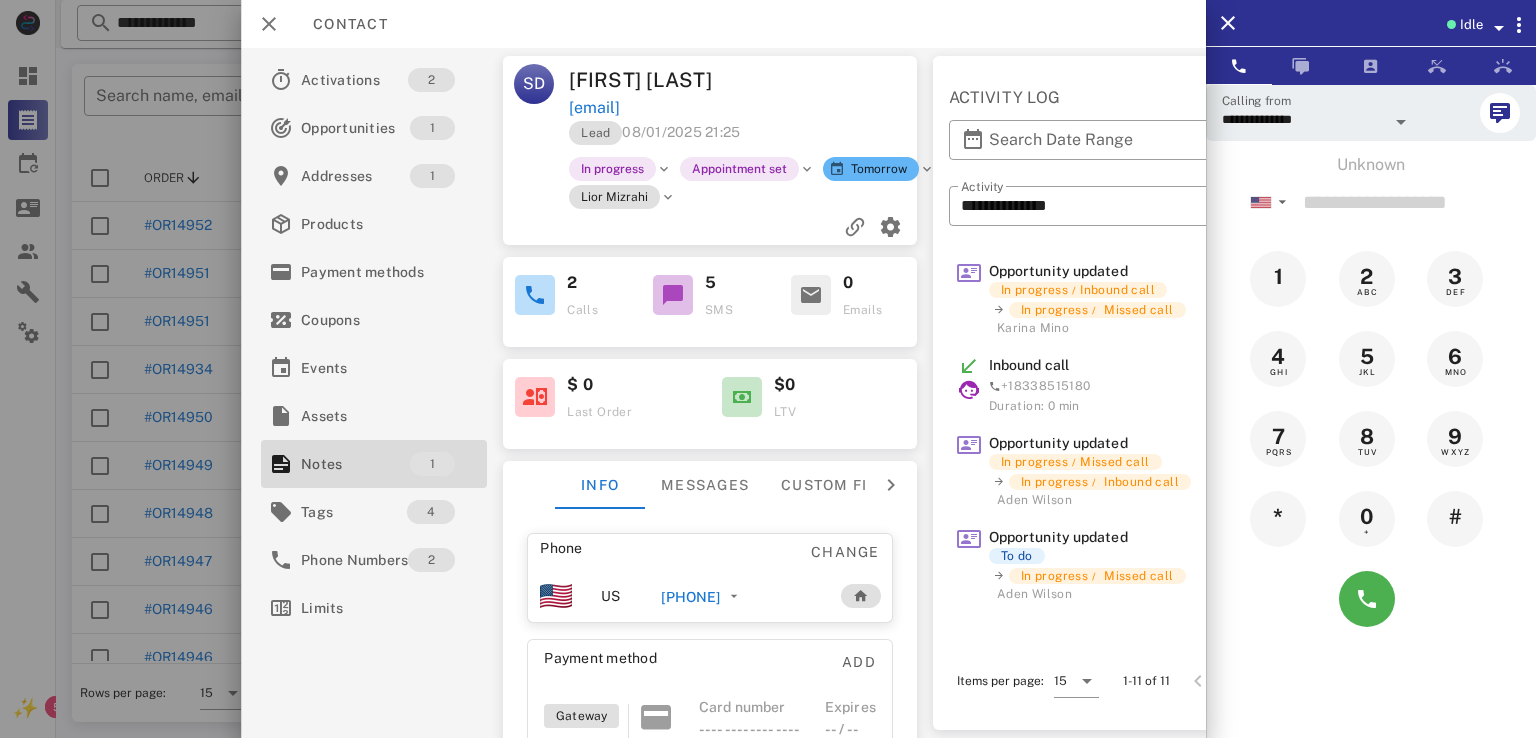 click on "+19593339936" at bounding box center [691, 597] 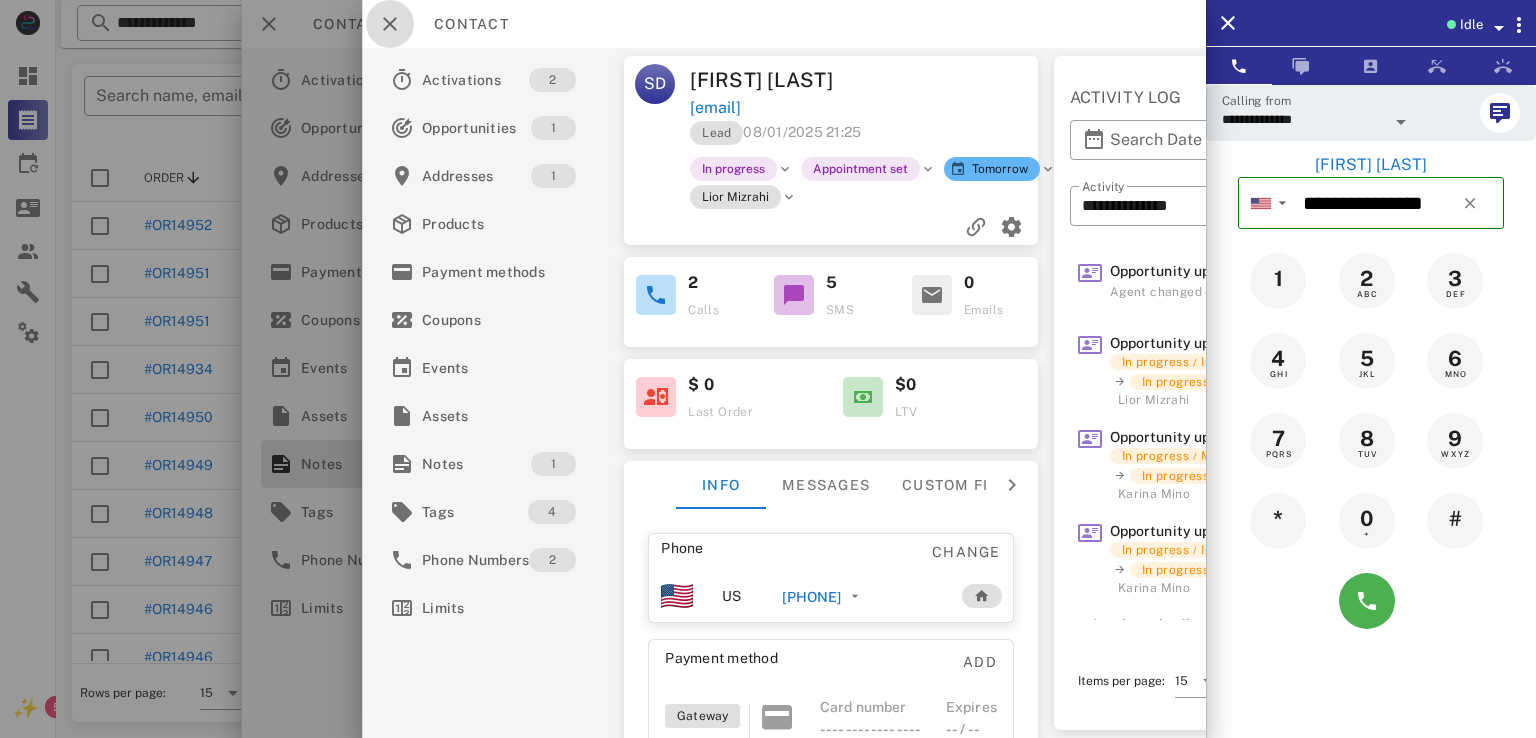 click at bounding box center [390, 24] 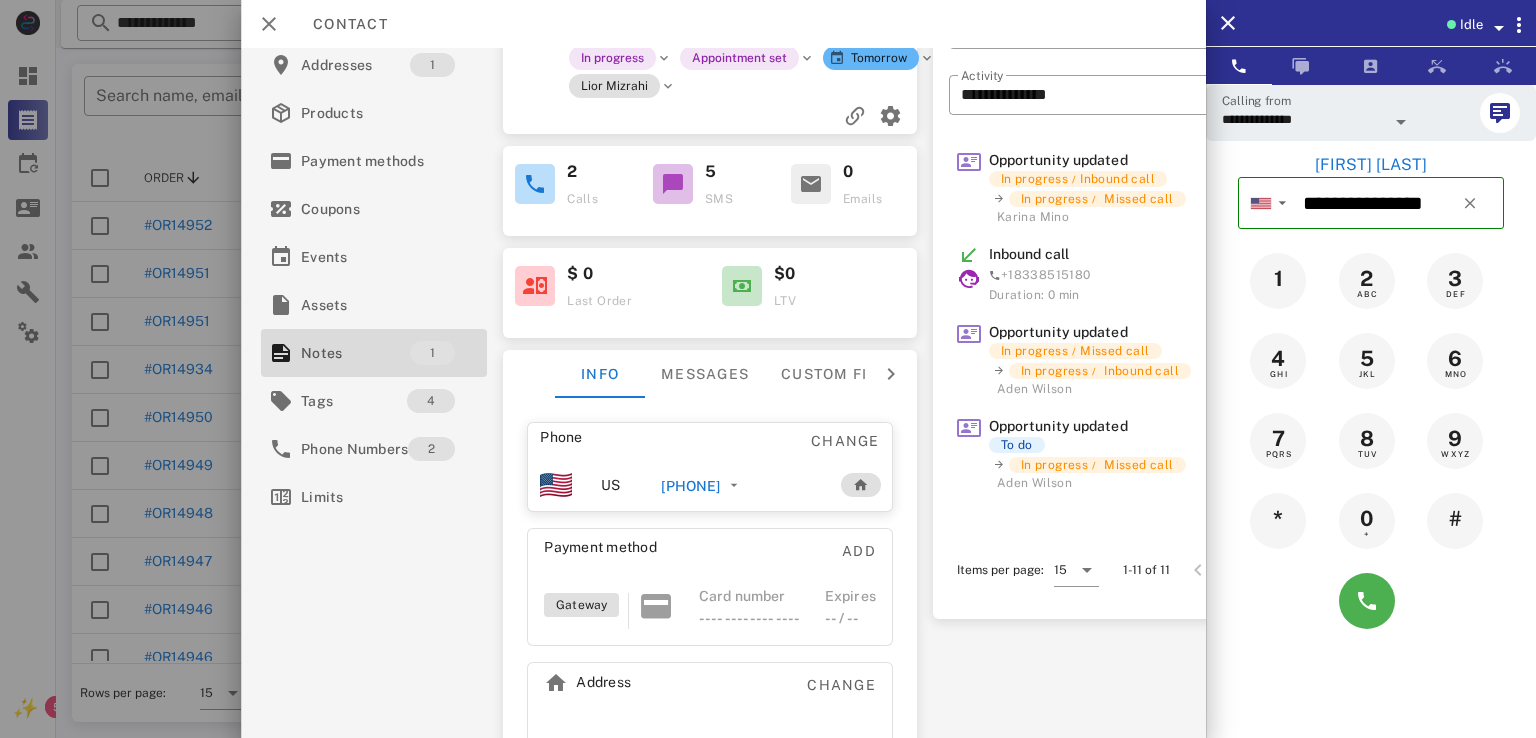 scroll, scrollTop: 197, scrollLeft: 0, axis: vertical 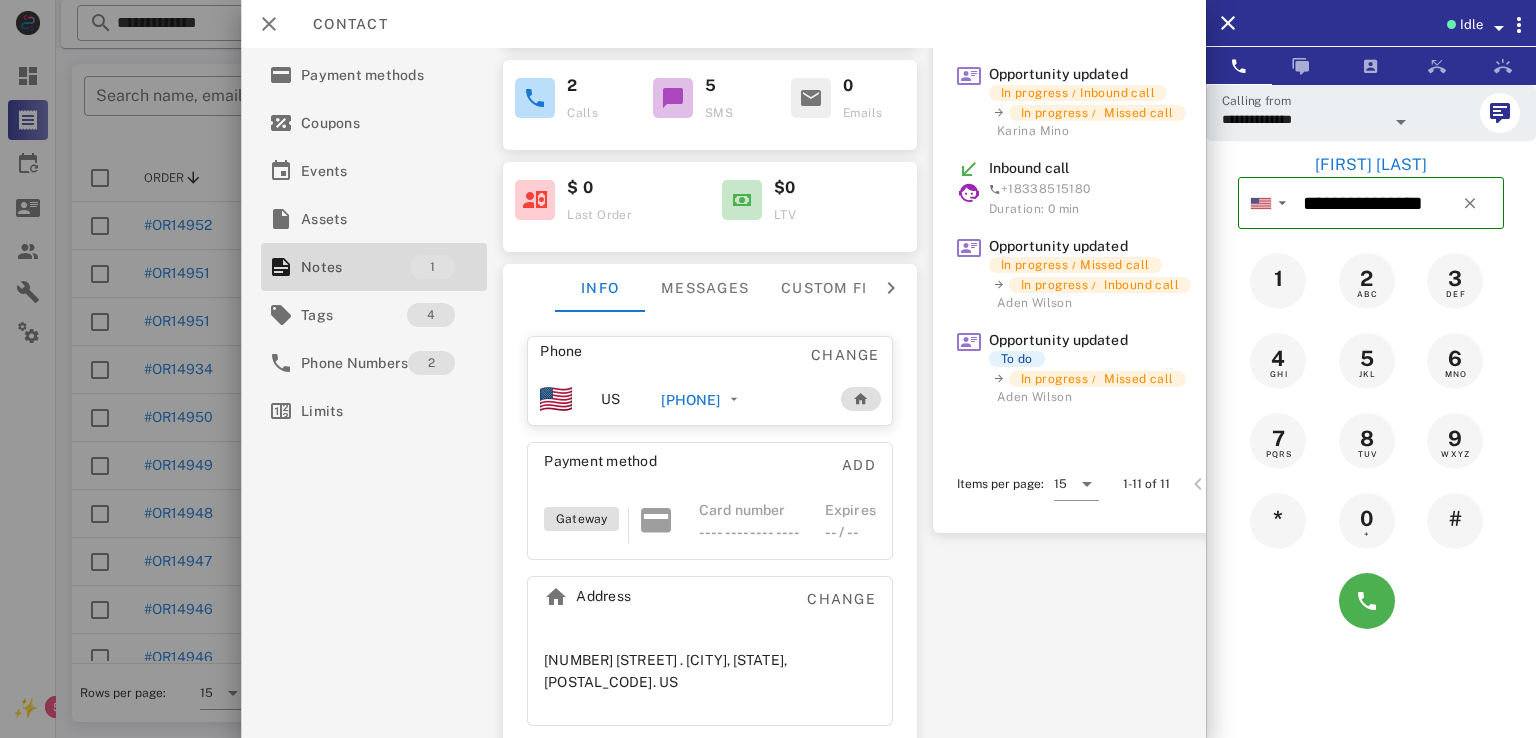 click on "145 Clarence Street .
Torrington, CT, 06790.
US" at bounding box center [710, 671] 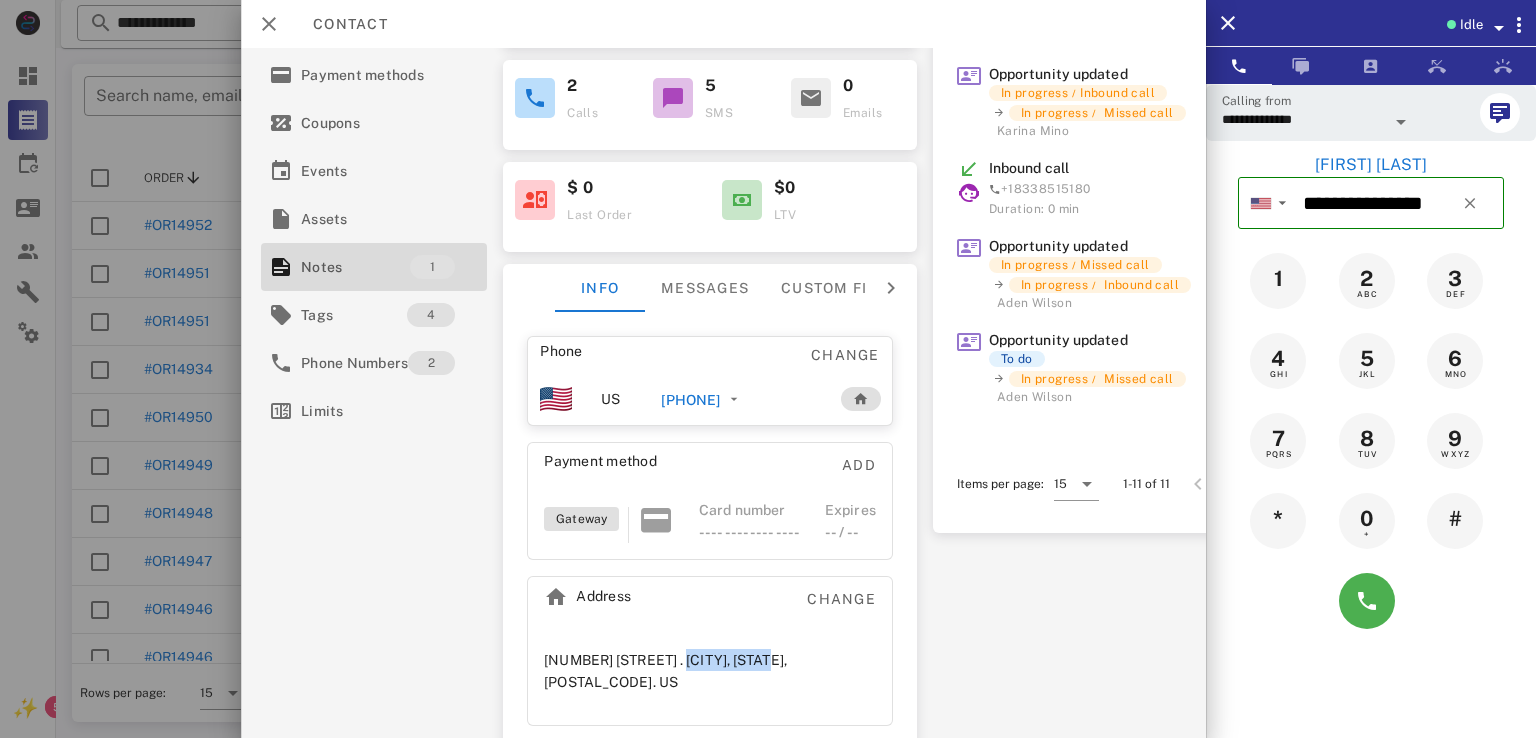 click on "145 Clarence Street .
Torrington, CT, 06790.
US" at bounding box center (710, 671) 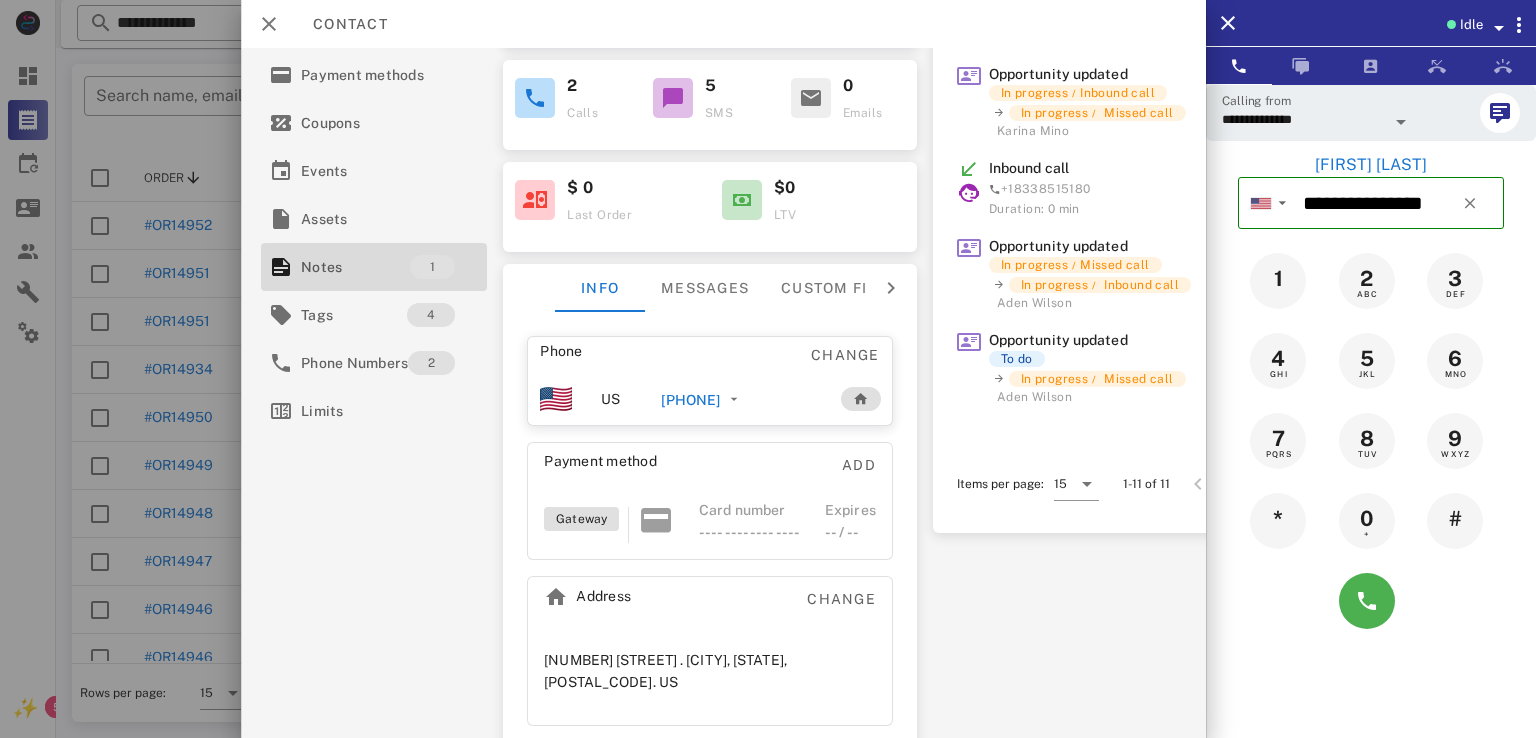 click on "145 Clarence Street .
Torrington, CT, 06790.
US" at bounding box center [710, 671] 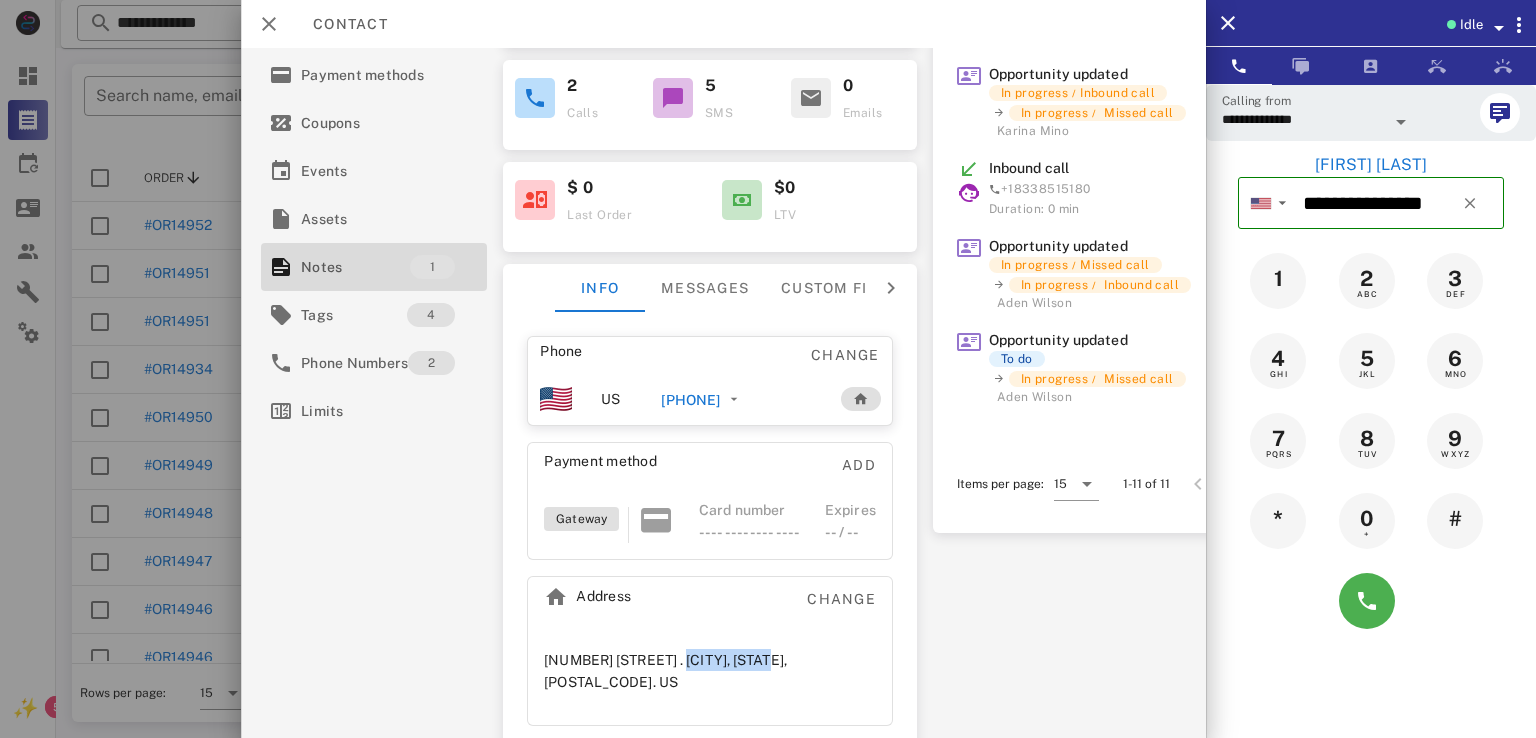 click on "145 Clarence Street .
Torrington, CT, 06790.
US" at bounding box center [710, 671] 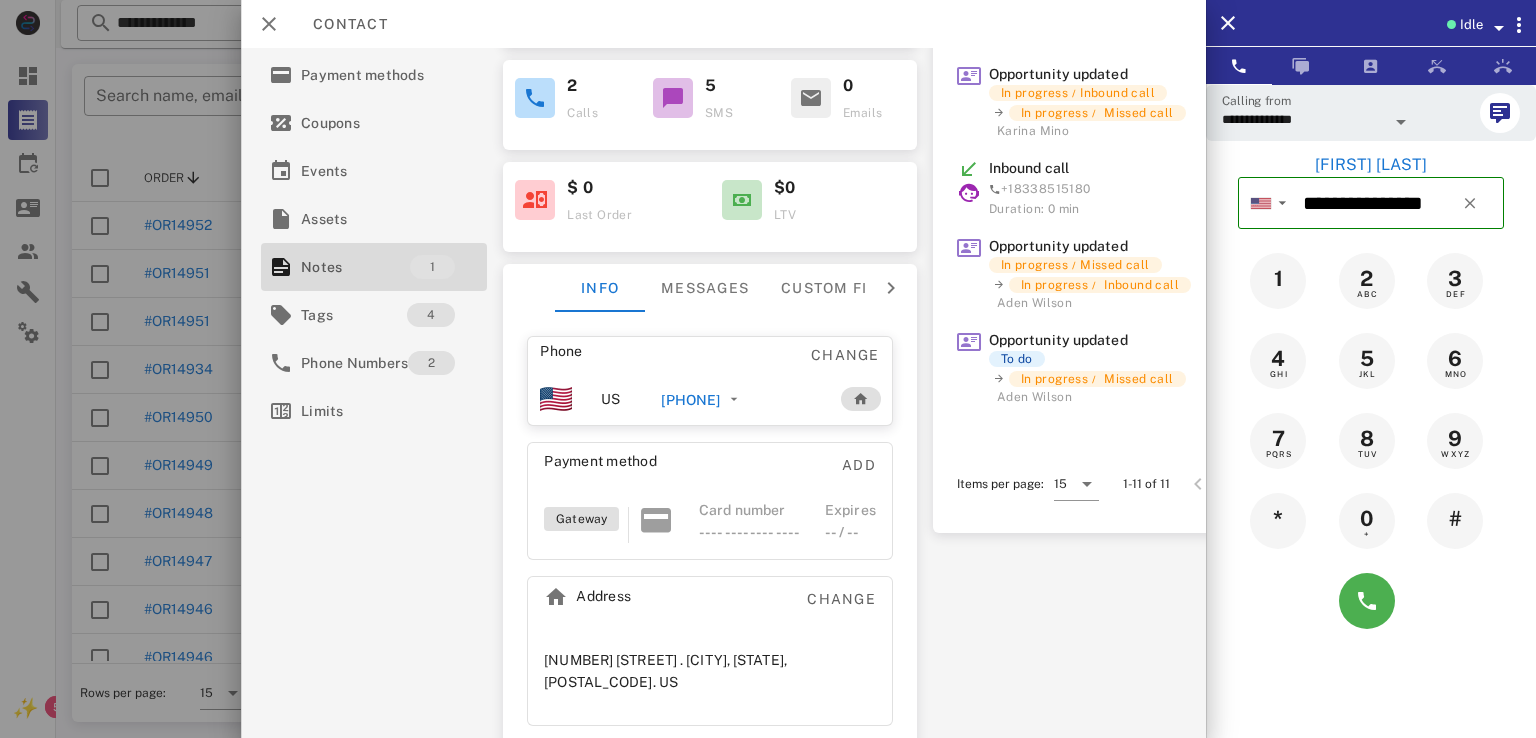 click on "Address   Change" at bounding box center [710, 605] 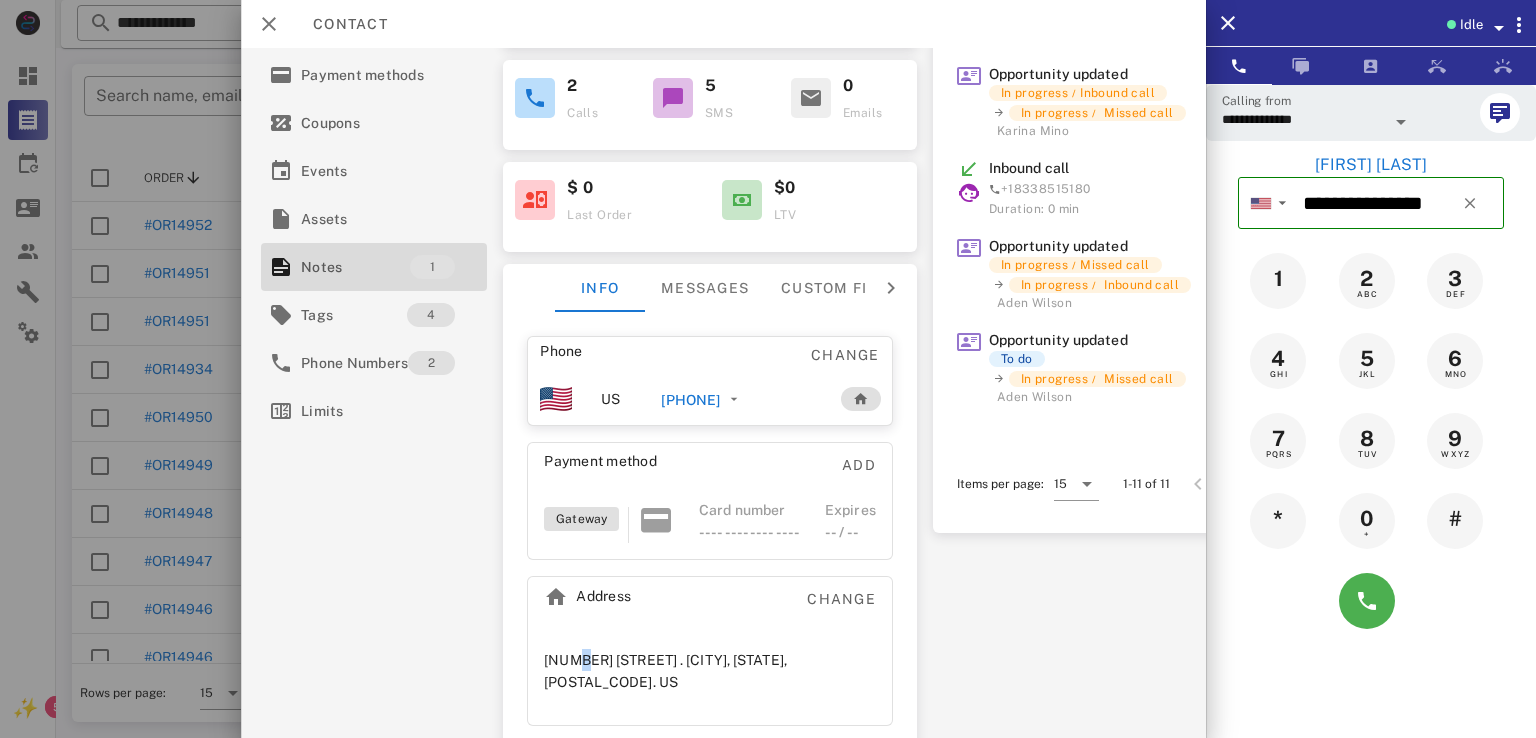 click on "145 Clarence Street .
Torrington, CT, 06790.
US" at bounding box center [710, 671] 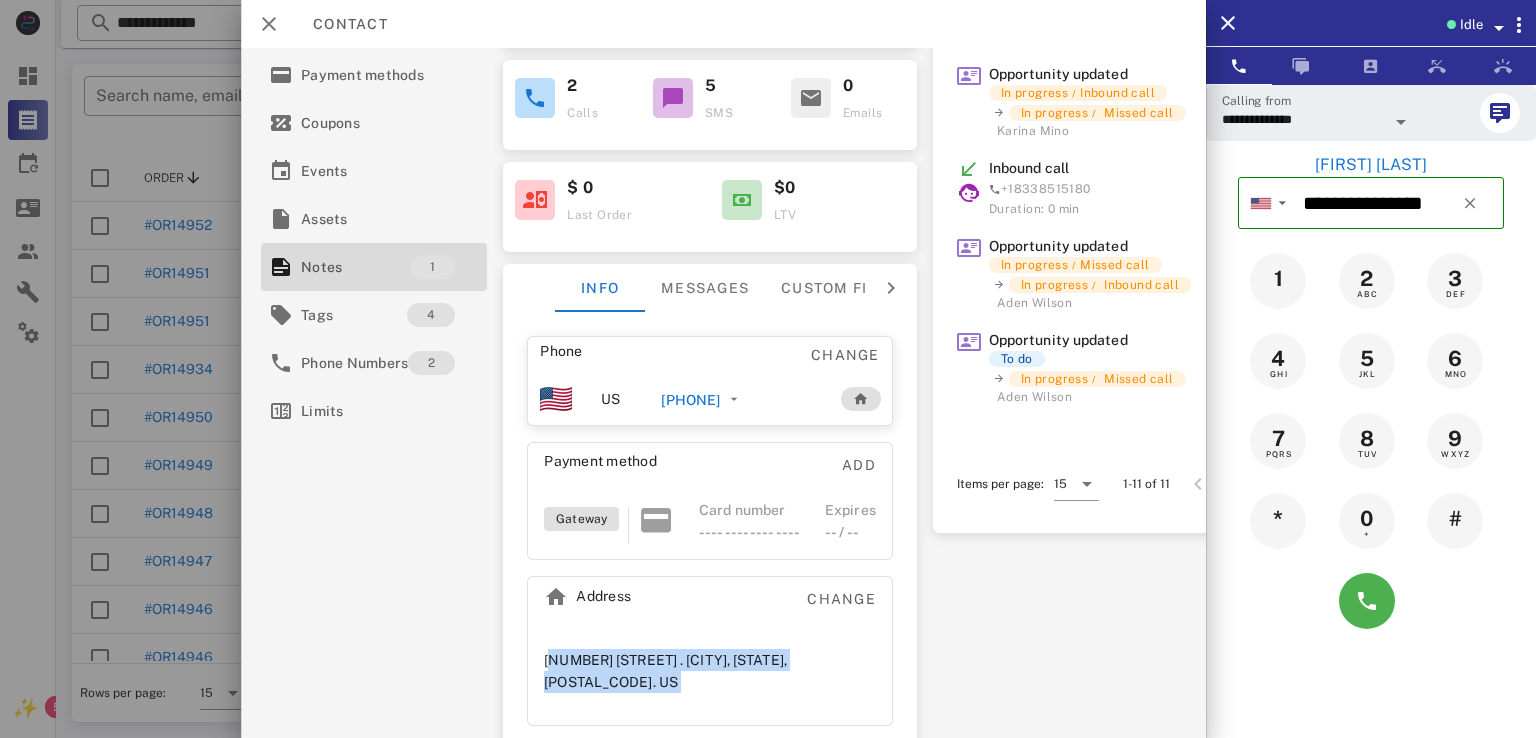 click on "145 Clarence Street .
Torrington, CT, 06790.
US" at bounding box center (710, 671) 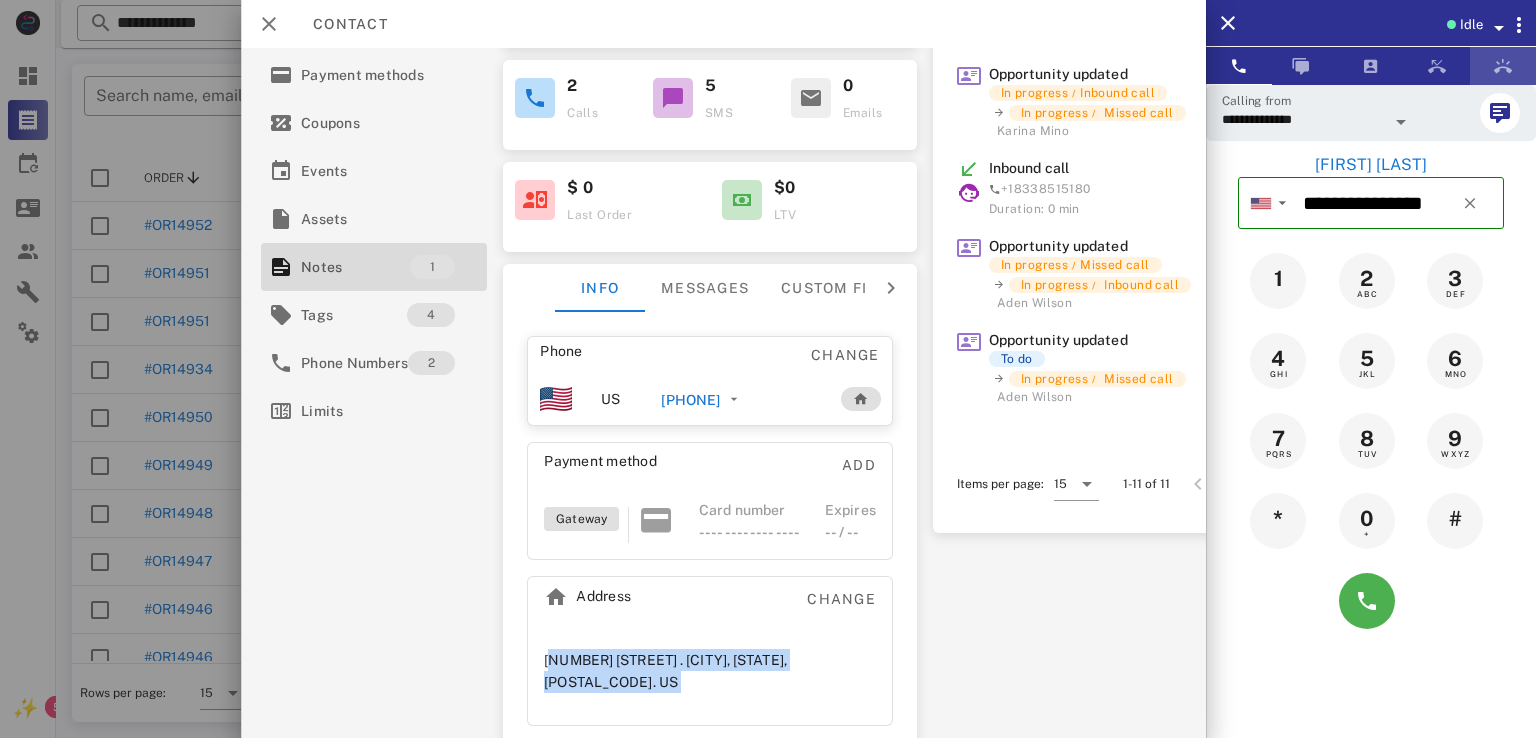 click at bounding box center [1503, 66] 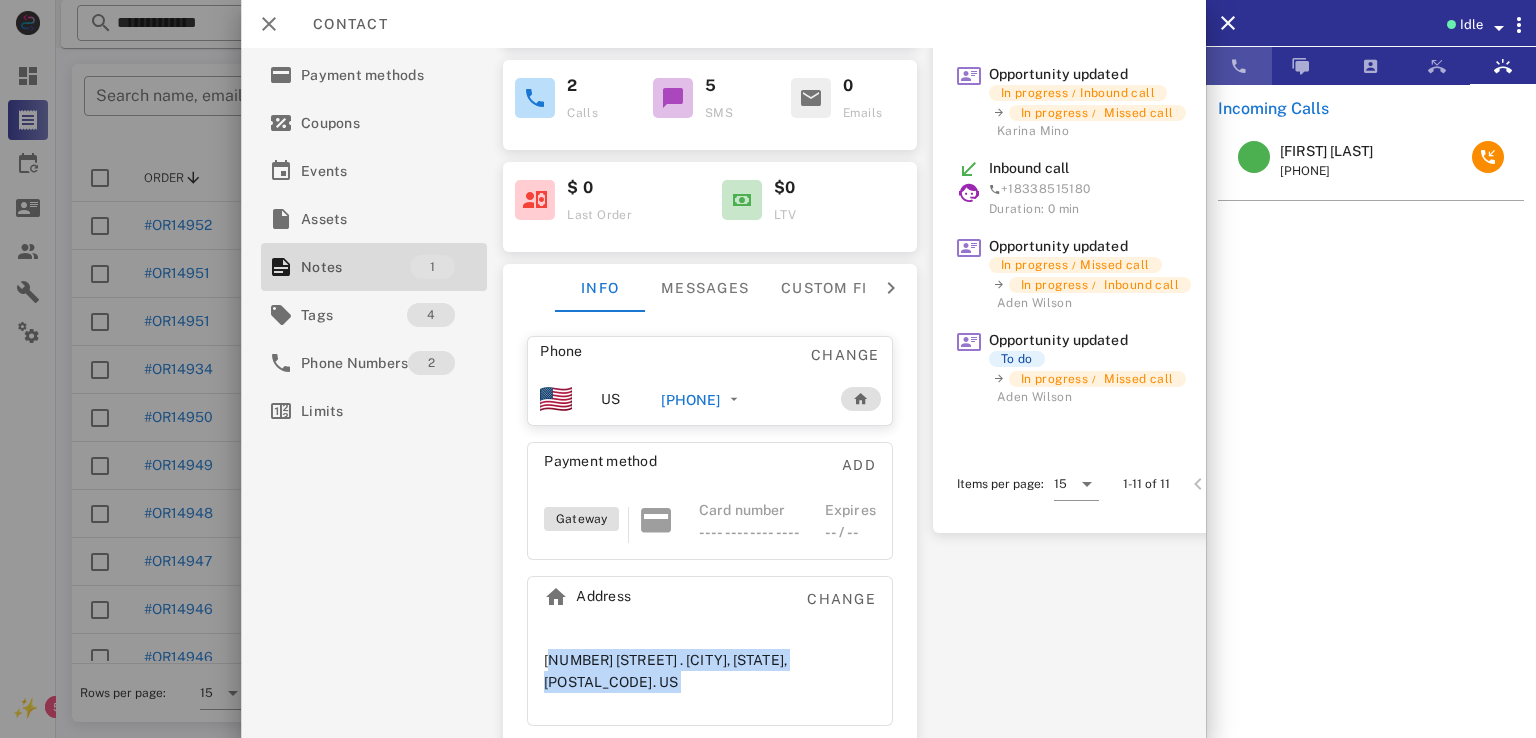 click at bounding box center [1239, 66] 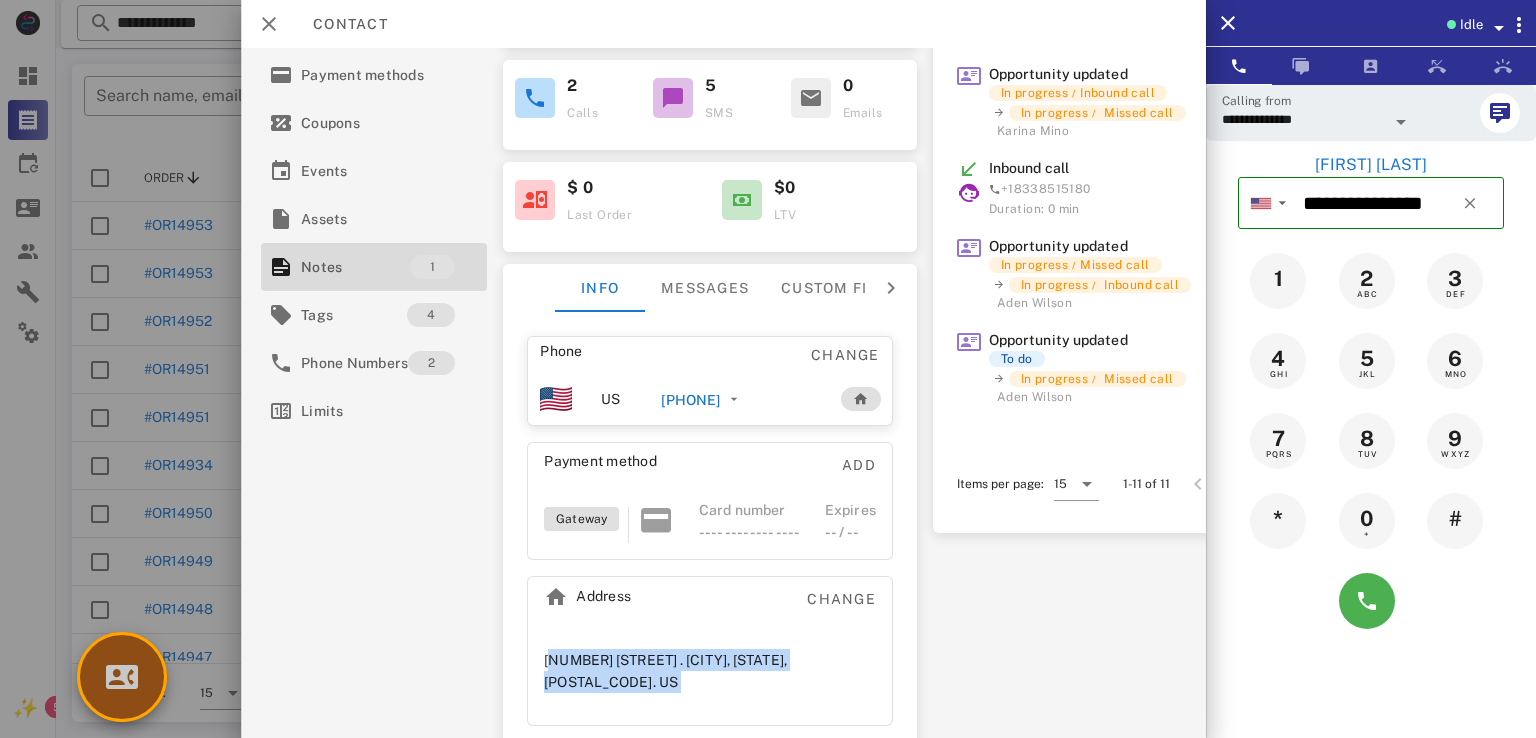 click at bounding box center (122, 677) 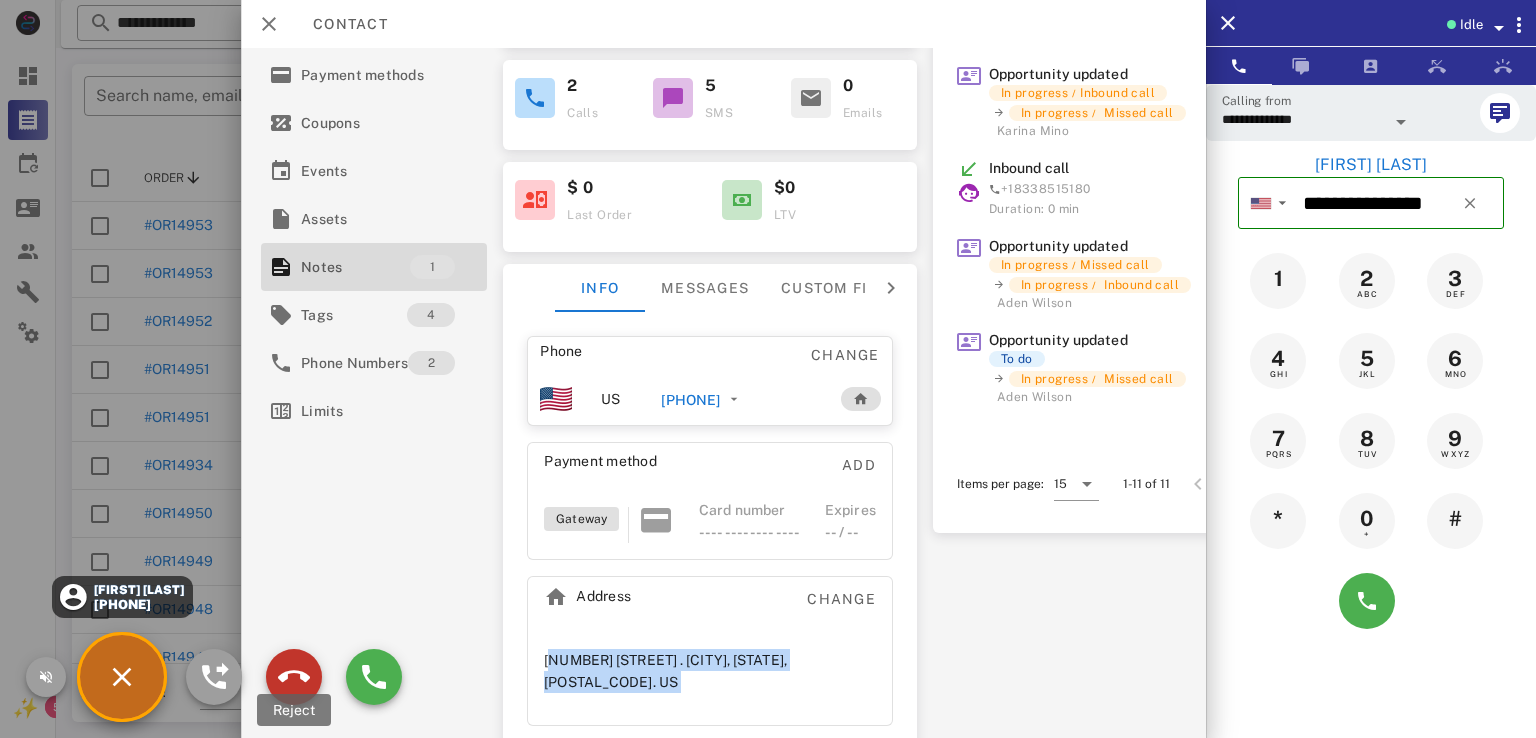 click at bounding box center [294, 677] 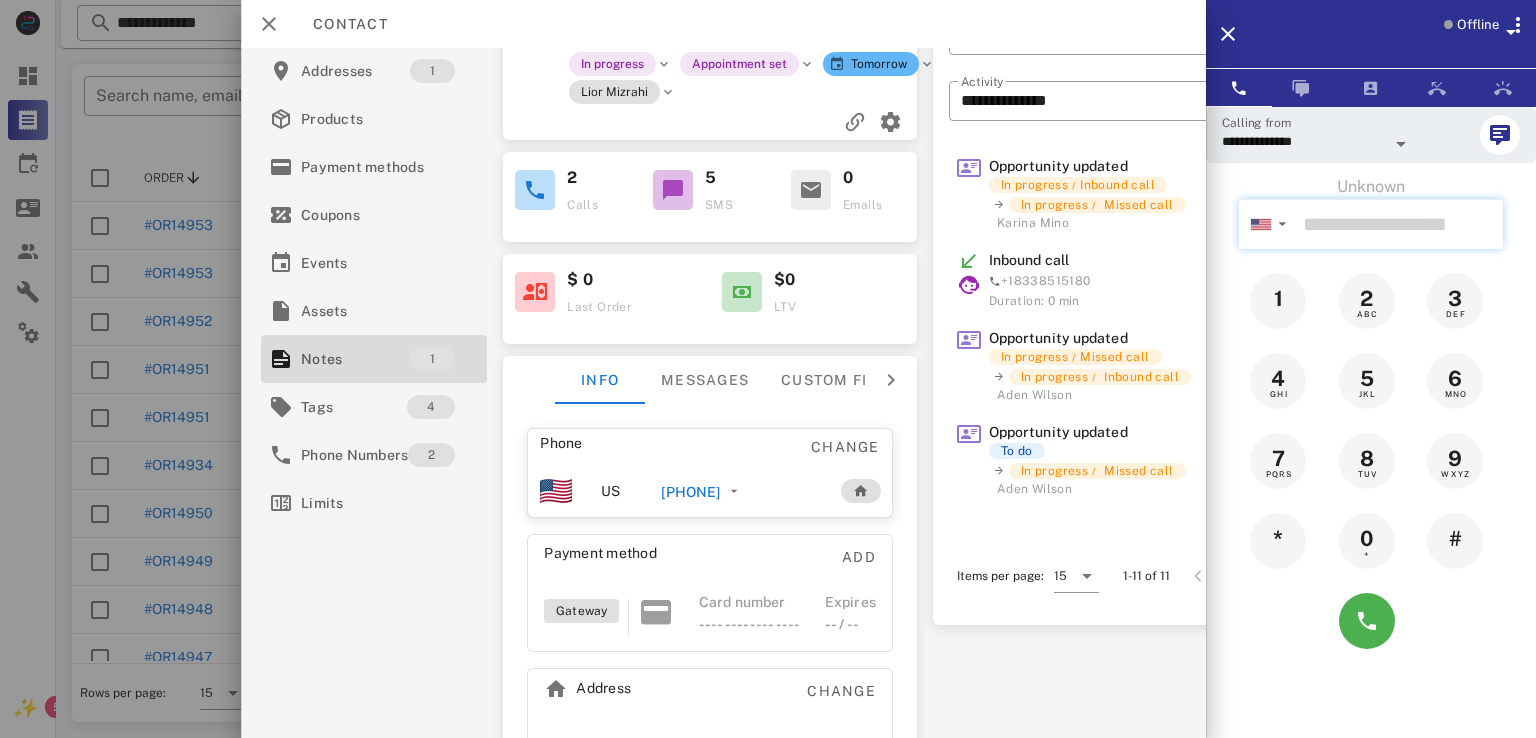 scroll, scrollTop: 0, scrollLeft: 0, axis: both 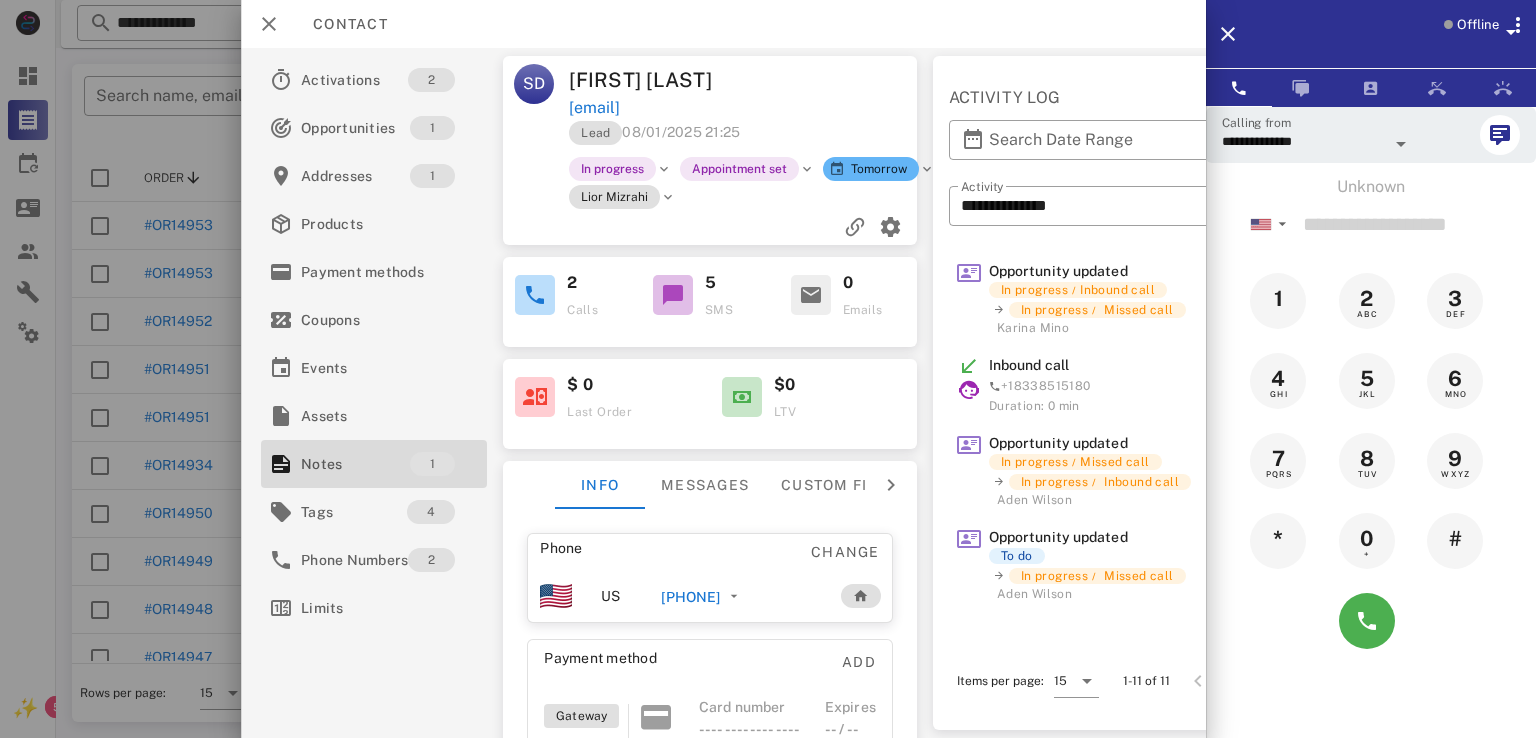click on "+19593339936" at bounding box center [691, 597] 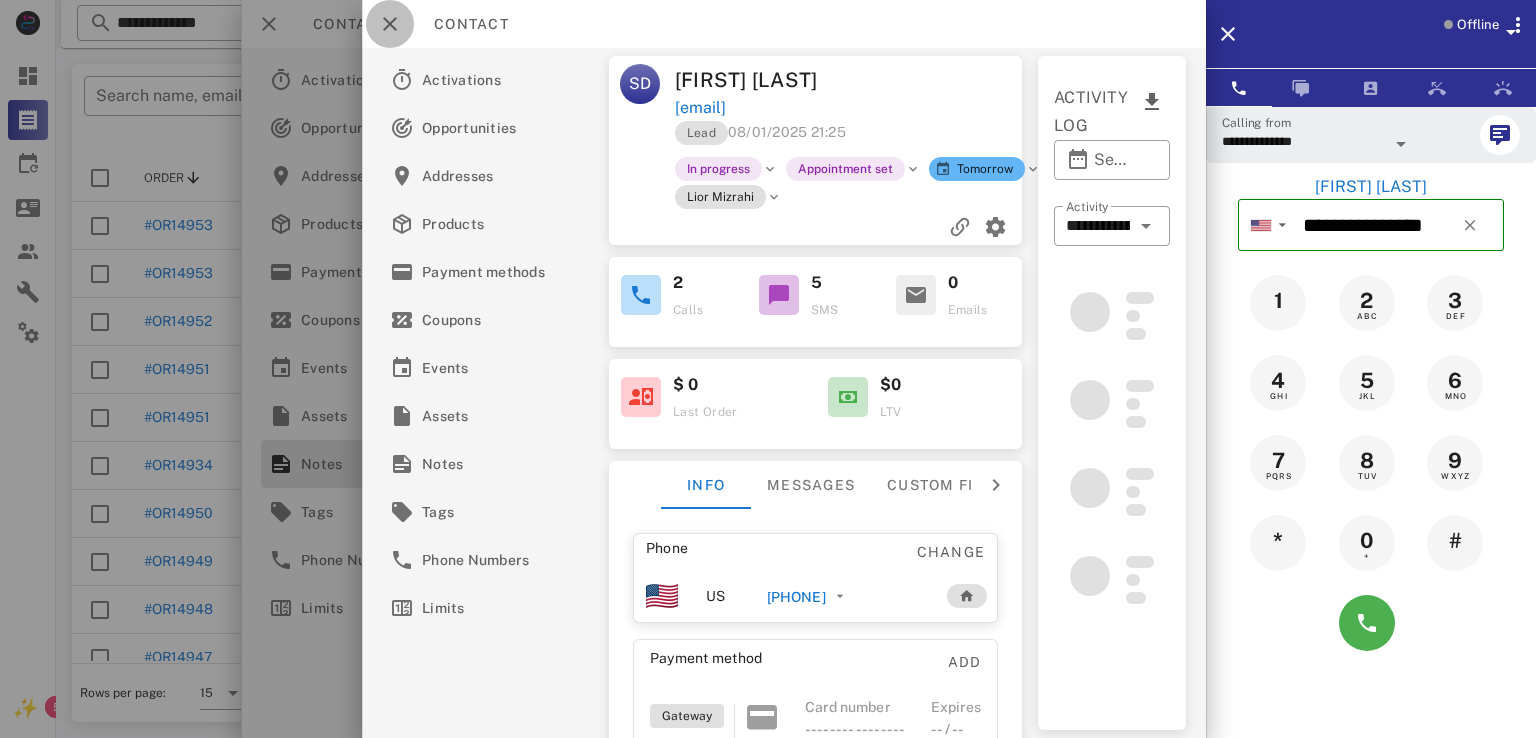 click at bounding box center [390, 24] 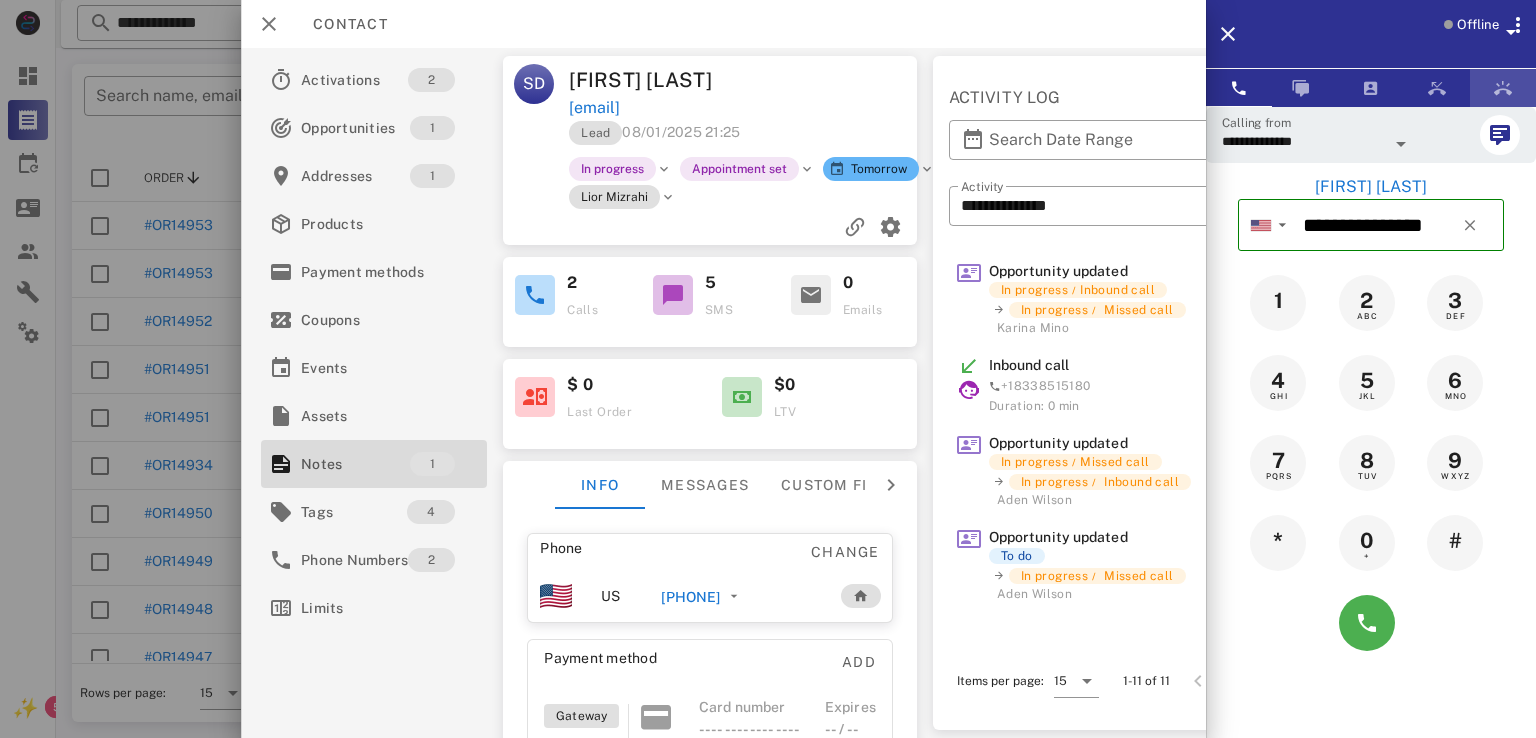 click at bounding box center (1503, 88) 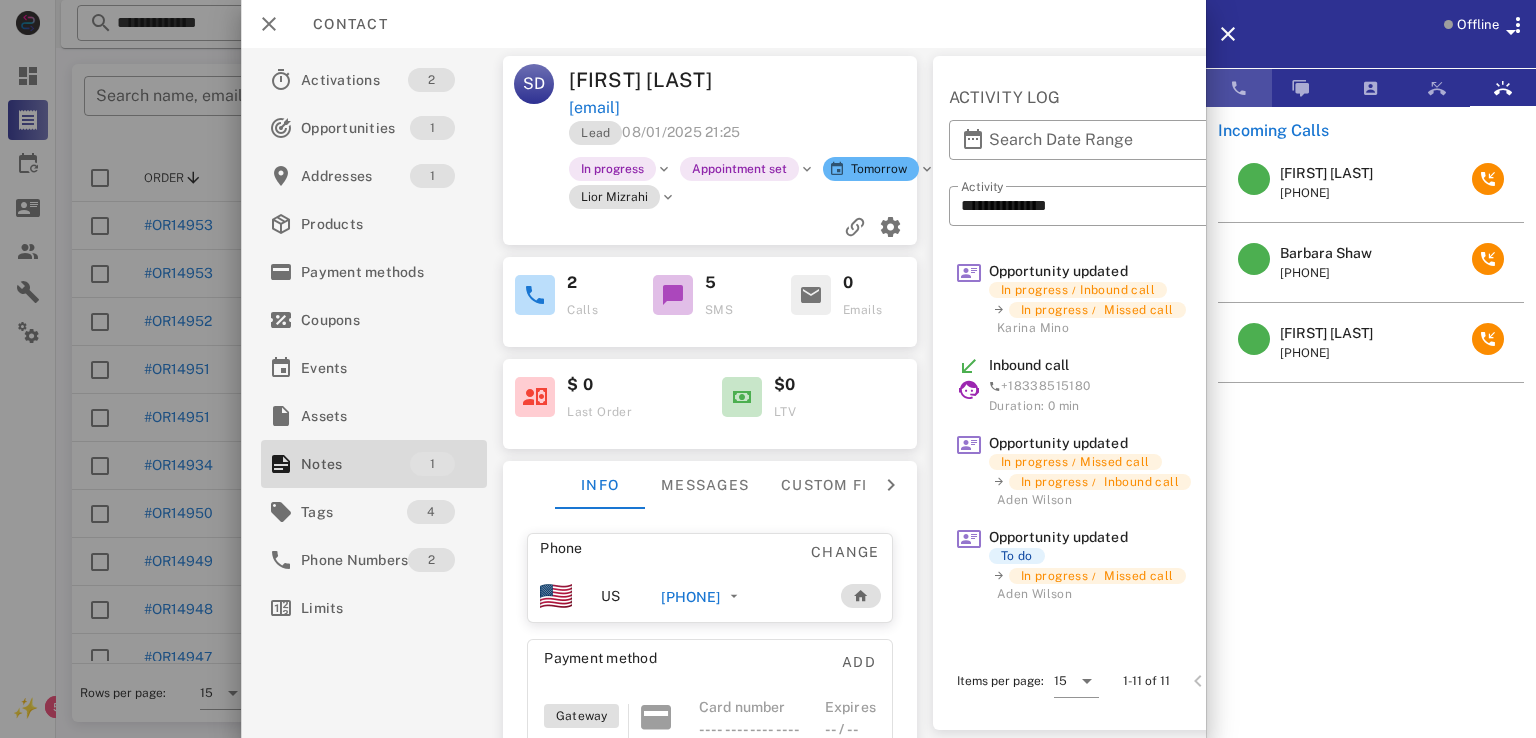 click at bounding box center [1239, 88] 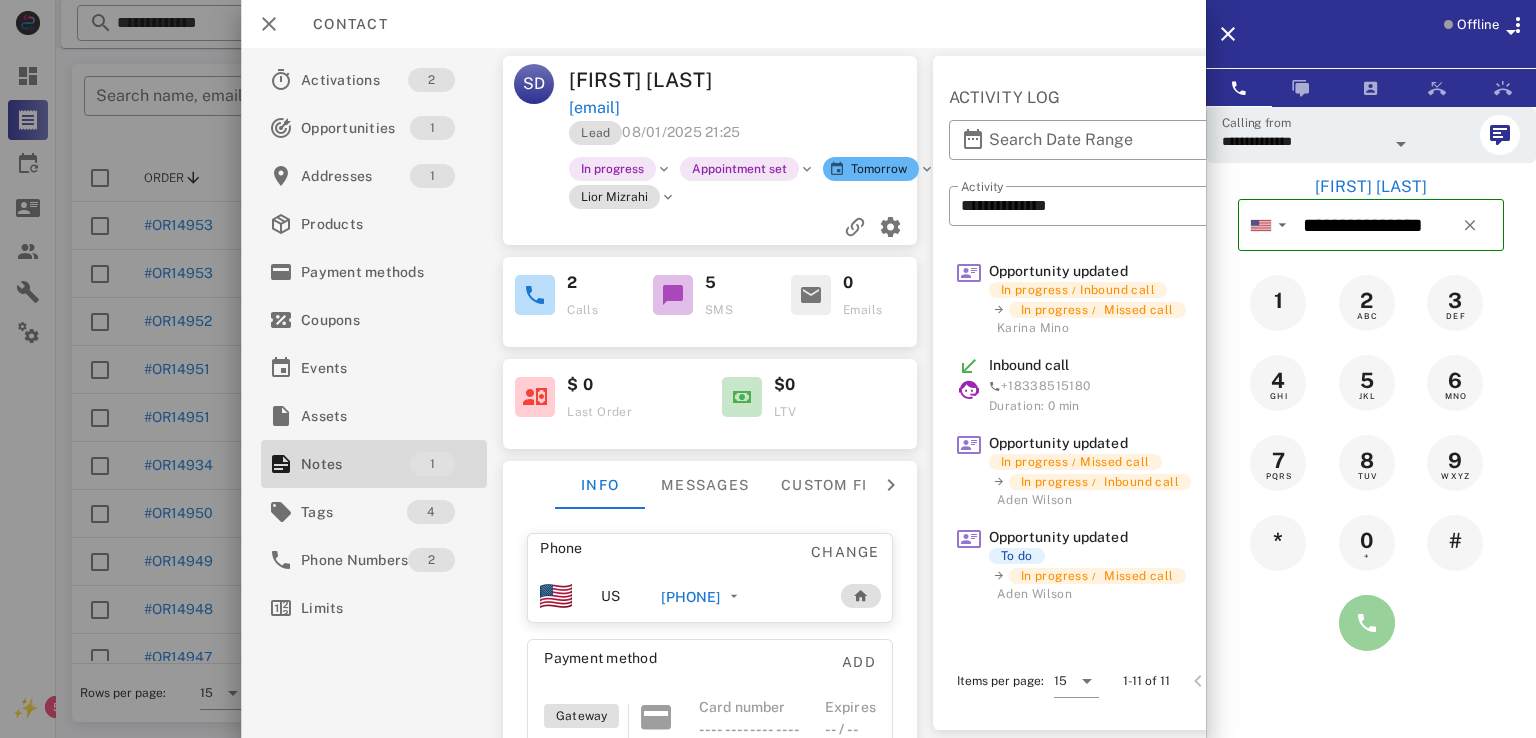 click at bounding box center (1367, 623) 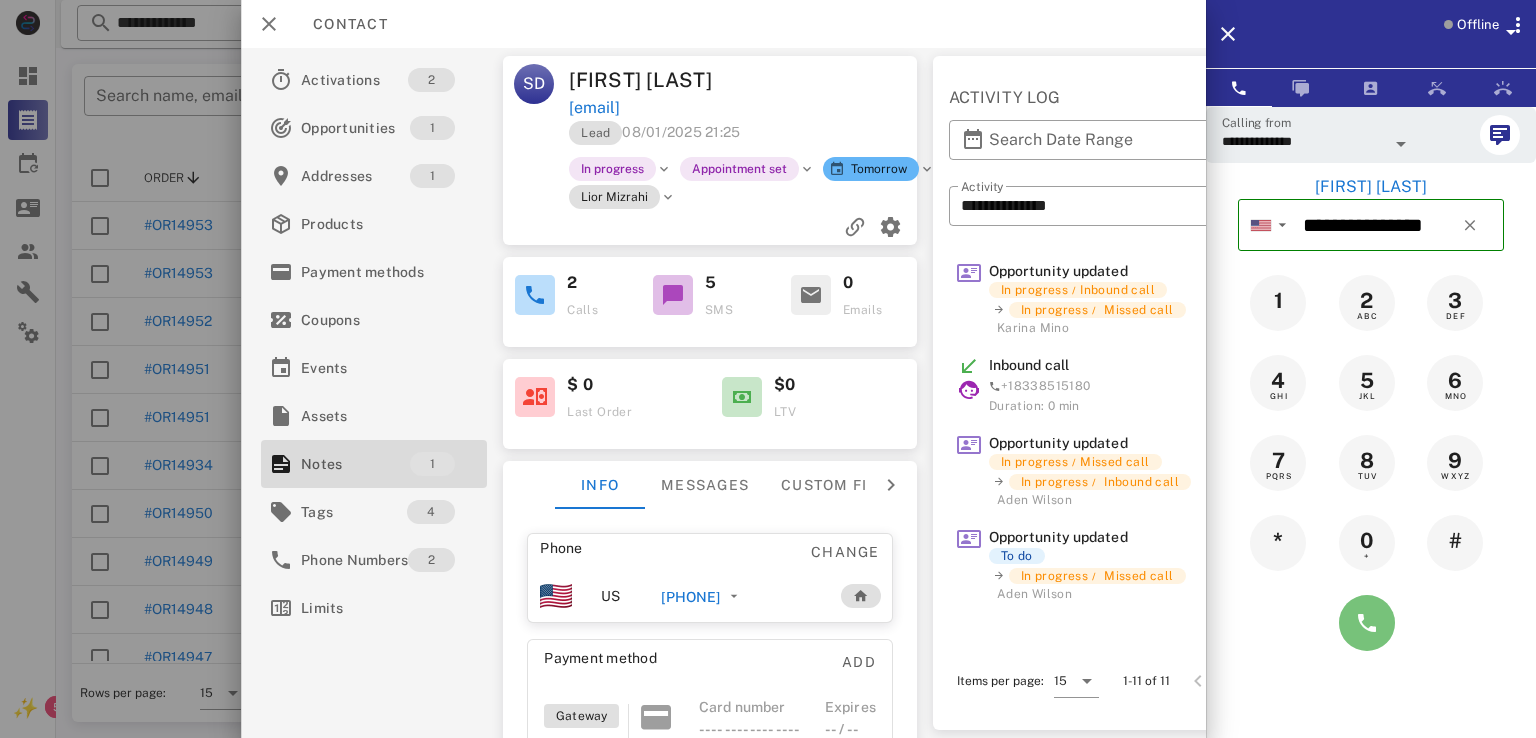 type 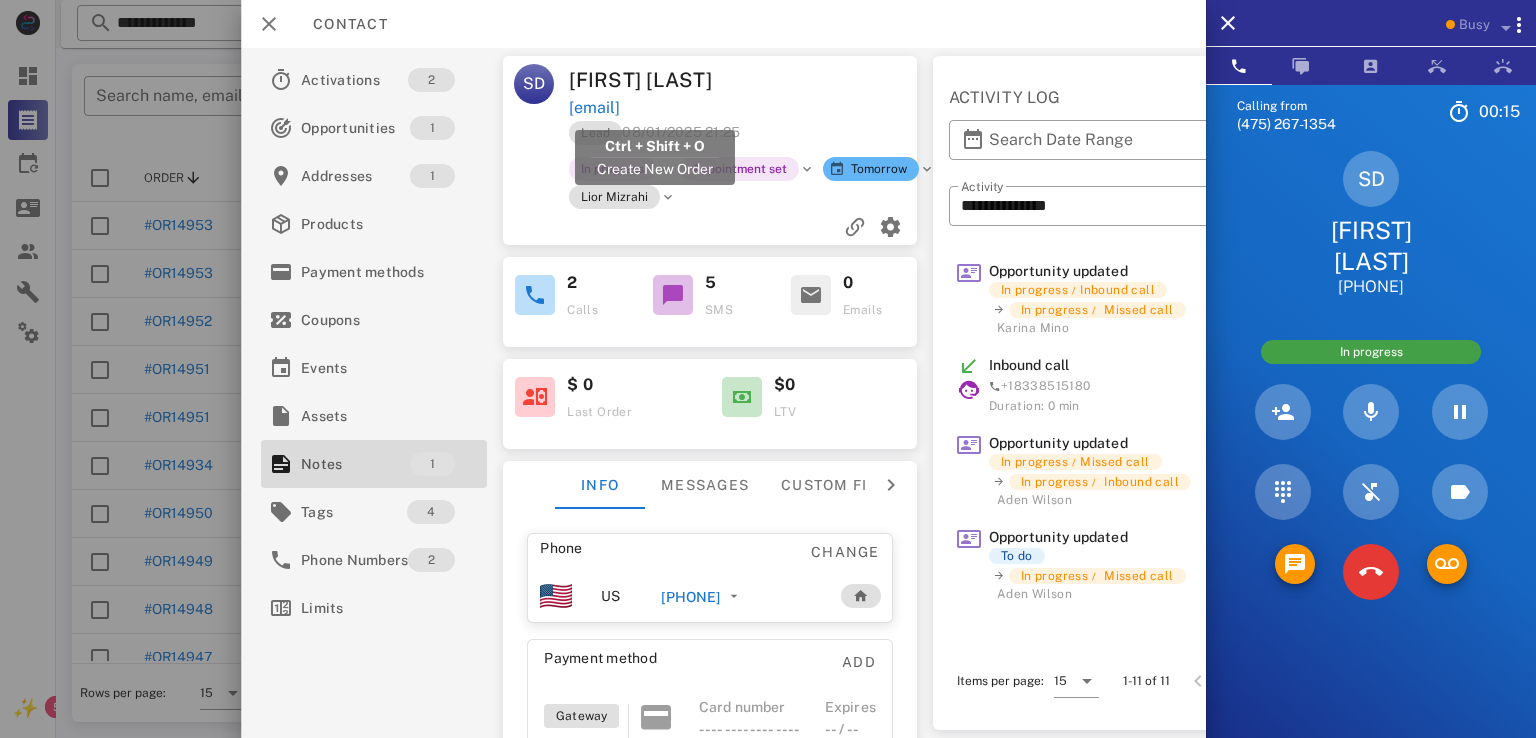 click on "ma.life145@gmail.com" at bounding box center (595, 108) 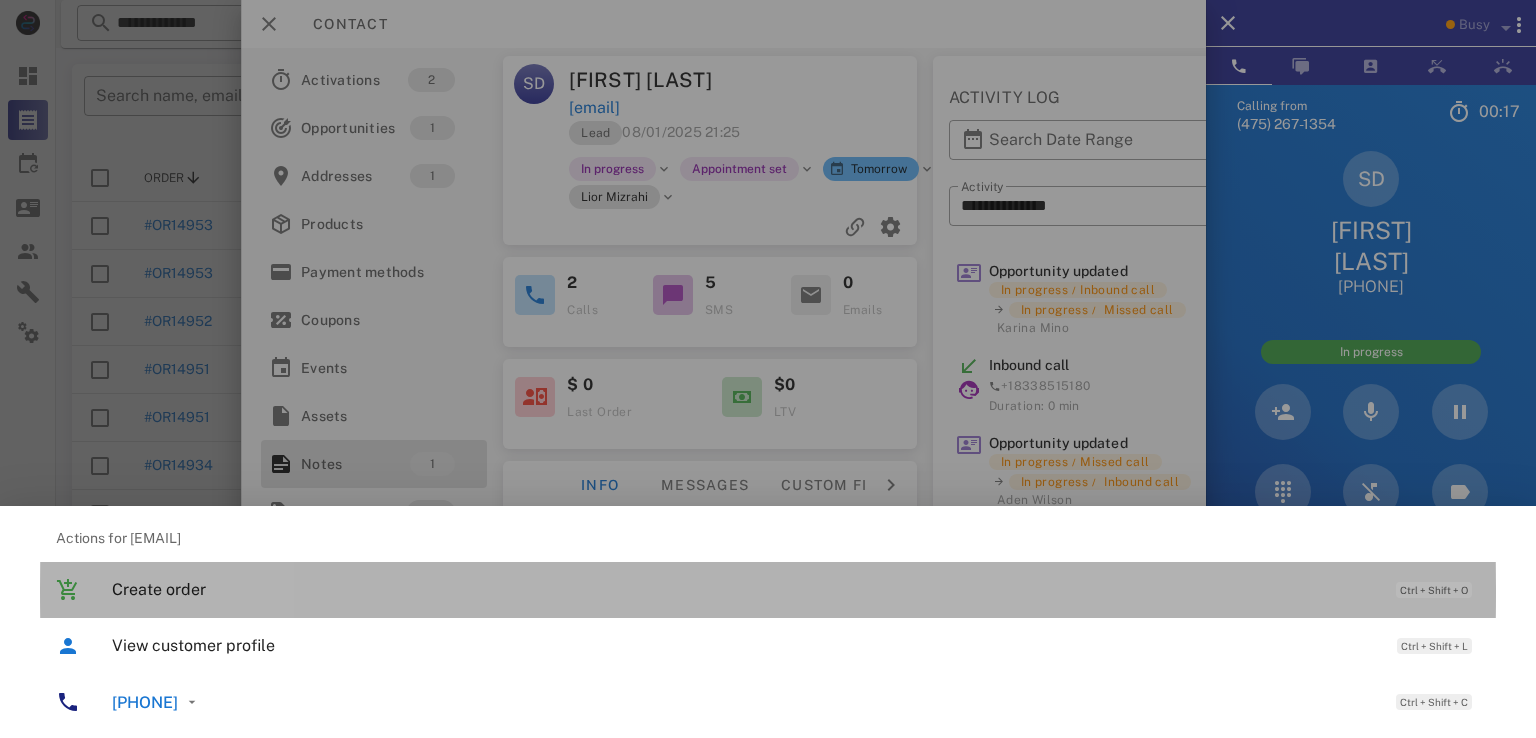 click on "Create order Ctrl + Shift + O" at bounding box center [796, 589] 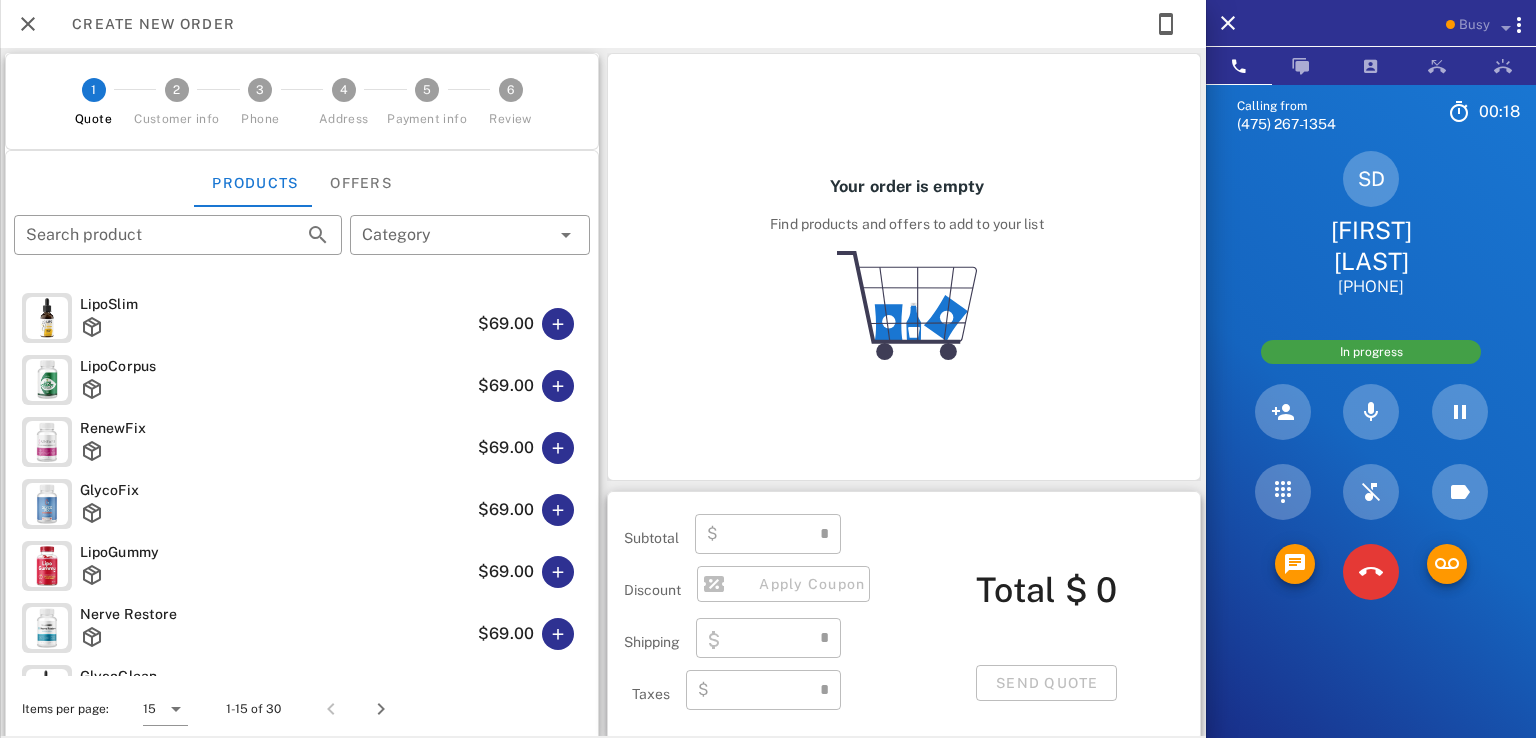 type on "**********" 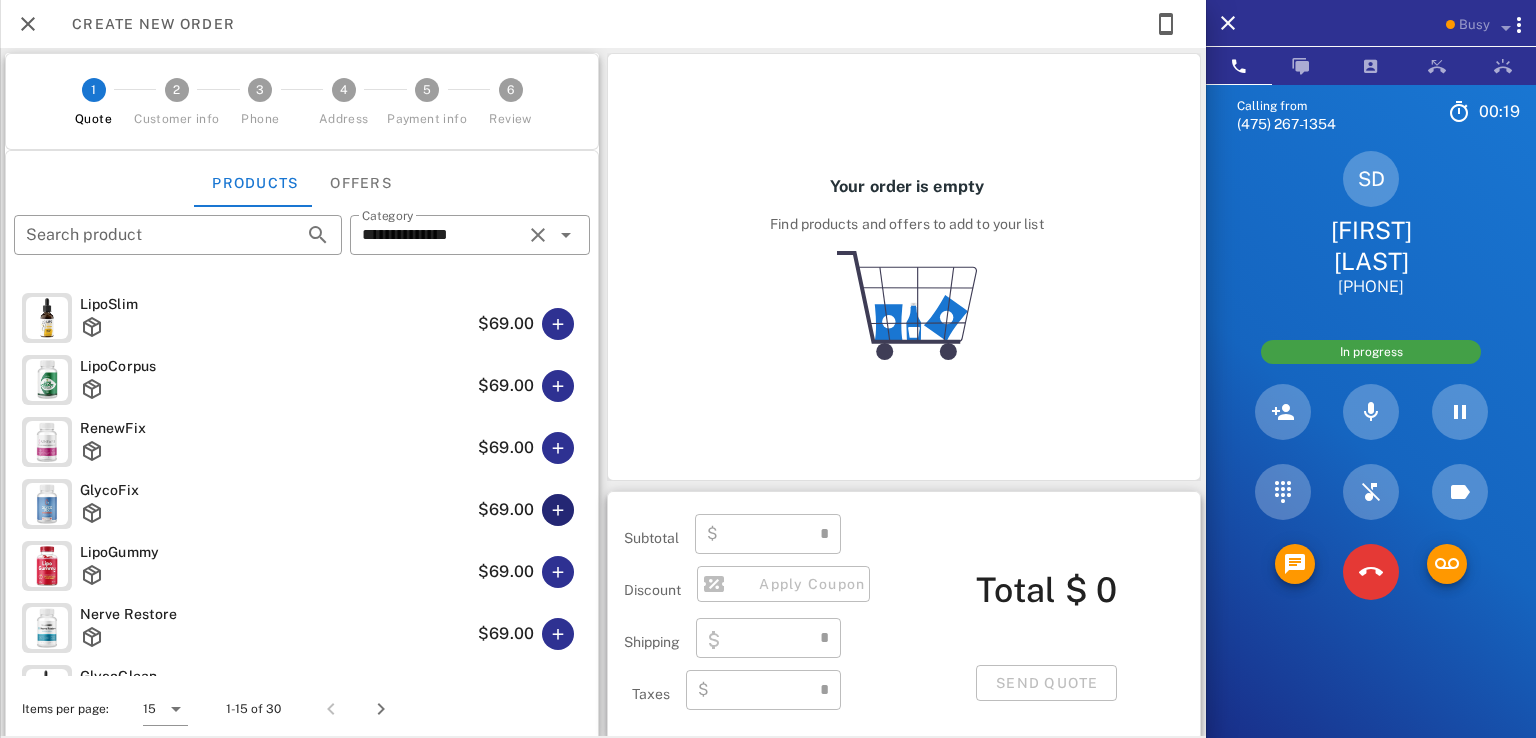 type on "****" 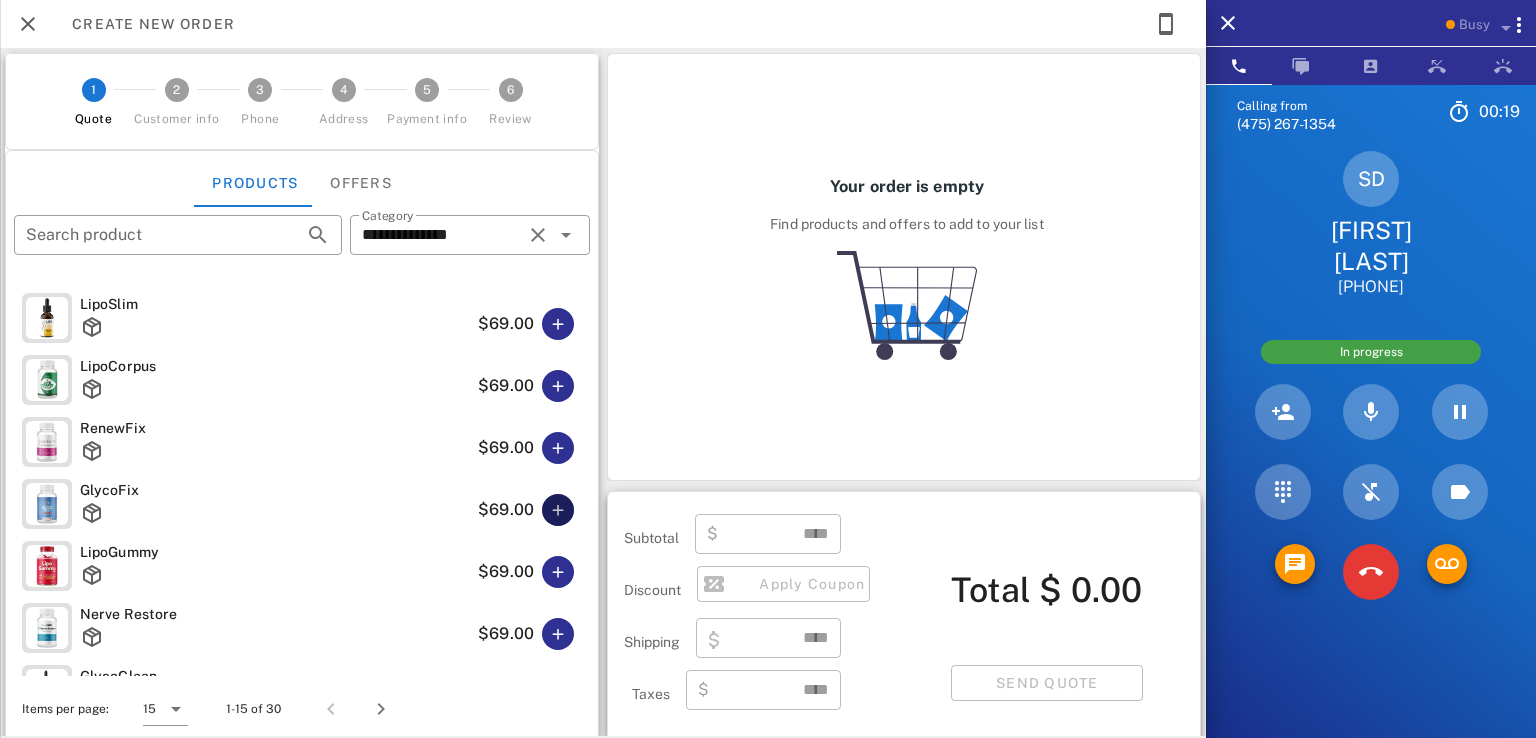 click at bounding box center (558, 510) 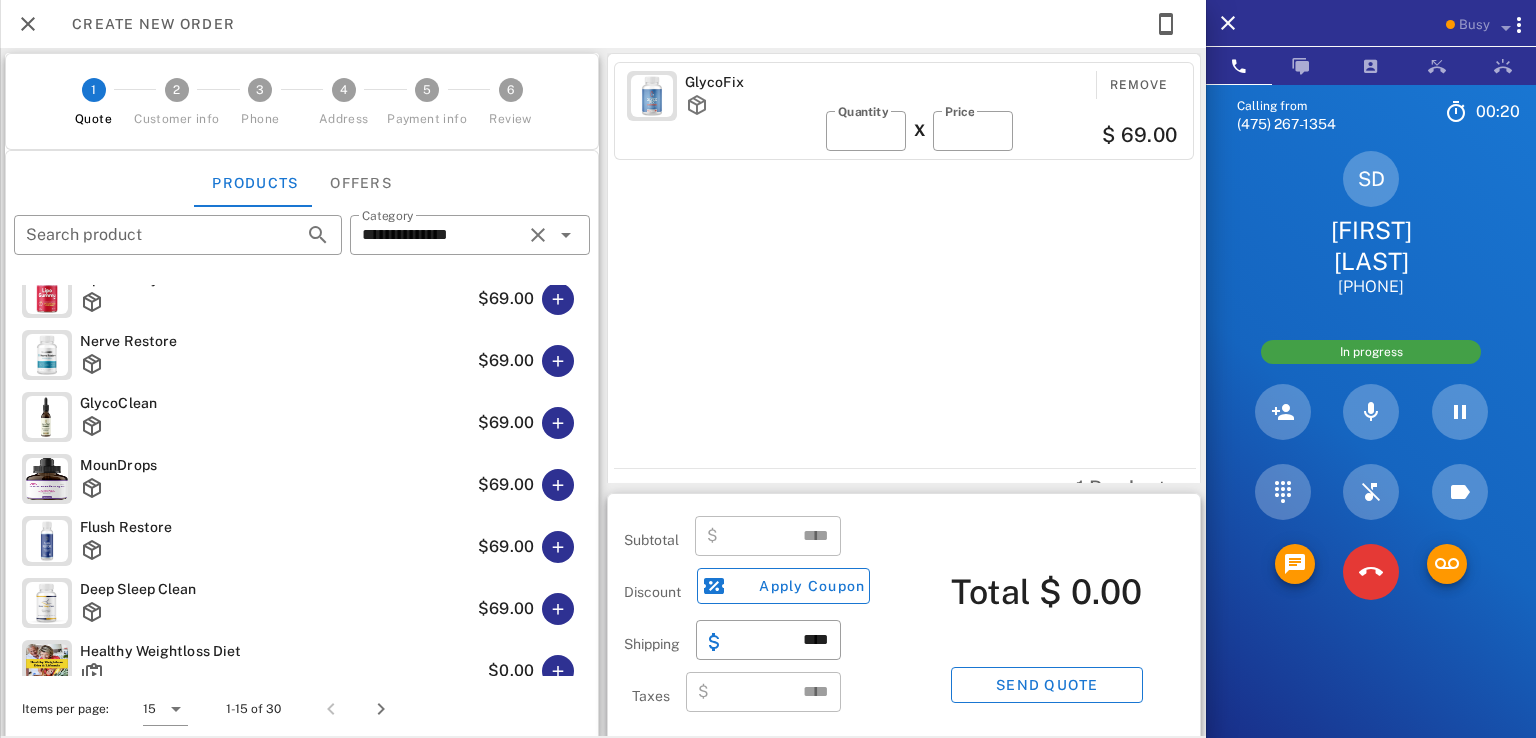 scroll, scrollTop: 555, scrollLeft: 0, axis: vertical 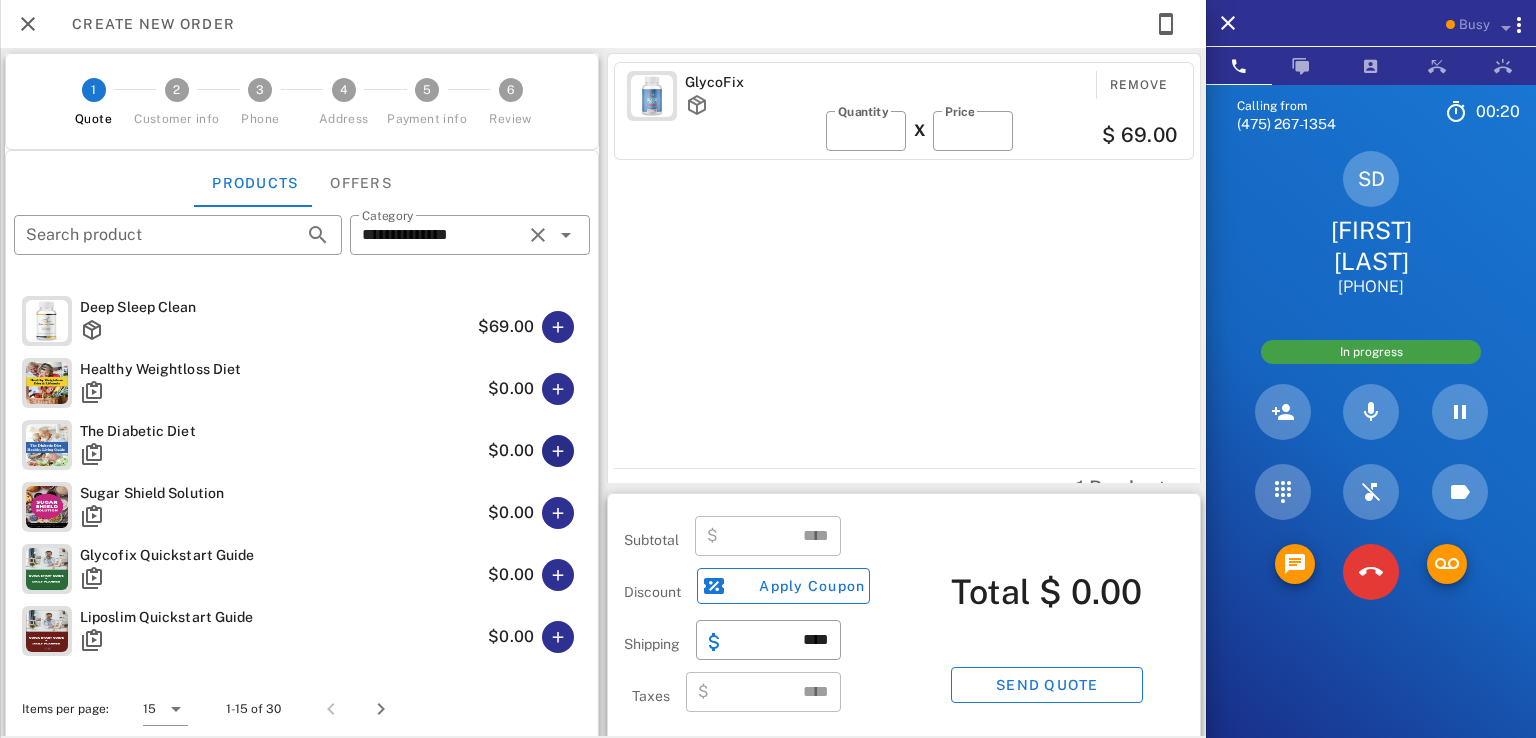 type on "*****" 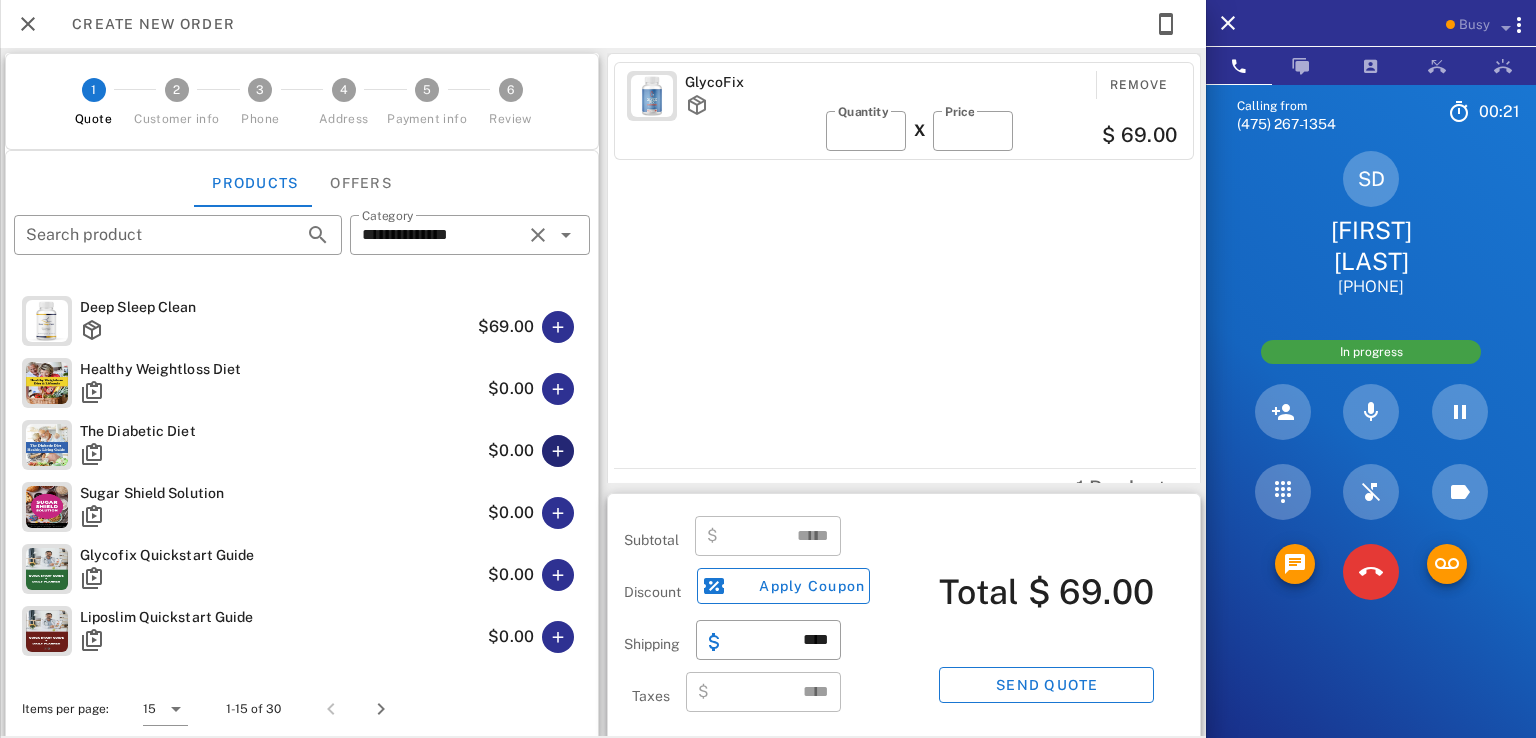 click at bounding box center (558, 451) 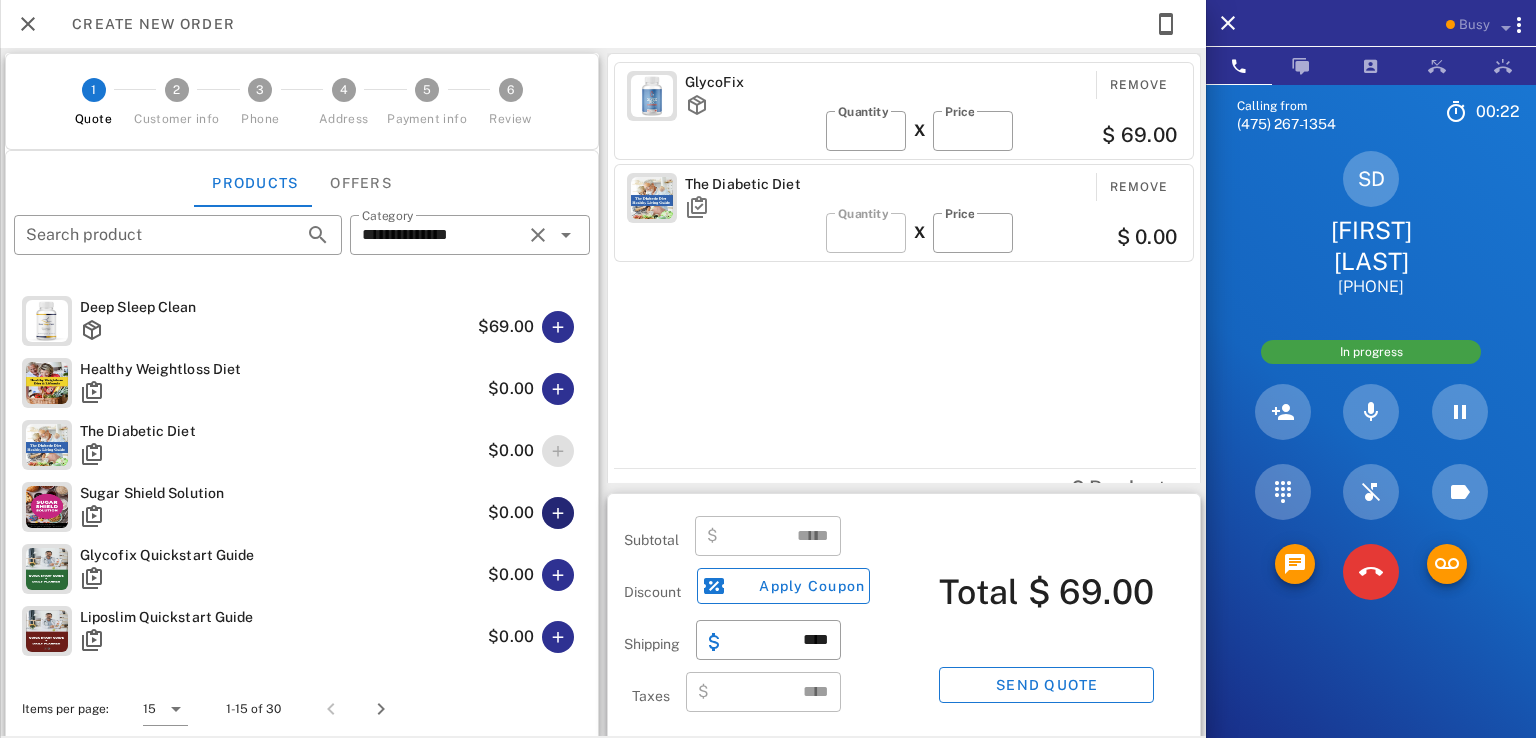 click at bounding box center [558, 513] 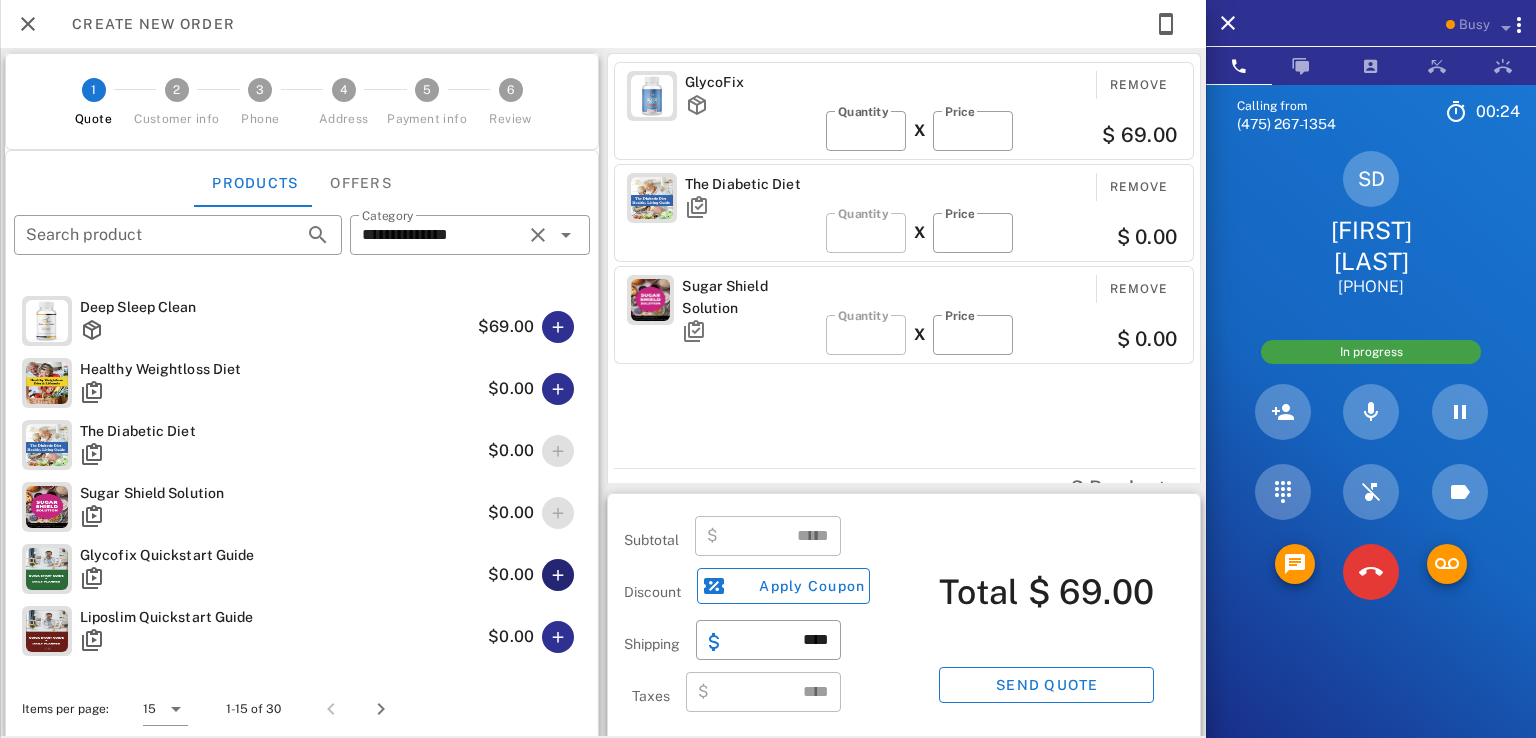 click at bounding box center [558, 575] 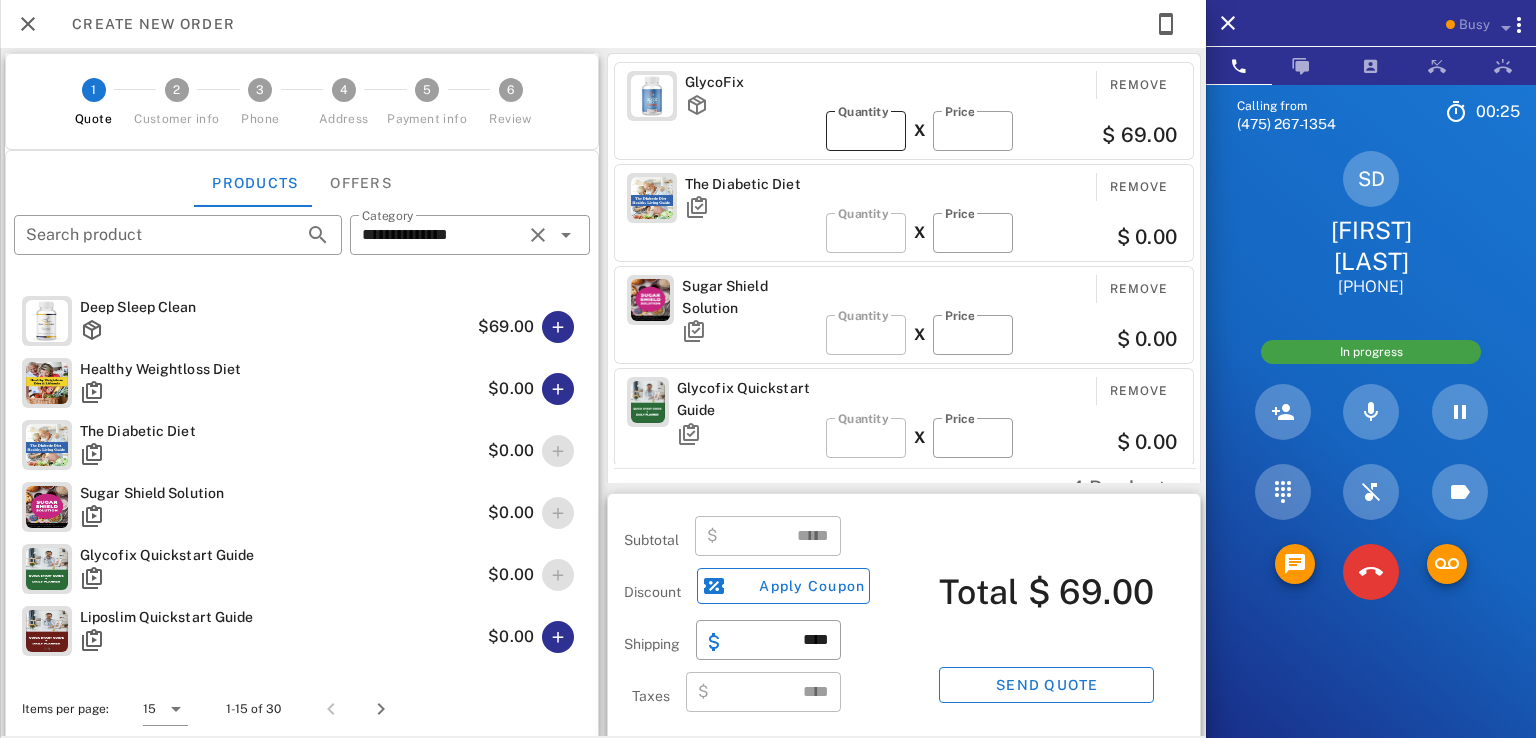click on "*" at bounding box center (866, 131) 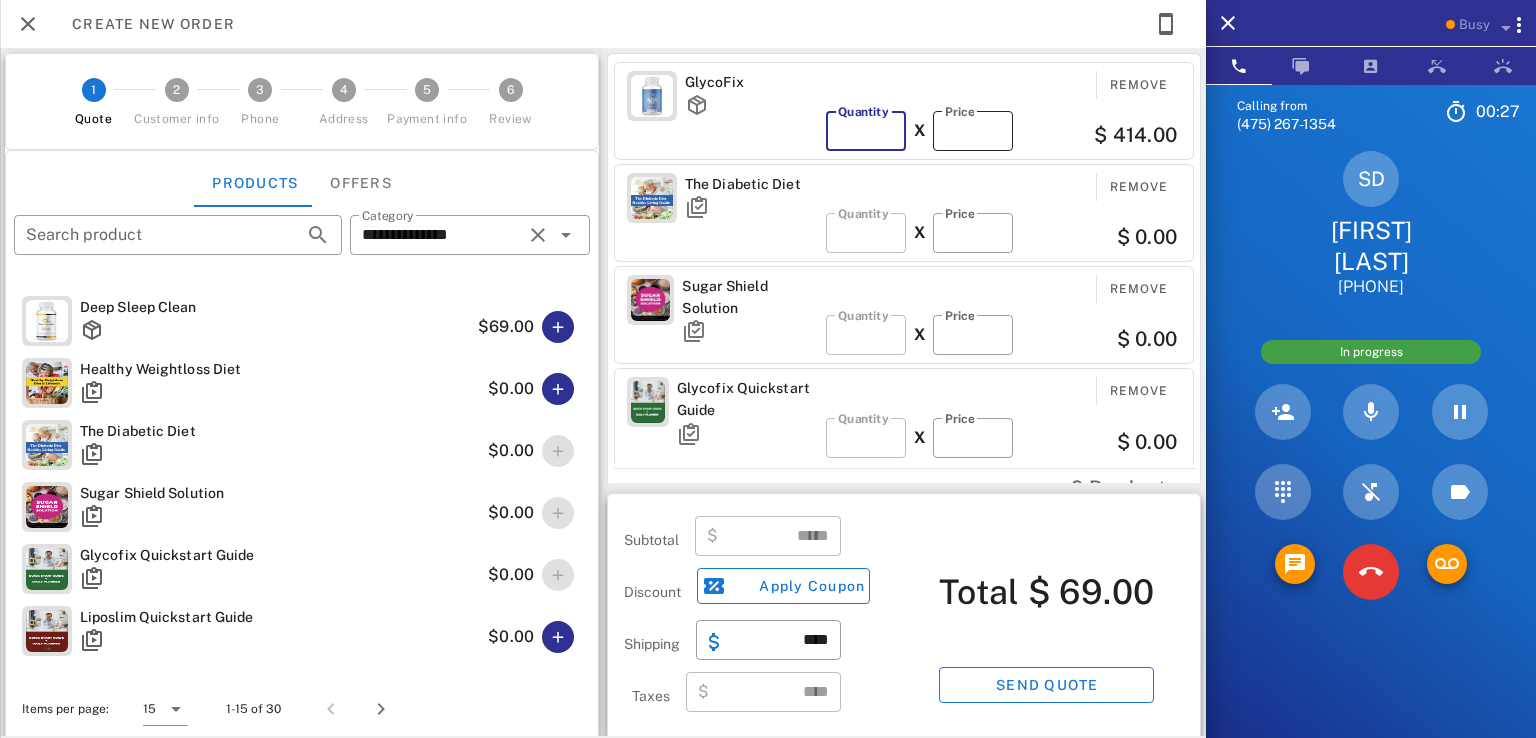 type on "*" 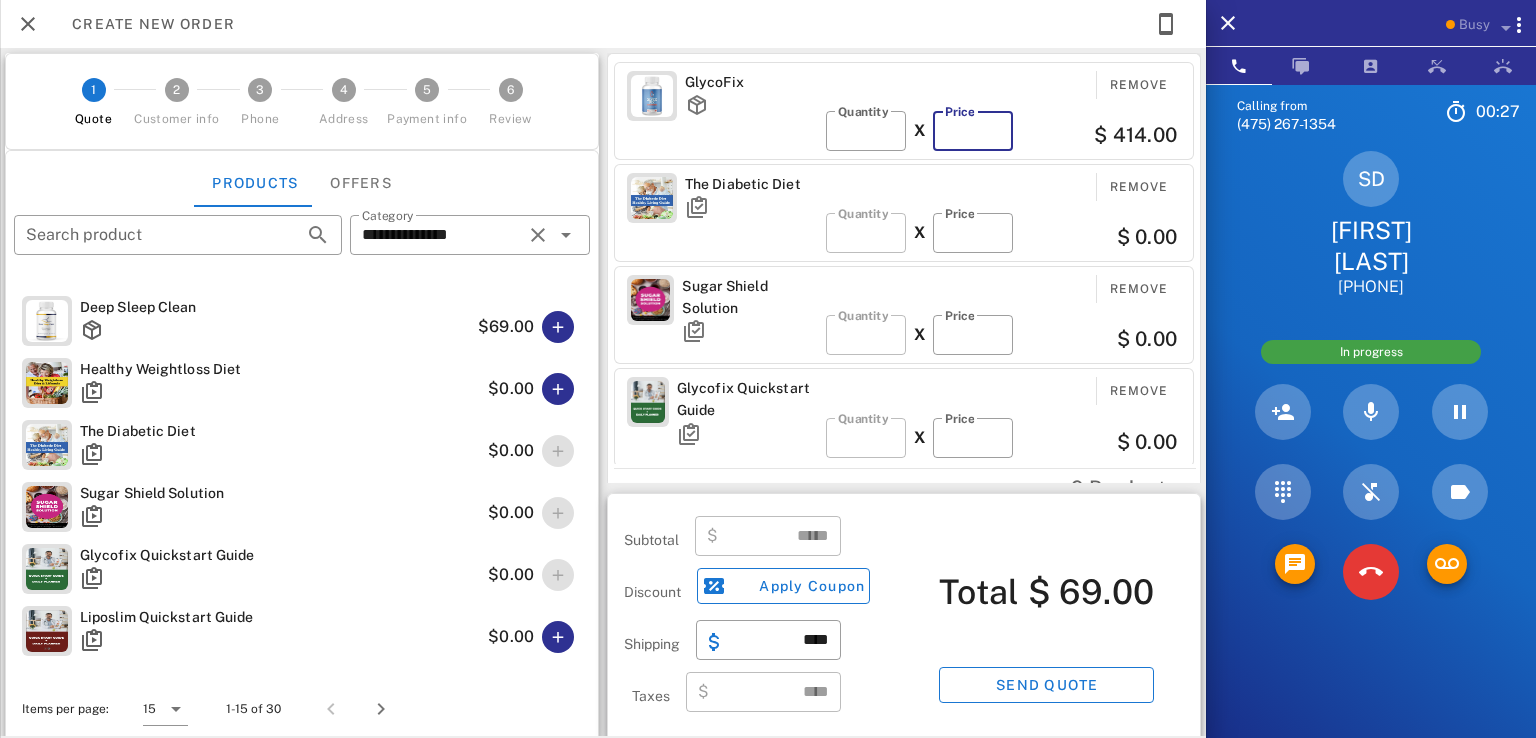click on "**" at bounding box center (973, 131) 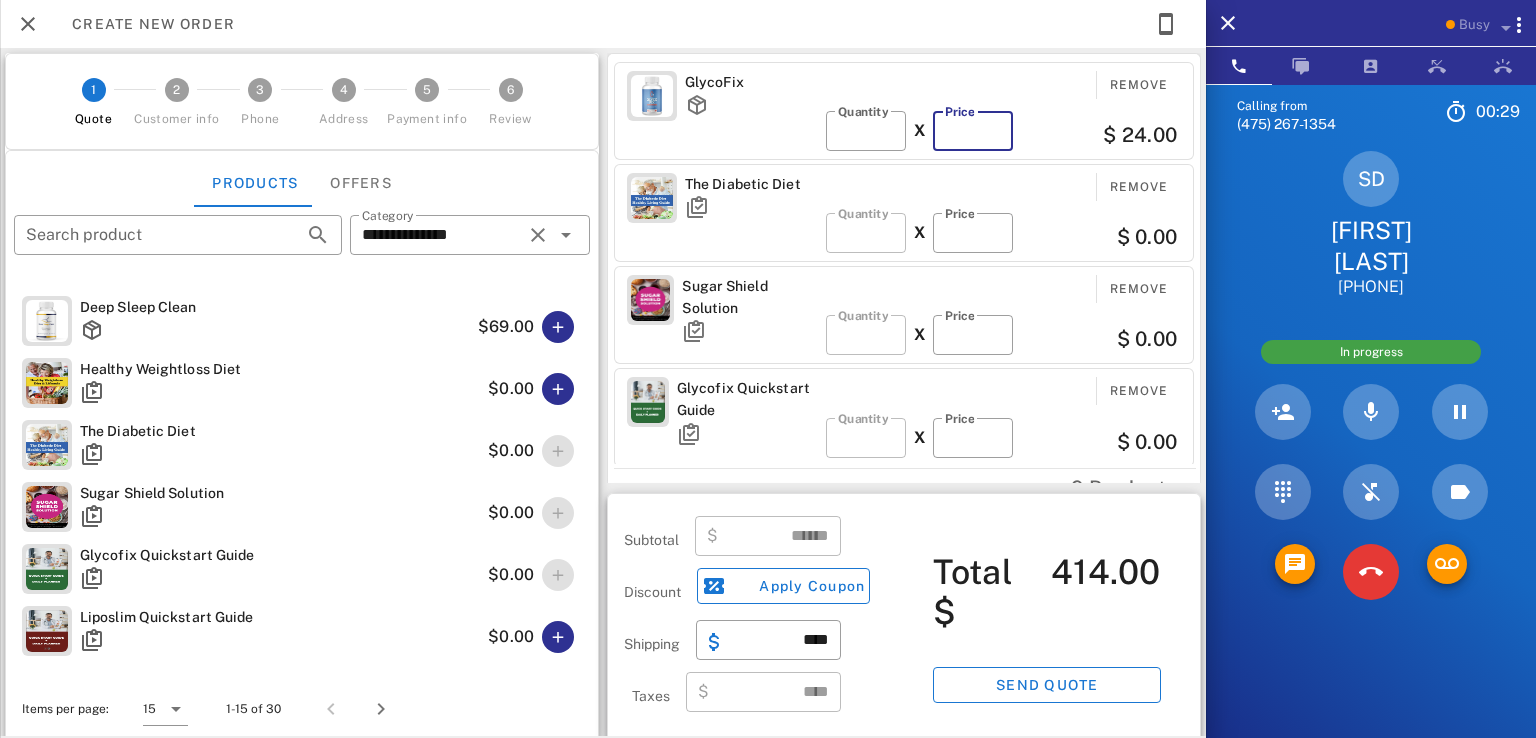 type on "**" 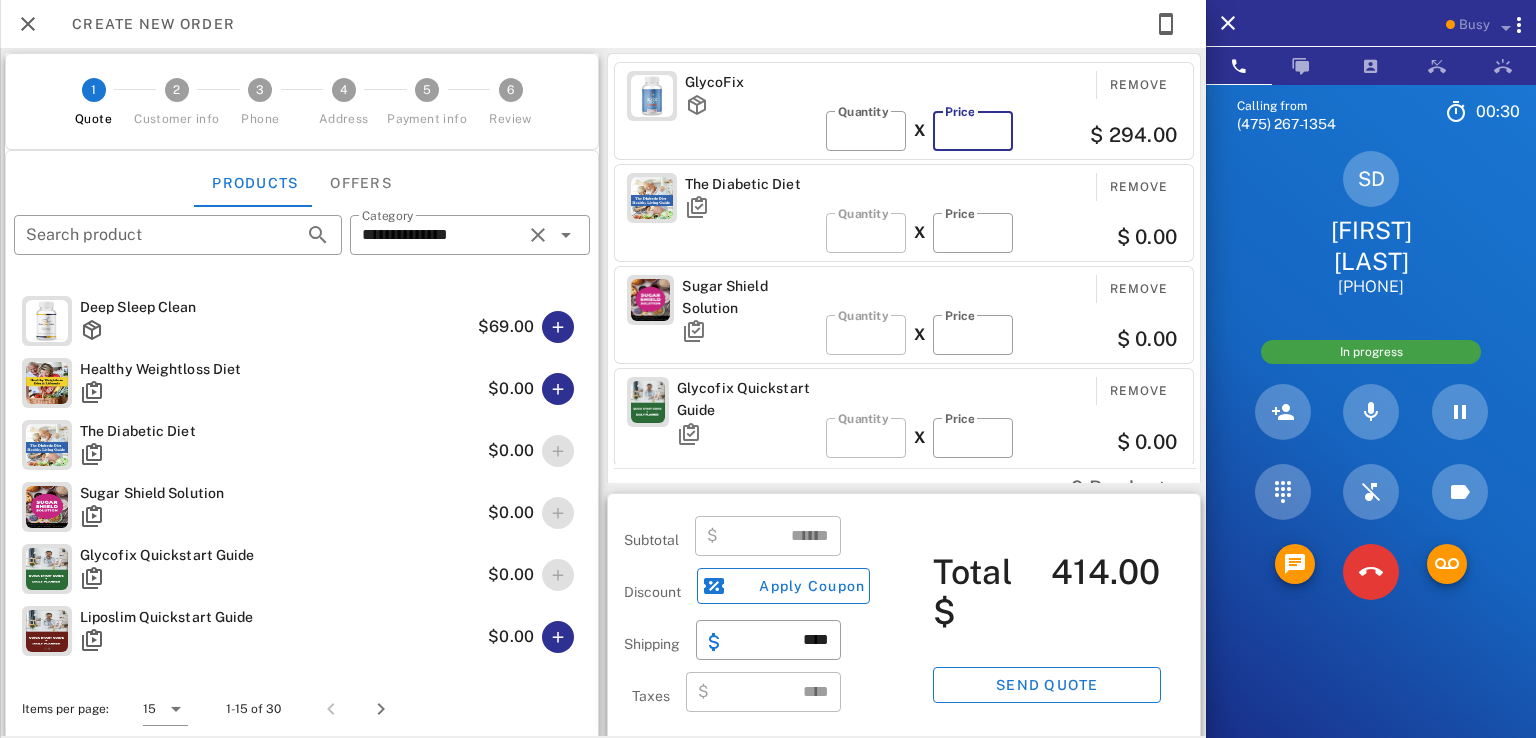 type on "******" 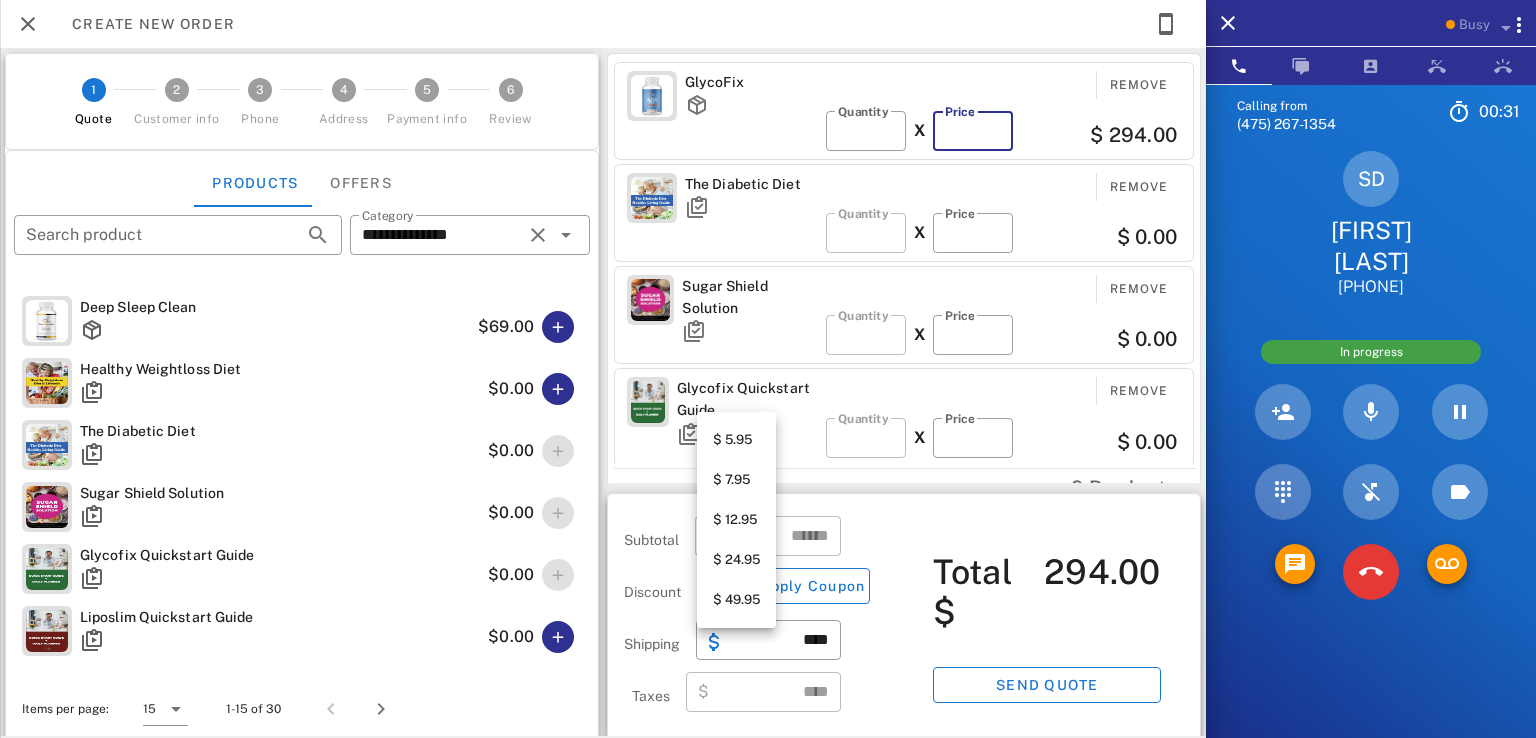 type on "**" 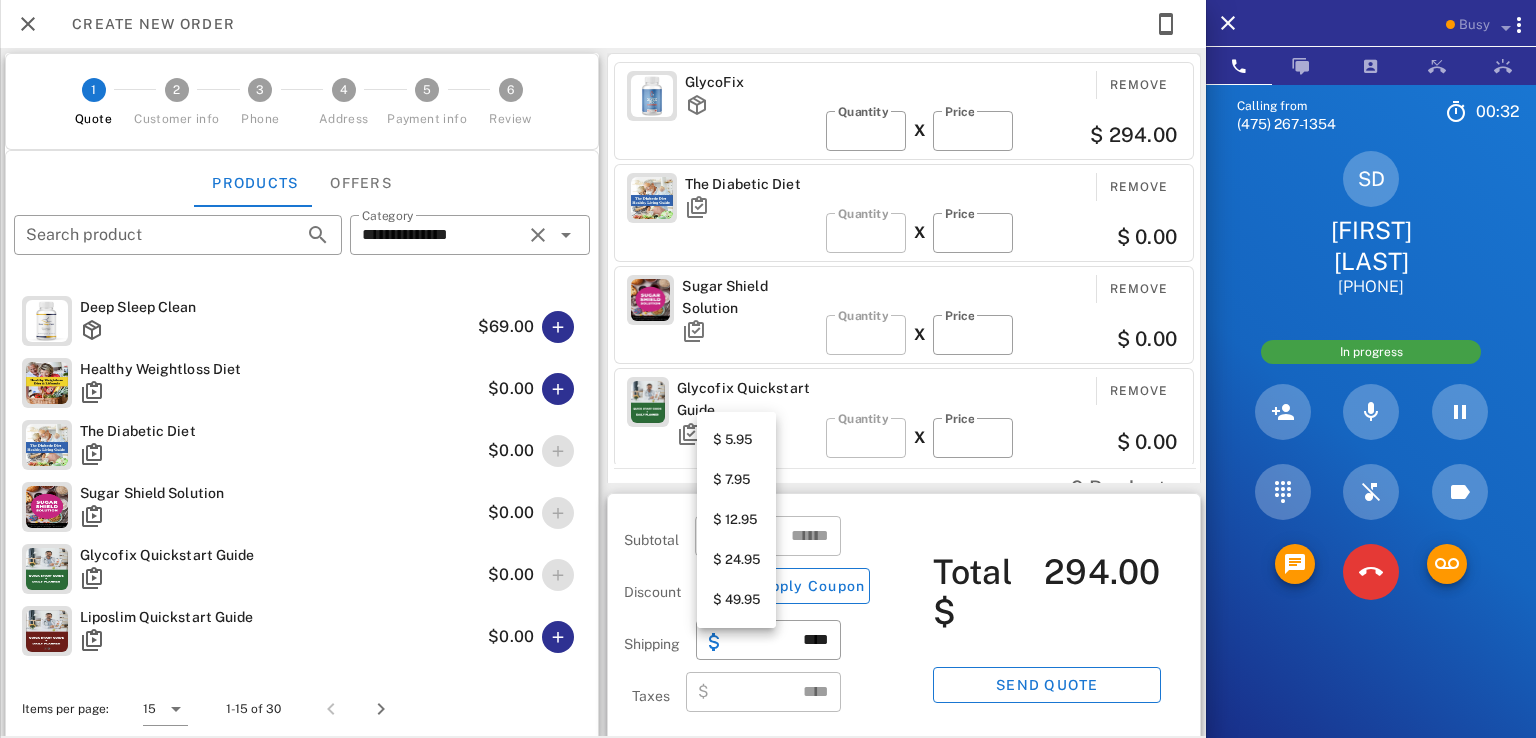 click on "$ 12.95" at bounding box center [736, 520] 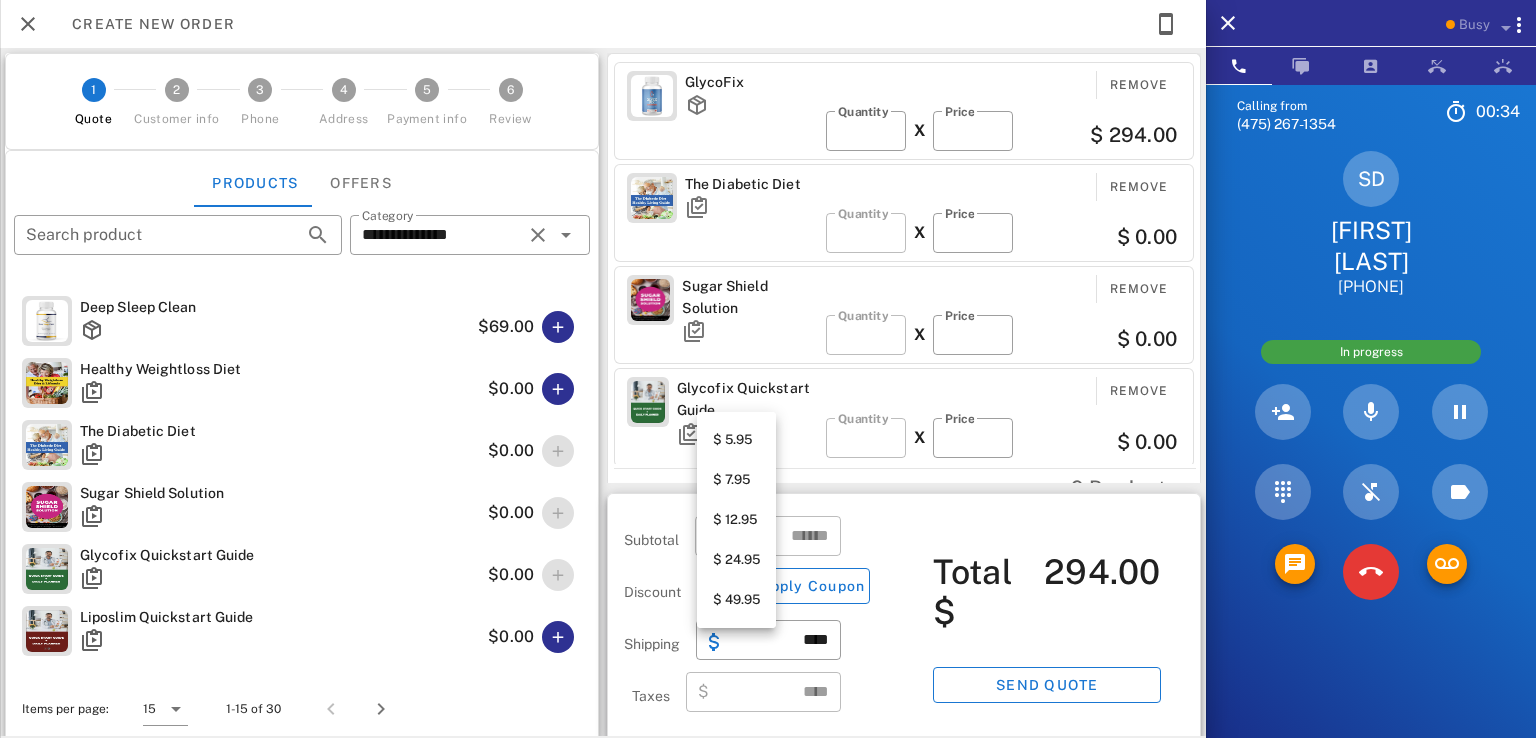 click on "$ 12.95" at bounding box center [736, 520] 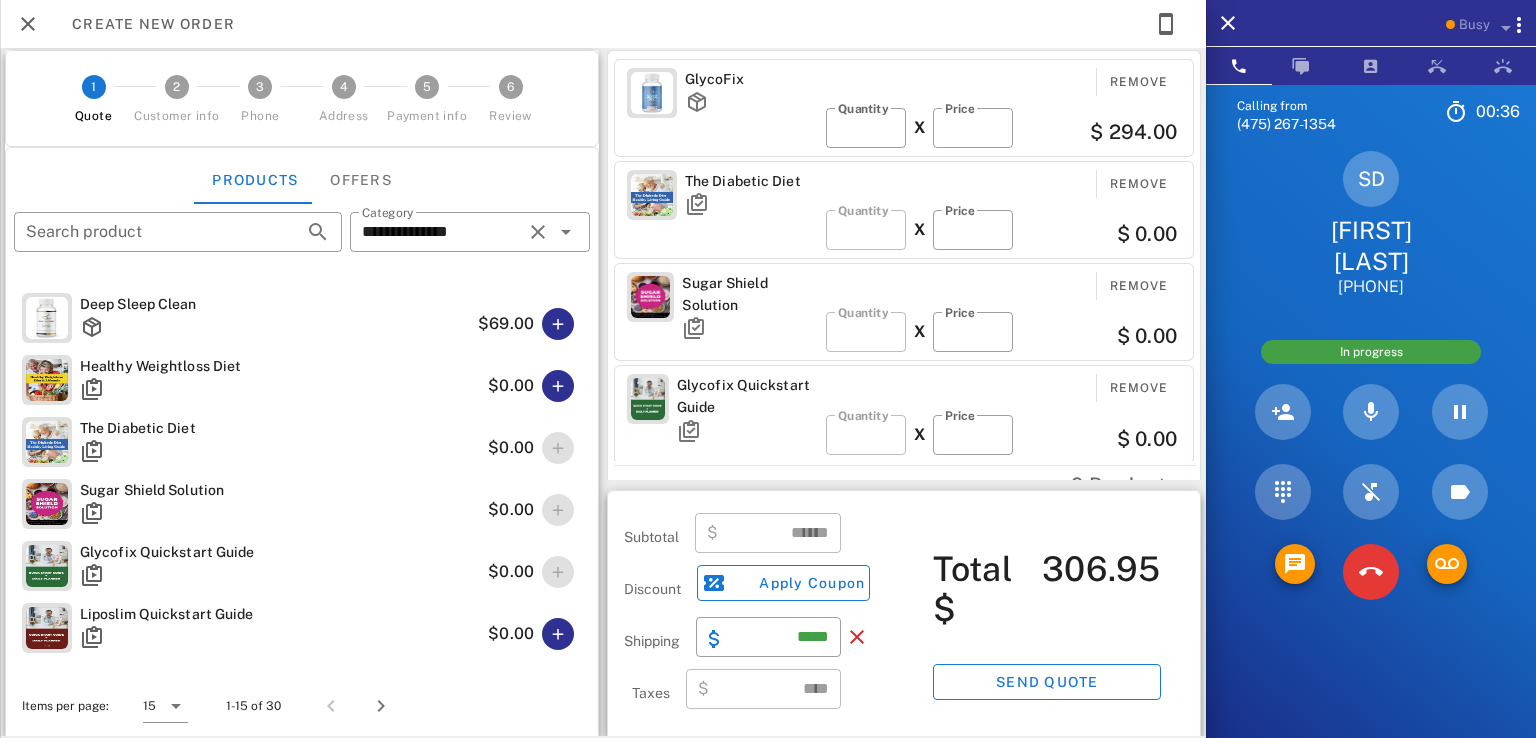 scroll, scrollTop: 0, scrollLeft: 0, axis: both 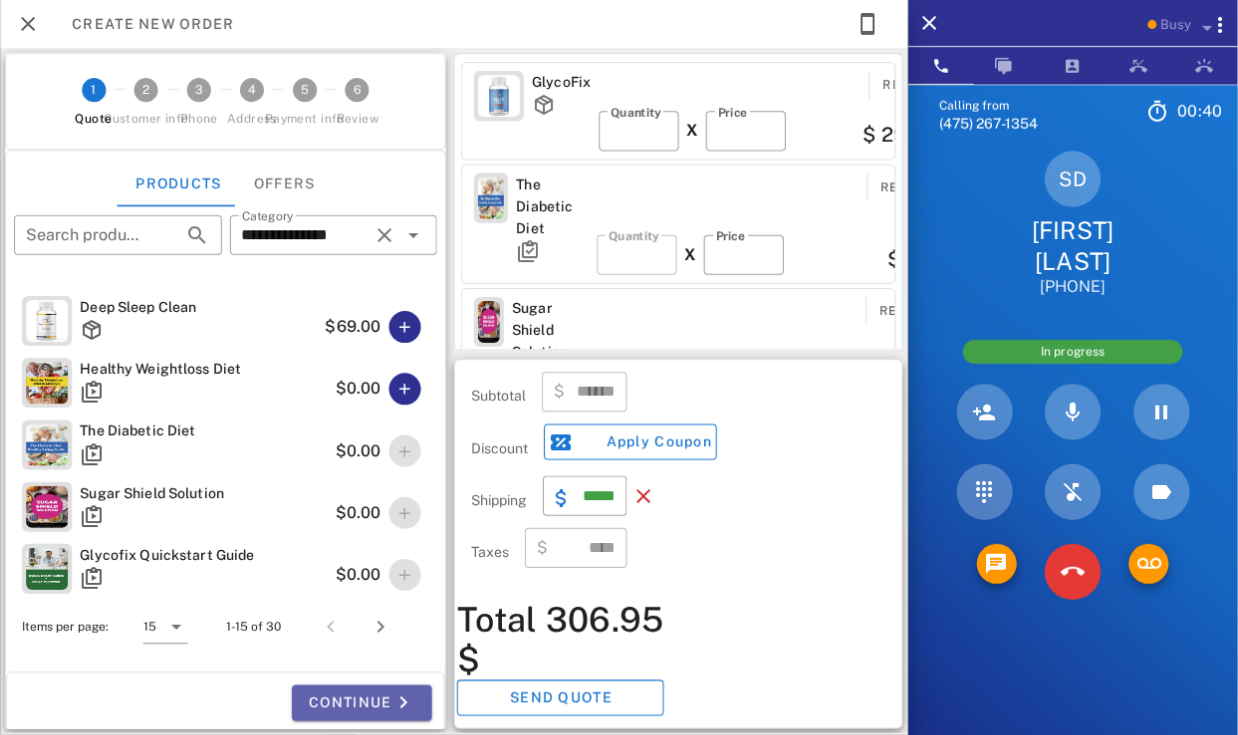 click on "Continue" at bounding box center [362, 703] 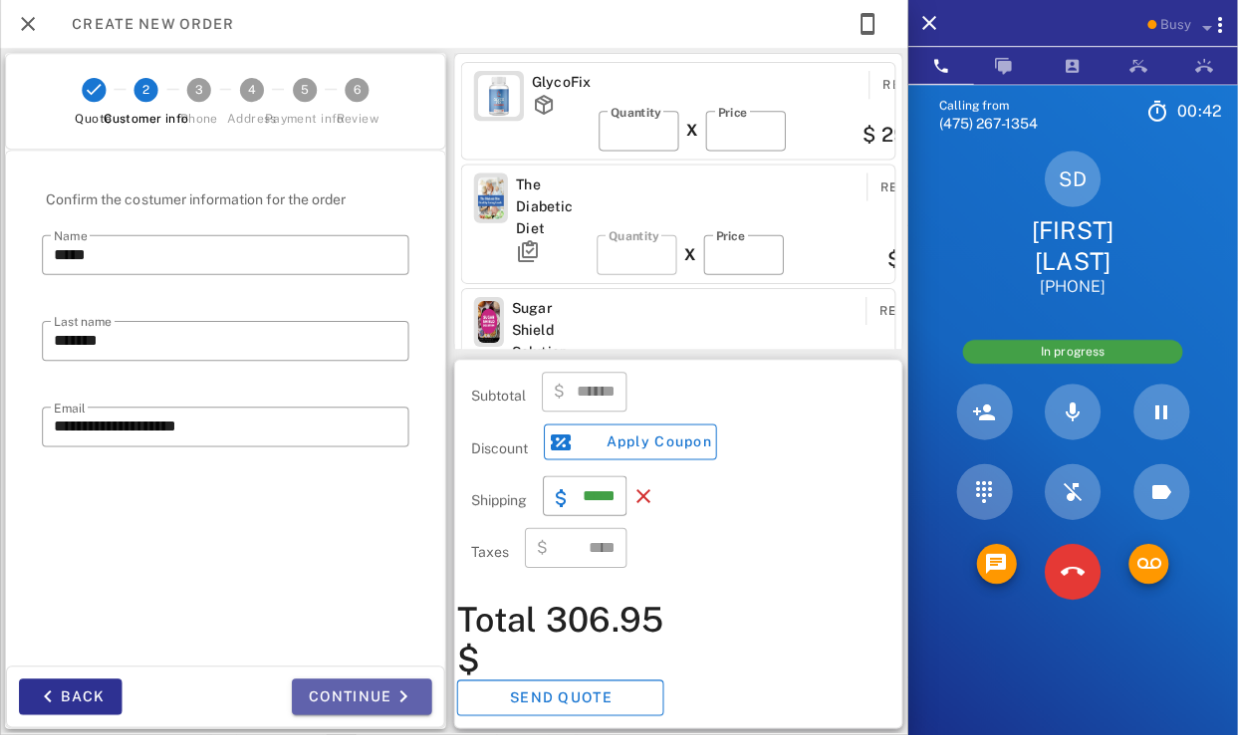 click on "Continue" at bounding box center [362, 697] 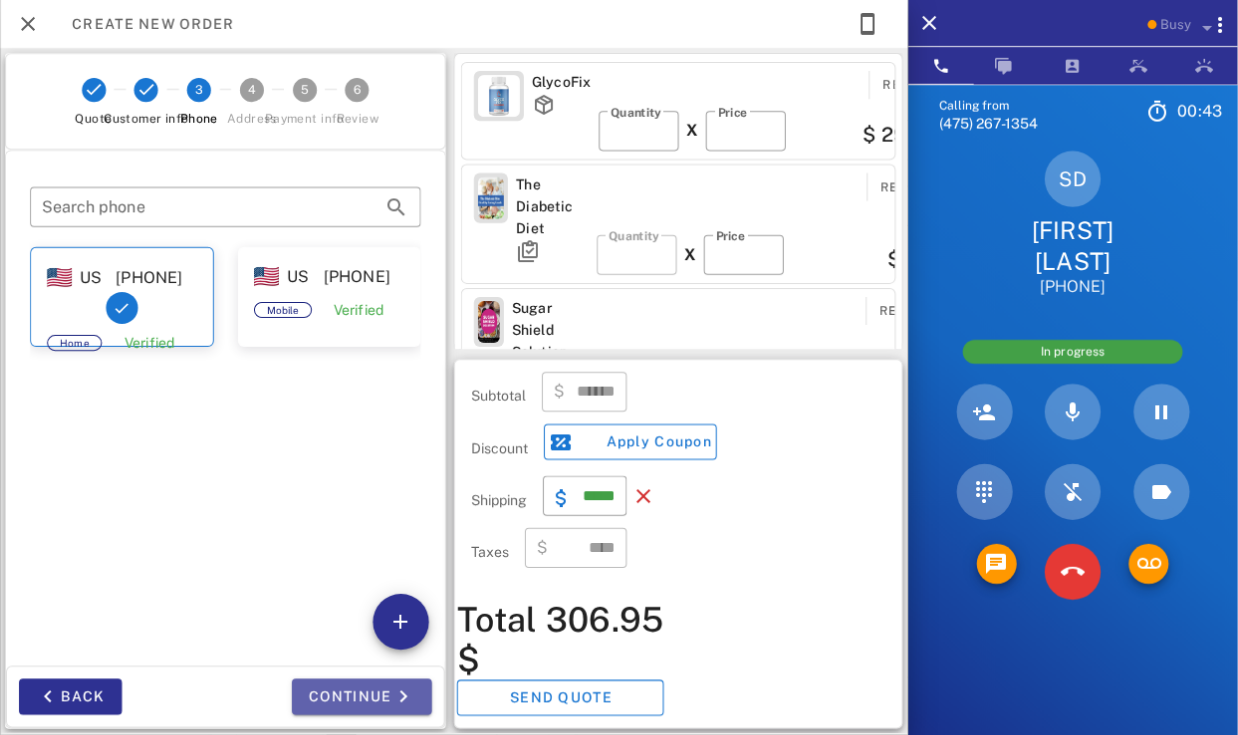 click on "Continue" at bounding box center [362, 697] 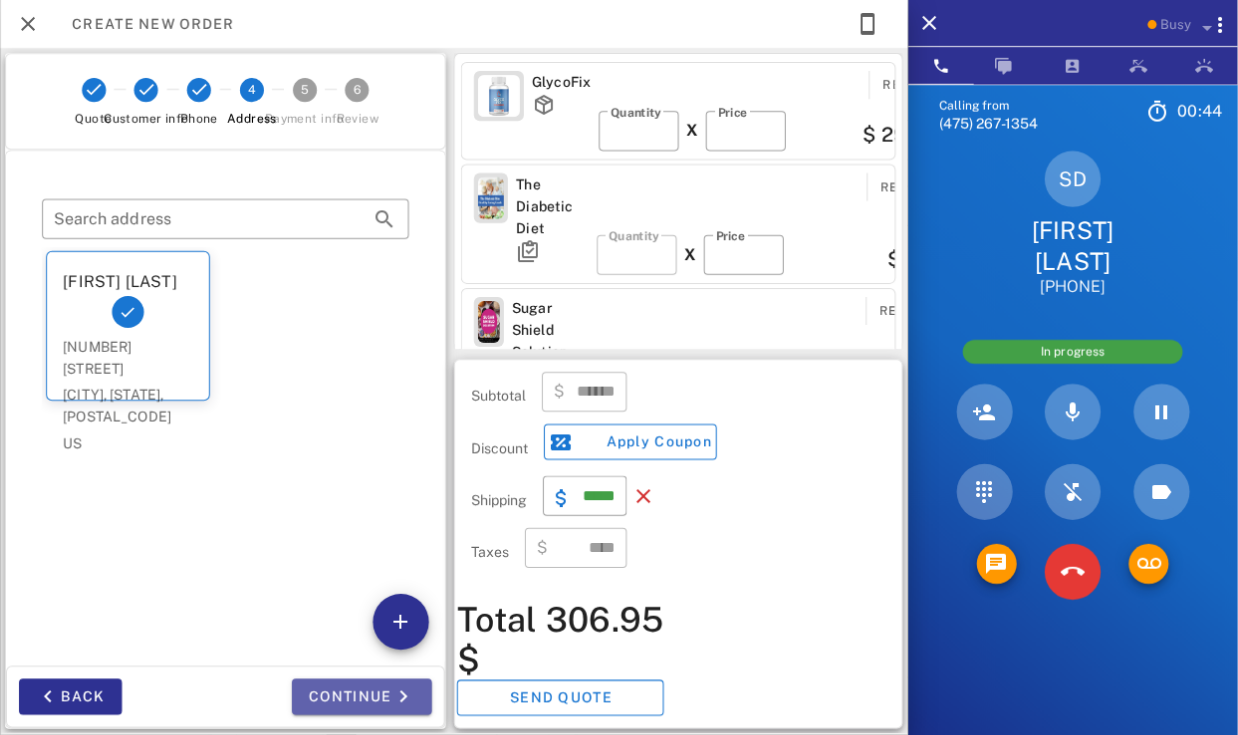click on "Continue" at bounding box center [362, 697] 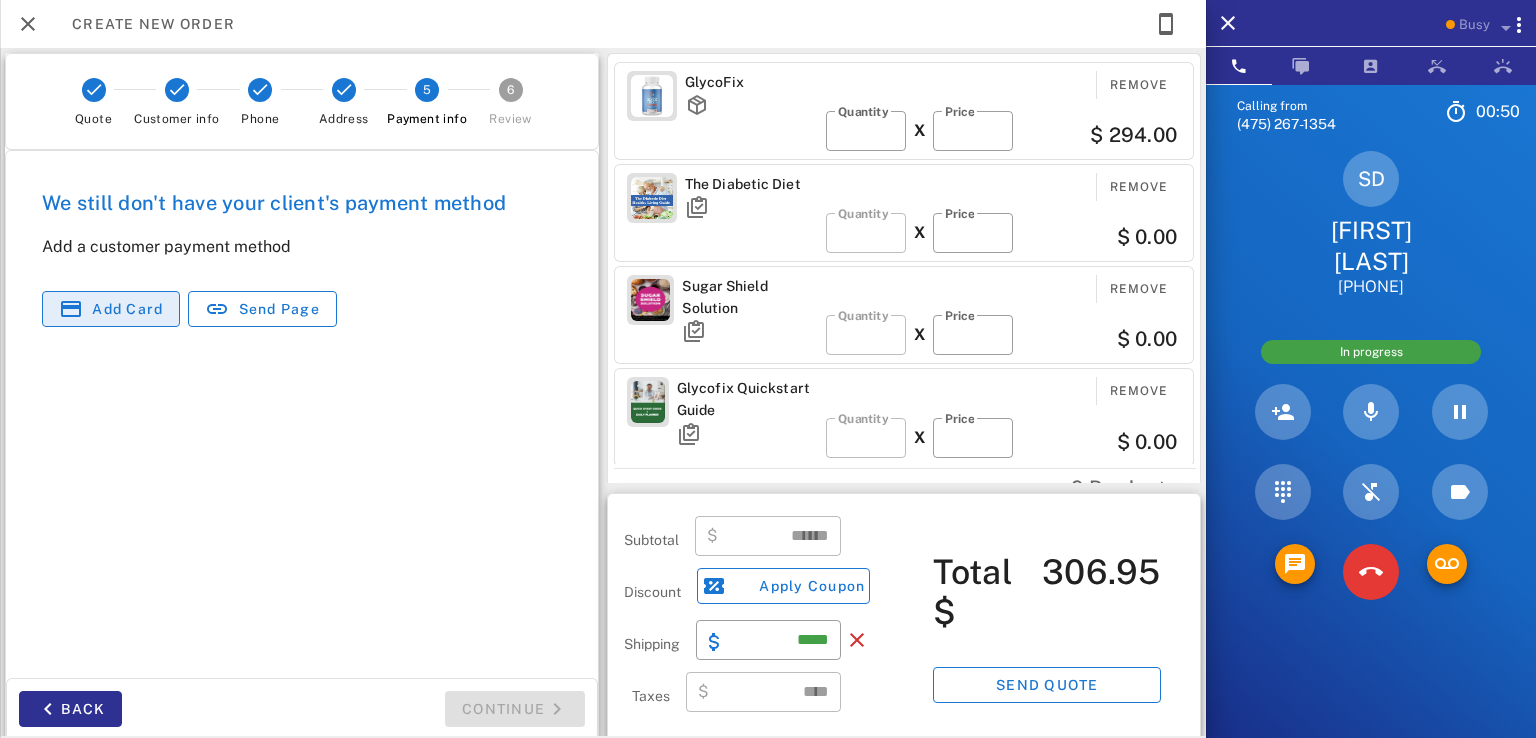 click on "Add card" at bounding box center (127, 309) 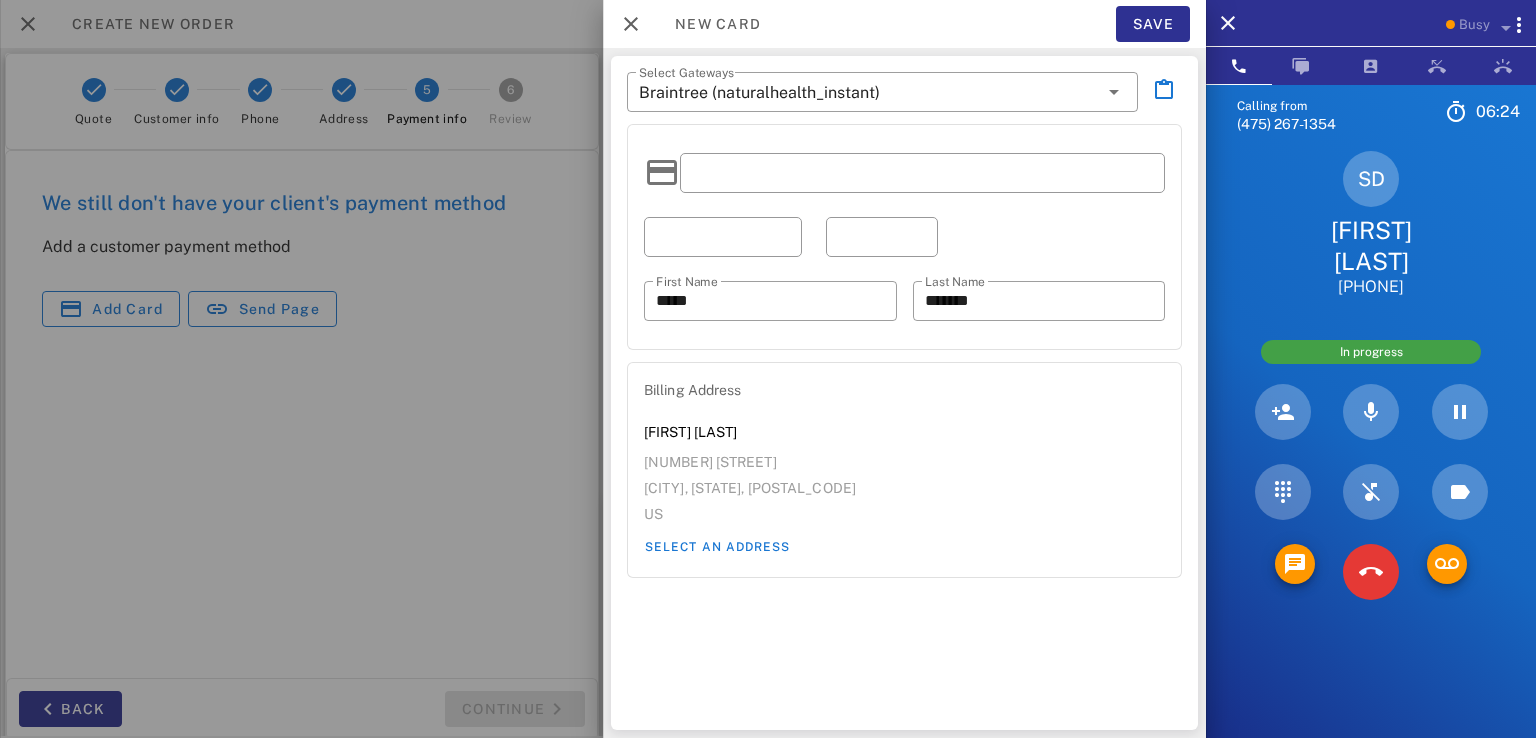 click at bounding box center (723, 237) 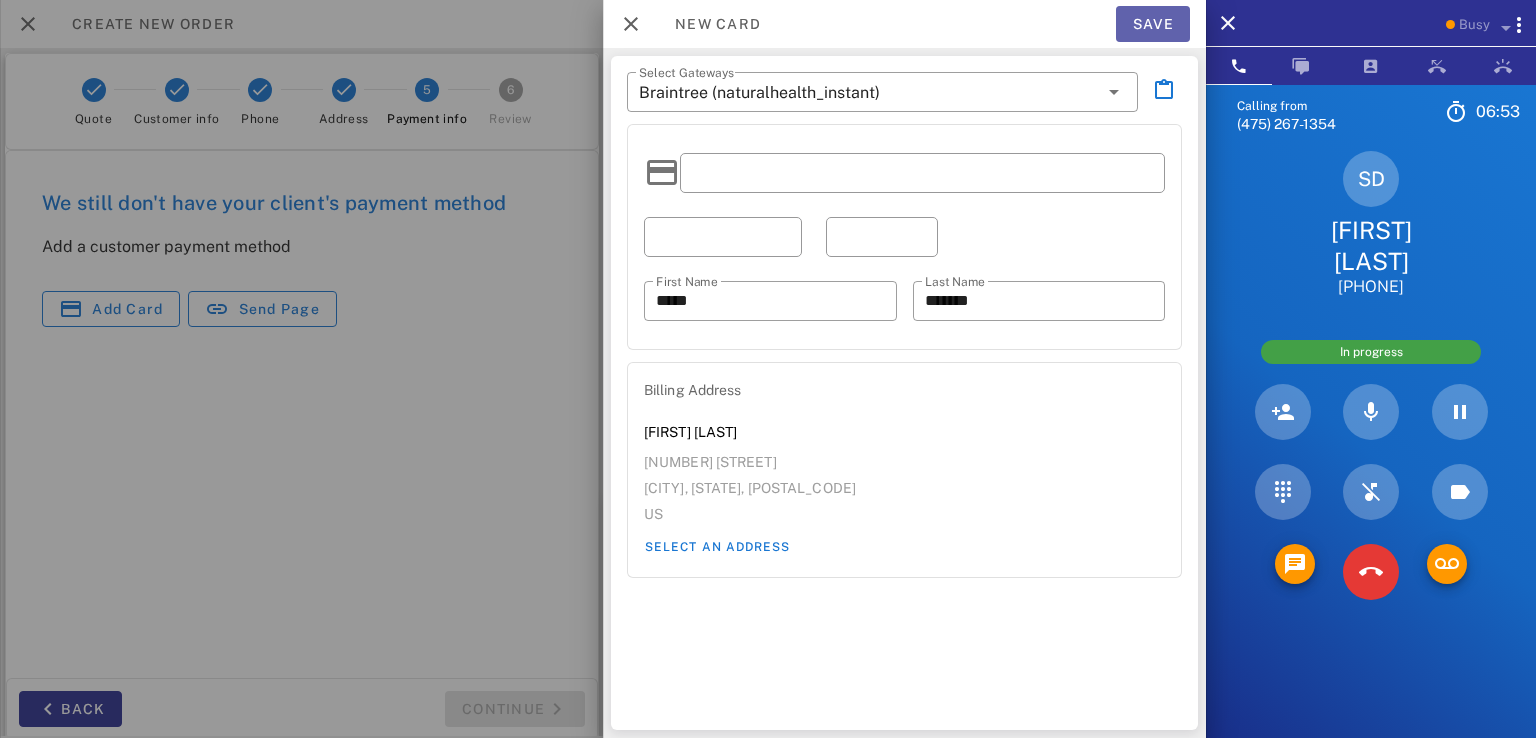 click on "Save" at bounding box center (1153, 24) 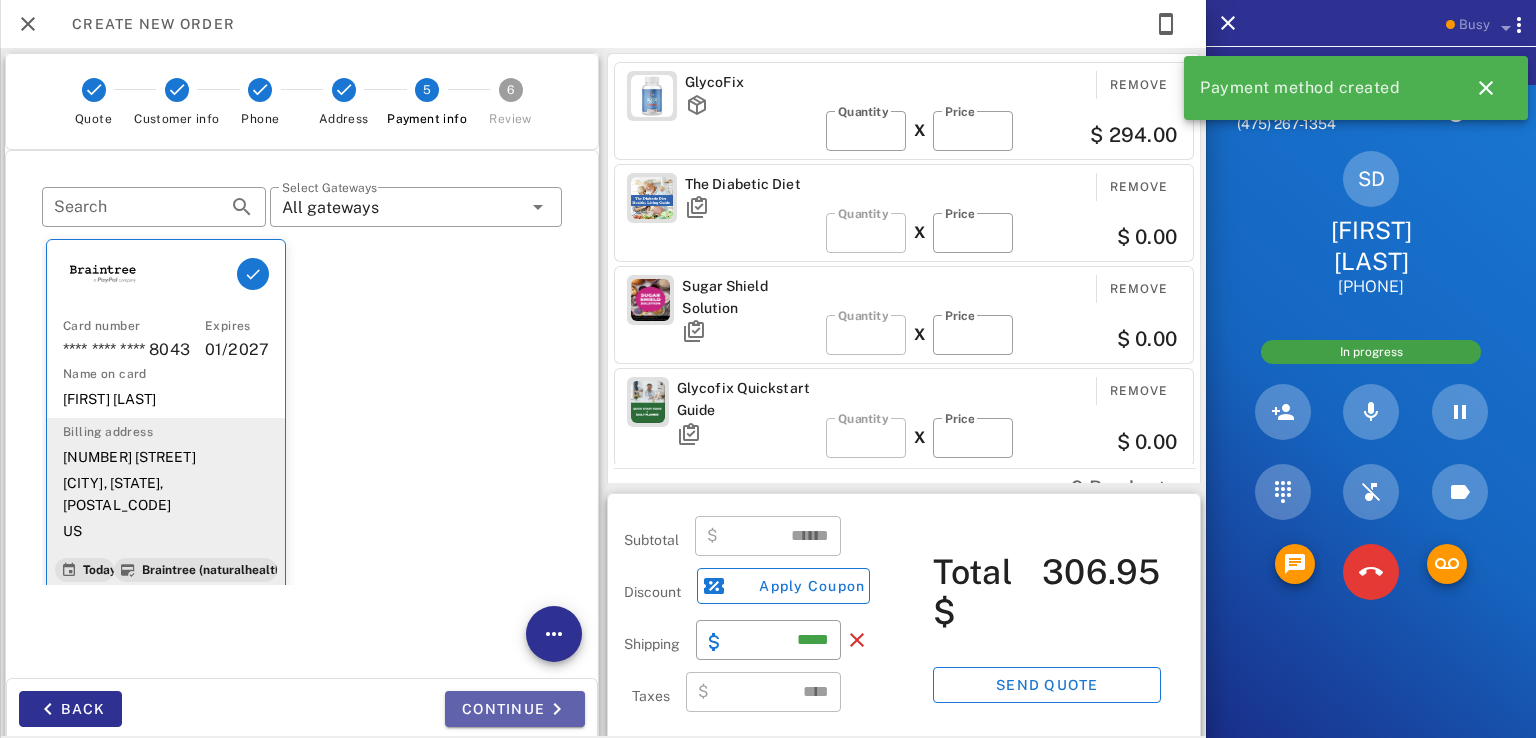 click on "Continue" at bounding box center (515, 709) 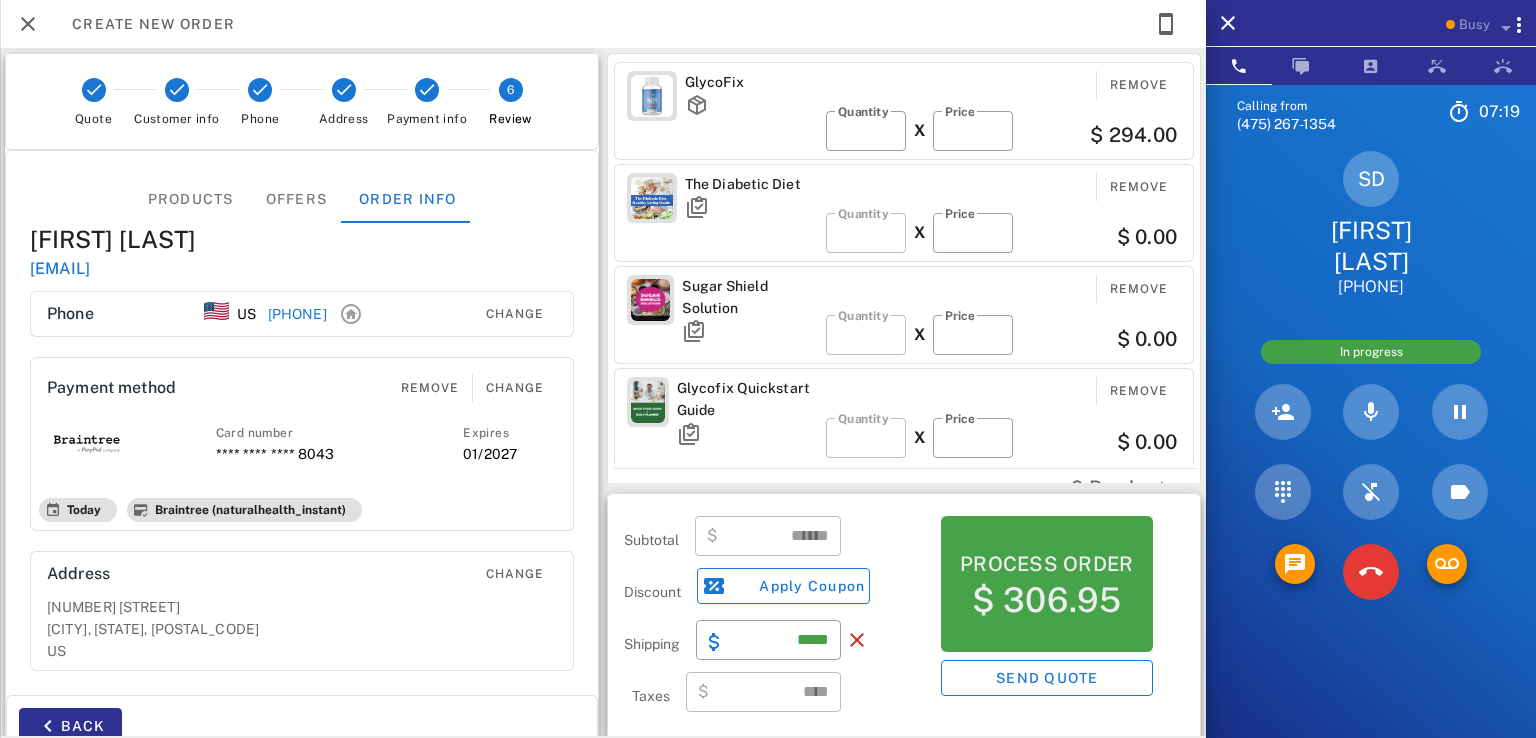 click on "Process order $ 306.95" at bounding box center [1047, 584] 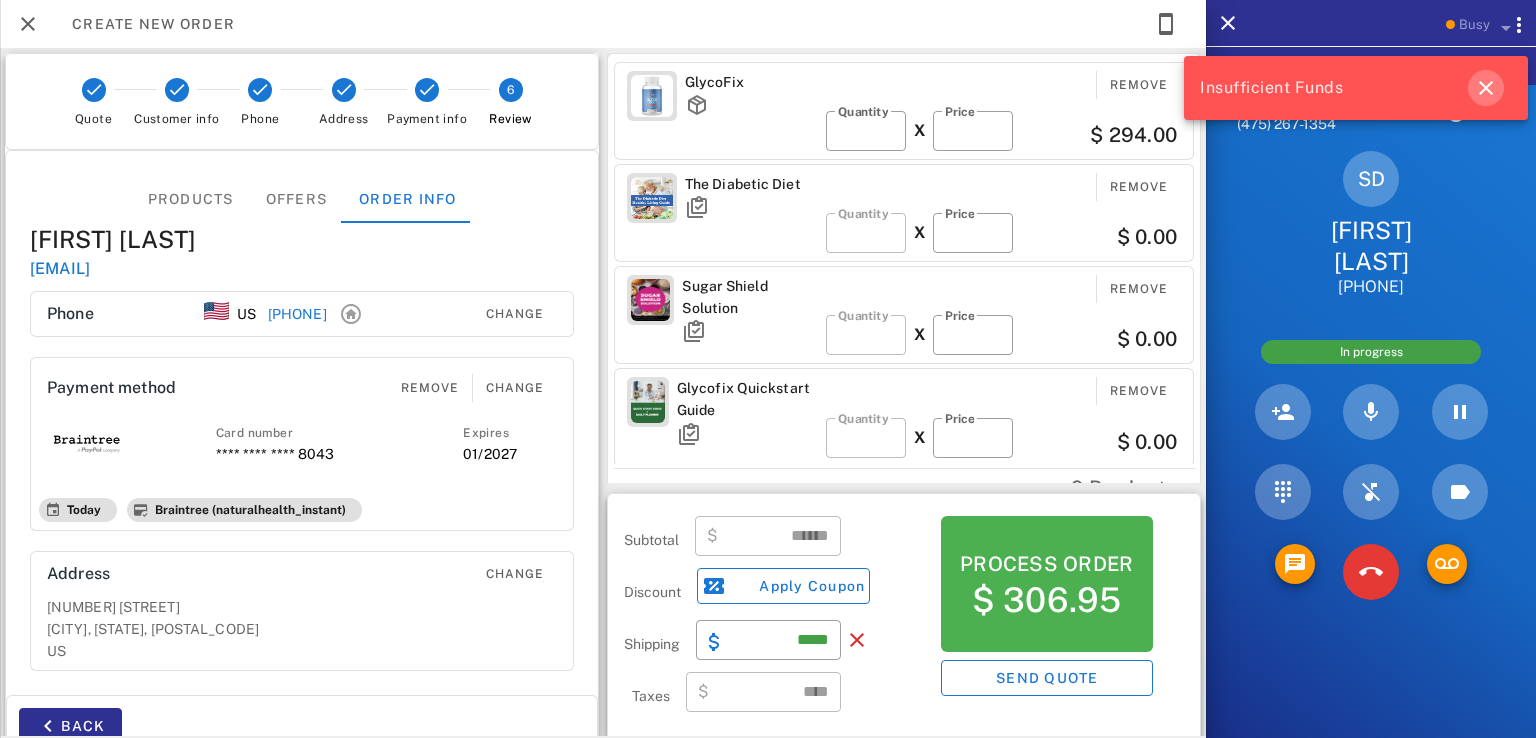 click at bounding box center [1486, 88] 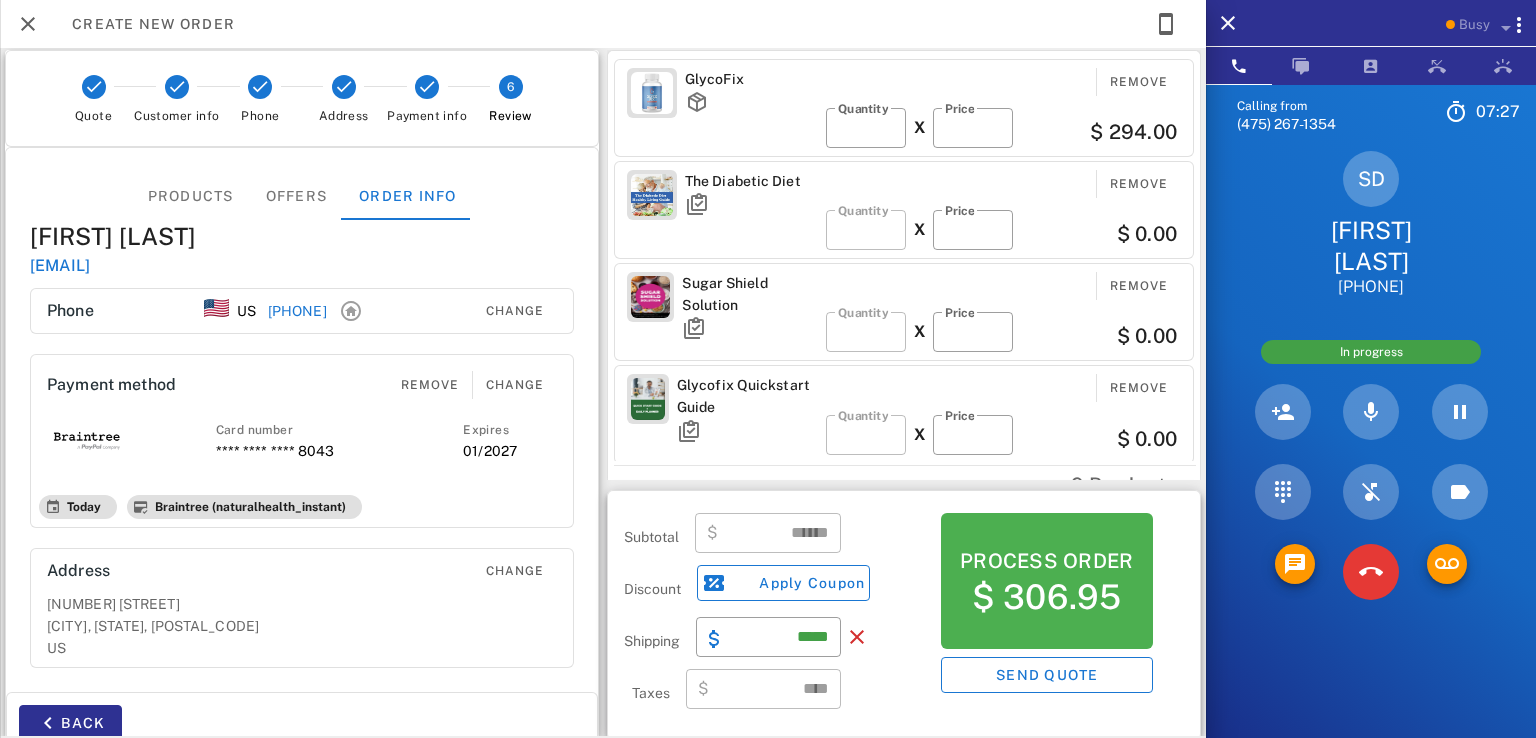 scroll, scrollTop: 0, scrollLeft: 0, axis: both 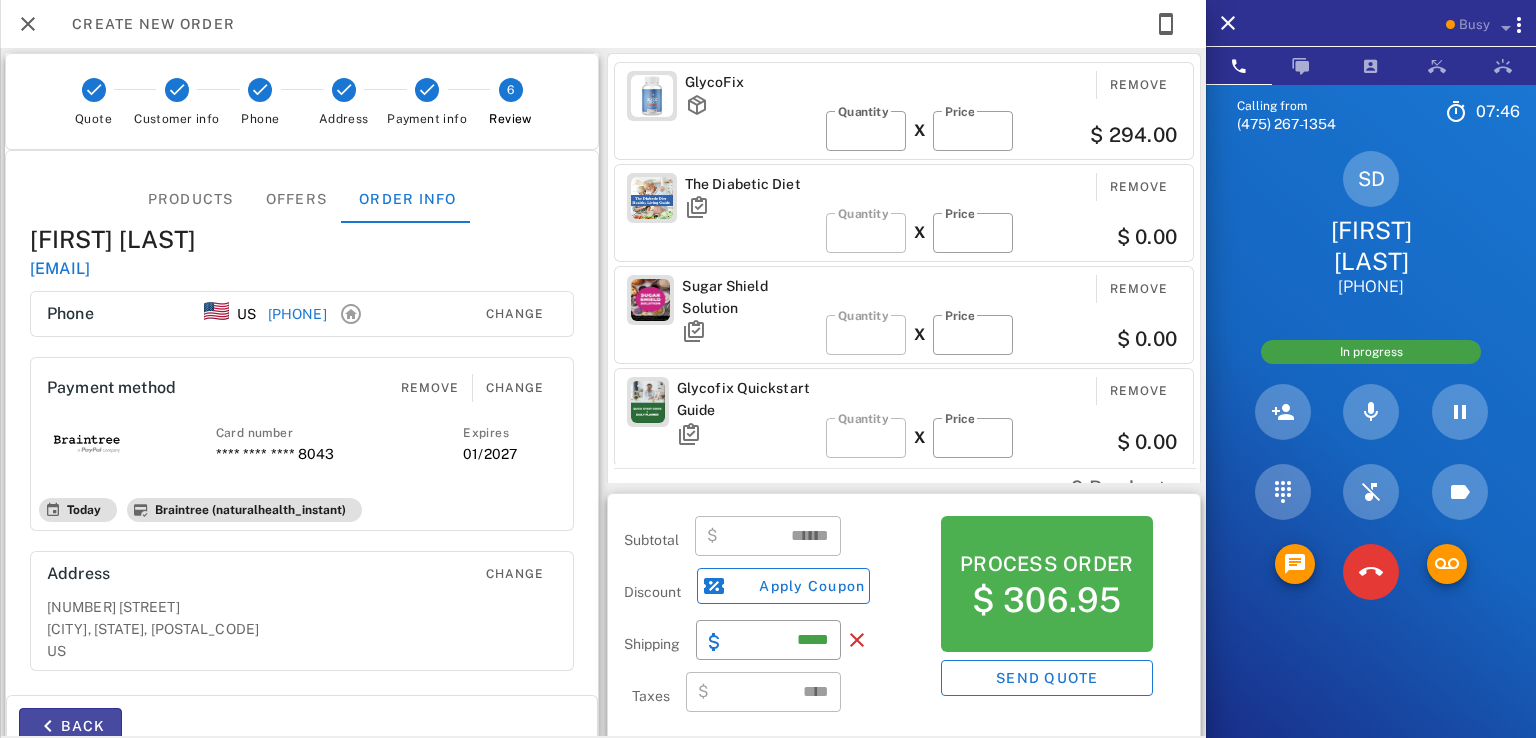 click on "Back" at bounding box center (70, 726) 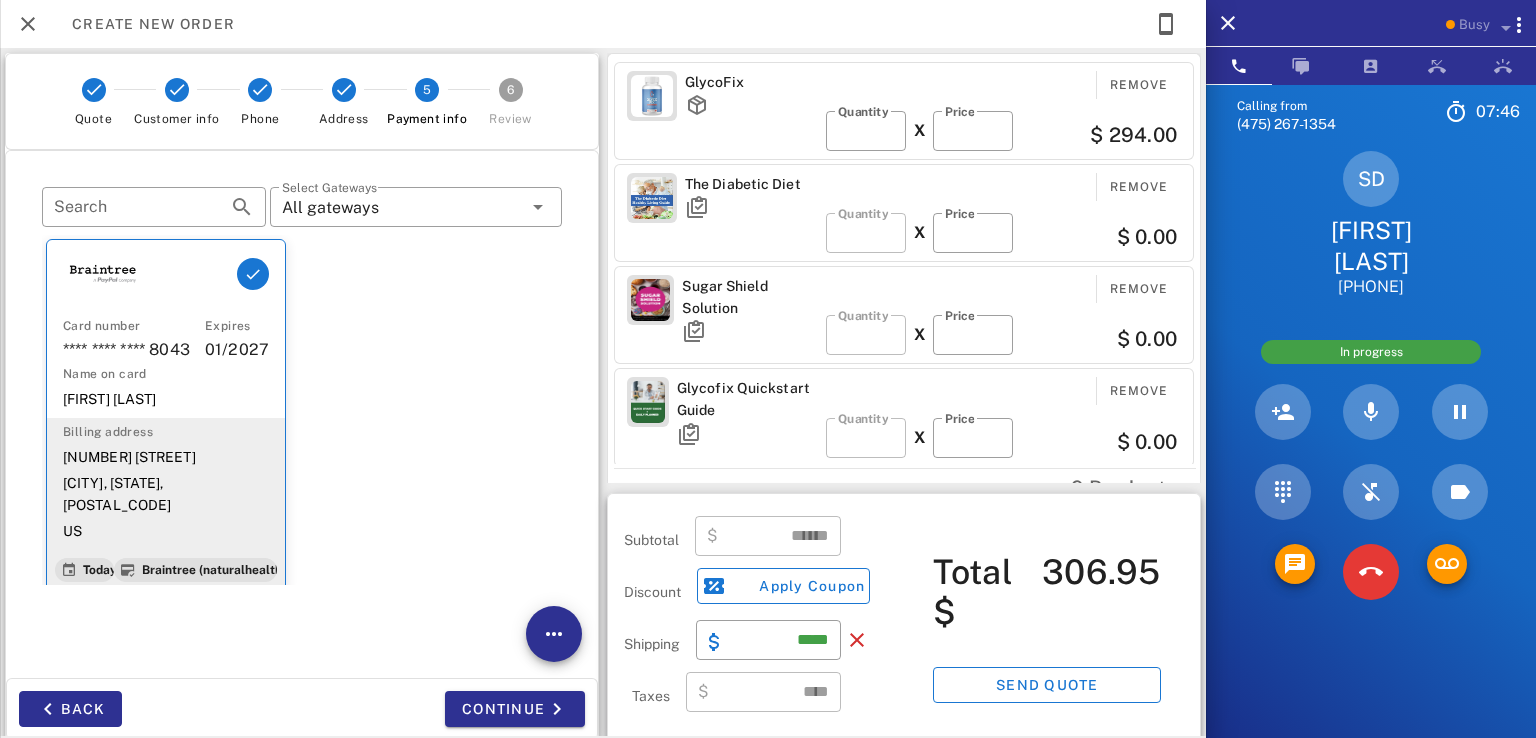 click on "Continue" at bounding box center [449, 709] 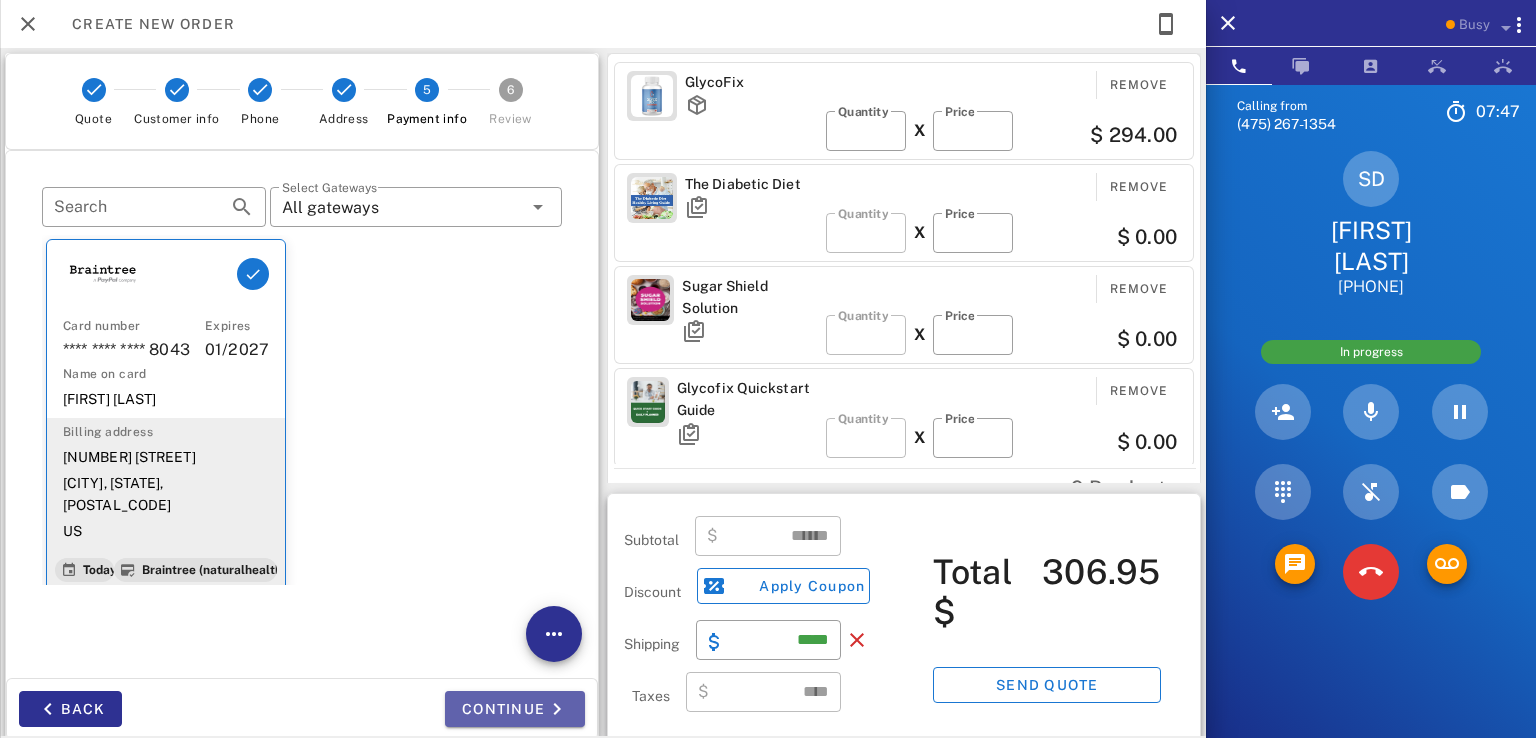 click on "Continue" at bounding box center (515, 709) 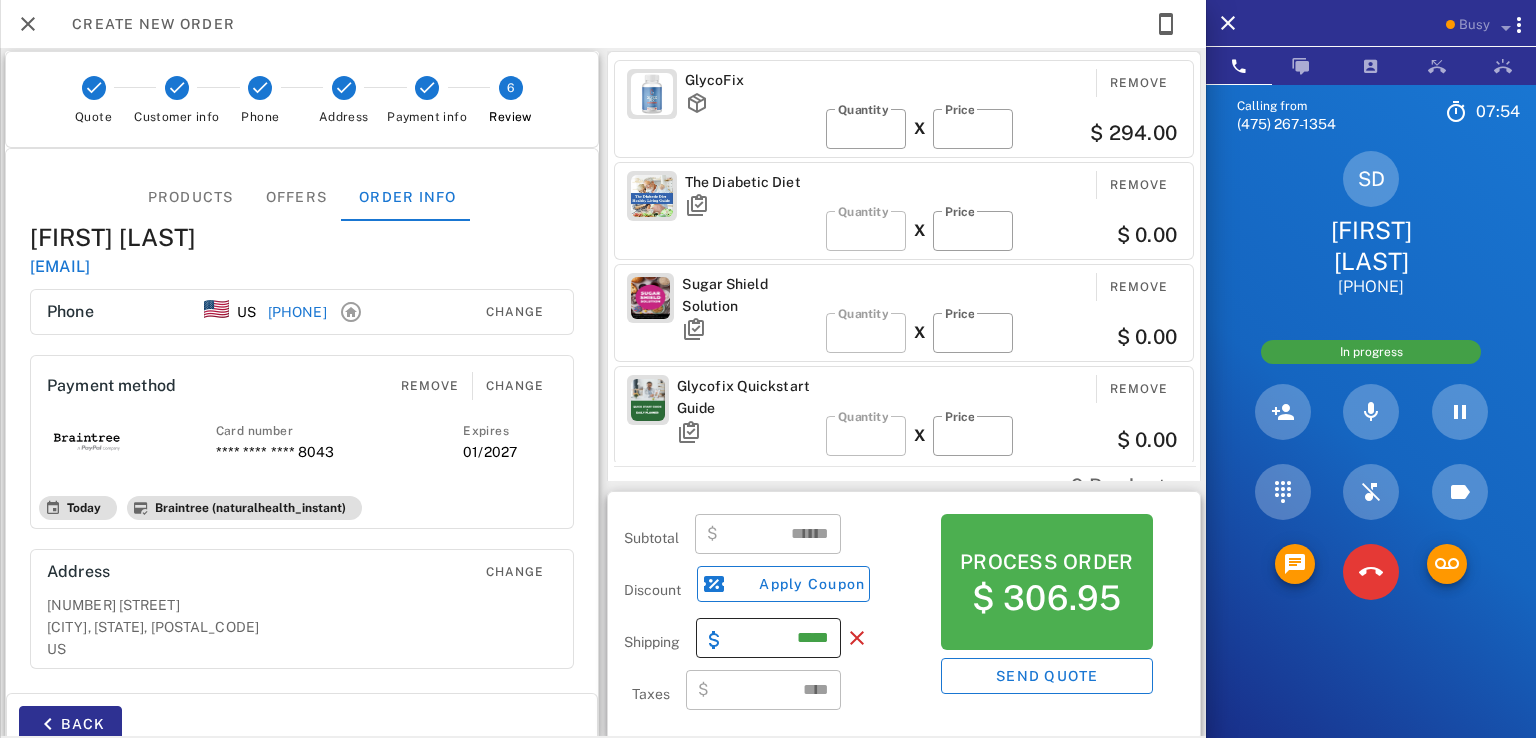 scroll, scrollTop: 0, scrollLeft: 0, axis: both 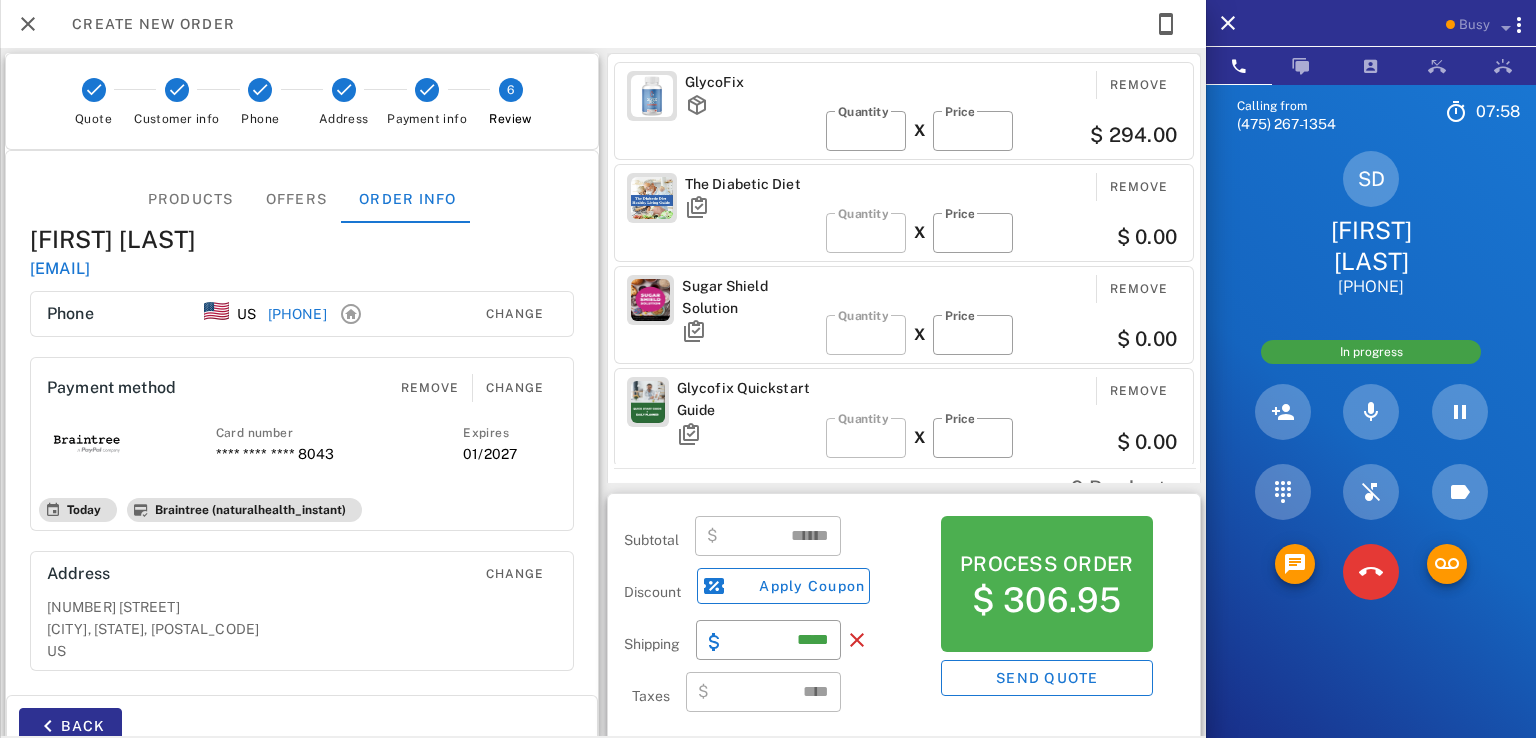click on "Subtotal ​ $ ******  Discount  Apply Coupon Shipping ​ *****  Taxes  ​ $ **** Process order $ 306.95  Send quote" at bounding box center [904, 618] 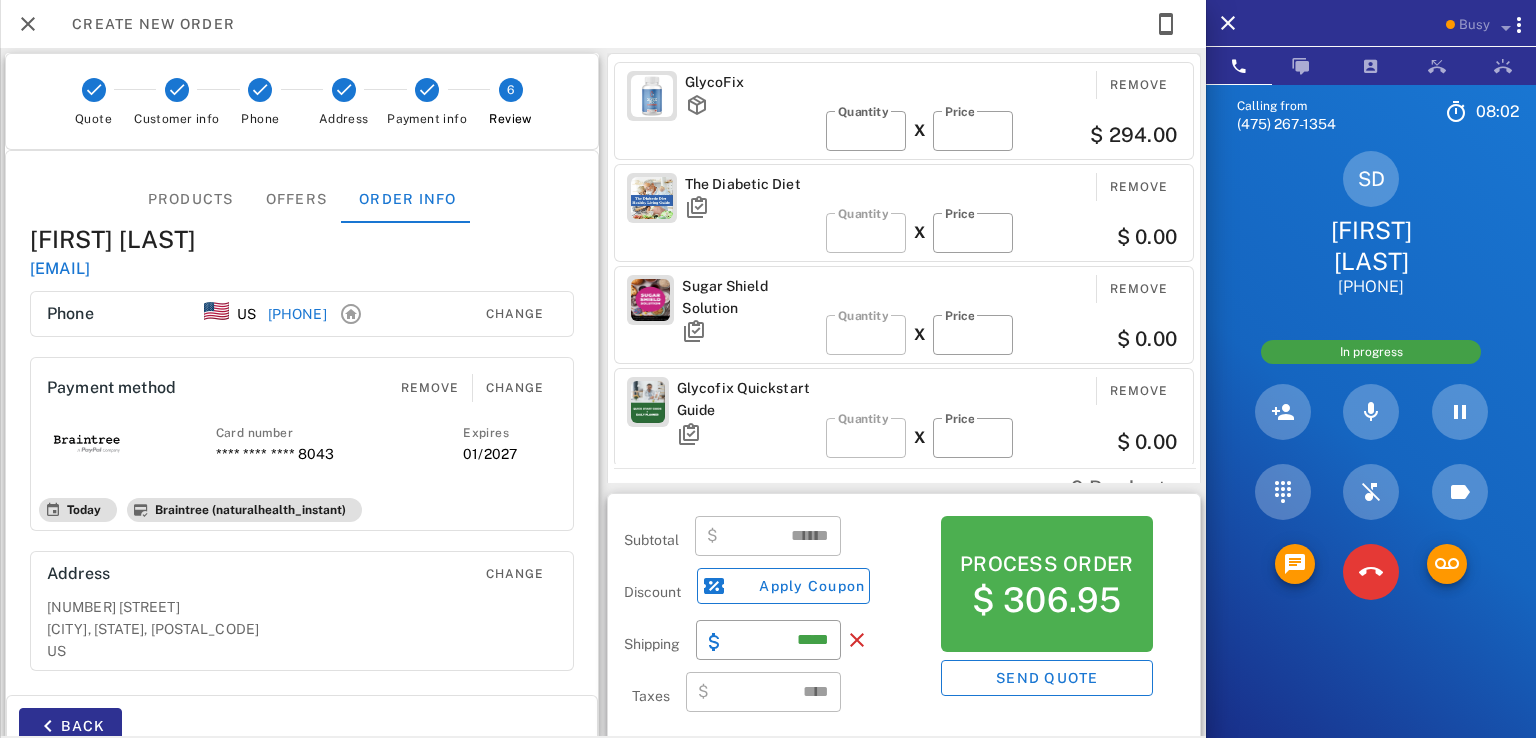 scroll, scrollTop: 0, scrollLeft: 0, axis: both 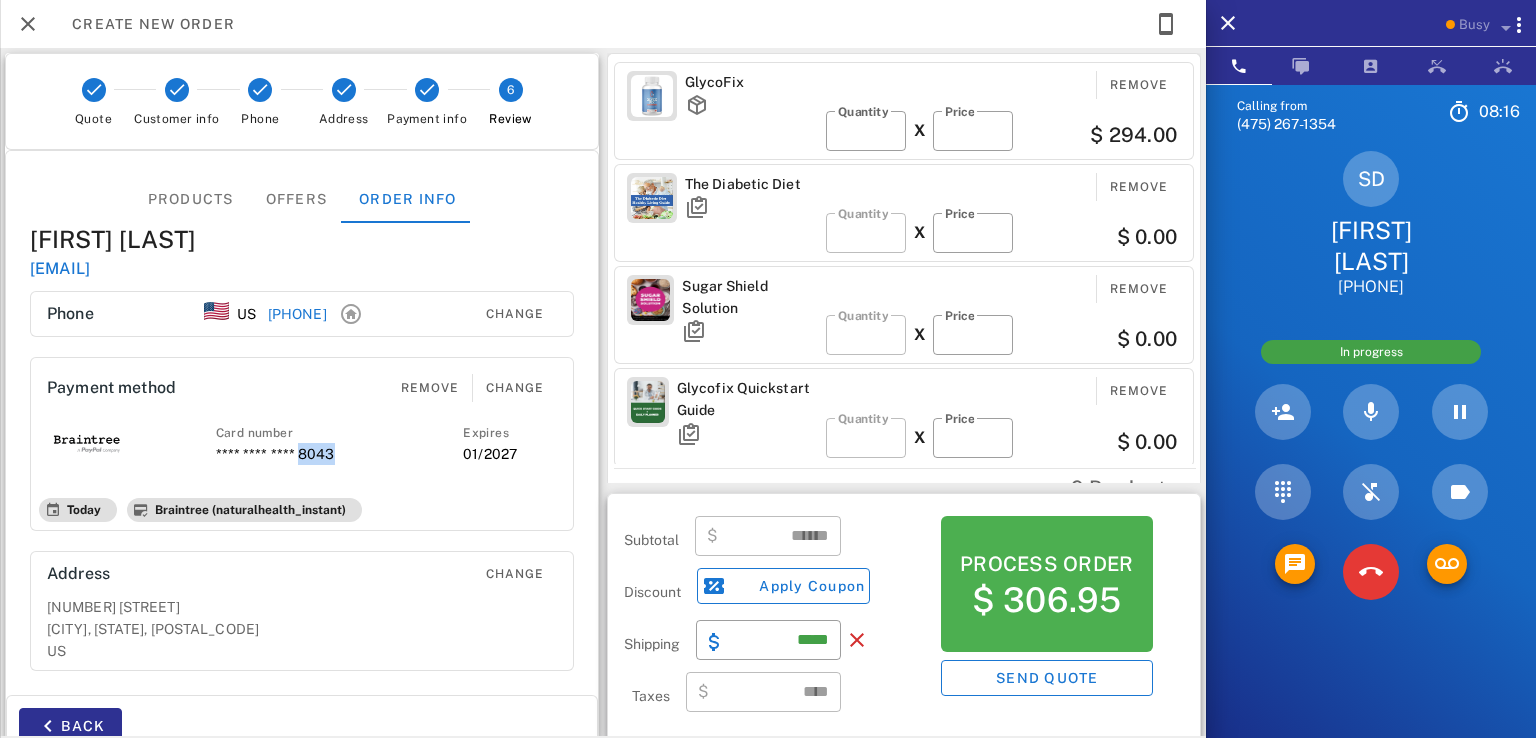 drag, startPoint x: 328, startPoint y: 456, endPoint x: 294, endPoint y: 460, distance: 34.234486 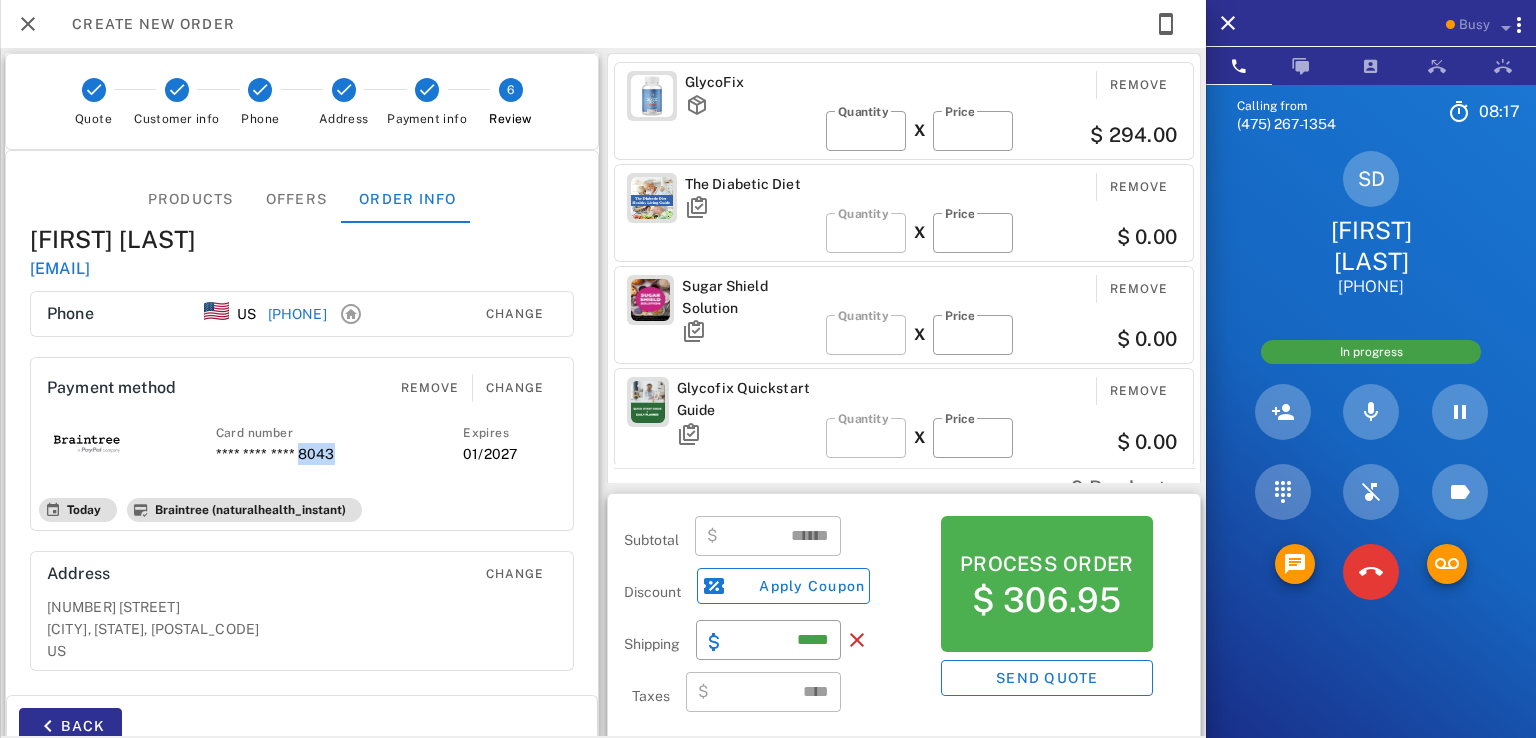 click on "Payment method  Remove   Change  Card number **** **** **** 8043 Expires 01/2027" at bounding box center (302, 424) 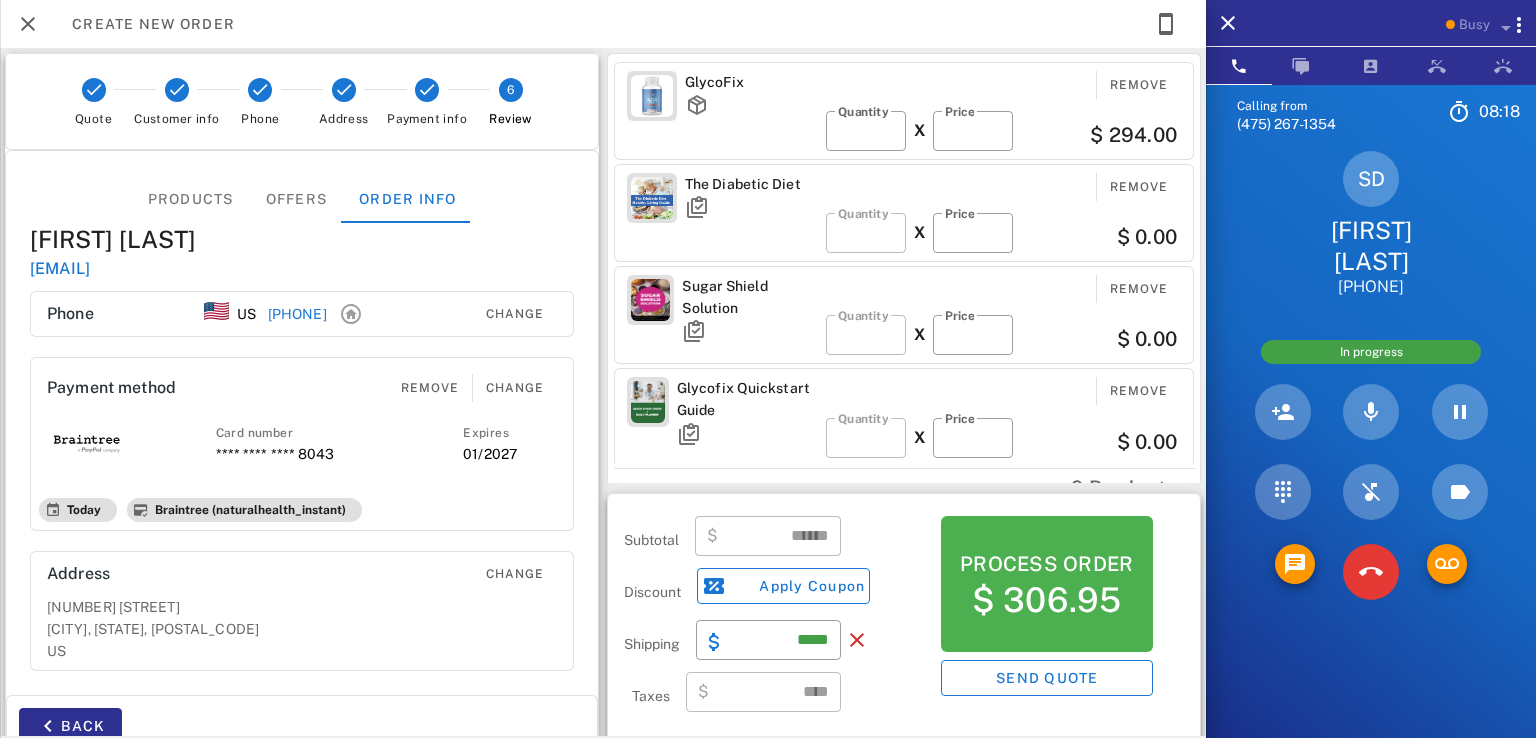 click on "**** **** **** 8043" at bounding box center (275, 454) 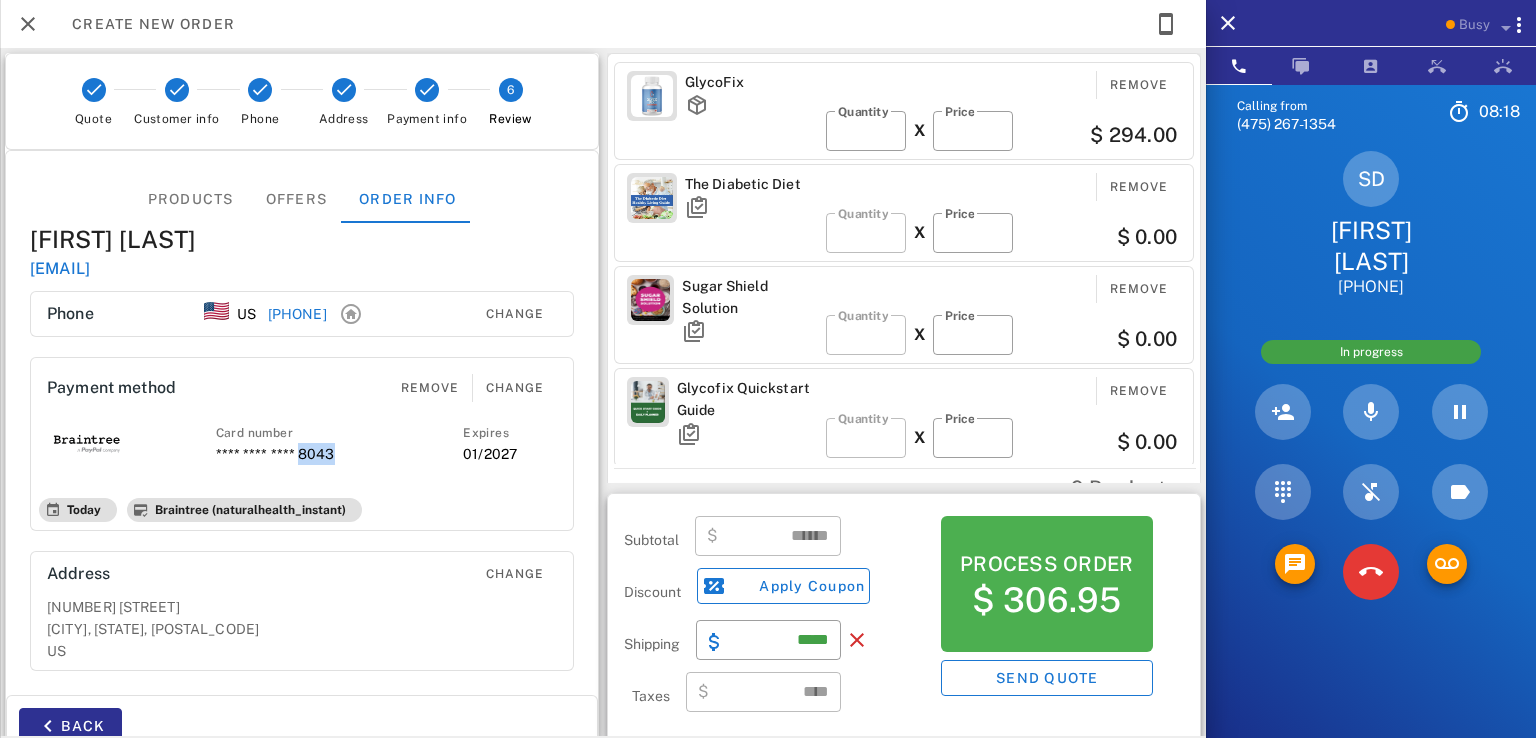 click on "**** **** **** 8043" at bounding box center (275, 454) 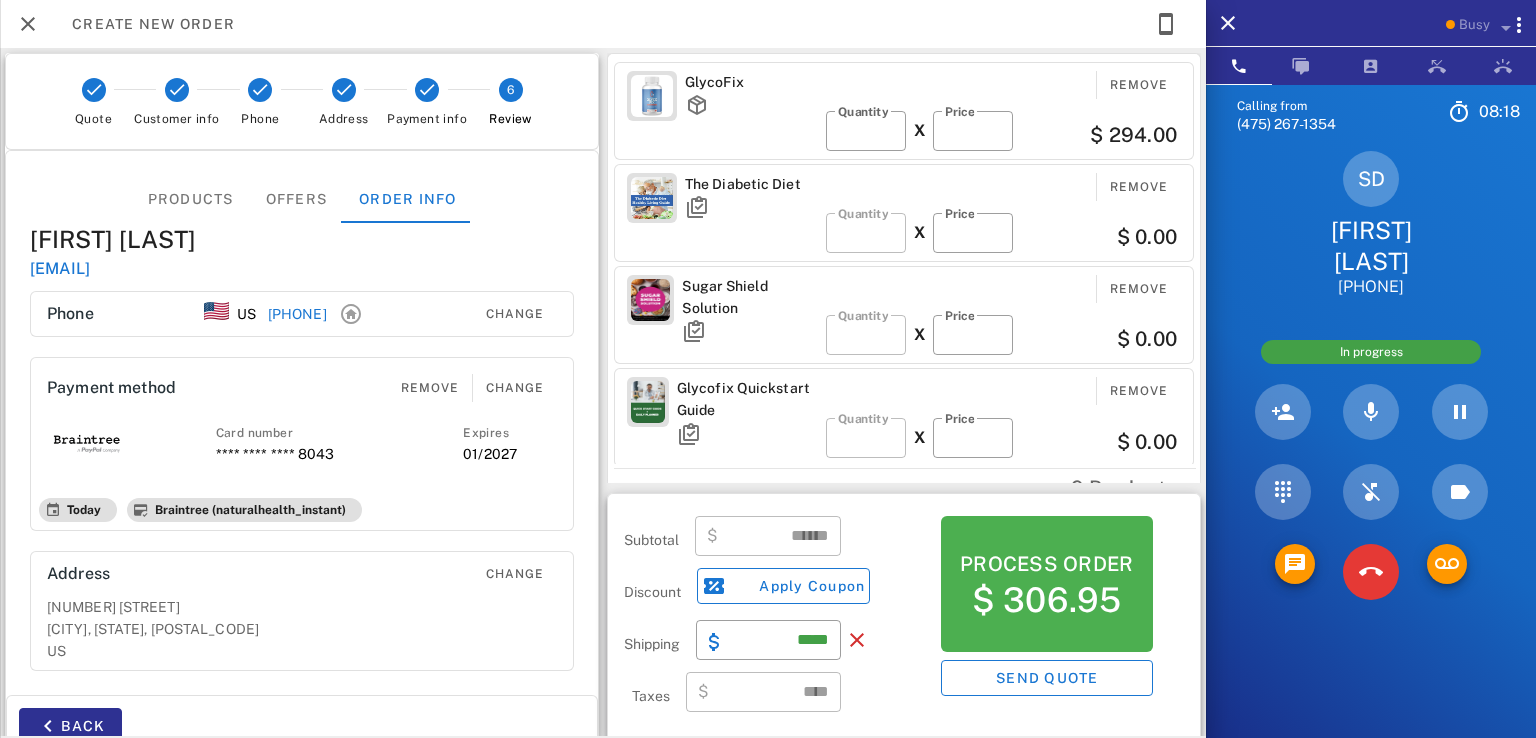 click on "Card number **** **** **** 8043 Expires 01/2027" at bounding box center [302, 444] 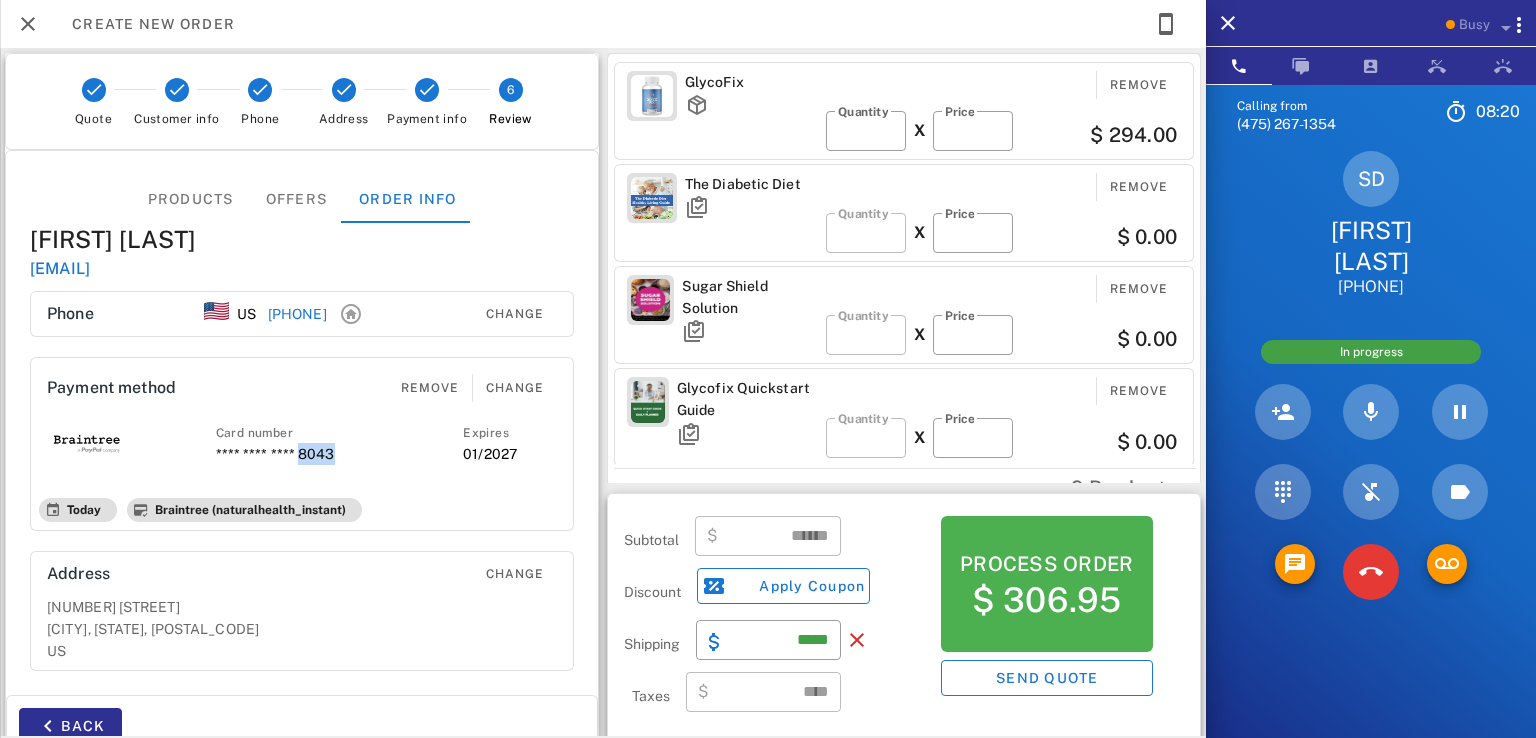 drag, startPoint x: 317, startPoint y: 457, endPoint x: 307, endPoint y: 461, distance: 10.770329 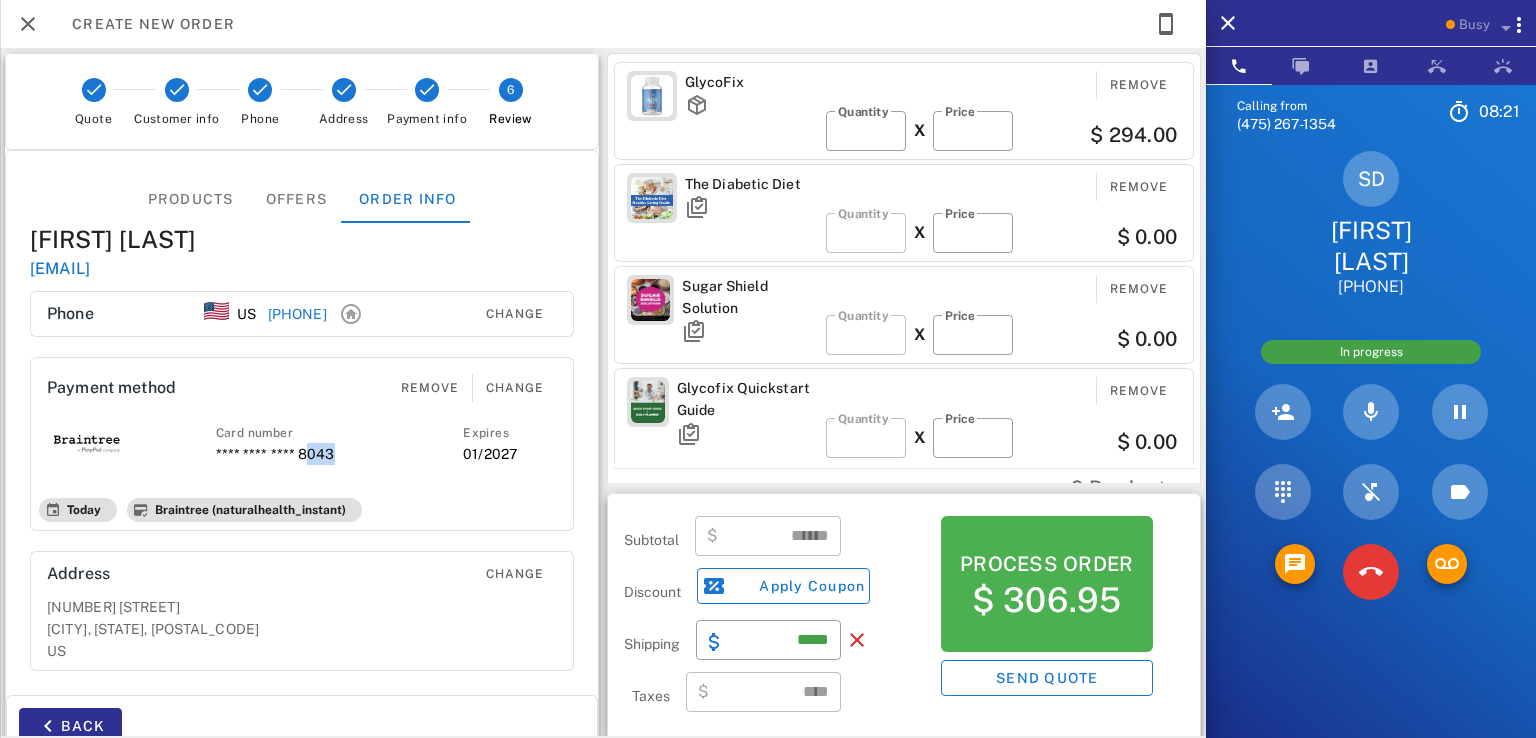 click on "Card number **** **** **** 8043 Expires 01/2027" at bounding box center [302, 444] 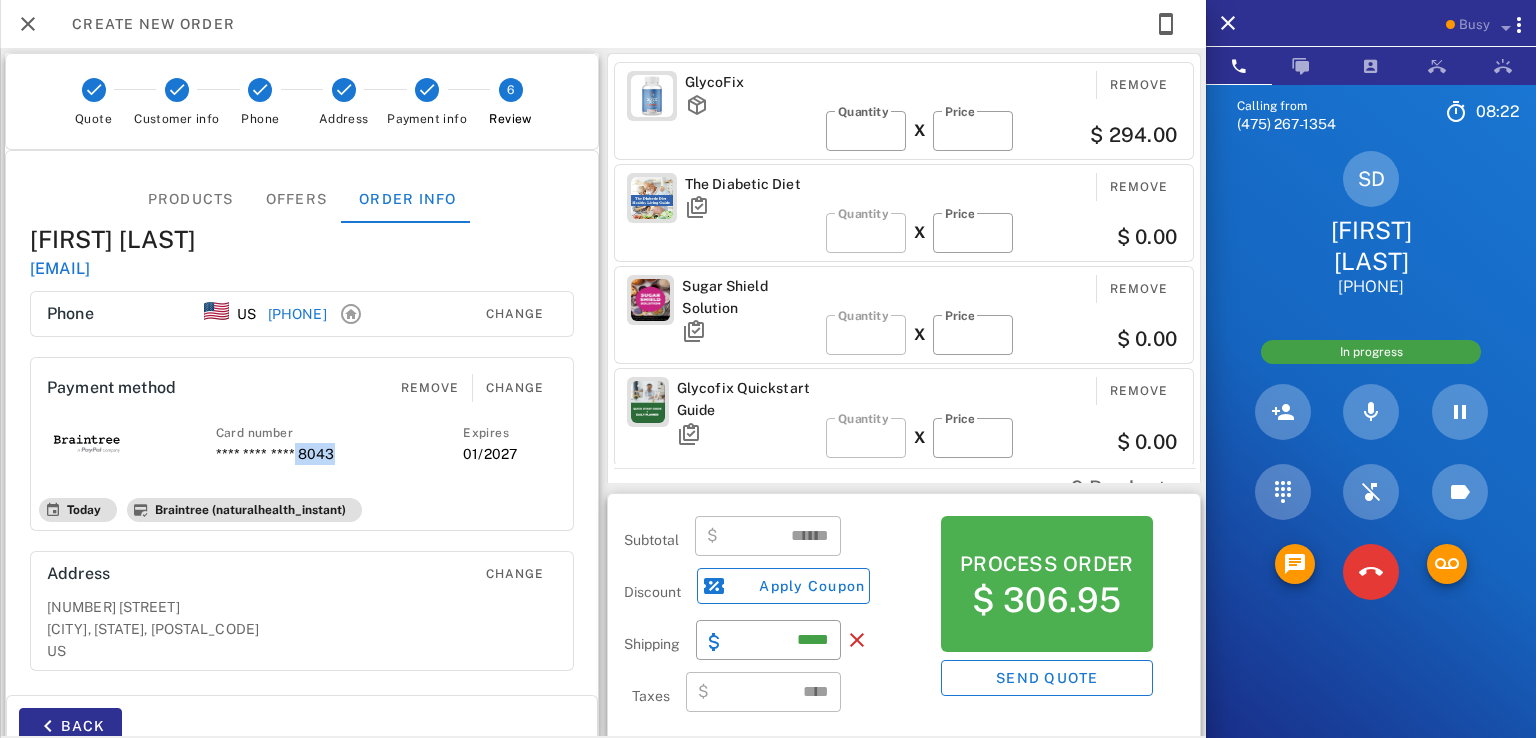 drag, startPoint x: 290, startPoint y: 457, endPoint x: 334, endPoint y: 456, distance: 44.011364 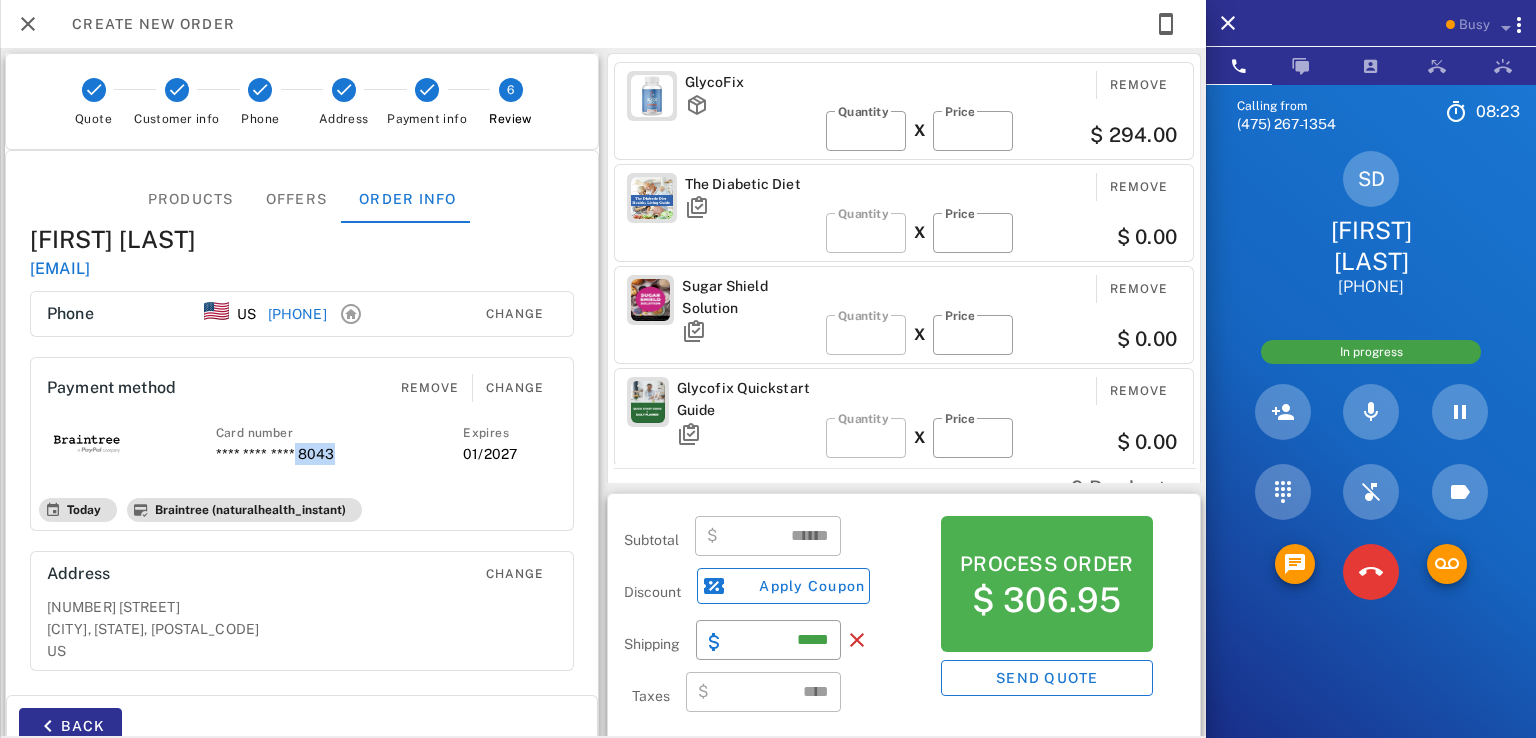 click on "Card number **** **** **** 8043 Expires 01/2027" at bounding box center (302, 444) 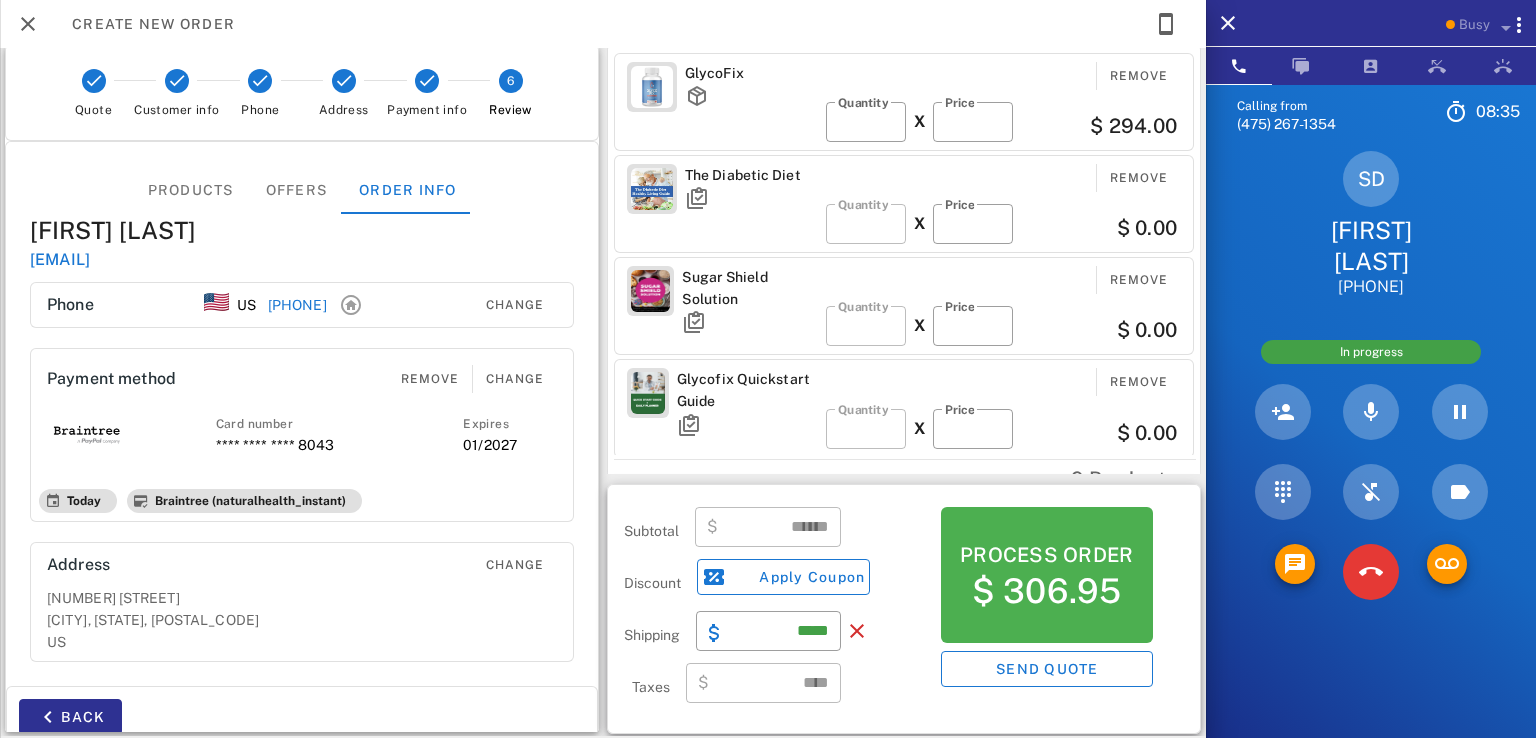 click on "Back" at bounding box center (154, 717) 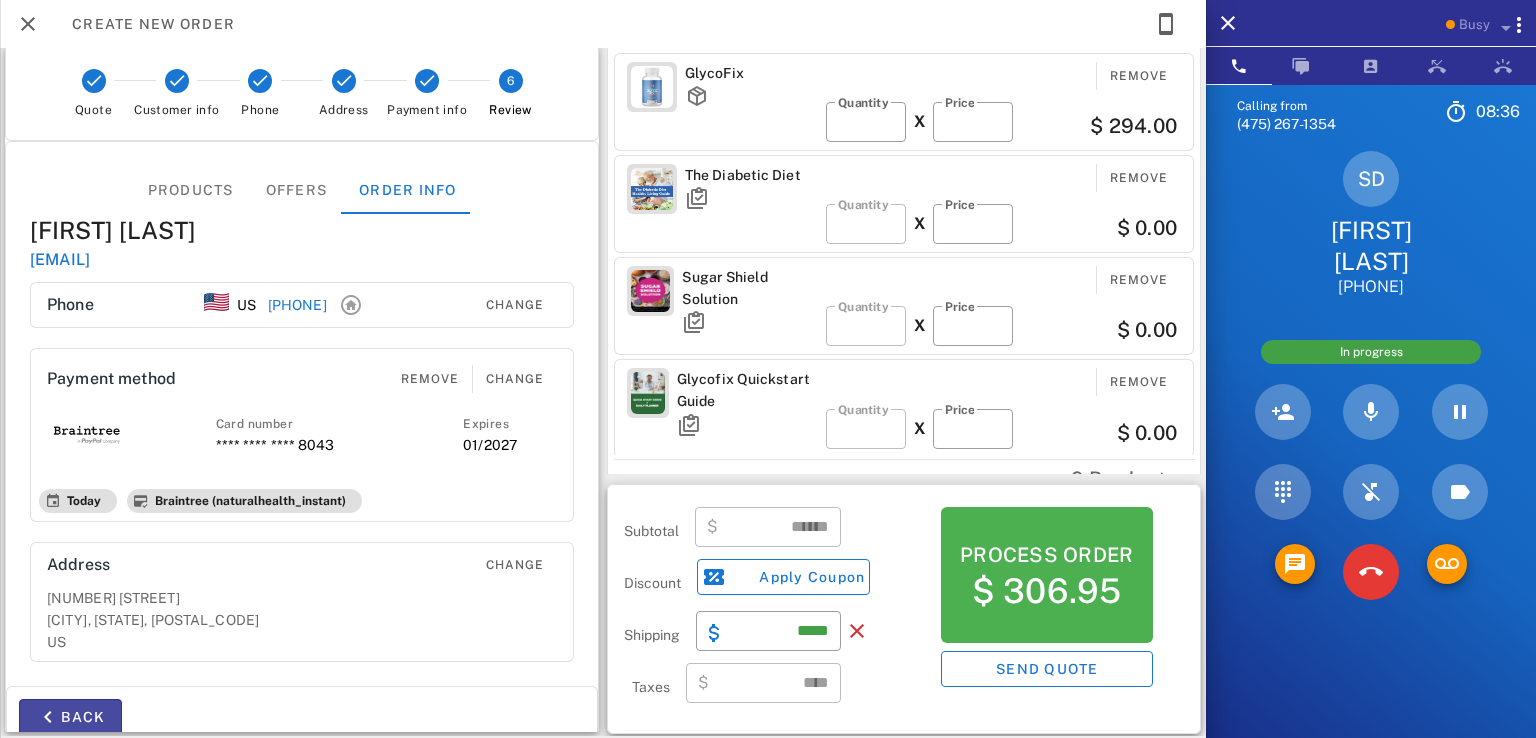 click on "Back" at bounding box center (70, 717) 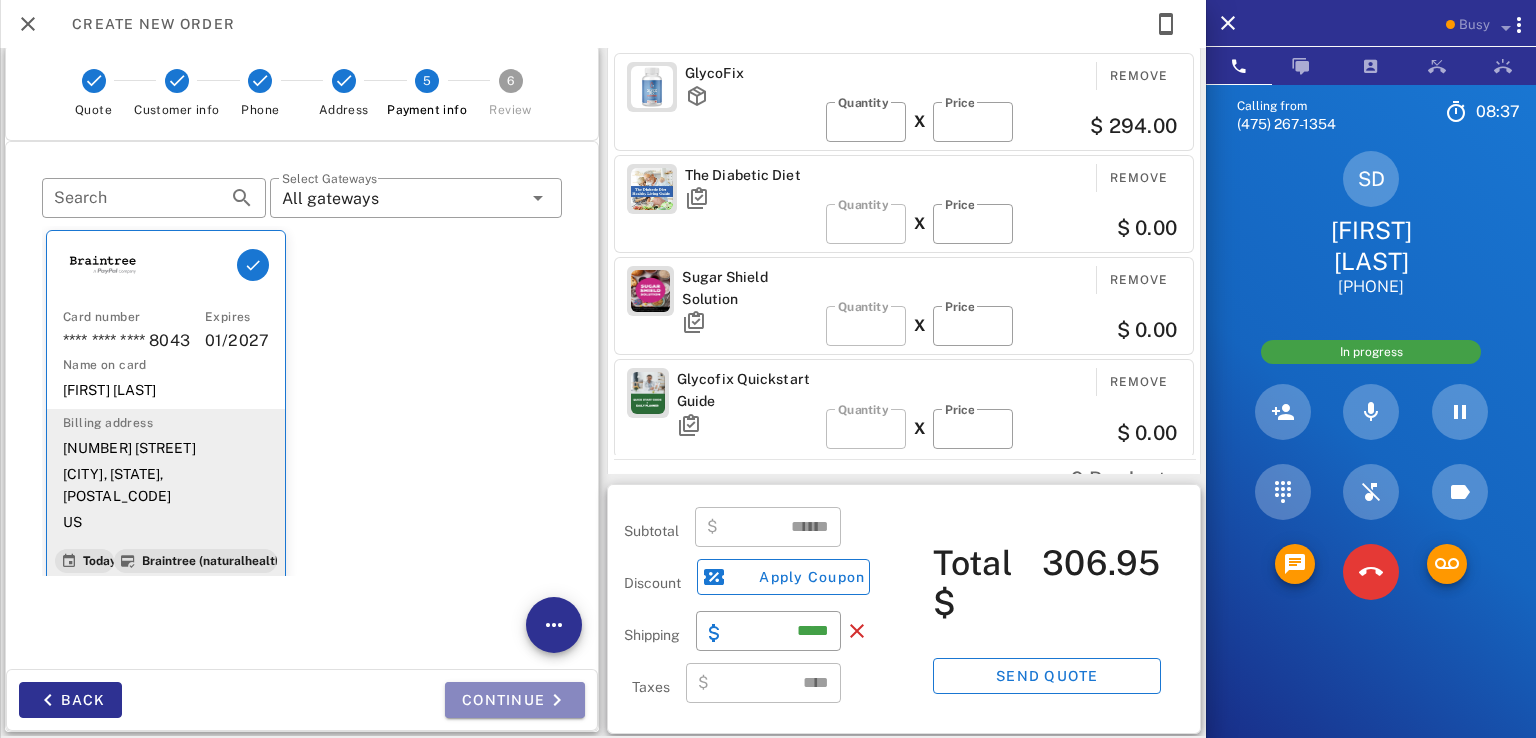 click on "Continue" at bounding box center (515, 700) 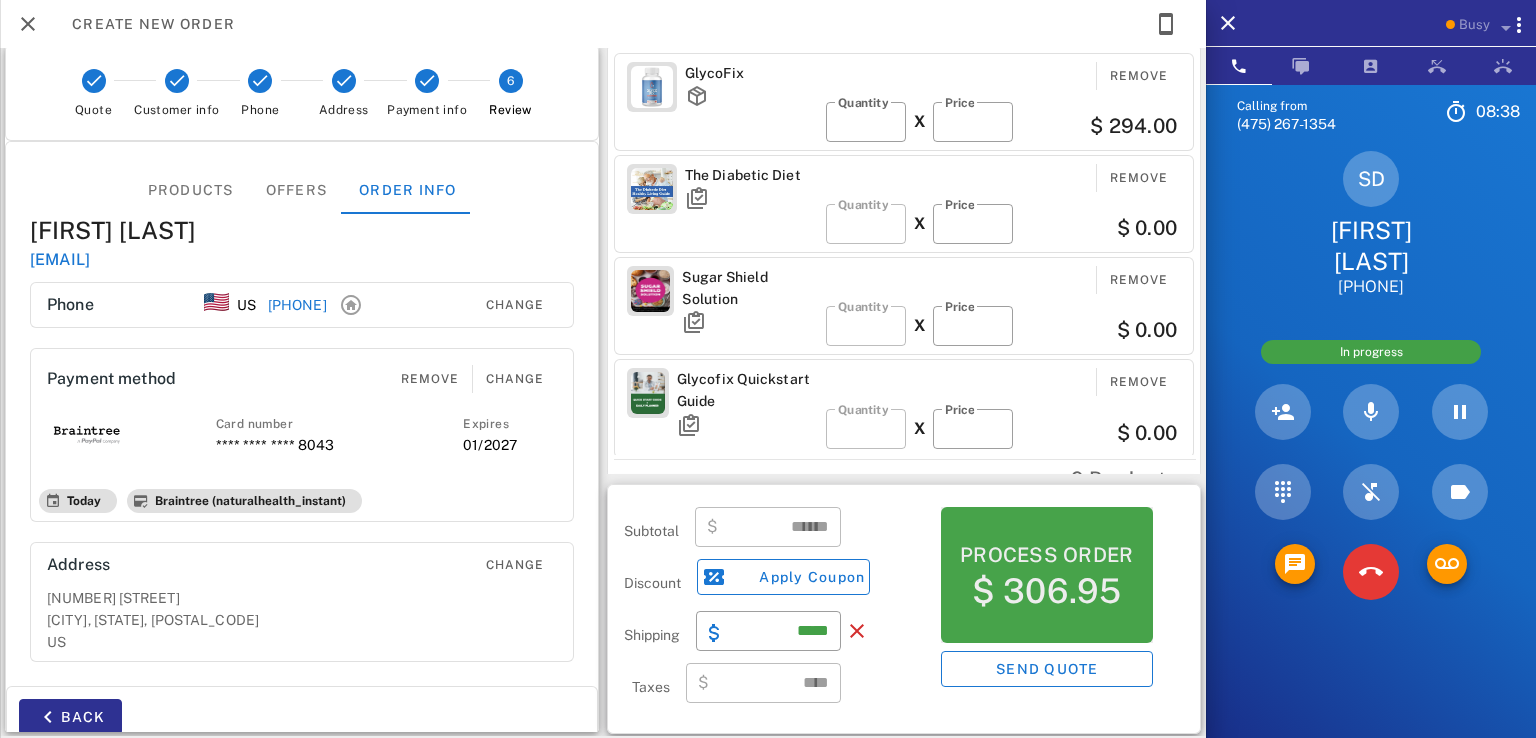 click on "$ 306.95" at bounding box center (1047, 591) 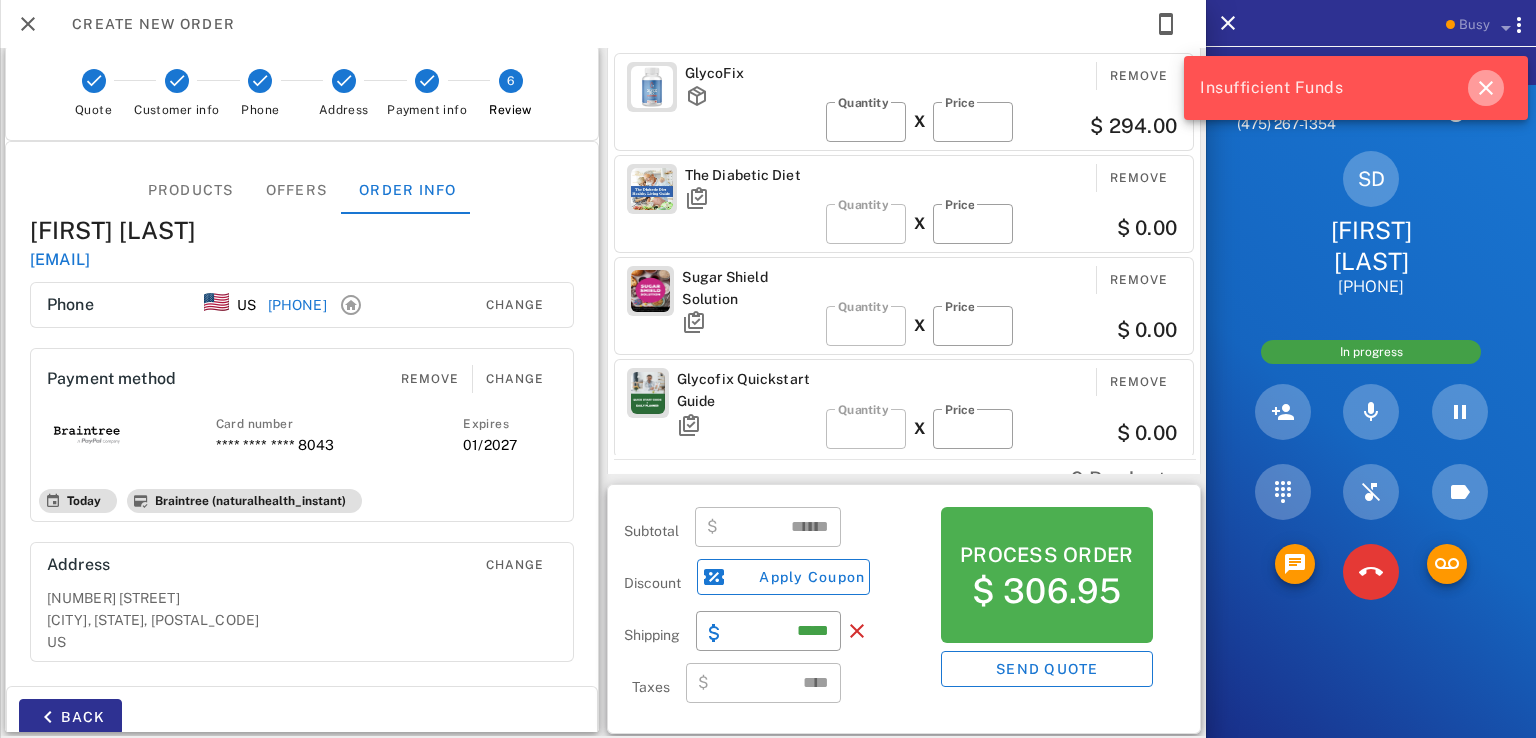 click at bounding box center (1486, 88) 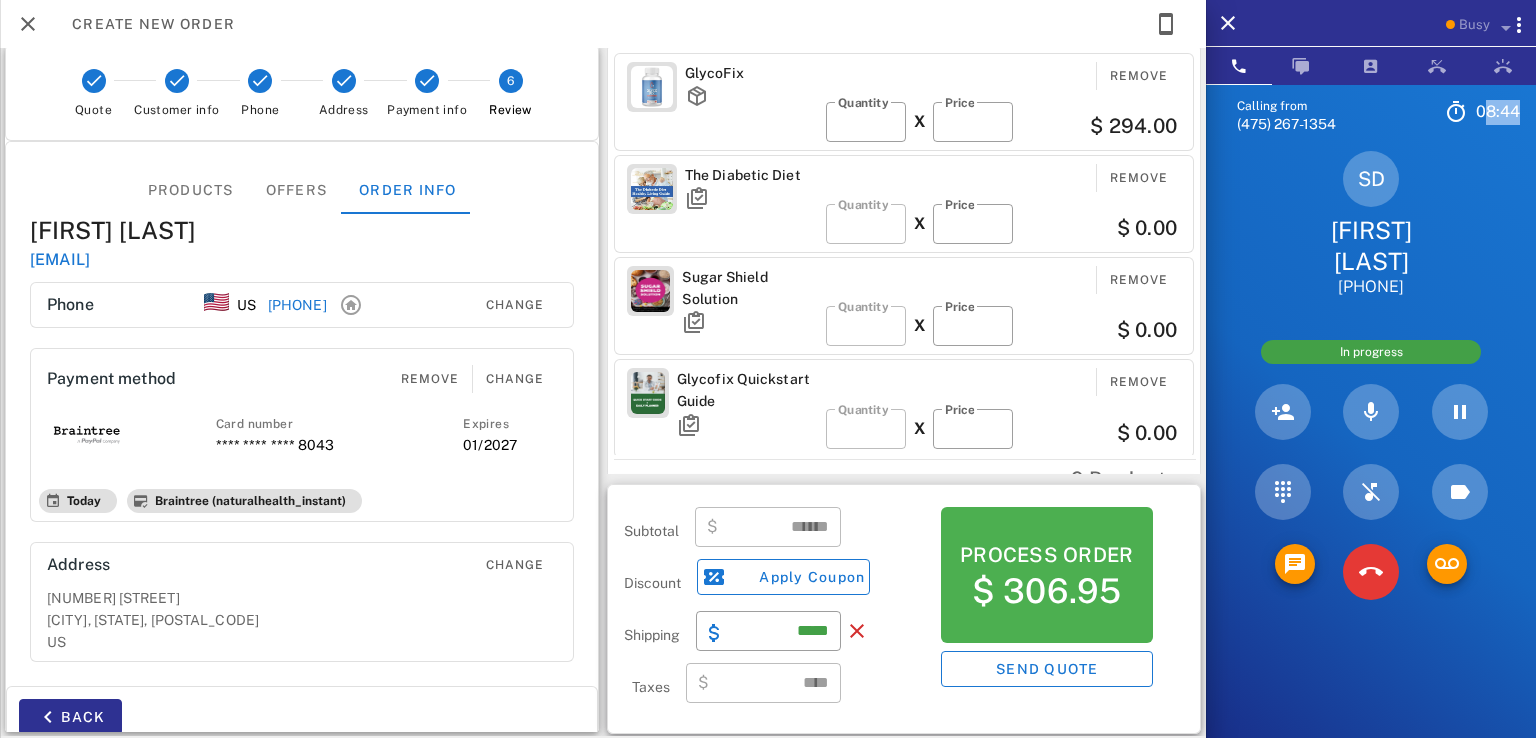 drag, startPoint x: 1484, startPoint y: 111, endPoint x: 1520, endPoint y: 108, distance: 36.124783 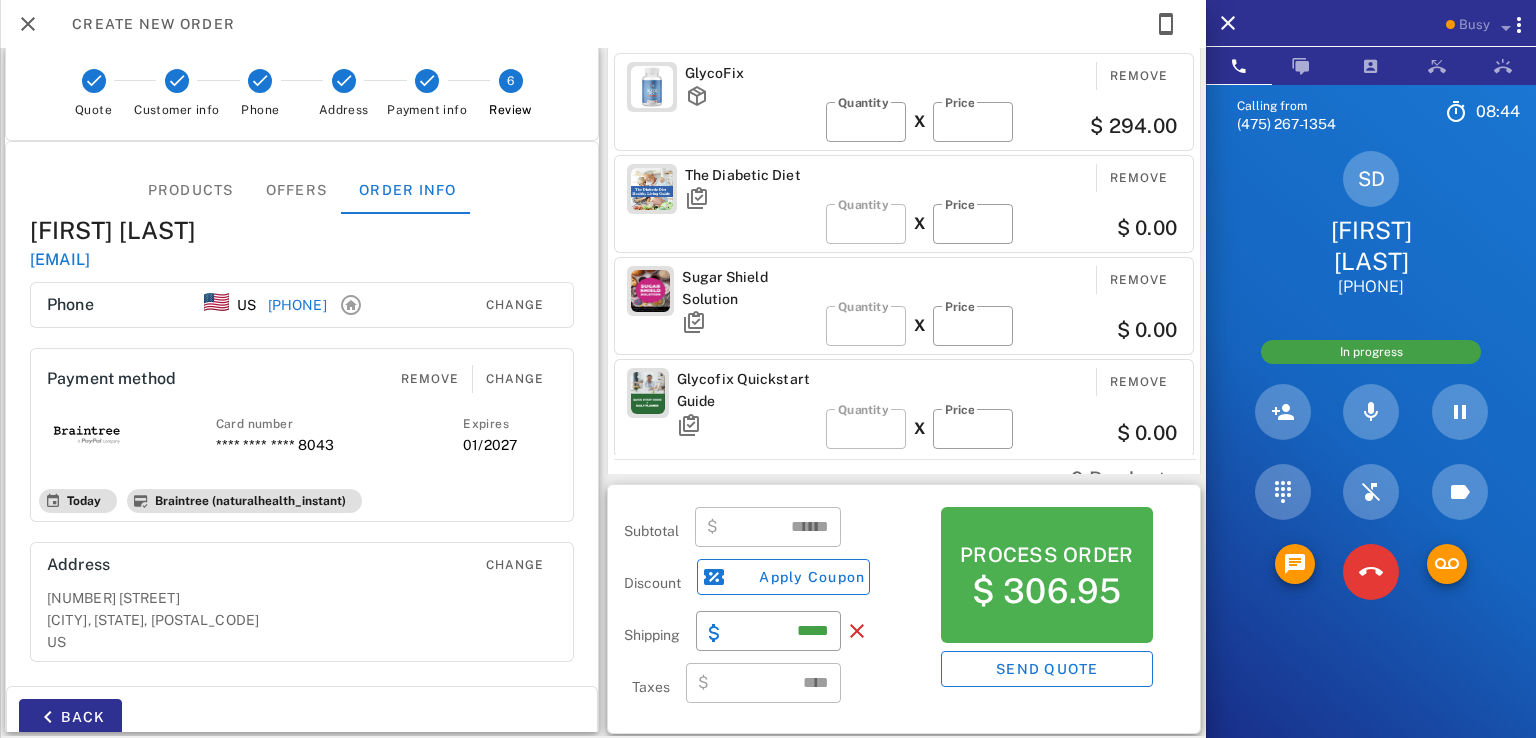 click on "Calling from (475) 267-1354 08: 44  Unknown      ▼     Australia
+61
Canada
+1
Guam
+1671
Mexico (México)
+52
New Zealand
+64
United Kingdom
+44
United States
+1
1 2 ABC 3 DEF 4 GHI 5 JKL 6 MNO 7 PQRS 8 TUV 9 WXYZ * 0 + #  SD   Sonia Delgado  +19593339936  In progress  Directory ​  A1  Agent 131  Idle   AA  Arbaz Ansar  Idle   AR  Ashley Rodriguez  Idle   JS  Julie Serna  Busy   WC  William Clark Jr  Busy   LJ  Leah Jones  Busy   KM  Karina Mino  Busy   DT  Daniela Tanevski  Busy   LC  Logicall Customer Support  Offline   JH  Josh Henry  Offline   ND  Nick De Vito  Offline   AB  Abigail Bvunzawabaya  Offline   AD  Accounting Dept  Offline   A1  Agent 101  Offline   A1  Agent 105  Offline   A1  Agent 112  Offline   A1  Agent 125  Offline   A1  agent 126  Offline   A1  Agent 128  Offline   A1  Agent 129  Offline   A1  Agent 138  Offline" at bounding box center (1371, 453) 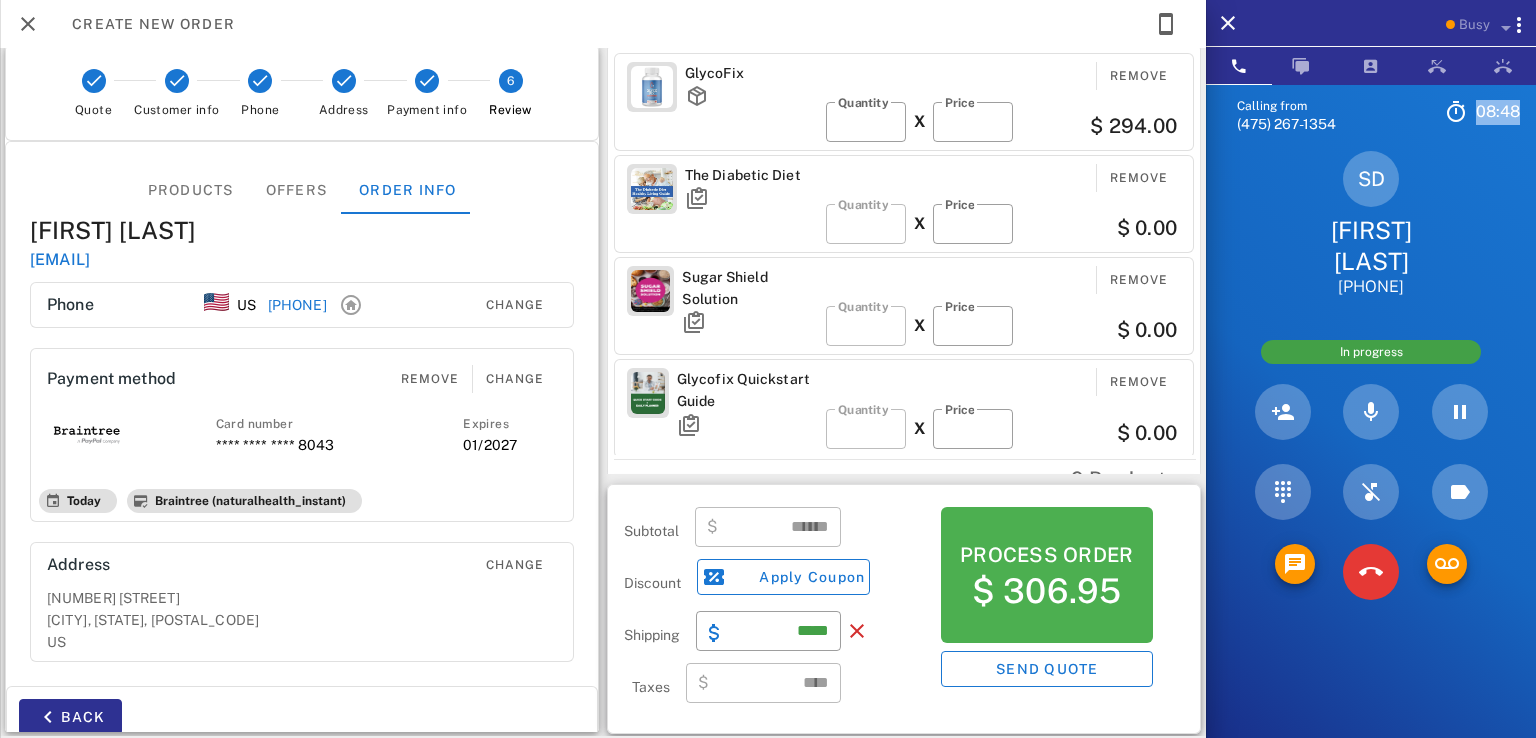 drag, startPoint x: 1479, startPoint y: 106, endPoint x: 1520, endPoint y: 105, distance: 41.01219 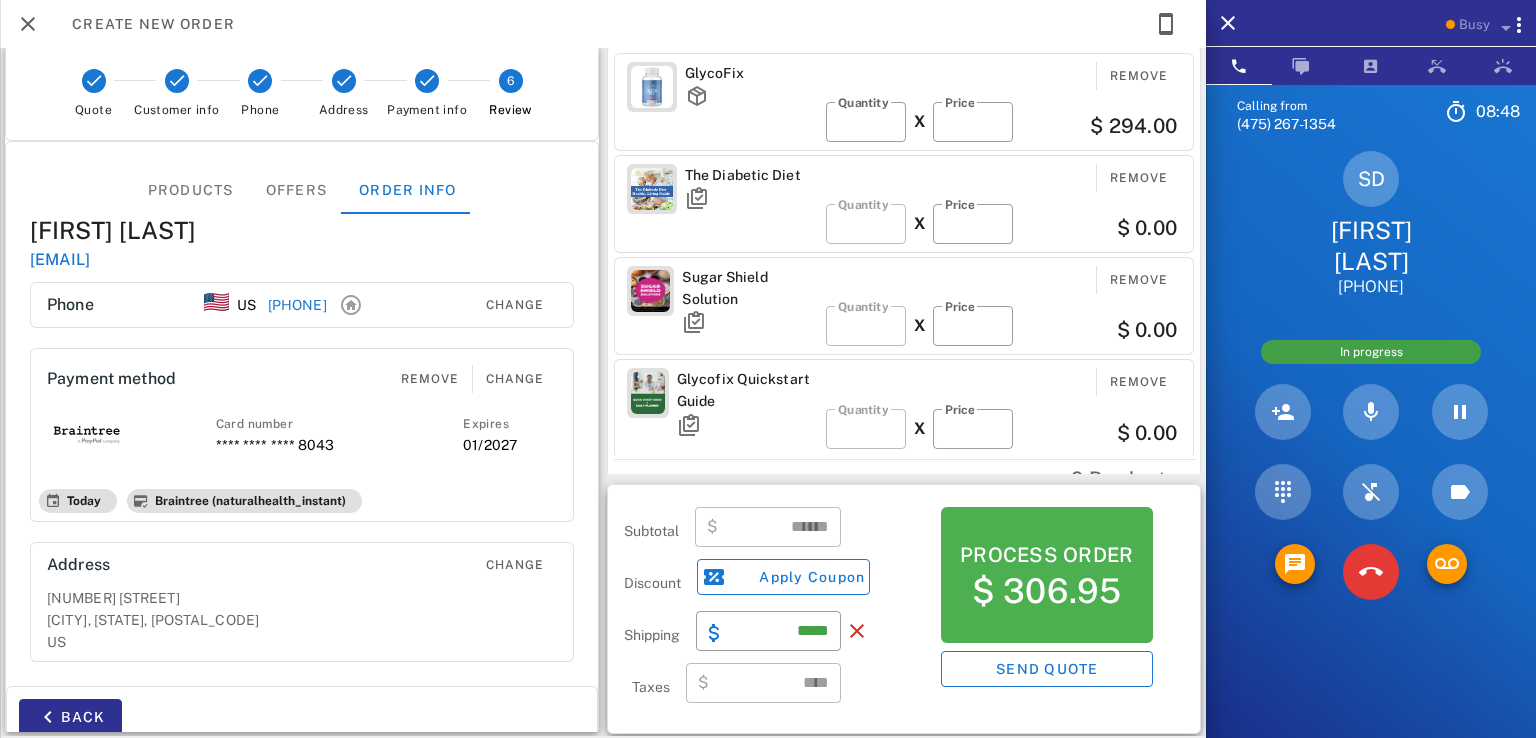 click on "SD   Sonia Delgado  +19593339936" at bounding box center [1371, 224] 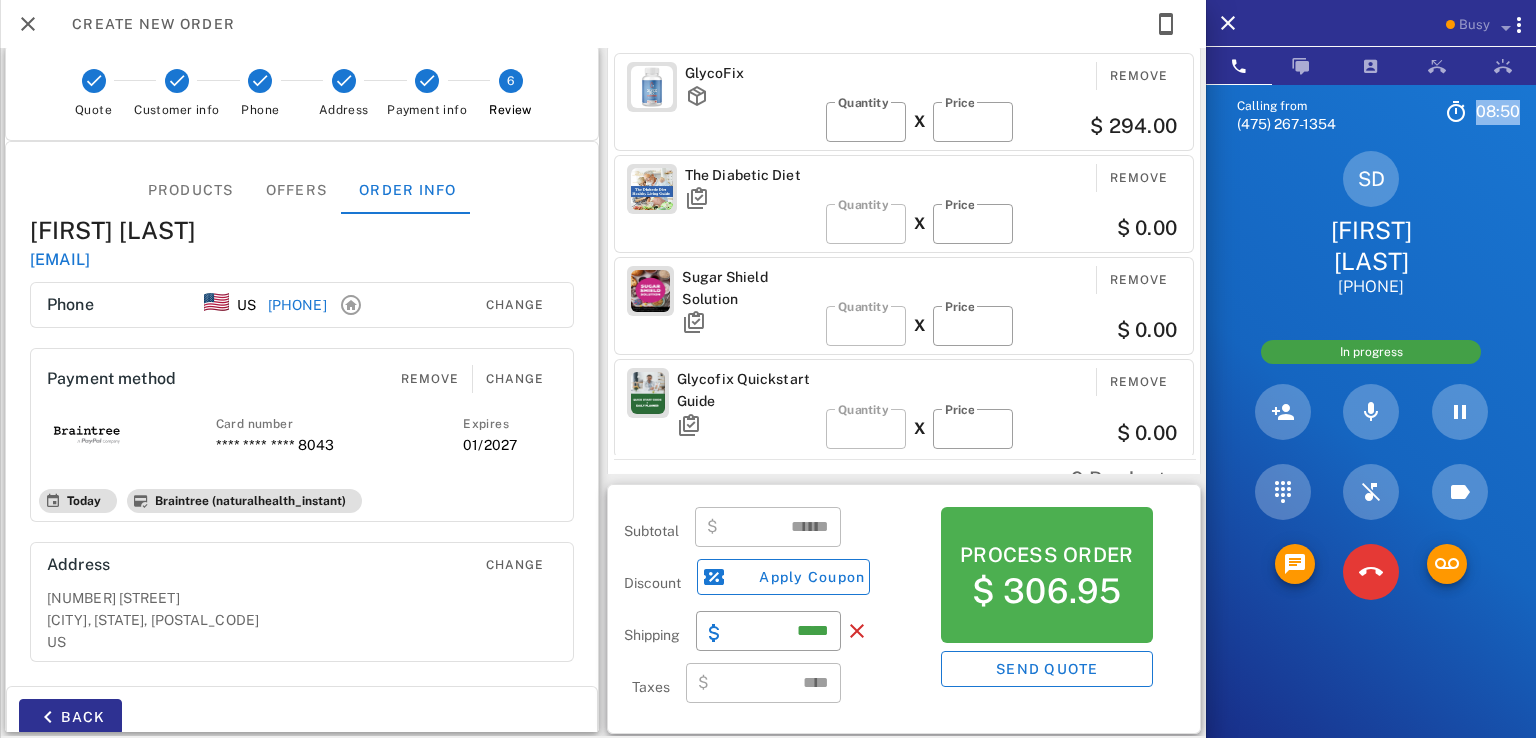 drag, startPoint x: 1516, startPoint y: 112, endPoint x: 1476, endPoint y: 110, distance: 40.04997 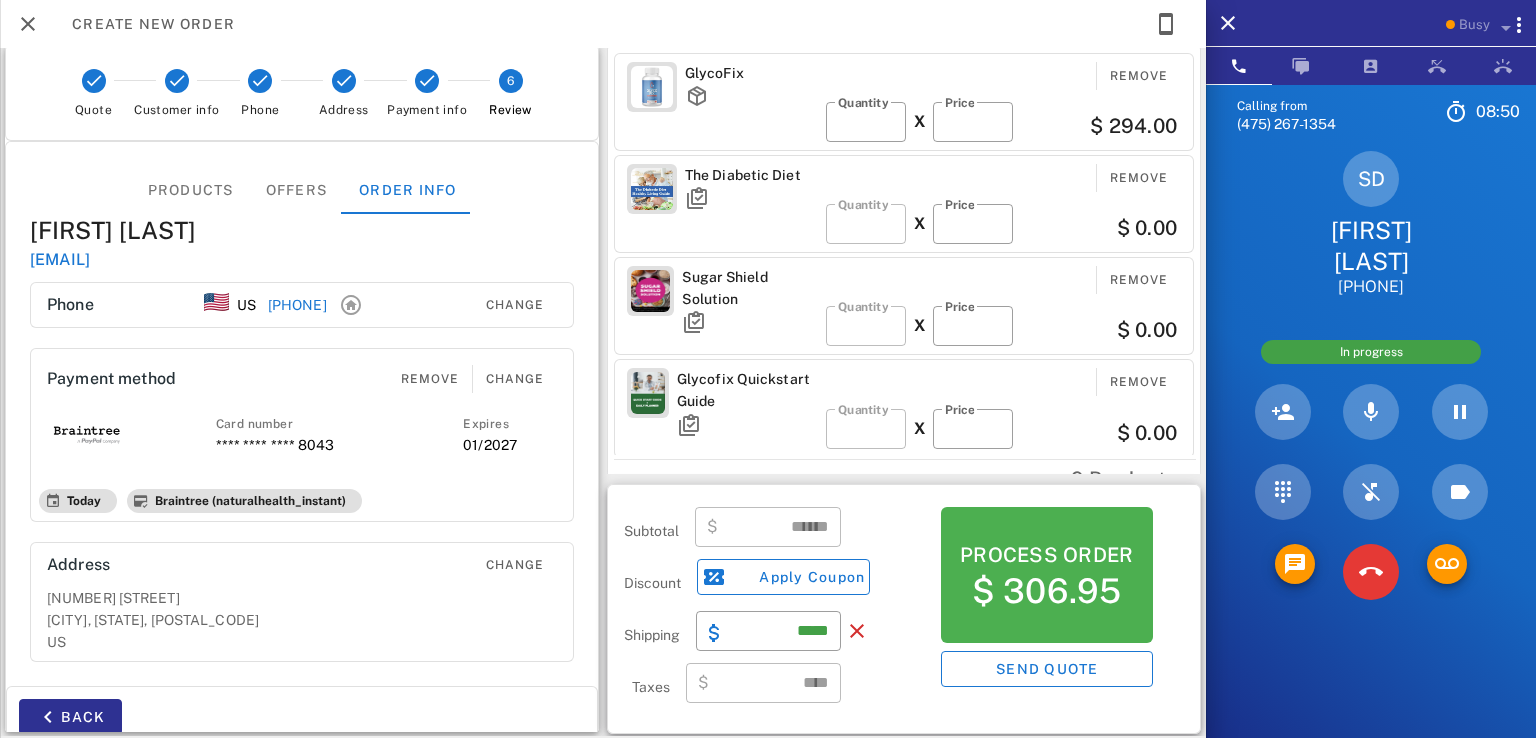 click on "SD   Sonia Delgado  +19593339936" at bounding box center [1371, 224] 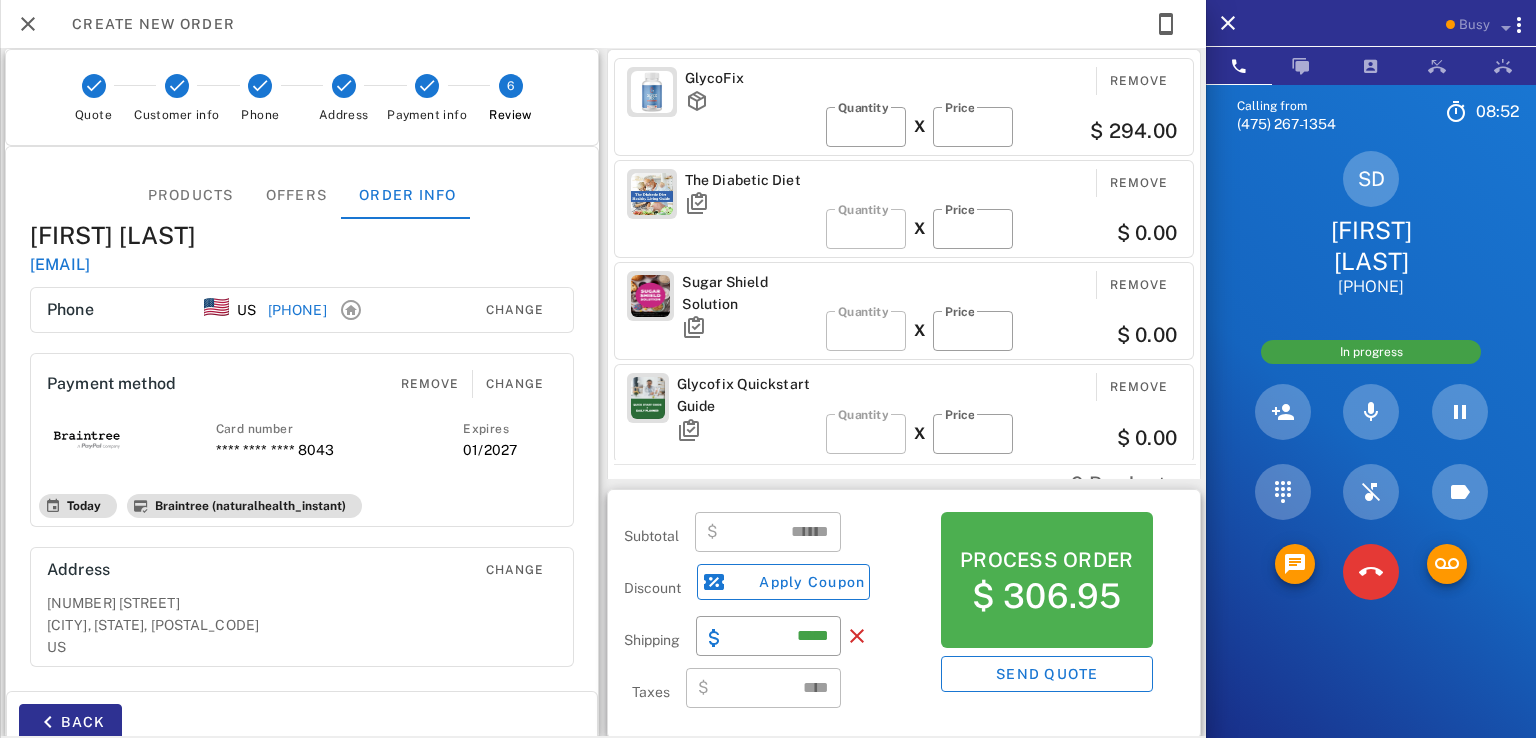 scroll, scrollTop: 0, scrollLeft: 0, axis: both 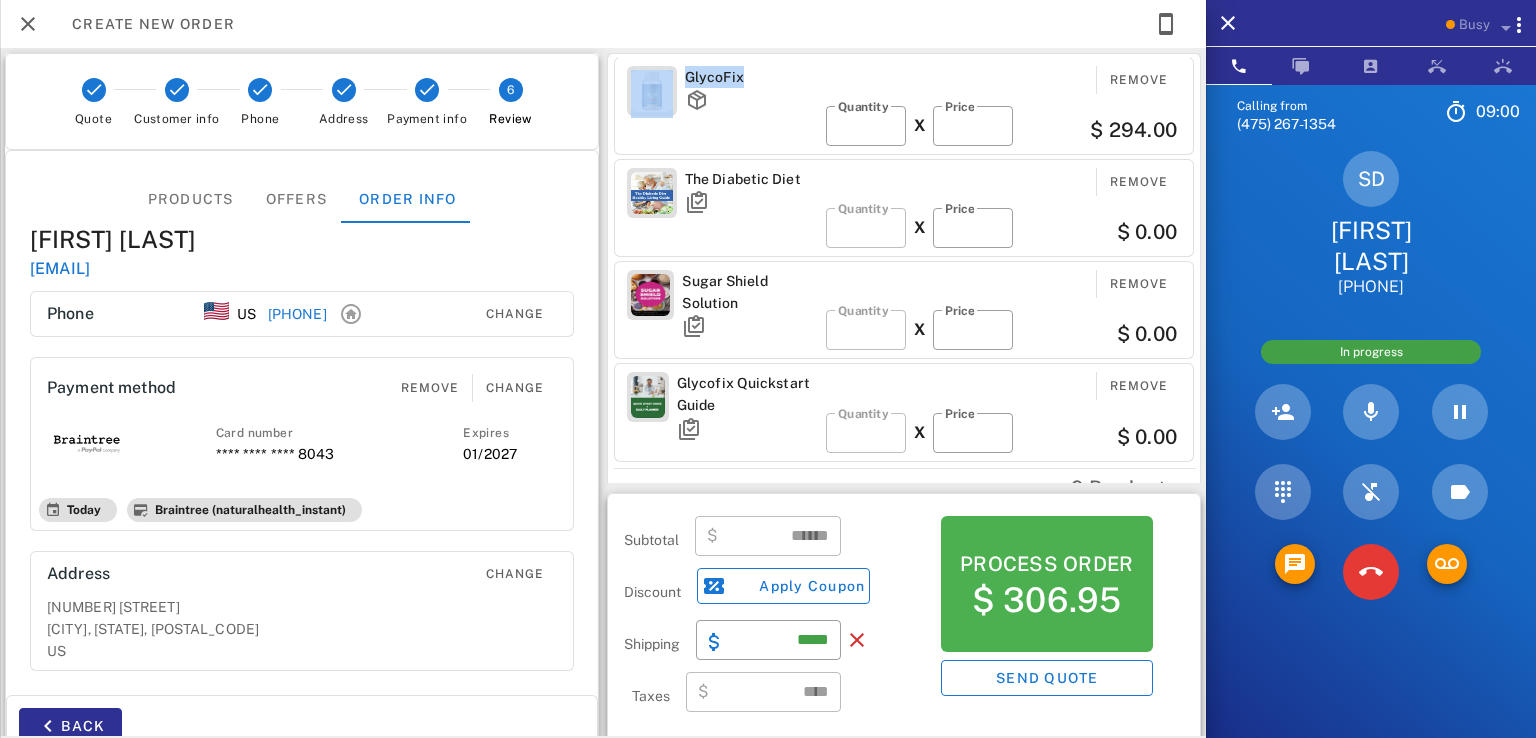 drag, startPoint x: 735, startPoint y: 75, endPoint x: 661, endPoint y: 83, distance: 74.431175 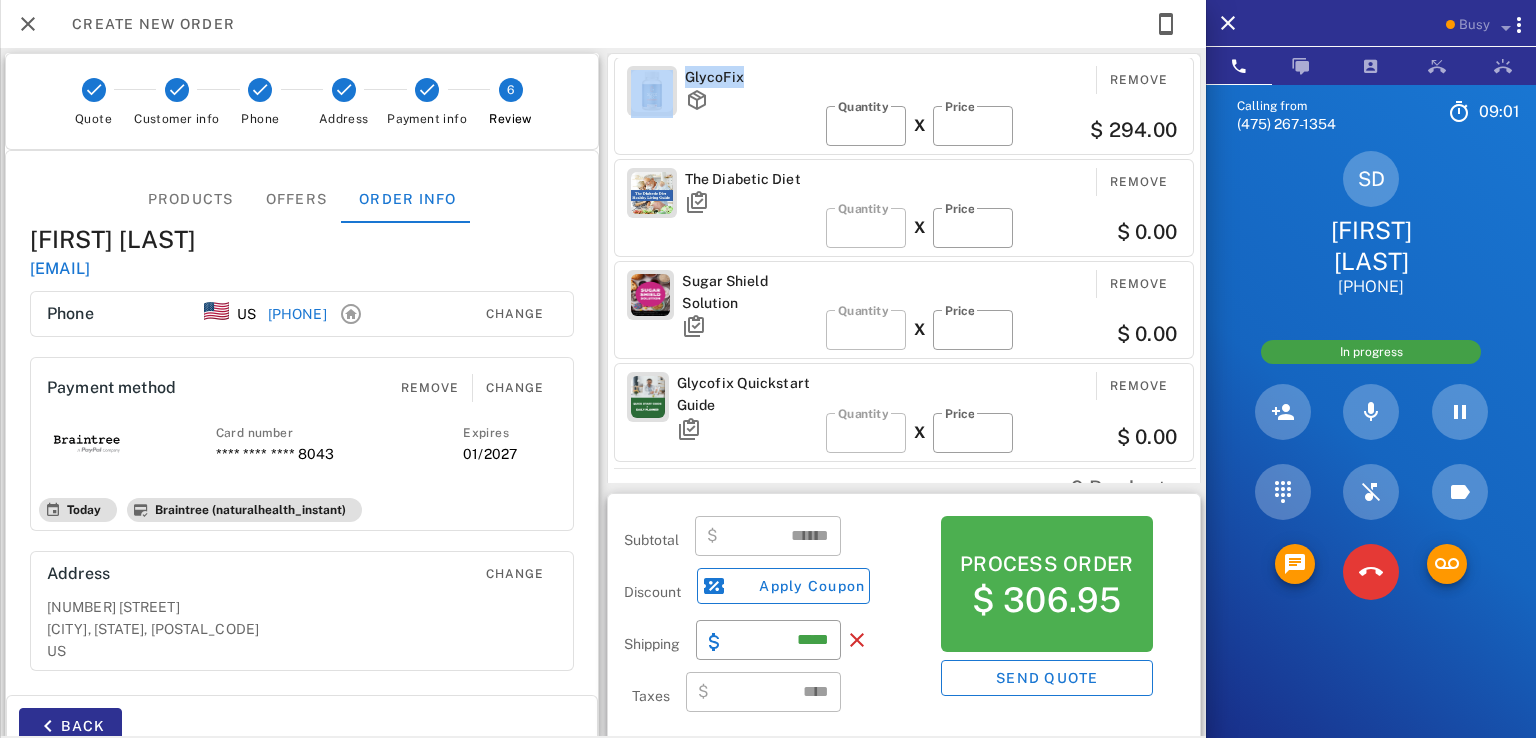 click on "GlycoFix" at bounding box center (751, 77) 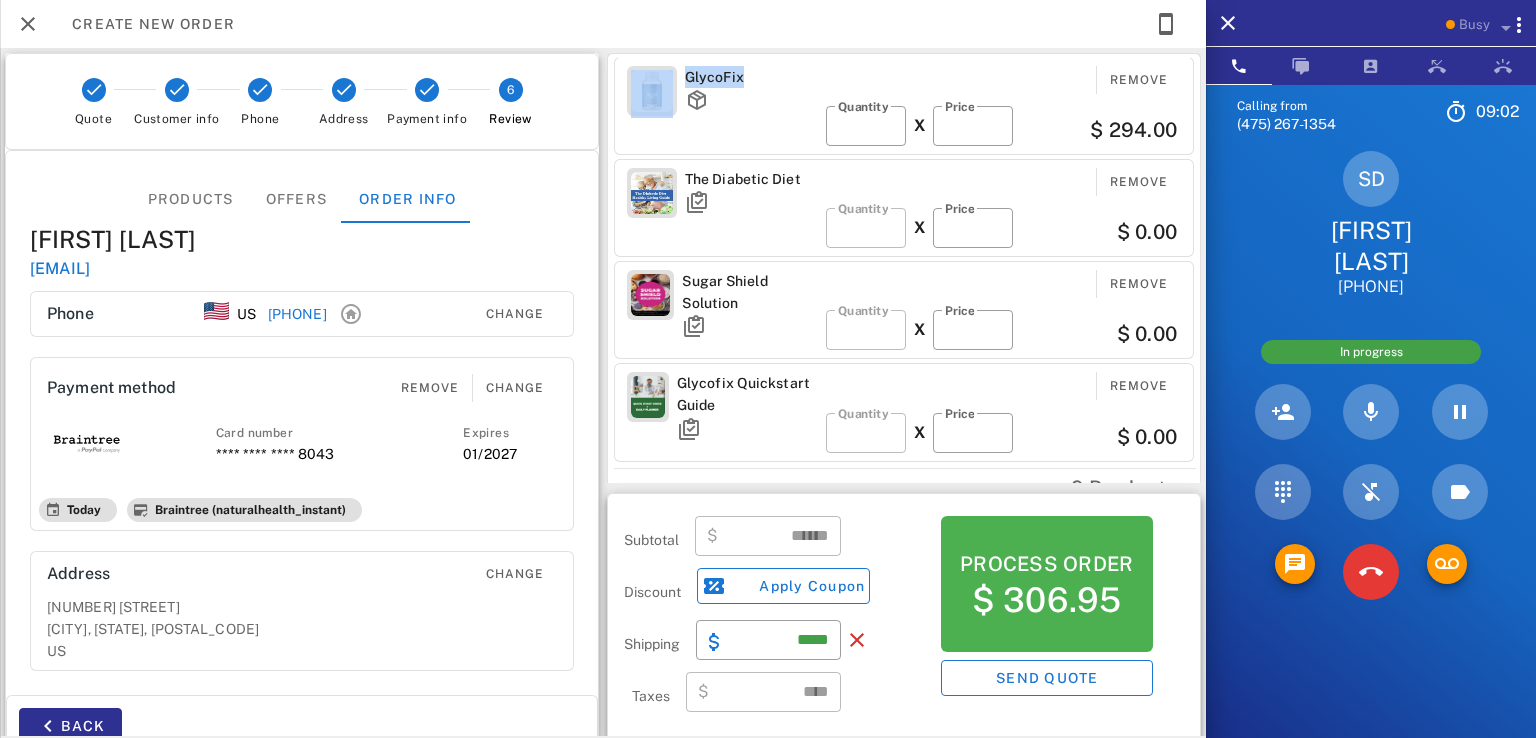 drag, startPoint x: 735, startPoint y: 73, endPoint x: 679, endPoint y: 77, distance: 56.142673 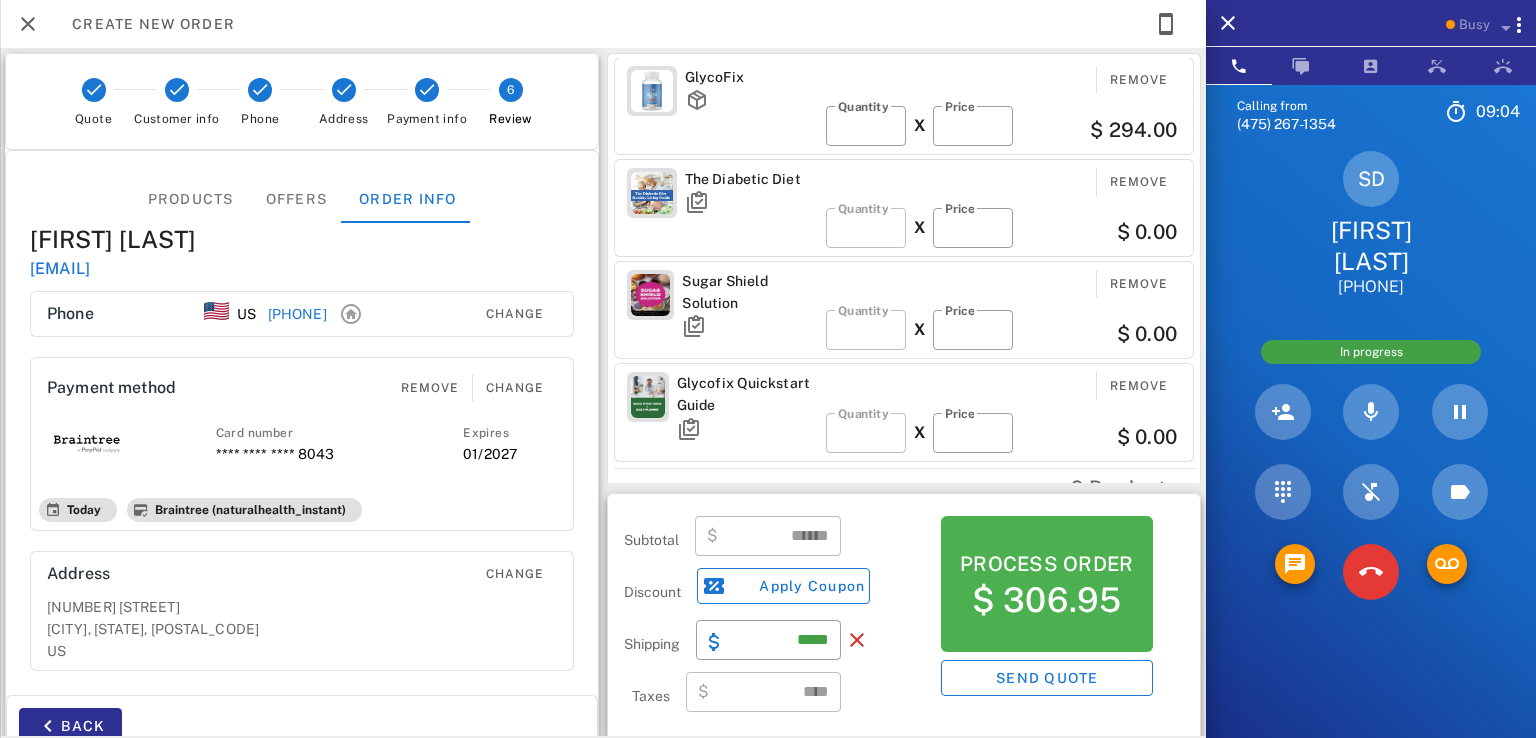 click on "Back" at bounding box center [154, 726] 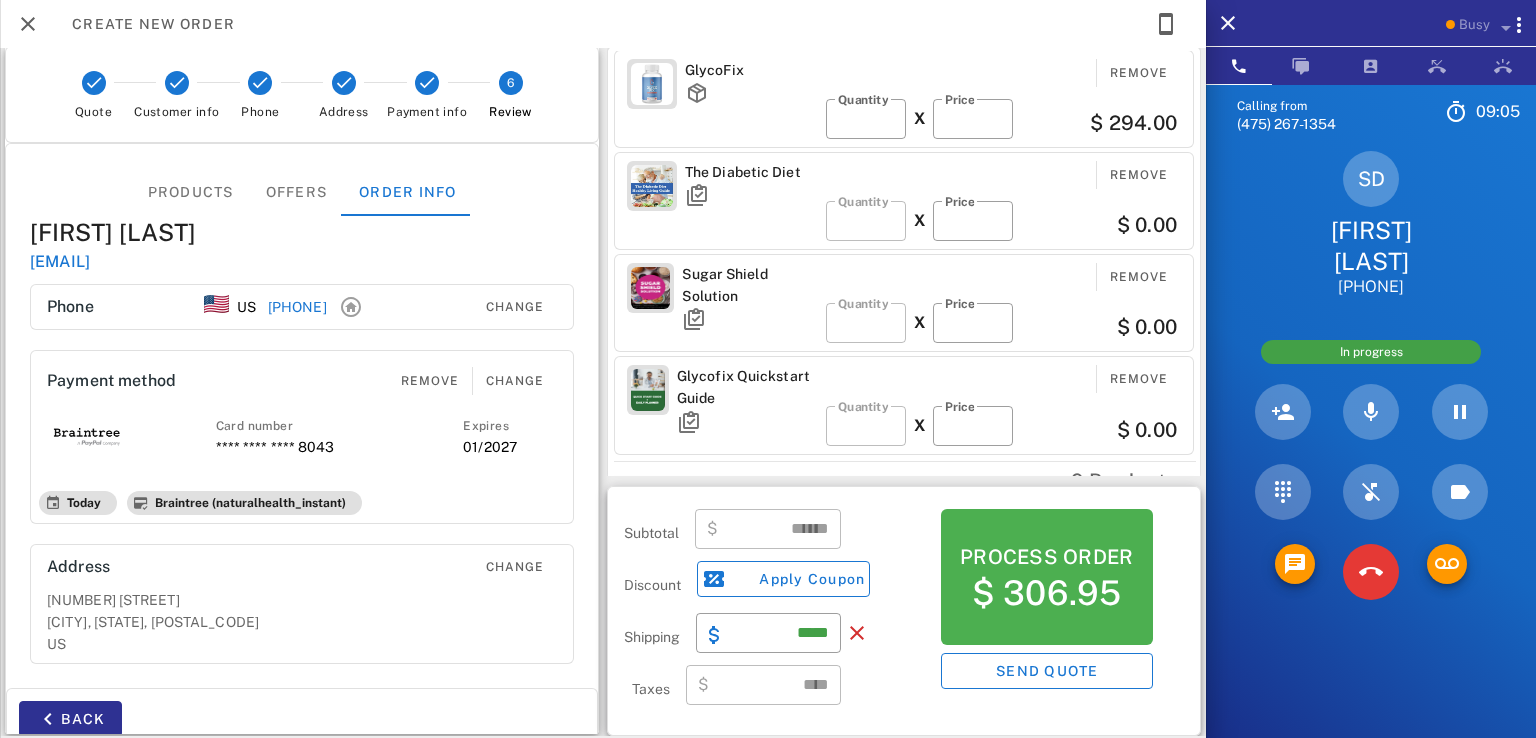 scroll, scrollTop: 0, scrollLeft: 0, axis: both 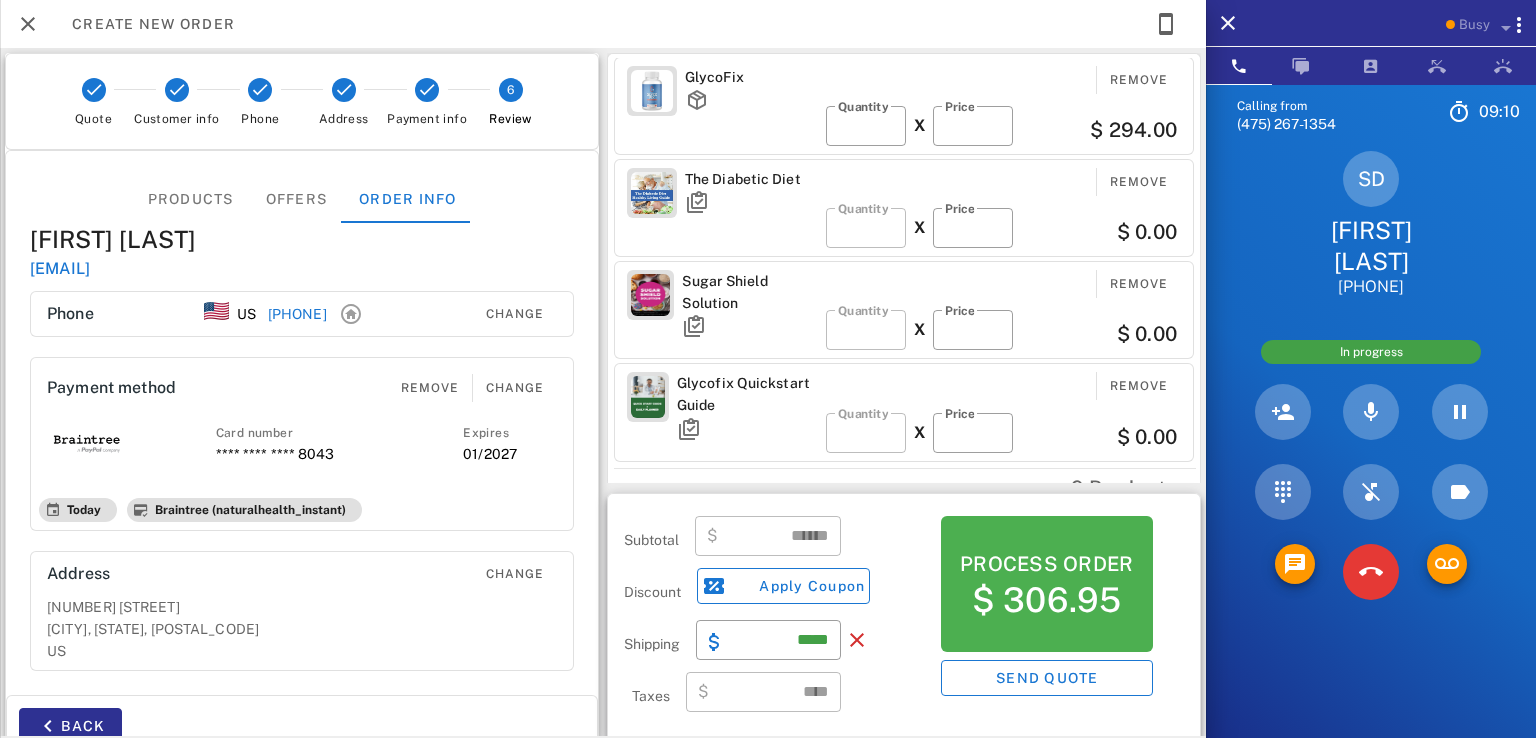 click on "Subtotal ​ $ ******  Discount  Apply Coupon Shipping ​ *****  Taxes  ​ $ **** Process order $ 306.95  Send quote" at bounding box center (904, 618) 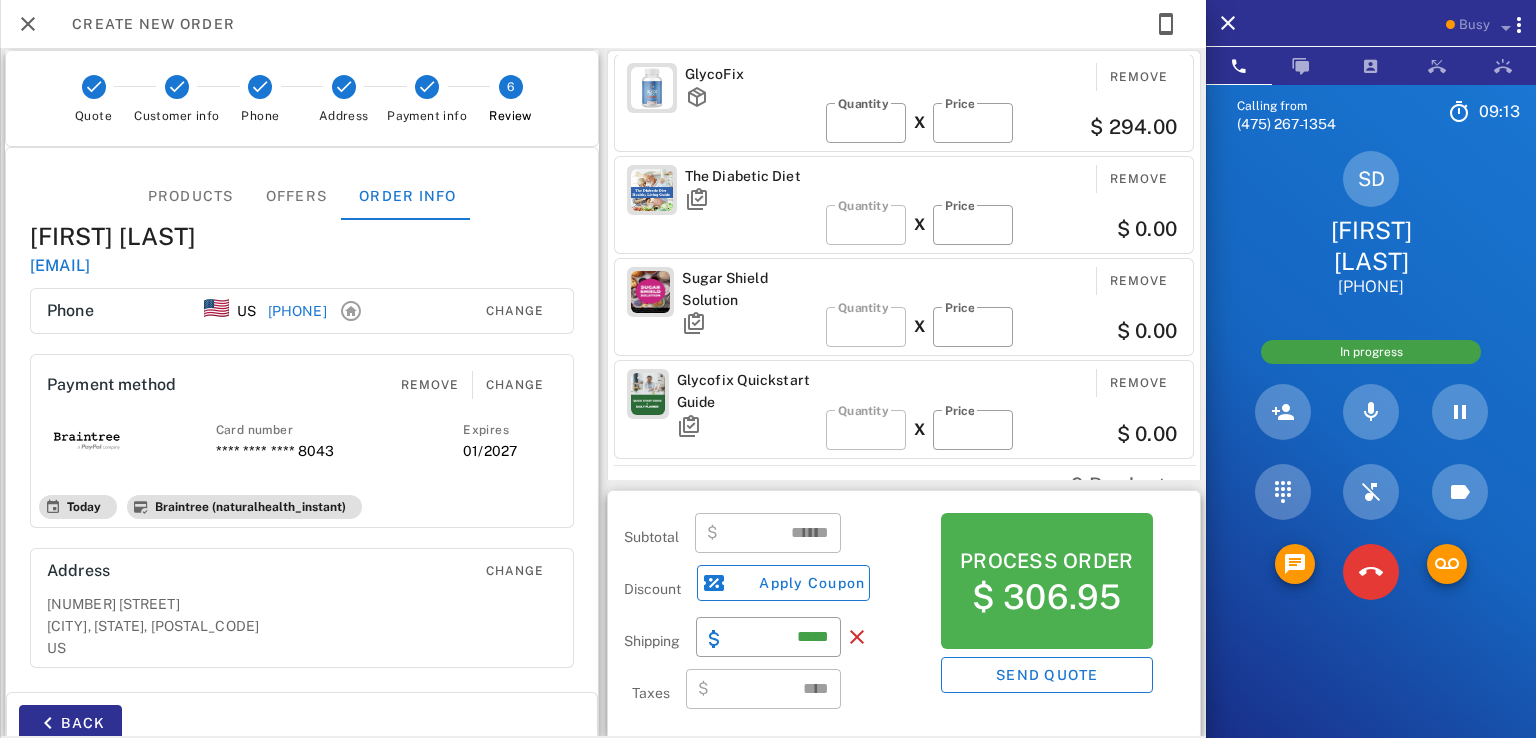 scroll, scrollTop: 0, scrollLeft: 0, axis: both 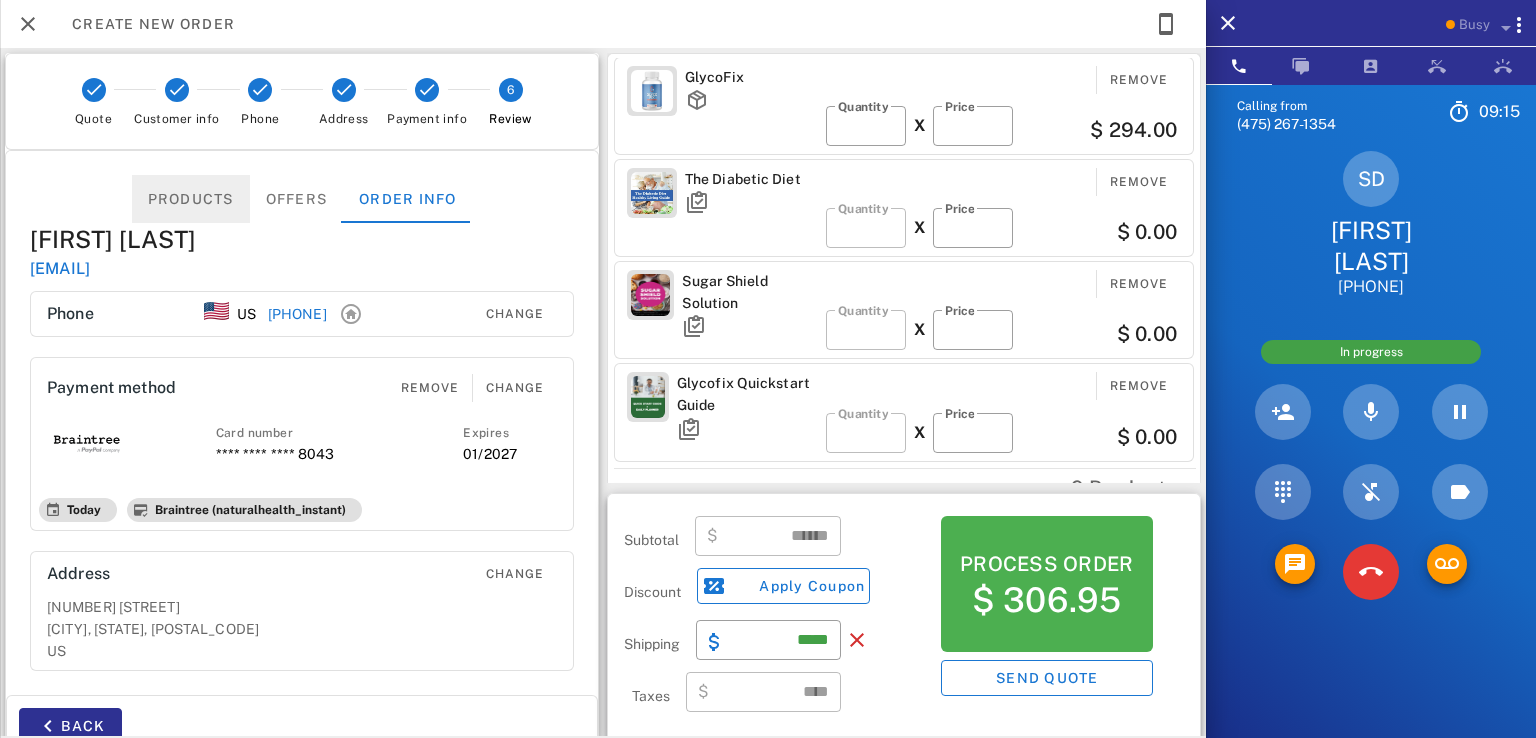 click on "Products" at bounding box center [191, 199] 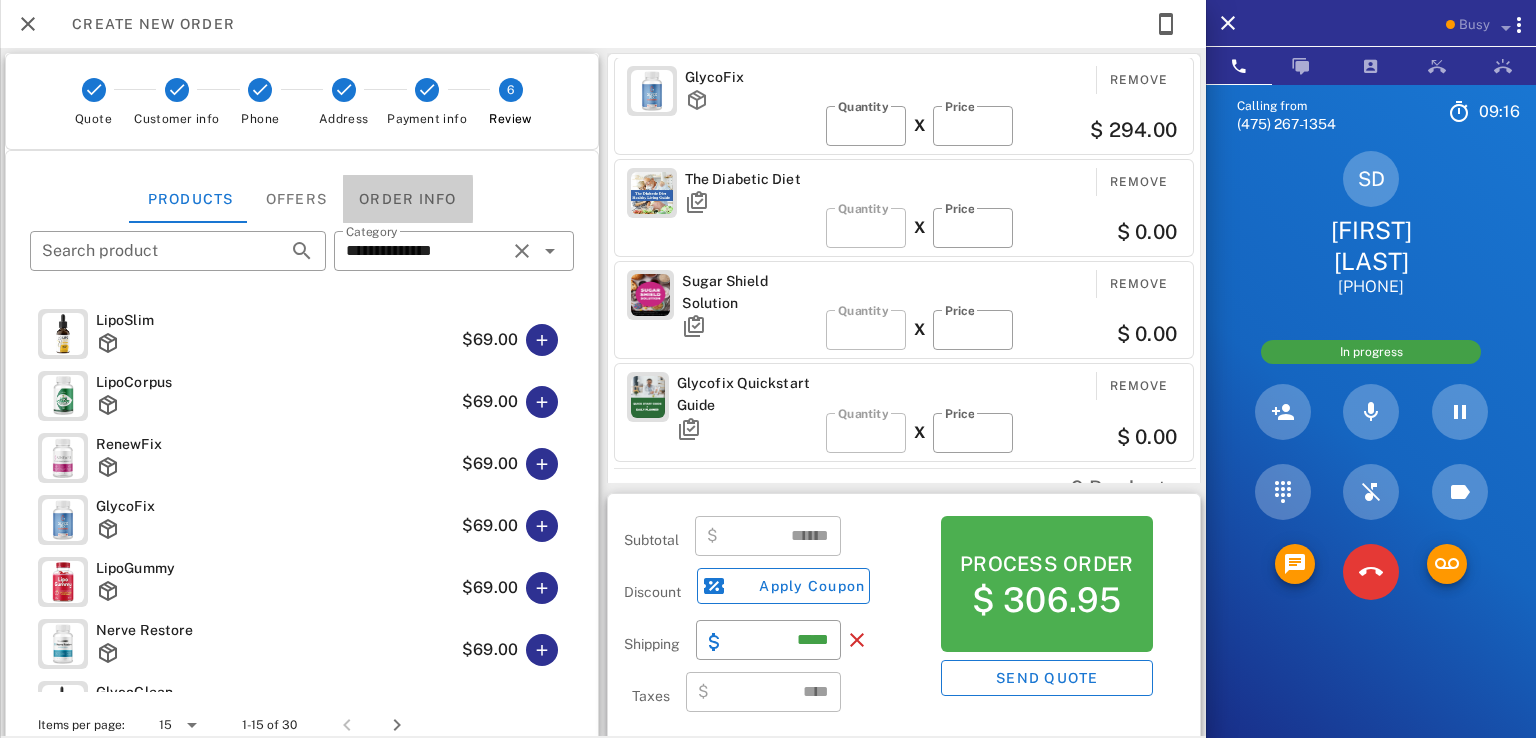 click on "Order info" at bounding box center [408, 199] 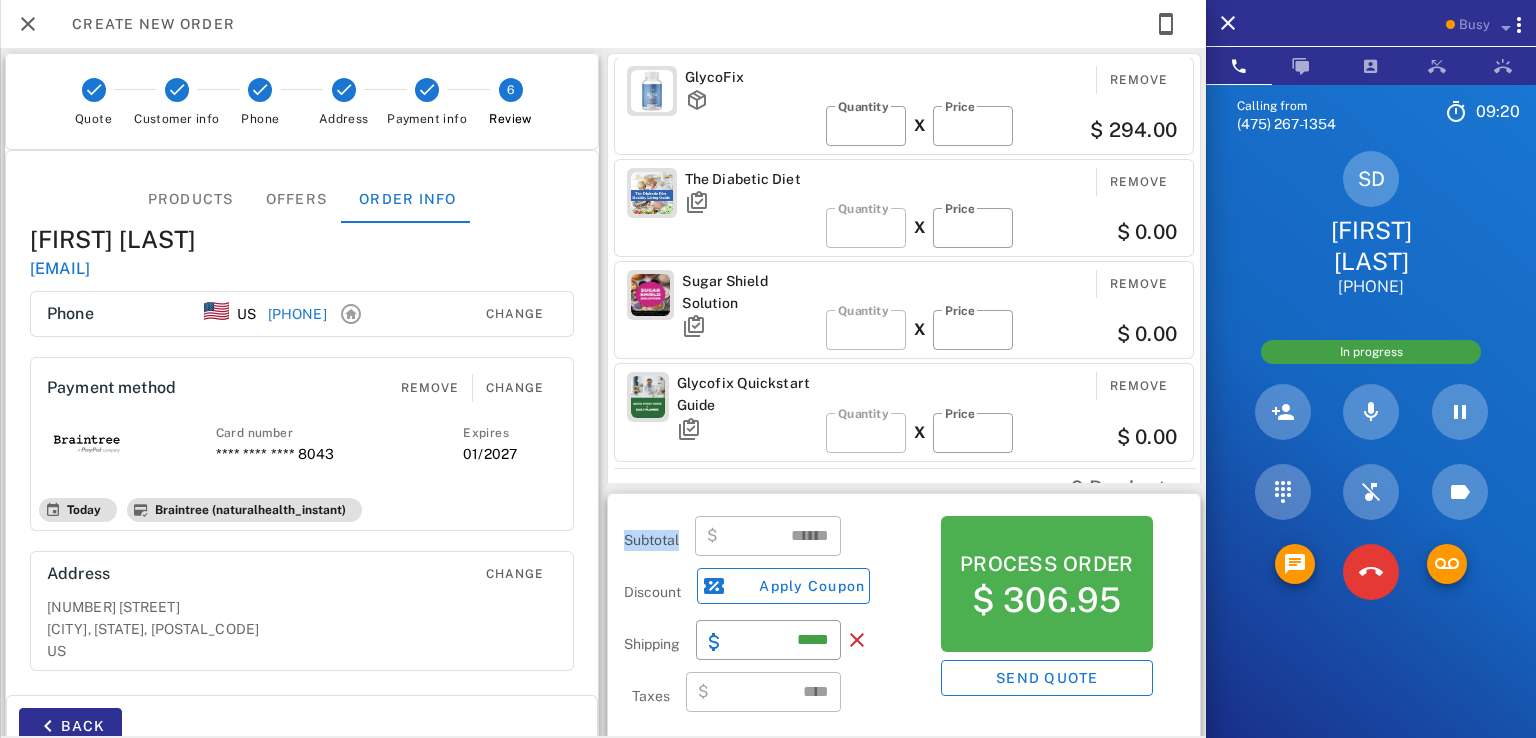 drag, startPoint x: 617, startPoint y: 535, endPoint x: 676, endPoint y: 545, distance: 59.841457 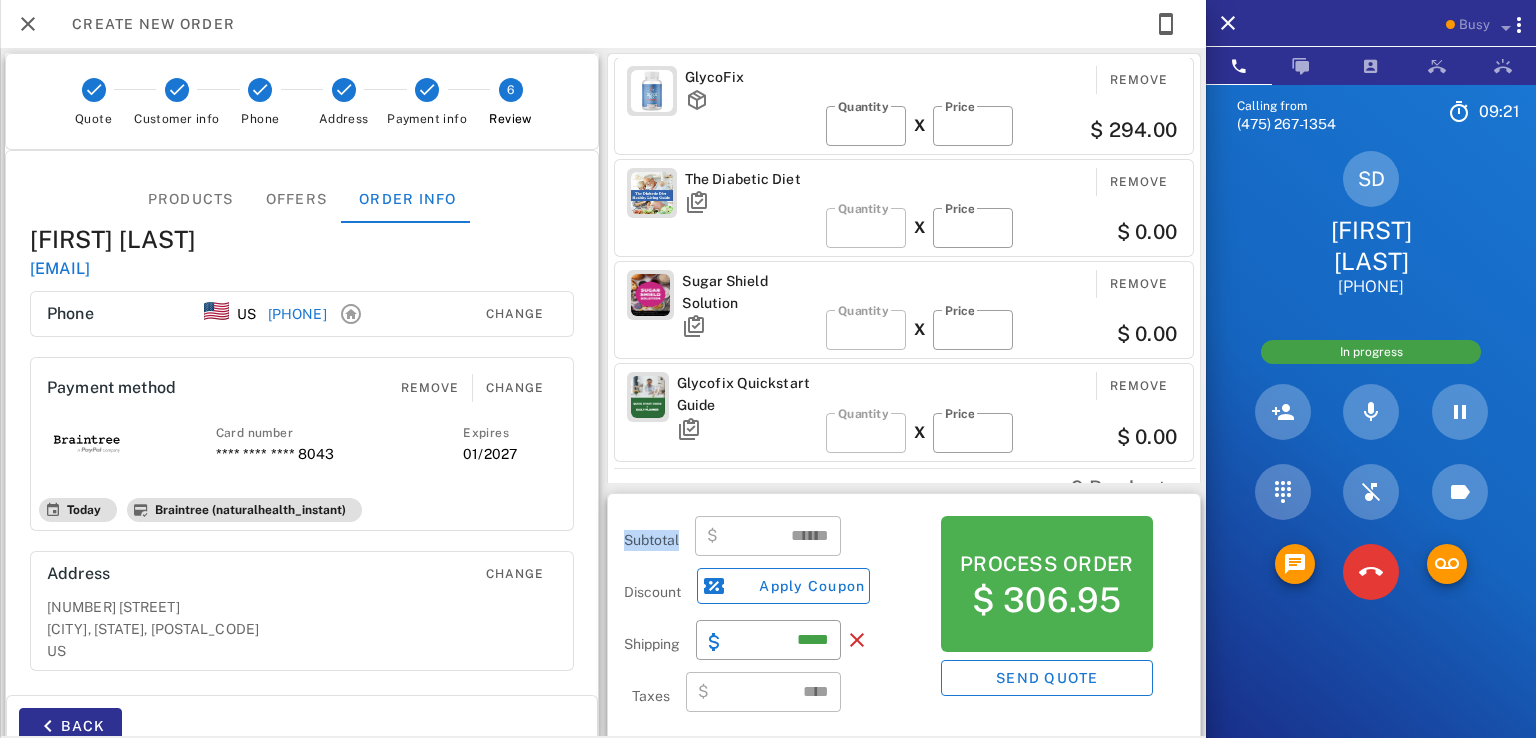 click on "Subtotal" at bounding box center [651, 540] 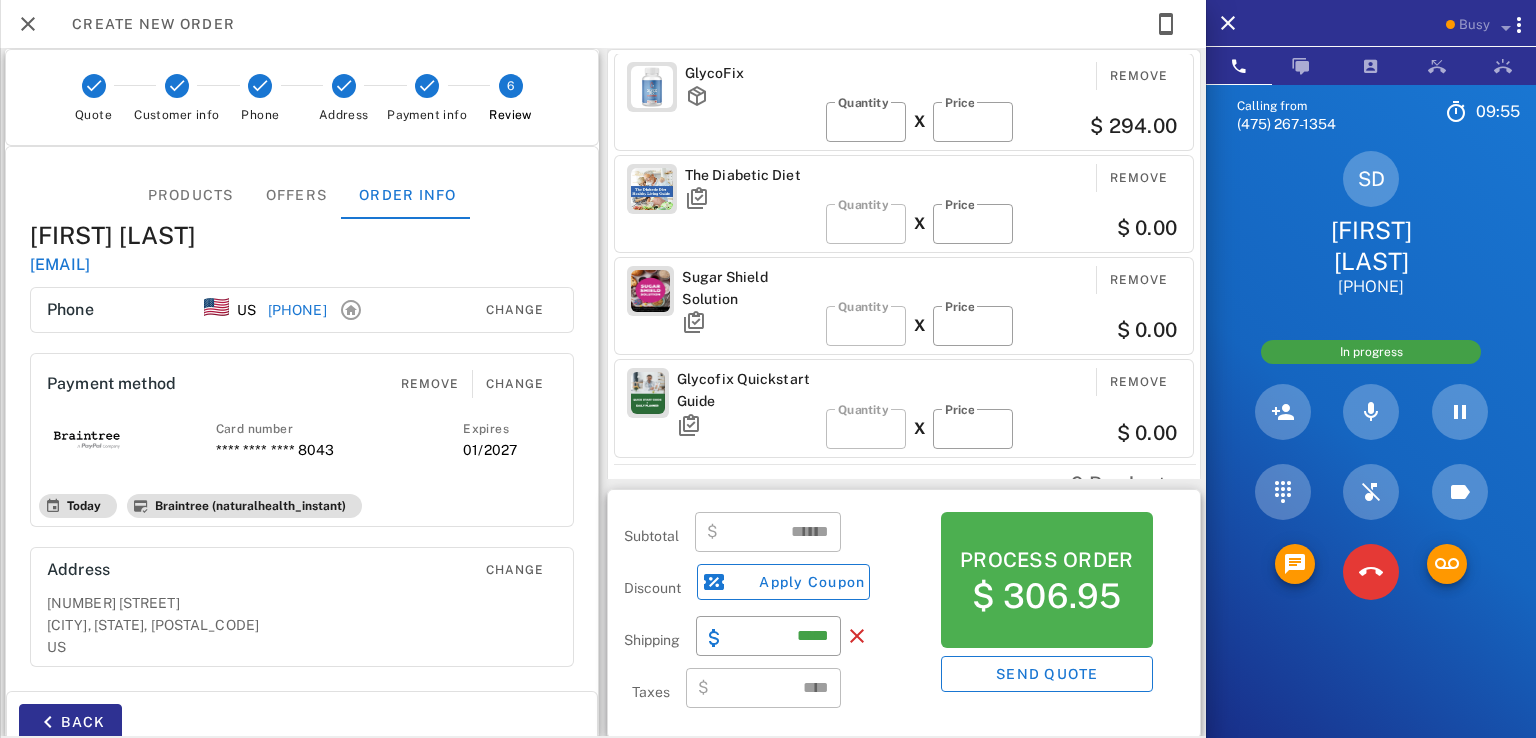 scroll, scrollTop: 0, scrollLeft: 0, axis: both 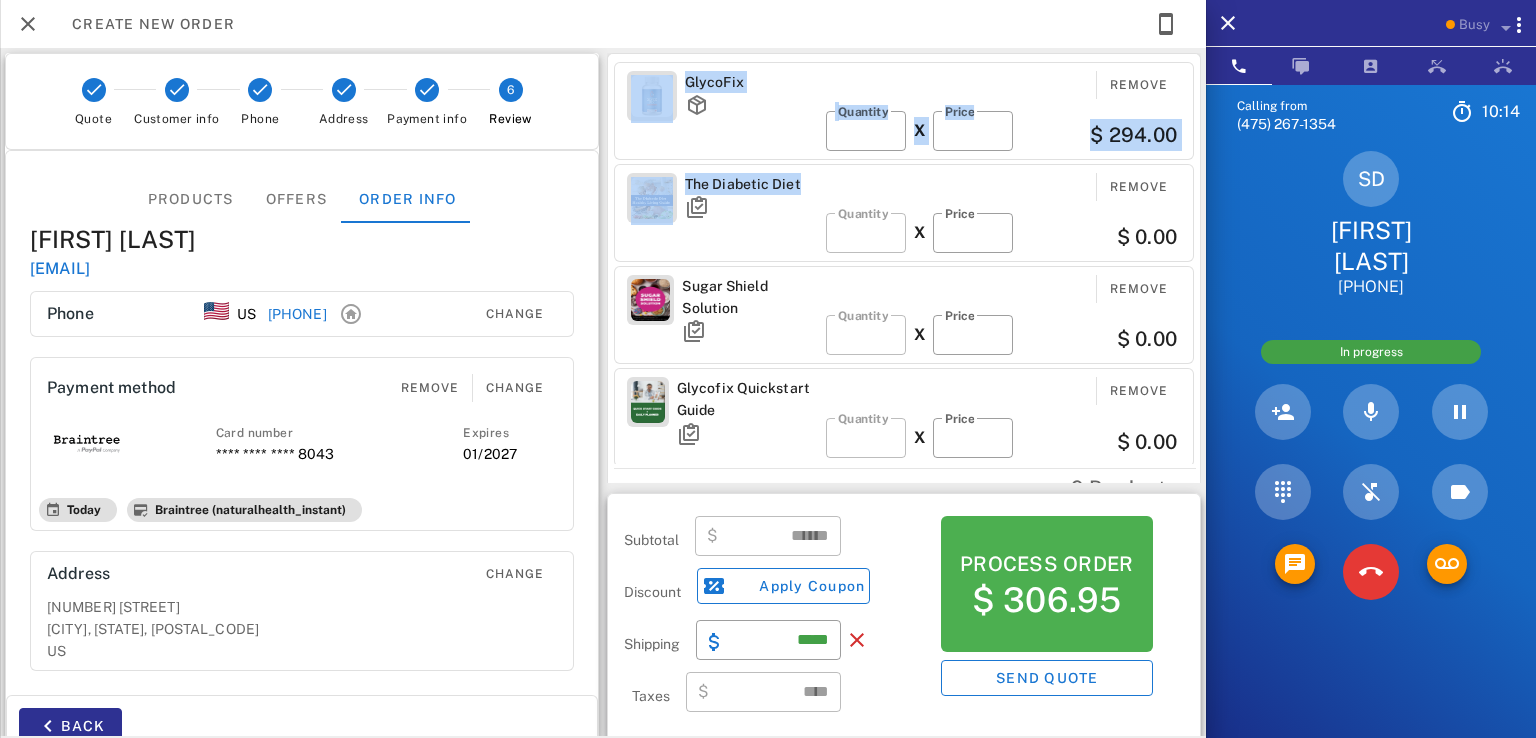 drag, startPoint x: 792, startPoint y: 180, endPoint x: 651, endPoint y: 154, distance: 143.37712 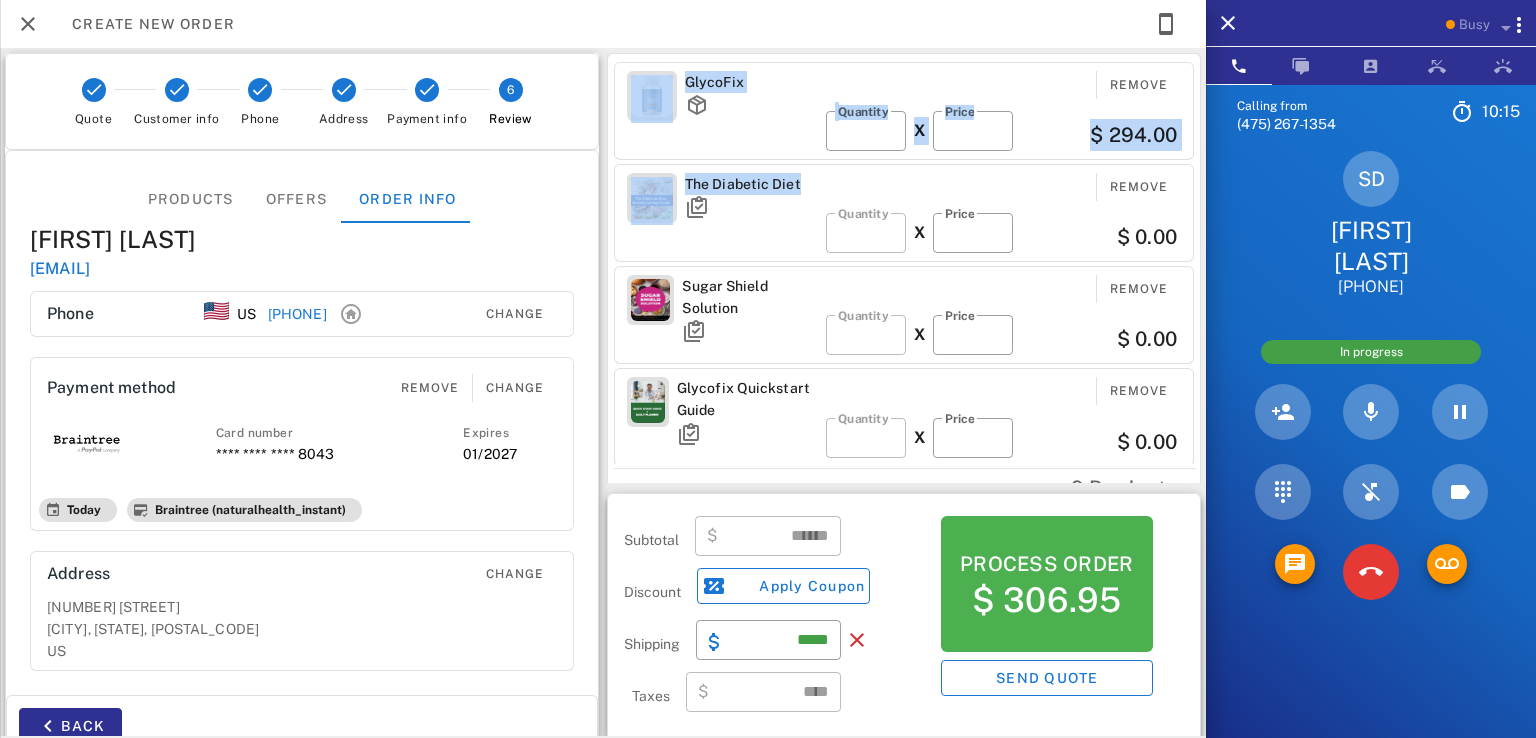 click on "GlycoFix  Remove  ​ Quantity * X ​ Price **  $ 294.00" at bounding box center (904, 111) 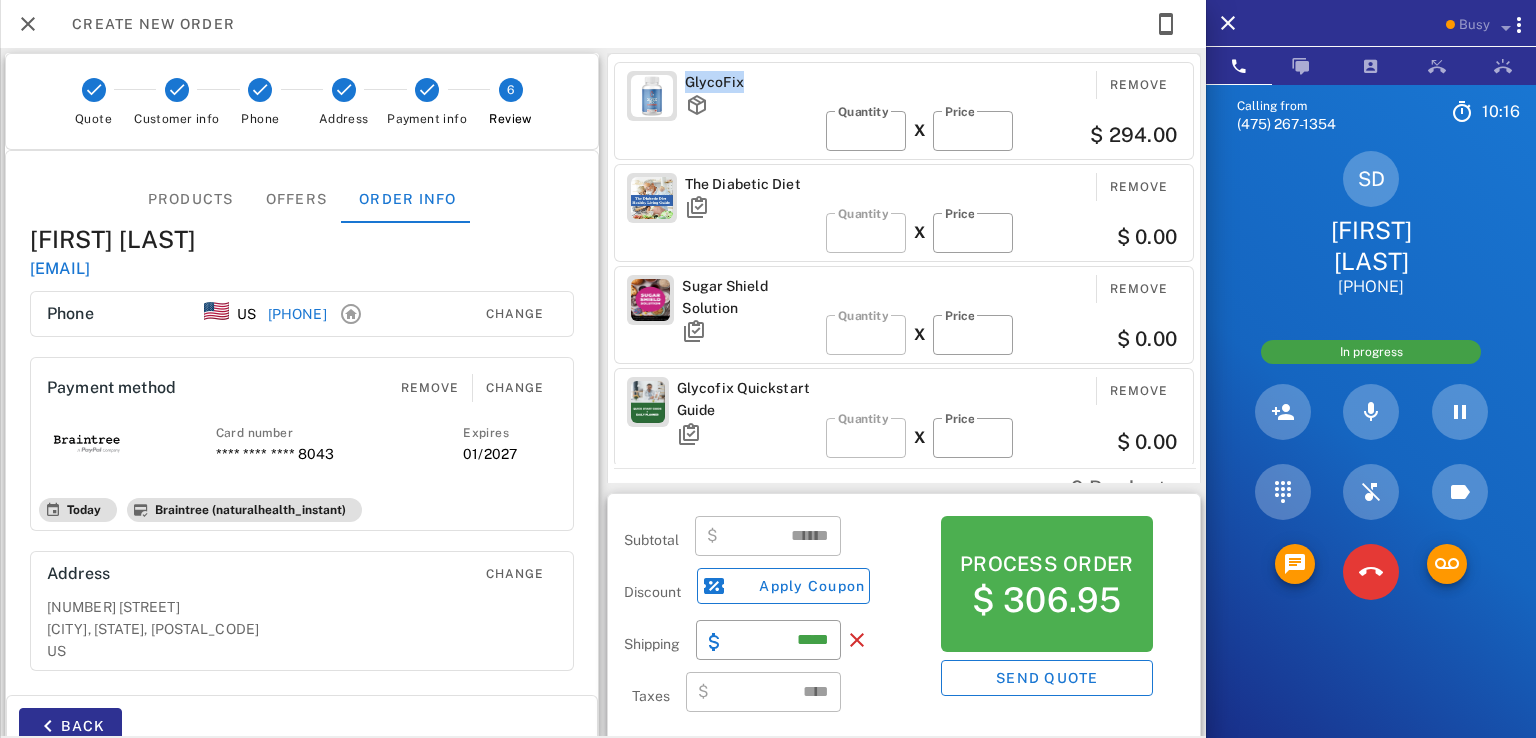 drag, startPoint x: 739, startPoint y: 80, endPoint x: 680, endPoint y: 70, distance: 59.841457 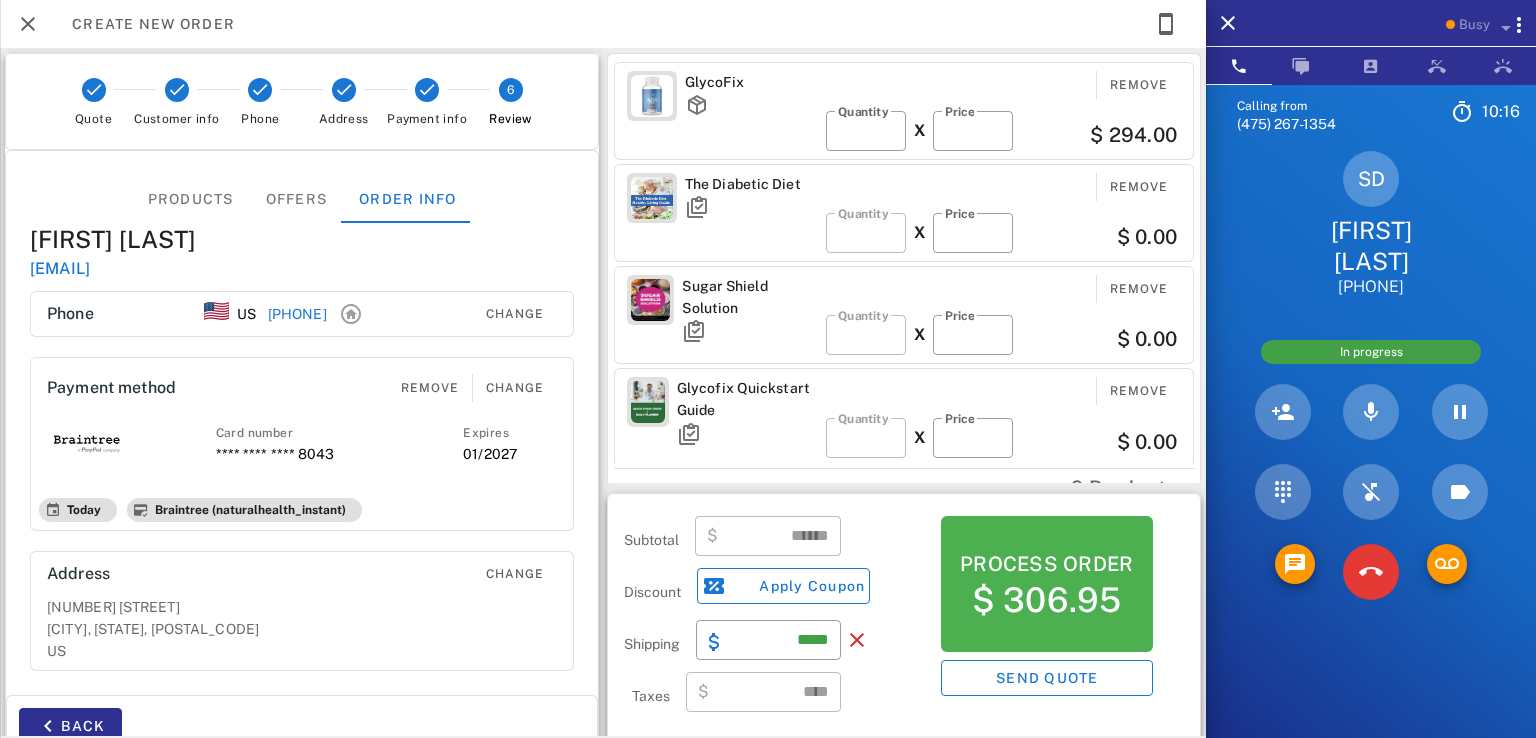 click on "GlycoFix  Remove  ​ Quantity * X ​ Price **  $ 294.00" at bounding box center [904, 111] 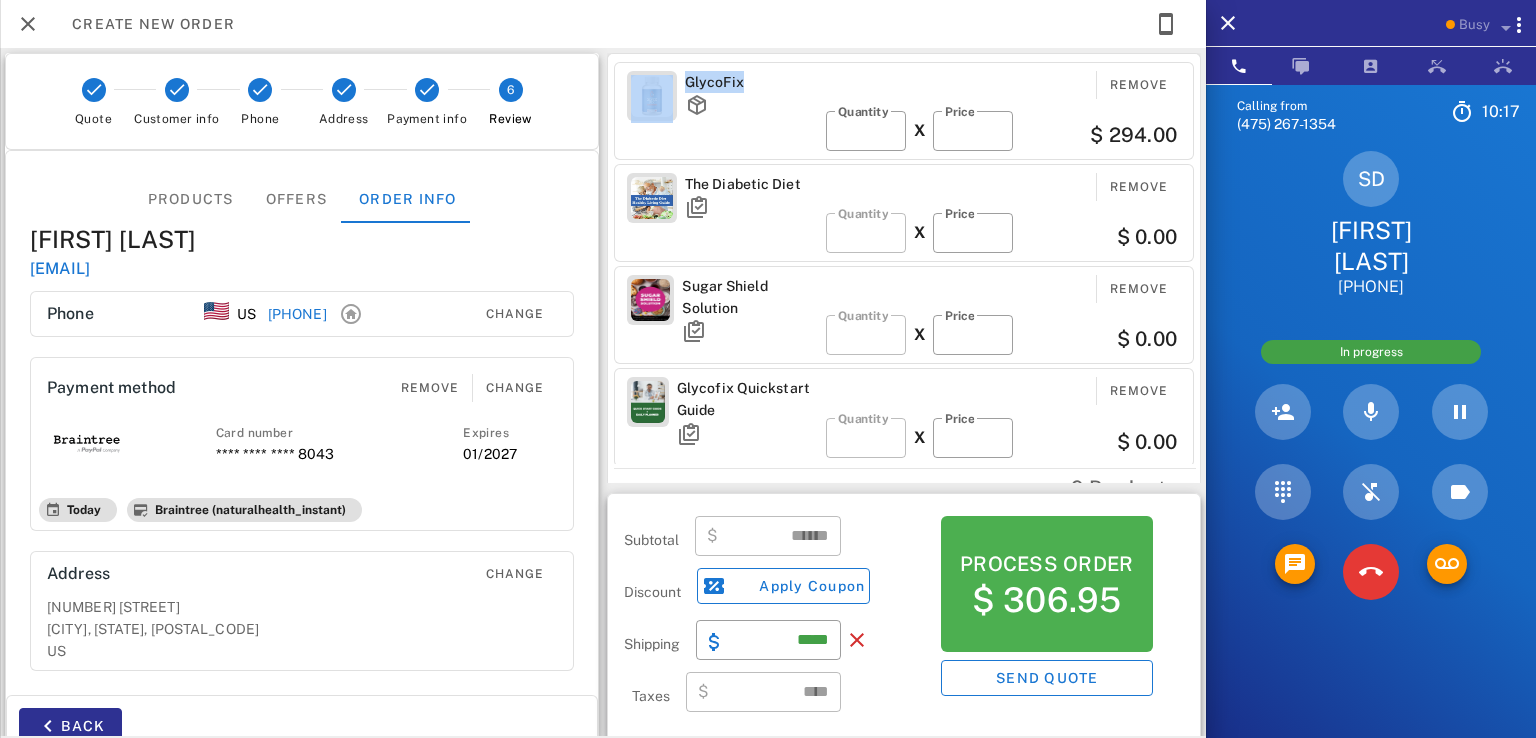 drag, startPoint x: 740, startPoint y: 84, endPoint x: 670, endPoint y: 81, distance: 70.064255 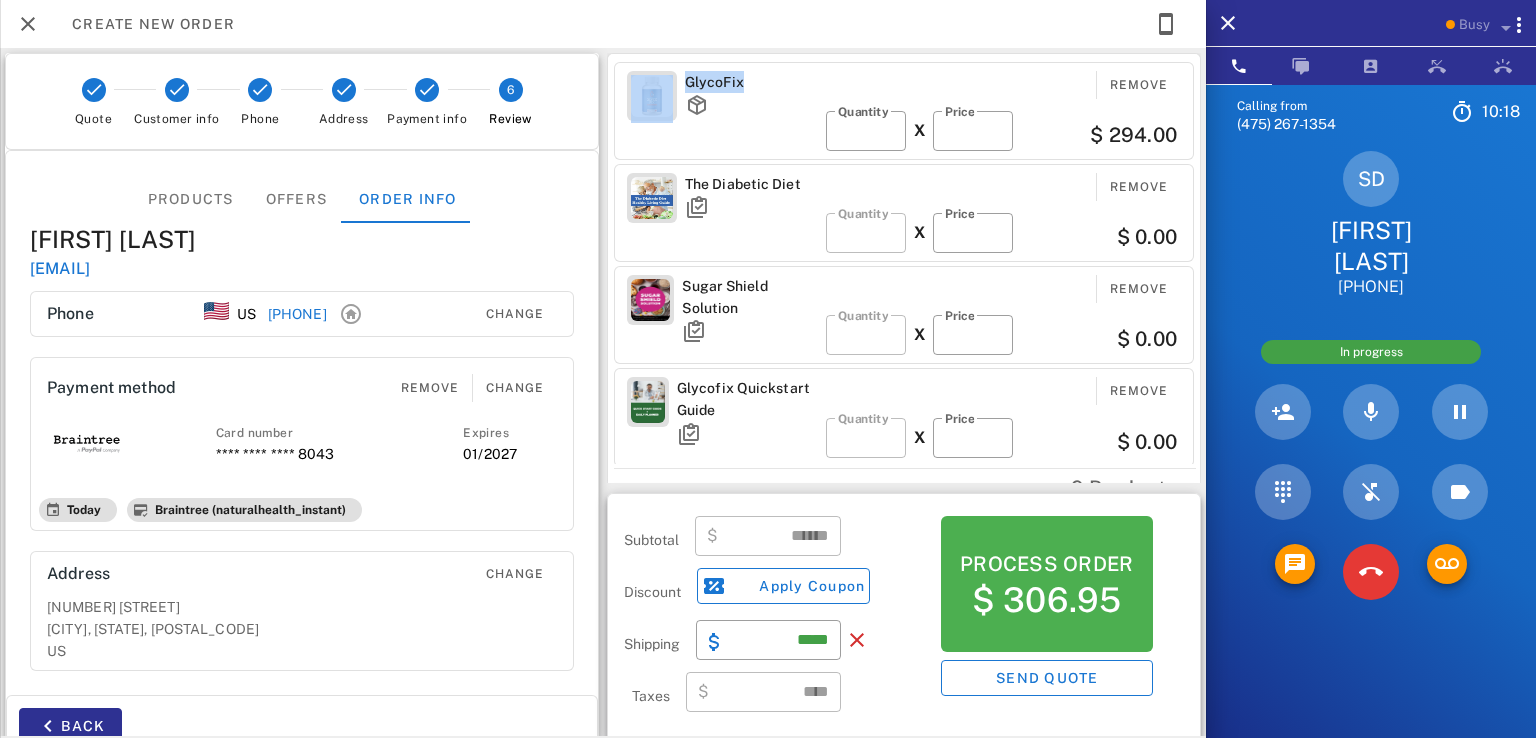 click on "GlycoFix  Remove  ​ Quantity * X ​ Price **  $ 294.00  The Diabetic Diet  Remove  ​ Quantity * X ​ Price *  $ 0.00  Sugar Shield Solution  Remove  ​ Quantity * X ​ Price *  $ 0.00  Glycofix Quickstart Guide  Remove  ​ Quantity * X ​ Price *  $ 0.00  9 Products" at bounding box center [904, 289] 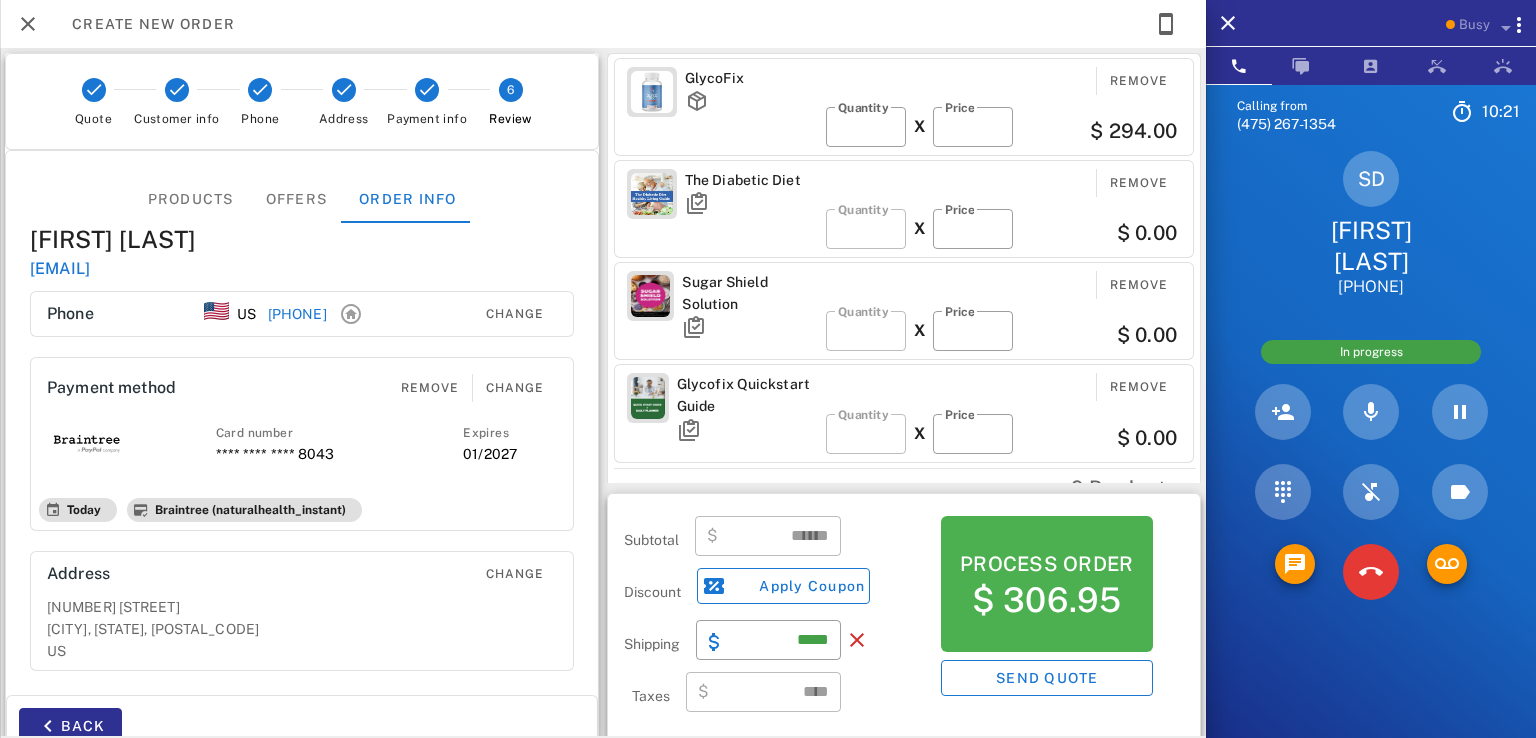 scroll, scrollTop: 5, scrollLeft: 0, axis: vertical 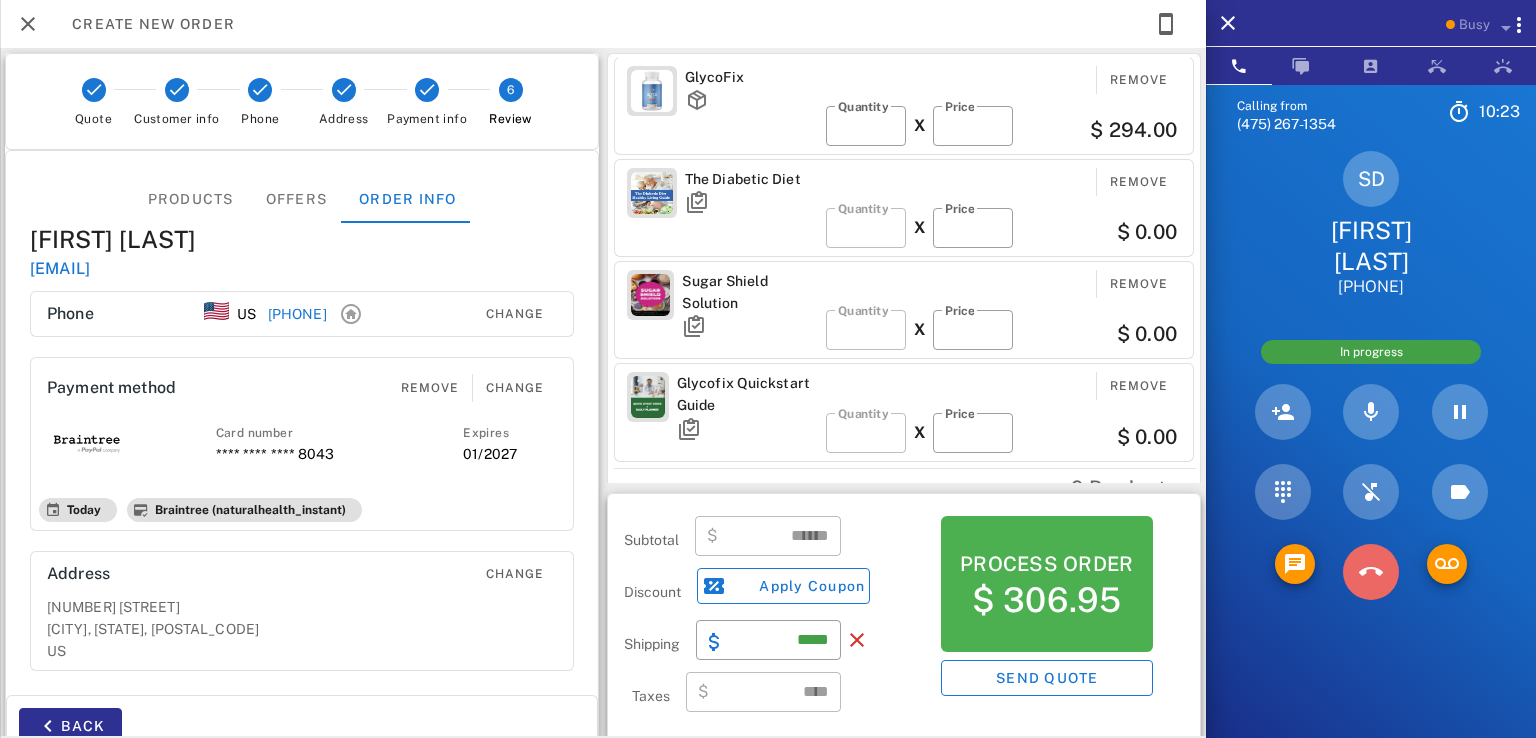 click at bounding box center [1371, 572] 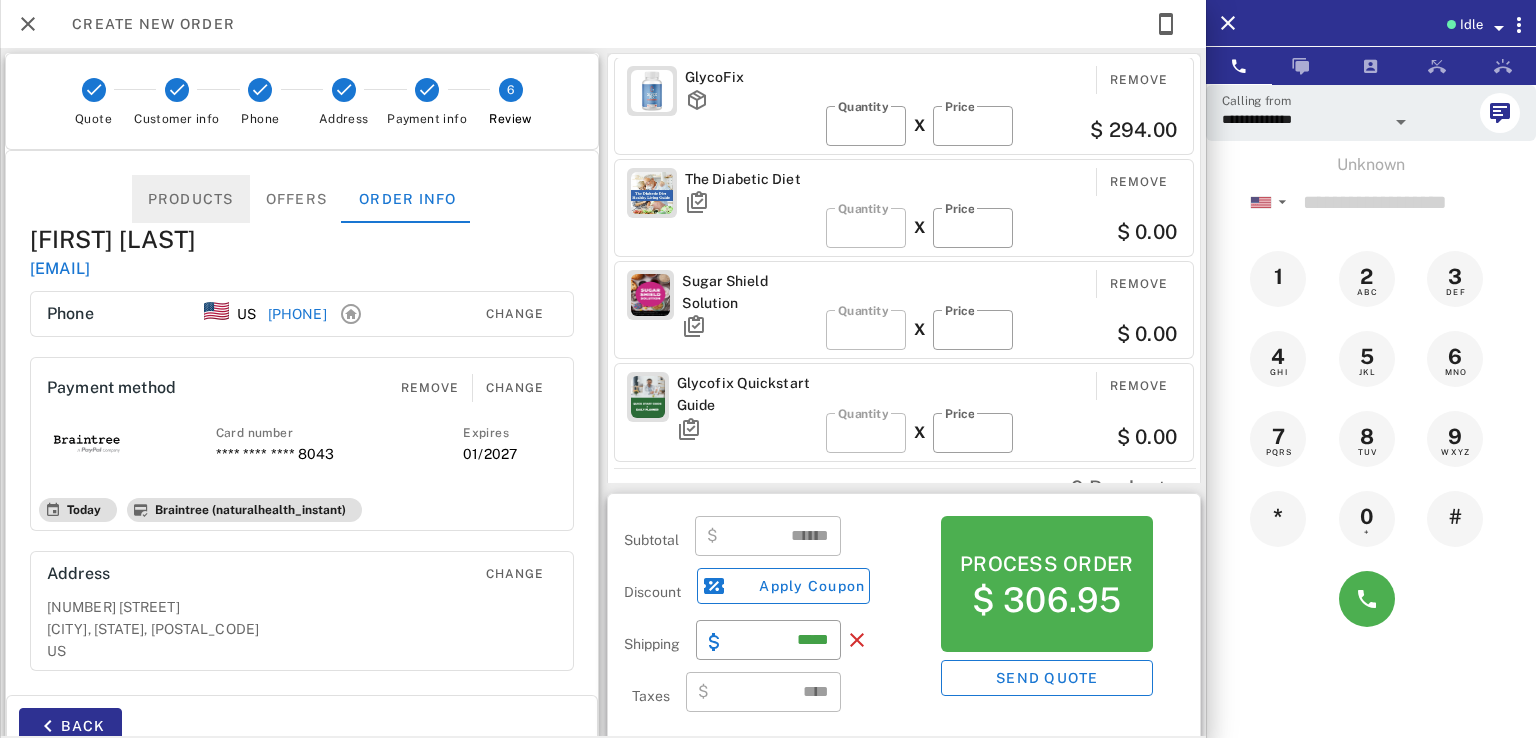 click on "Products" at bounding box center [191, 199] 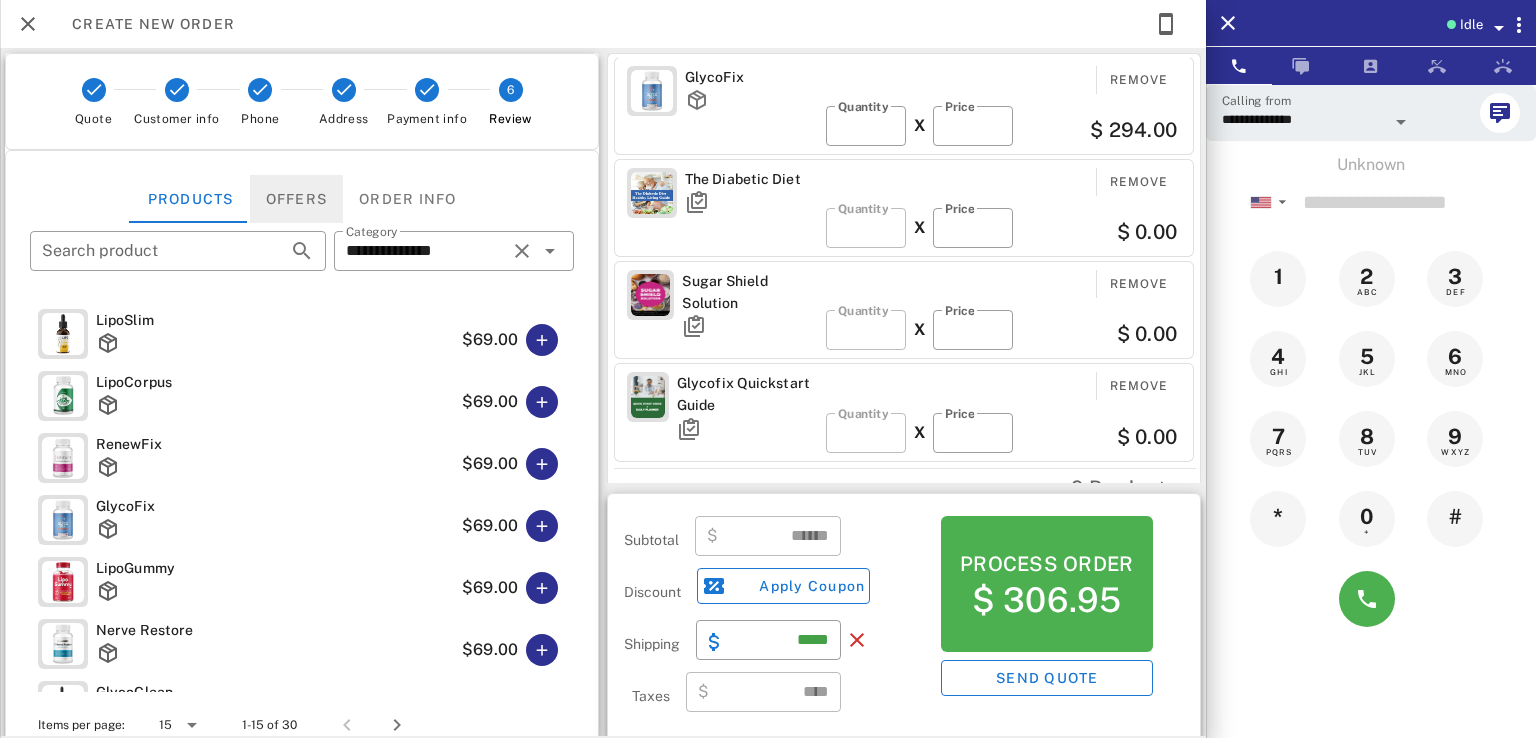 click on "Offers" at bounding box center (297, 199) 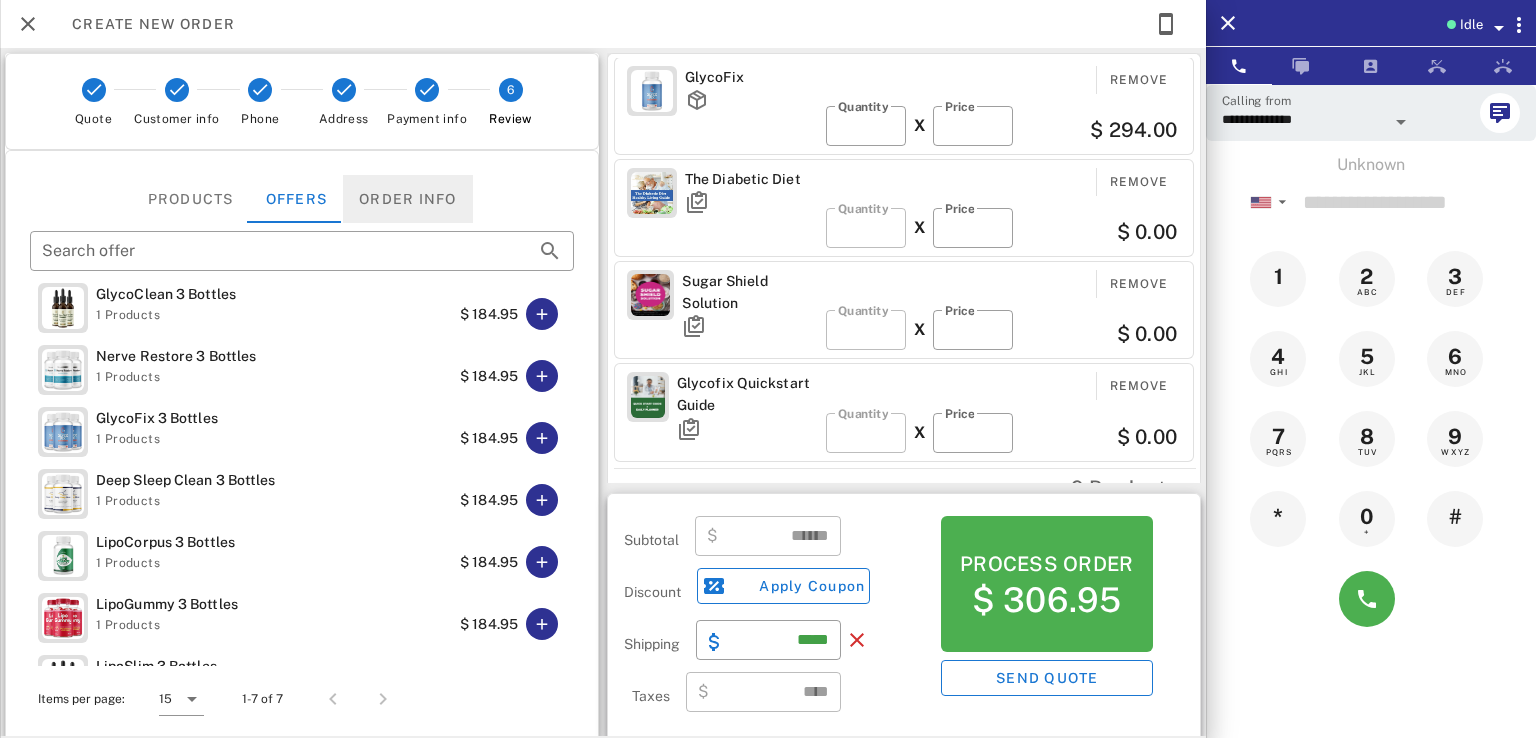 click on "Order info" at bounding box center [408, 199] 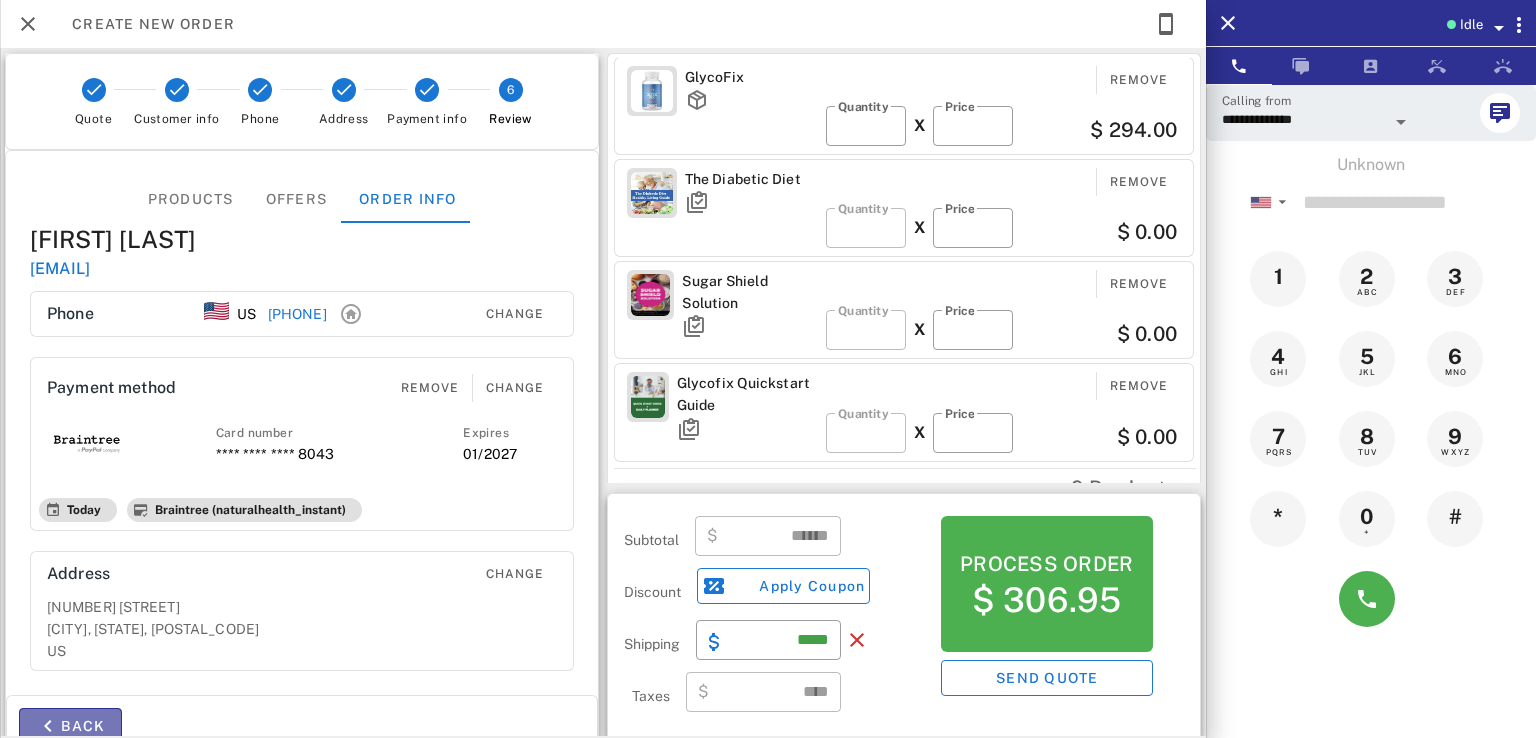 click on "Back" at bounding box center (70, 726) 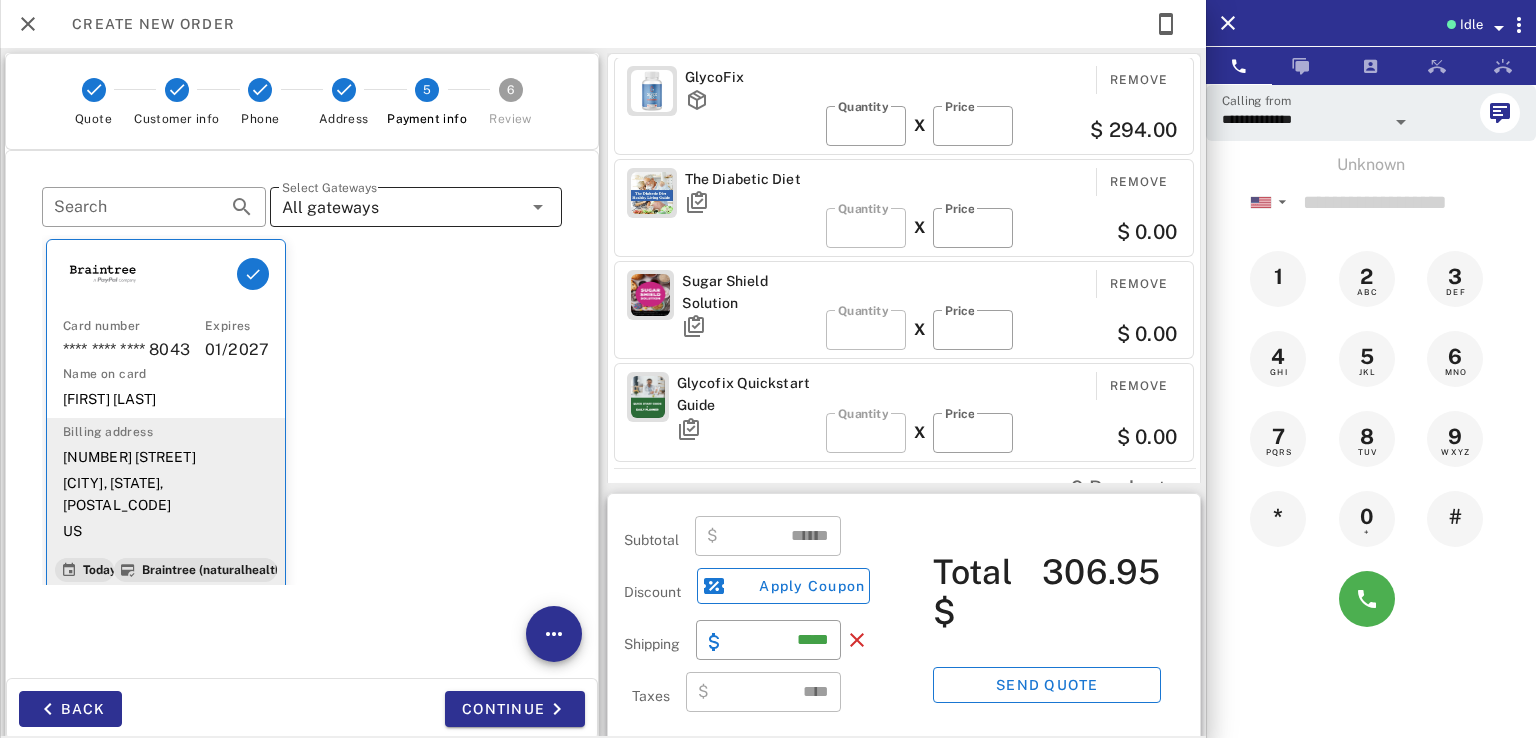 click on "All gateways" at bounding box center (402, 207) 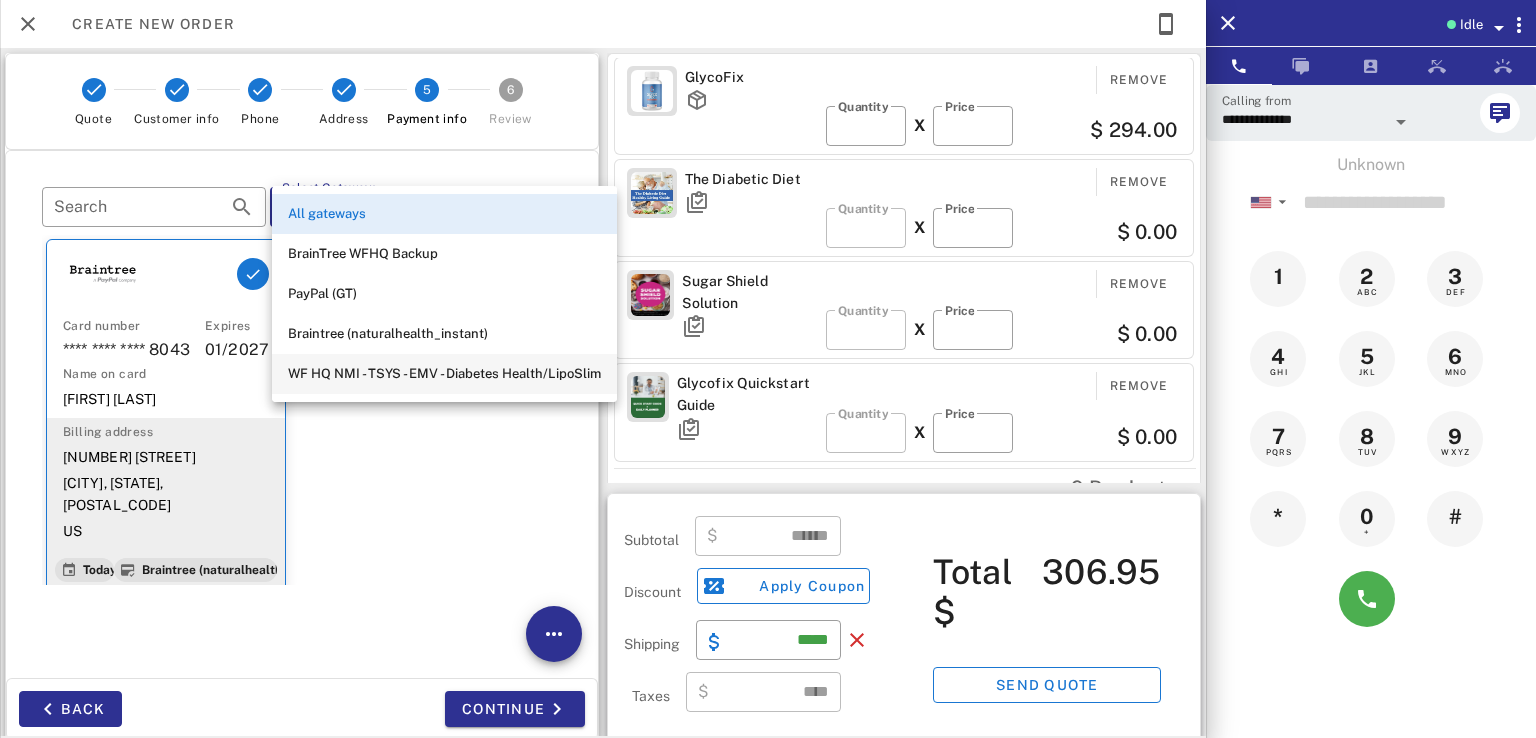 click on "WF HQ NMI - TSYS - EMV - Diabetes Health/LipoSlim" at bounding box center (444, 374) 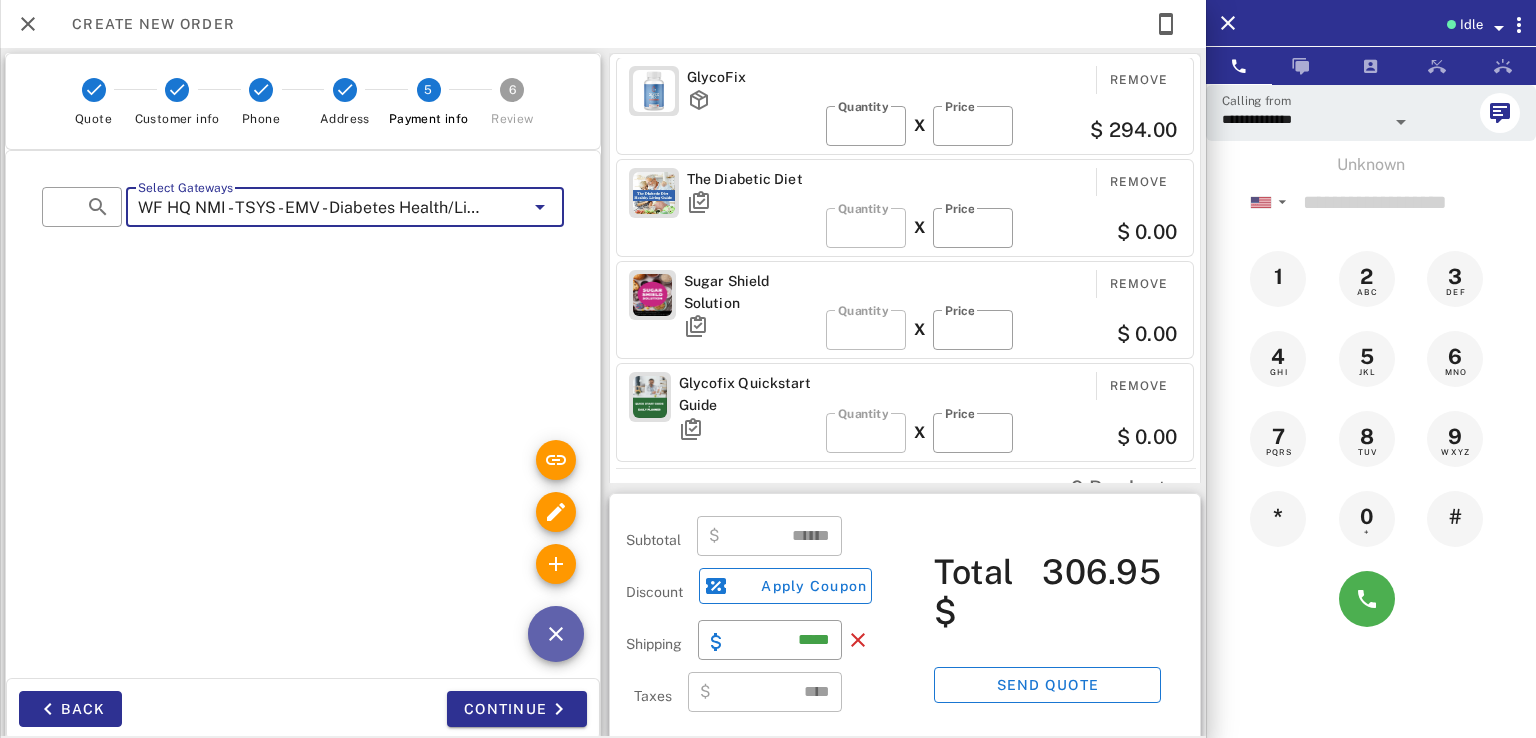 click at bounding box center (556, 634) 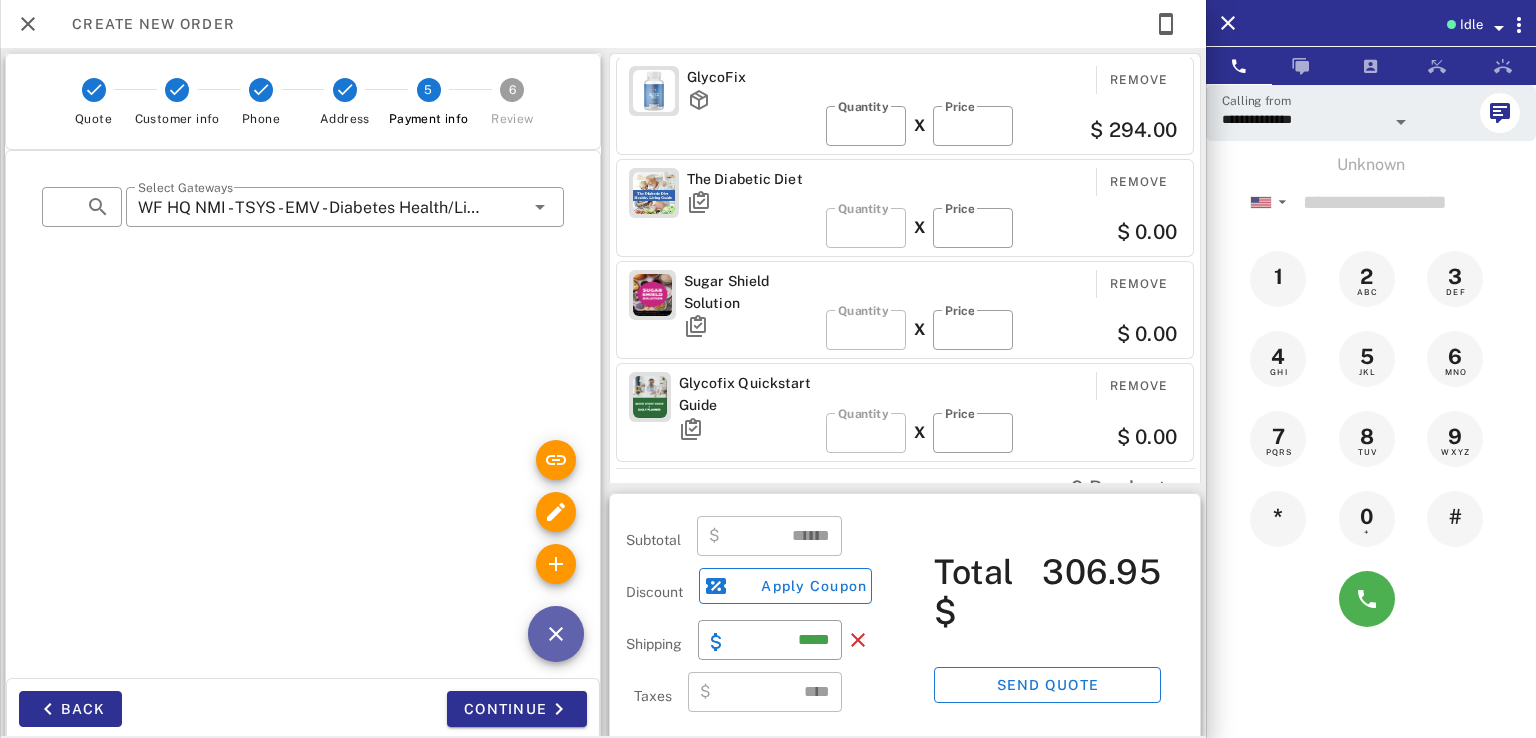 drag, startPoint x: 553, startPoint y: 659, endPoint x: 537, endPoint y: 624, distance: 38.483765 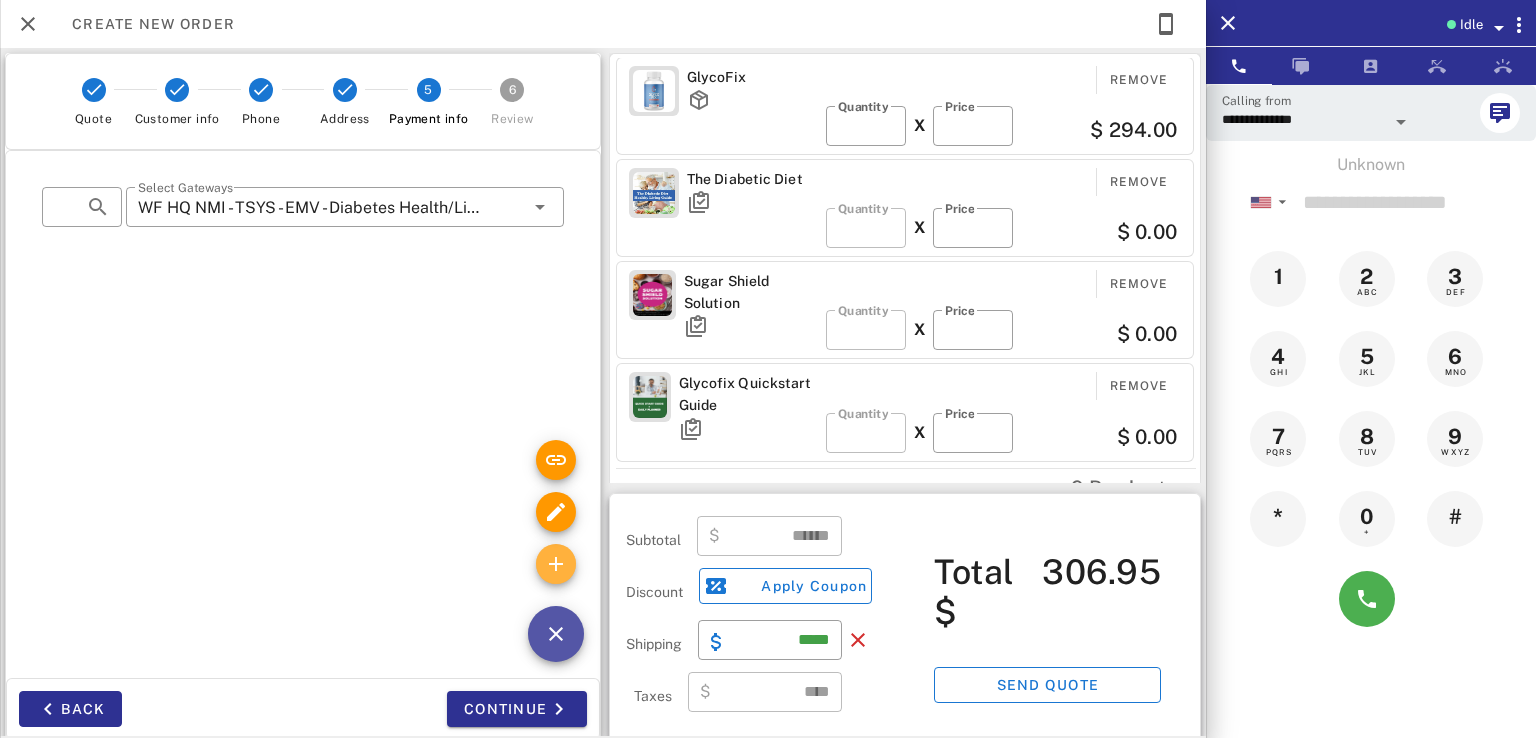 click at bounding box center [556, 564] 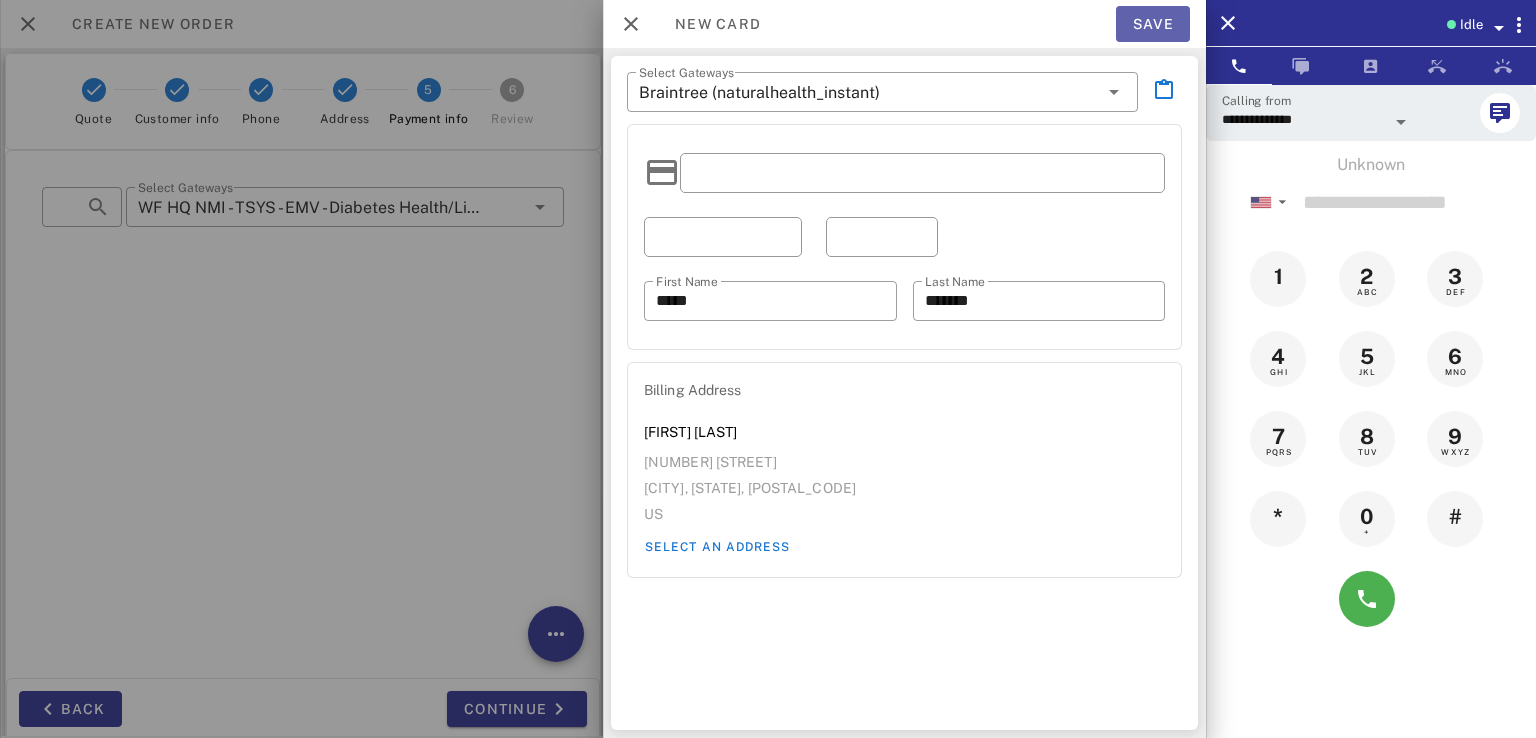 click on "Save" at bounding box center (1153, 24) 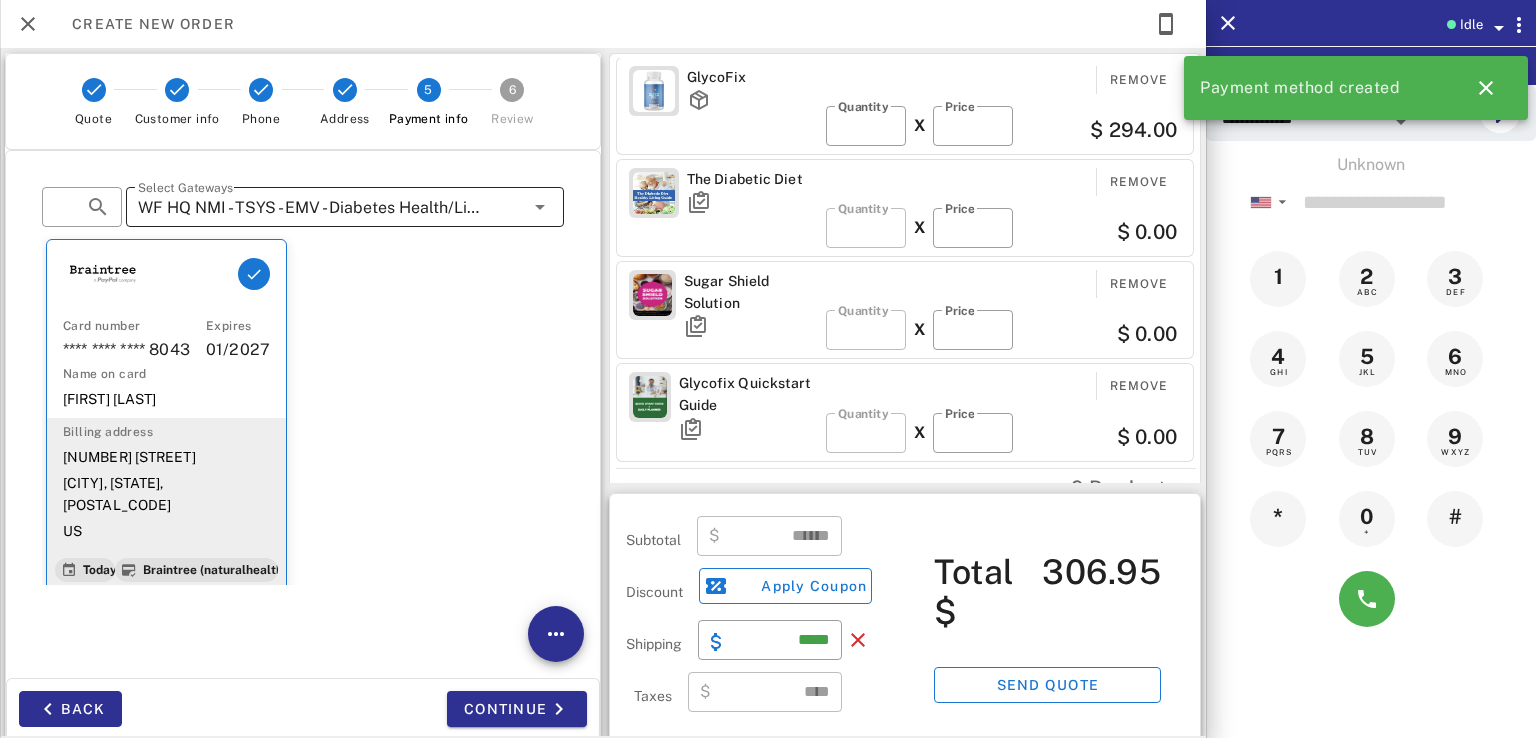 click on "WF HQ NMI - TSYS - EMV - Diabetes Health/LipoSlim" at bounding box center [311, 208] 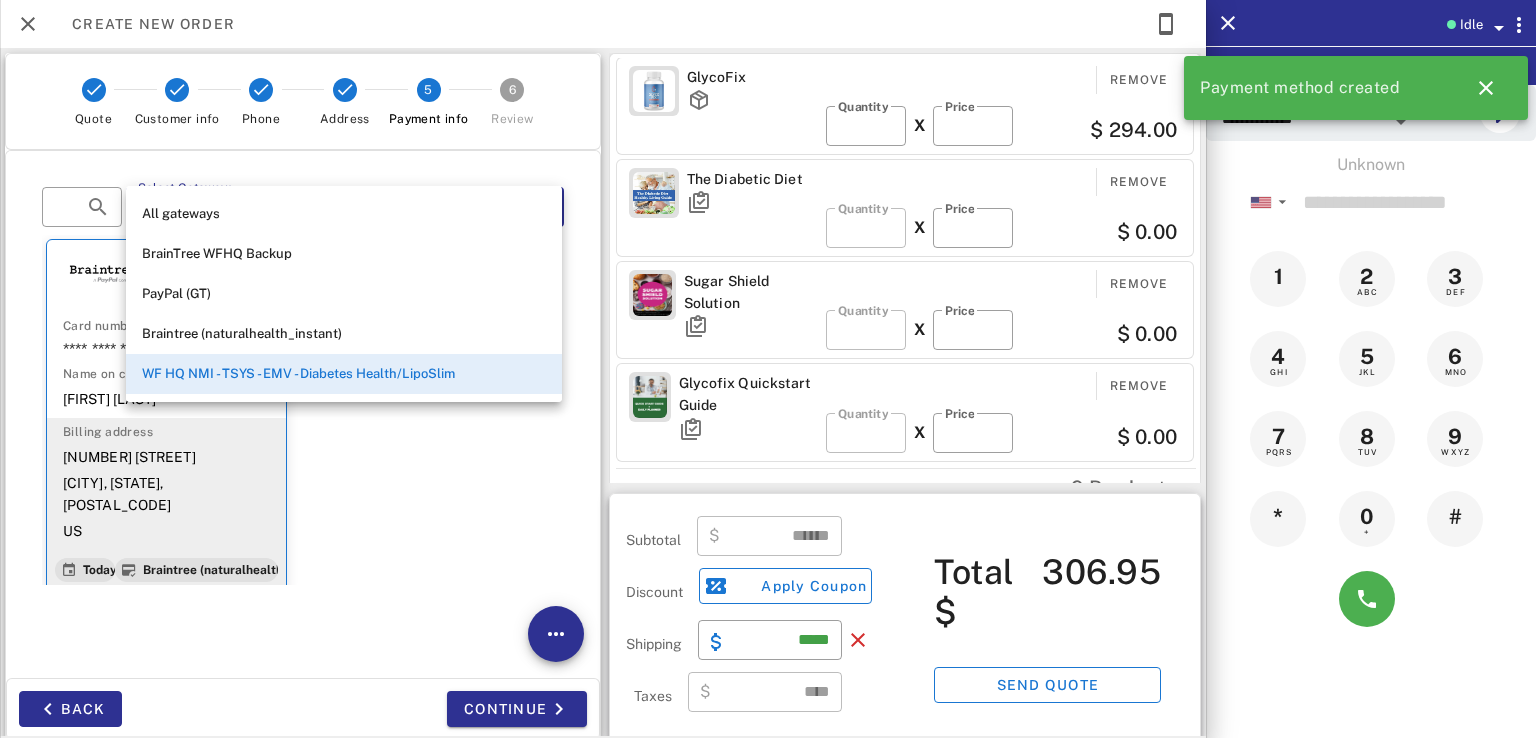 click on "WF HQ NMI - TSYS - EMV - Diabetes Health/LipoSlim" at bounding box center (344, 374) 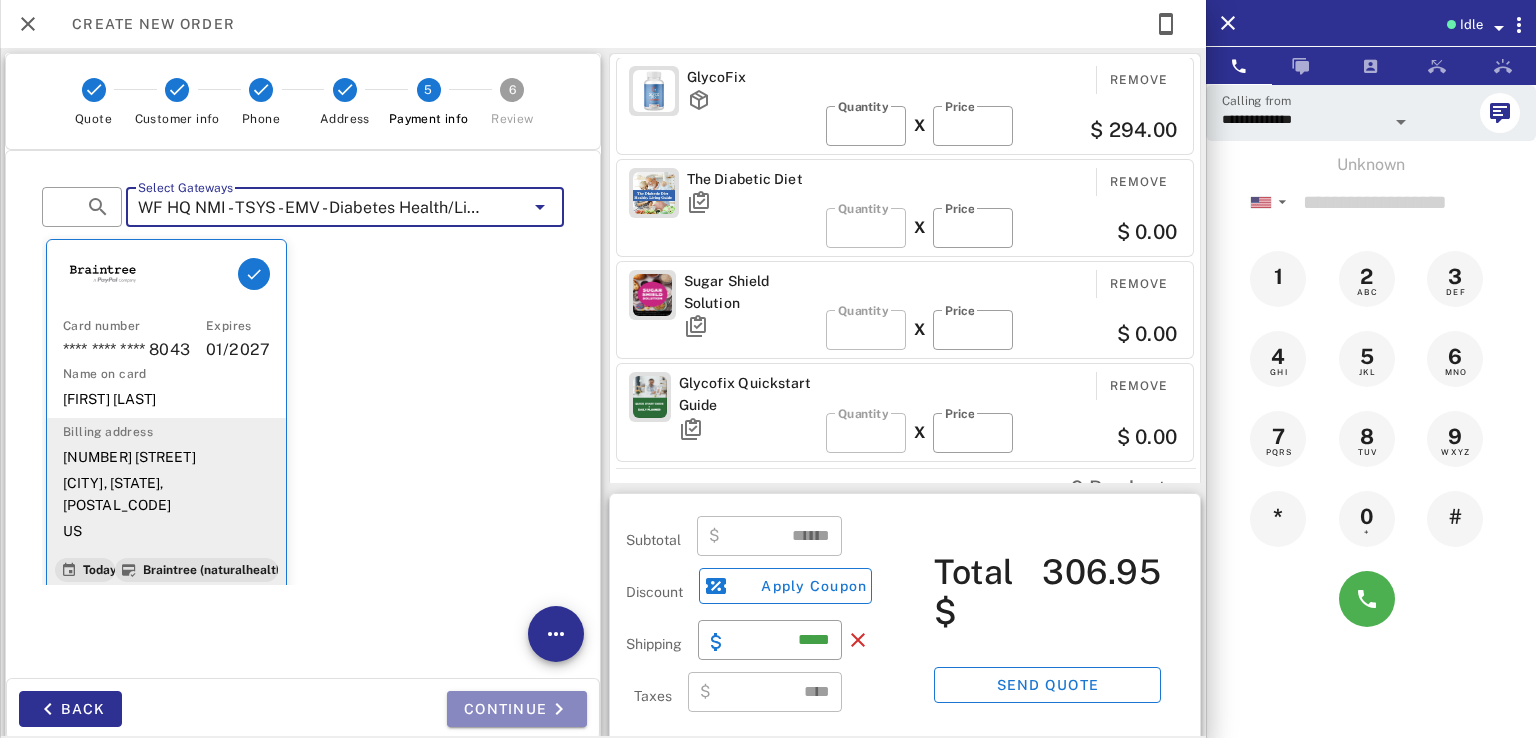 click on "Continue" at bounding box center [517, 709] 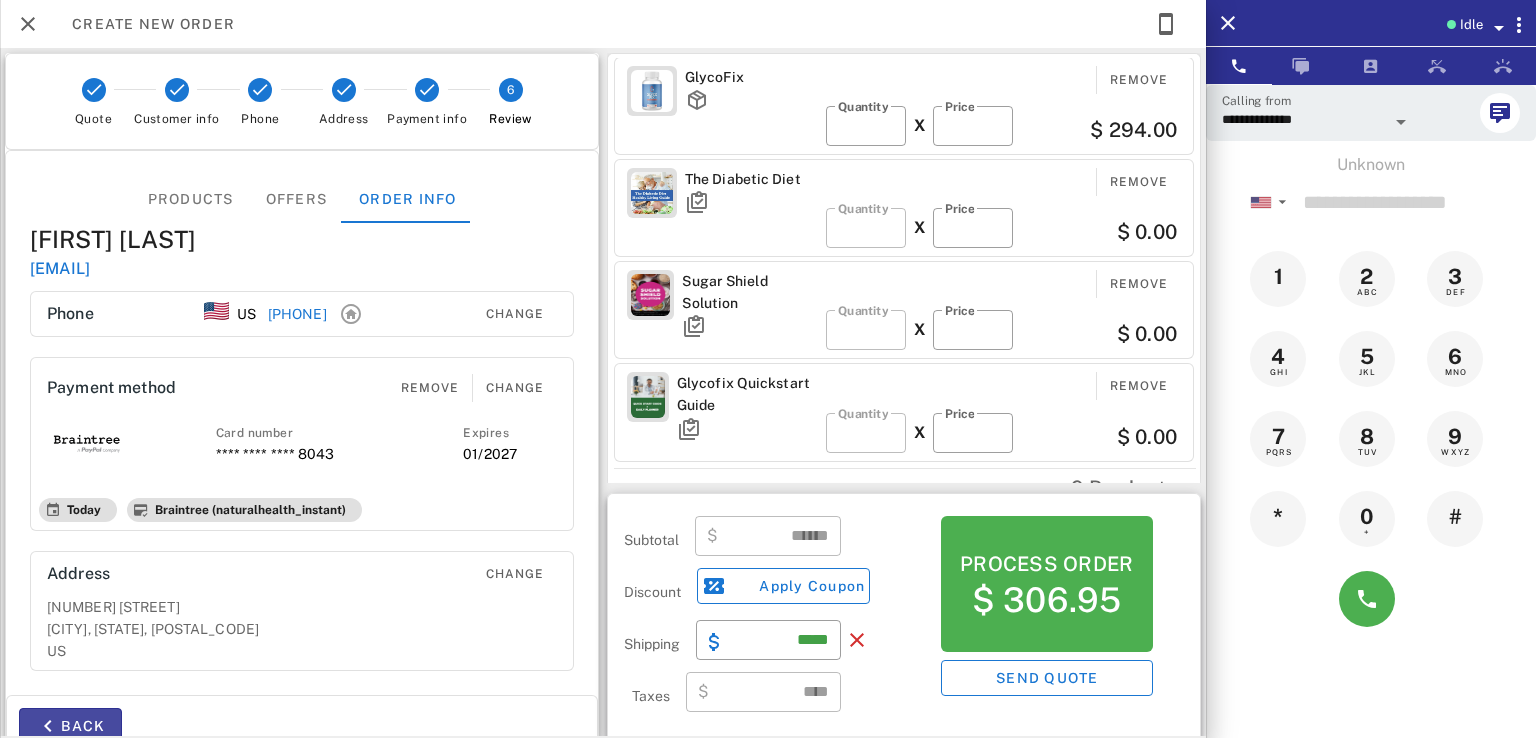 click on "Back" at bounding box center [70, 726] 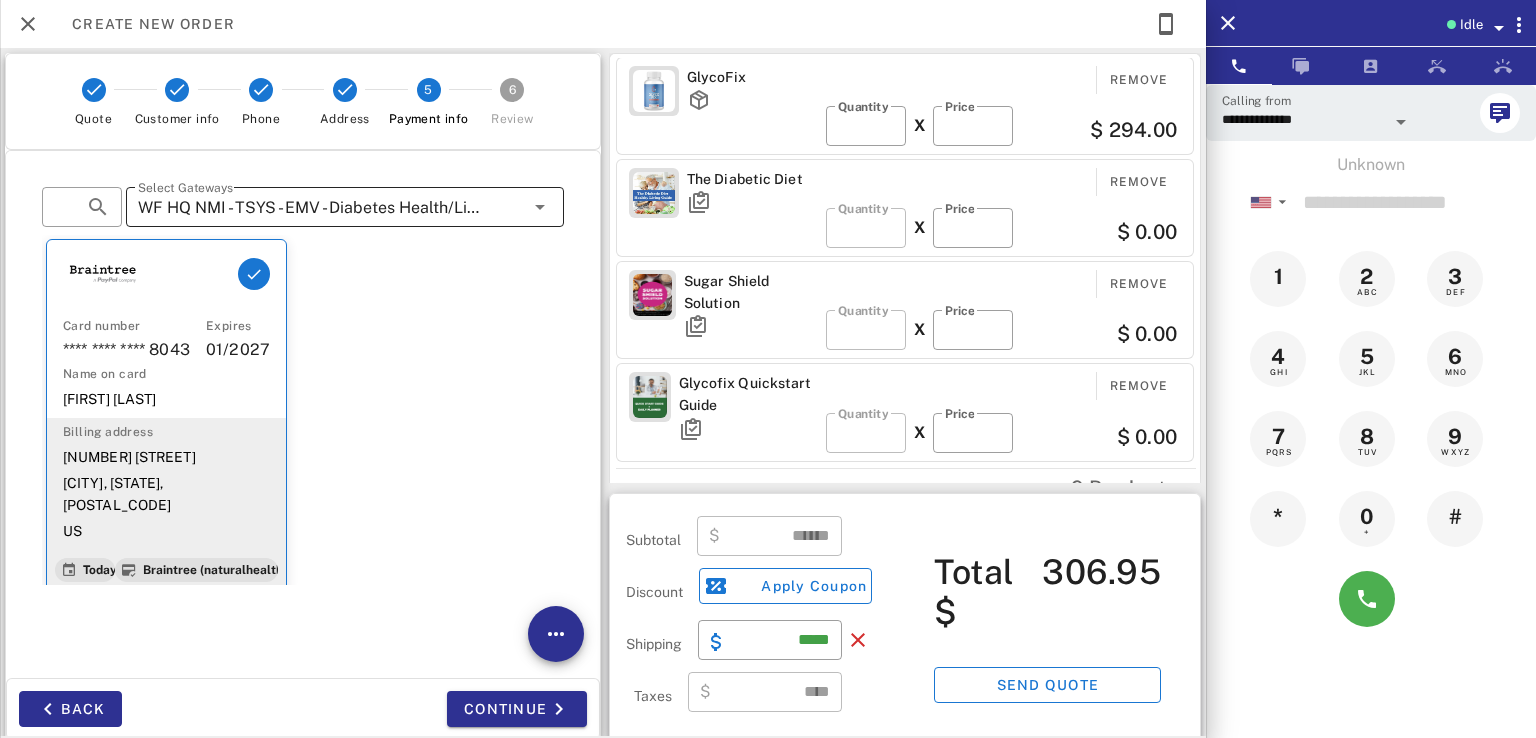 click on "WF HQ NMI - TSYS - EMV - Diabetes Health/LipoSlim" at bounding box center [311, 208] 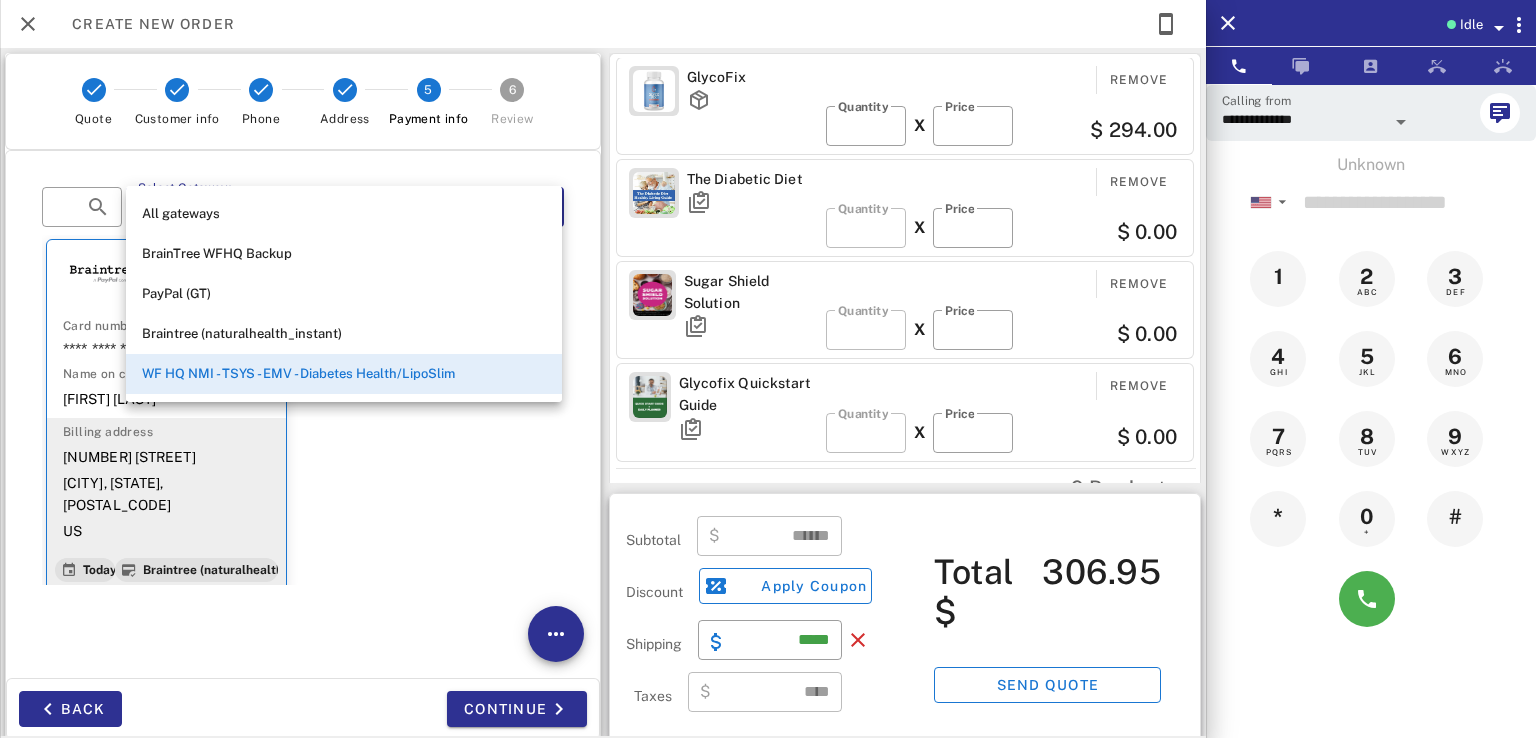 click on "Card number **** **** **** 8043 Expires 01/2027  Name on card  Sonia Delgado  Billing address  145 Clarence Street  Torrington, CT, 06790  US  Today   Braintree (naturalhealth_instant)" at bounding box center [303, 410] 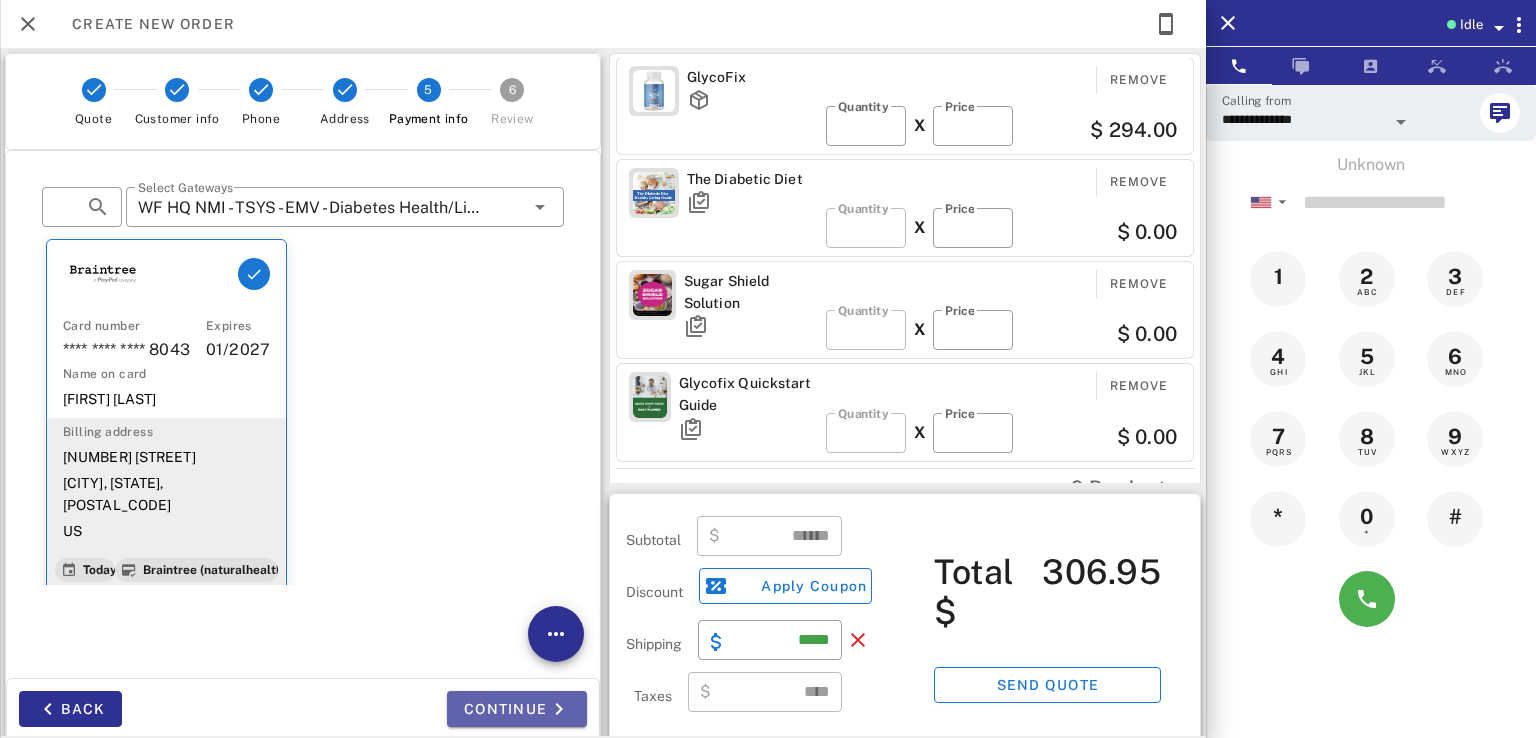 drag, startPoint x: 483, startPoint y: 714, endPoint x: 476, endPoint y: 703, distance: 13.038404 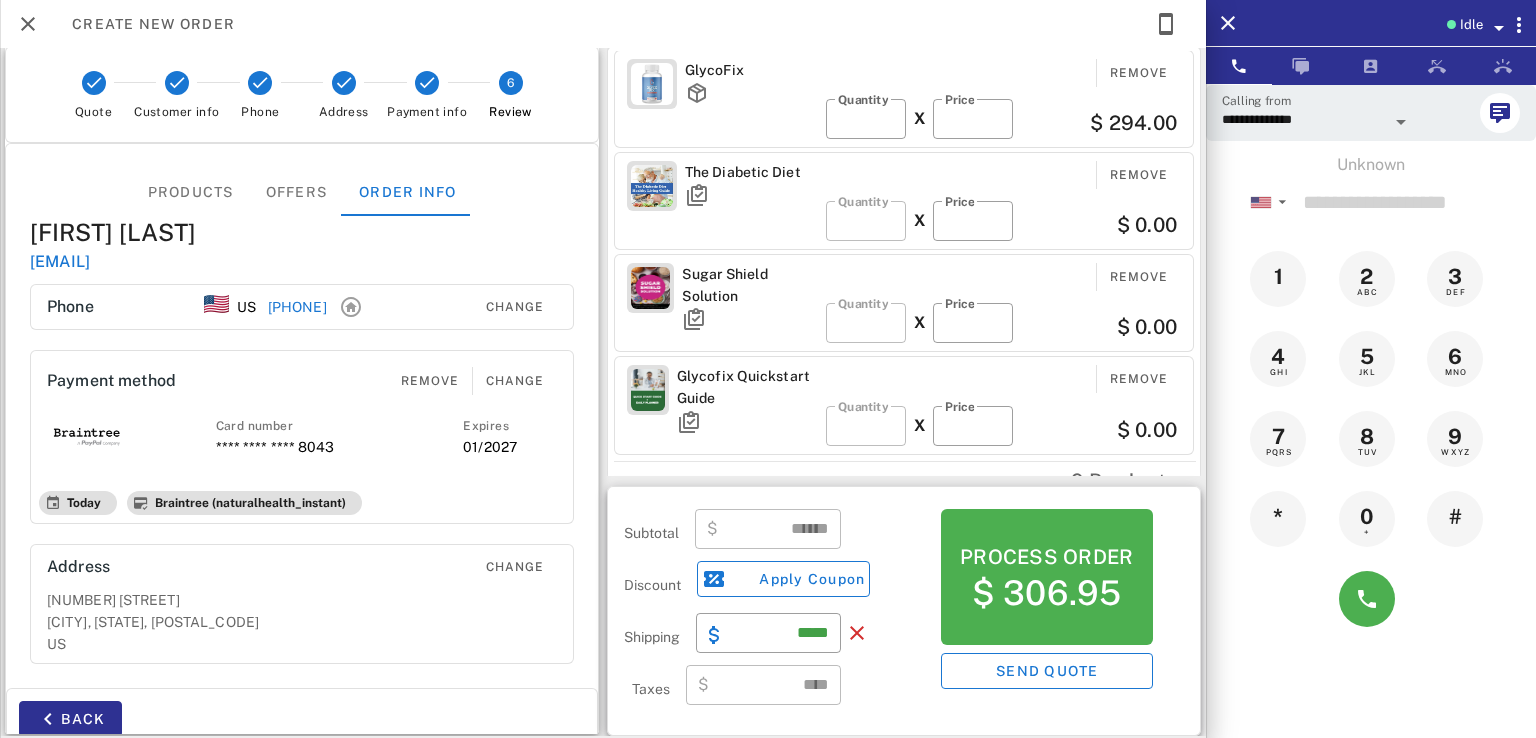scroll, scrollTop: 9, scrollLeft: 0, axis: vertical 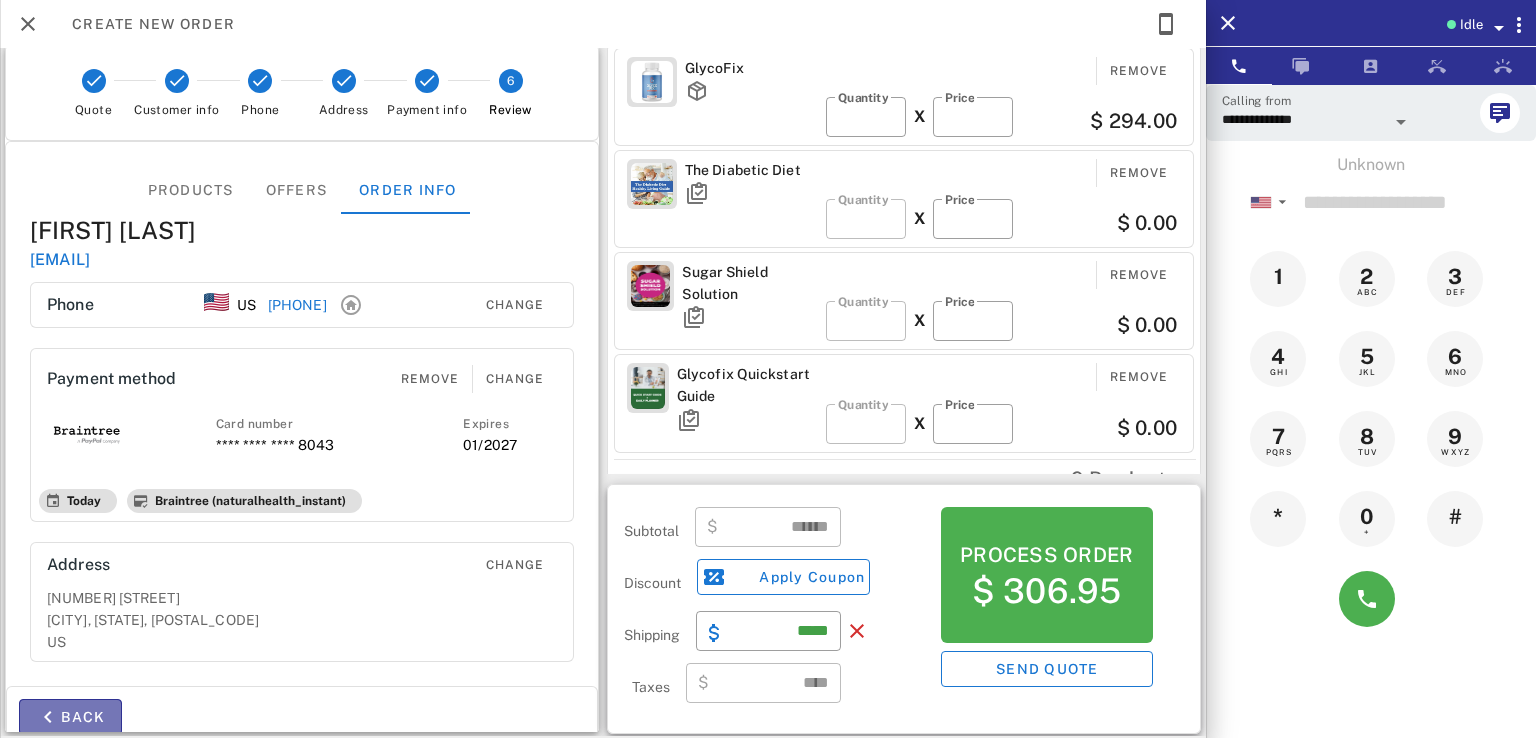 click on "Back" at bounding box center (70, 717) 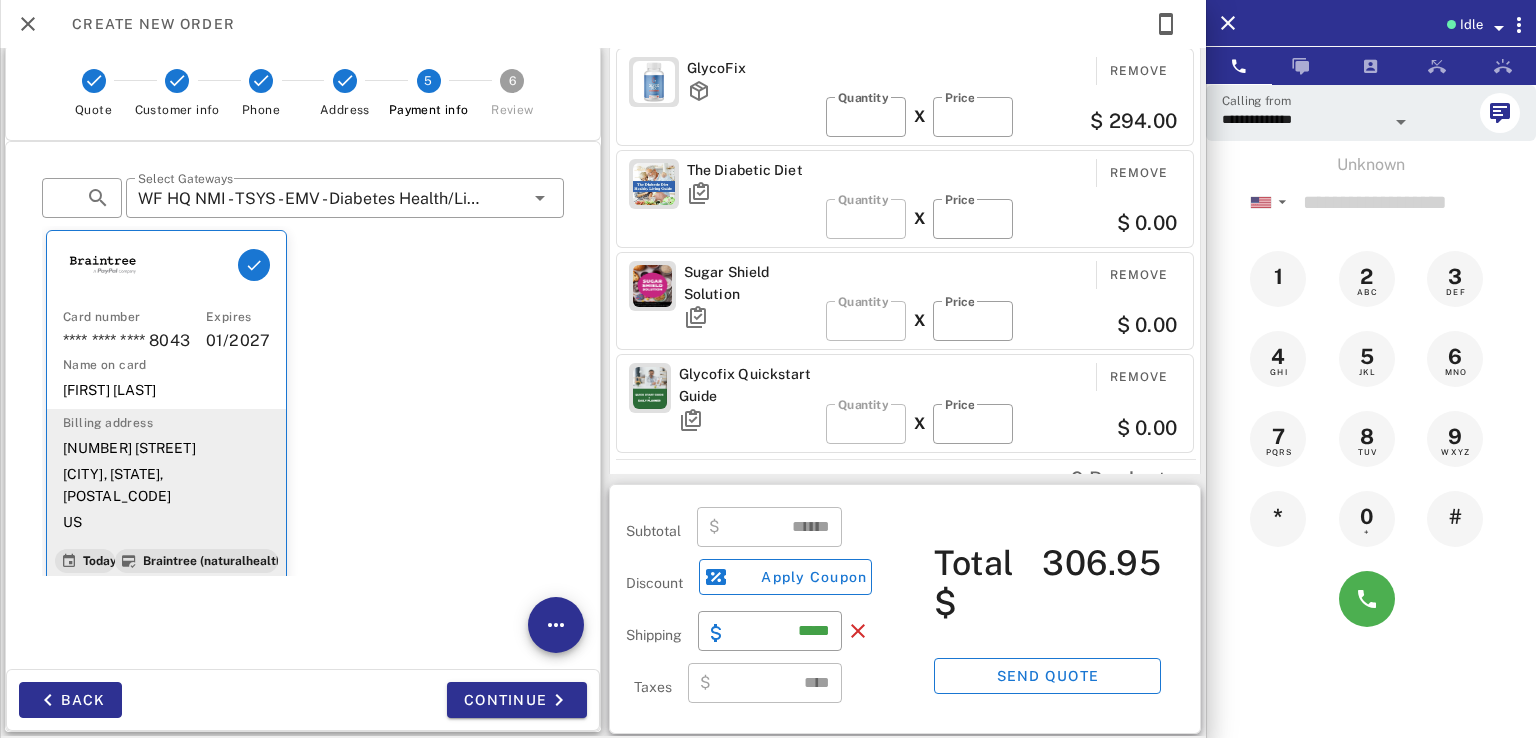 click on "Back" at bounding box center [155, 700] 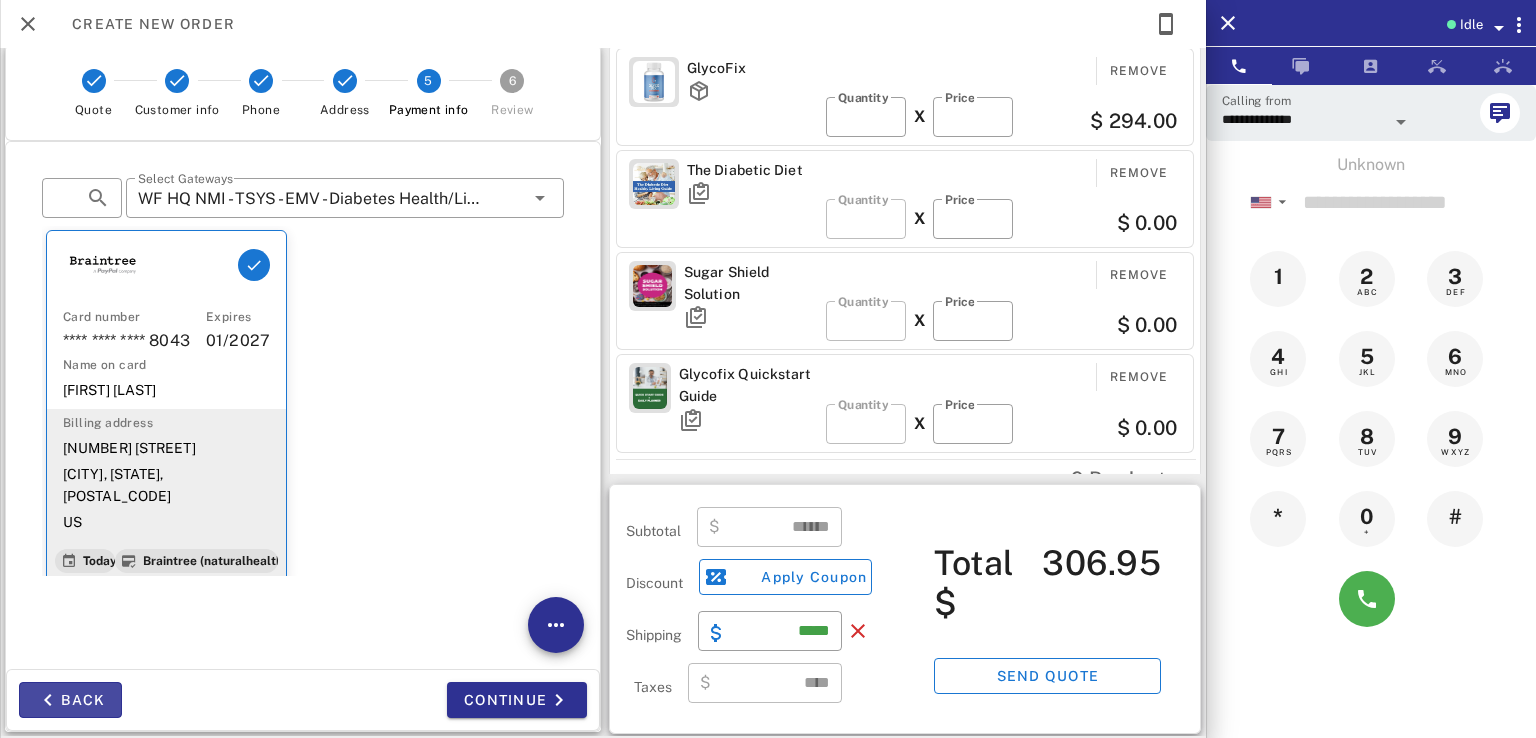 click on "Back" at bounding box center [70, 700] 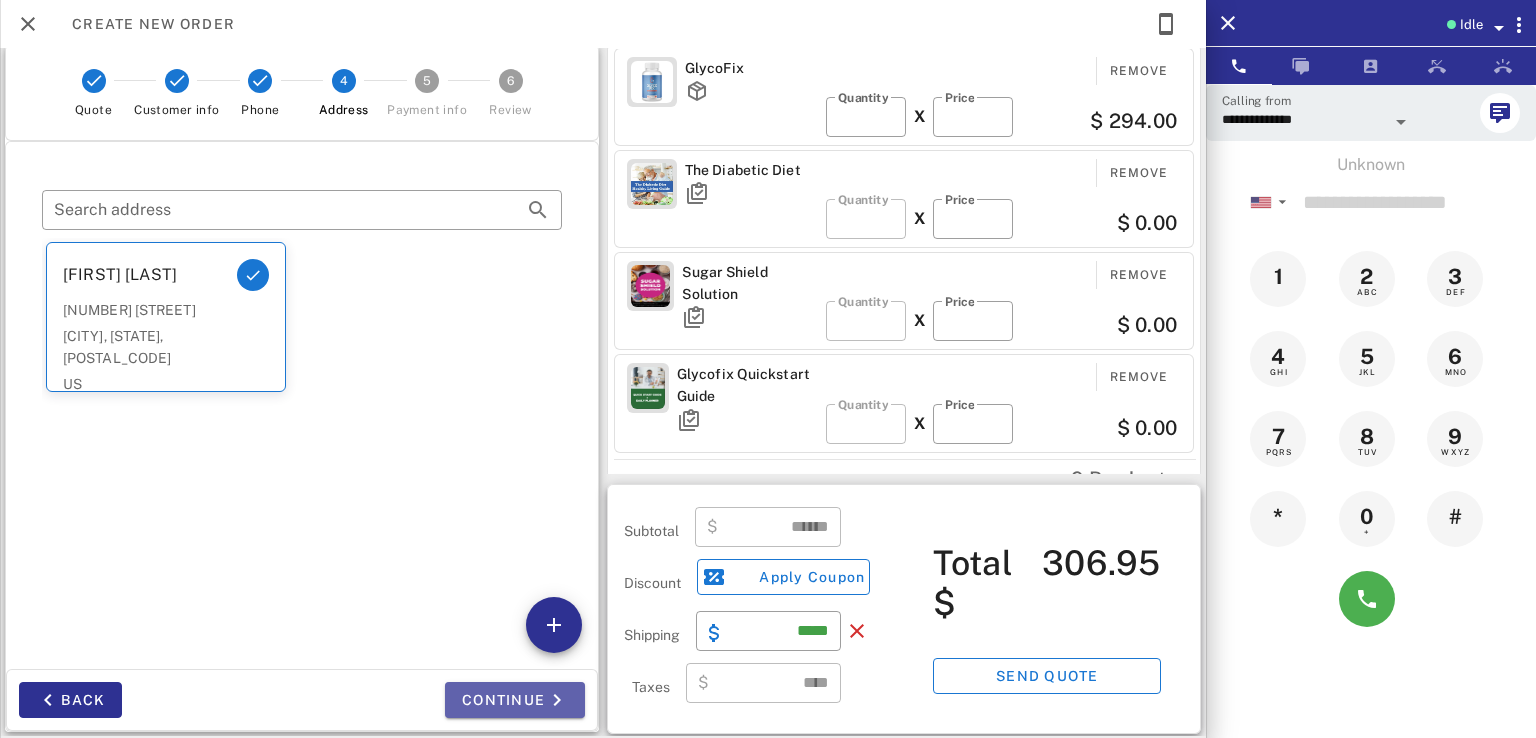 click on "Continue" at bounding box center [515, 700] 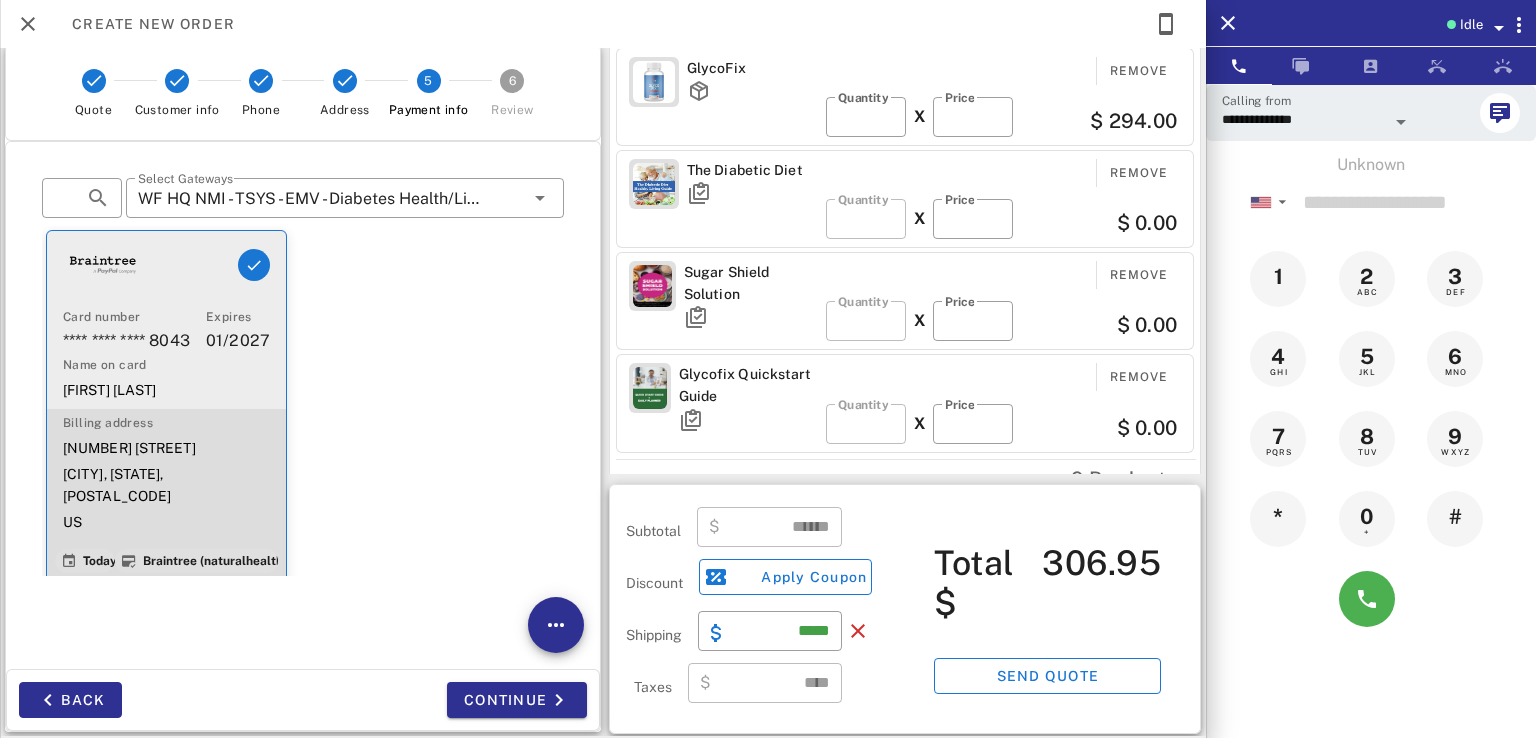 click on "01/2027" at bounding box center [238, 341] 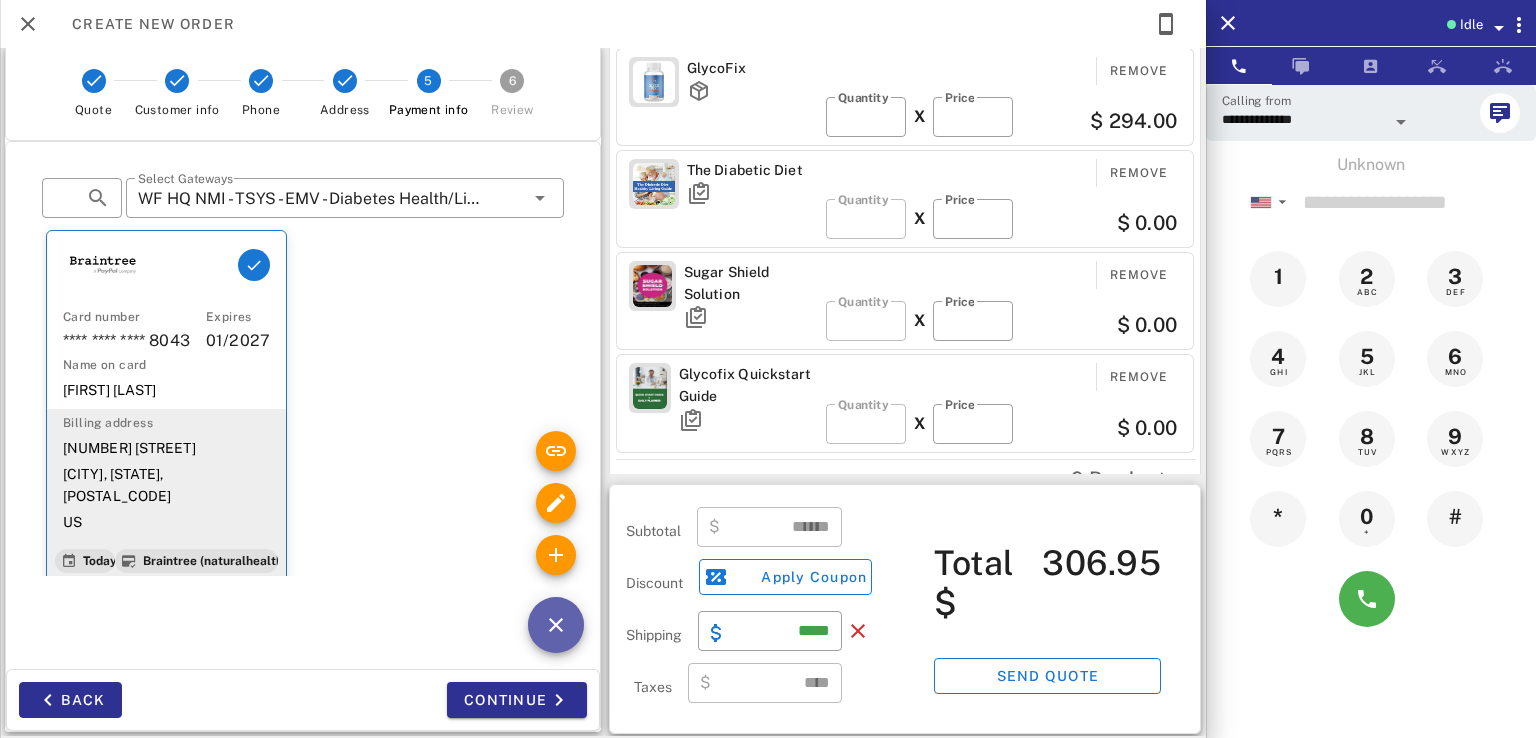 click at bounding box center [556, 625] 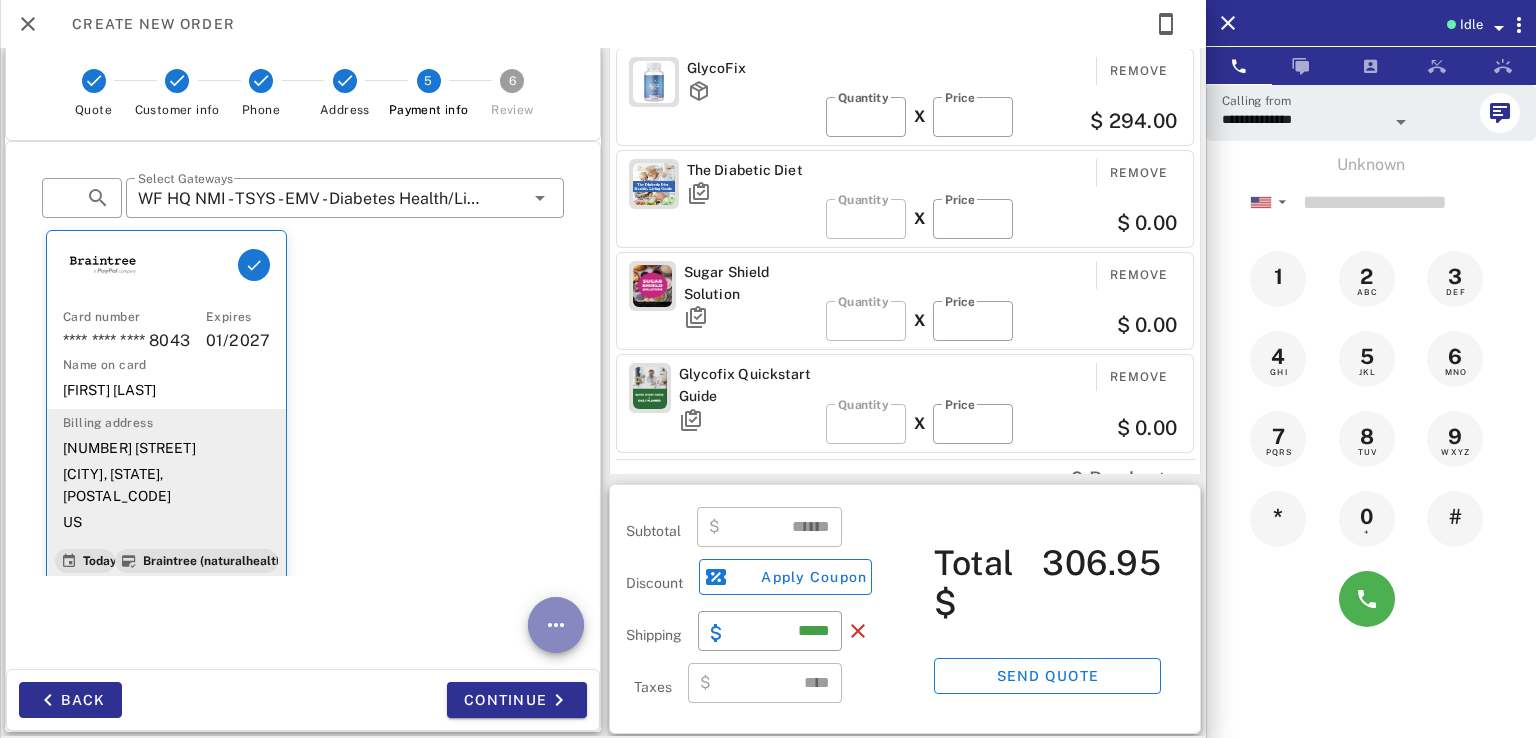 click at bounding box center (556, 625) 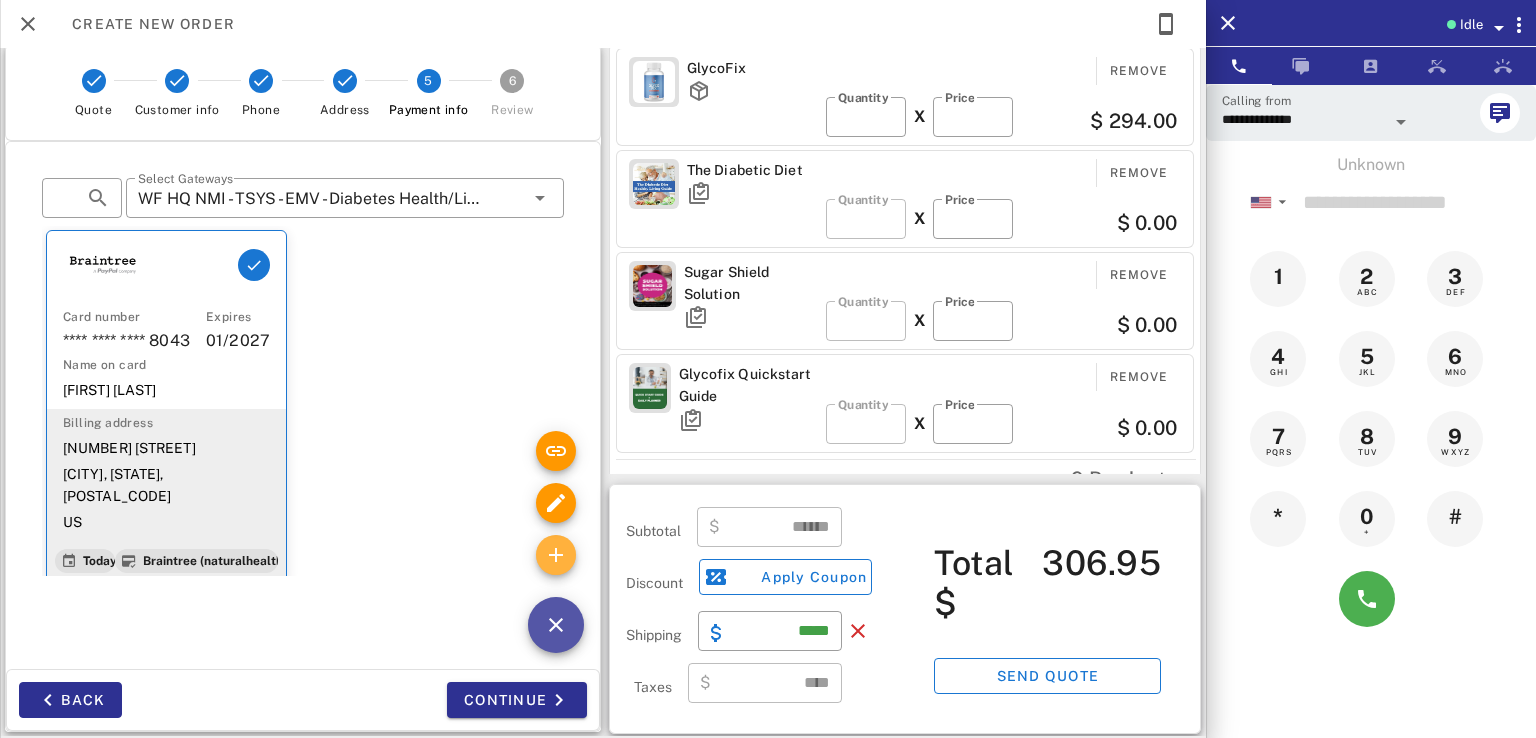 click at bounding box center [556, 555] 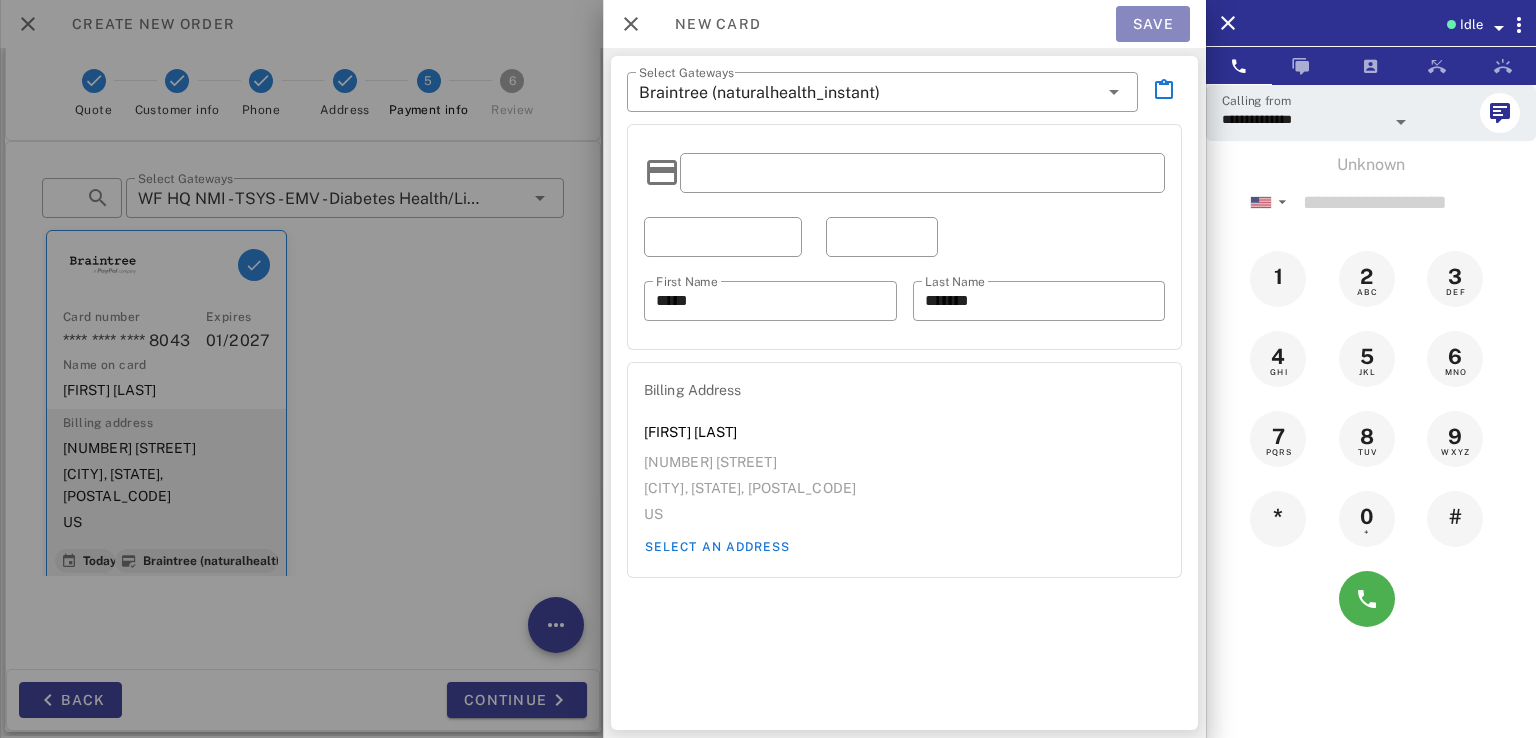 click on "Save" at bounding box center (1153, 24) 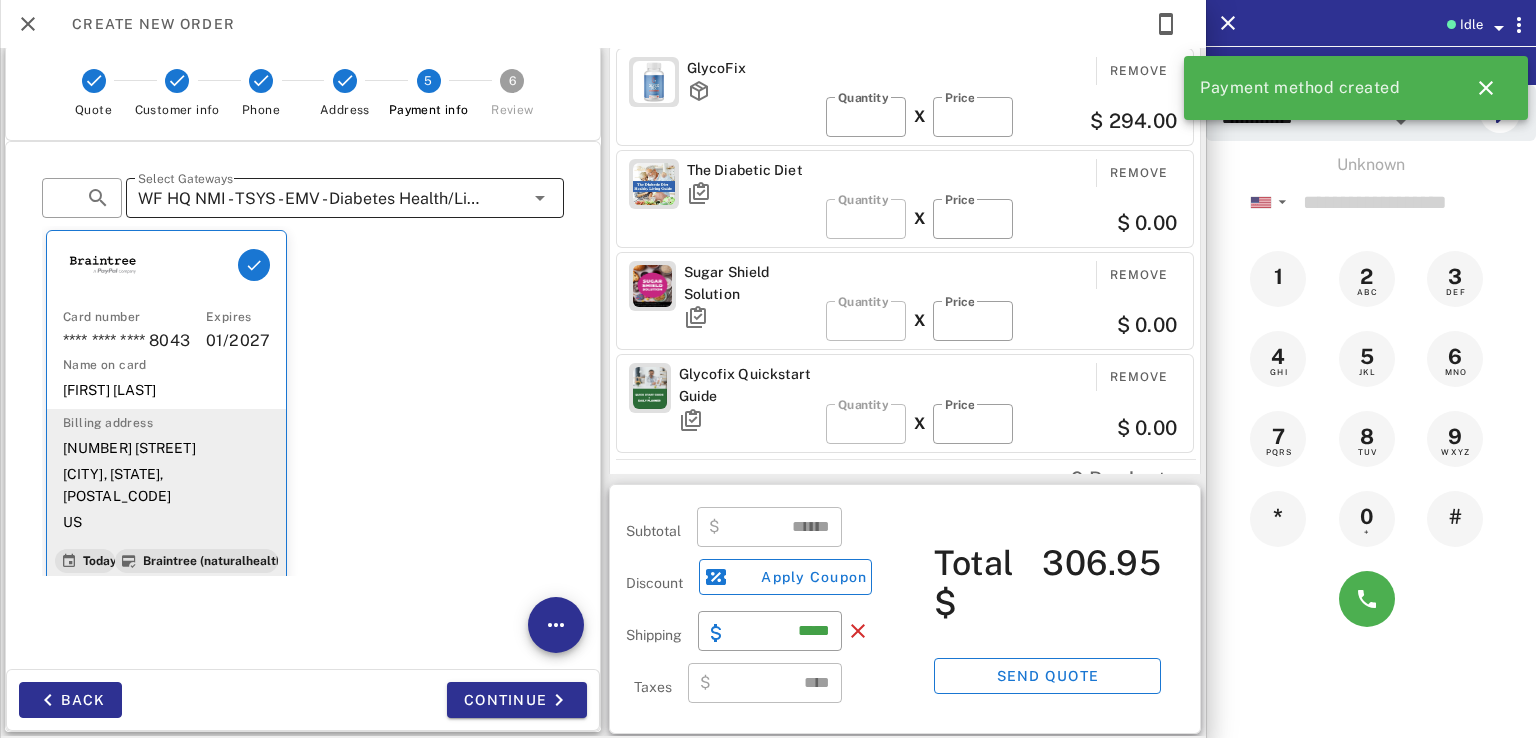 click on "WF HQ NMI - TSYS - EMV - Diabetes Health/LipoSlim" at bounding box center [311, 199] 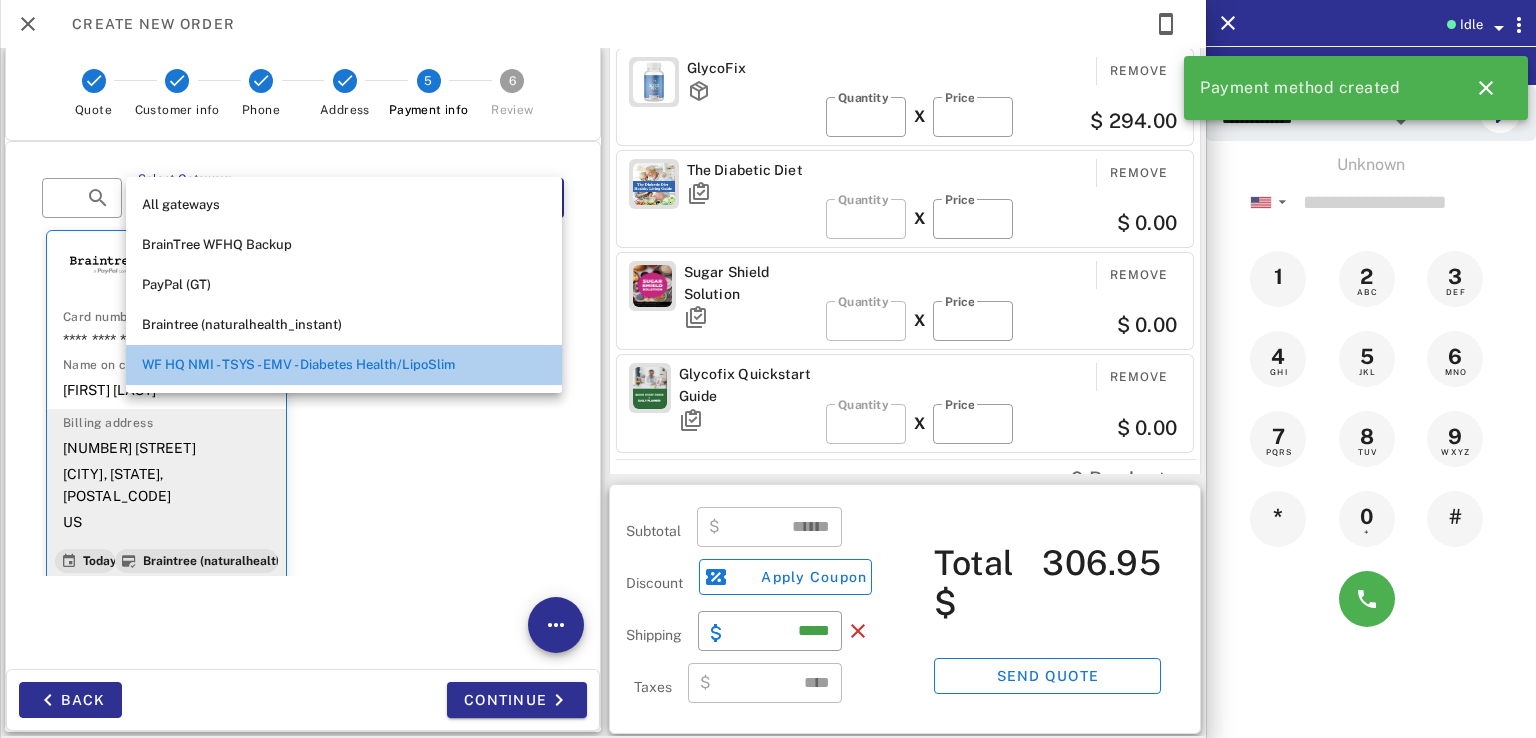 click on "WF HQ NMI - TSYS - EMV - Diabetes Health/LipoSlim" at bounding box center (344, 365) 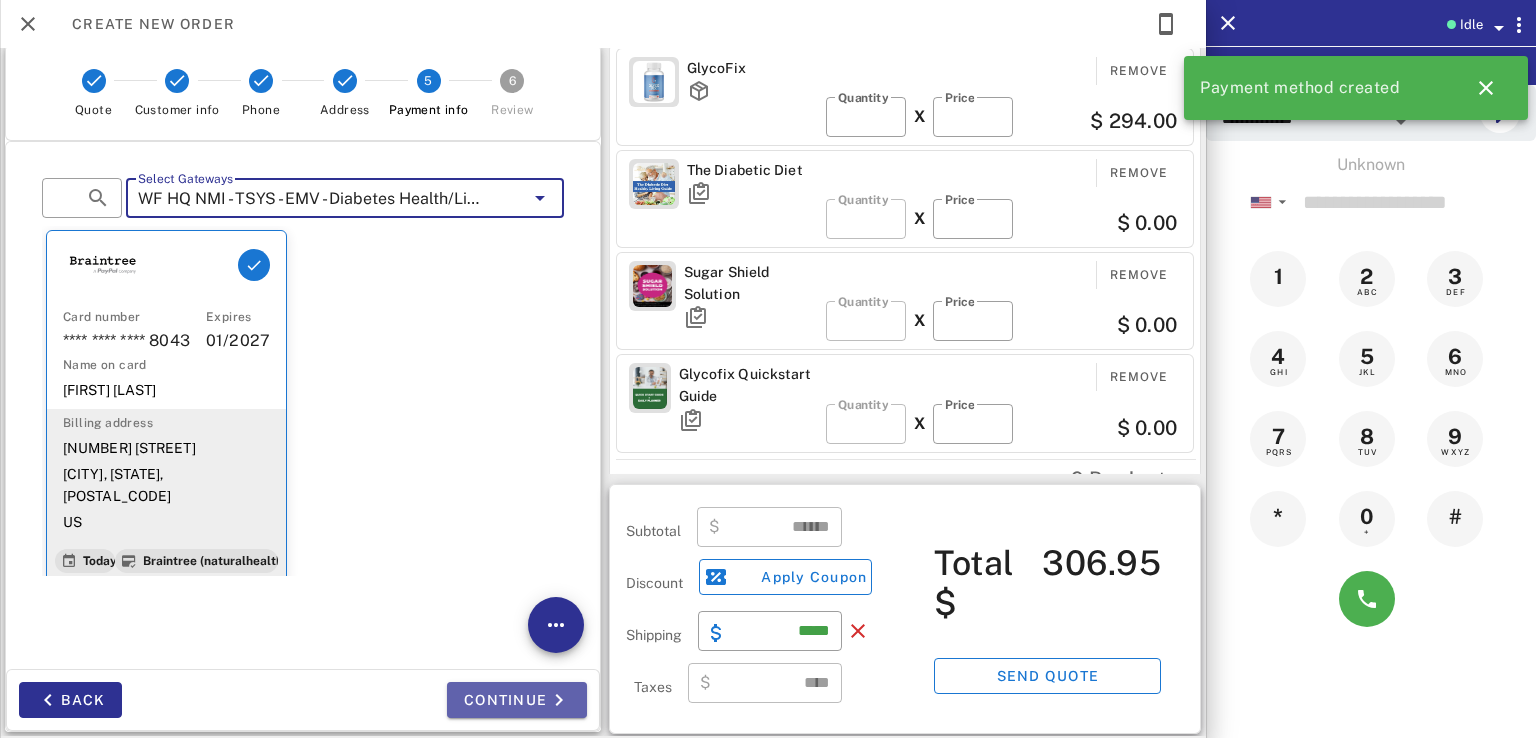 click on "Continue" at bounding box center [517, 700] 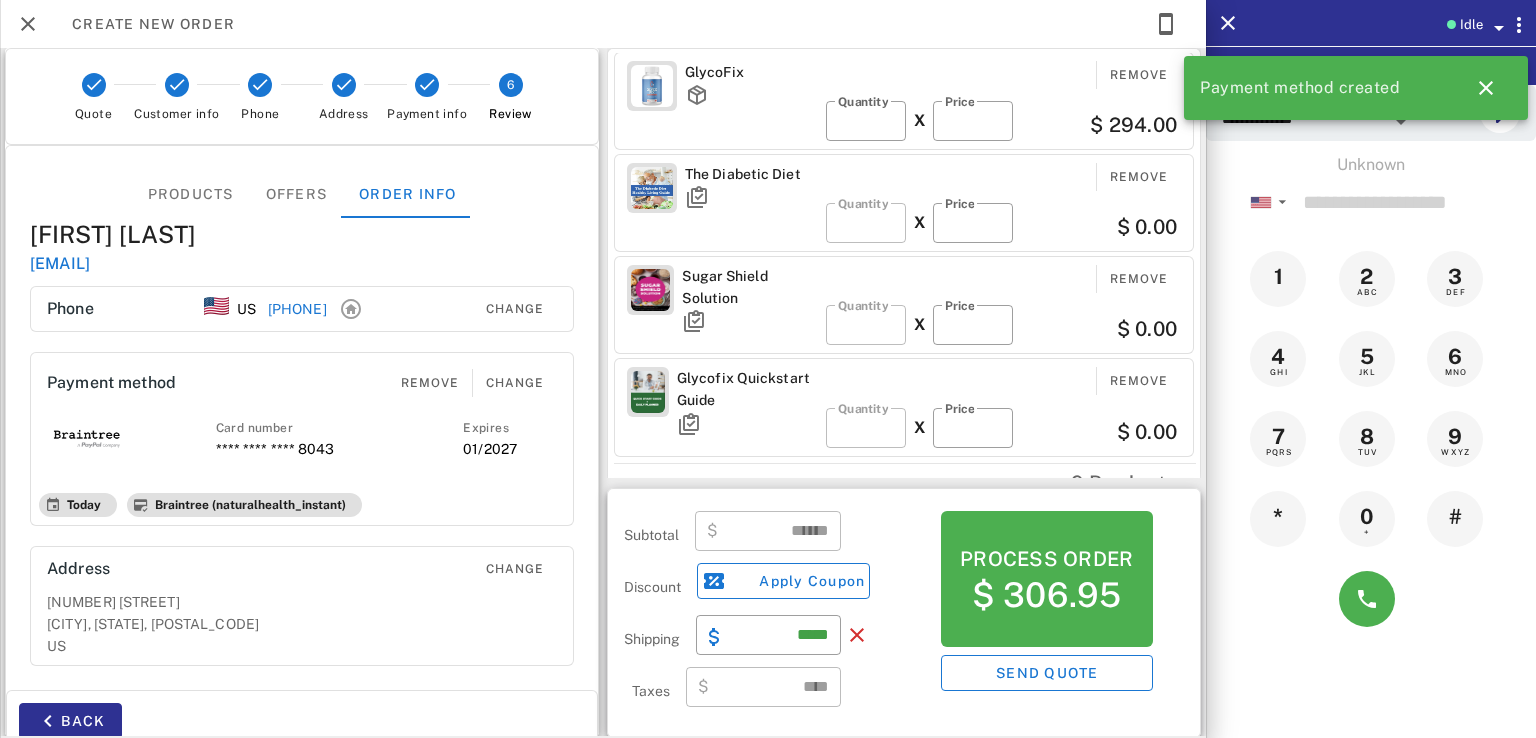 scroll, scrollTop: 0, scrollLeft: 0, axis: both 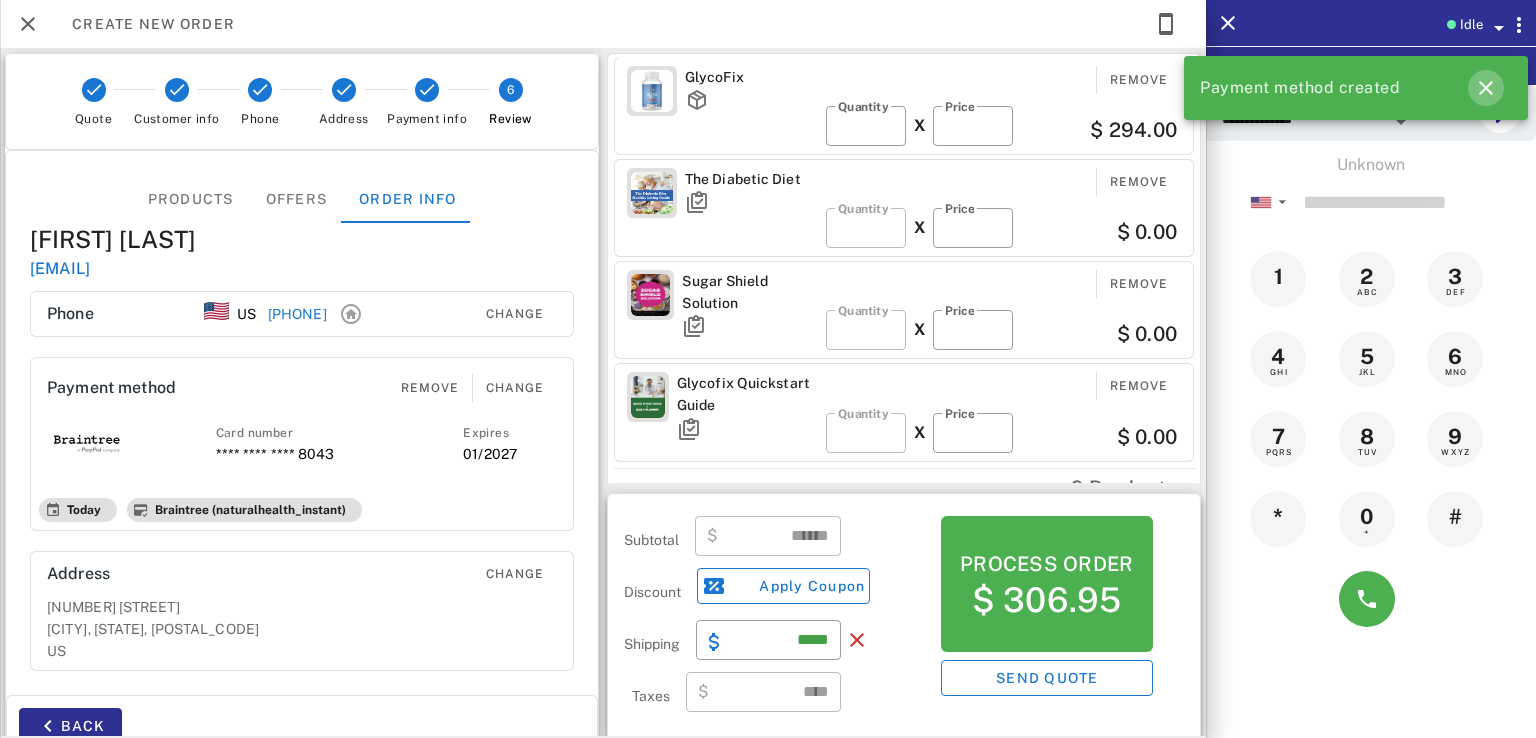 click at bounding box center (1486, 88) 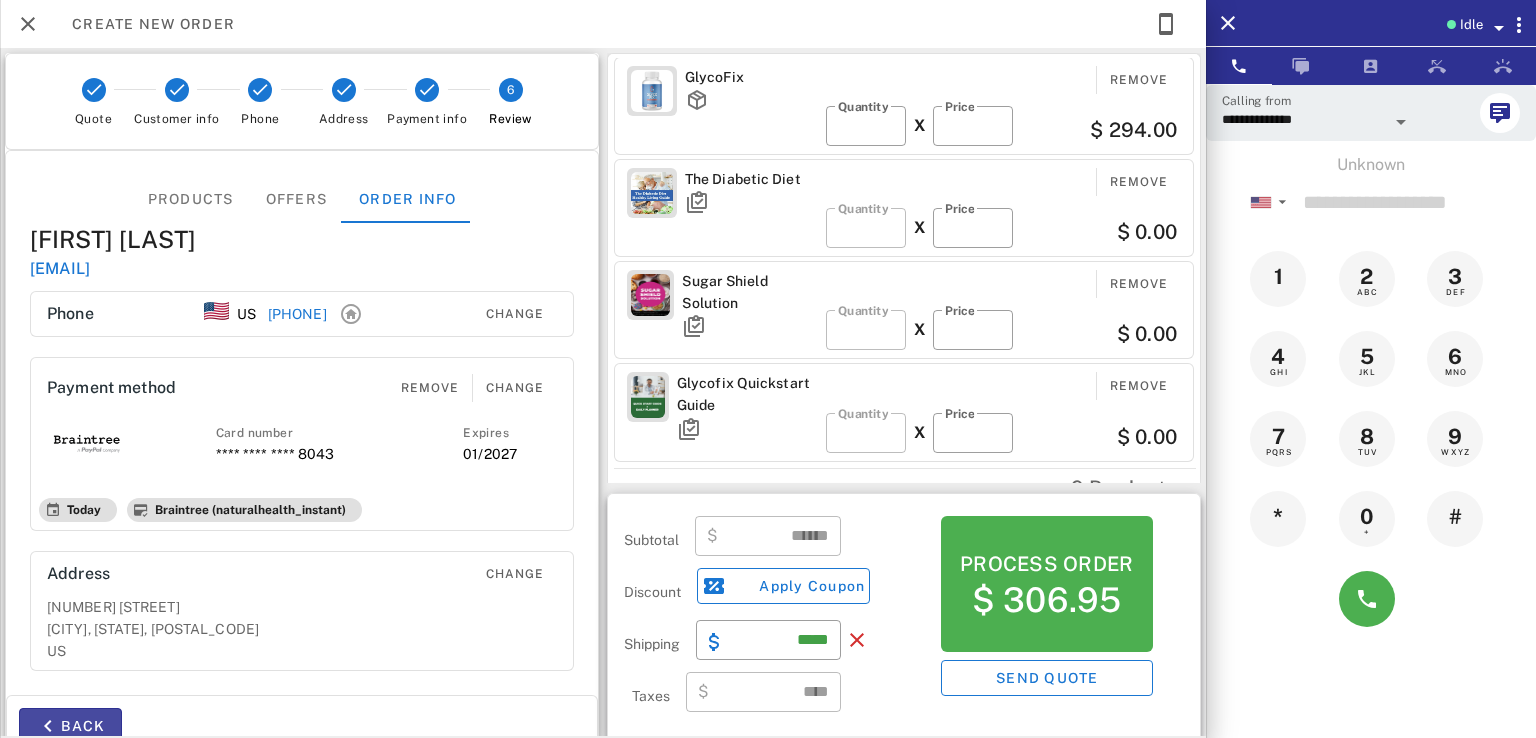 click on "Back" at bounding box center [70, 726] 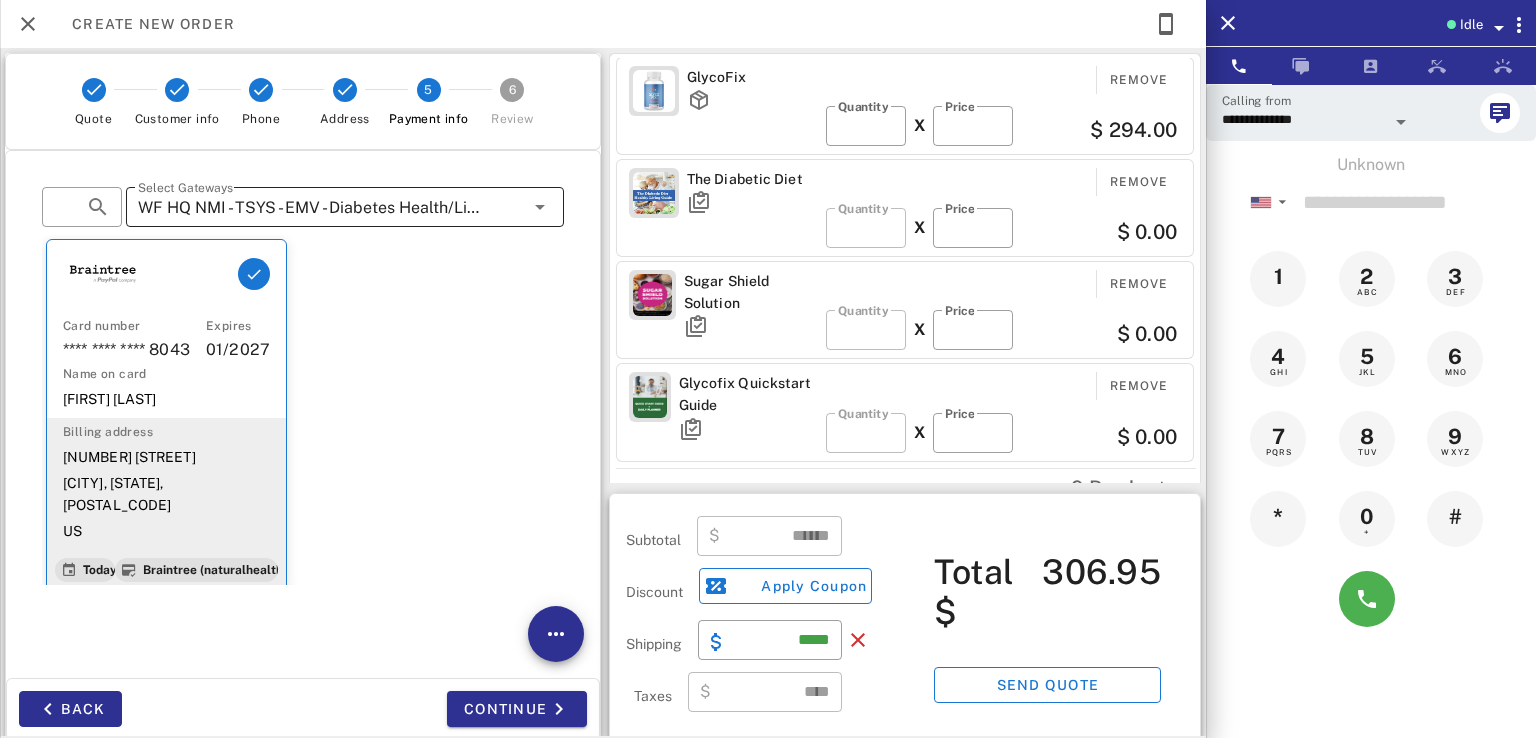 click on "WF HQ NMI - TSYS - EMV - Diabetes Health/LipoSlim" at bounding box center (311, 208) 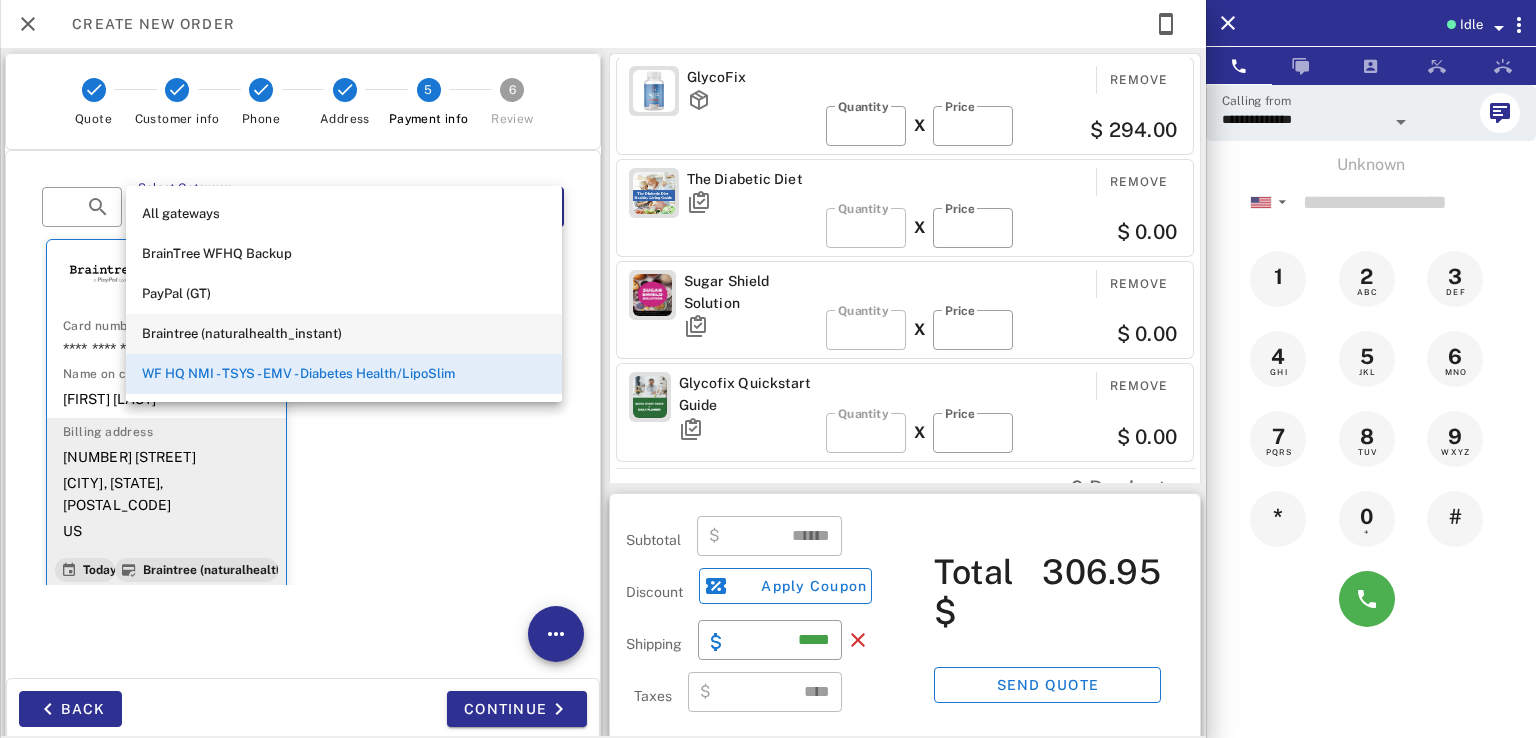 click on "Braintree (naturalhealth_instant)" at bounding box center (344, 334) 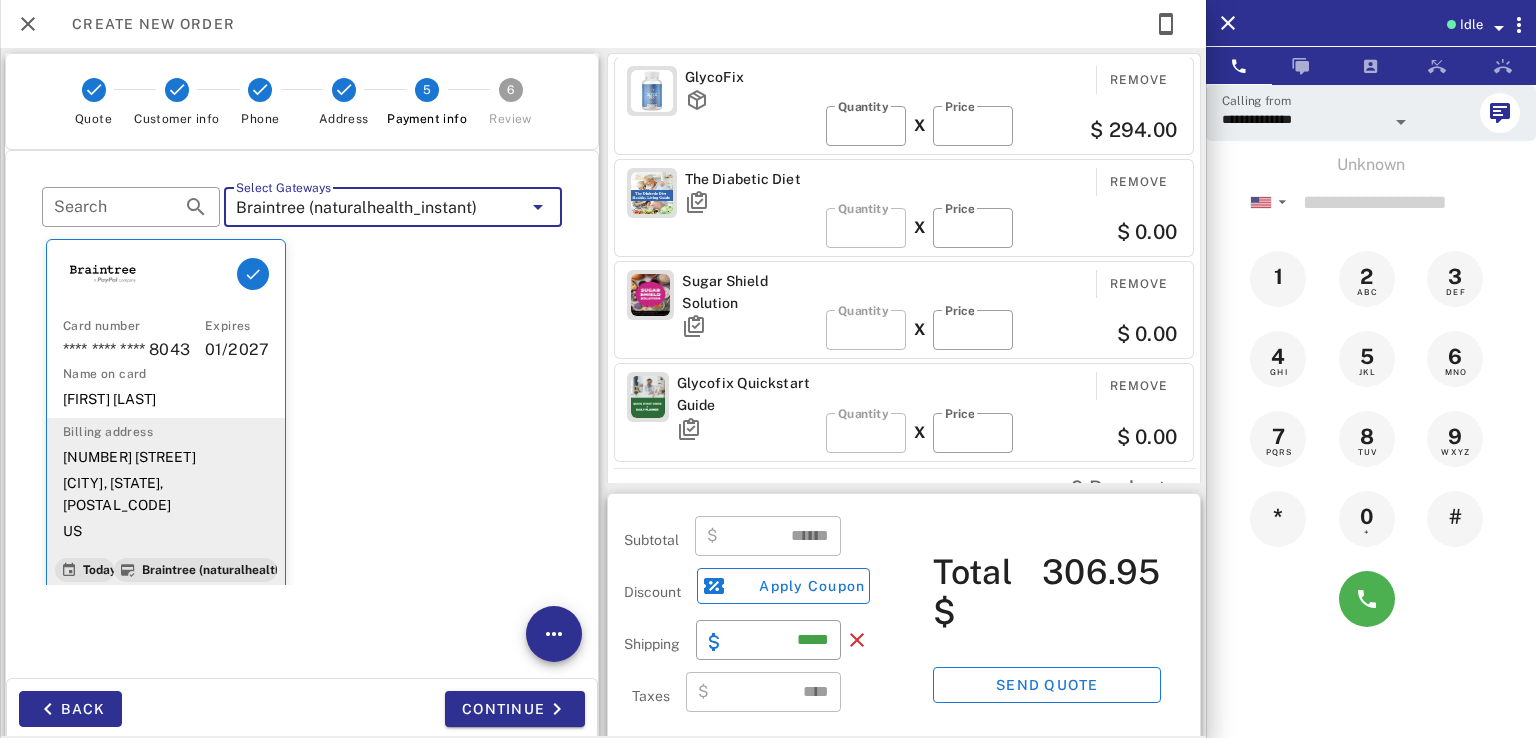 click on "Braintree (naturalhealth_instant)" at bounding box center [356, 208] 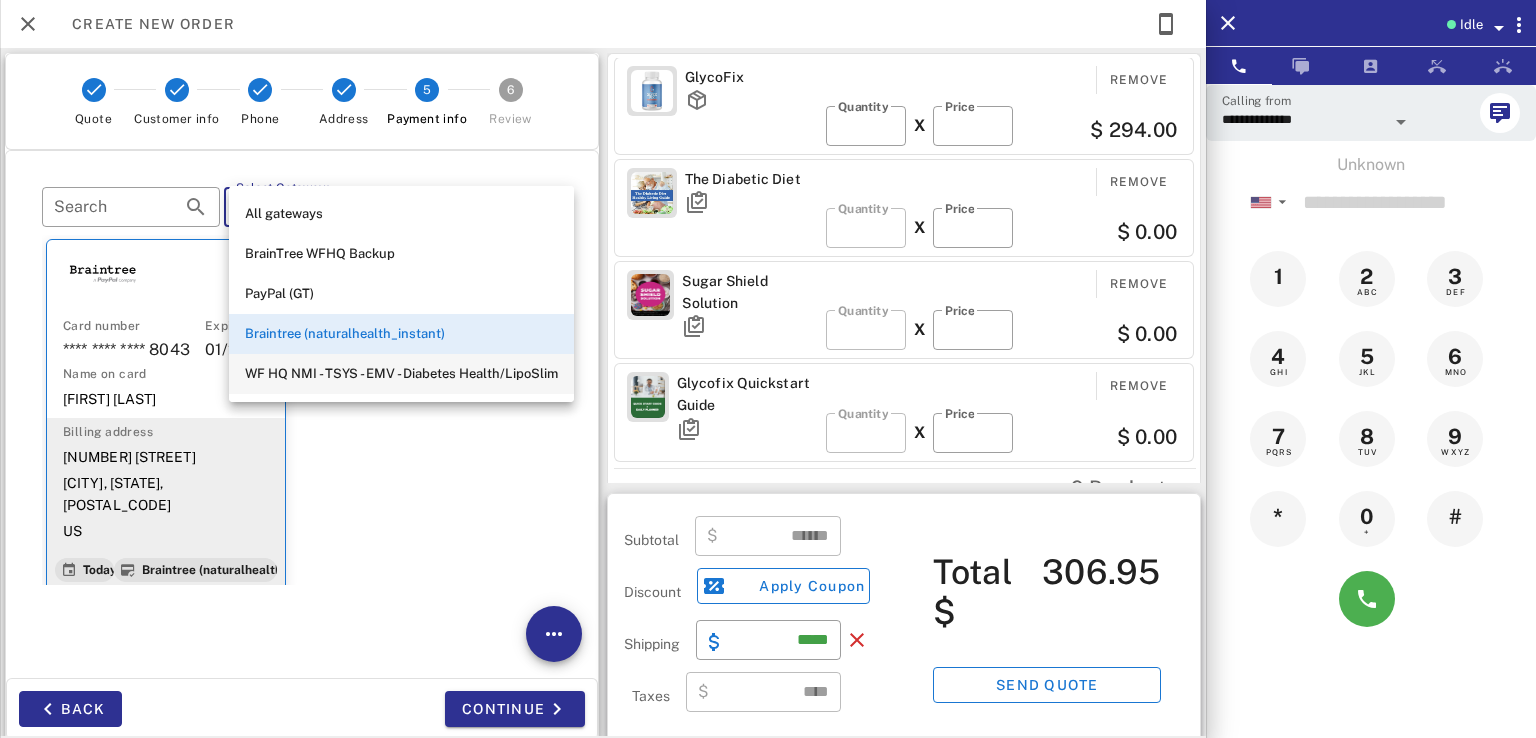 click on "WF HQ NMI - TSYS - EMV - Diabetes Health/LipoSlim" at bounding box center [401, 374] 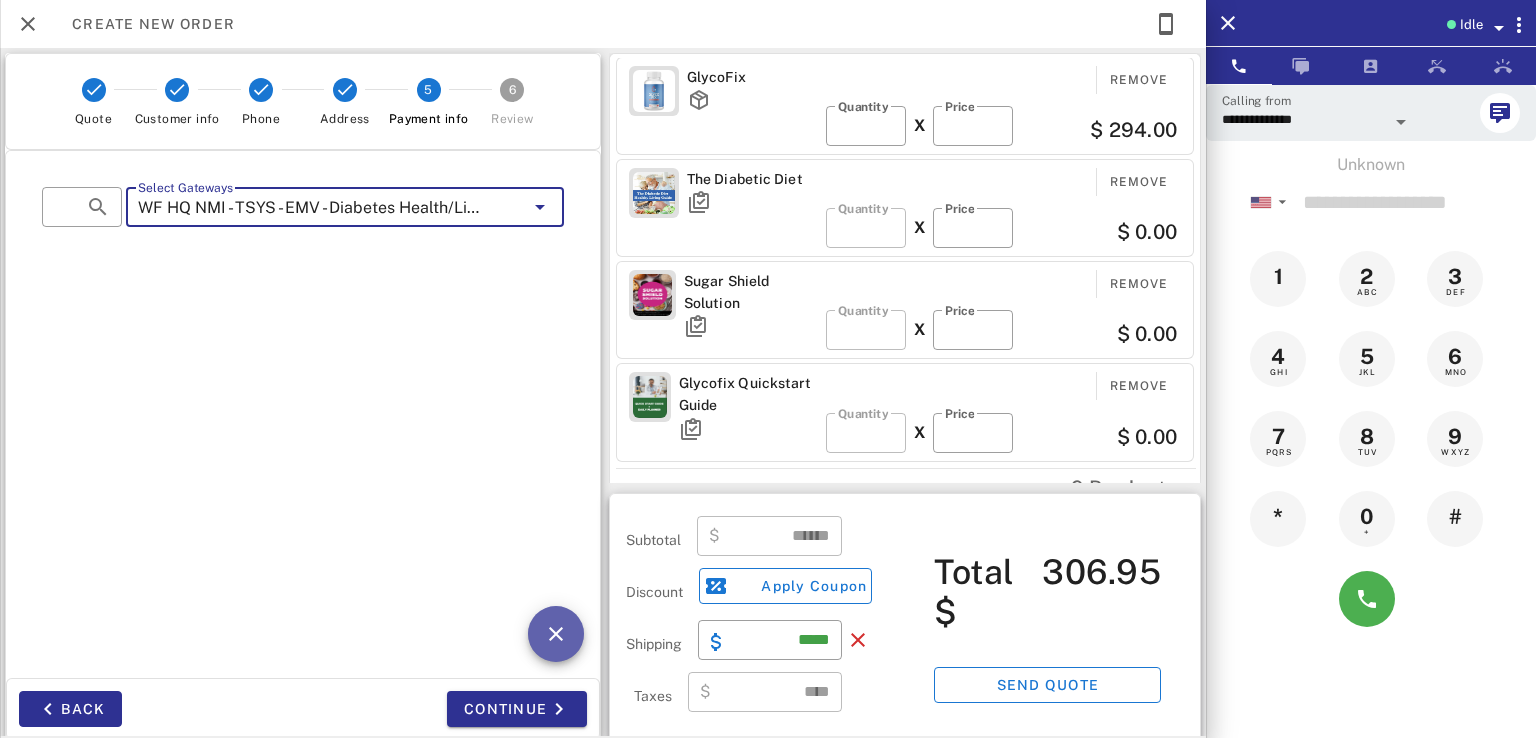 click at bounding box center [556, 634] 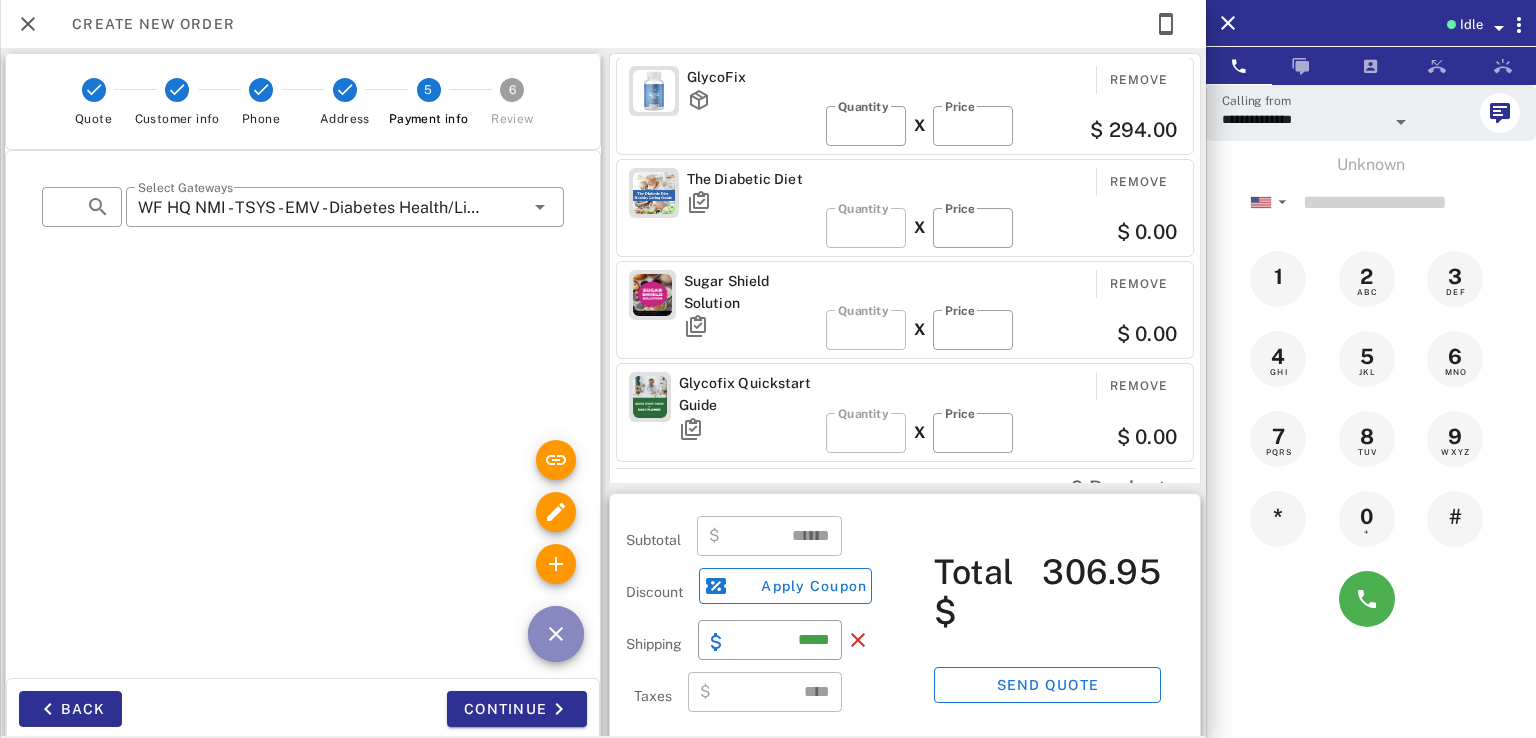 click at bounding box center (556, 634) 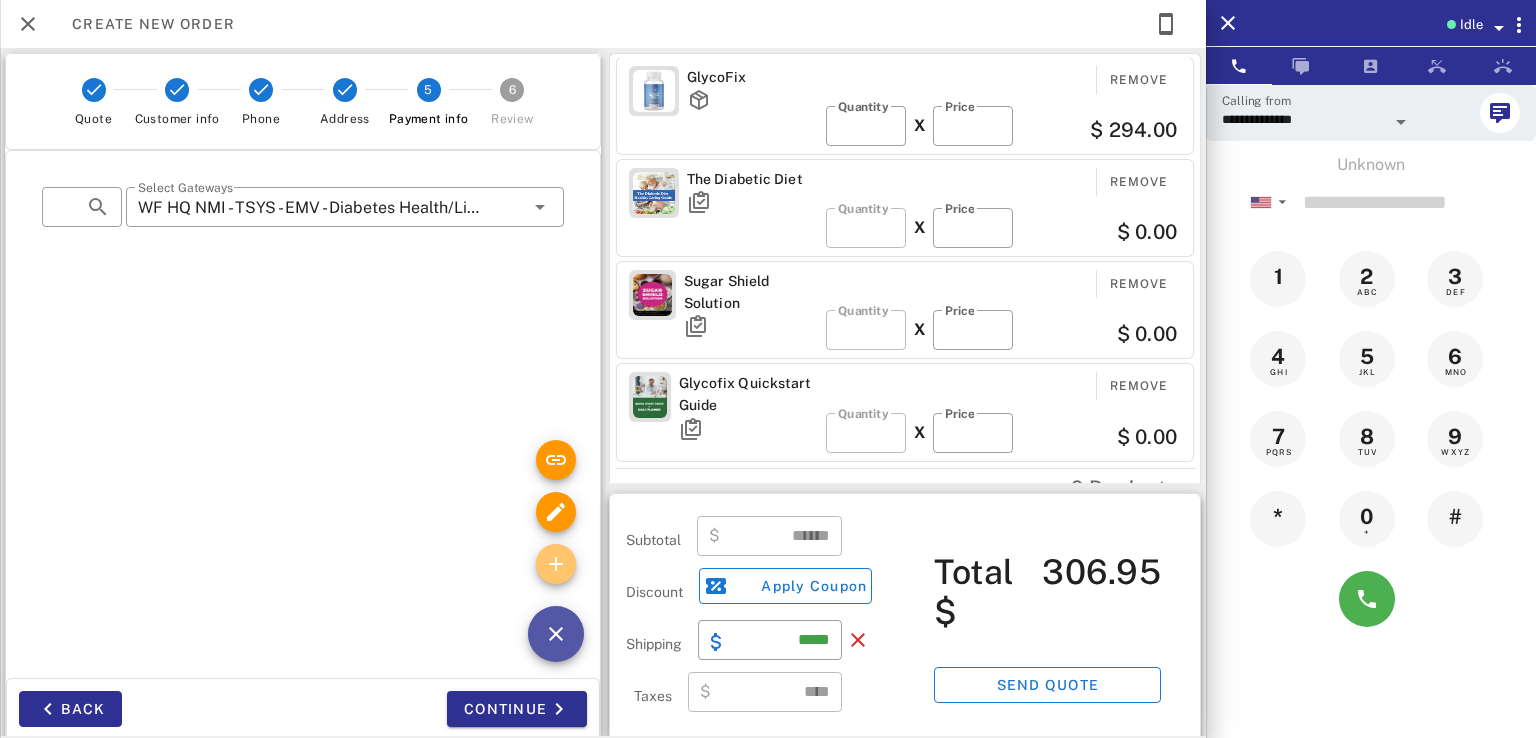 click at bounding box center [556, 564] 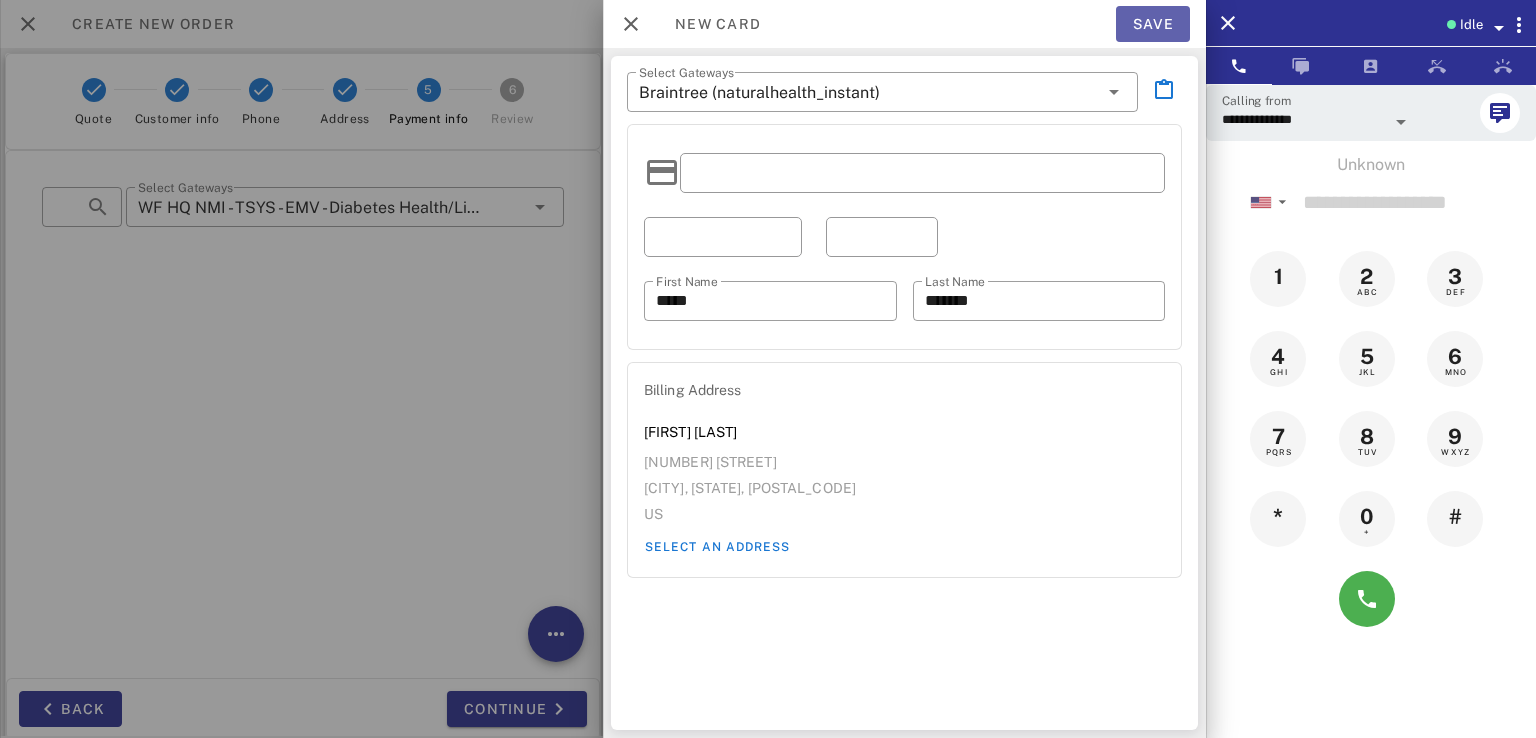 click on "Save" at bounding box center [1153, 24] 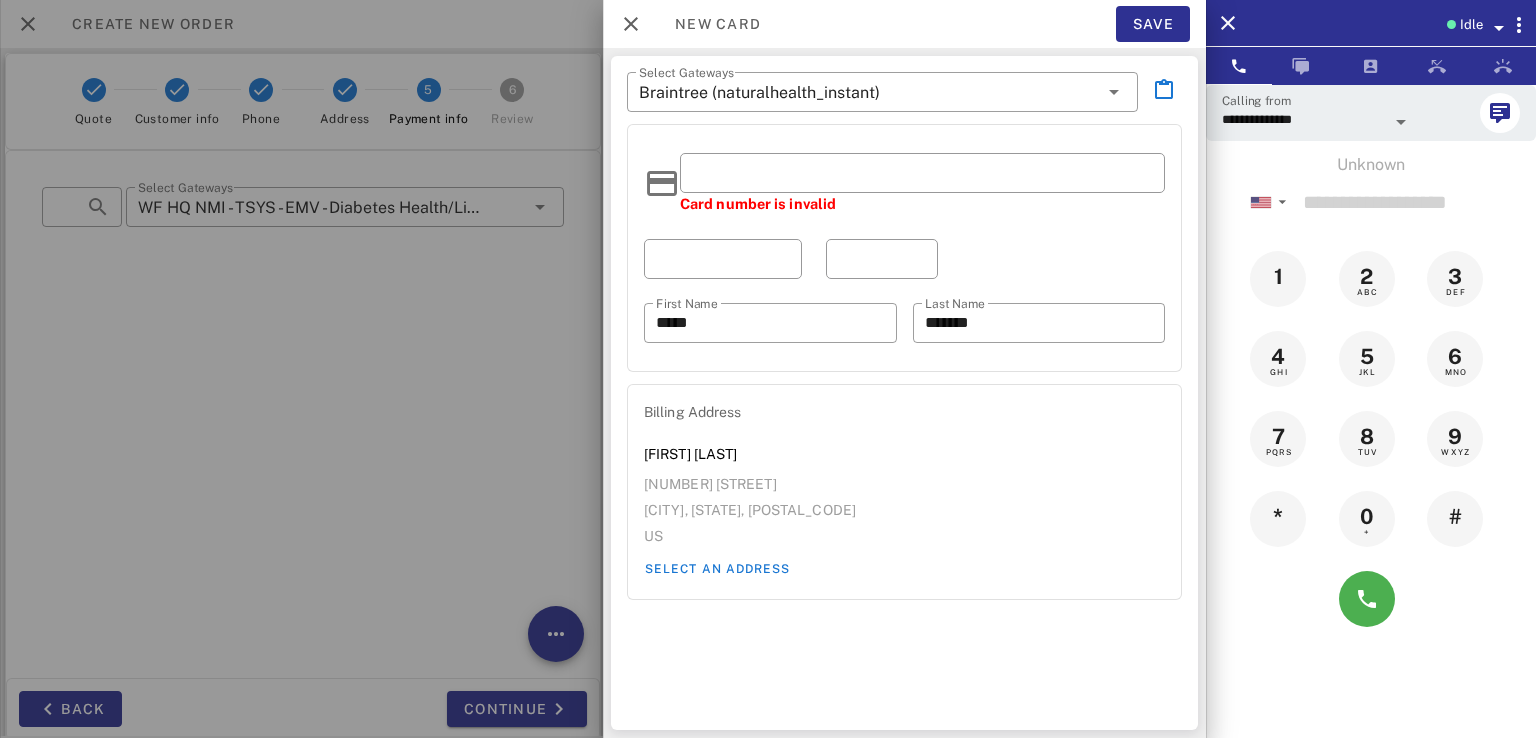 click on "Card number is invalid" at bounding box center [904, 184] 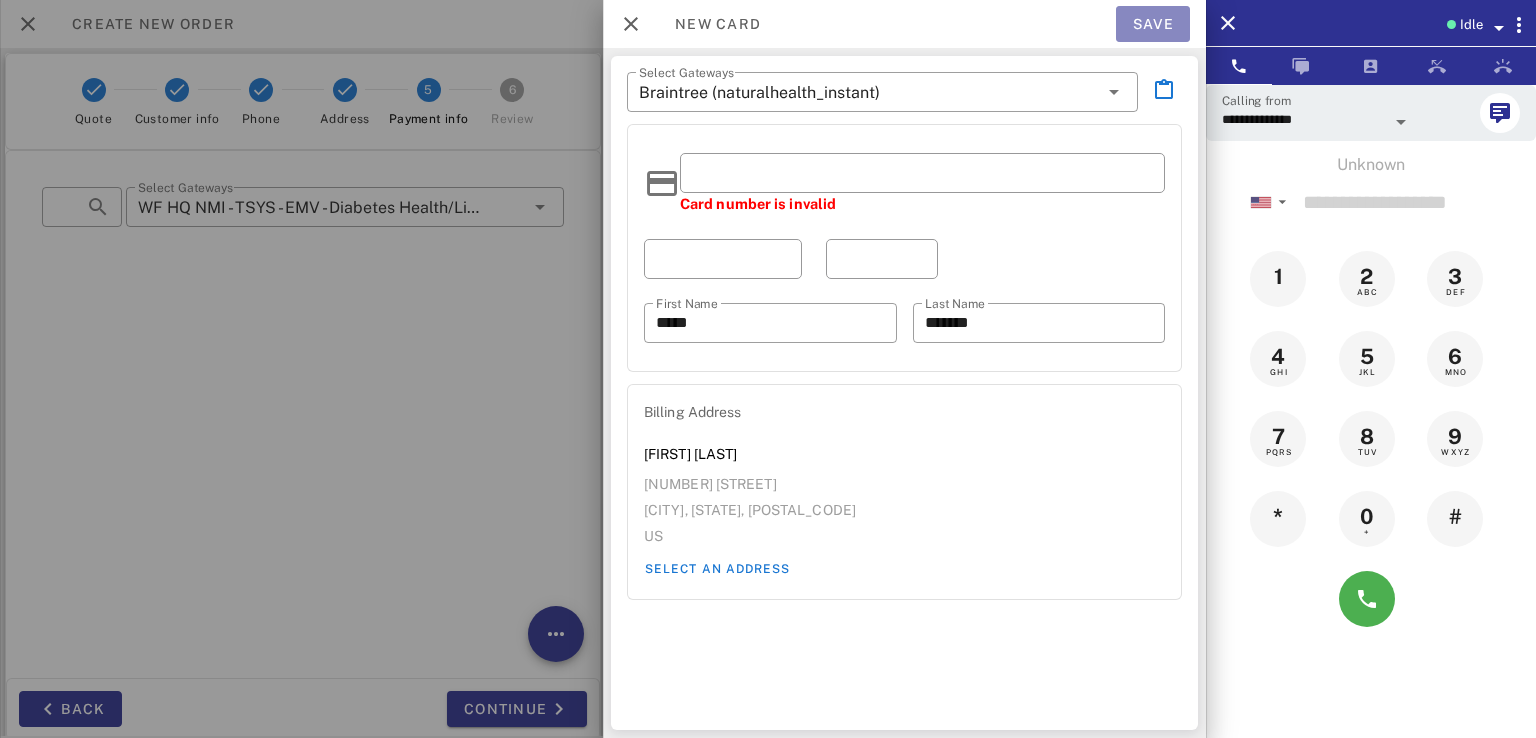 click on "Save" at bounding box center (1153, 24) 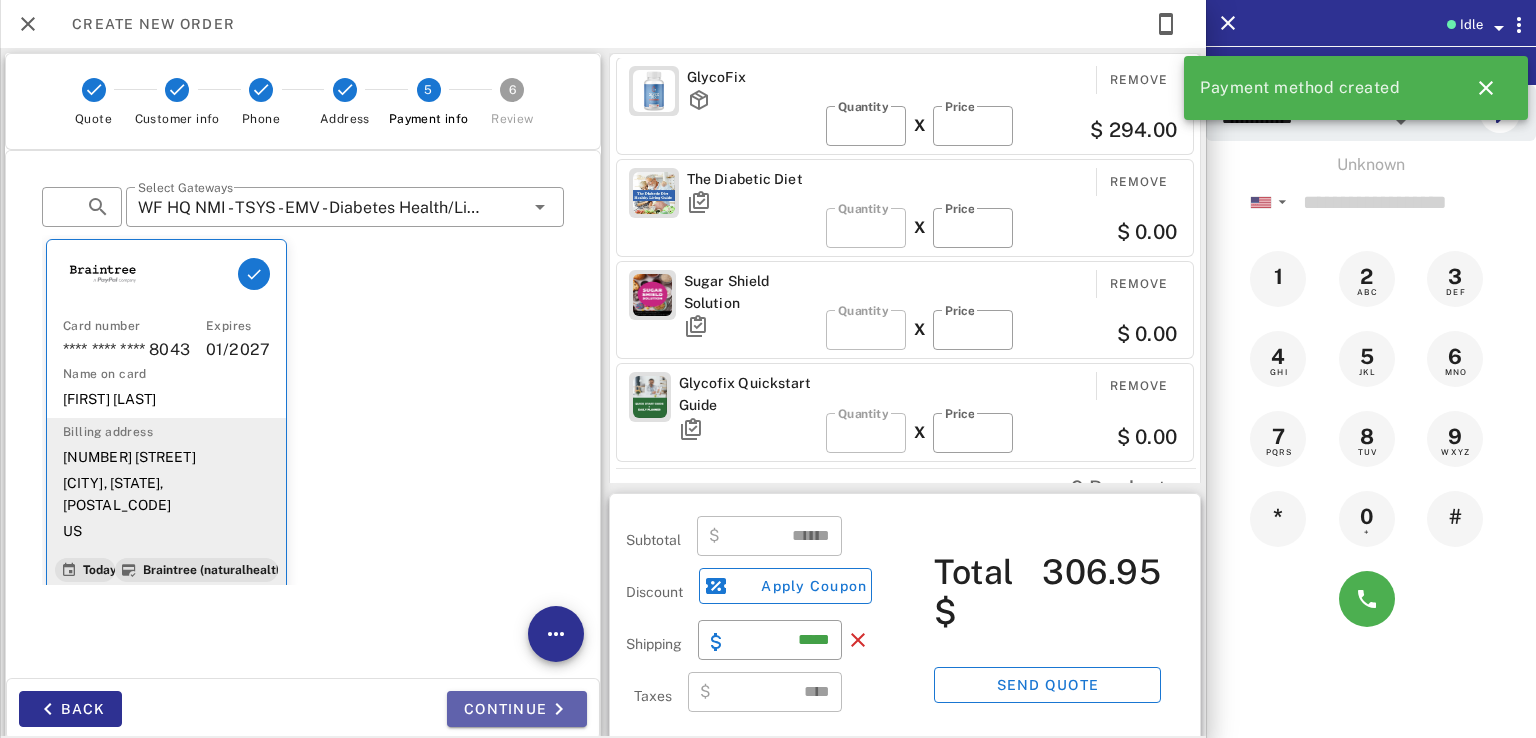 click on "Continue" at bounding box center [517, 709] 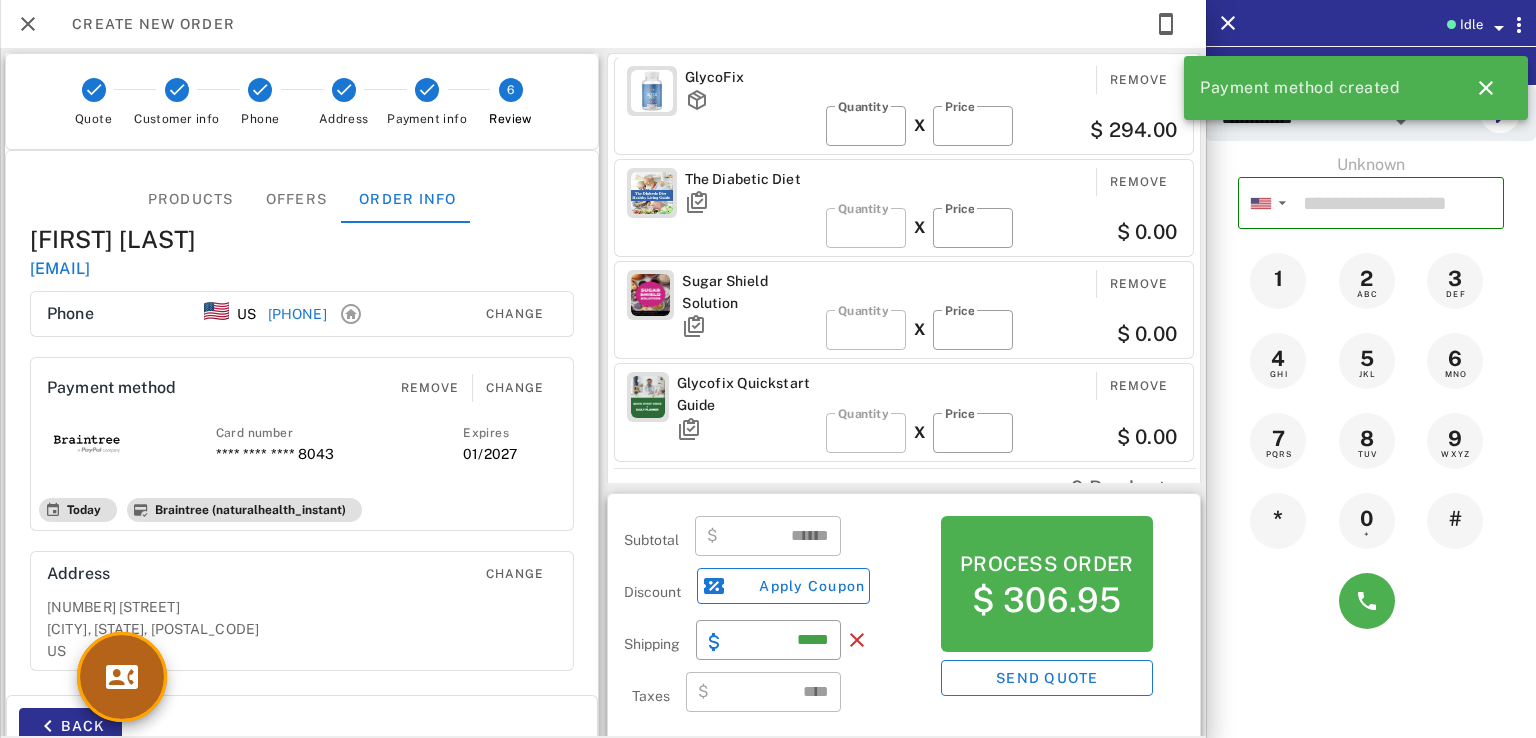 click at bounding box center [122, 677] 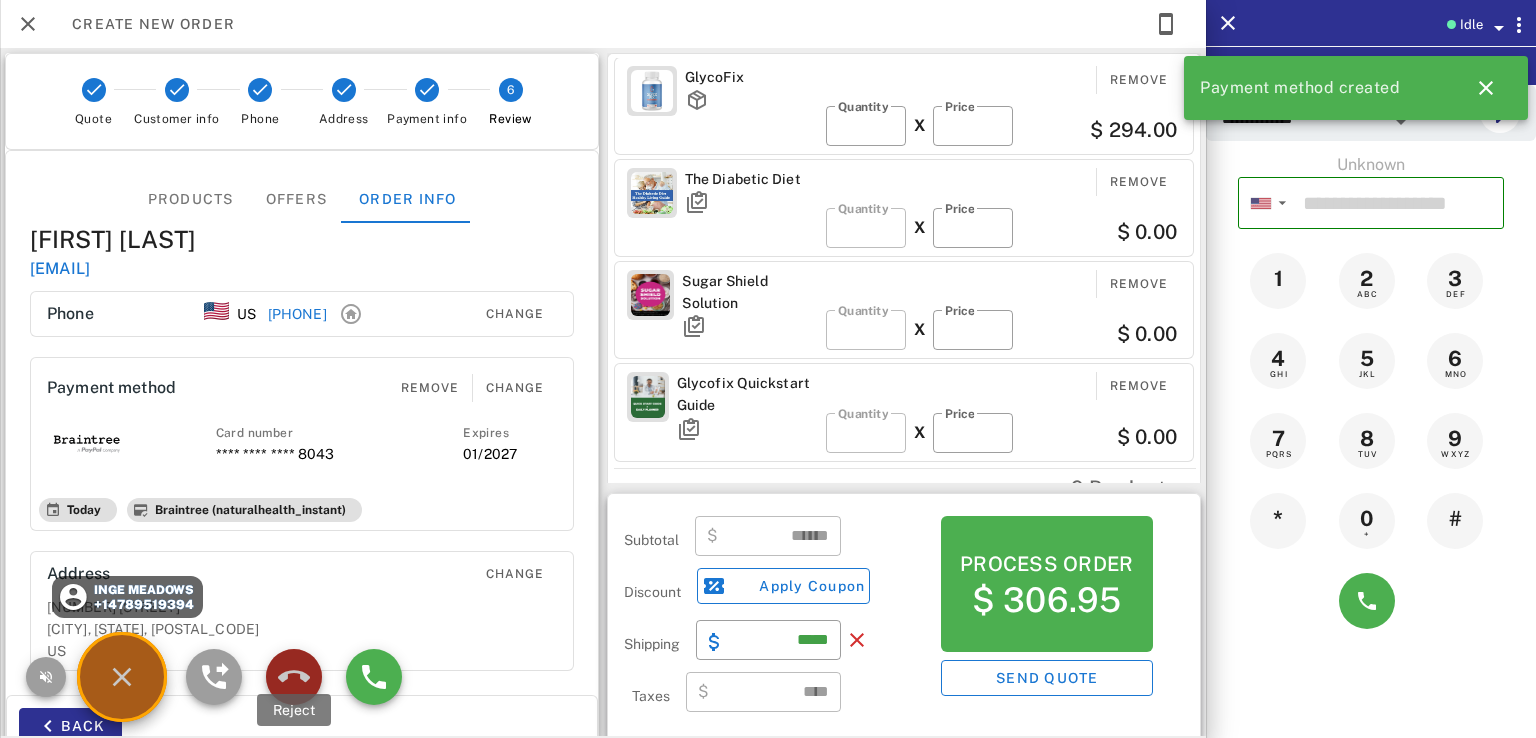 click at bounding box center [294, 677] 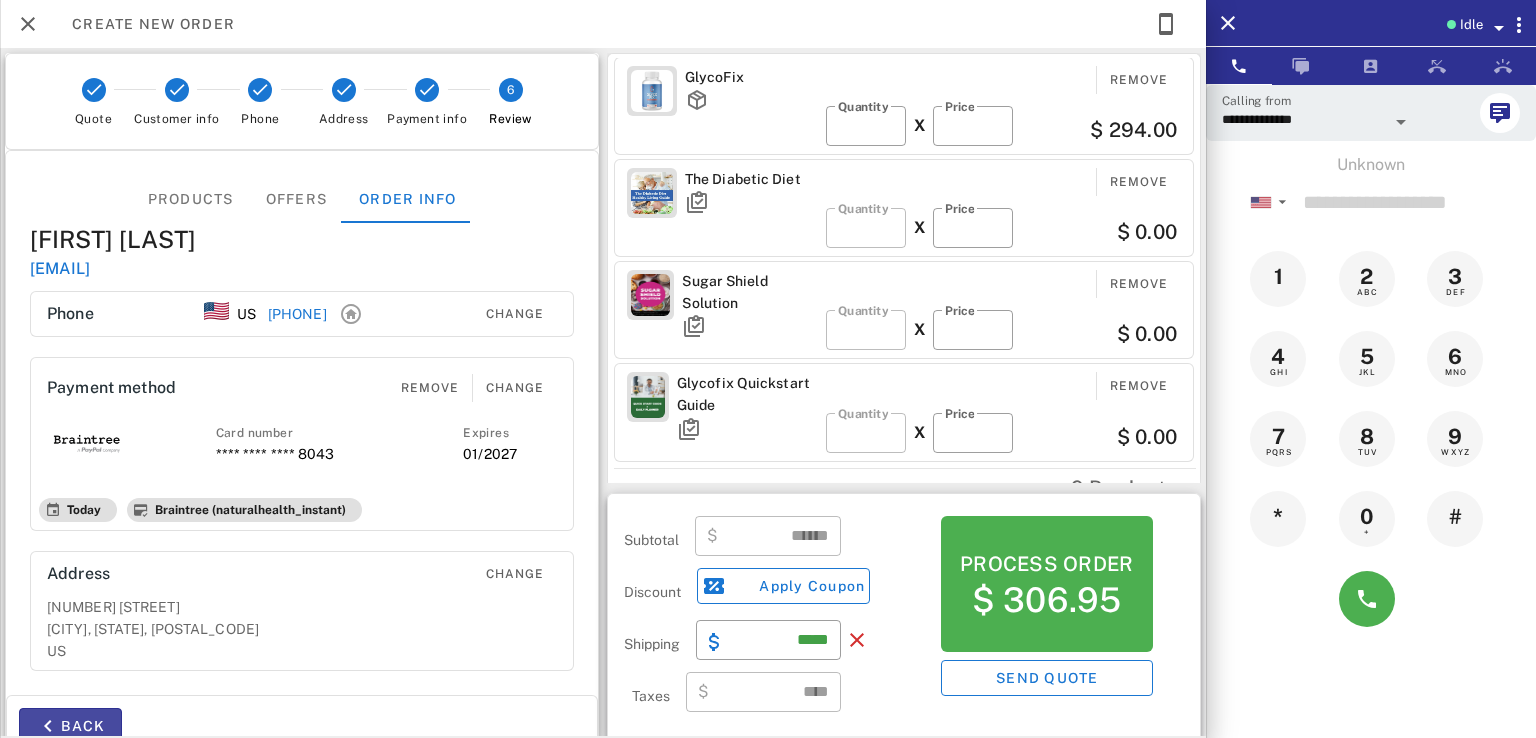 click at bounding box center (48, 726) 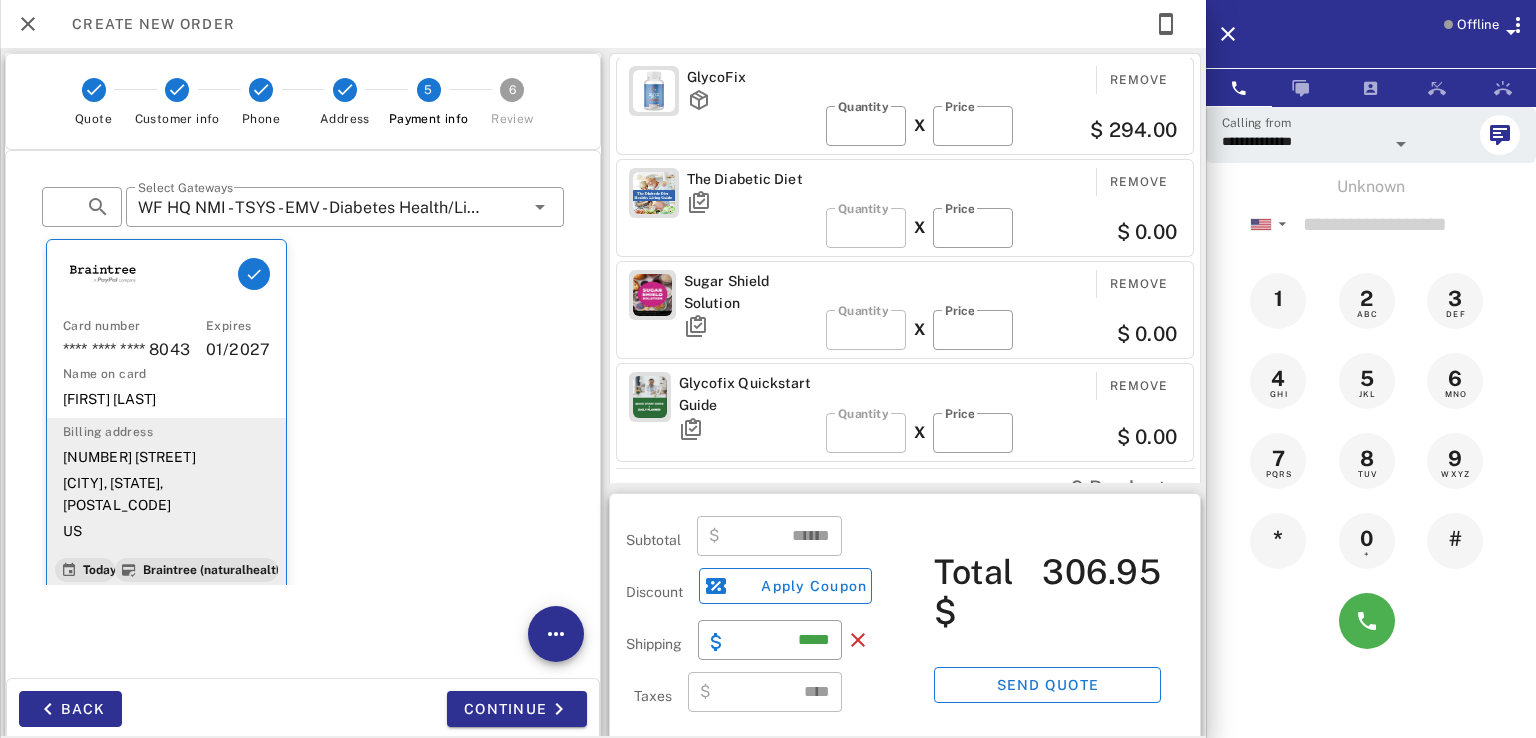click on "​ Search ​ Select Gateways WF HQ NMI - TSYS - EMV - Diabetes Health/LipoSlim Card number **** **** **** 8043 Expires 01/2027  Name on card  Sonia Delgado  Billing address  145 Clarence Street  Torrington, CT, 06790  US  Today   Braintree (naturalhealth_instant)" at bounding box center [303, 386] 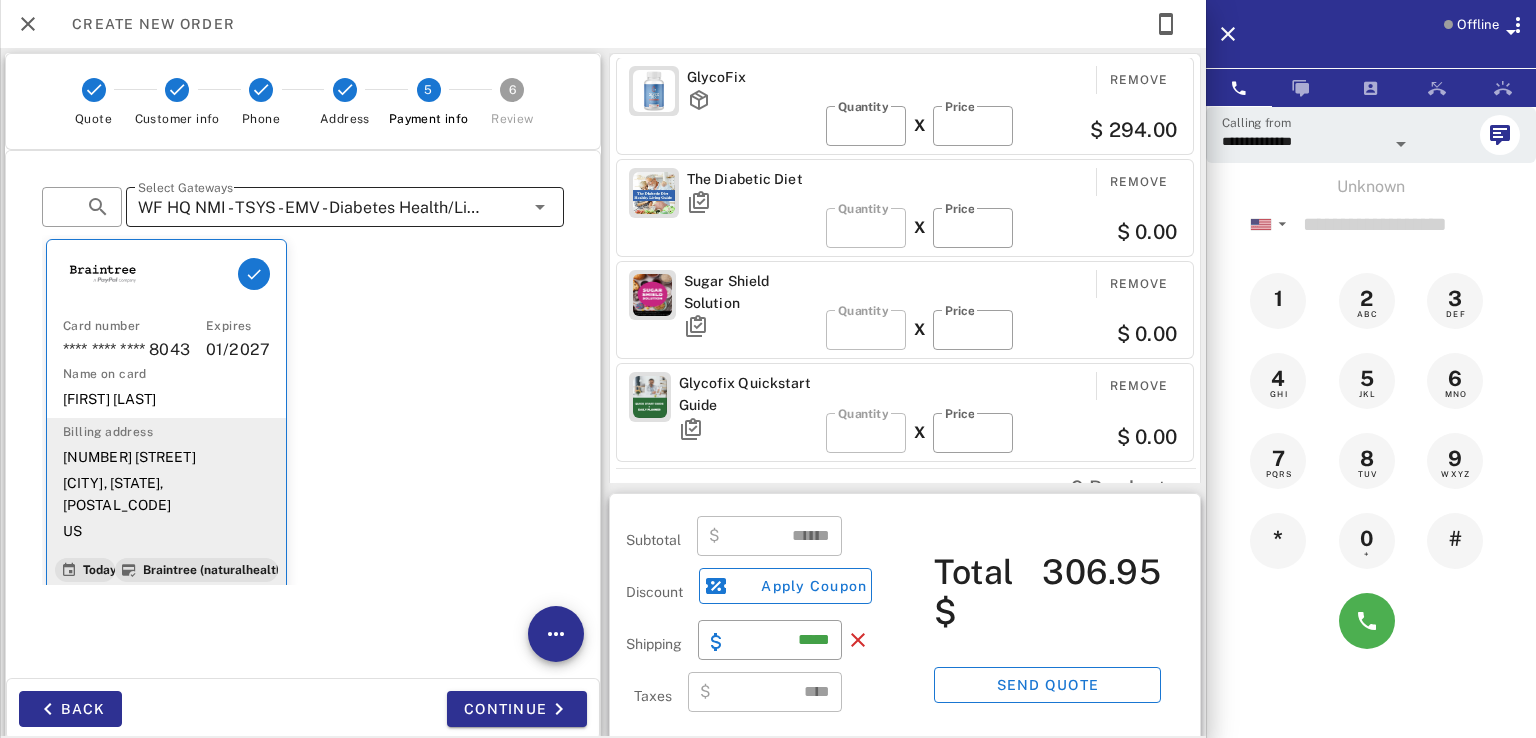 click on "WF HQ NMI - TSYS - EMV - Diabetes Health/LipoSlim" at bounding box center [311, 208] 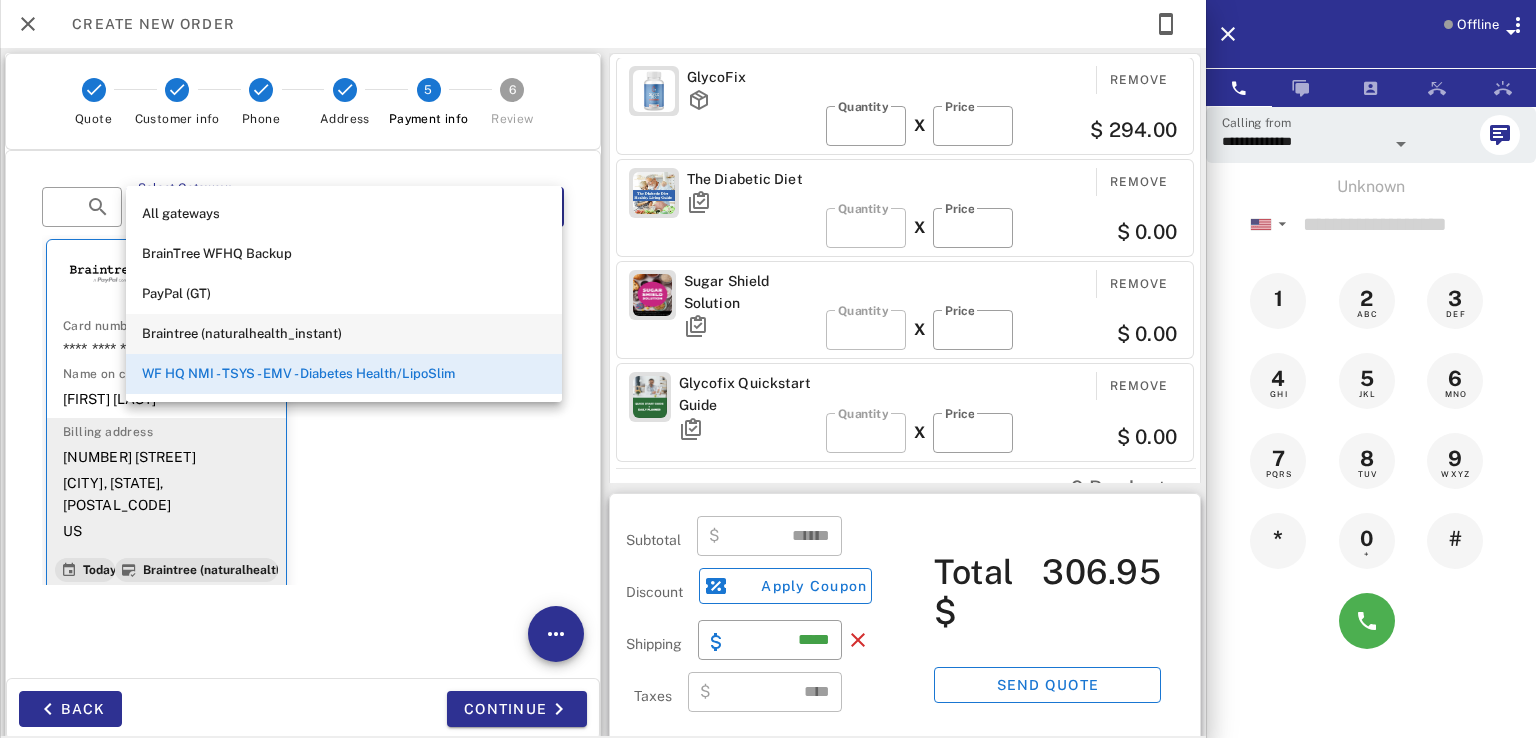 click on "Braintree (naturalhealth_instant)" at bounding box center [344, 334] 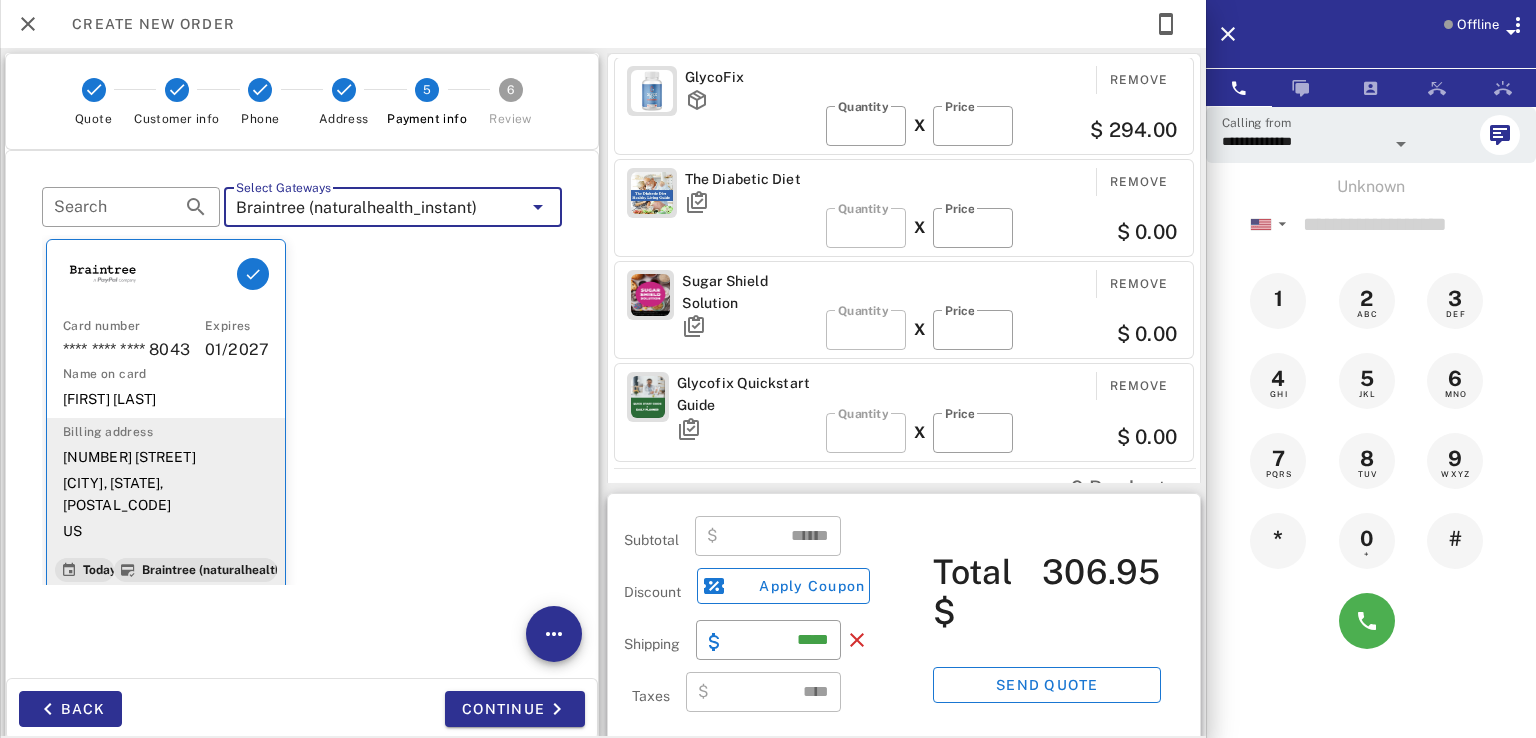 click on "Continue" at bounding box center [449, 709] 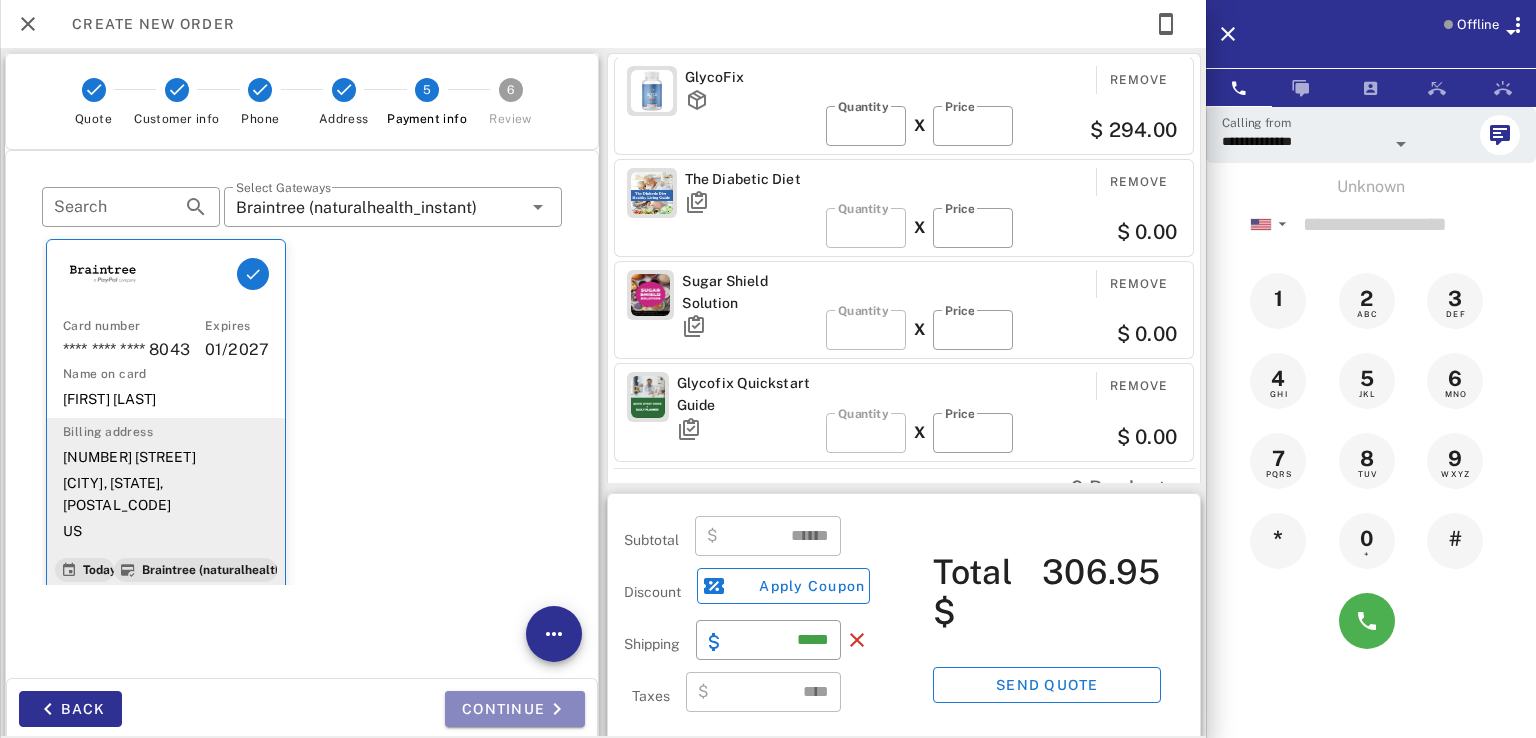 click on "Continue" at bounding box center [515, 709] 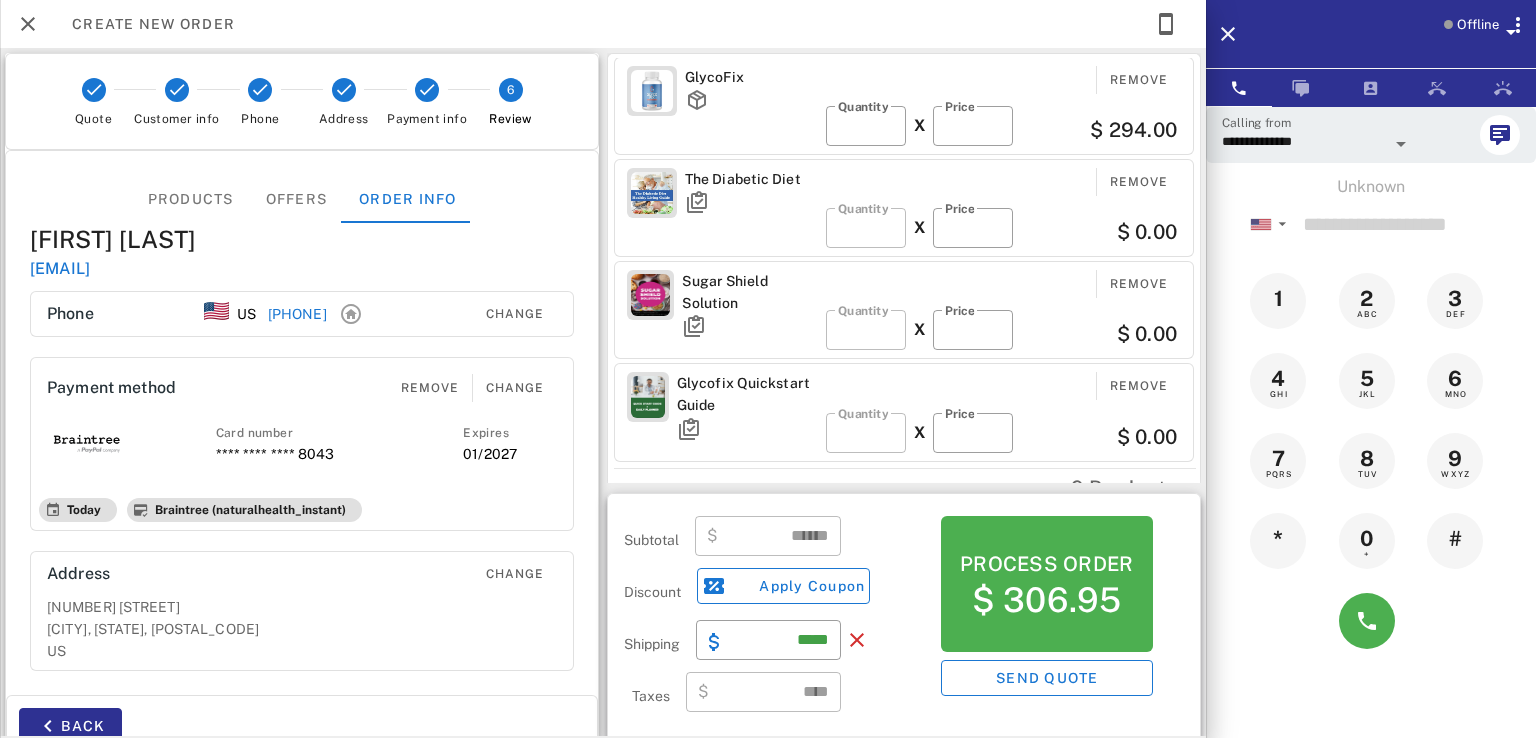scroll, scrollTop: 9, scrollLeft: 0, axis: vertical 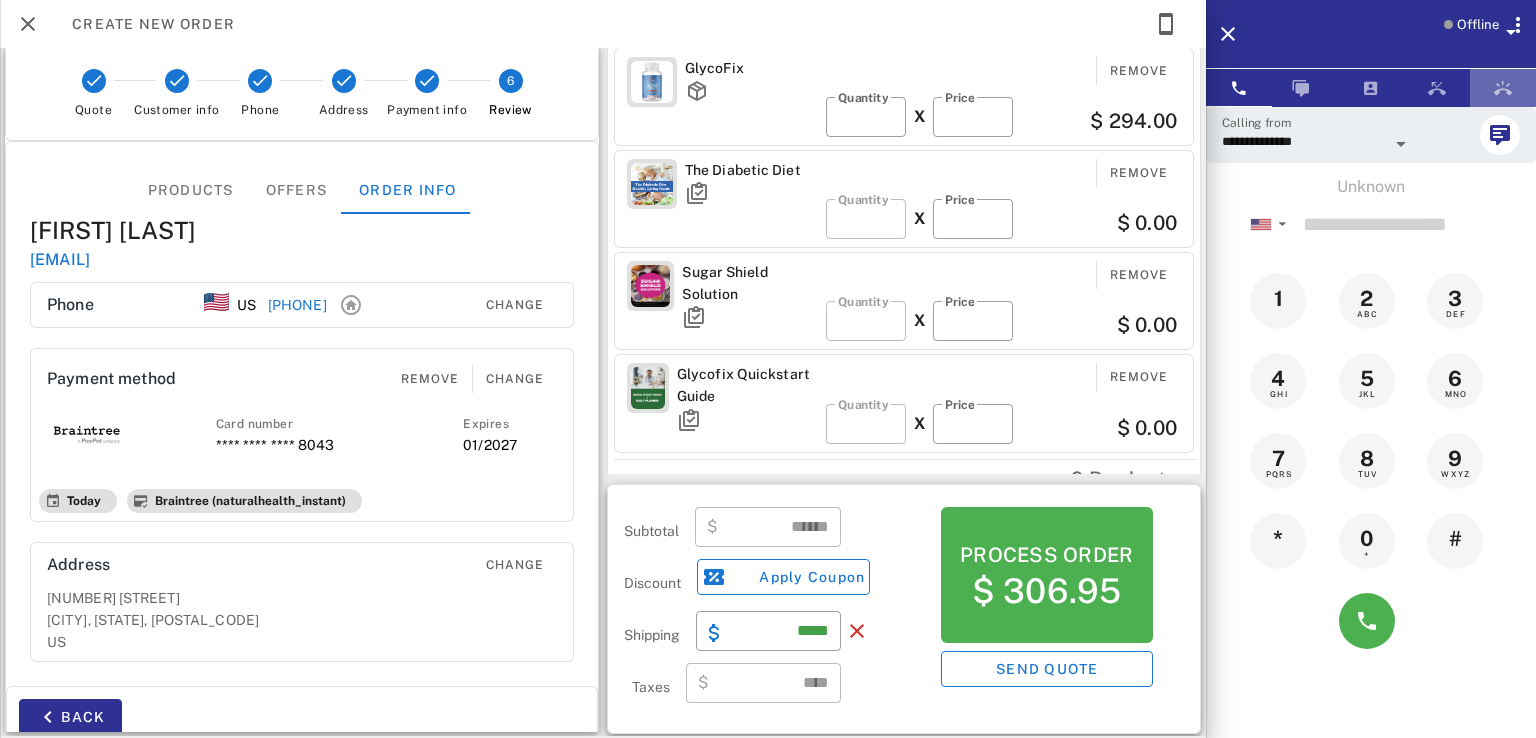 click at bounding box center [1503, 88] 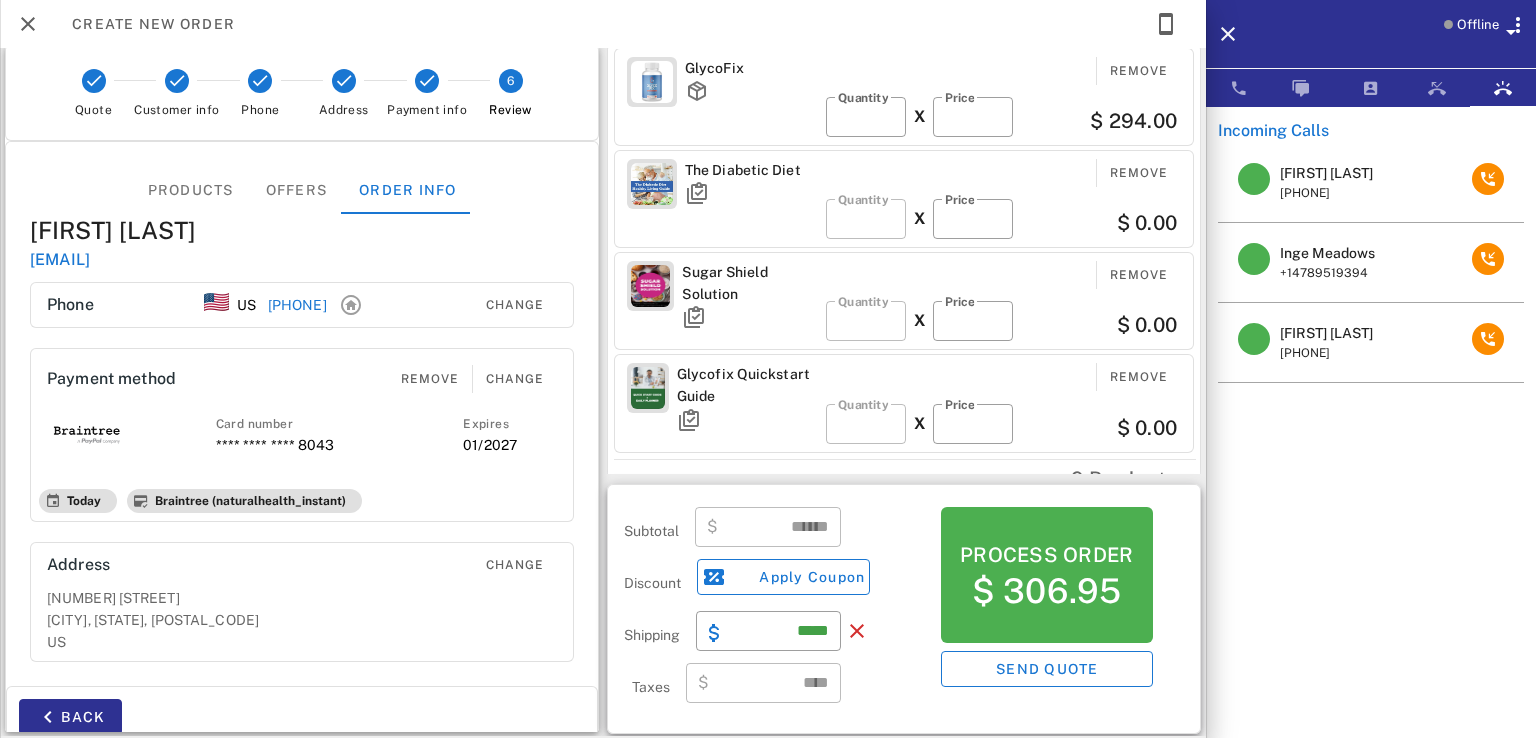 click on "Offline" at bounding box center (1473, 38) 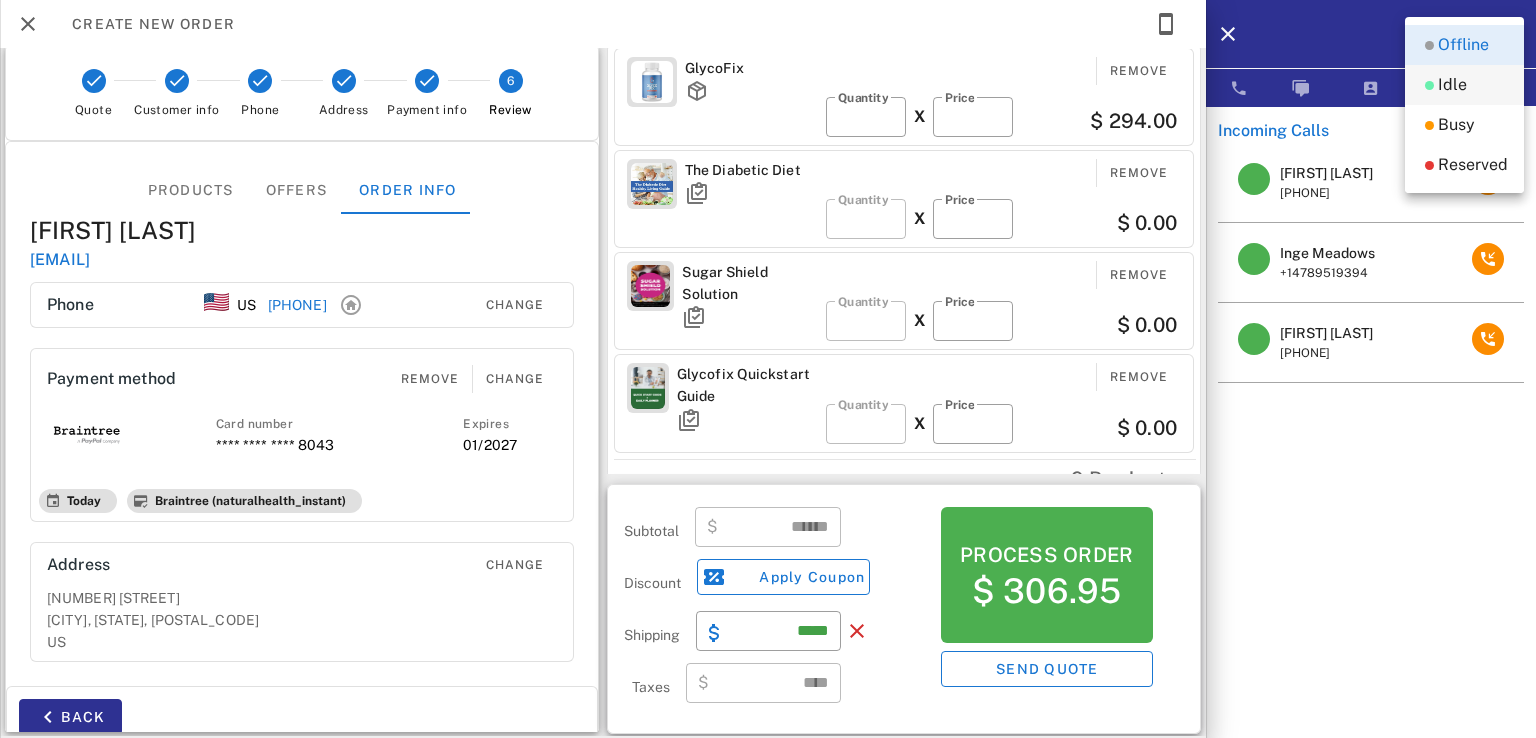 click on "Idle" at bounding box center [1452, 85] 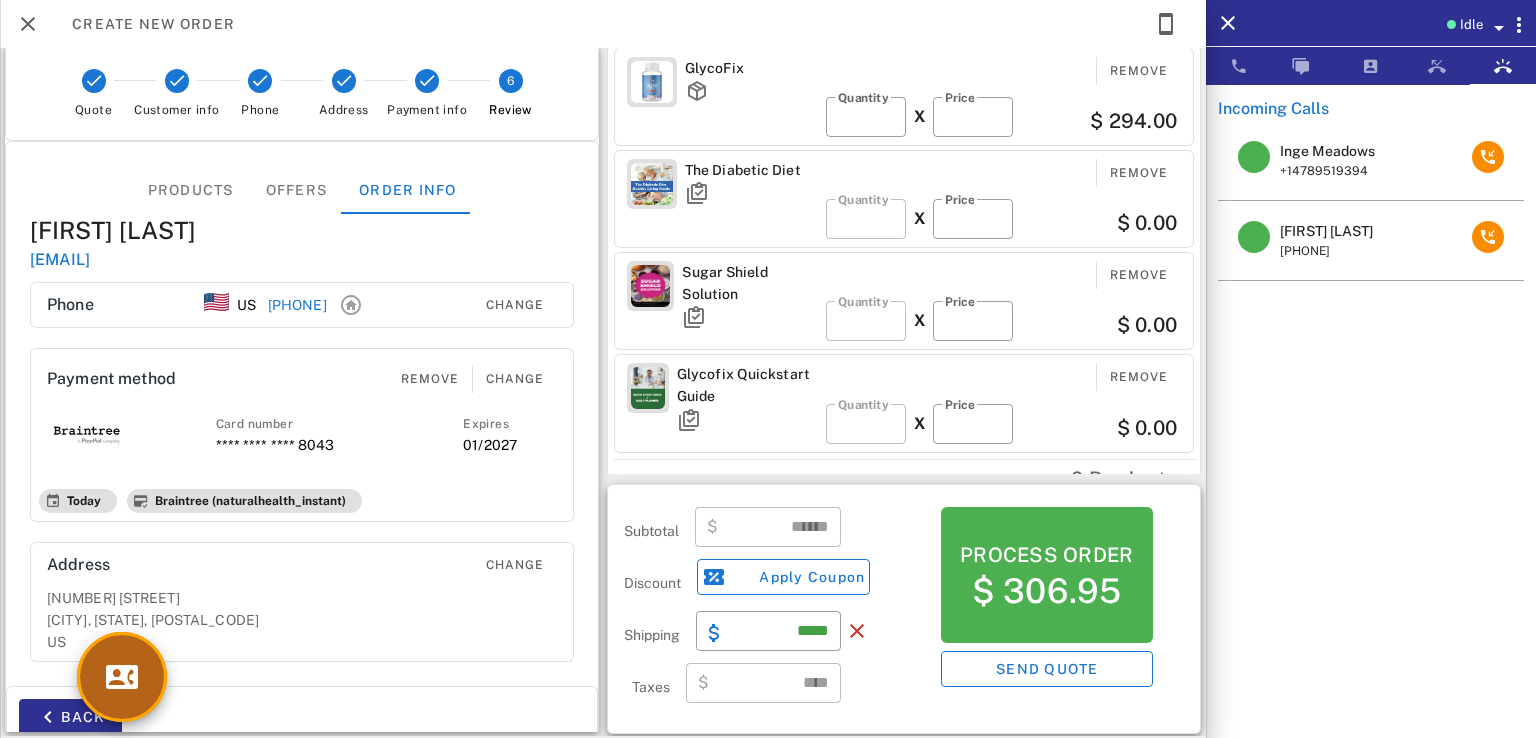 click at bounding box center (122, 677) 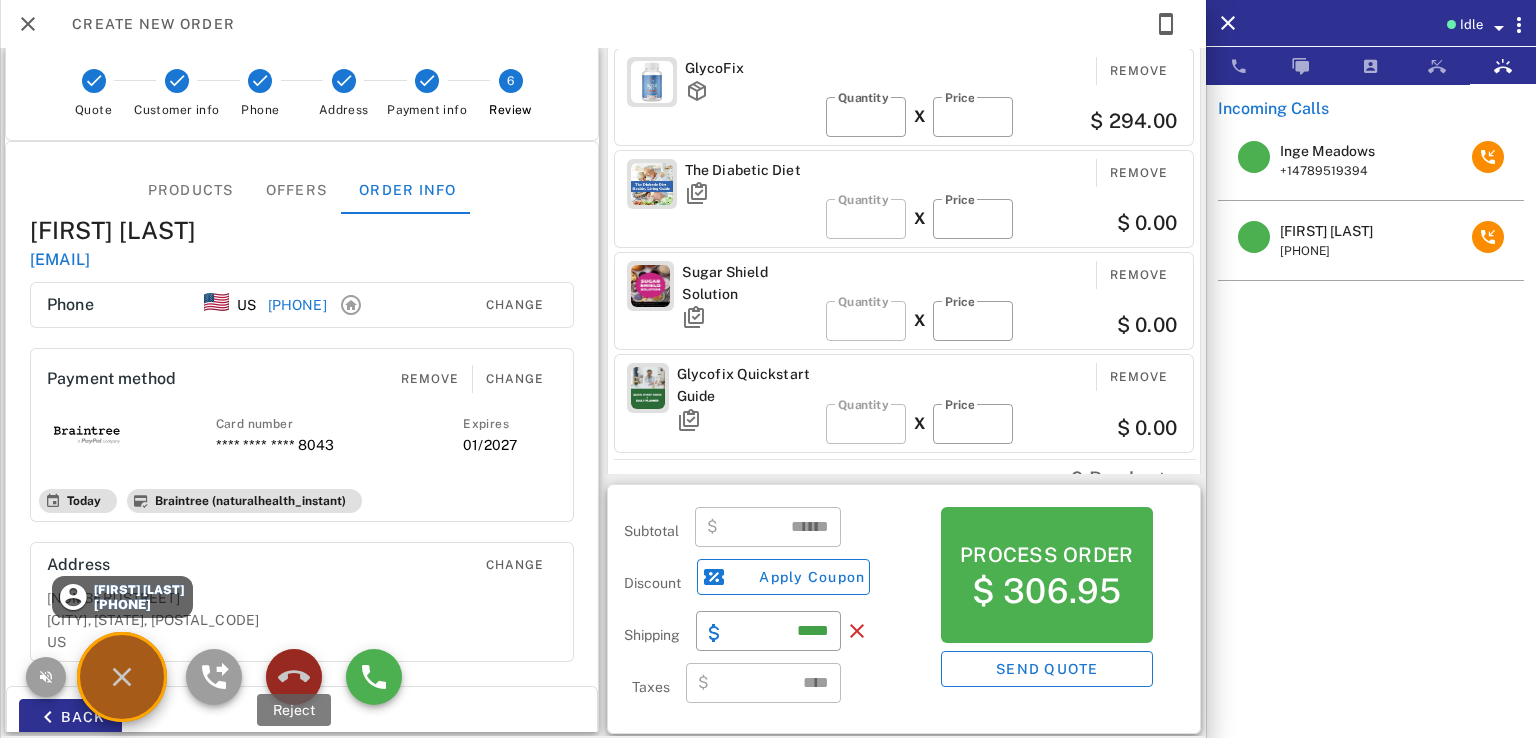 click at bounding box center (294, 677) 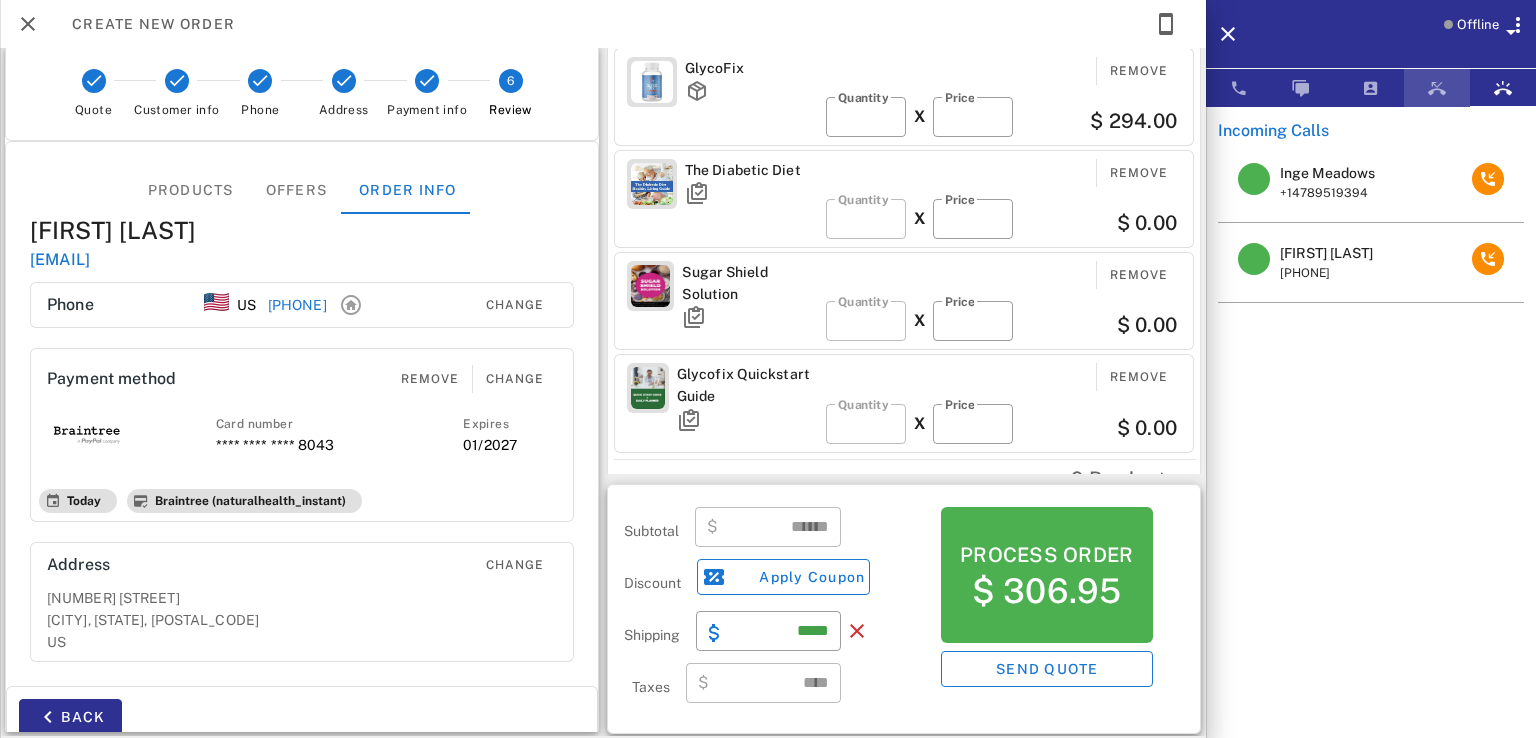 click at bounding box center (1437, 88) 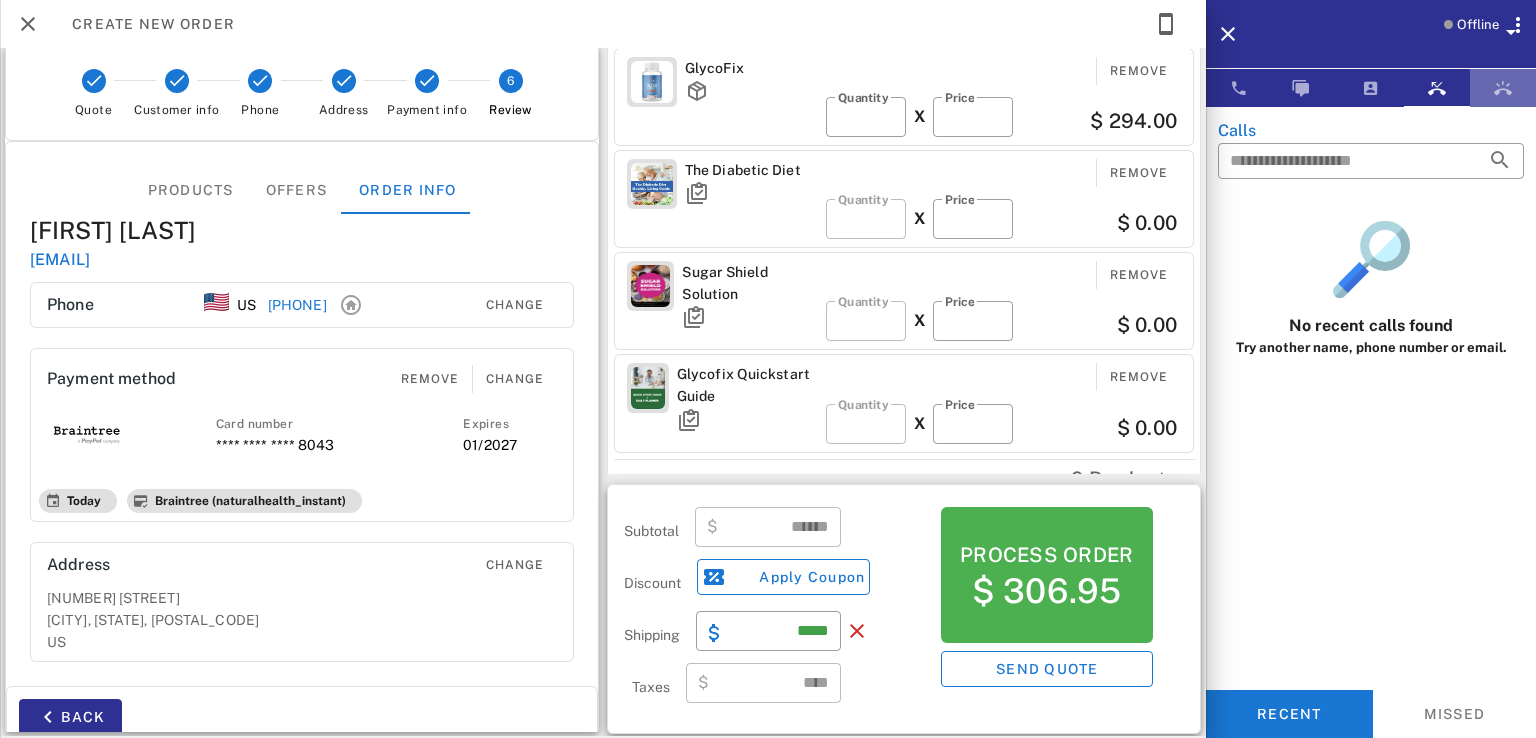 drag, startPoint x: 1517, startPoint y: 88, endPoint x: 1480, endPoint y: 88, distance: 37 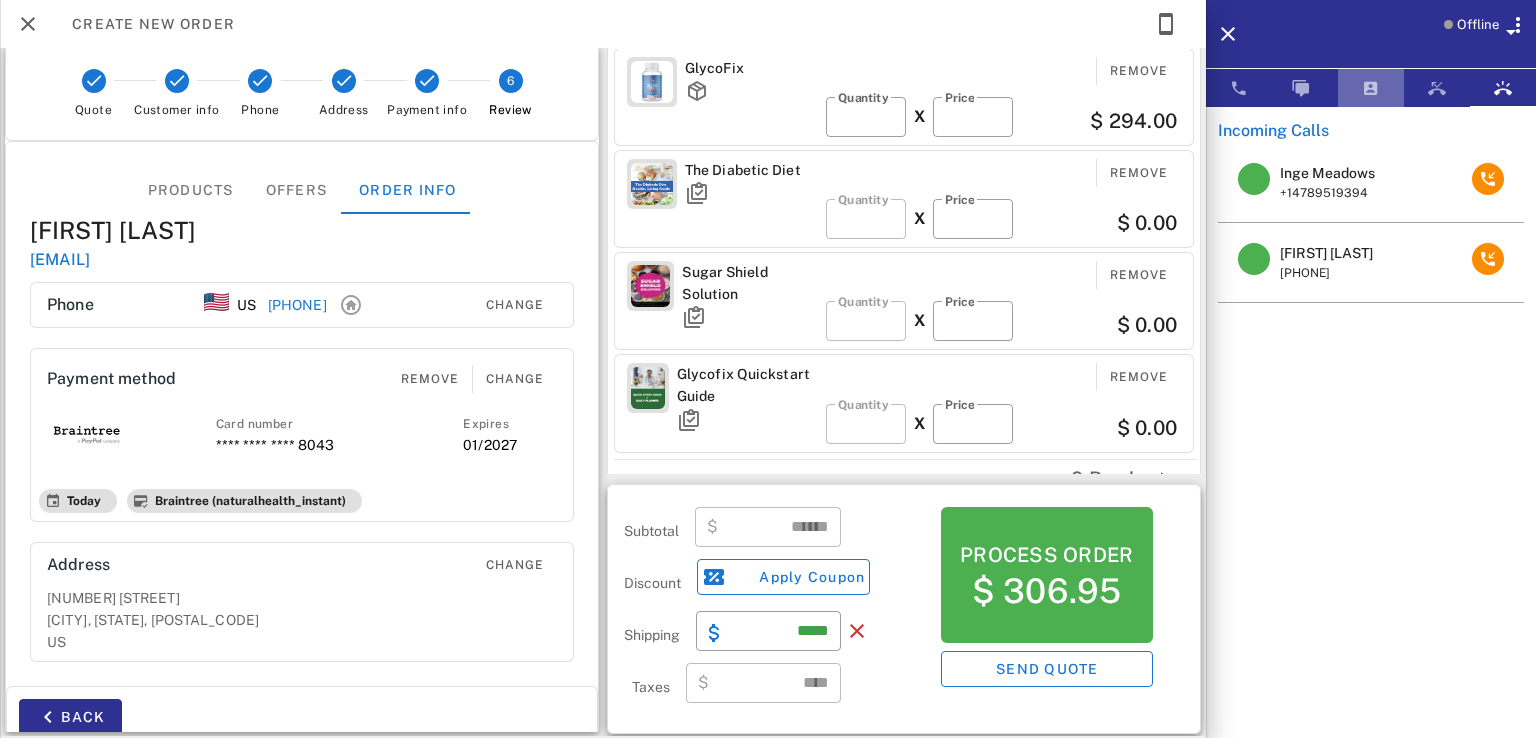 click at bounding box center [1371, 88] 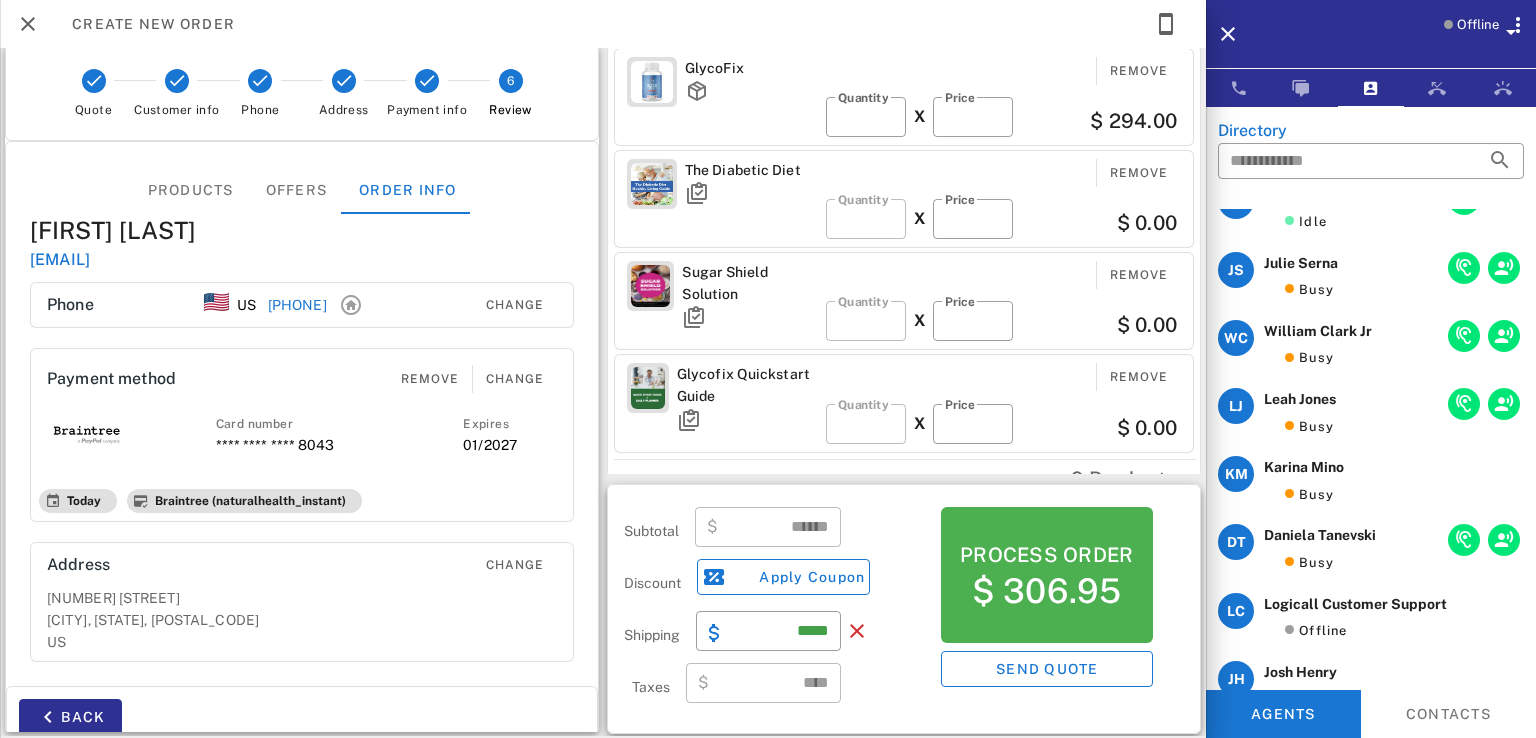 scroll, scrollTop: 0, scrollLeft: 0, axis: both 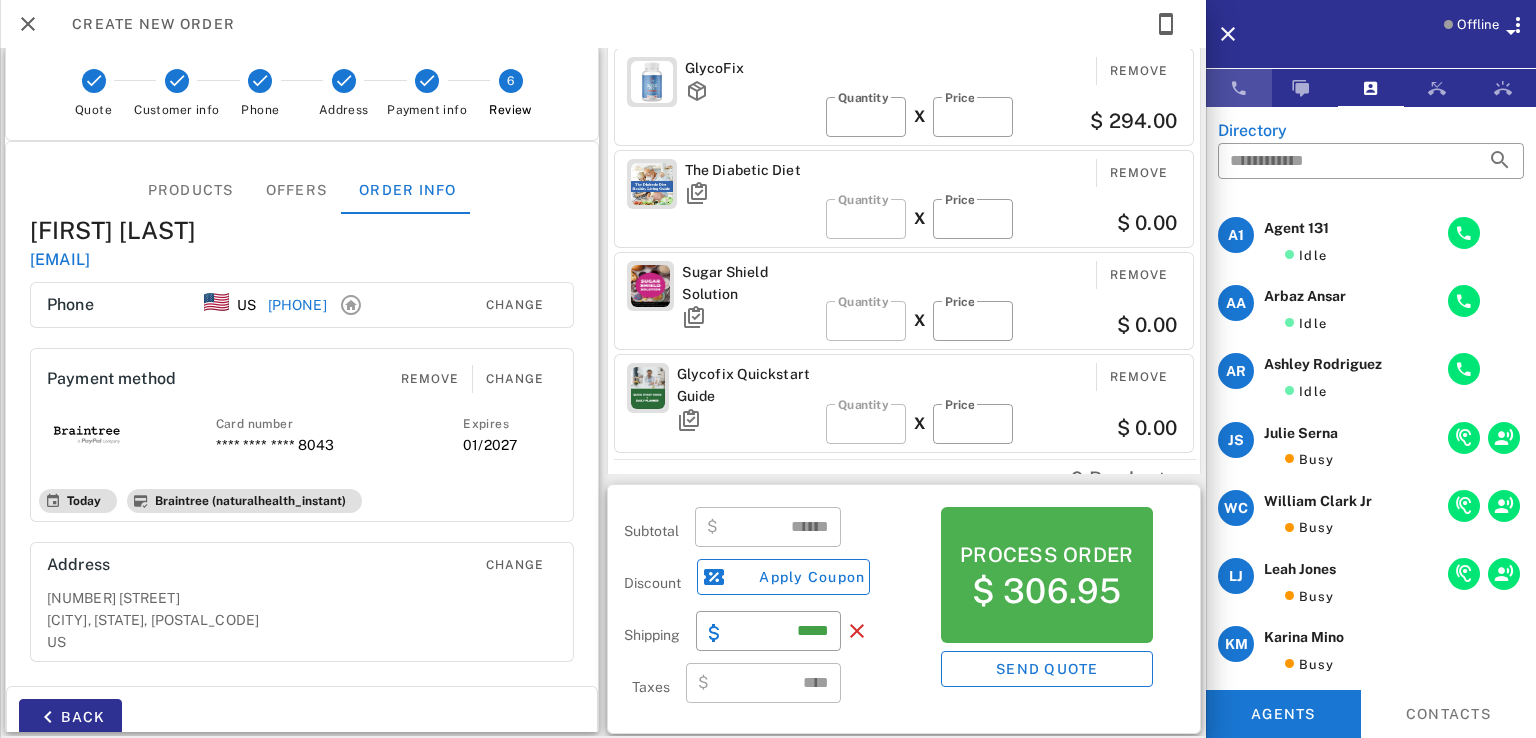 click at bounding box center (1239, 88) 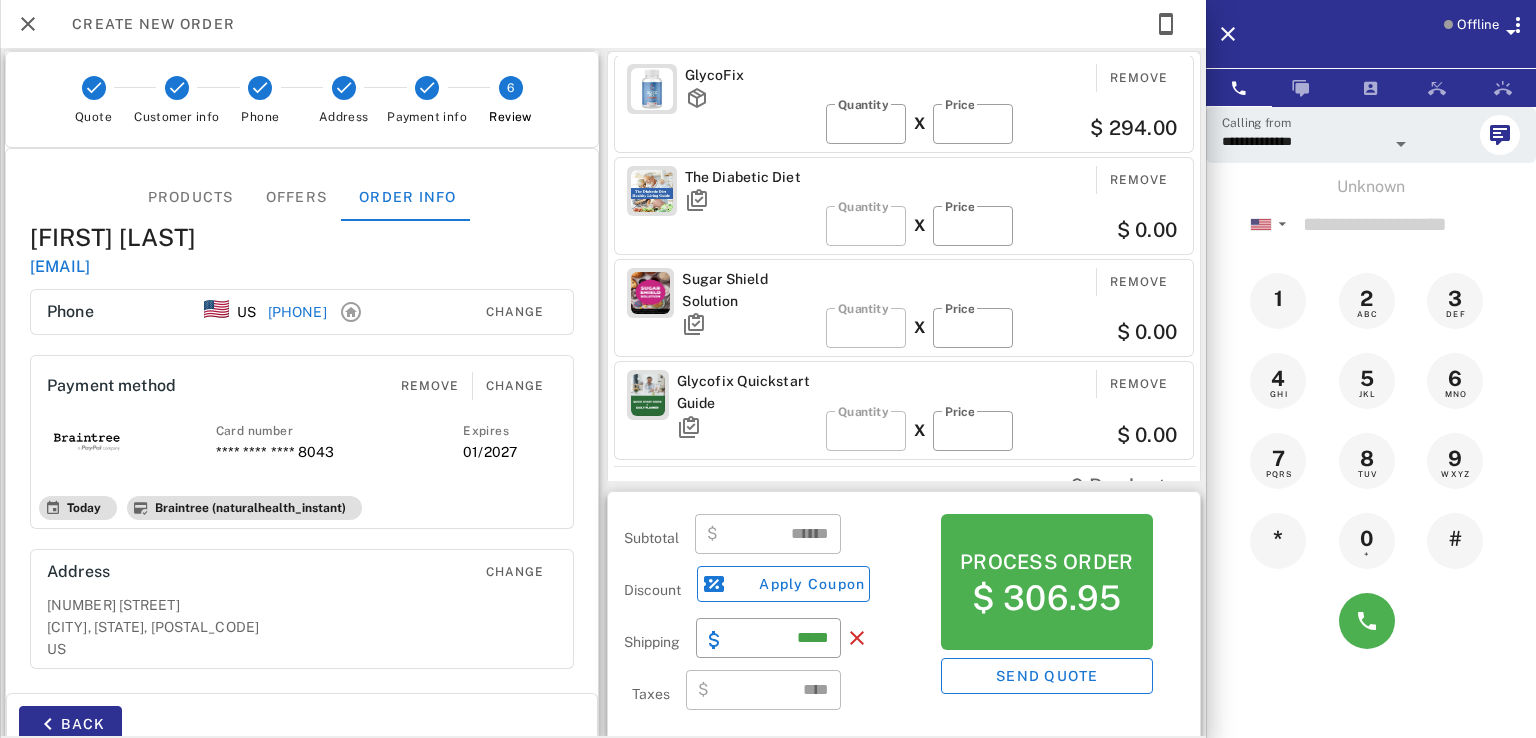 scroll, scrollTop: 0, scrollLeft: 0, axis: both 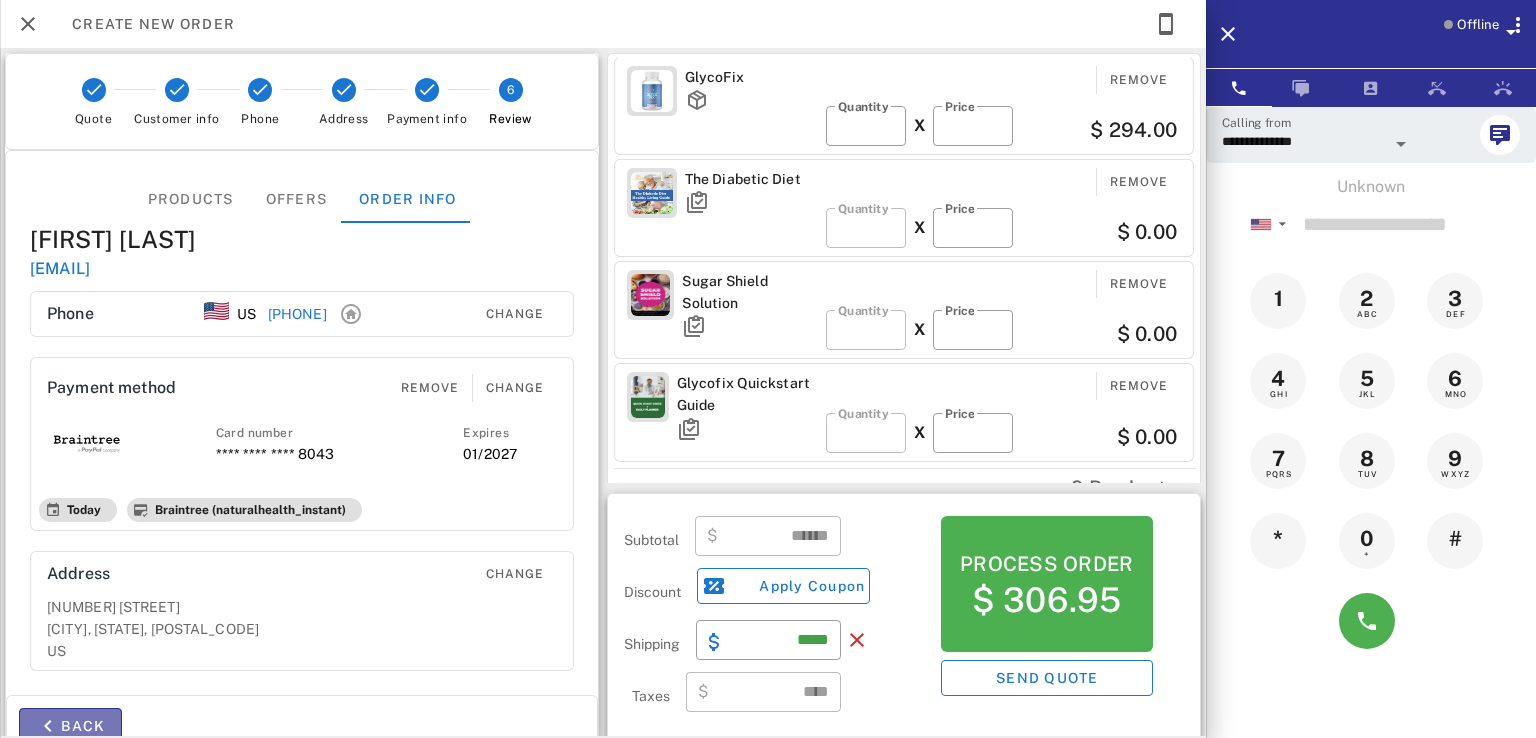 click on "Back" at bounding box center (70, 726) 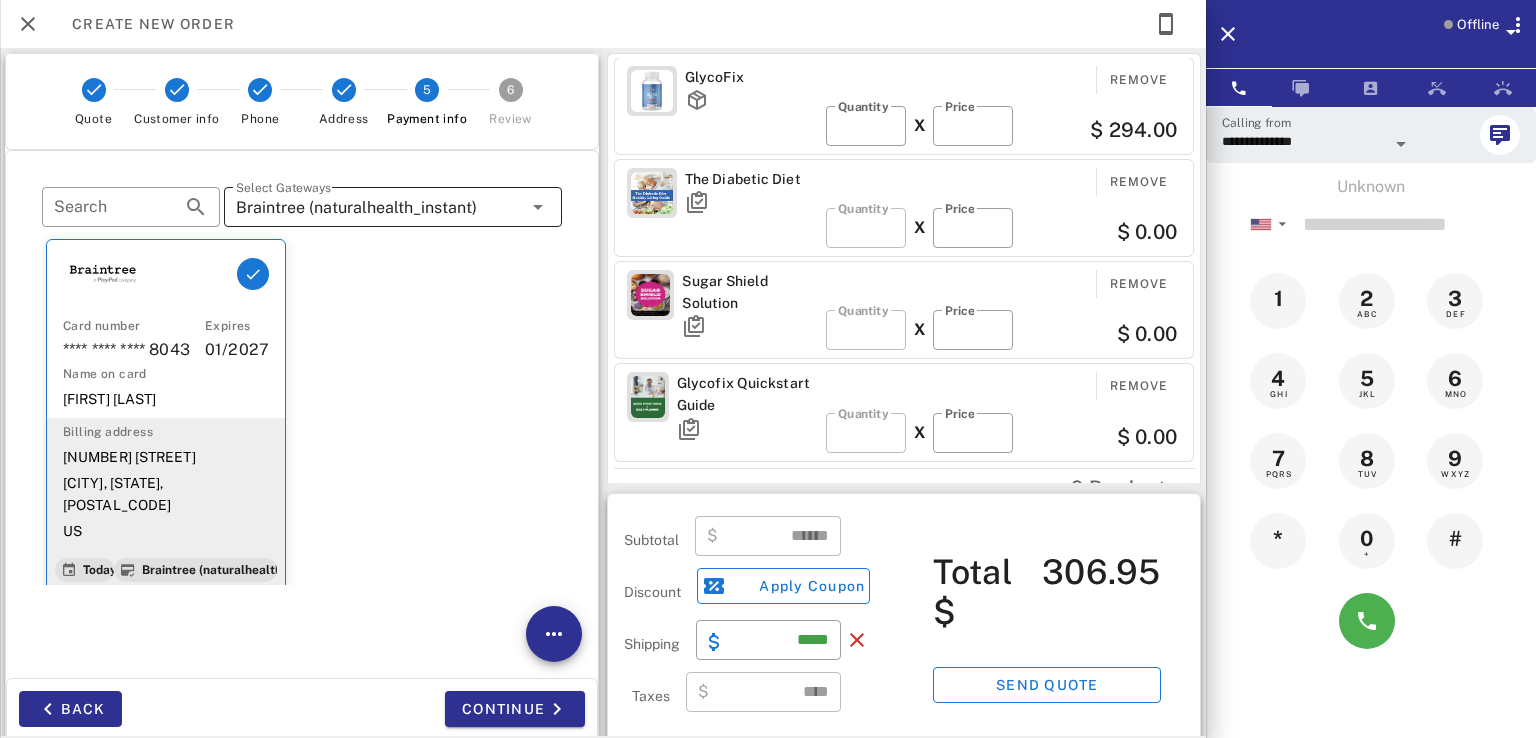 click on "Braintree (naturalhealth_instant)" at bounding box center (356, 208) 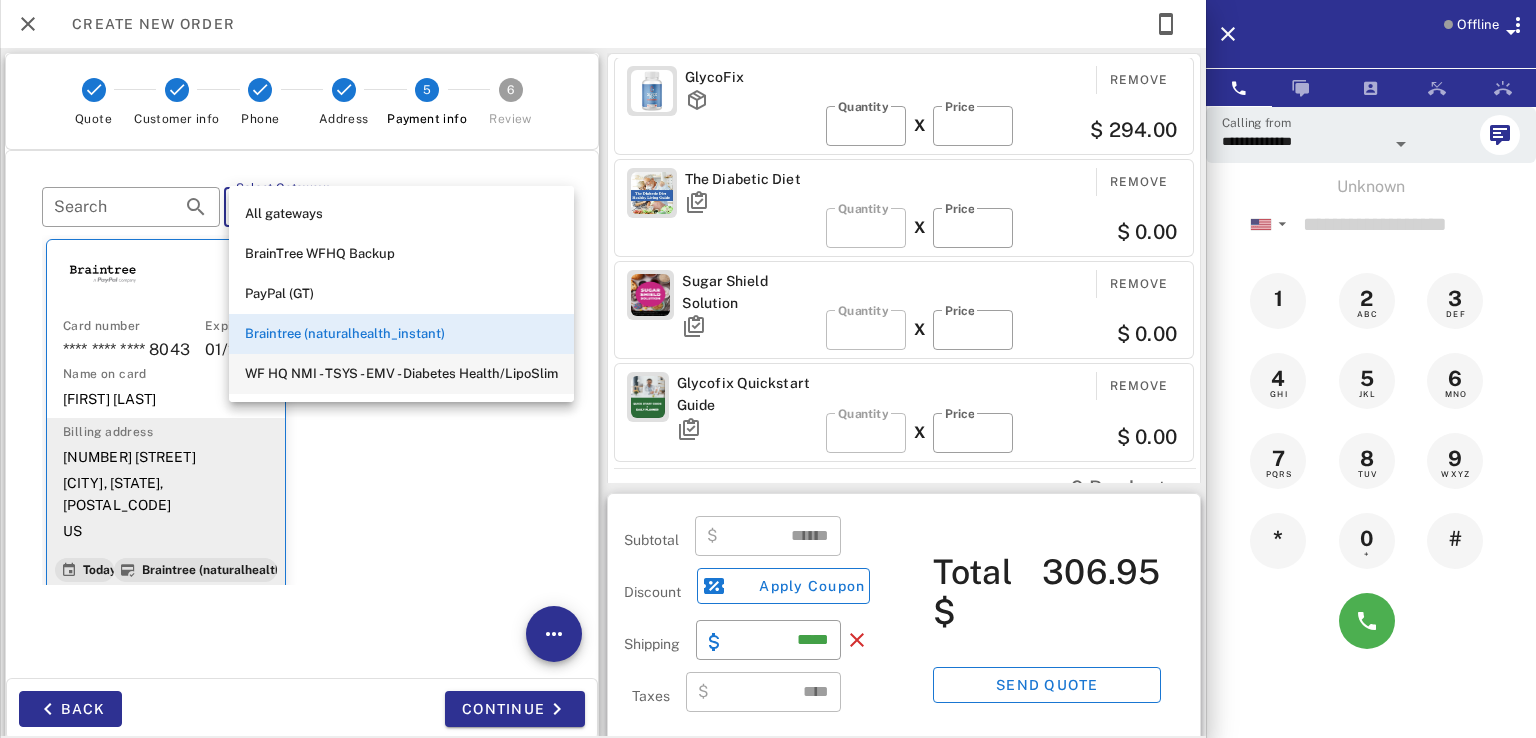 click on "WF HQ NMI - TSYS - EMV - Diabetes Health/LipoSlim" at bounding box center [401, 374] 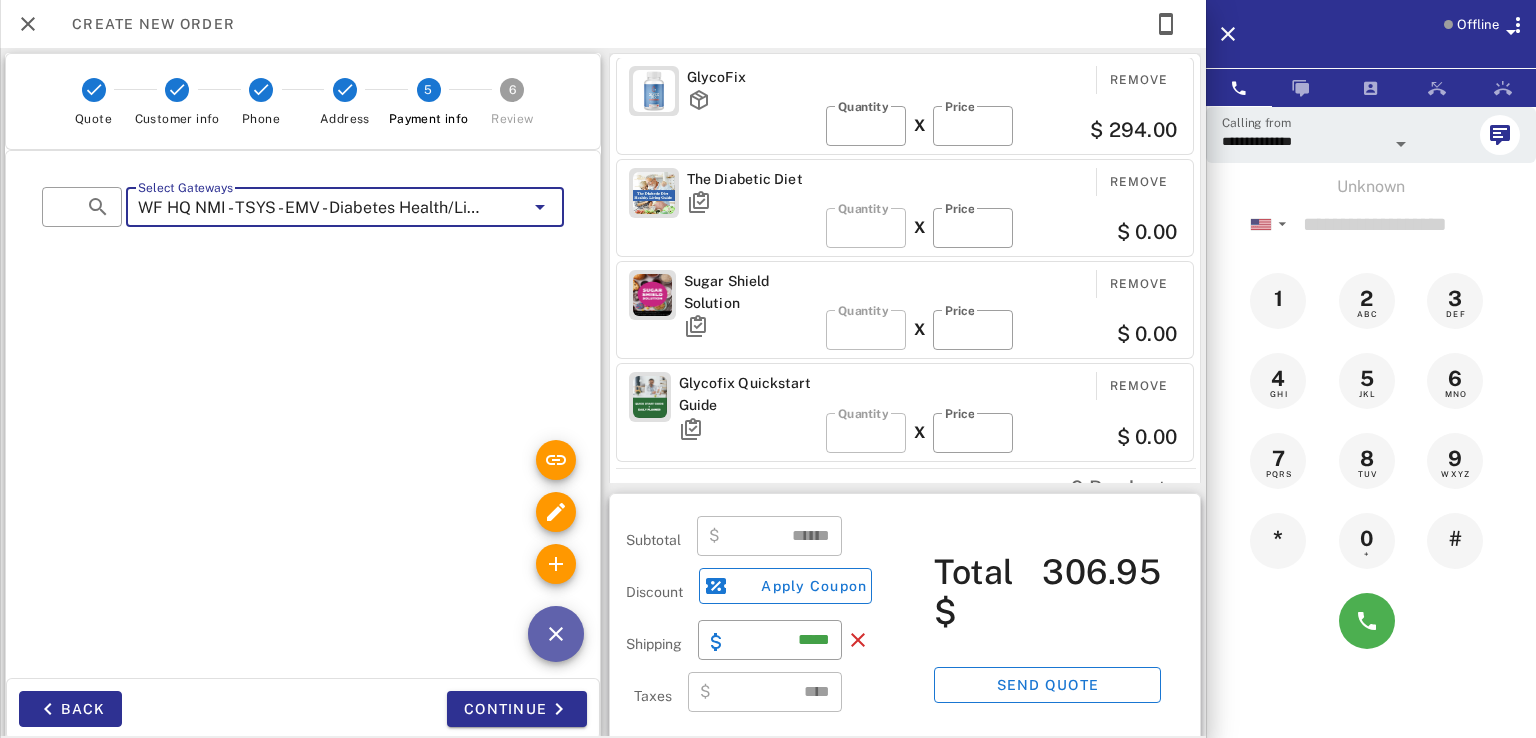 click at bounding box center [556, 634] 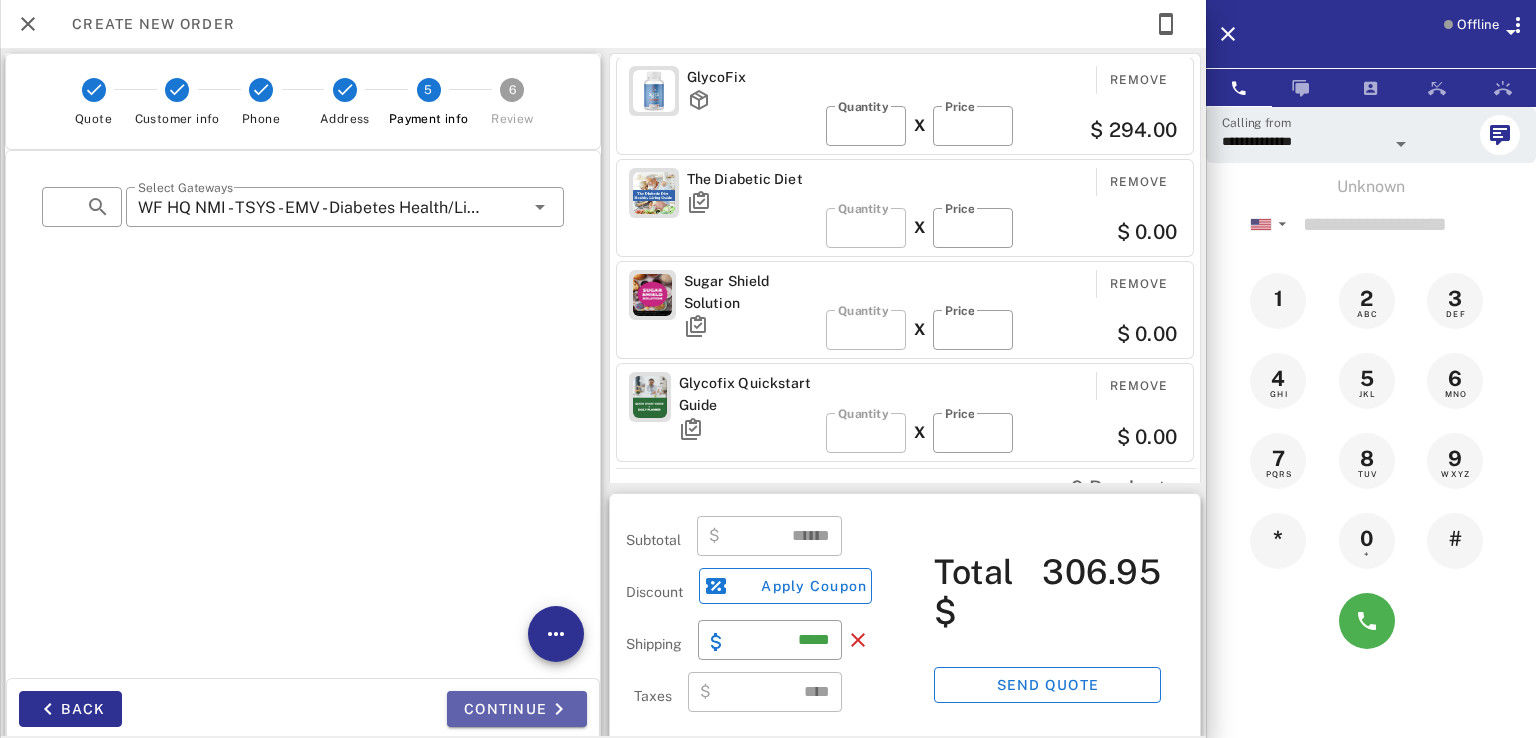 click on "Continue" at bounding box center (517, 709) 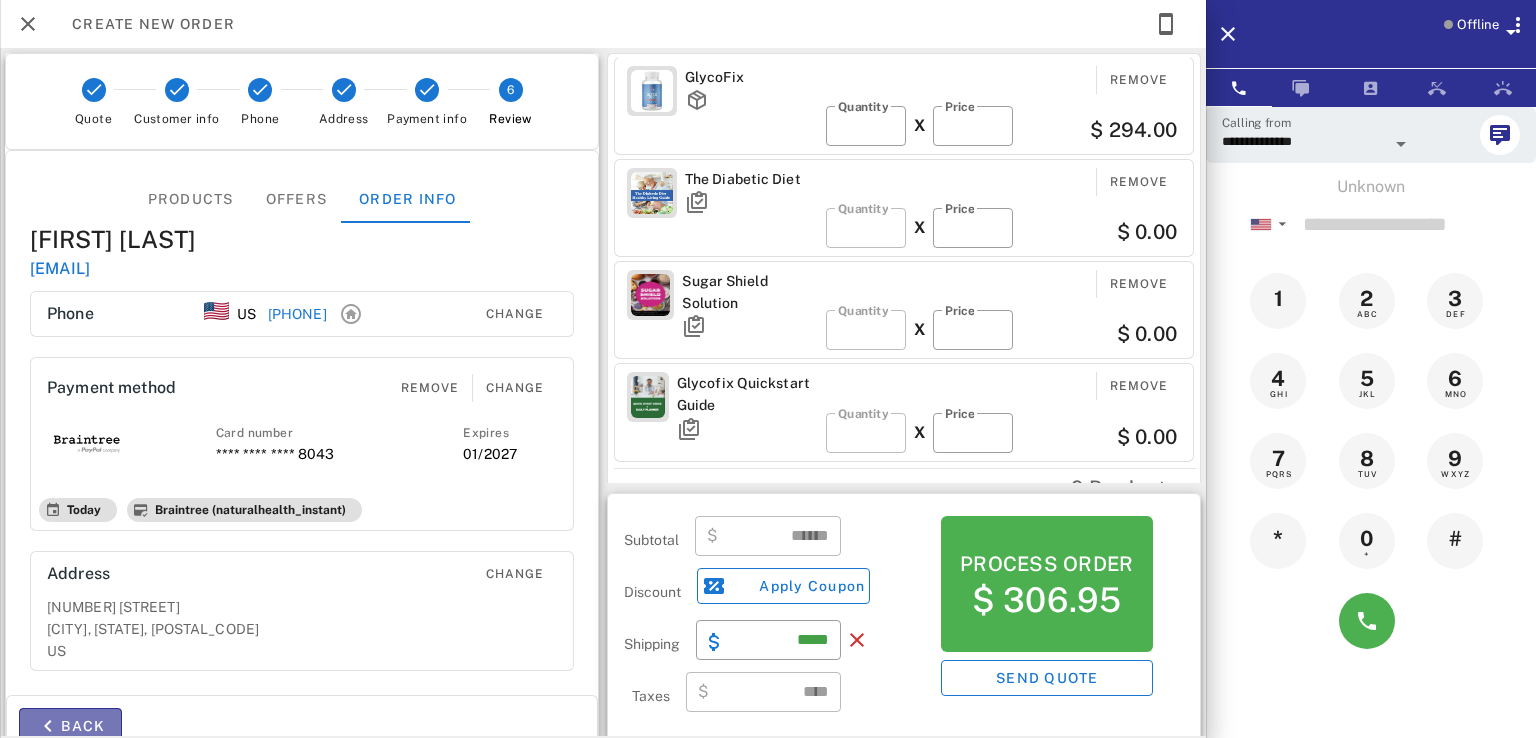 click on "Back" at bounding box center (70, 726) 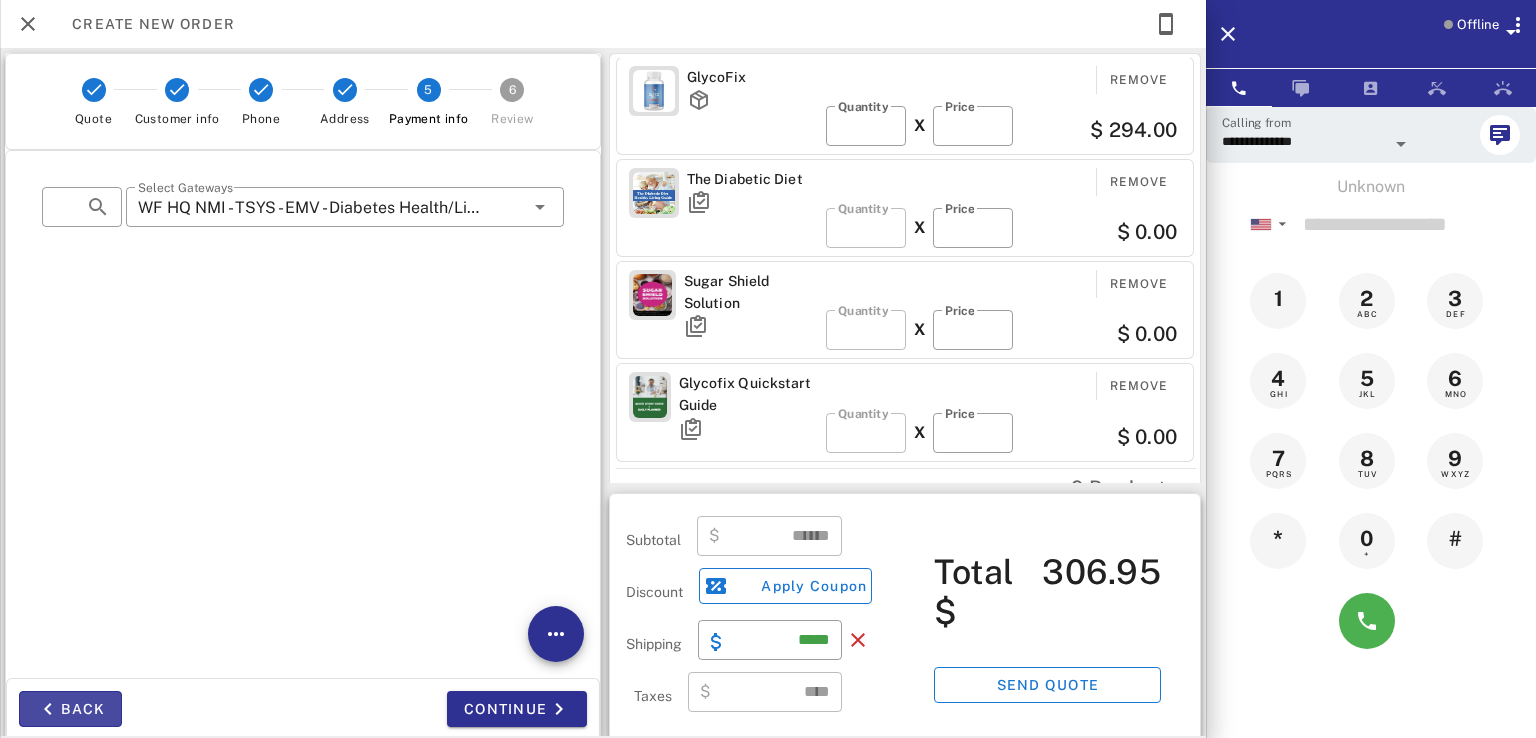click on "Back" at bounding box center [70, 709] 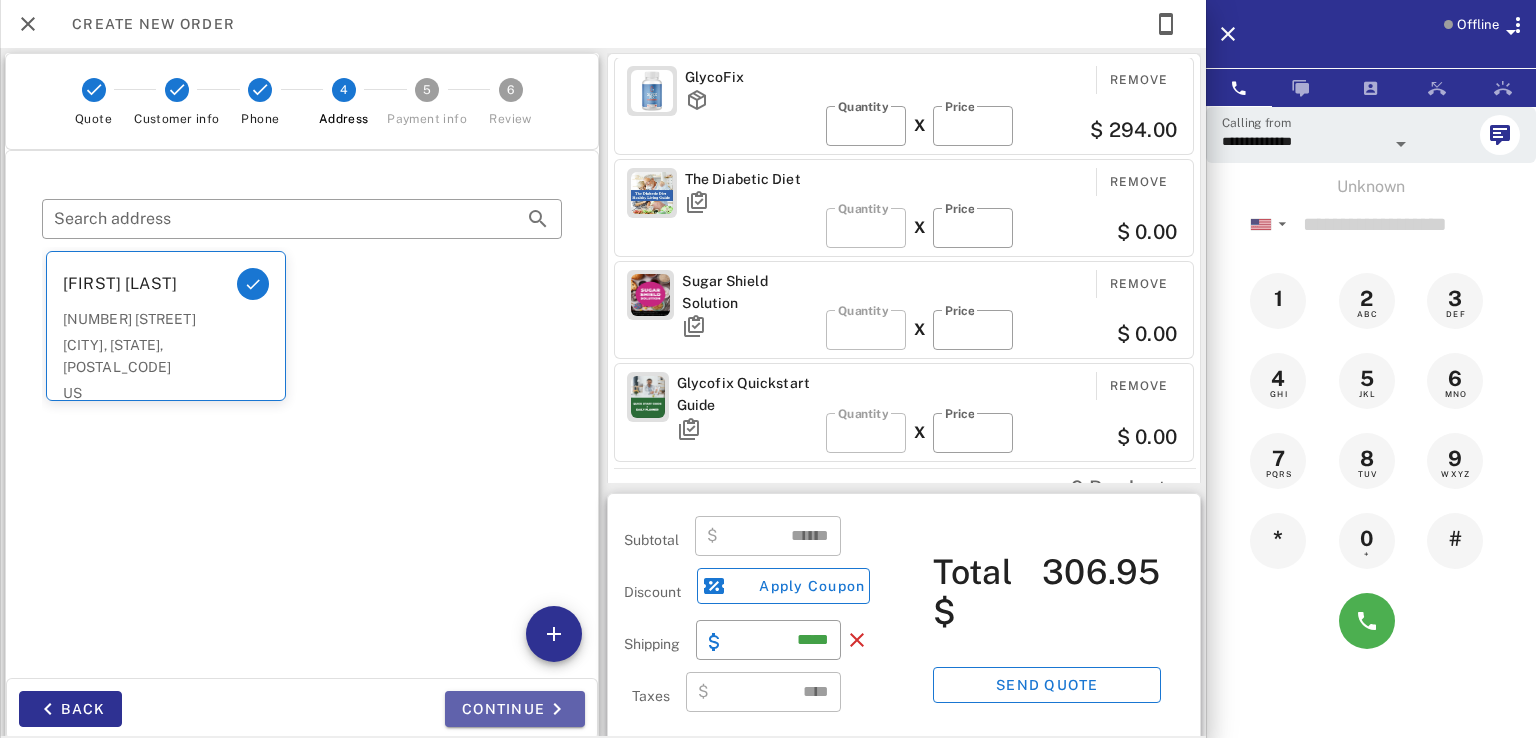 click on "Continue" at bounding box center [515, 709] 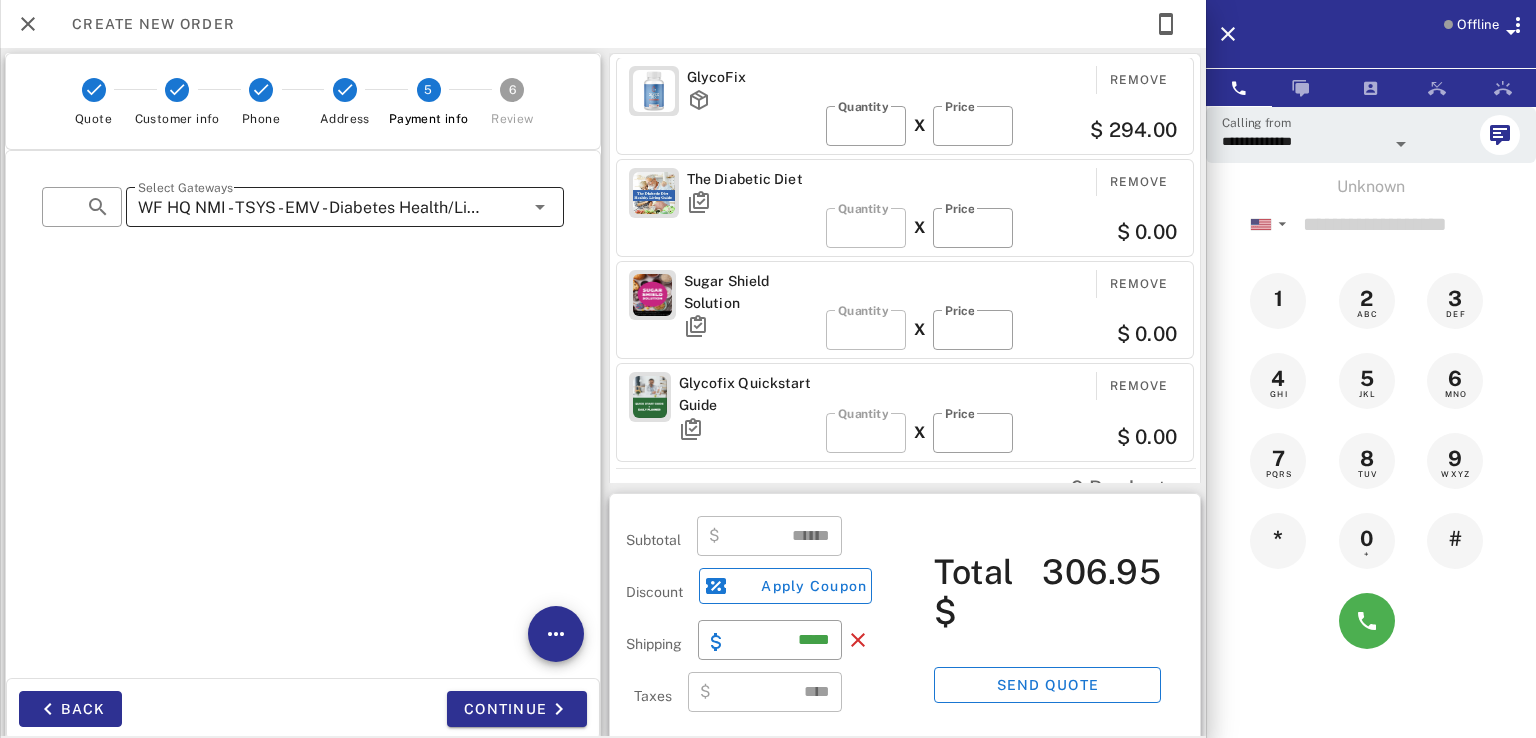 click on "WF HQ NMI - TSYS - EMV - Diabetes Health/LipoSlim" at bounding box center (311, 208) 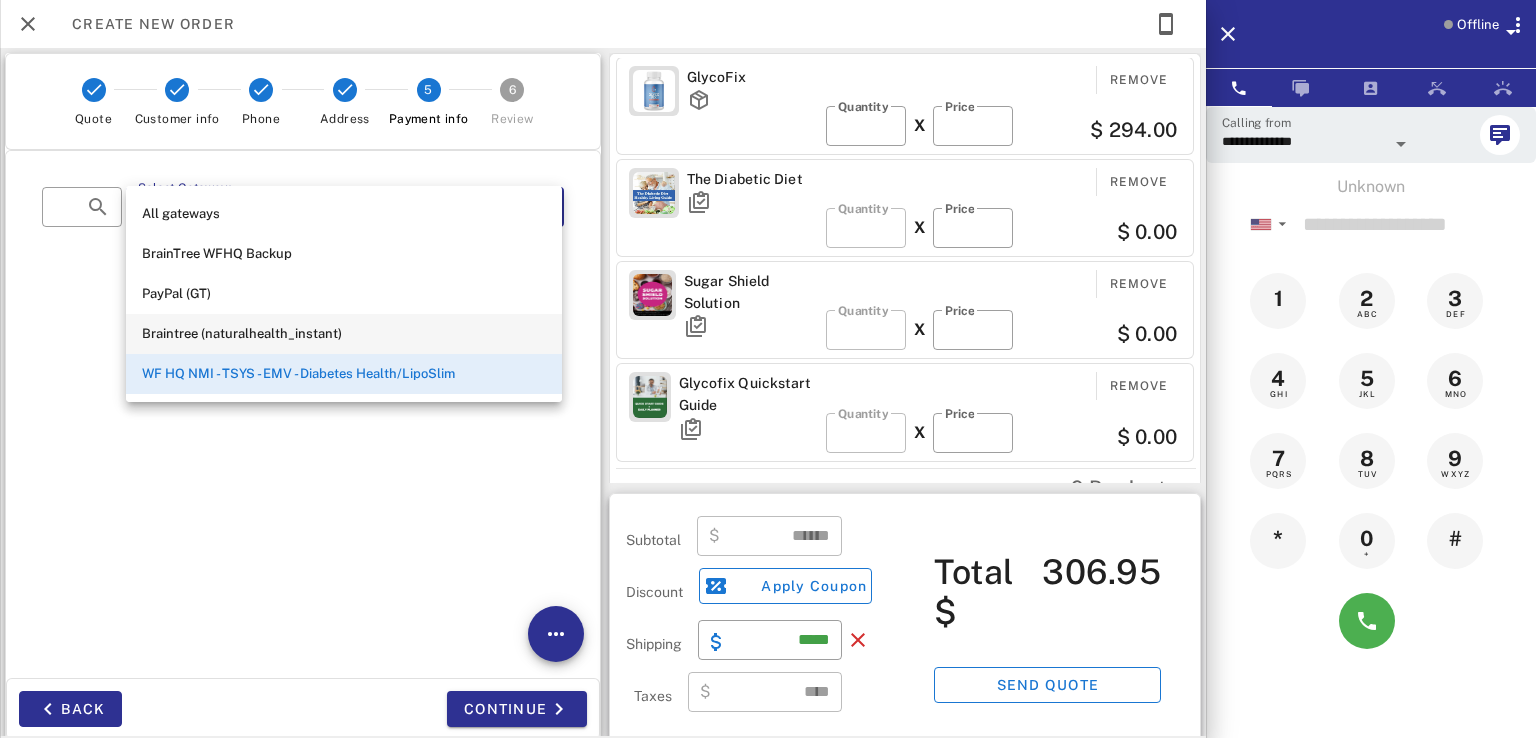 click on "Braintree (naturalhealth_instant)" at bounding box center (344, 334) 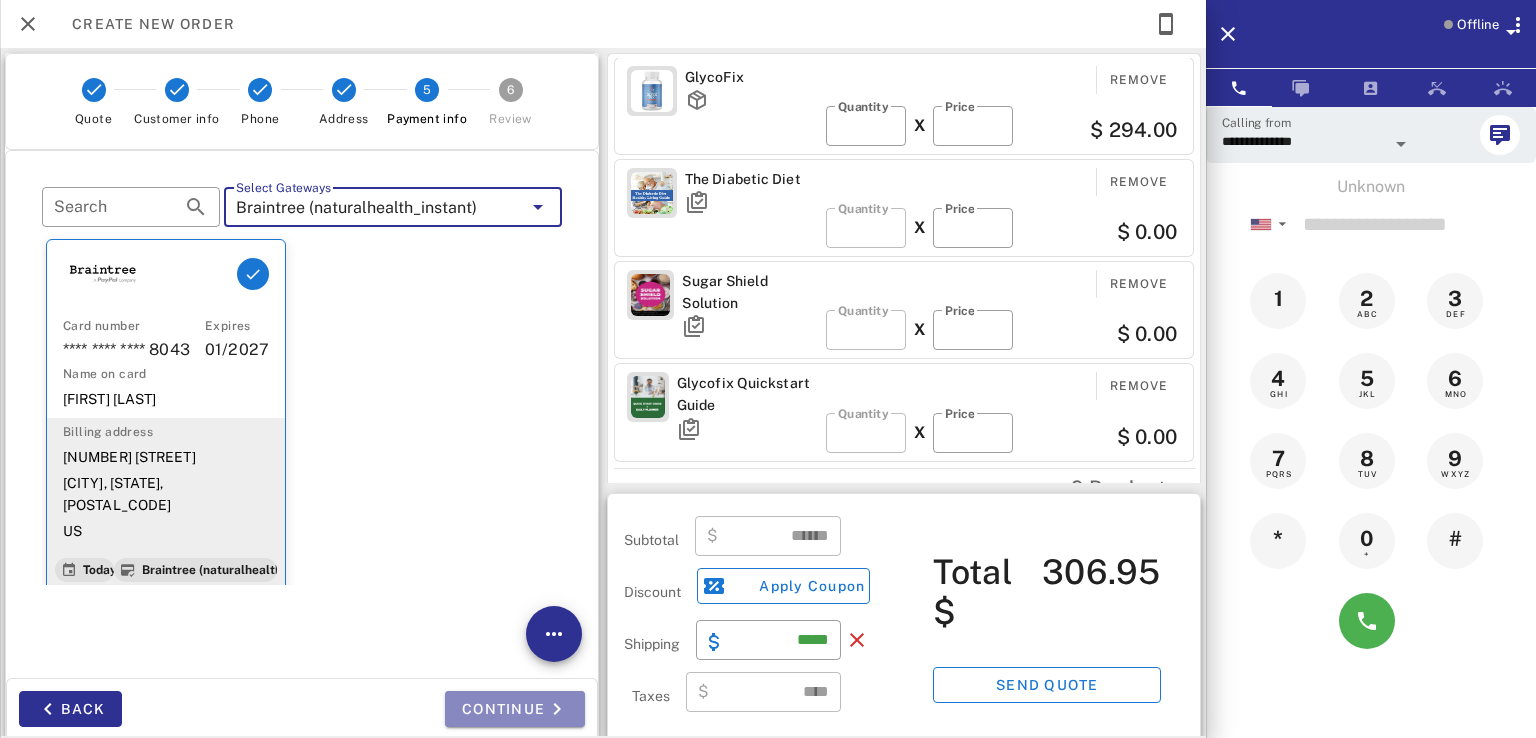 click on "Continue" at bounding box center (515, 709) 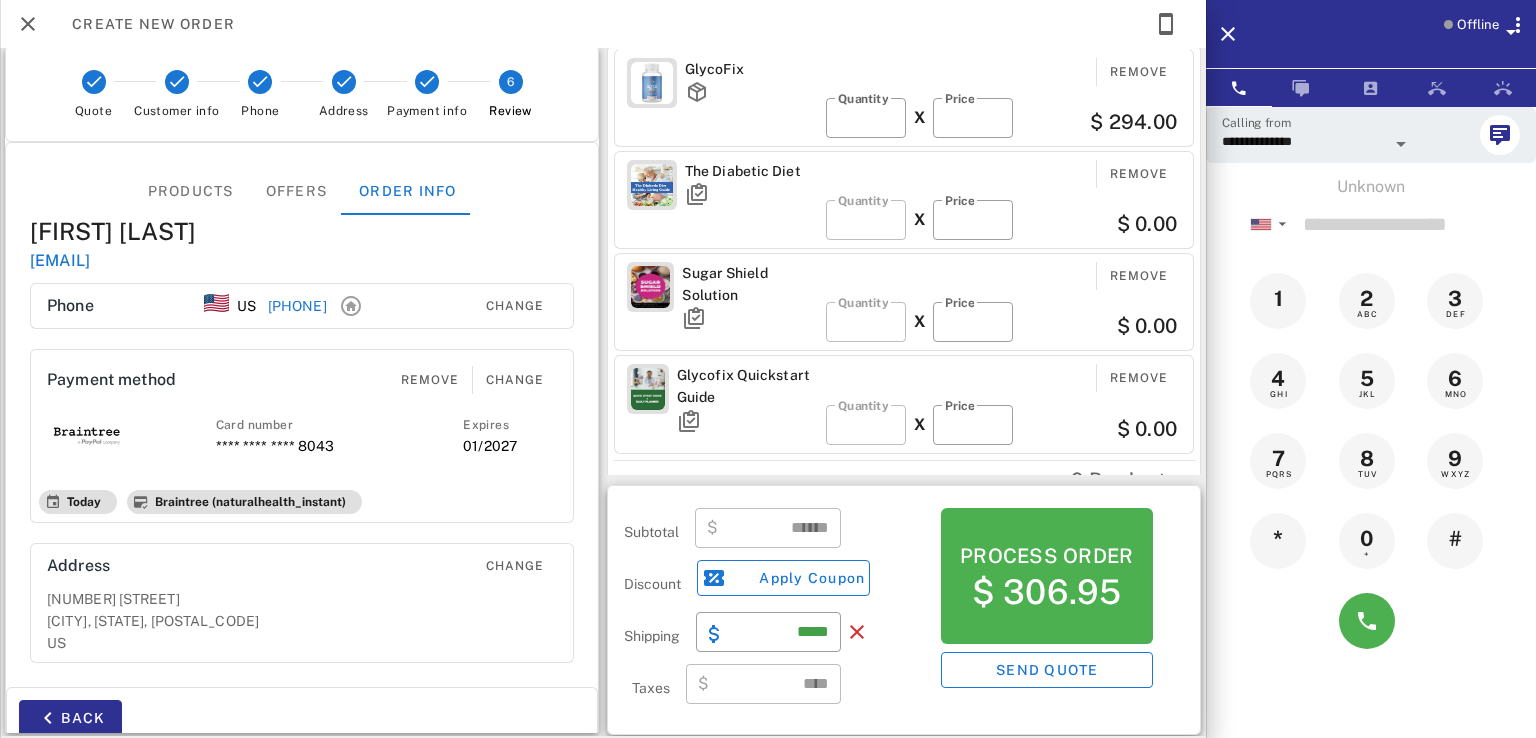 scroll, scrollTop: 0, scrollLeft: 0, axis: both 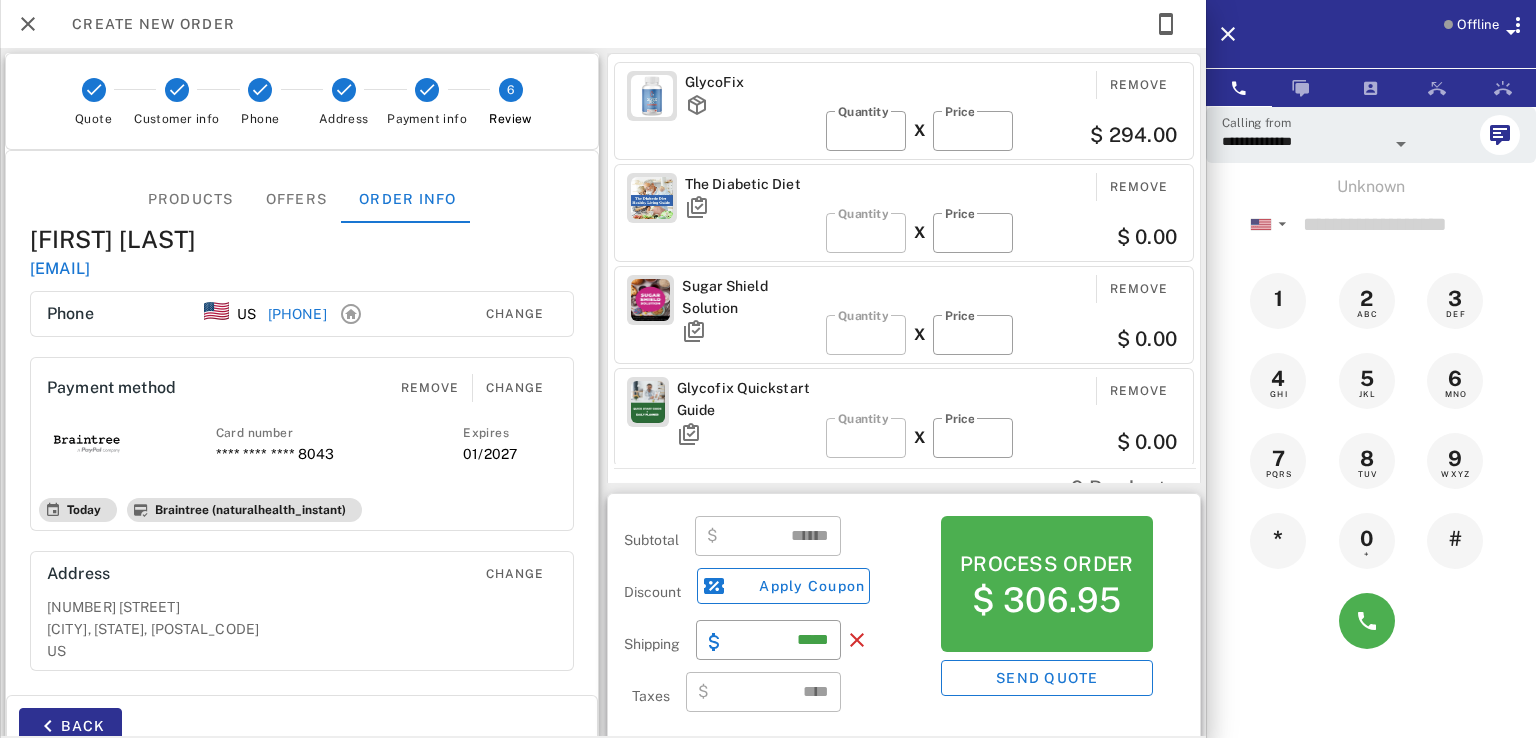click on "Offline" at bounding box center (1478, 25) 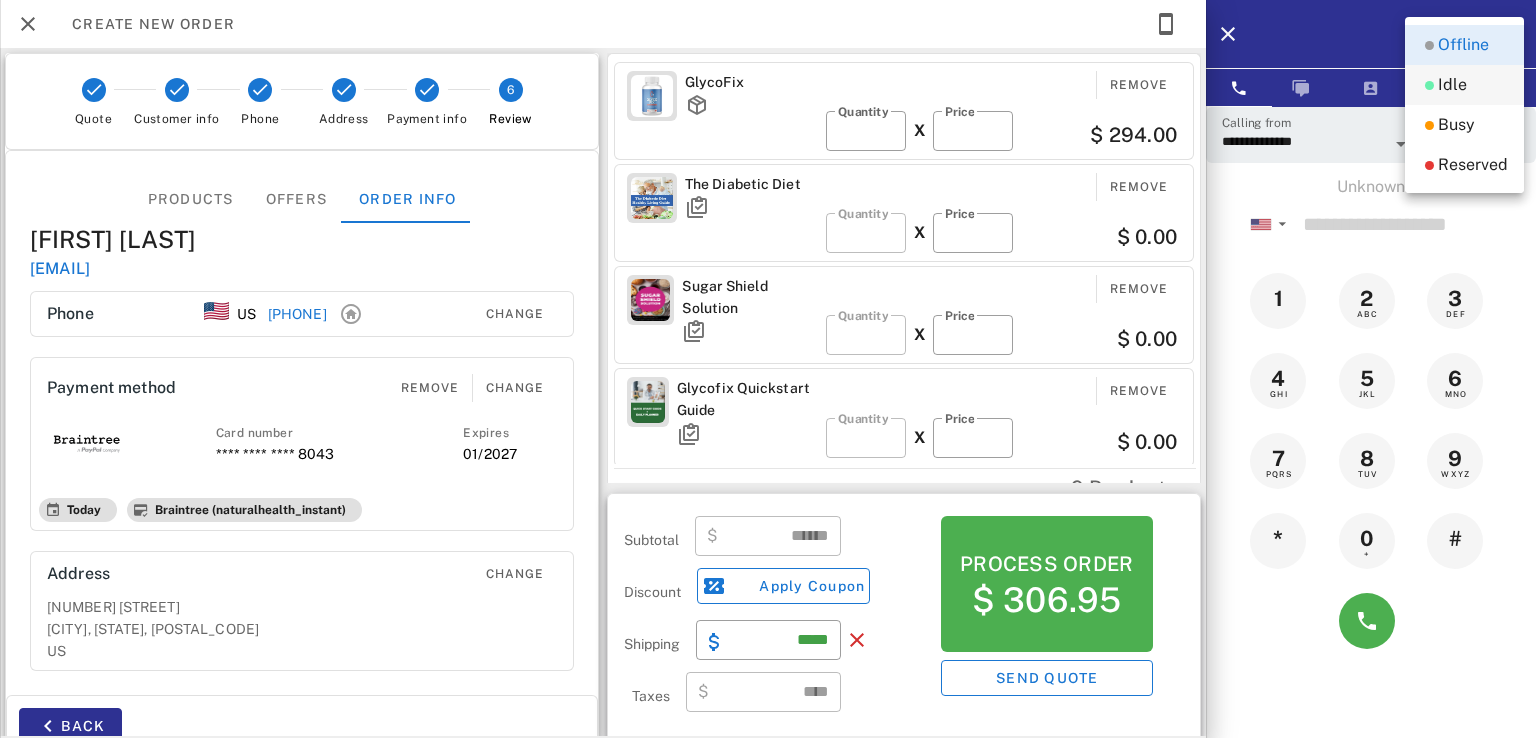 click on "Idle" at bounding box center (1452, 85) 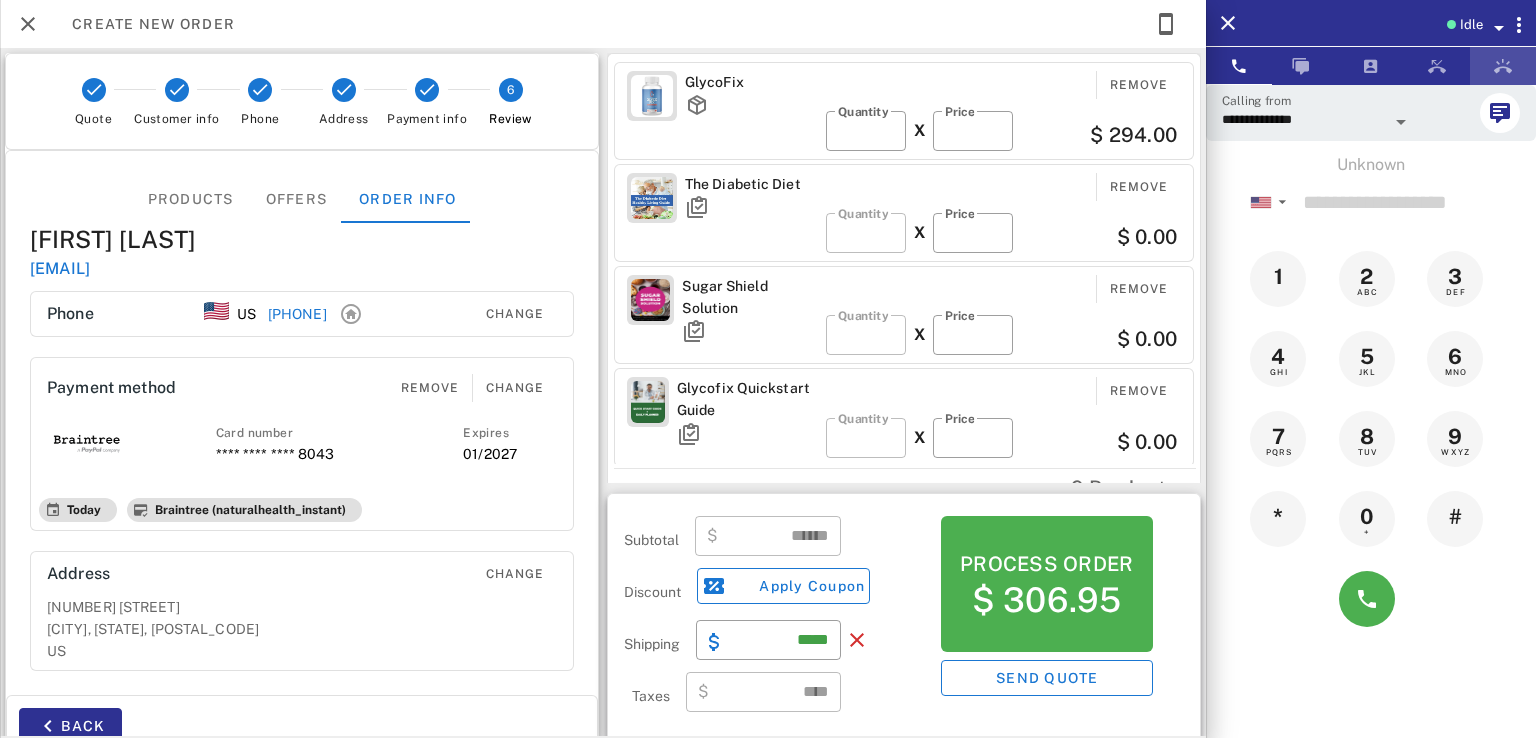 click at bounding box center (1503, 66) 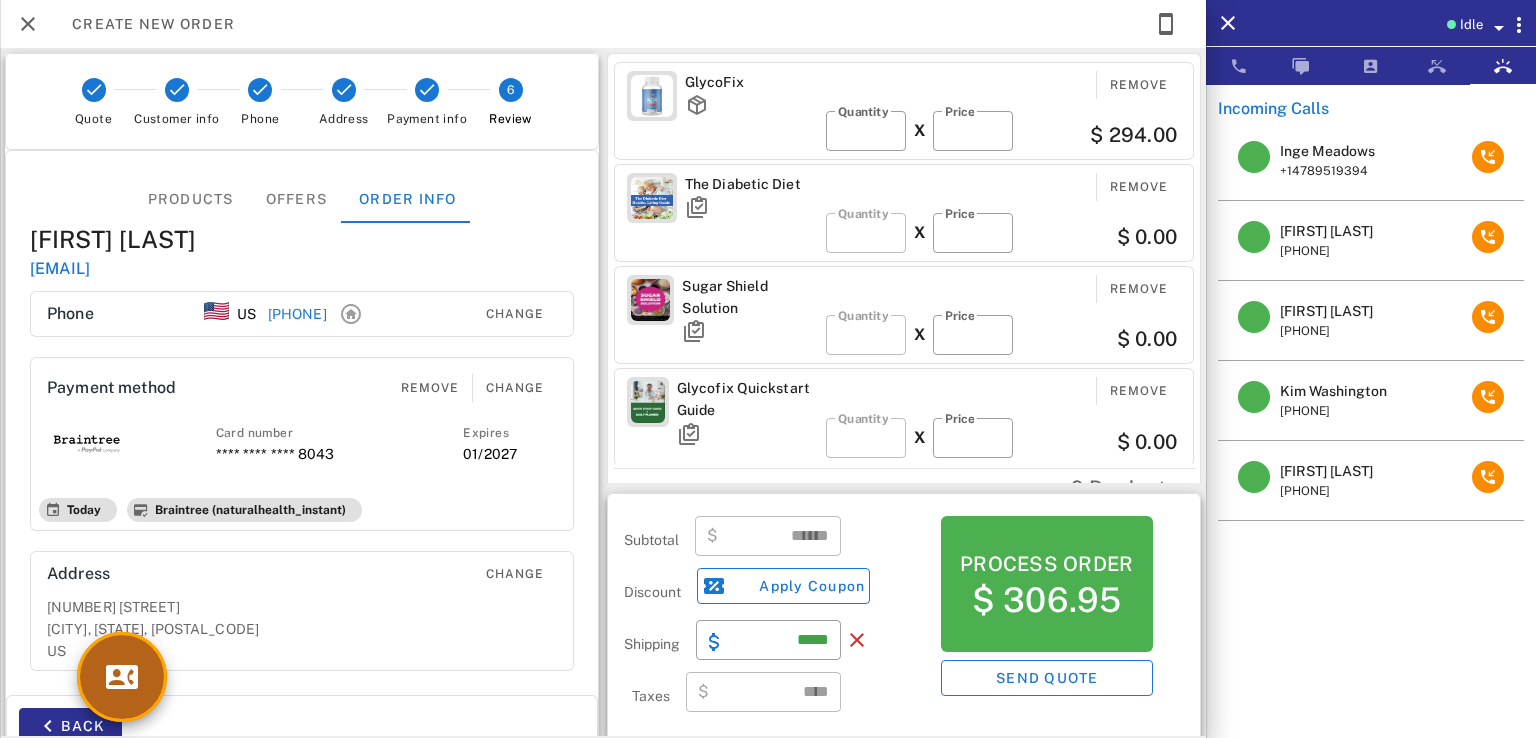 click at bounding box center (122, 677) 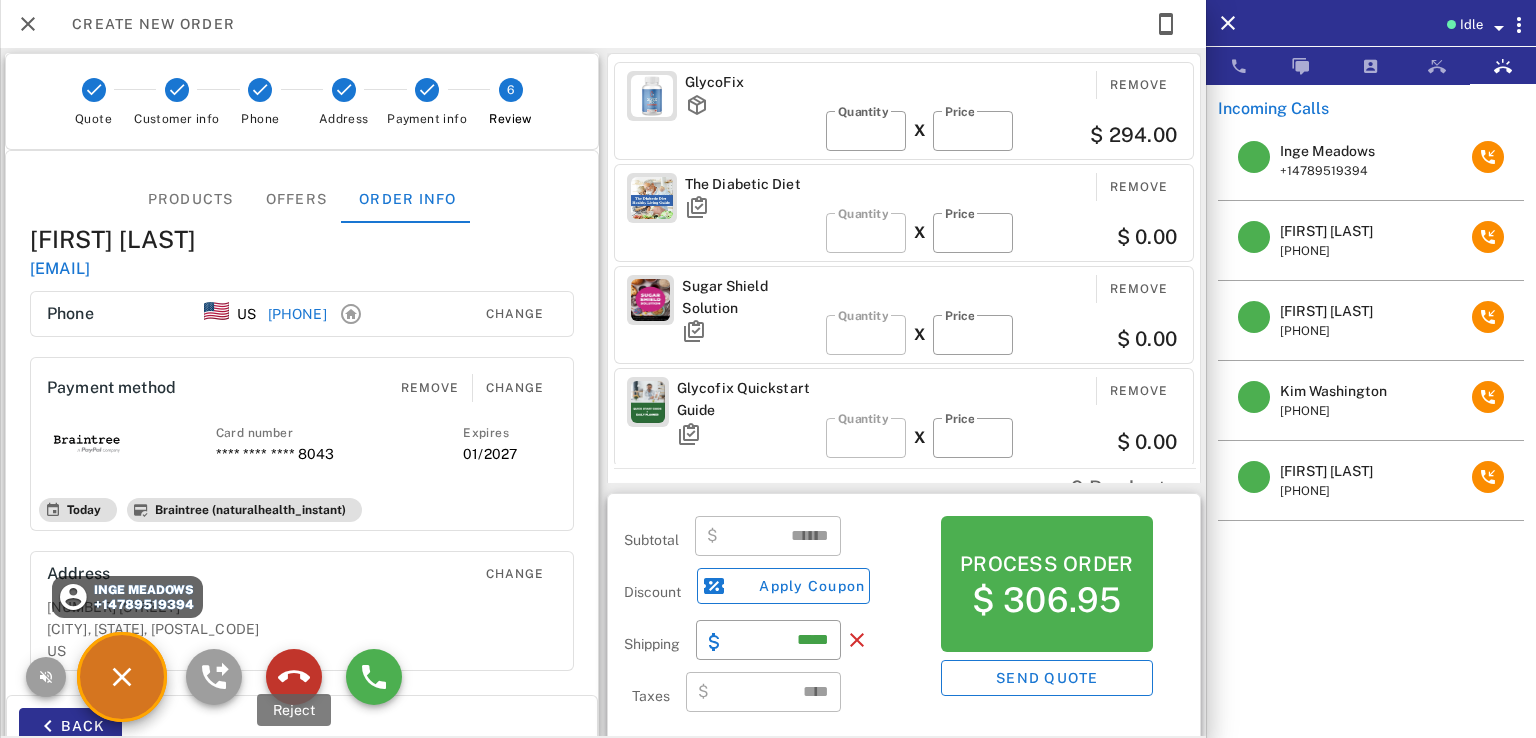 click at bounding box center [294, 677] 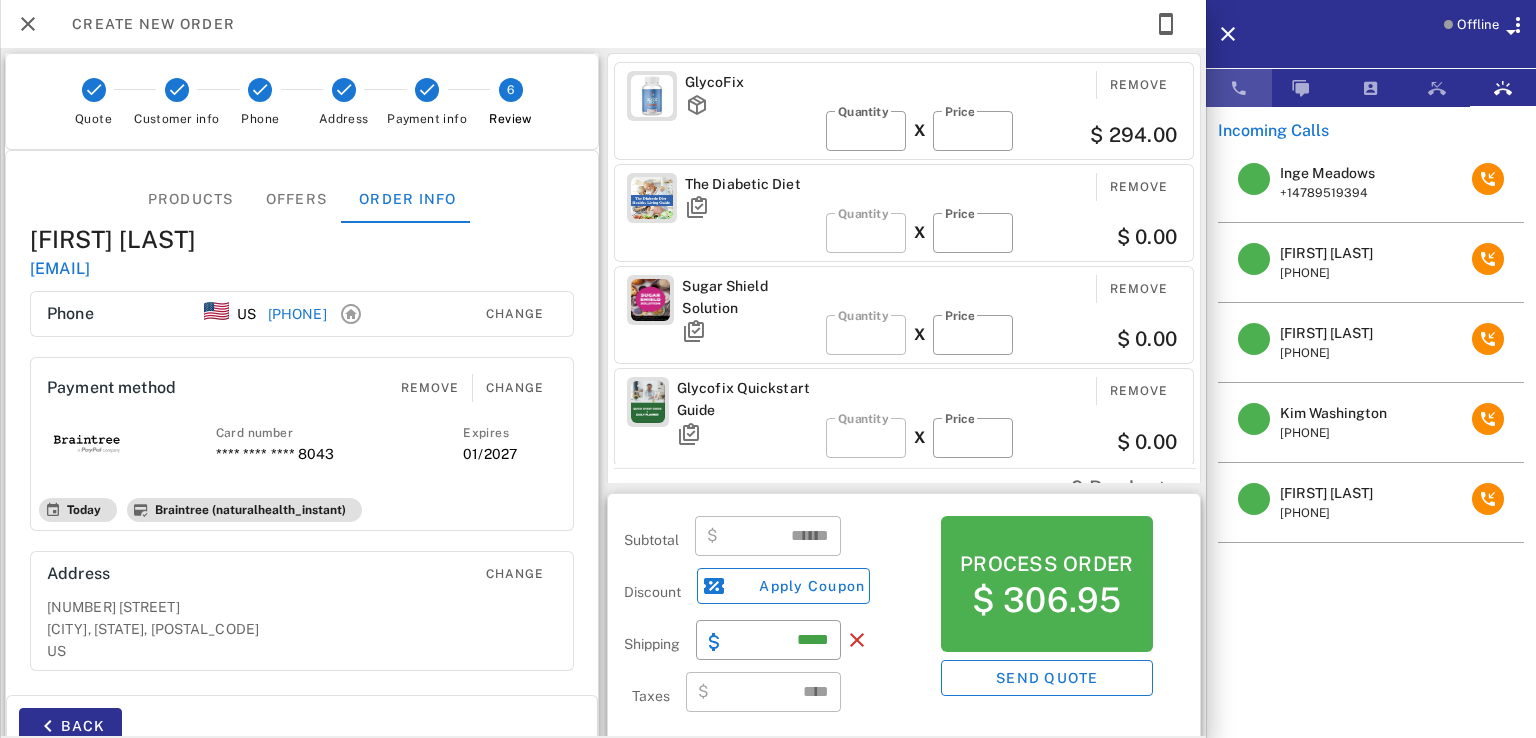 click at bounding box center (1239, 88) 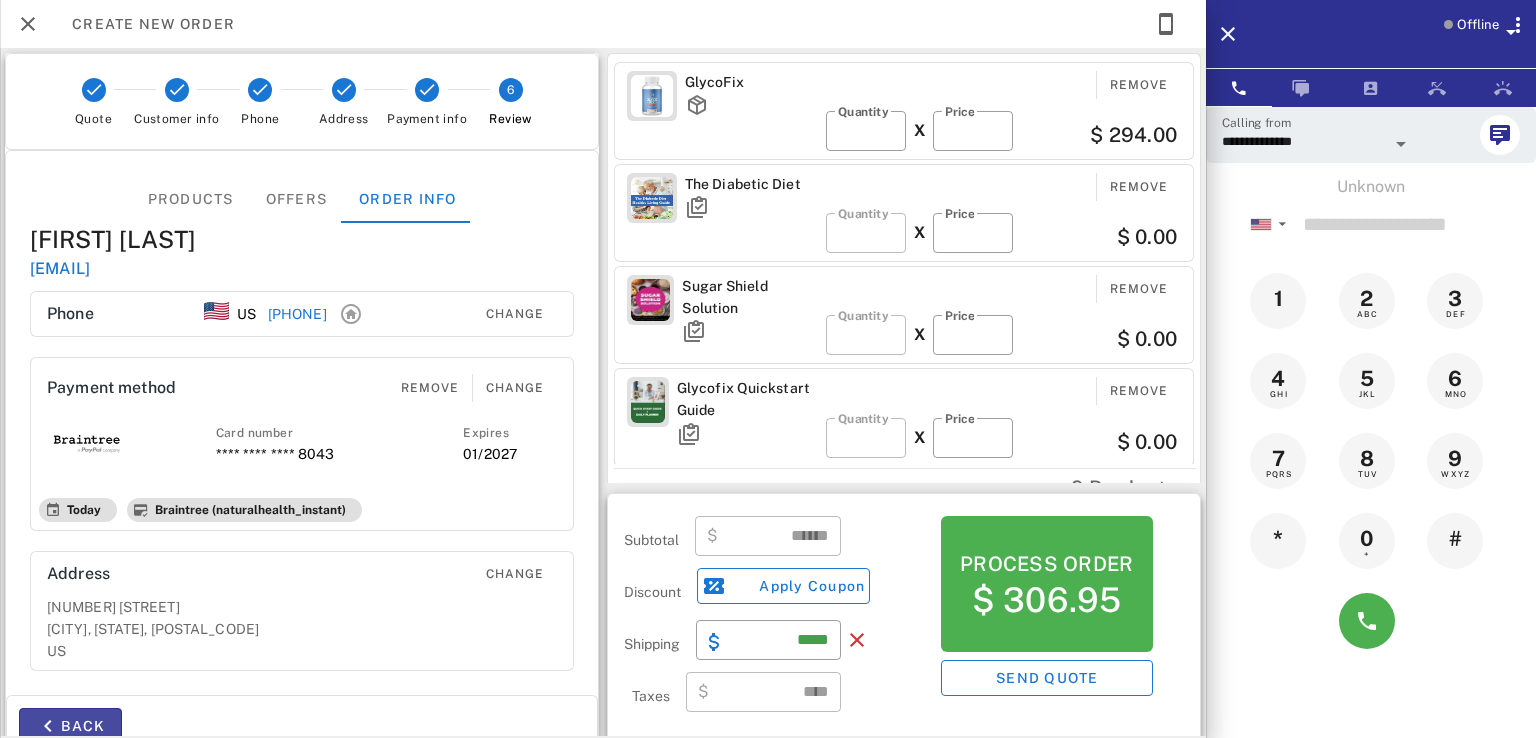 click on "Back" at bounding box center [70, 726] 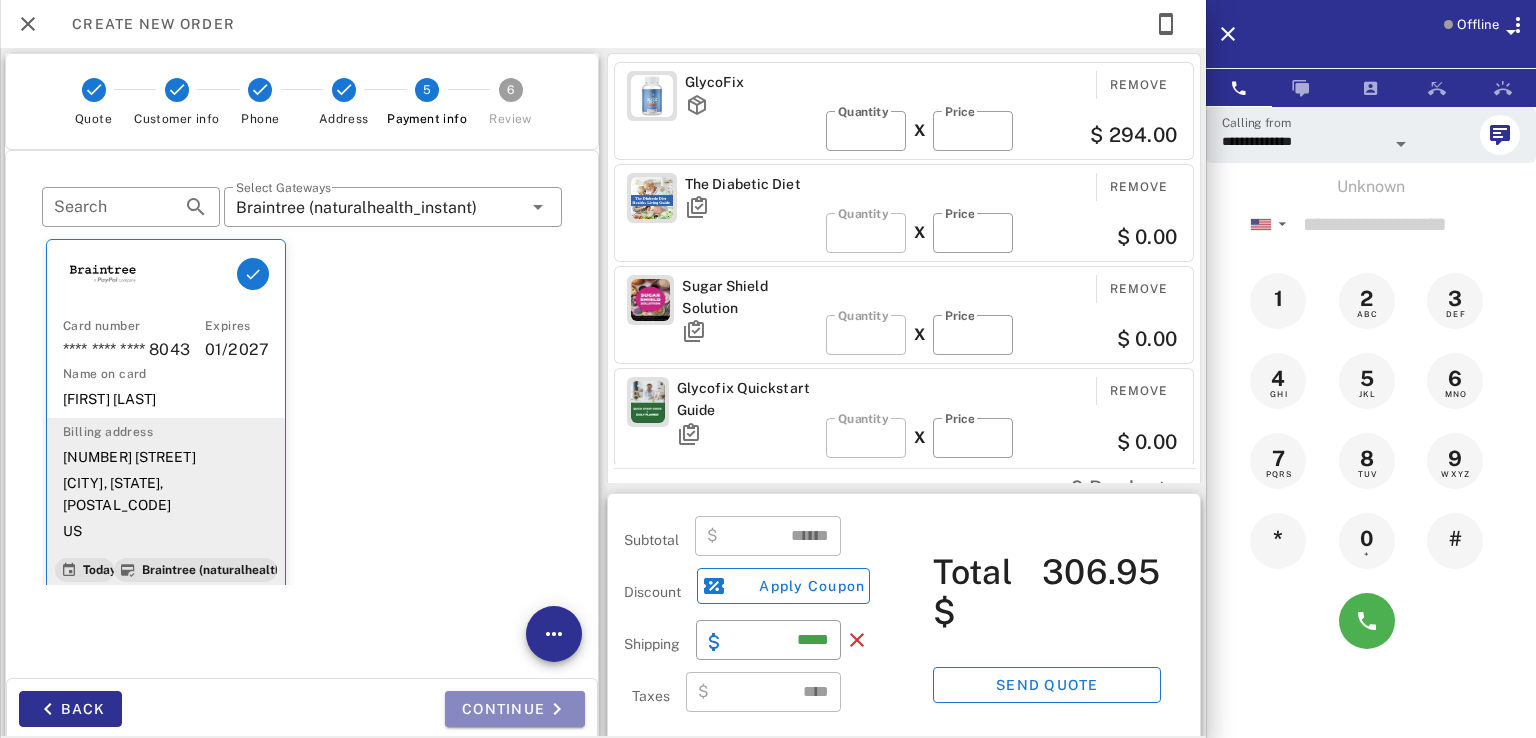 click on "Continue" at bounding box center (515, 709) 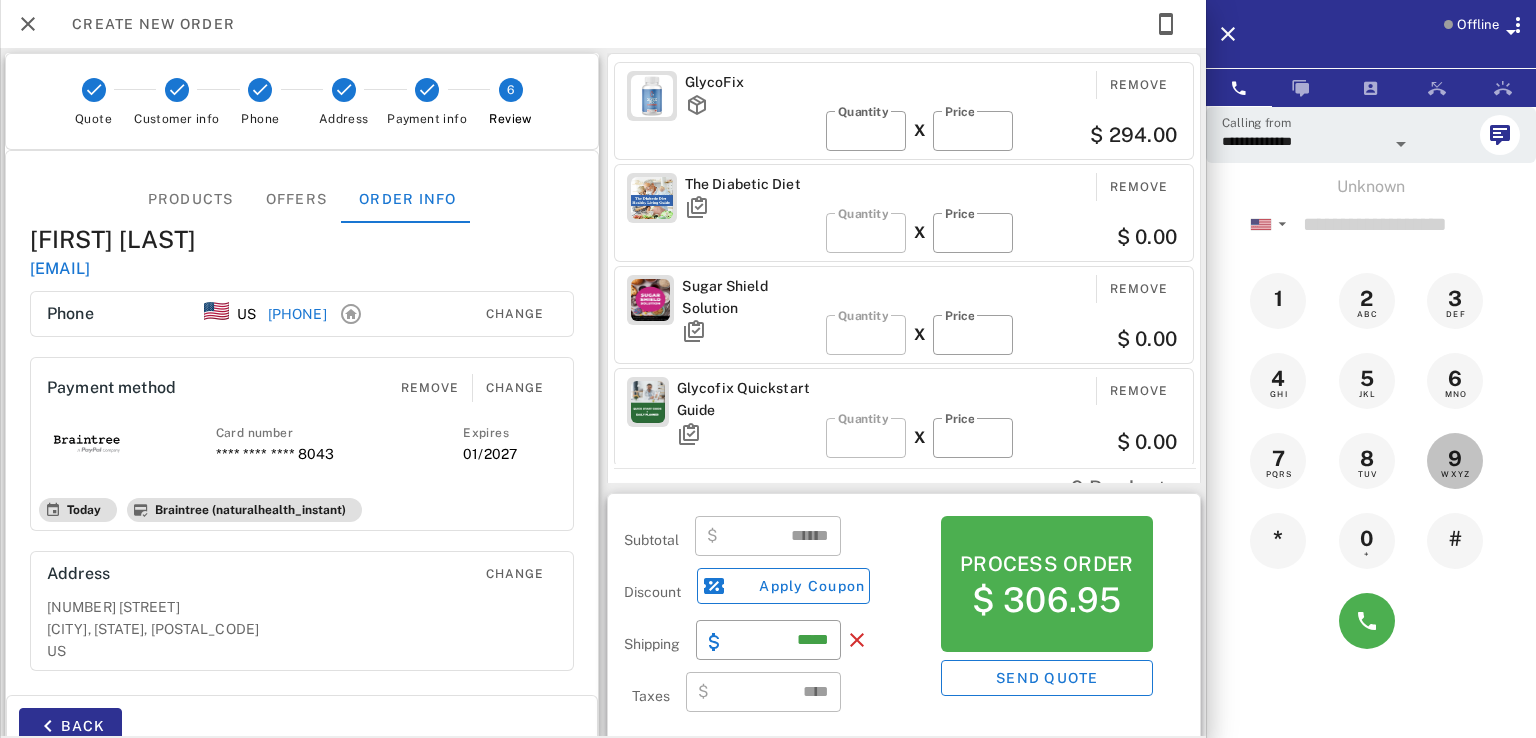click on "WXYZ" at bounding box center (1455, 474) 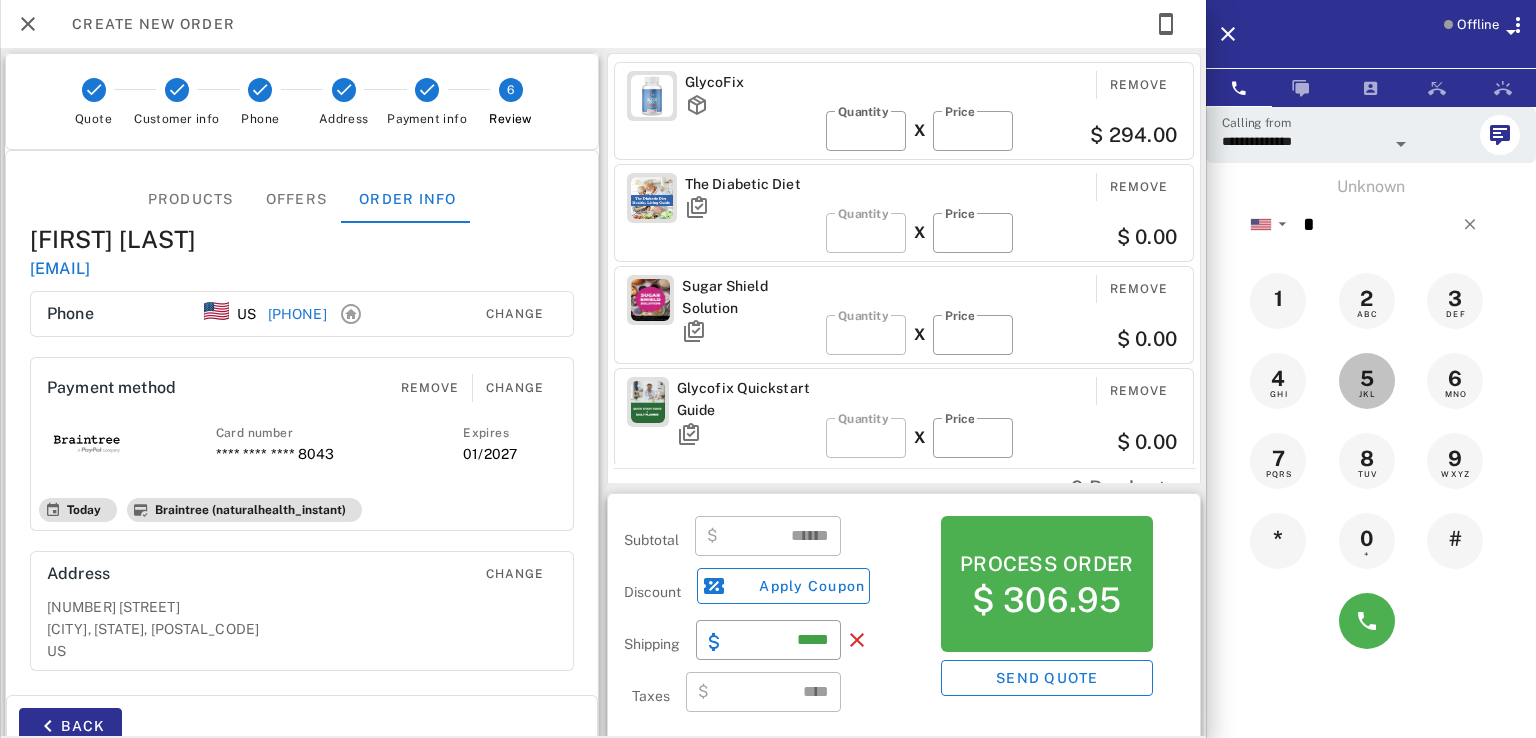 click on "5" at bounding box center (1367, 379) 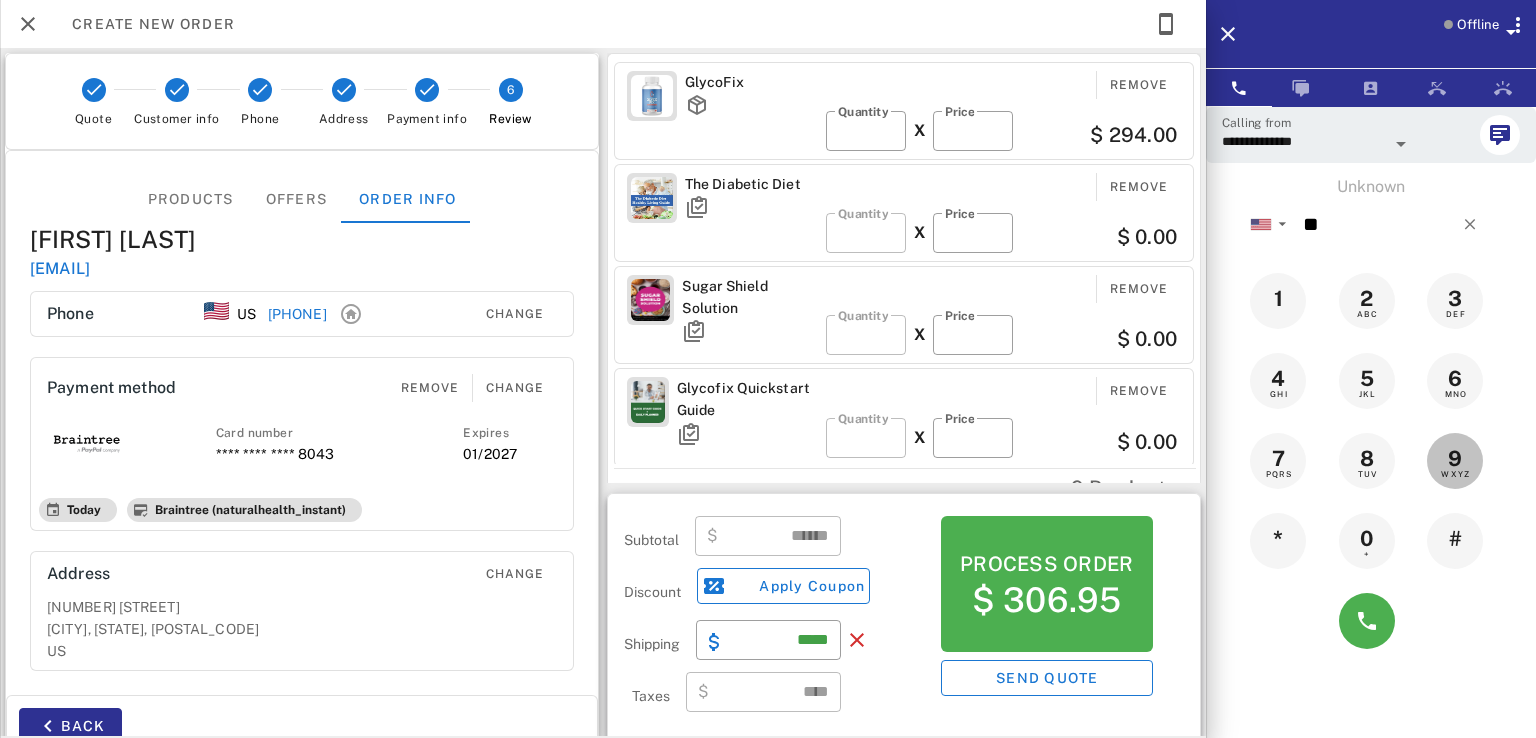 click on "9 WXYZ" at bounding box center [1455, 459] 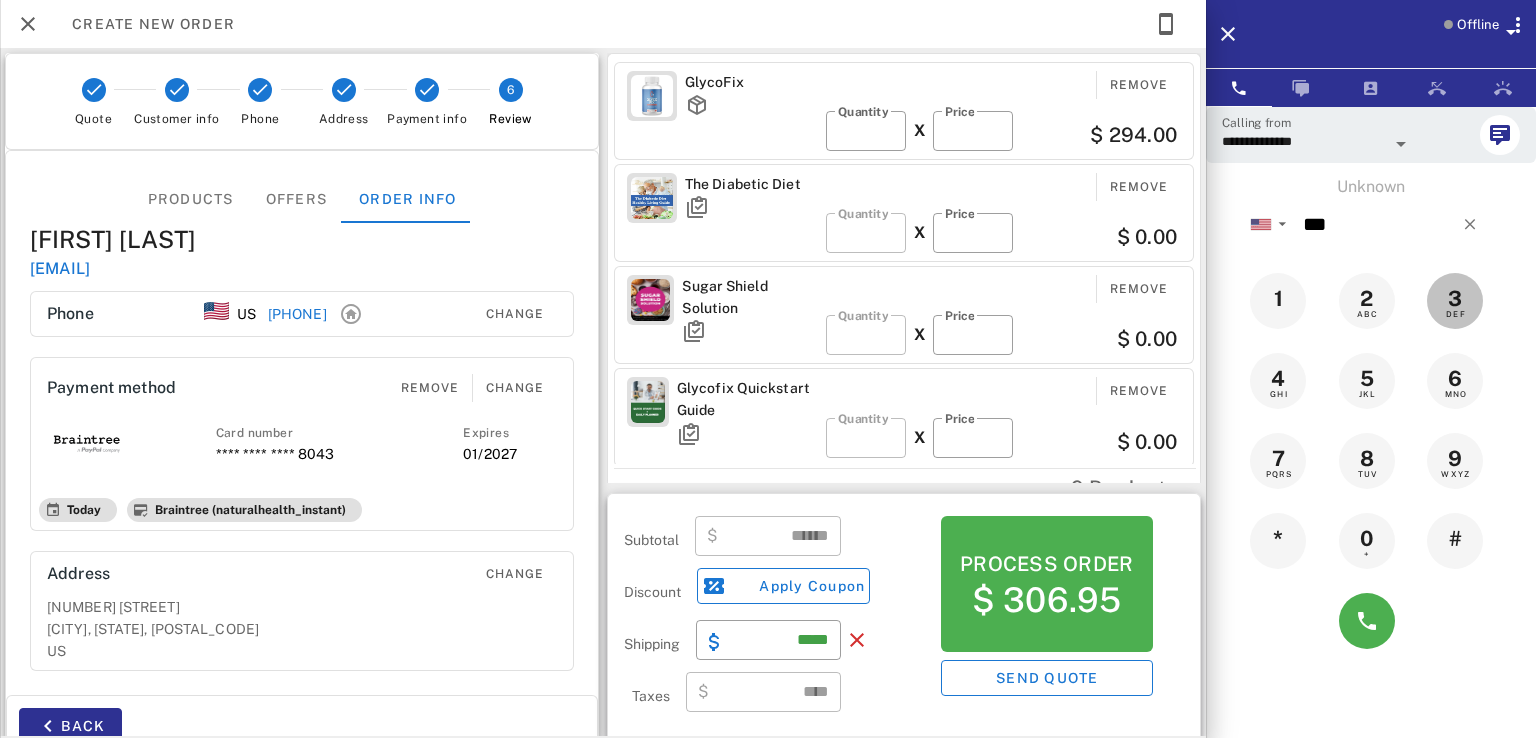 click on "3" at bounding box center (1455, 299) 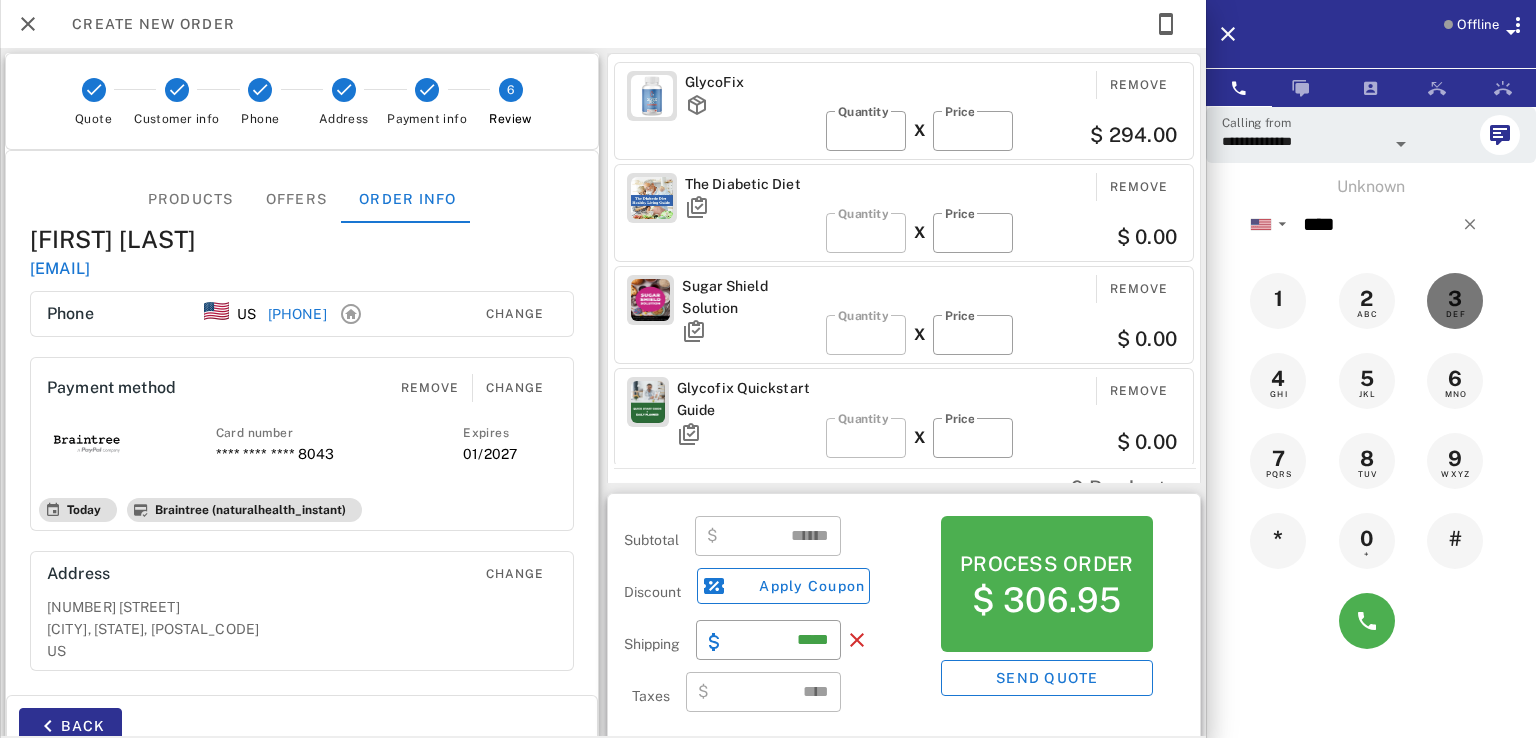 click on "3" at bounding box center [1455, 299] 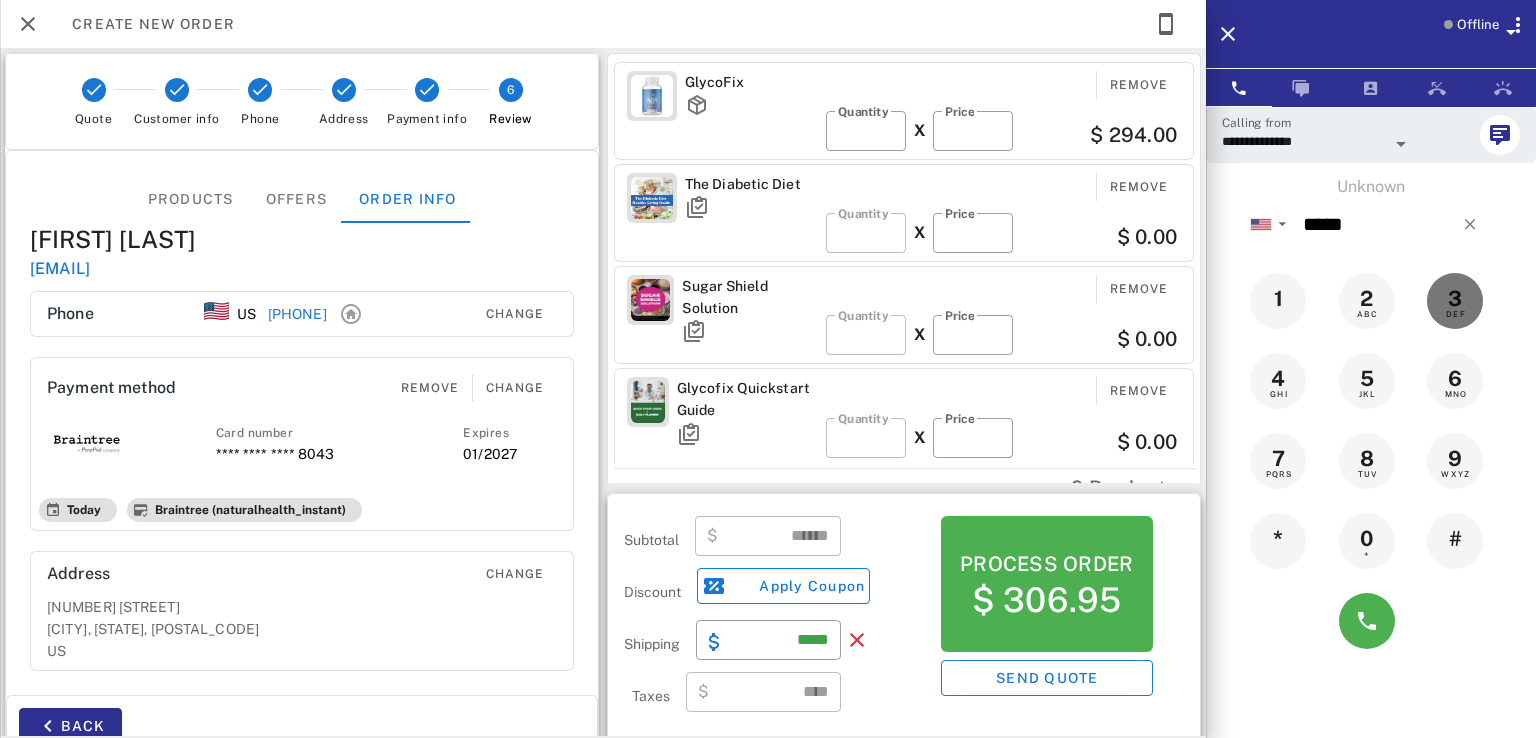click on "3" at bounding box center [1455, 299] 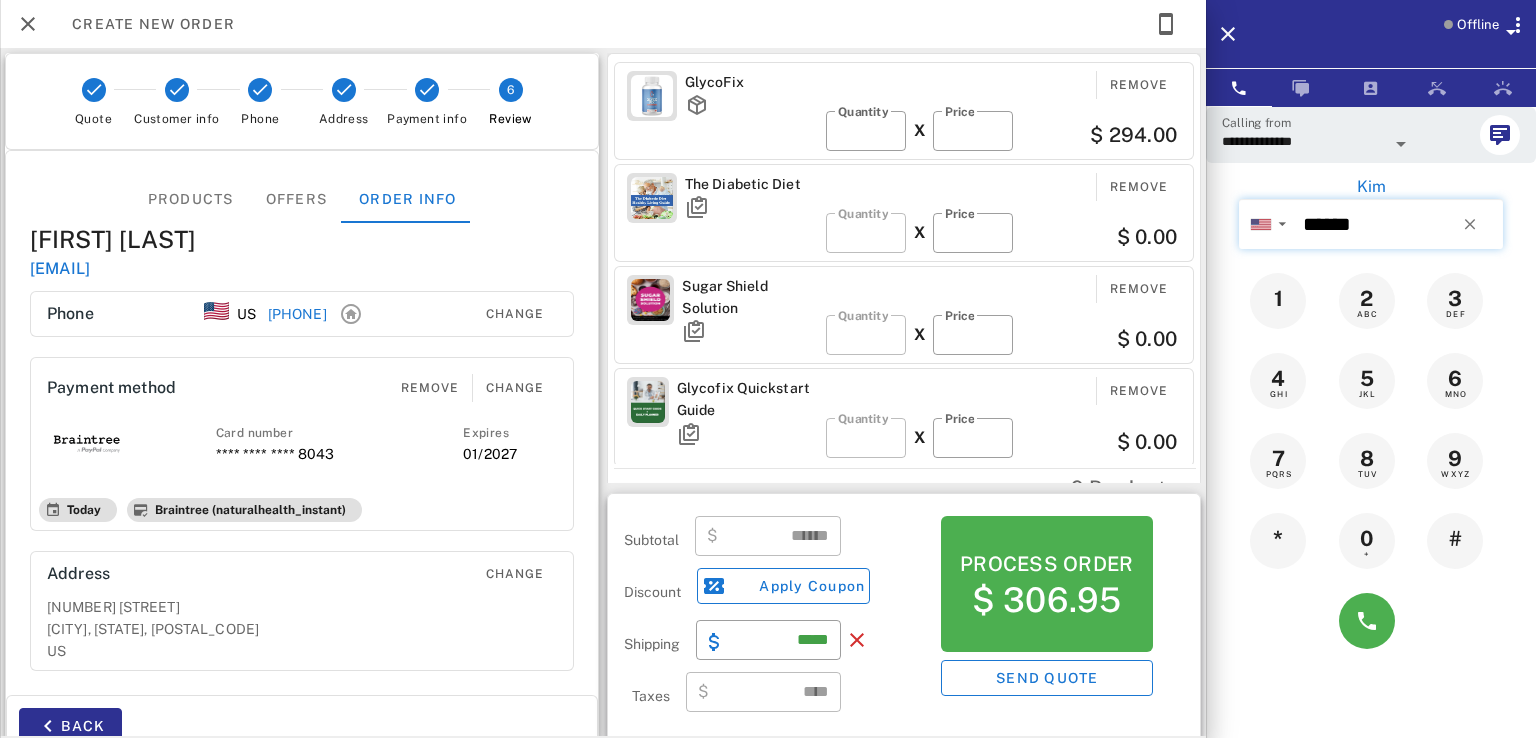 click on "9" at bounding box center (1455, 459) 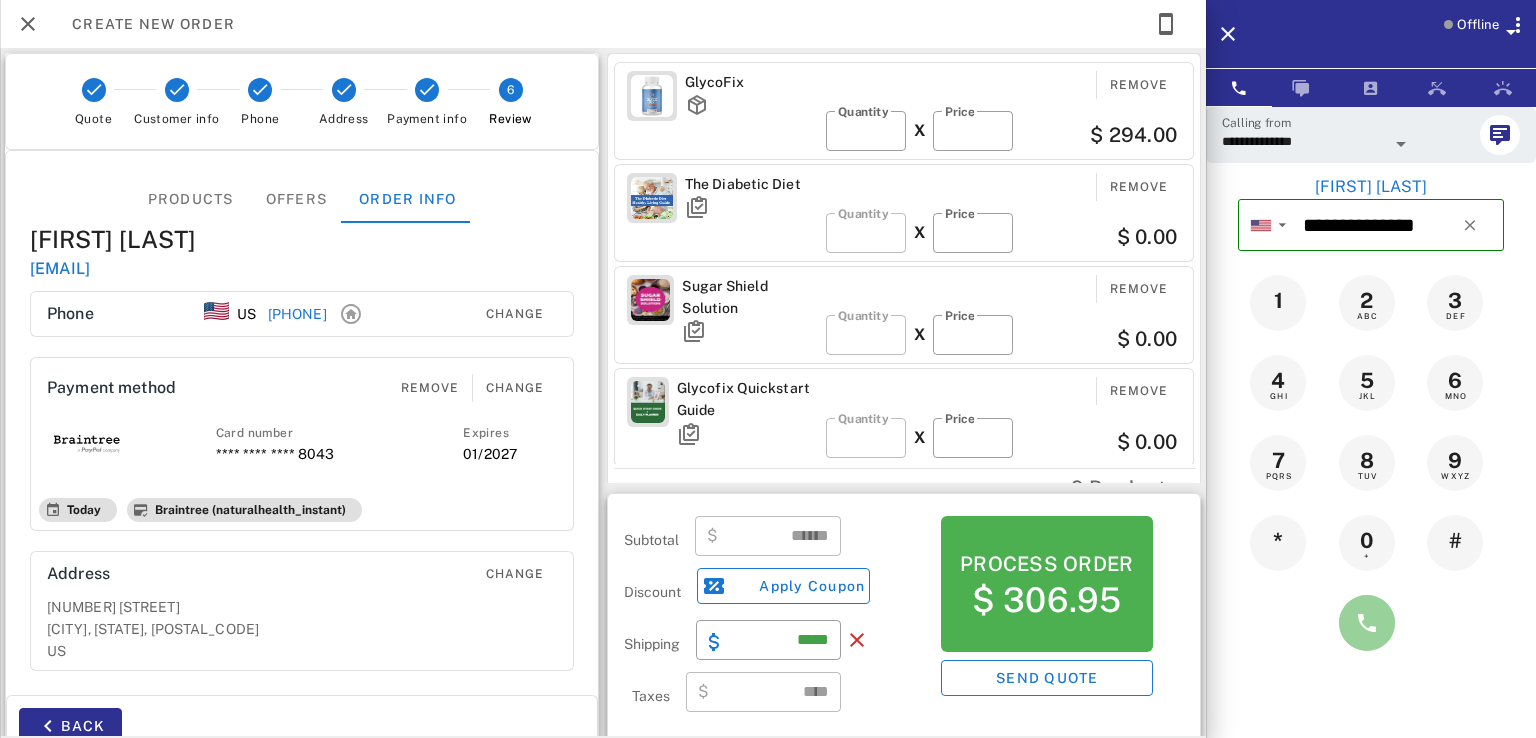click at bounding box center (1367, 623) 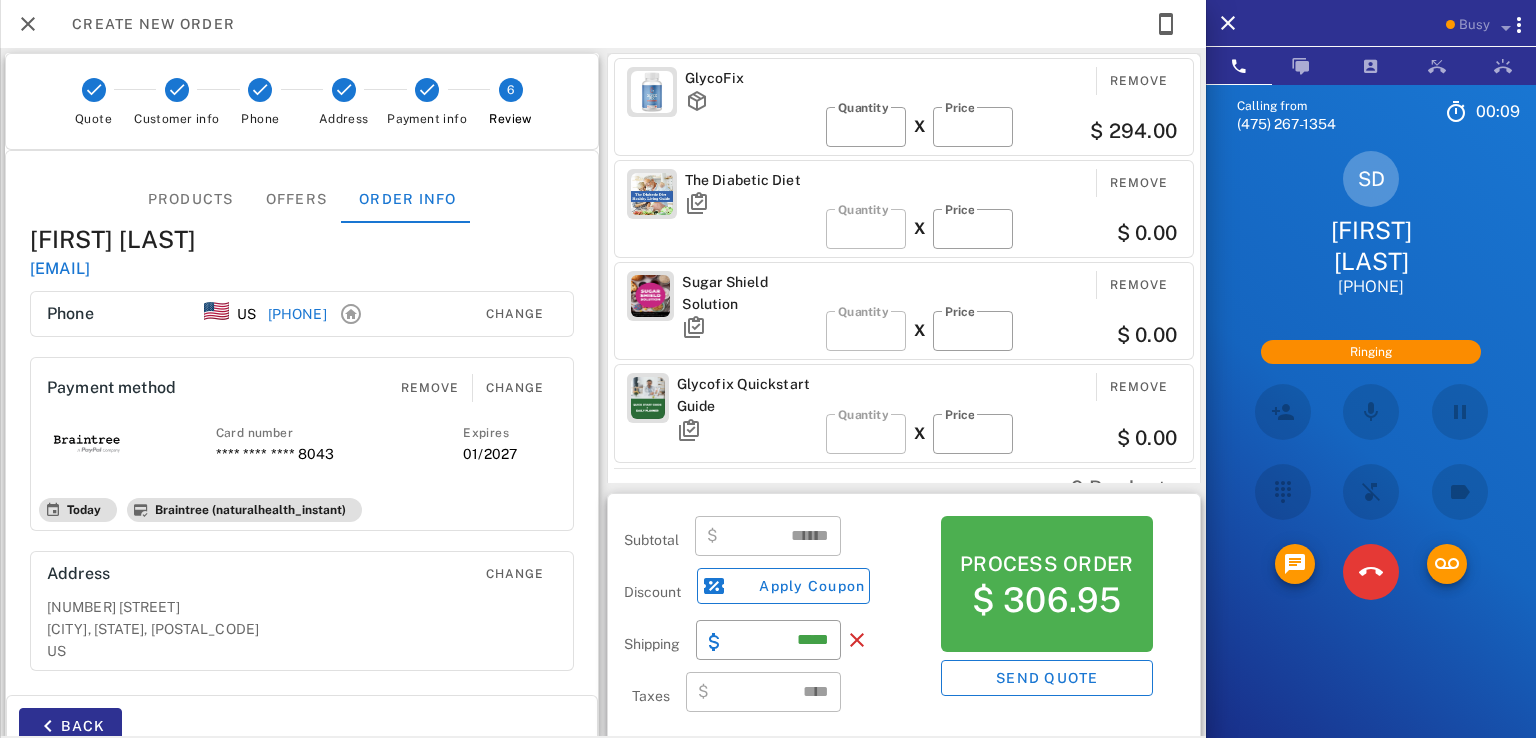 scroll, scrollTop: 0, scrollLeft: 0, axis: both 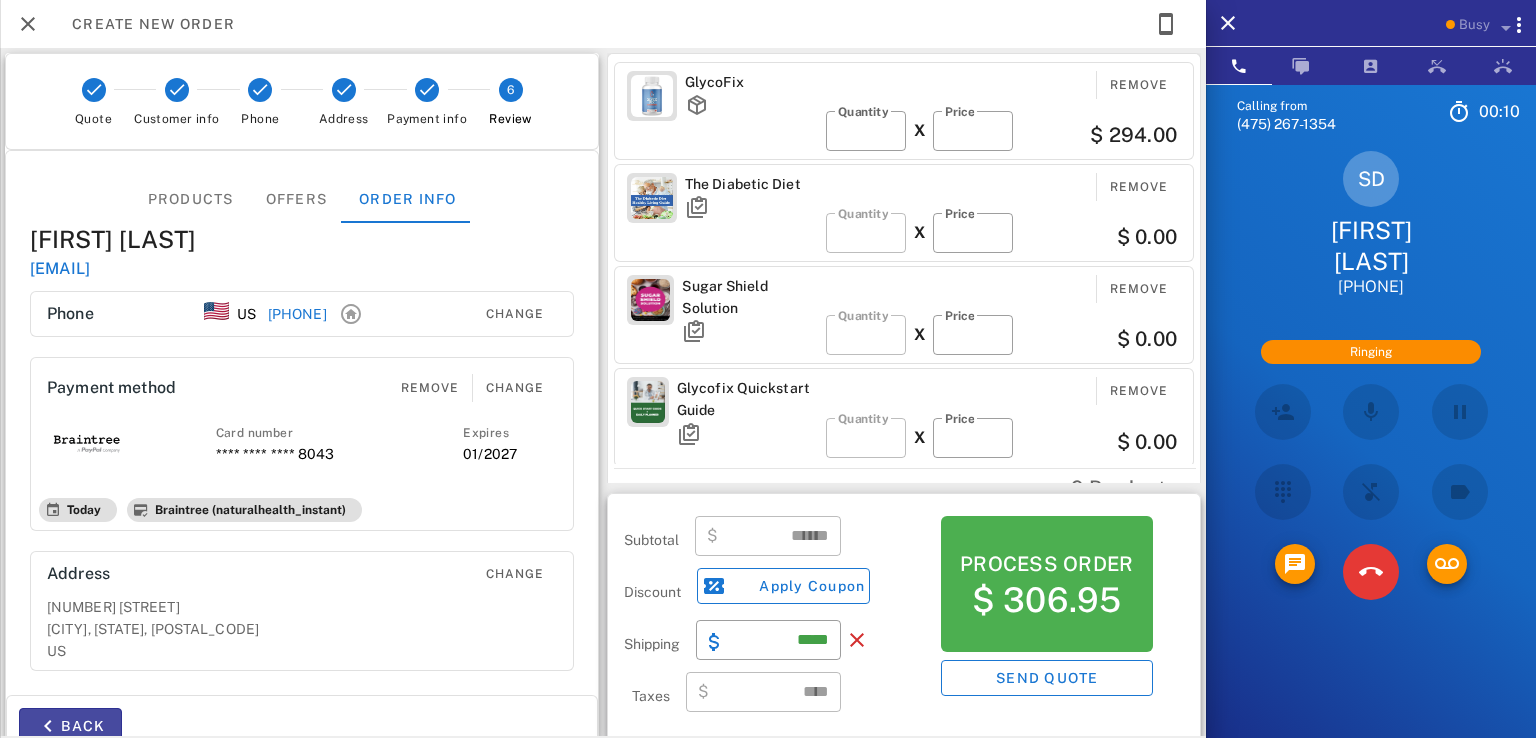 click on "Back" at bounding box center [70, 726] 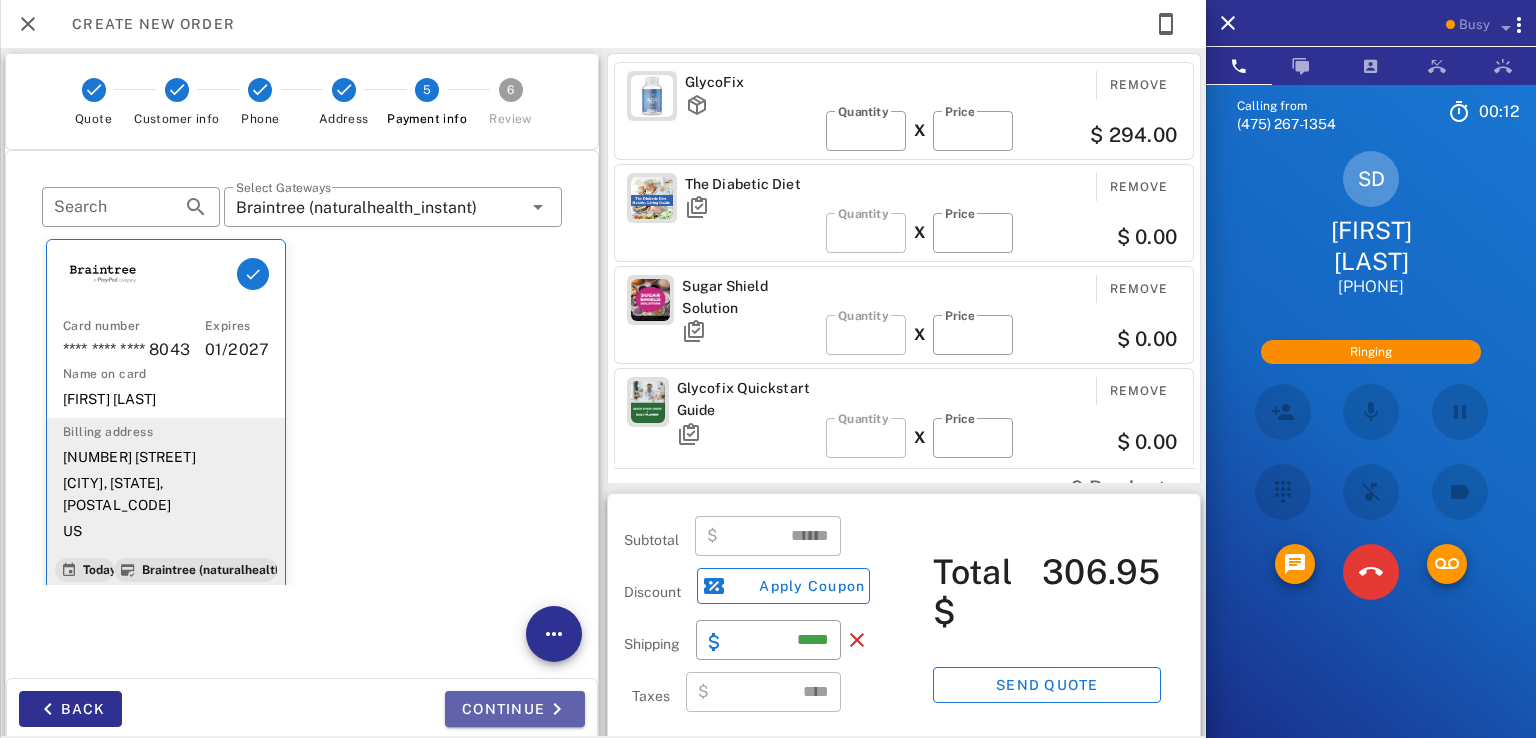 click on "Continue" at bounding box center (515, 709) 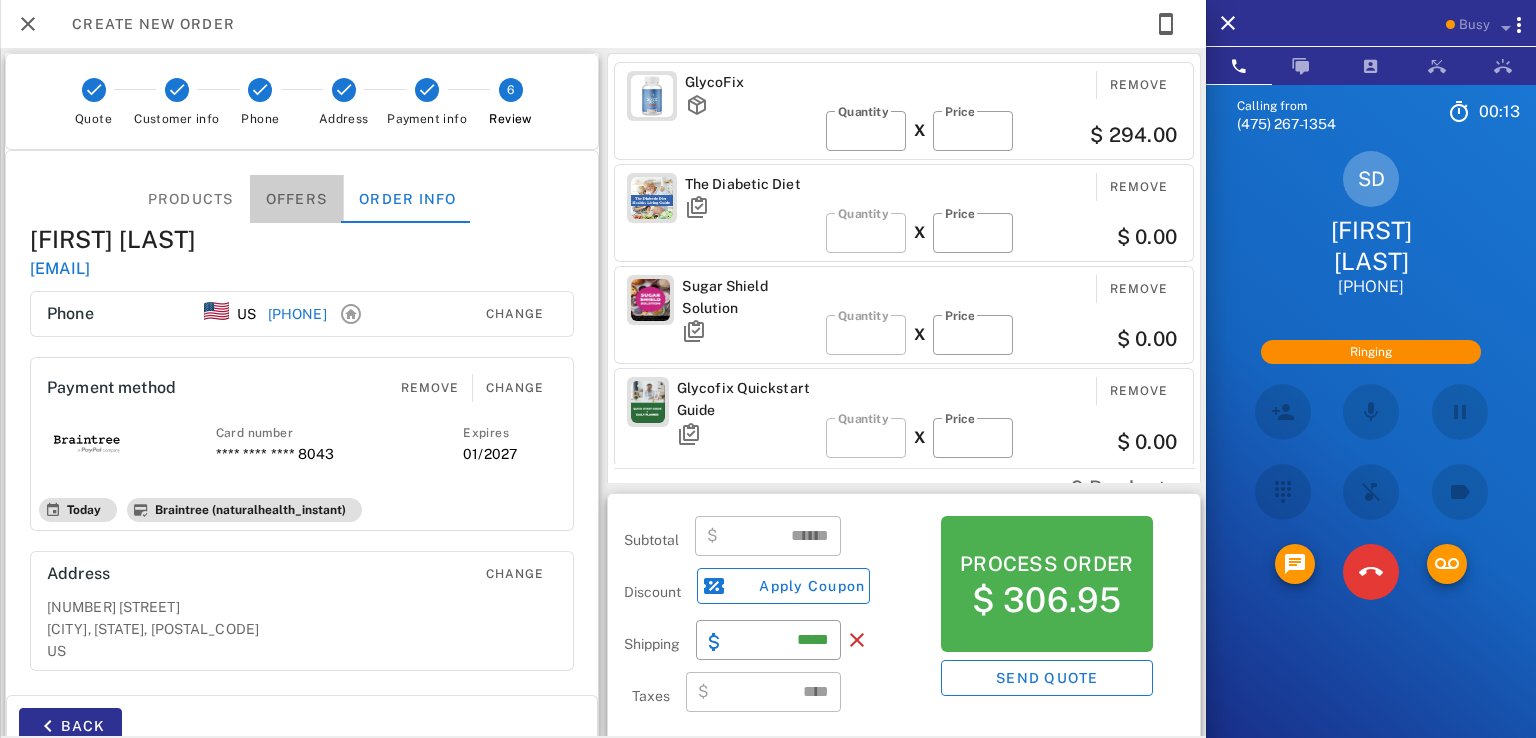 click on "Offers" at bounding box center (297, 199) 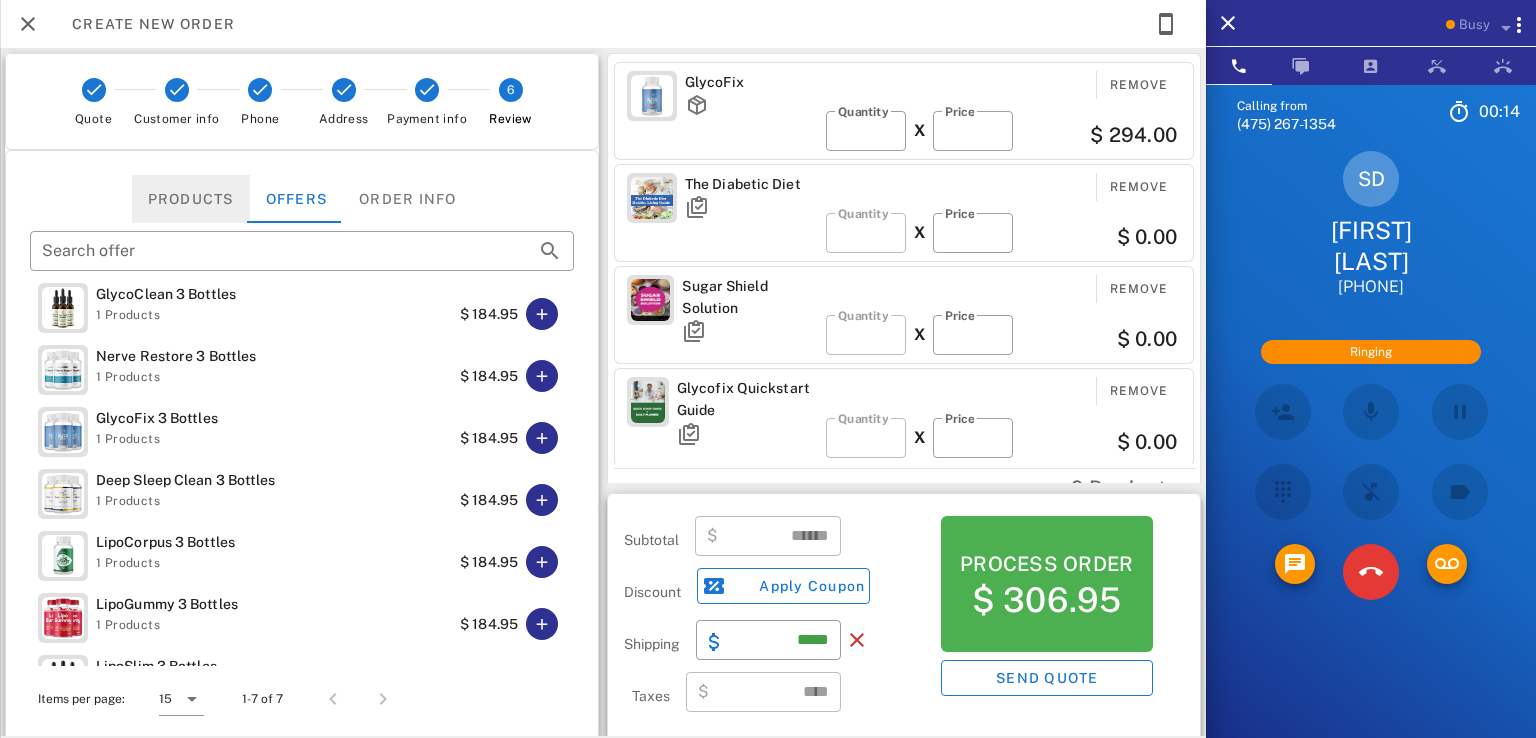click on "Products" at bounding box center (191, 199) 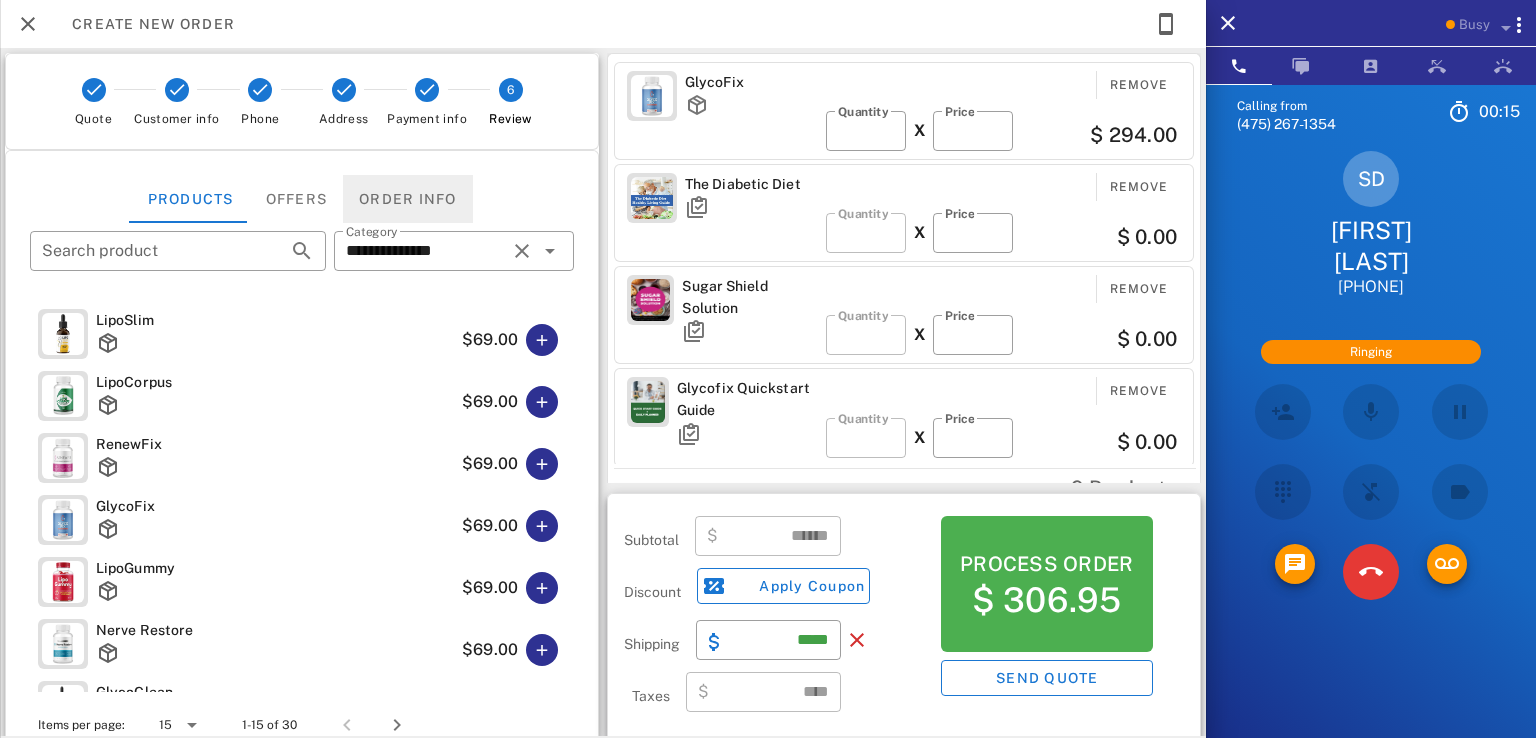 click on "Order info" at bounding box center (408, 199) 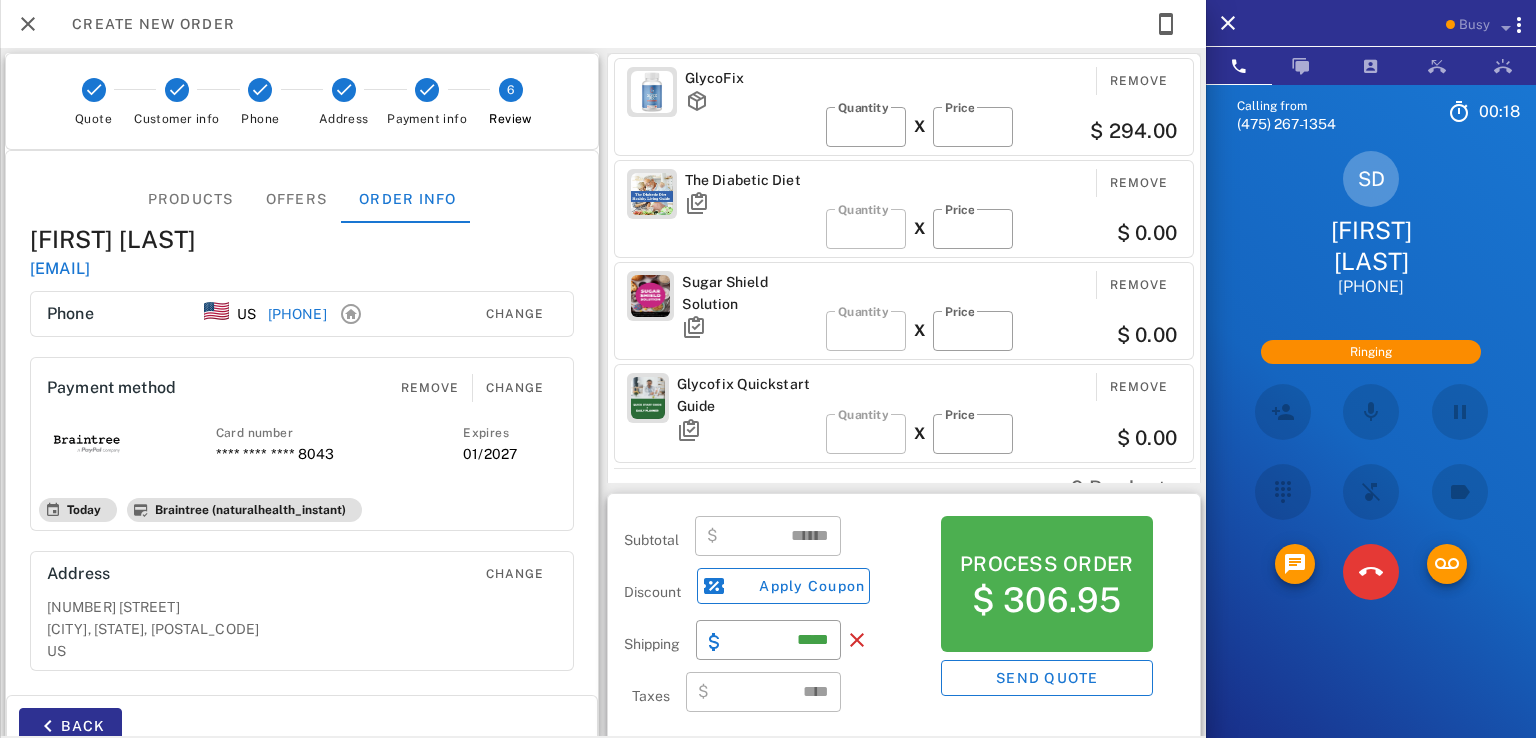 scroll, scrollTop: 5, scrollLeft: 0, axis: vertical 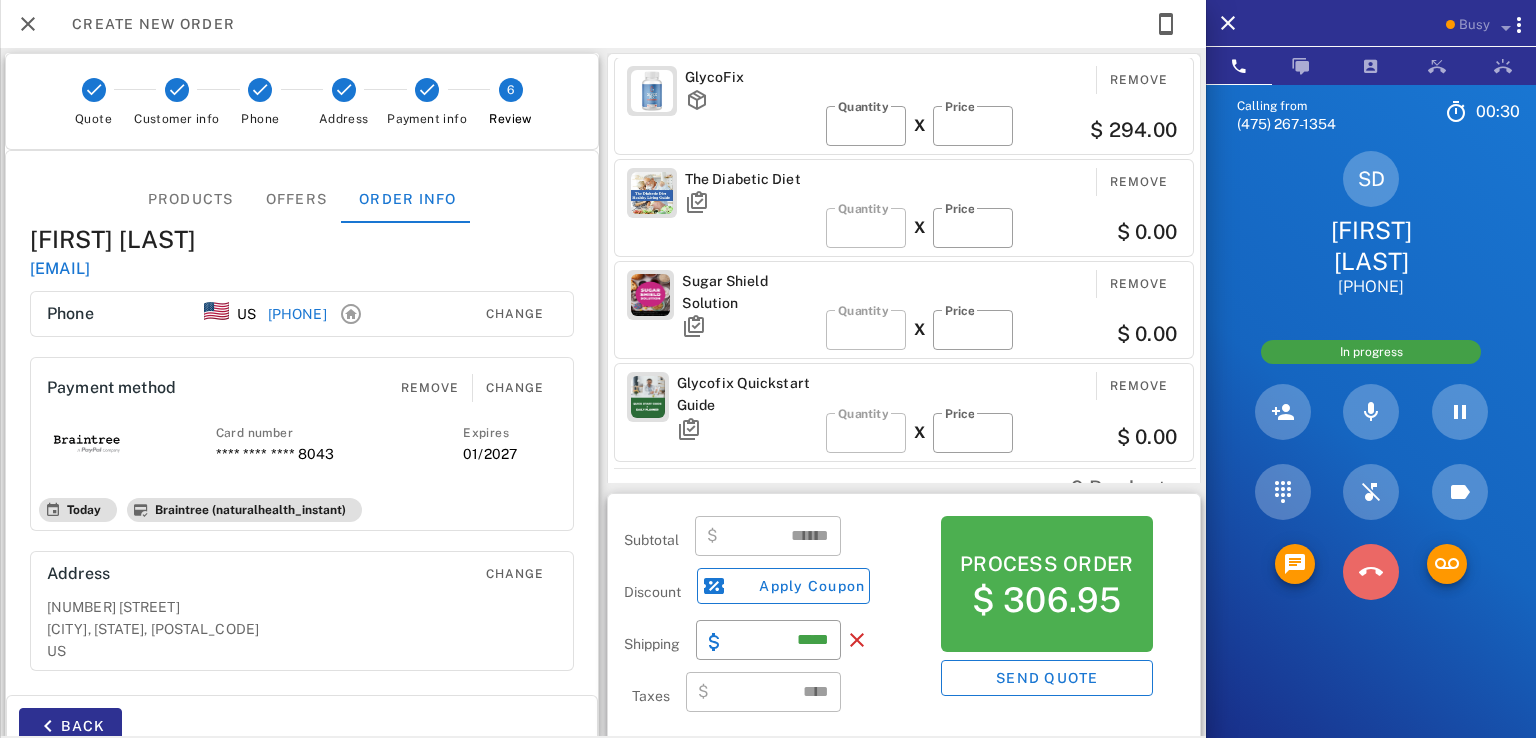 click at bounding box center (1371, 572) 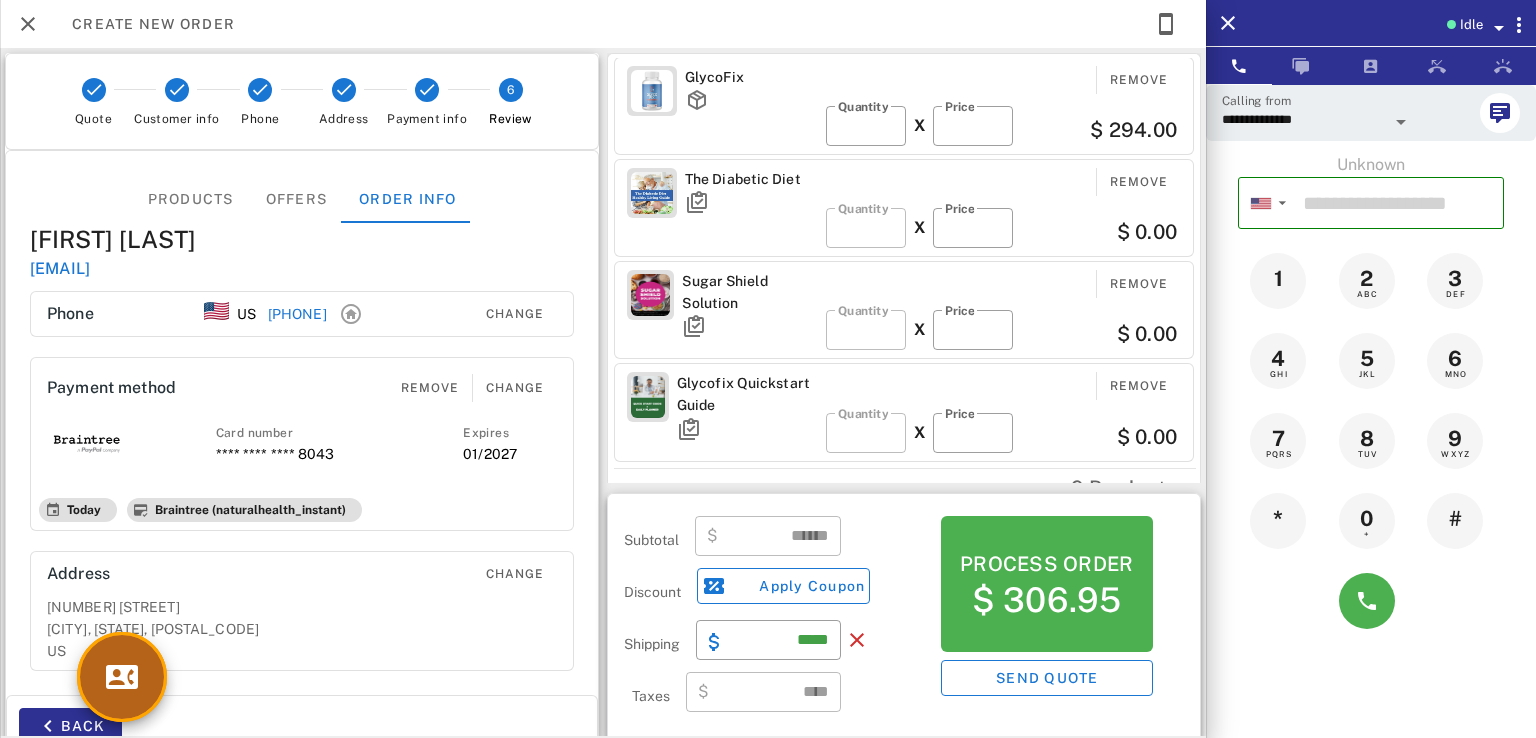 click at bounding box center [122, 677] 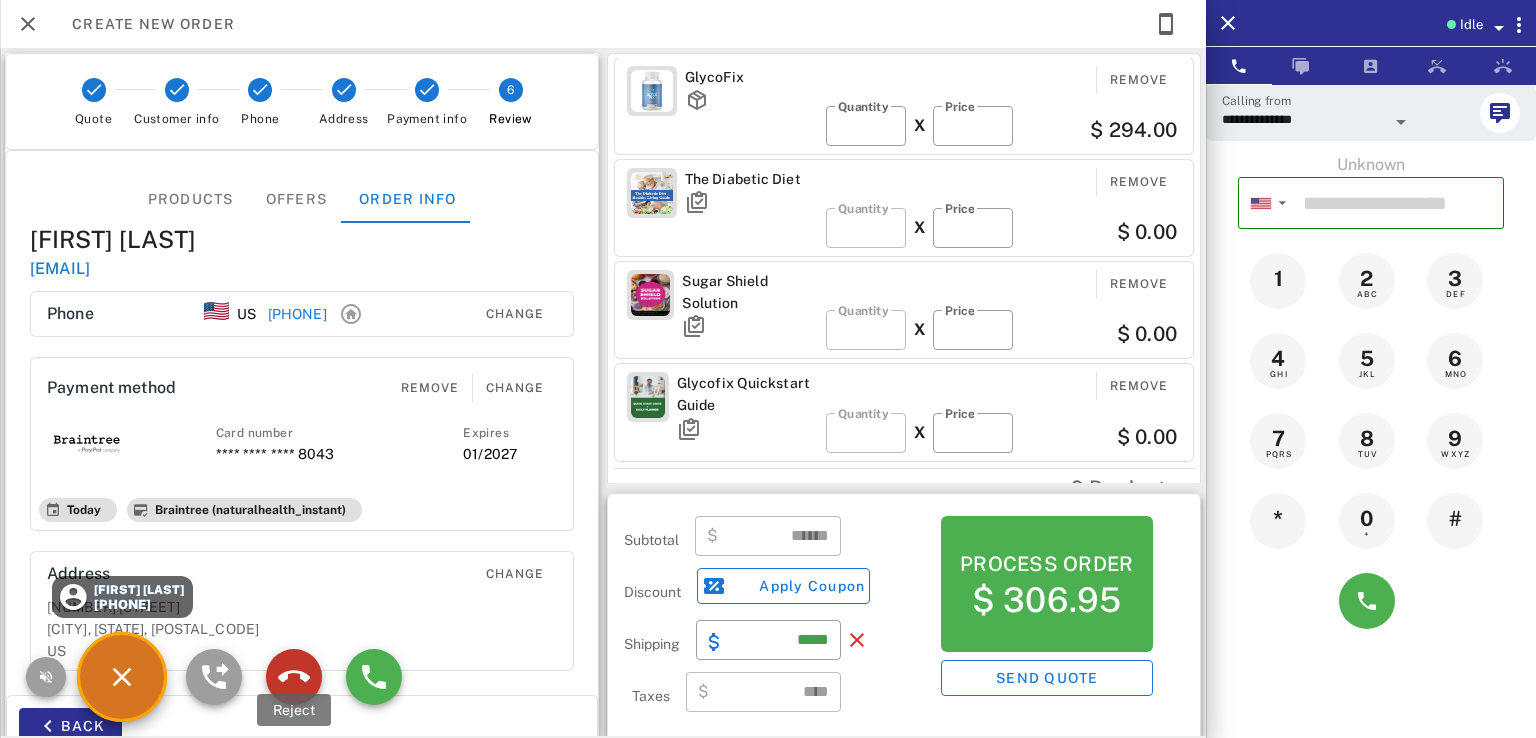 click at bounding box center [294, 677] 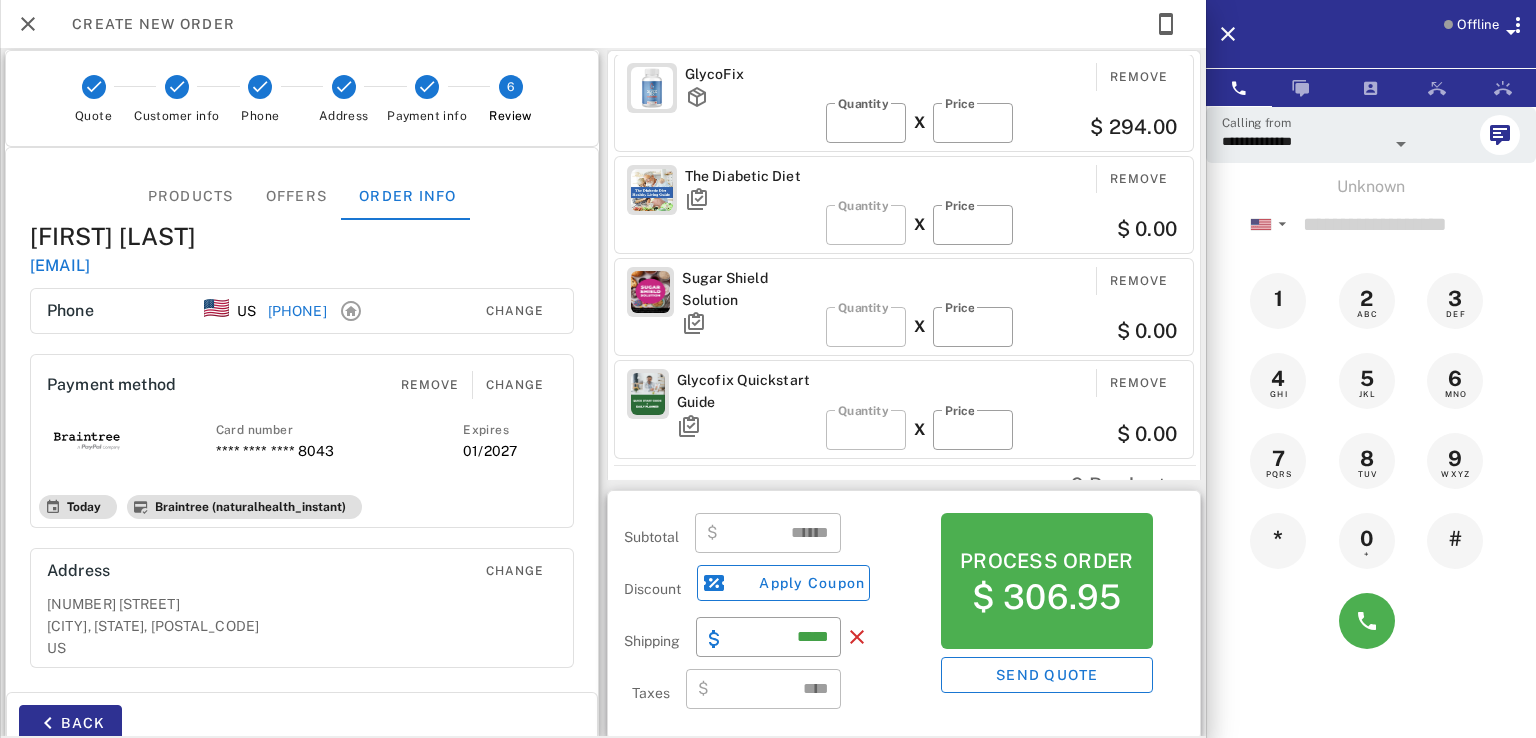 scroll, scrollTop: 0, scrollLeft: 0, axis: both 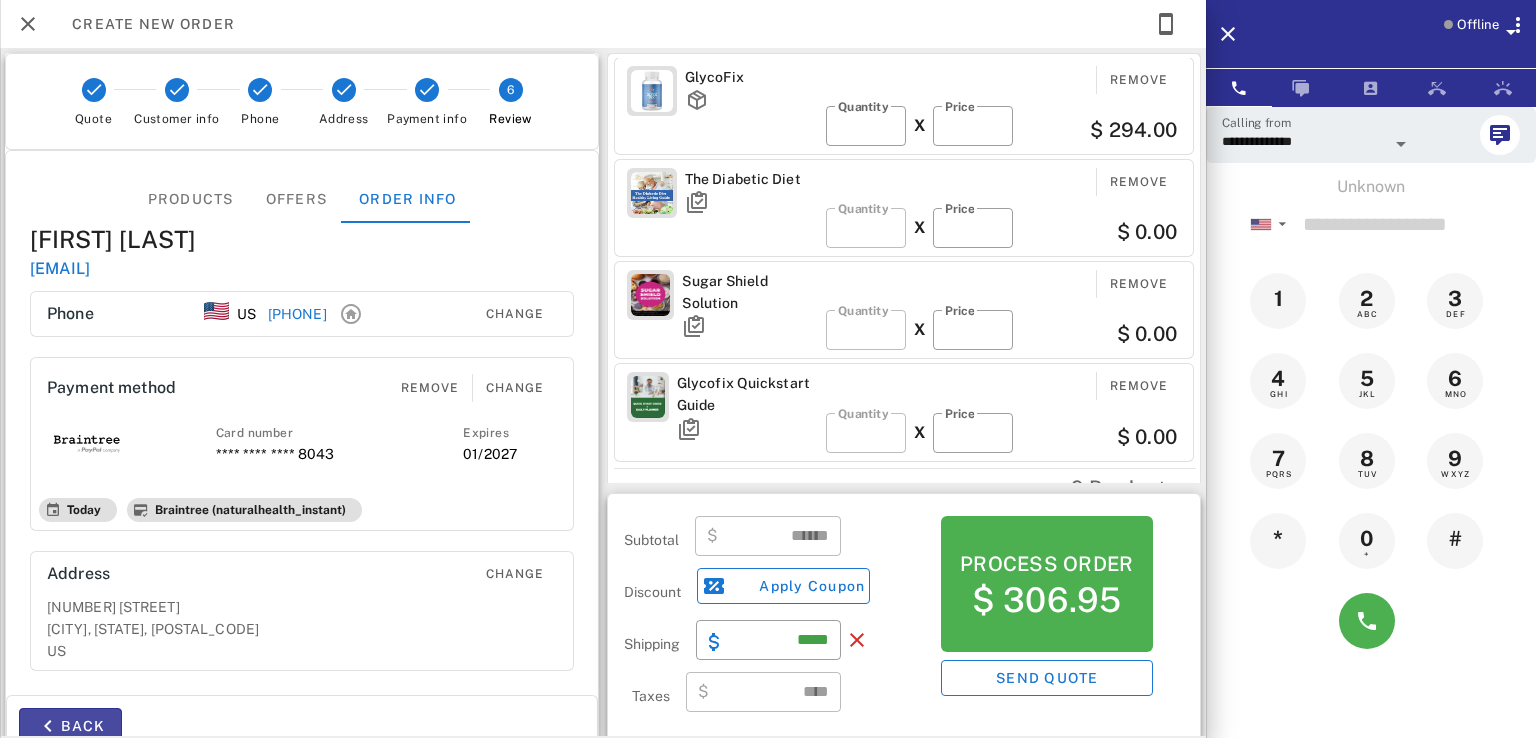 click on "Back" at bounding box center (70, 726) 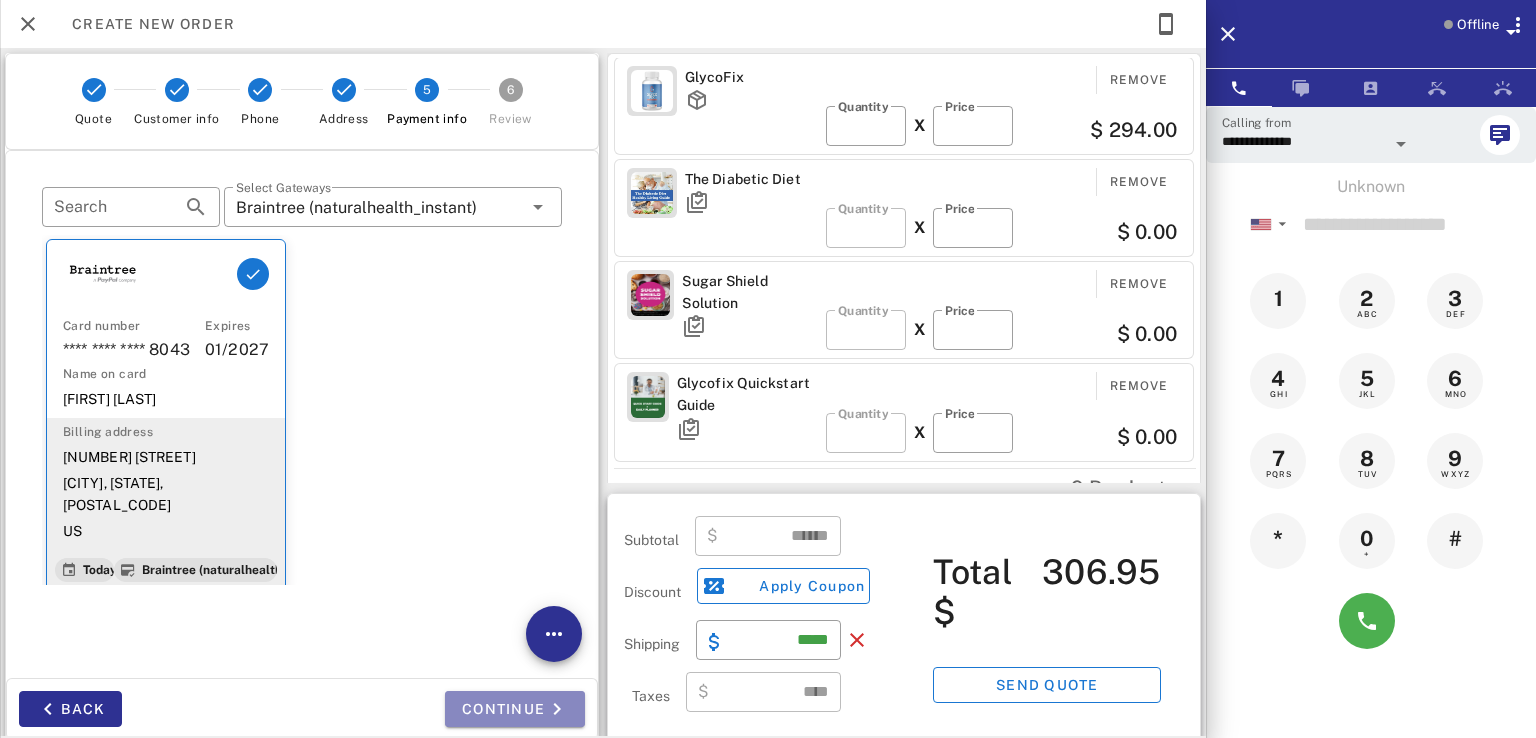 click on "Continue" at bounding box center [515, 709] 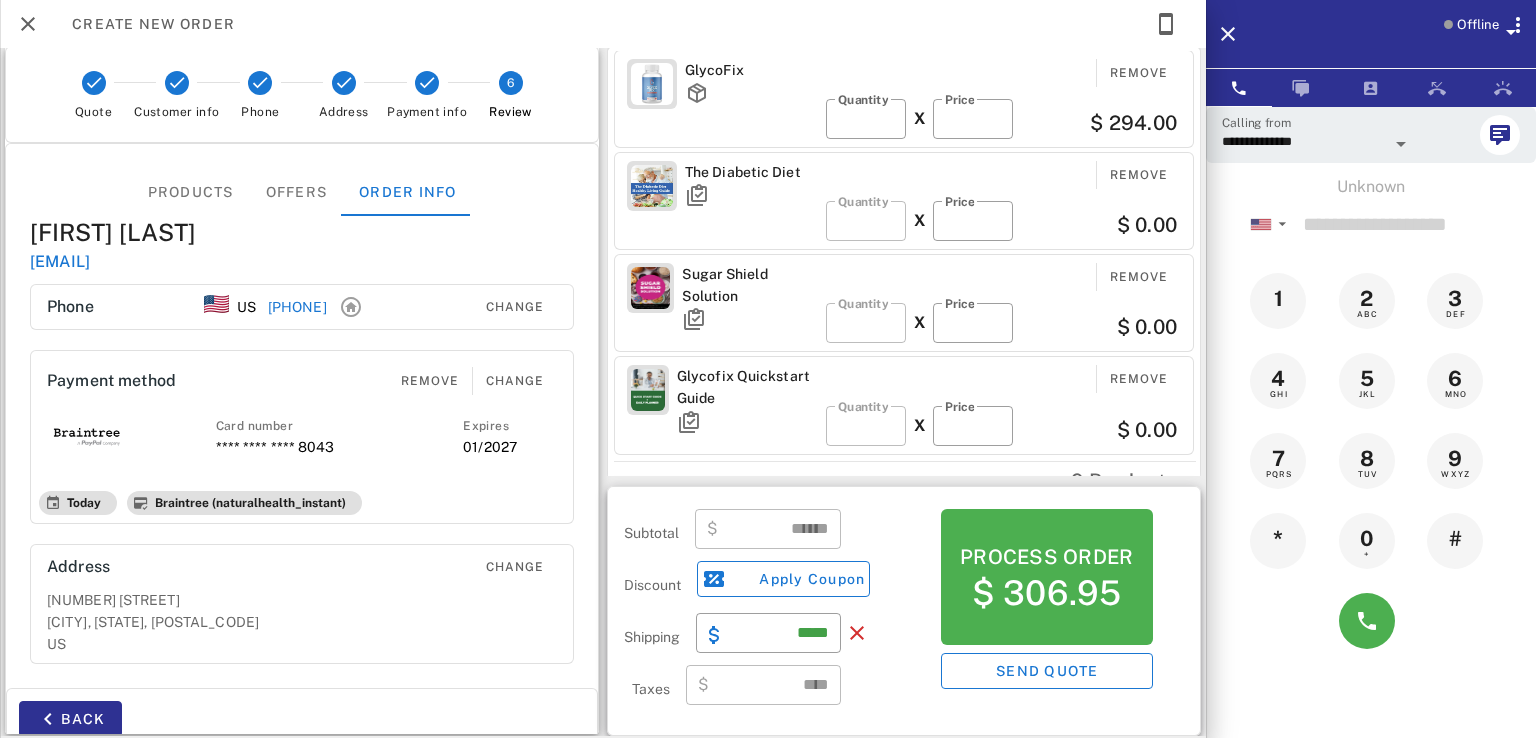 scroll, scrollTop: 0, scrollLeft: 0, axis: both 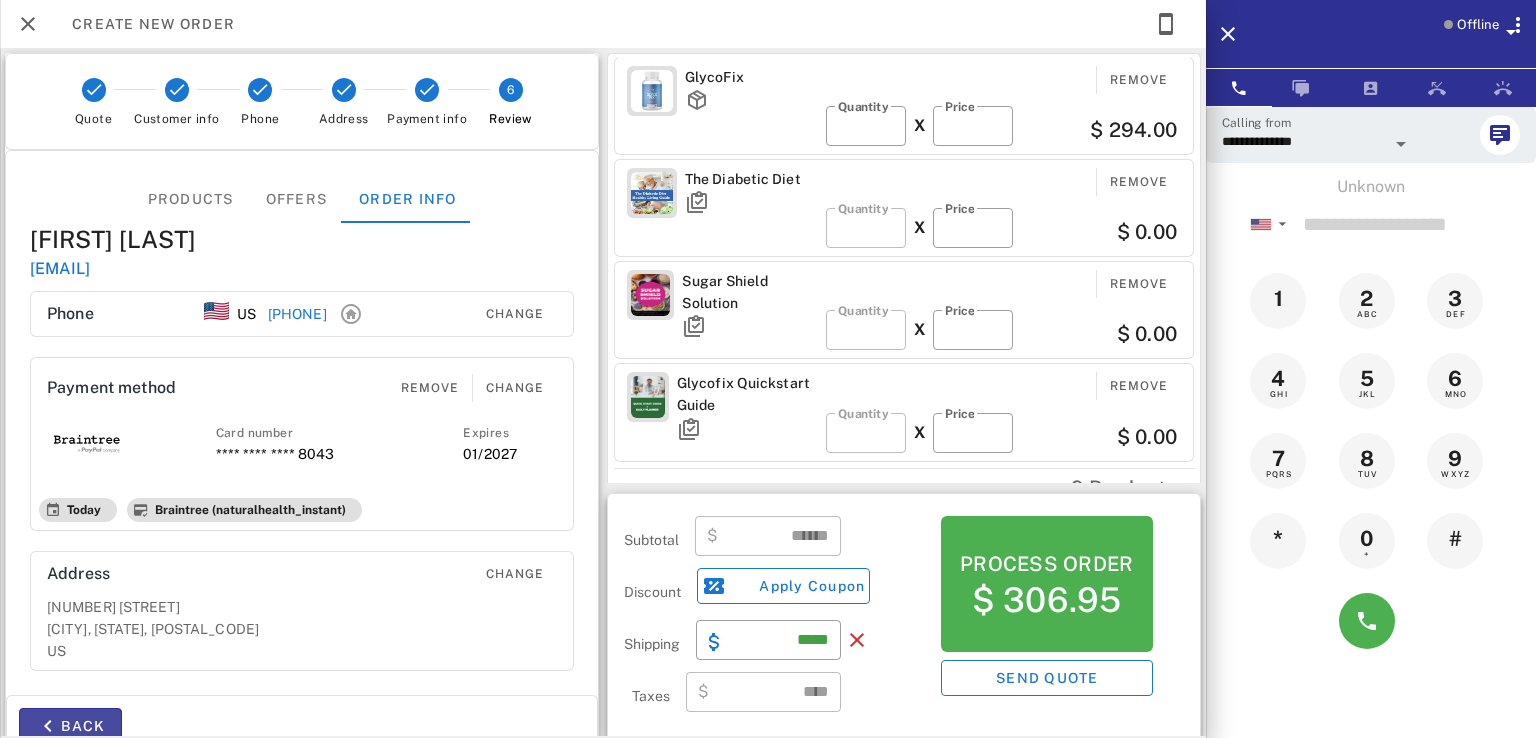 click on "Back" at bounding box center (70, 726) 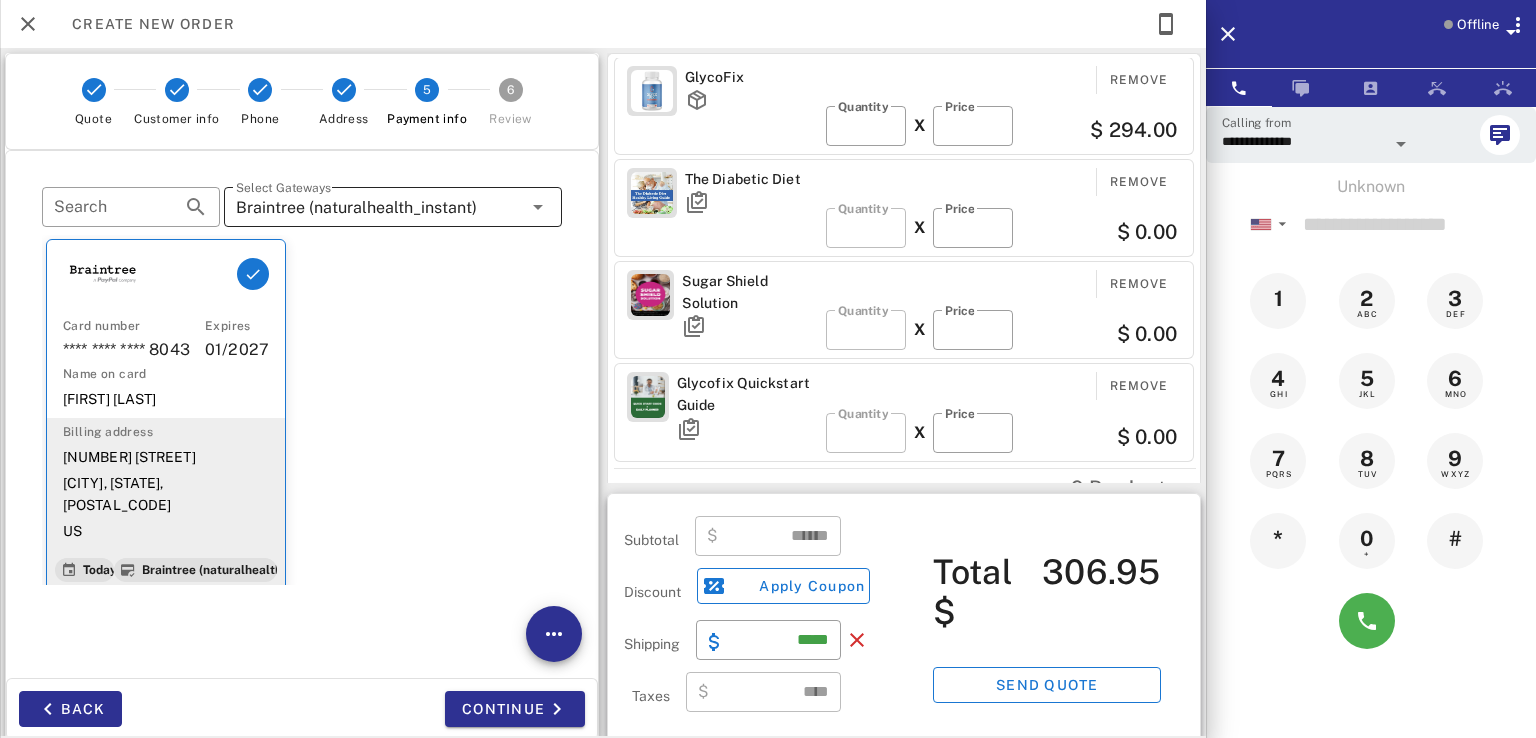 click on "Braintree (naturalhealth_instant)" at bounding box center [379, 207] 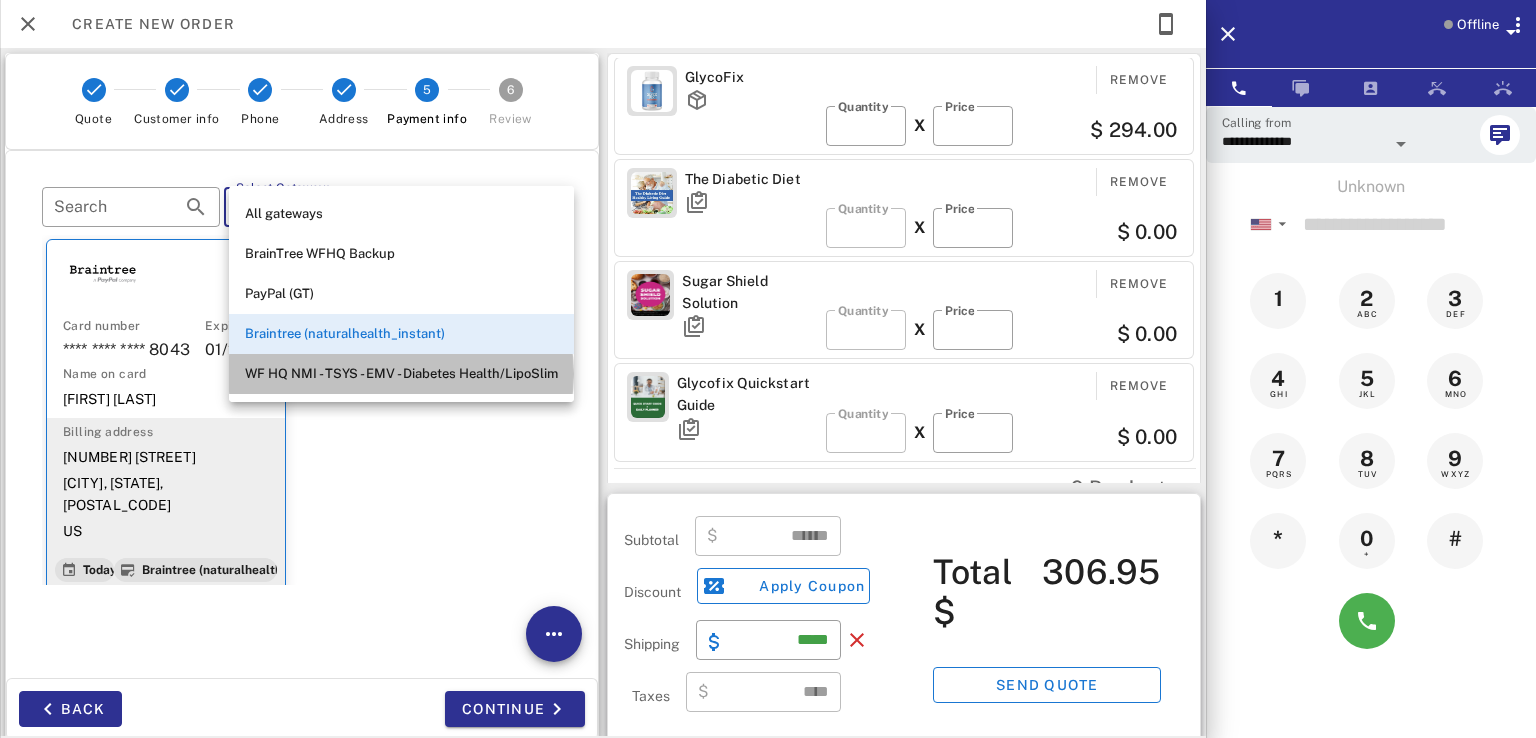 click on "WF HQ NMI - TSYS - EMV - Diabetes Health/LipoSlim" at bounding box center (401, 374) 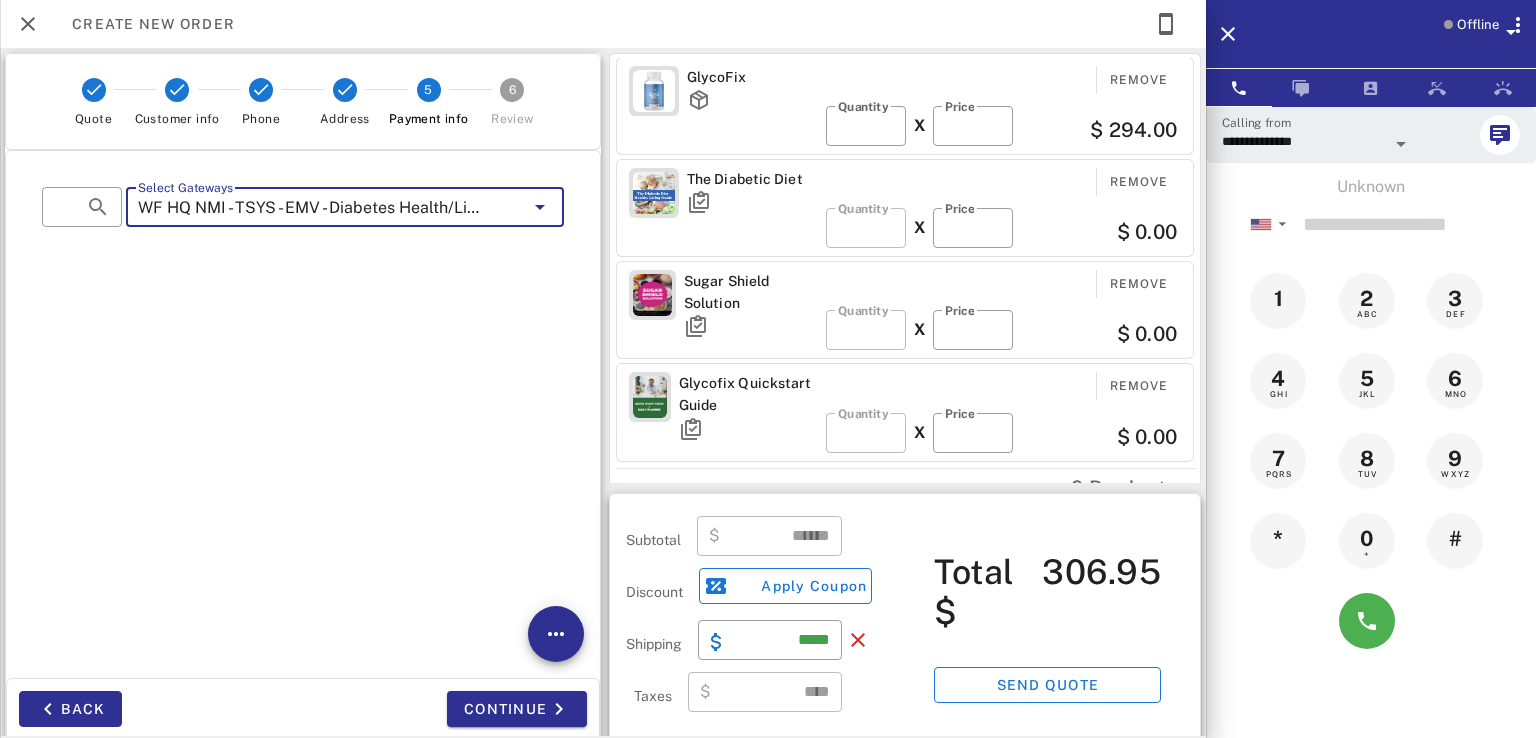 click on "WF HQ NMI - TSYS - EMV - Diabetes Health/LipoSlim" at bounding box center [311, 208] 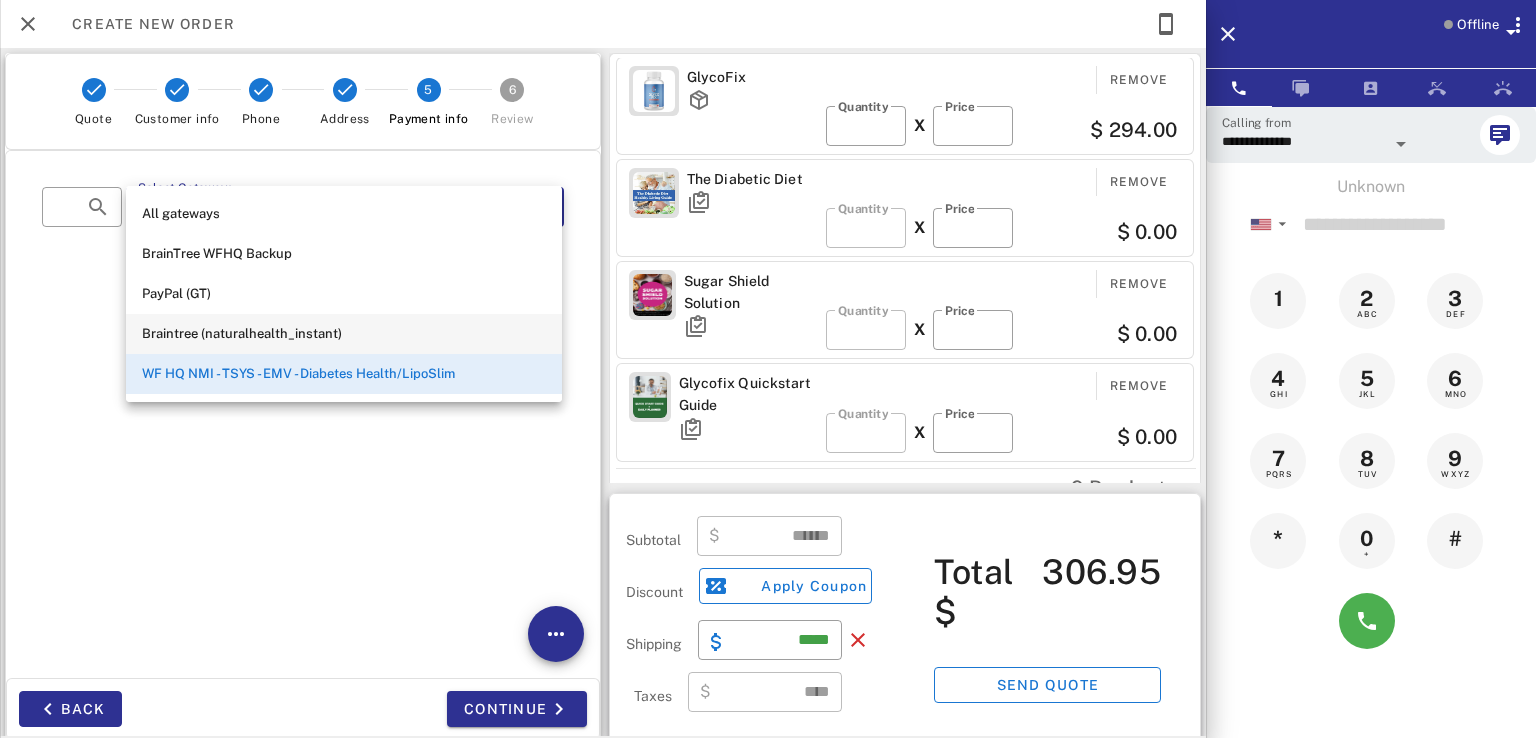 click on "Braintree (naturalhealth_instant)" at bounding box center (344, 334) 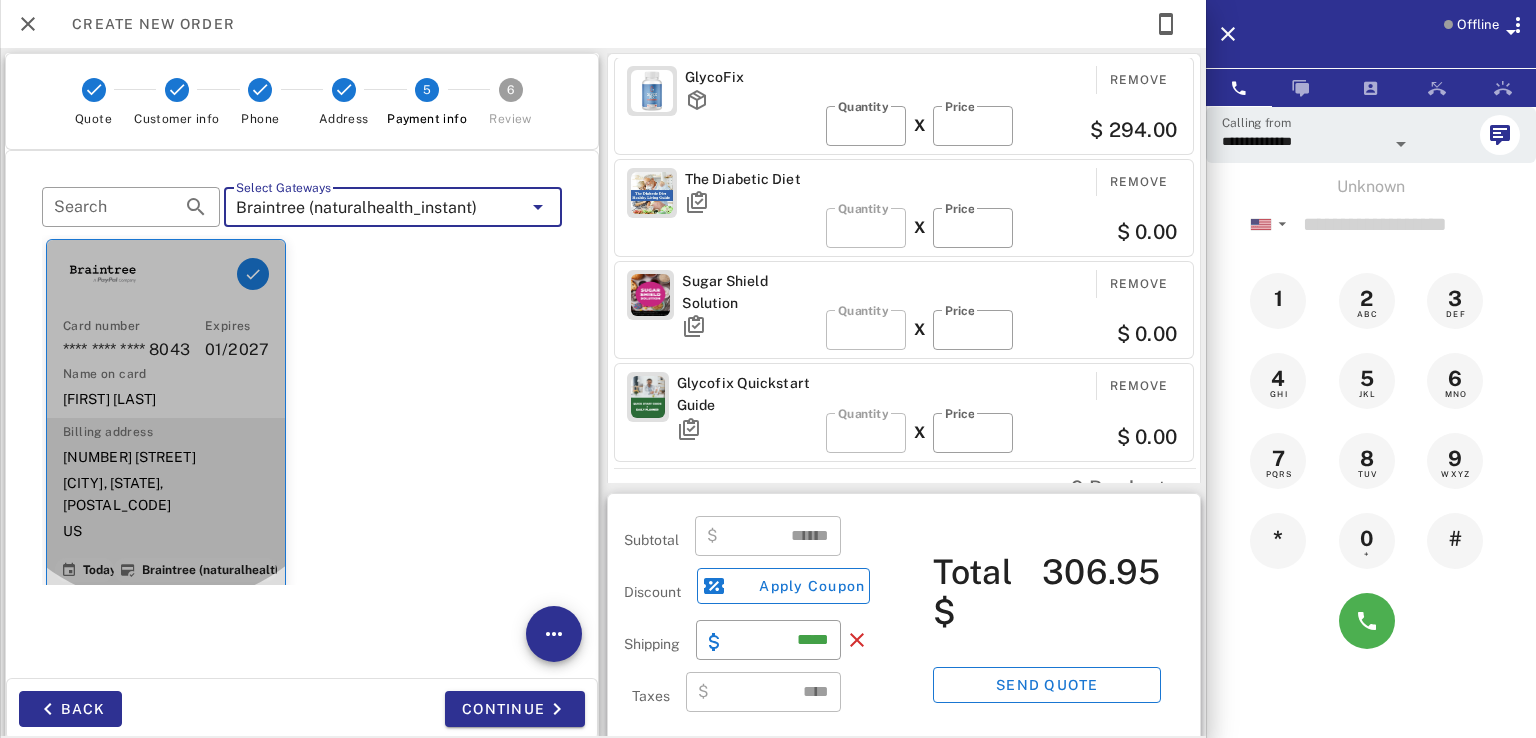 click on "Billing address" at bounding box center (166, 432) 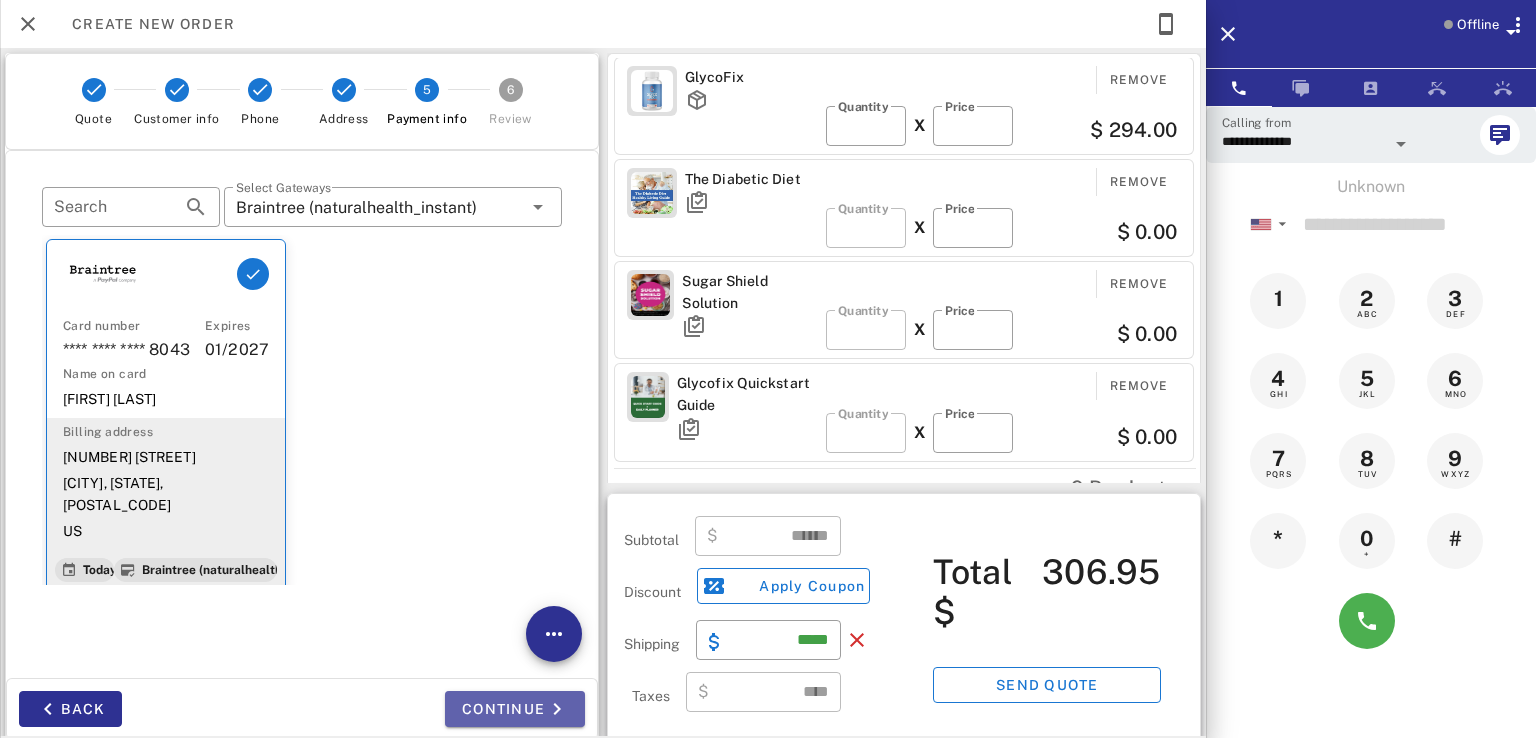 click on "Continue" at bounding box center (515, 709) 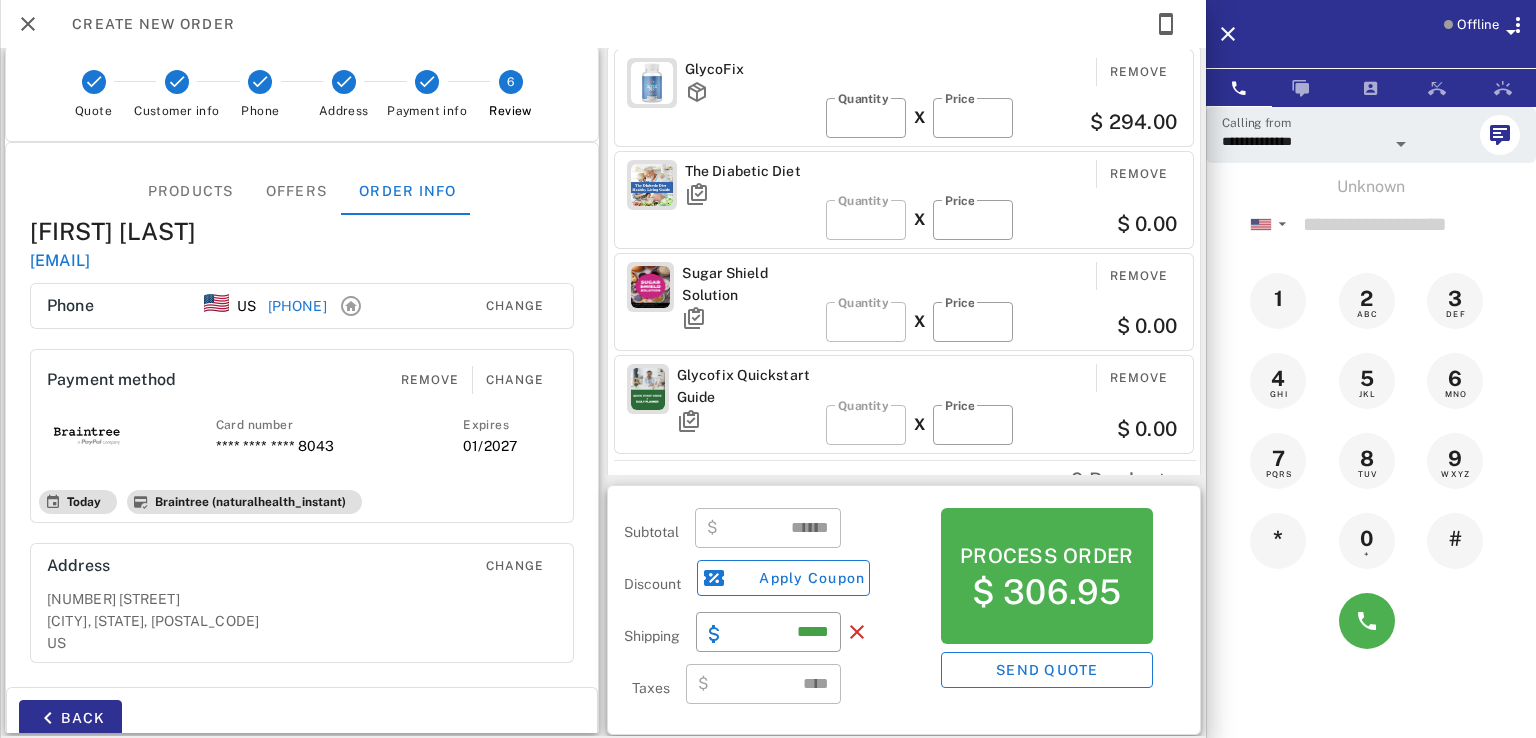 scroll, scrollTop: 0, scrollLeft: 0, axis: both 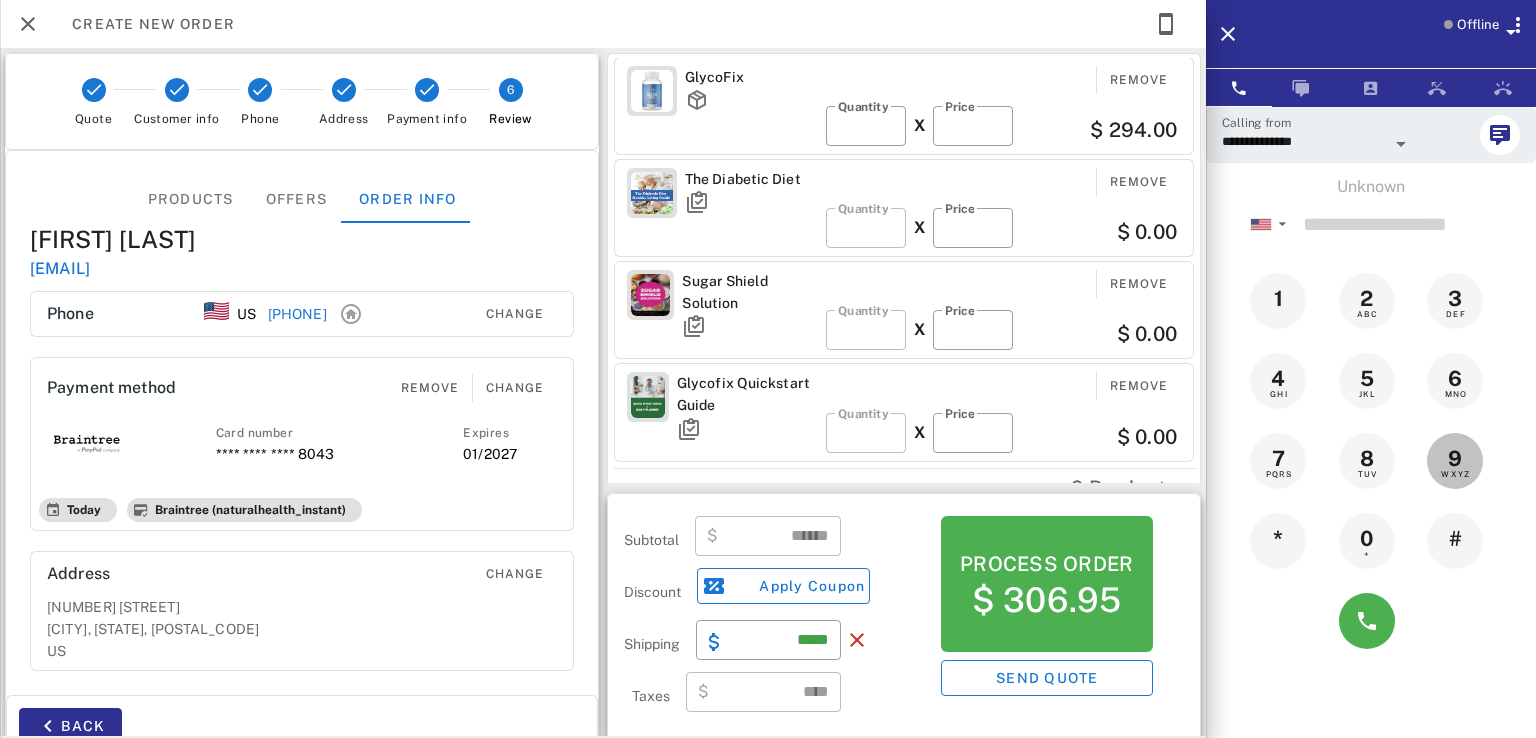 click on "9 WXYZ" at bounding box center [1455, 459] 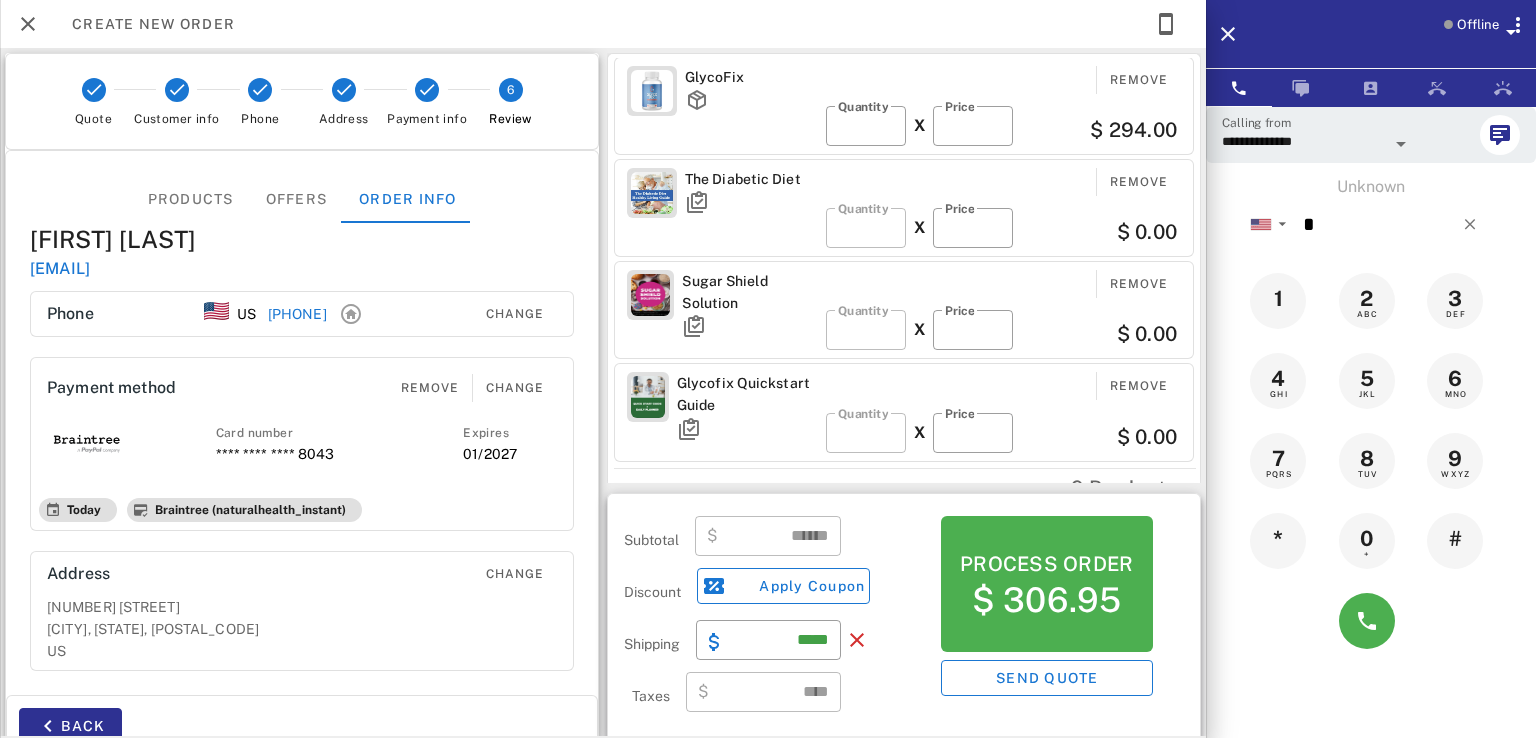 click on "4 GHI" at bounding box center [1282, 381] 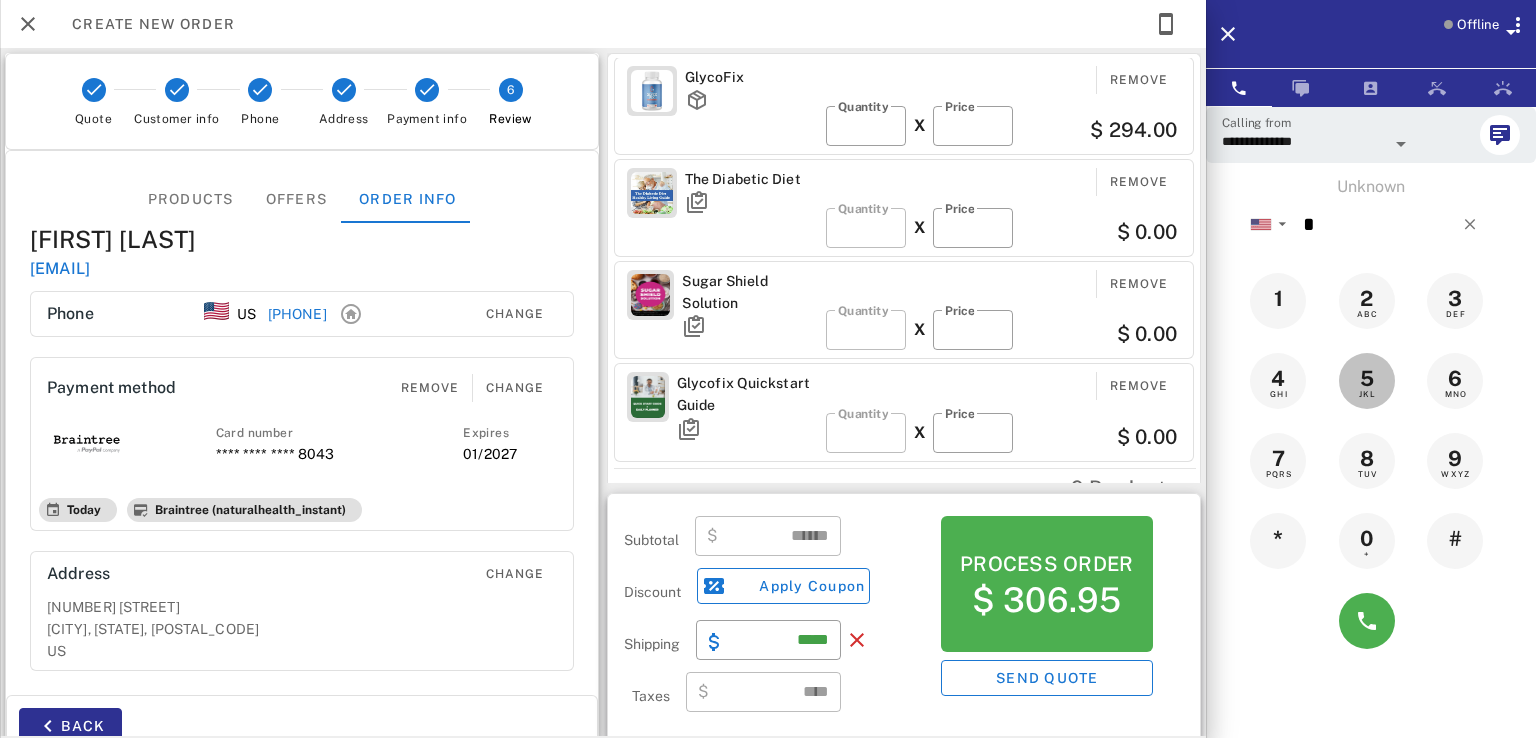 drag, startPoint x: 1358, startPoint y: 393, endPoint x: 1411, endPoint y: 412, distance: 56.302753 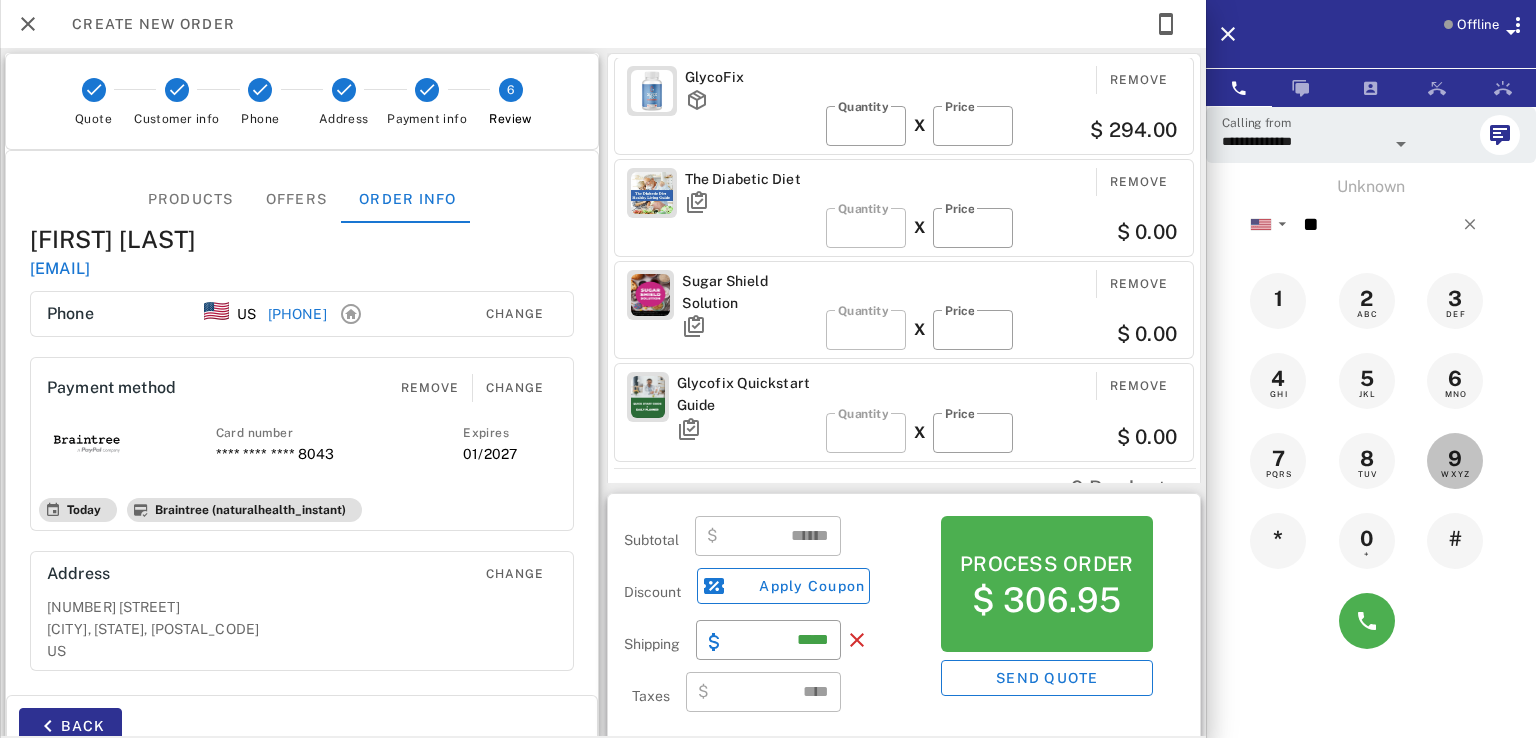 click on "9" at bounding box center [1455, 459] 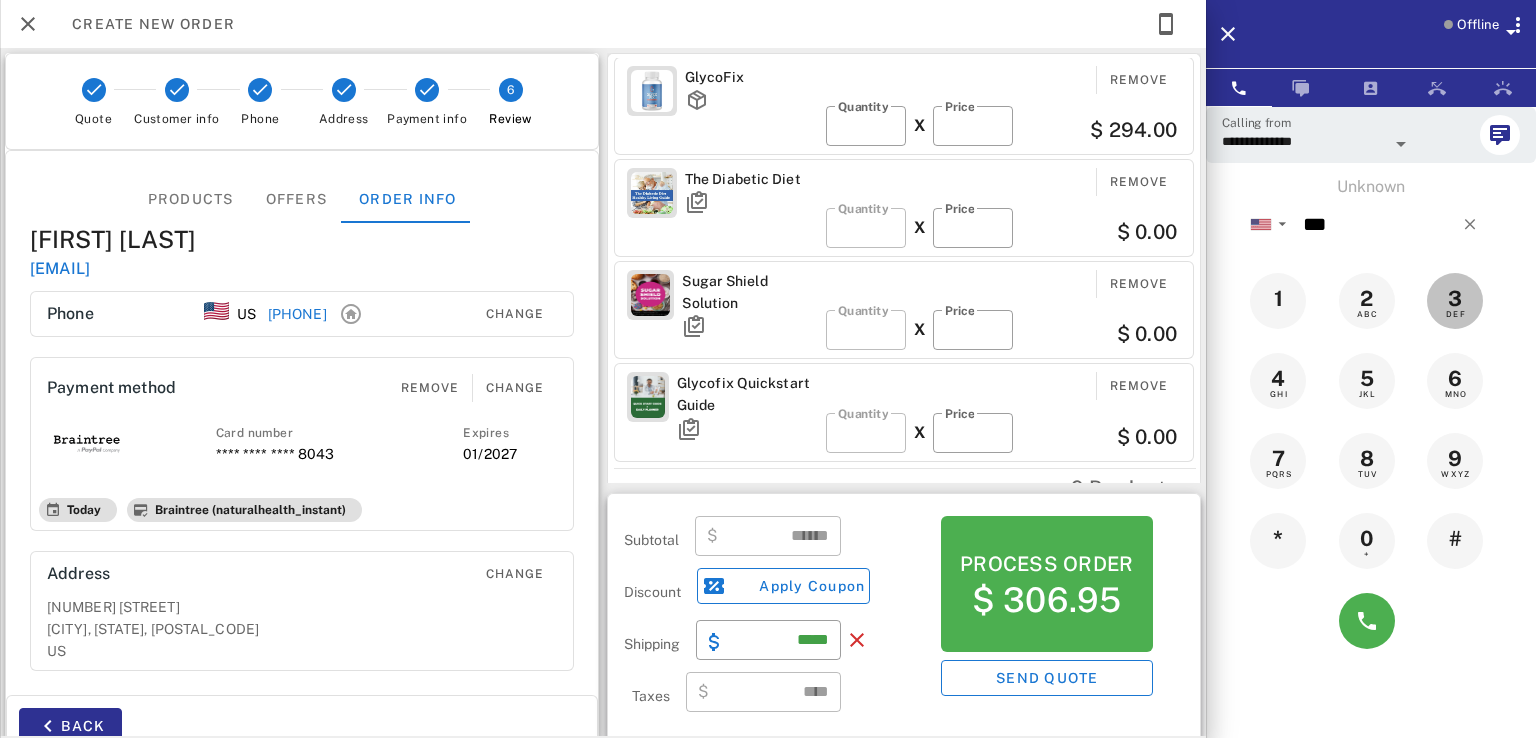 click on "DEF" at bounding box center (1455, 314) 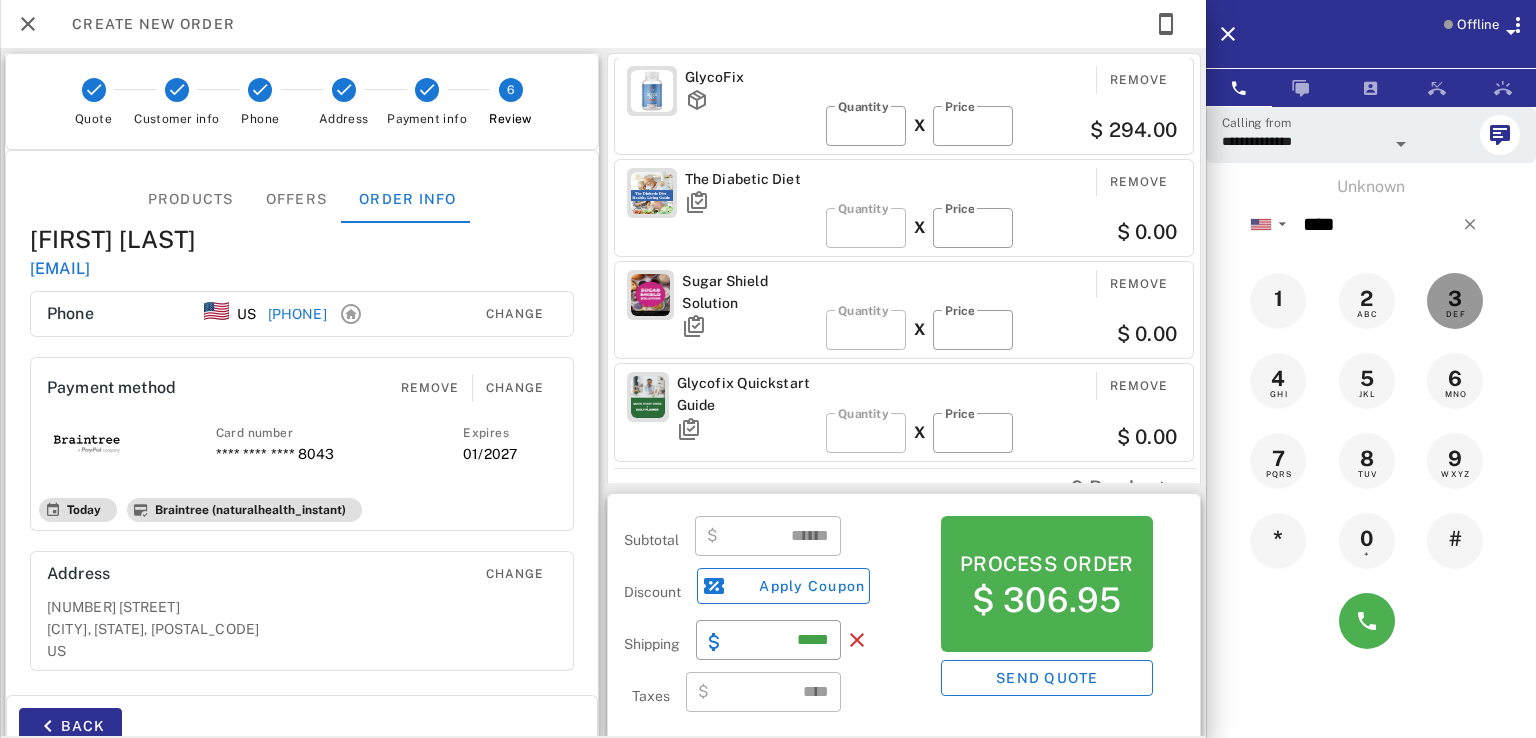 click on "DEF" at bounding box center [1455, 314] 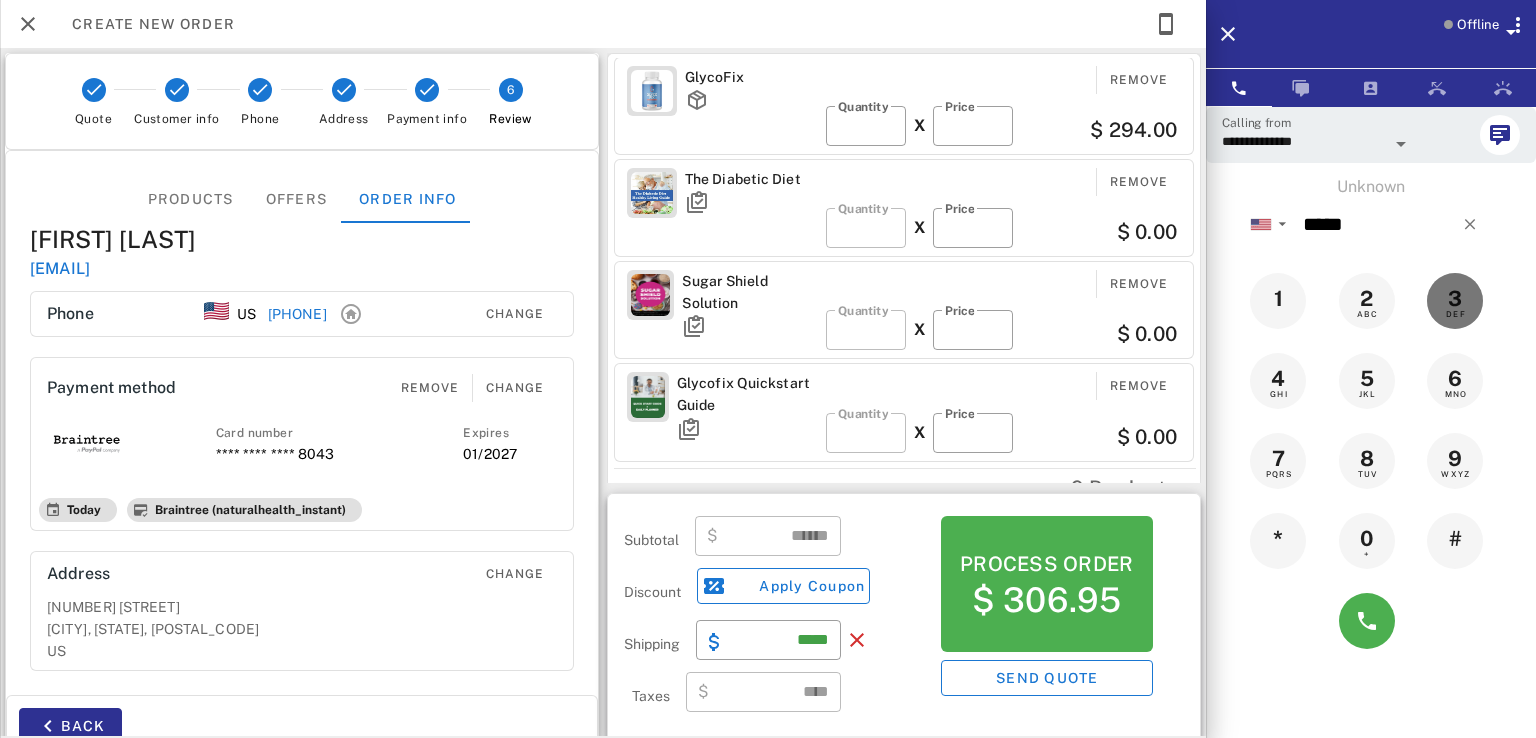 click on "DEF" at bounding box center [1455, 314] 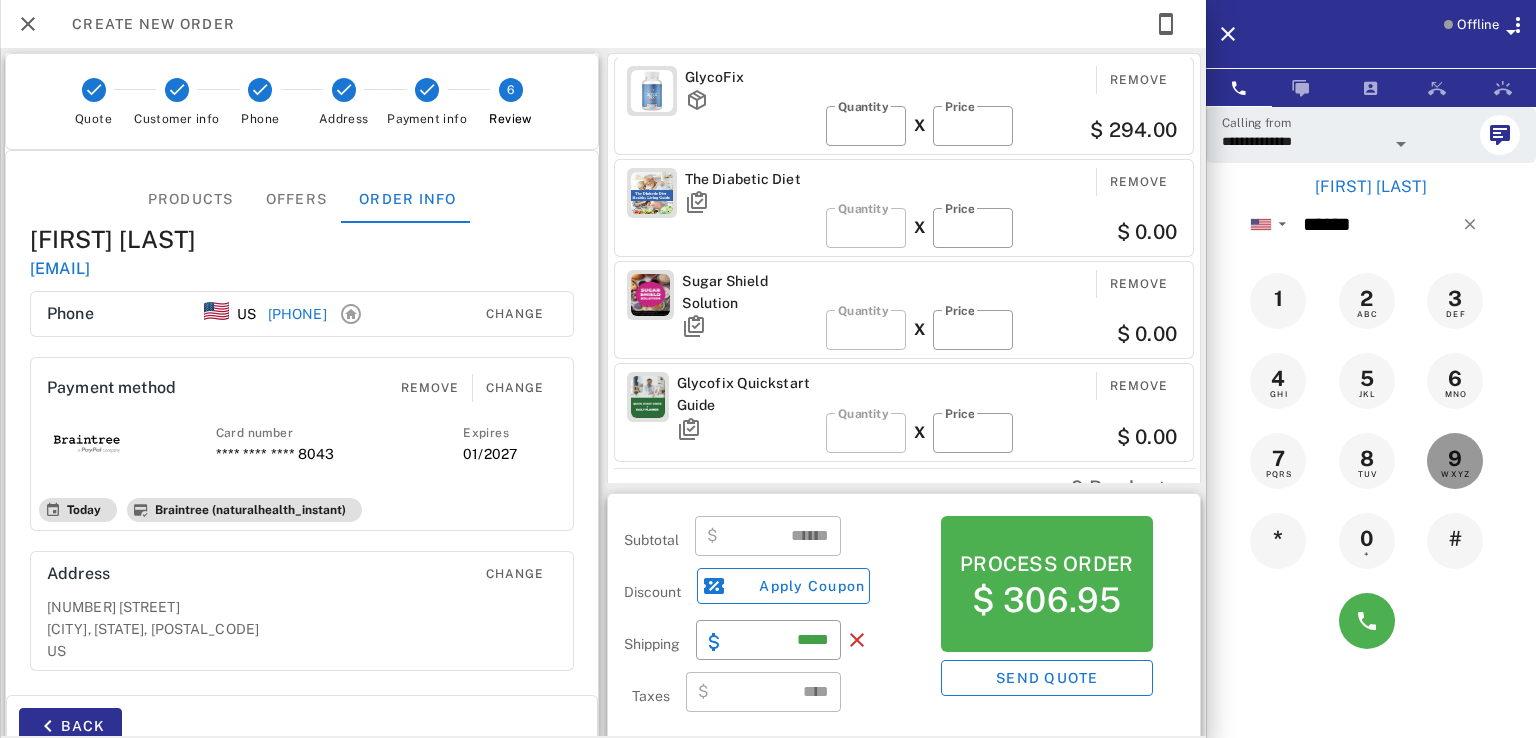 click on "9 WXYZ" at bounding box center (1455, 459) 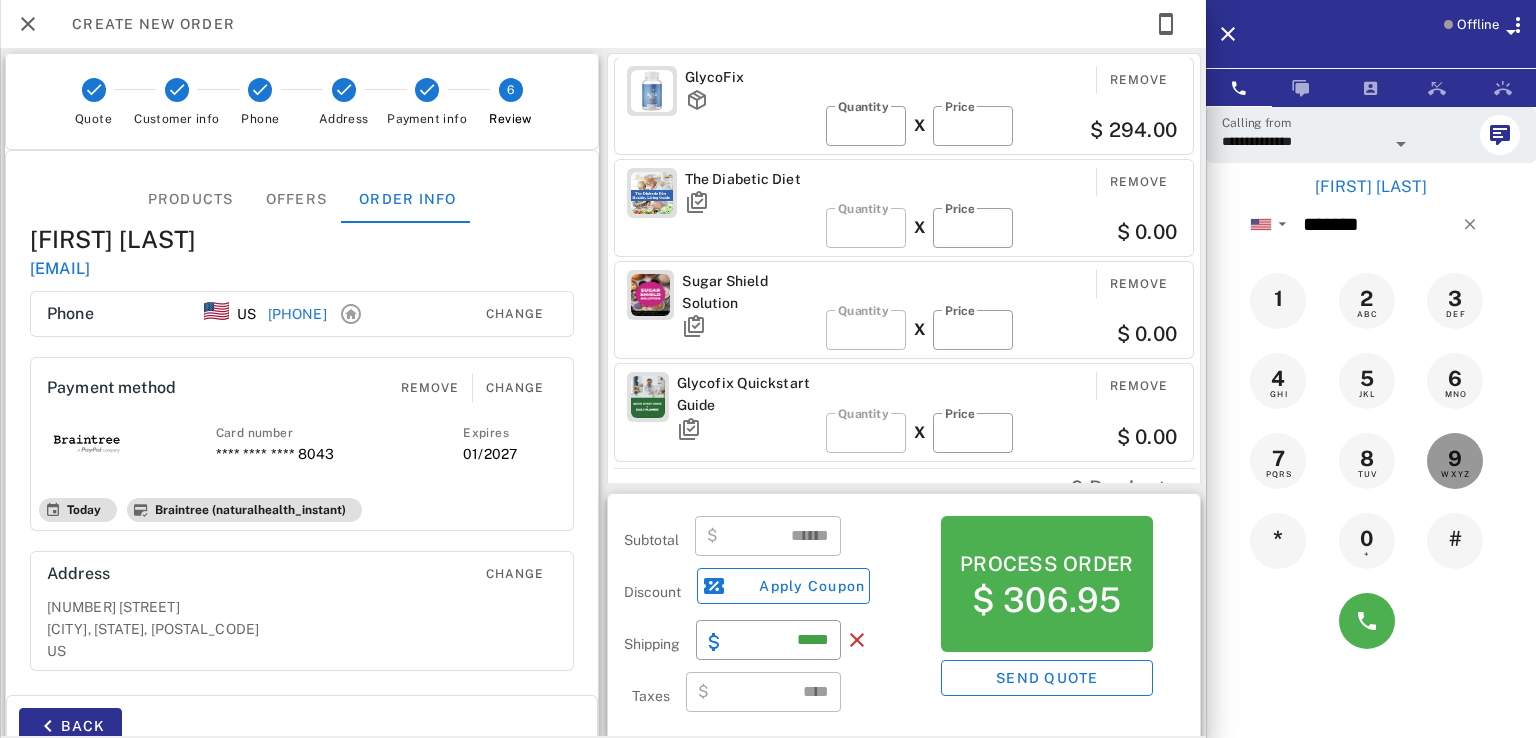 click on "9 WXYZ" at bounding box center (1455, 459) 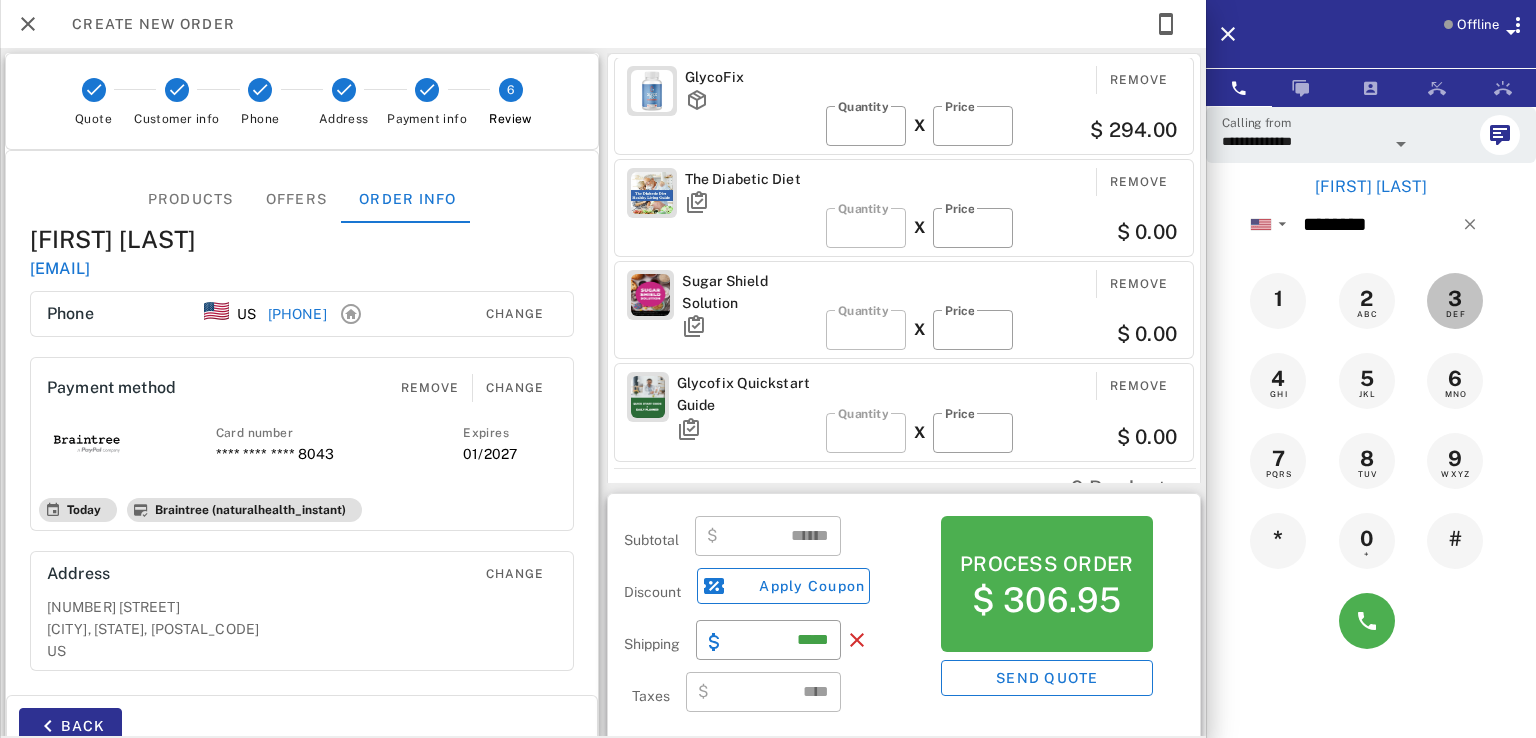 click on "3 DEF" at bounding box center [1455, 299] 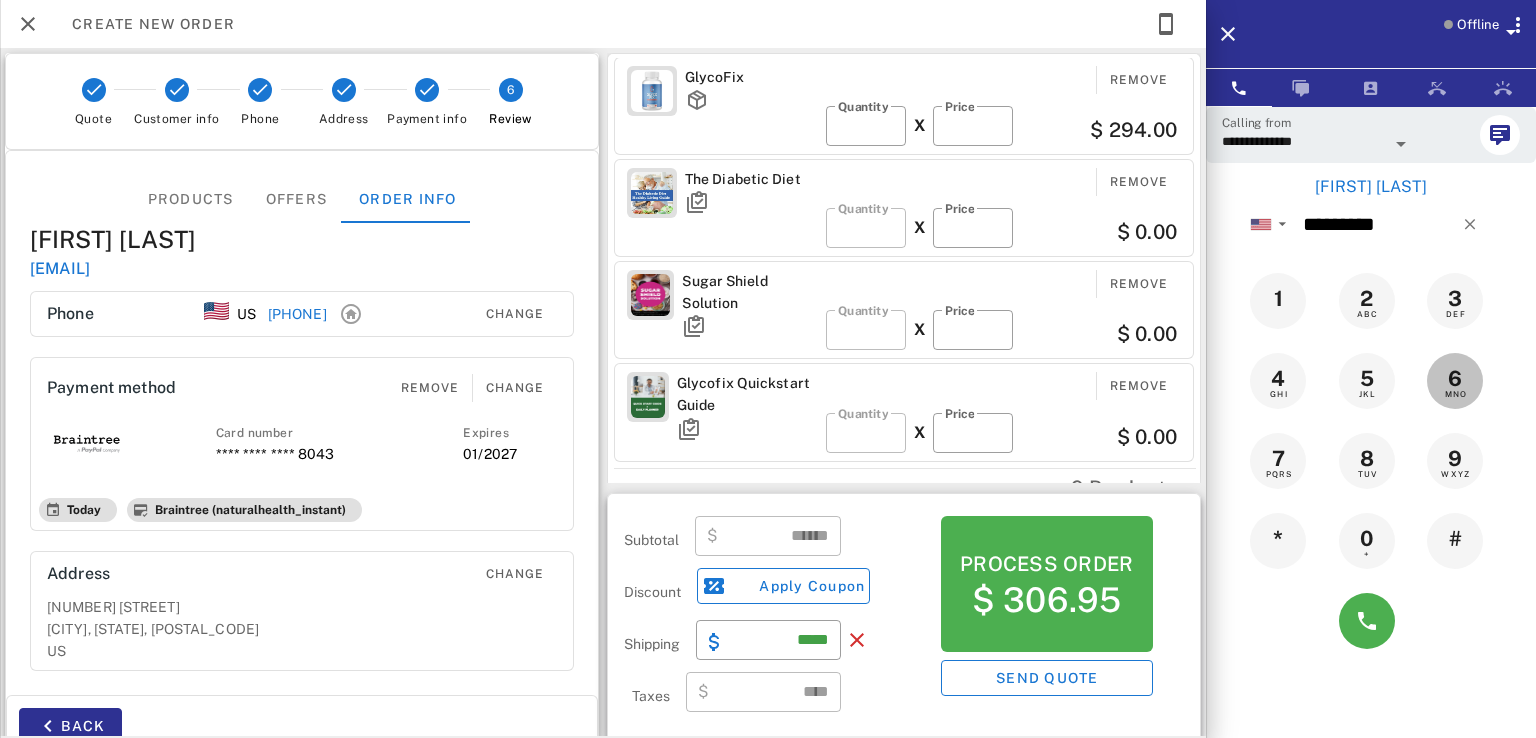 click on "6" at bounding box center (1455, 379) 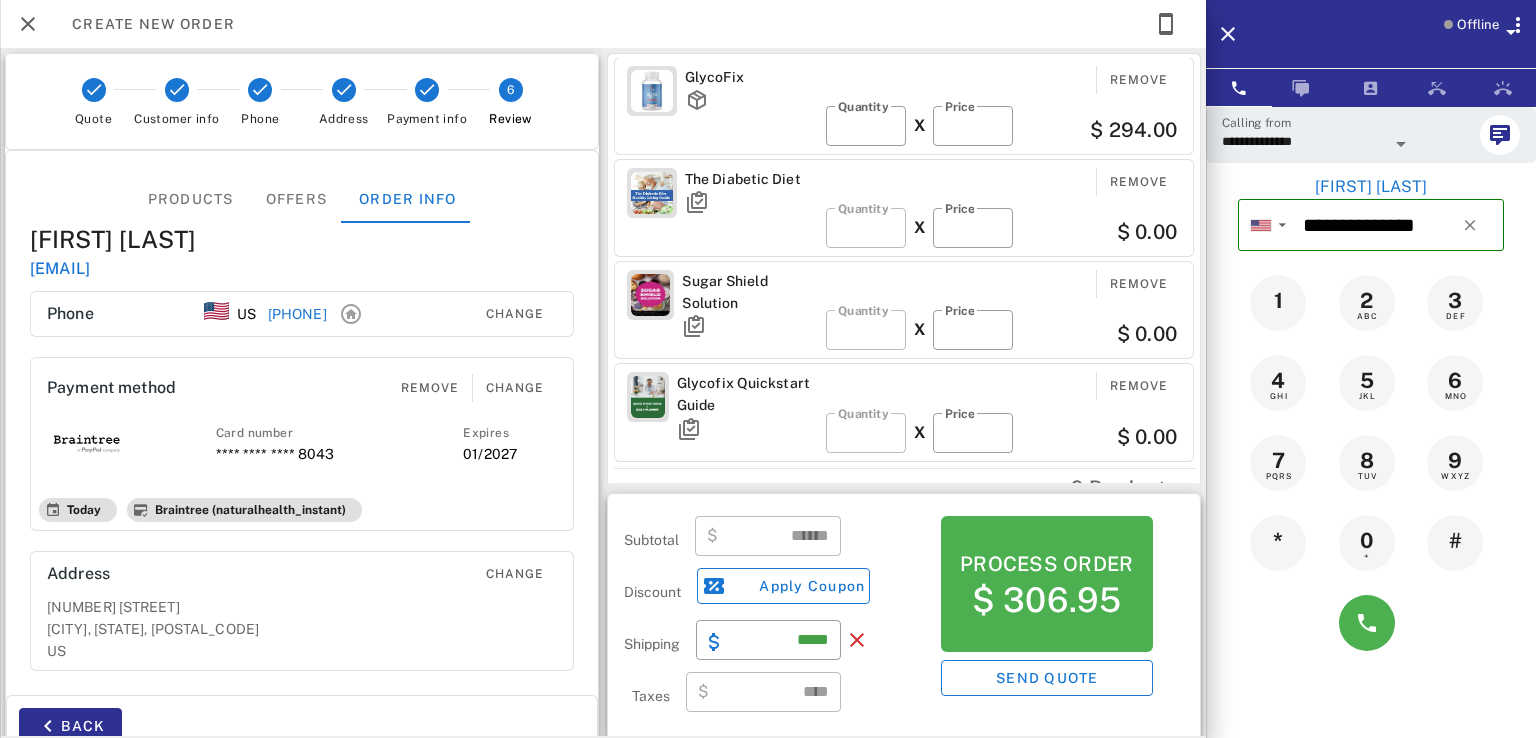 click on "**********" at bounding box center (1303, 141) 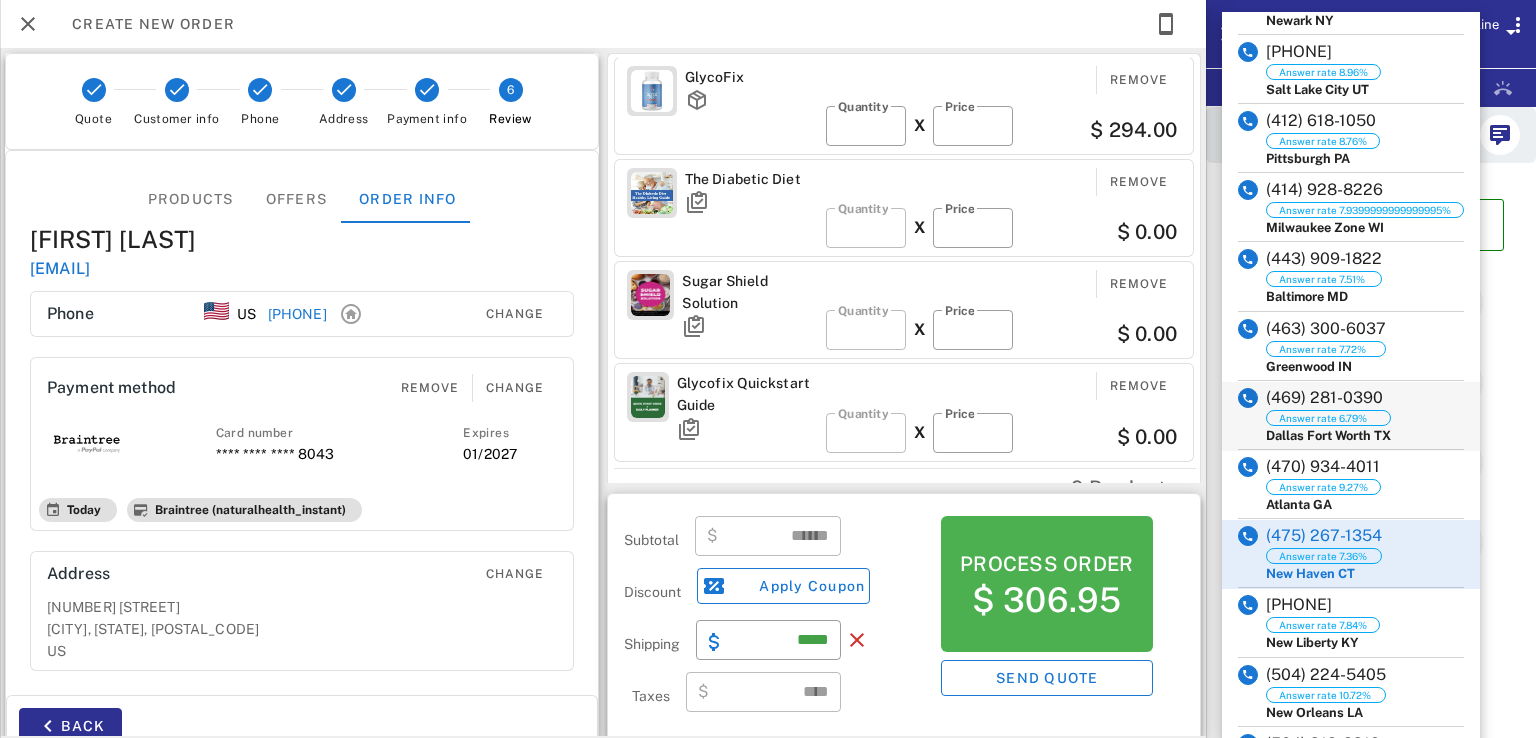 scroll, scrollTop: 700, scrollLeft: 0, axis: vertical 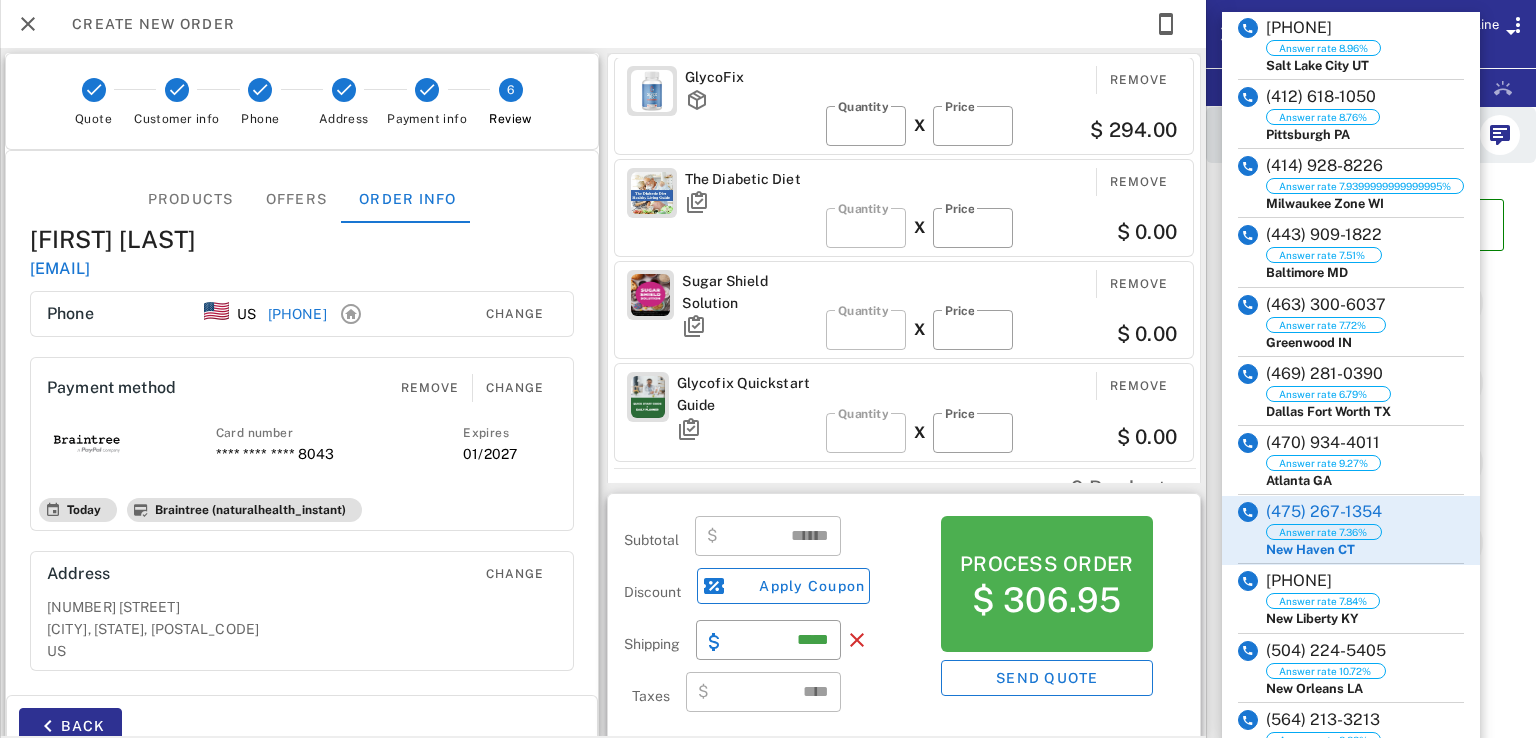 click on "4 GHI 5 JKL 6 MNO" at bounding box center (1371, 383) 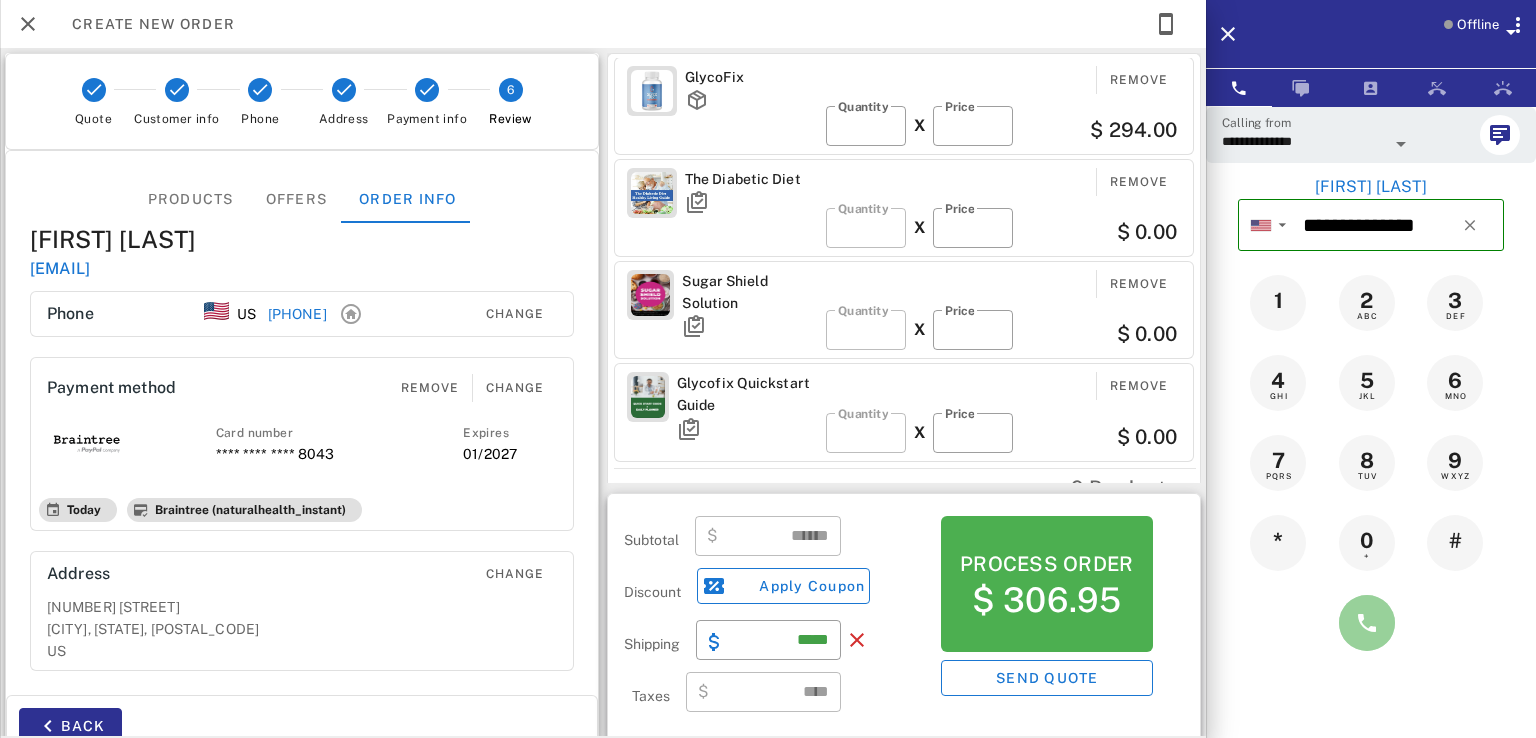 click at bounding box center [1367, 623] 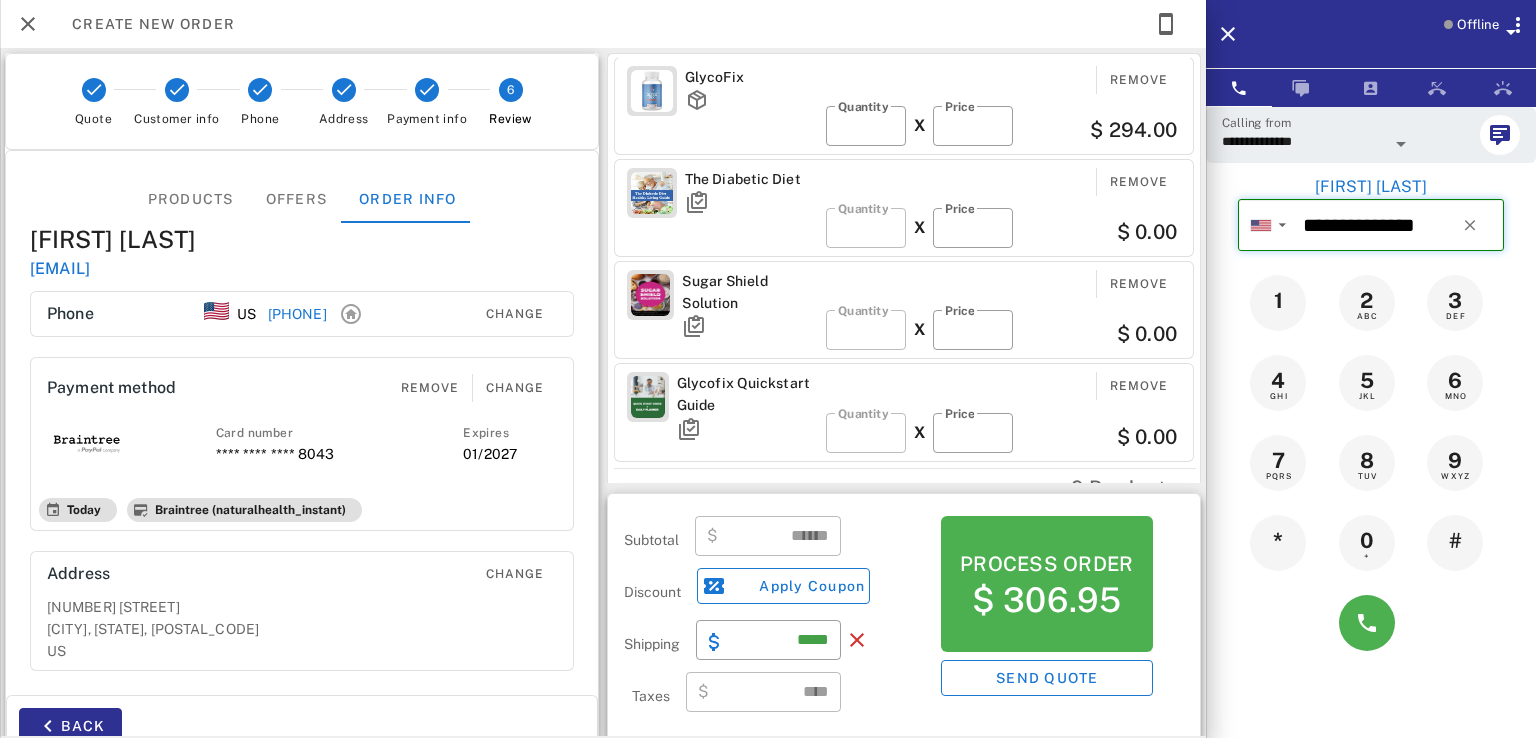 type on "**********" 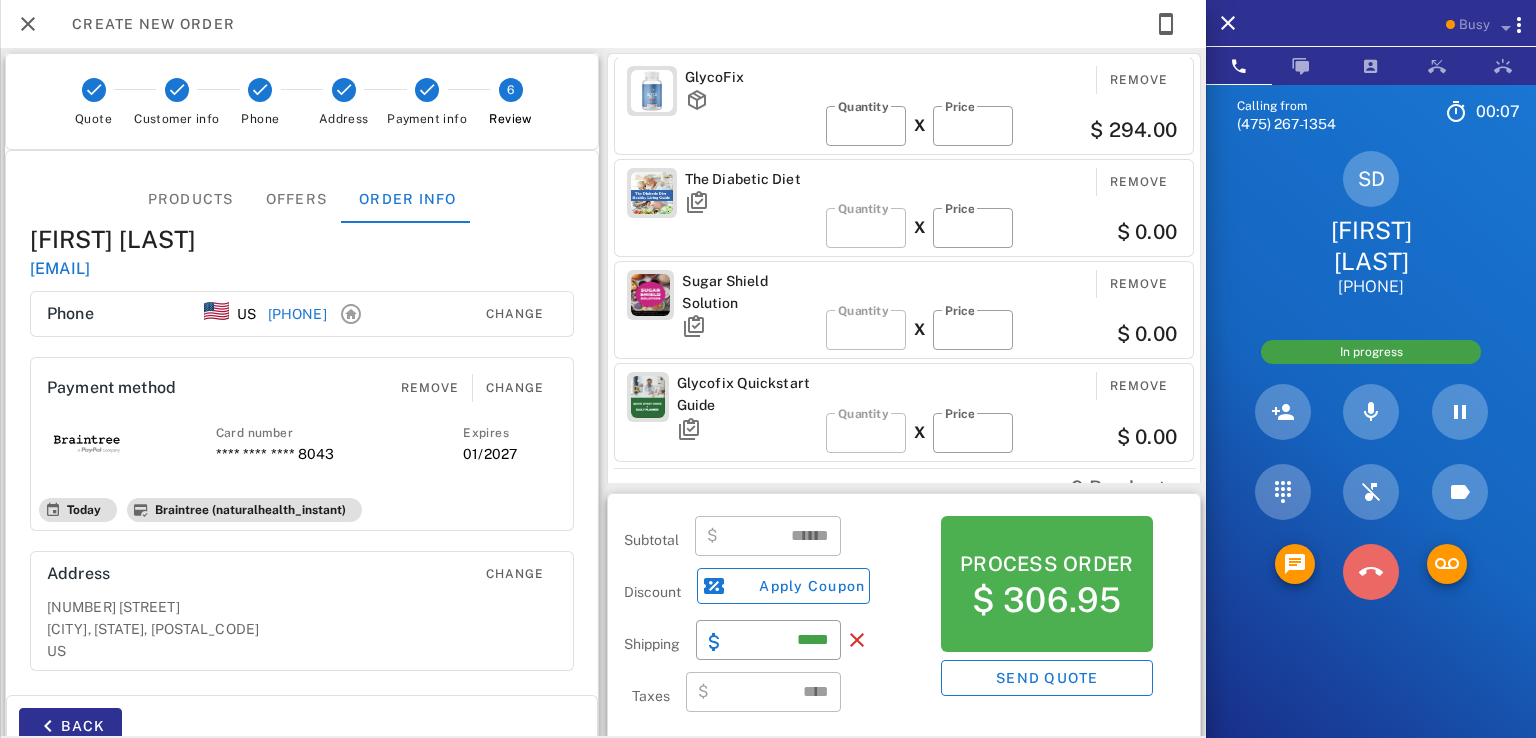 click at bounding box center [1371, 572] 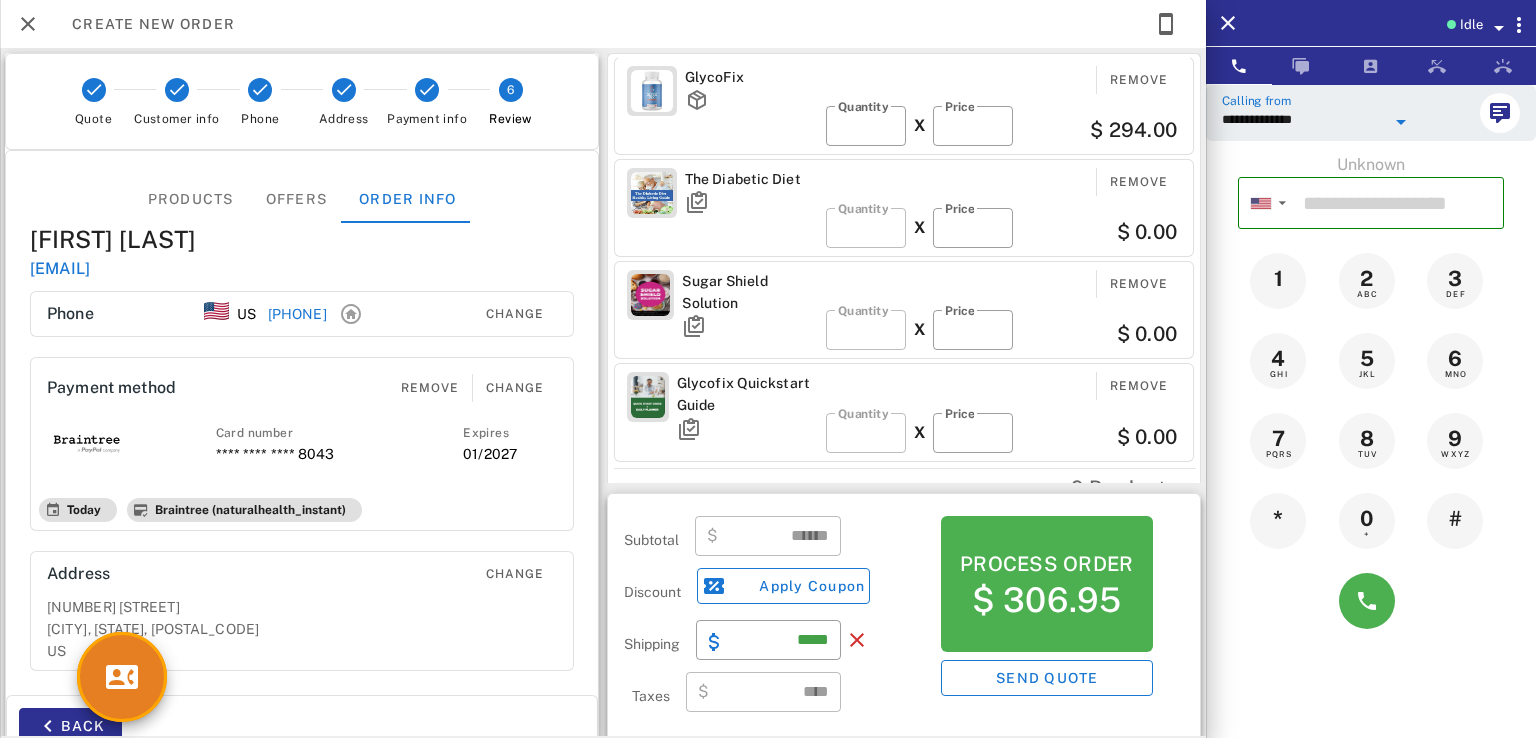 click on "**********" at bounding box center [1303, 119] 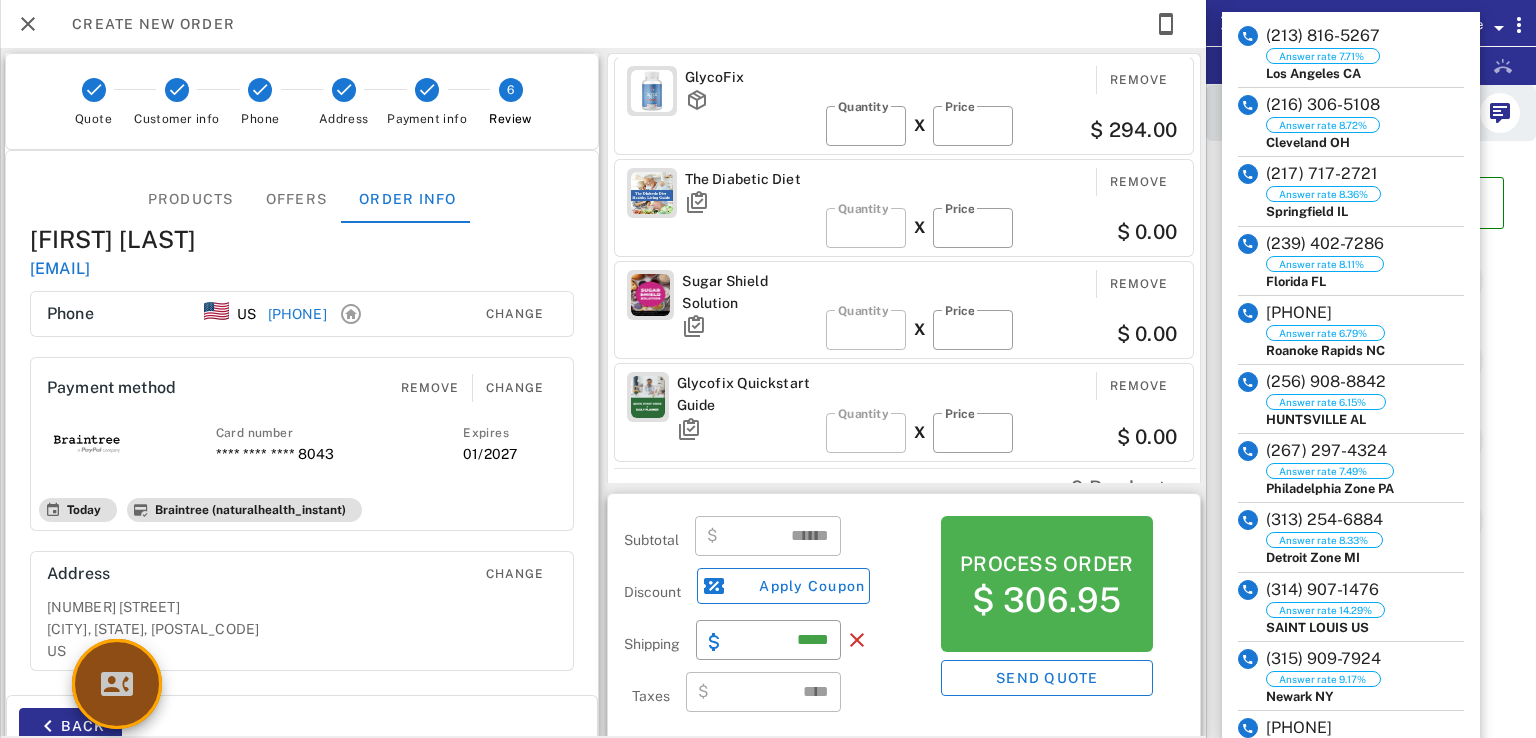 click at bounding box center [117, 684] 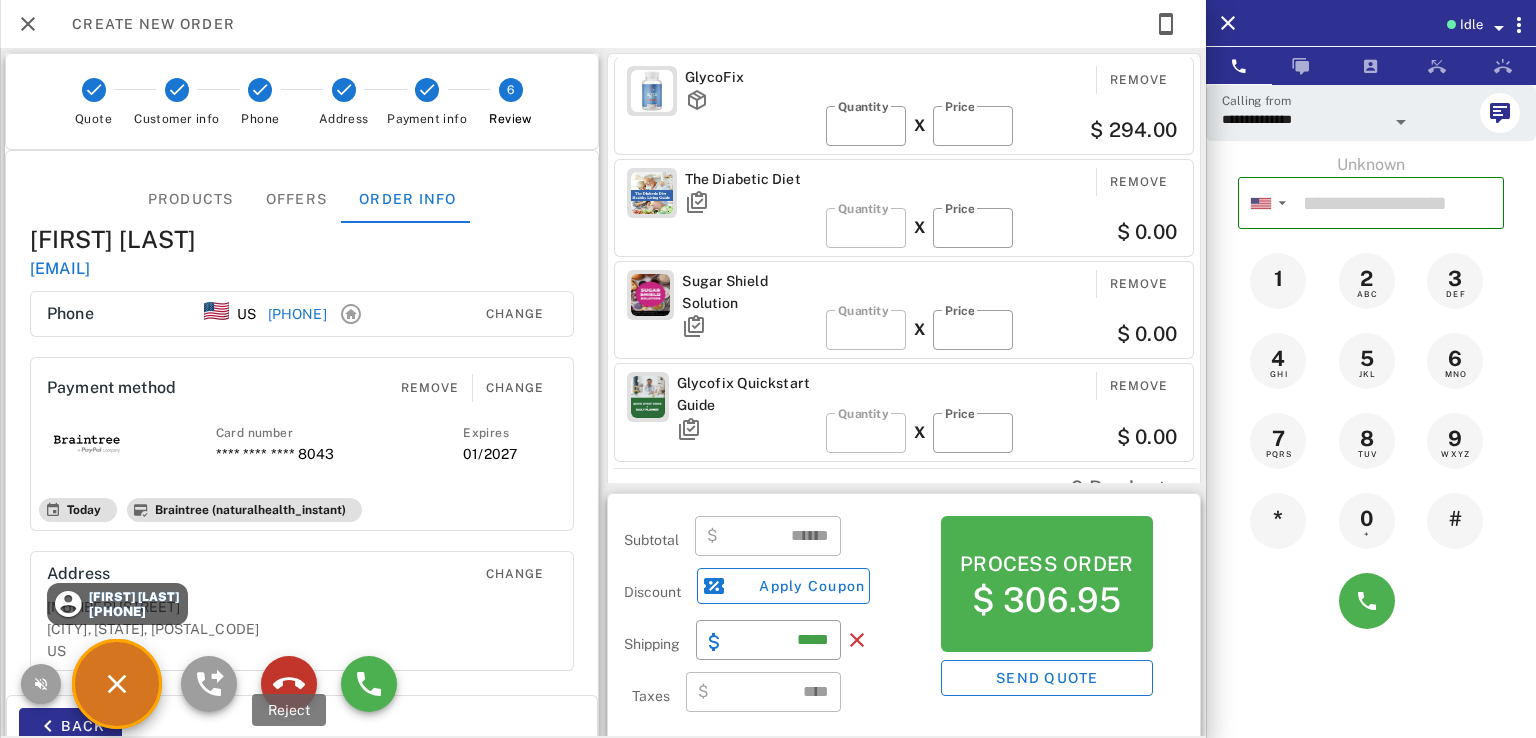 click at bounding box center (289, 684) 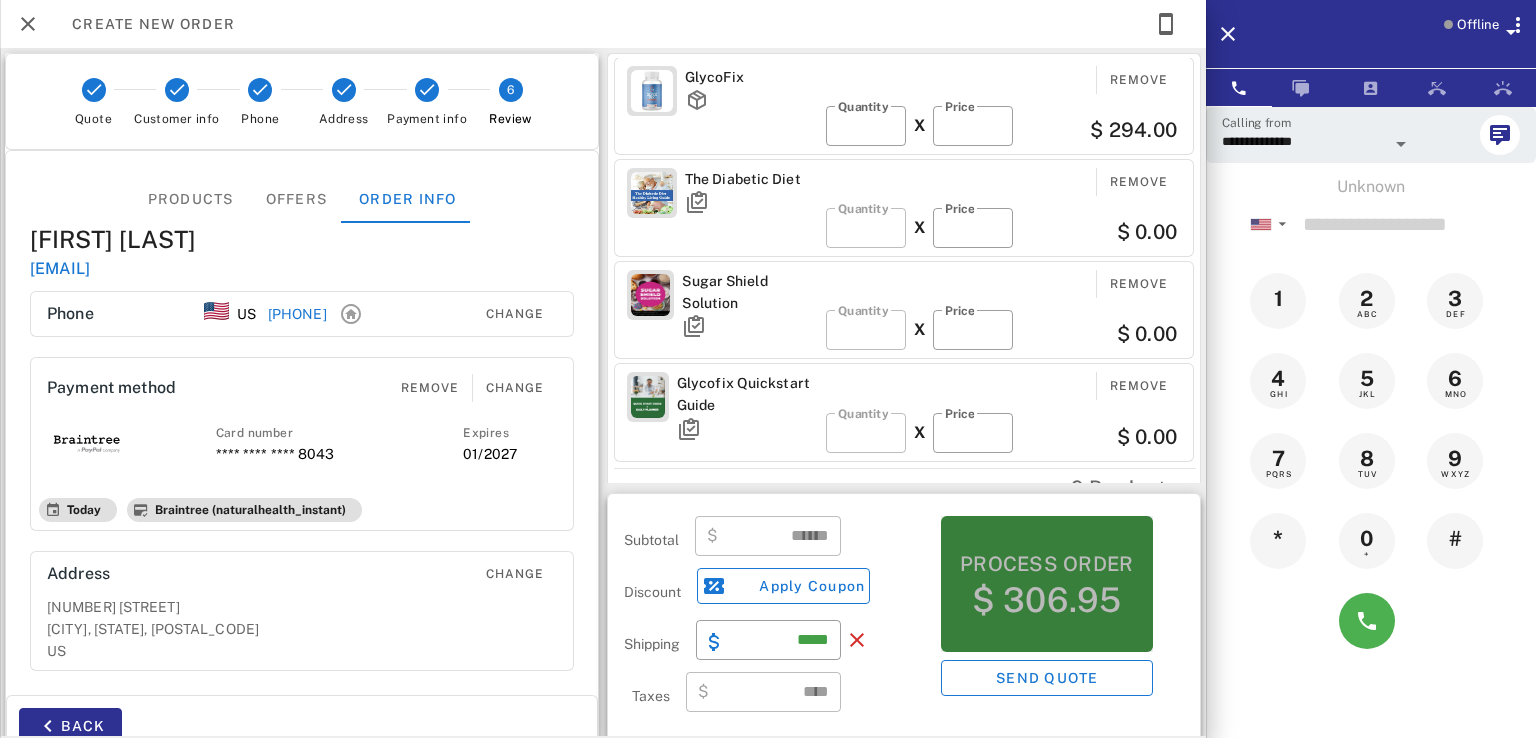 click on "$ 306.95" at bounding box center (1047, 600) 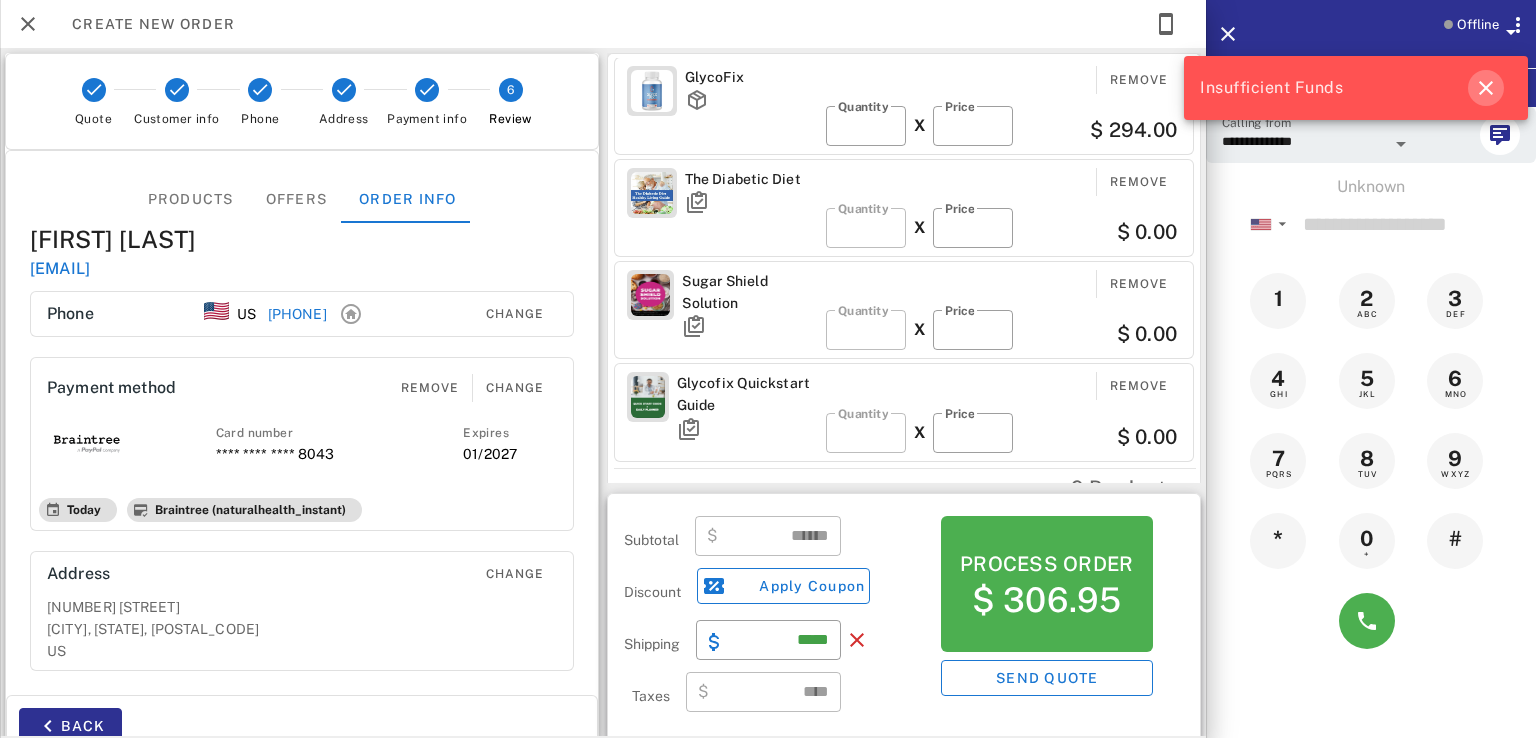 click at bounding box center (1486, 88) 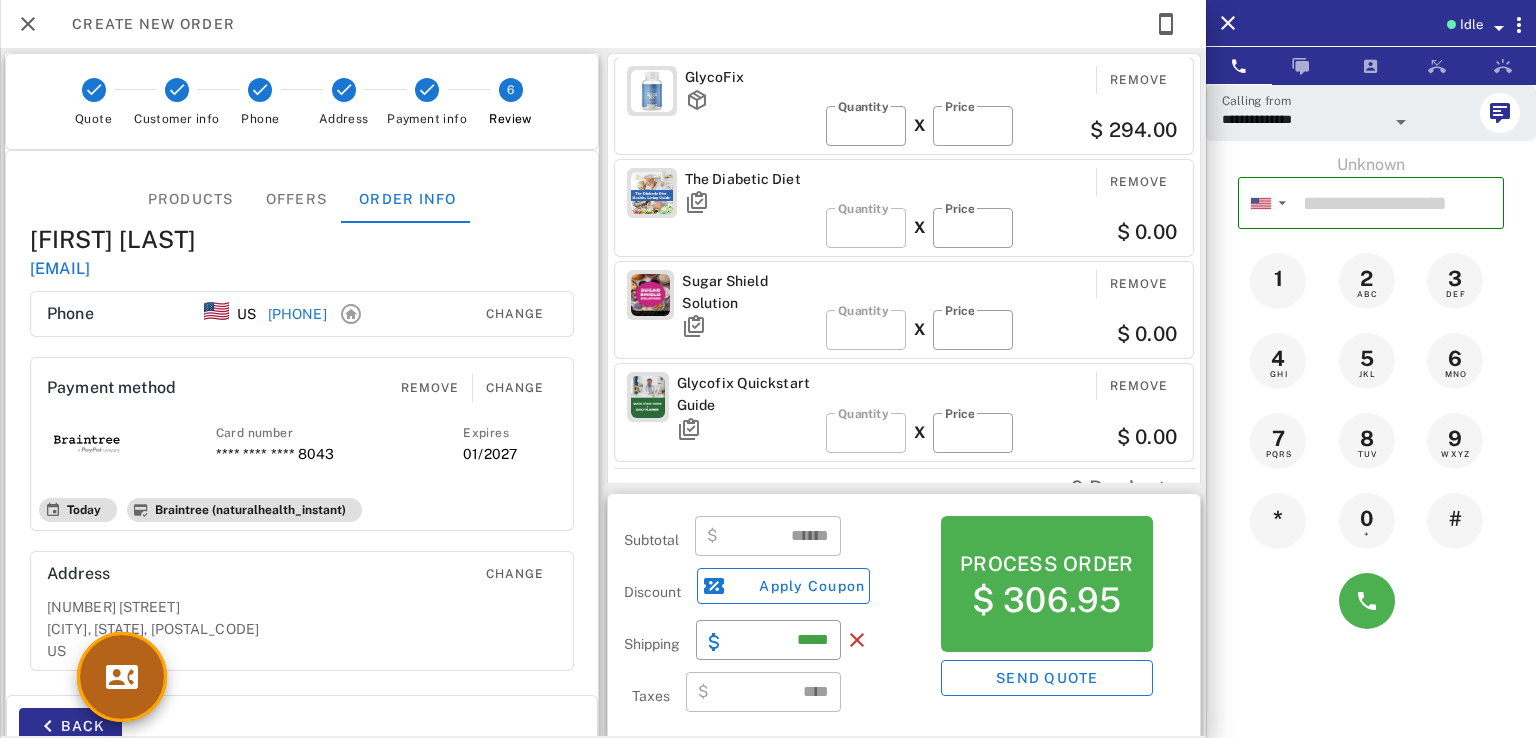 click at bounding box center (122, 677) 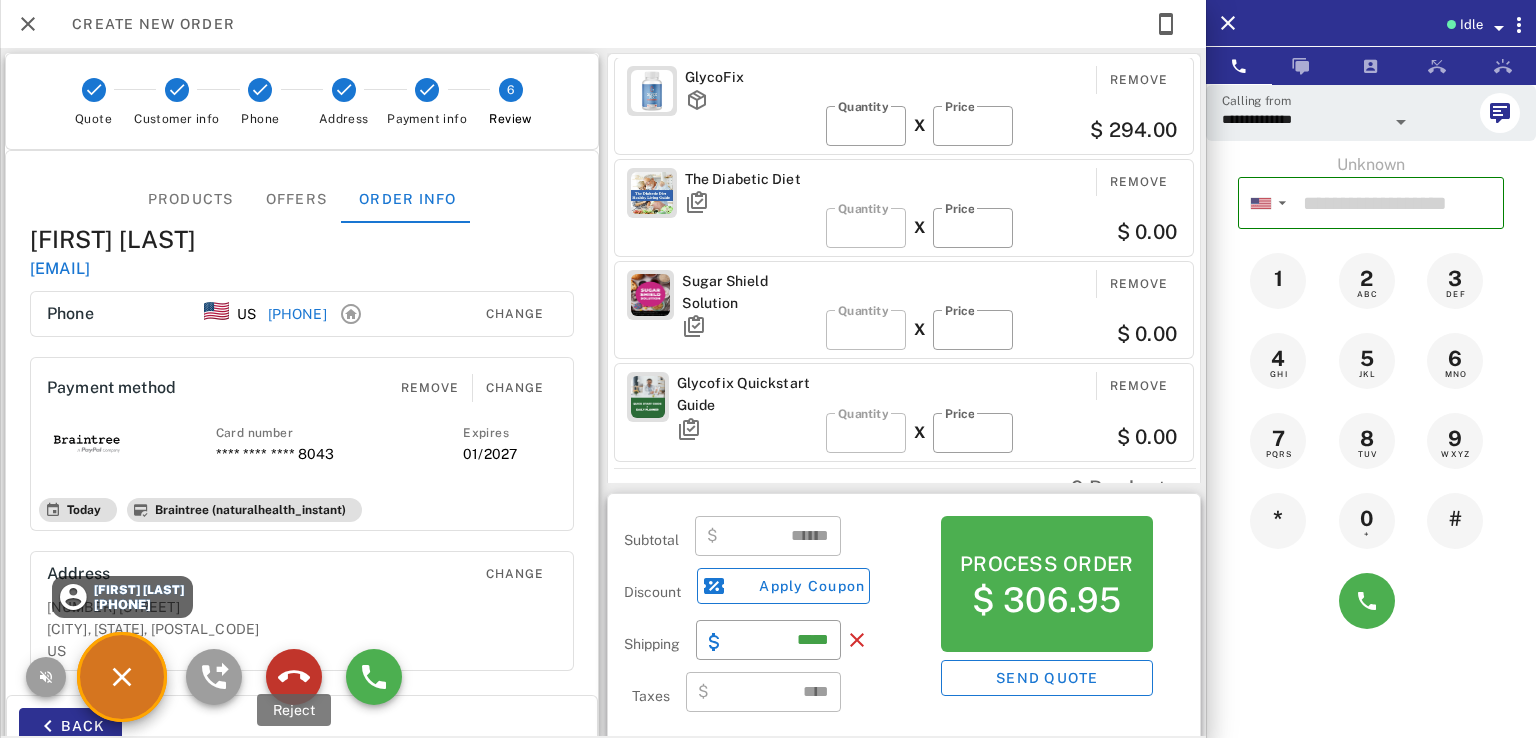 click at bounding box center (294, 677) 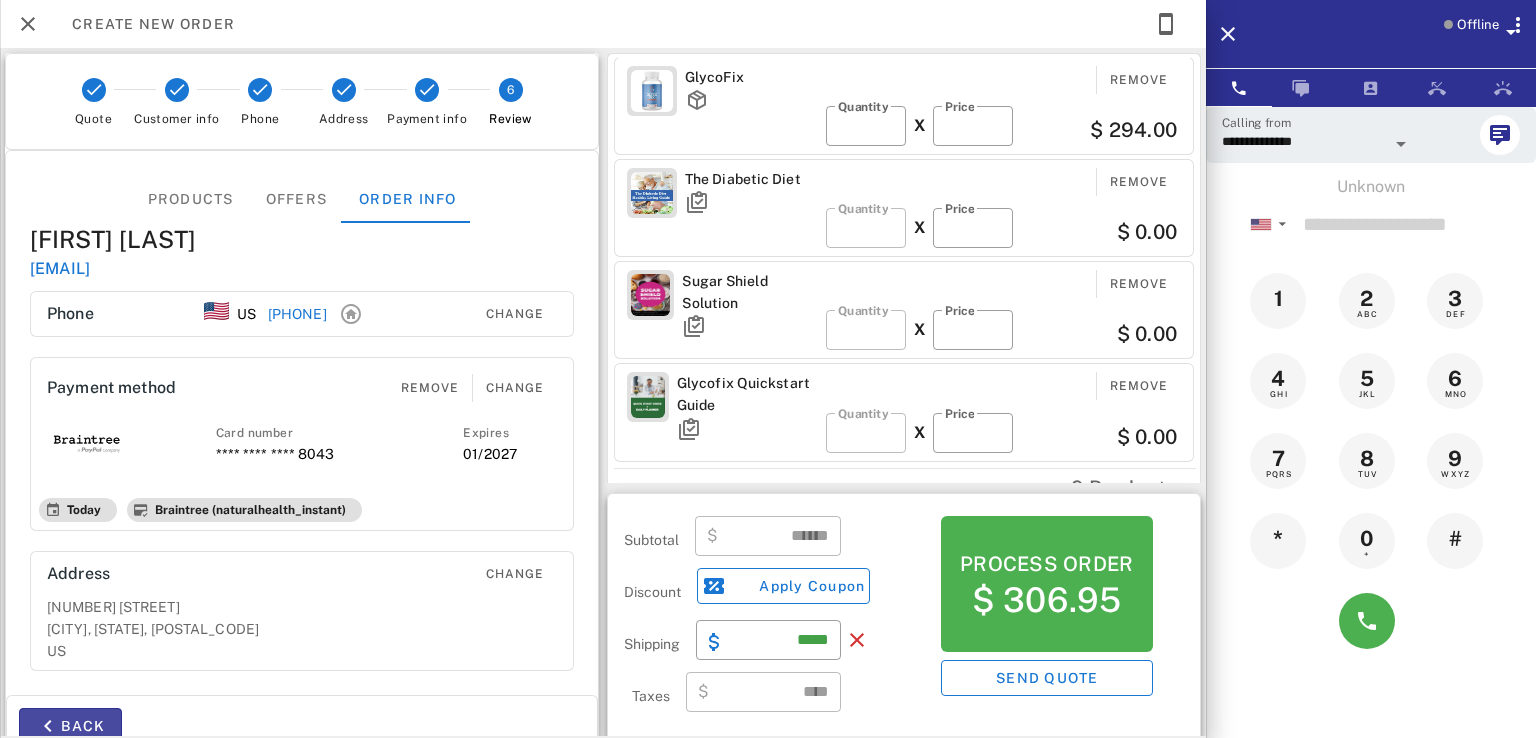 click on "Back" at bounding box center [70, 726] 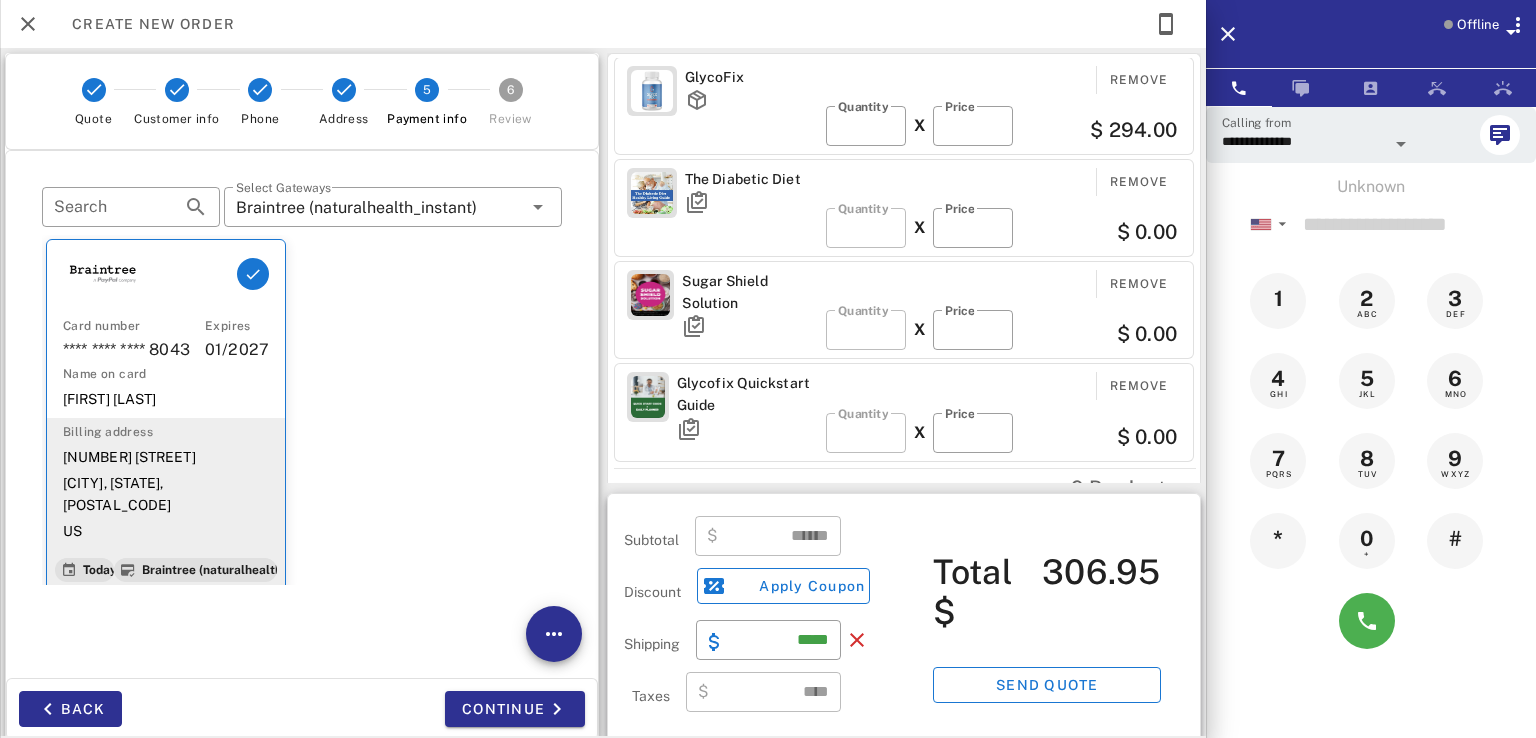 click on "Continue" at bounding box center [449, 709] 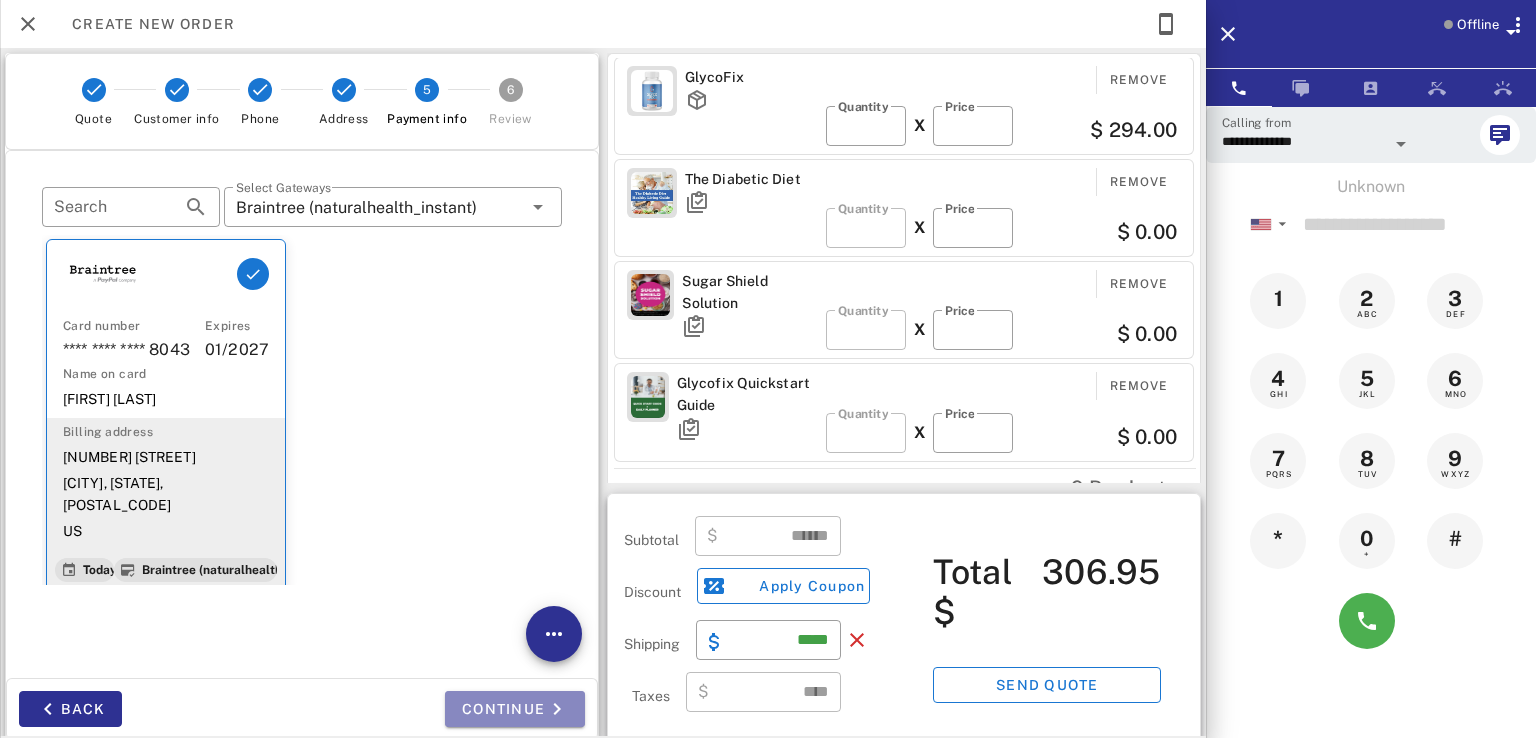 click on "Continue" at bounding box center [515, 709] 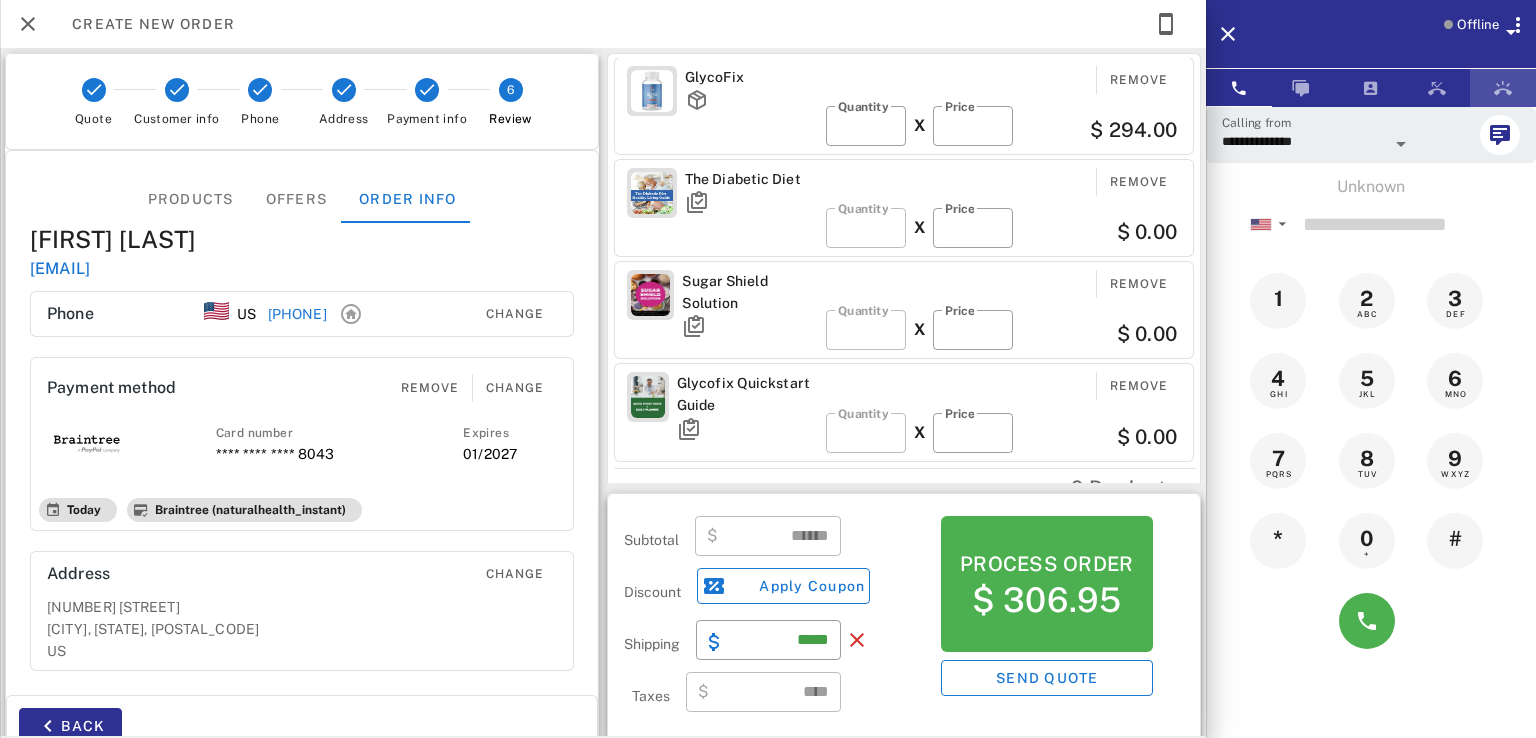 click at bounding box center (1503, 88) 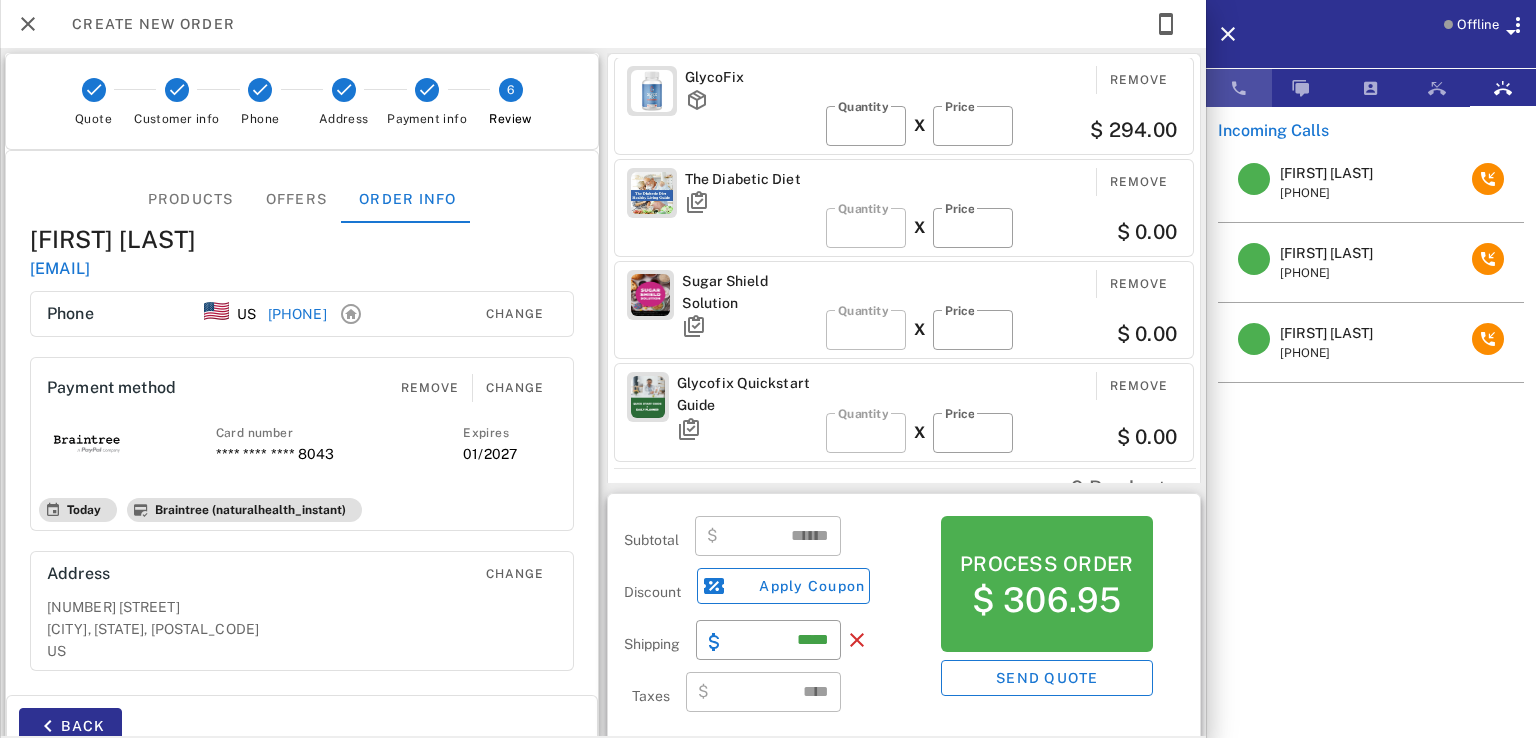click at bounding box center (1239, 88) 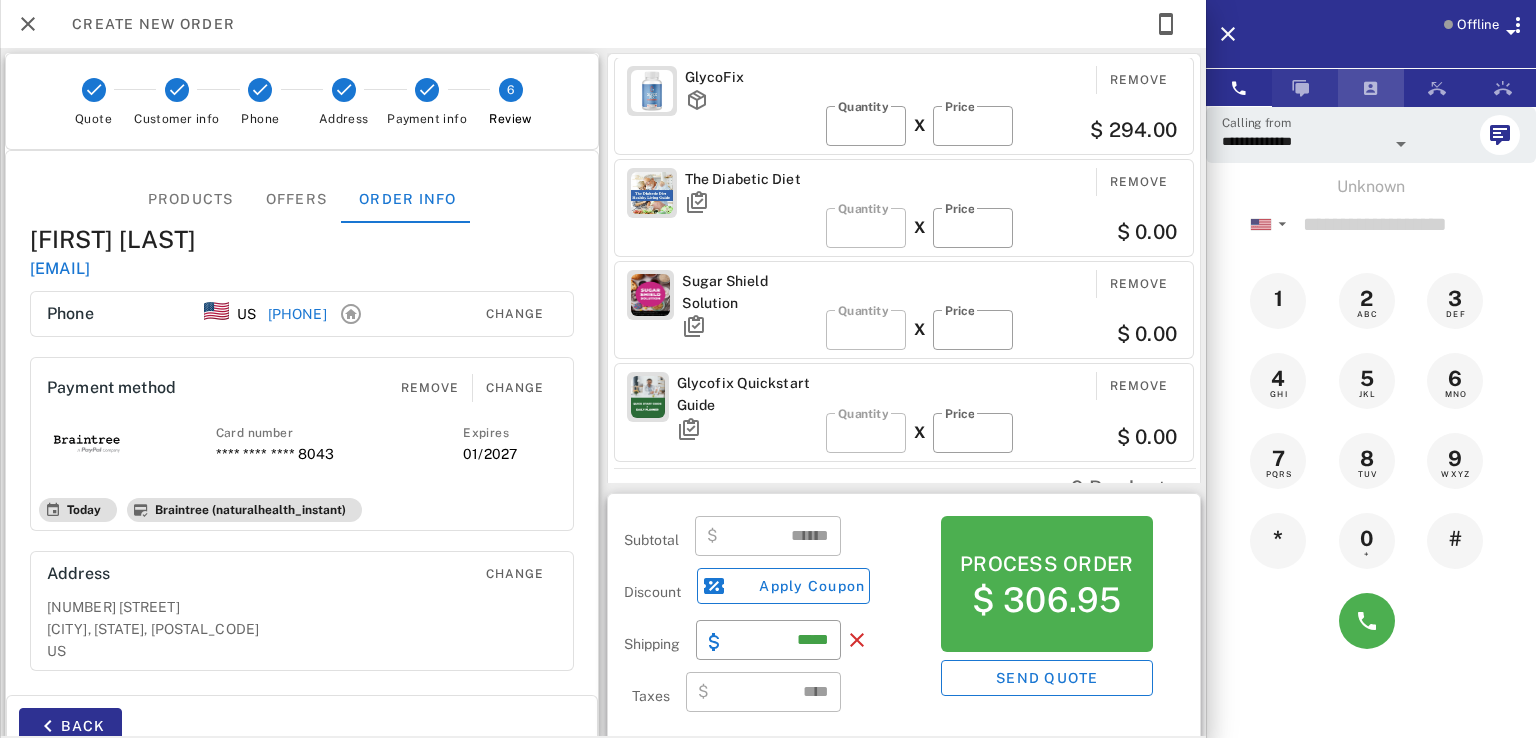 click at bounding box center [1371, 88] 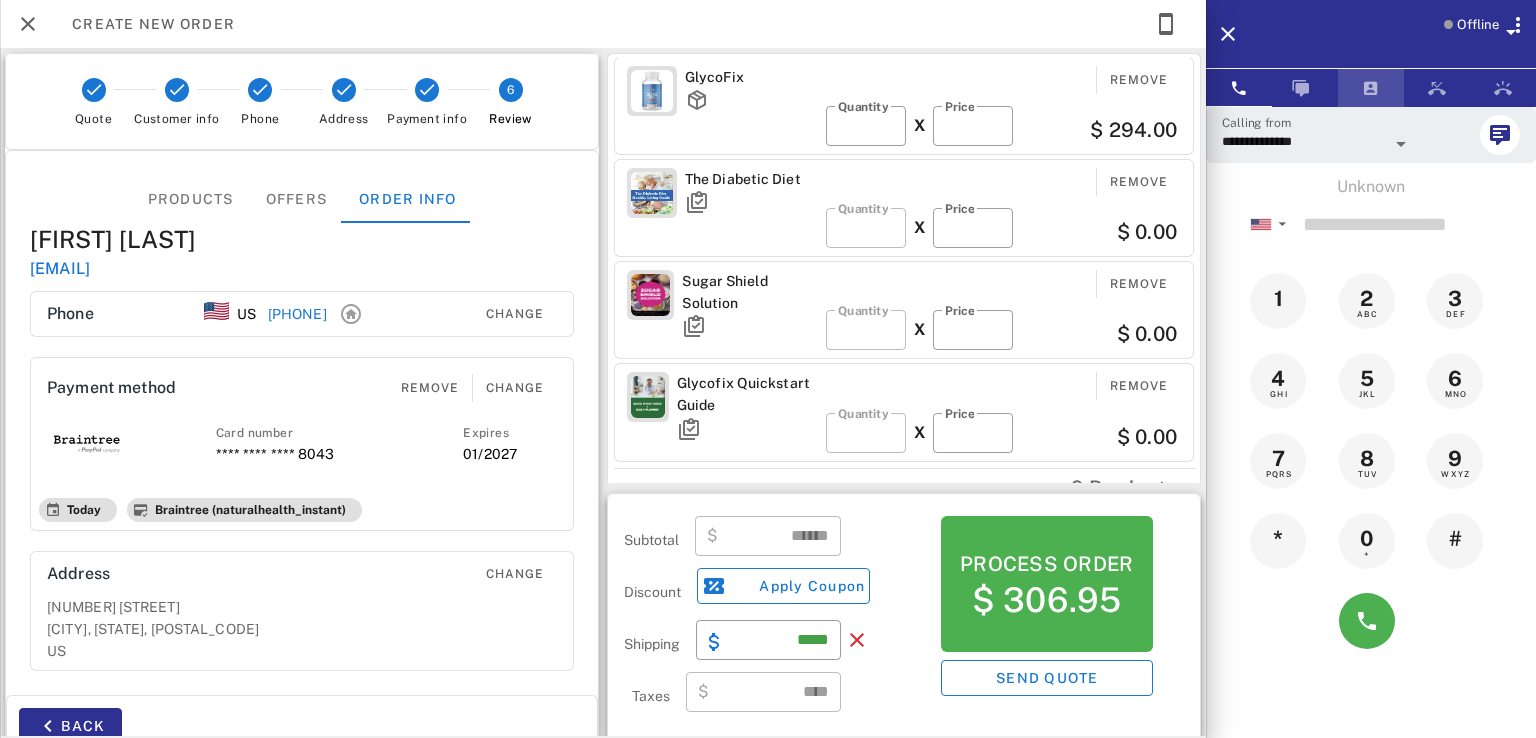 click at bounding box center [1371, 88] 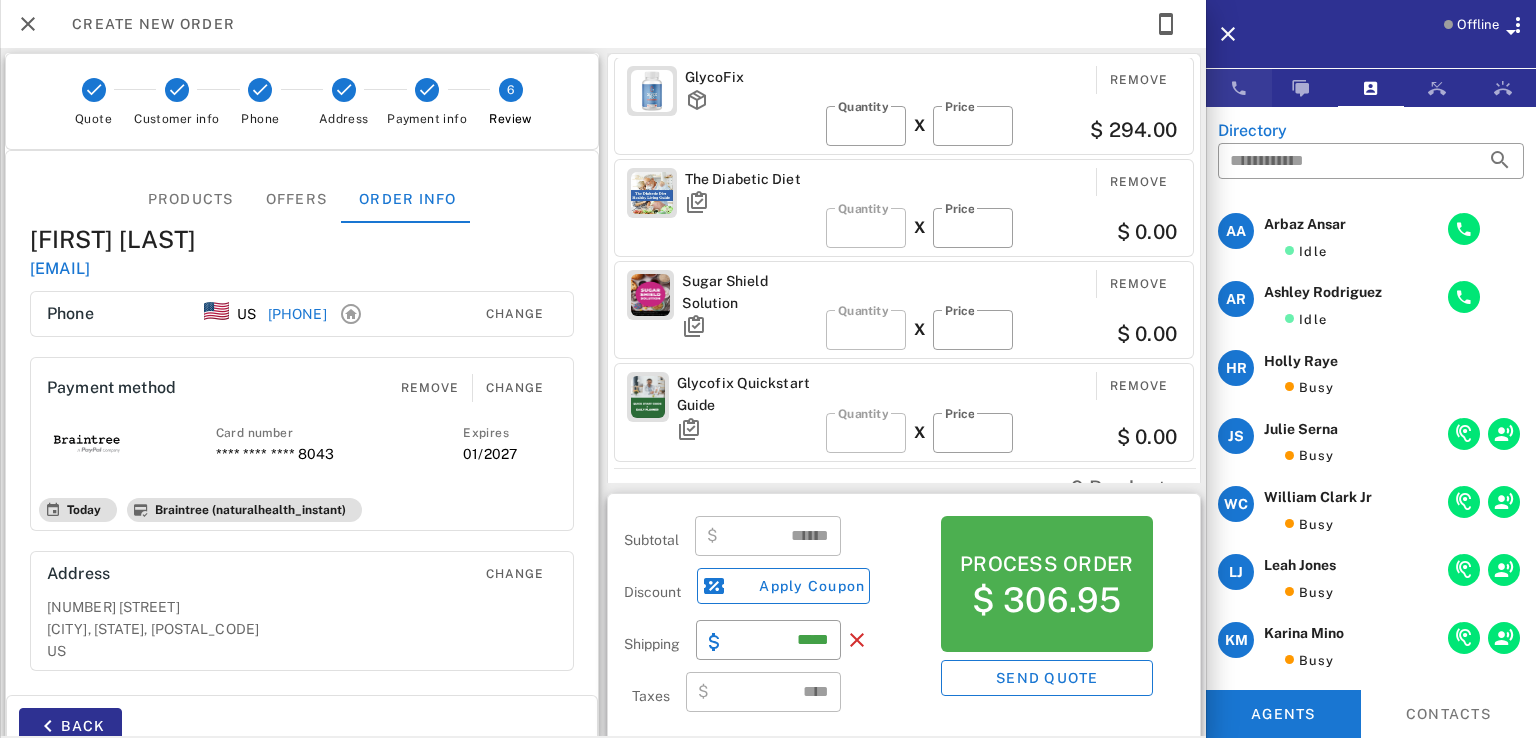 scroll, scrollTop: 0, scrollLeft: 0, axis: both 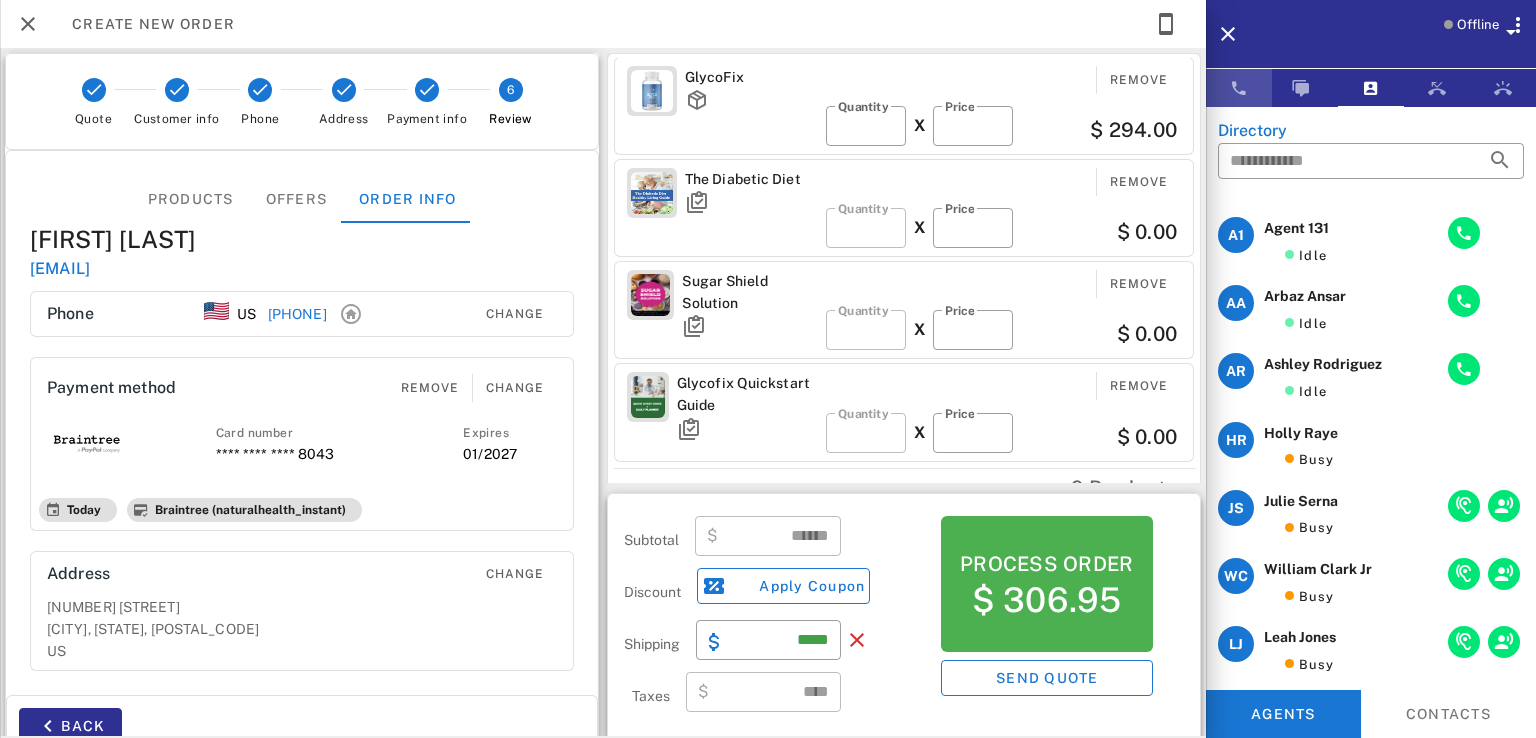 click at bounding box center [1239, 88] 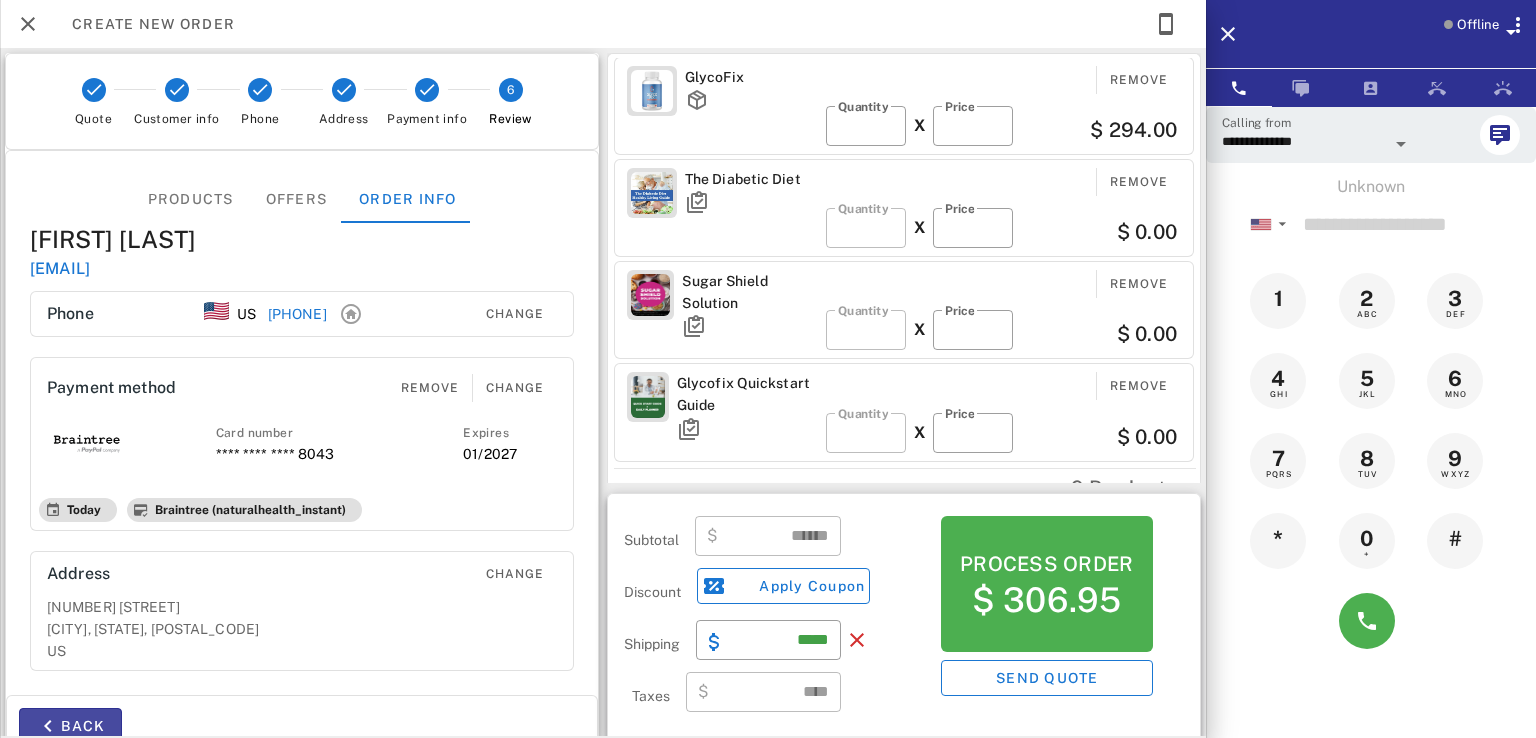 click on "Back" at bounding box center [70, 726] 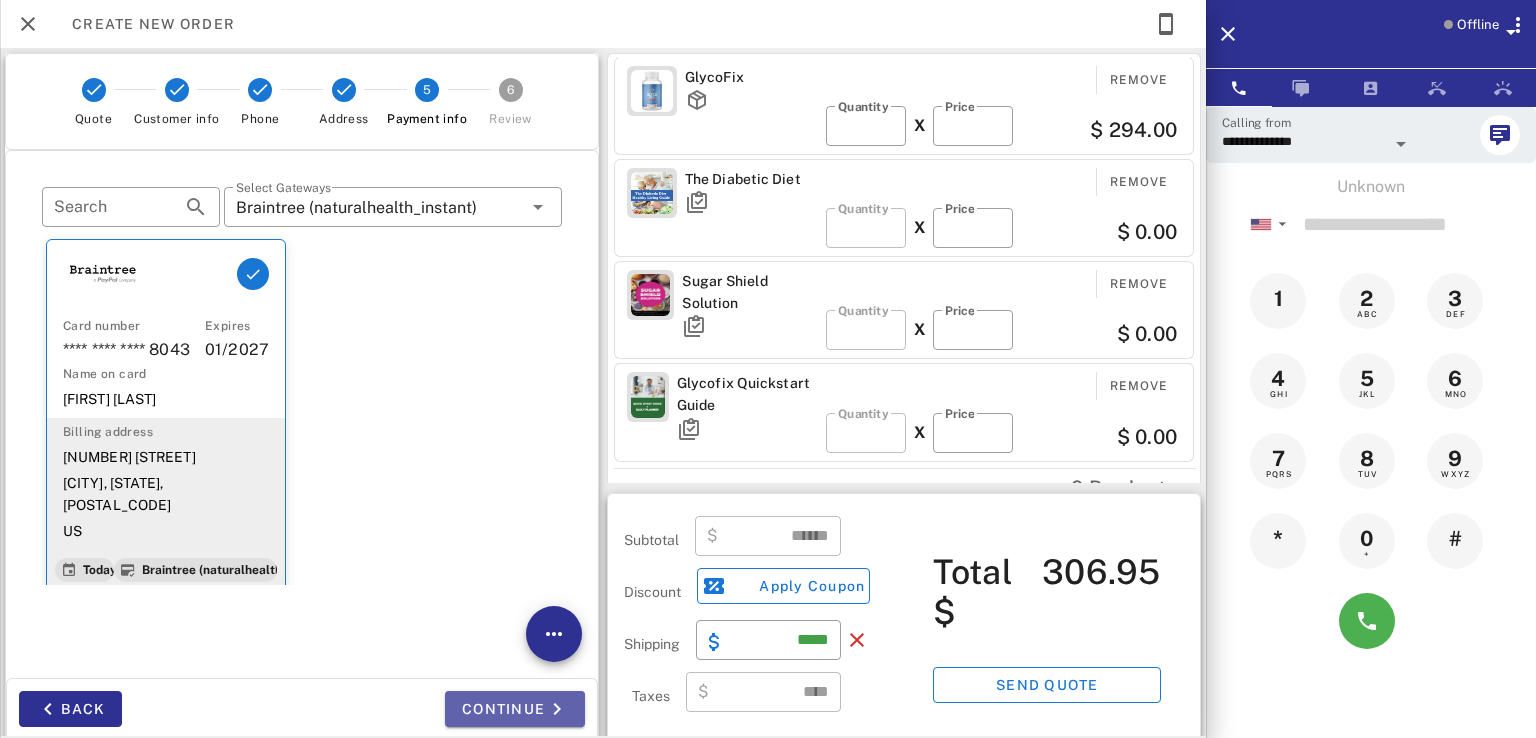 click at bounding box center (557, 709) 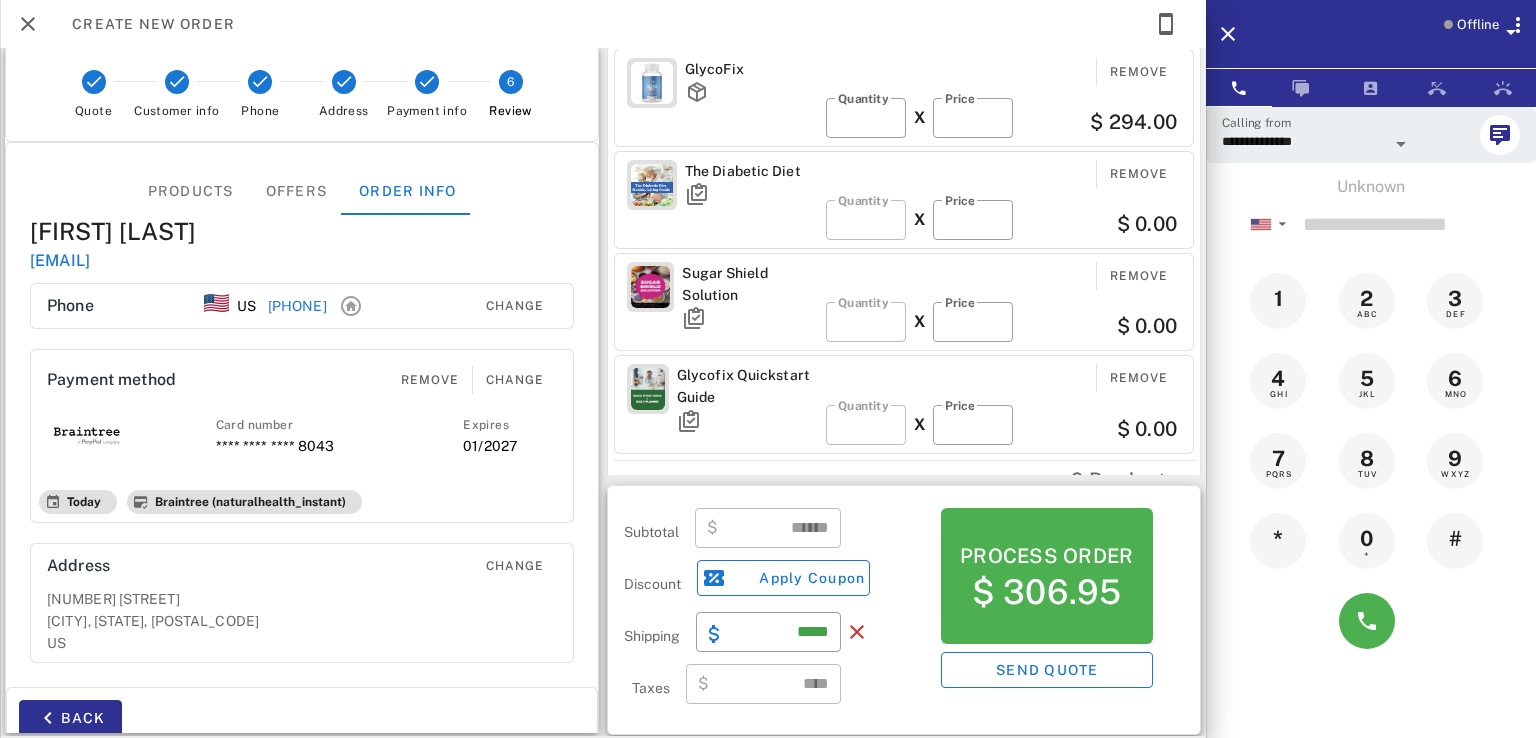 scroll, scrollTop: 0, scrollLeft: 0, axis: both 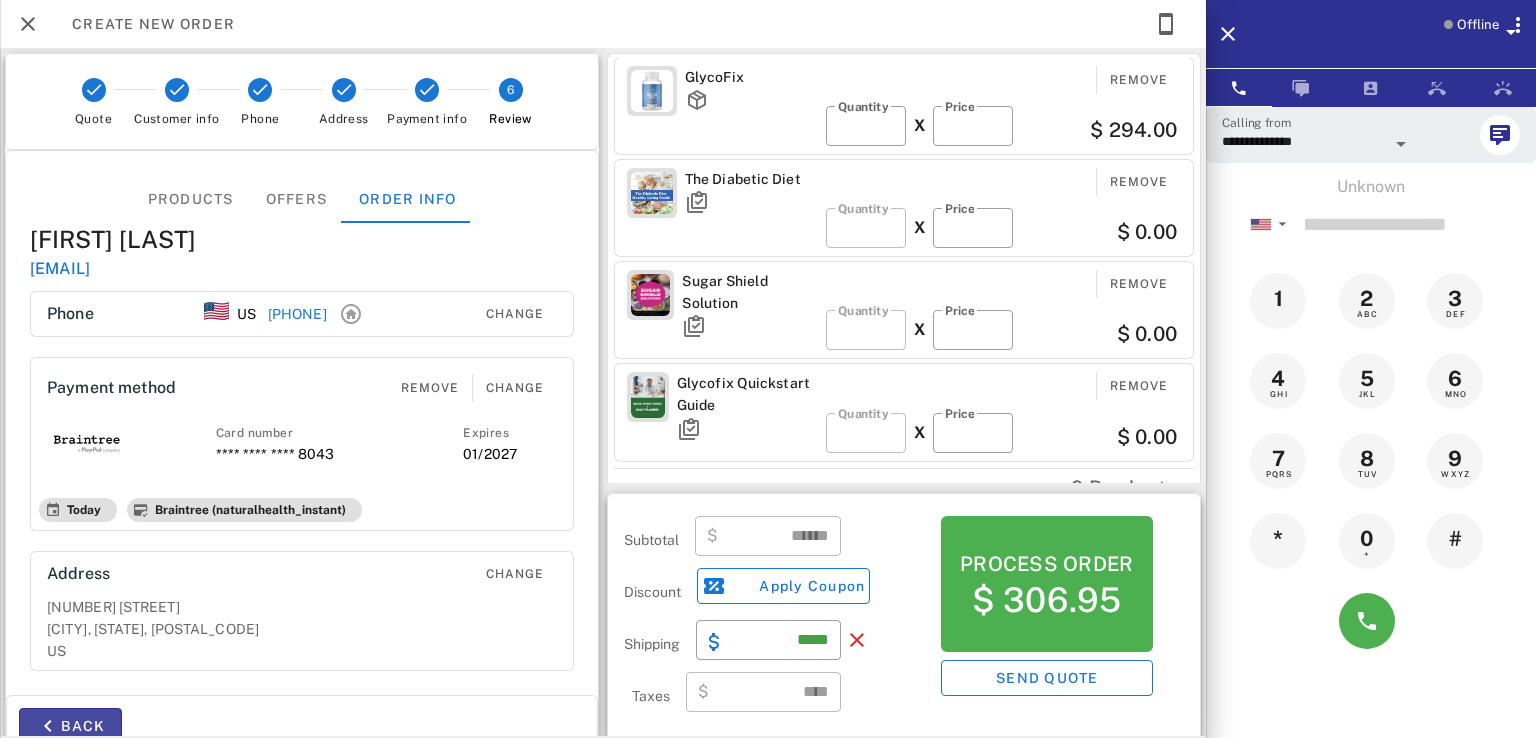 click on "Back" at bounding box center (70, 726) 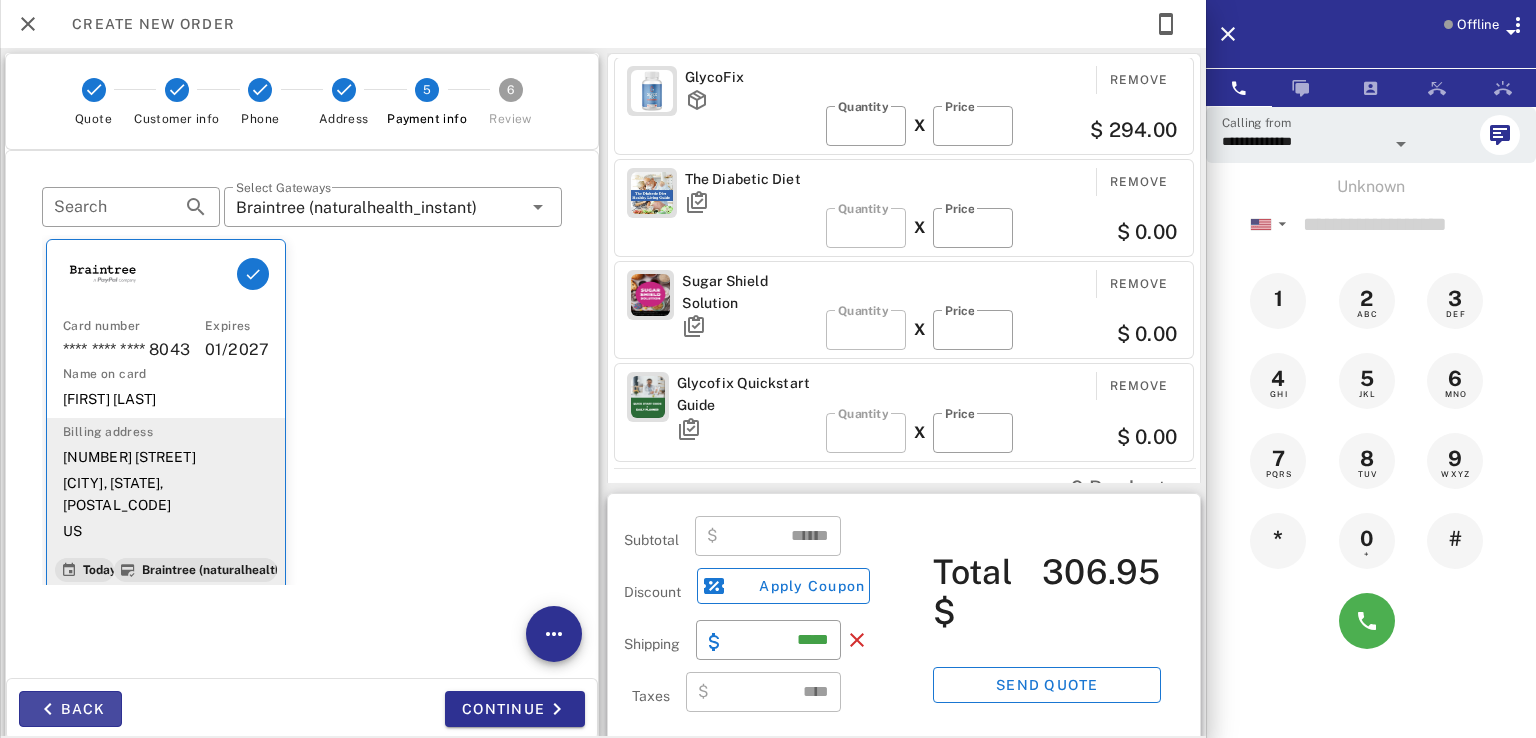 click on "Back" at bounding box center (70, 709) 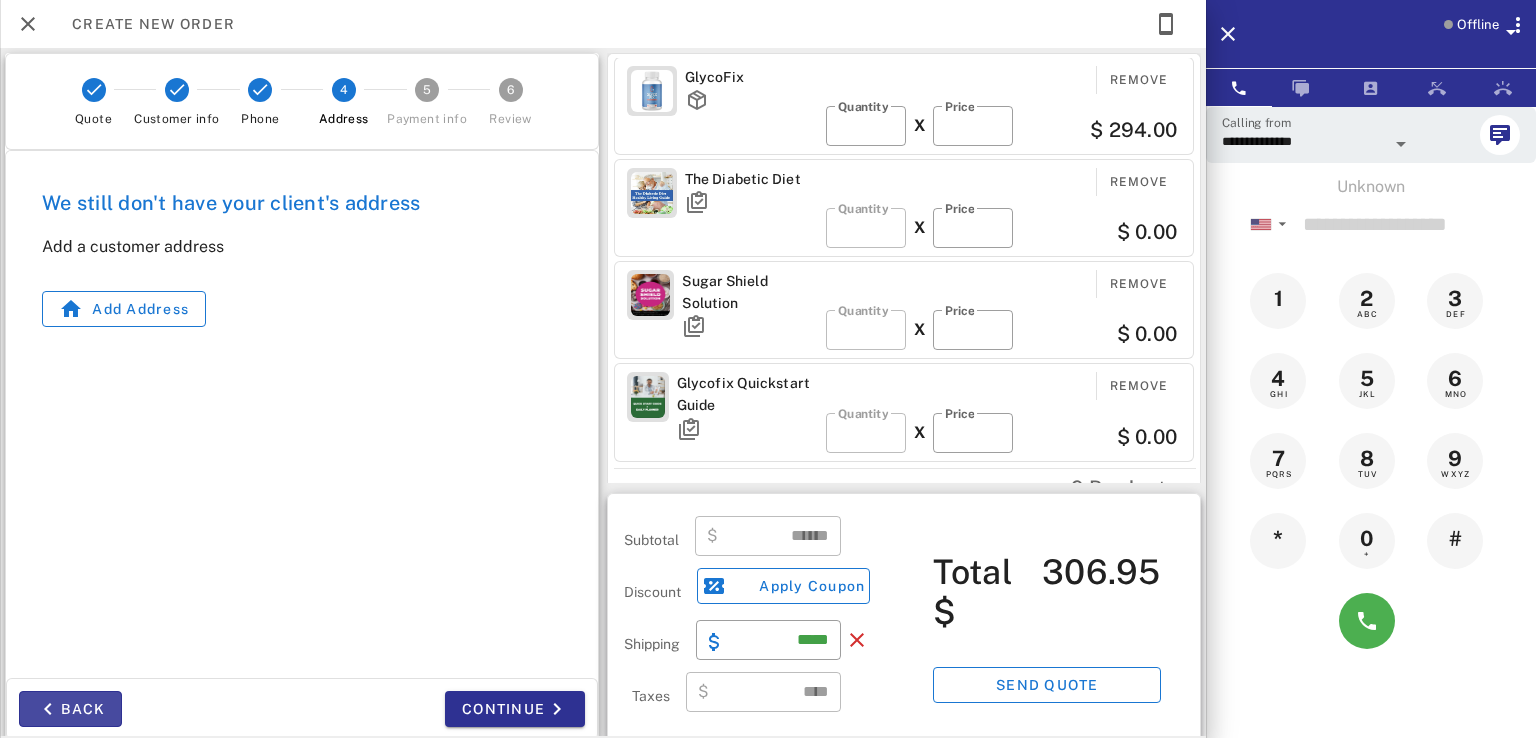 click at bounding box center (48, 709) 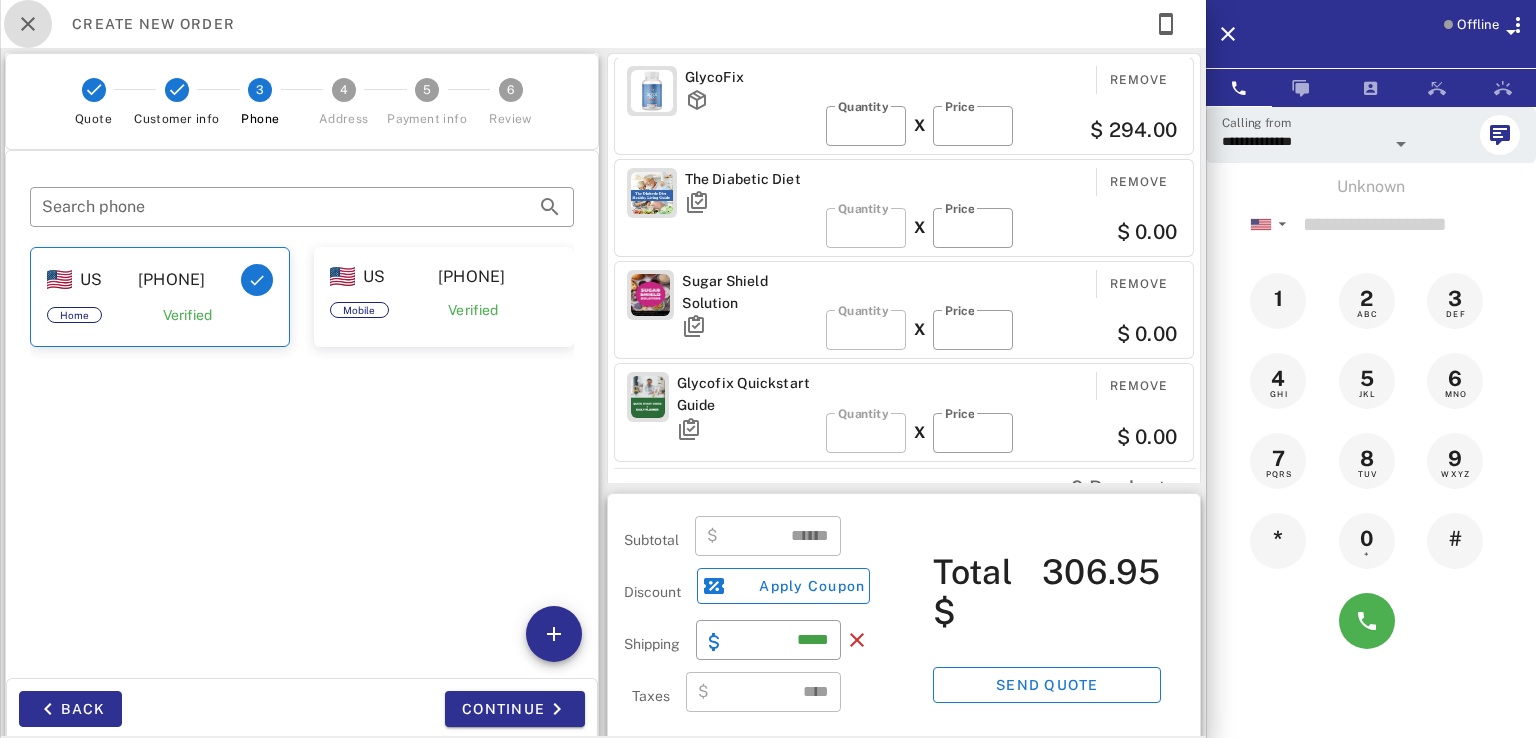 click at bounding box center (28, 24) 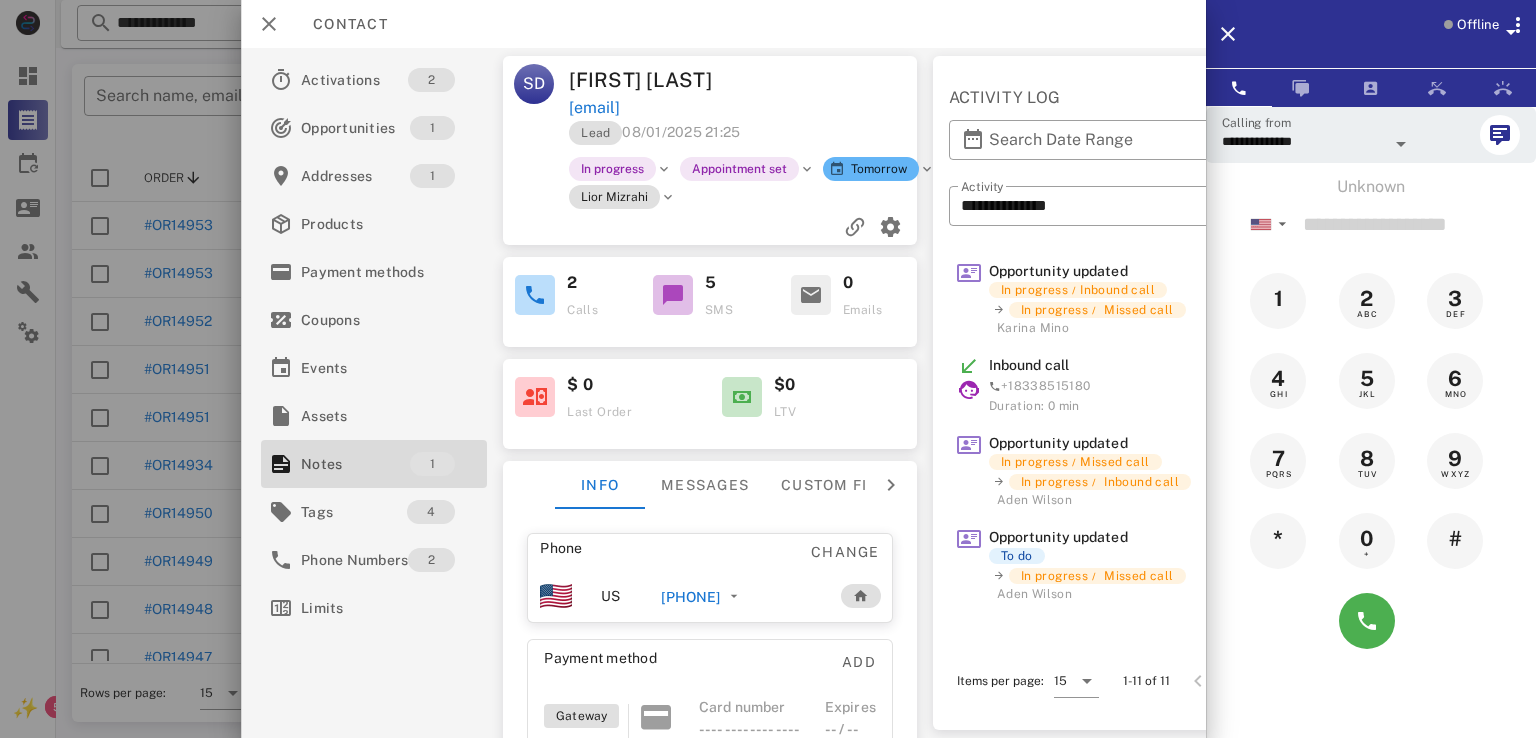 click on "ma.life145@gmail.com" at bounding box center (595, 108) 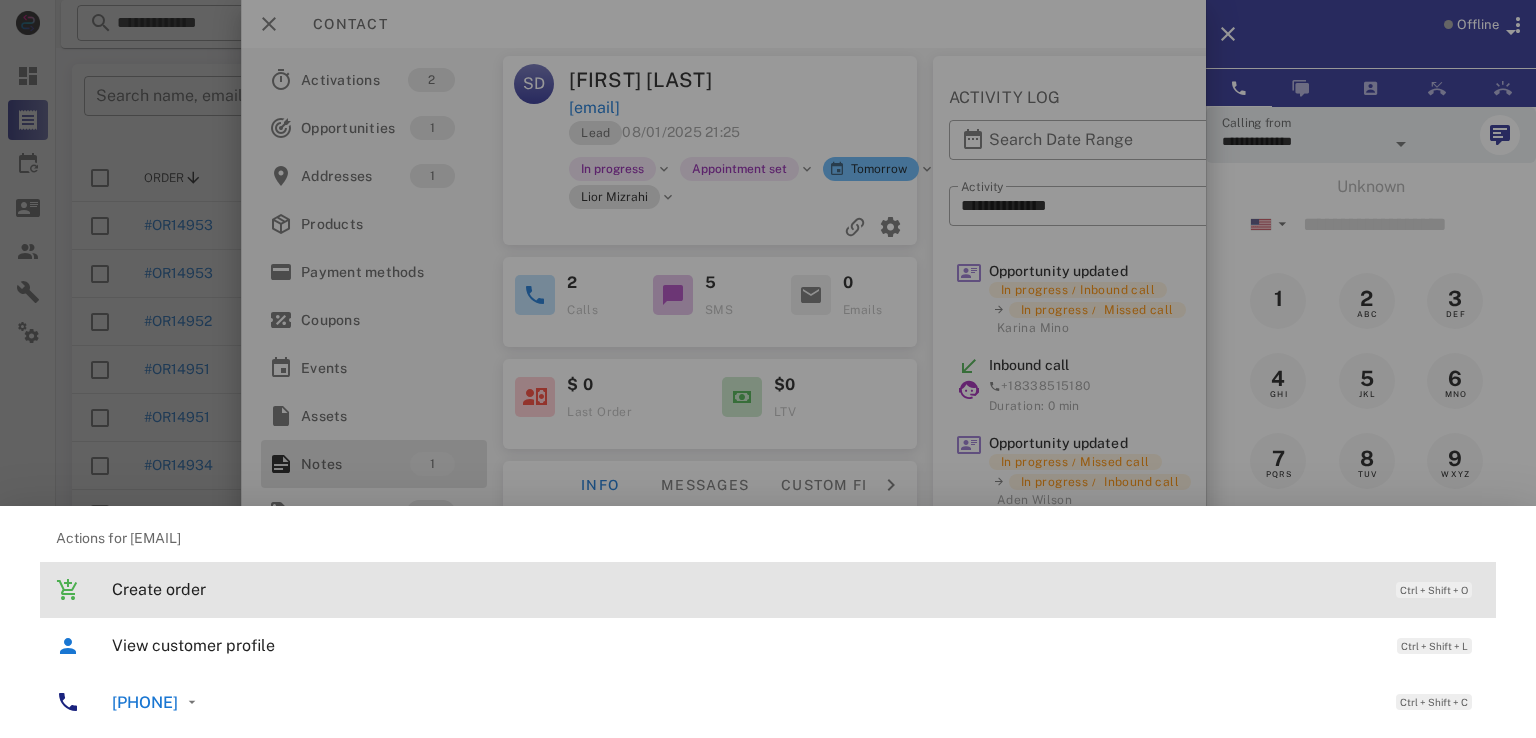 click on "Create order Ctrl + Shift + O" at bounding box center (796, 589) 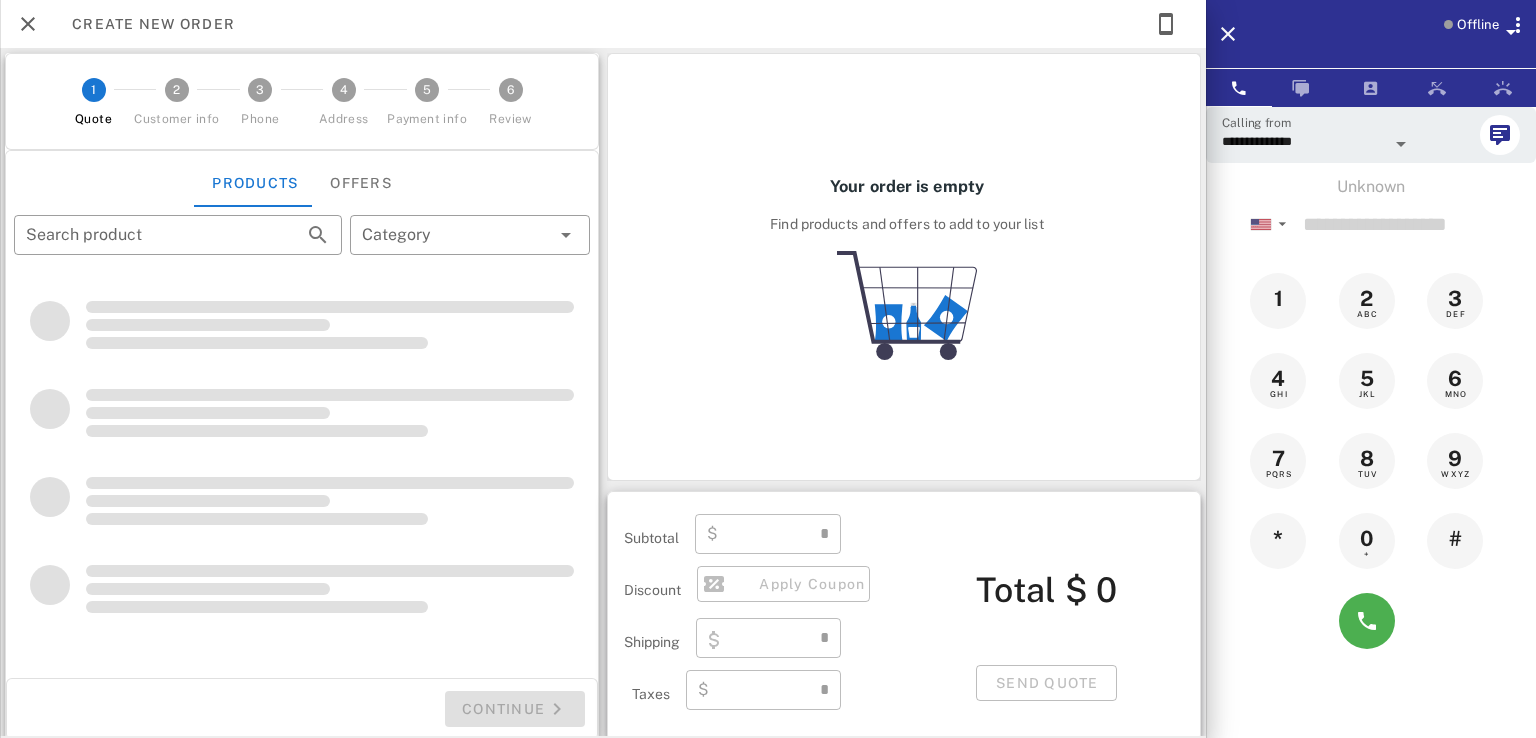 type on "**********" 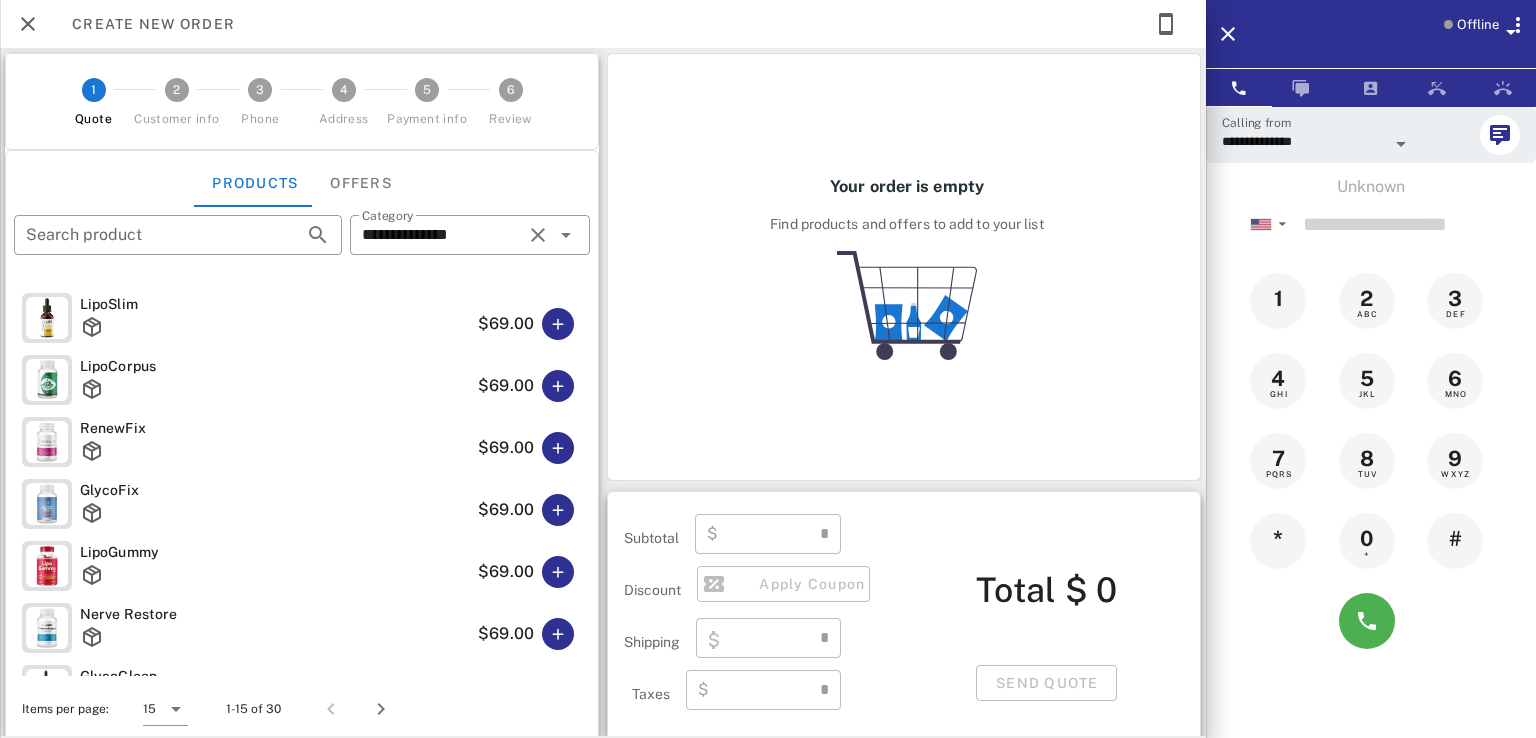 type on "****" 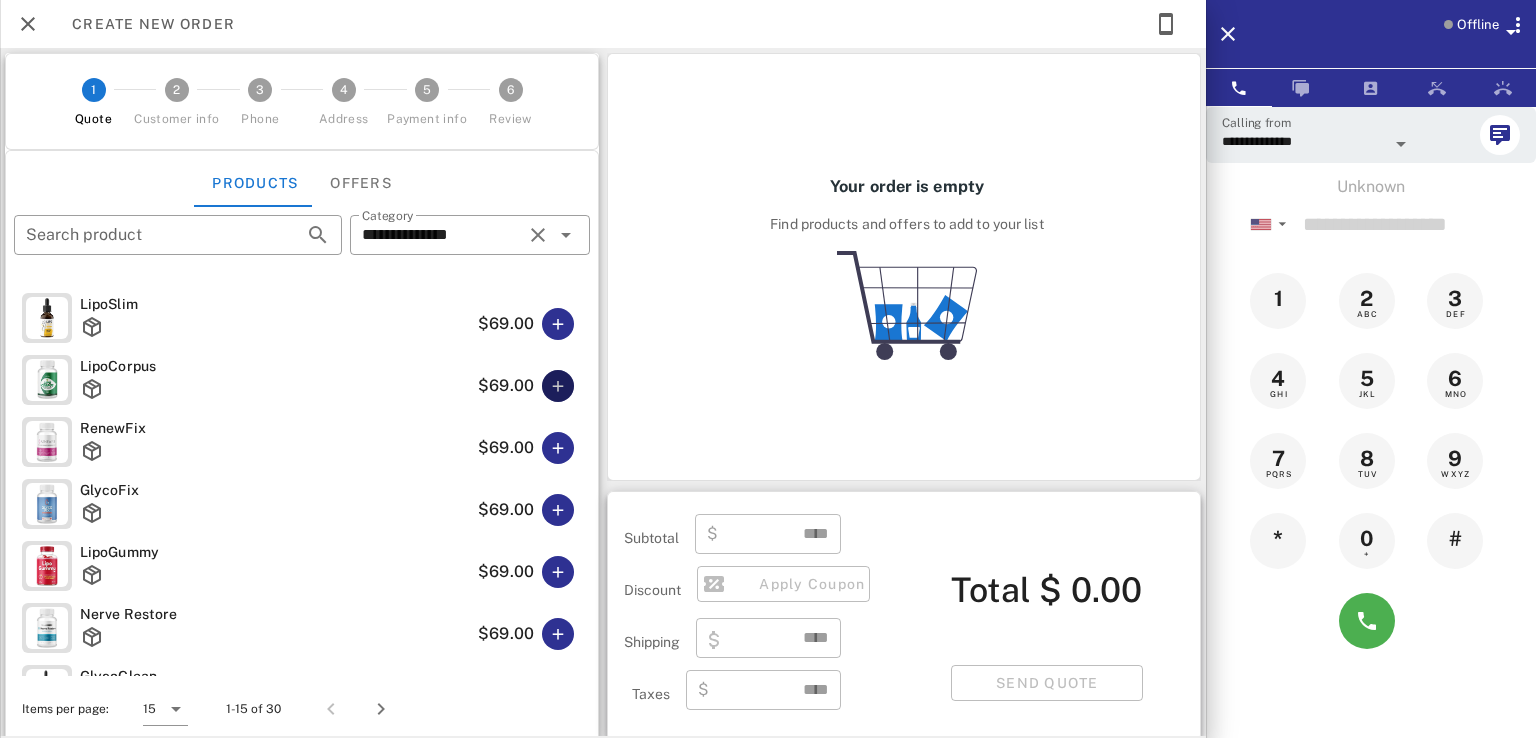 click at bounding box center [558, 386] 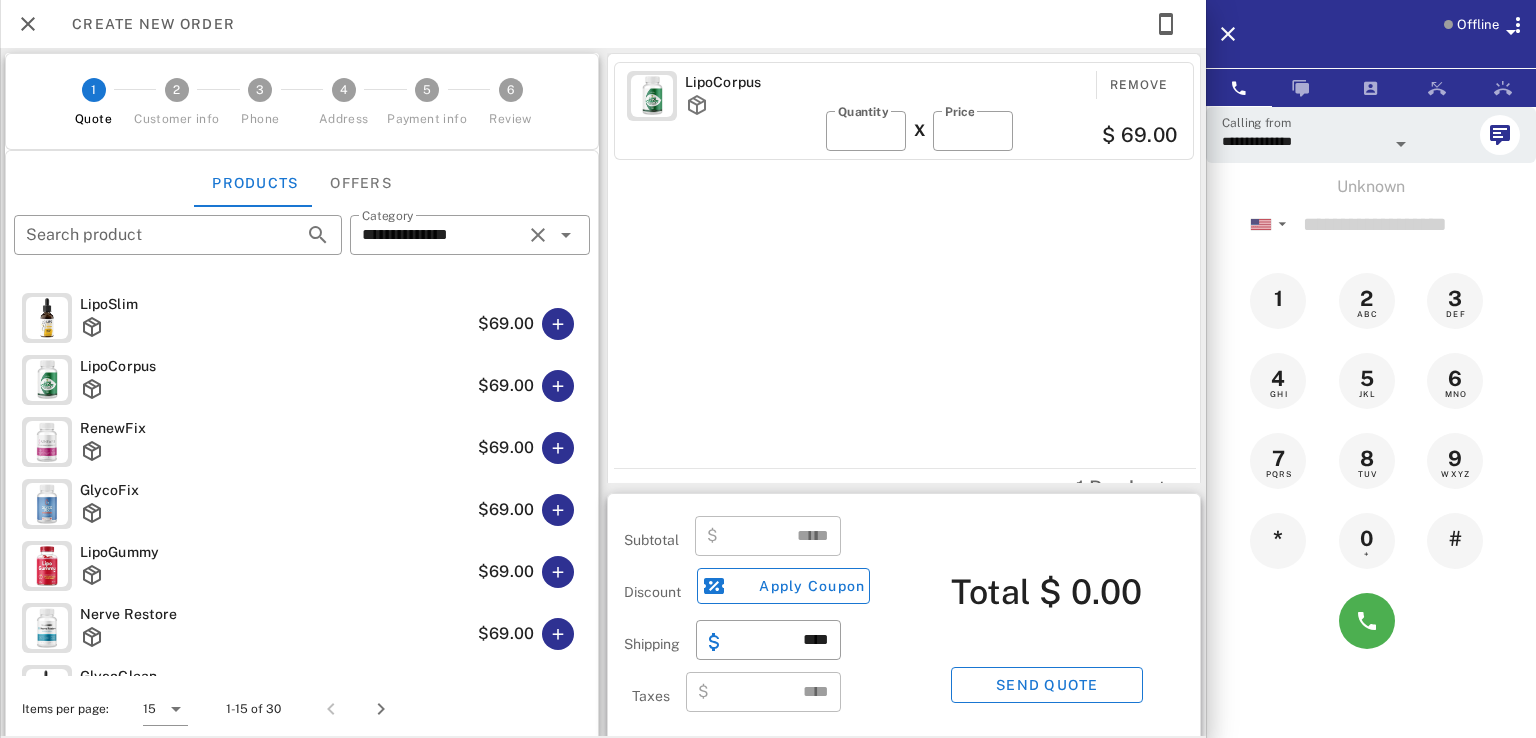 click on "$69.00" at bounding box center (506, 448) 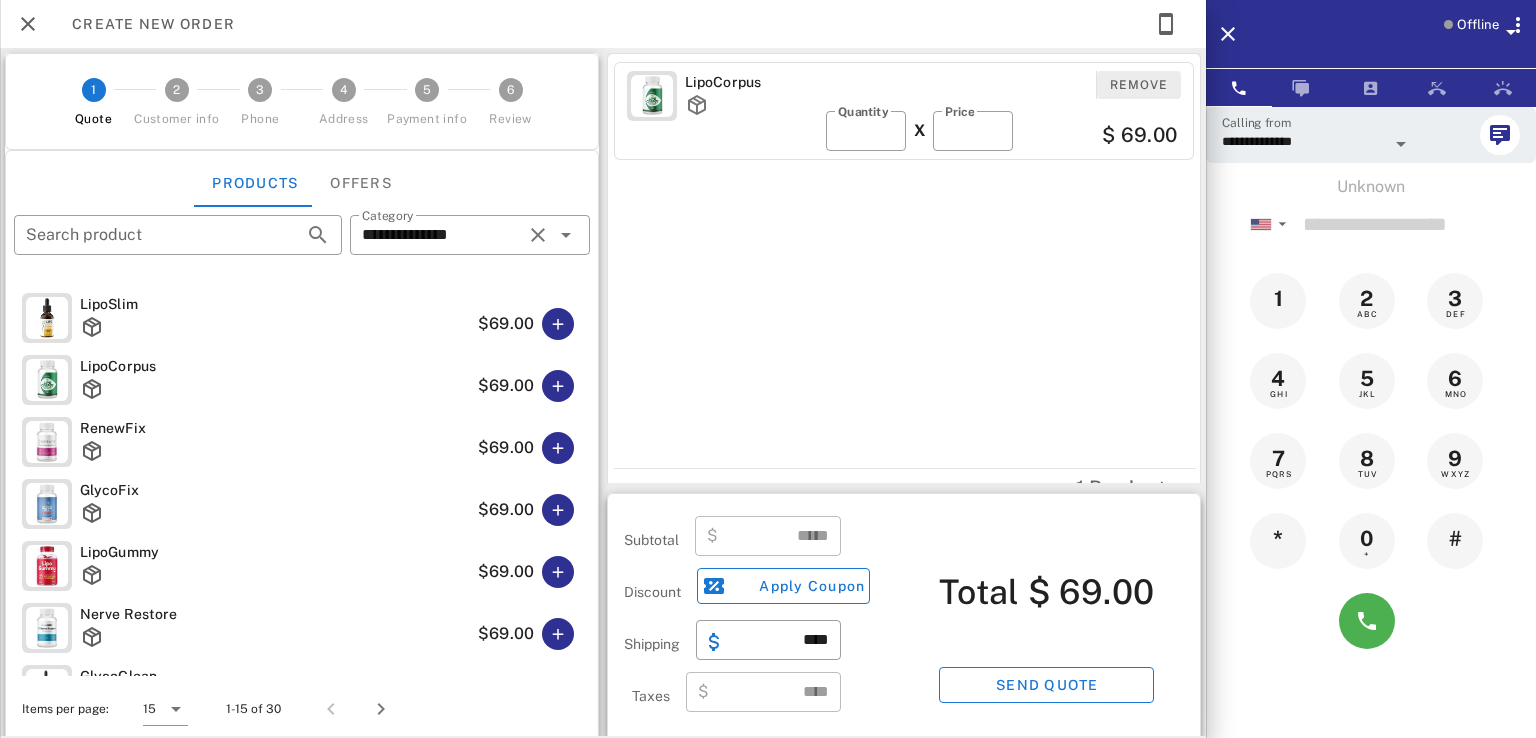 click on "Remove" at bounding box center [1139, 85] 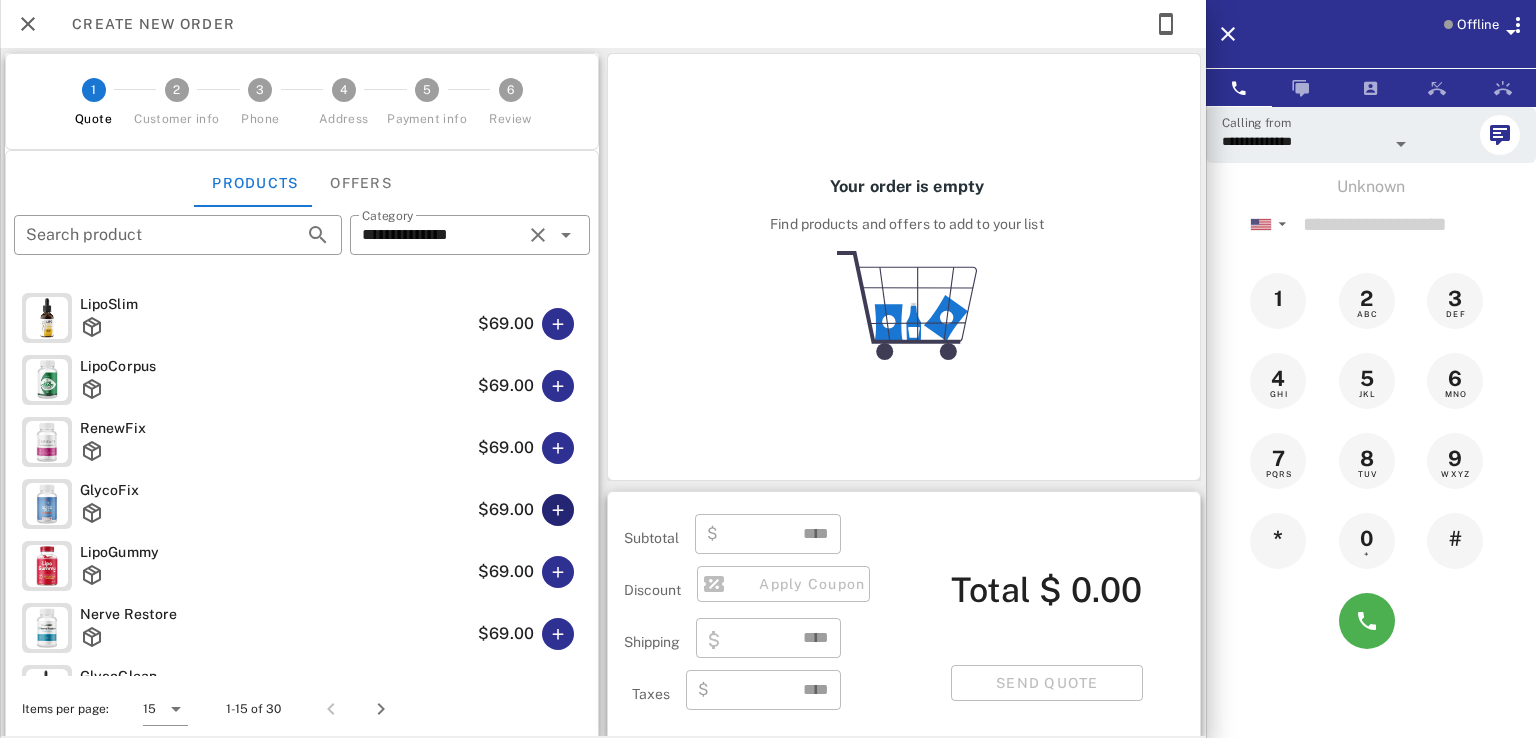 click at bounding box center [558, 510] 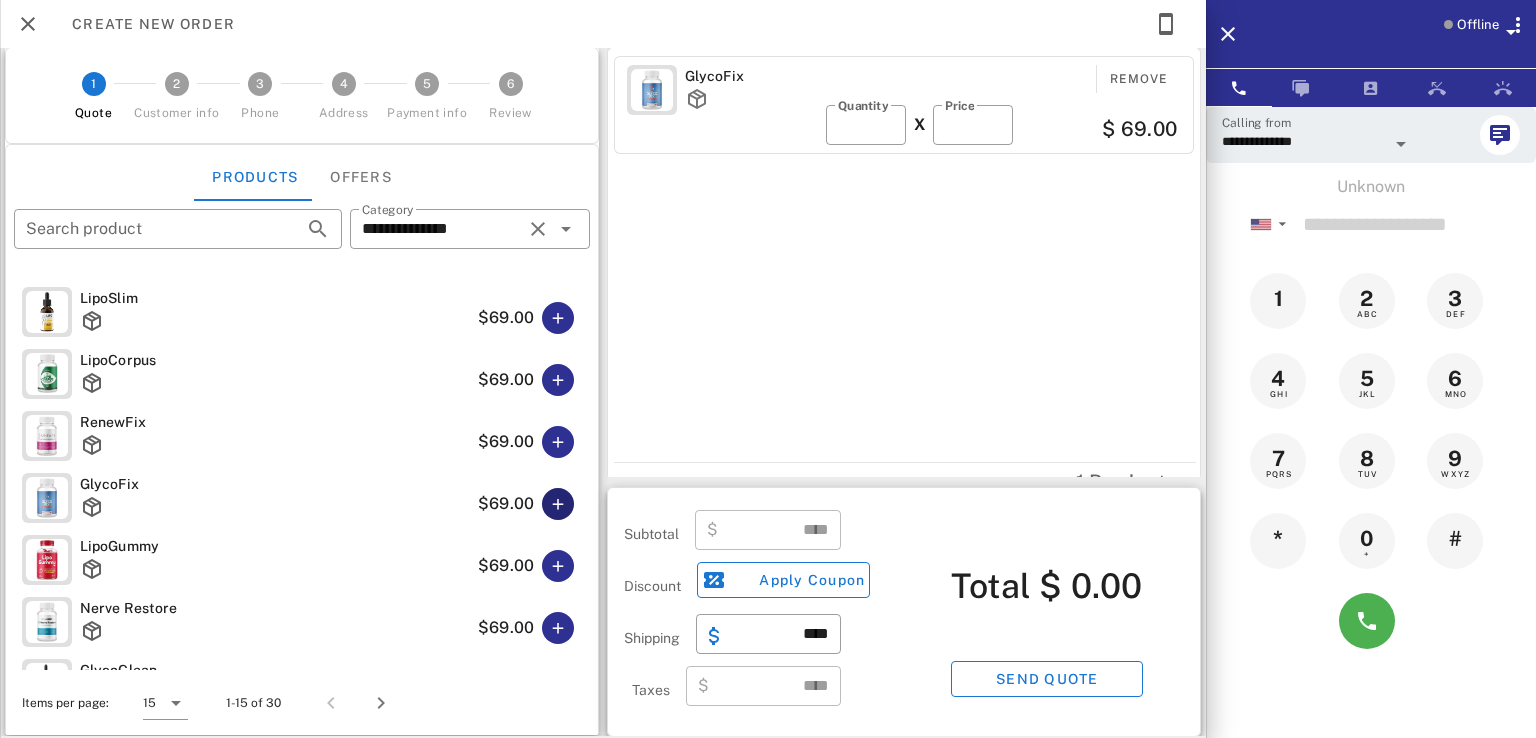 scroll, scrollTop: 9, scrollLeft: 0, axis: vertical 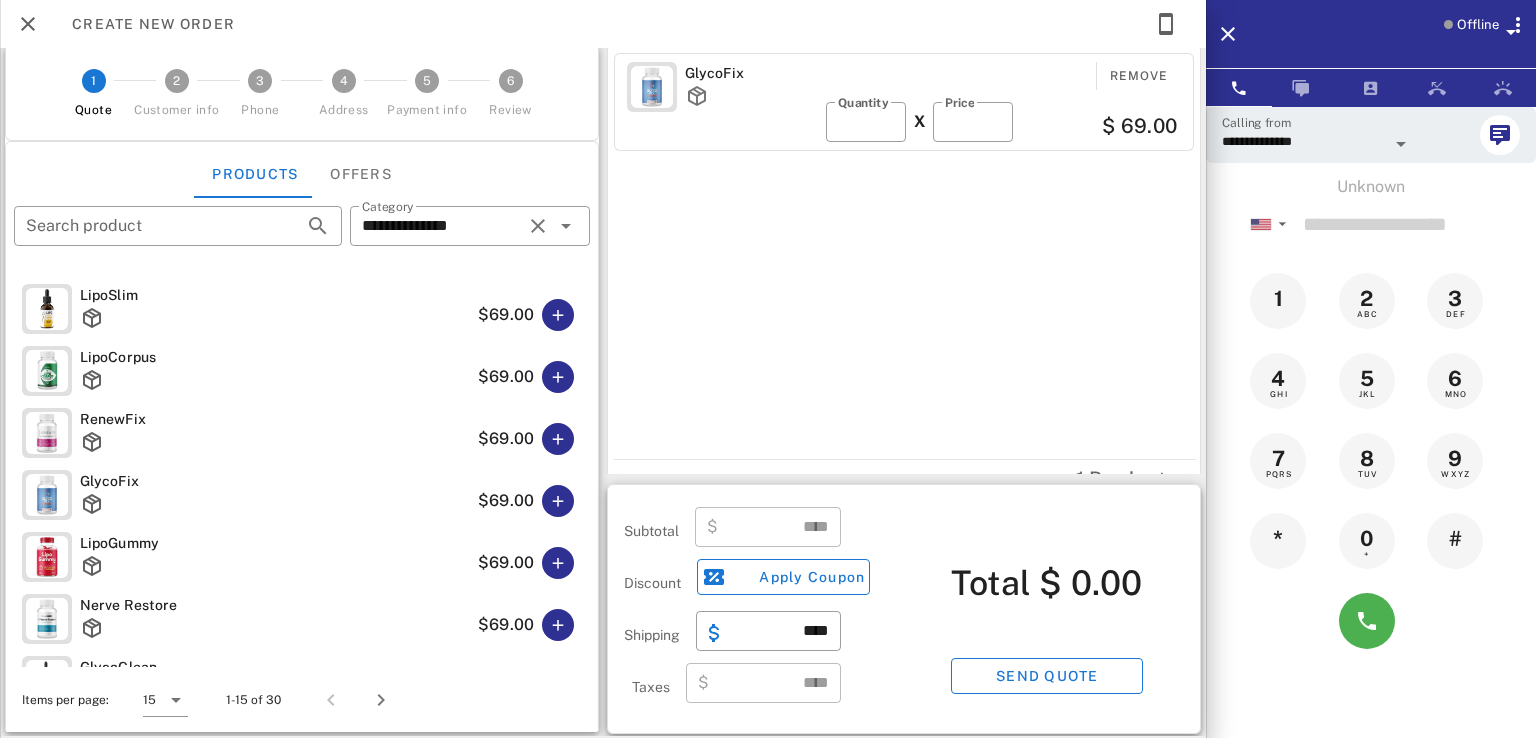 type on "*****" 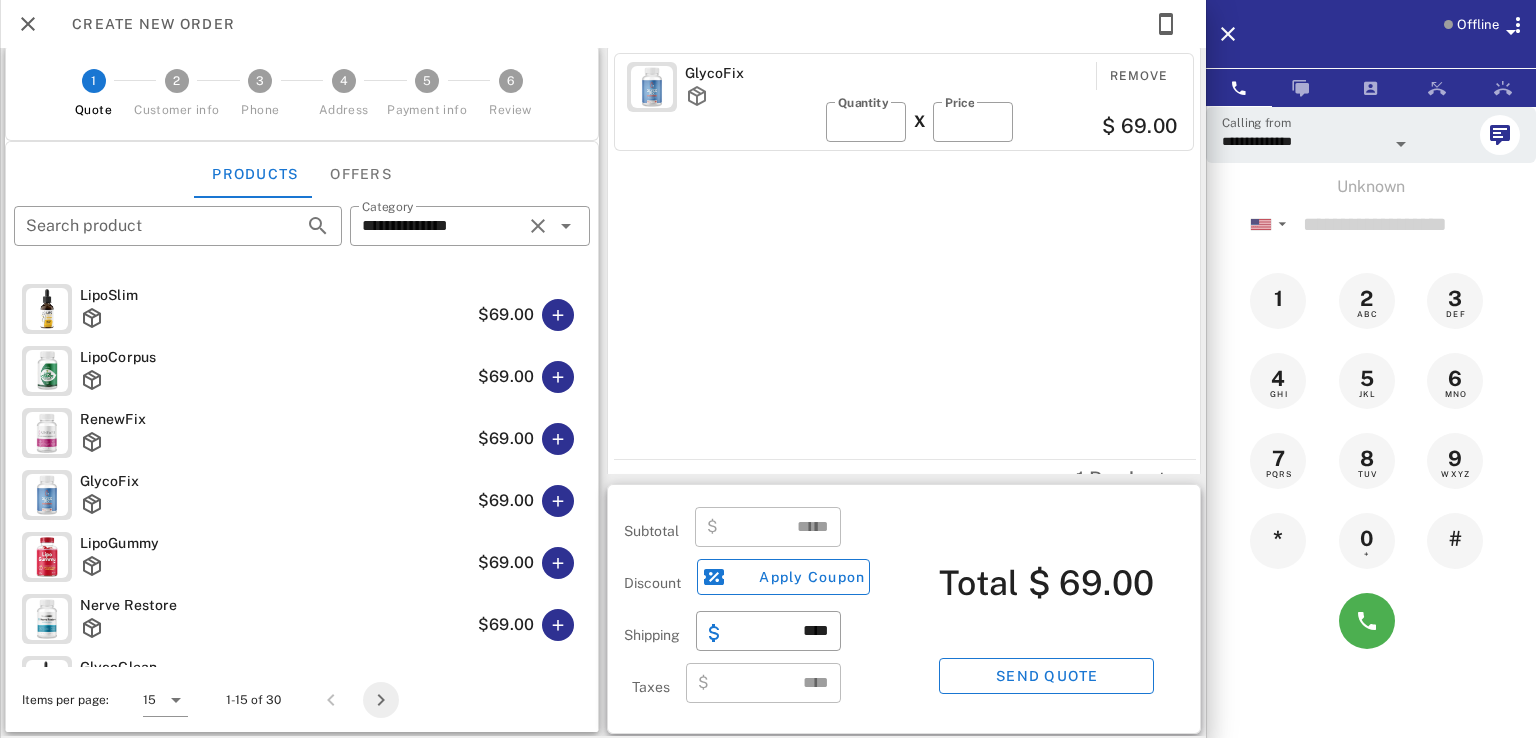click at bounding box center [381, 700] 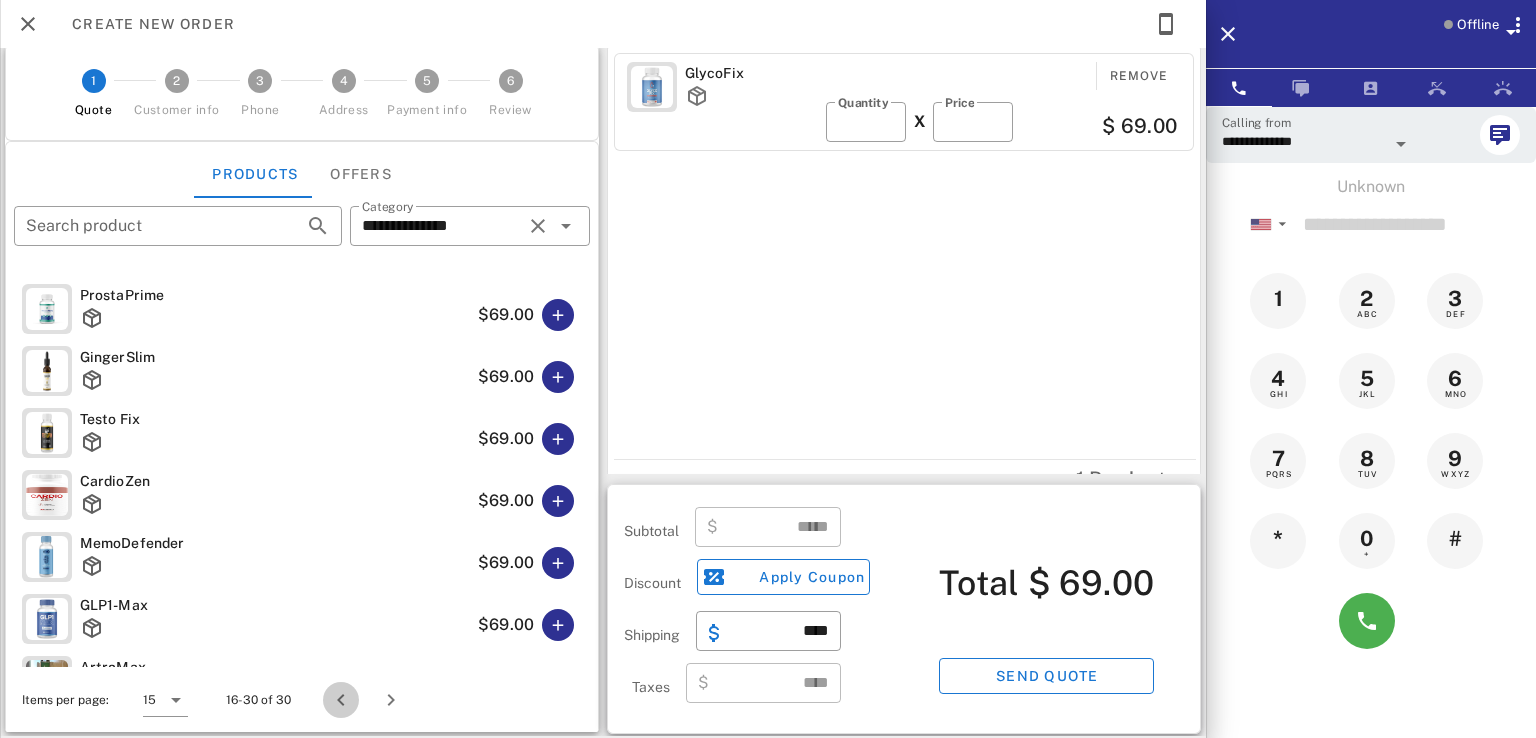 drag, startPoint x: 334, startPoint y: 696, endPoint x: 316, endPoint y: 632, distance: 66.48308 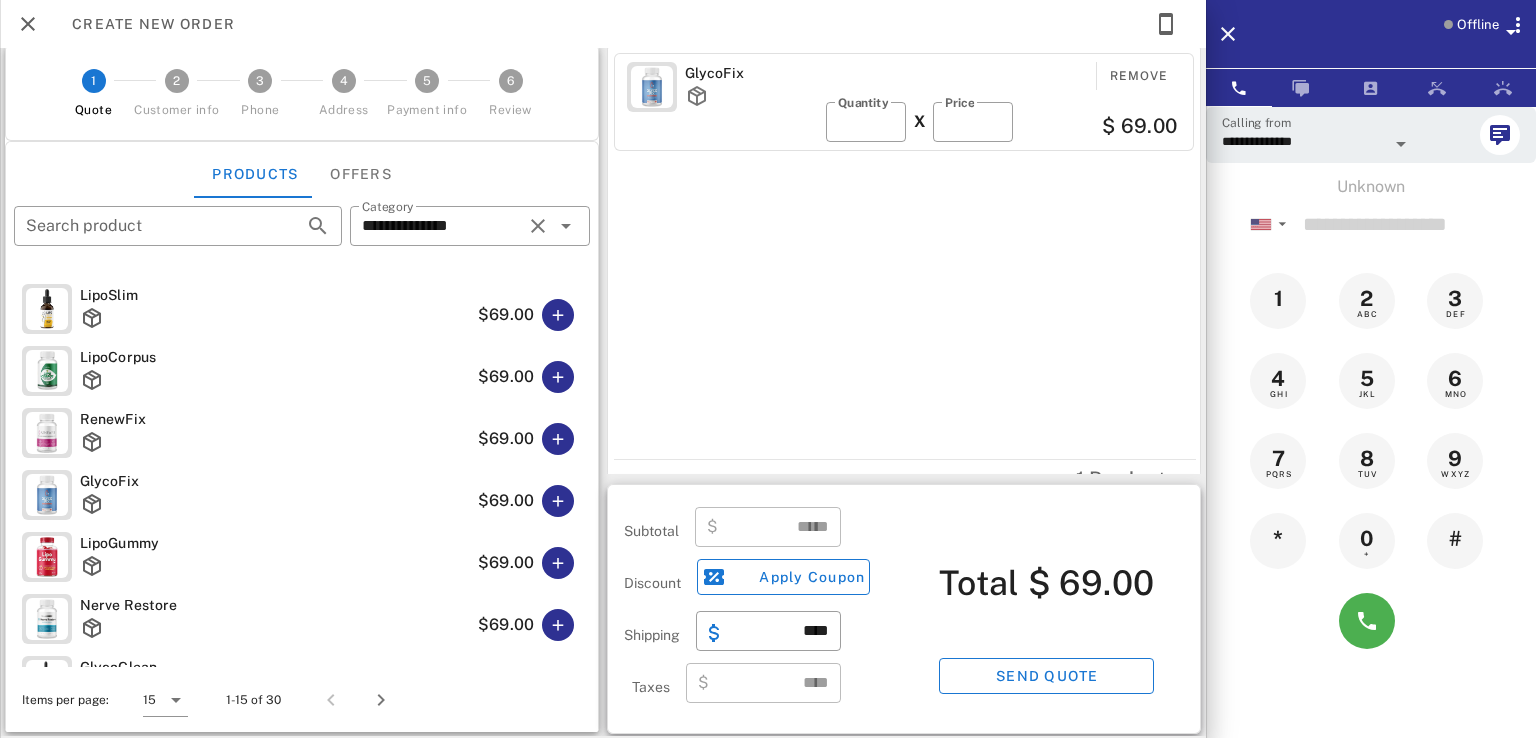click on "Offline" at bounding box center (1478, 25) 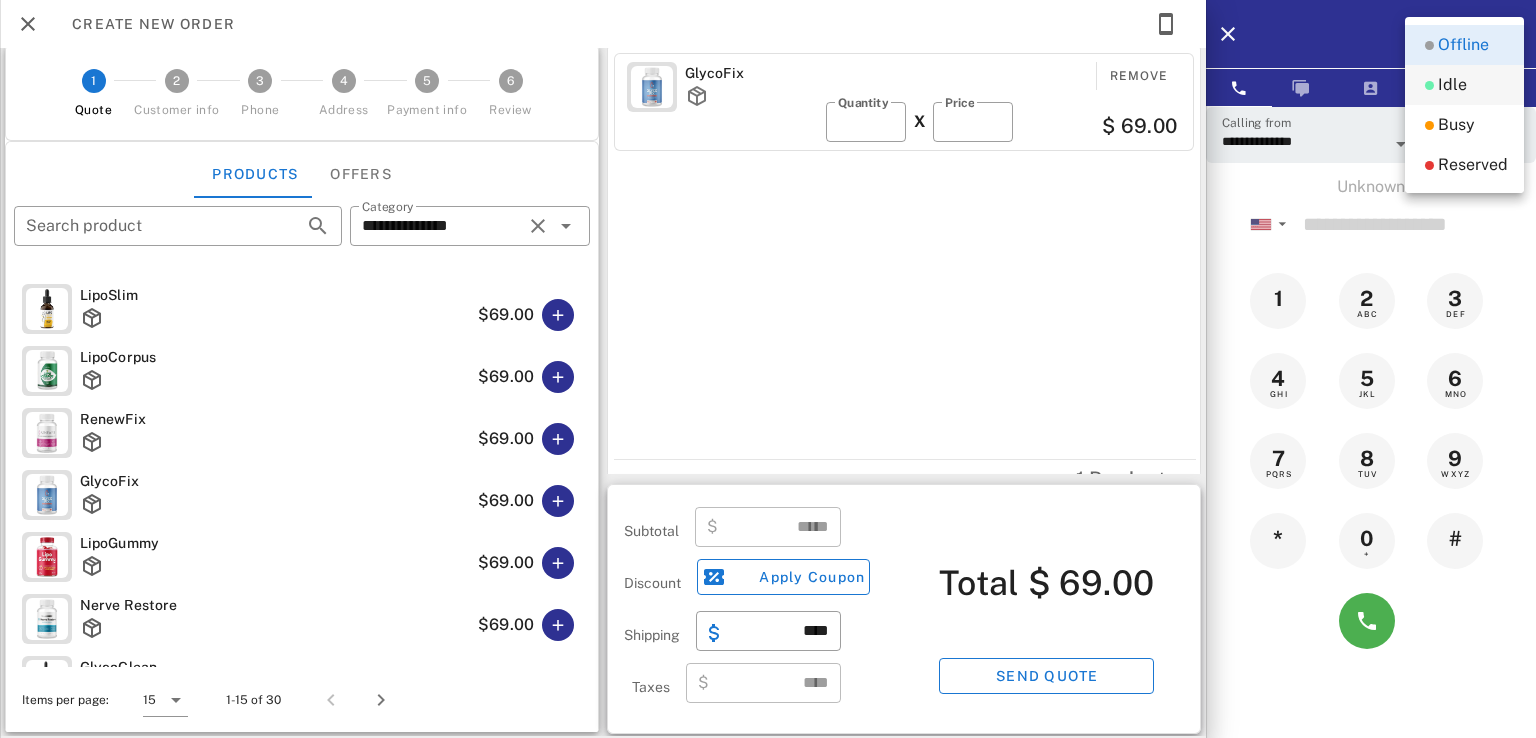 click on "Idle" at bounding box center [1452, 85] 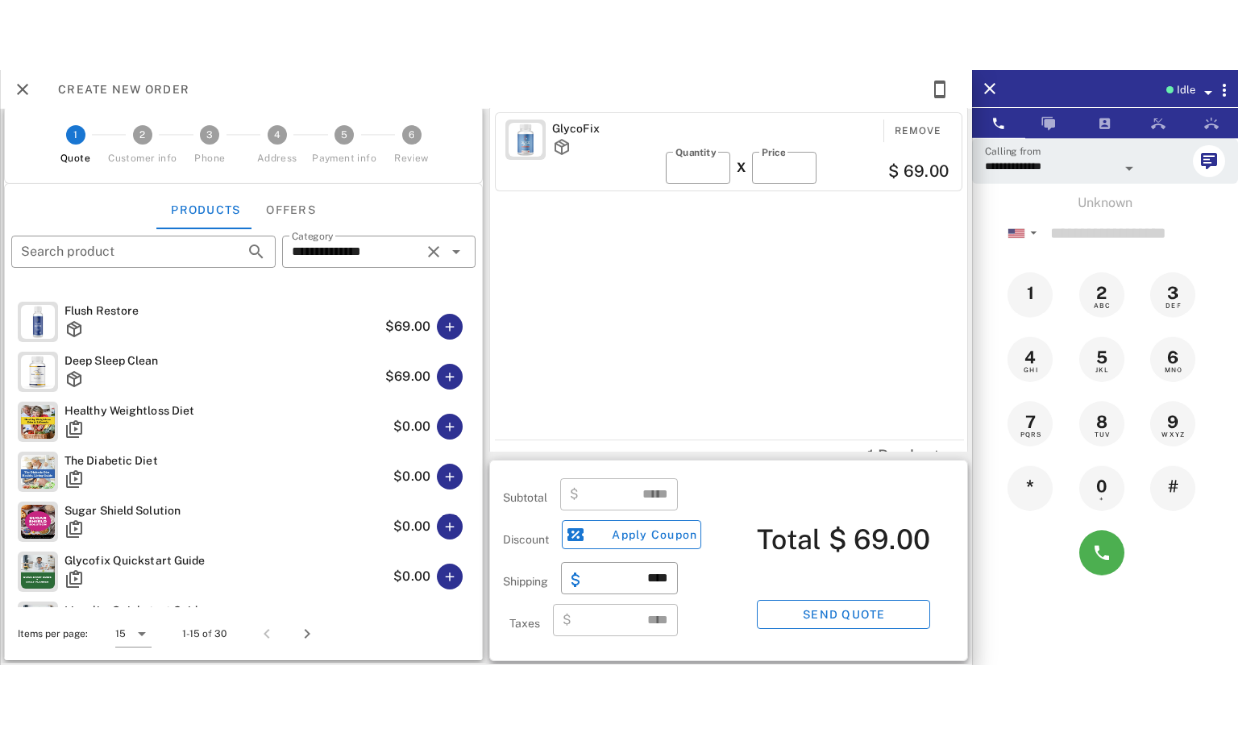 scroll, scrollTop: 555, scrollLeft: 0, axis: vertical 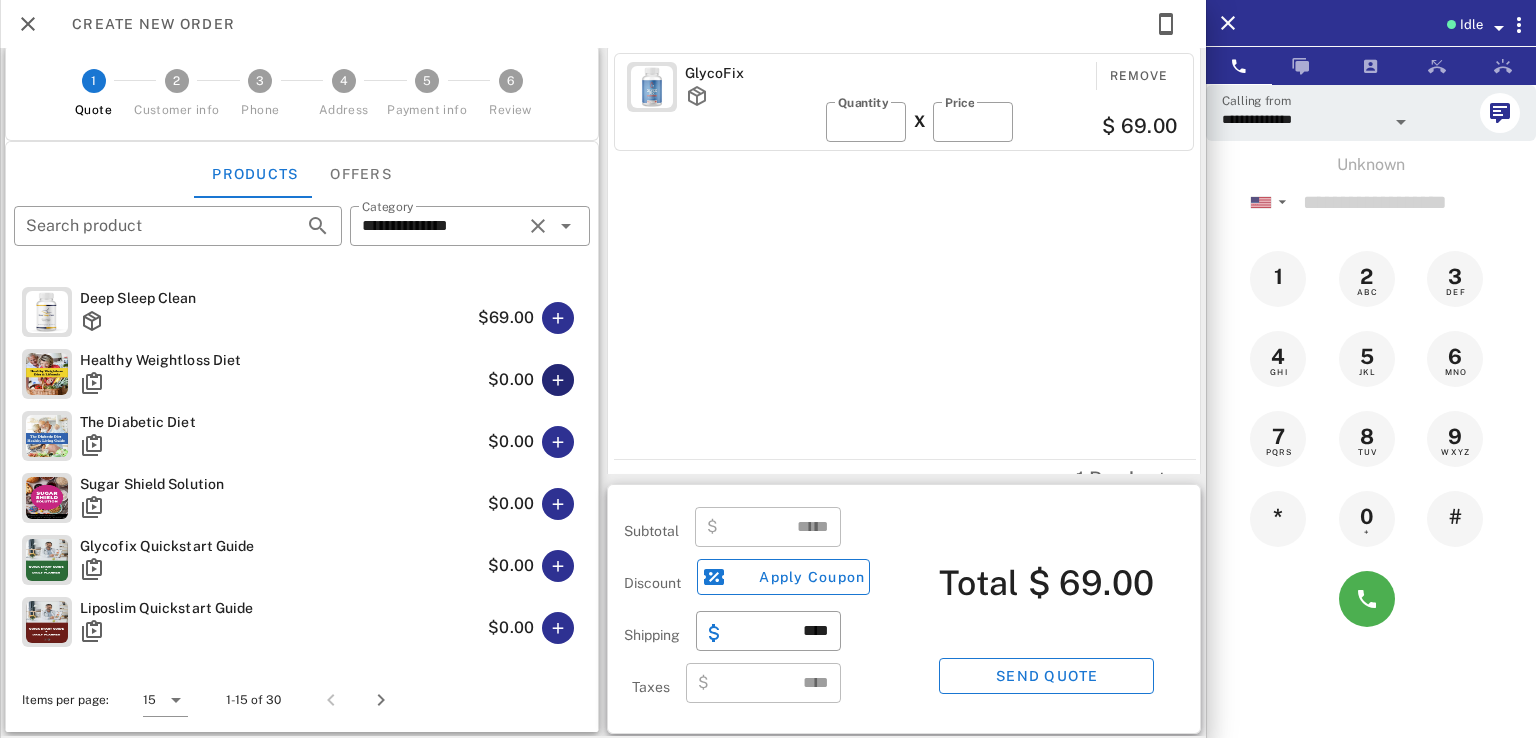 click at bounding box center (558, 380) 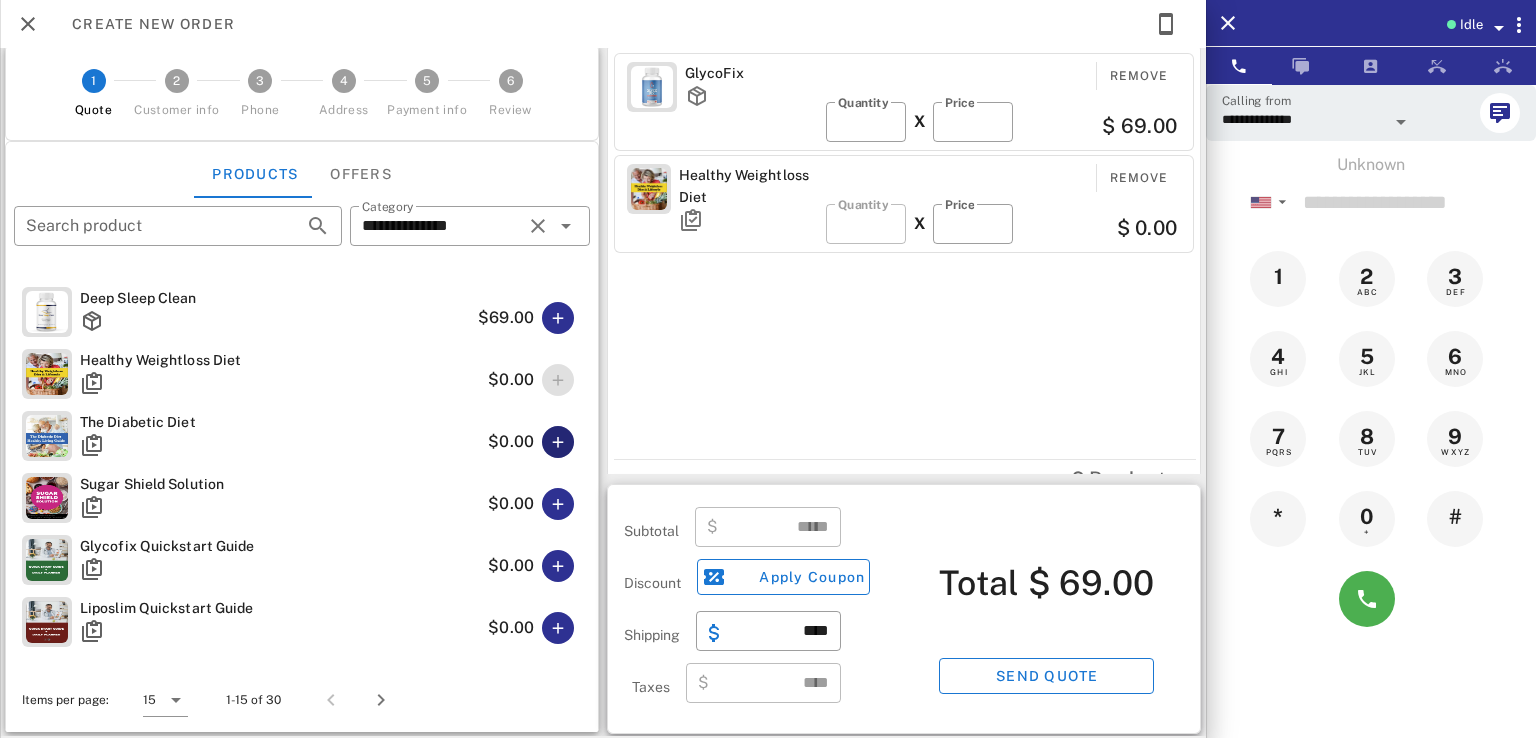 click at bounding box center [558, 442] 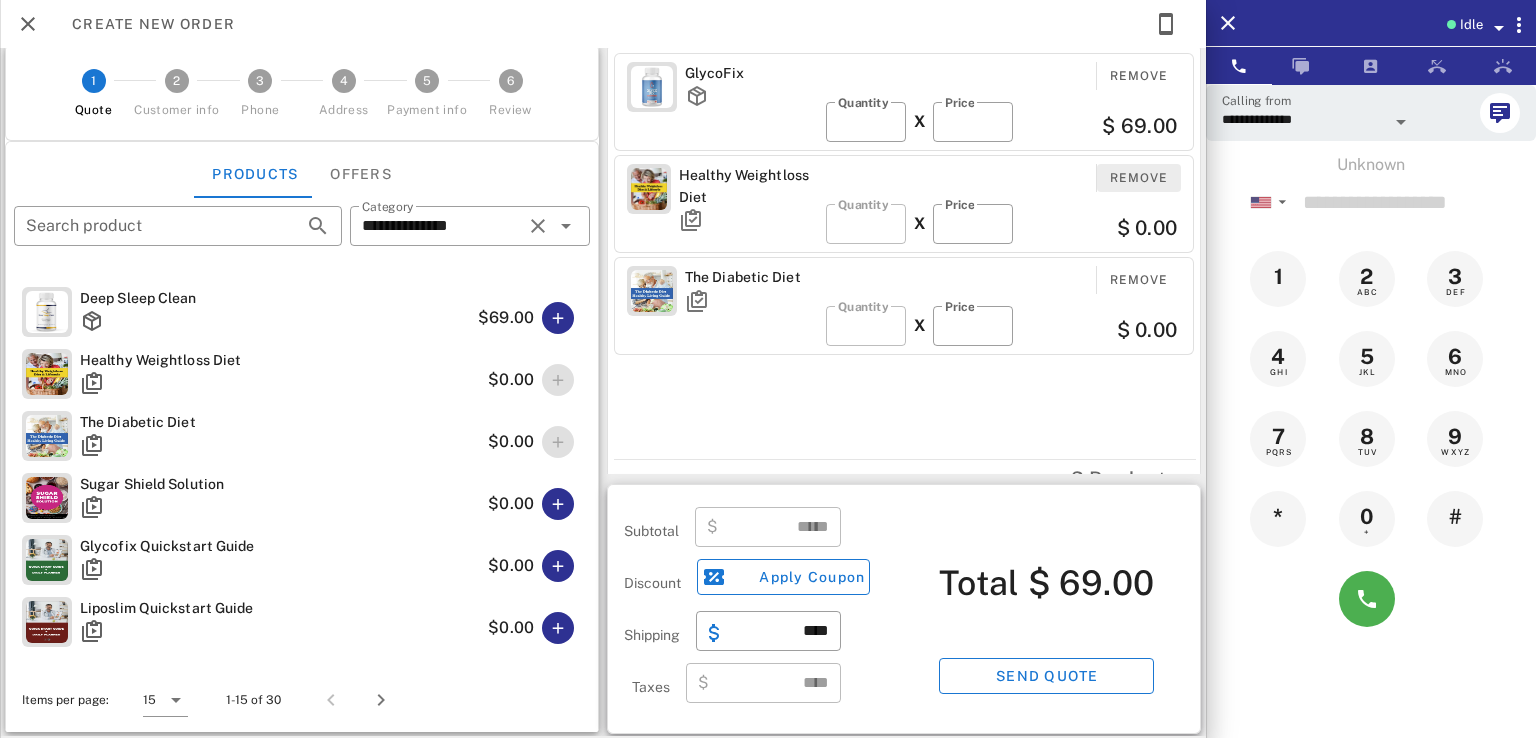click on "Remove" at bounding box center (1139, 178) 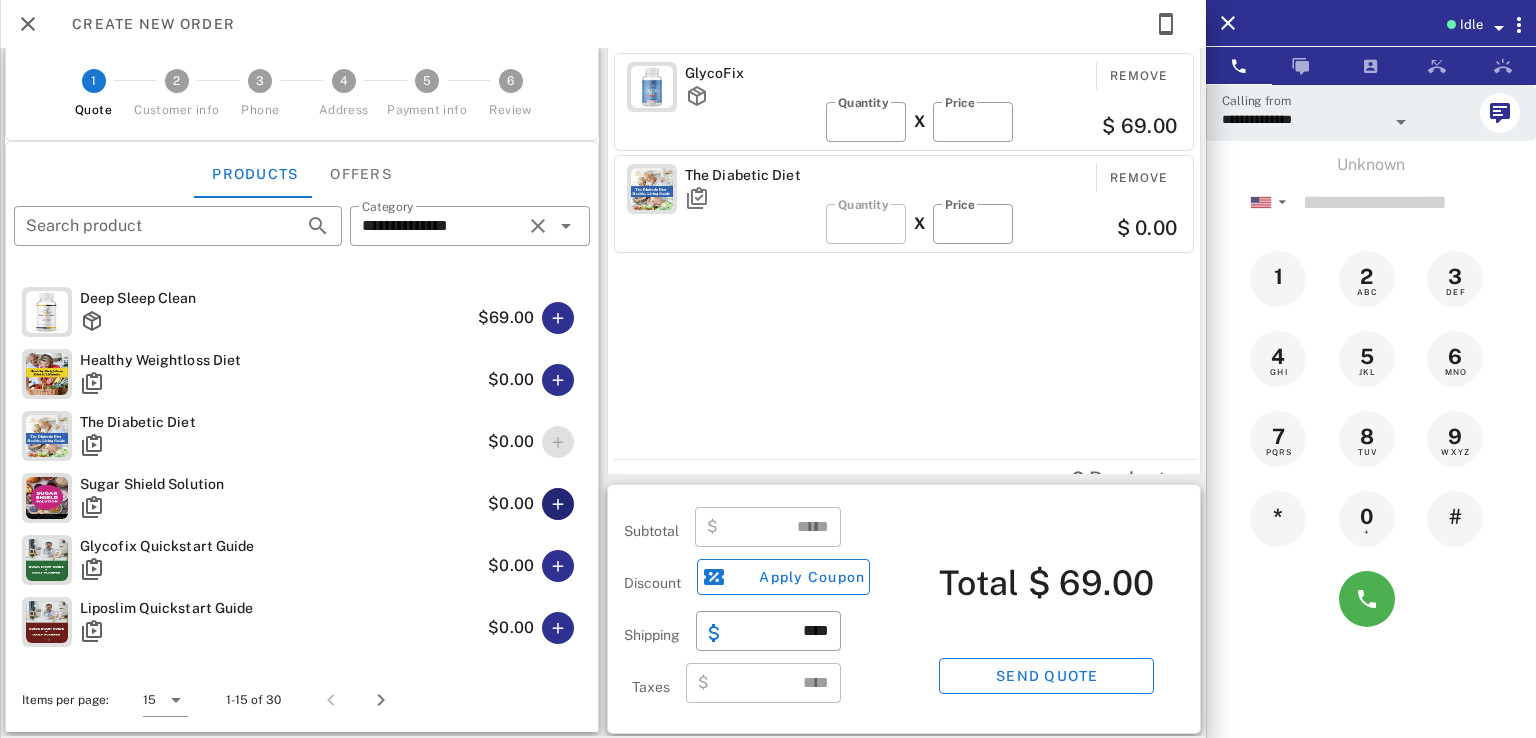 click at bounding box center [558, 504] 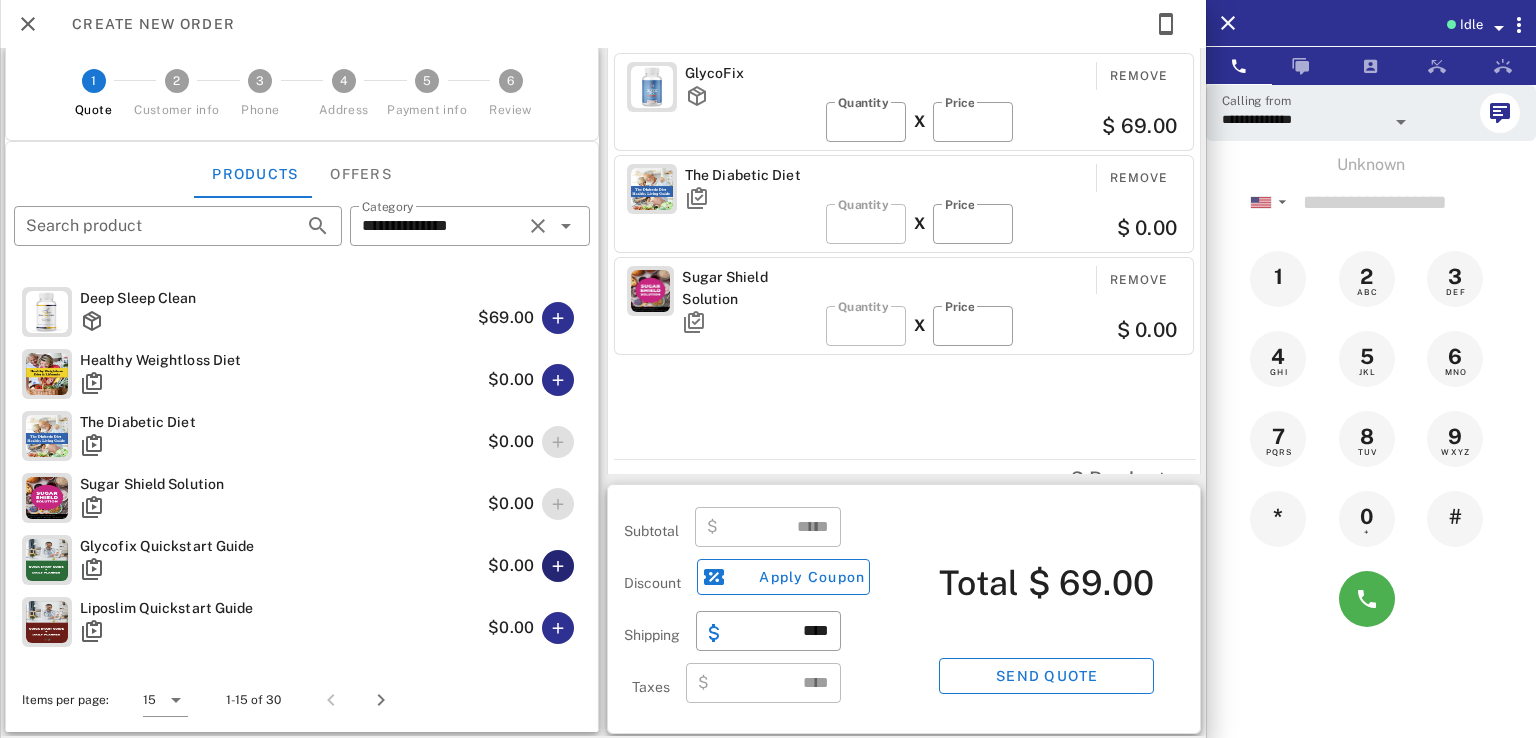click at bounding box center (558, 566) 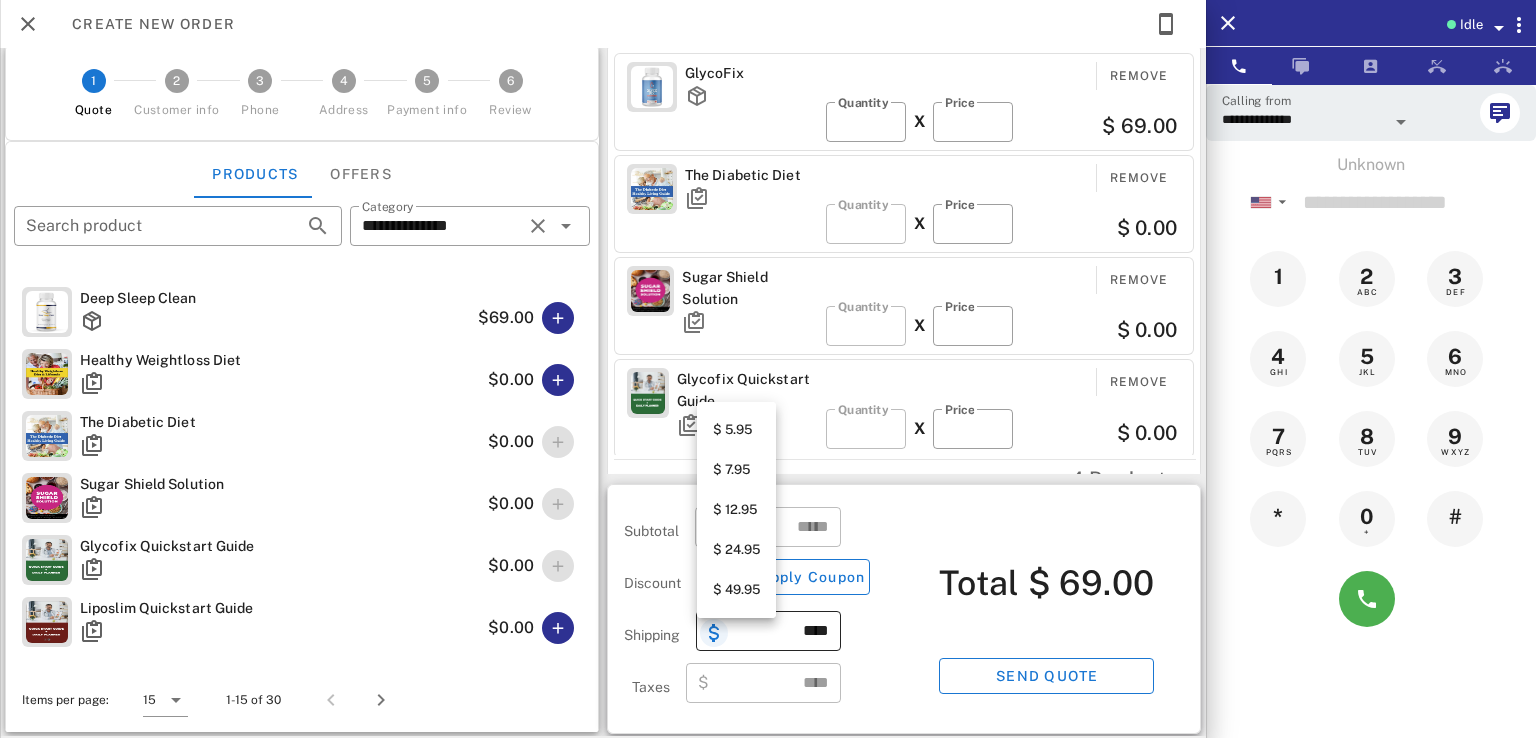 click at bounding box center (714, 633) 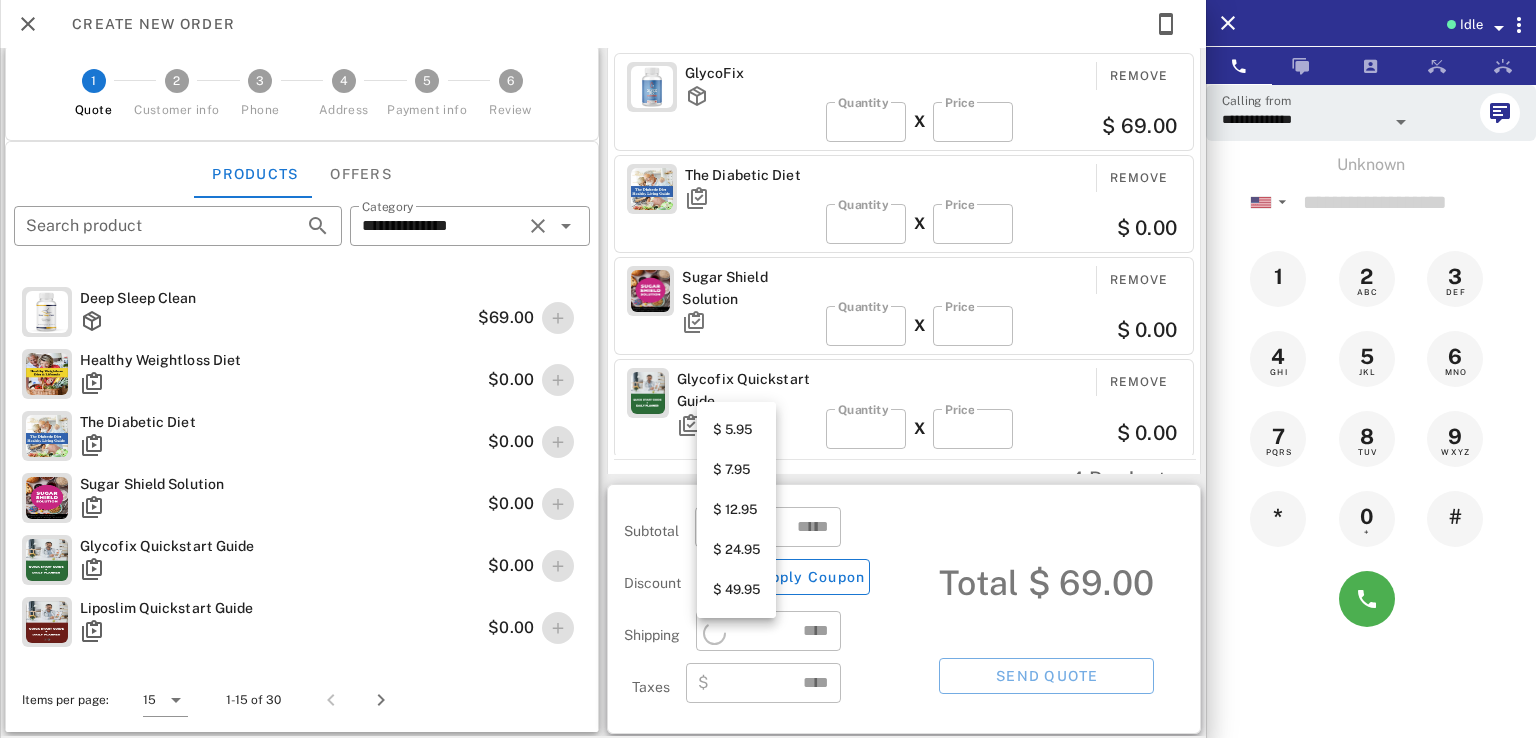 click on "$ 12.95" at bounding box center (736, 510) 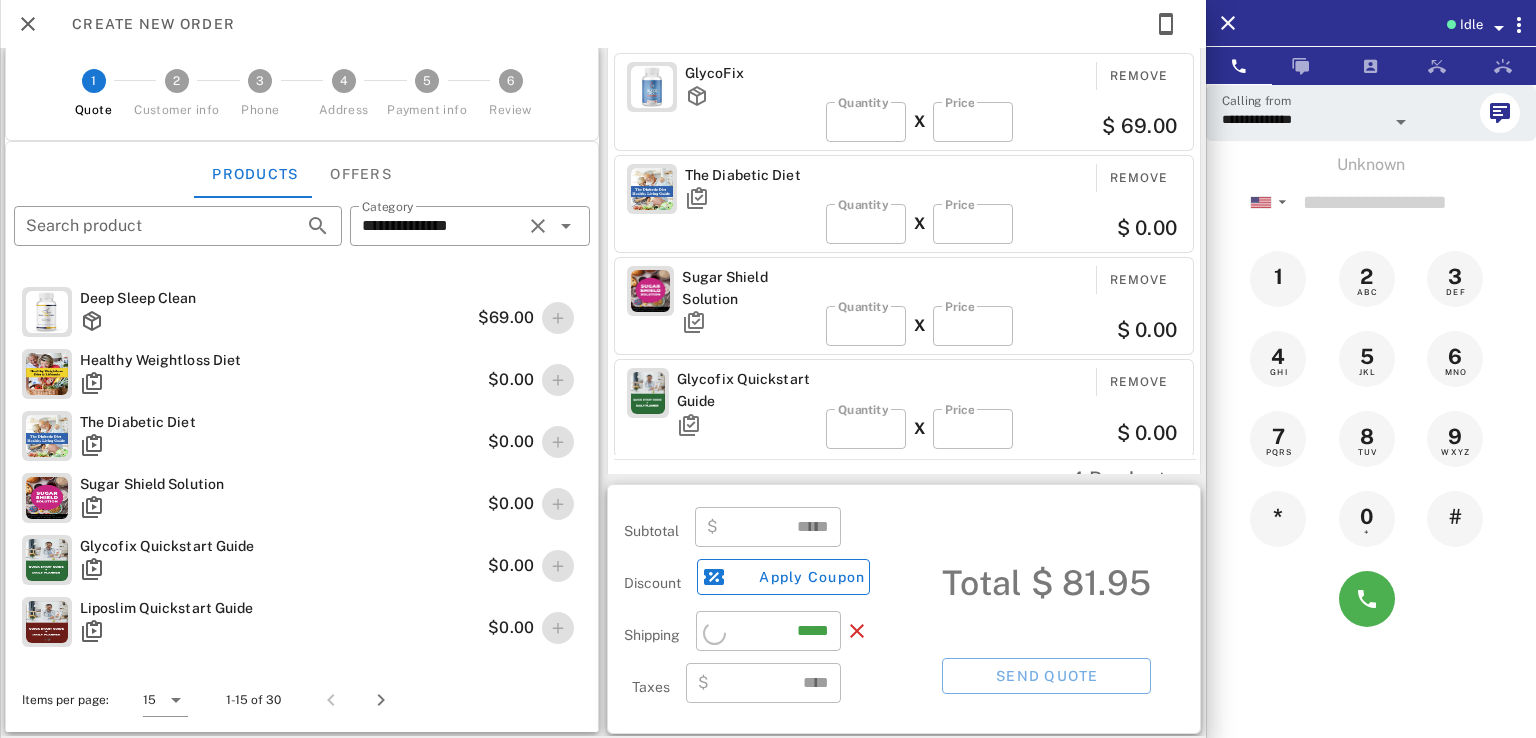 click on "​ Quantity *" at bounding box center [866, 122] 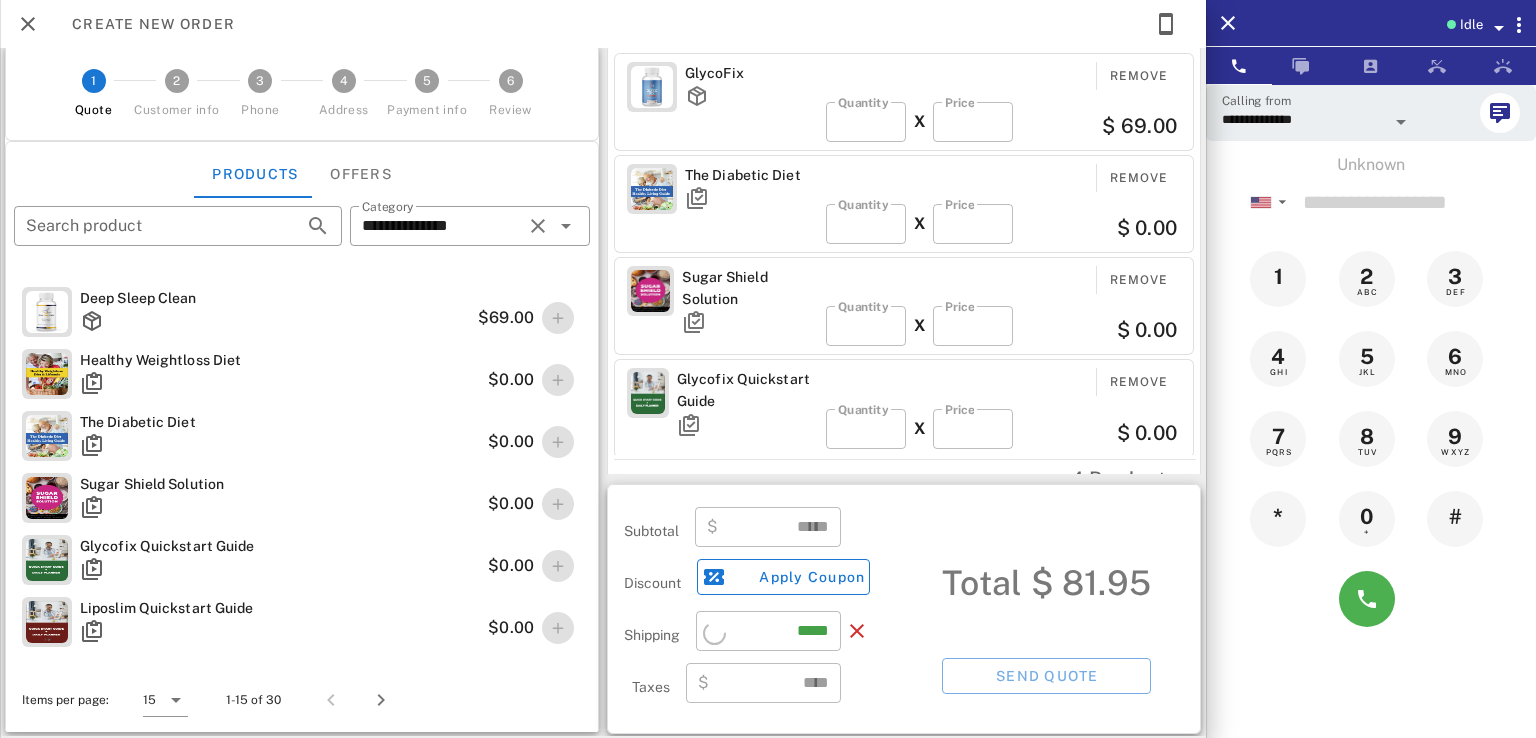 type on "****" 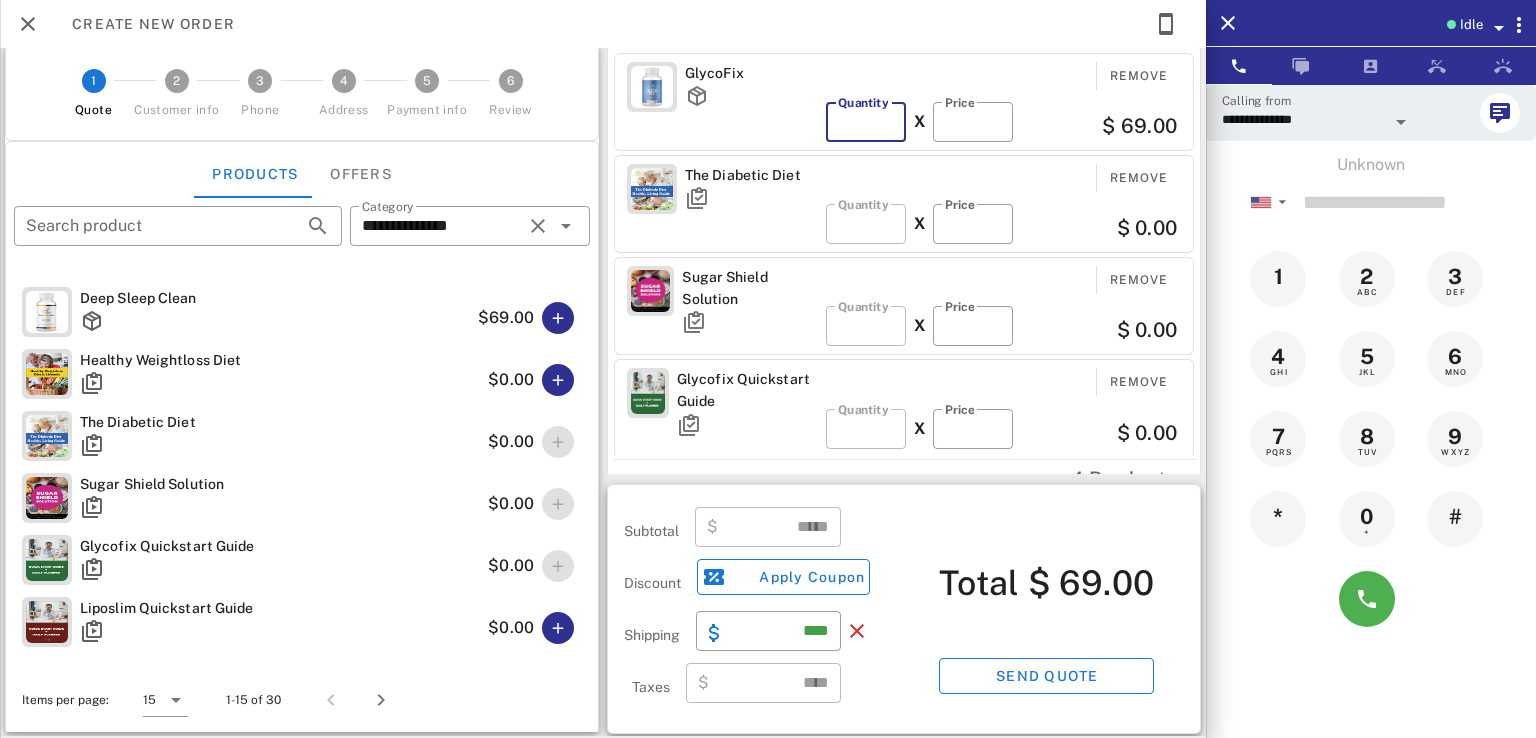 click on "*" at bounding box center [866, 122] 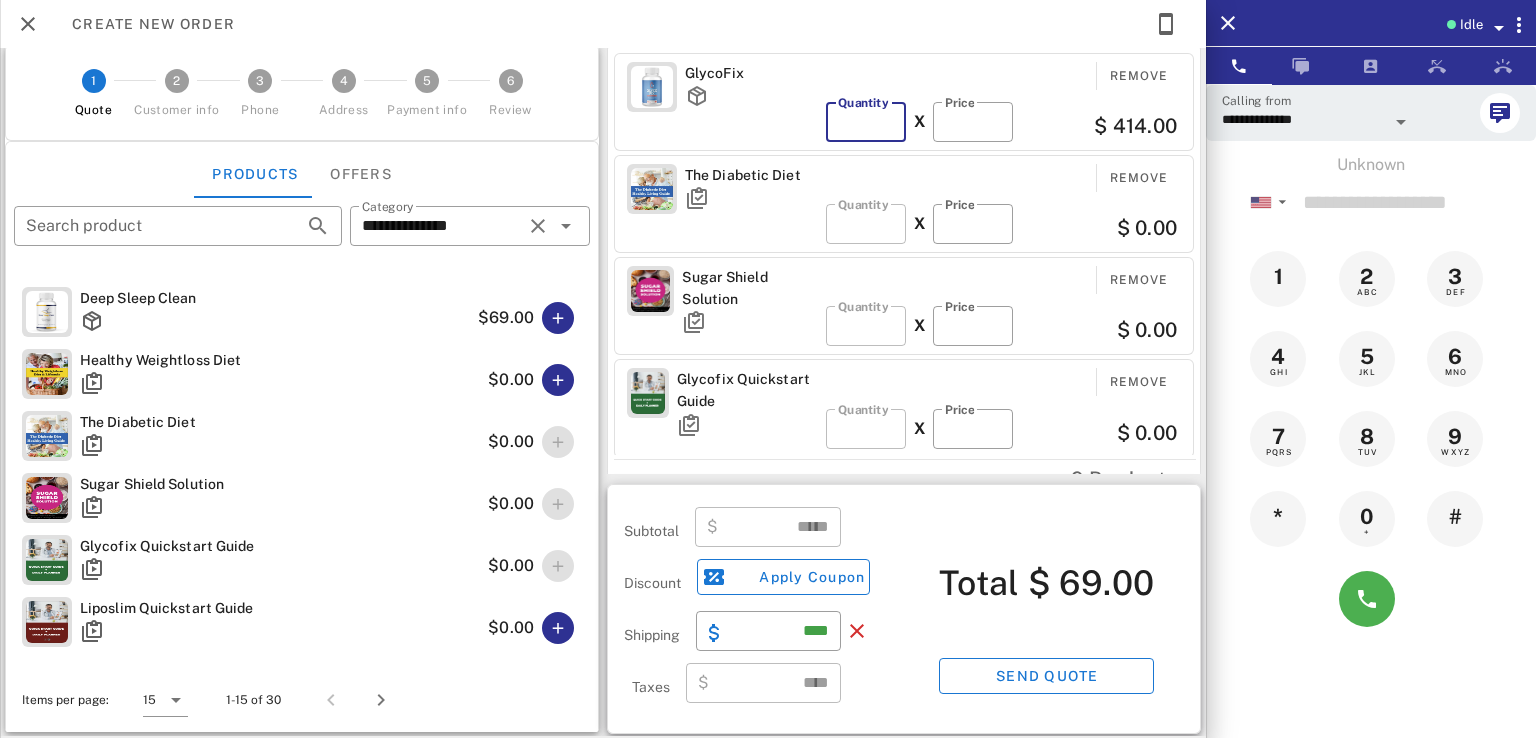 type on "*" 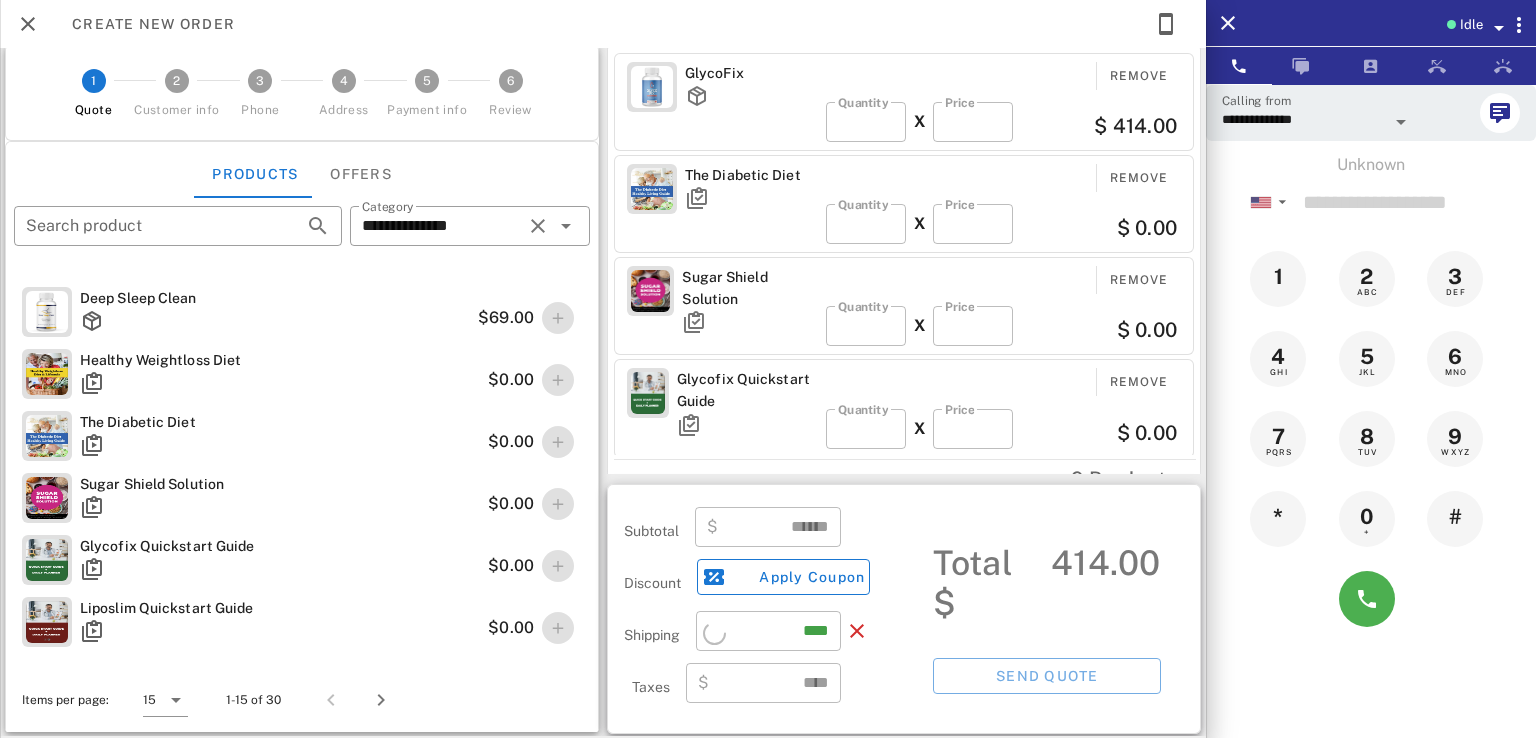 click on "​ Price **" at bounding box center (973, 122) 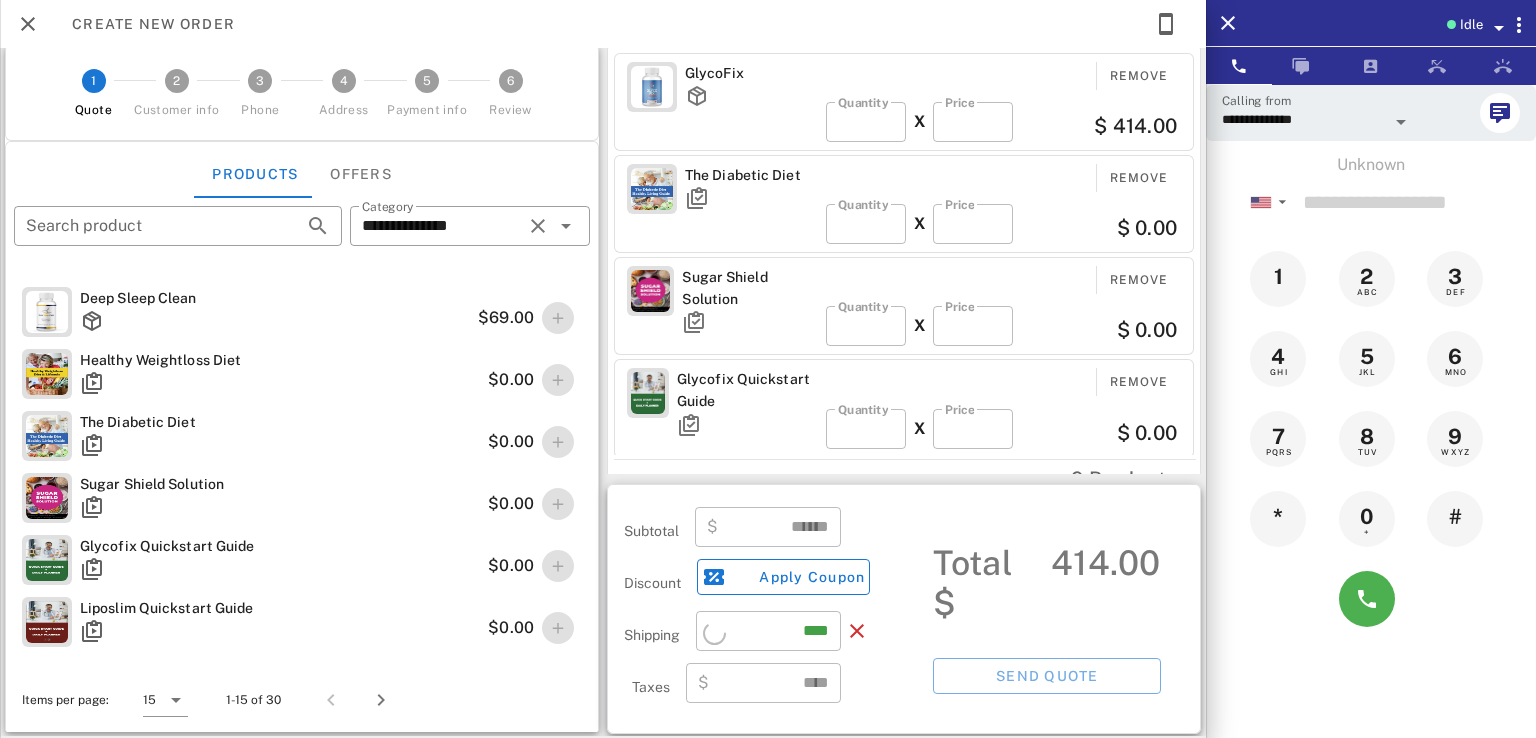 click on "​ Price **" at bounding box center (973, 122) 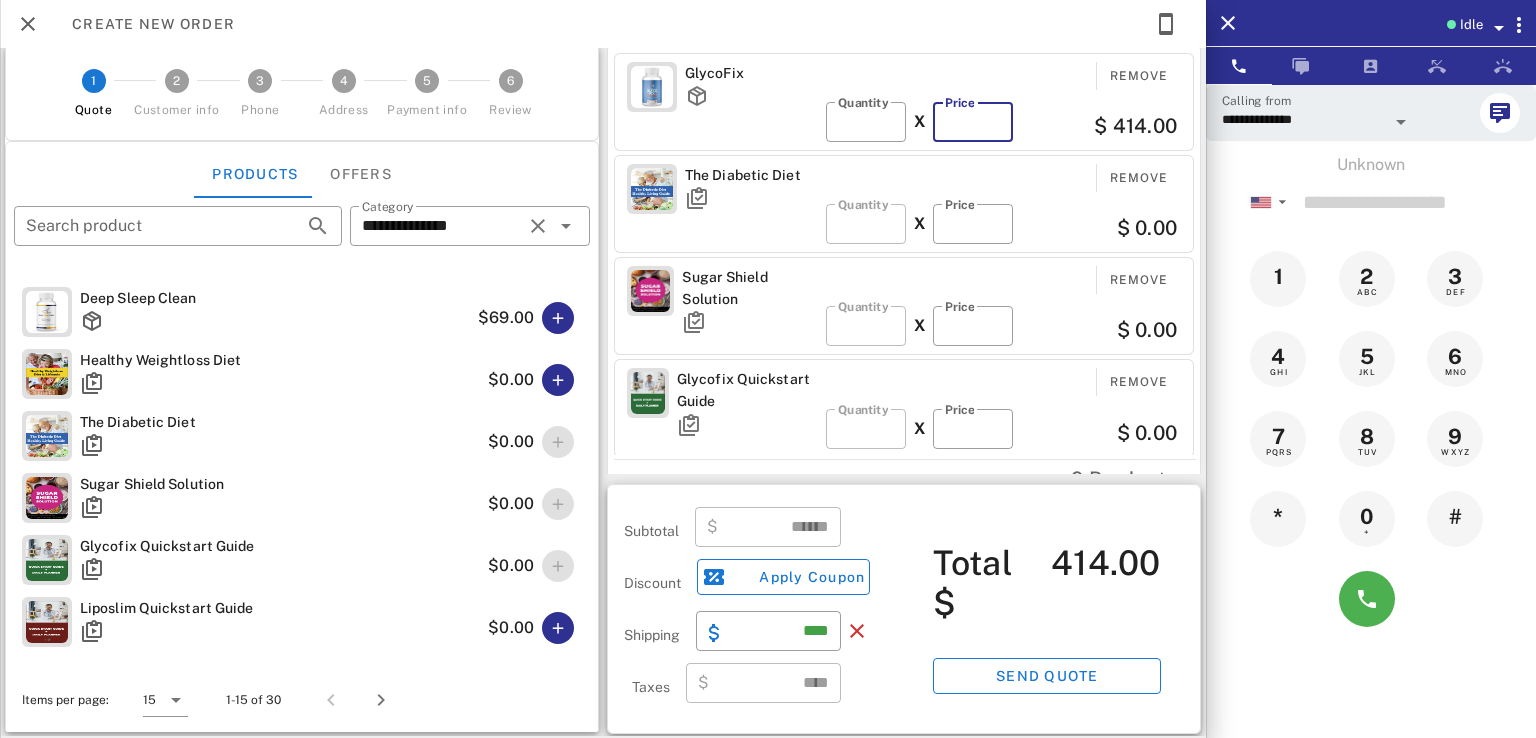 click on "**" at bounding box center [973, 122] 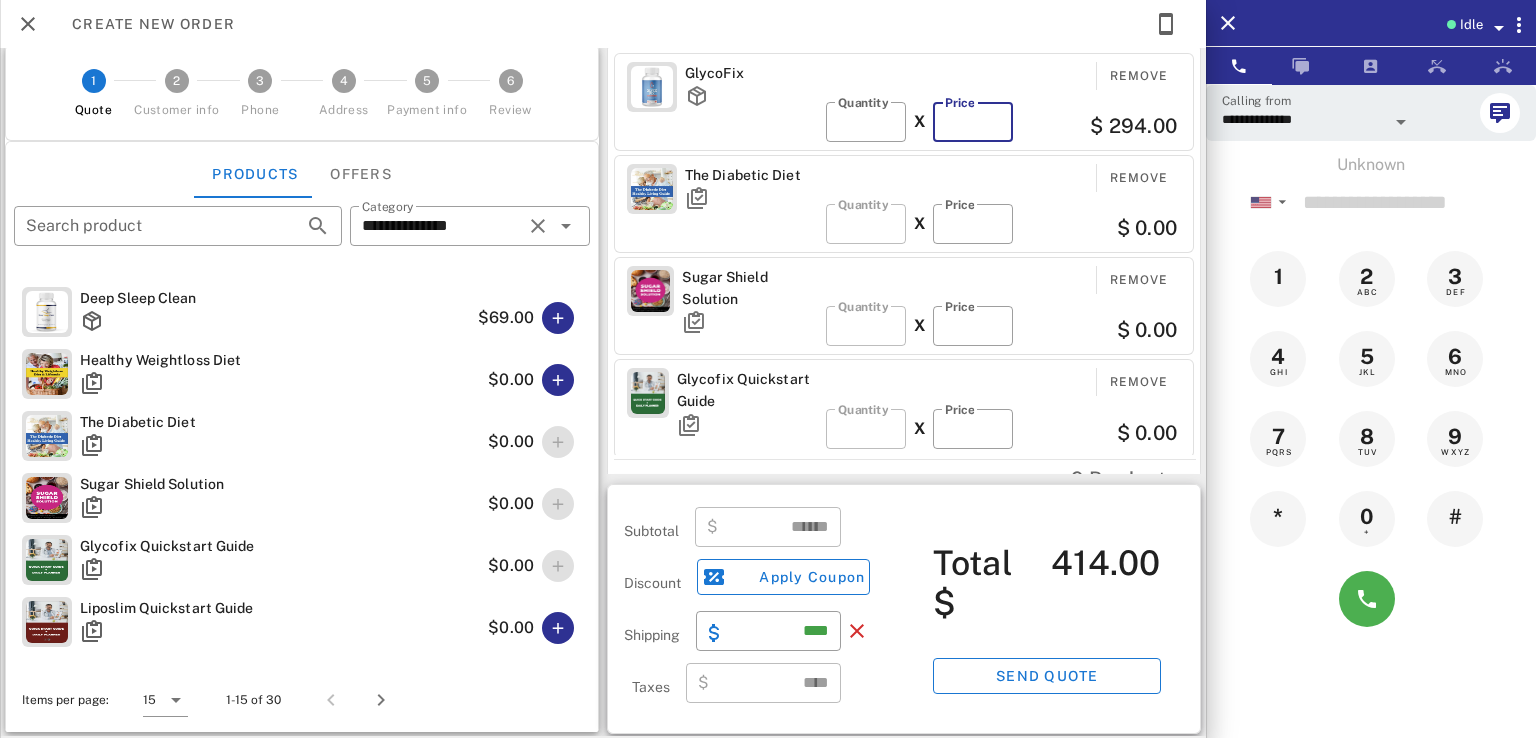 type on "**" 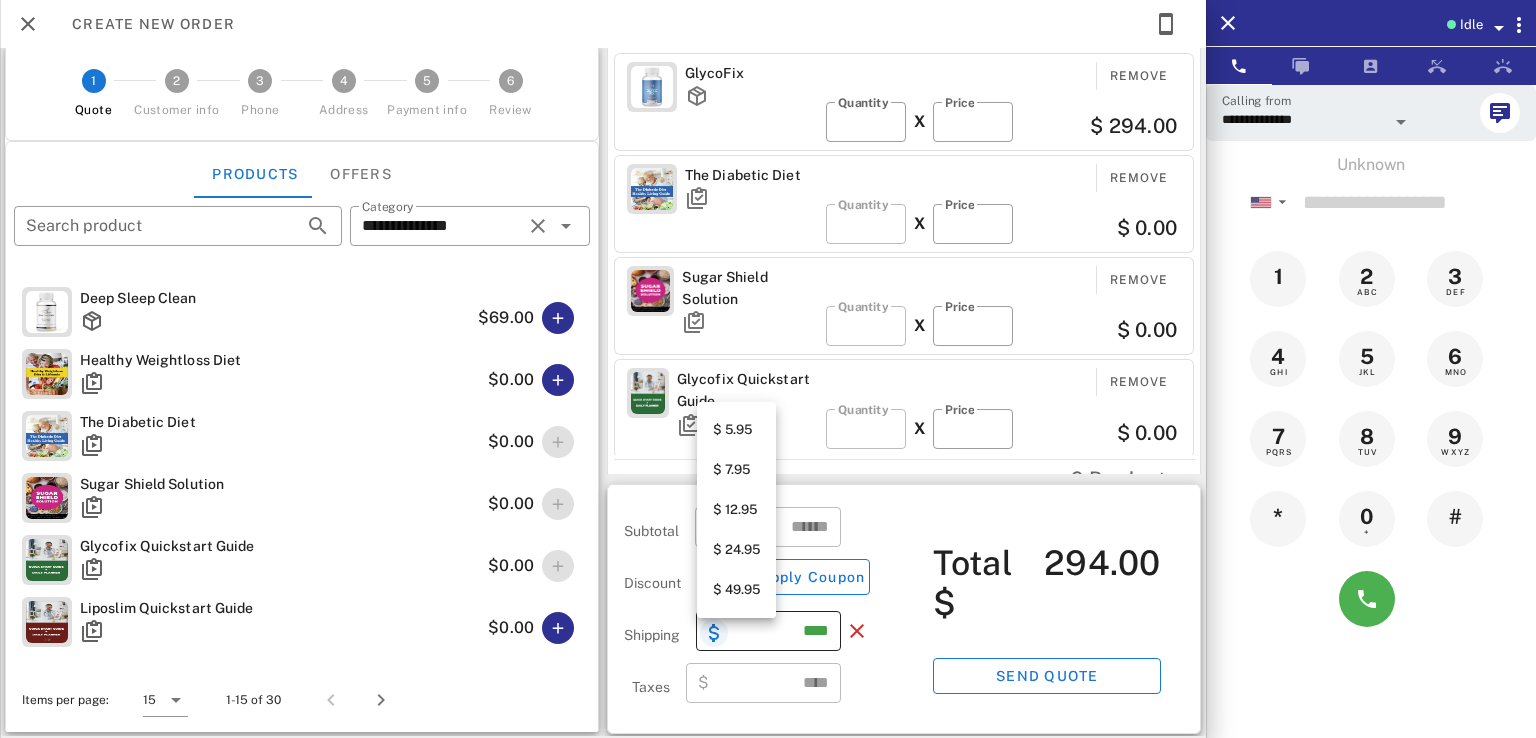 click at bounding box center [714, 633] 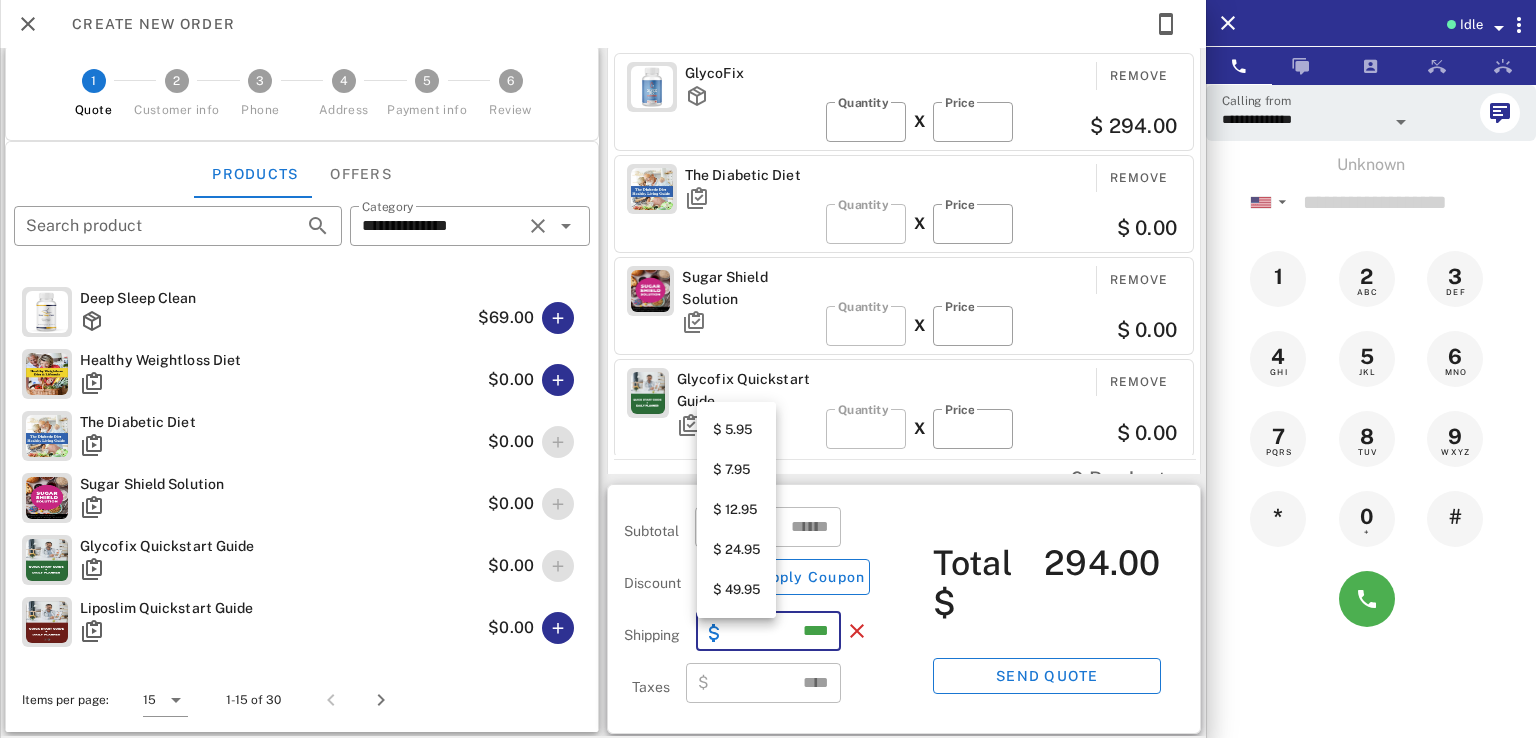 click on "$ 12.95" at bounding box center [736, 510] 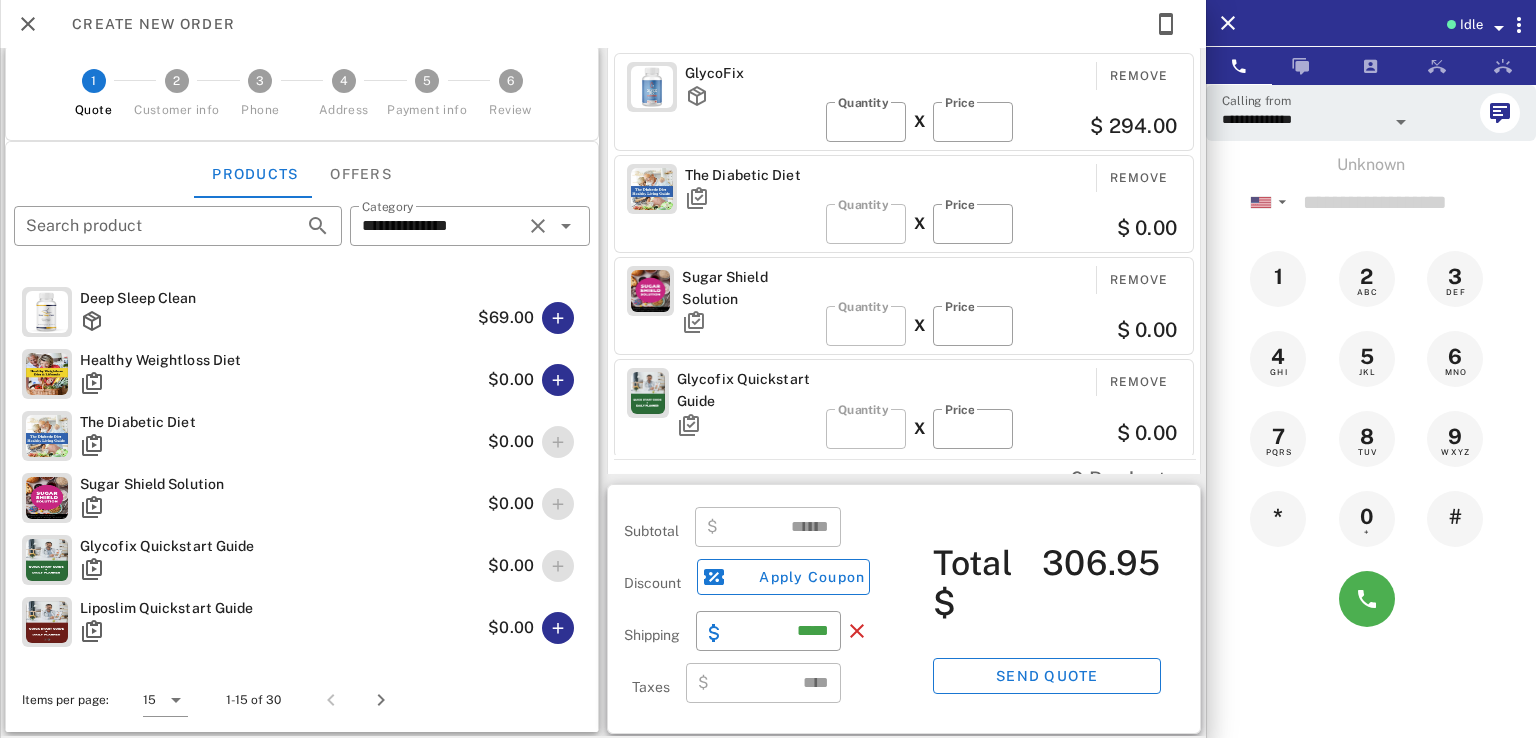 drag, startPoint x: 1162, startPoint y: 126, endPoint x: 1222, endPoint y: 86, distance: 72.11102 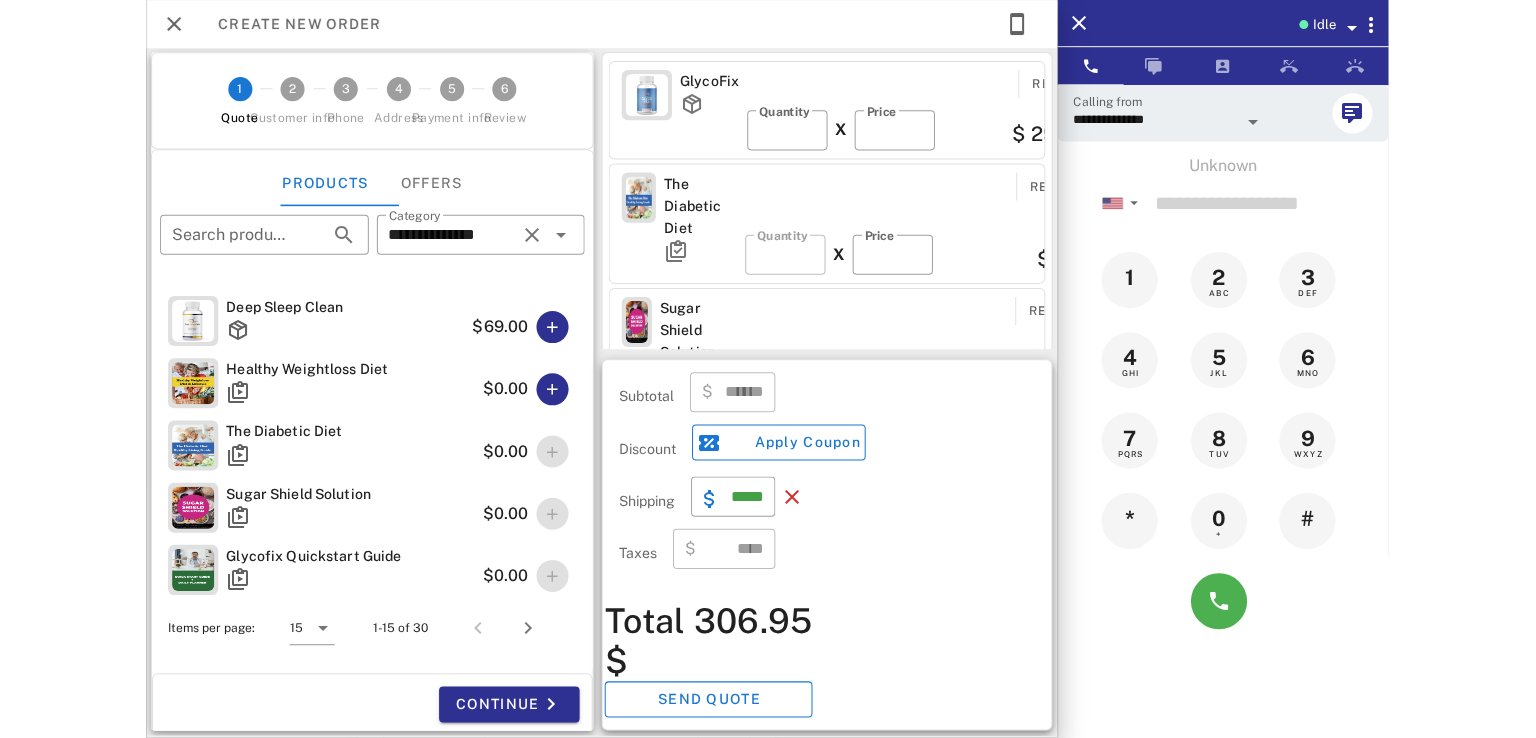 scroll, scrollTop: 0, scrollLeft: 0, axis: both 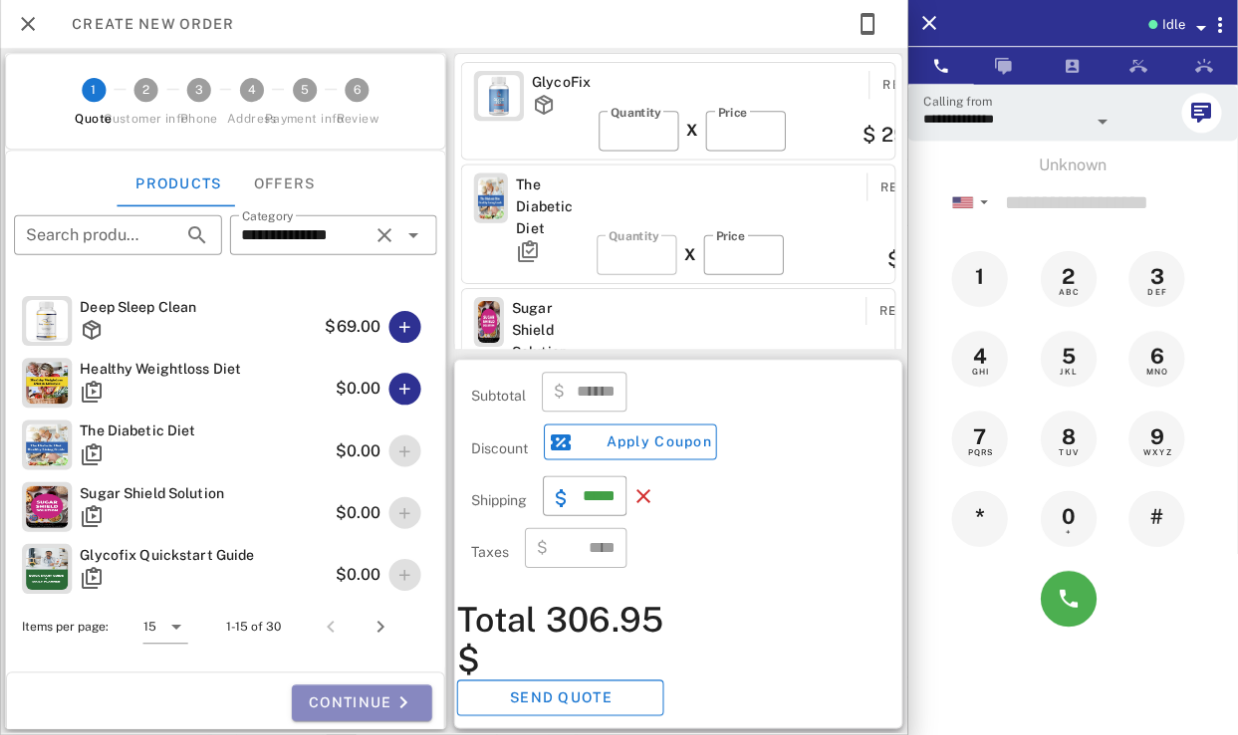 click at bounding box center [404, 703] 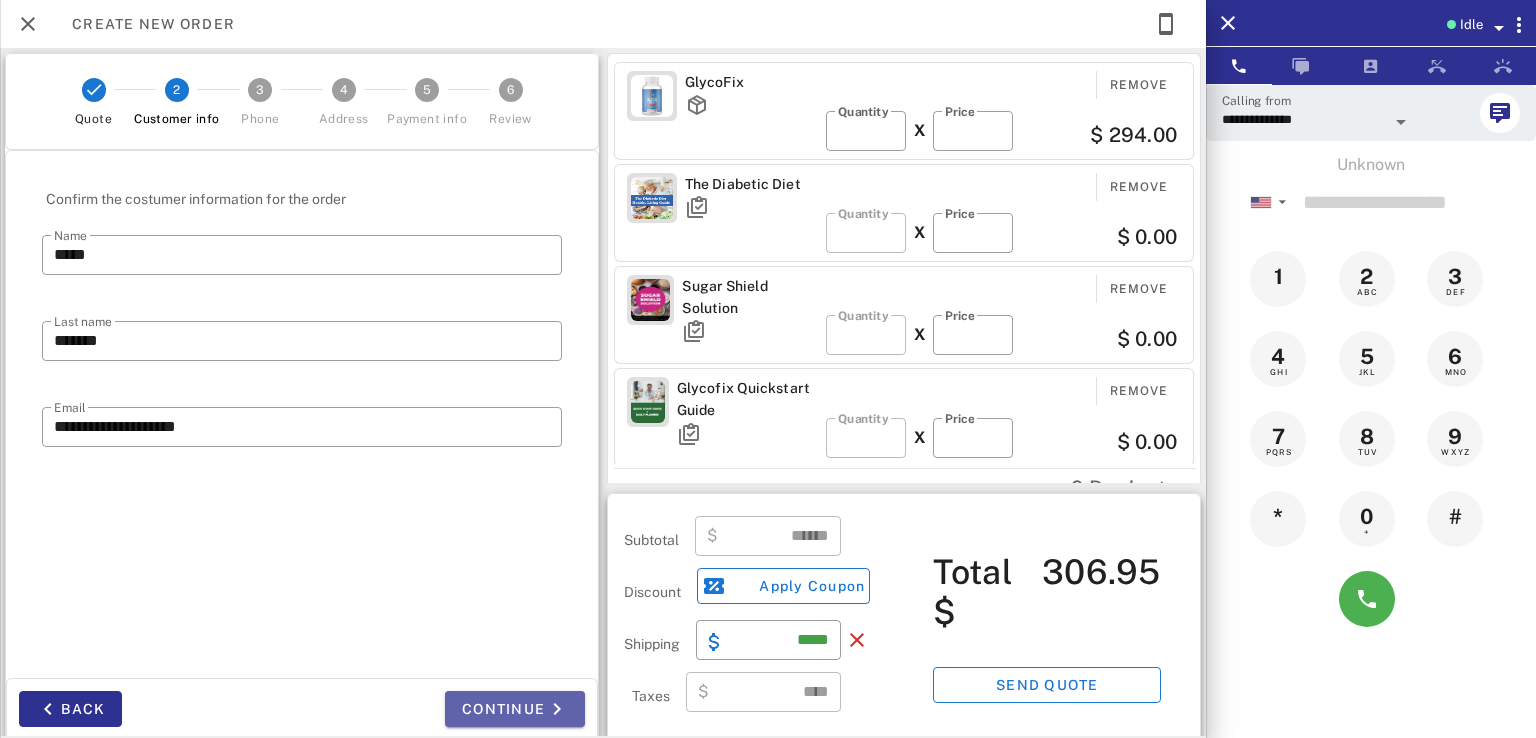 click on "Continue" at bounding box center (515, 709) 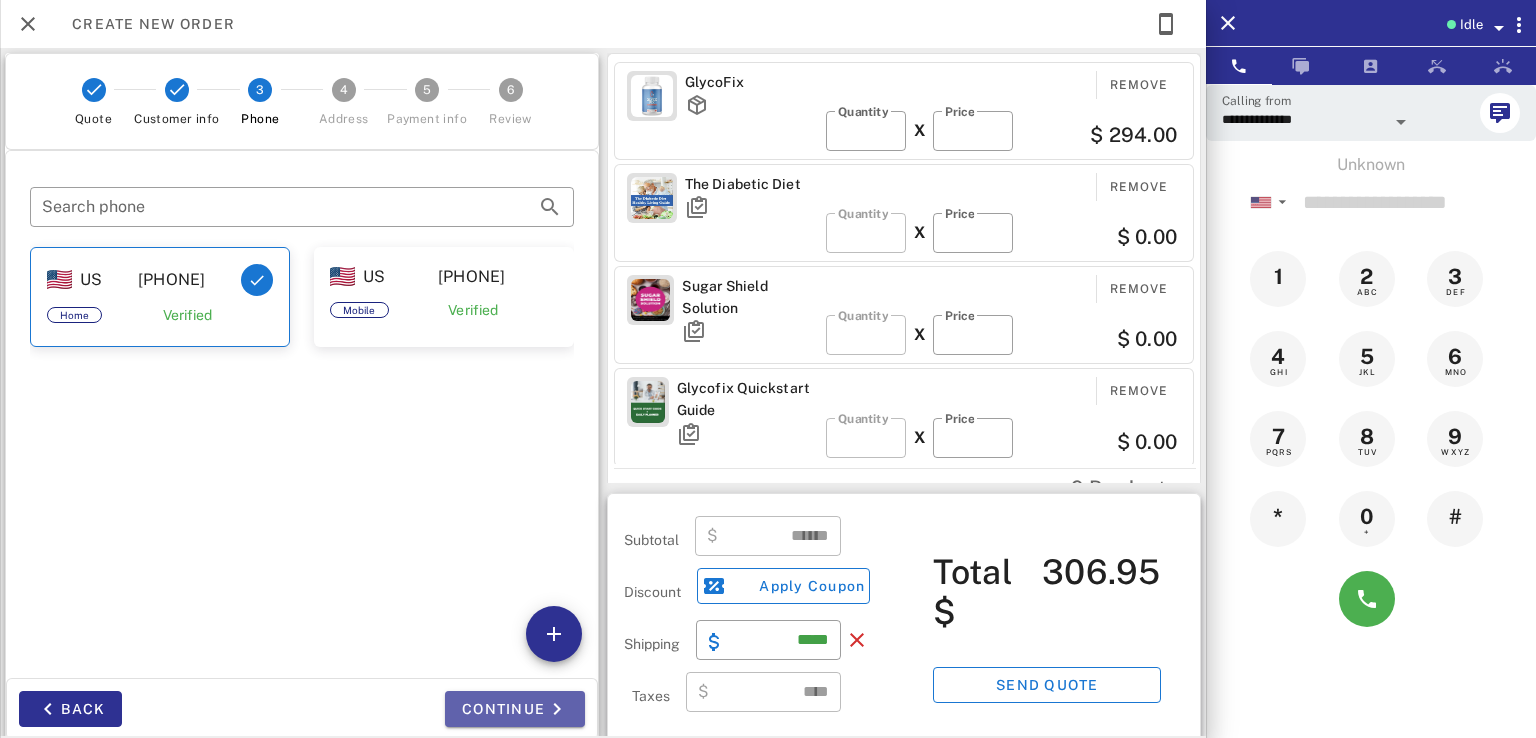 click on "Continue" at bounding box center (515, 709) 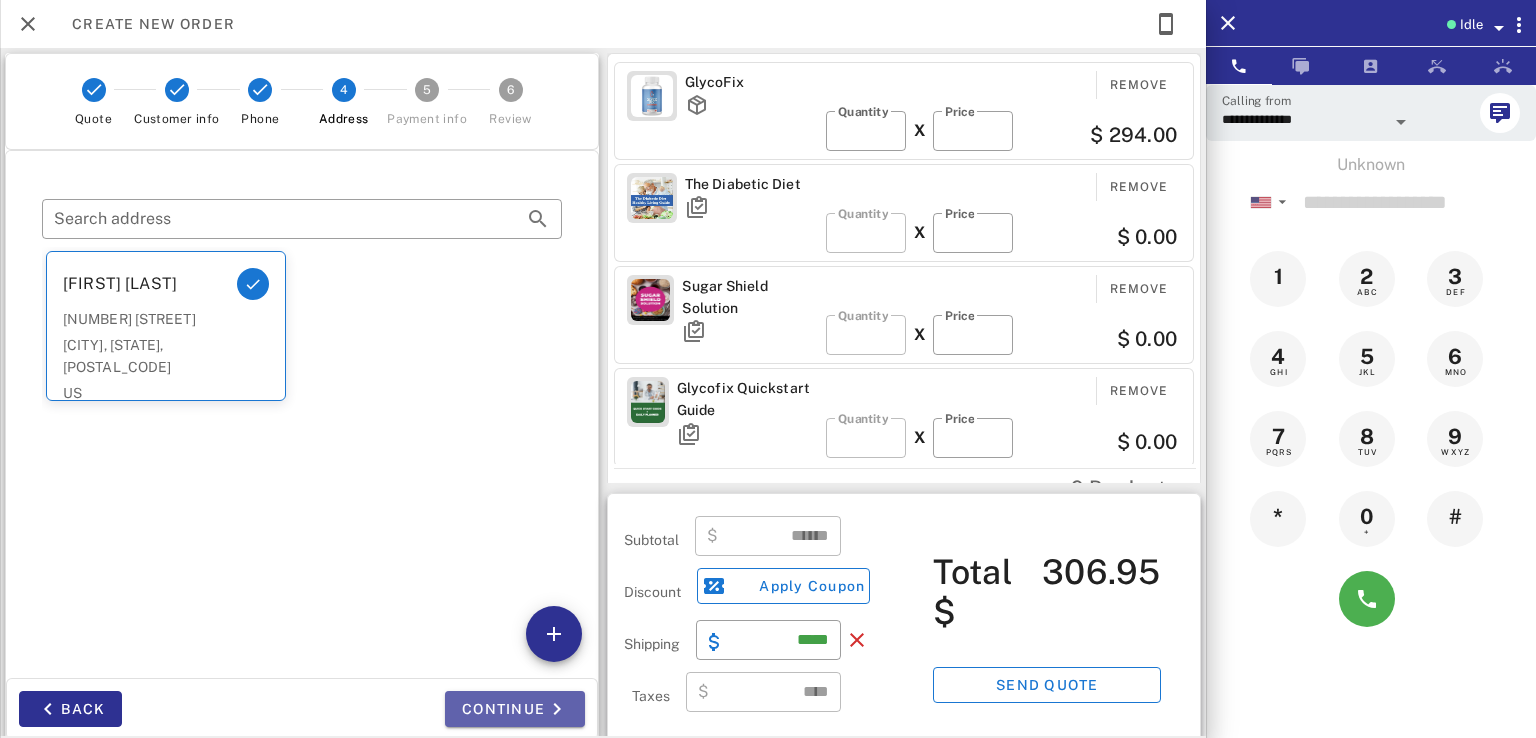 click on "Continue" at bounding box center [515, 709] 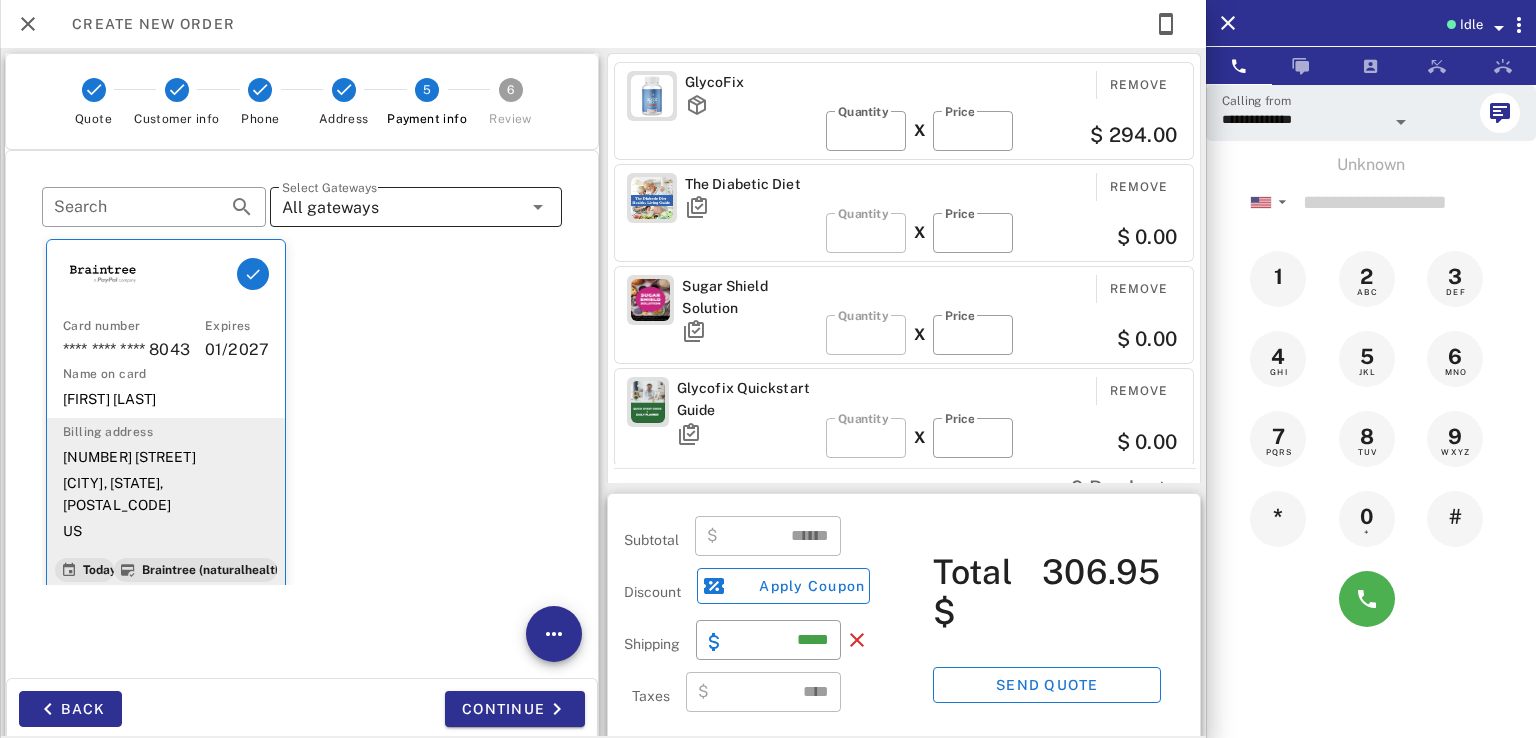 click on "All gateways" at bounding box center [402, 207] 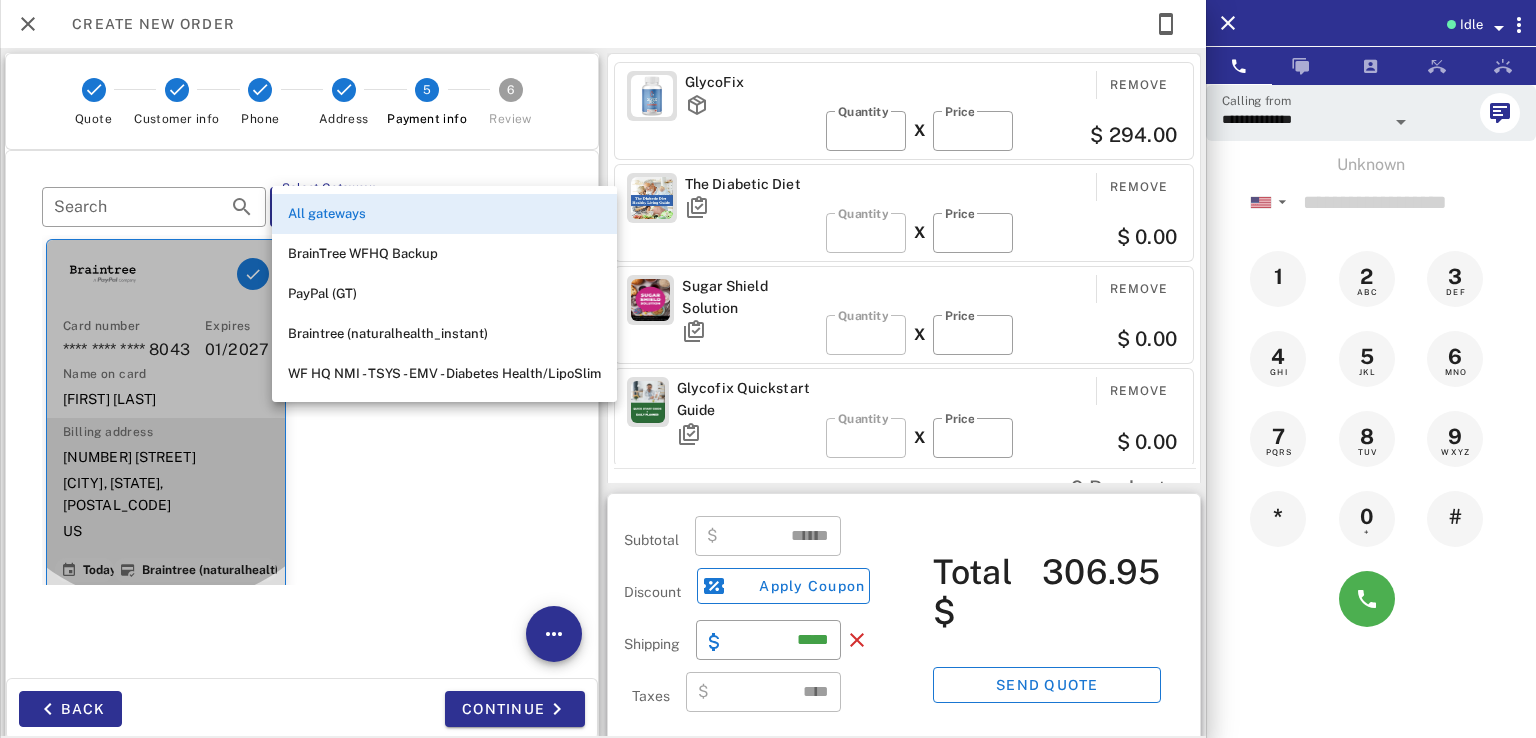 click on "US" at bounding box center (166, 531) 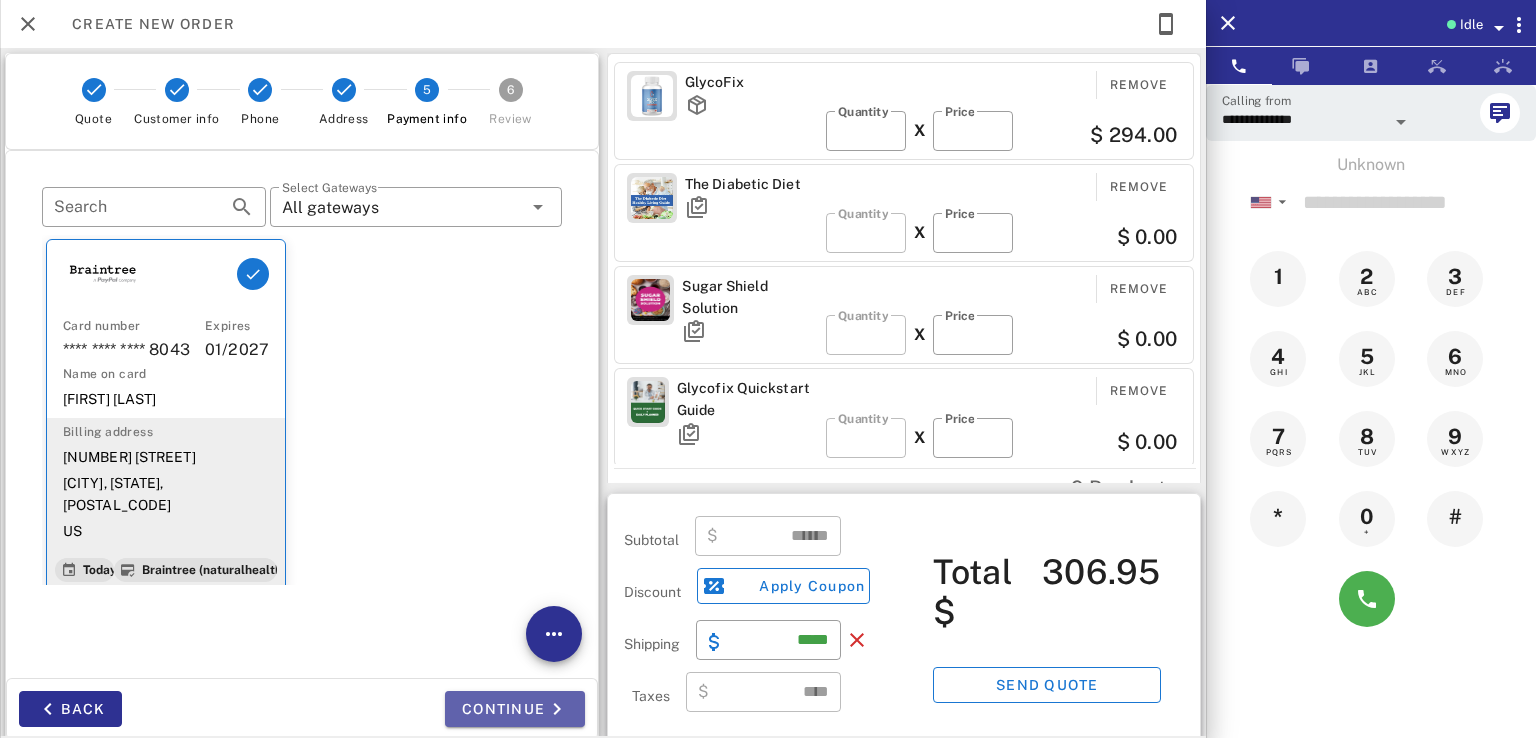 click on "Continue" at bounding box center (515, 709) 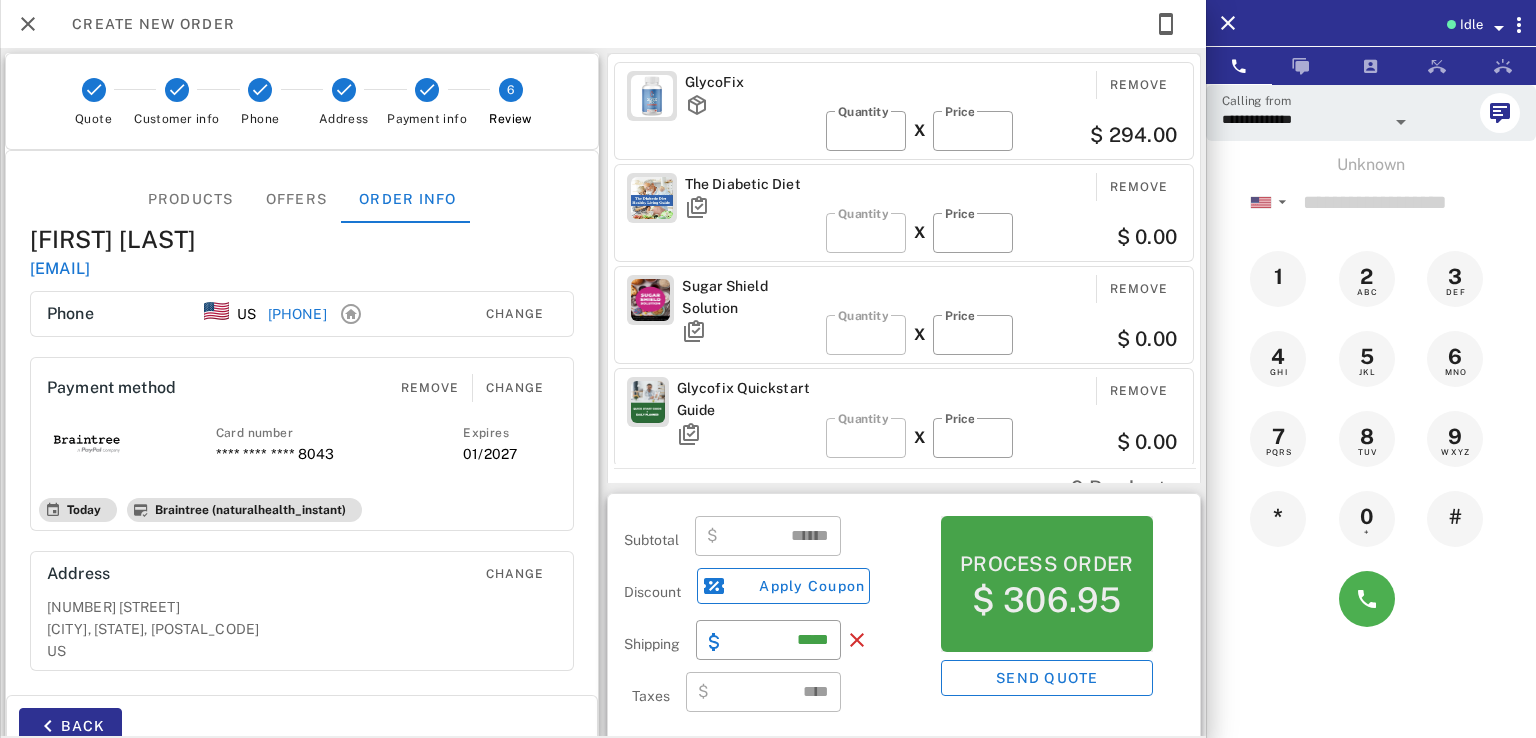 click on "Process order $ 306.95" at bounding box center [1047, 584] 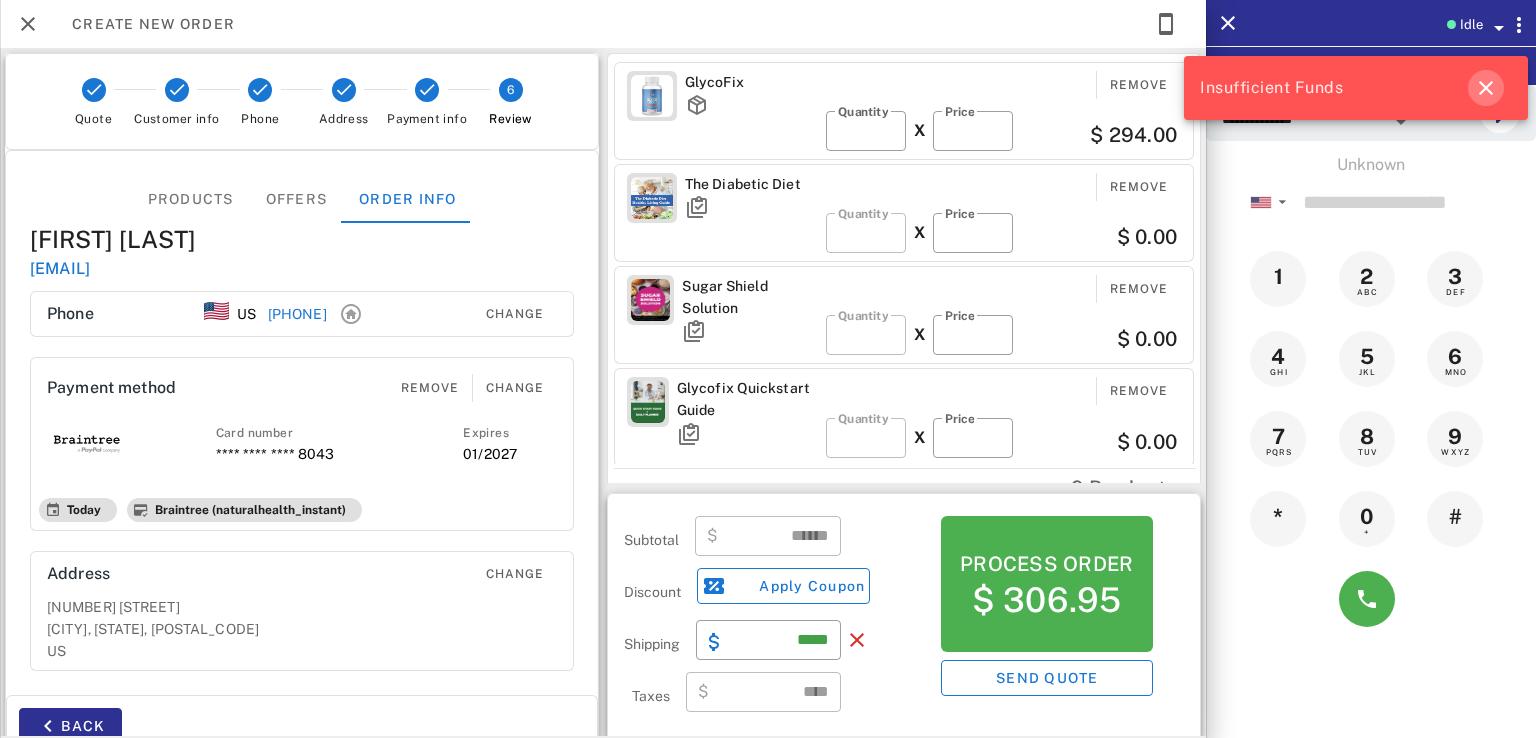 click at bounding box center (1486, 88) 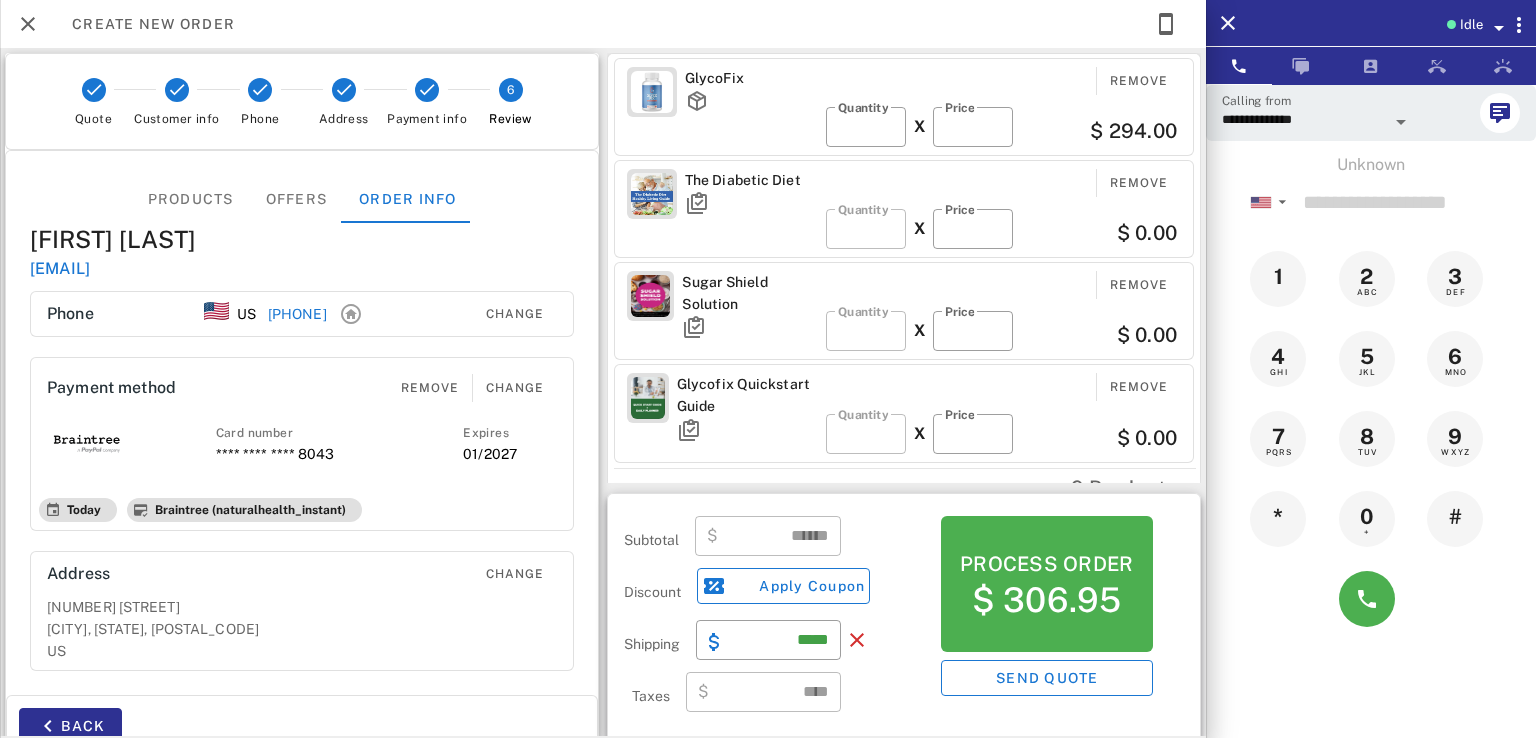 scroll, scrollTop: 0, scrollLeft: 0, axis: both 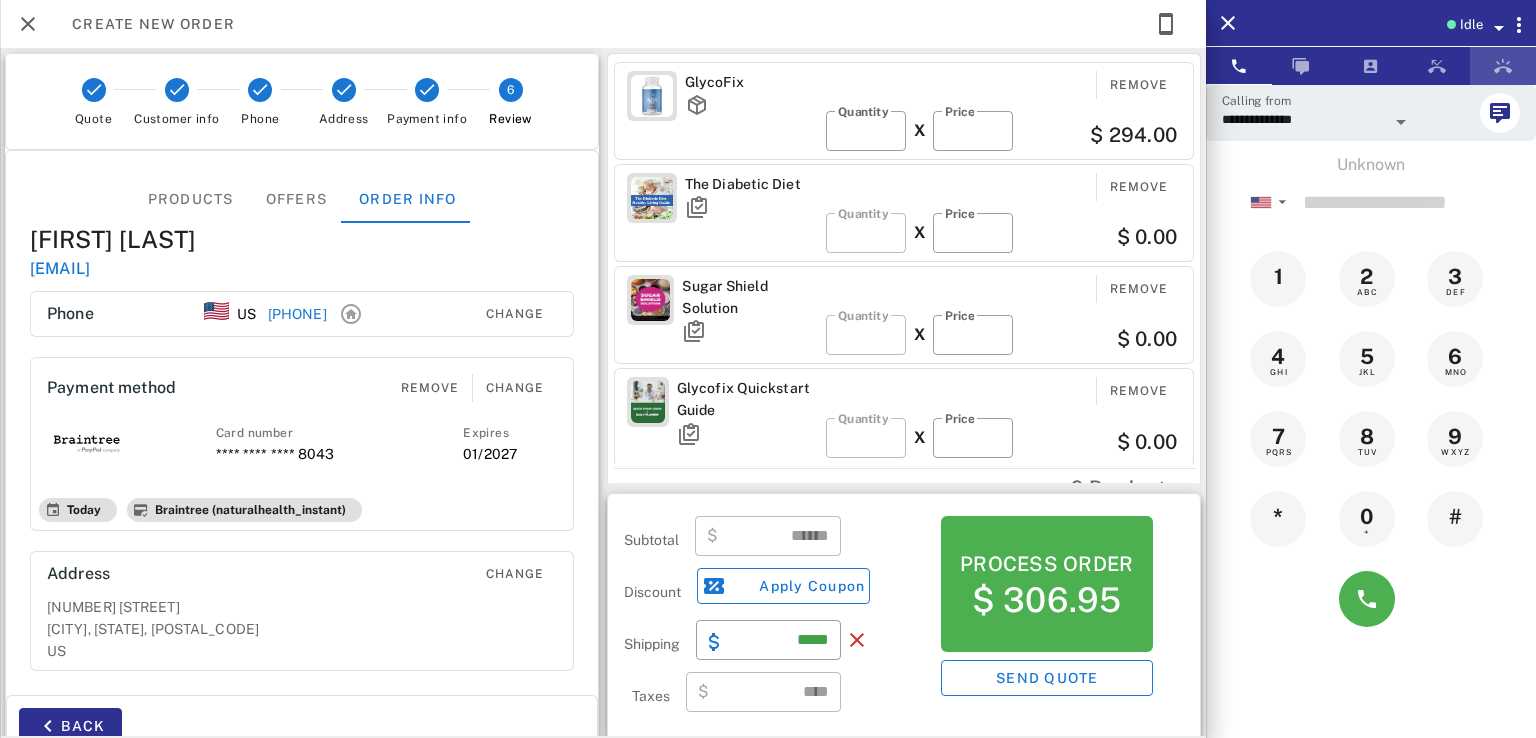click at bounding box center [1503, 66] 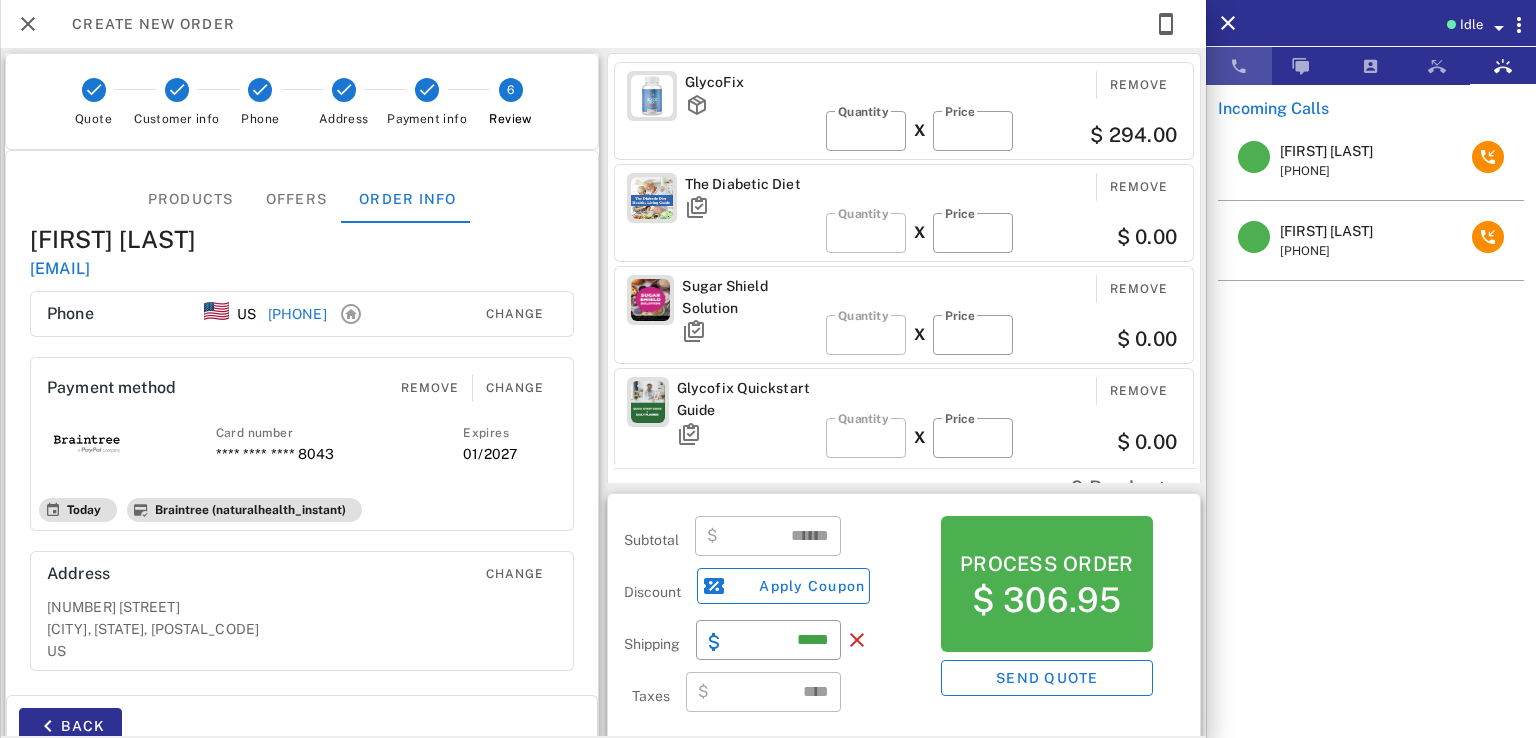 click at bounding box center (1239, 66) 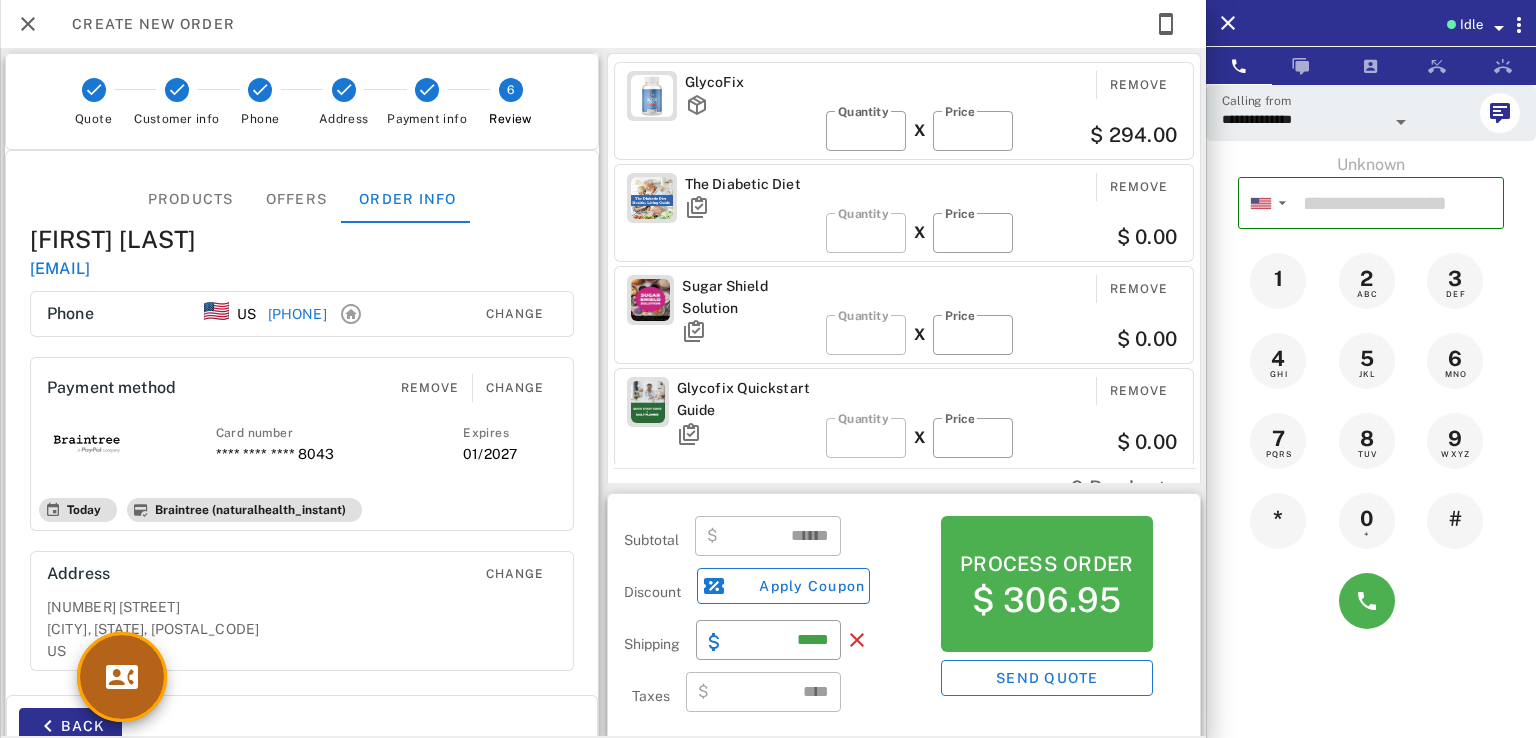 click at bounding box center (122, 677) 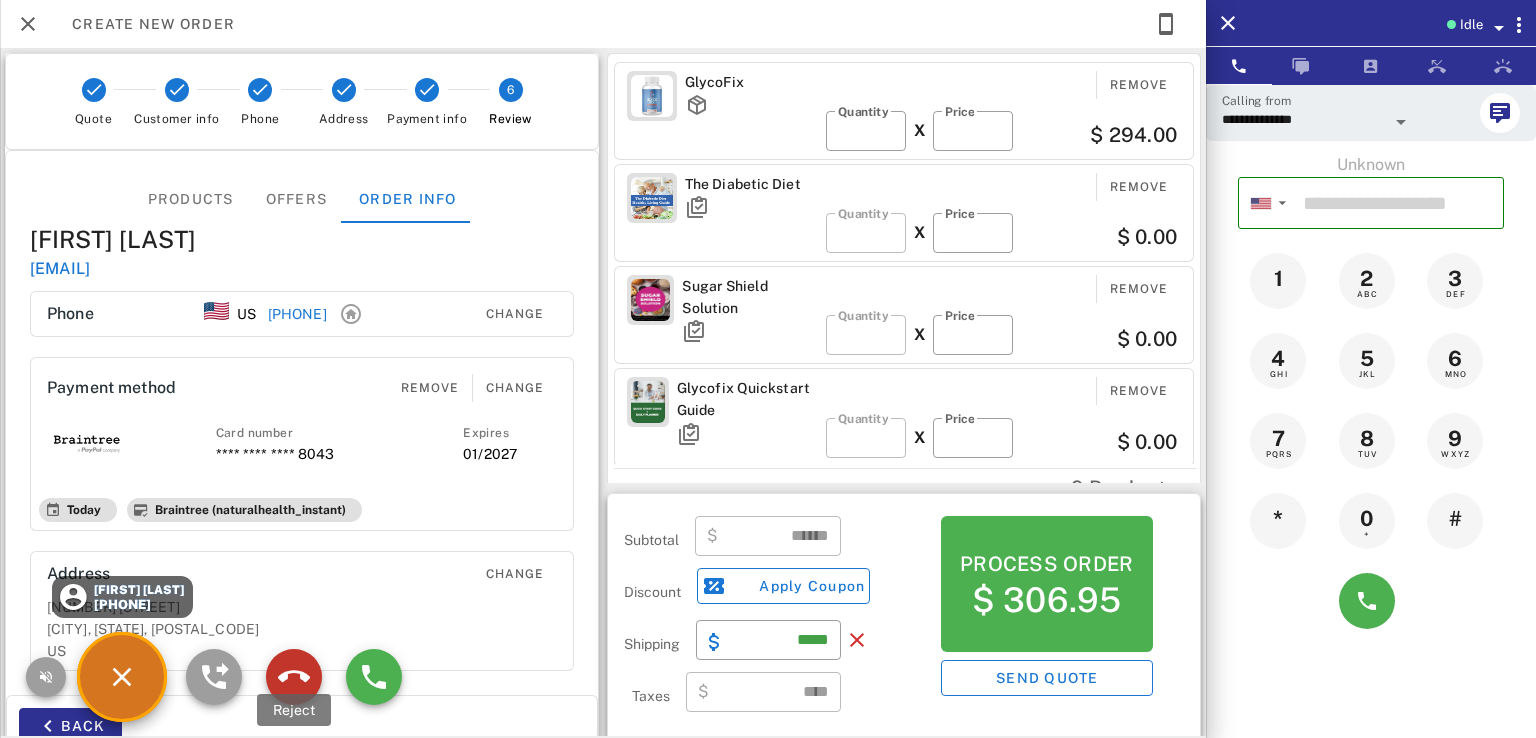 click at bounding box center [294, 677] 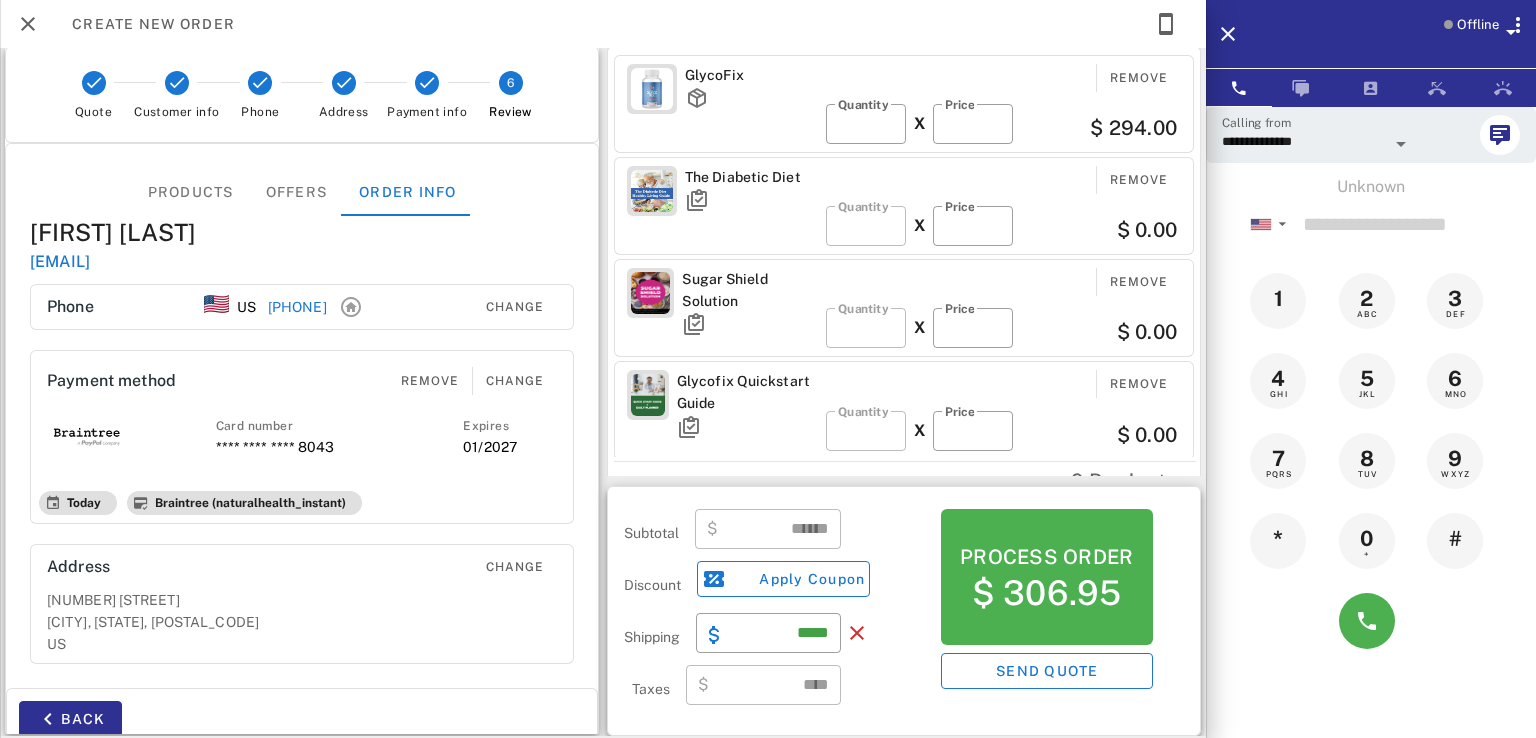 scroll, scrollTop: 0, scrollLeft: 0, axis: both 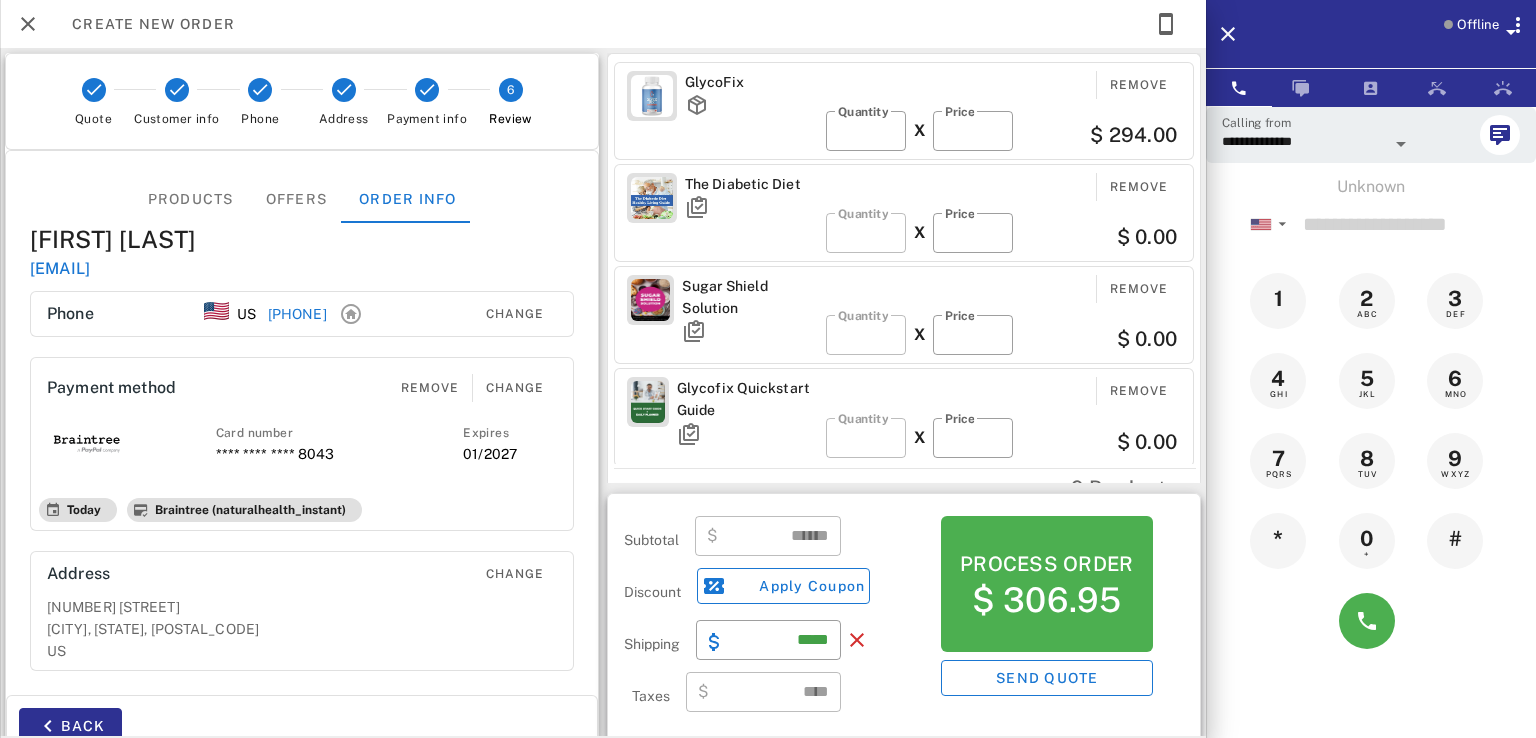 click on "Offline" at bounding box center (1478, 25) 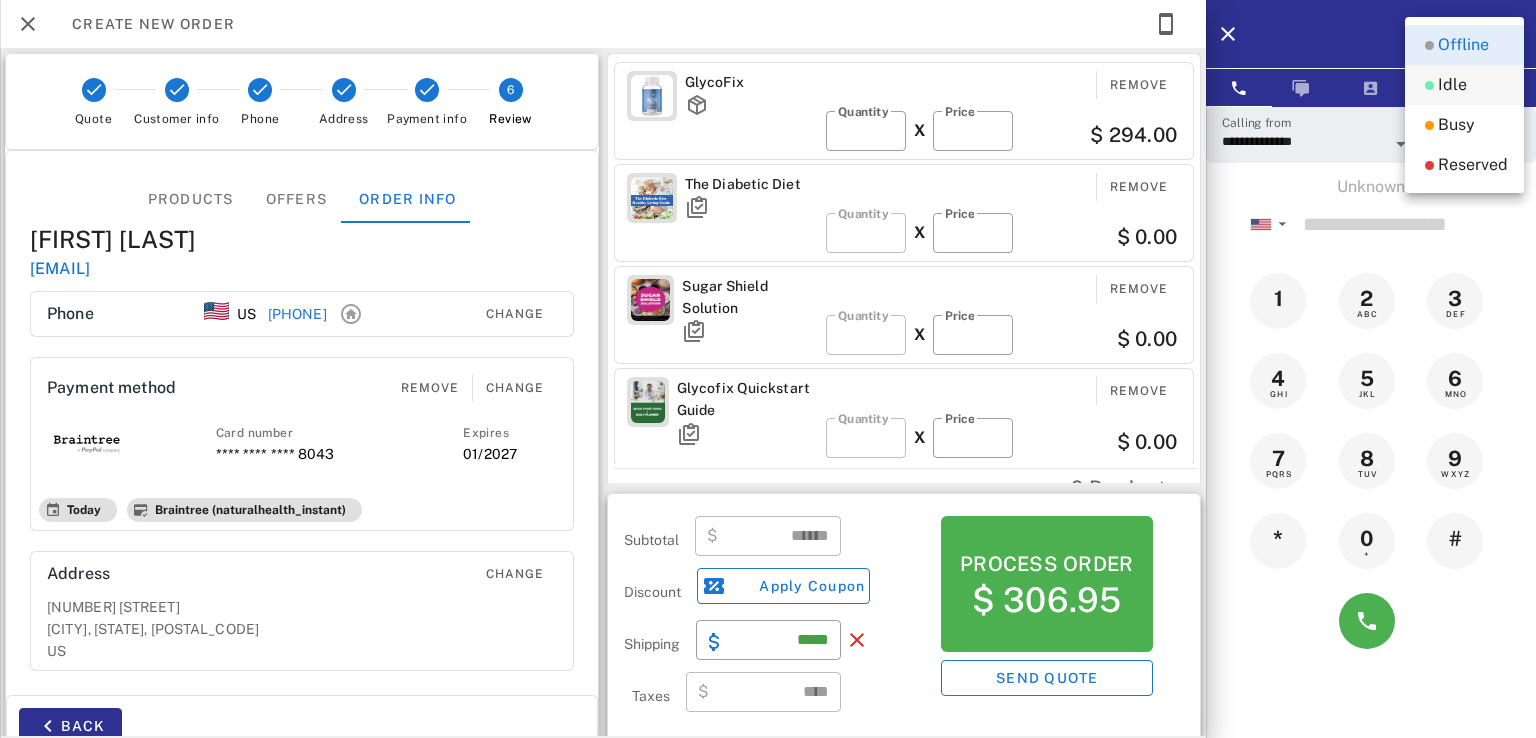click on "Idle" at bounding box center (1464, 85) 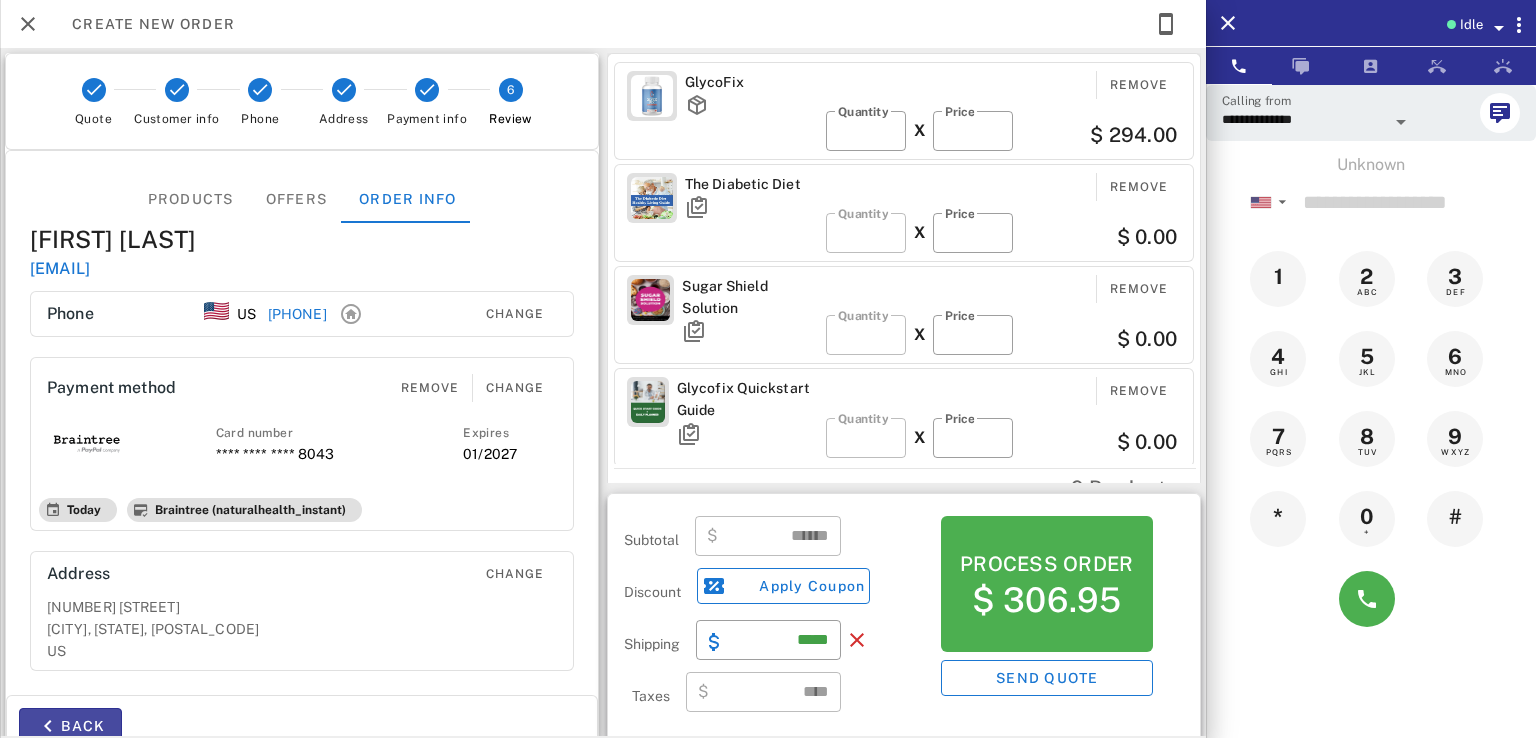 click on "Back" at bounding box center [70, 726] 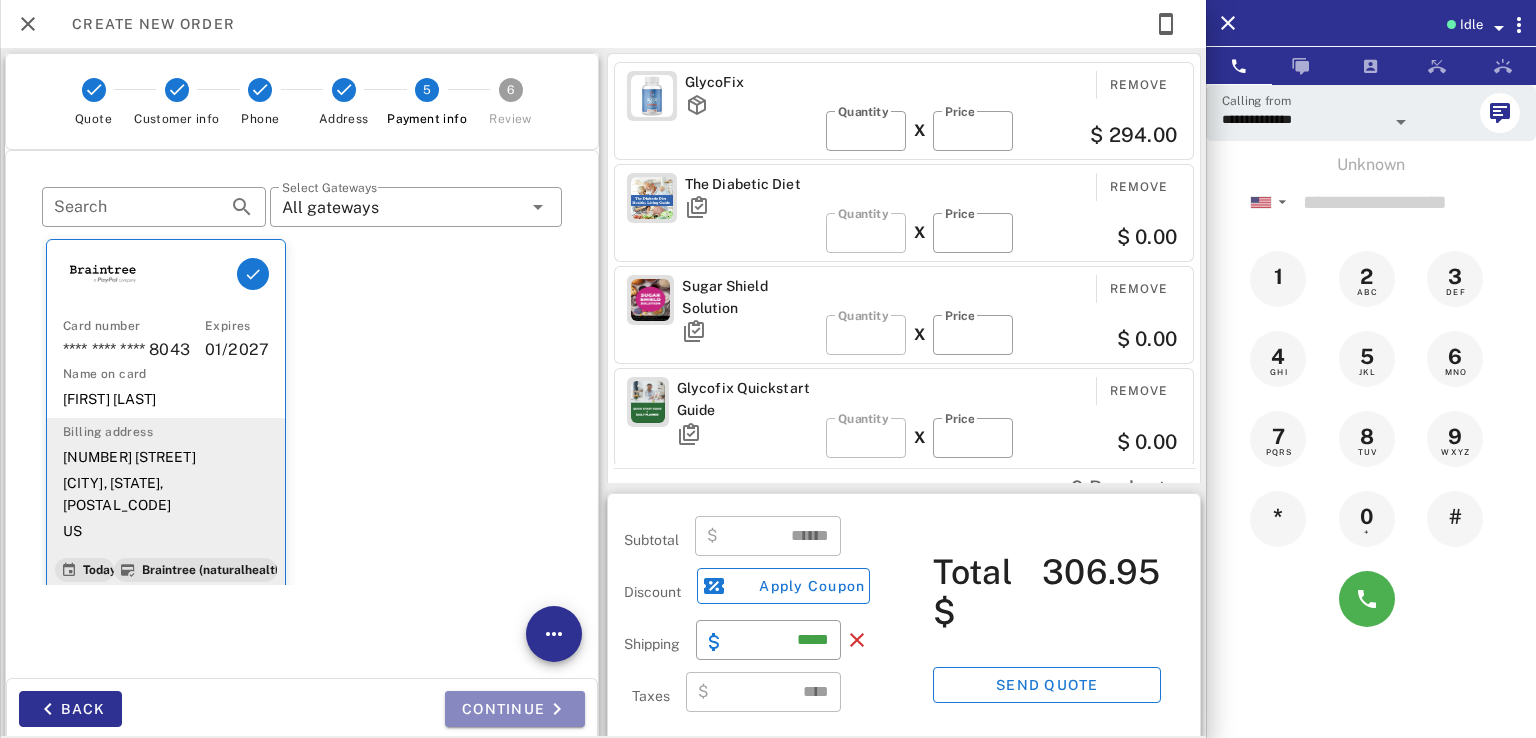 click on "Continue" at bounding box center (515, 709) 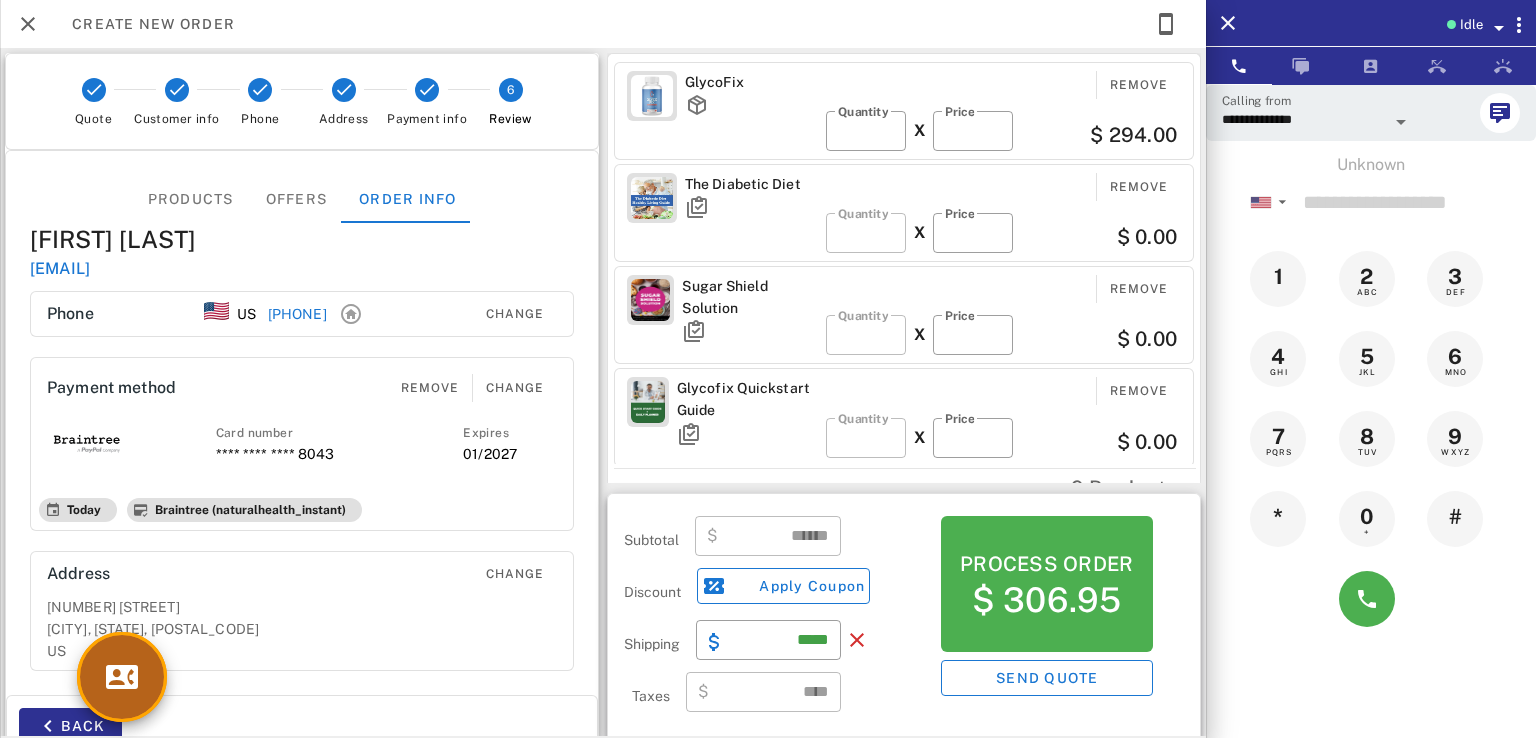 click at bounding box center (122, 677) 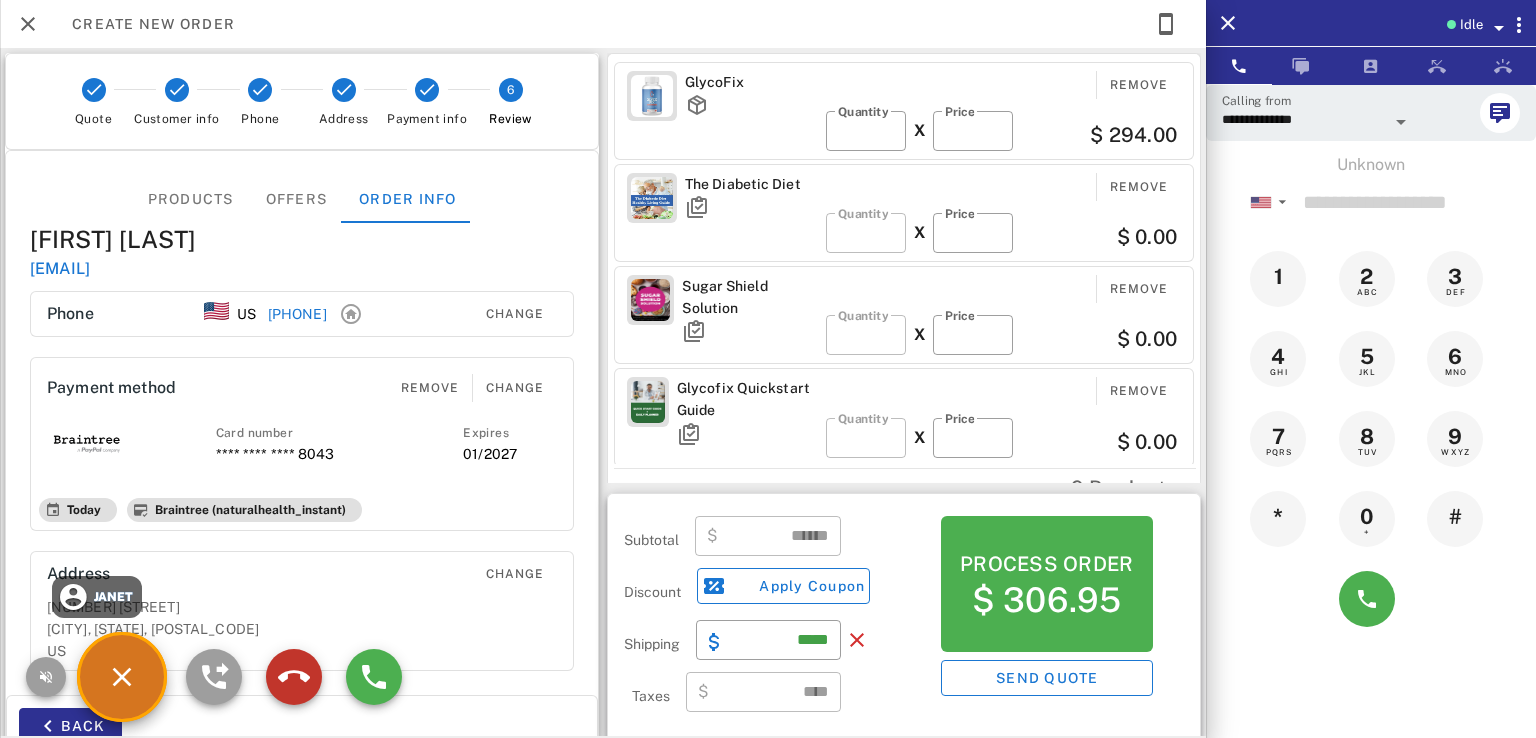 click at bounding box center (294, 677) 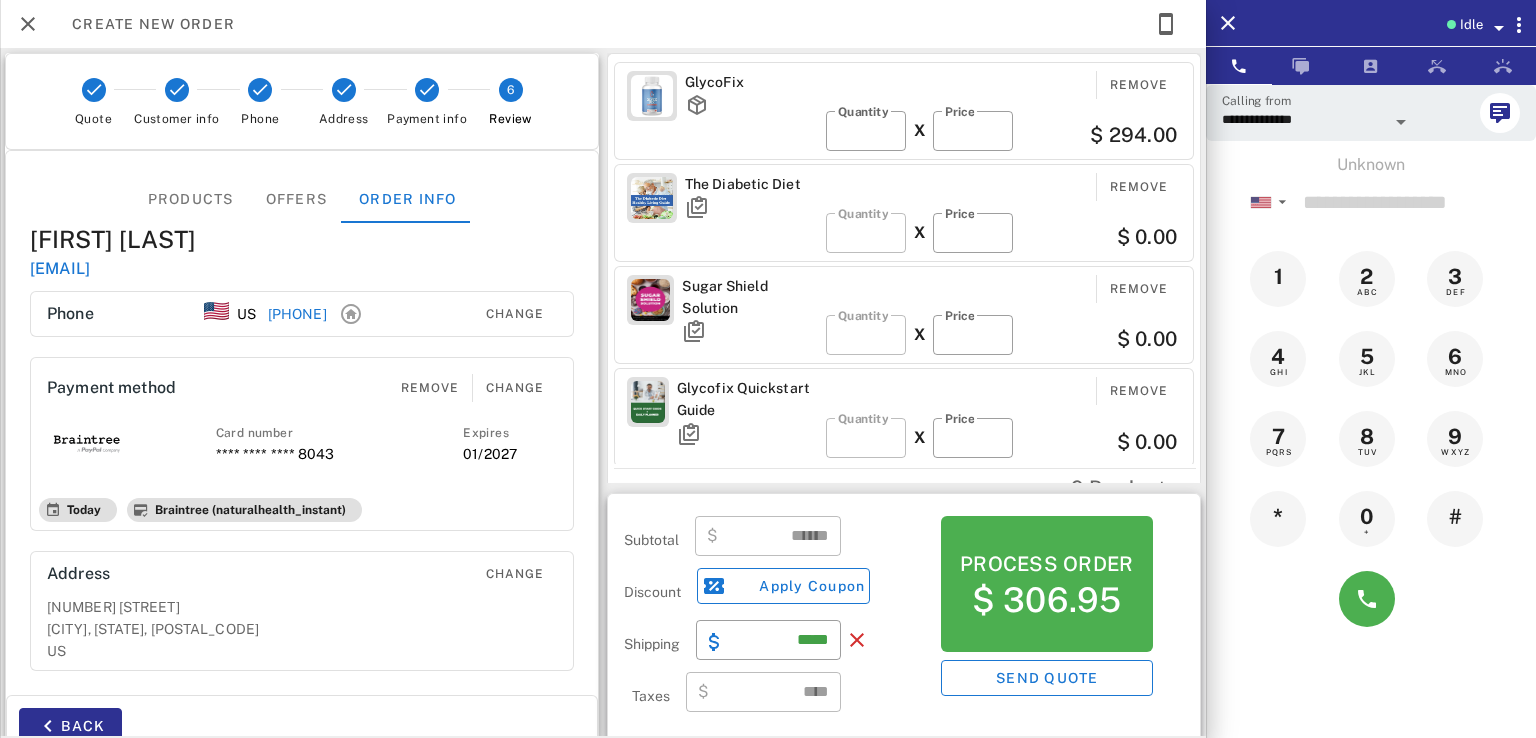 click on "Idle" at bounding box center (1371, 23) 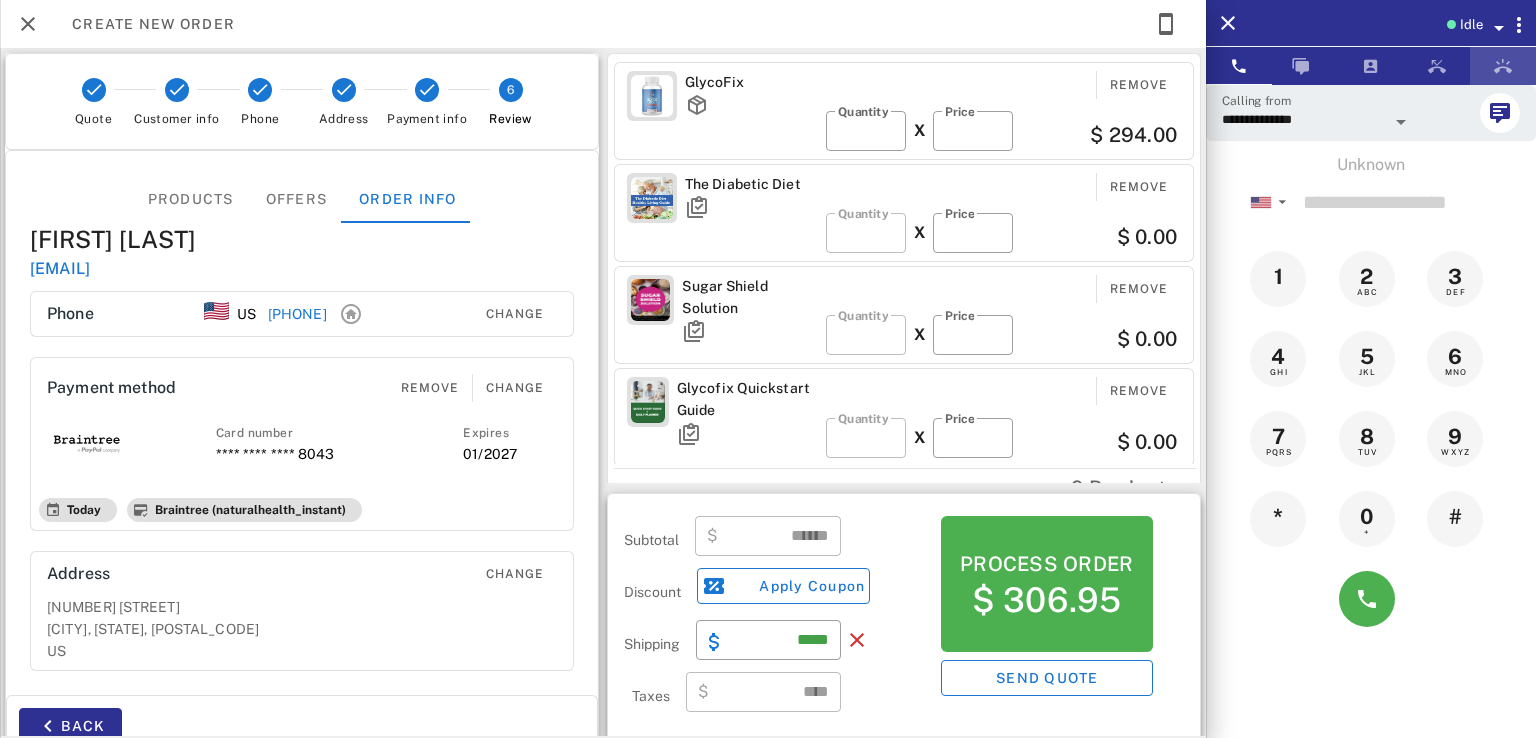 click at bounding box center (1503, 66) 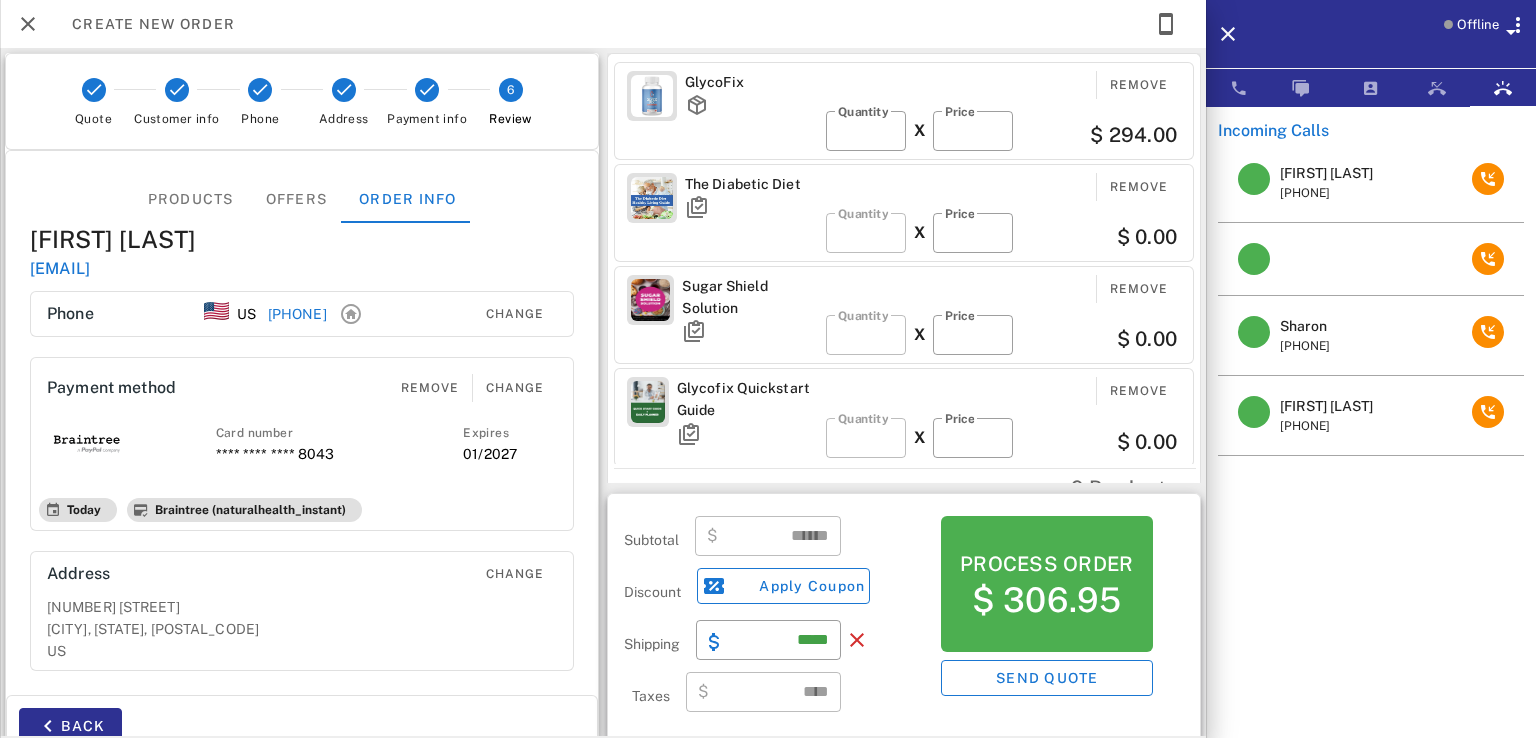 click on "Offline" at bounding box center [1371, 34] 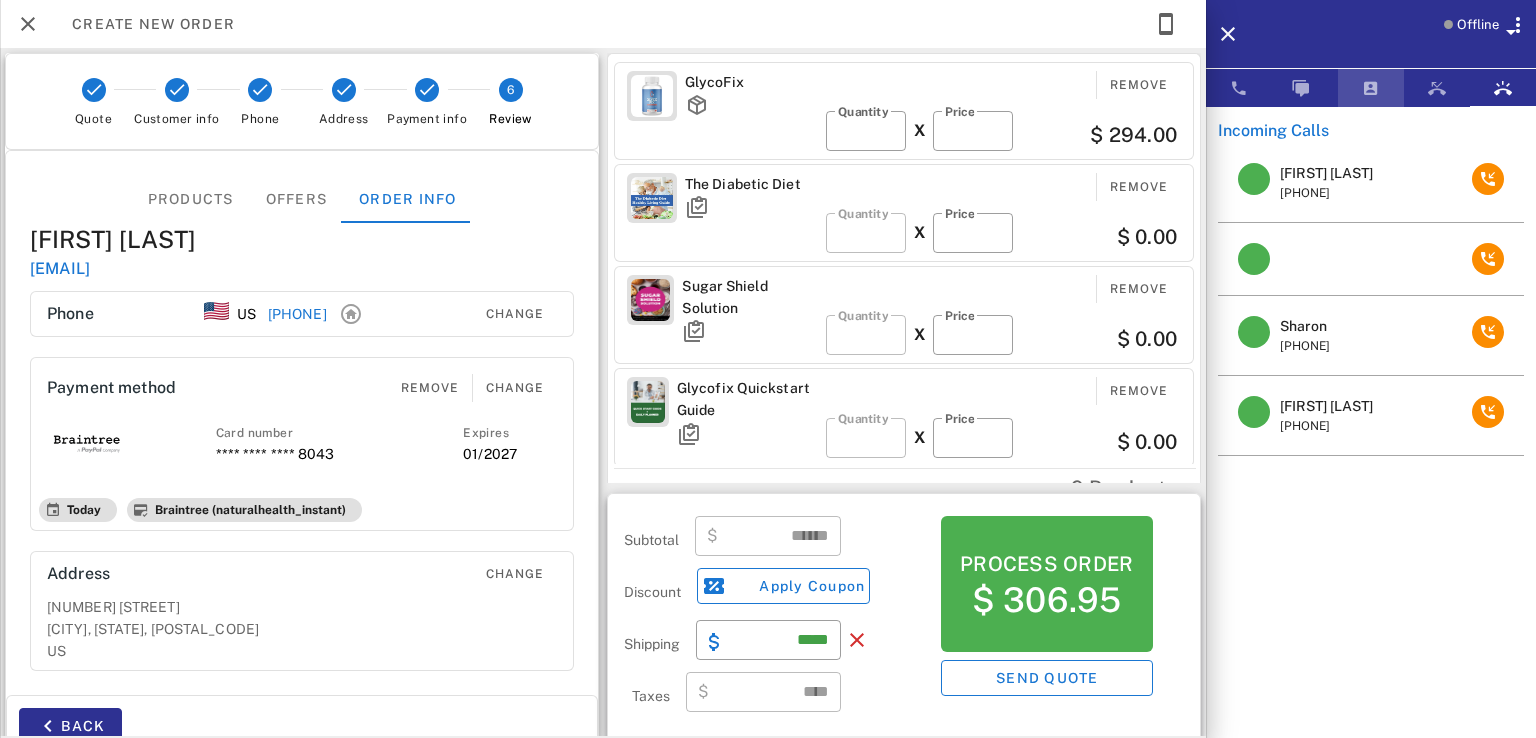 click at bounding box center (1371, 88) 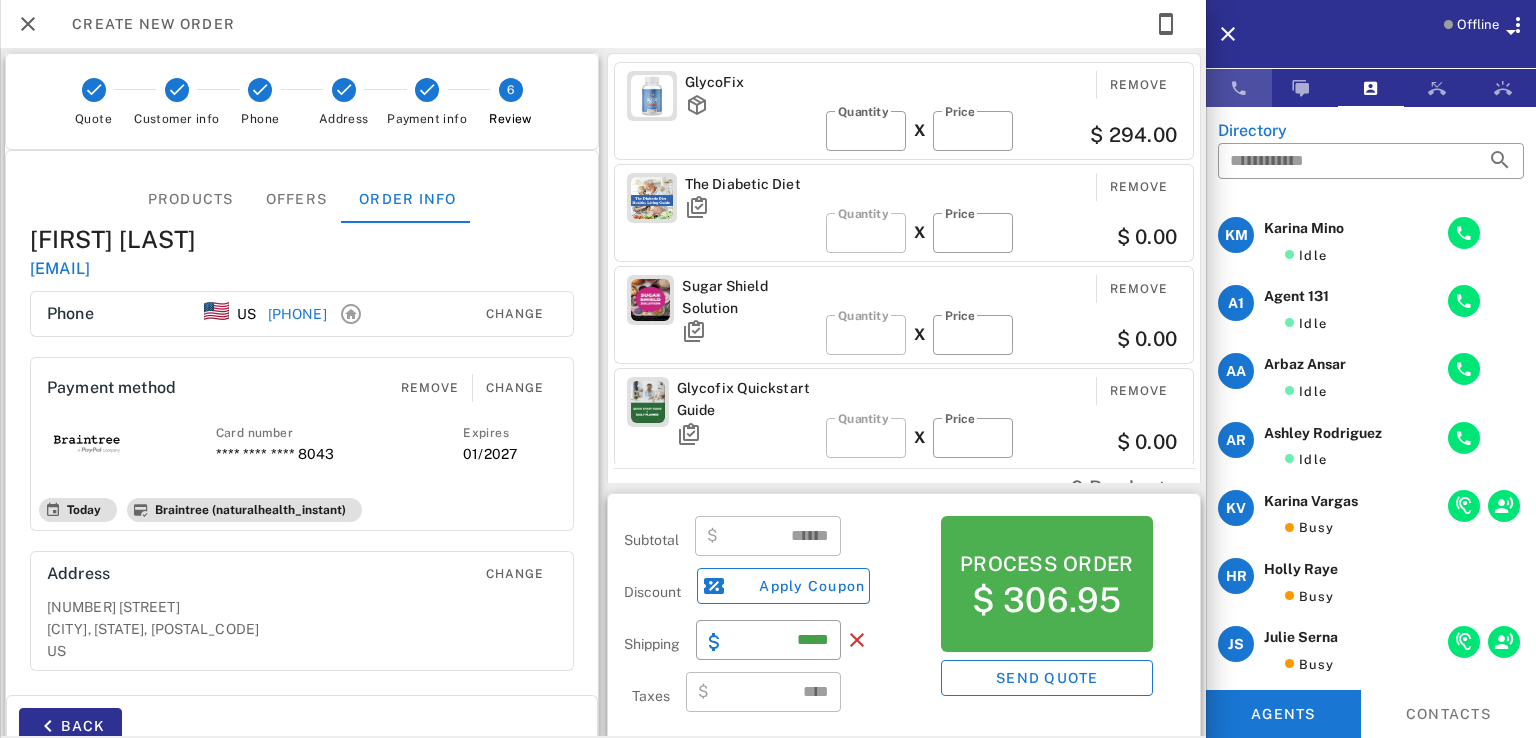 click at bounding box center (1239, 88) 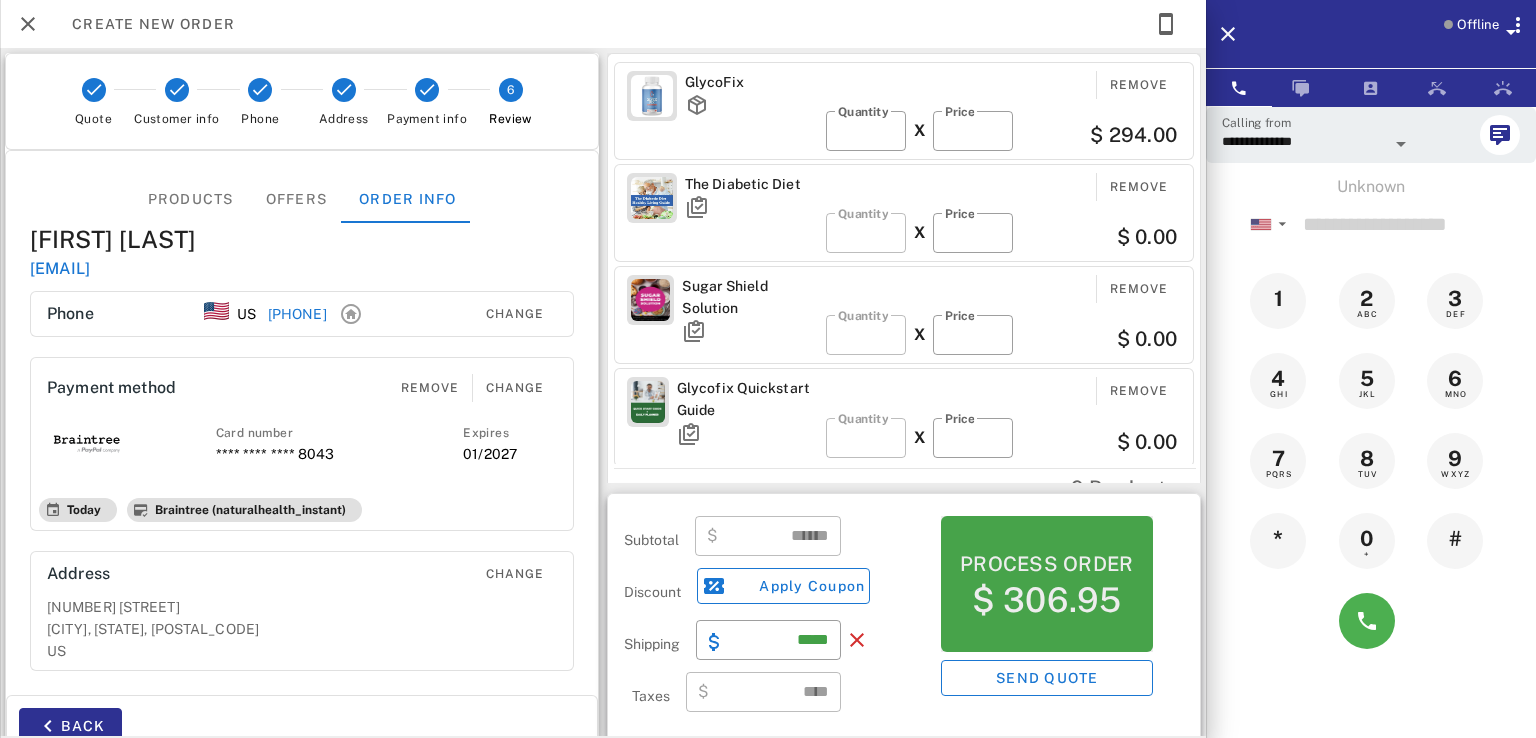 click on "Process order $ 306.95" at bounding box center (1047, 584) 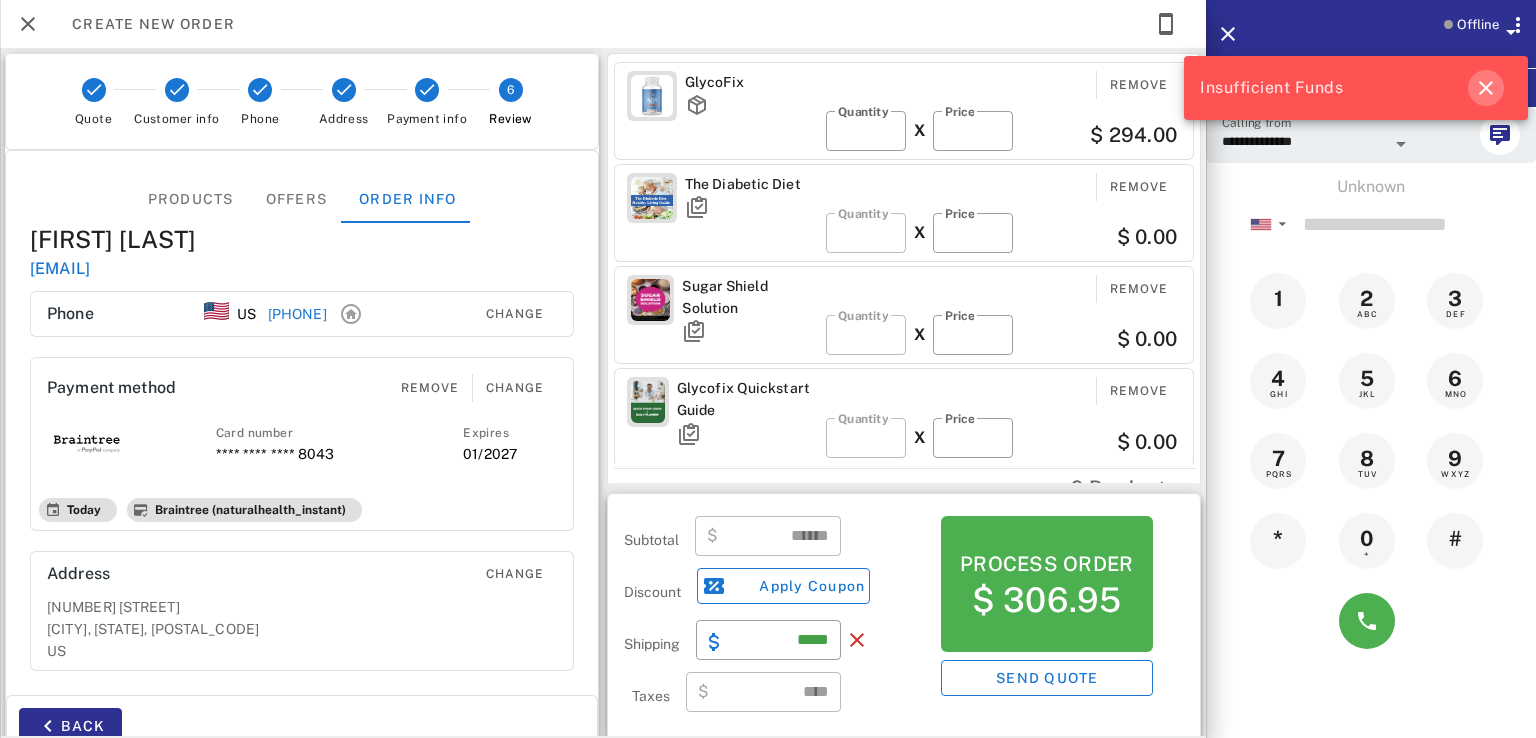 click at bounding box center (1486, 88) 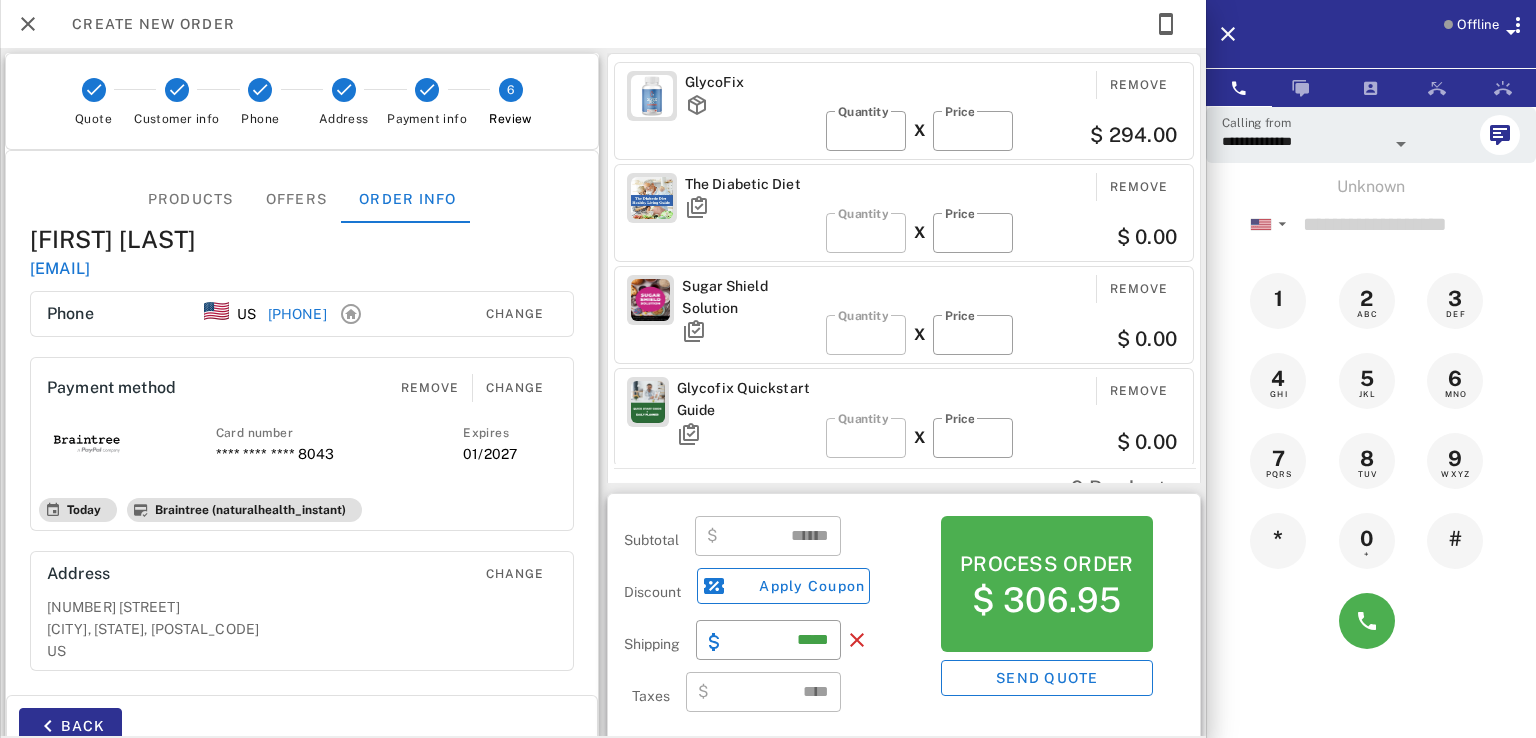 scroll, scrollTop: 5, scrollLeft: 0, axis: vertical 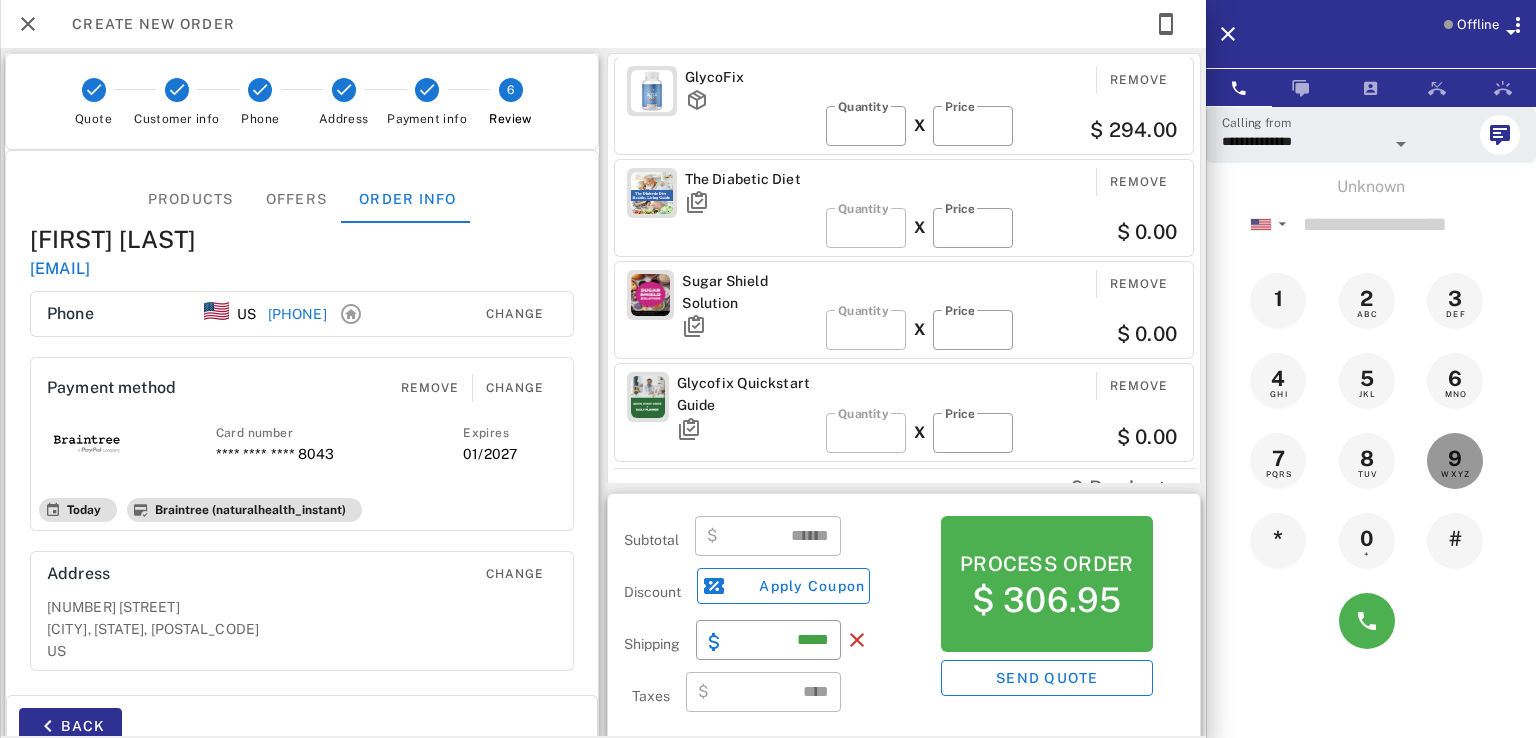 drag, startPoint x: 1449, startPoint y: 471, endPoint x: 1348, endPoint y: 413, distance: 116.46888 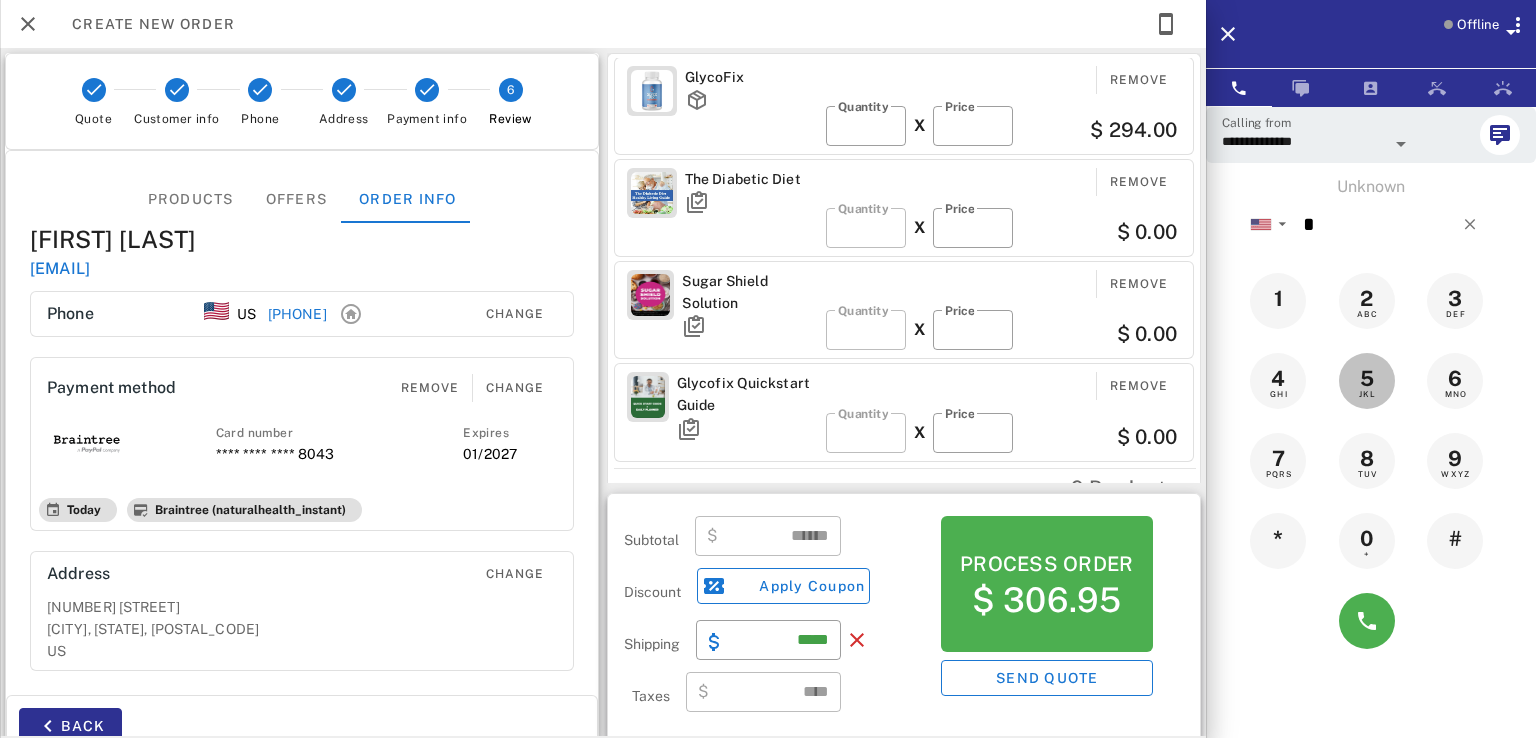 click on "5 JKL" at bounding box center [1367, 379] 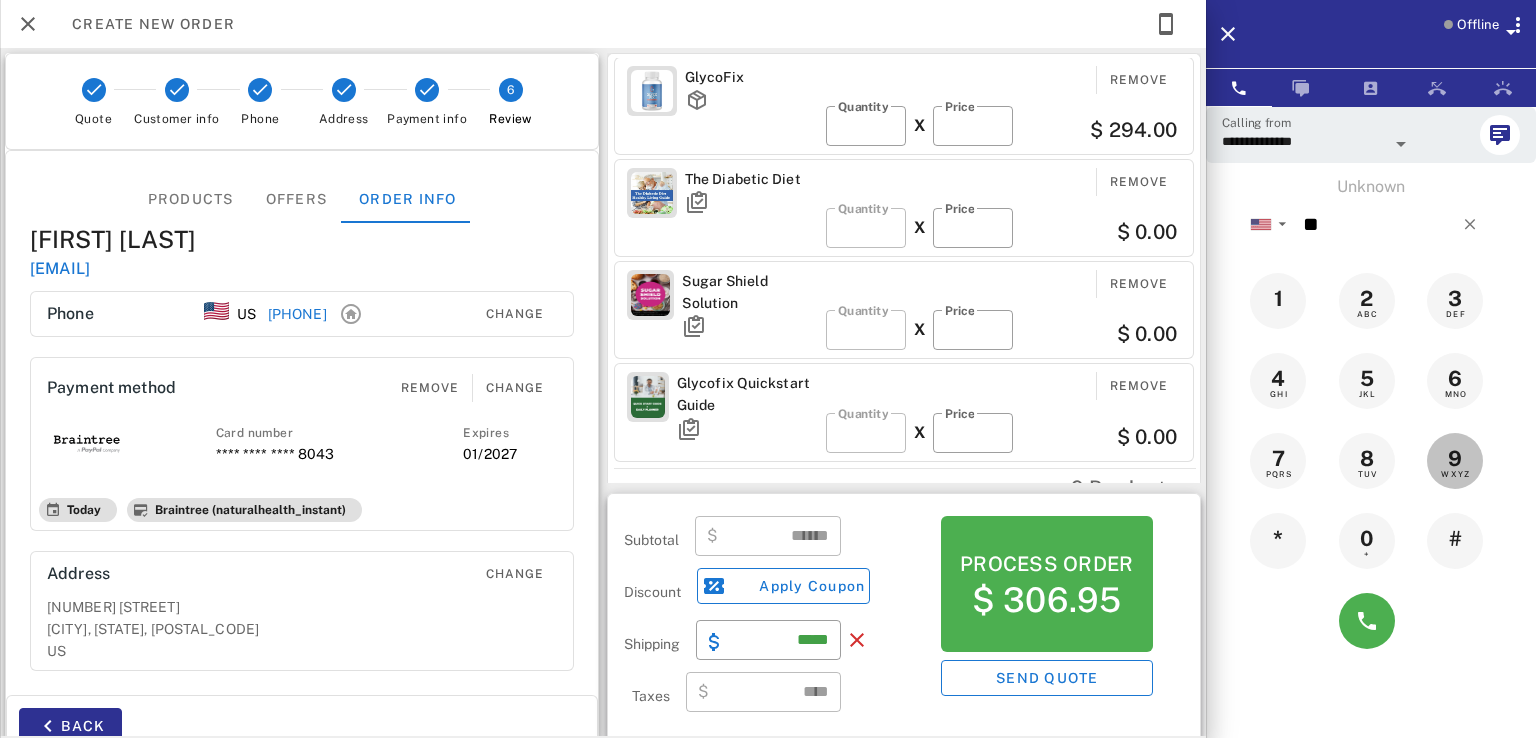 click on "WXYZ" at bounding box center (1455, 474) 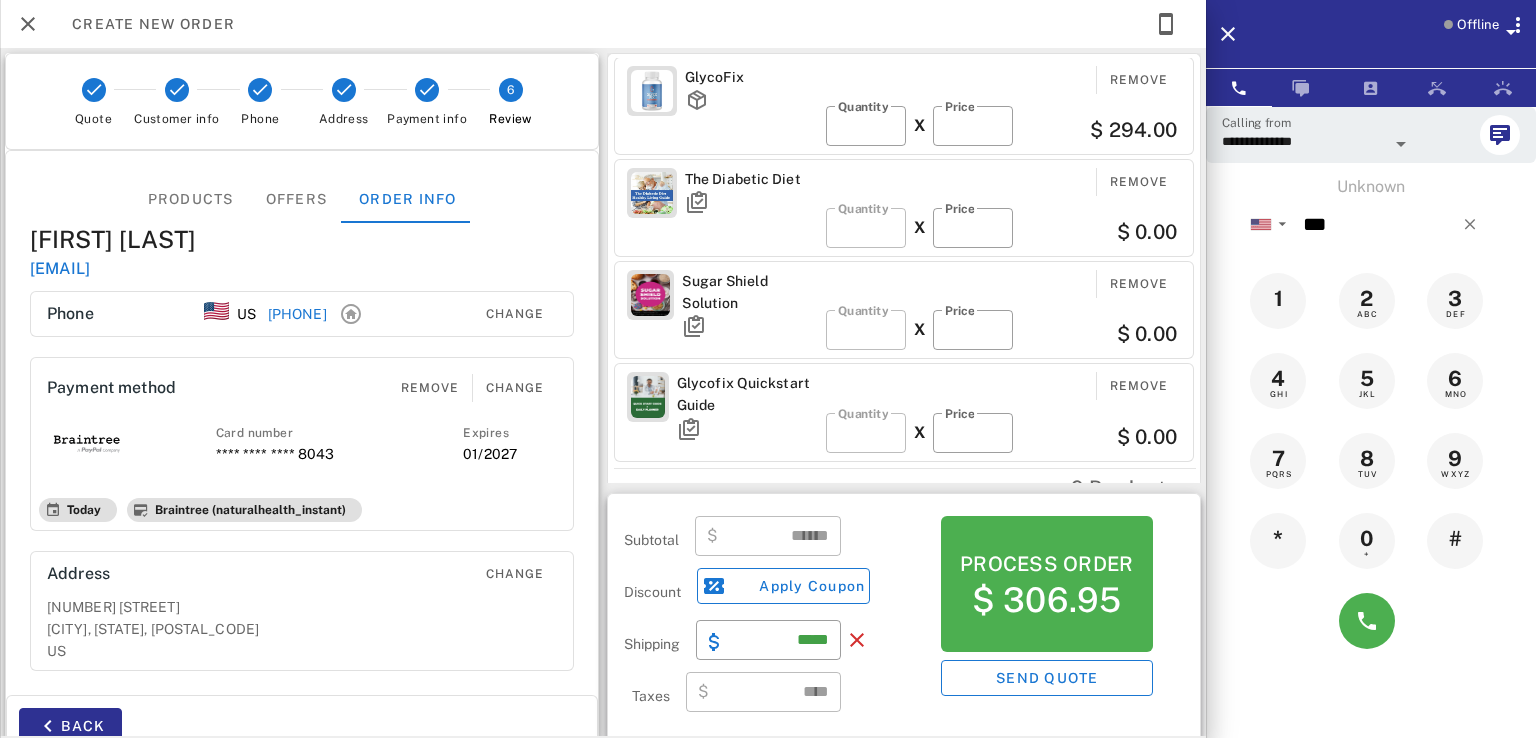 click on "3 DEF" at bounding box center (1459, 301) 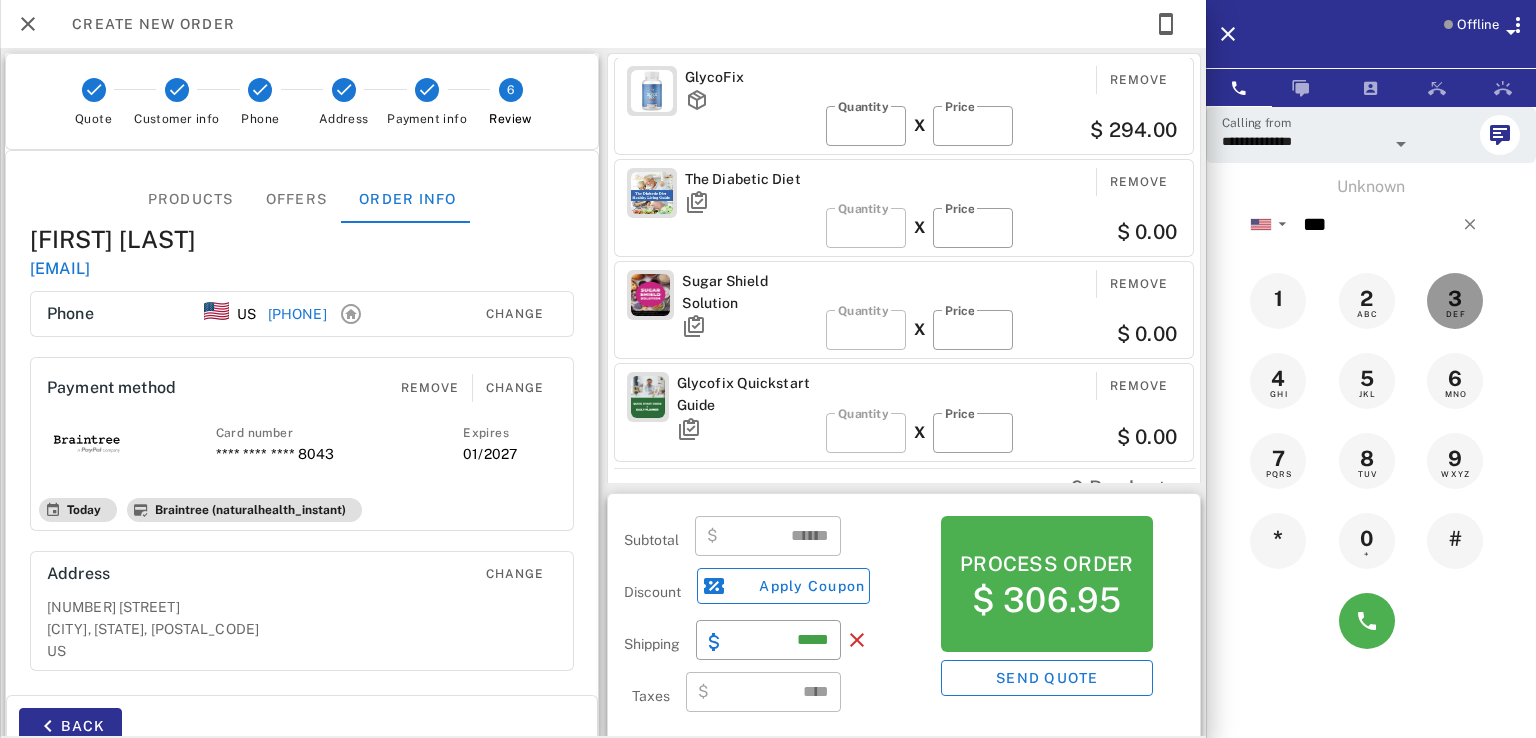 click on "3 DEF" at bounding box center (1455, 301) 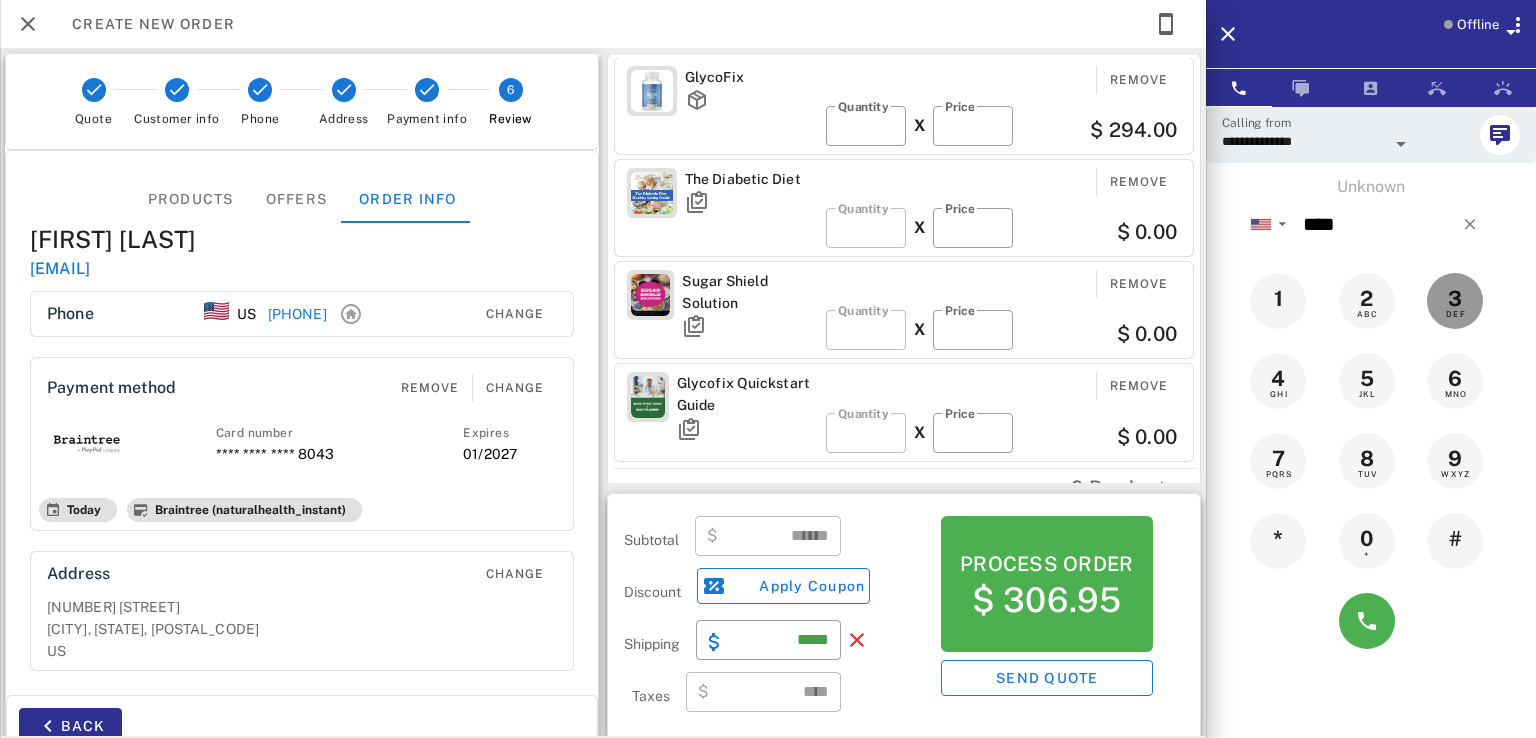 click on "3 DEF" at bounding box center (1455, 301) 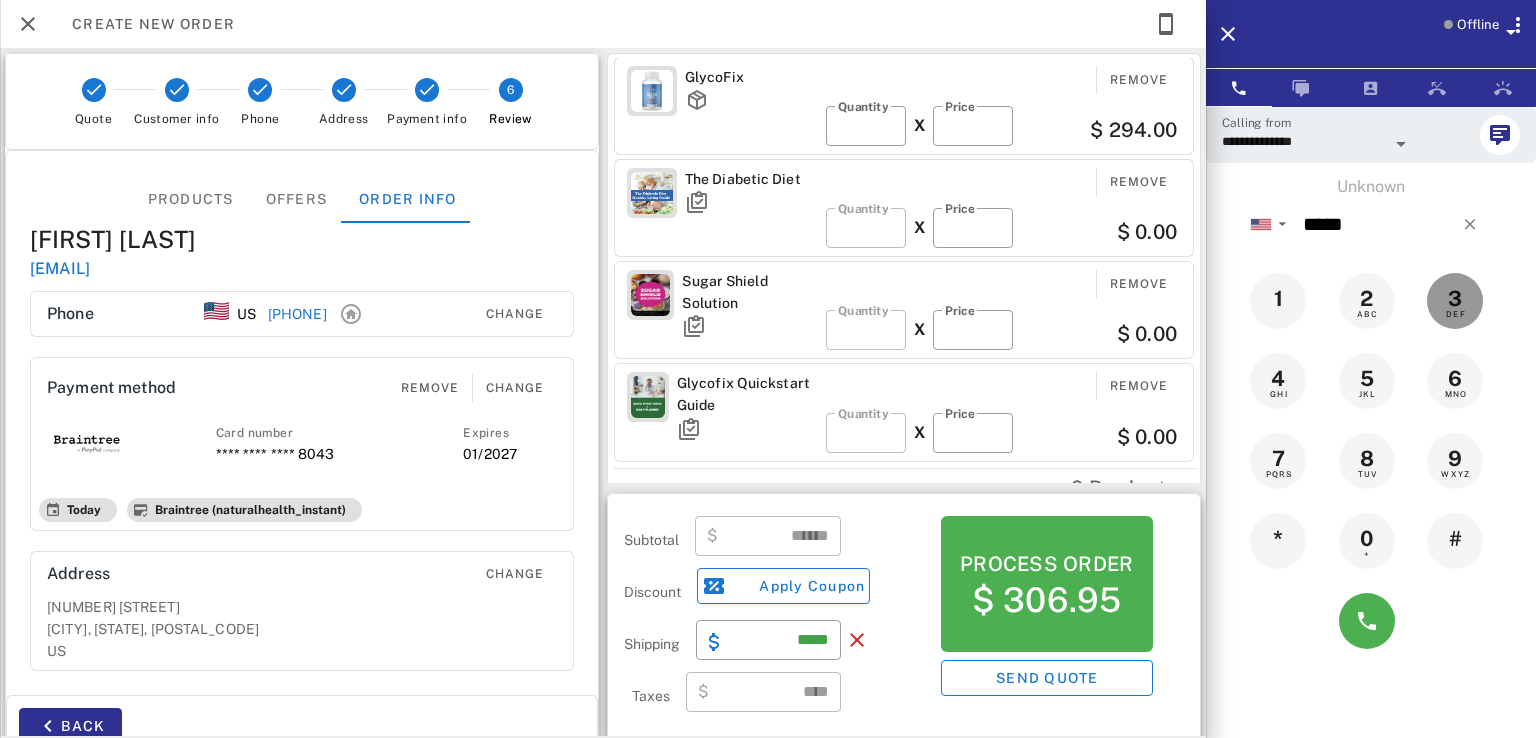 click on "3 DEF" at bounding box center (1455, 301) 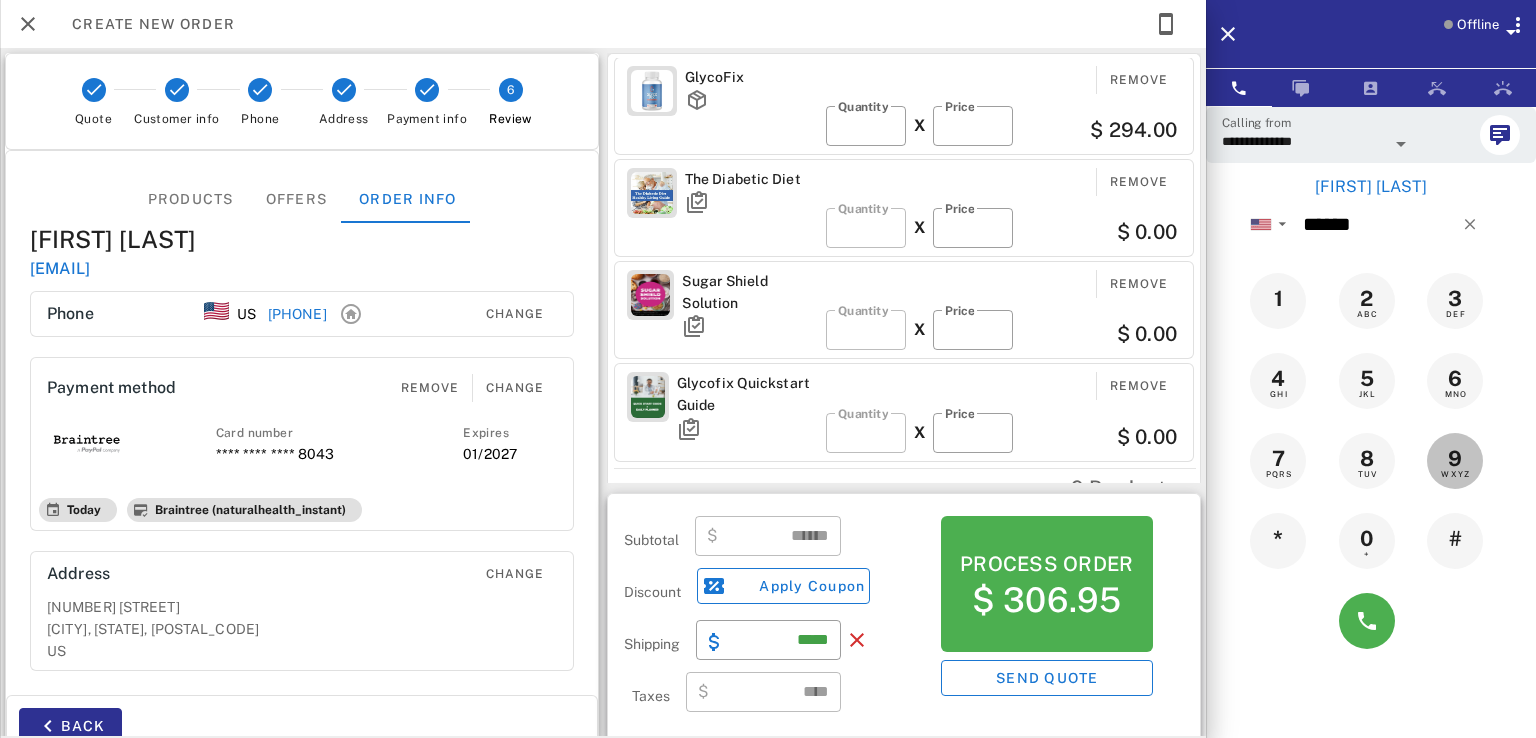 click on "9" at bounding box center (1455, 459) 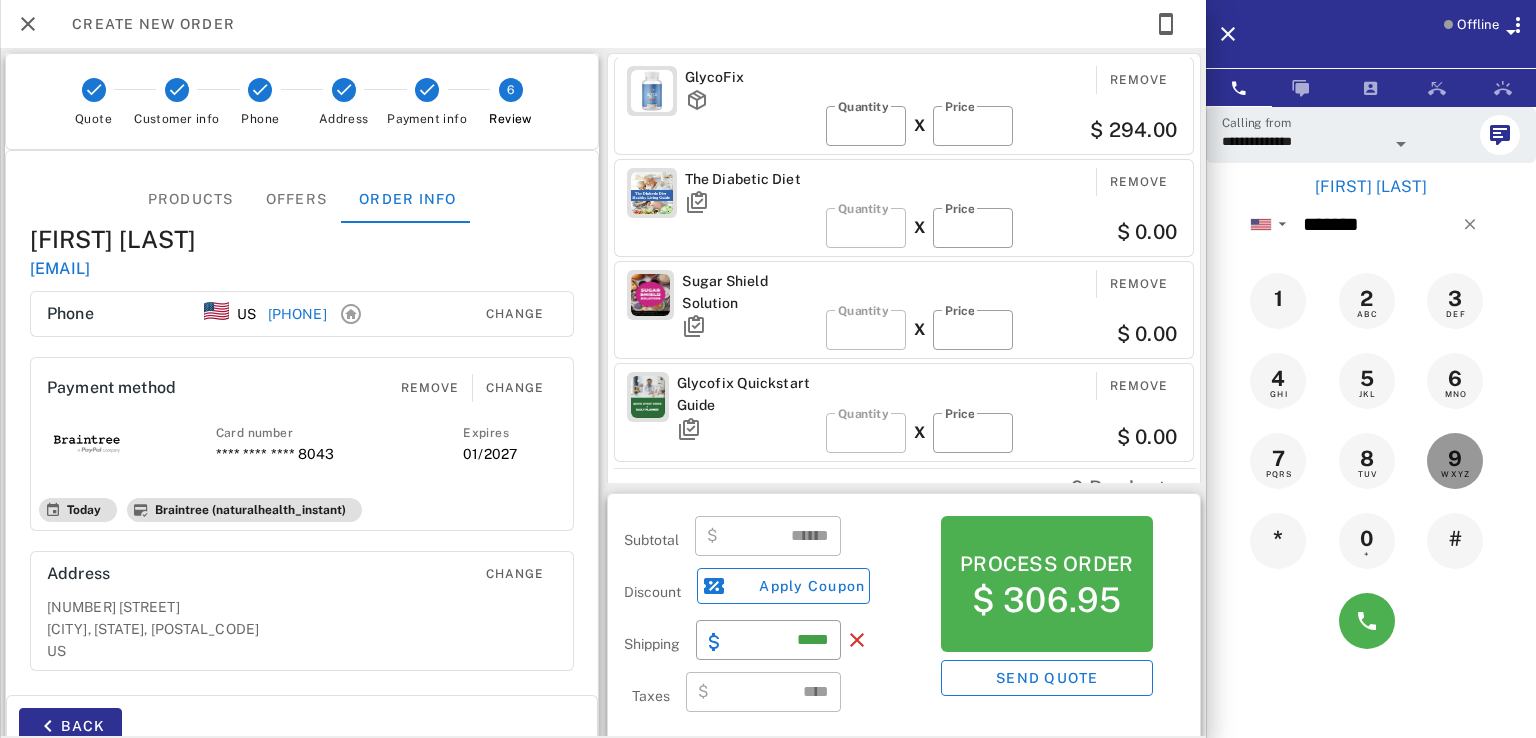 click on "9" at bounding box center (1455, 459) 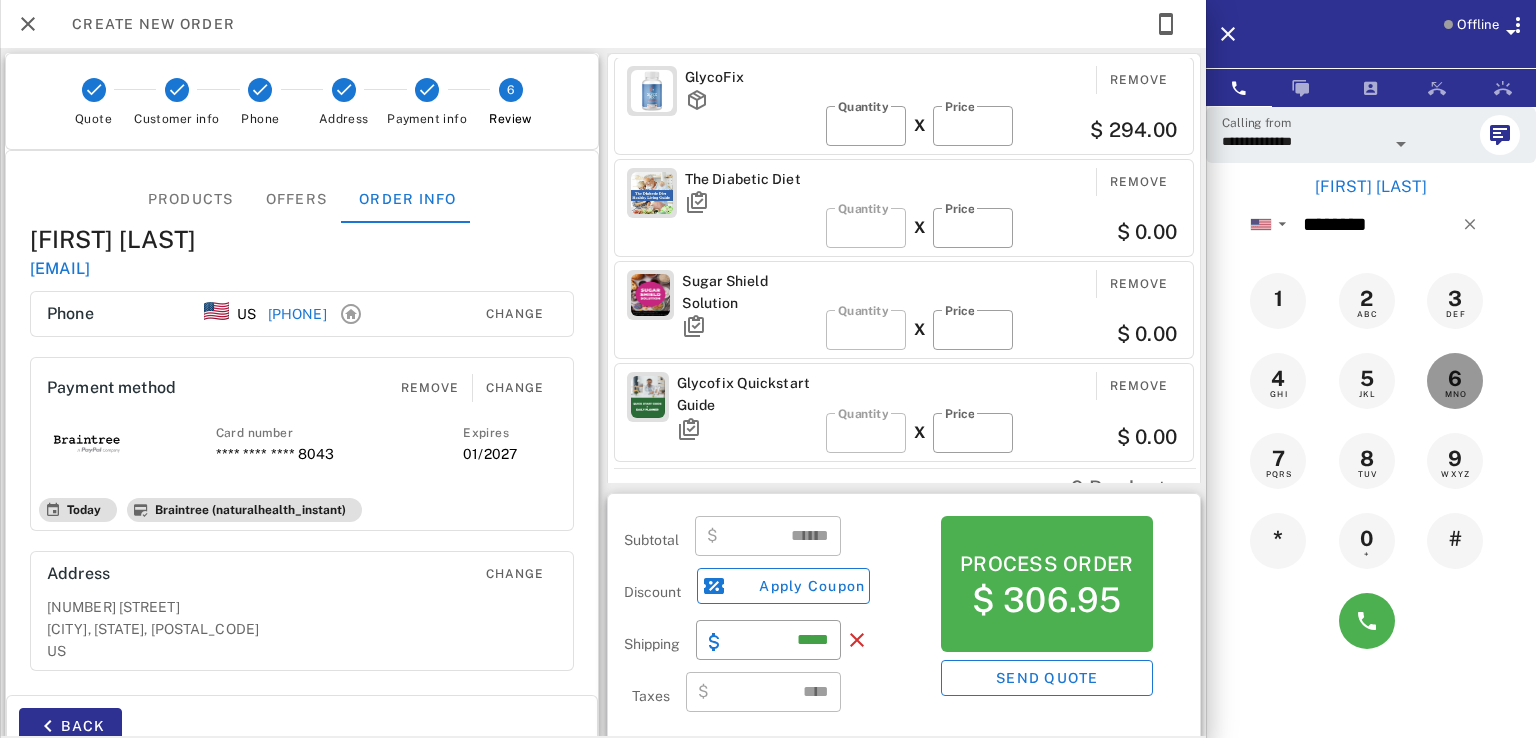 click on "6" at bounding box center (1455, 379) 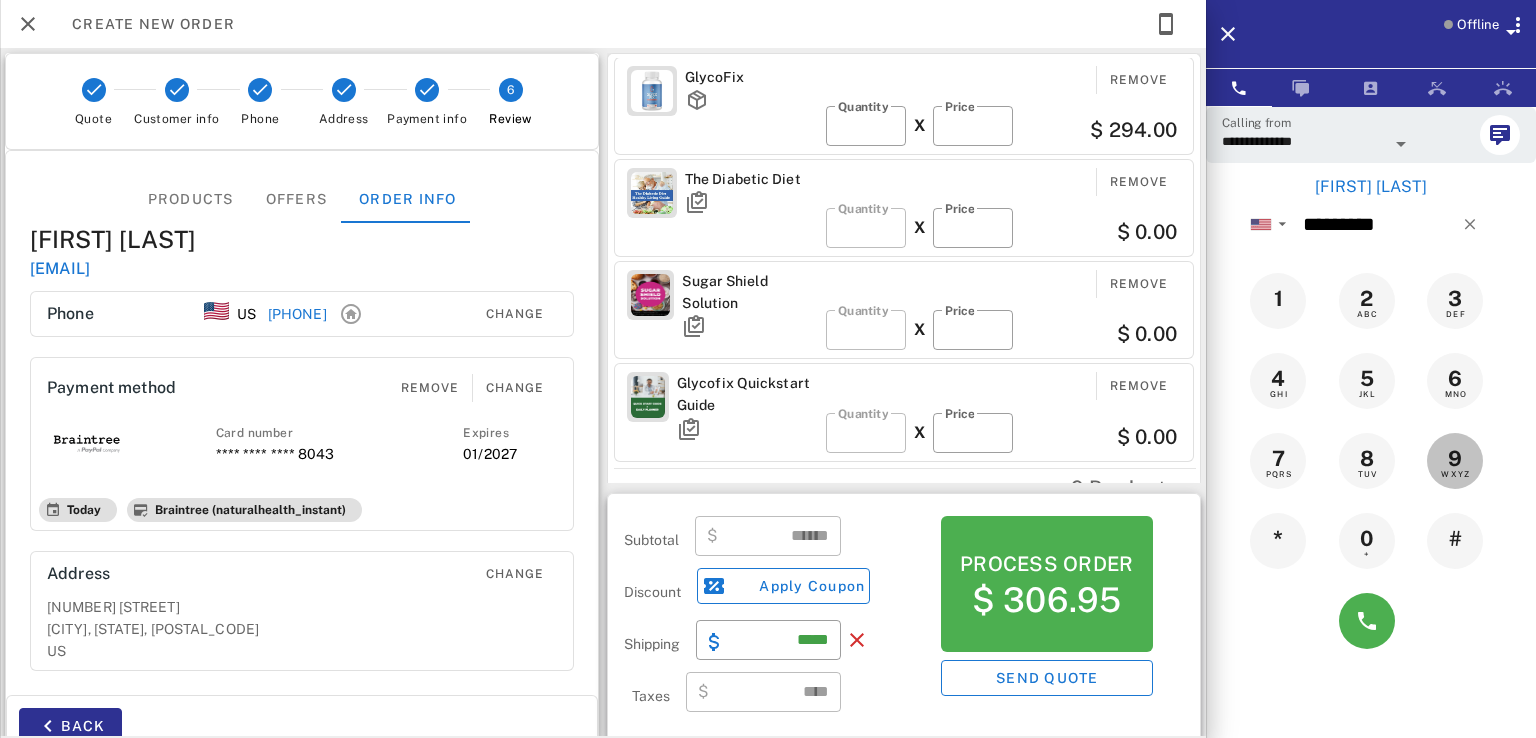 click on "9 WXYZ" at bounding box center [1455, 459] 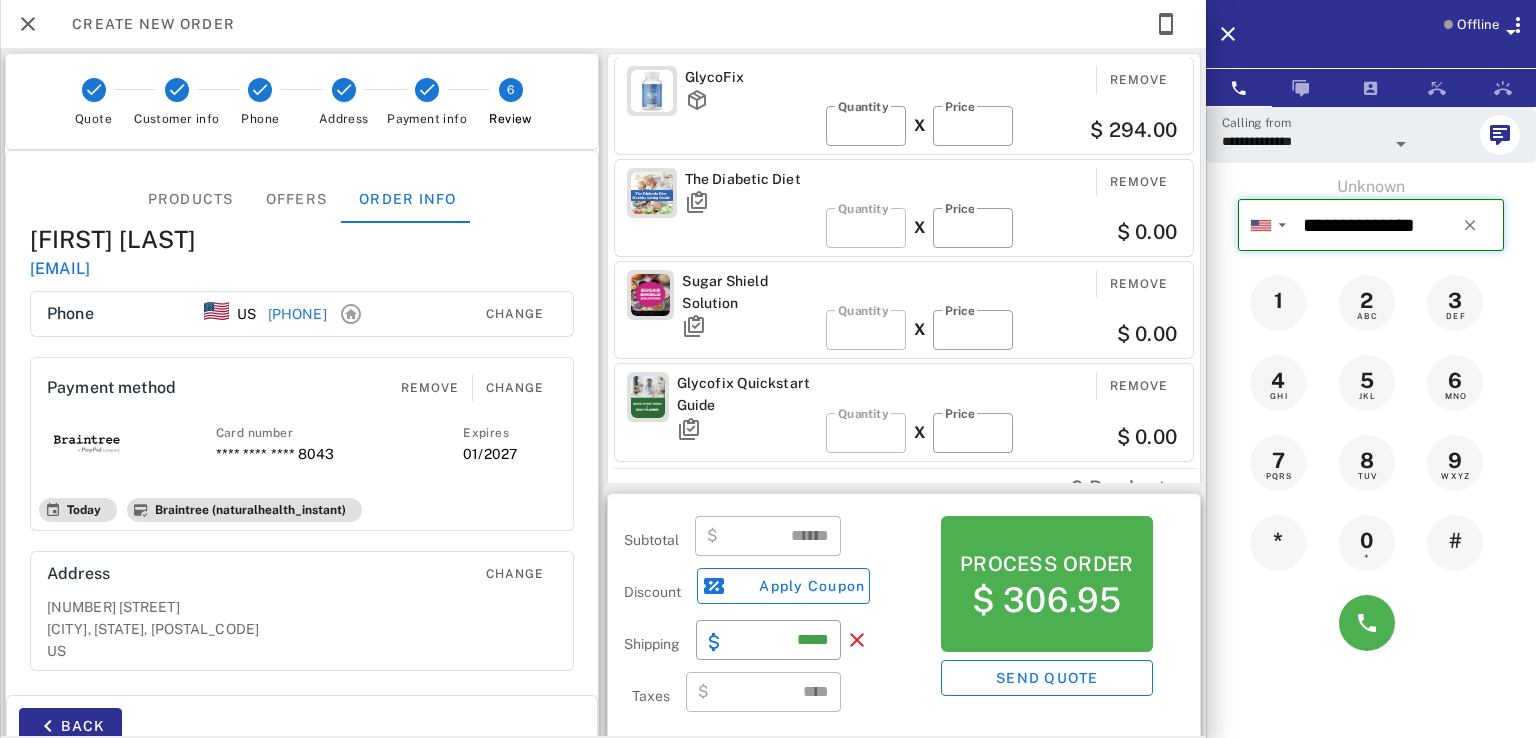 click on "**********" at bounding box center (1399, 225) 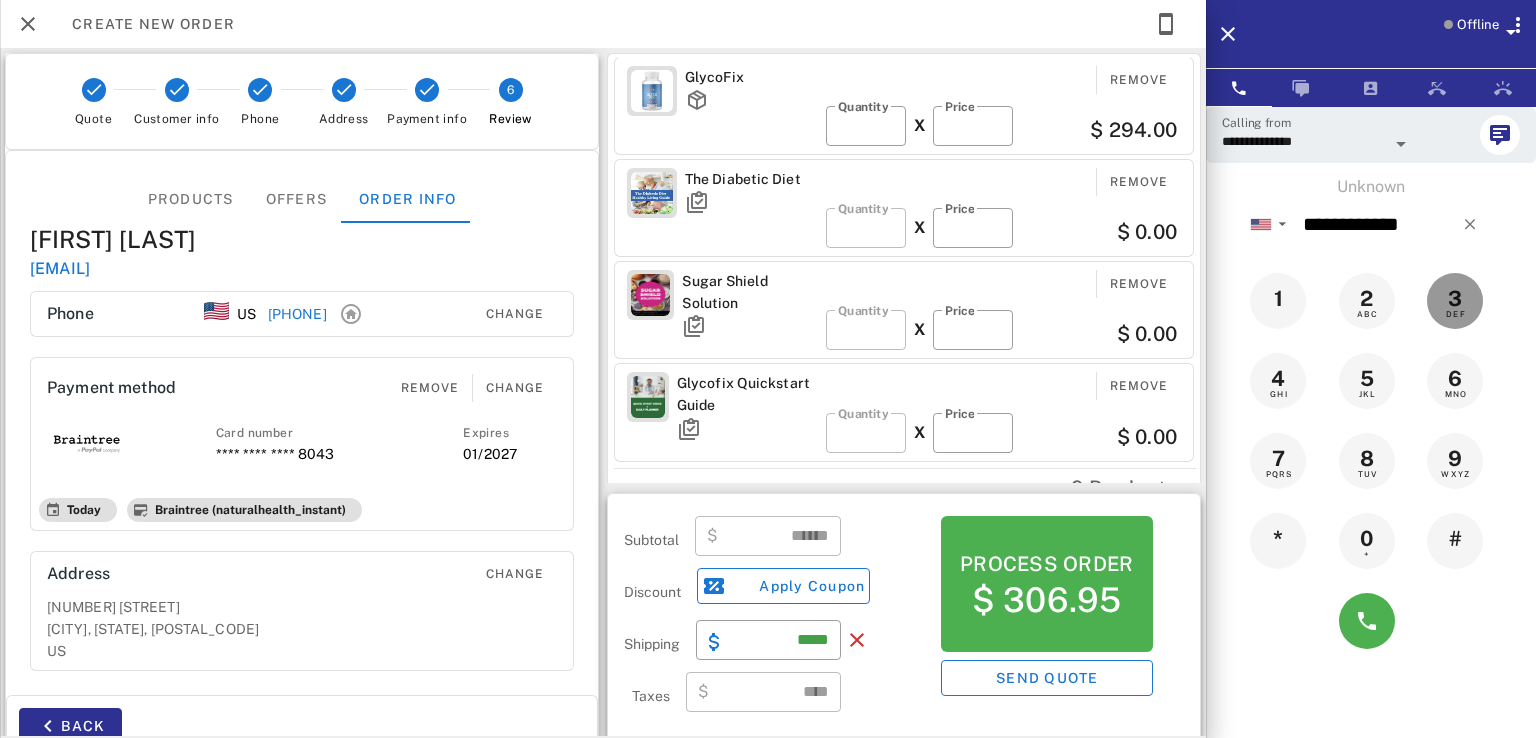 click on "3 DEF" at bounding box center (1455, 299) 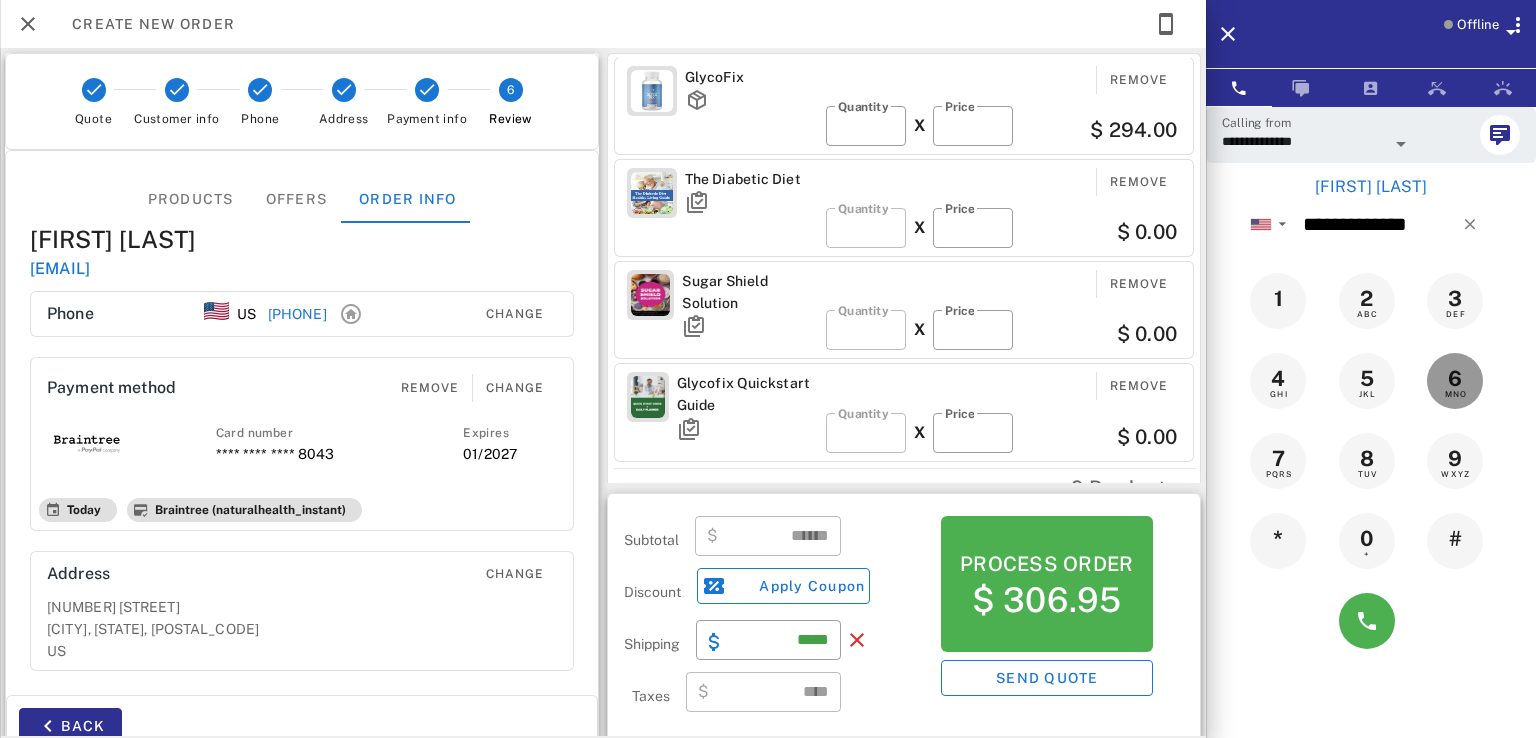 click on "6 MNO" at bounding box center [1455, 379] 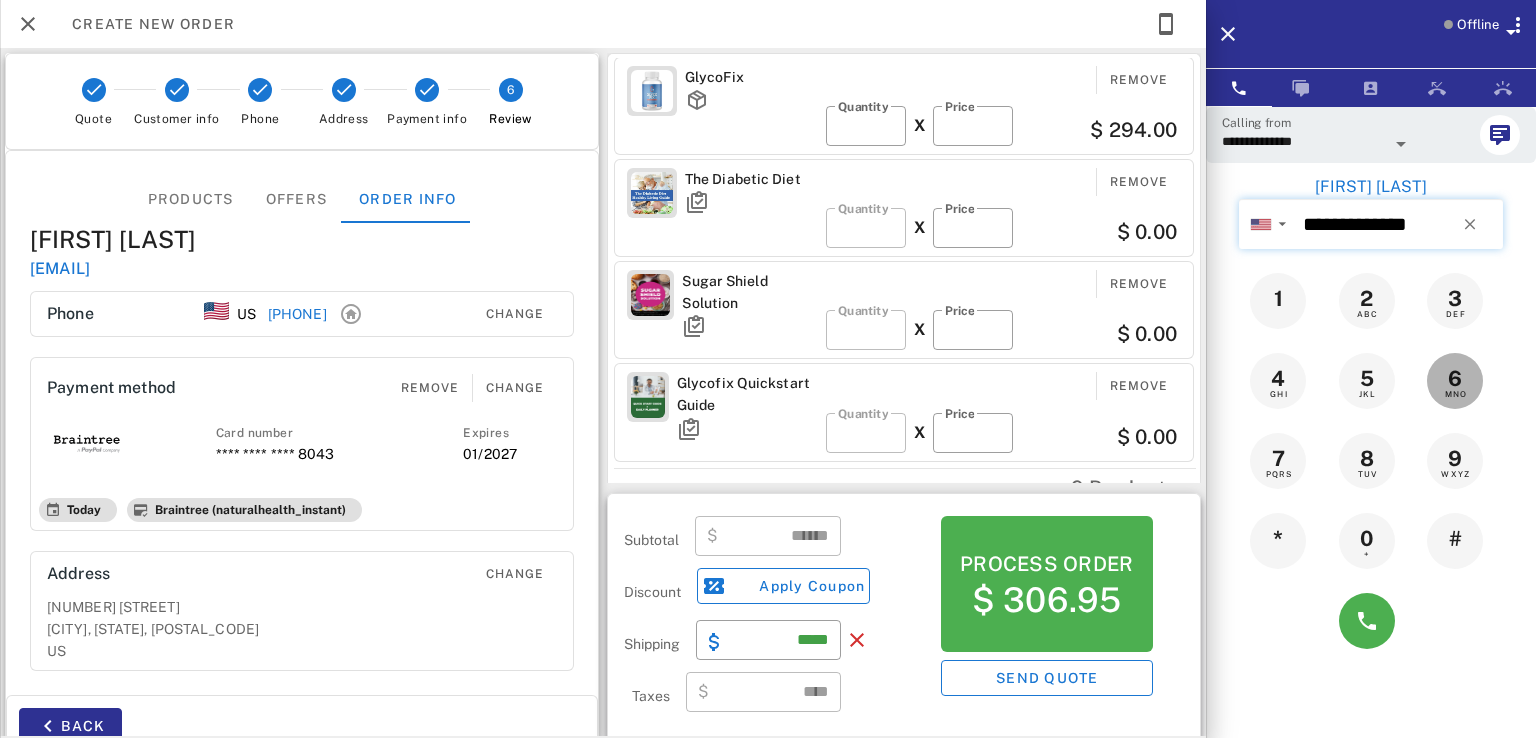 type on "**********" 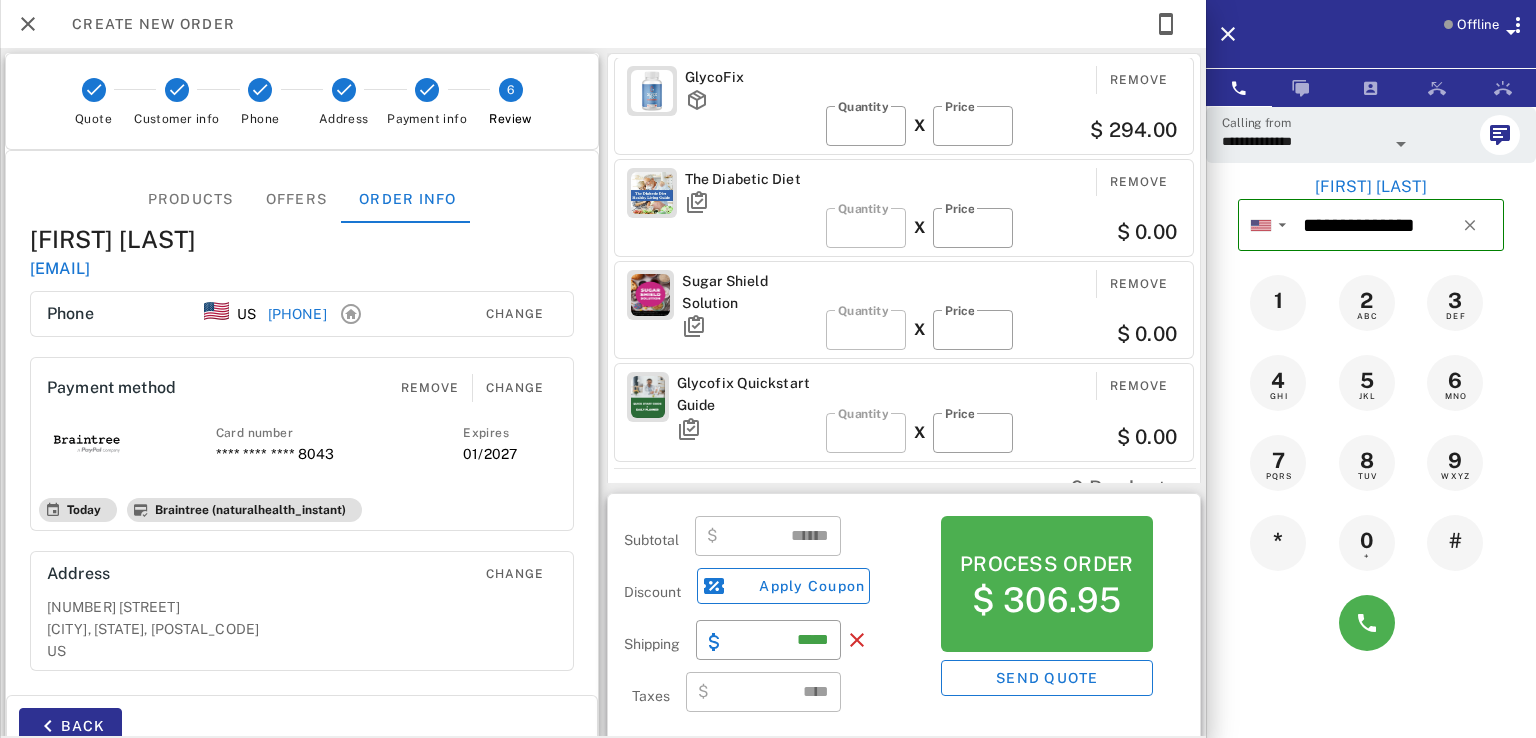 click at bounding box center (1371, 623) 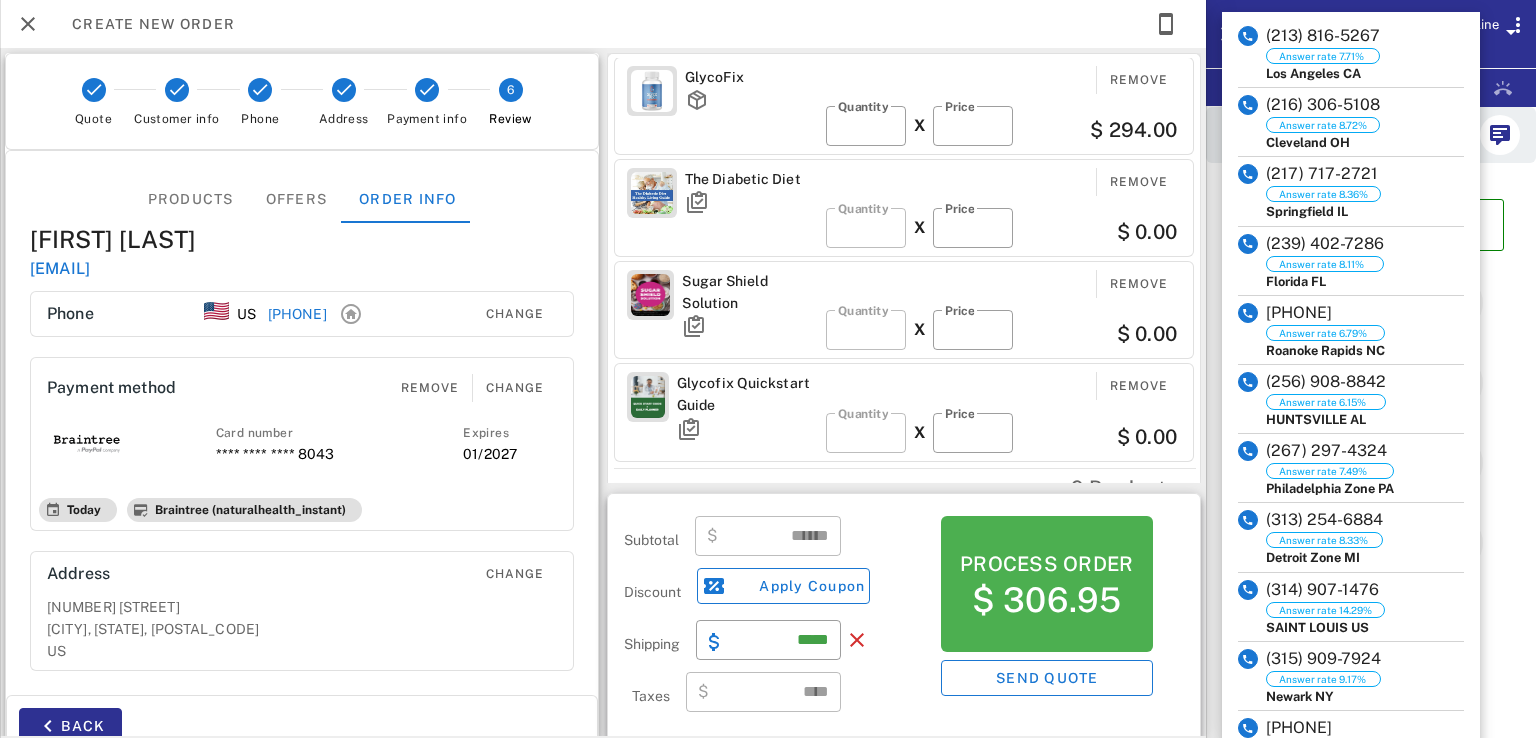 click on "7 PQRS 8 TUV 9 WXYZ" at bounding box center (1371, 463) 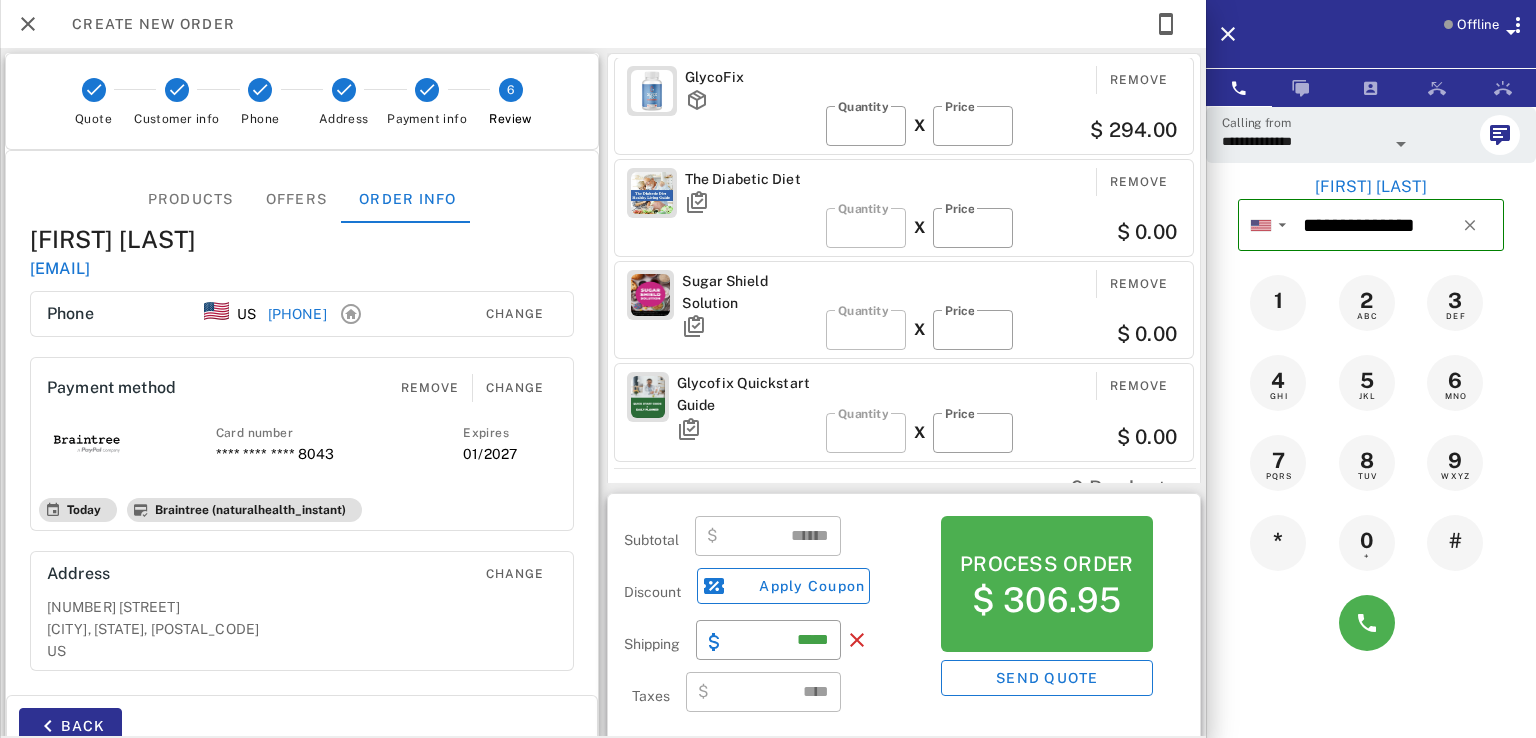click on "**********" at bounding box center (1303, 141) 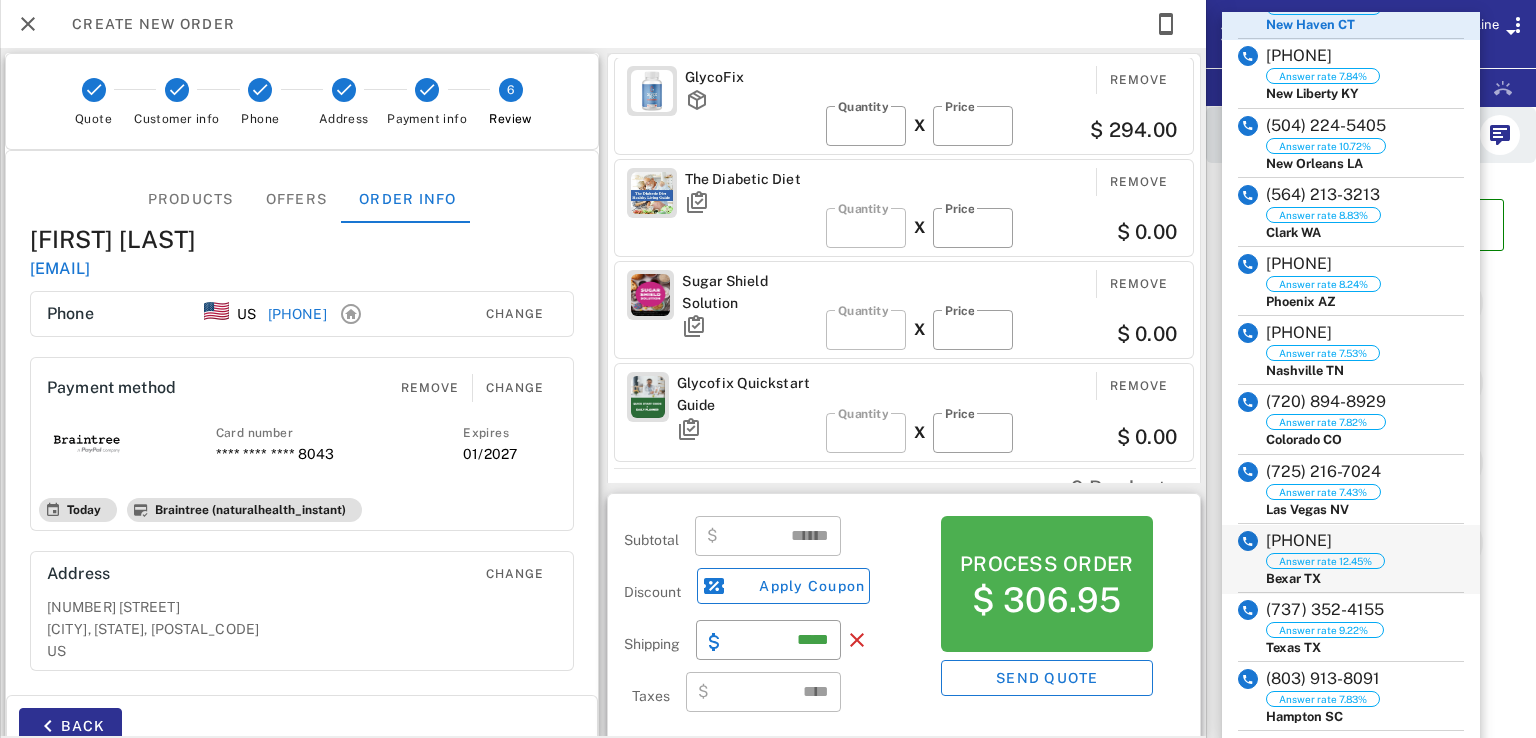 scroll, scrollTop: 1336, scrollLeft: 0, axis: vertical 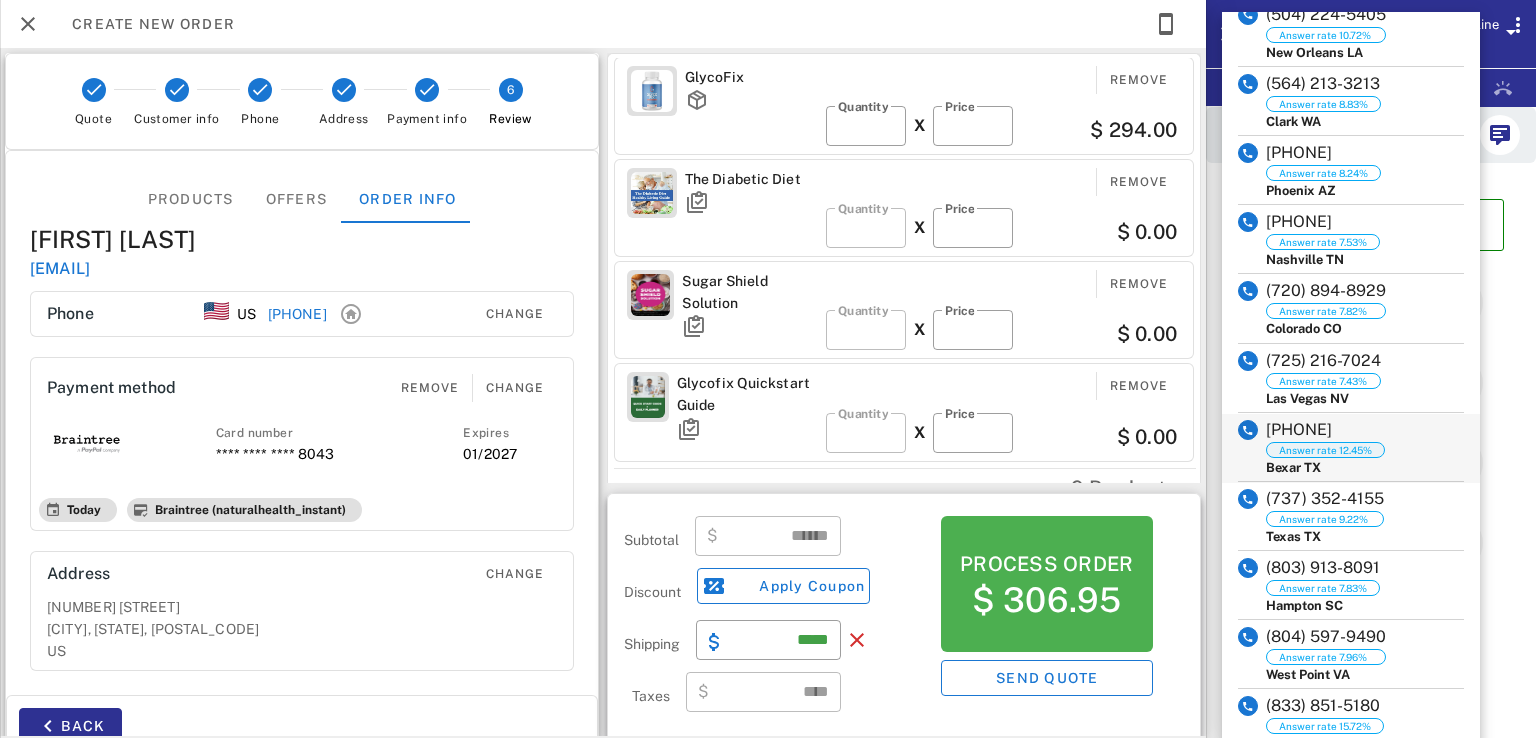 click on "Answer rate 12.45%" at bounding box center [1325, 450] 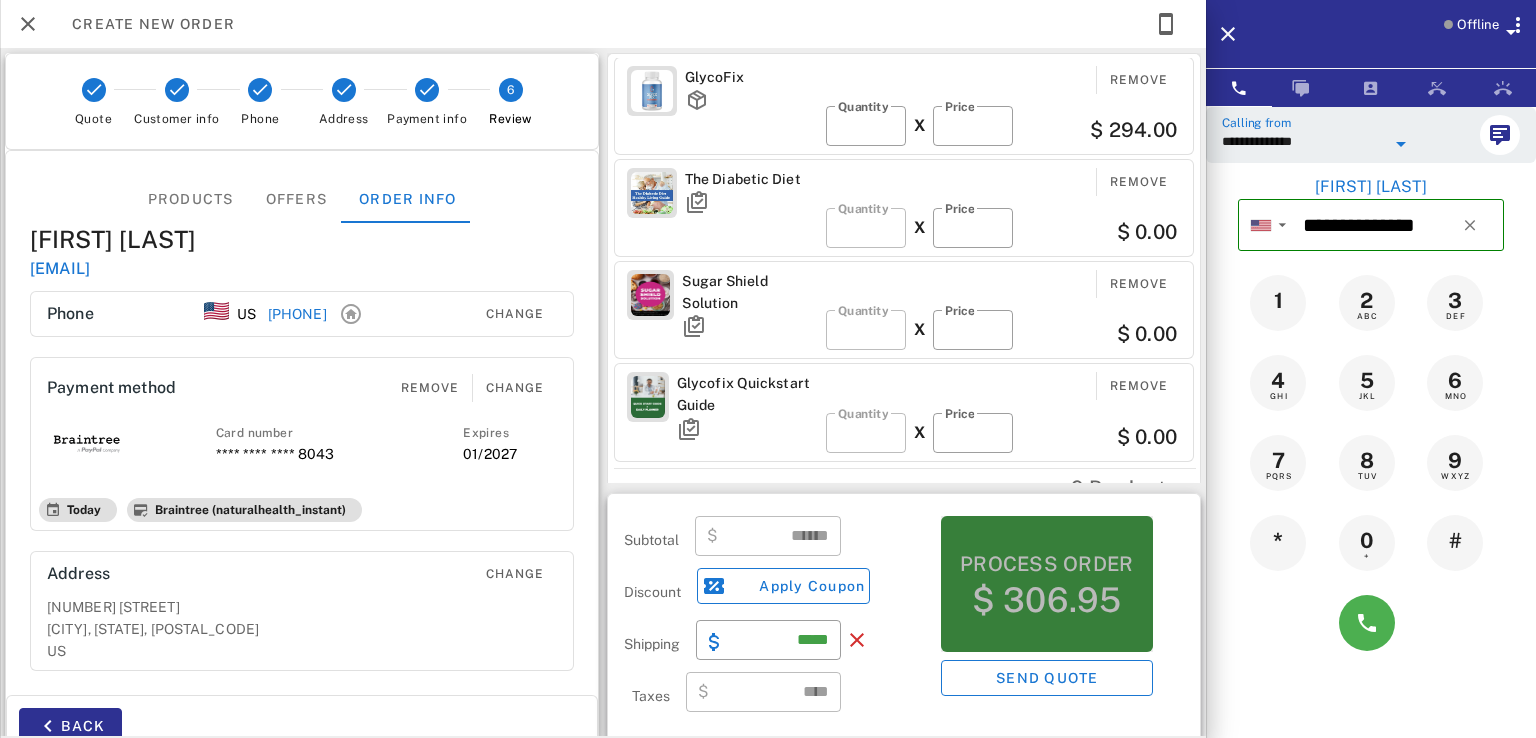 click on "$ 306.95" at bounding box center (1047, 600) 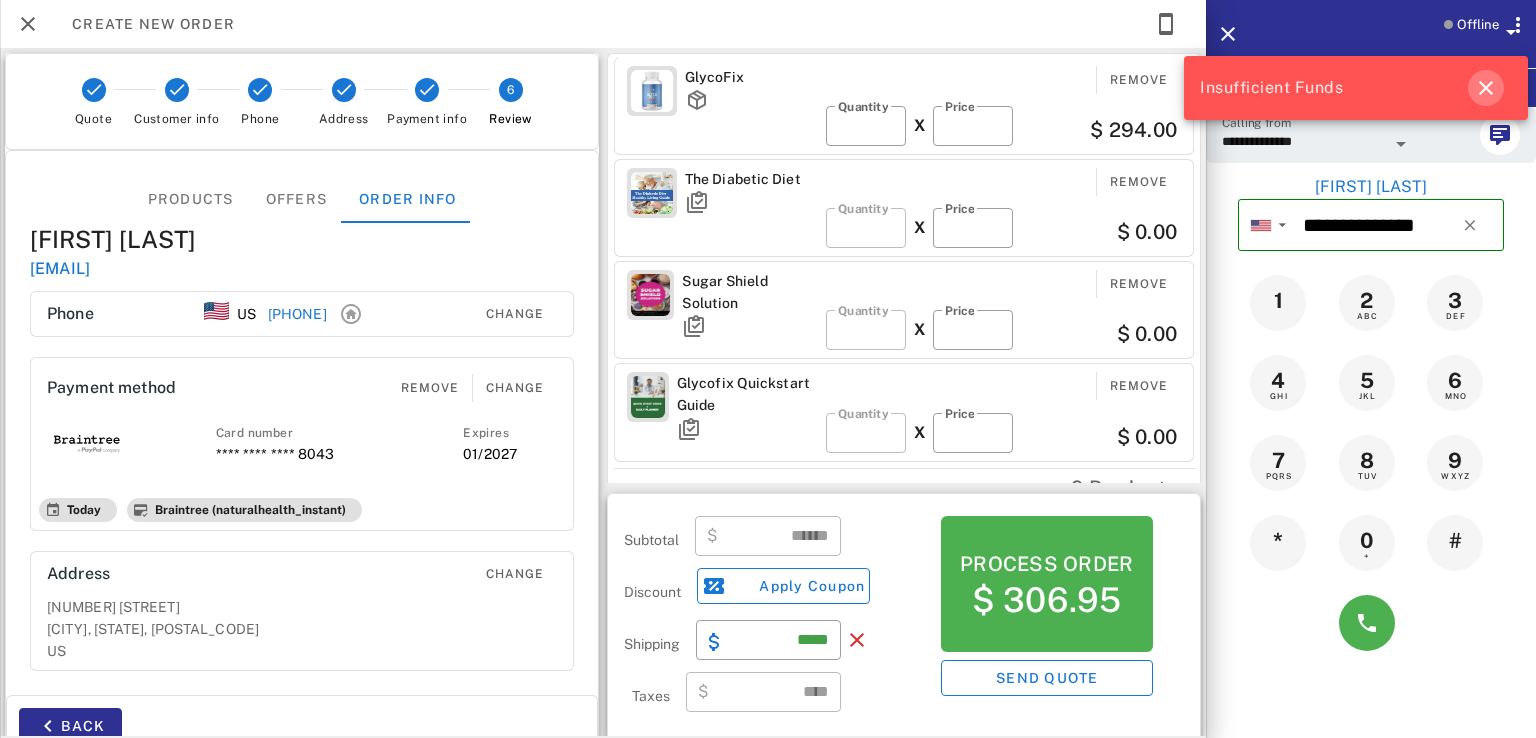 click at bounding box center [1486, 88] 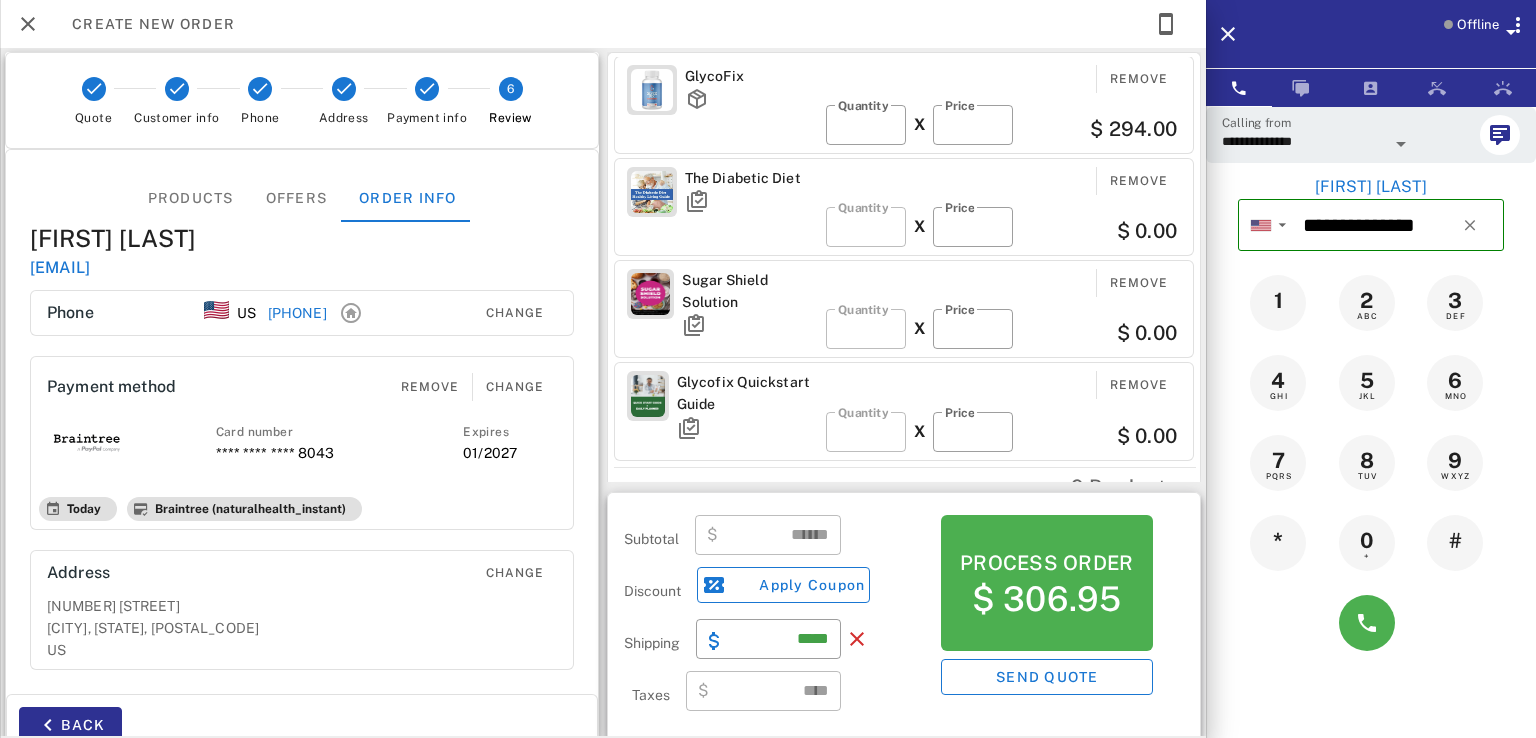 scroll, scrollTop: 0, scrollLeft: 0, axis: both 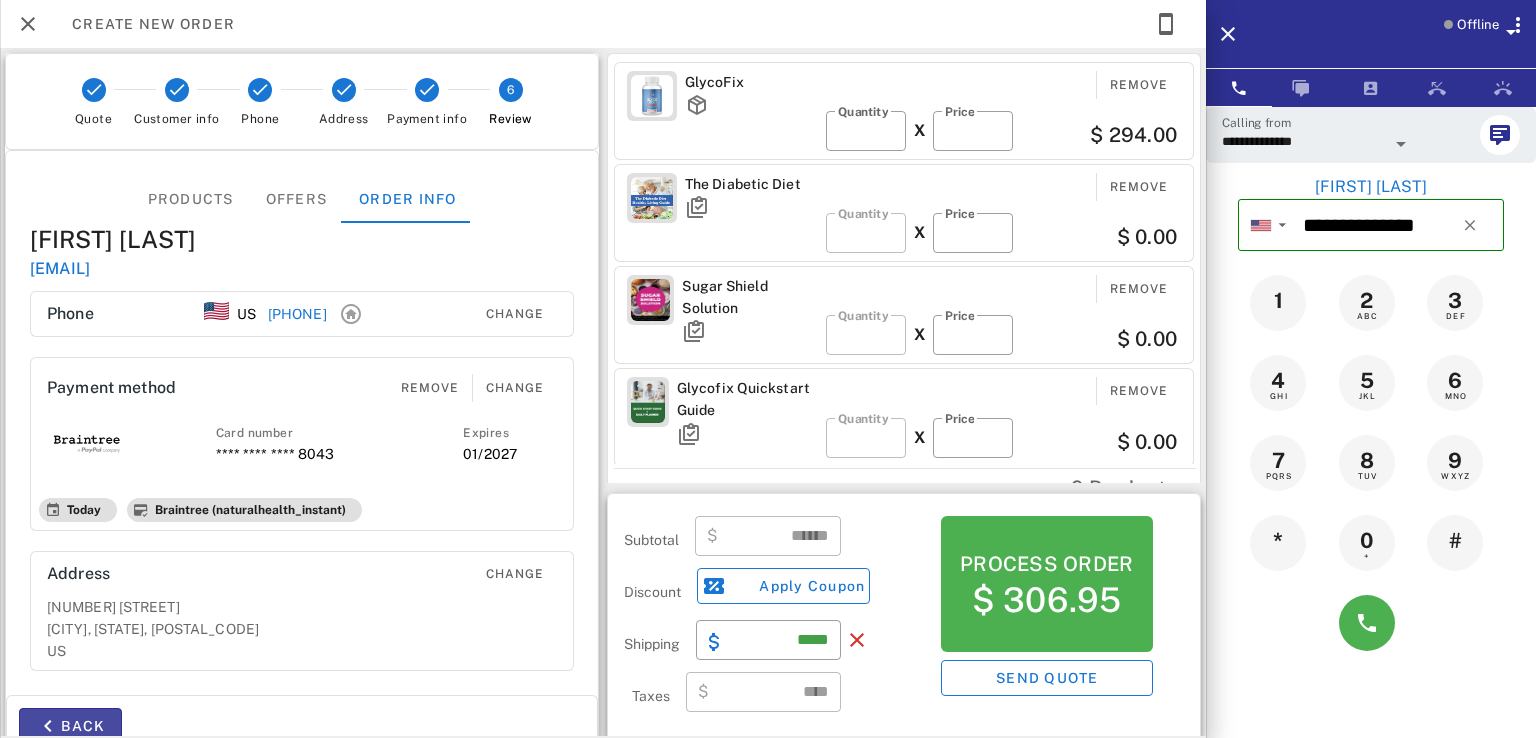 click on "Back" at bounding box center (70, 726) 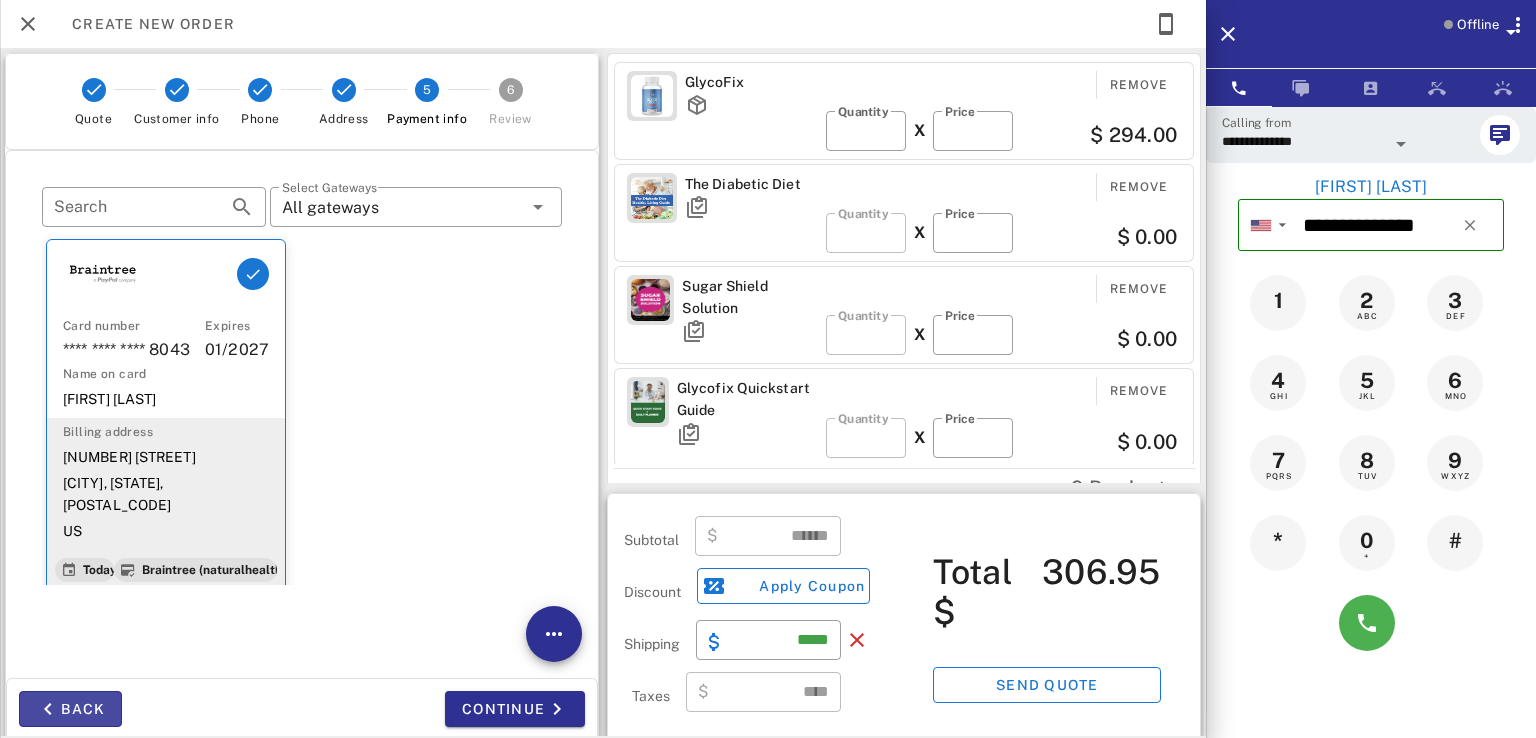 click on "Back" at bounding box center [70, 709] 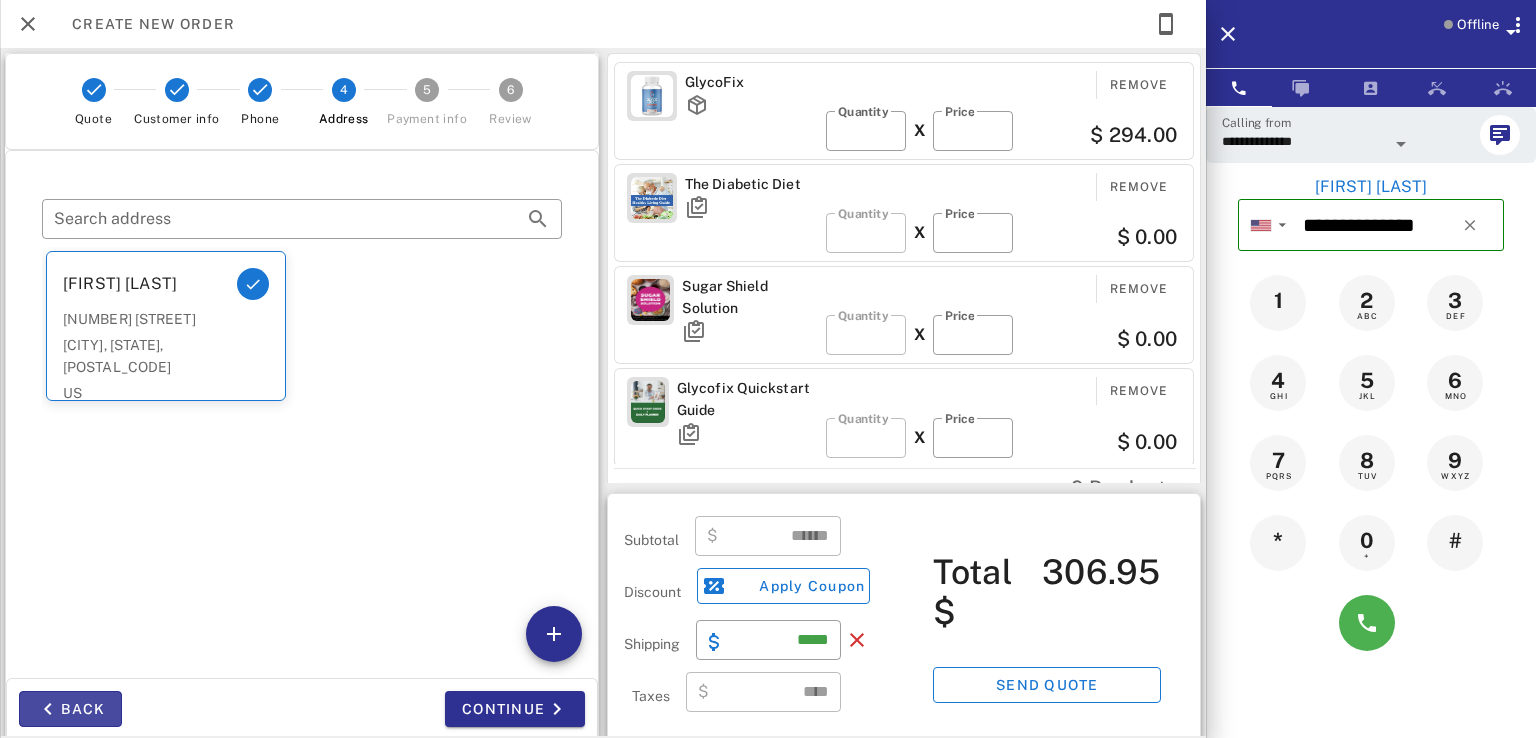click at bounding box center [48, 709] 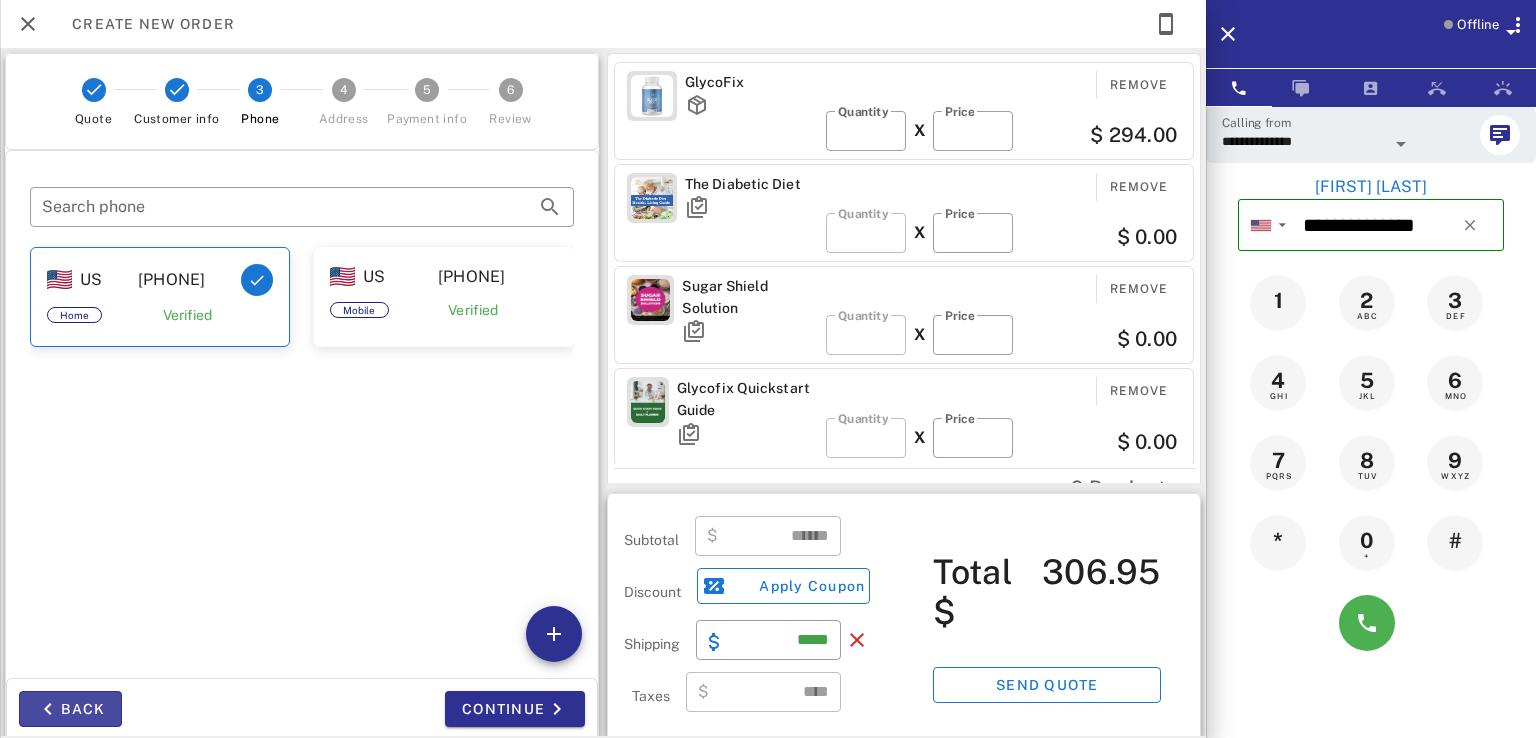 click on "Back" at bounding box center [70, 709] 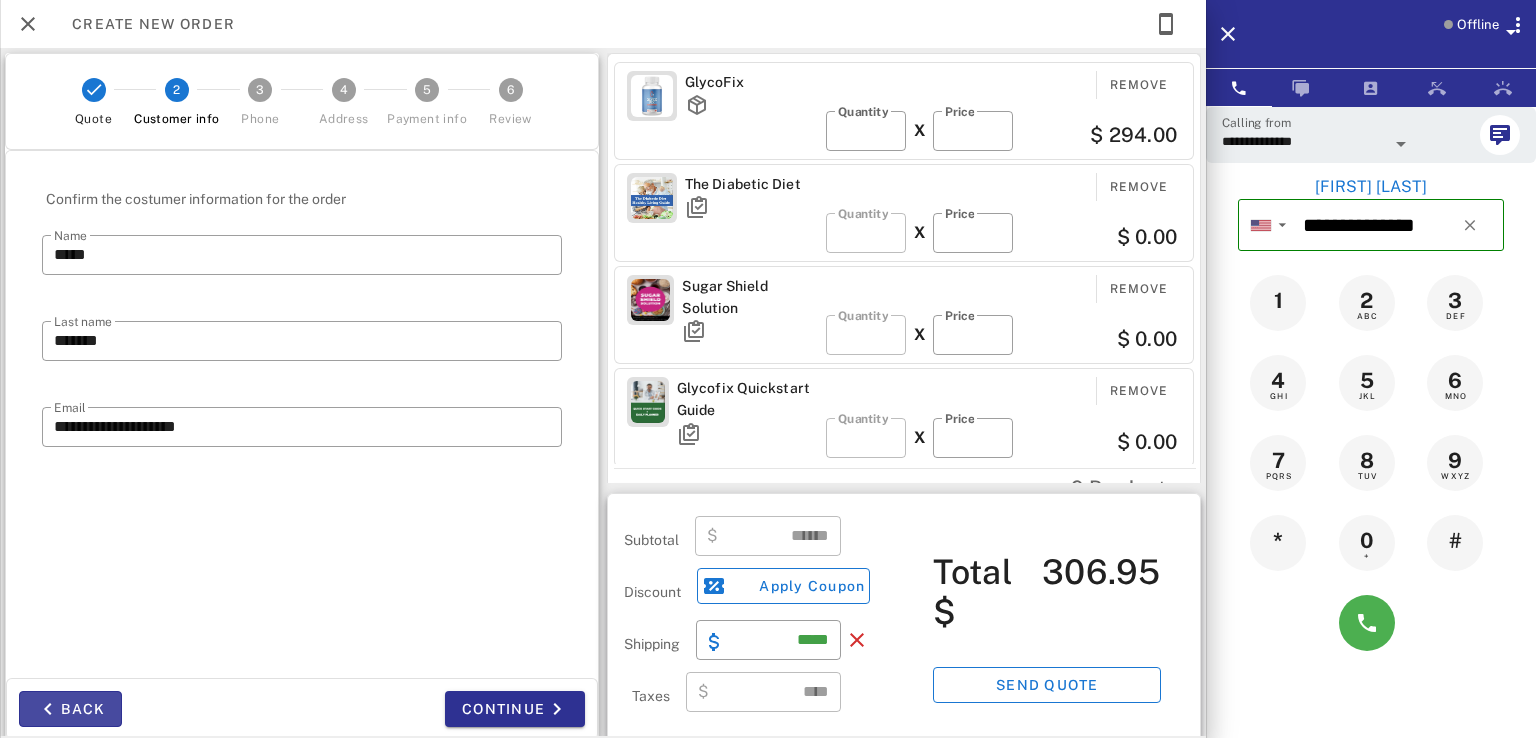 click on "Back" at bounding box center (70, 709) 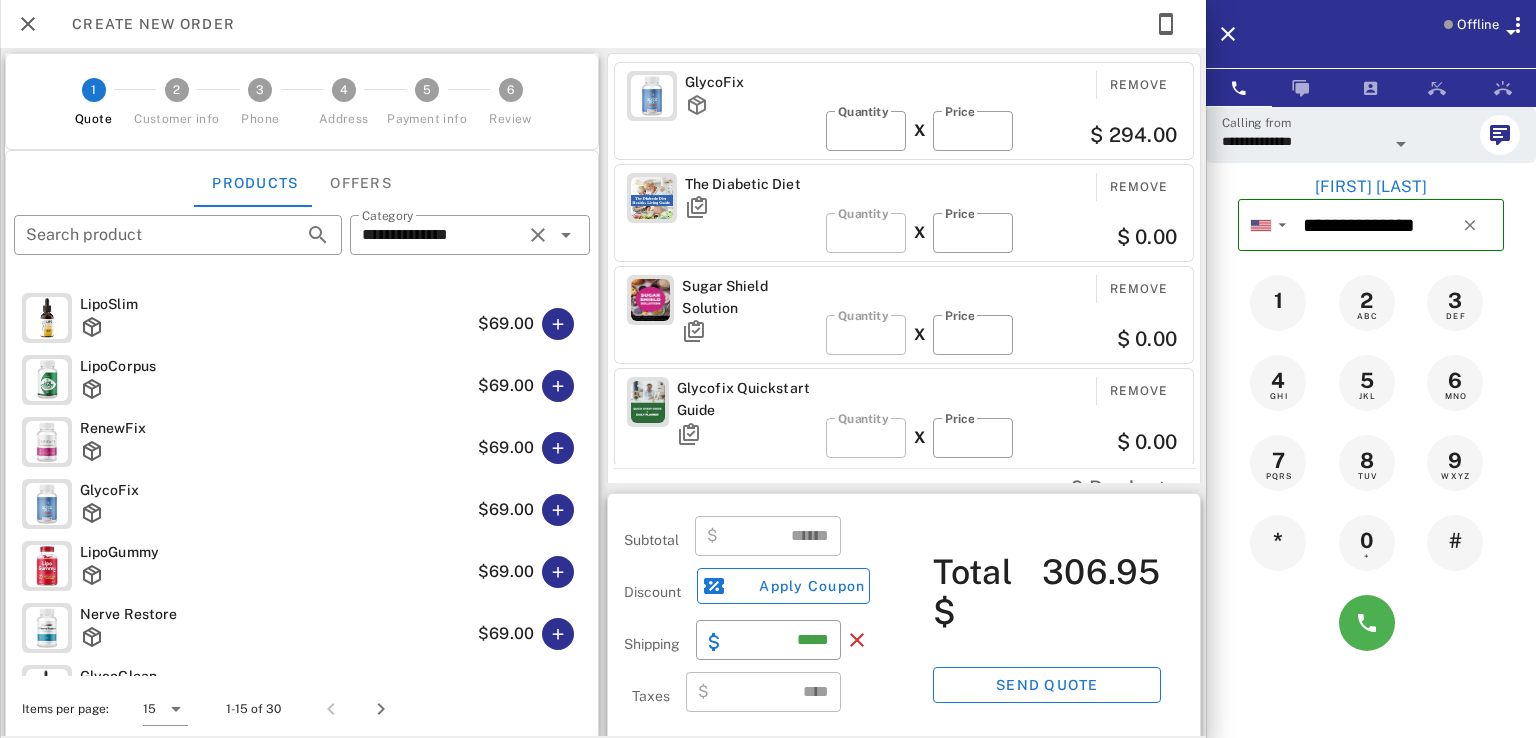 scroll, scrollTop: 0, scrollLeft: 0, axis: both 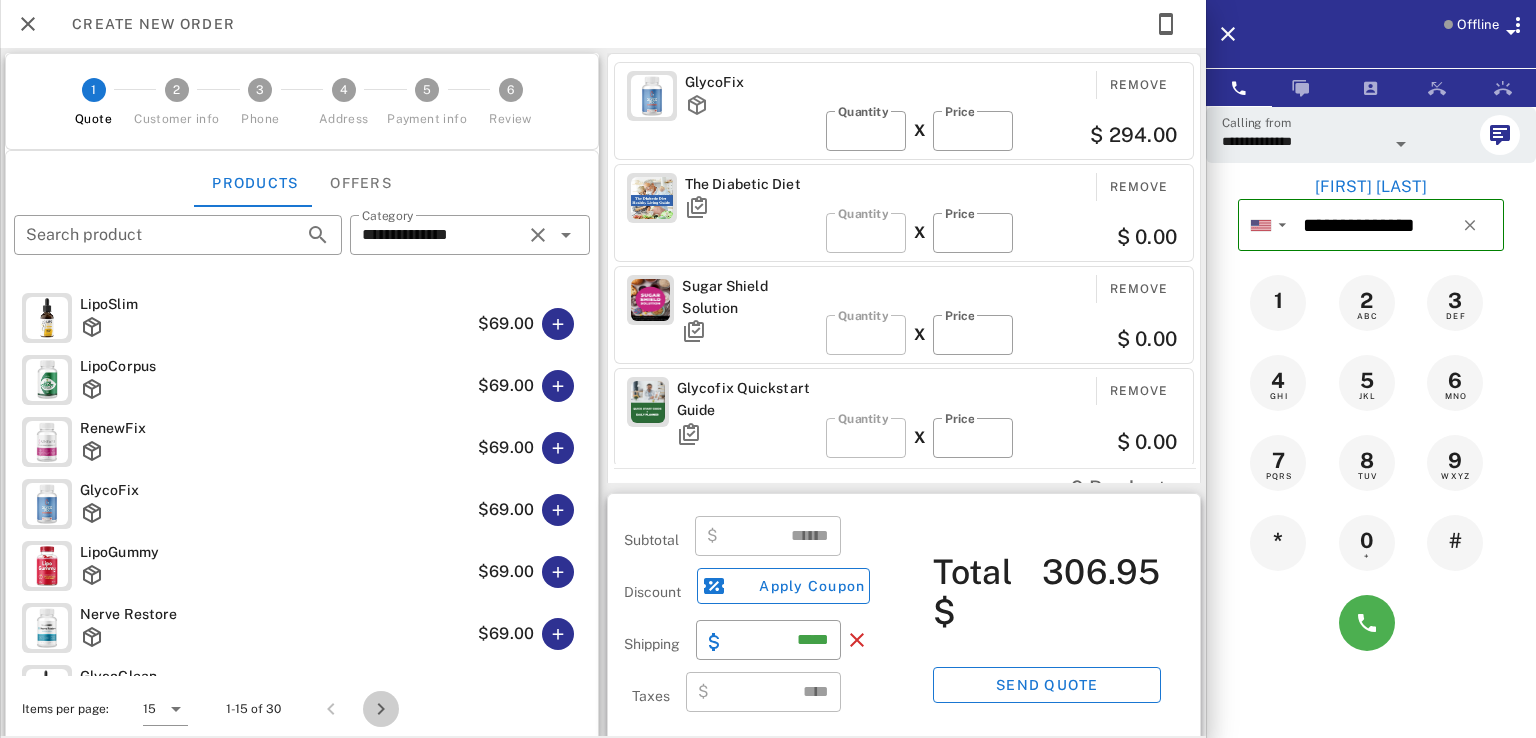 click at bounding box center [381, 709] 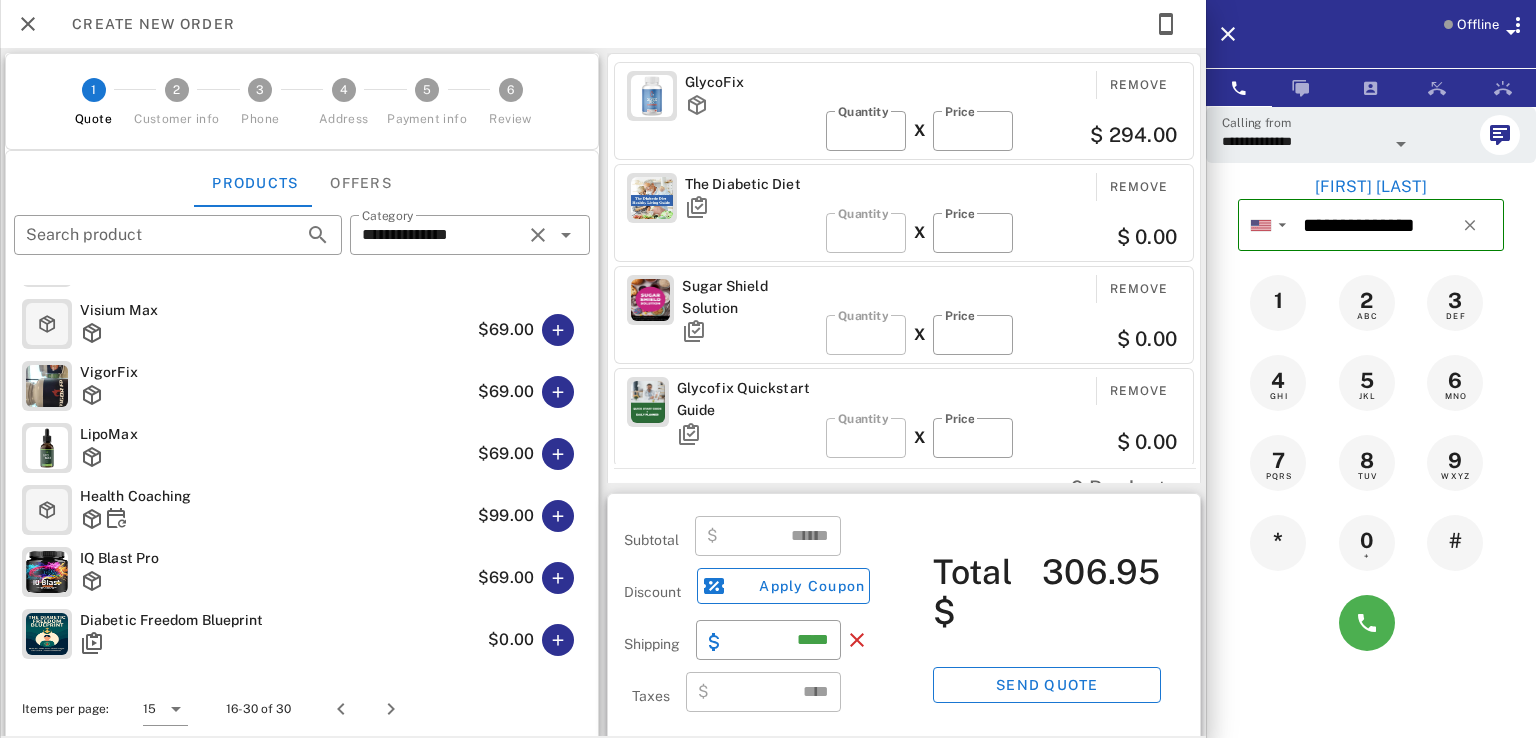 scroll, scrollTop: 555, scrollLeft: 0, axis: vertical 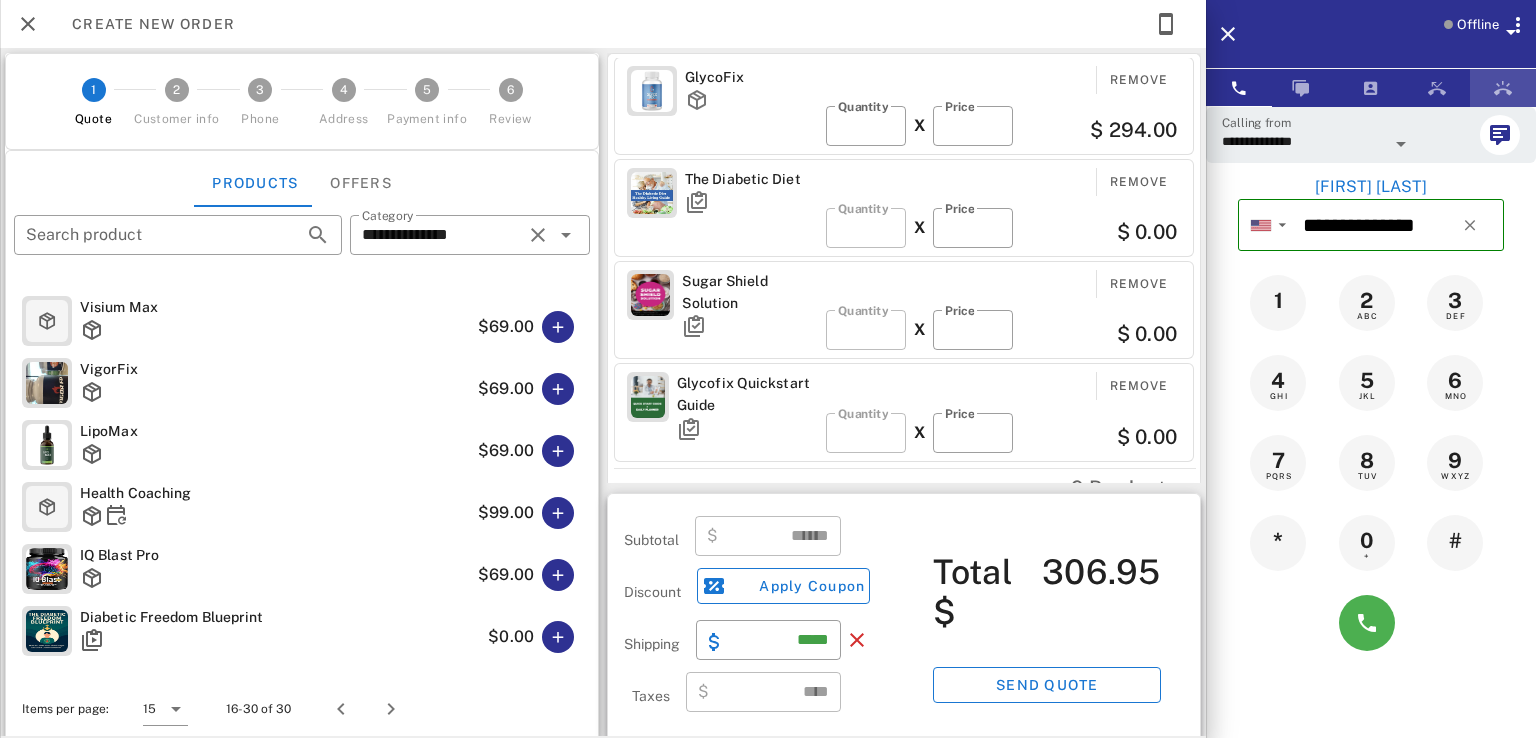click at bounding box center [1503, 88] 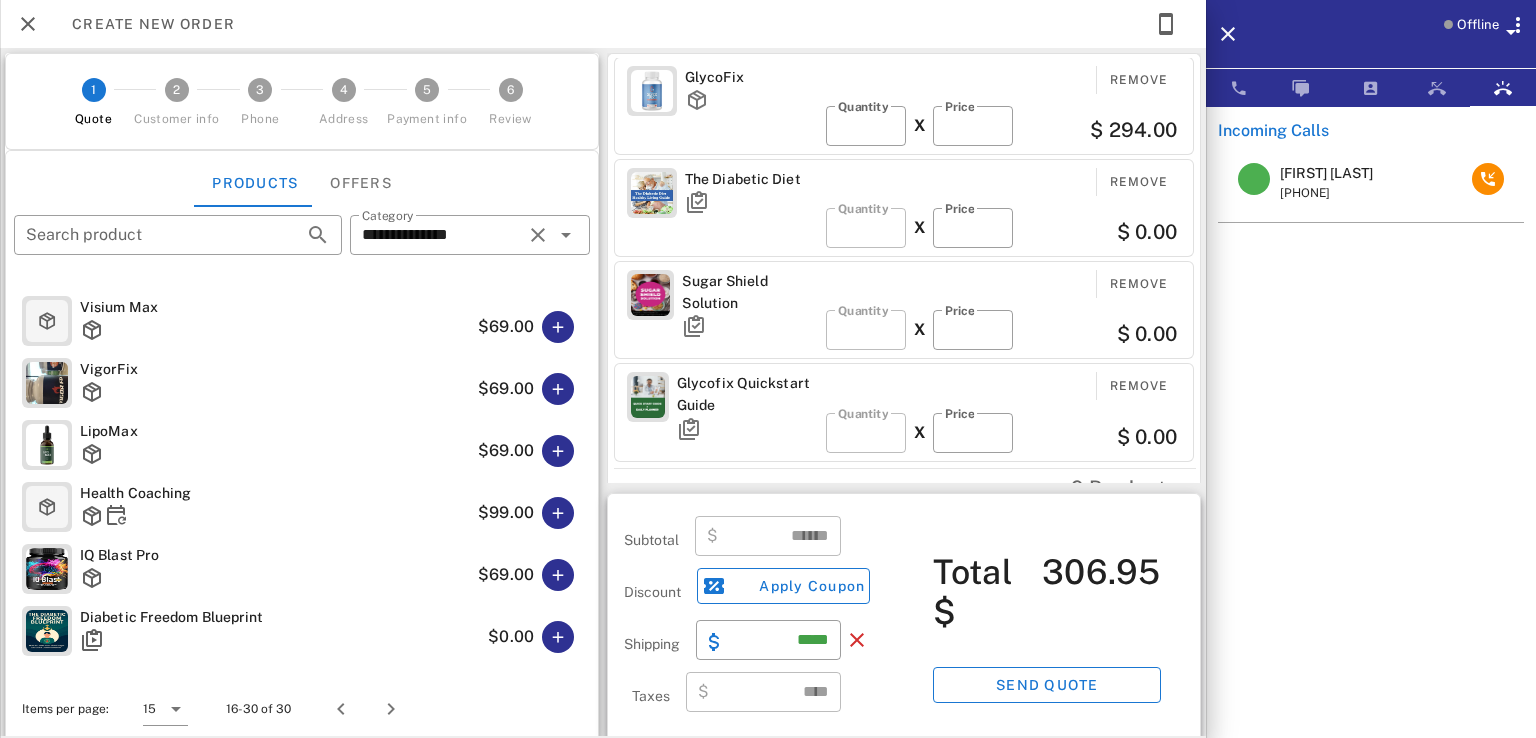 click on "Offline" at bounding box center (1473, 38) 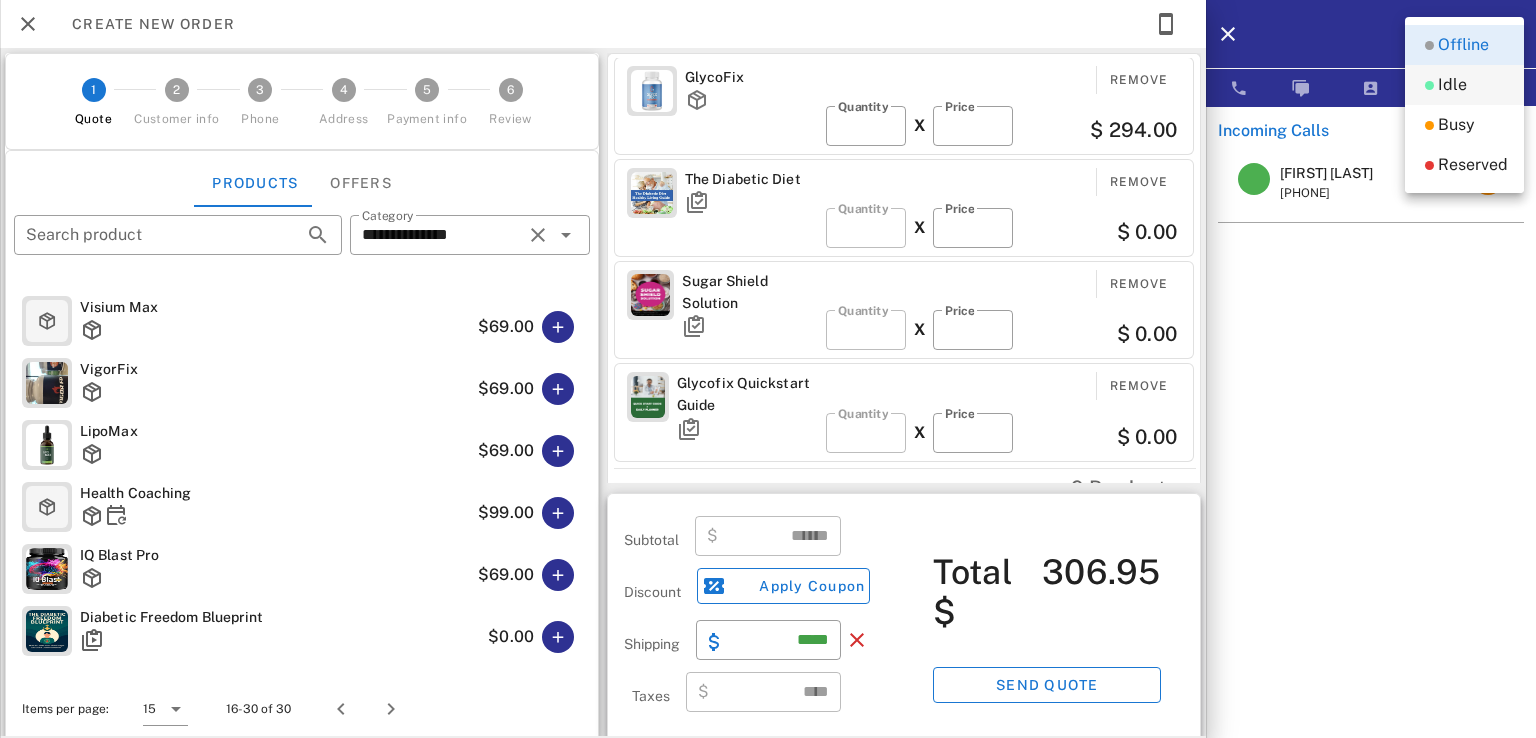 click on "Idle" at bounding box center (1452, 85) 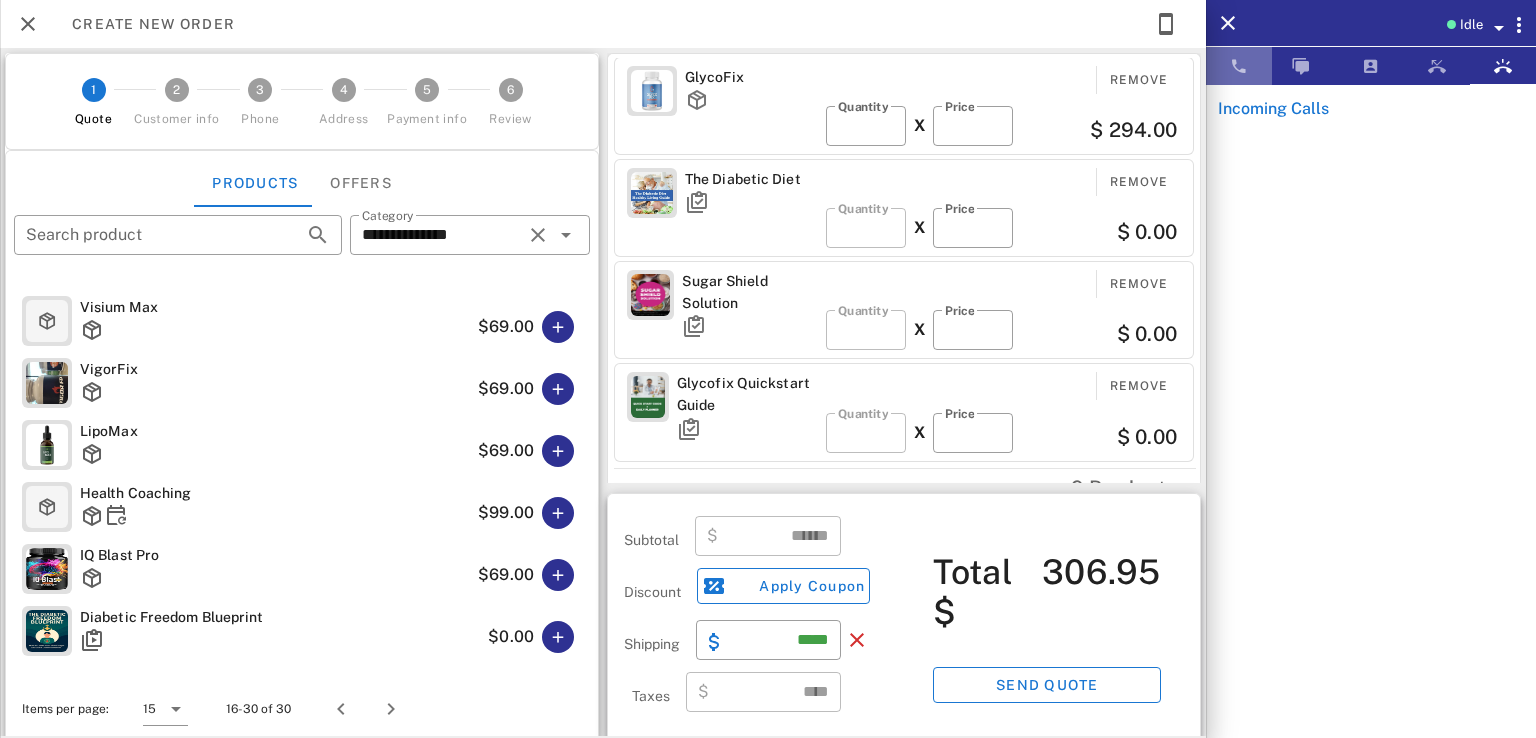 click at bounding box center [1239, 66] 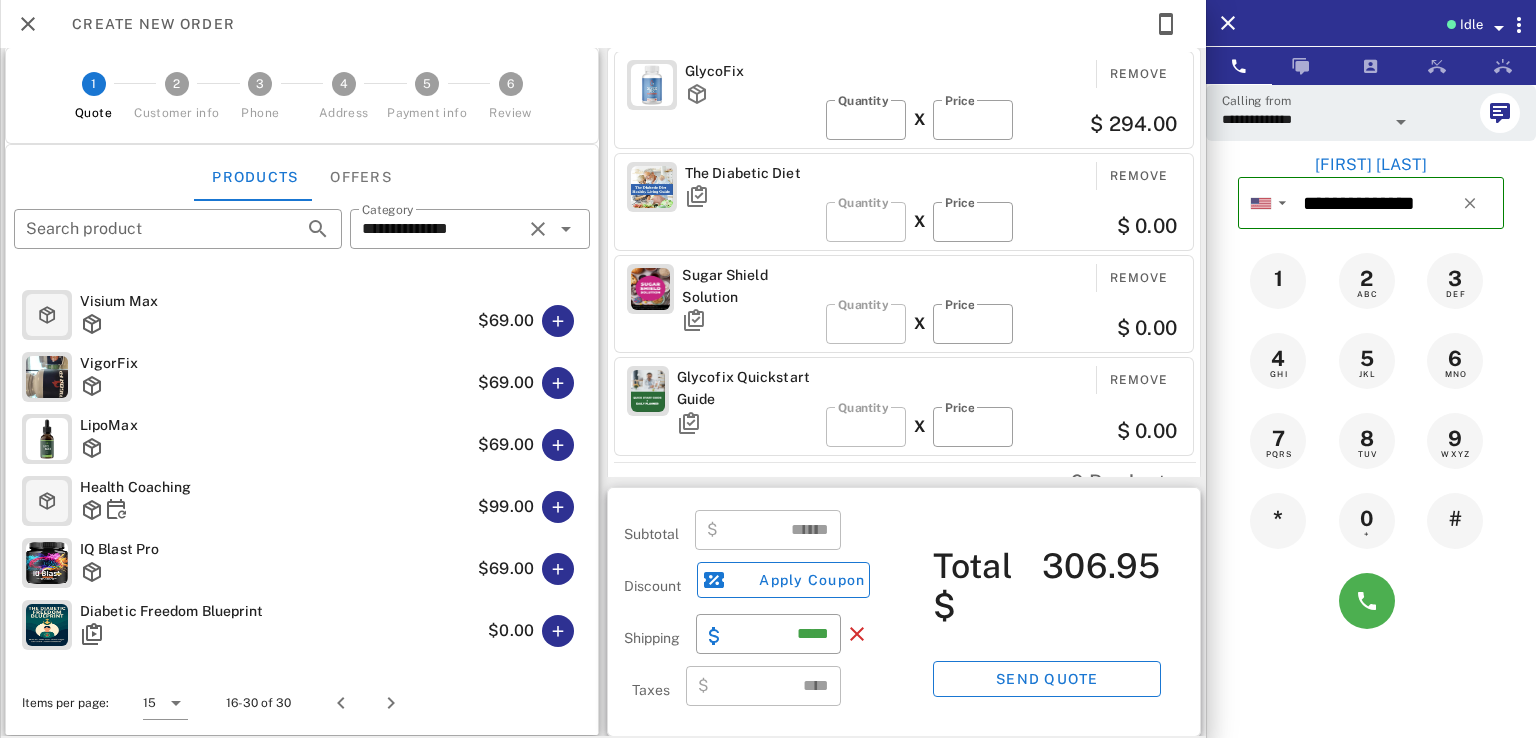 scroll, scrollTop: 0, scrollLeft: 0, axis: both 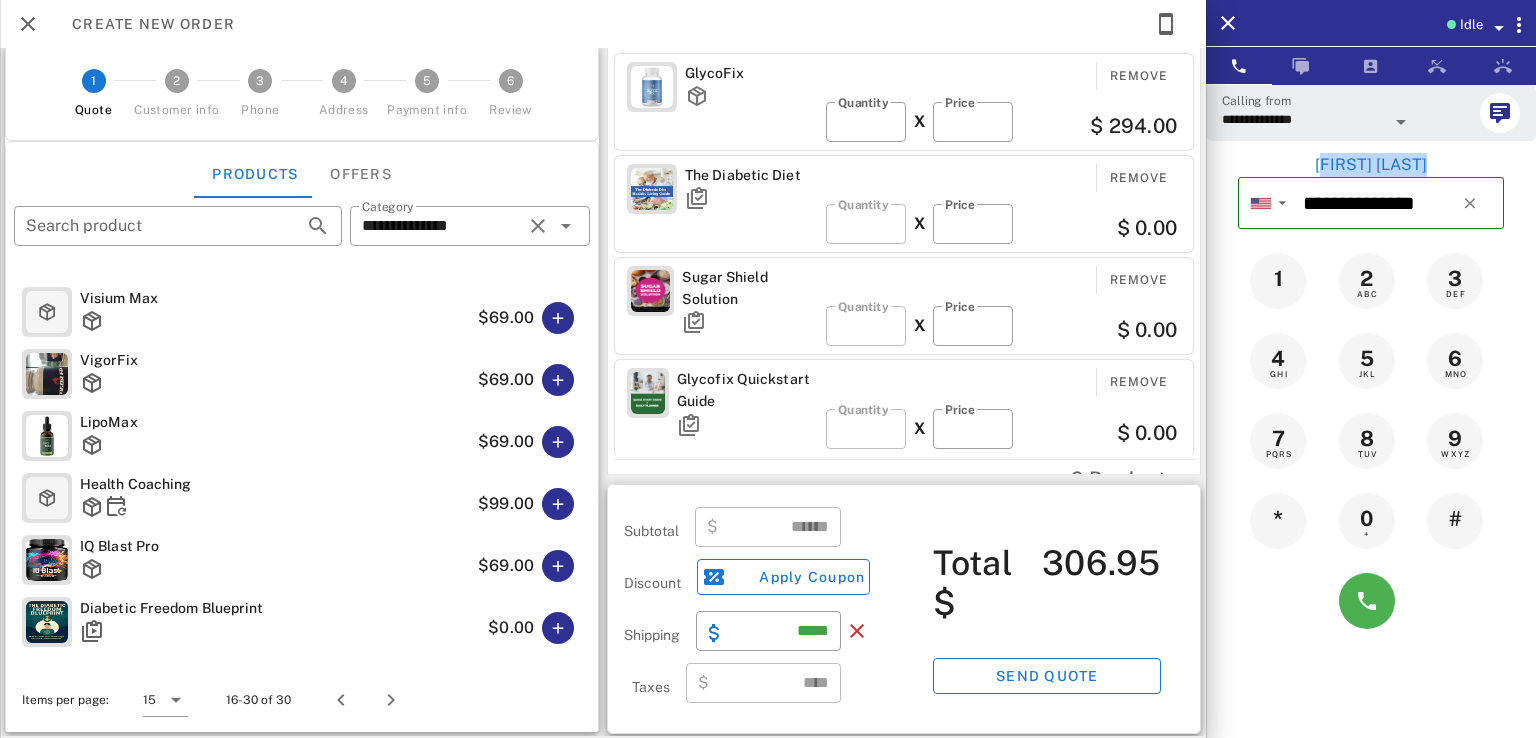 drag, startPoint x: 1423, startPoint y: 166, endPoint x: 1309, endPoint y: 165, distance: 114.00439 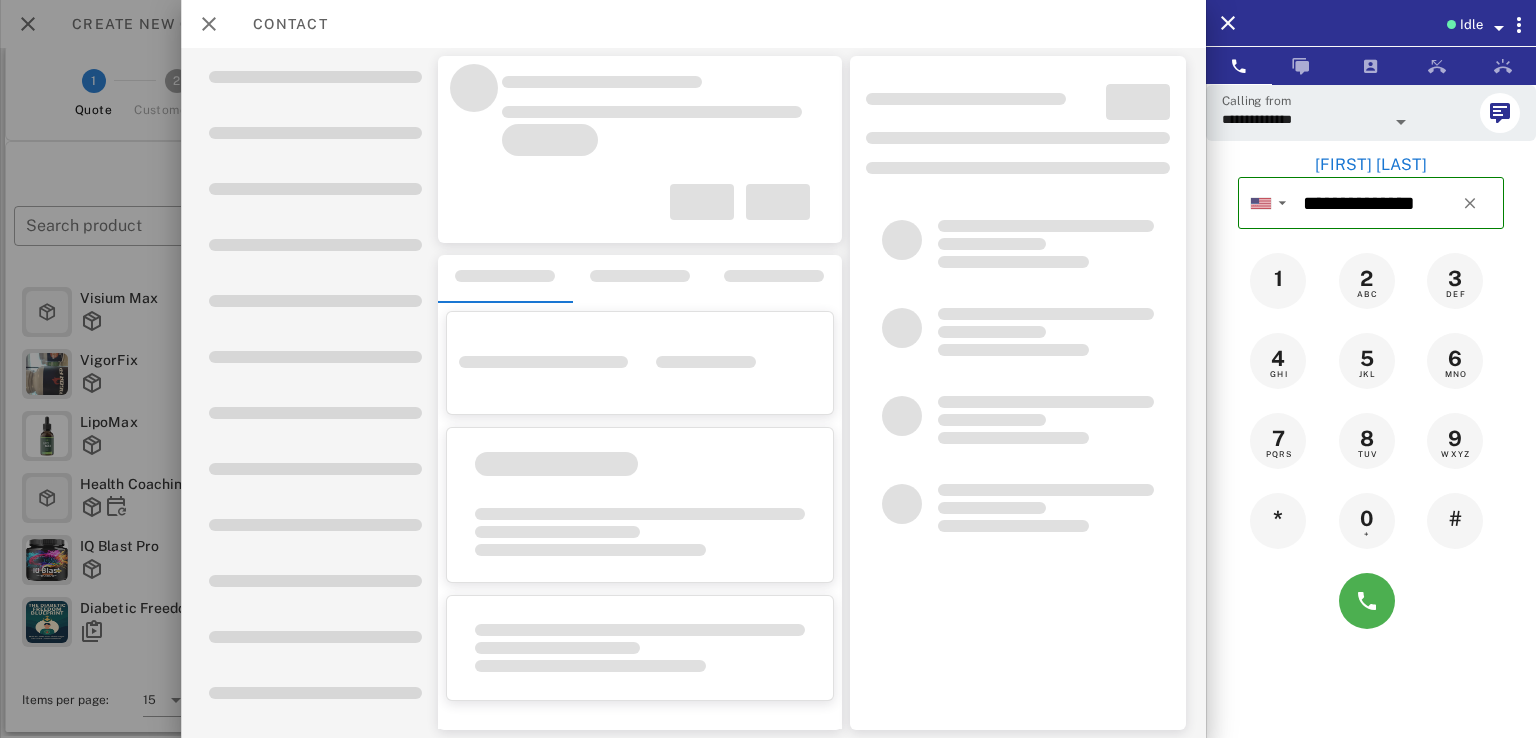 click on "**********" at bounding box center (796, 48) 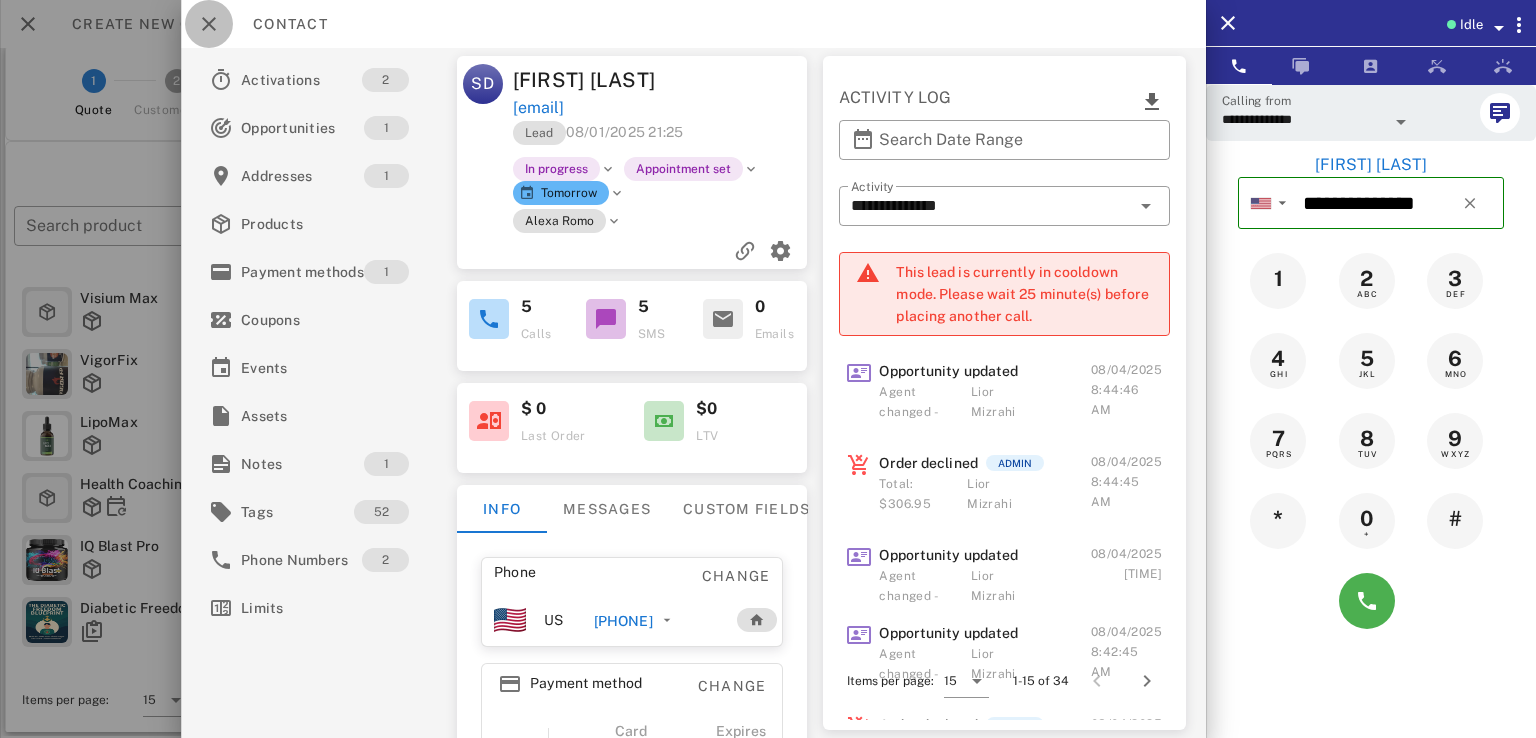 click at bounding box center [209, 24] 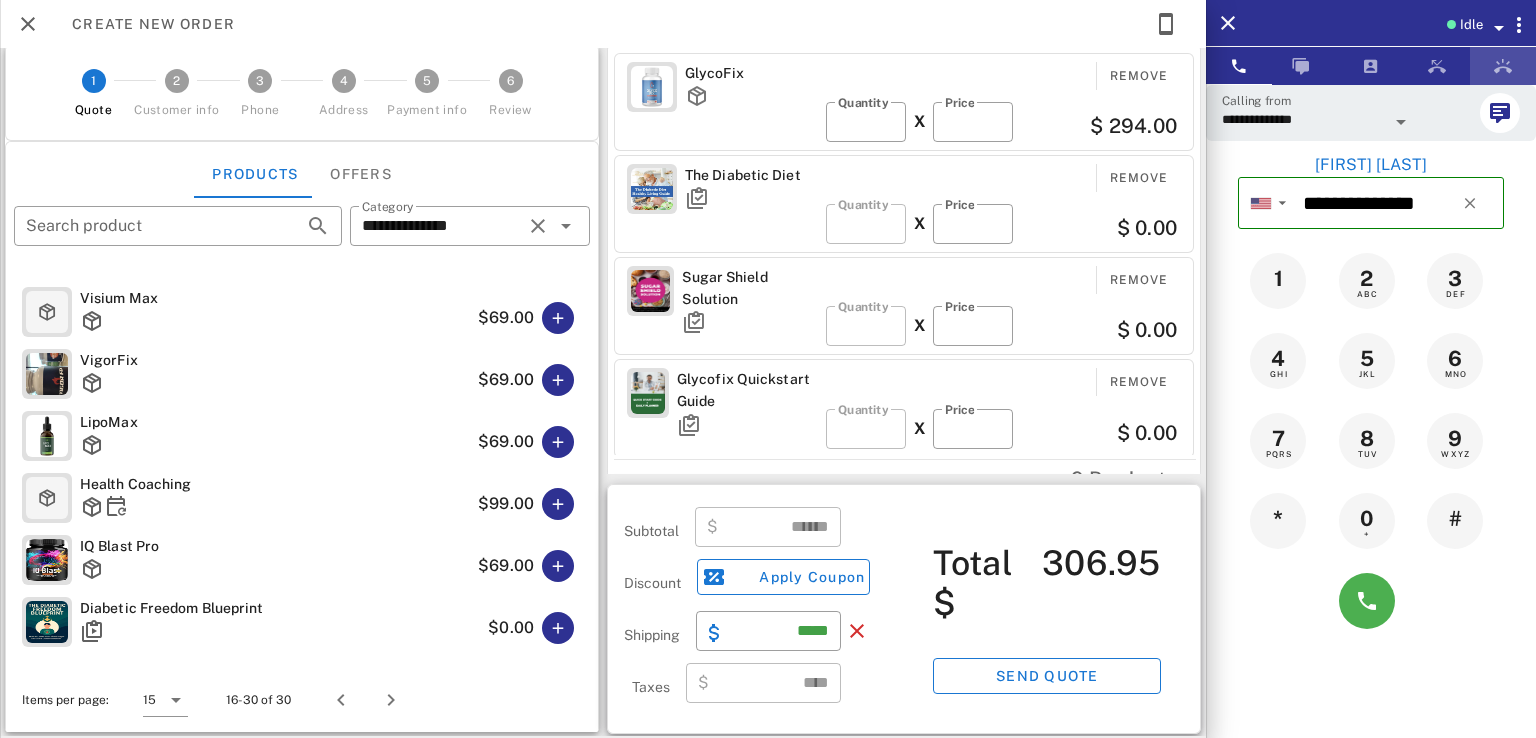 click at bounding box center (1503, 66) 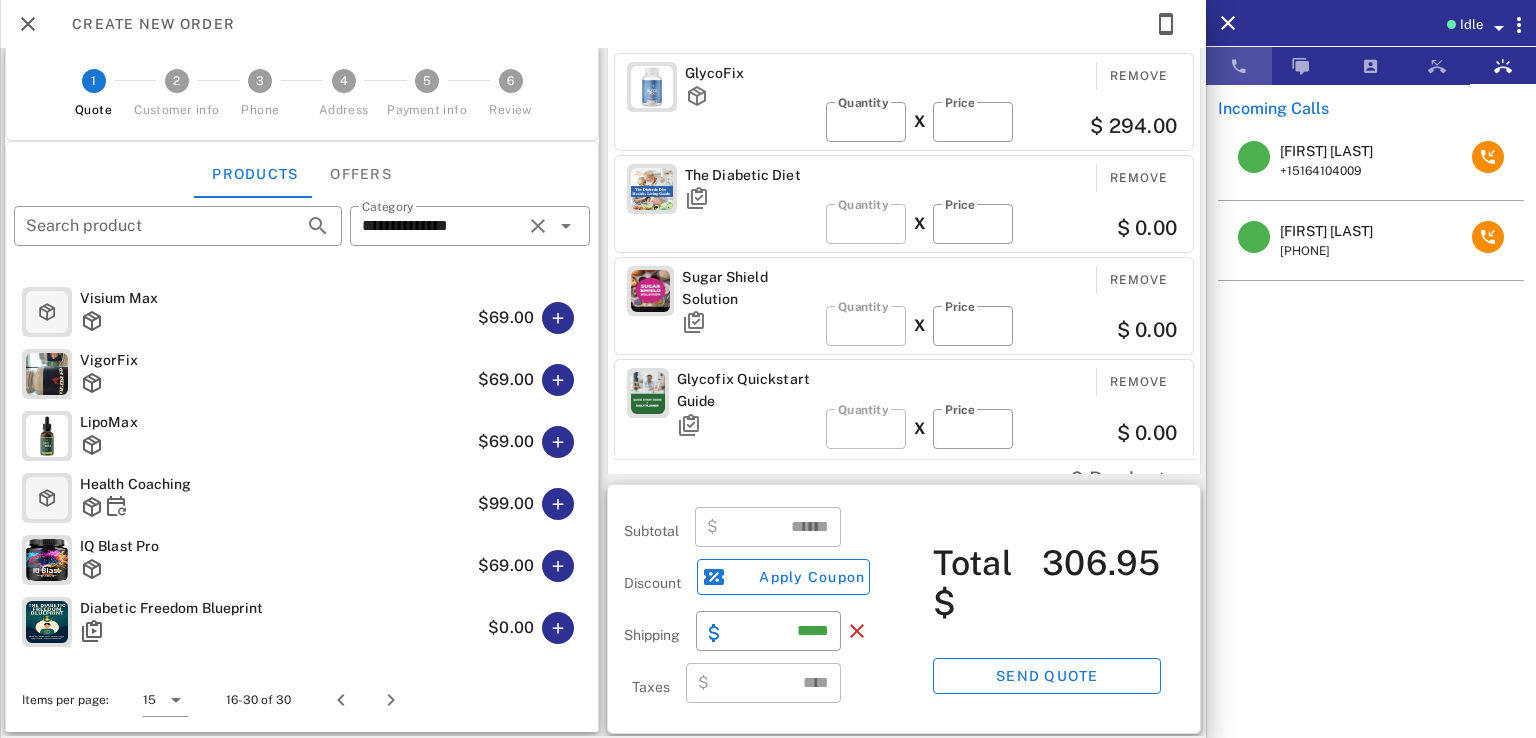 click at bounding box center [1239, 66] 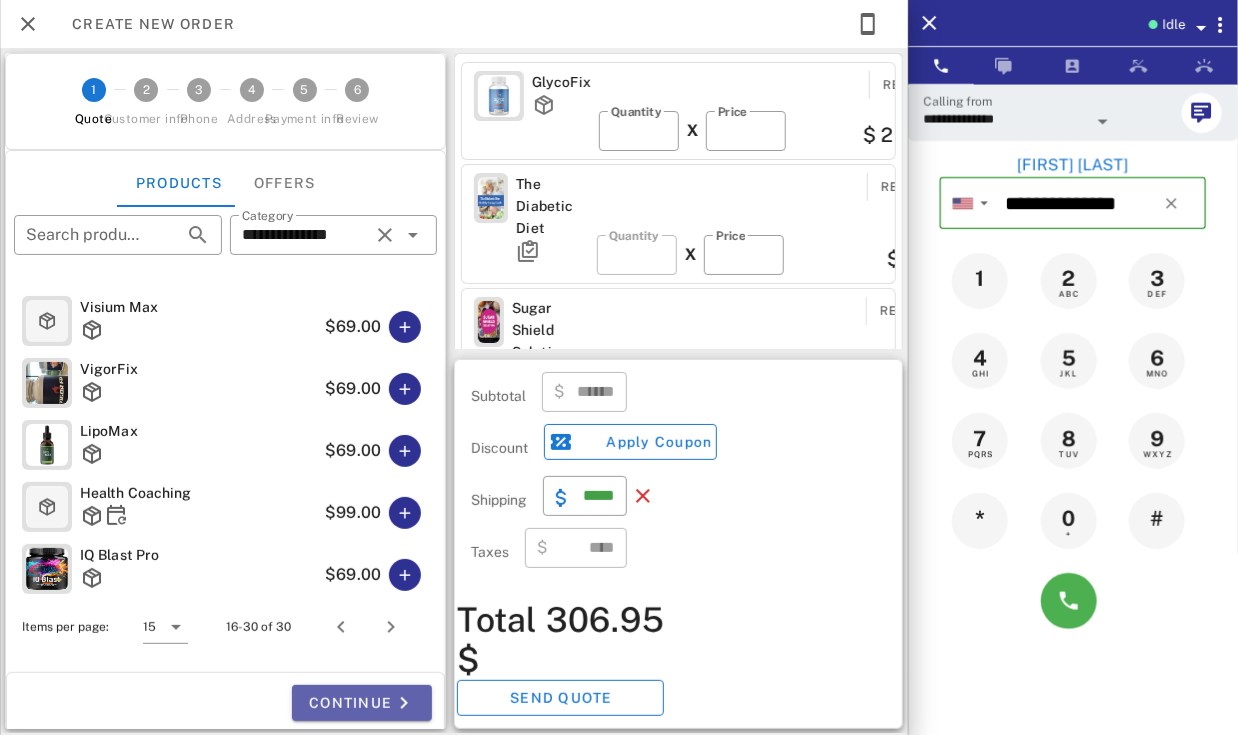 click on "Continue" at bounding box center (362, 703) 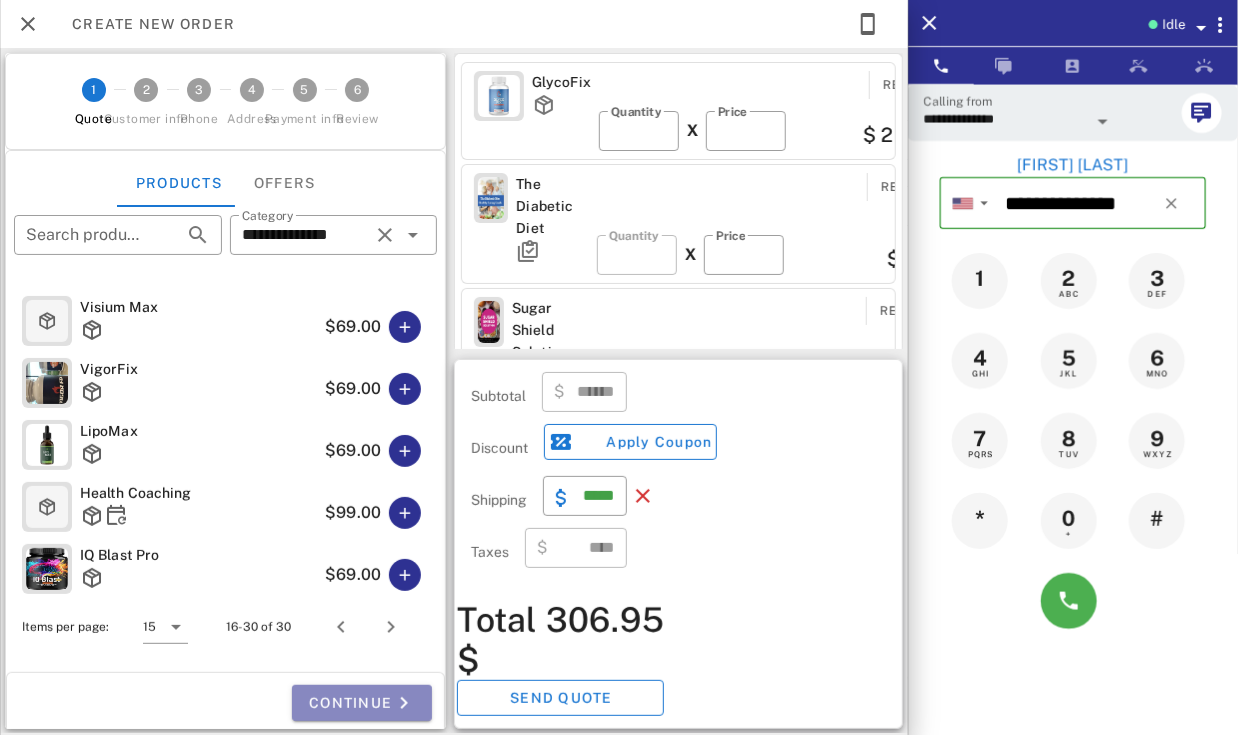click on "Continue" at bounding box center [362, 703] 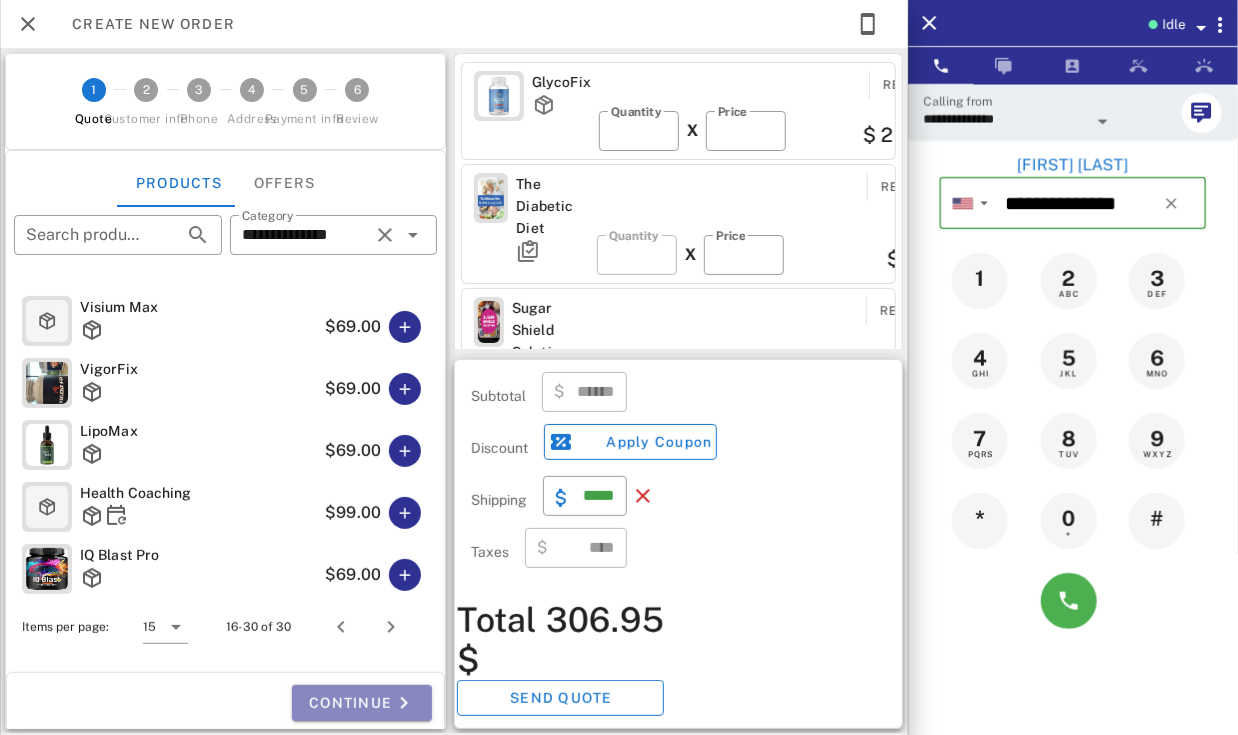 click on "Continue" at bounding box center [362, 703] 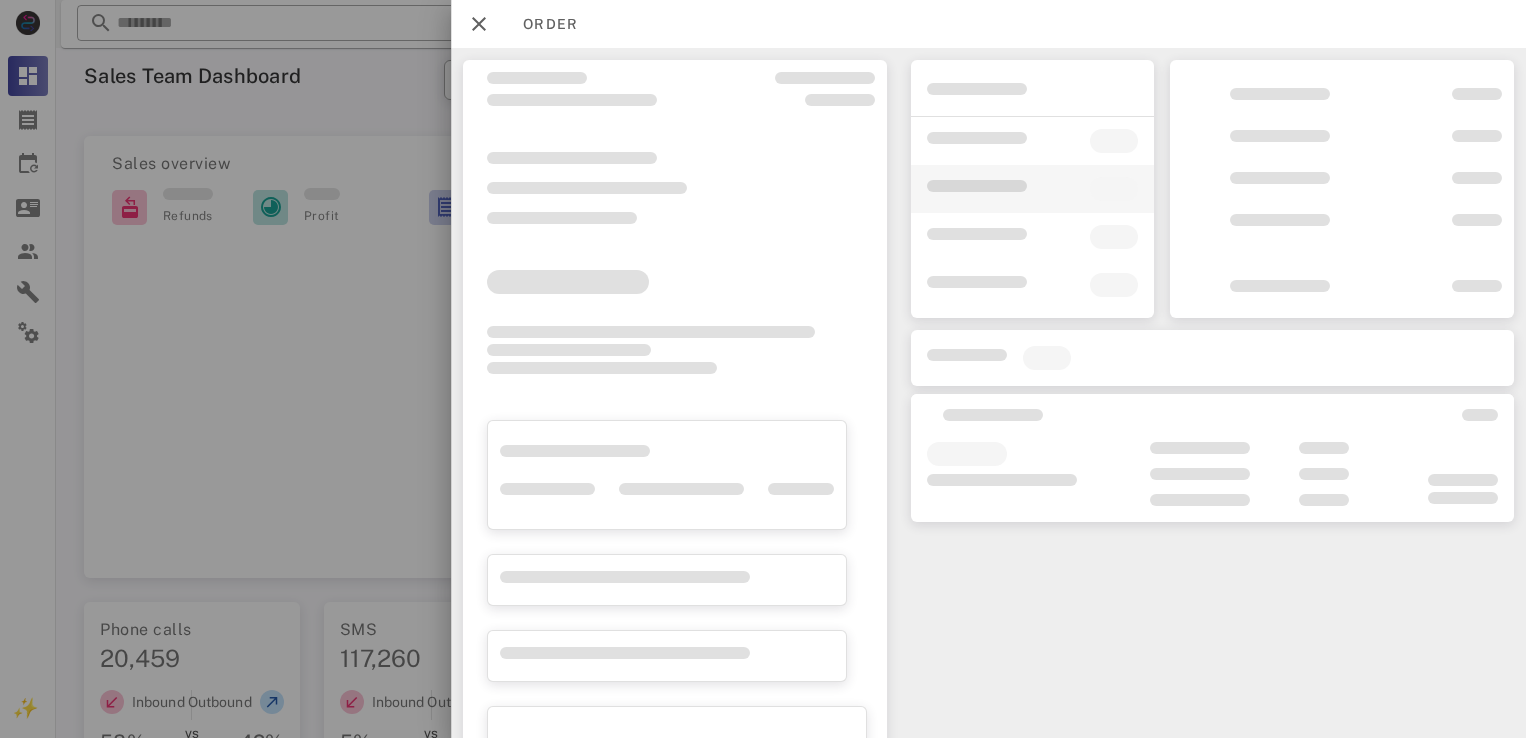 scroll, scrollTop: 0, scrollLeft: 0, axis: both 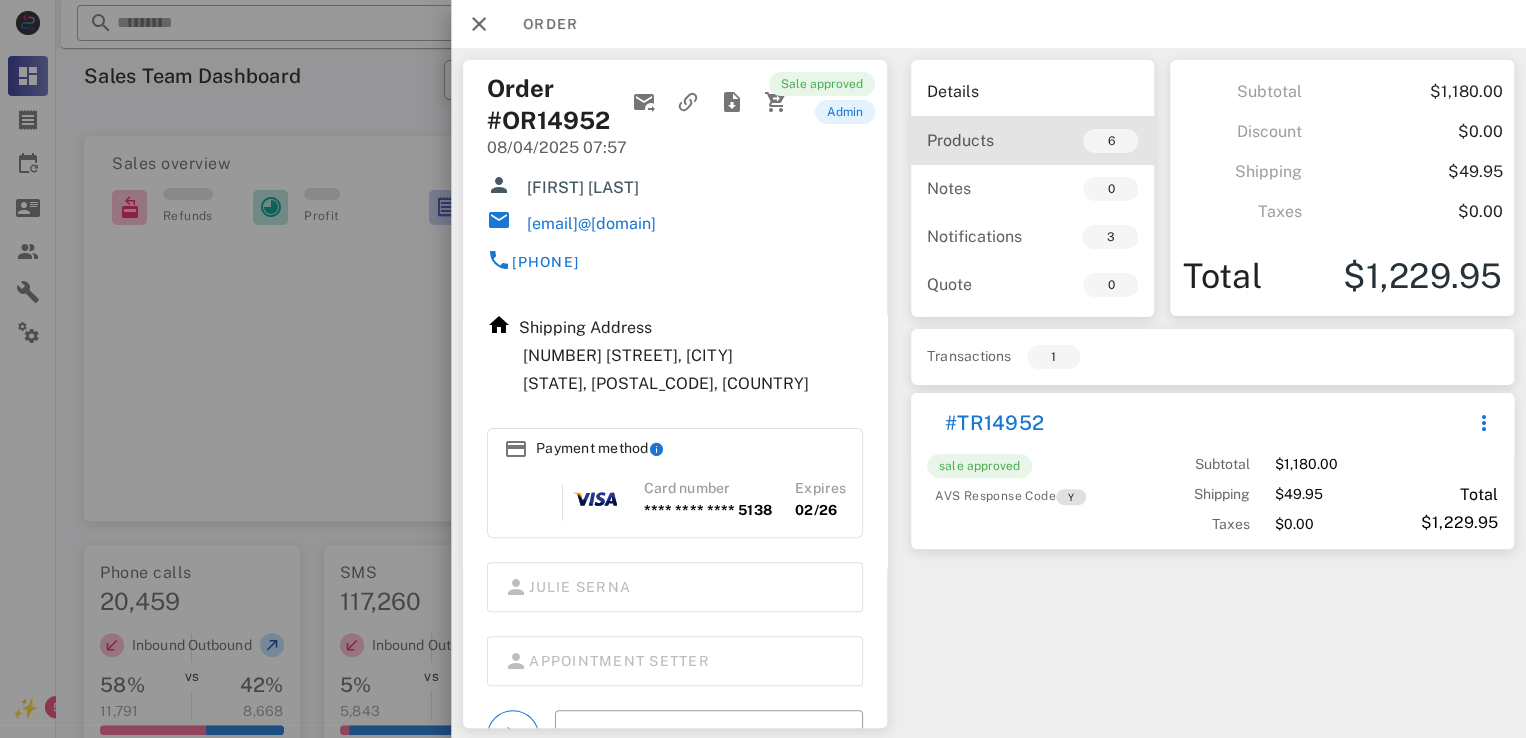 click on "6" at bounding box center [1085, 141] 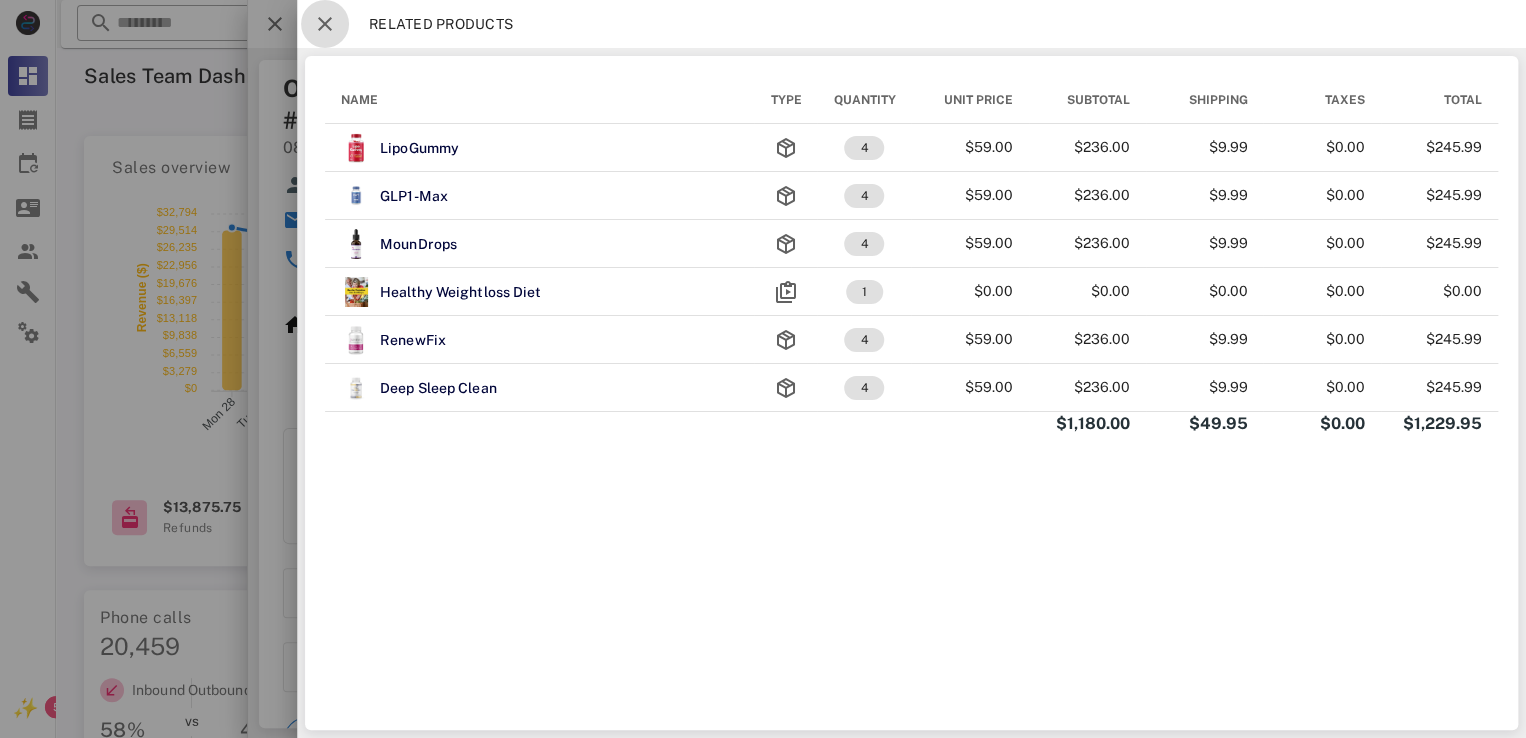 click at bounding box center [325, 24] 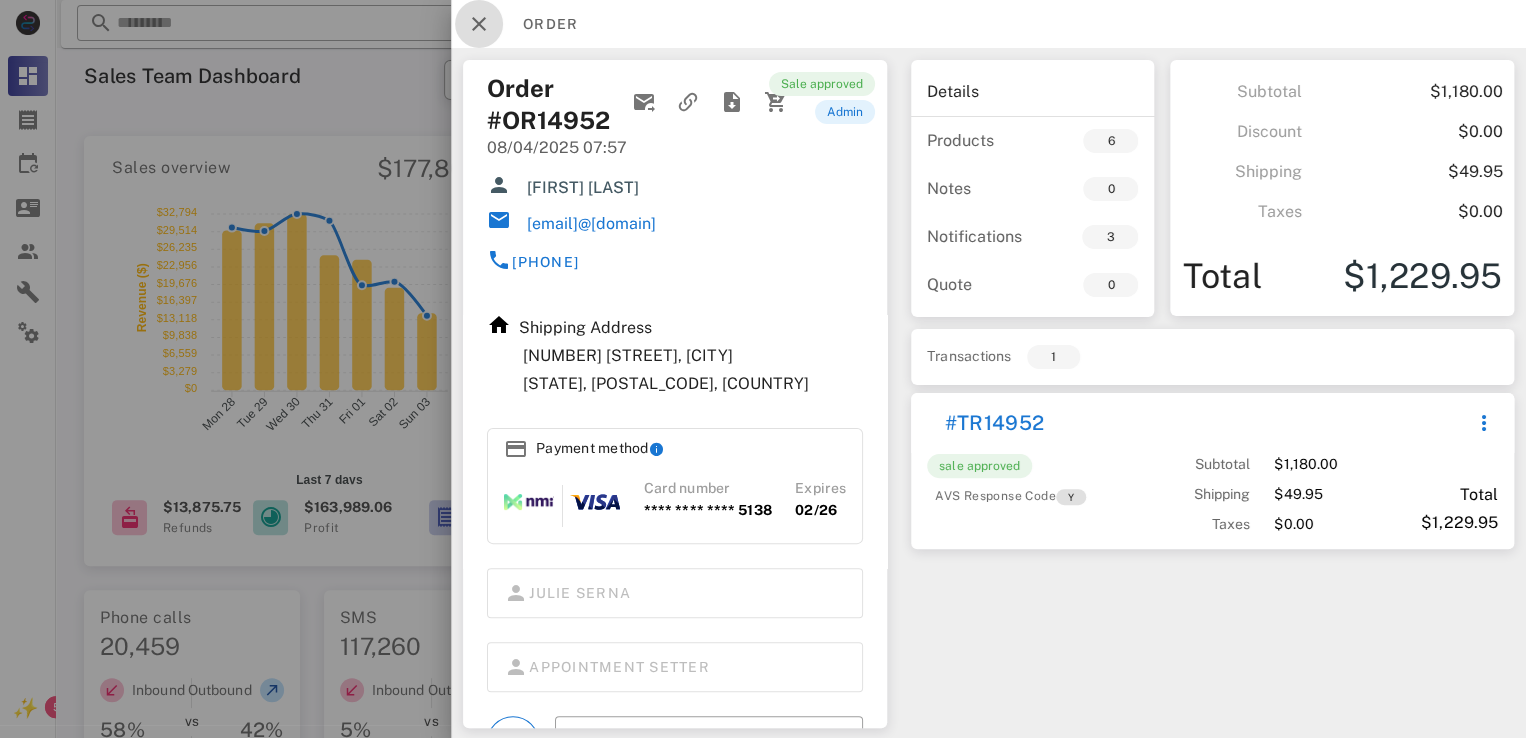 click at bounding box center [479, 24] 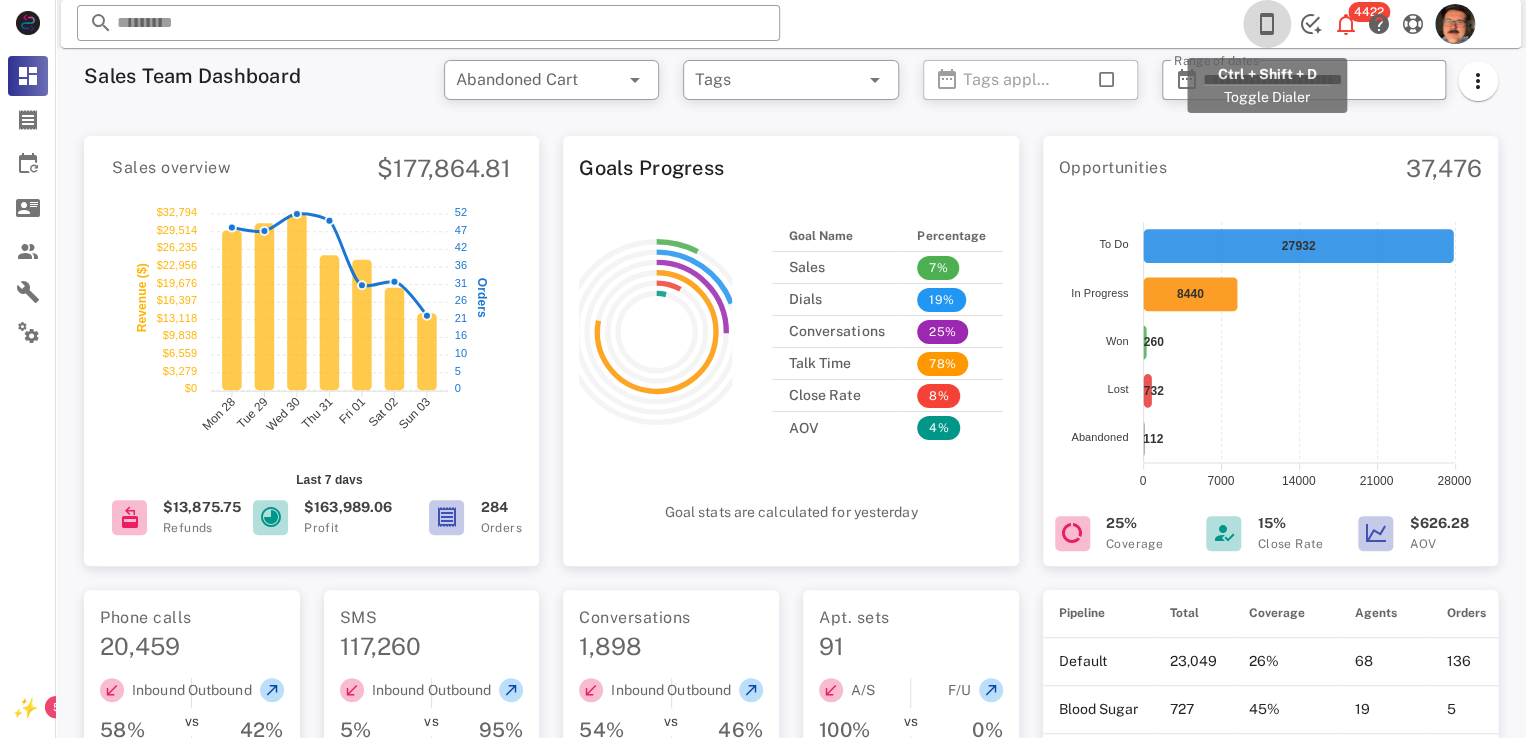 click at bounding box center [1267, 24] 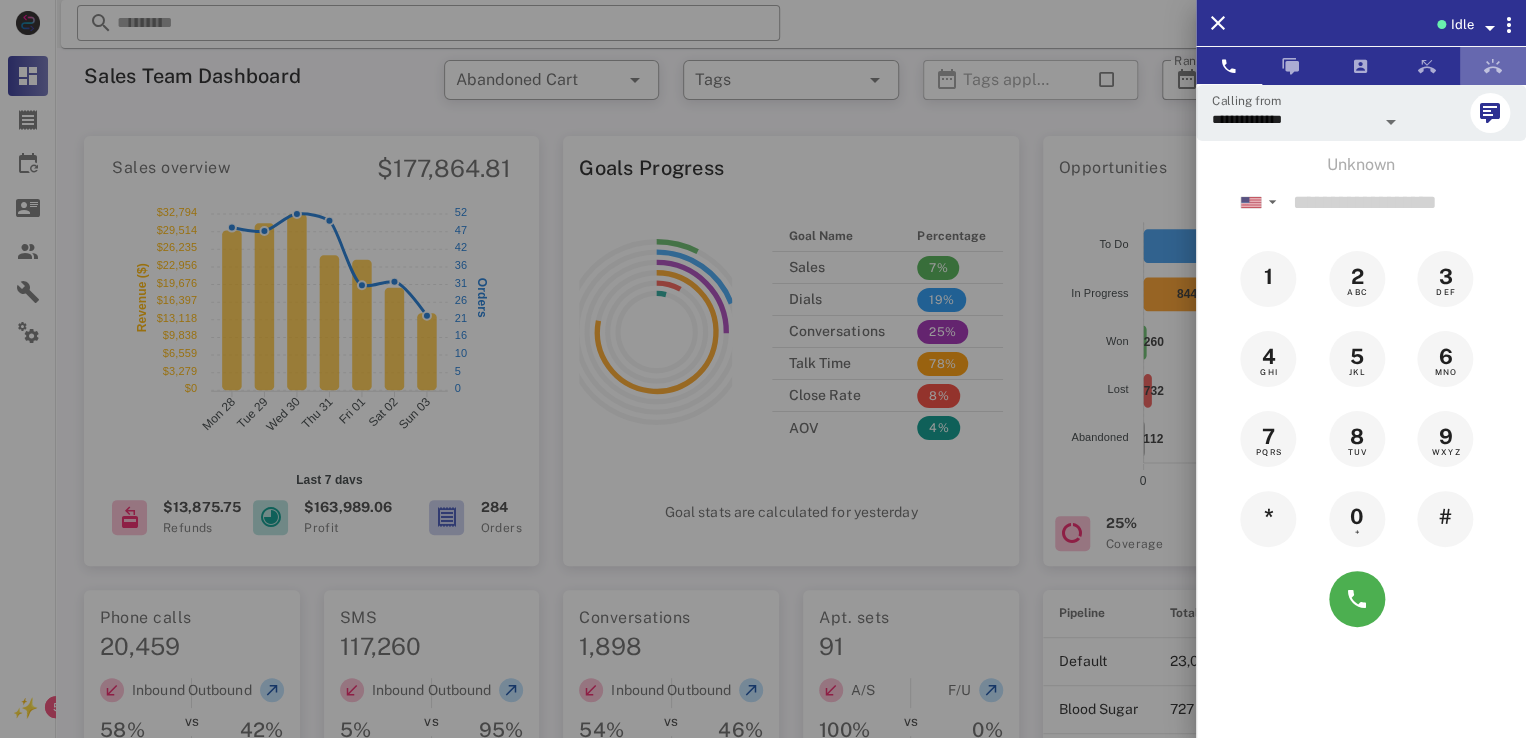 click at bounding box center (1493, 66) 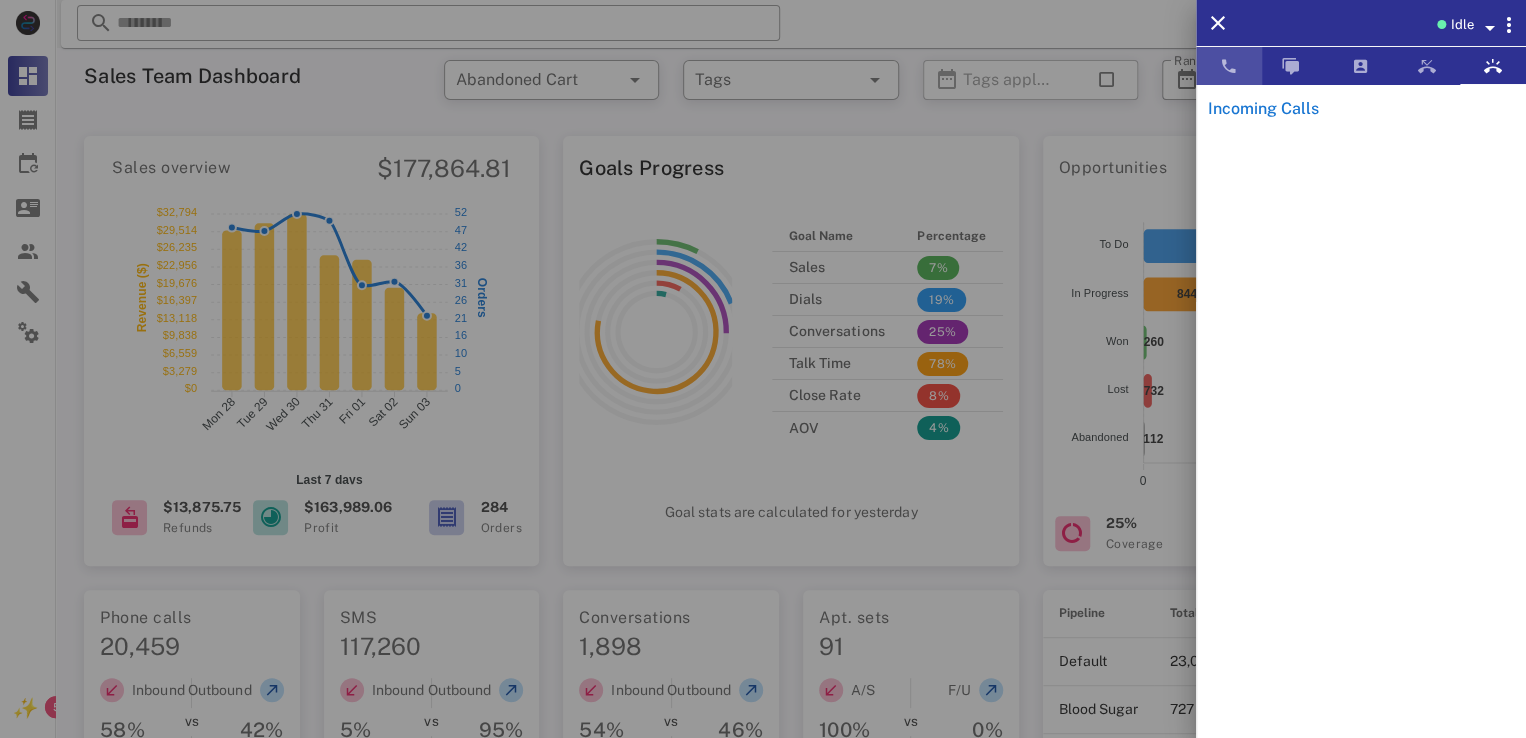 click at bounding box center [1229, 66] 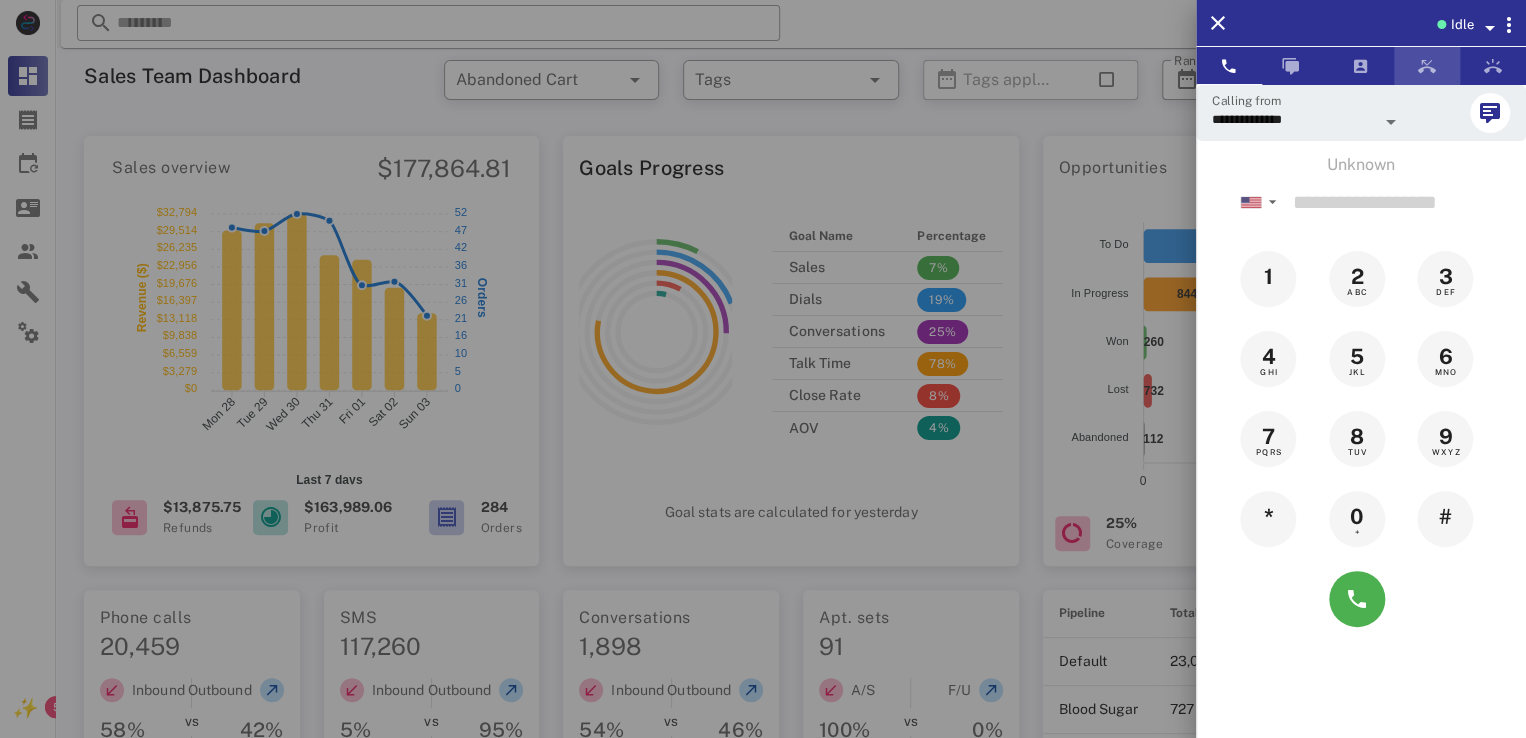 click at bounding box center (1427, 66) 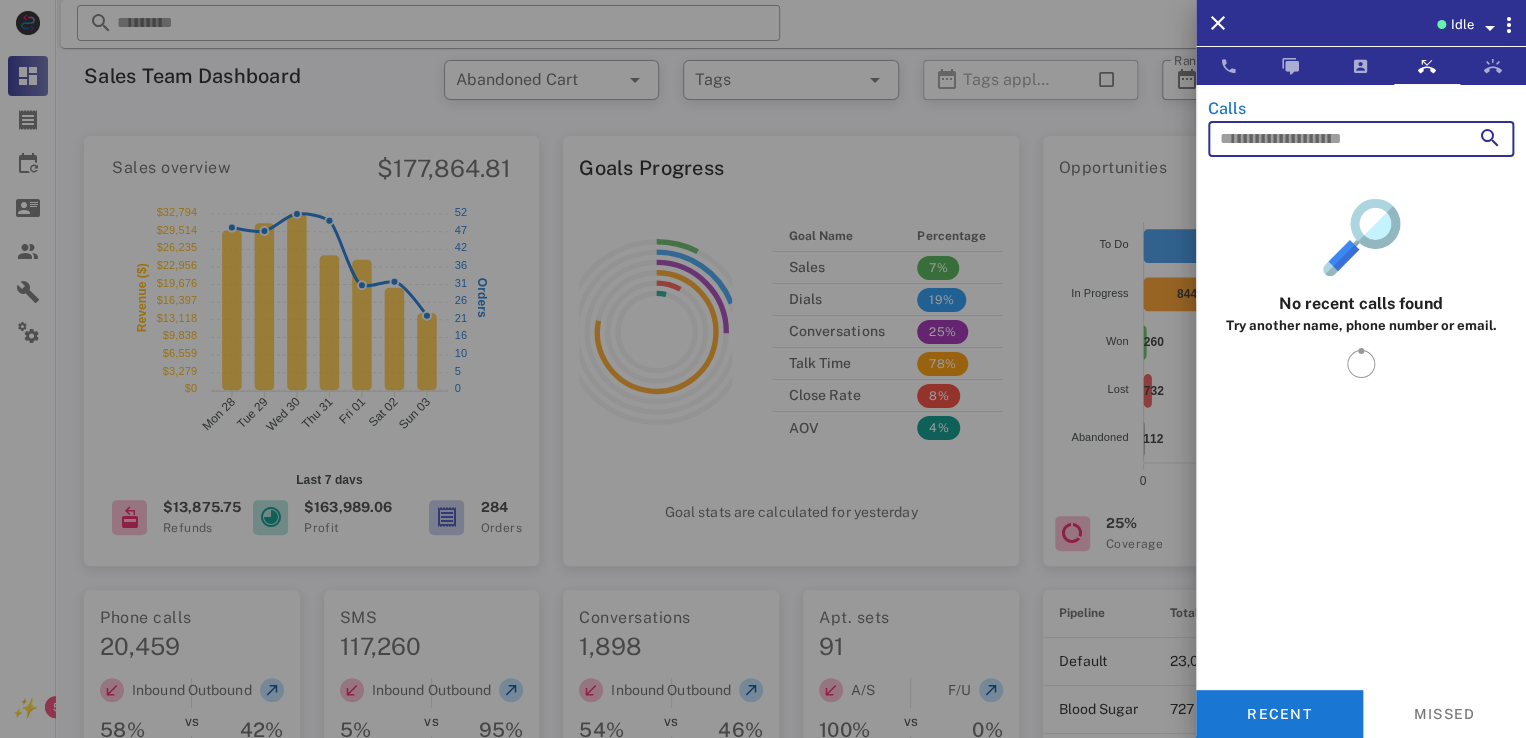 click at bounding box center [1333, 139] 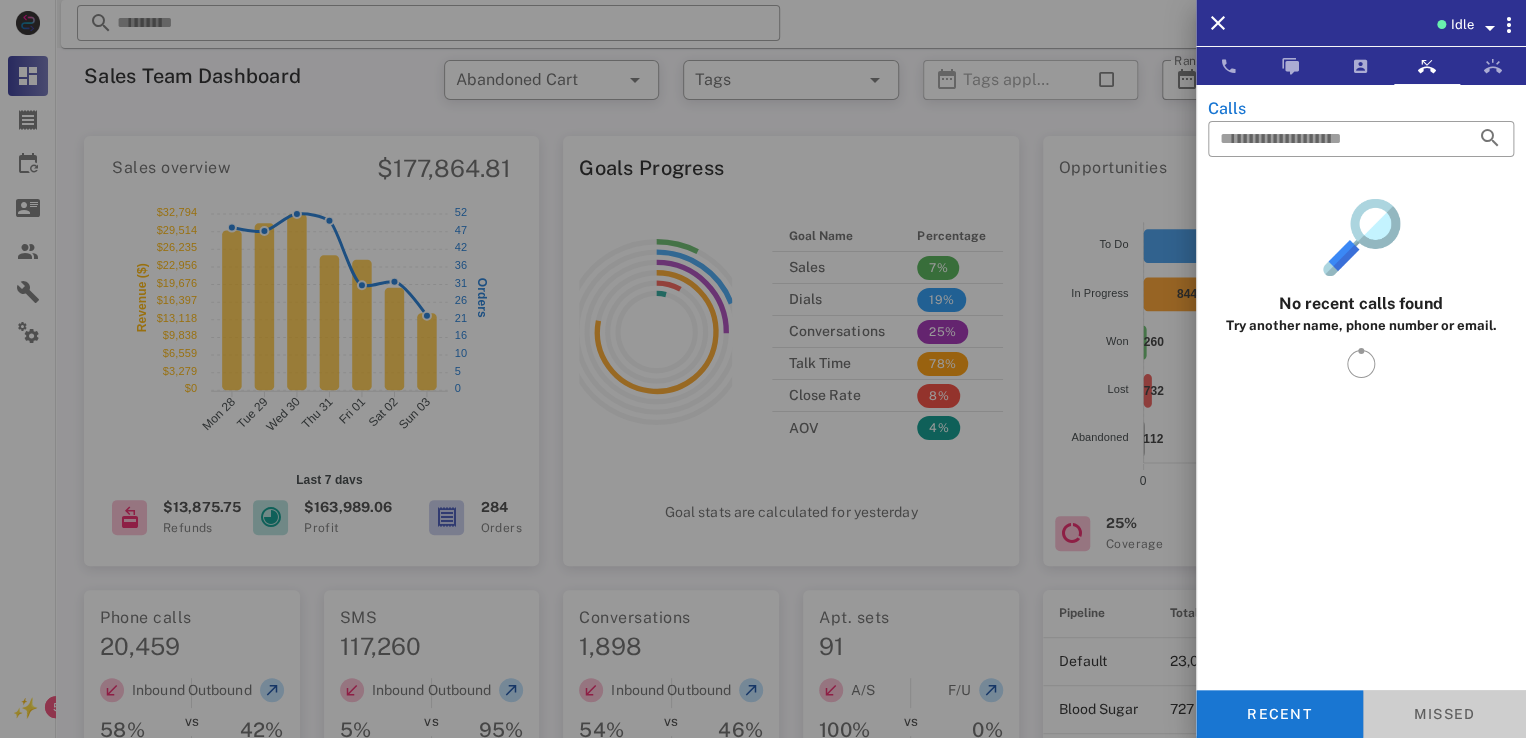 click on "Missed" at bounding box center [1445, 714] 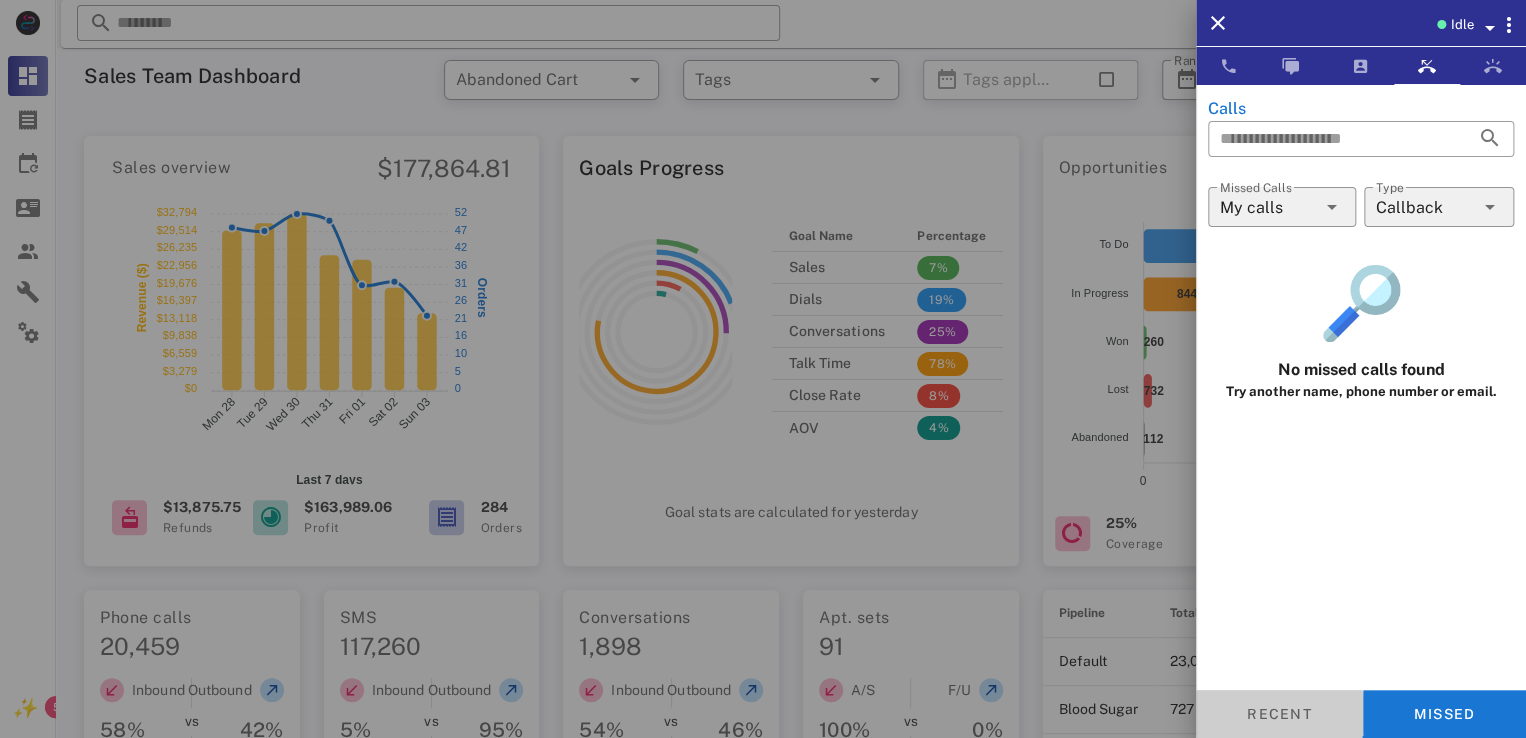 click on "Recent" at bounding box center (1279, 714) 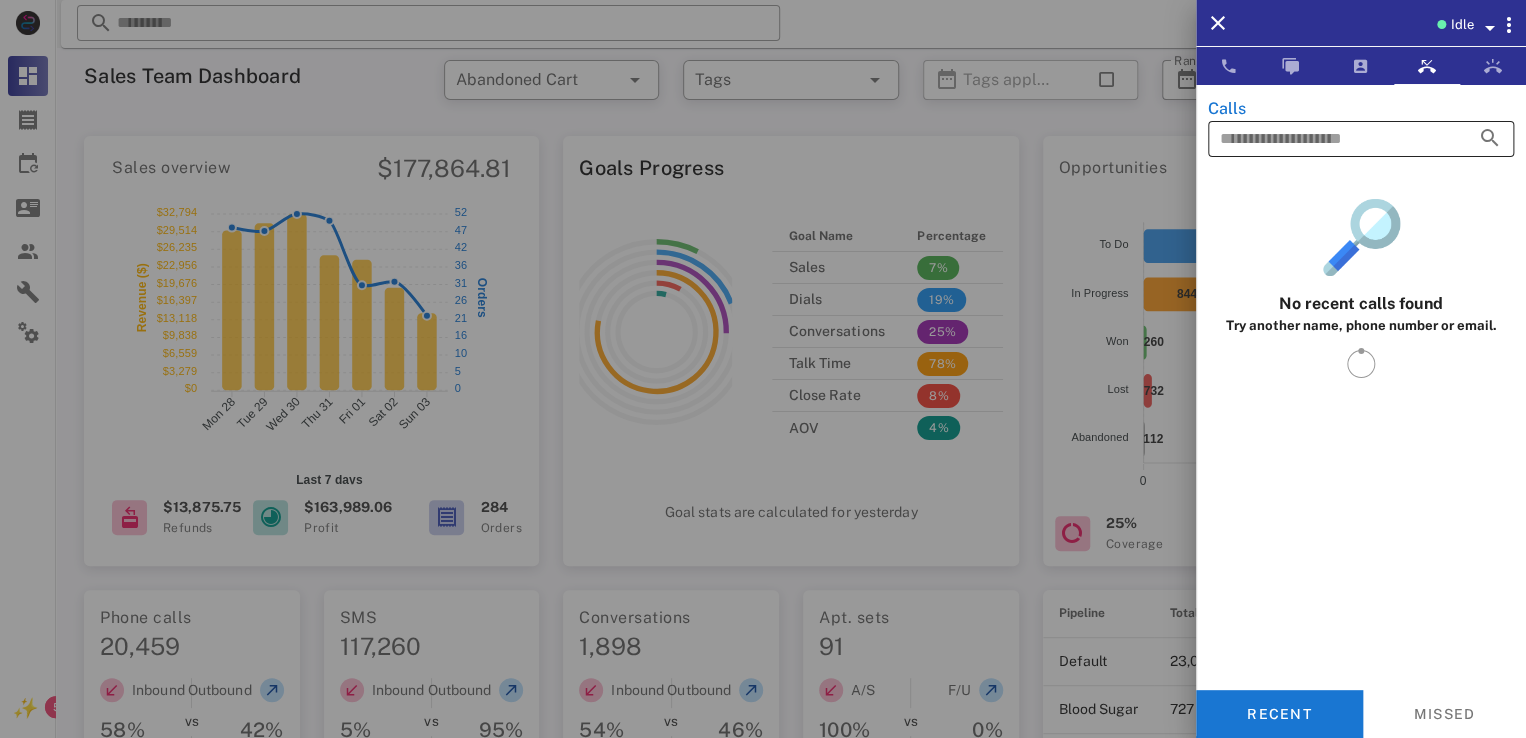 click at bounding box center (1333, 139) 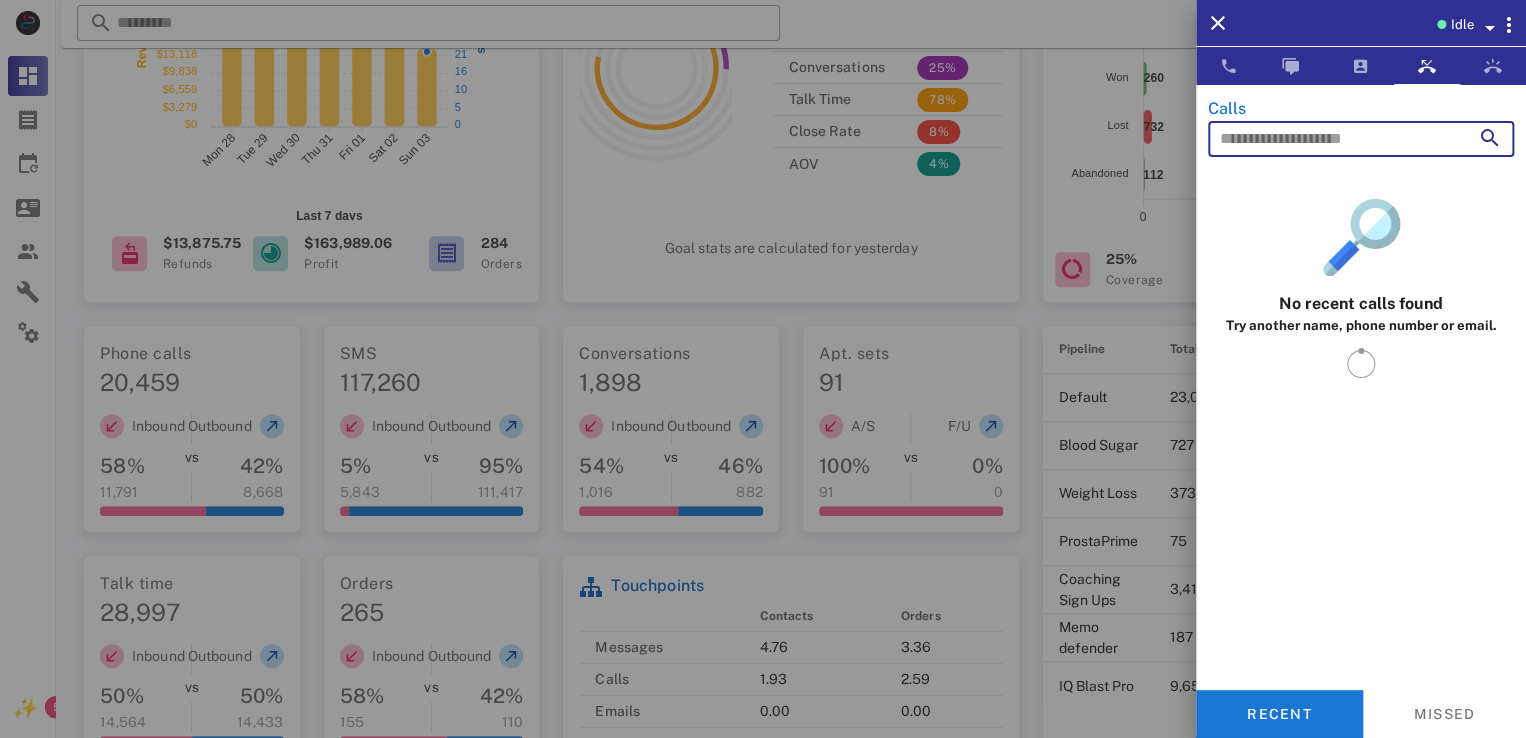 scroll, scrollTop: 0, scrollLeft: 0, axis: both 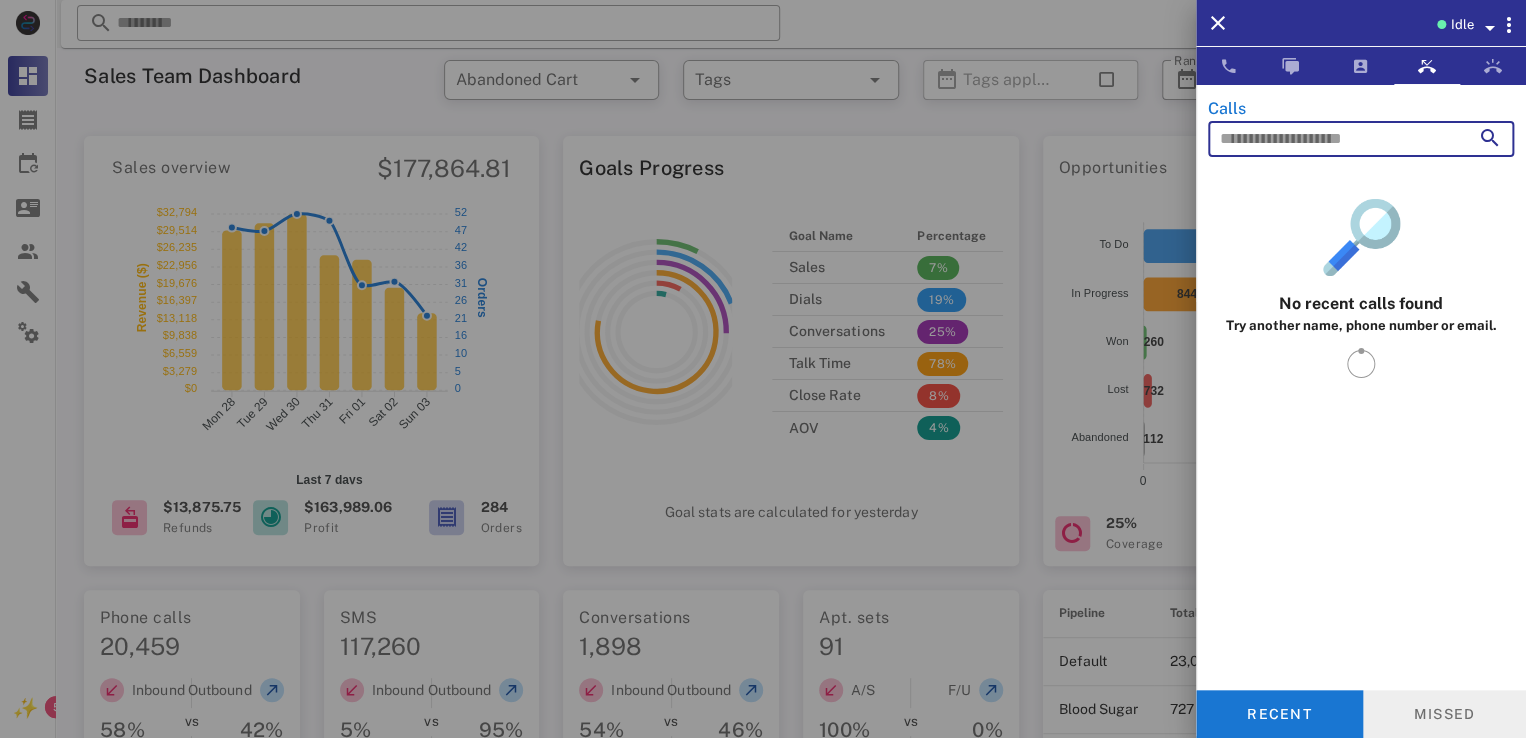 drag, startPoint x: 1429, startPoint y: 718, endPoint x: 1424, endPoint y: 701, distance: 17.720045 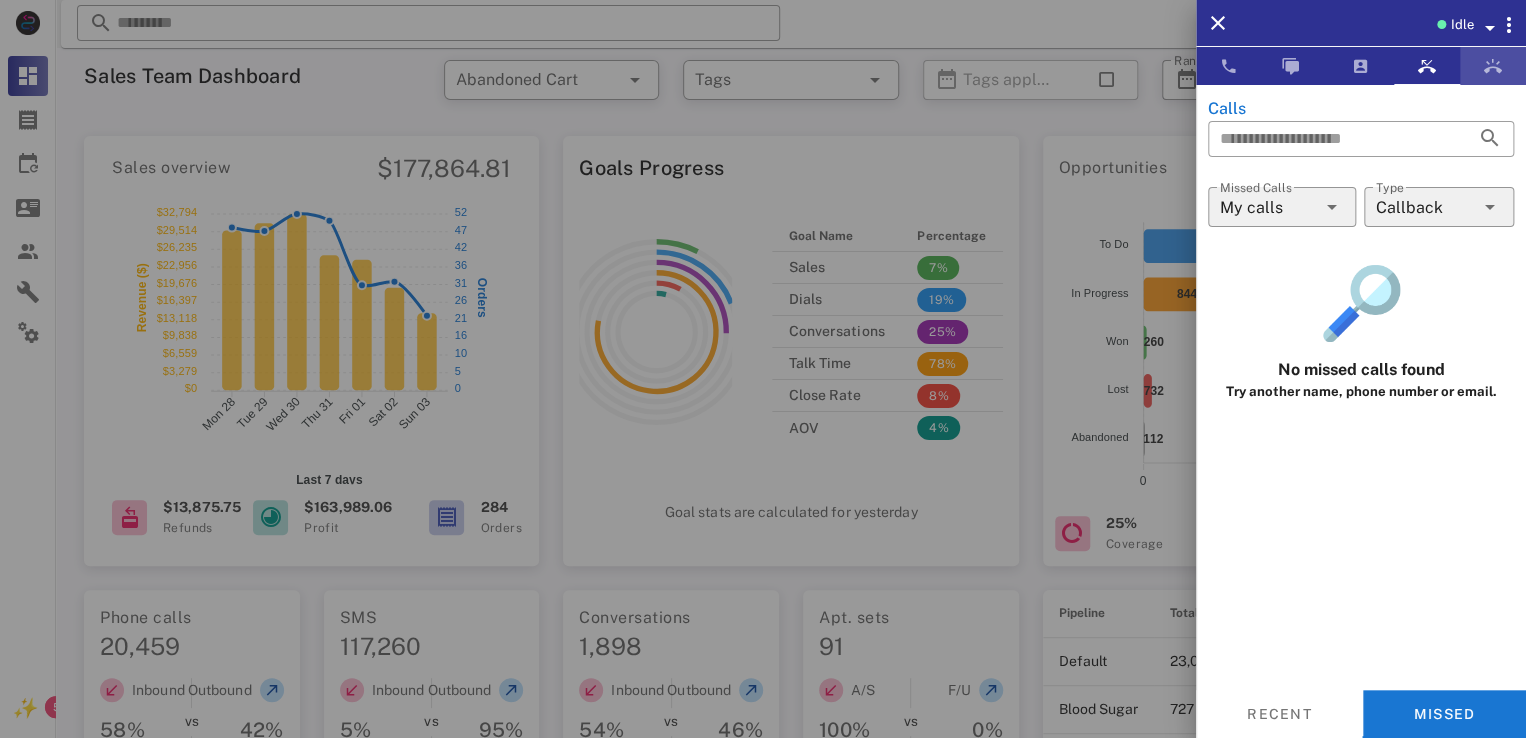 click at bounding box center (1493, 66) 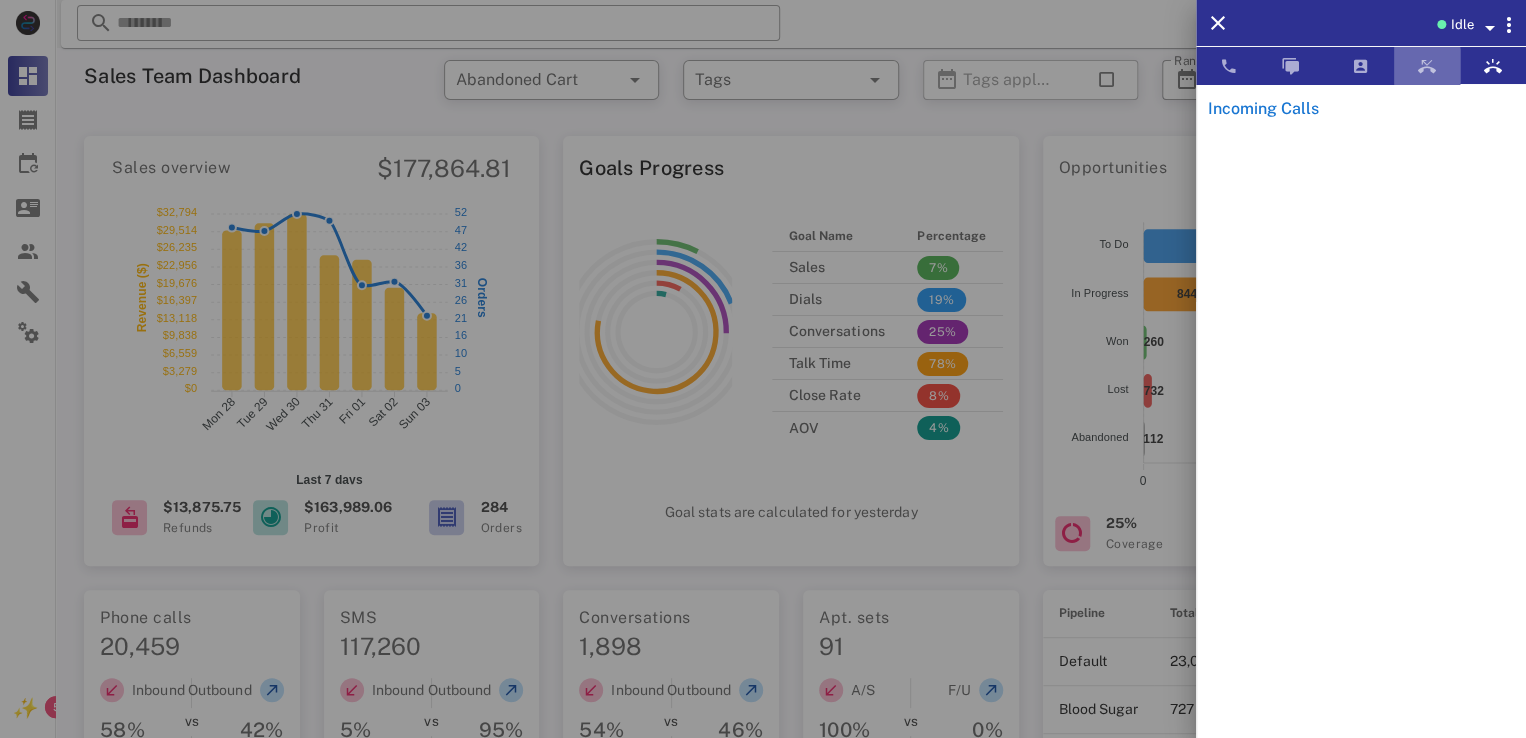 click at bounding box center (1427, 66) 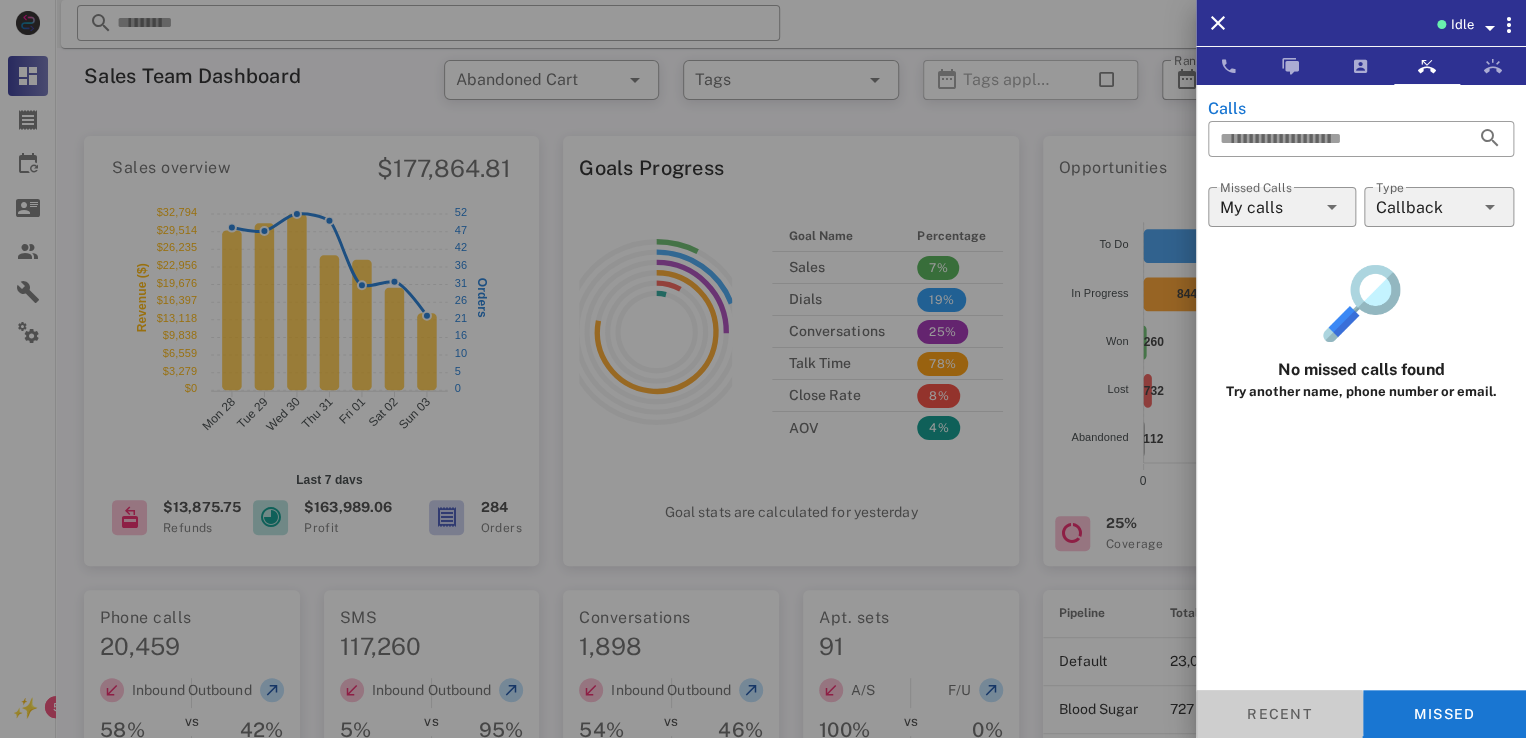 click on "Recent" at bounding box center [1279, 714] 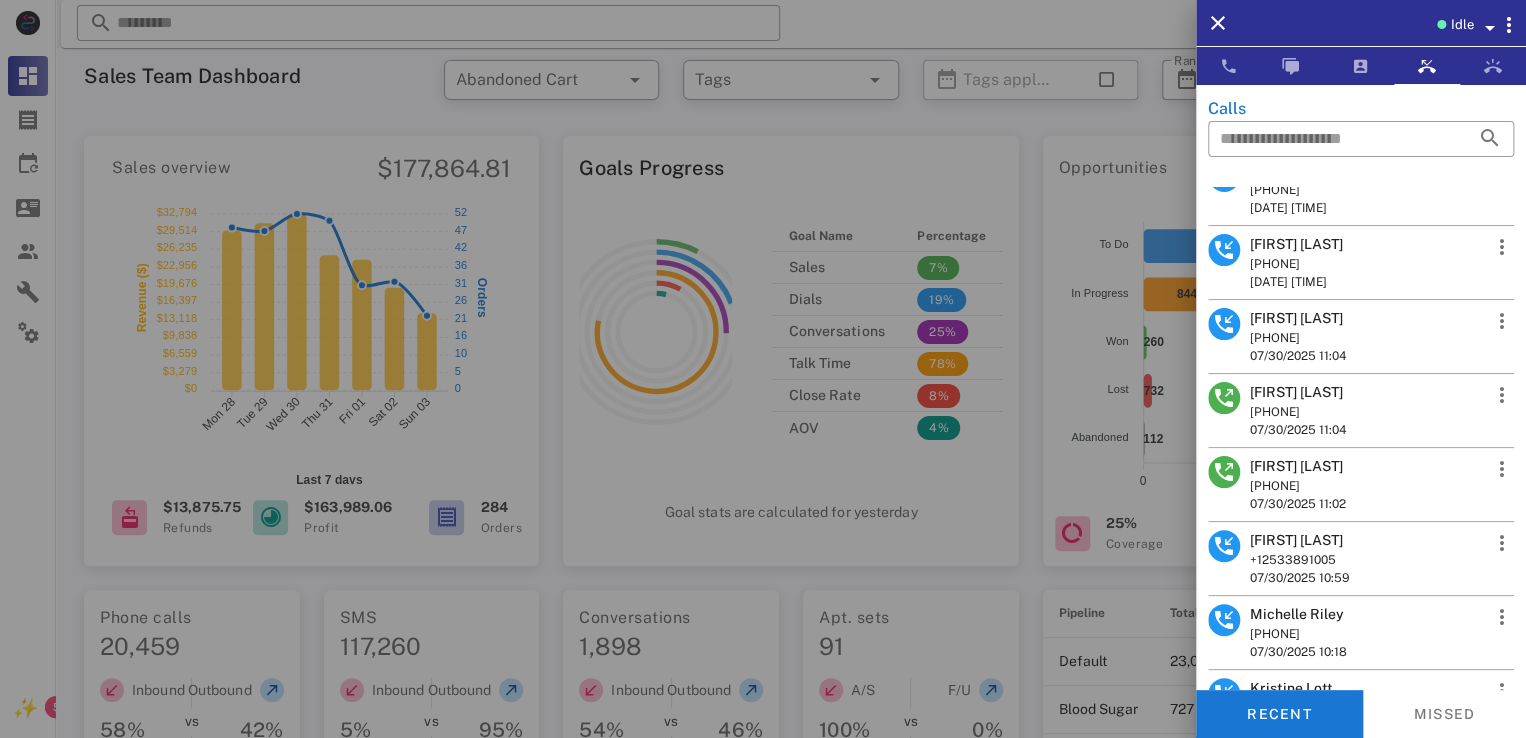 scroll, scrollTop: 0, scrollLeft: 0, axis: both 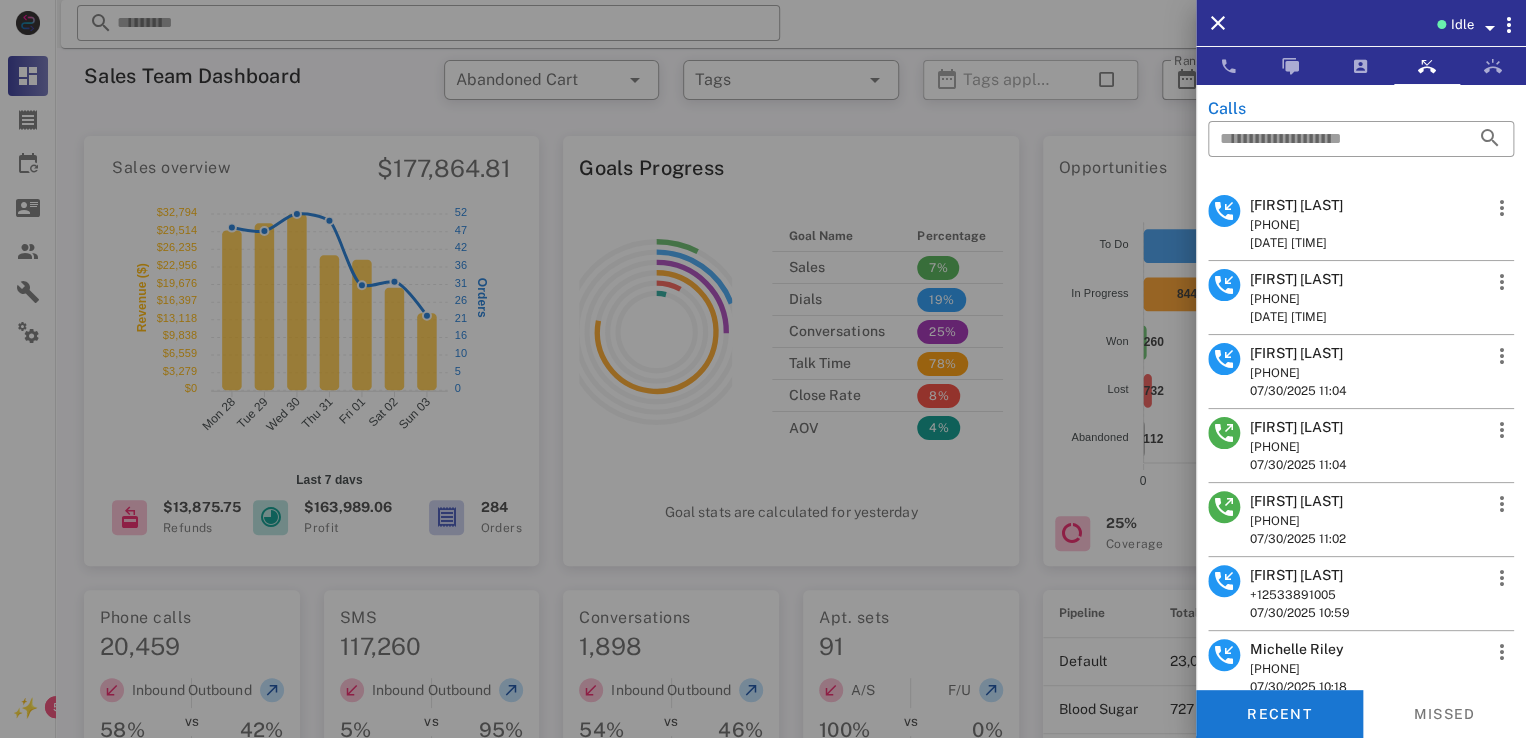 click on "Judy Whisnant" at bounding box center (1296, 205) 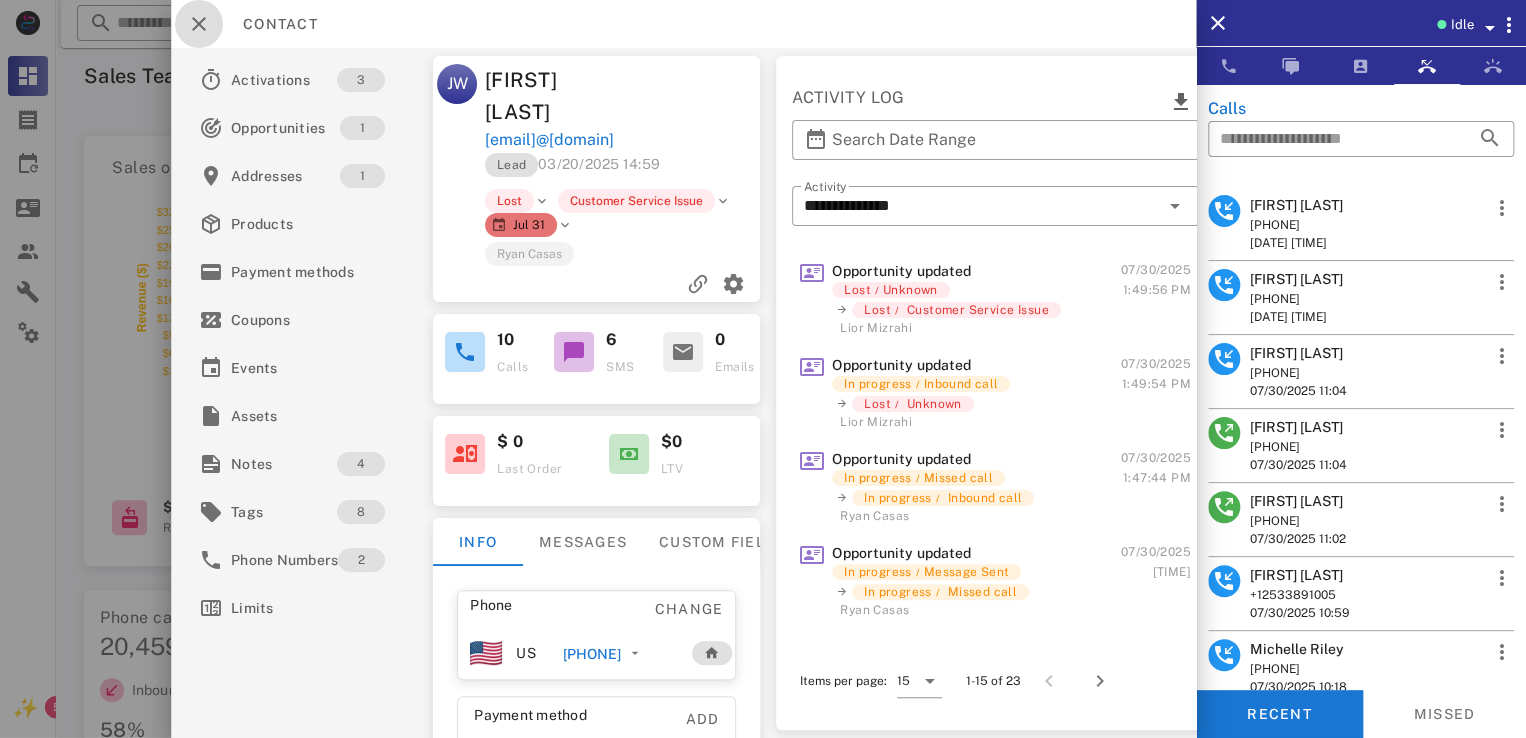 click at bounding box center [199, 24] 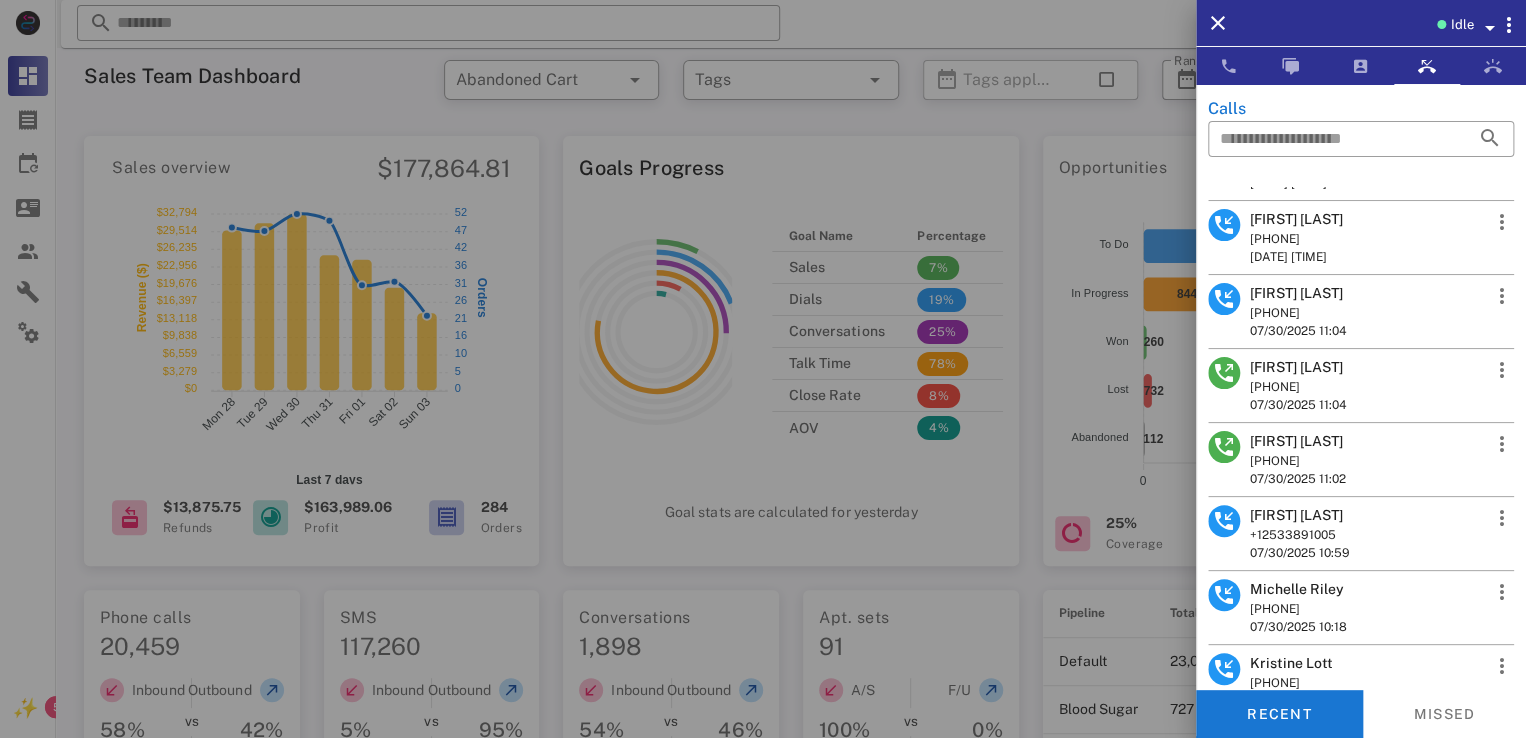 scroll, scrollTop: 0, scrollLeft: 0, axis: both 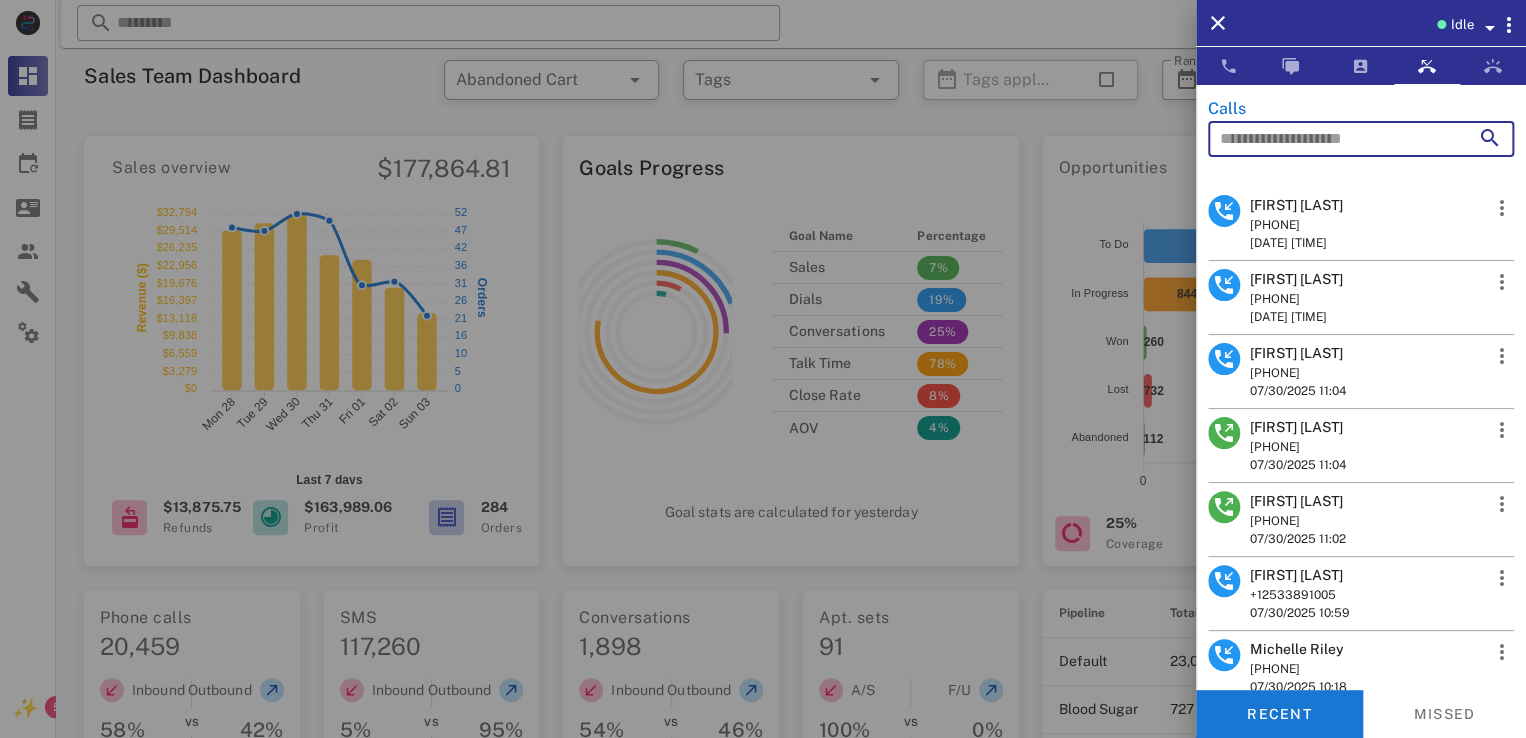 click at bounding box center [1333, 139] 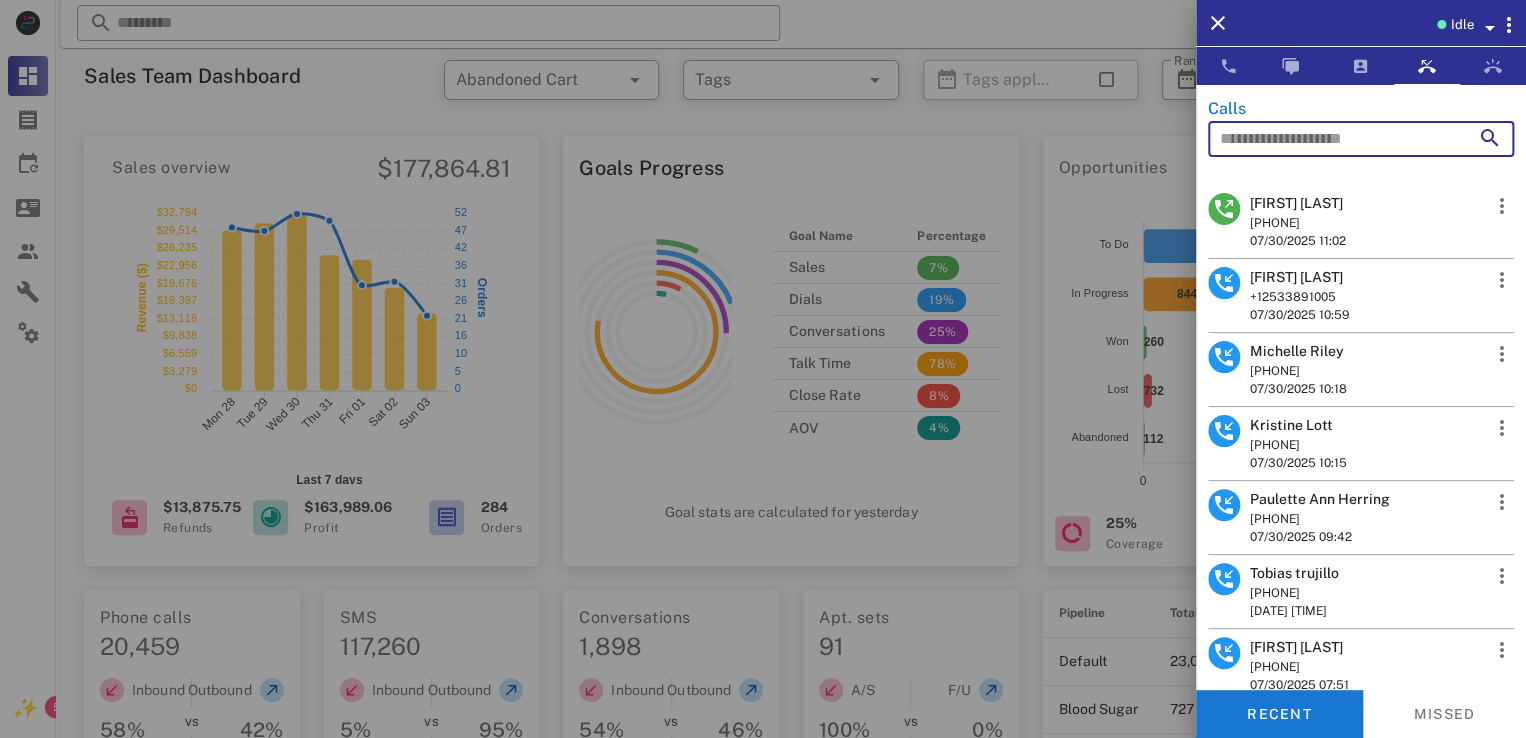 scroll, scrollTop: 300, scrollLeft: 0, axis: vertical 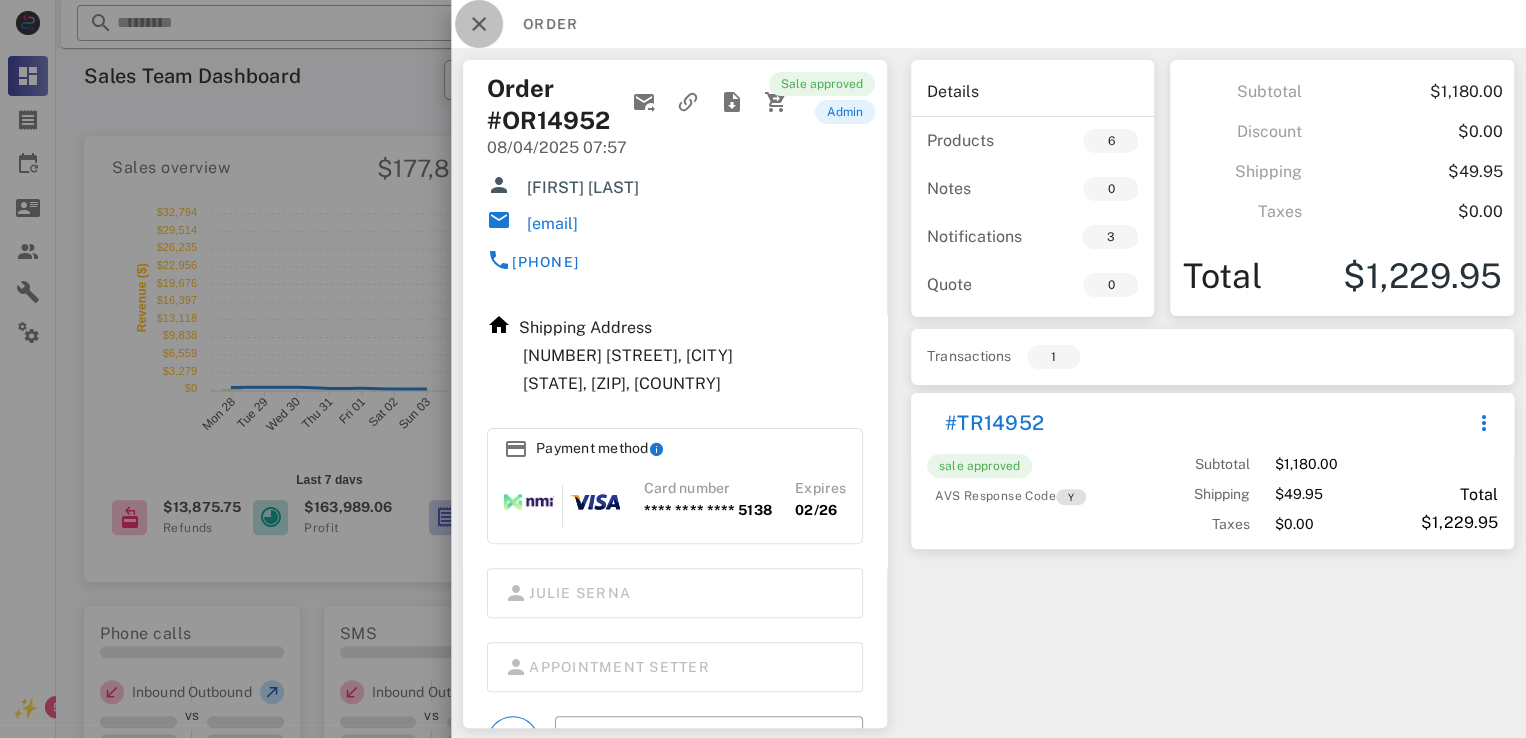 click at bounding box center [479, 24] 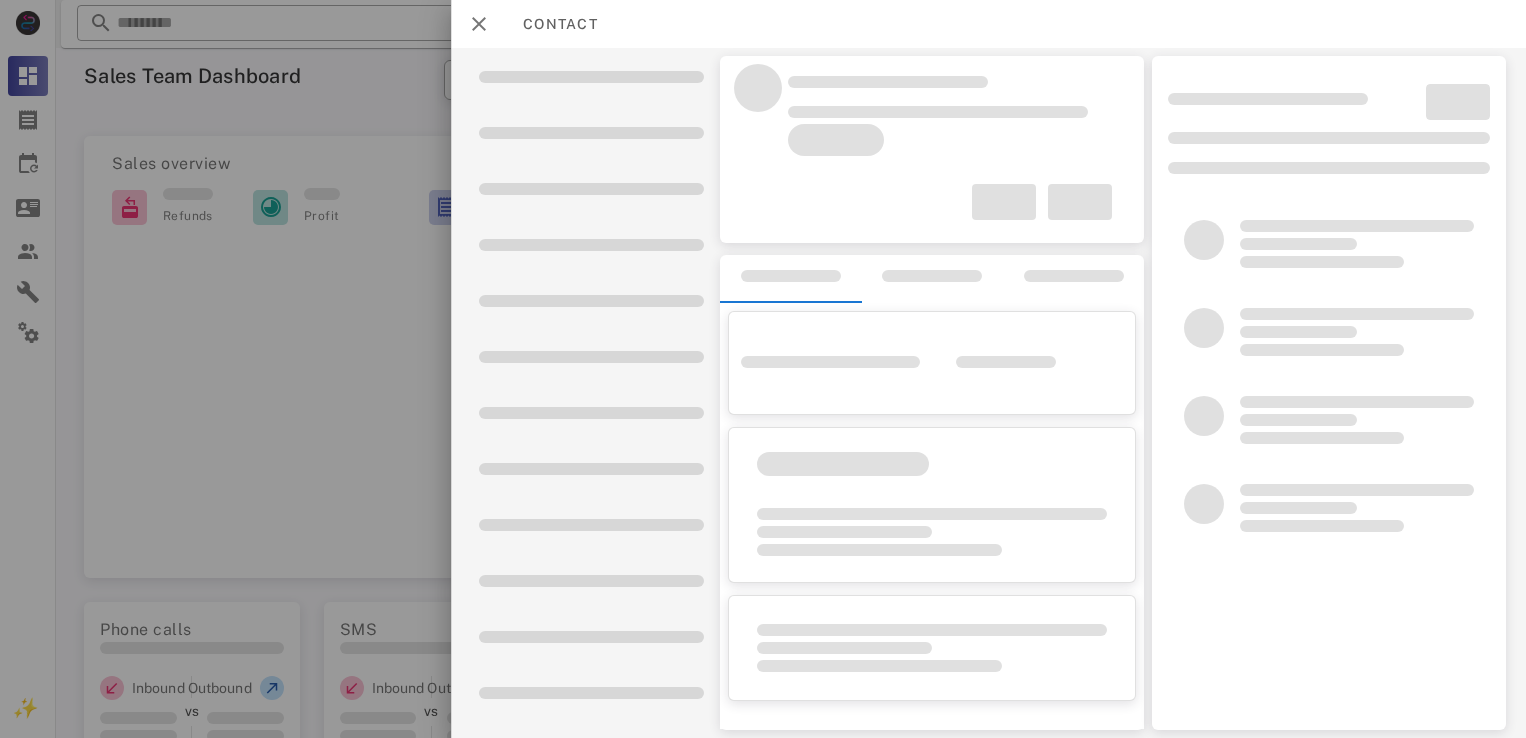 scroll, scrollTop: 0, scrollLeft: 0, axis: both 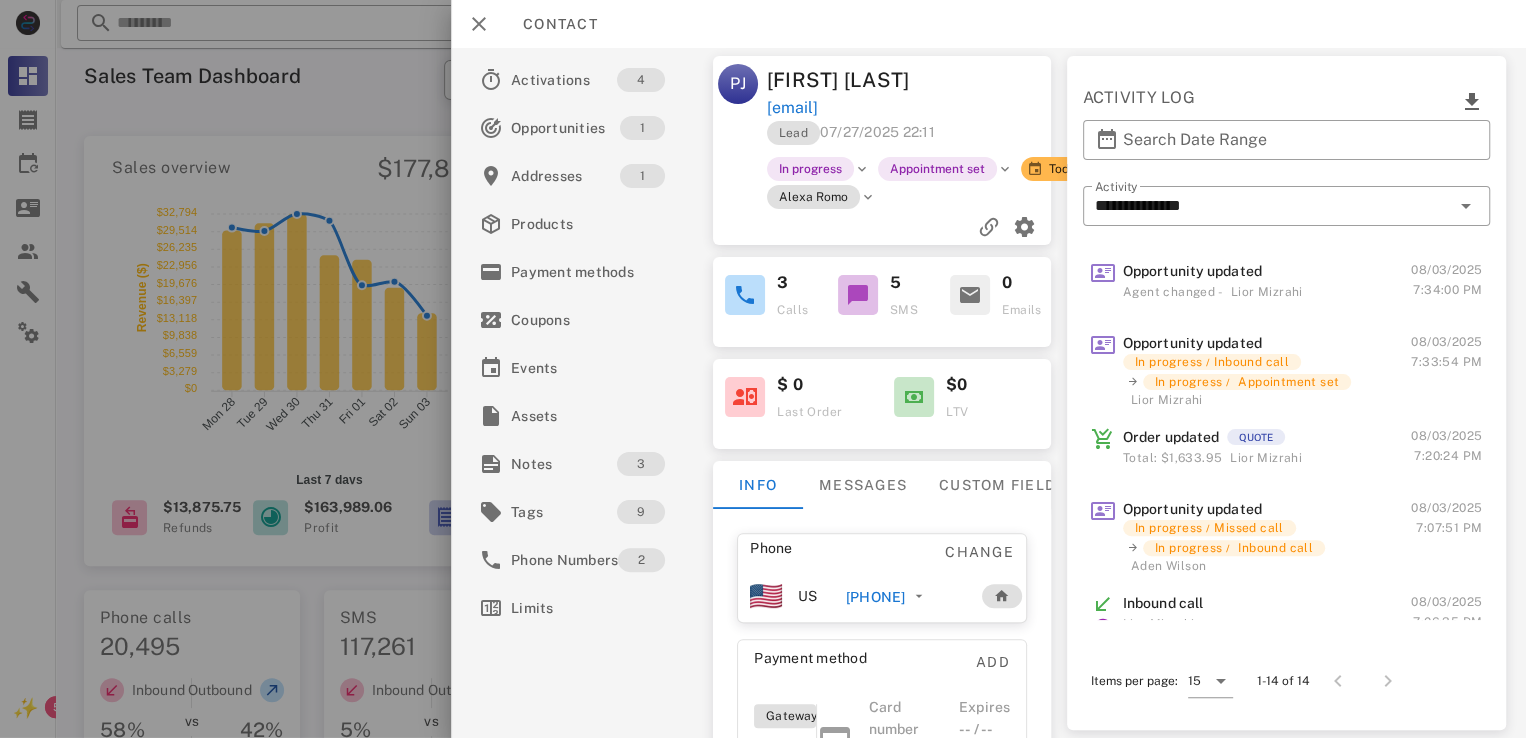 click on "+19196120209" at bounding box center (875, 597) 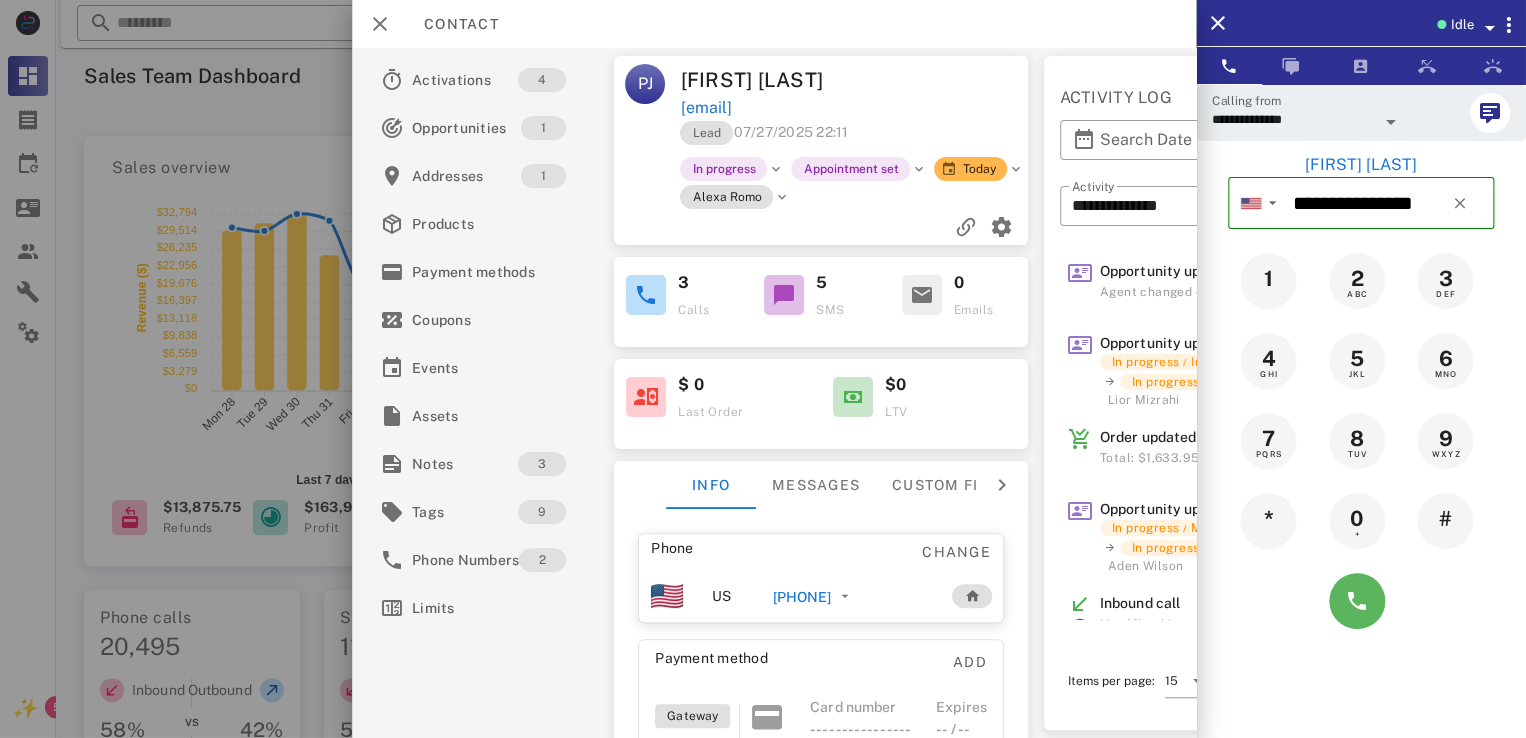 click at bounding box center [1357, 601] 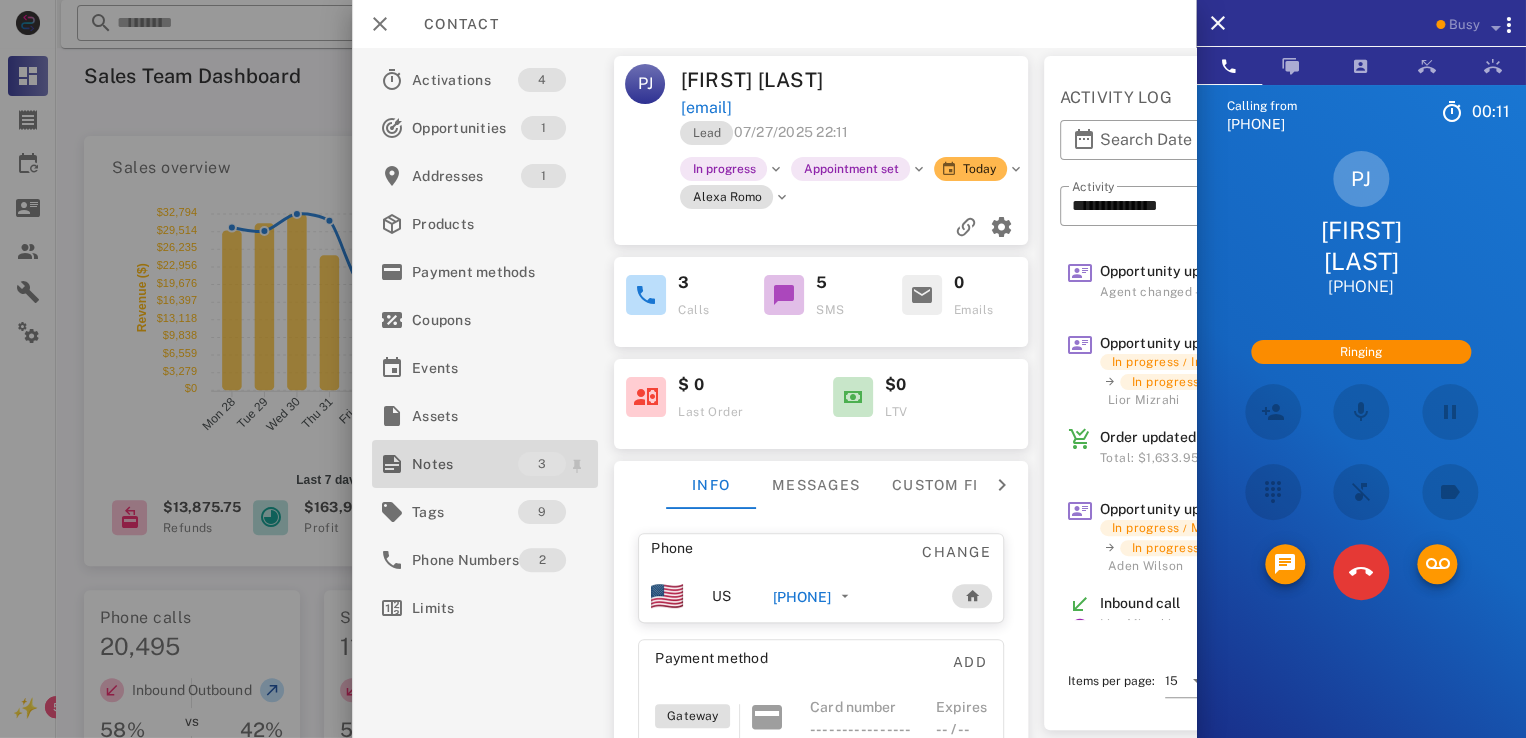 click on "Notes" at bounding box center (465, 464) 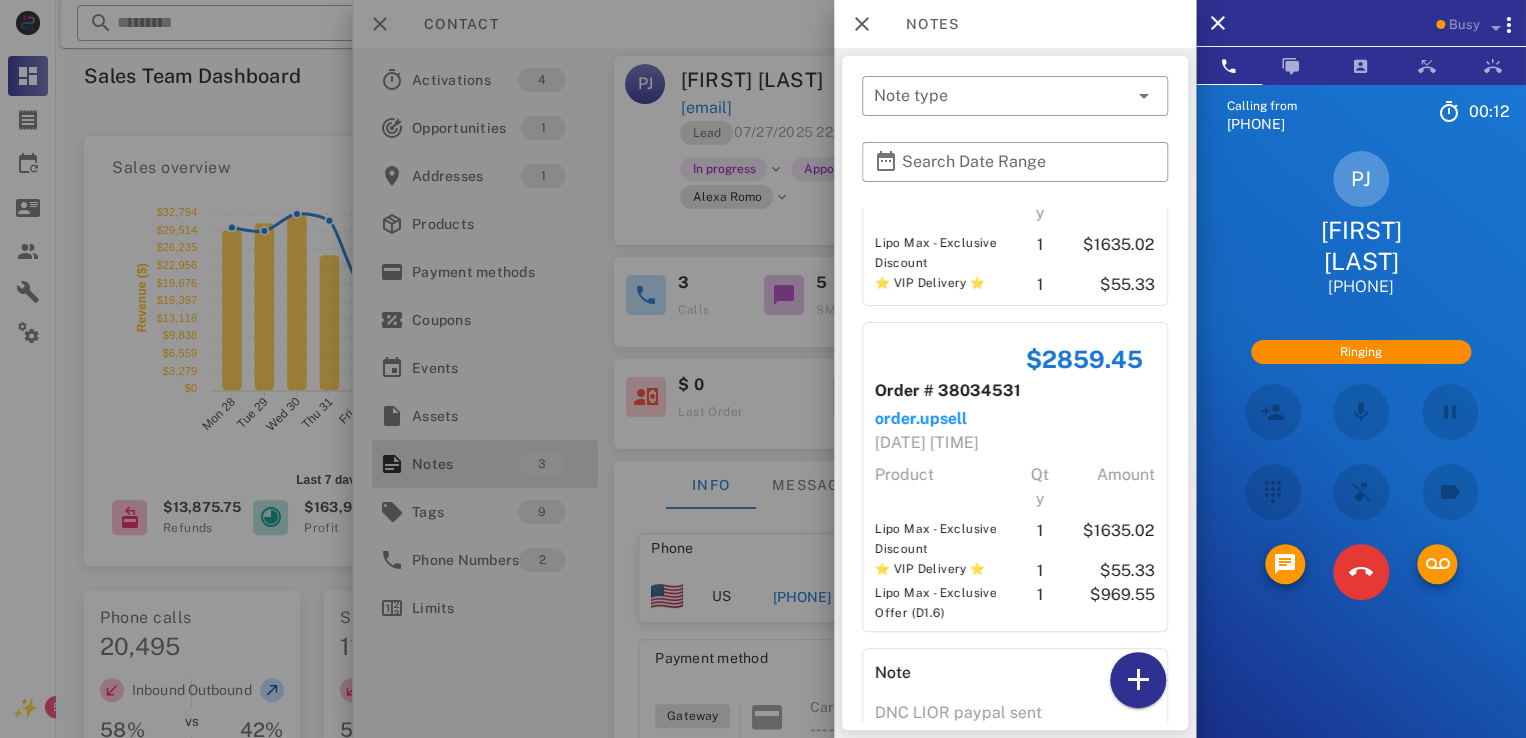 scroll, scrollTop: 256, scrollLeft: 0, axis: vertical 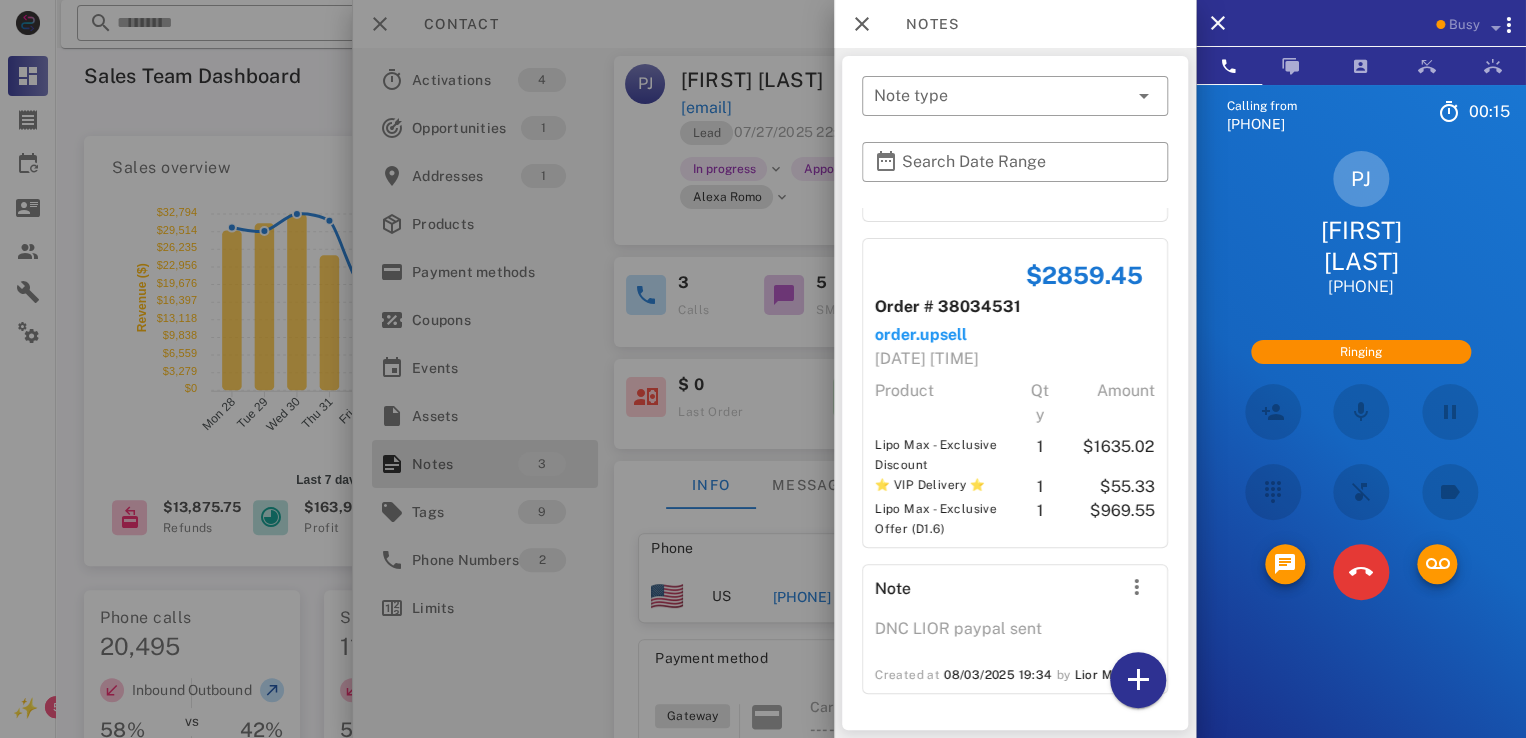 click on "PJ   Paulette Jervay  +19196120209" at bounding box center (1361, 224) 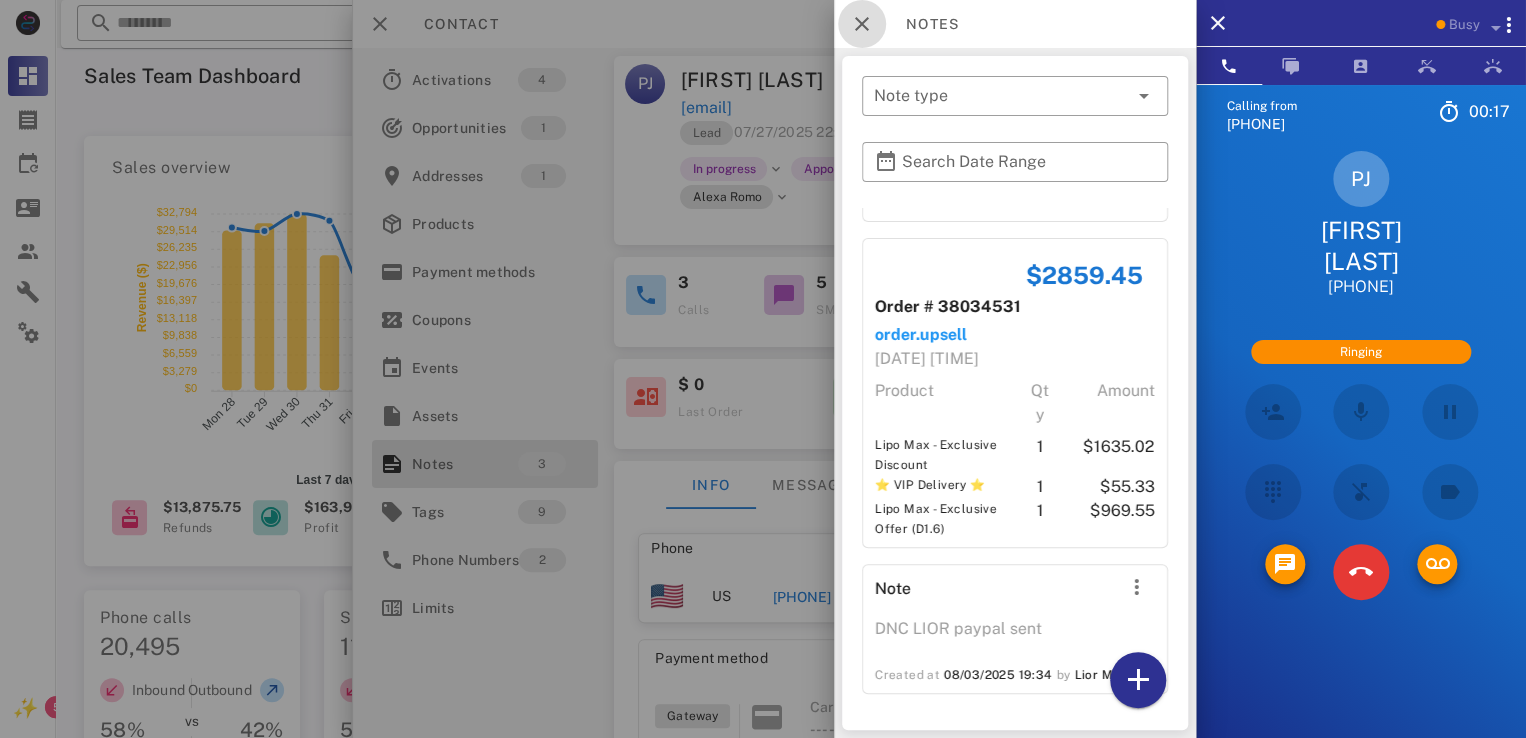 click at bounding box center (862, 24) 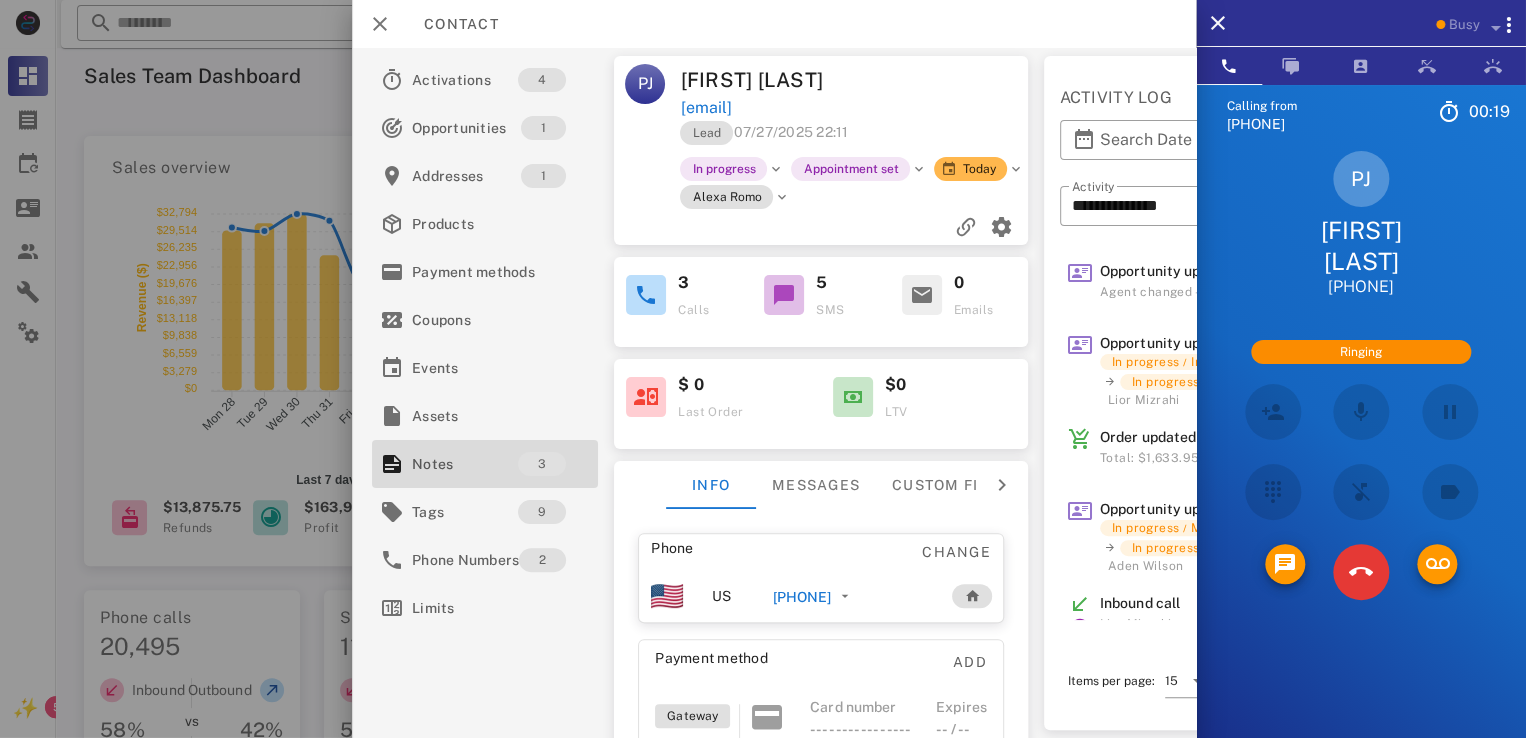 drag, startPoint x: 1315, startPoint y: 220, endPoint x: 1509, endPoint y: 264, distance: 198.92712 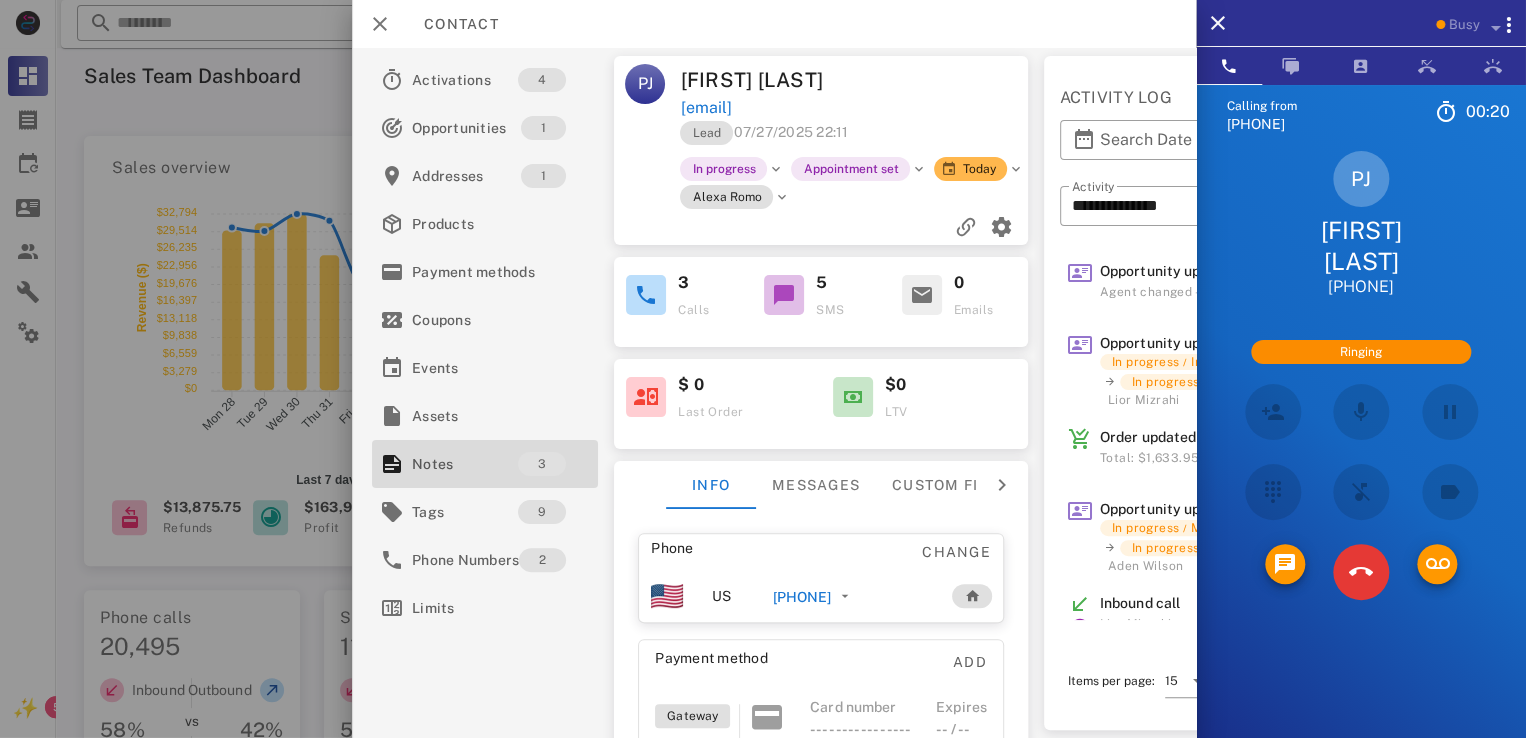 click on "PJ   Paulette Jervay  +19196120209" at bounding box center (1361, 224) 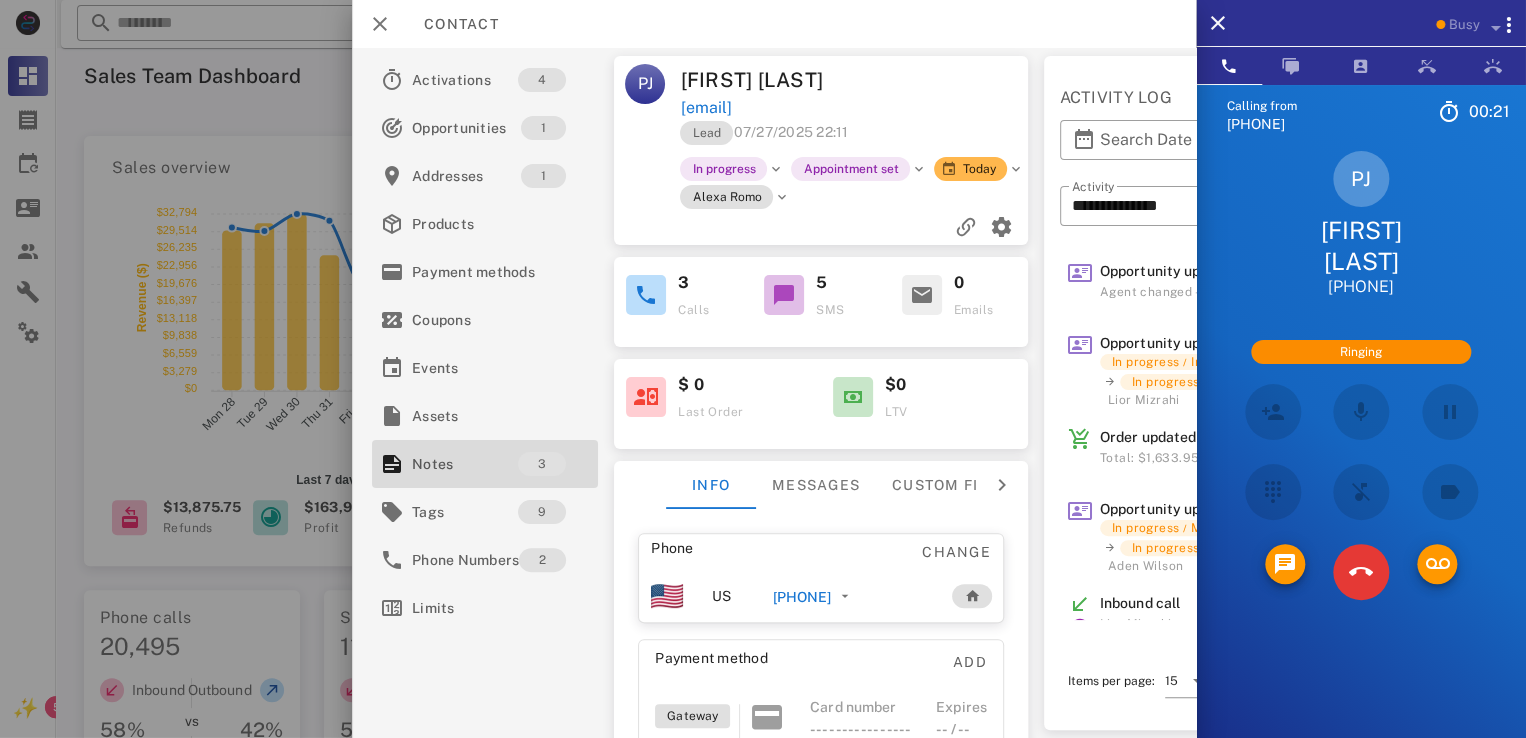 drag, startPoint x: 1339, startPoint y: 230, endPoint x: 1460, endPoint y: 261, distance: 124.90797 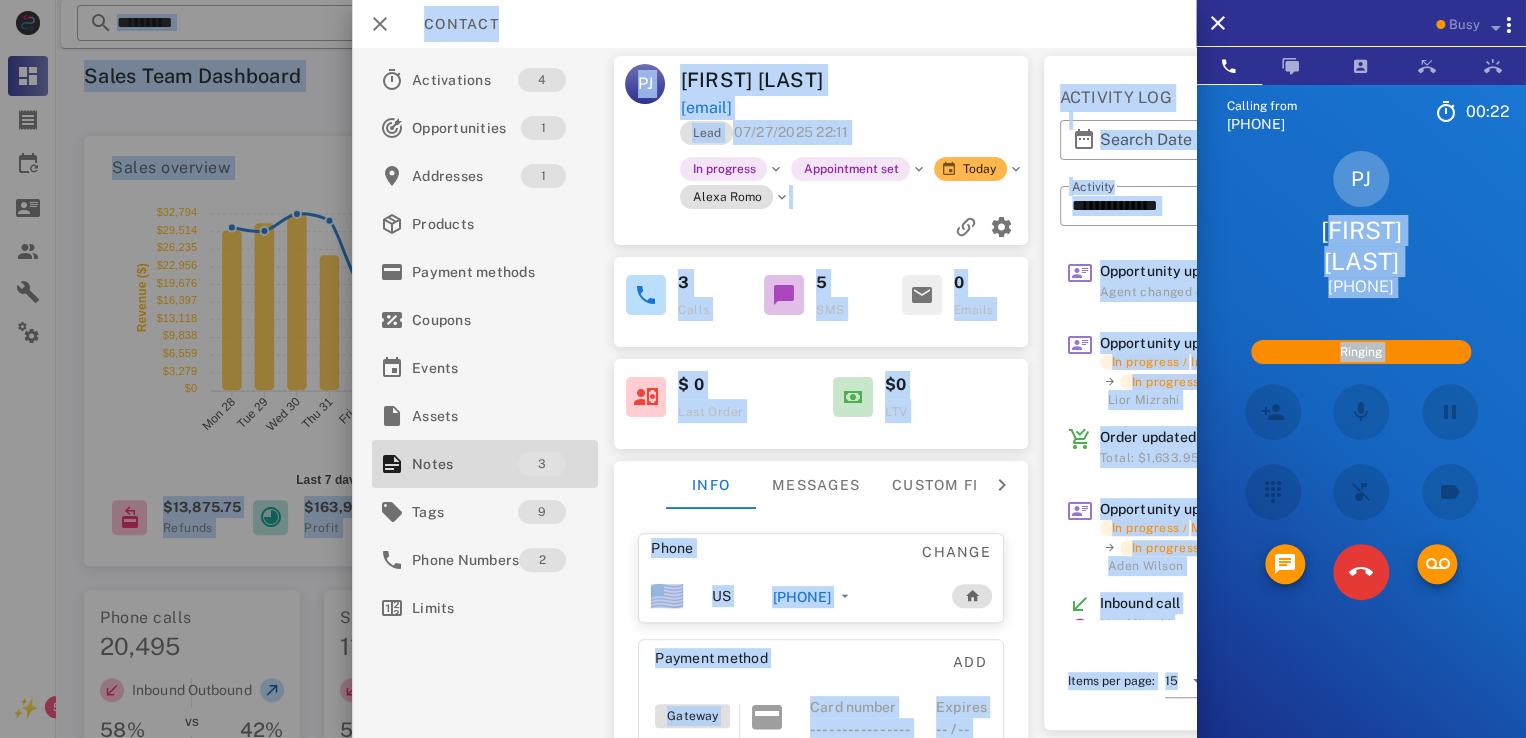 drag, startPoint x: 1295, startPoint y: 222, endPoint x: 1508, endPoint y: 281, distance: 221.02036 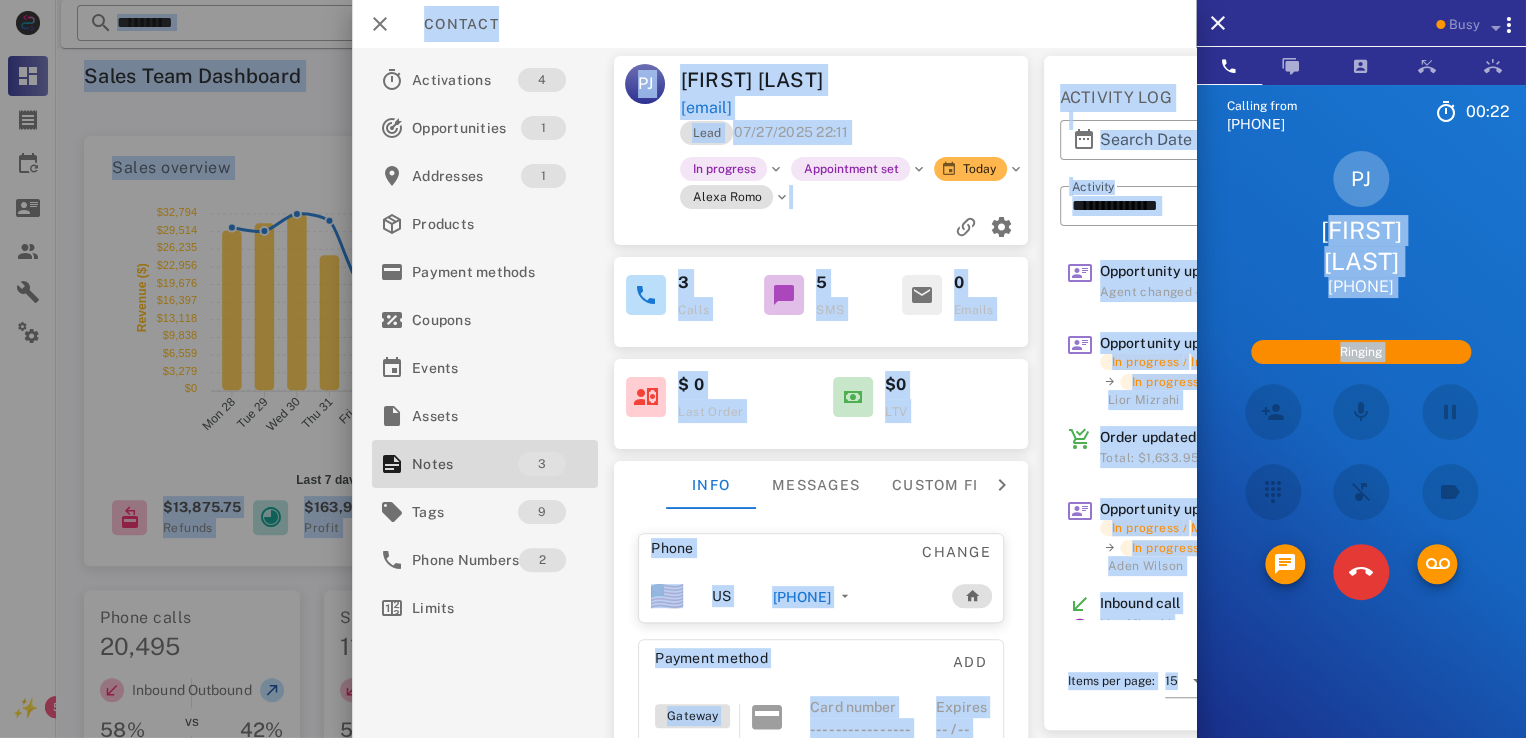 click on "Busy  Calling from (252) 410-3520 00: 22  Unknown      ▼     Australia
+61
Canada
+1
Guam
+1671
Mexico (México)
+52
New Zealand
+64
United Kingdom
+44
United States
+1
1 2 ABC 3 DEF 4 GHI 5 JKL 6 MNO 7 PQRS 8 TUV 9 WXYZ * 0 + #  PJ   Paulette Jervay  +19196120209  Ringing  Directory ​  A1  Agent 131  Idle   AA  Arbaz Ansar  Idle   AR  Ashley Rodriguez  Idle   AL  Alexander Lodi  Busy   LC  Logicall Customer Support  Offline   AB  Abigail Bvunzawabaya  Offline   AD  Accounting Dept  Offline   A1  Agent 101  Offline   A1  Agent 105  Offline   A1  Agent 112  Offline   A1  Agent 125  Offline   A1  agent 126  Offline   A1  Agent 128  Offline   A1  Agent 129  Offline   A1  Agent 138  Offline   A1  Agent 143  Offline   A1  Agent 146  Offline   A1  agent 150  Offline   A1  Agent 151  Offline   A1  agent 154  Offline   A1  Agent 164  Offline   A1" at bounding box center [763, 897] 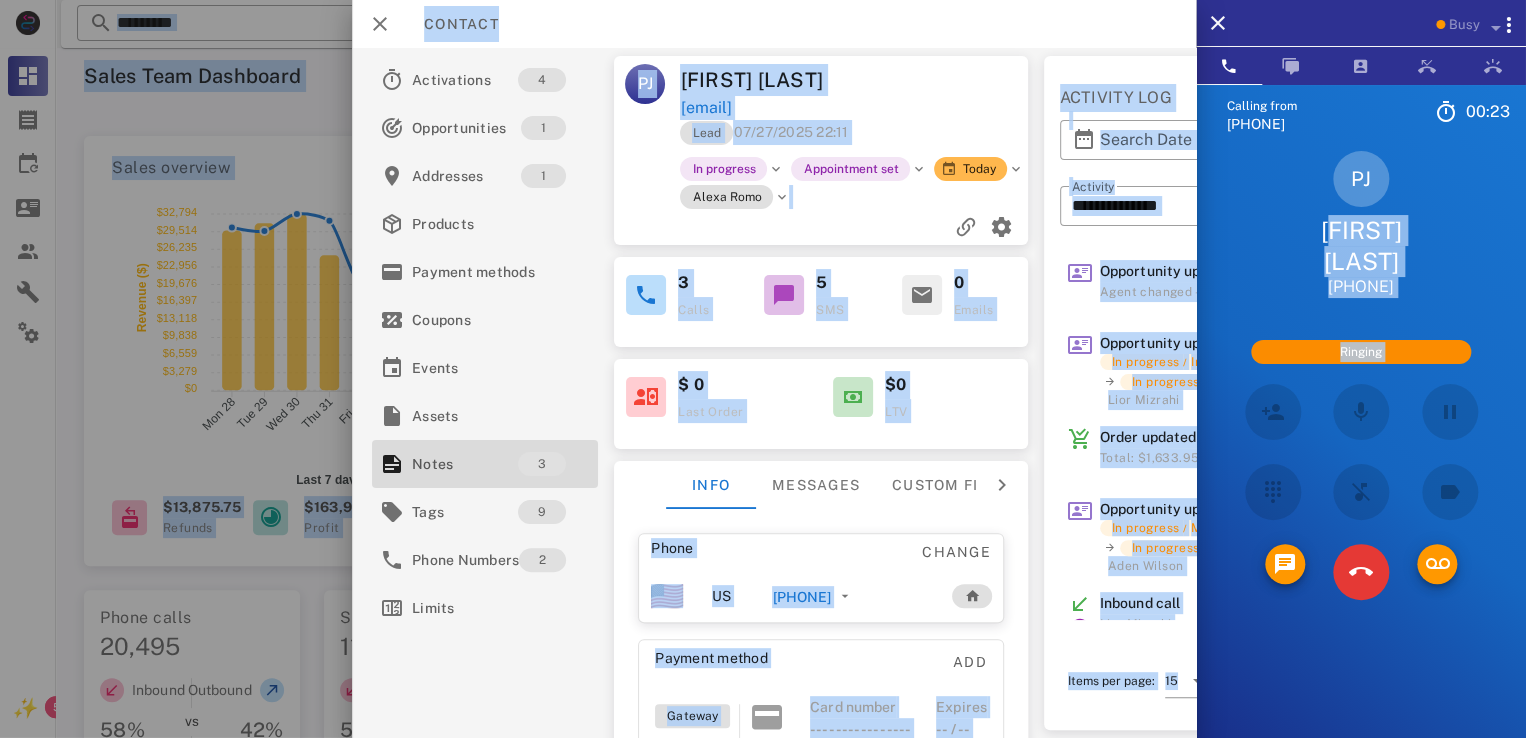 click on "PJ   Paulette Jervay  +19196120209" at bounding box center [1361, 224] 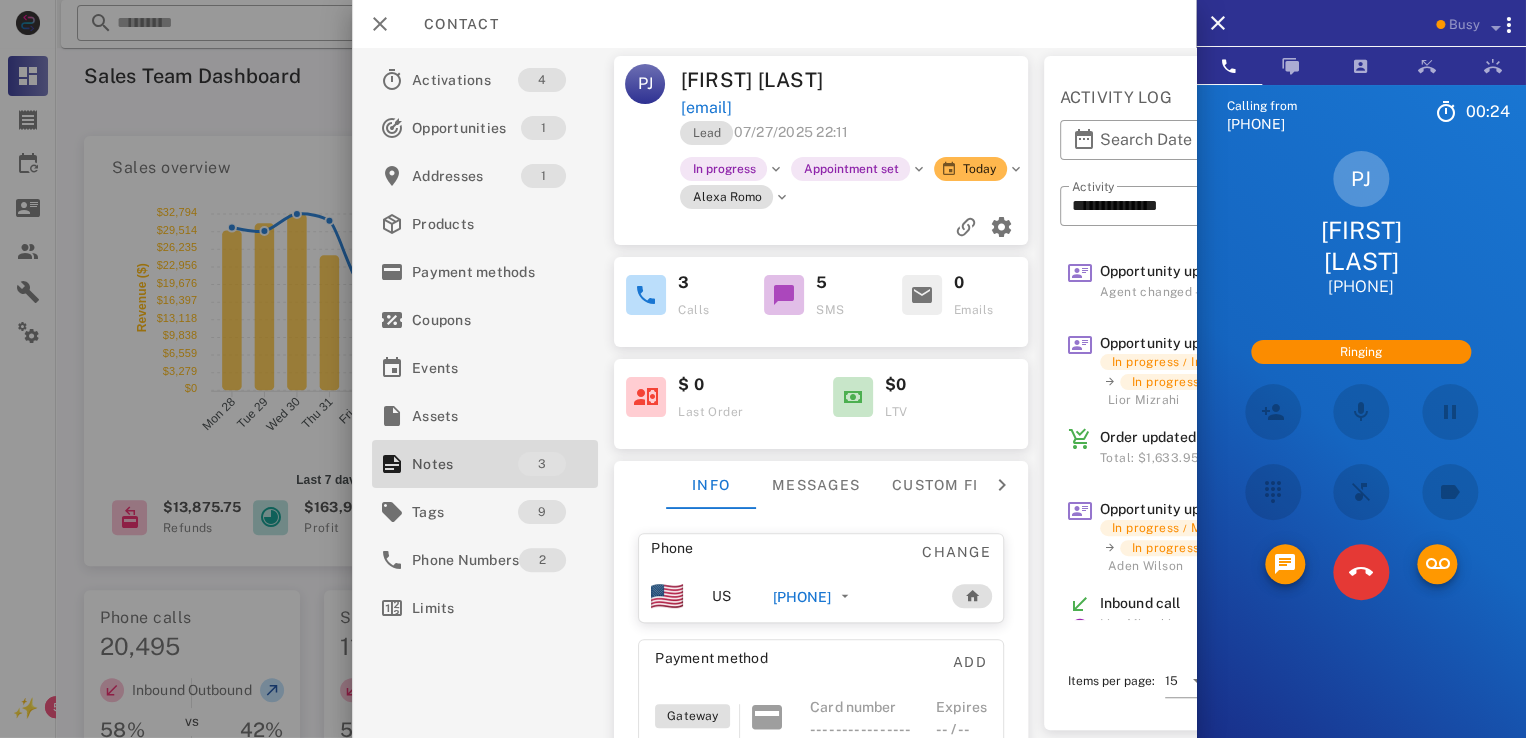 click on "PJ   Paulette Jervay  +19196120209" at bounding box center [1361, 224] 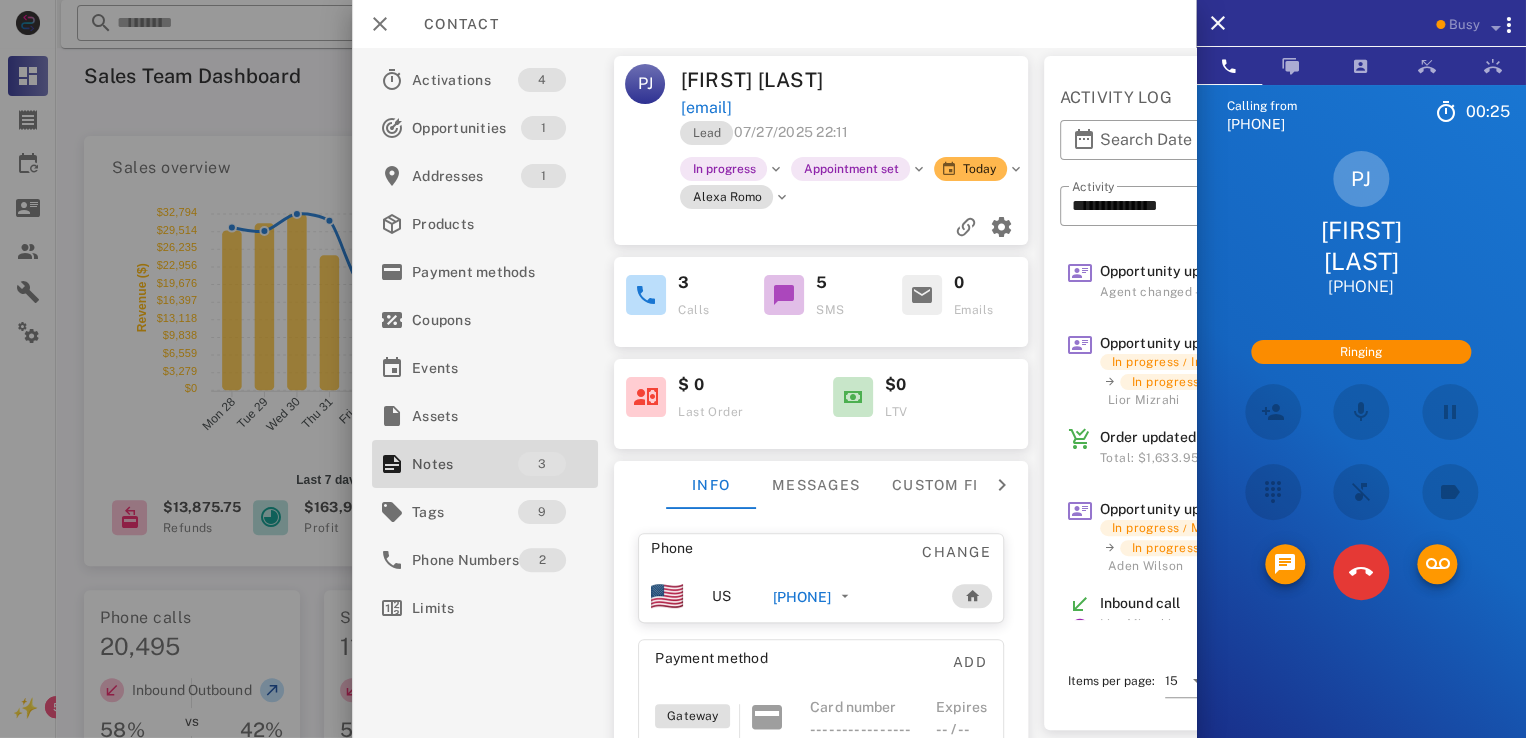 drag, startPoint x: 1296, startPoint y: 234, endPoint x: 1447, endPoint y: 277, distance: 157.00319 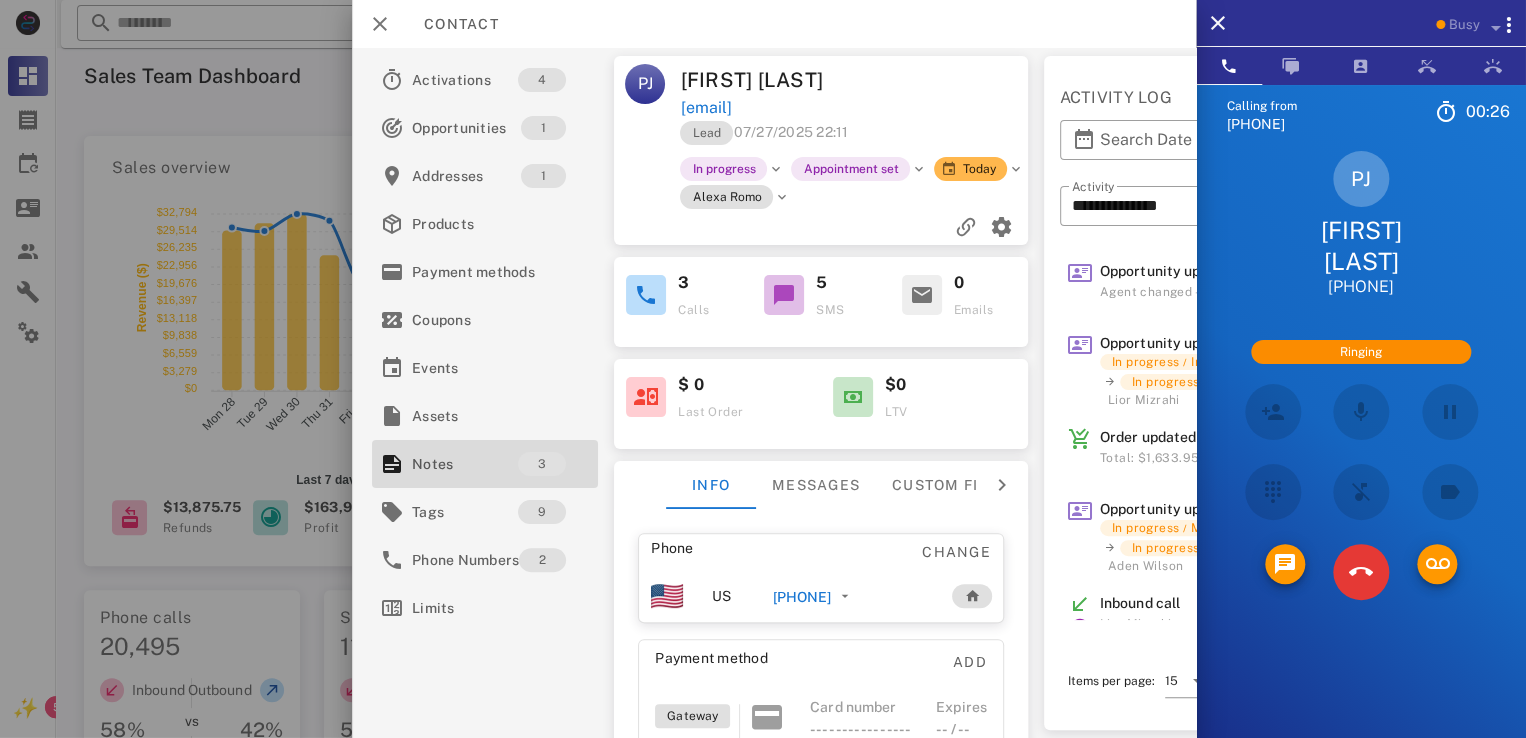 drag, startPoint x: 1292, startPoint y: 229, endPoint x: 1415, endPoint y: 273, distance: 130.63307 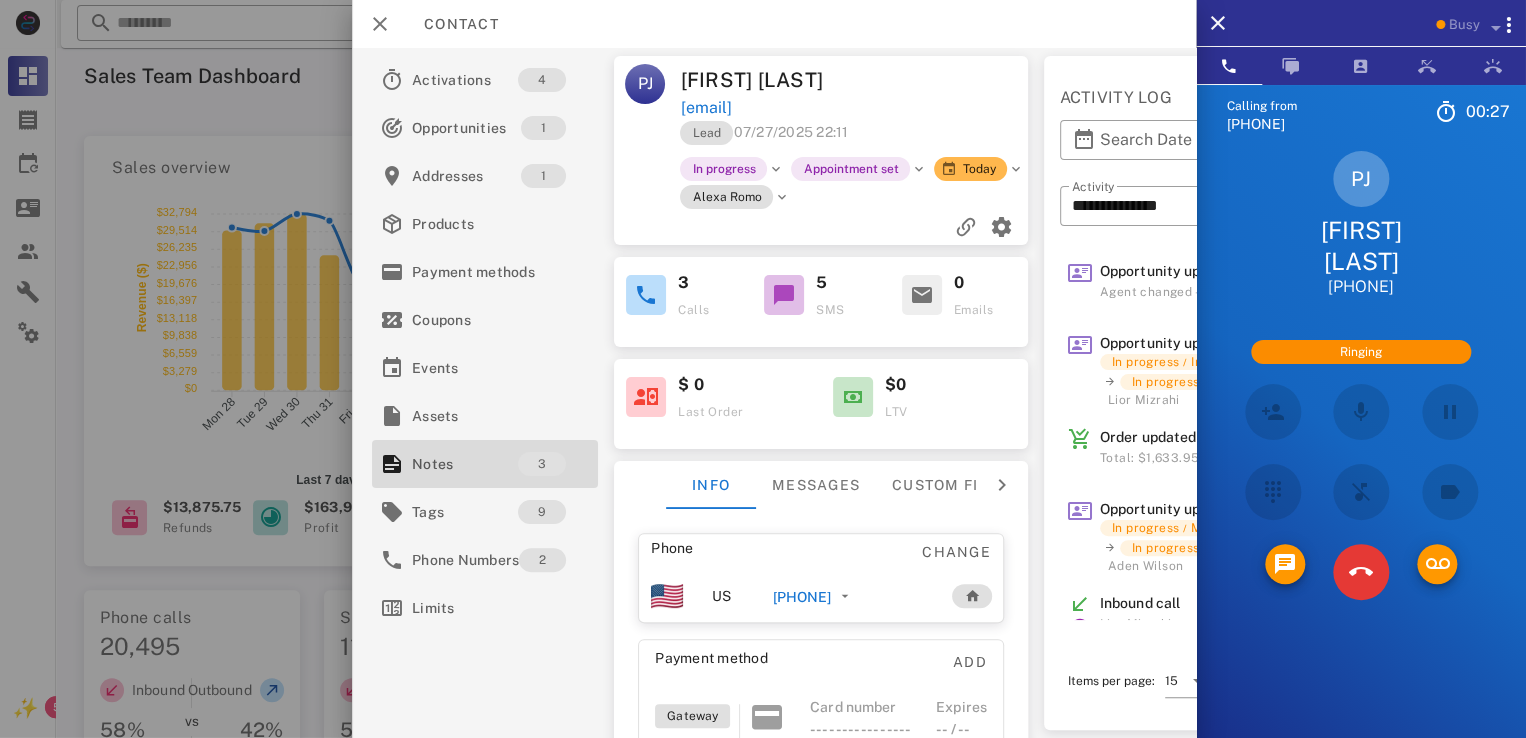 drag, startPoint x: 1286, startPoint y: 232, endPoint x: 1434, endPoint y: 277, distance: 154.69002 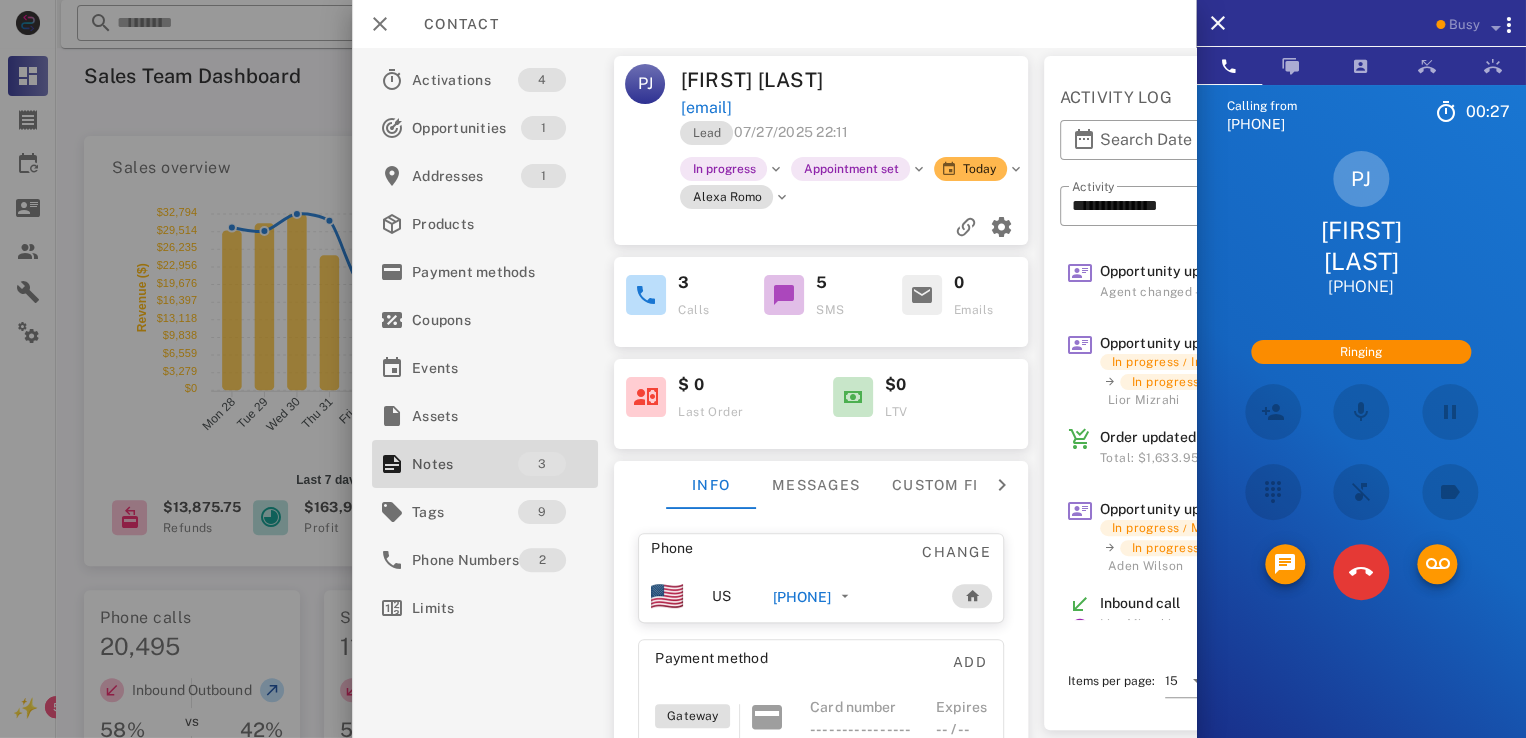 click on "Paulette Jervay  +19196120209" at bounding box center [1361, 256] 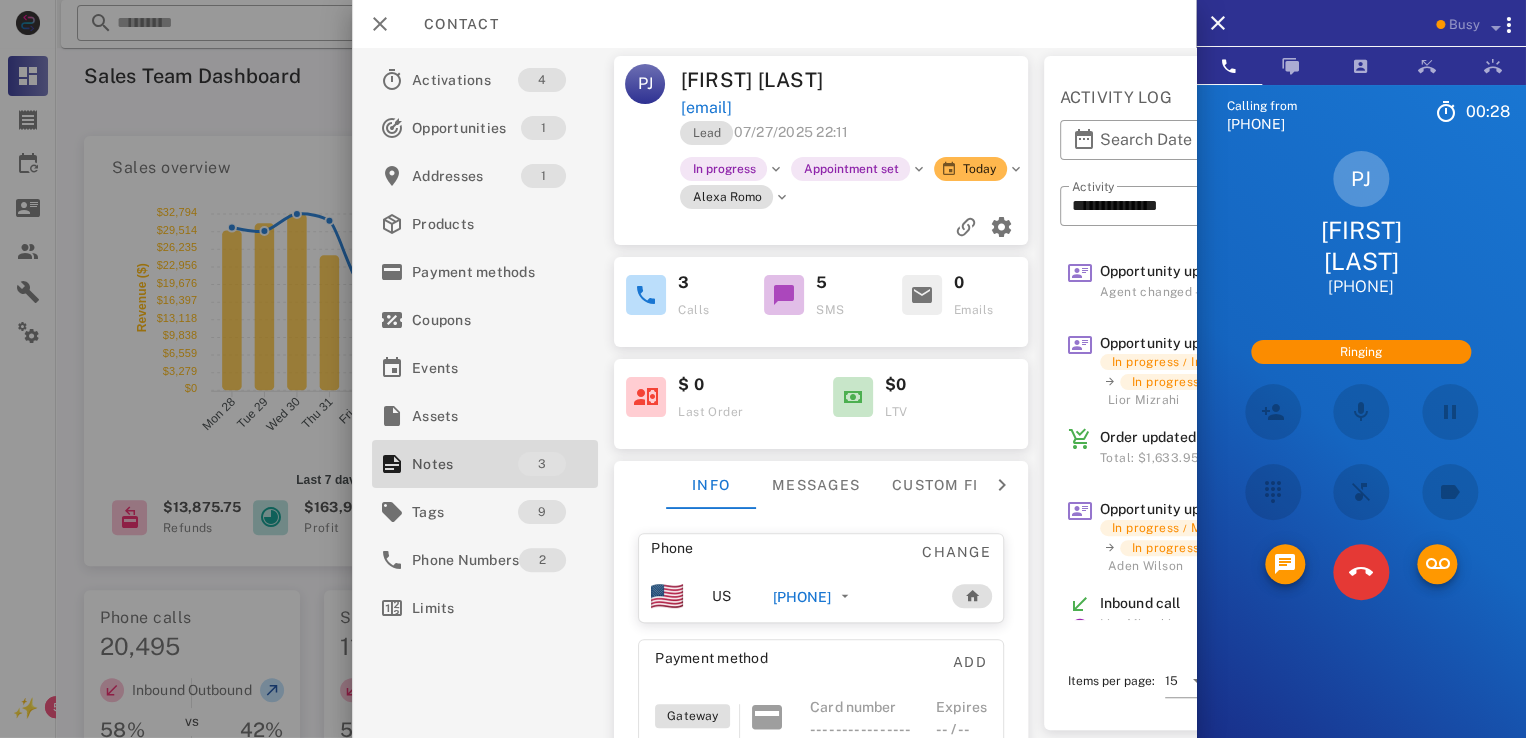 click on "[FIRST] [LAST]" at bounding box center [1361, 246] 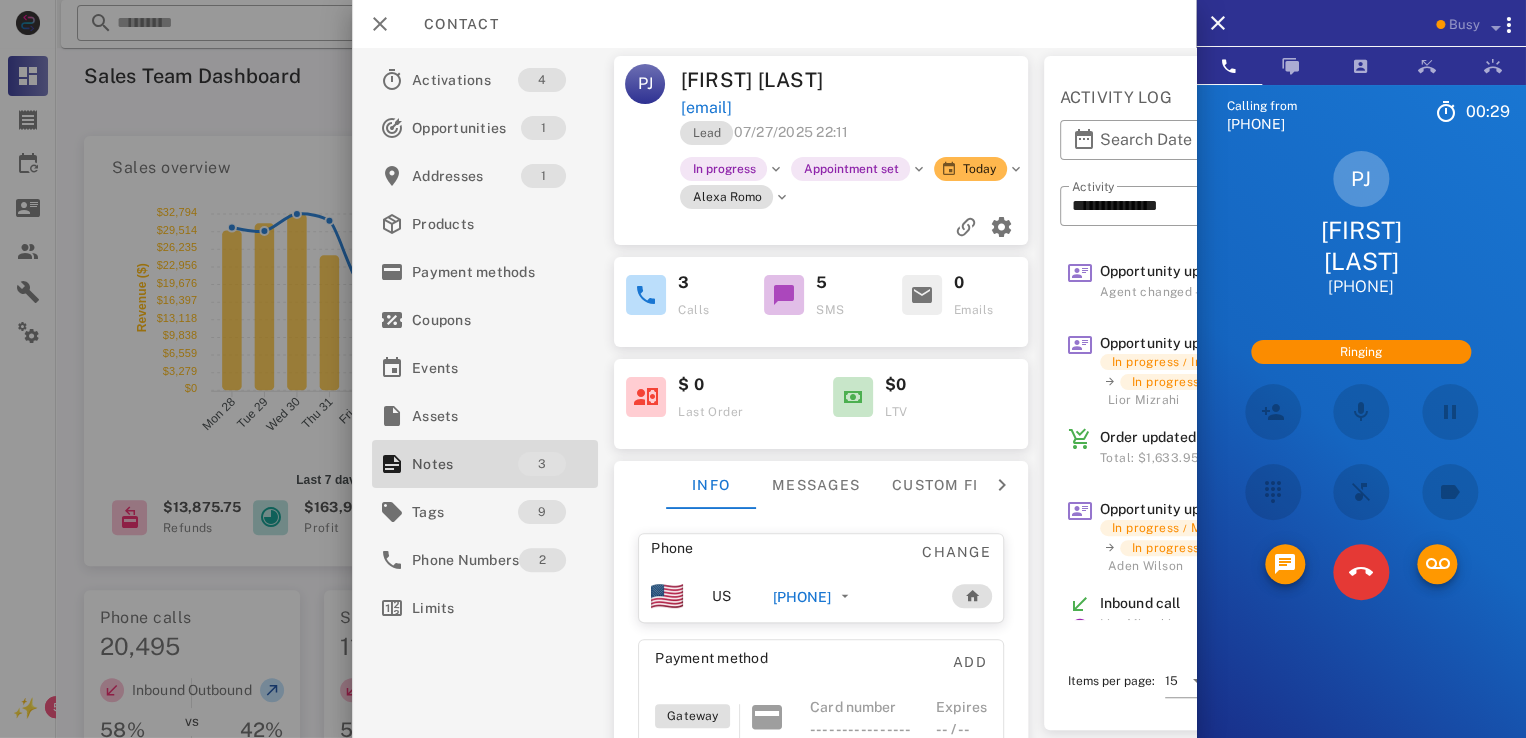 click on "[FIRST] [LAST]" at bounding box center (1361, 246) 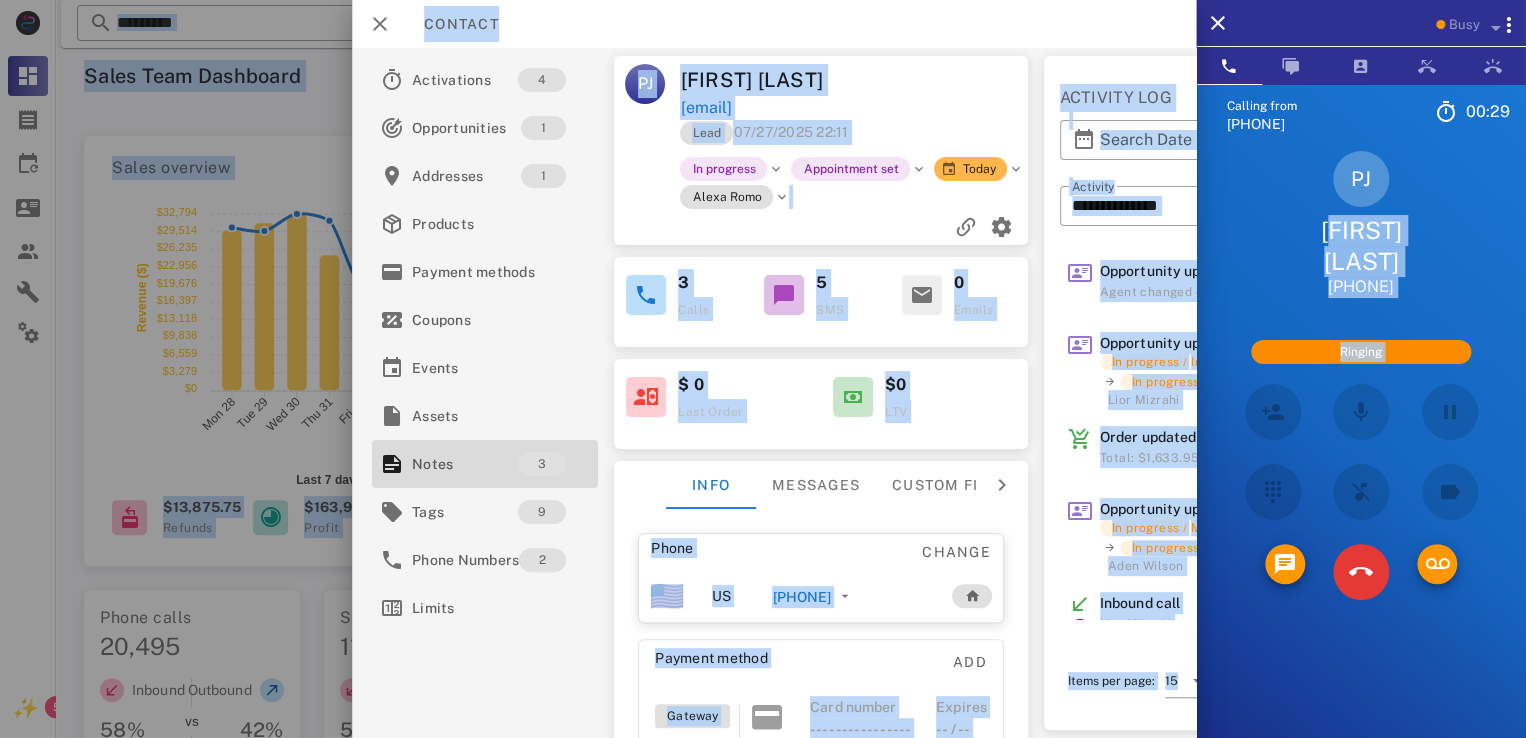 drag, startPoint x: 1311, startPoint y: 237, endPoint x: 1521, endPoint y: 285, distance: 215.41588 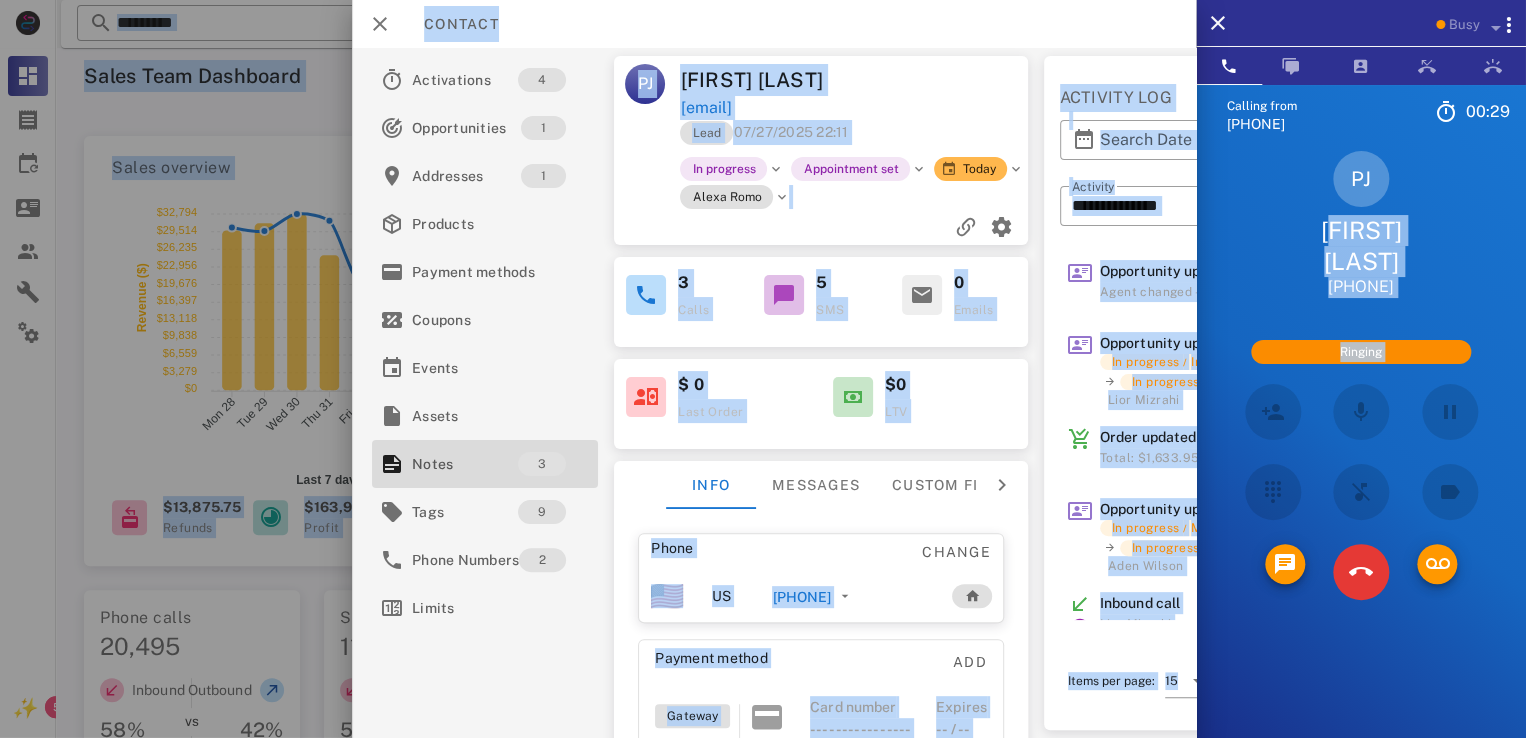click on "Busy  Calling from (252) 410-3520 00: 29  Unknown      ▼     Australia
+61
Canada
+1
Guam
+1671
Mexico (México)
+52
New Zealand
+64
United Kingdom
+44
United States
+1
1 2 ABC 3 DEF 4 GHI 5 JKL 6 MNO 7 PQRS 8 TUV 9 WXYZ * 0 + #  PJ   Paulette Jervay  +19196120209  Ringing  Directory ​  A1  Agent 131  Idle   AL  Alexander Lodi  Idle   AA  Arbaz Ansar  Idle   AR  Ashley Rodriguez  Idle   LC  Logicall Customer Support  Offline   AB  Abigail Bvunzawabaya  Offline   AD  Accounting Dept  Offline   A1  Agent 101  Offline   A1  Agent 105  Offline   A1  Agent 112  Offline   A1  Agent 125  Offline   A1  agent 126  Offline   A1  Agent 128  Offline   A1  Agent 129  Offline   A1  Agent 138  Offline   A1  Agent 143  Offline   A1  Agent 146  Offline   A1  agent 150  Offline   A1  Agent 151  Offline   A1  agent 154  Offline   A1  Agent 164  Offline   A1" at bounding box center [763, 897] 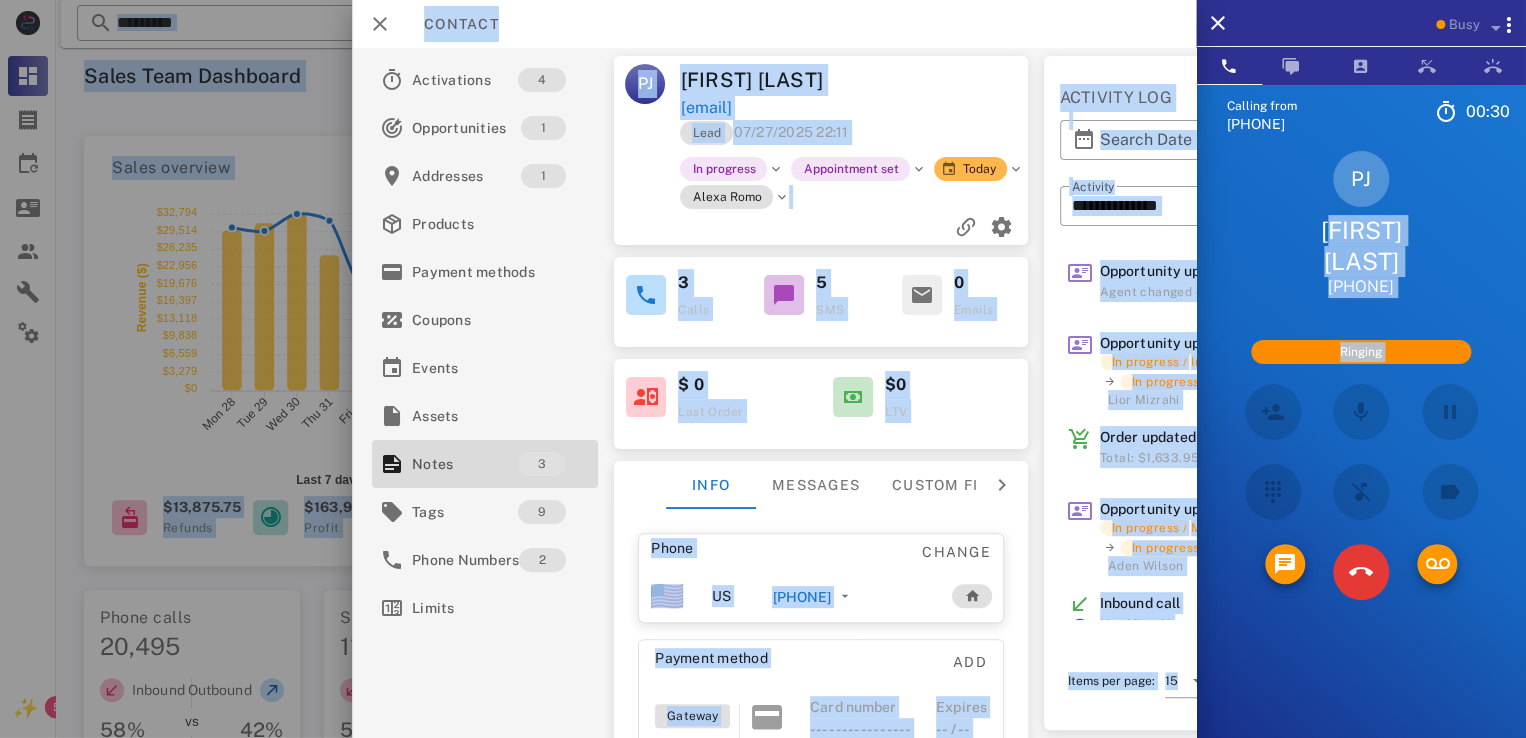 click on "PJ   Paulette Jervay  +19196120209" at bounding box center [1361, 224] 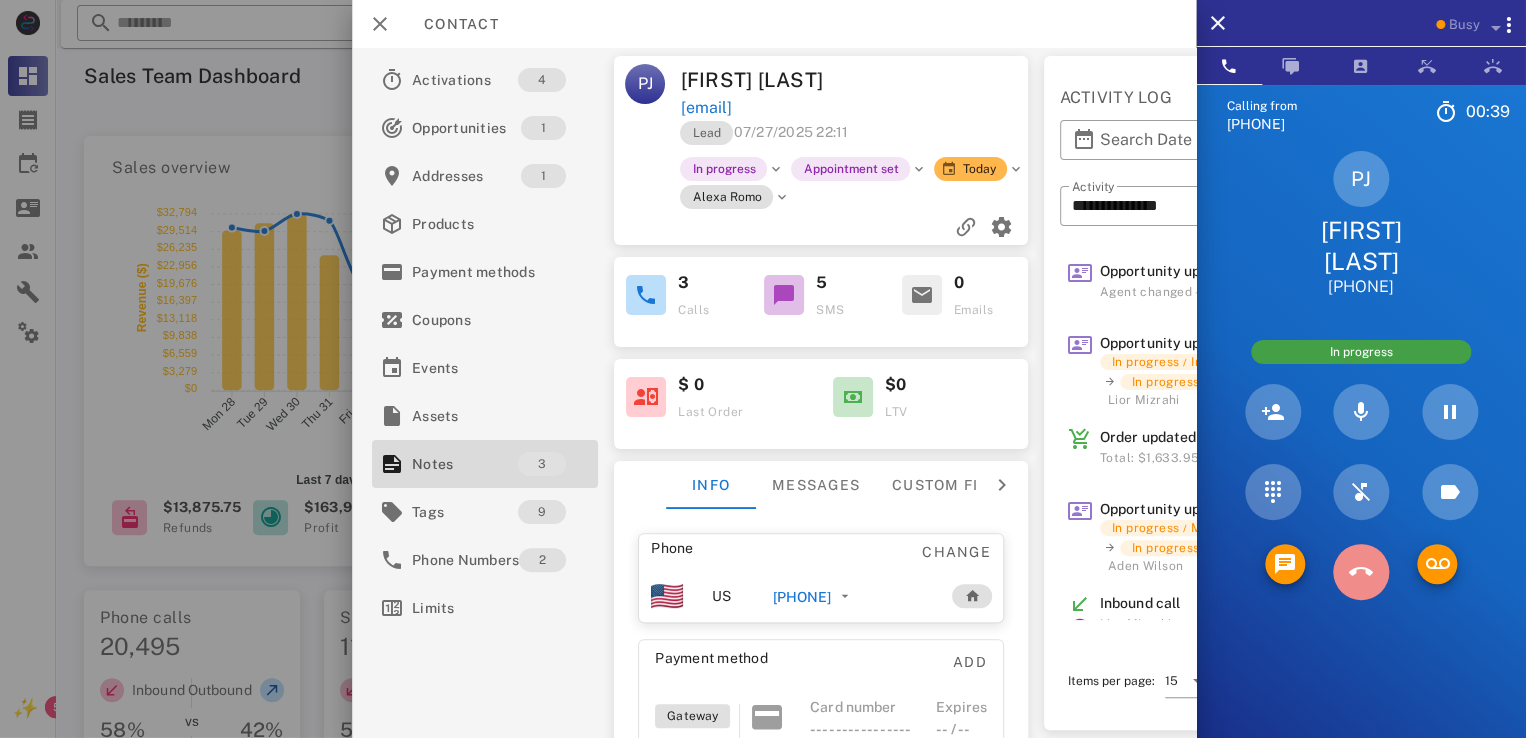 click at bounding box center [1361, 572] 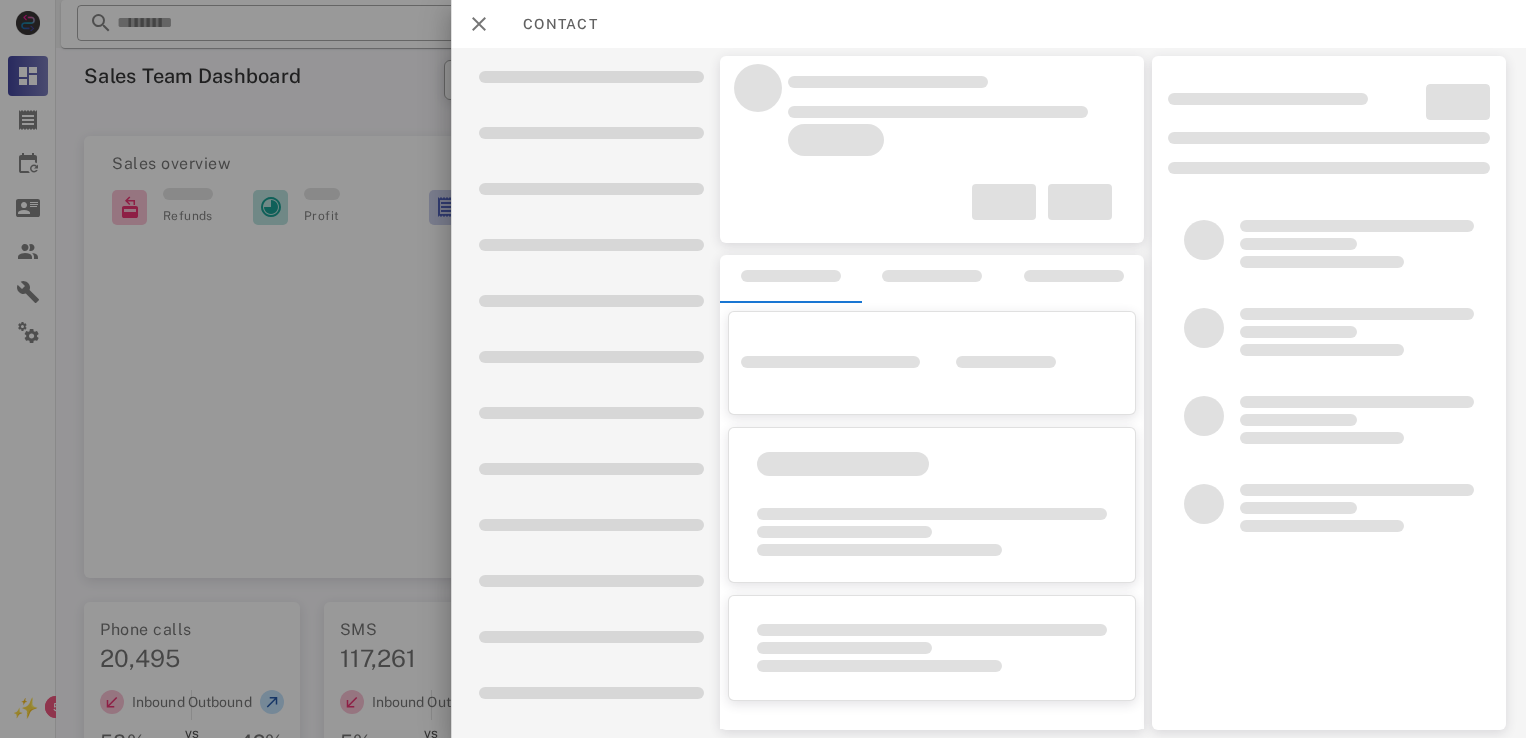 scroll, scrollTop: 0, scrollLeft: 0, axis: both 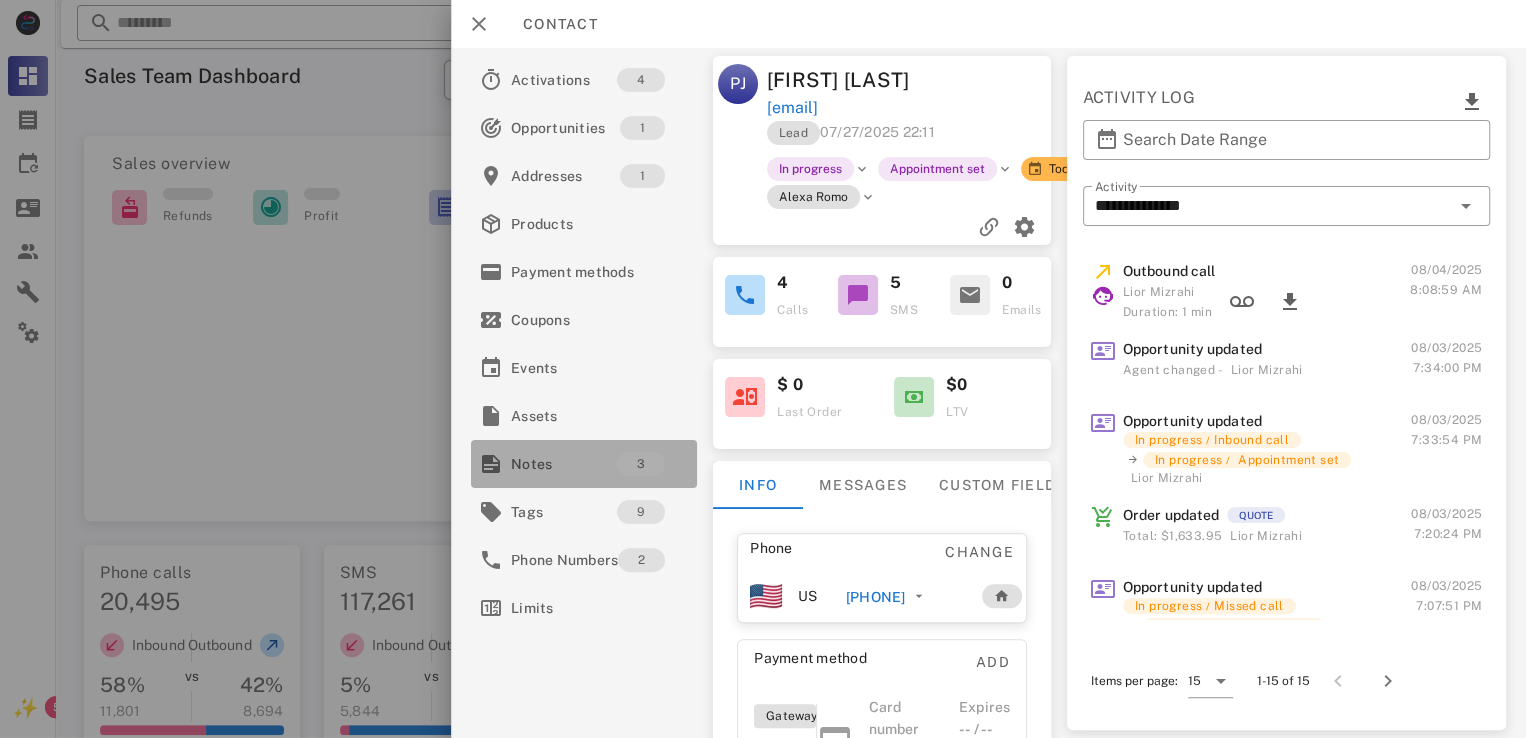 drag, startPoint x: 574, startPoint y: 451, endPoint x: 546, endPoint y: 451, distance: 28 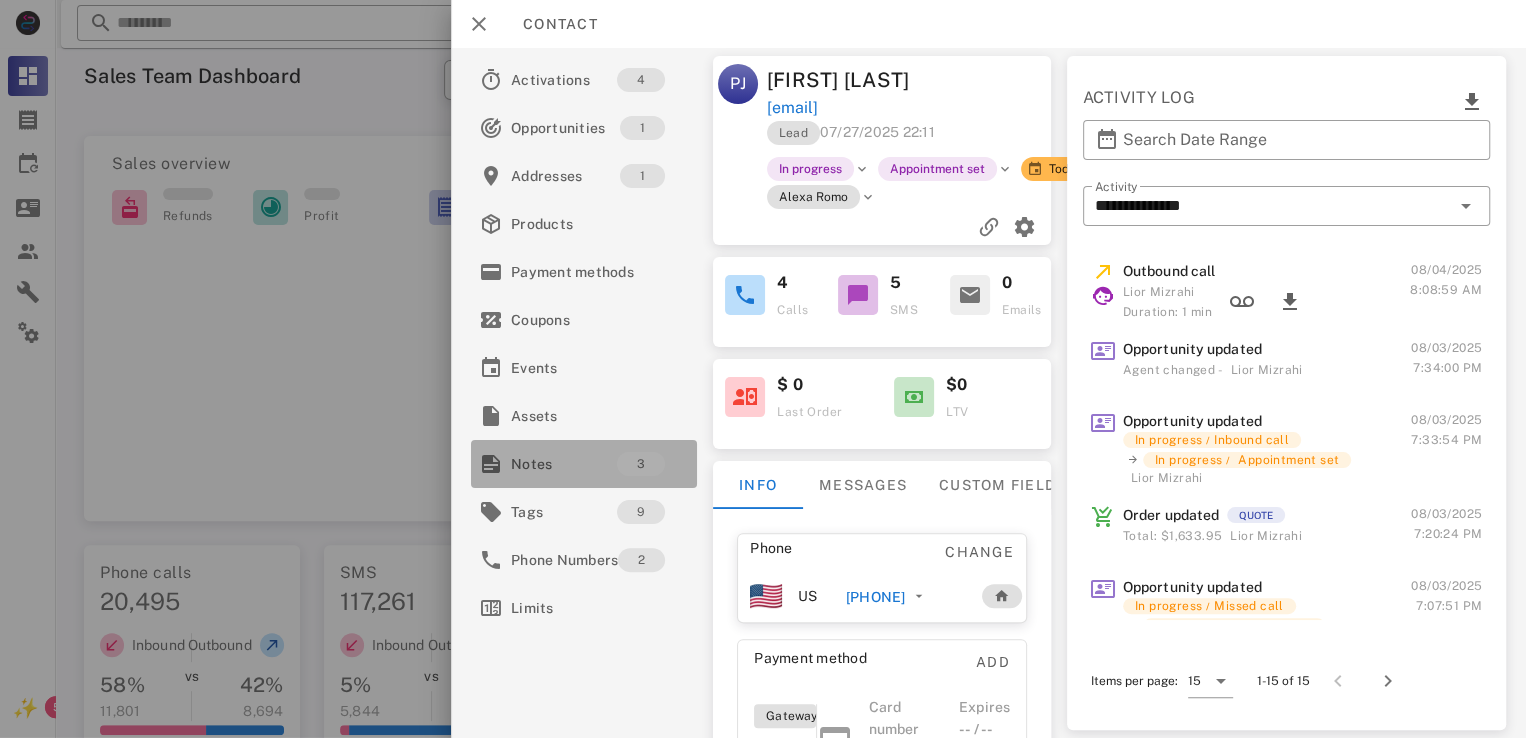 click on "Notes" at bounding box center (564, 464) 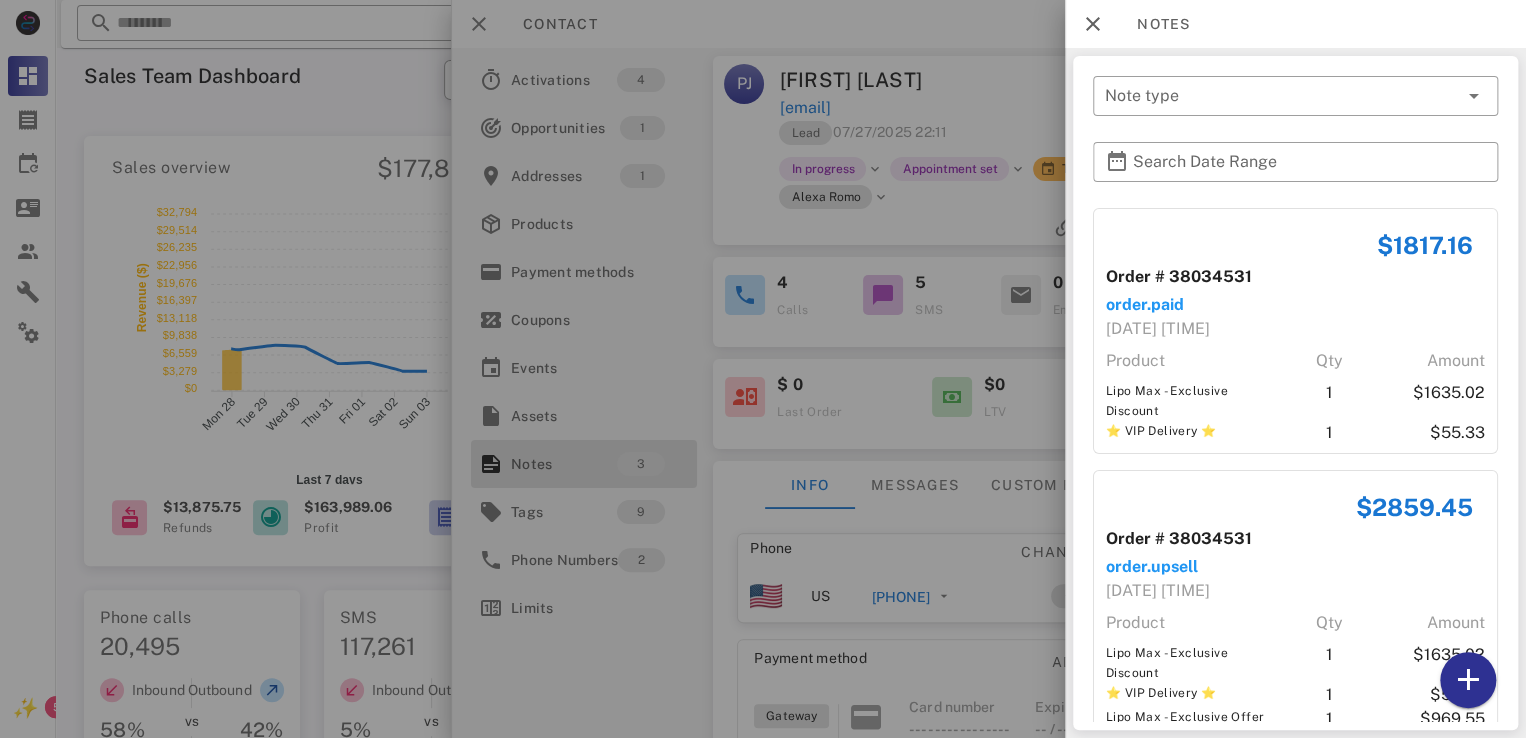 click at bounding box center [763, 369] 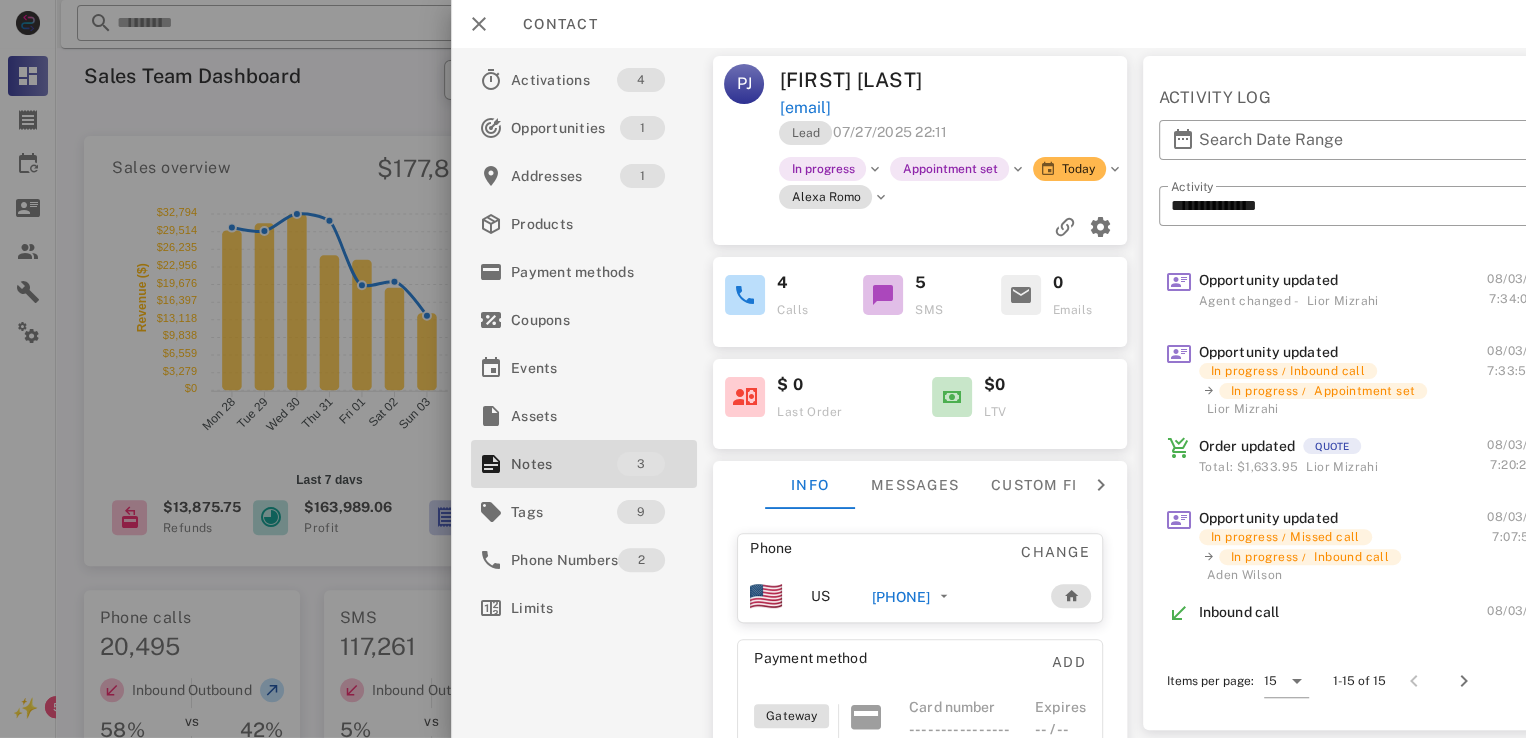 scroll, scrollTop: 400, scrollLeft: 0, axis: vertical 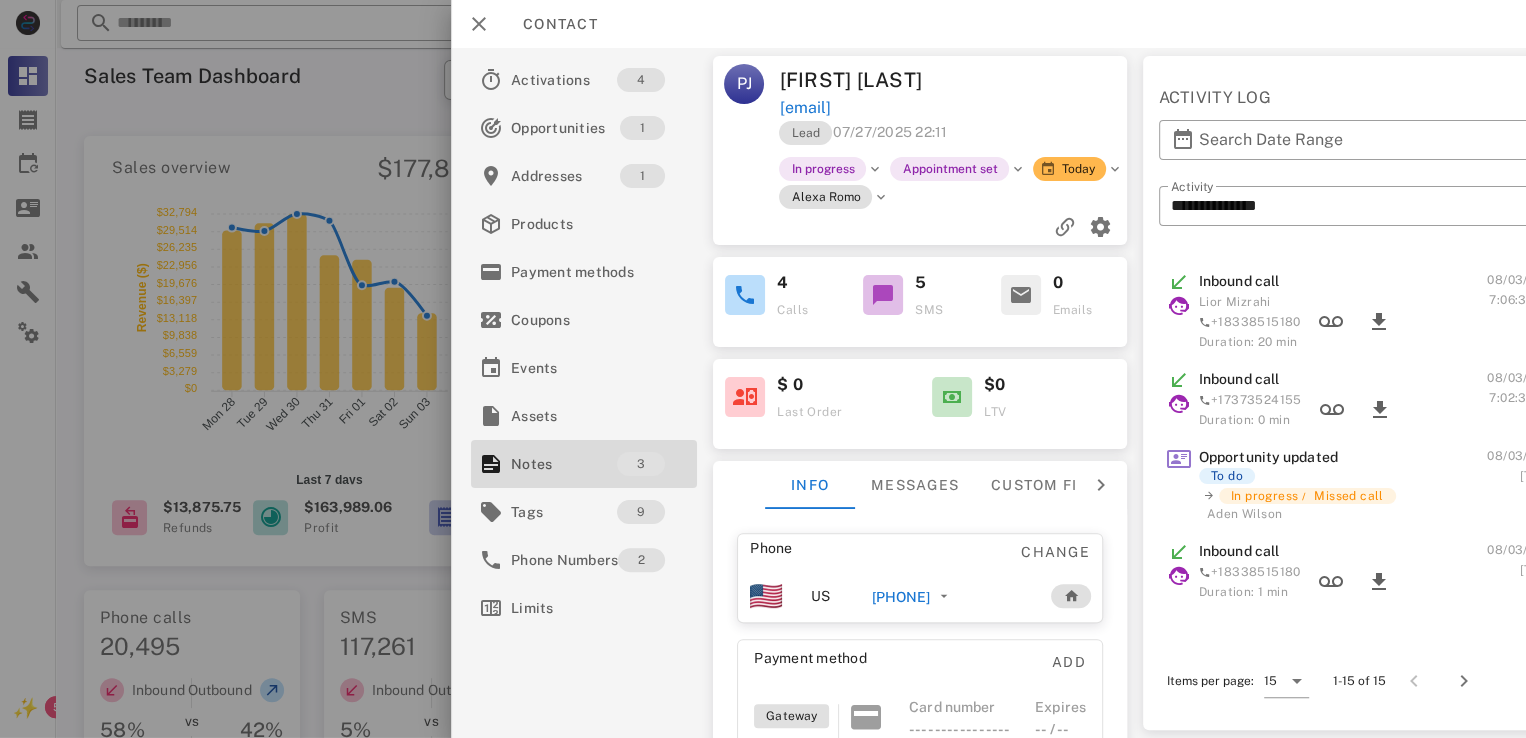 click on "[PHONE]" at bounding box center [900, 597] 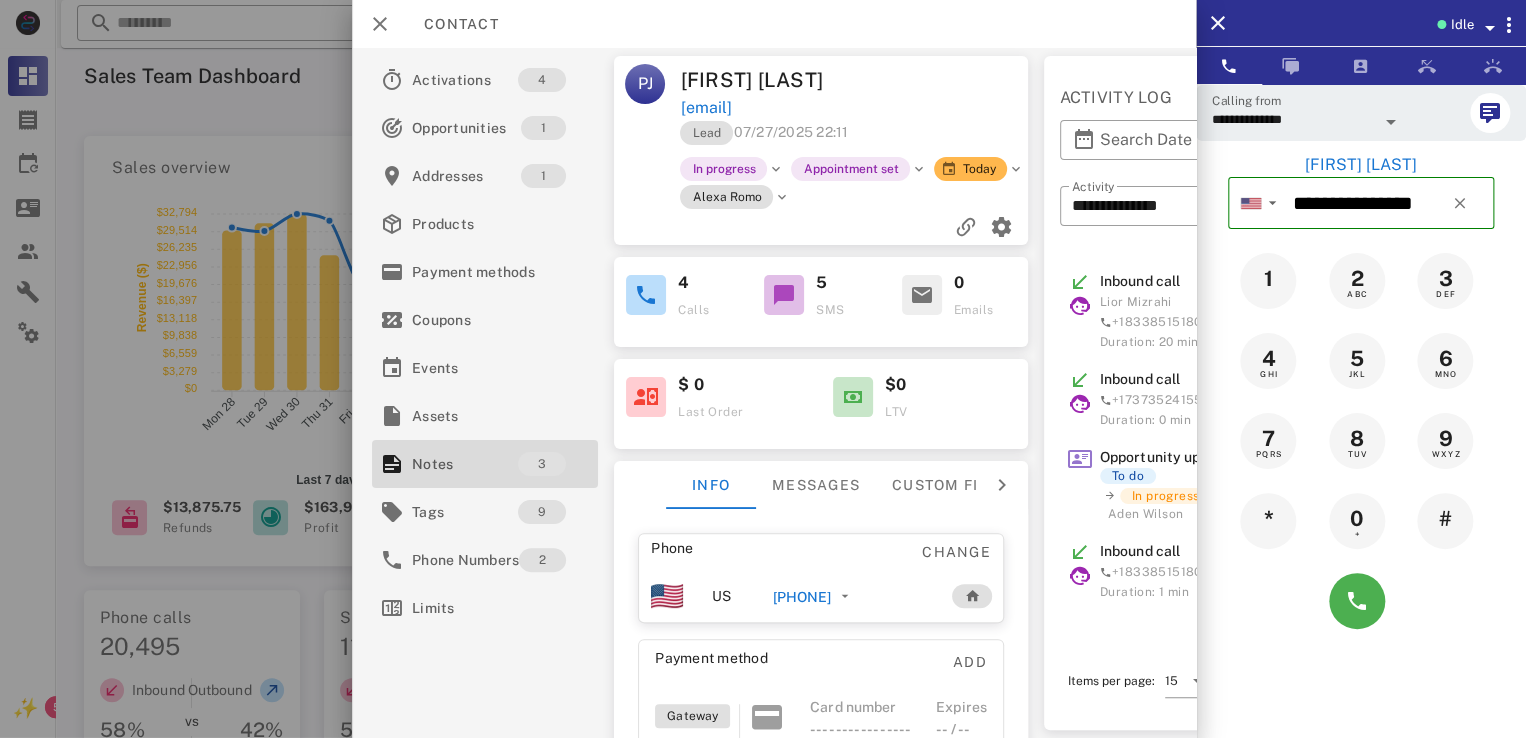 click on "**********" at bounding box center (1307, 113) 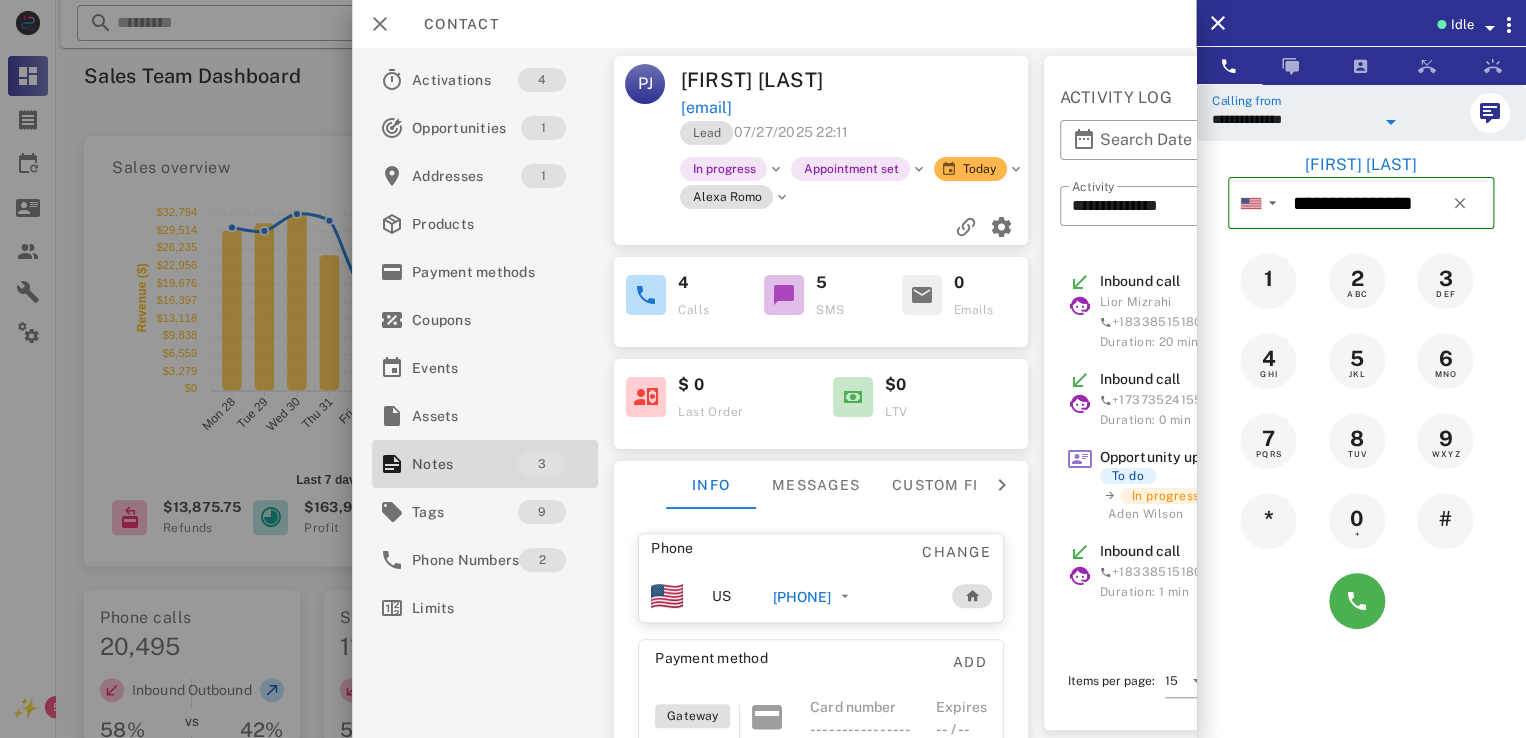 click on "**********" at bounding box center (1293, 119) 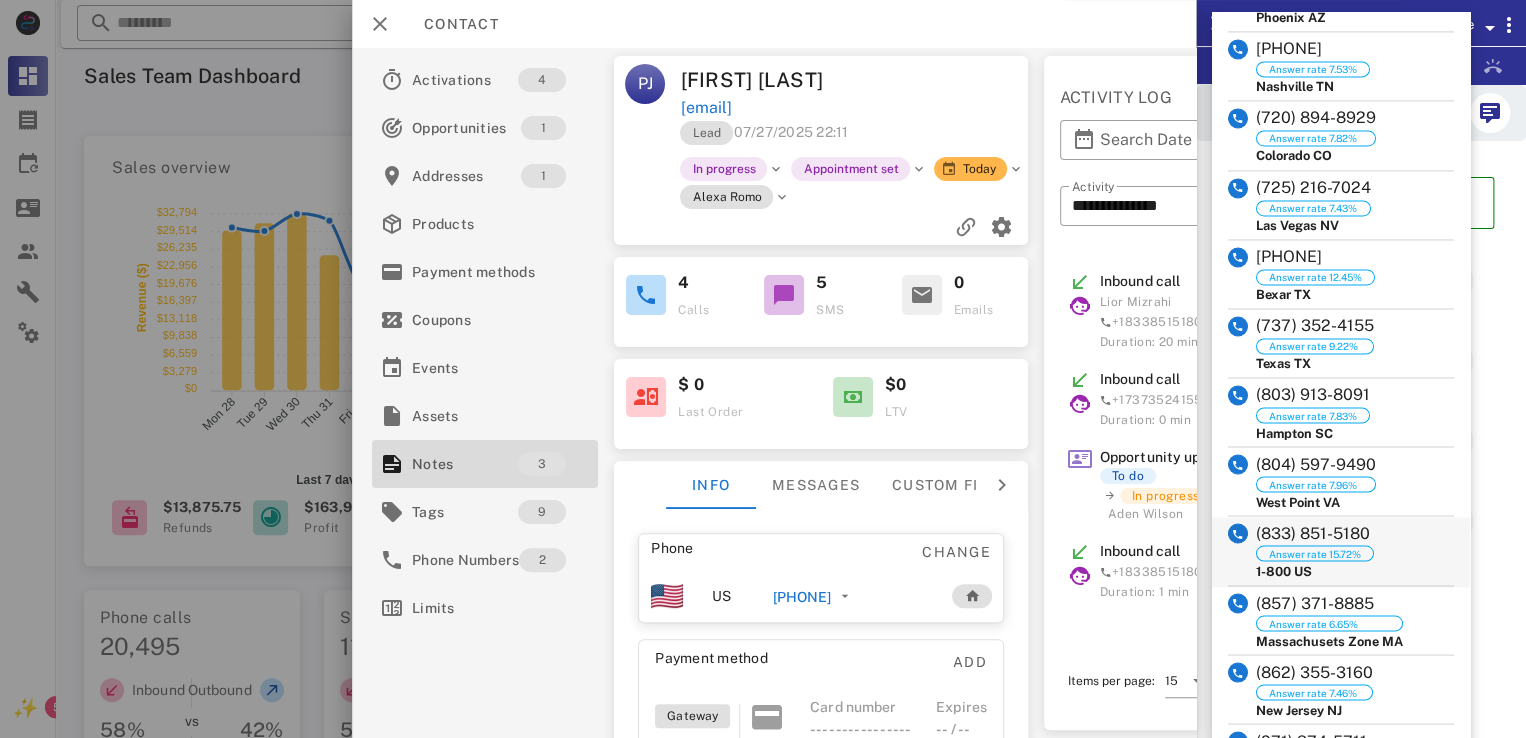 scroll, scrollTop: 1532, scrollLeft: 0, axis: vertical 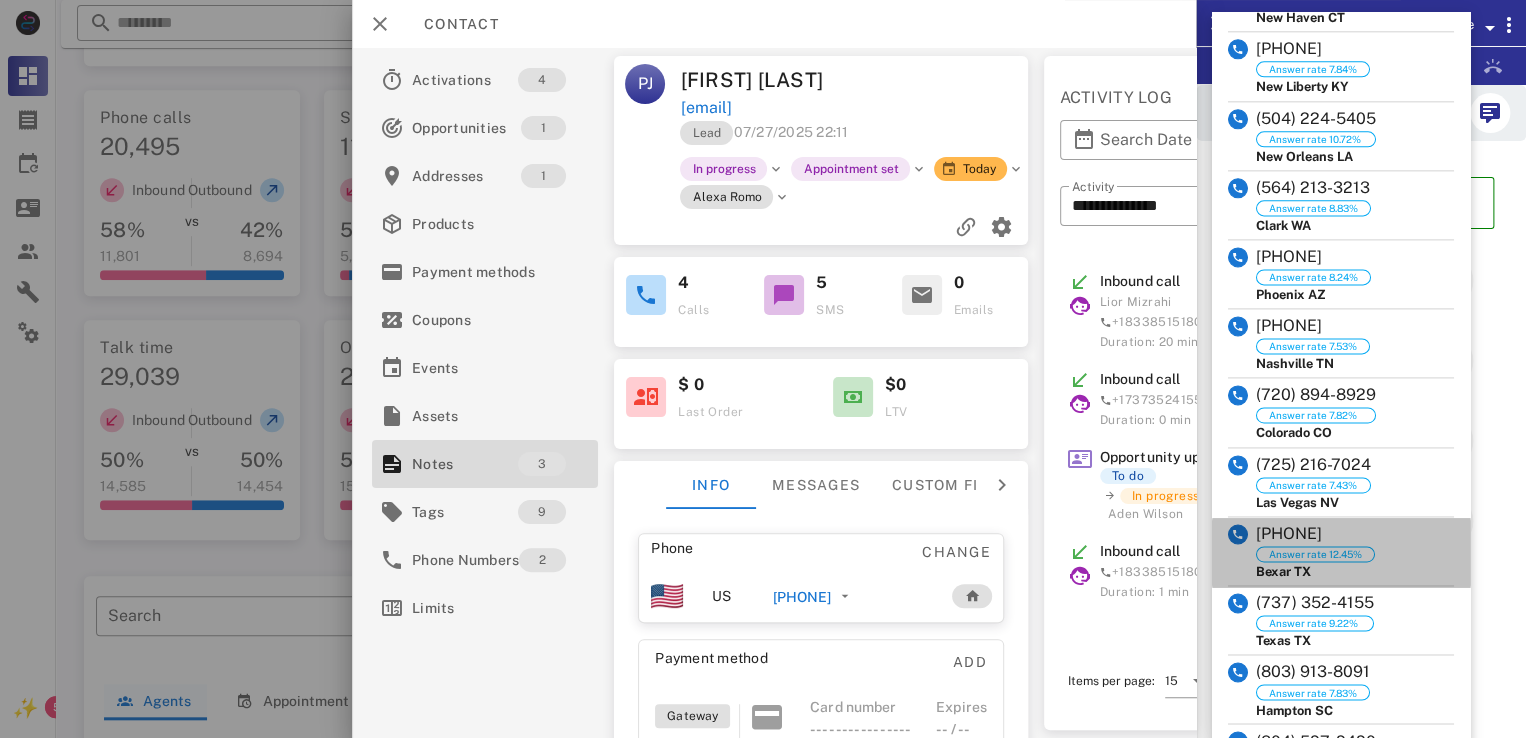 click on "Bexar   TX" at bounding box center (1315, 571) 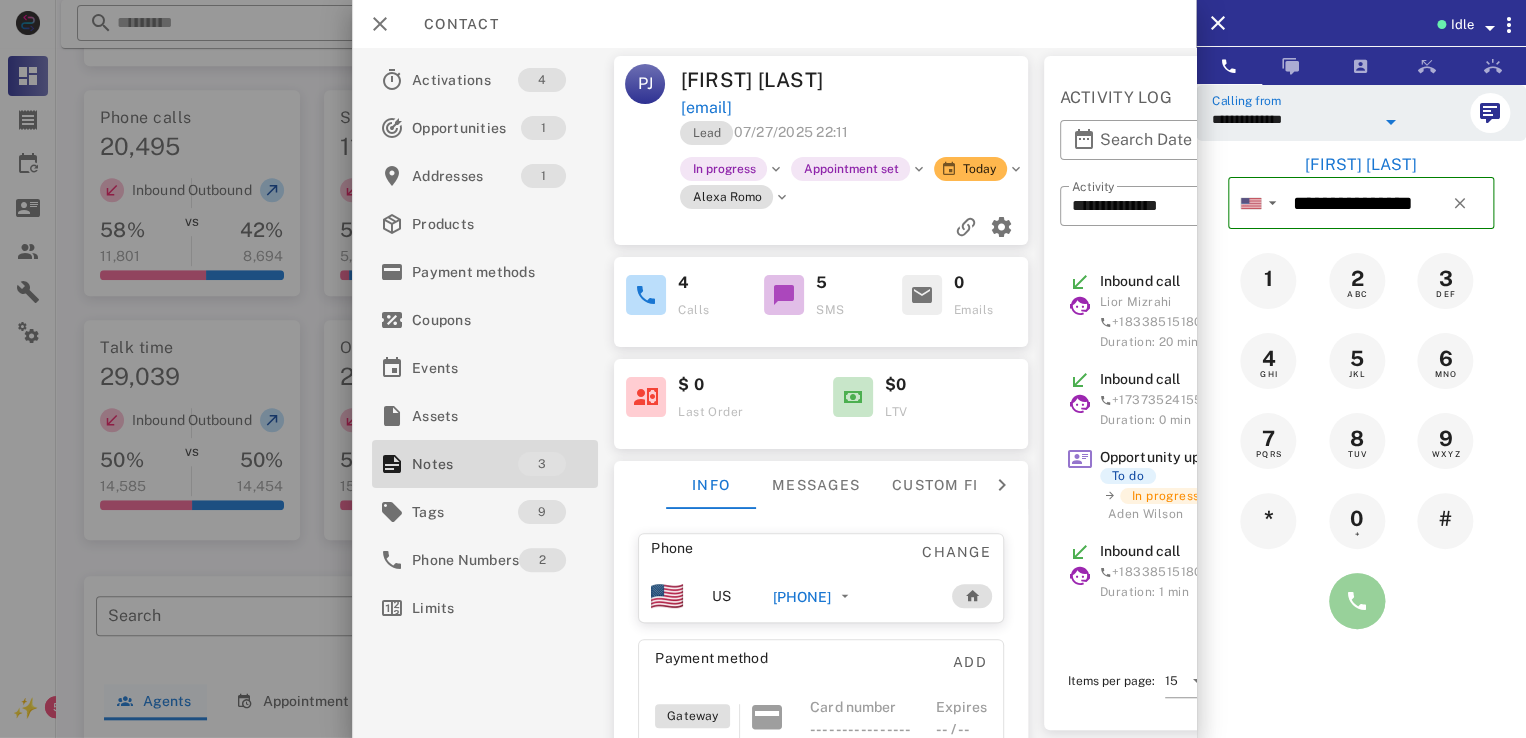 click at bounding box center (1357, 601) 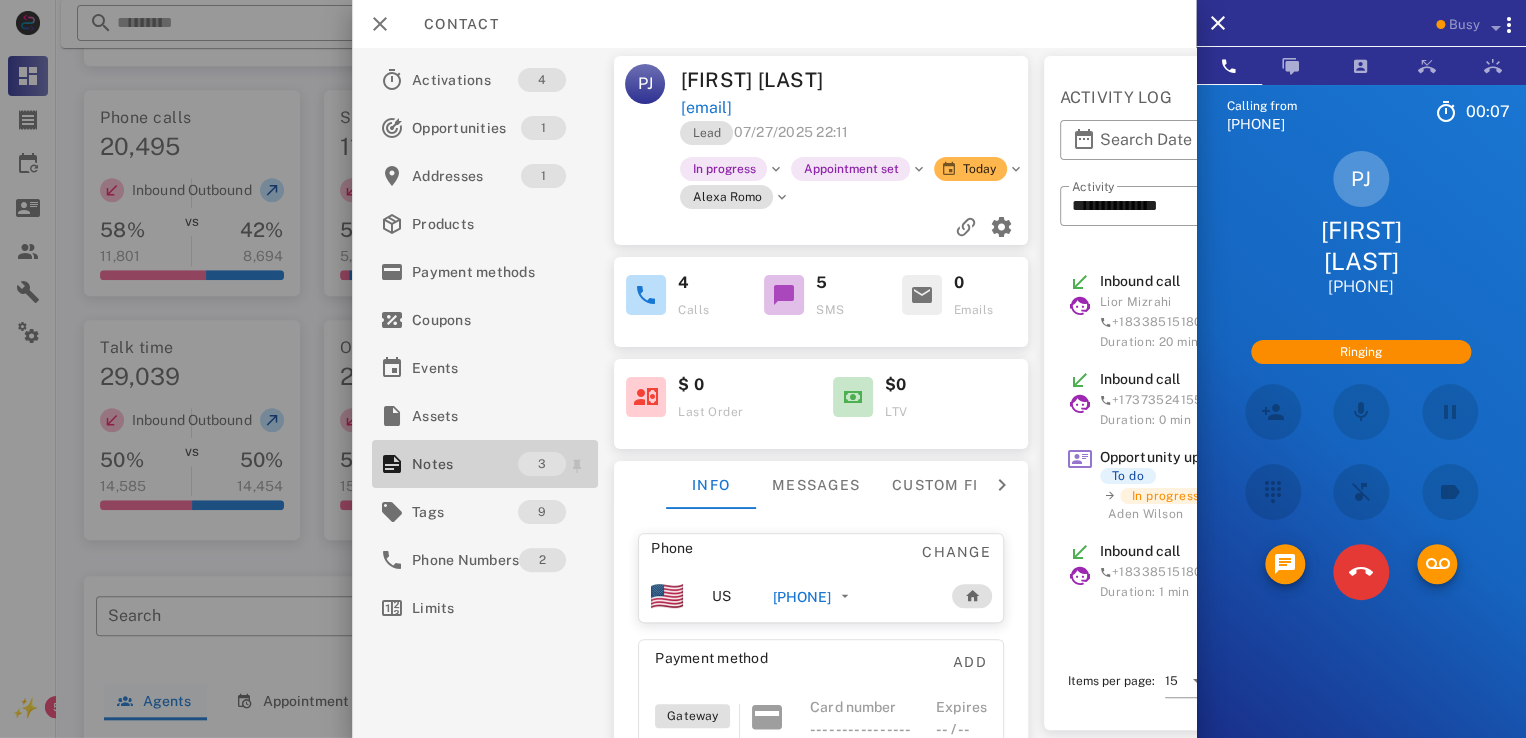 click on "Notes" at bounding box center [465, 464] 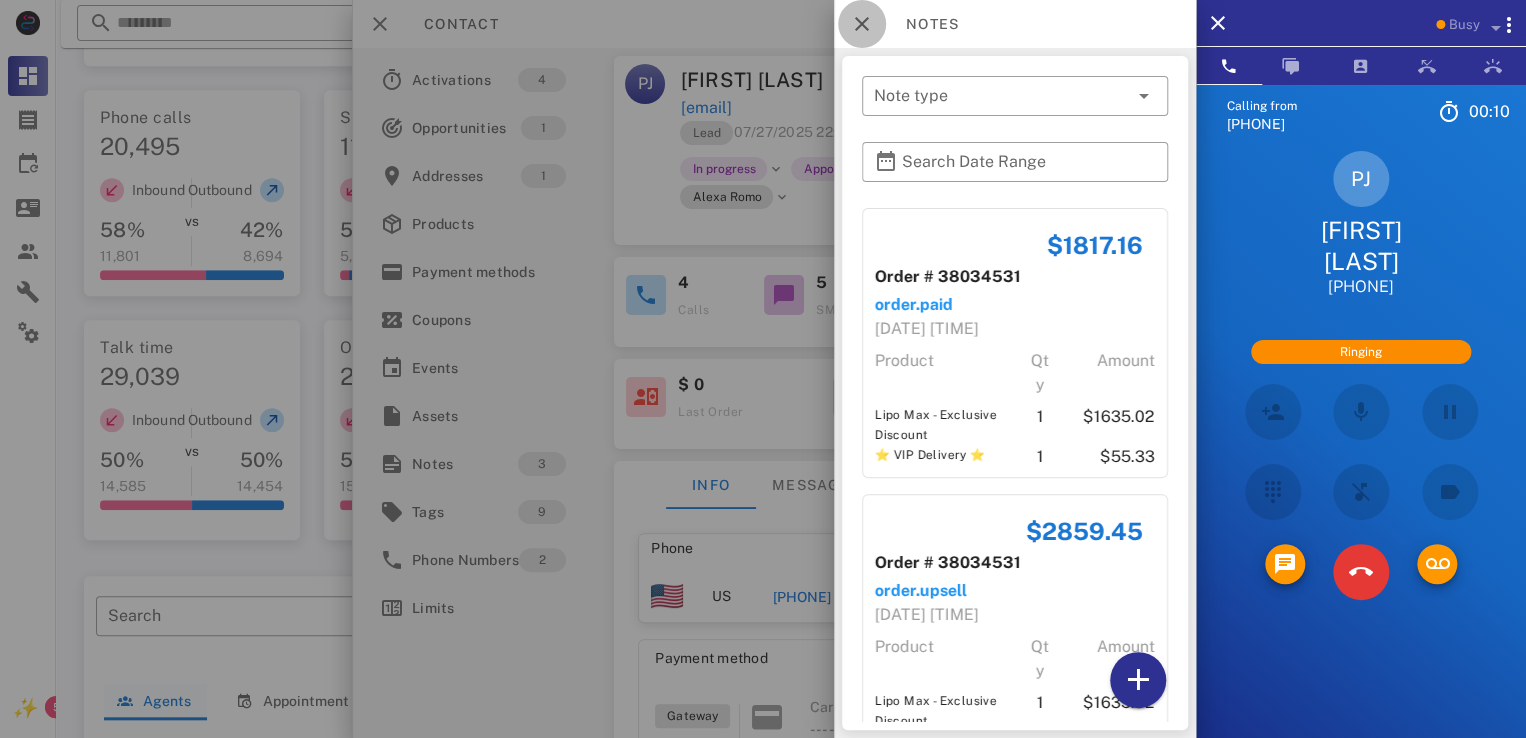 click at bounding box center [862, 24] 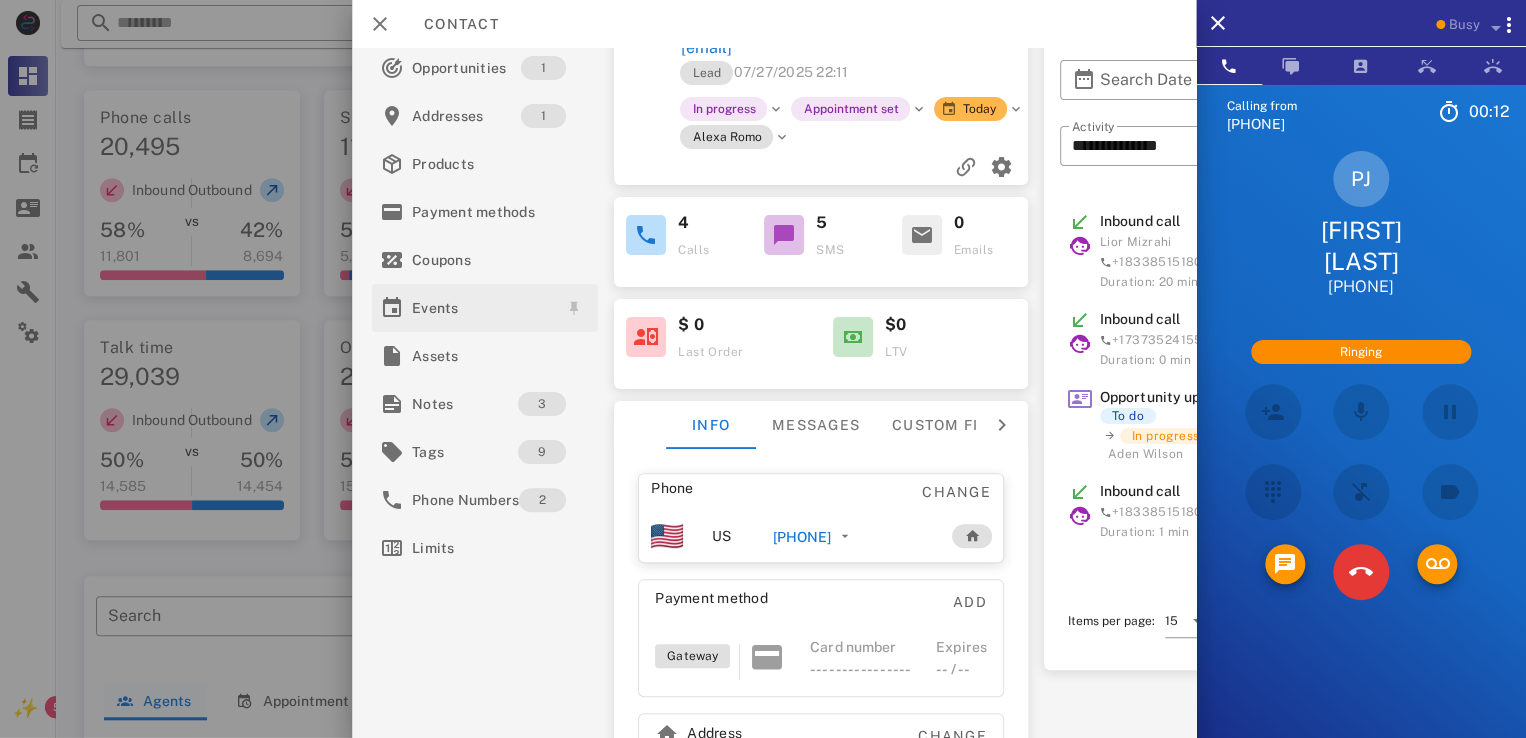 scroll, scrollTop: 0, scrollLeft: 0, axis: both 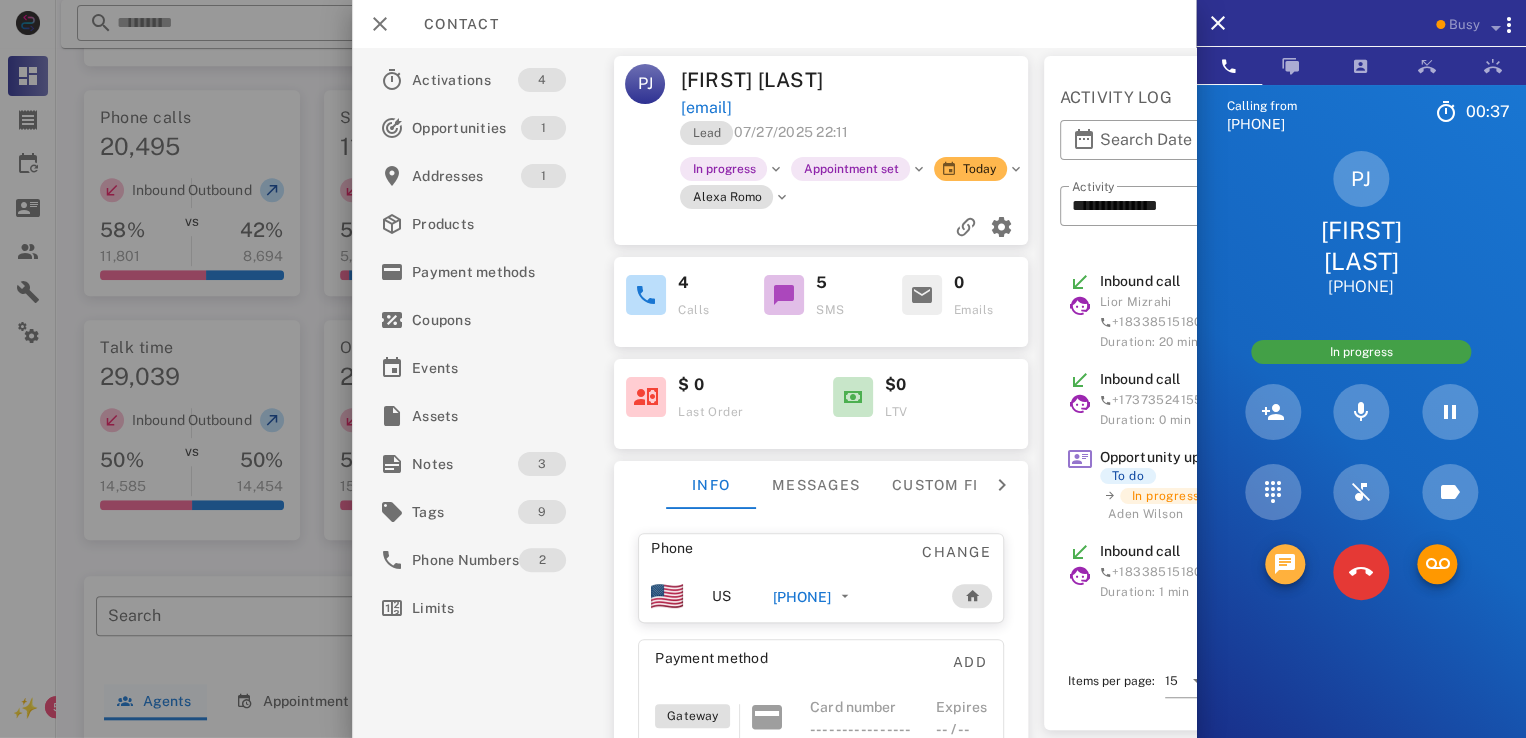 click at bounding box center [1285, 564] 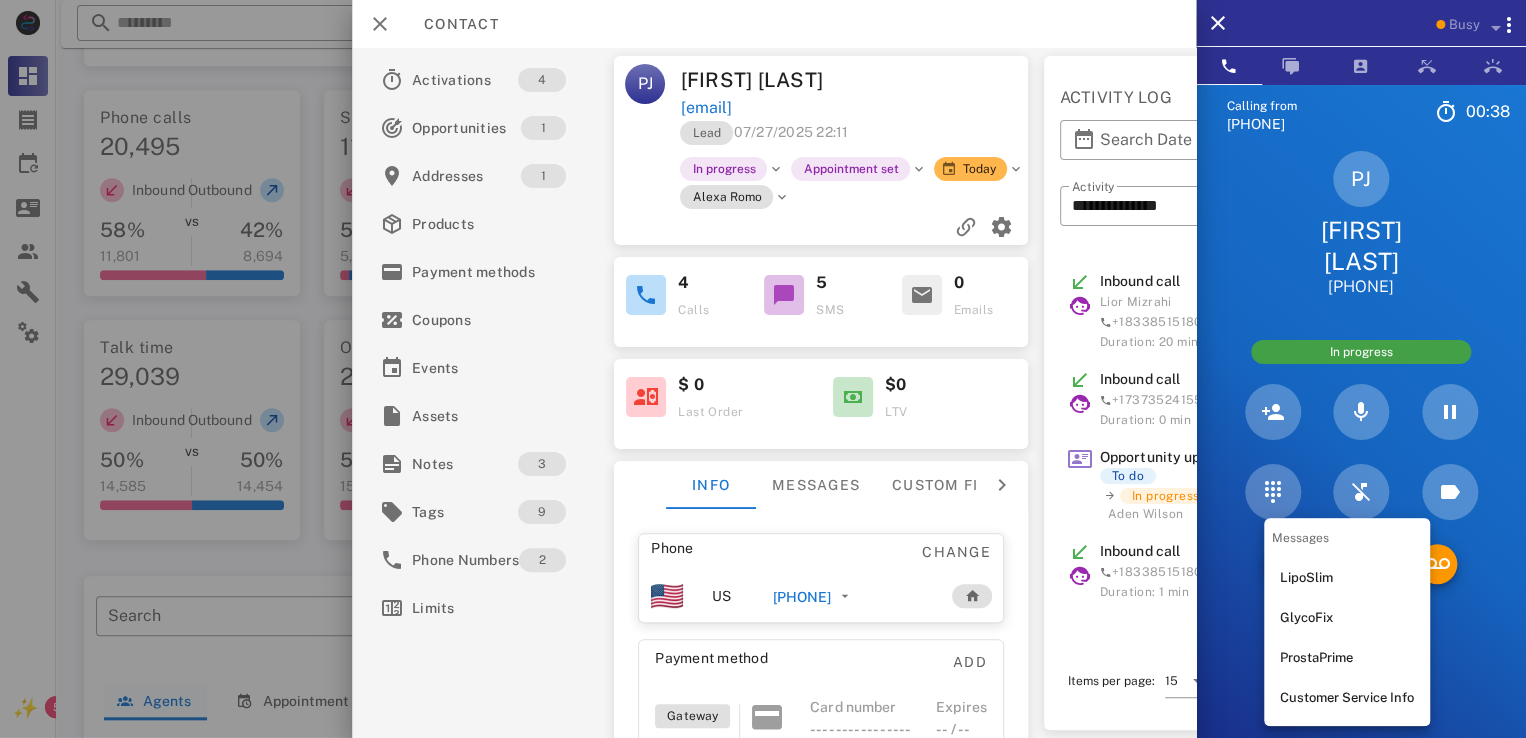 click on "Calling from (726) 227-3242 00: 38  Unknown      ▼     Australia
+61
Canada
+1
Guam
+1671
Mexico (México)
+52
New Zealand
+64
United Kingdom
+44
United States
+1
1 2 ABC 3 DEF 4 GHI 5 JKL 6 MNO 7 PQRS 8 TUV 9 WXYZ * 0 + #  PJ   Paulette Jervay  +19196120209  In progress  Directory ​  A1  Agent 131  Idle   AL  Alexander Lodi  Idle   AA  Arbaz Ansar  Idle   AR  Ashley Rodriguez  Idle   KM  Karina Mino  Busy   ND  Nick De Vito  Offline   AB  Abigail Bvunzawabaya  Offline   AD  Accounting Dept  Offline   A1  Agent 101  Offline   A1  Agent 105  Offline   A1  Agent 112  Offline   A1  Agent 125  Offline   A1  agent 126  Offline   A1  Agent 128  Offline   A1  Agent 129  Offline   A1  Agent 138  Offline   A1  Agent 143  Offline   A1  Agent 146  Offline   A1  agent 150  Offline   A1  Agent 151  Offline   A1  agent 154  Offline   A1  Agent 164  A1" at bounding box center (1361, 453) 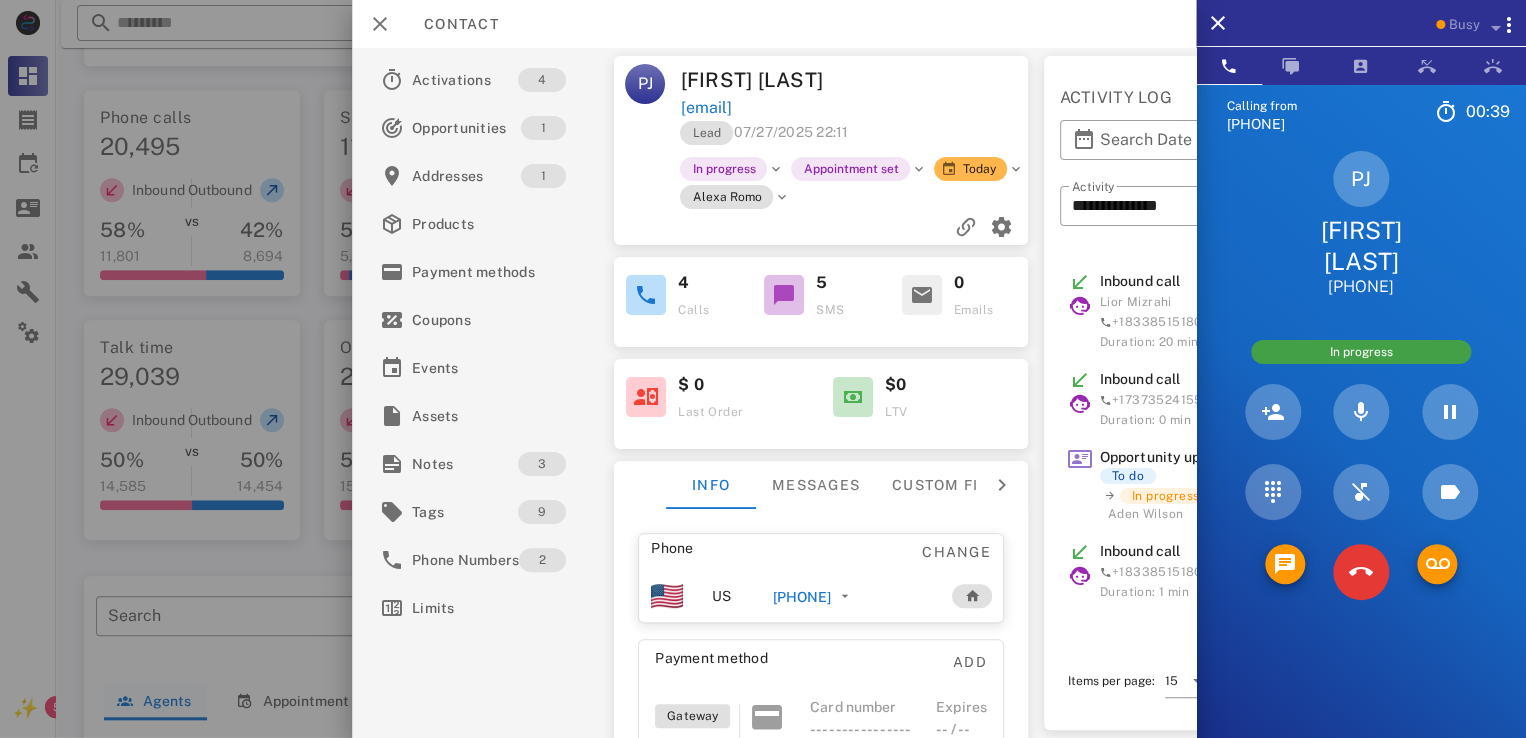 drag, startPoint x: 1312, startPoint y: 536, endPoint x: 1322, endPoint y: 537, distance: 10.049875 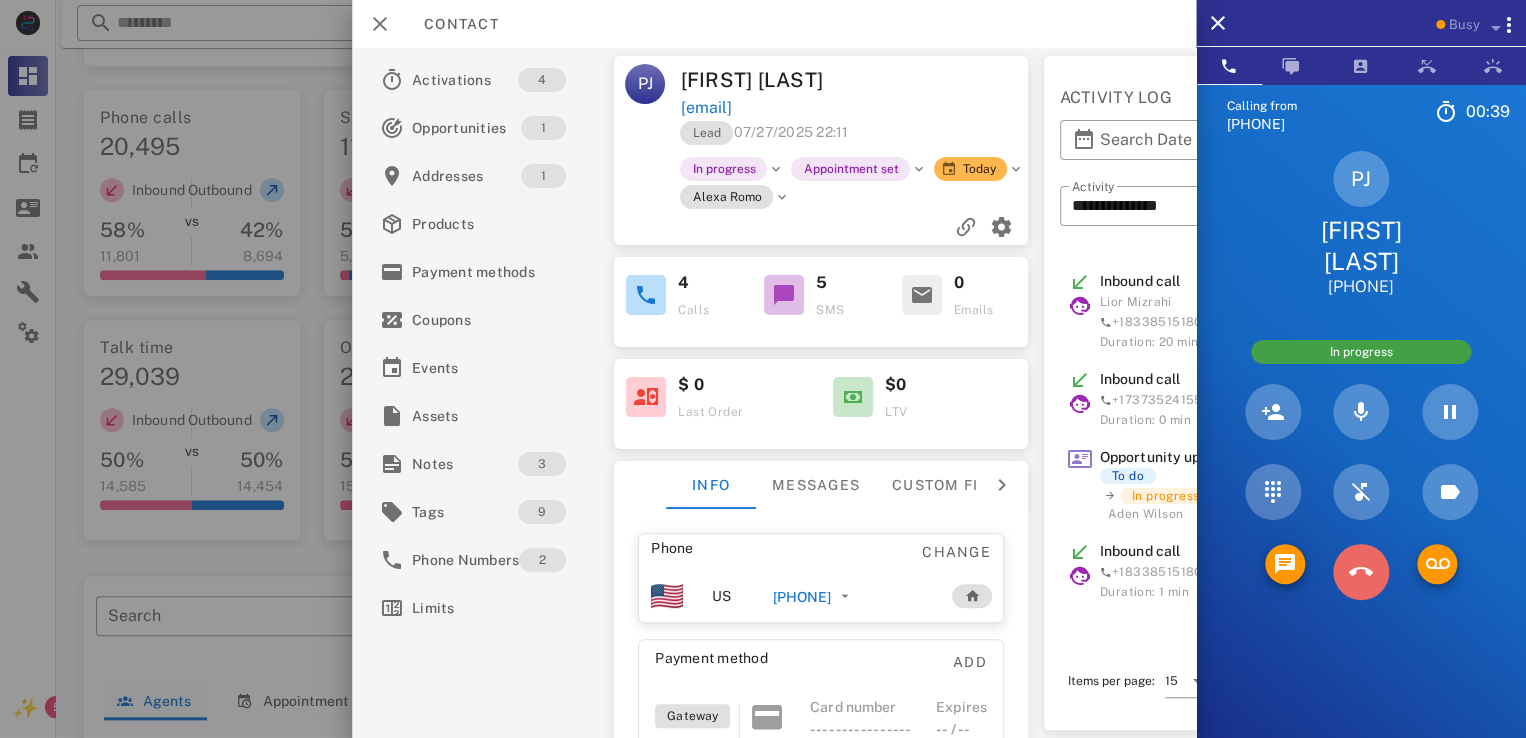 click at bounding box center [1360, 572] 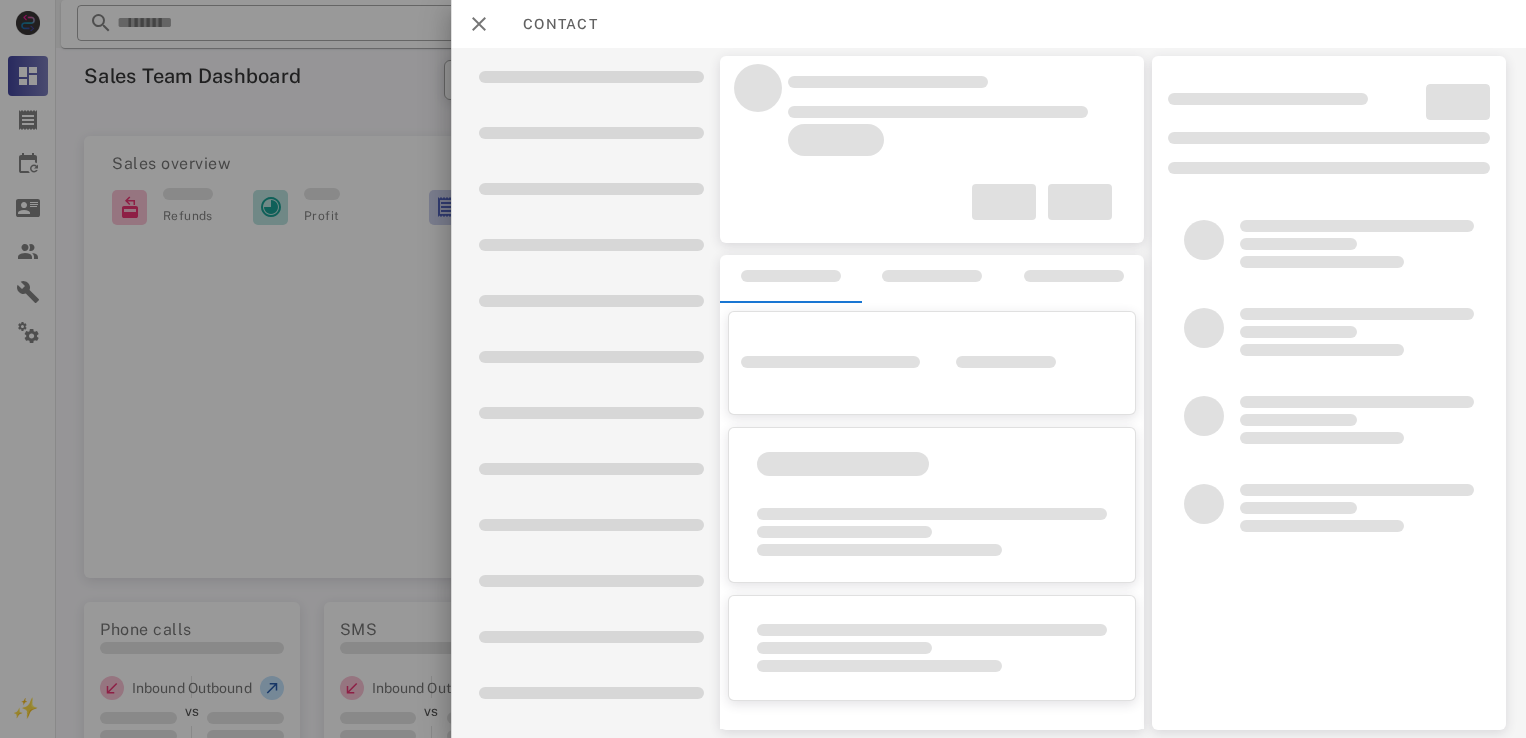 scroll, scrollTop: 0, scrollLeft: 0, axis: both 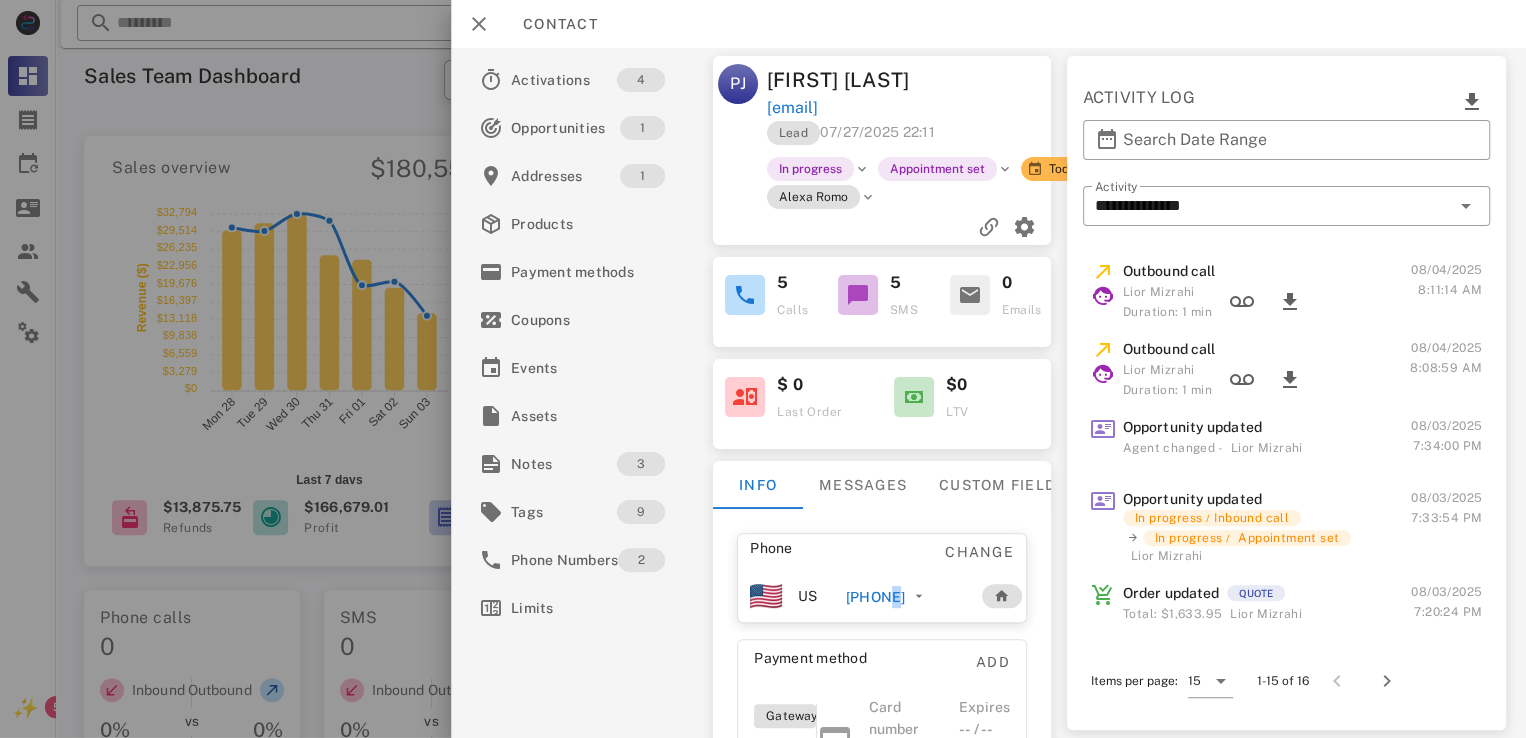 click on "[PHONE]" at bounding box center (875, 597) 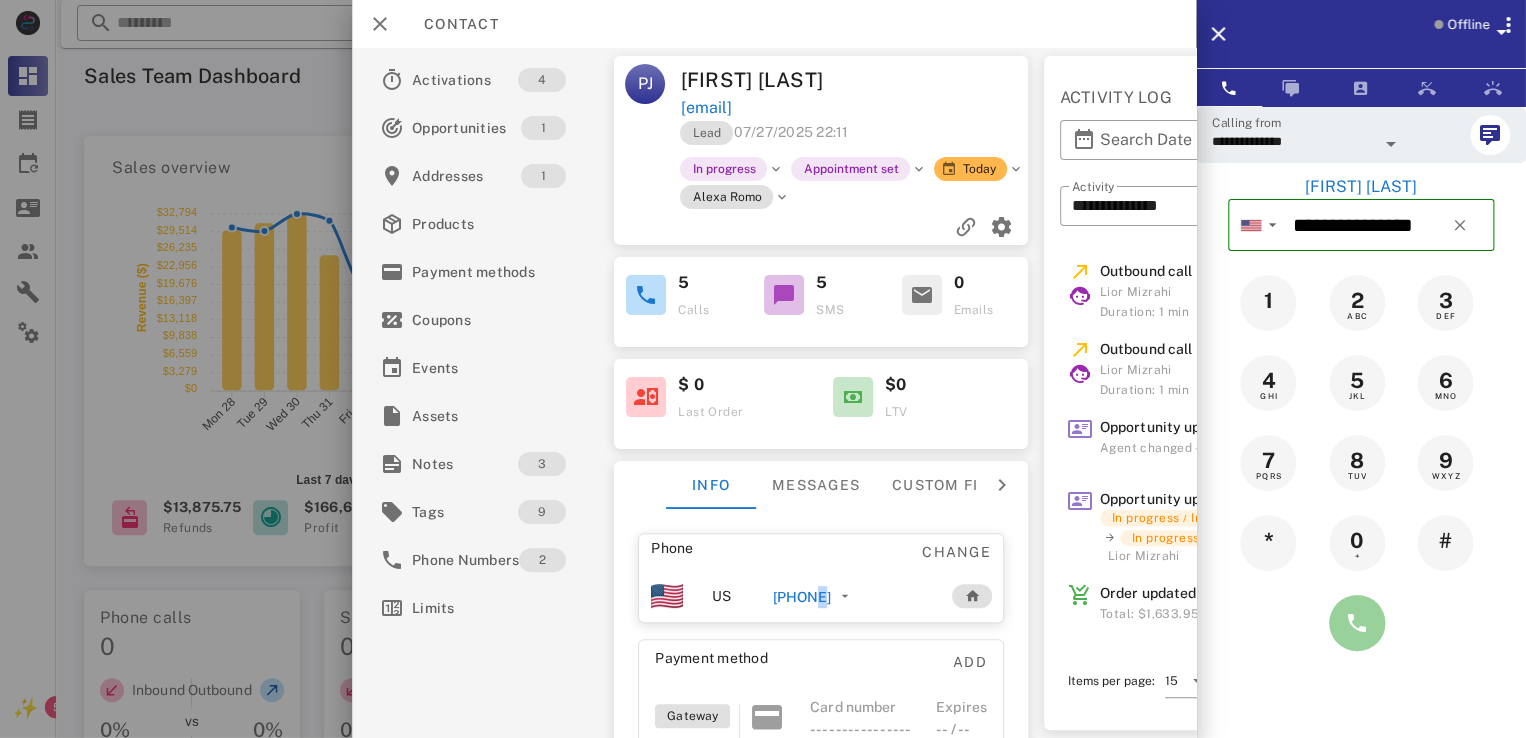 click at bounding box center [1357, 623] 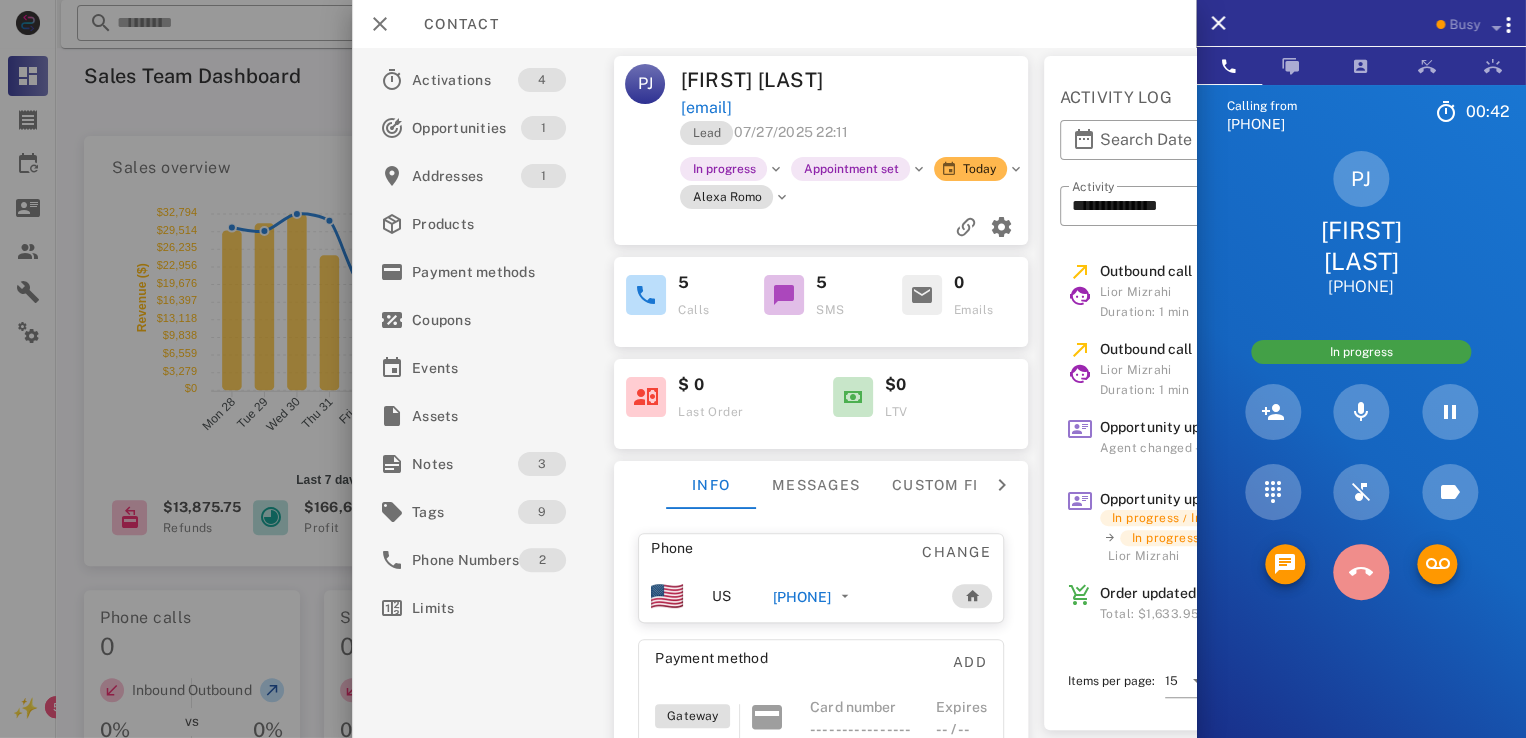 click at bounding box center [1361, 572] 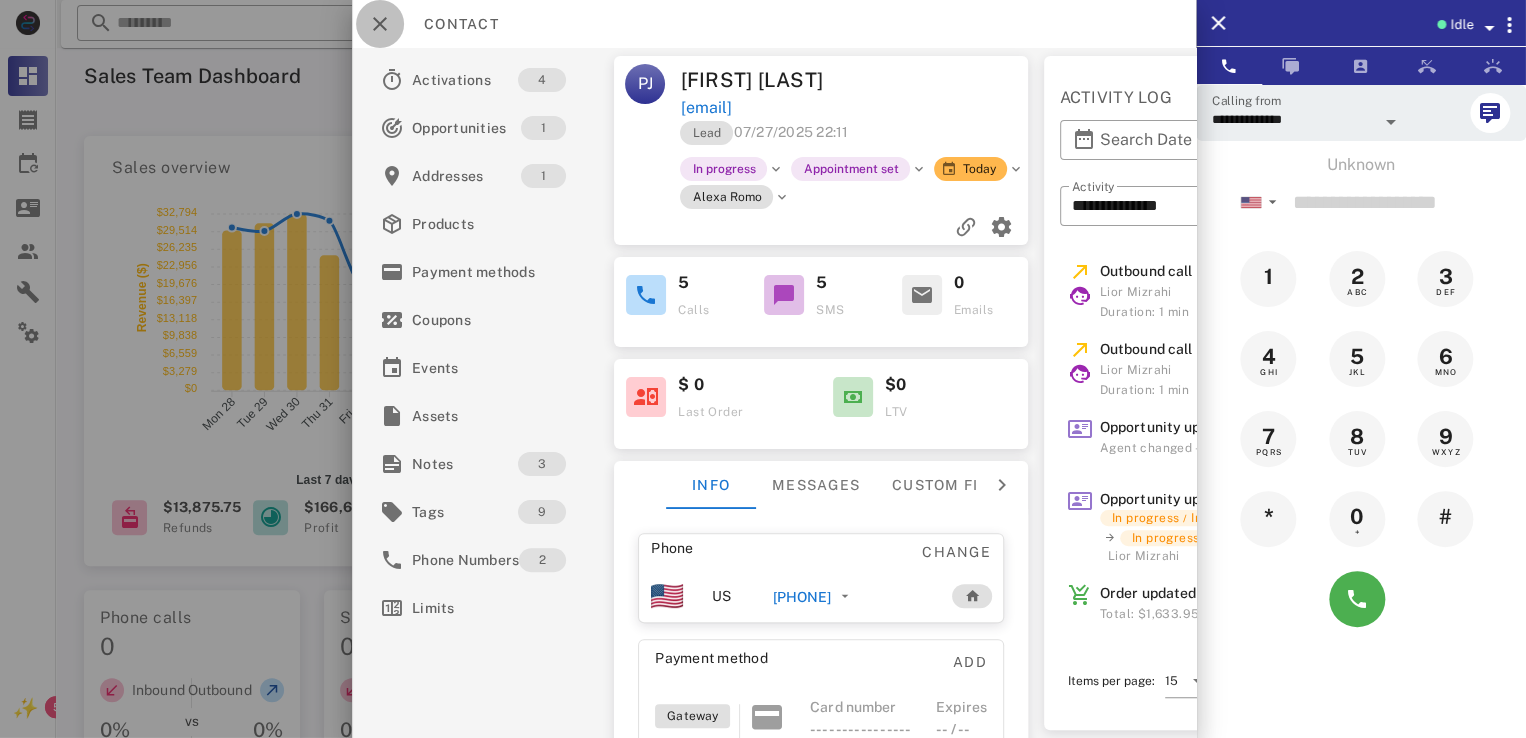 click at bounding box center (380, 24) 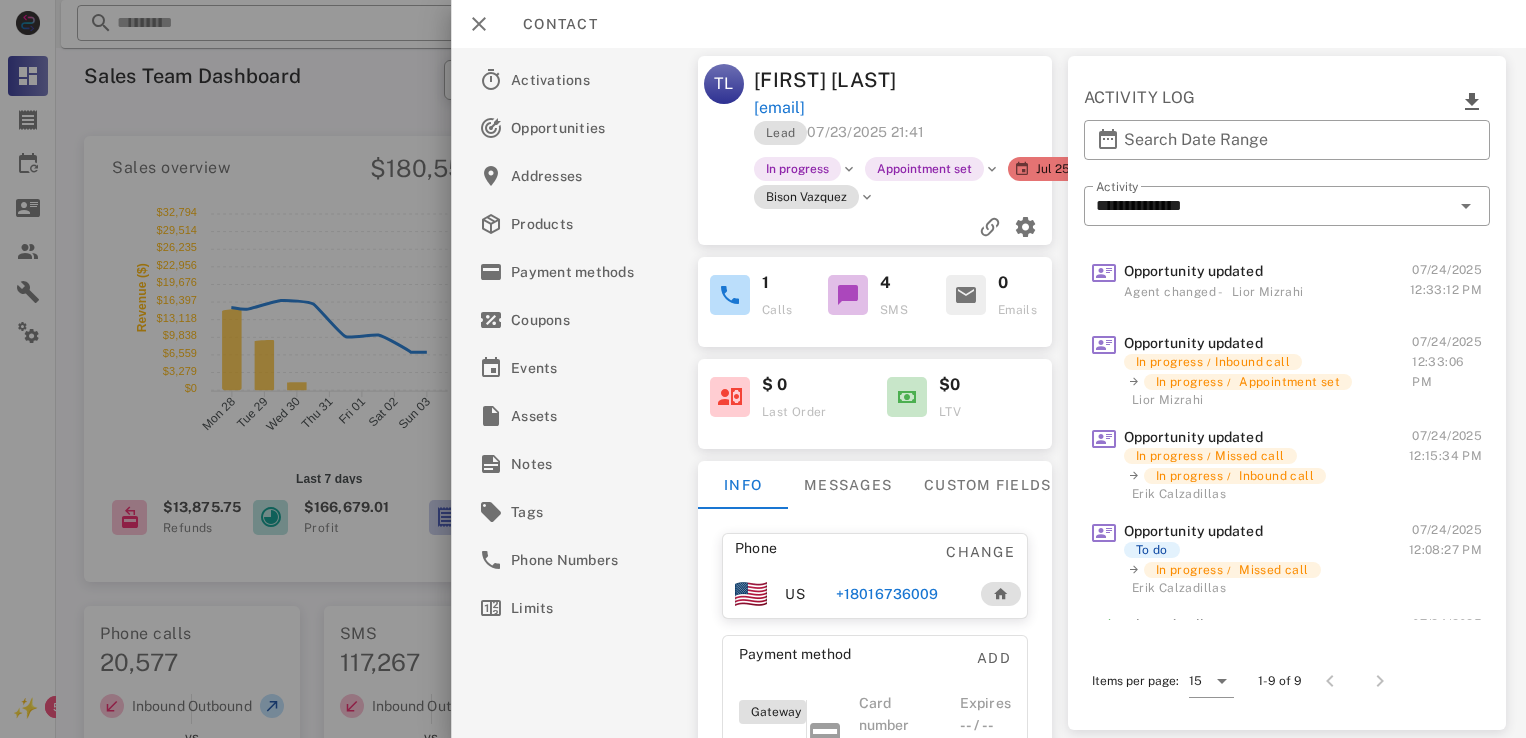 scroll, scrollTop: 0, scrollLeft: 0, axis: both 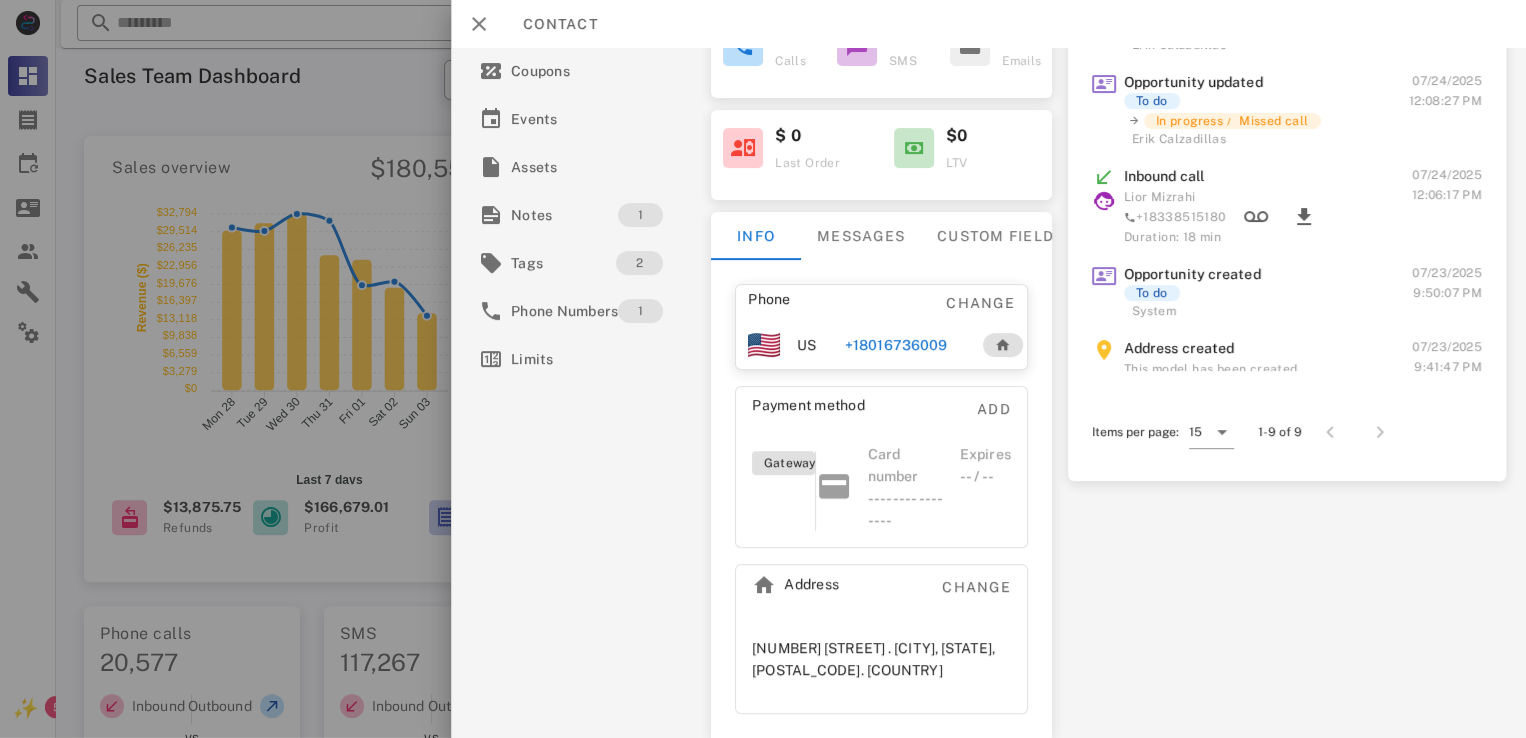 click on "[NUMBER] [STREET] .
[CITY], [STATE], [POSTAL_CODE].
[COUNTRY]" at bounding box center (881, 659) 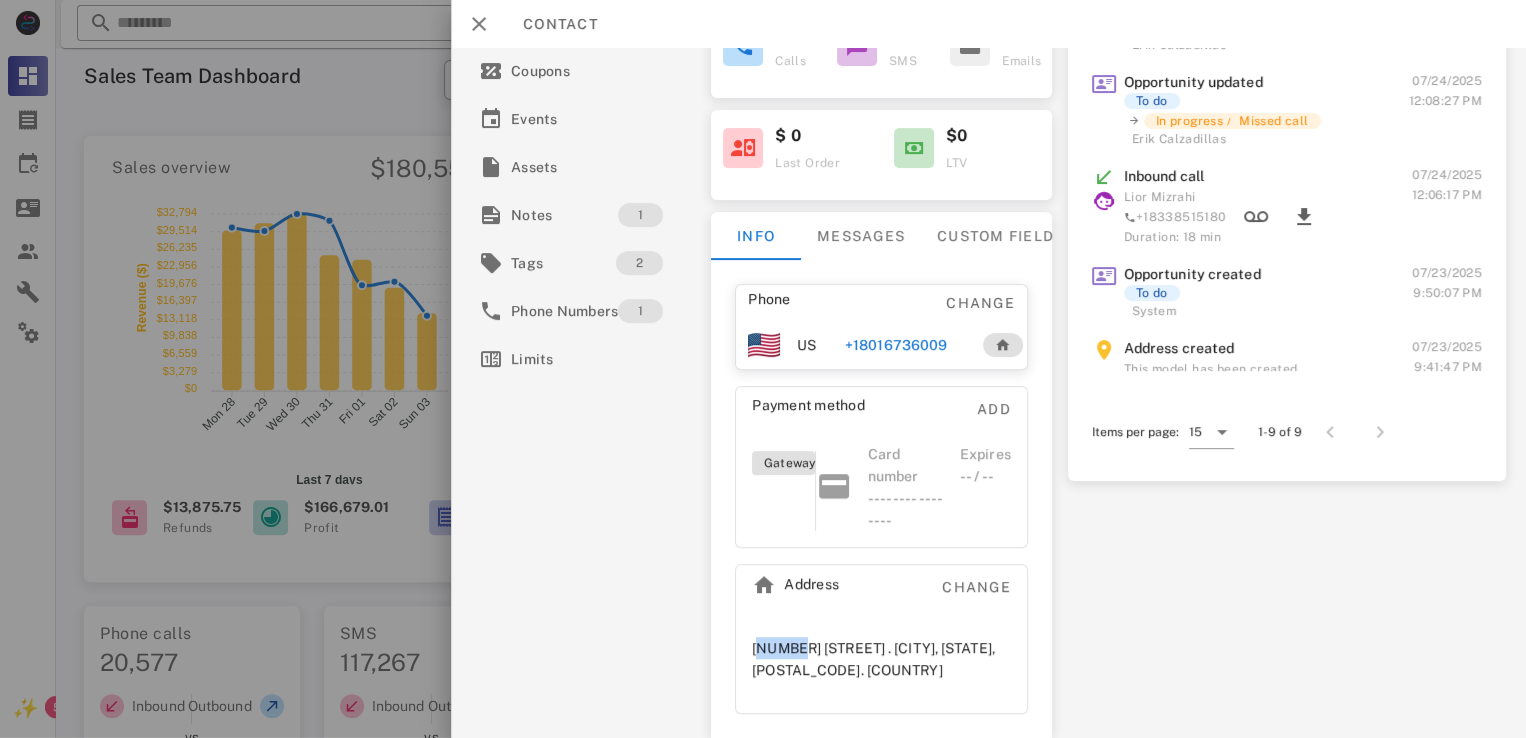 click on "[NUMBER] [STREET] .
[CITY], [STATE], [POSTAL_CODE].
[COUNTRY]" at bounding box center [881, 659] 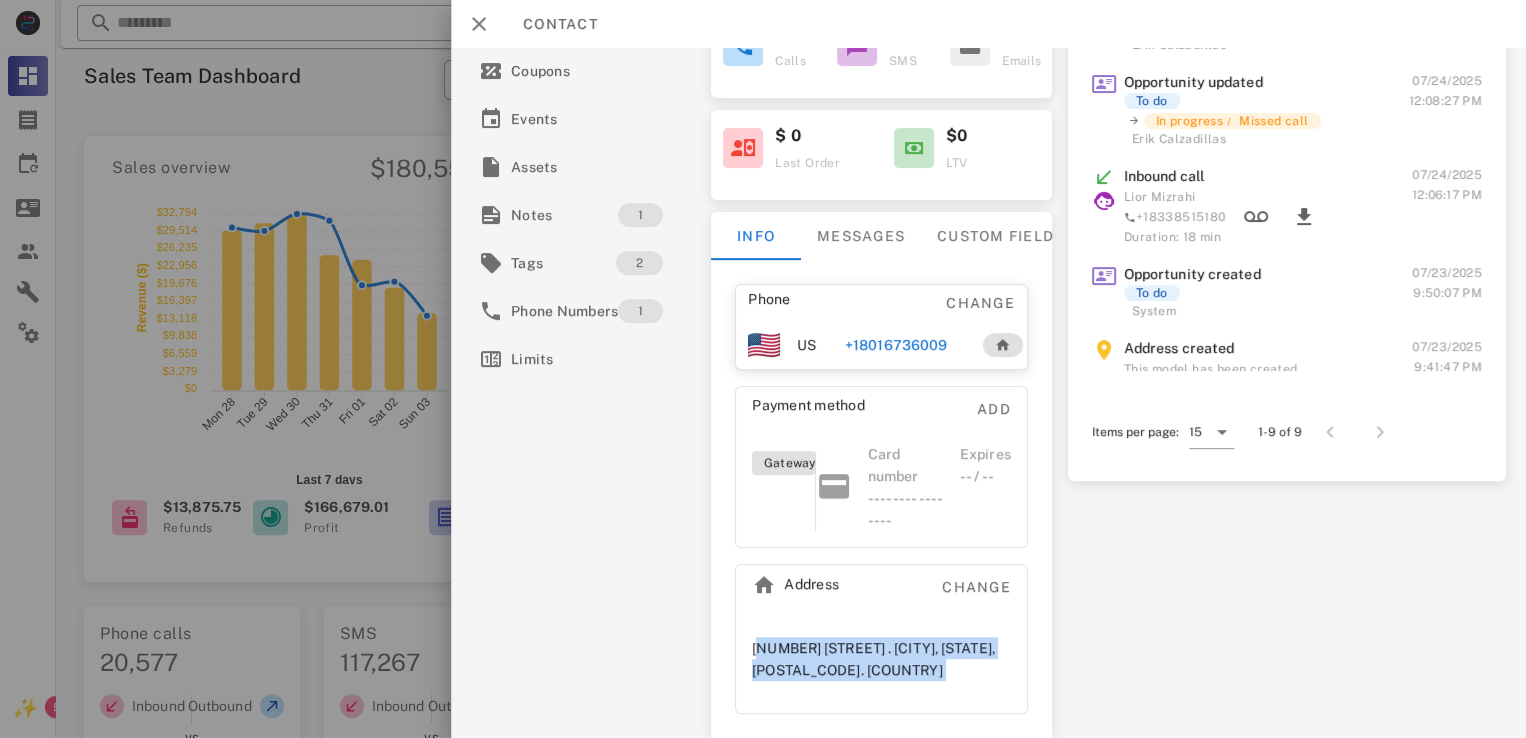 click on "[NUMBER] [STREET] .
[CITY], [STATE], [POSTAL_CODE].
[COUNTRY]" at bounding box center (881, 659) 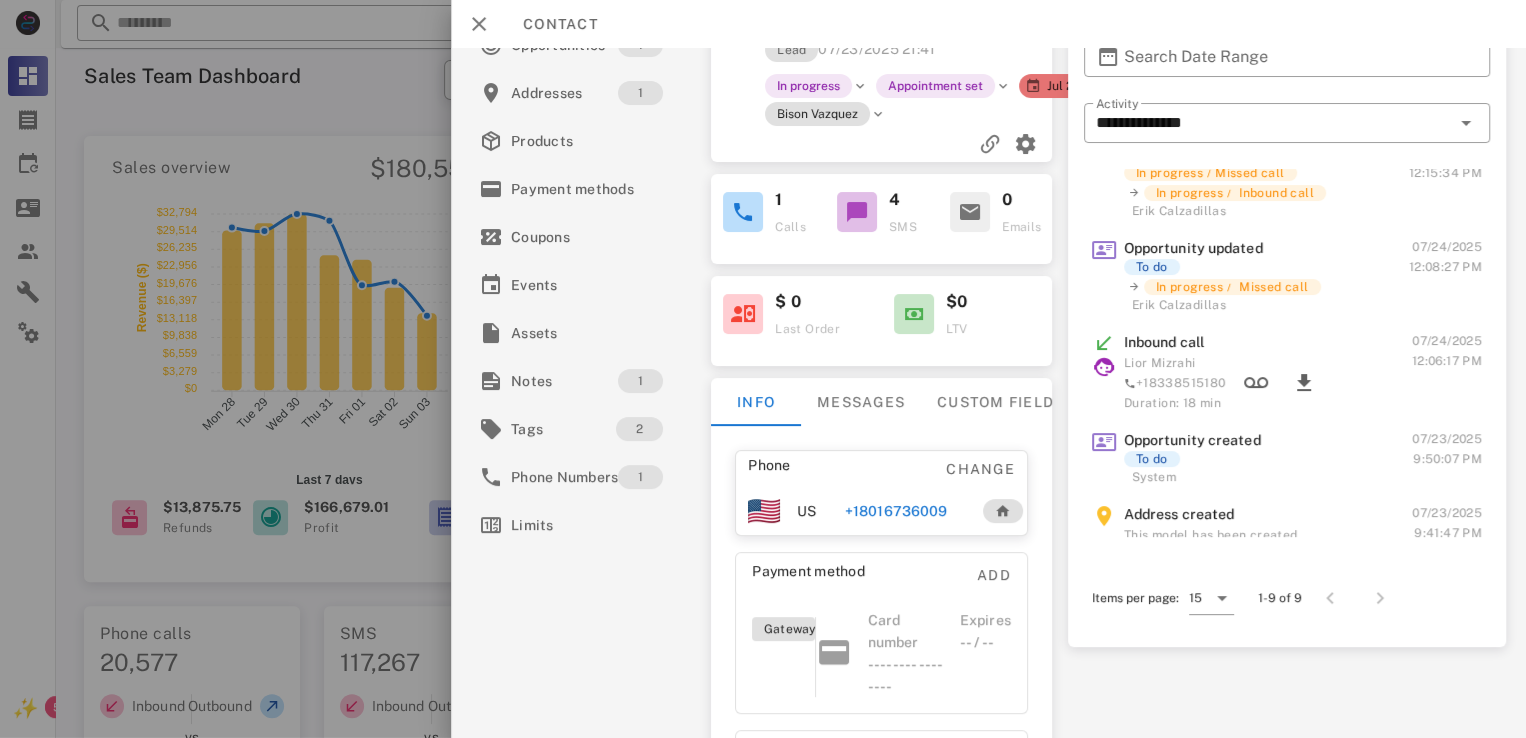 scroll, scrollTop: 0, scrollLeft: 0, axis: both 